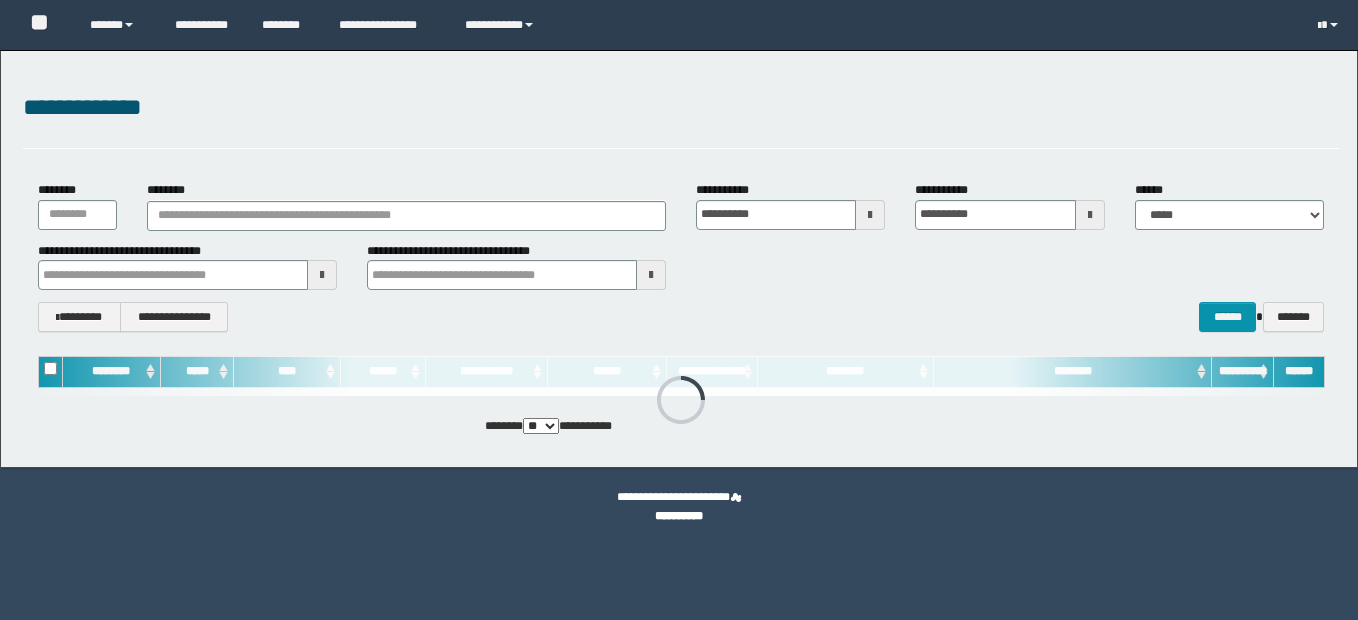 scroll, scrollTop: 0, scrollLeft: 0, axis: both 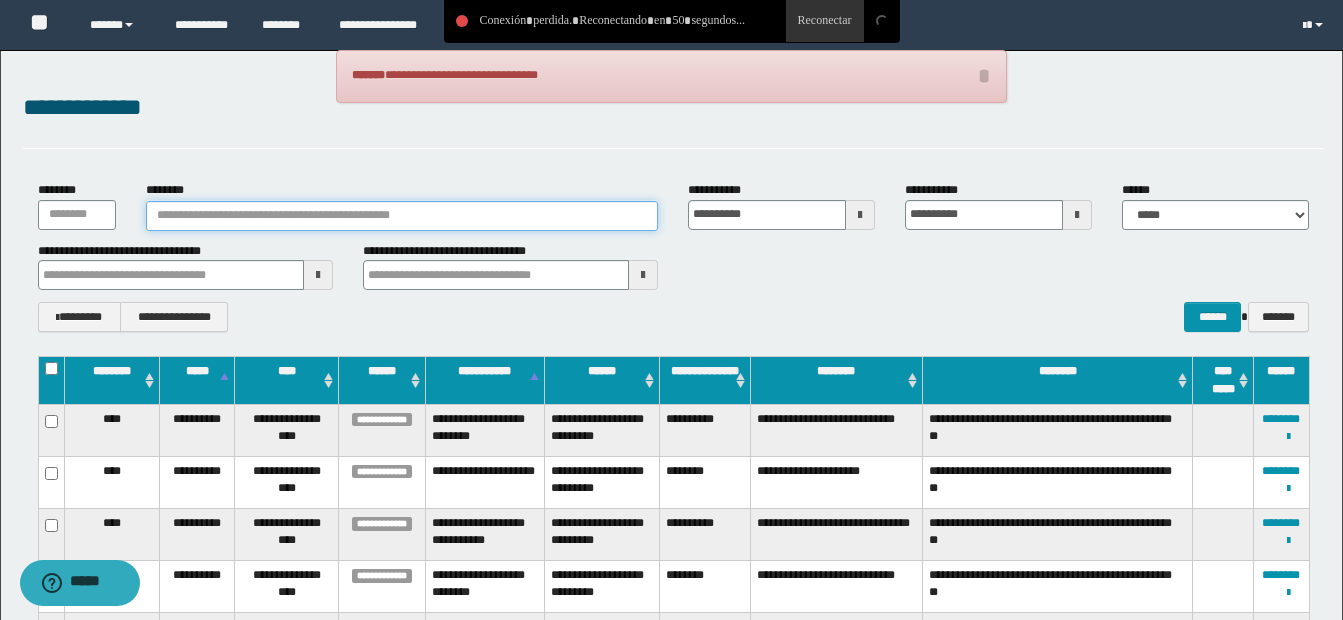 click on "********" at bounding box center (402, 216) 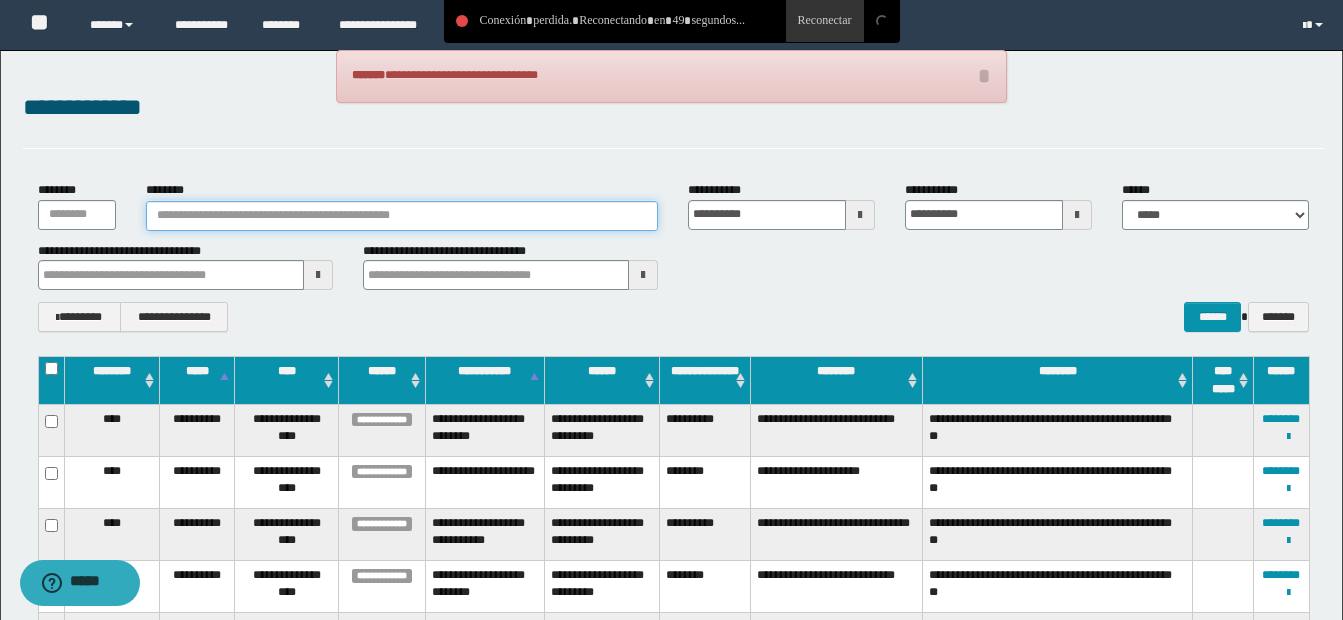 paste on "**********" 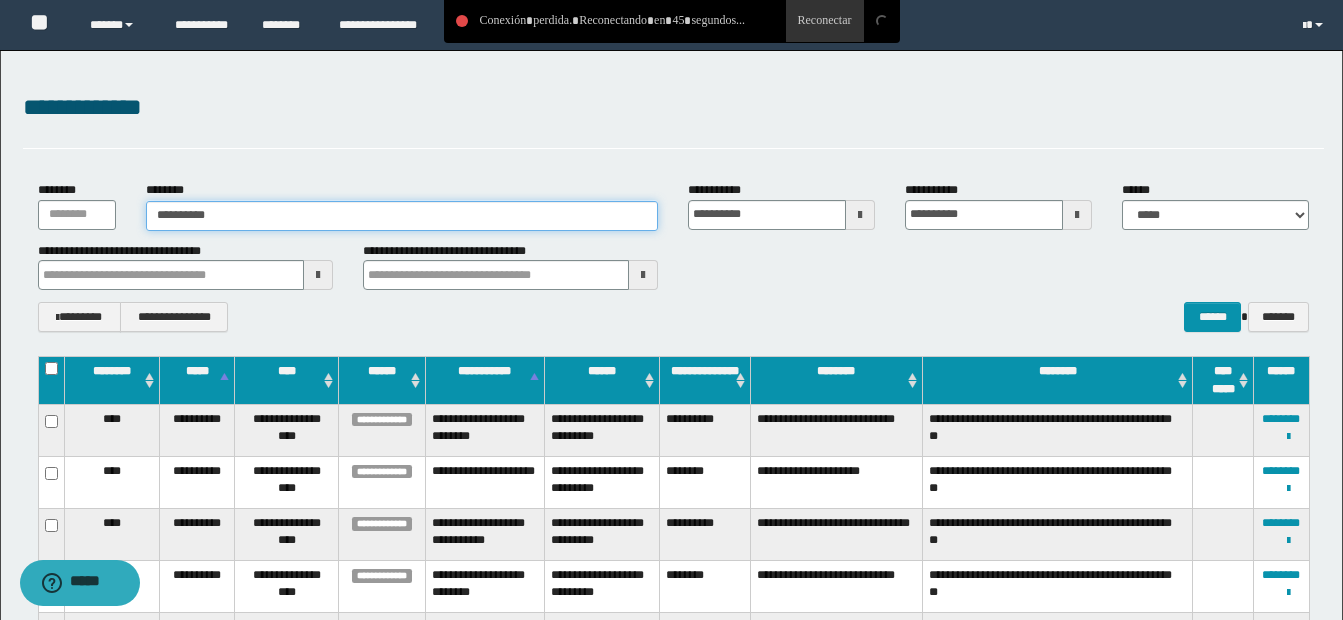 type on "**********" 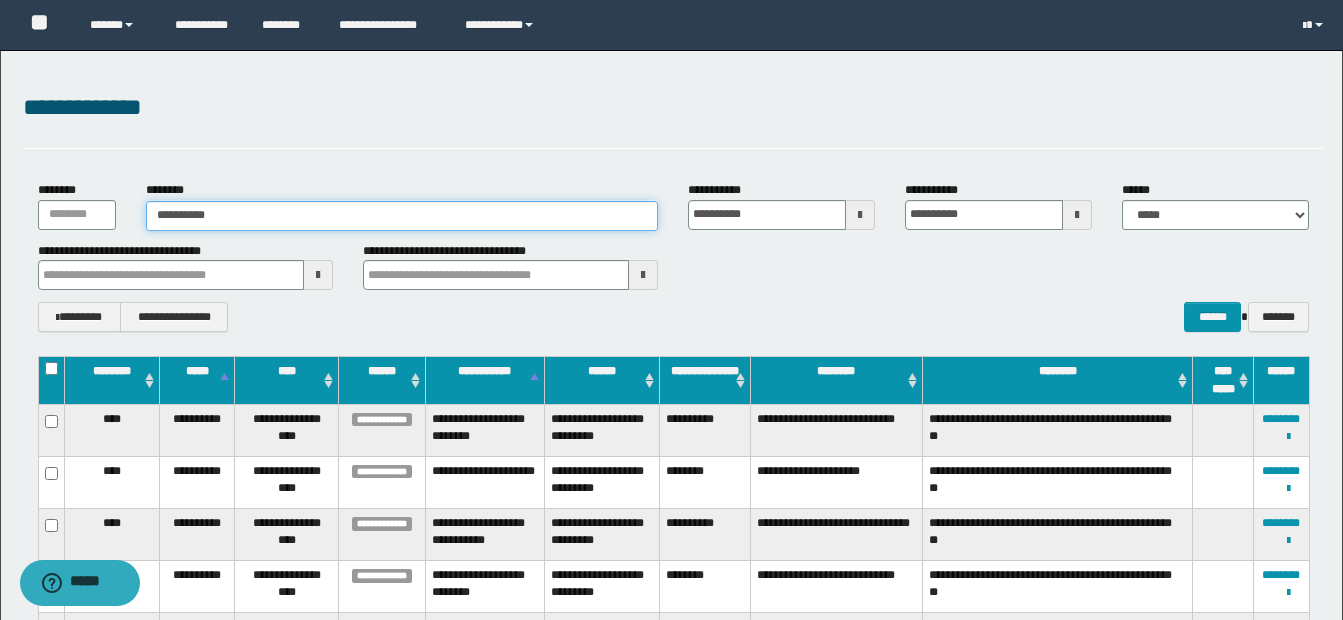 click on "**********" at bounding box center (402, 216) 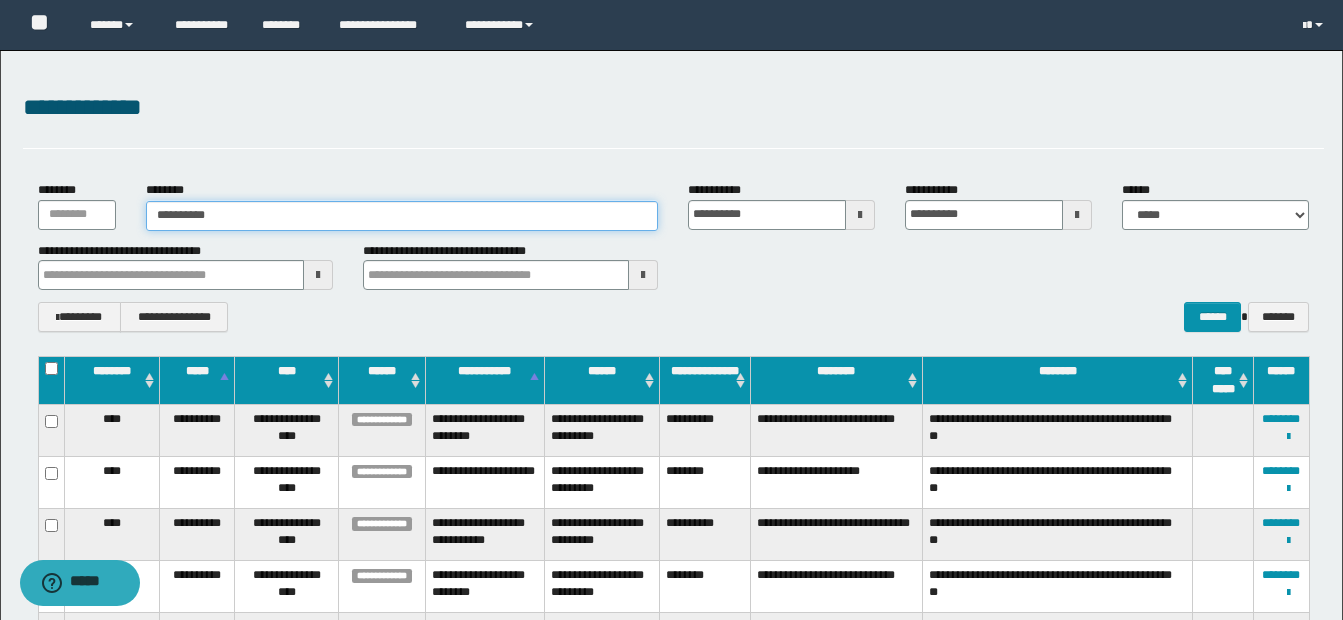 click on "**********" at bounding box center [402, 216] 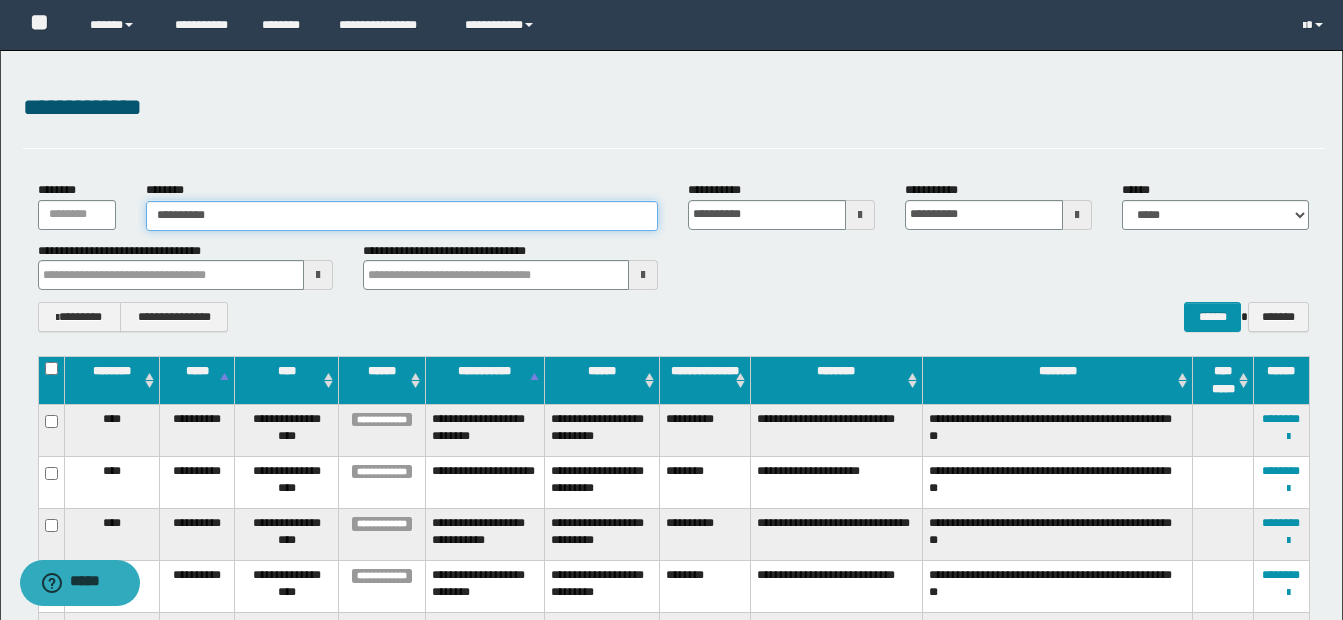 drag, startPoint x: 228, startPoint y: 217, endPoint x: 97, endPoint y: 222, distance: 131.09538 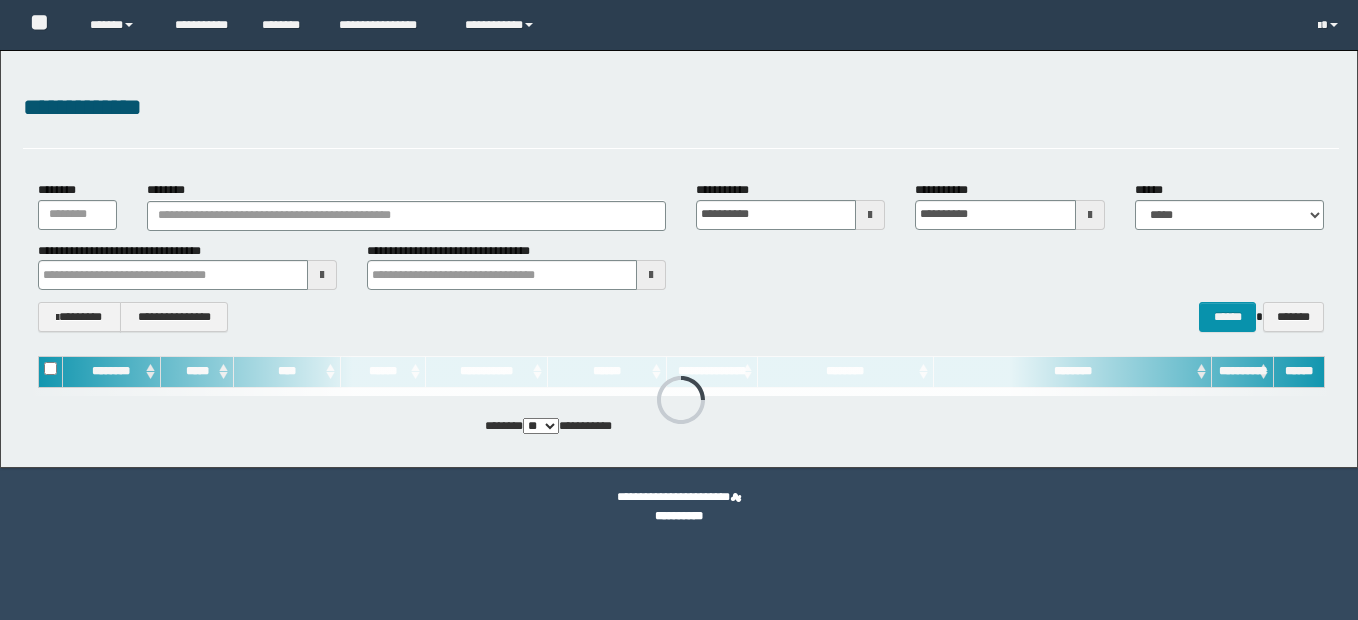 scroll, scrollTop: 0, scrollLeft: 0, axis: both 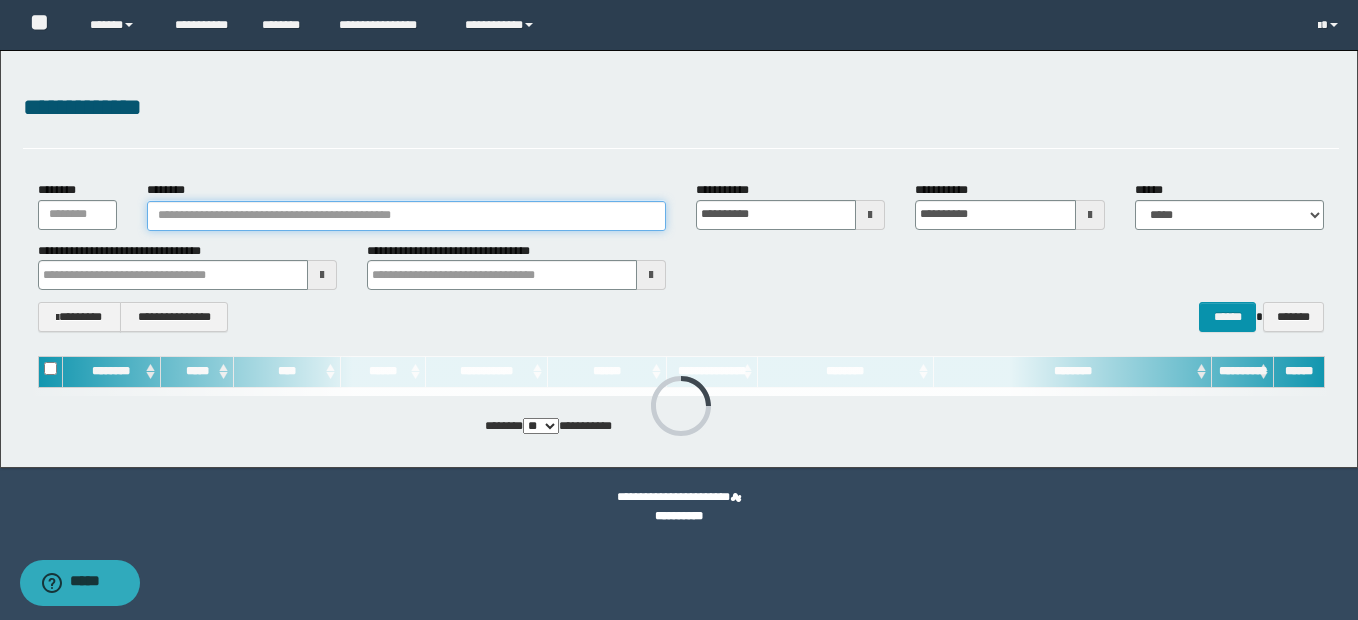 click on "********" at bounding box center [406, 216] 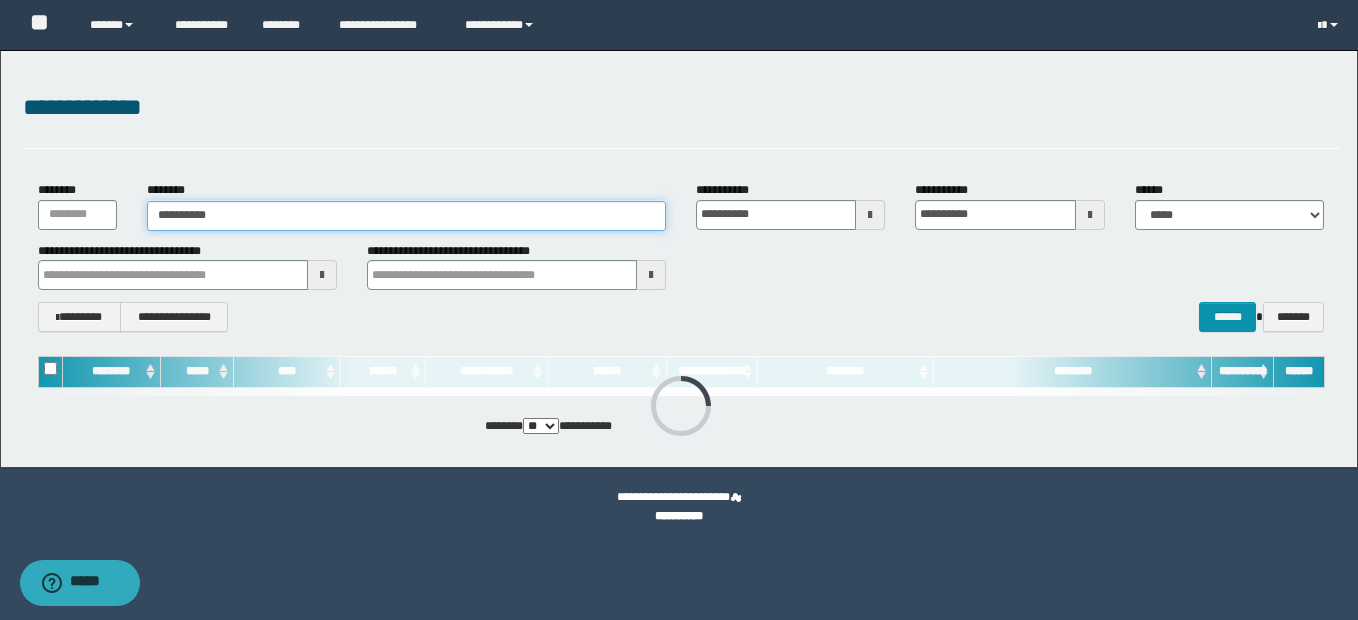 type on "**********" 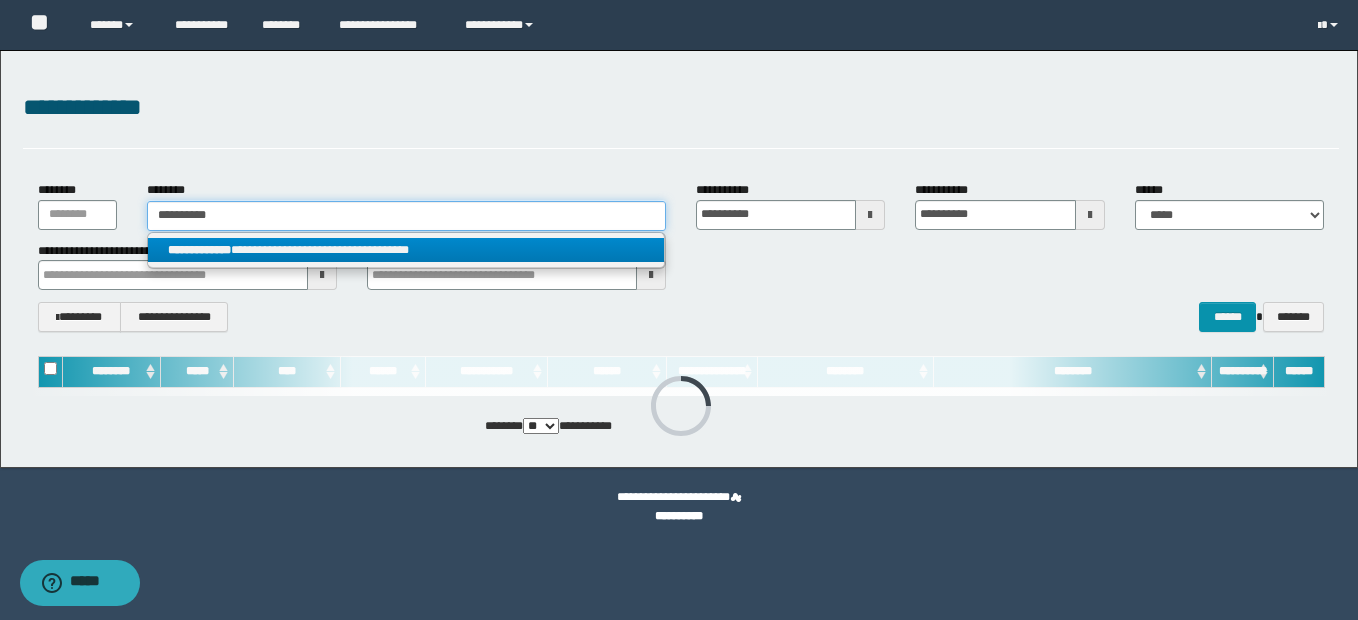 type on "**********" 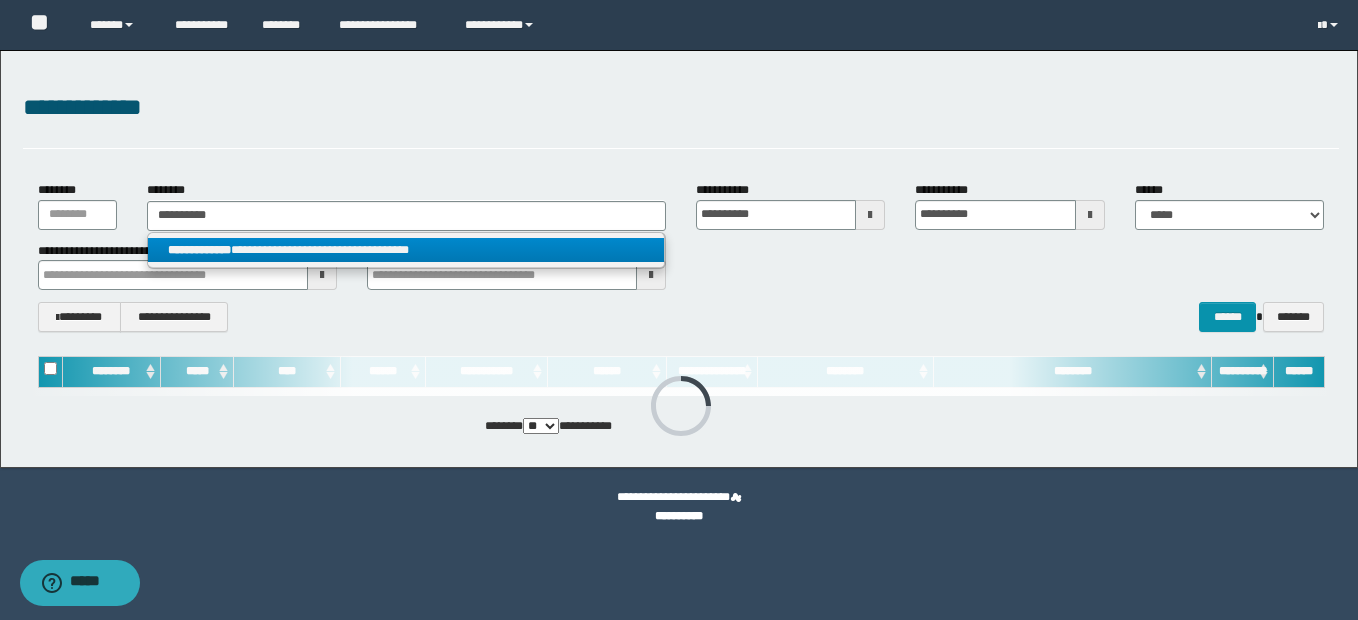 click on "**********" at bounding box center (199, 250) 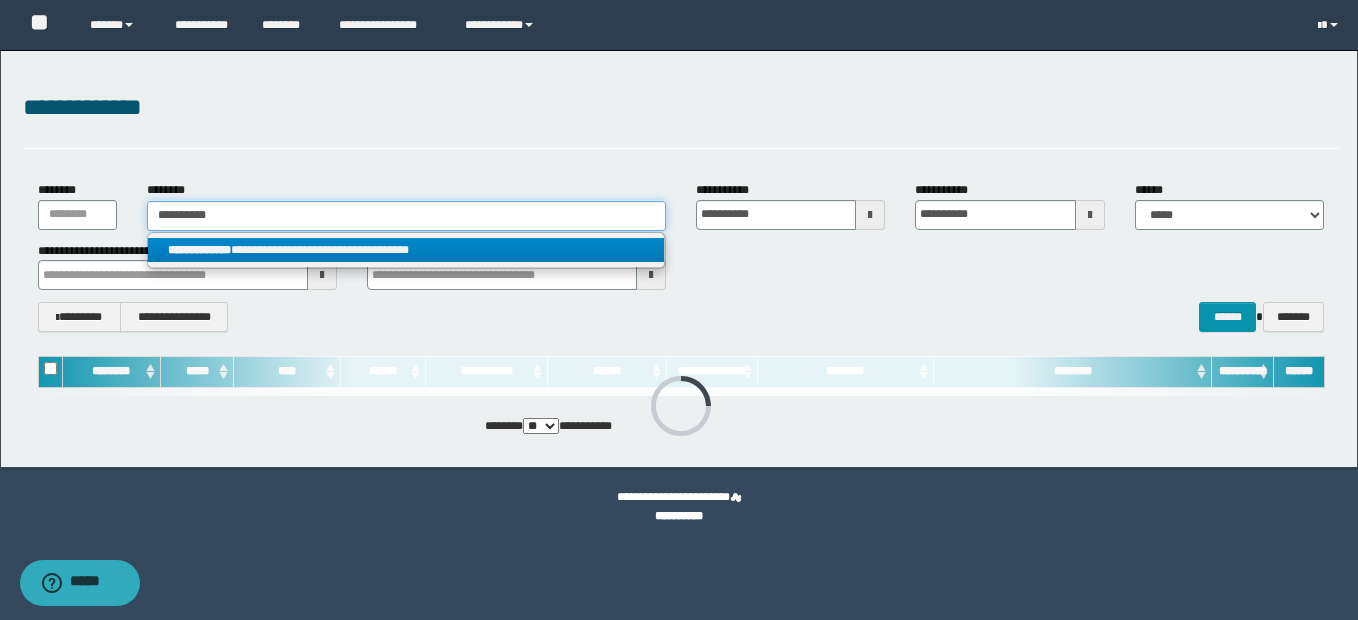 type 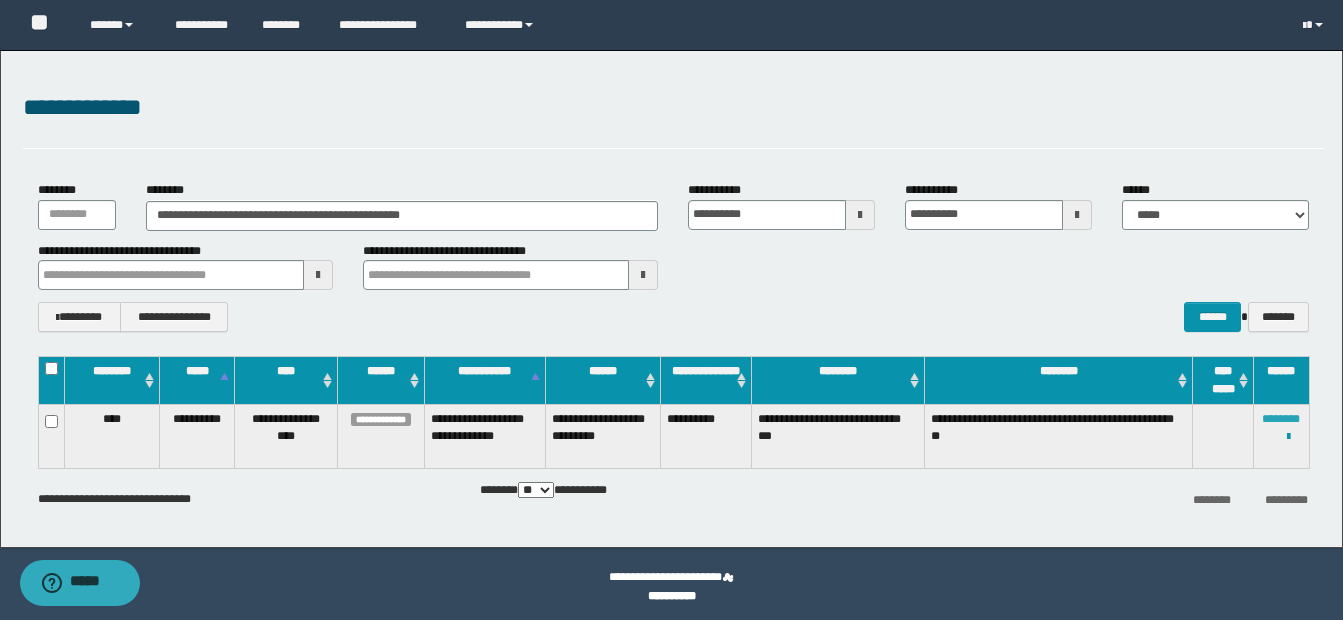 click on "********" at bounding box center [1281, 419] 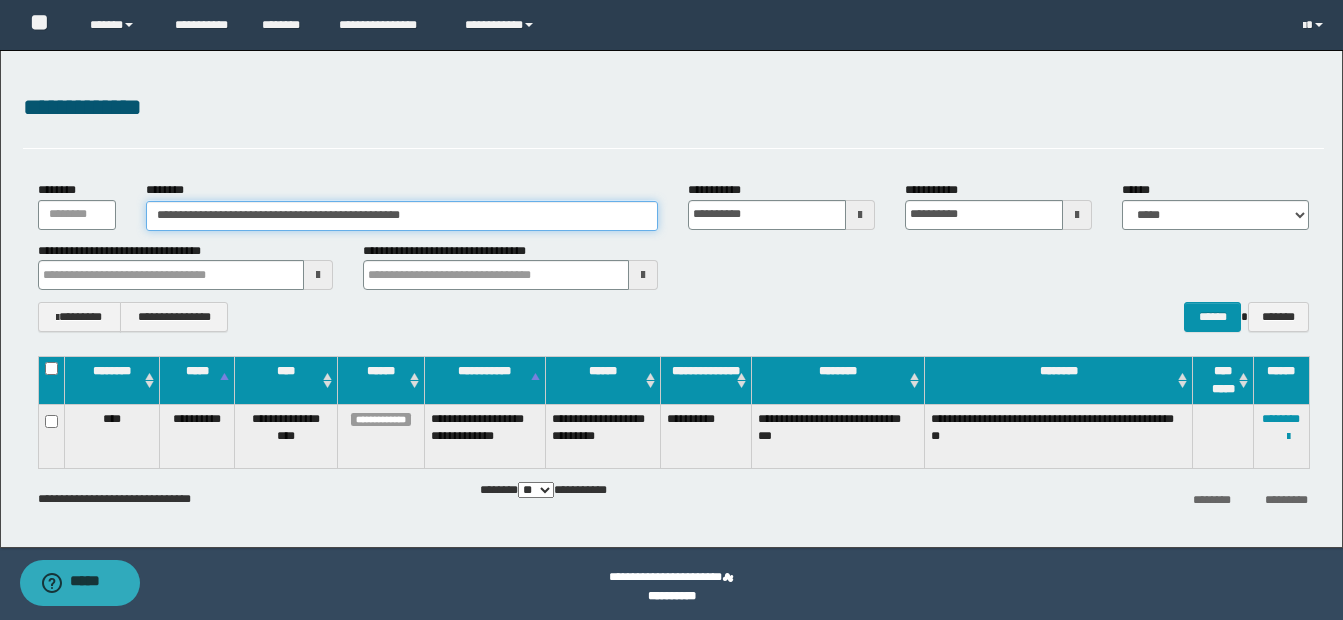 drag, startPoint x: 155, startPoint y: 210, endPoint x: 566, endPoint y: 221, distance: 411.1472 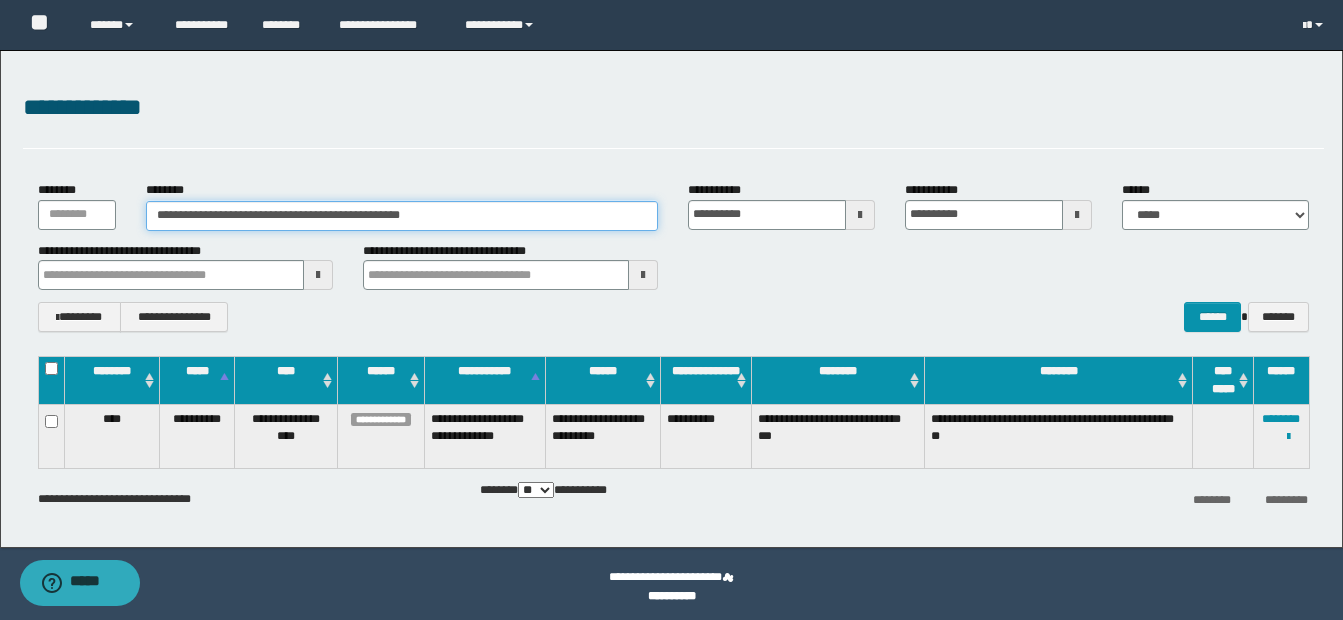 paste 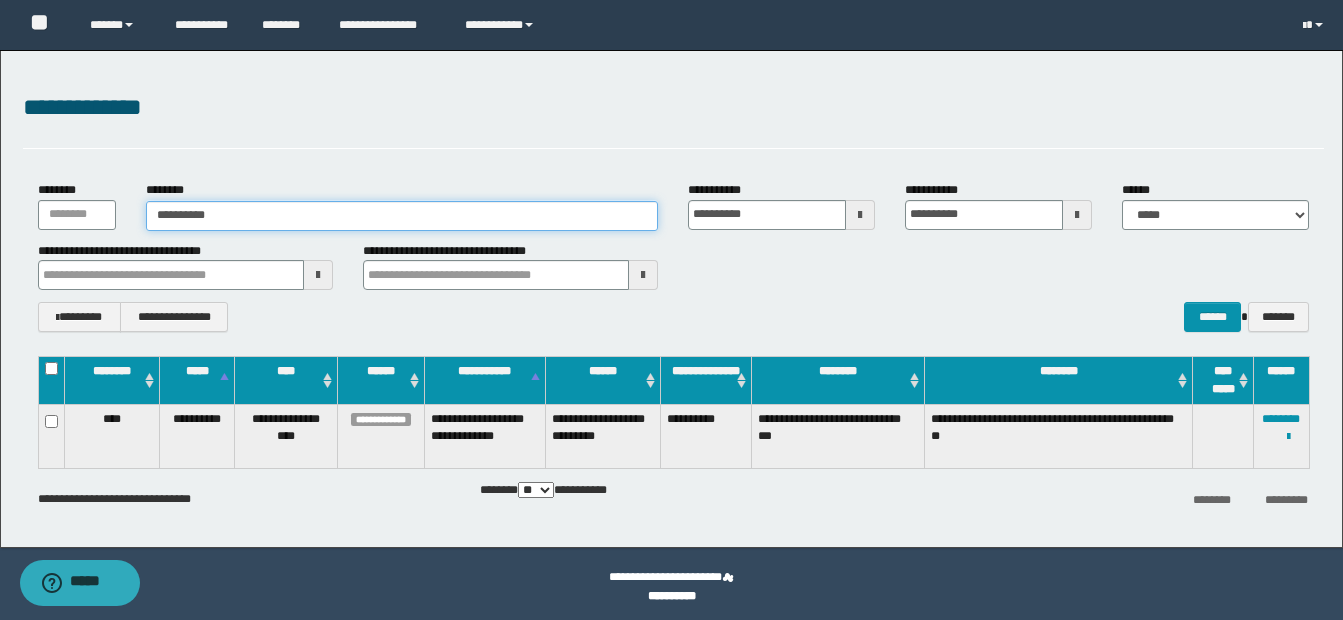 type on "**********" 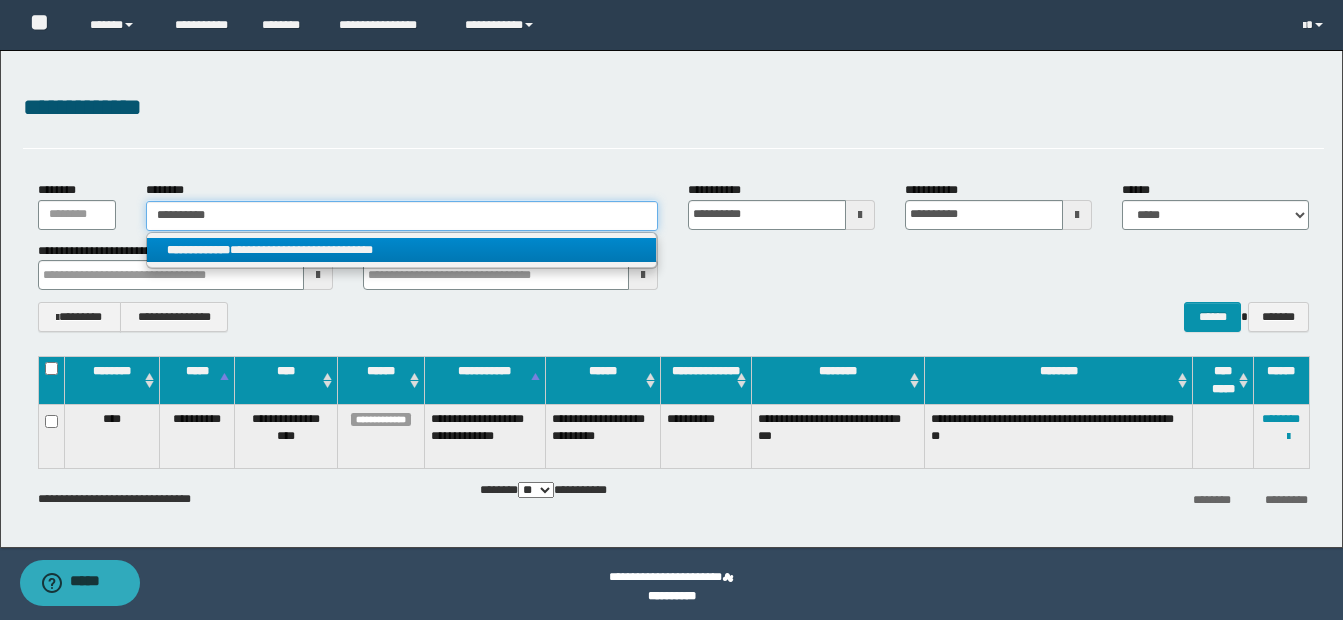 type on "**********" 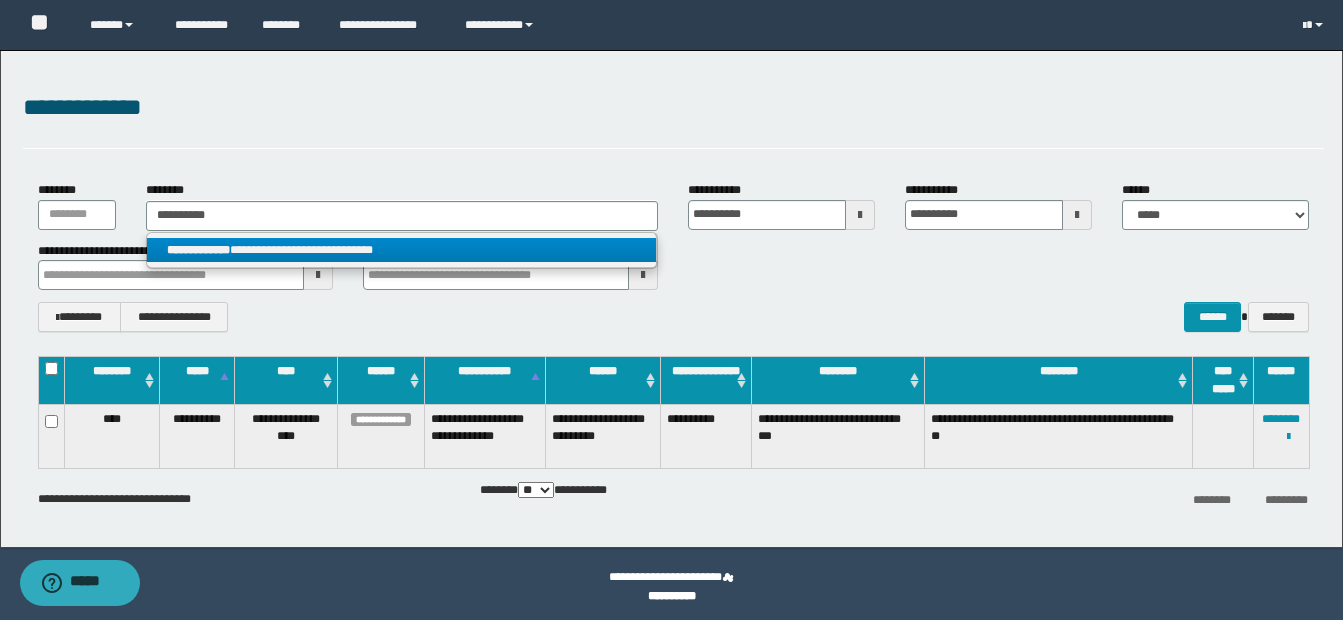 click on "**********" at bounding box center [401, 250] 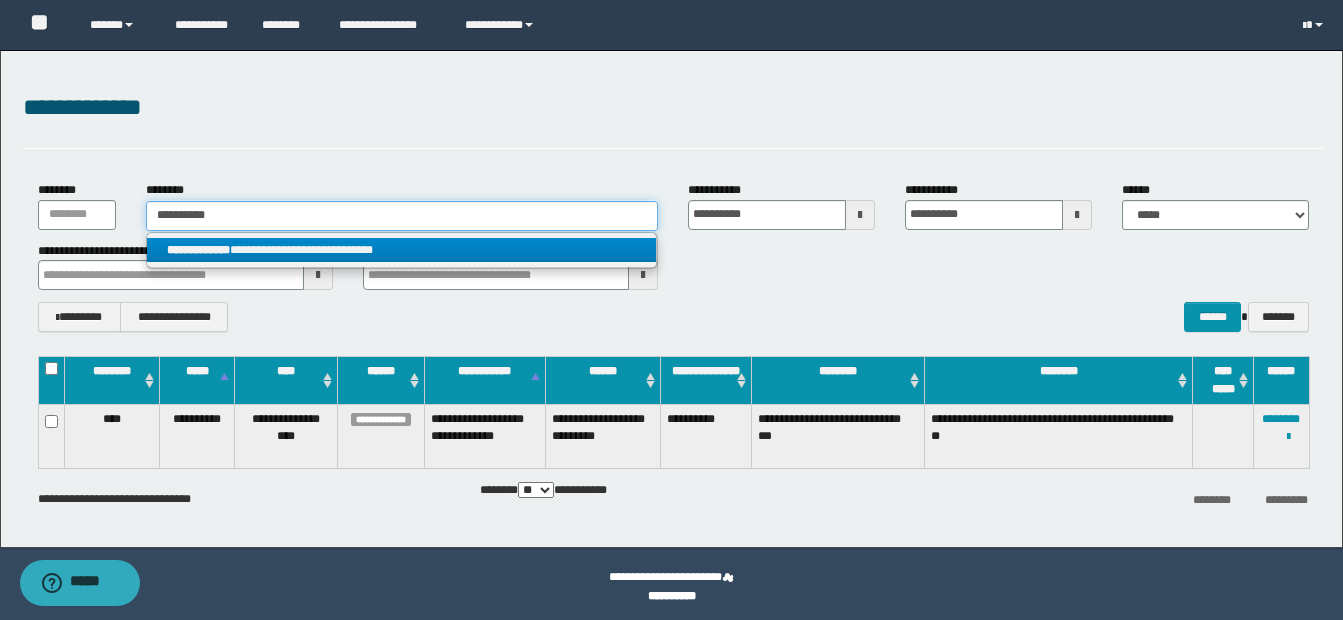 type 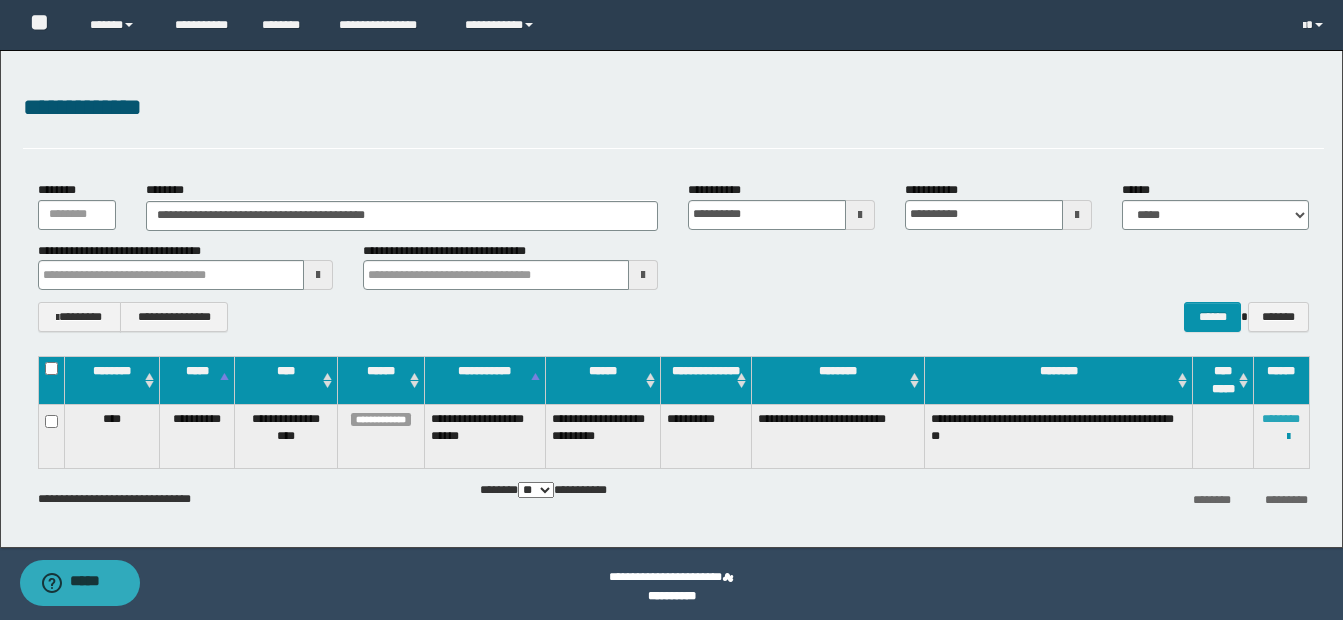 click on "********" at bounding box center (1281, 419) 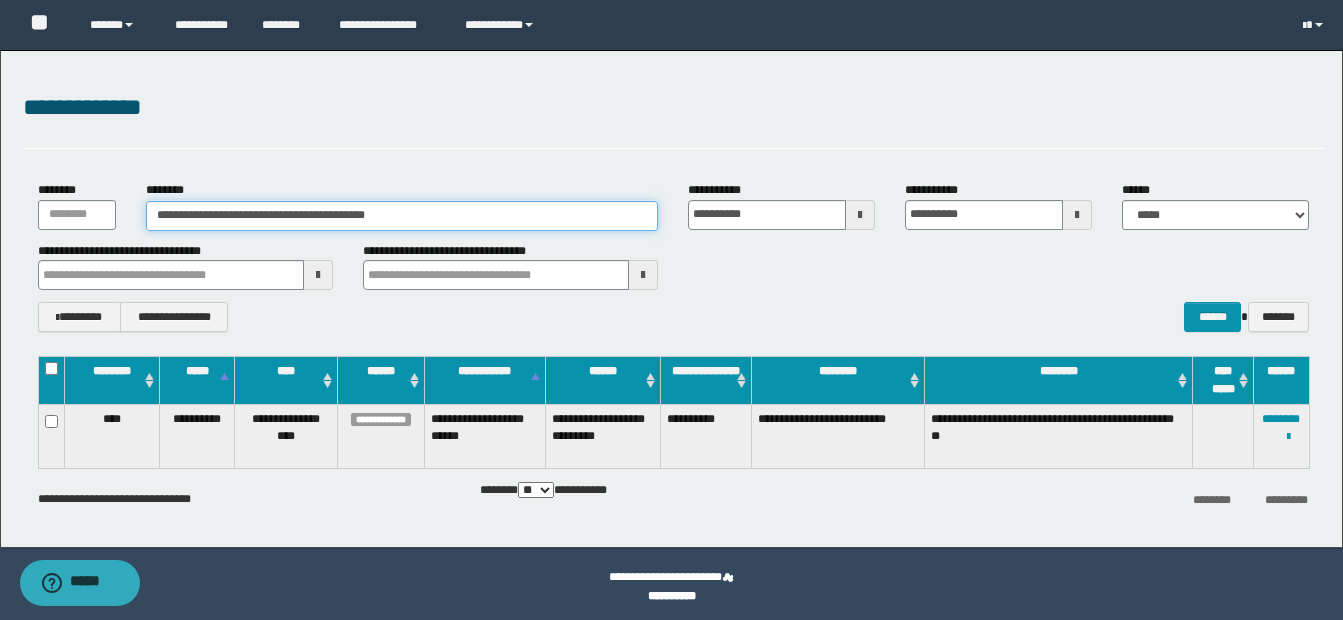 drag, startPoint x: 159, startPoint y: 204, endPoint x: 489, endPoint y: 218, distance: 330.29684 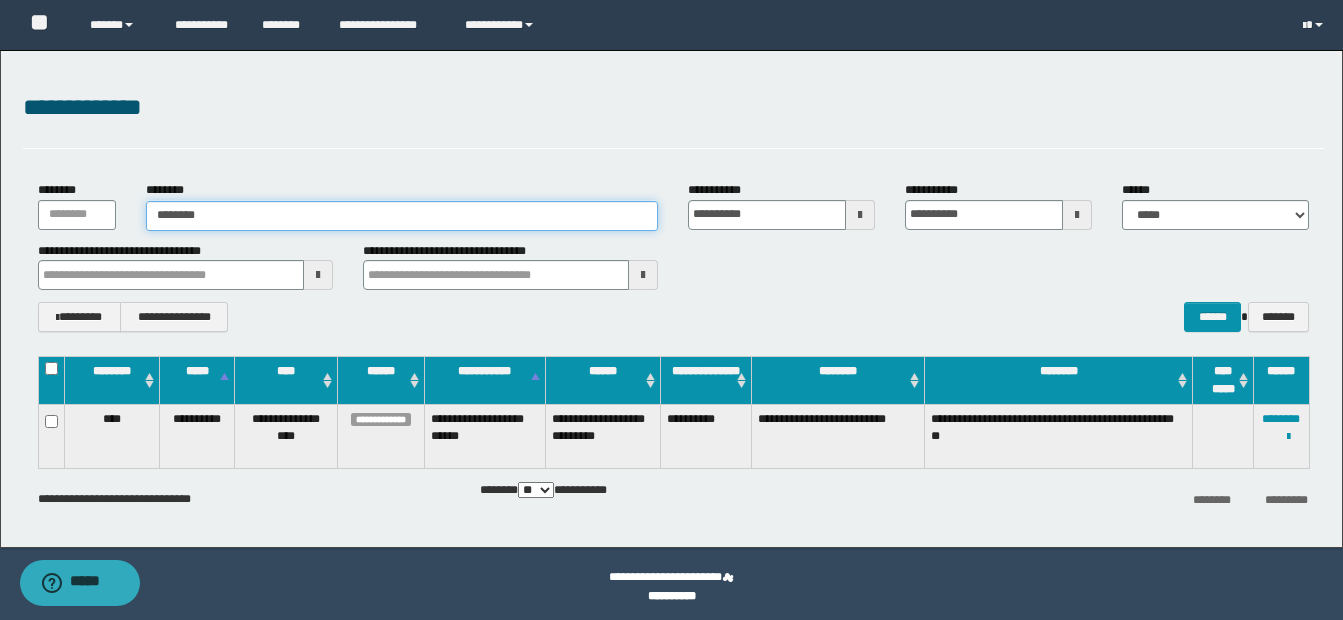 type on "********" 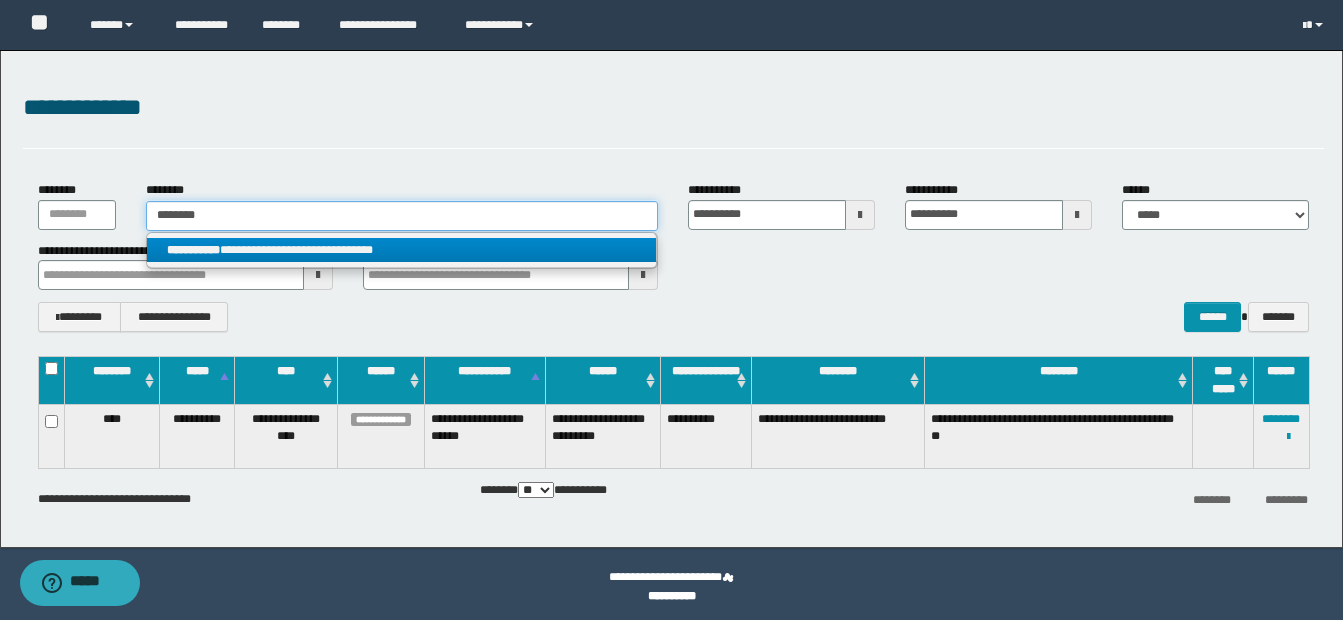type on "********" 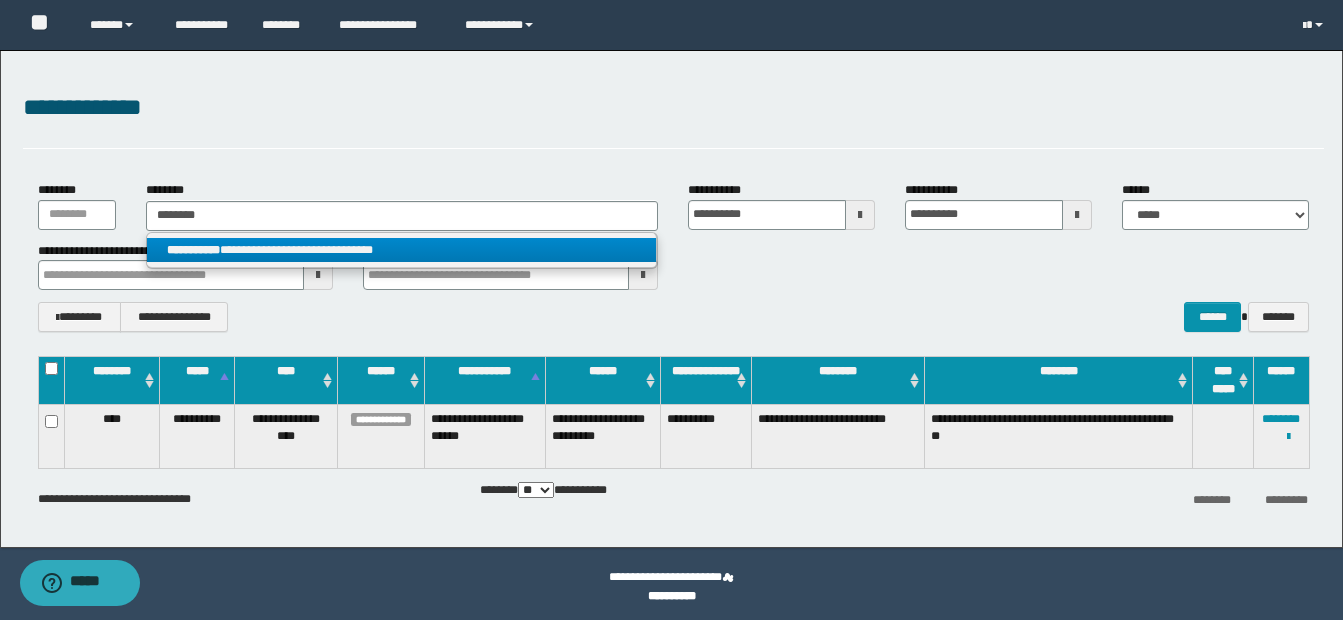 click on "**********" at bounding box center (401, 250) 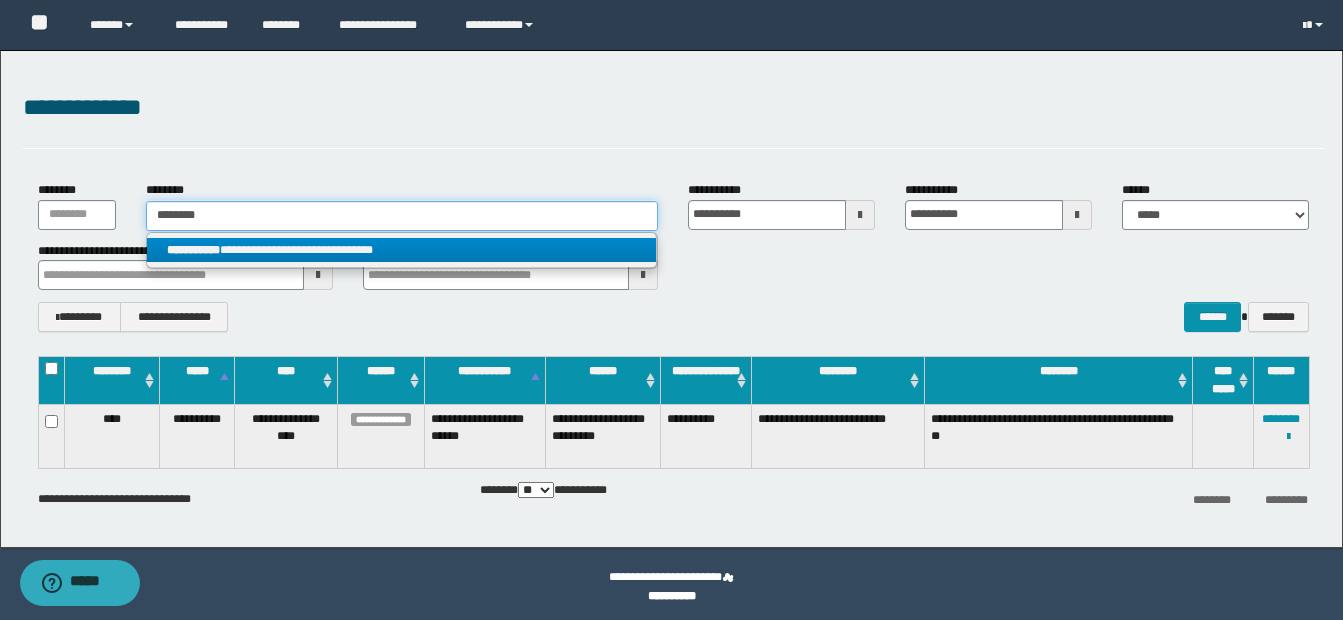 type 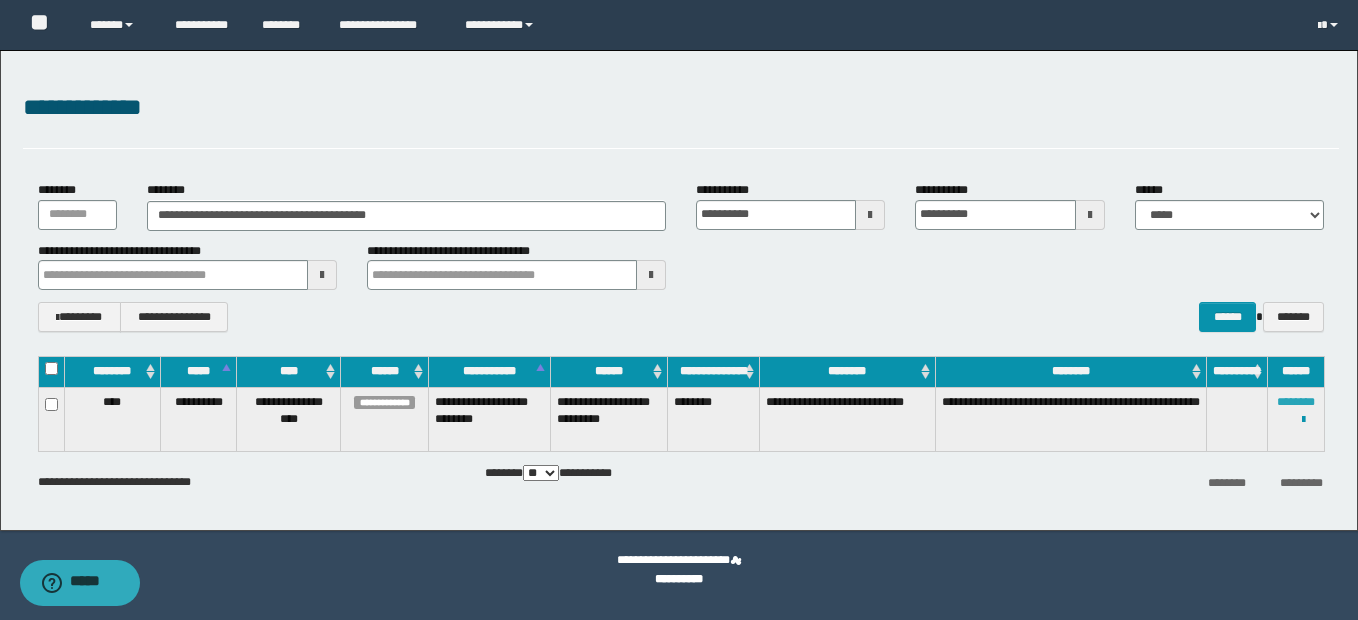 click on "********" at bounding box center (1296, 402) 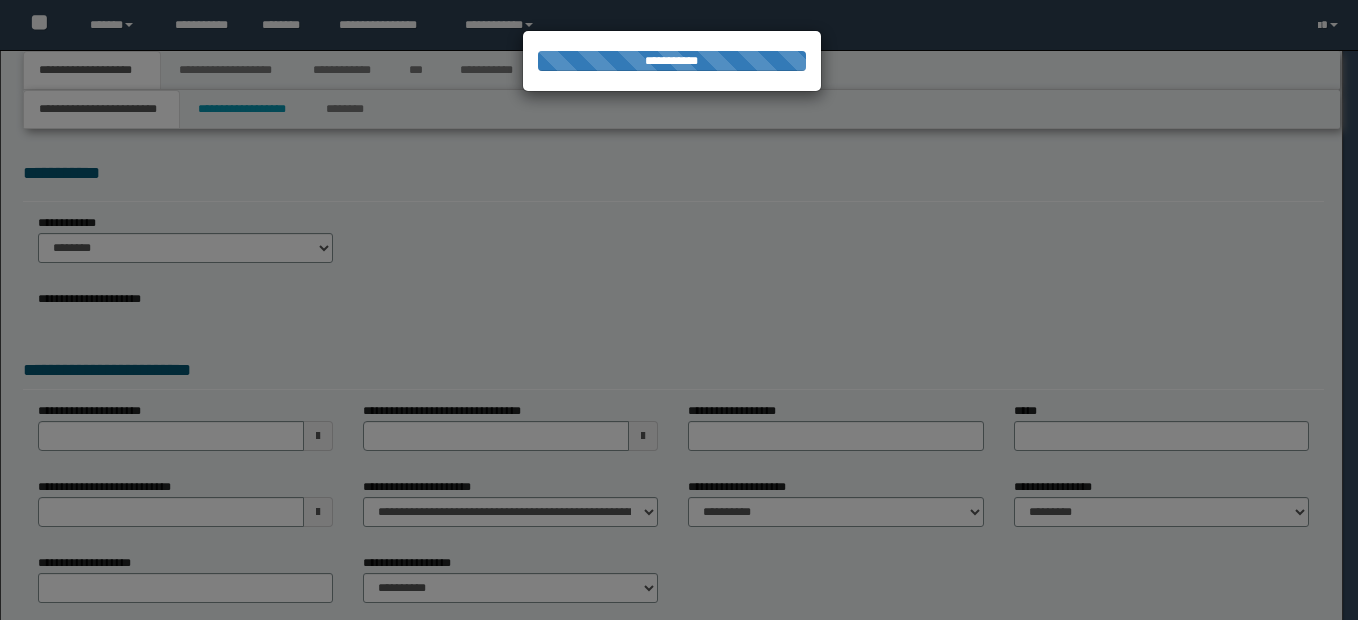 scroll, scrollTop: 0, scrollLeft: 0, axis: both 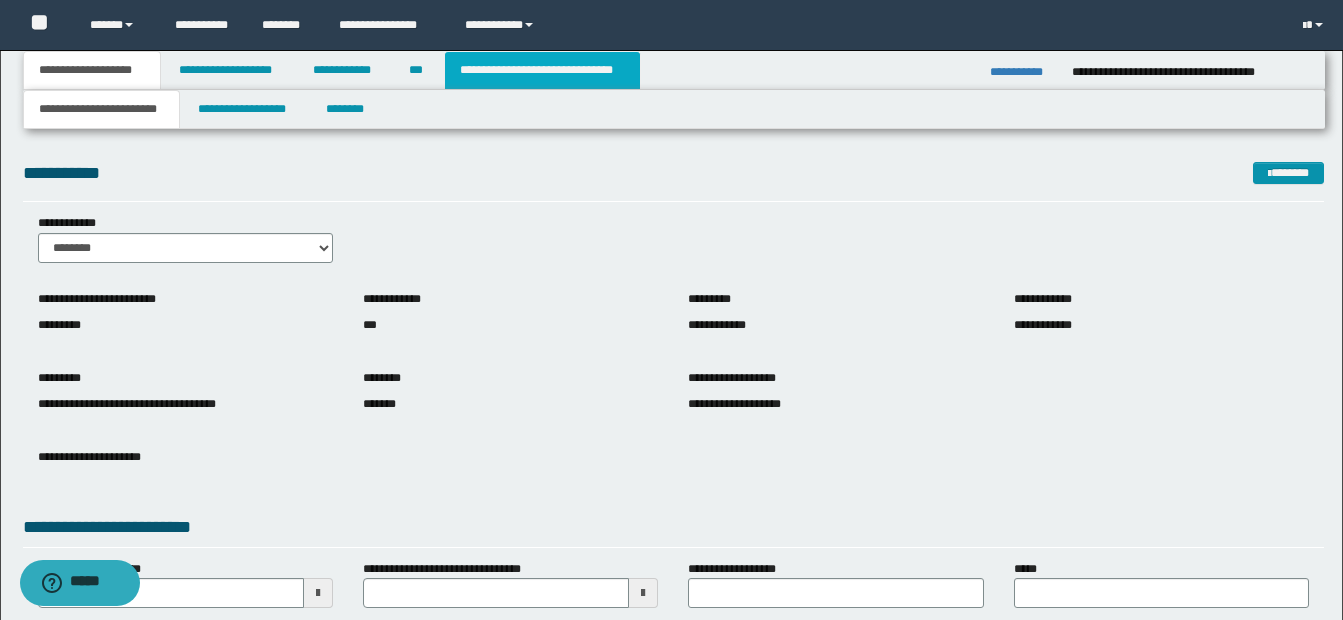 click on "**********" at bounding box center (542, 70) 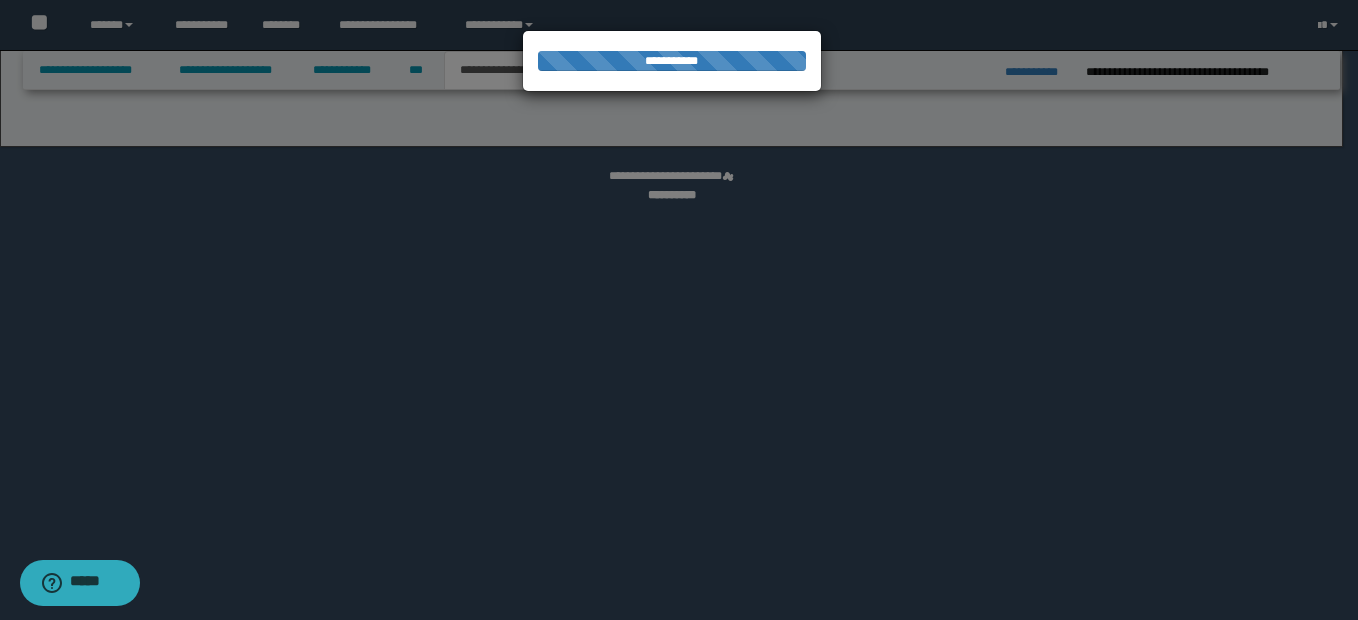 select on "*" 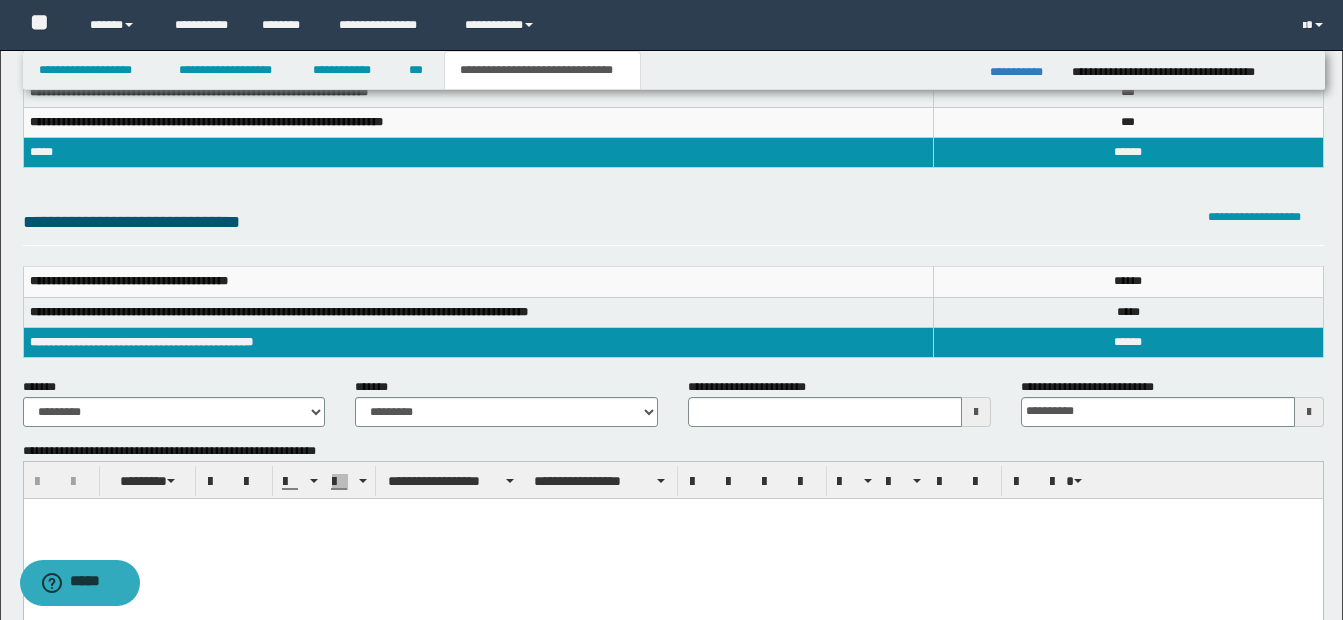 scroll, scrollTop: 300, scrollLeft: 0, axis: vertical 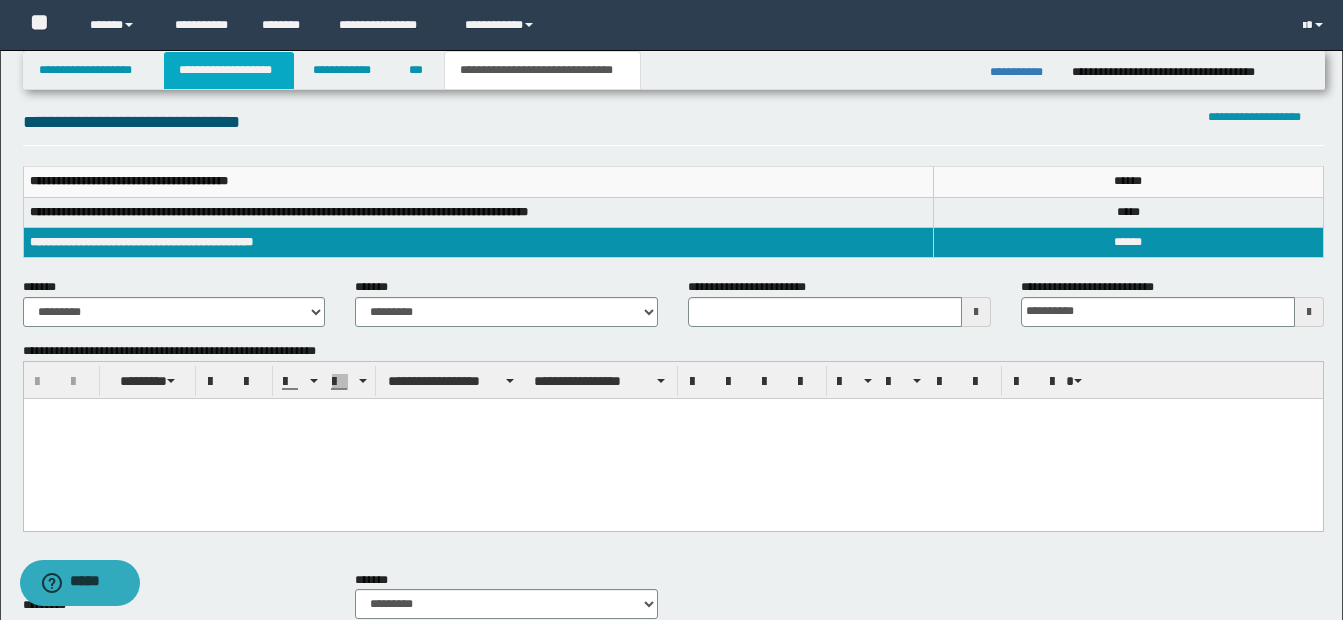 click on "**********" at bounding box center (229, 70) 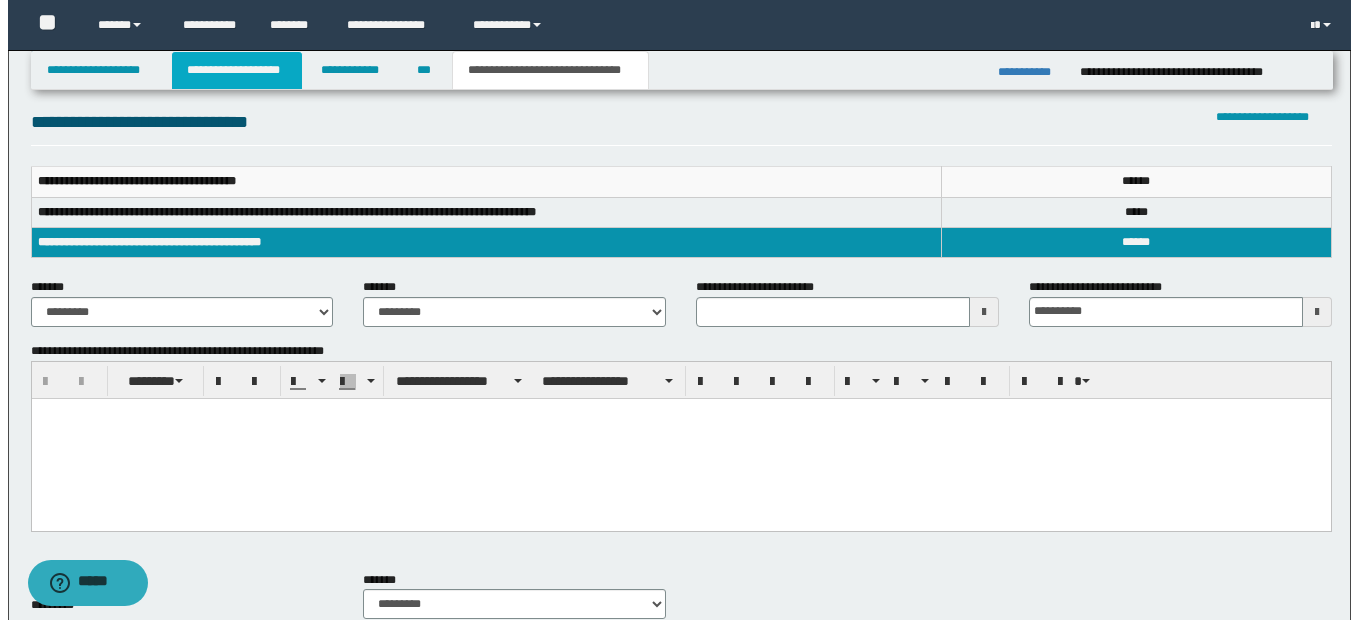 scroll, scrollTop: 0, scrollLeft: 0, axis: both 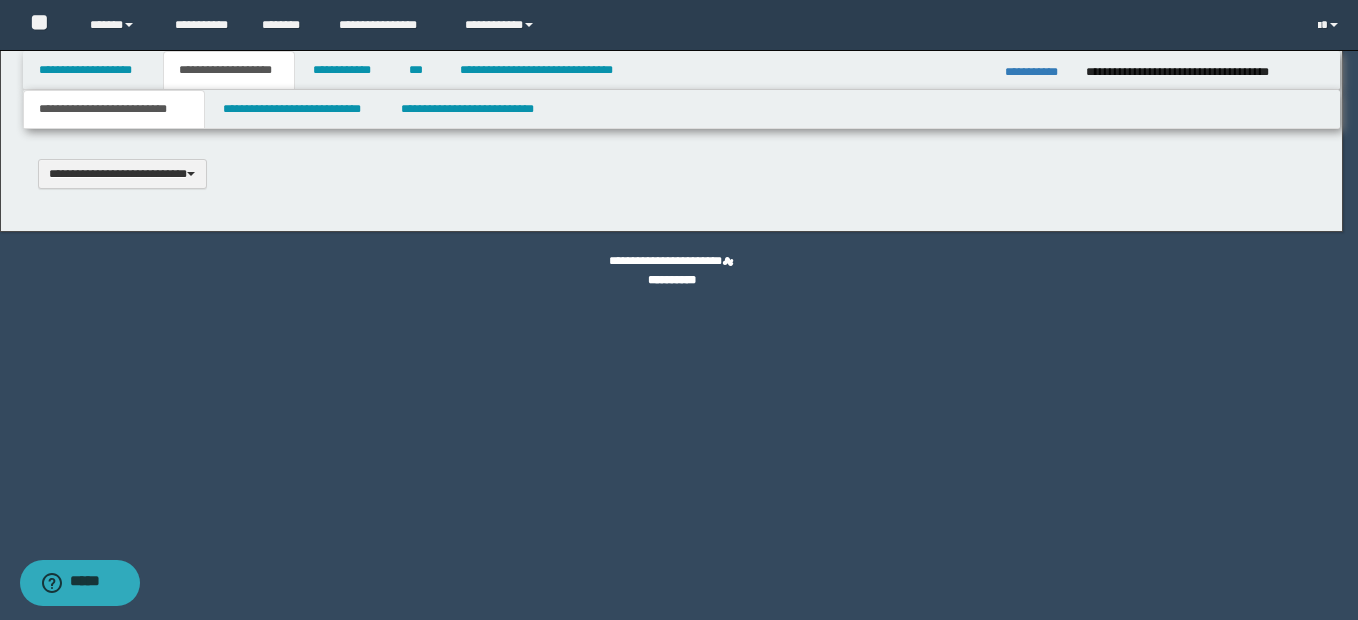 type 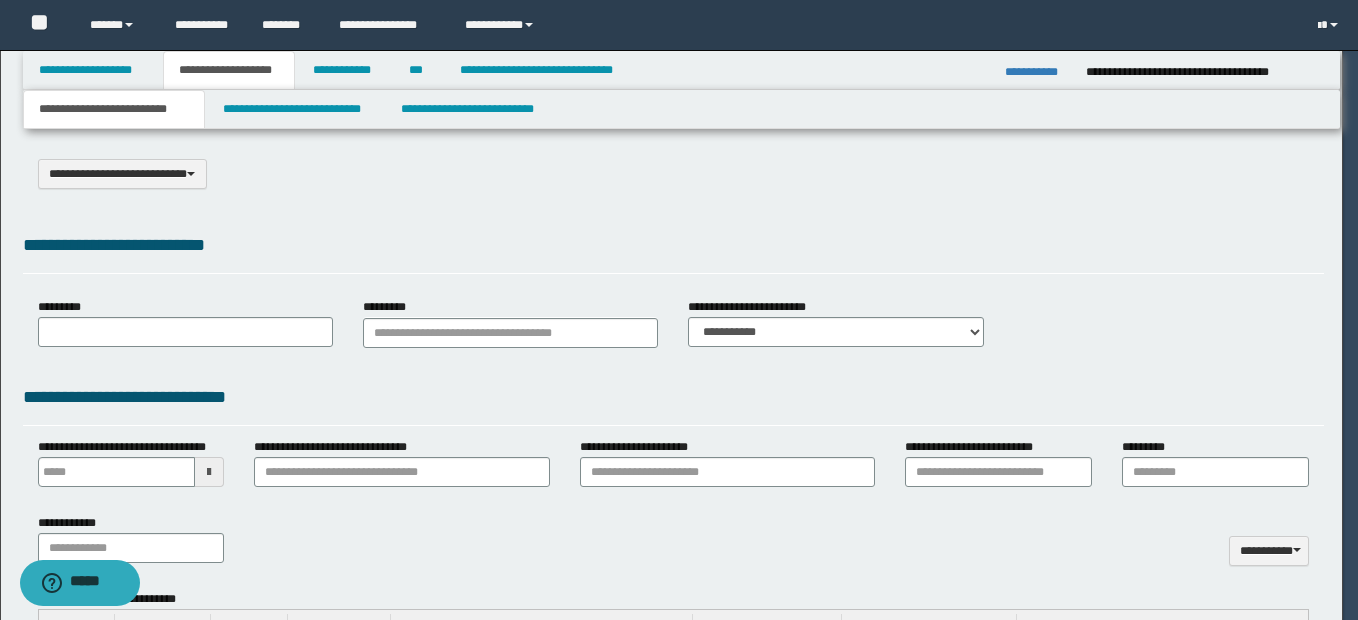 select on "*" 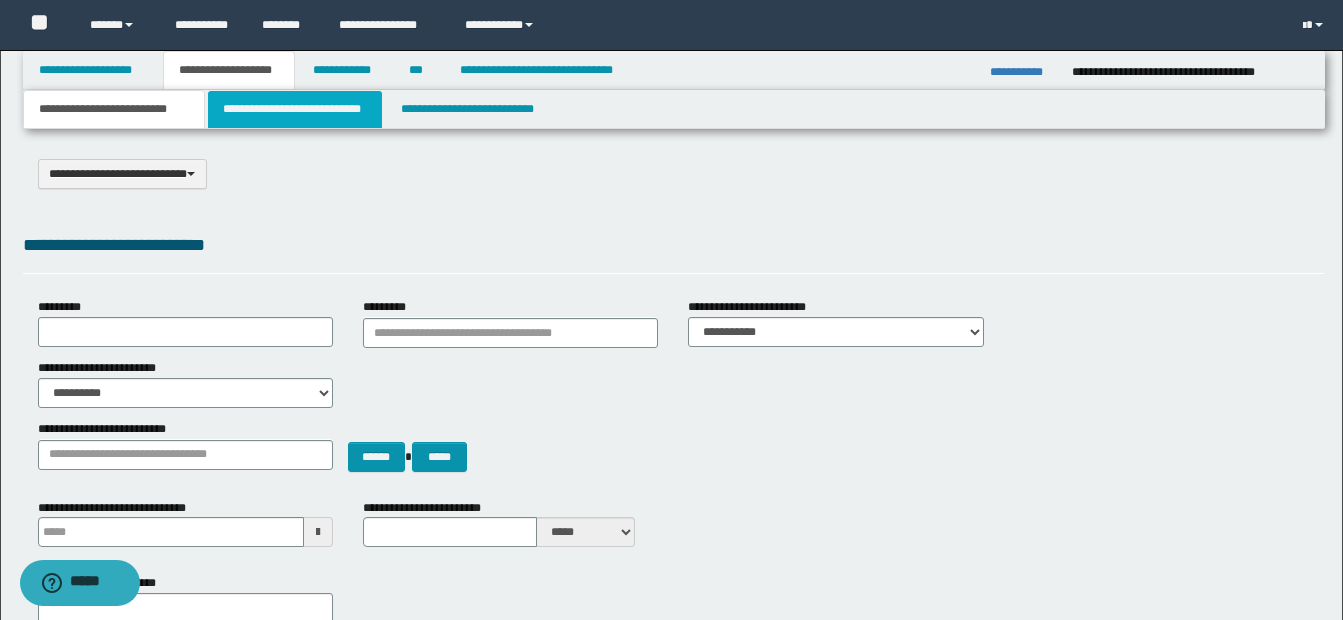 click on "**********" at bounding box center (295, 109) 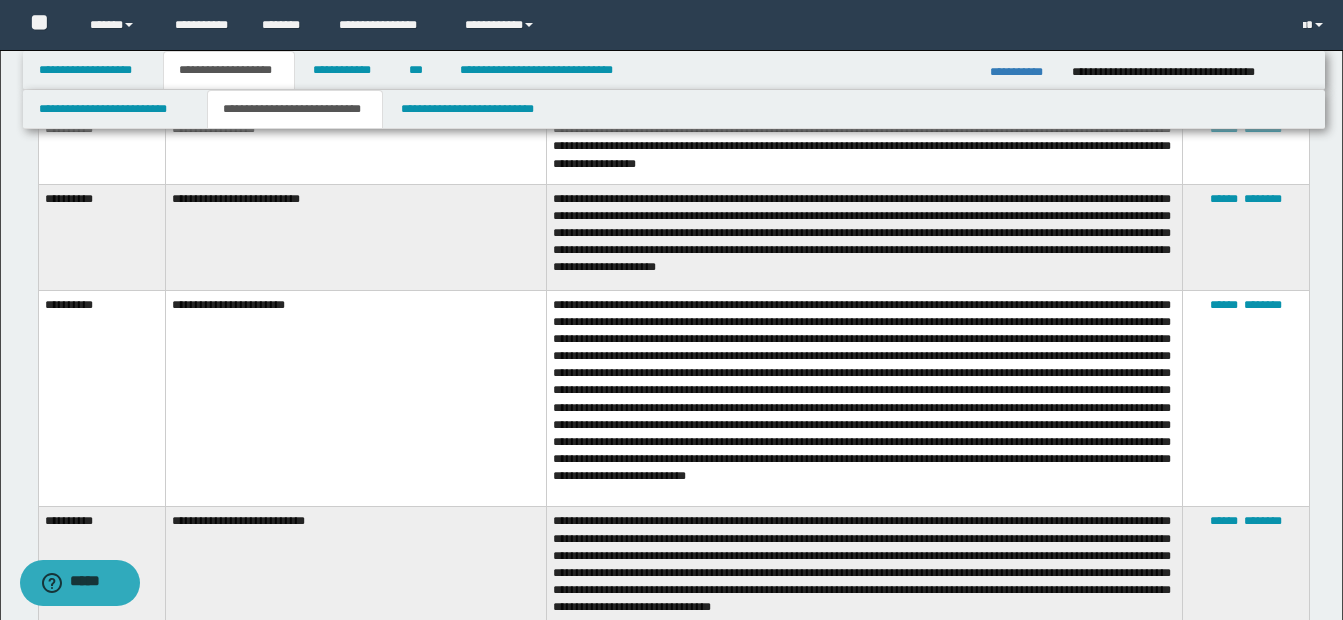 scroll, scrollTop: 1800, scrollLeft: 0, axis: vertical 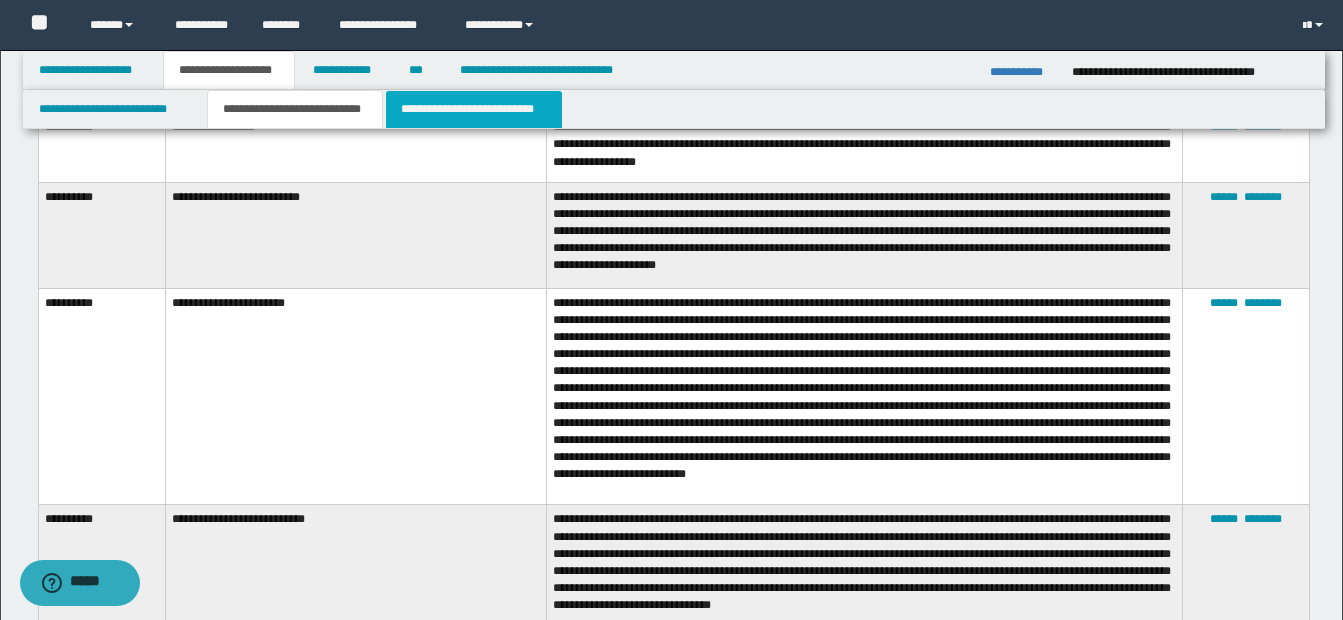 click on "**********" at bounding box center (474, 109) 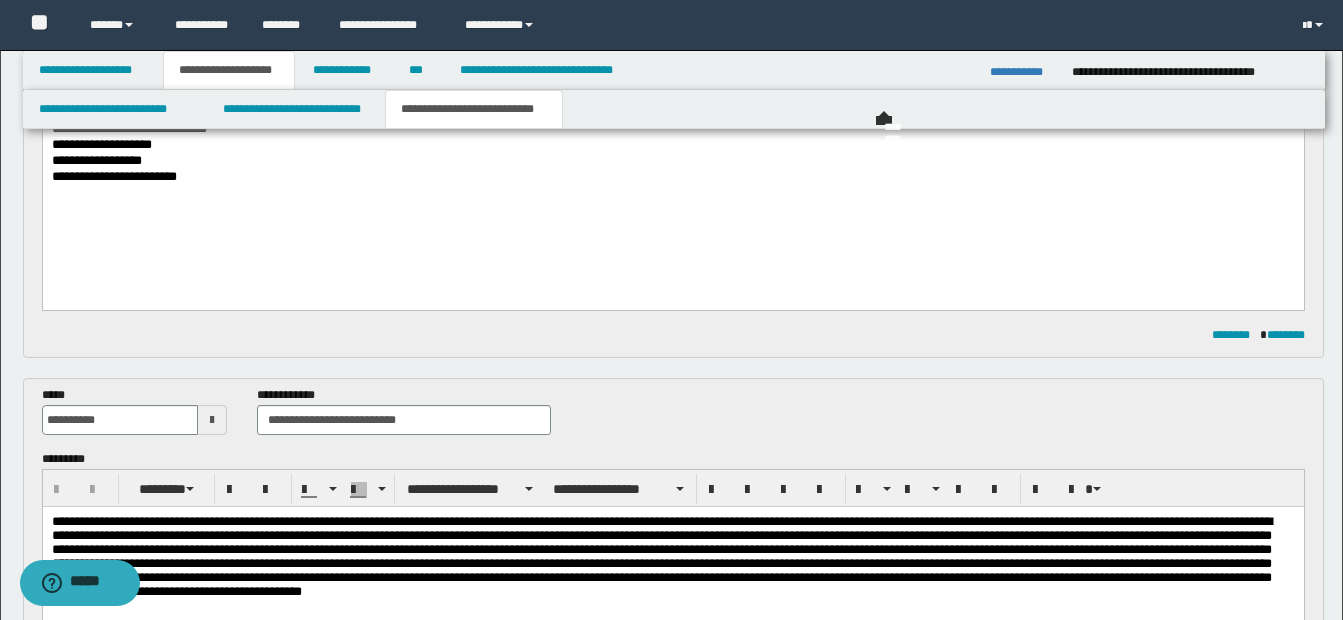 scroll, scrollTop: 0, scrollLeft: 0, axis: both 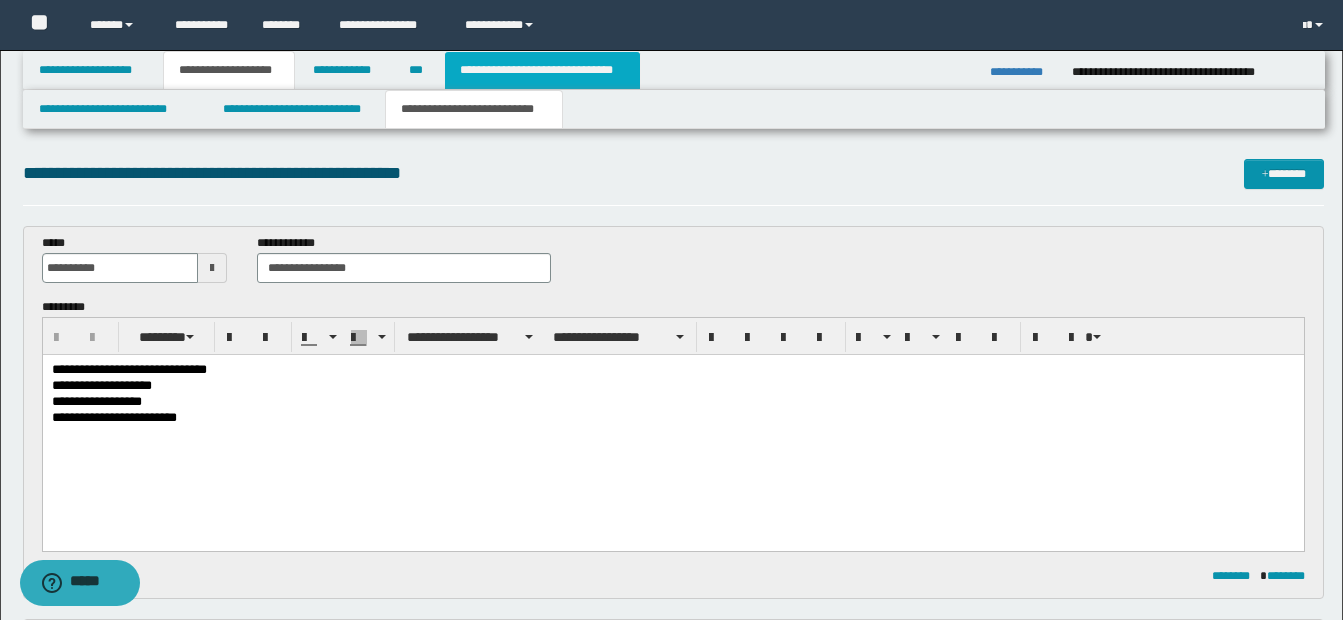 click on "**********" at bounding box center (542, 70) 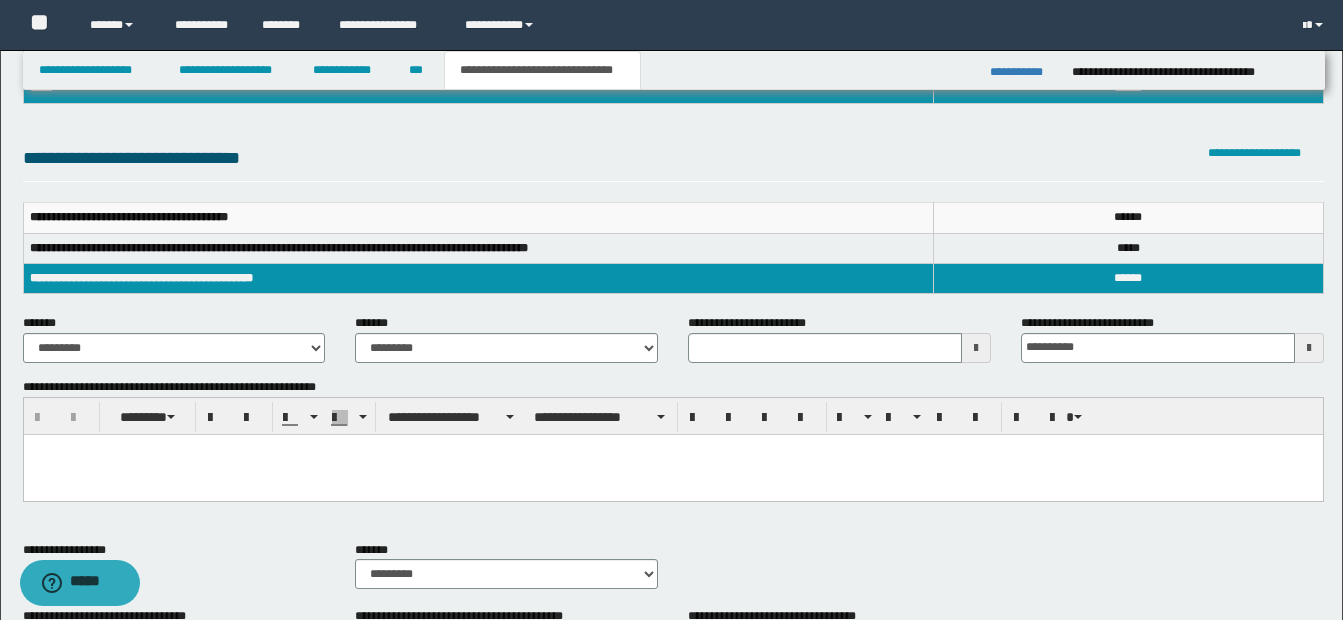 scroll, scrollTop: 300, scrollLeft: 0, axis: vertical 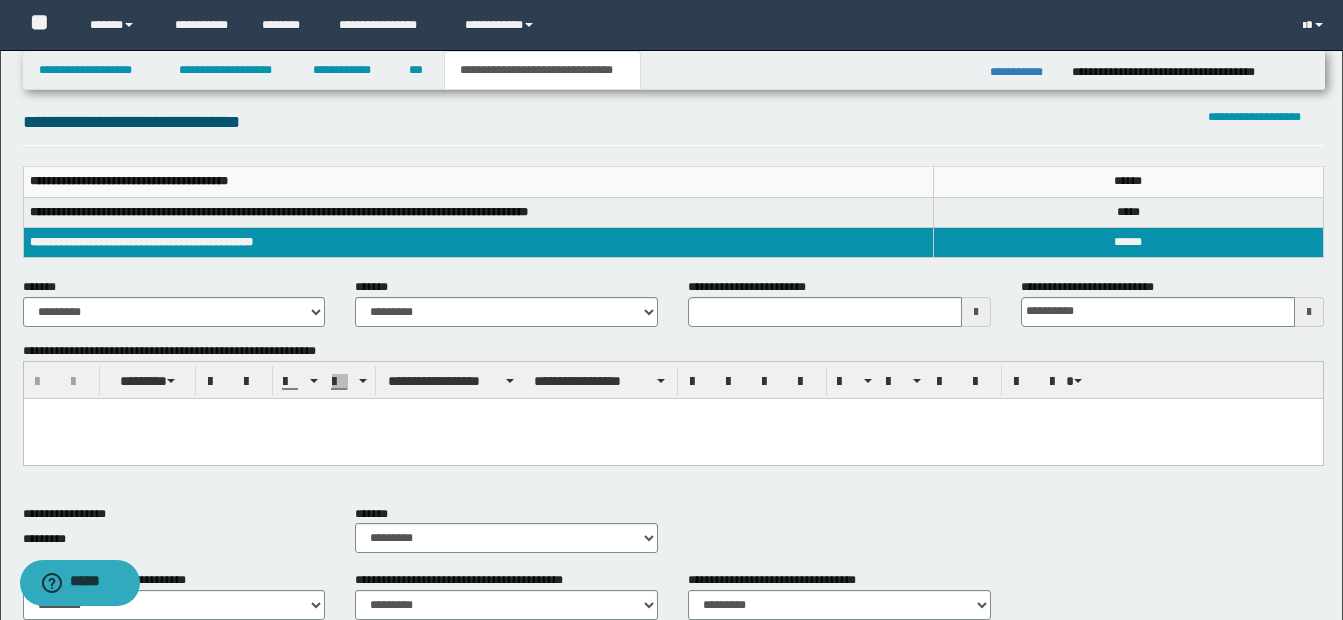 type 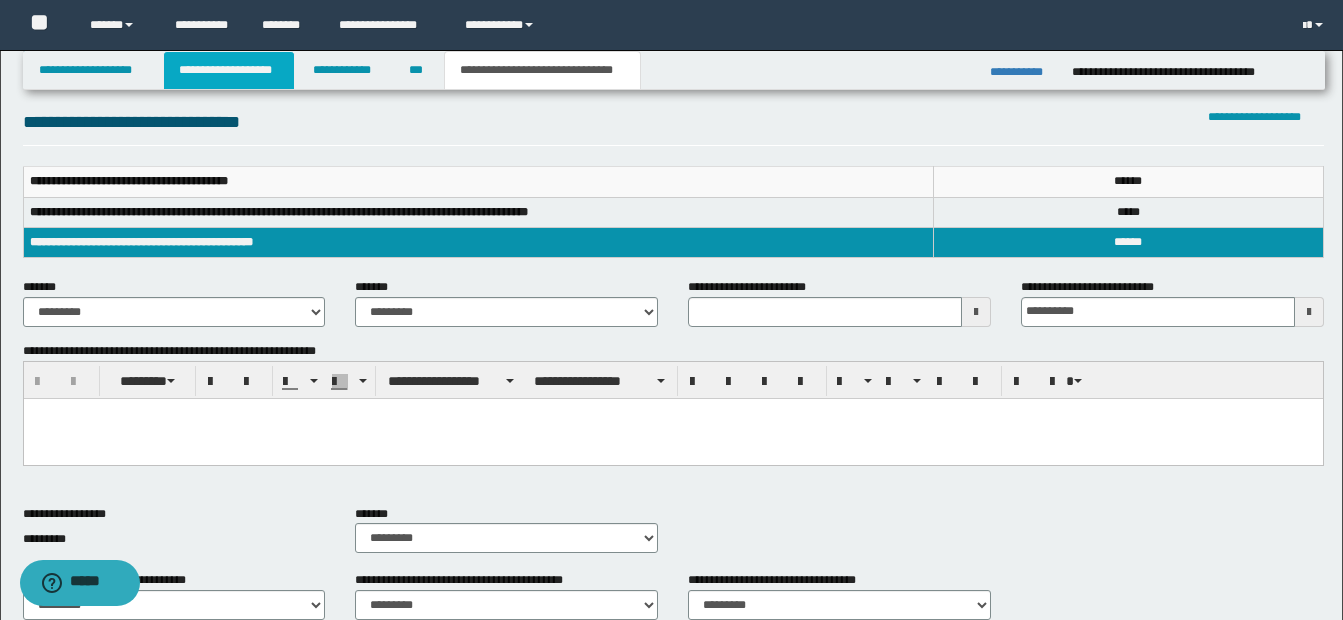 click on "**********" at bounding box center (229, 70) 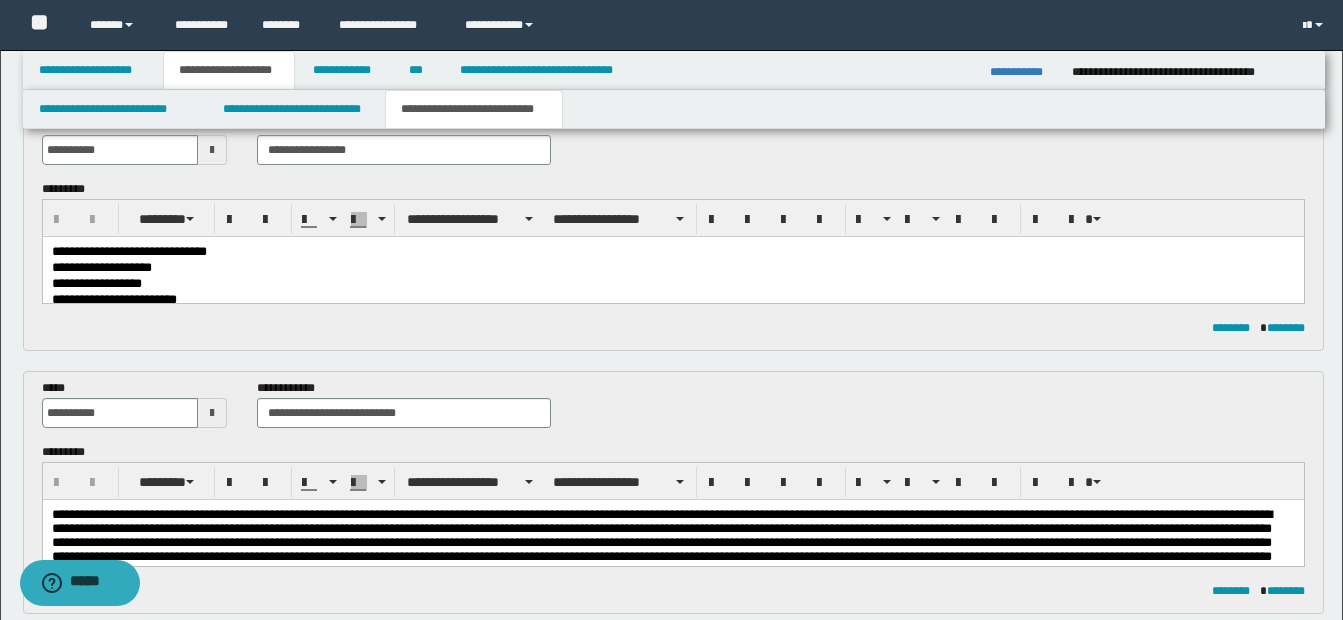 scroll, scrollTop: 0, scrollLeft: 0, axis: both 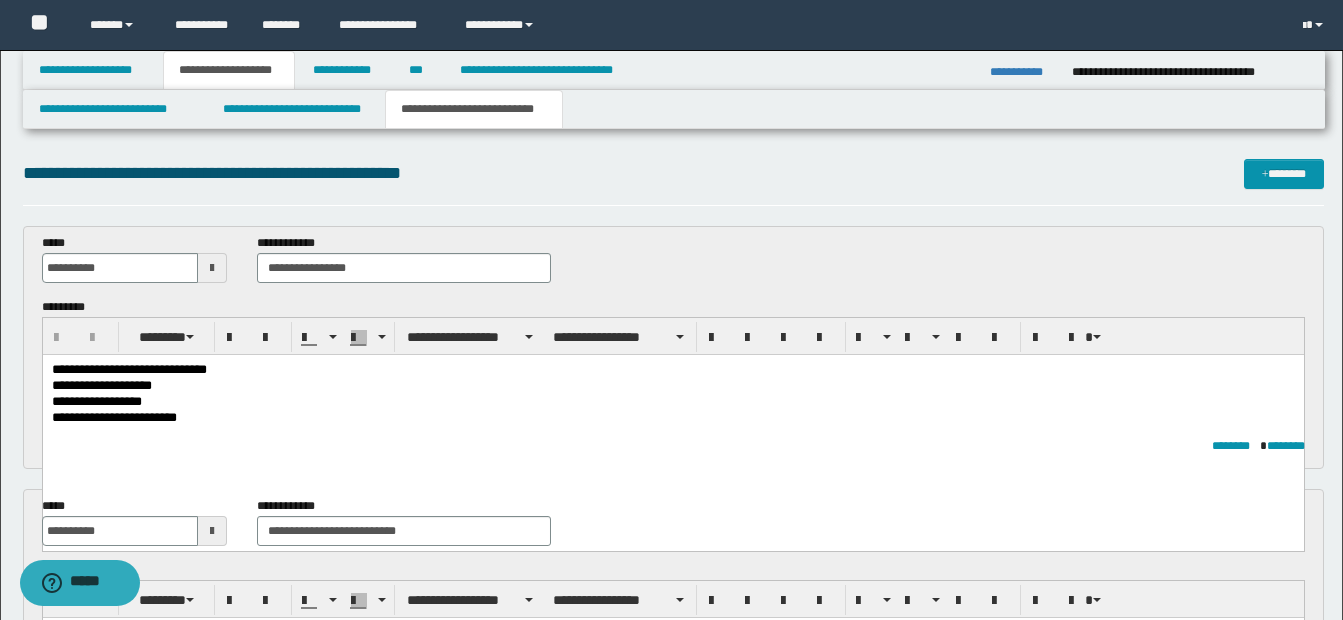 click on "**********" at bounding box center [672, 428] 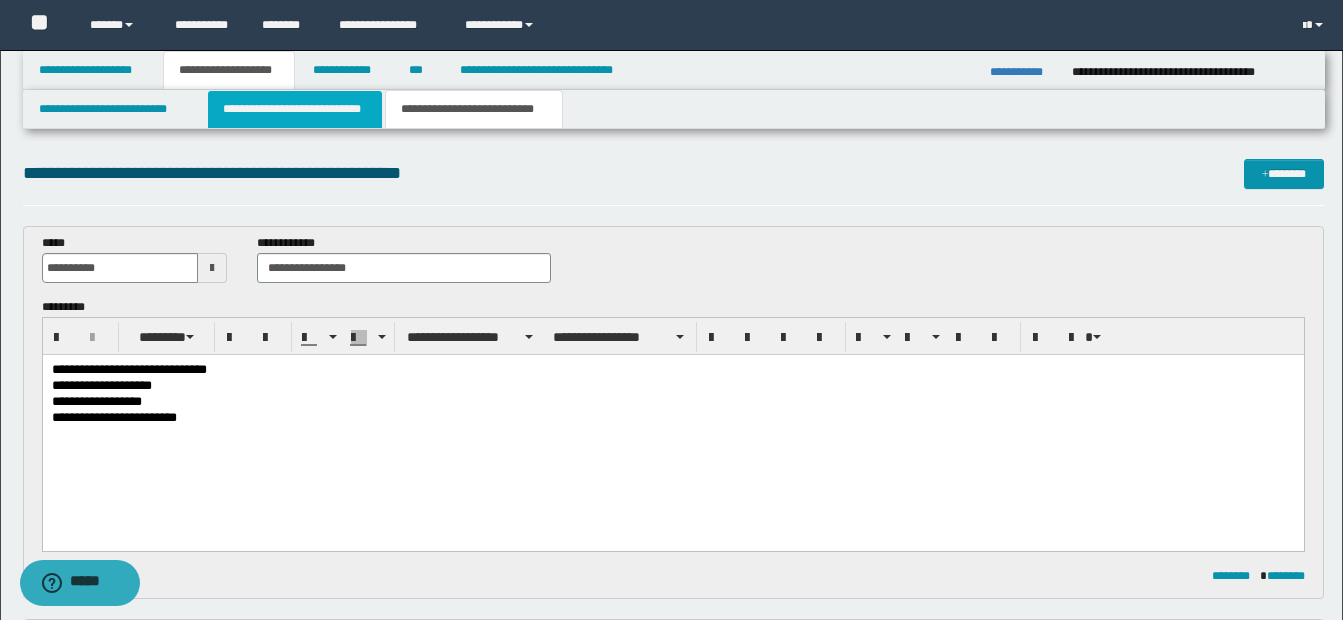 click on "**********" at bounding box center [295, 109] 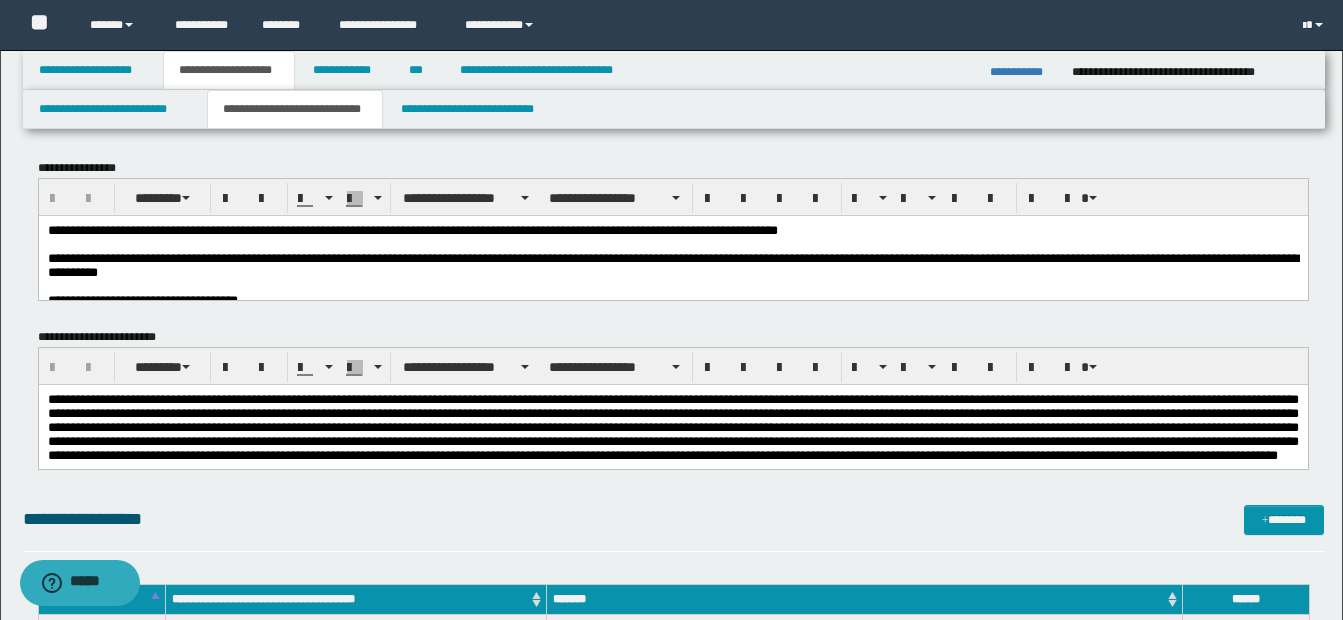 click on "**********" at bounding box center (672, 265) 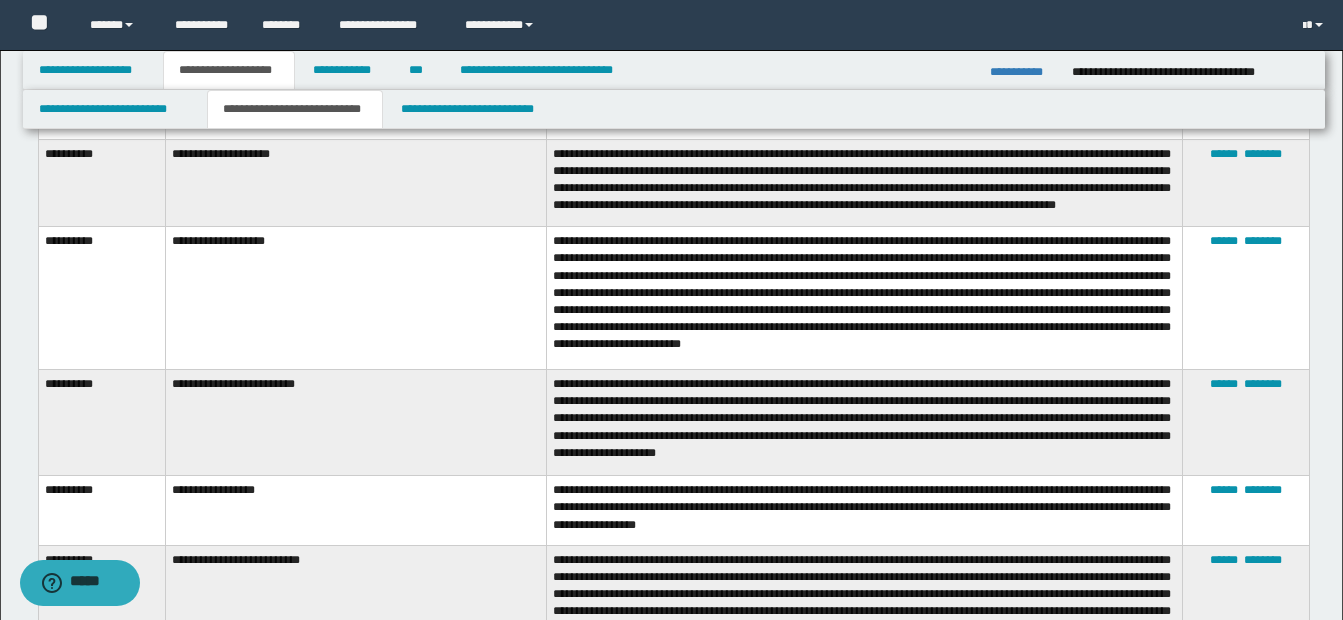 scroll, scrollTop: 1100, scrollLeft: 0, axis: vertical 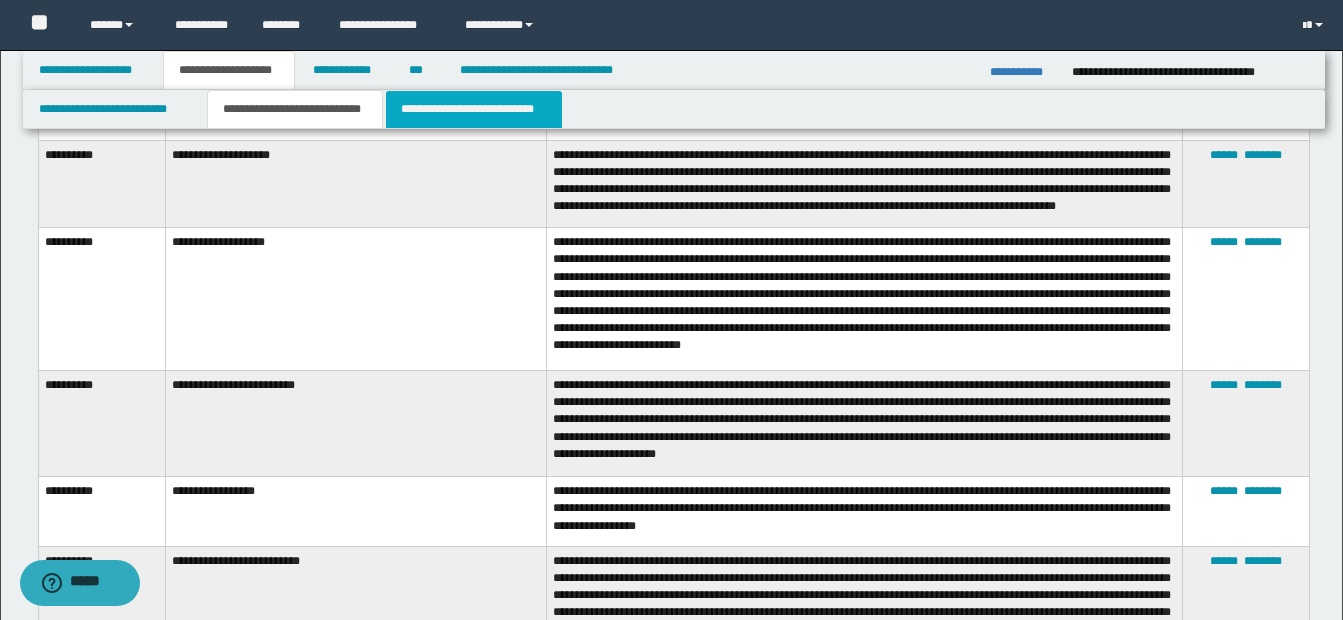 click on "**********" at bounding box center (474, 109) 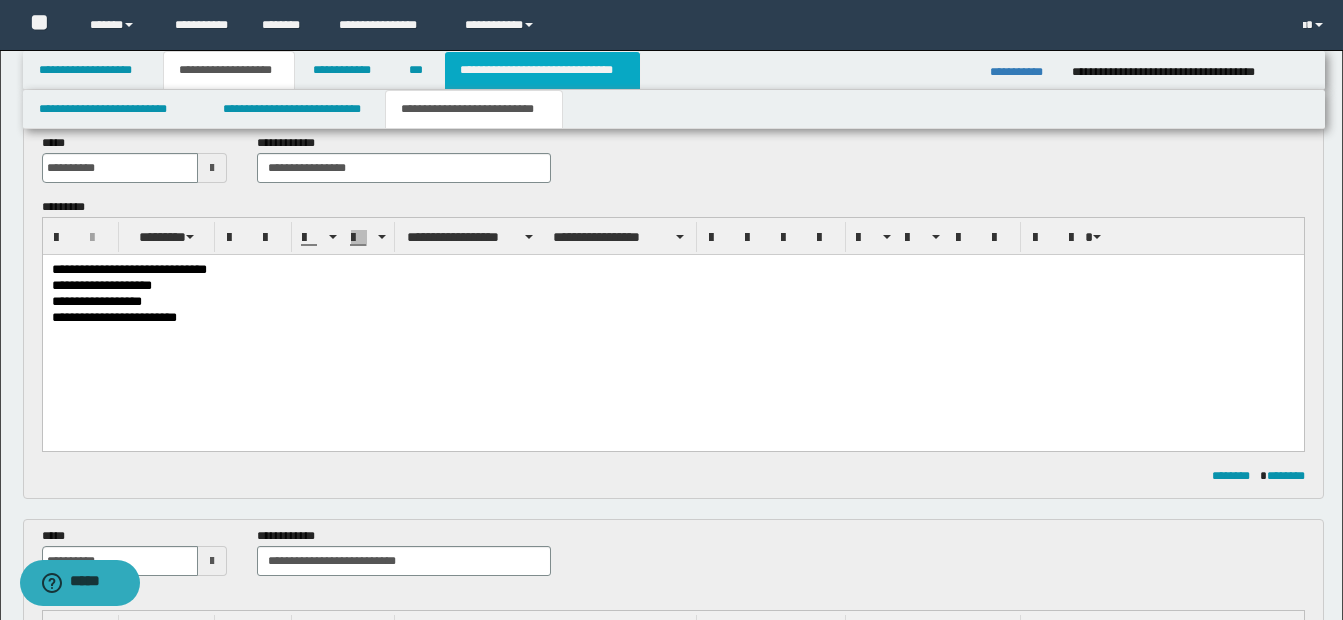 click on "**********" at bounding box center [542, 70] 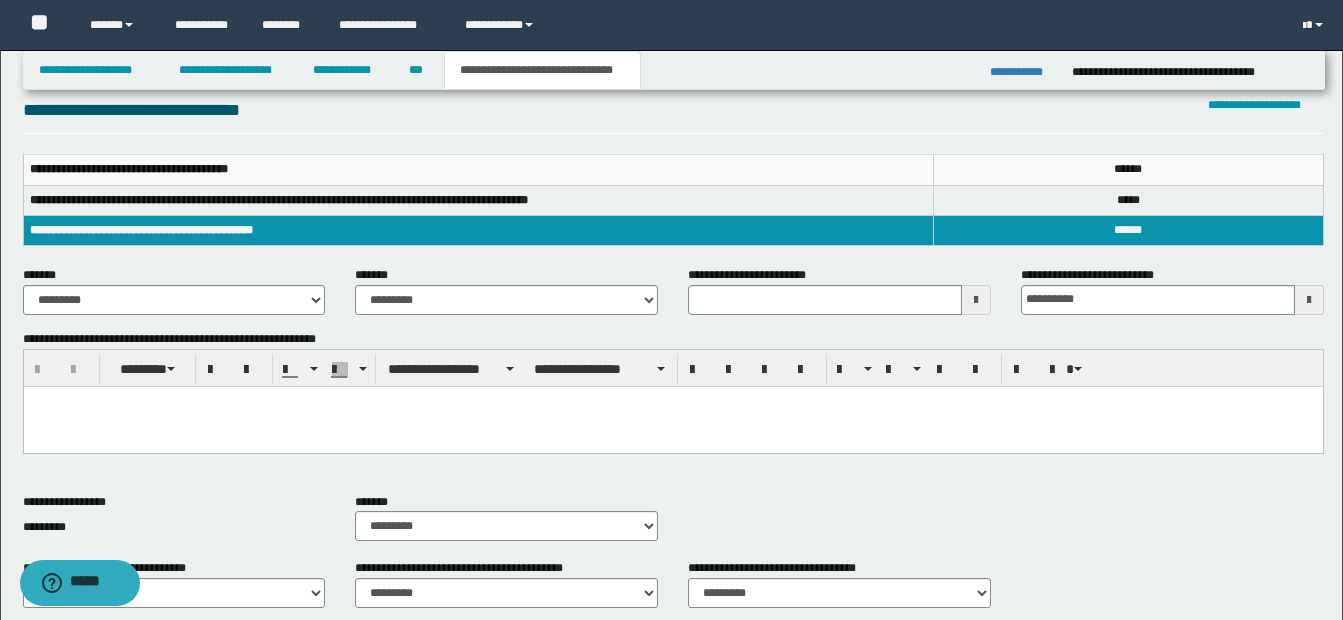 scroll, scrollTop: 369, scrollLeft: 0, axis: vertical 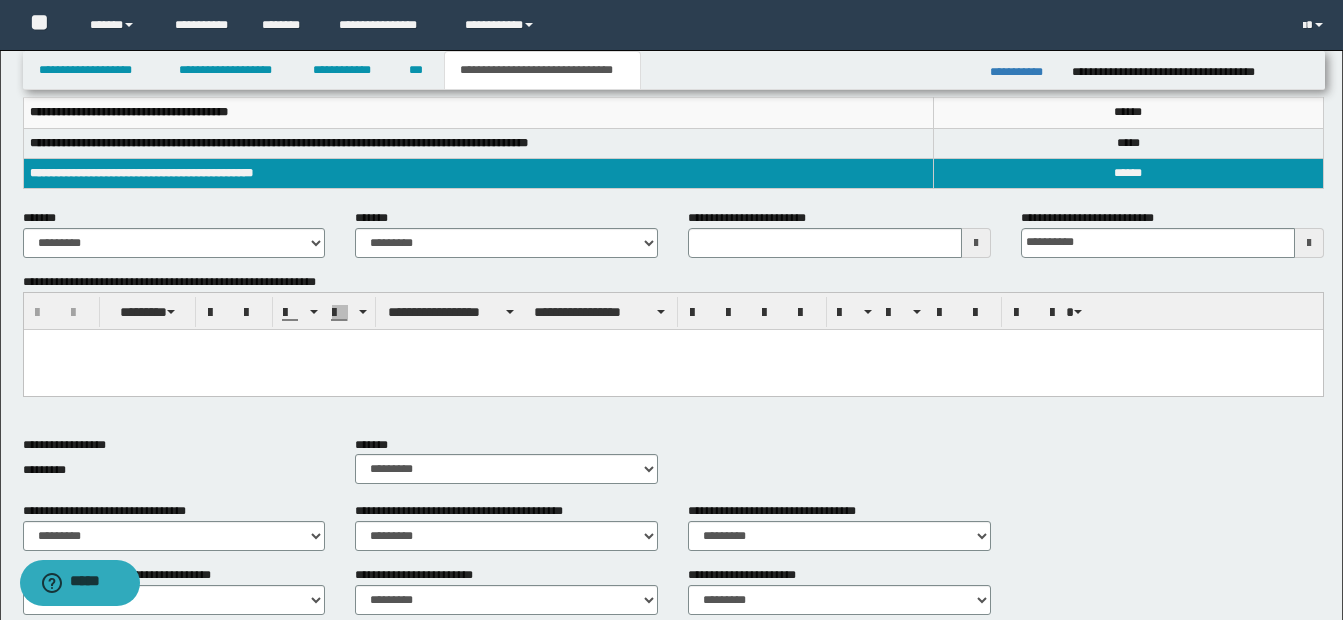 click at bounding box center [976, 243] 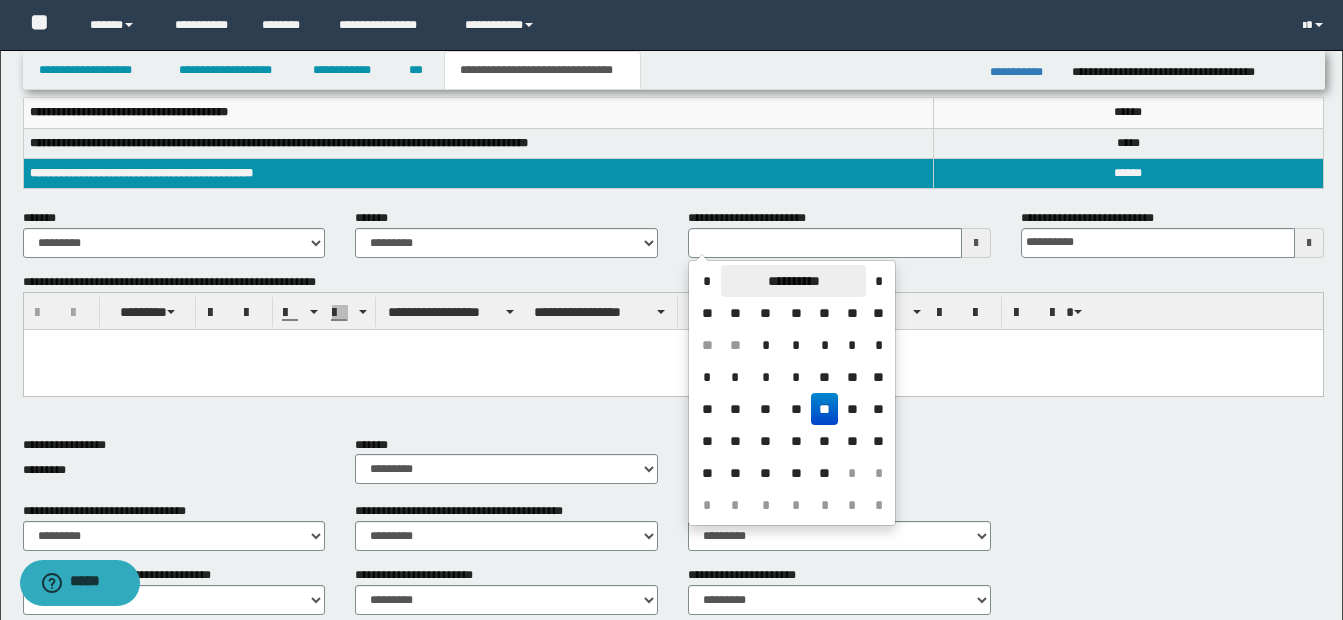 click on "**********" at bounding box center (793, 281) 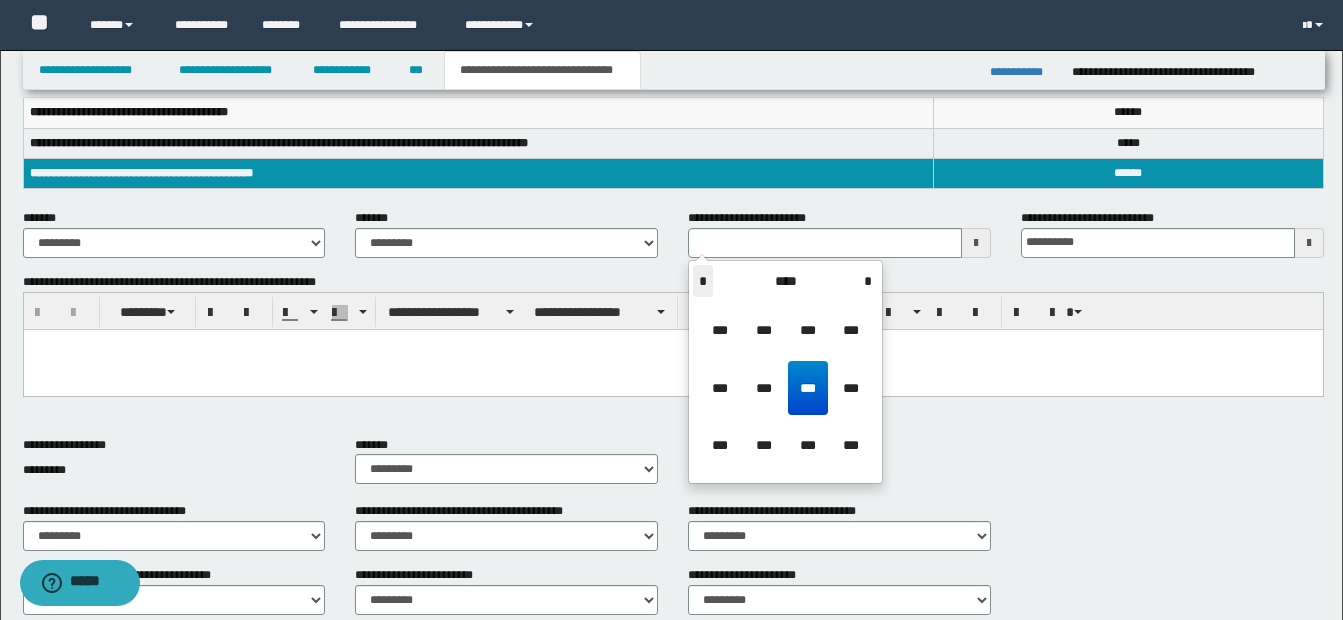click on "*" at bounding box center (703, 281) 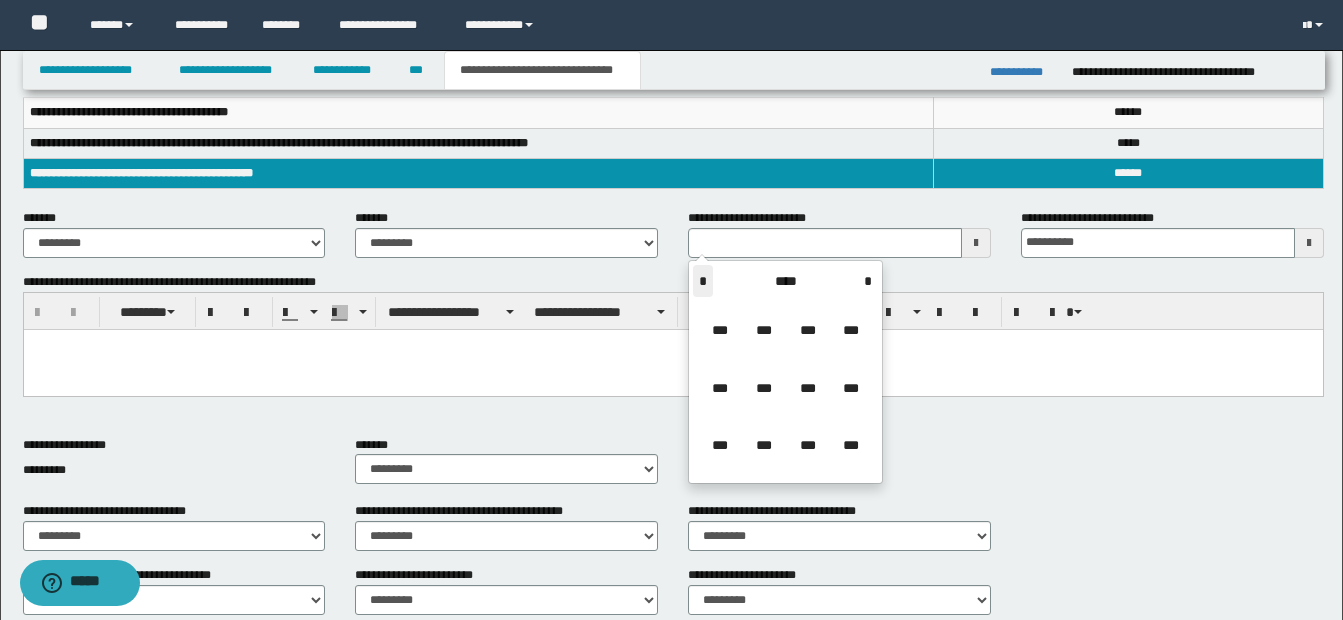 click on "*" at bounding box center (703, 281) 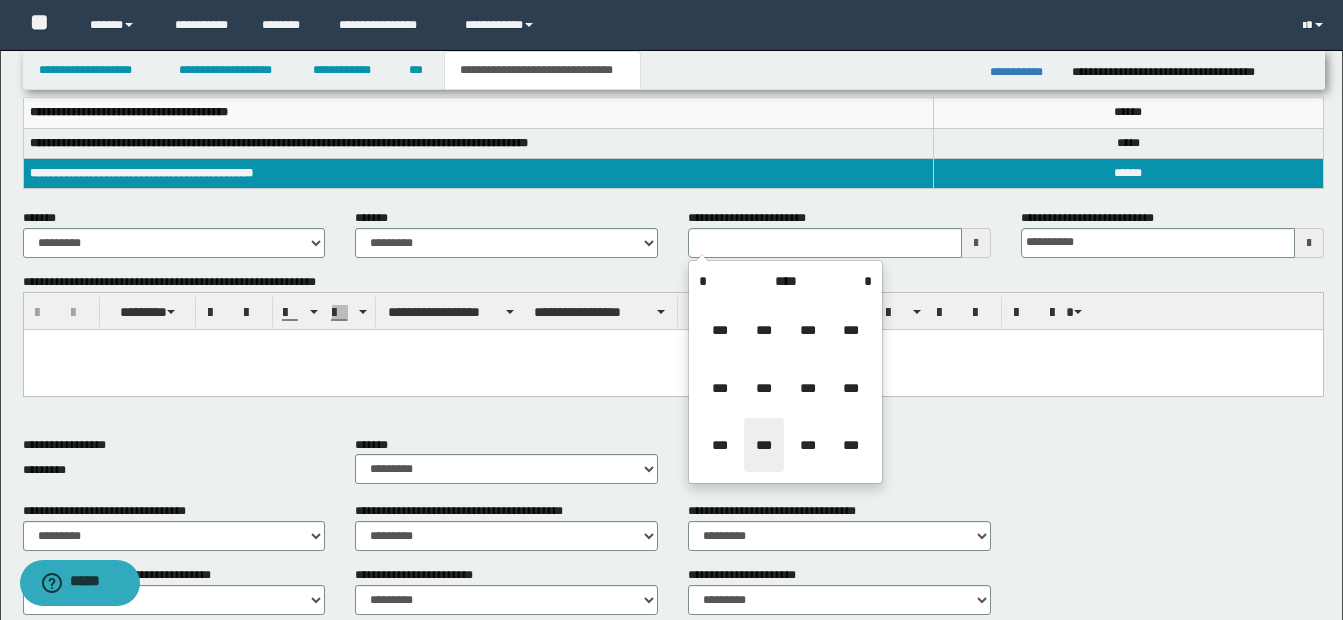 click on "***" at bounding box center [764, 445] 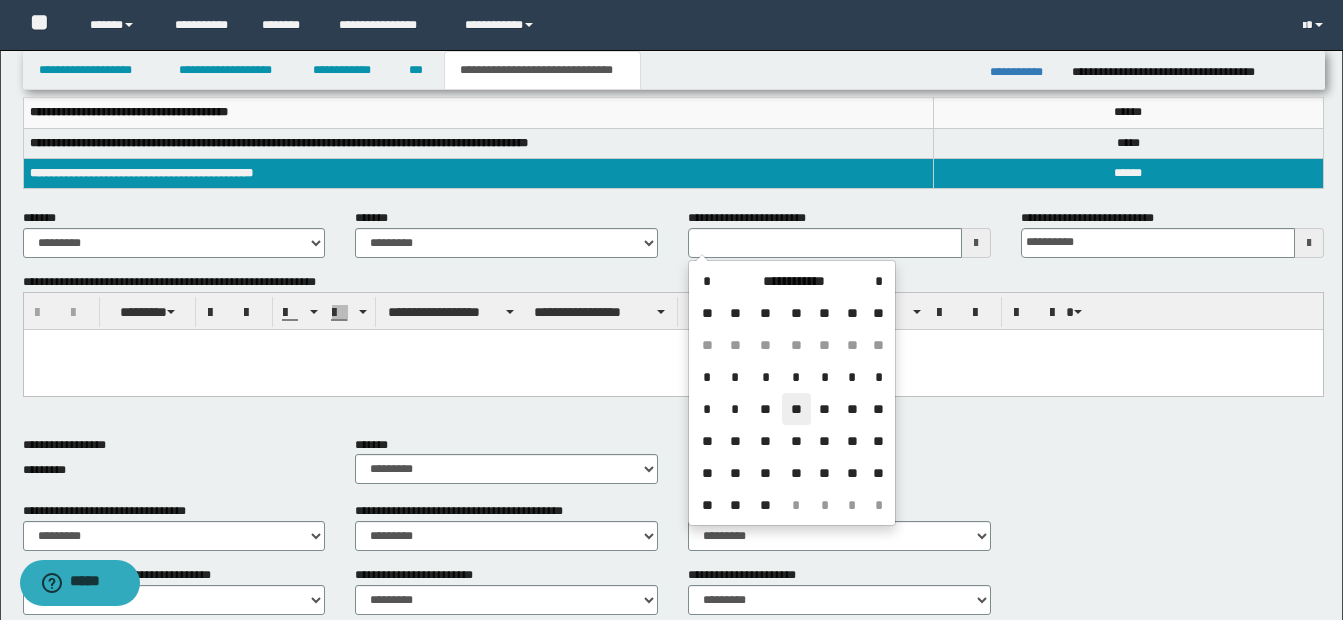 click on "**" at bounding box center (796, 409) 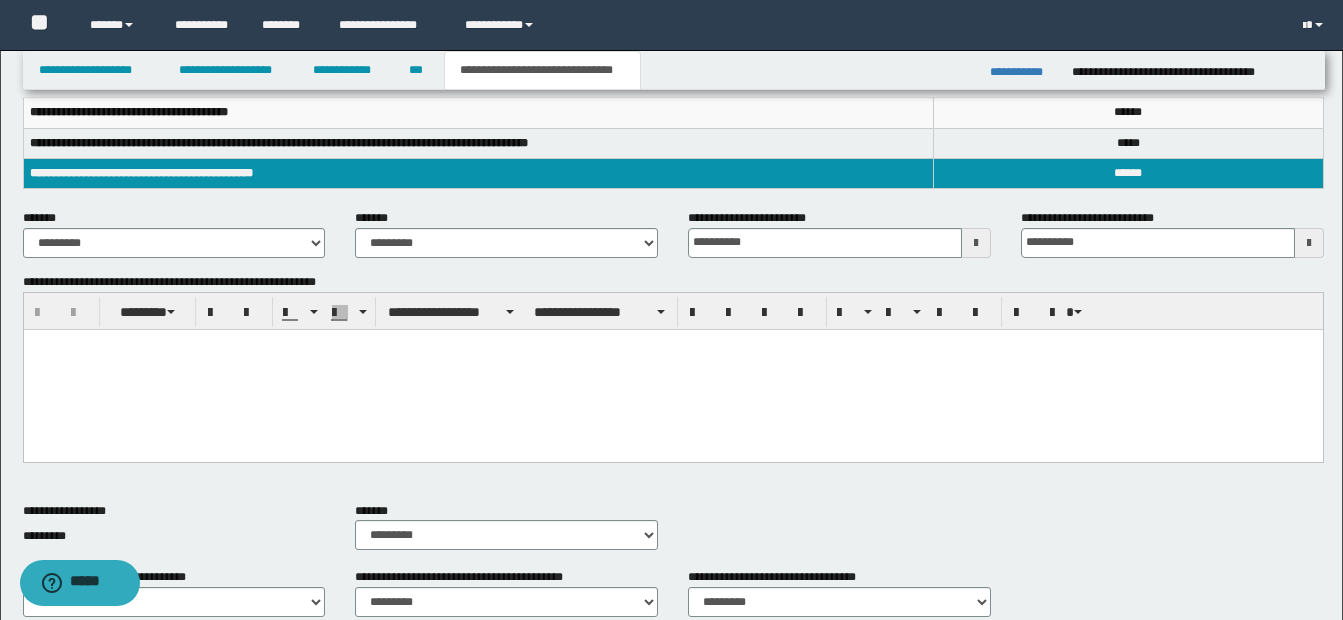 click at bounding box center (672, 369) 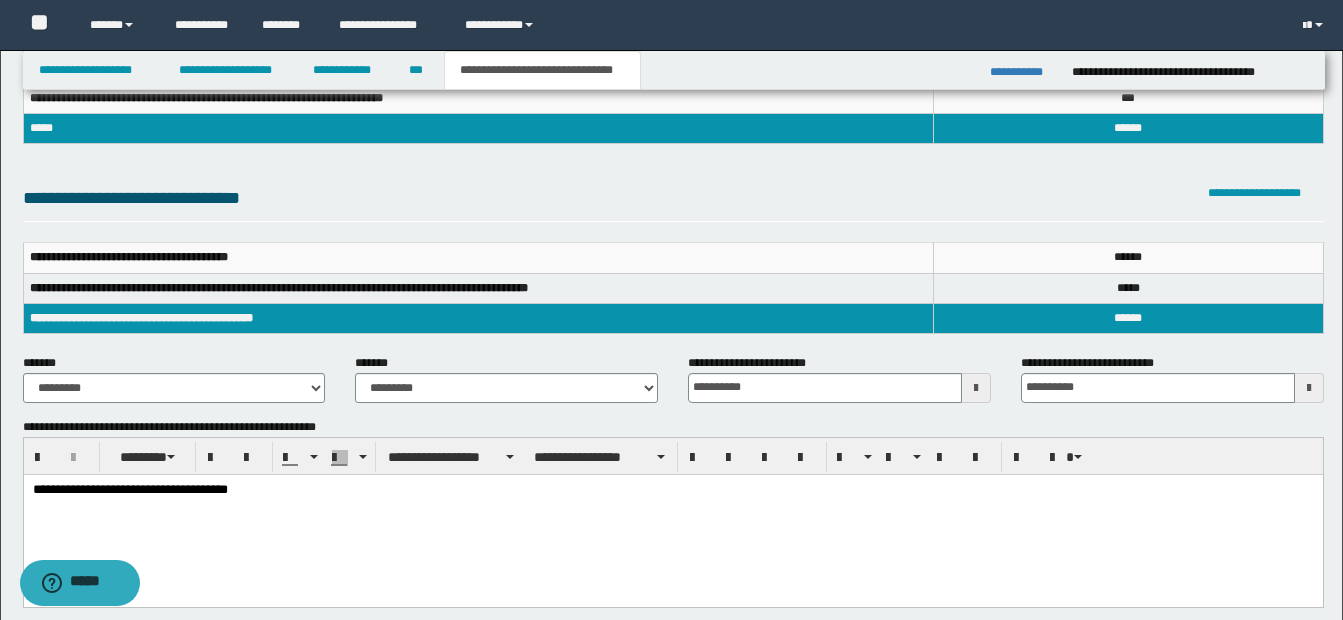 scroll, scrollTop: 200, scrollLeft: 0, axis: vertical 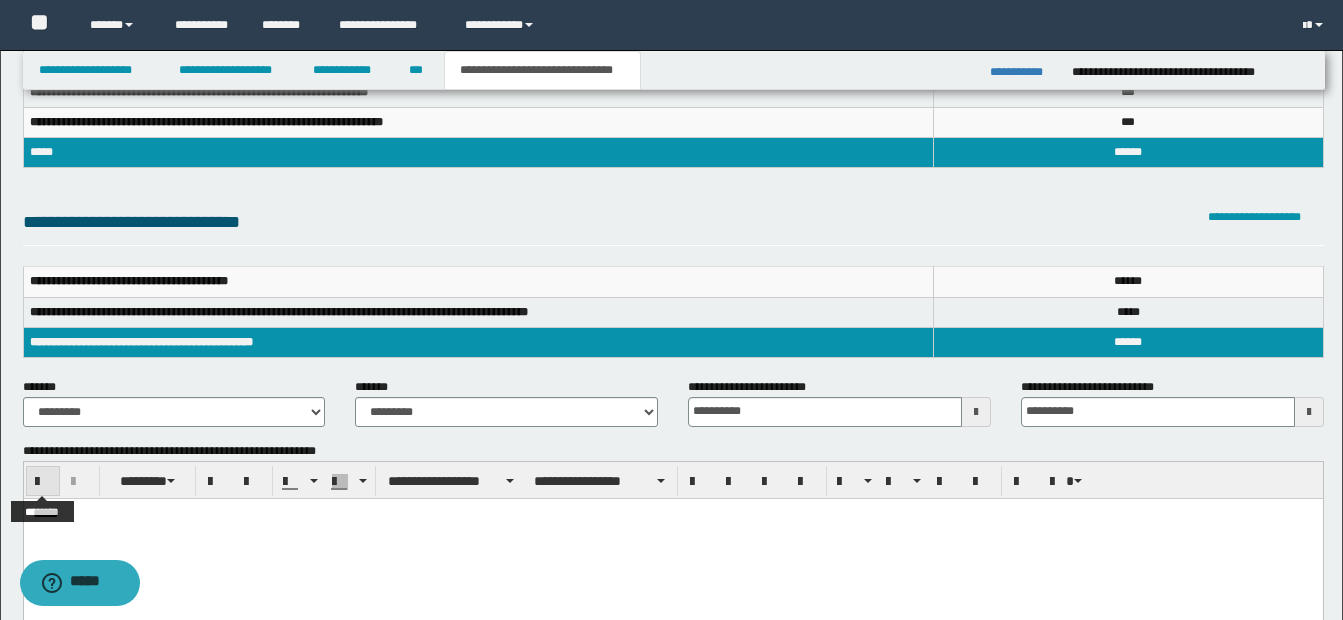 click at bounding box center (43, 482) 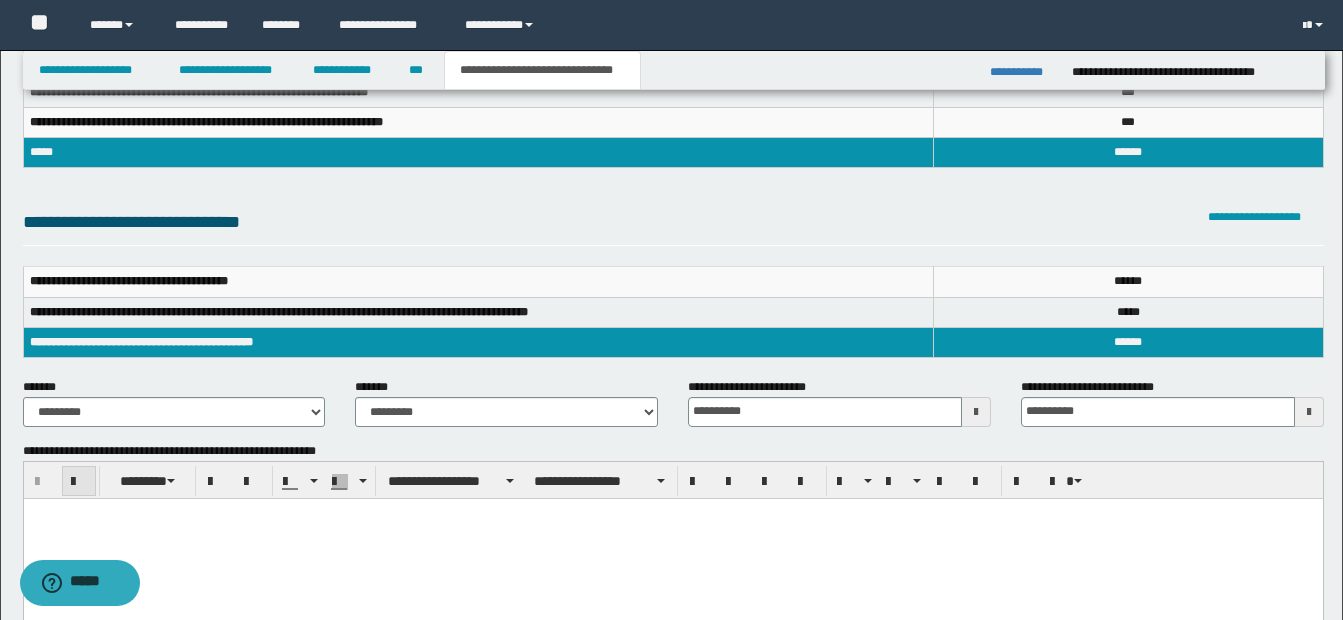 click at bounding box center (79, 481) 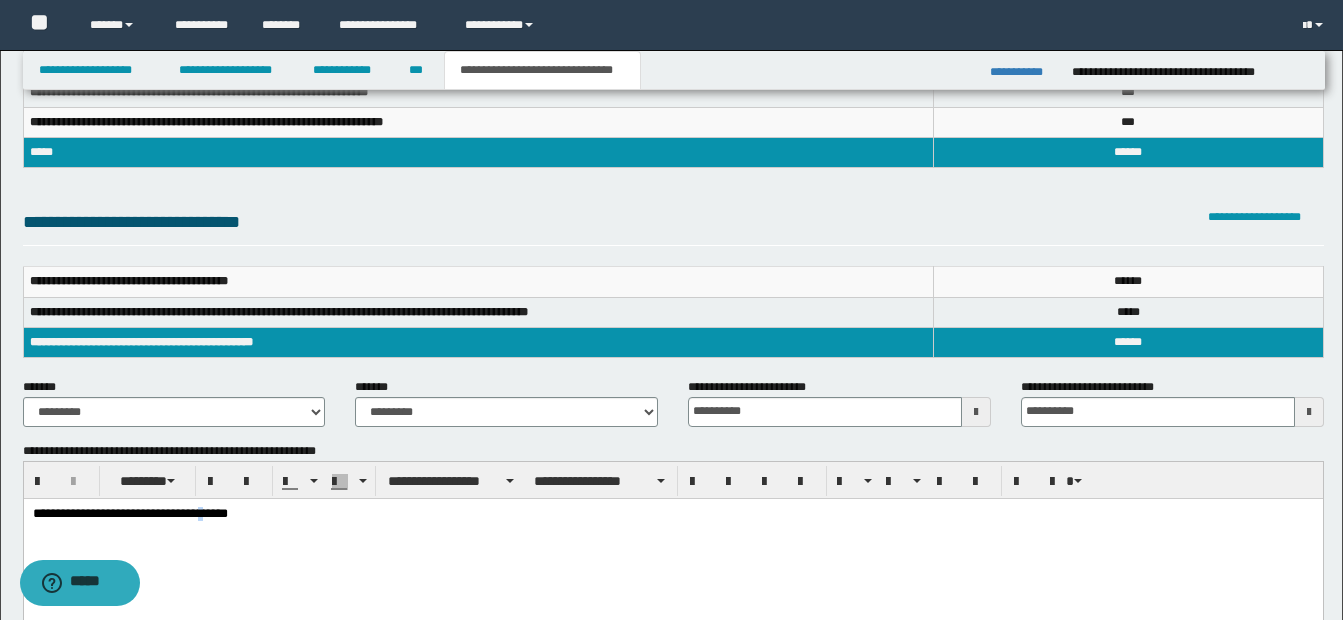 click on "**********" at bounding box center [672, 539] 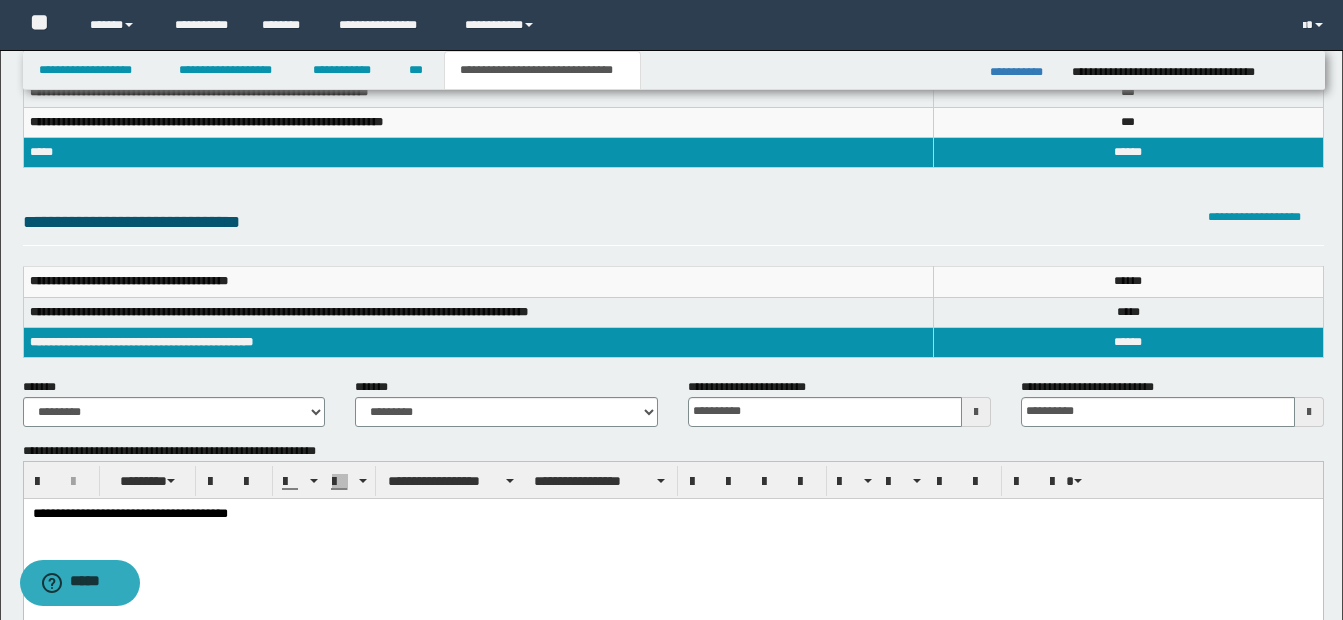 click on "**********" at bounding box center (672, 514) 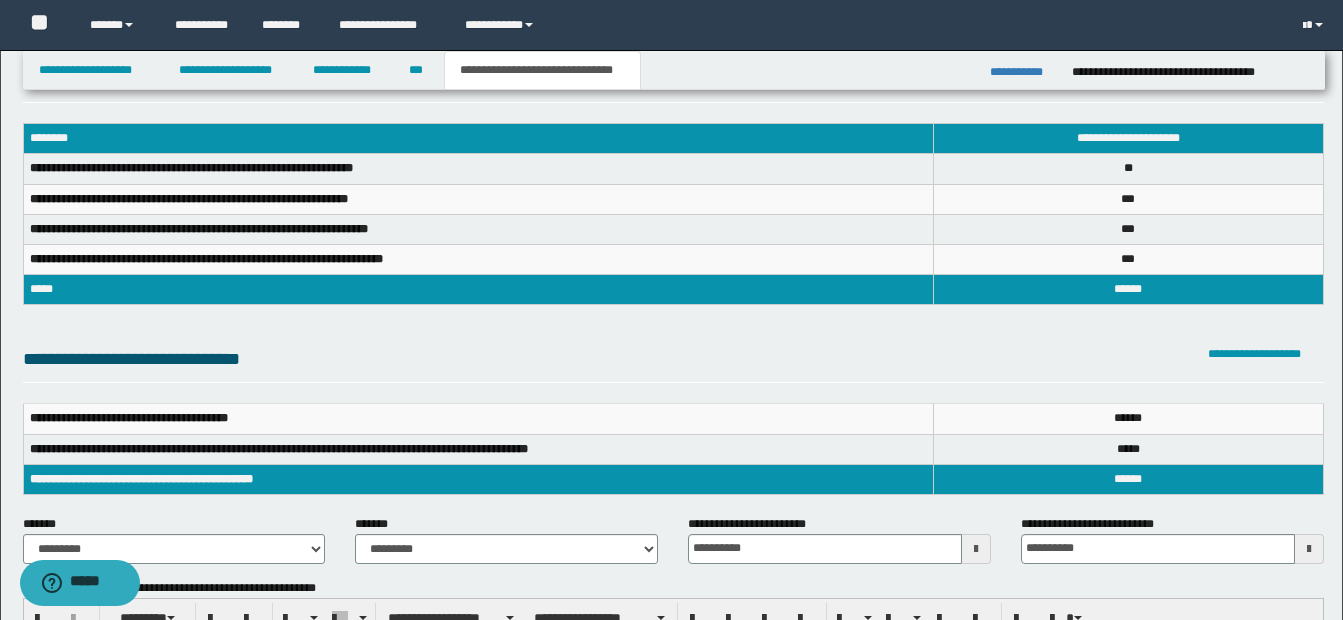 scroll, scrollTop: 300, scrollLeft: 0, axis: vertical 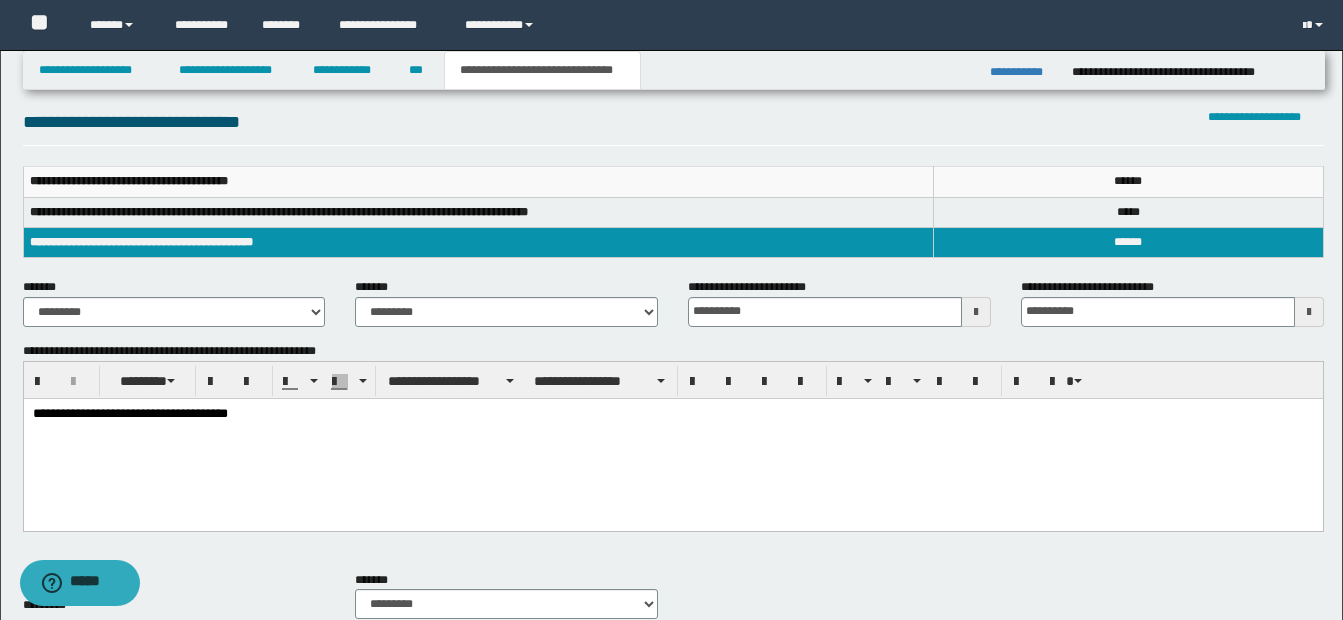 click on "**********" at bounding box center [672, 439] 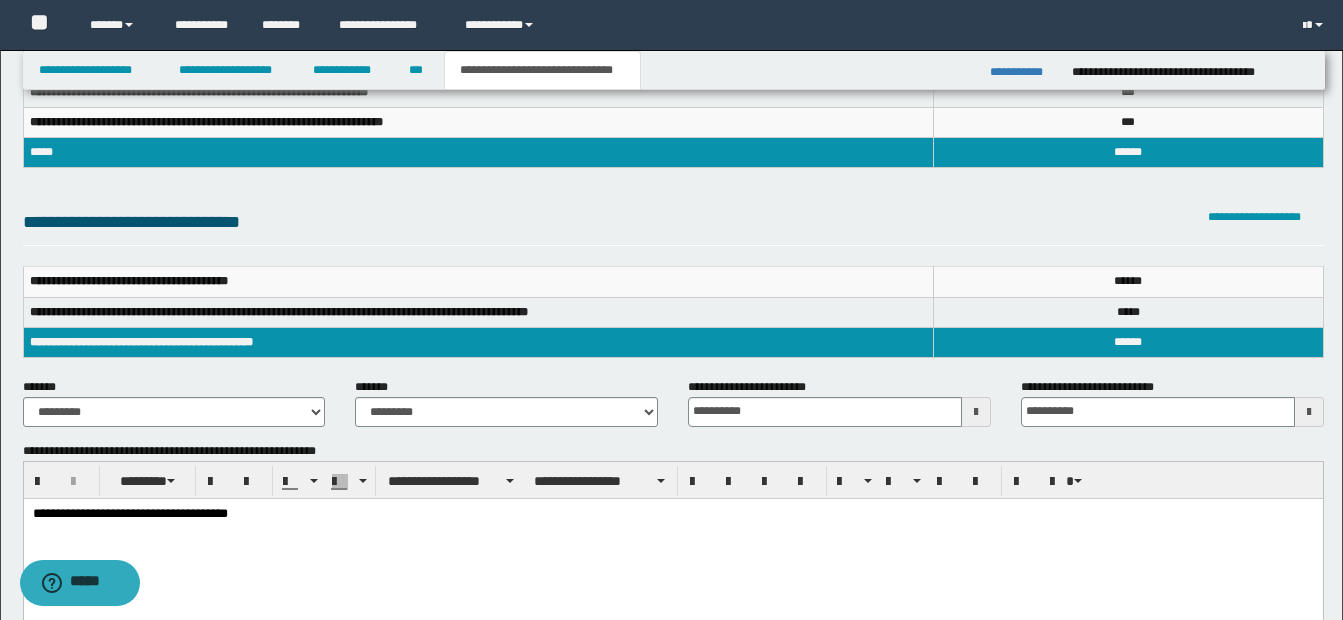 scroll, scrollTop: 300, scrollLeft: 0, axis: vertical 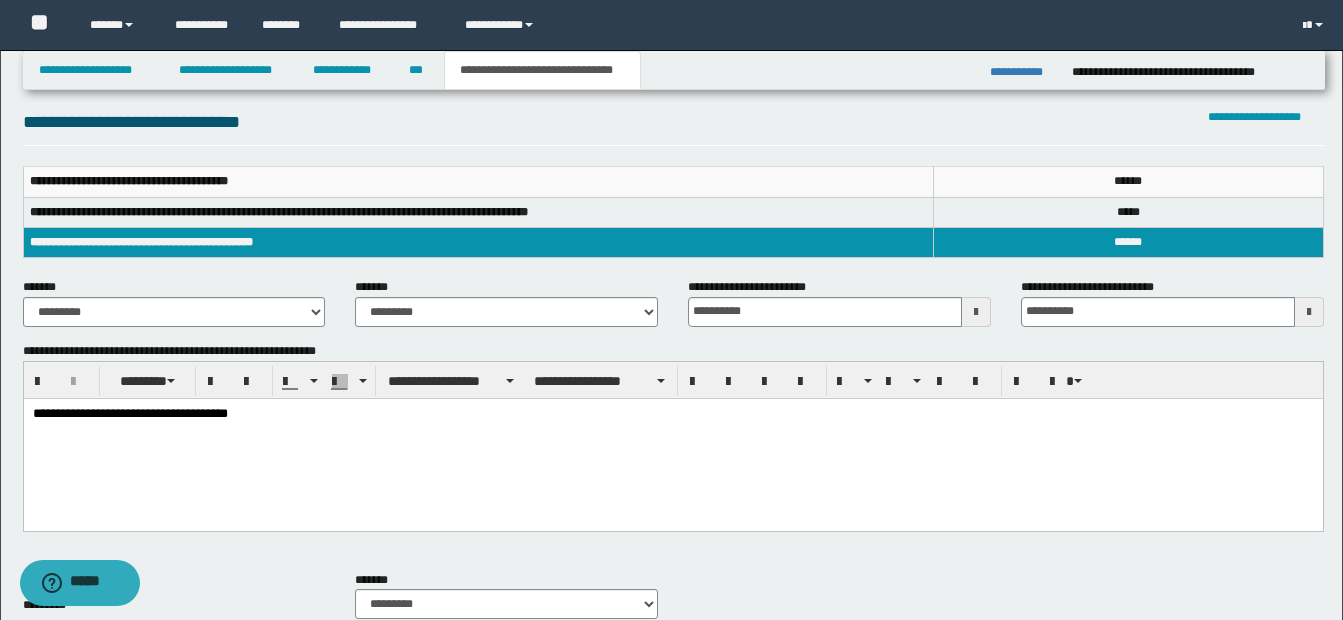 click on "**********" at bounding box center (672, 439) 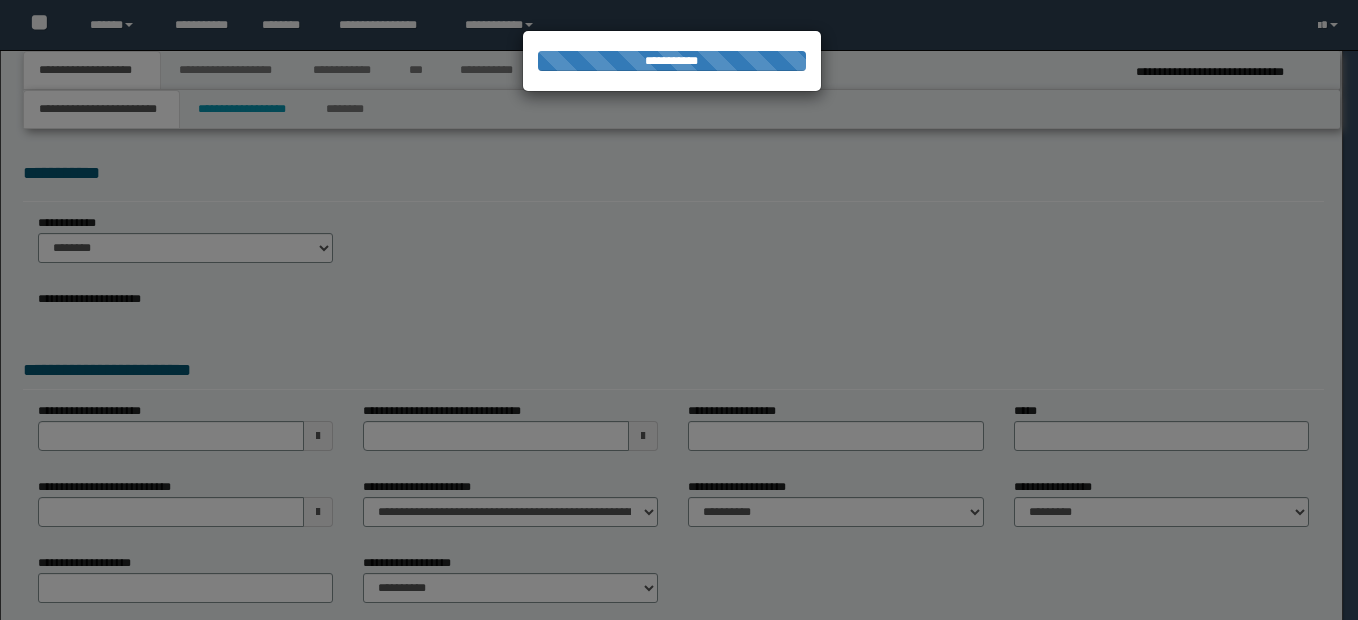 scroll, scrollTop: 0, scrollLeft: 0, axis: both 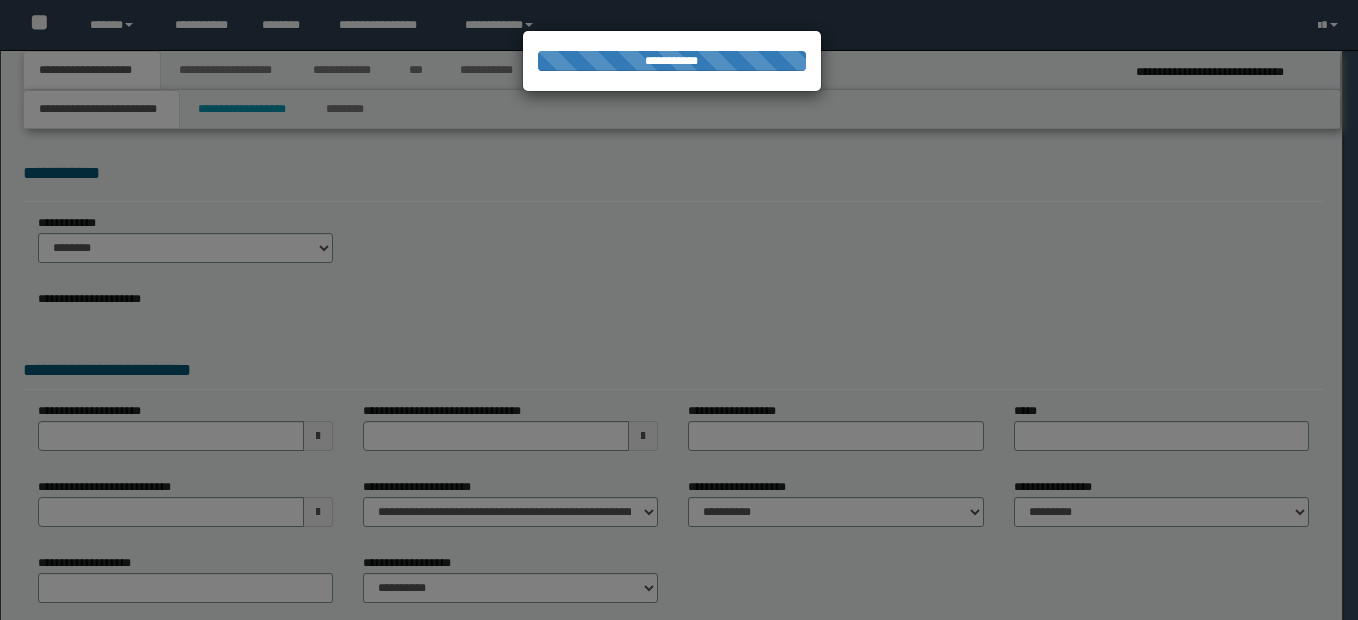 select on "*" 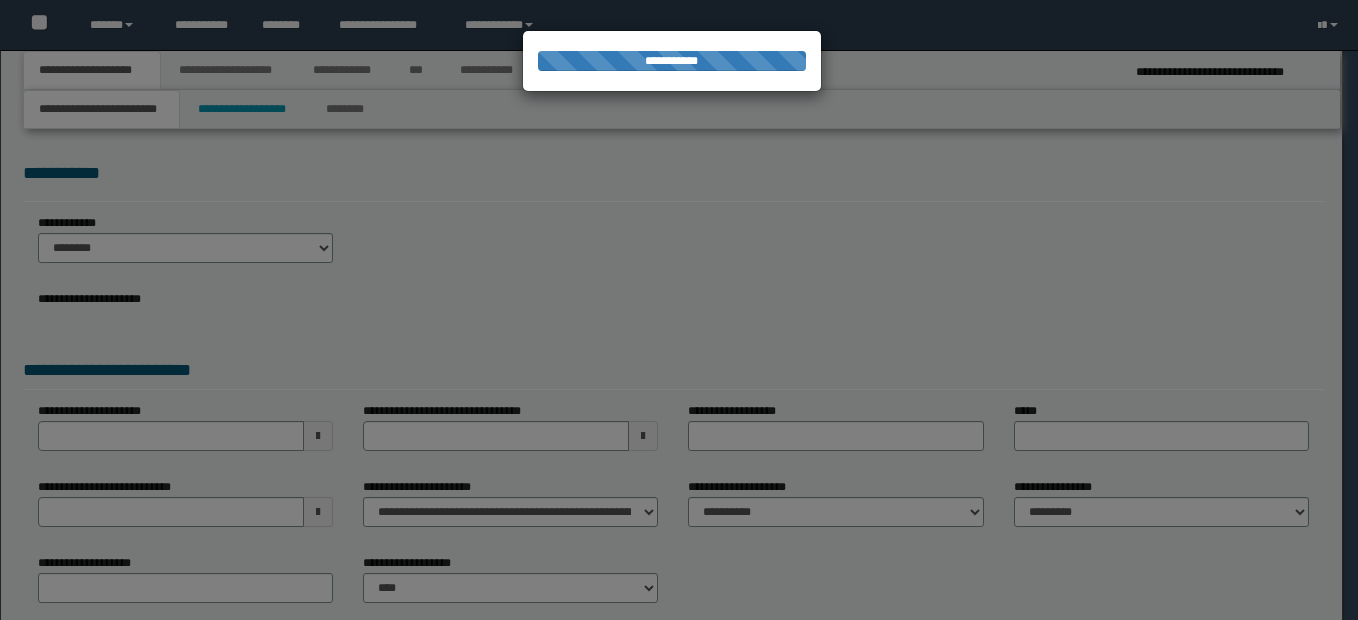 scroll, scrollTop: 0, scrollLeft: 0, axis: both 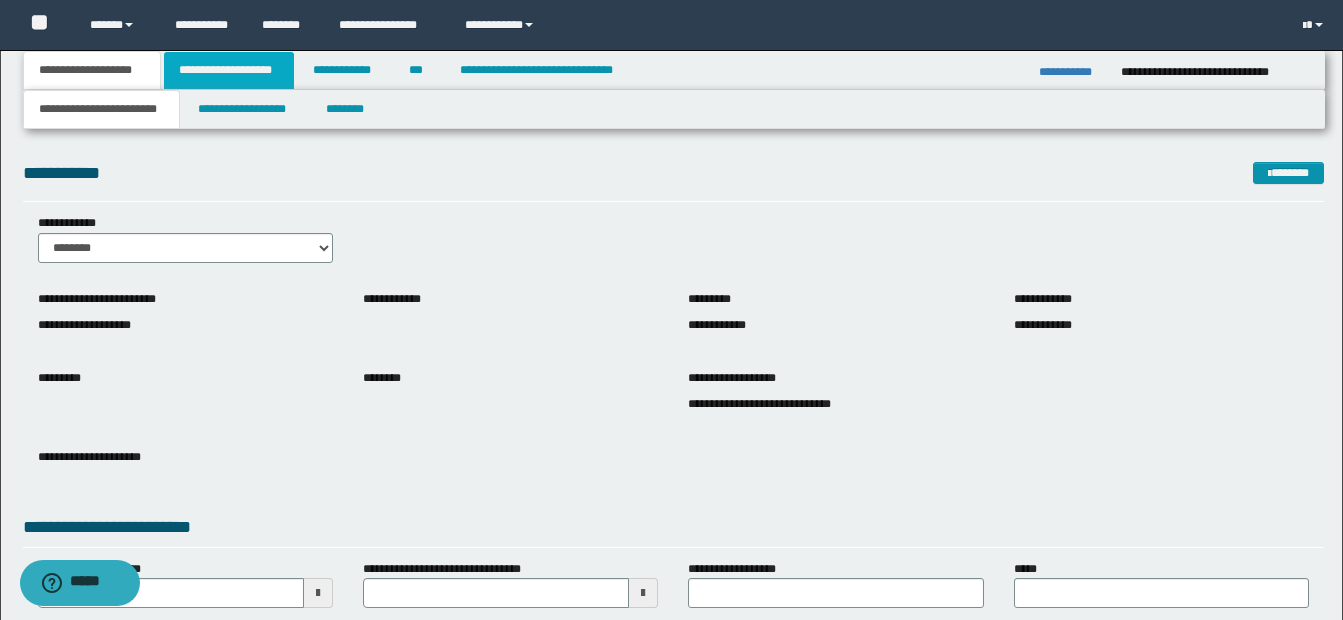 click on "**********" at bounding box center [229, 70] 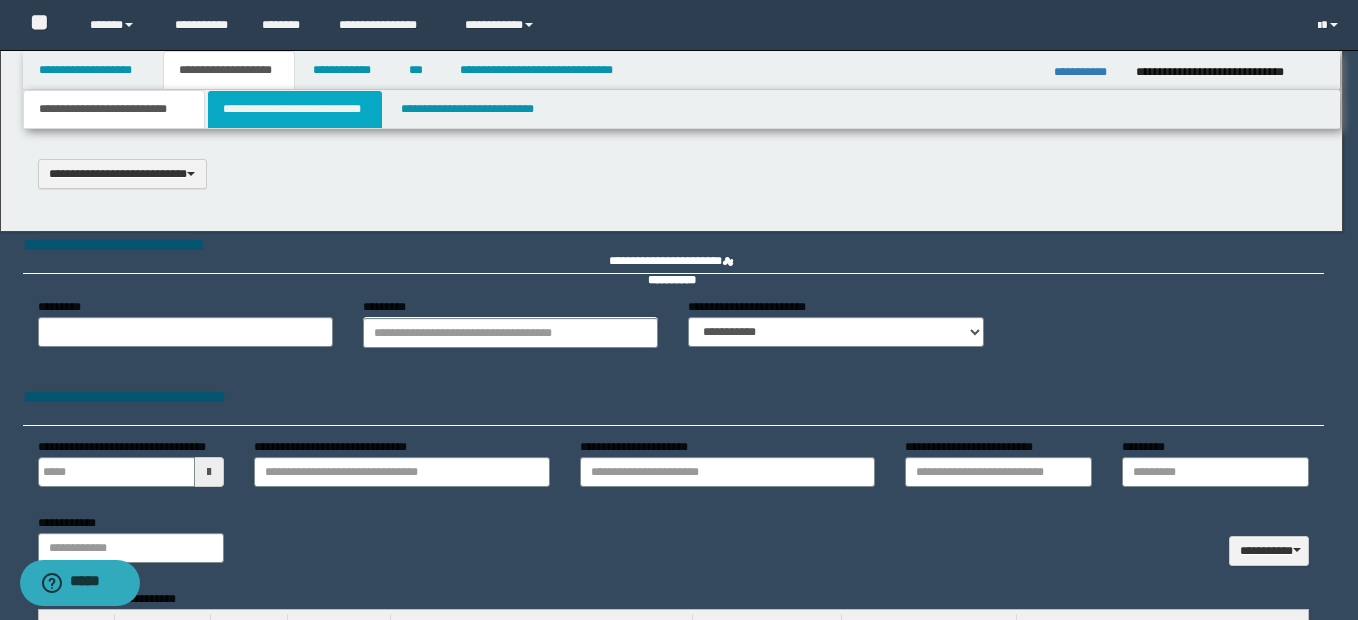 select on "*" 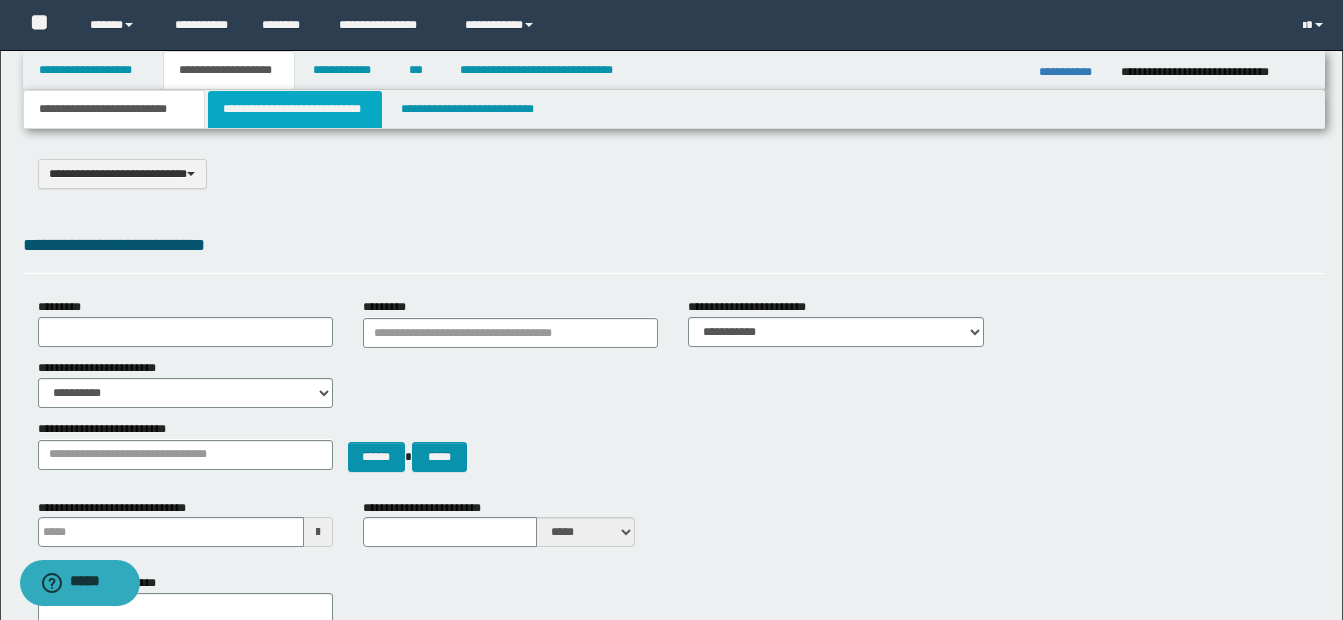 click on "**********" at bounding box center (295, 109) 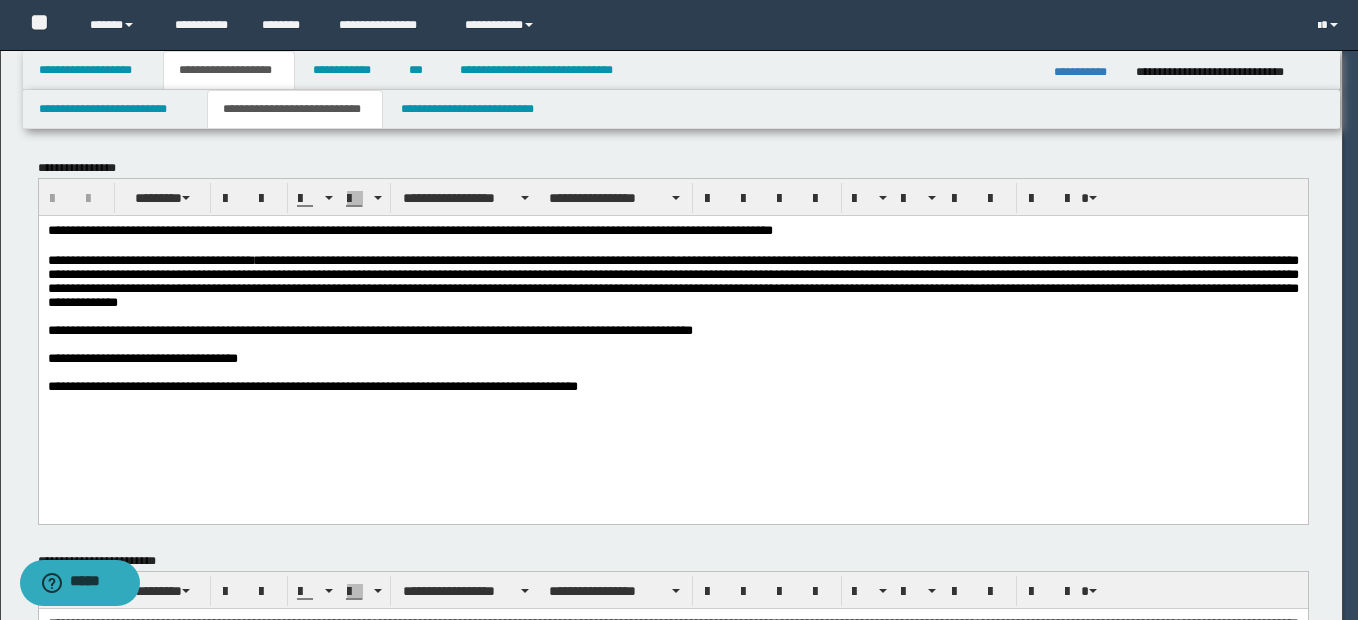 scroll, scrollTop: 0, scrollLeft: 0, axis: both 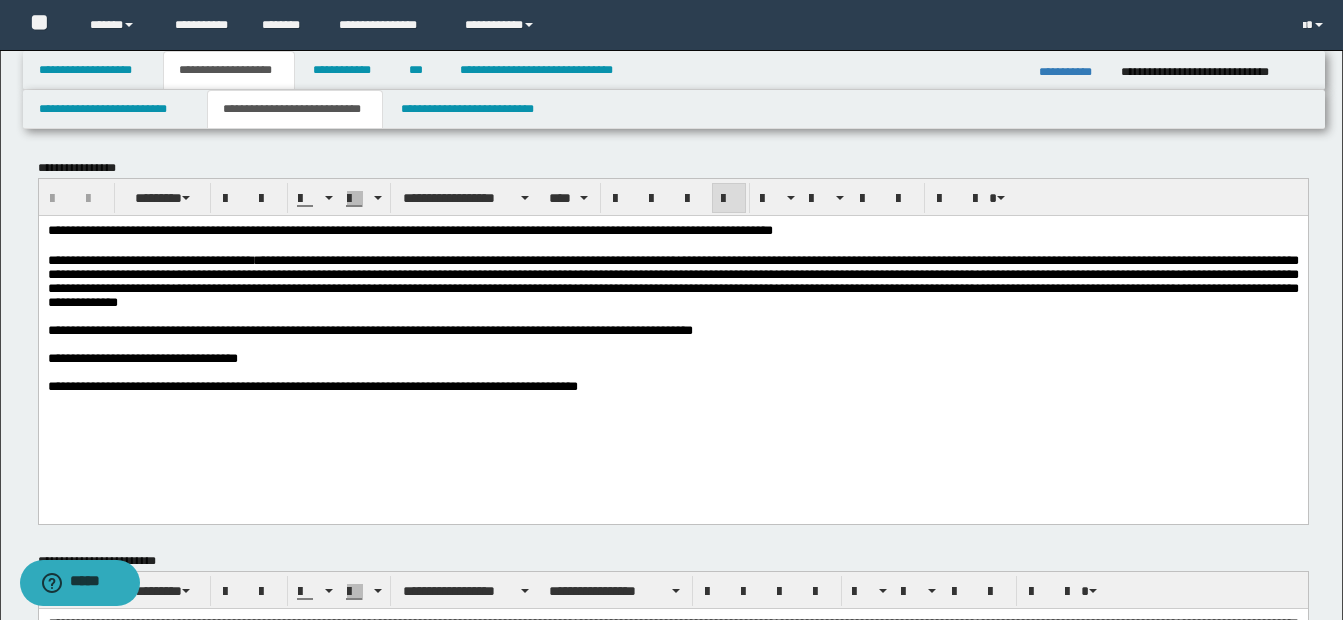 click on "**********" at bounding box center [409, 229] 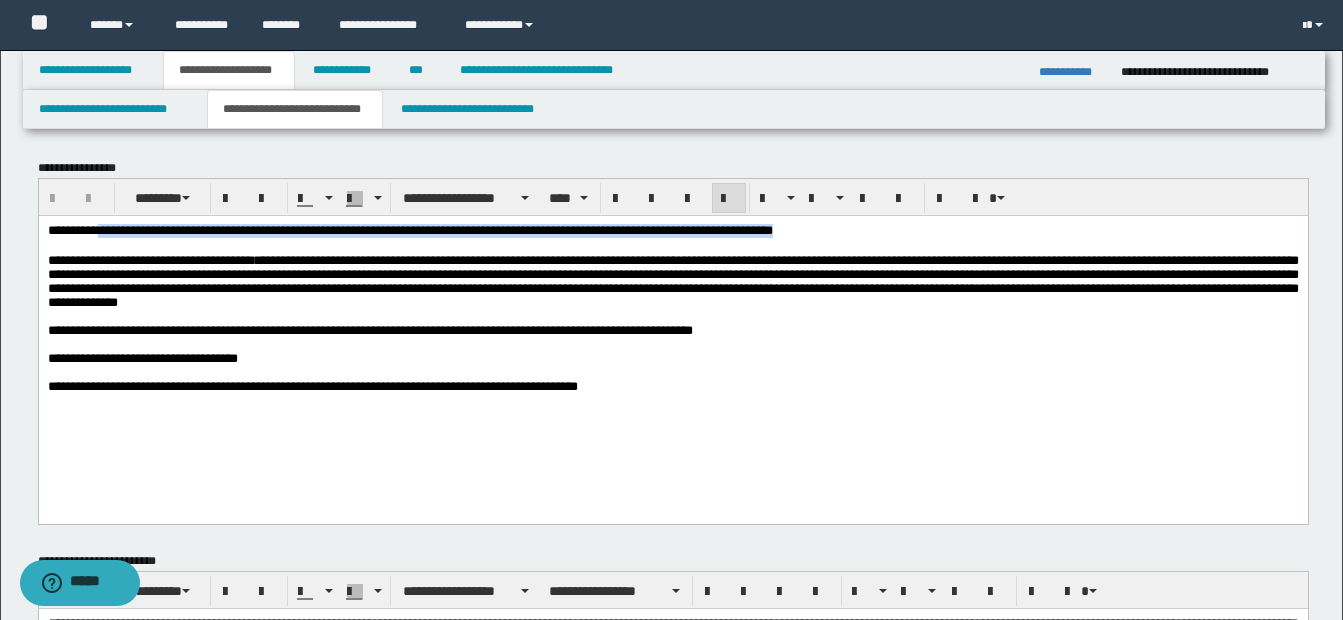 drag, startPoint x: 101, startPoint y: 231, endPoint x: 932, endPoint y: 234, distance: 831.00543 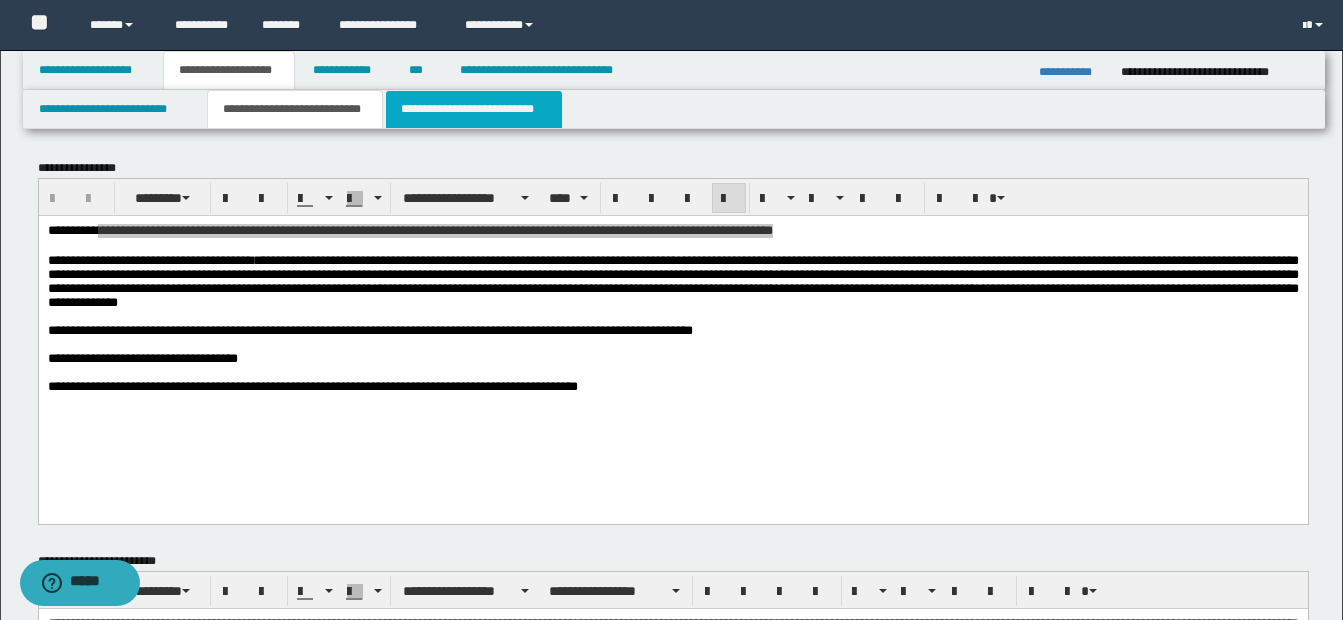 click on "**********" at bounding box center [474, 109] 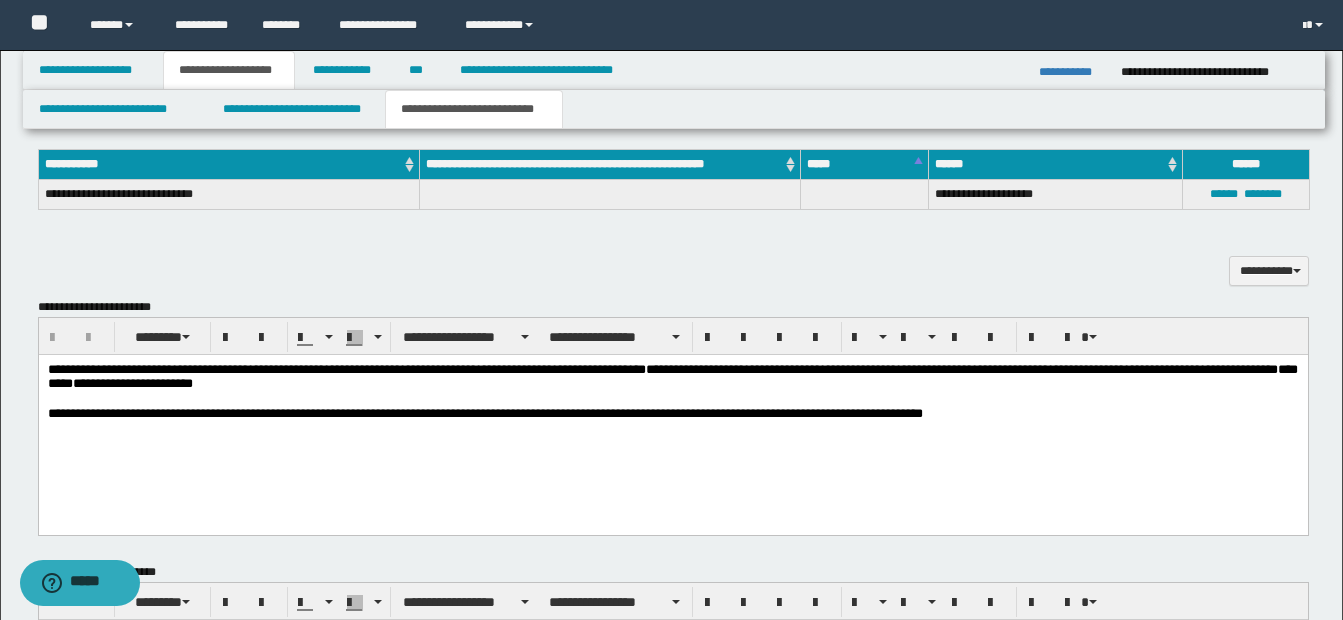 scroll, scrollTop: 900, scrollLeft: 0, axis: vertical 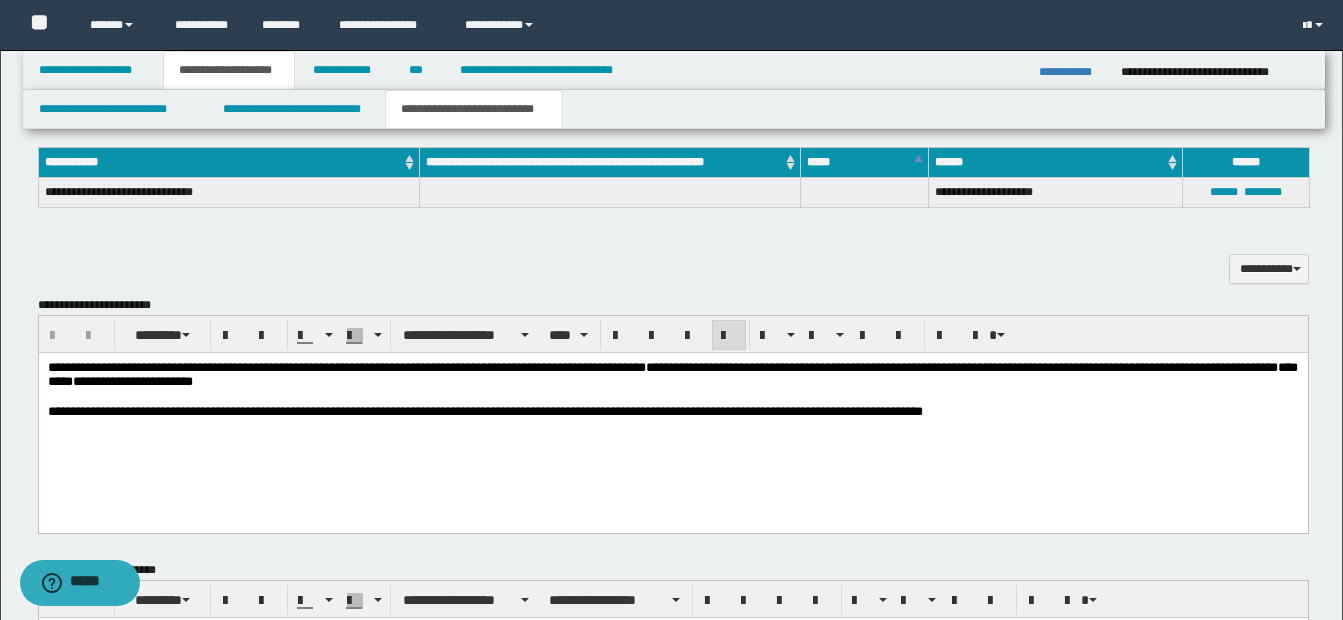 click on "**********" at bounding box center [672, 374] 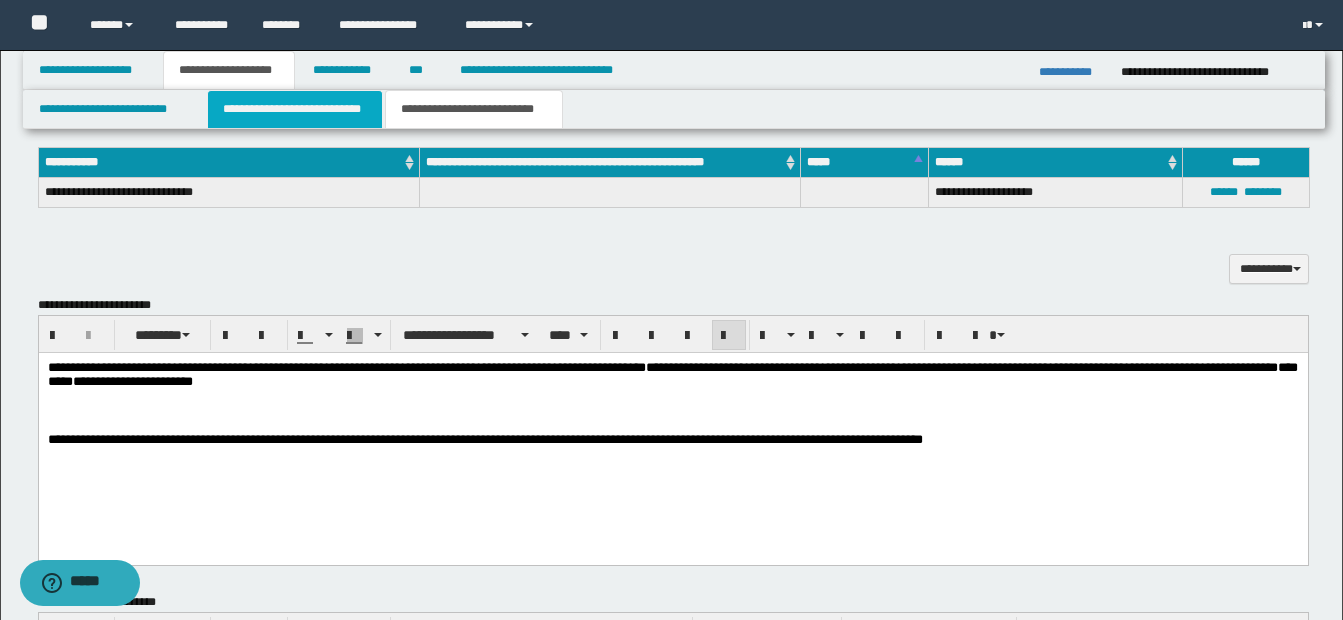 drag, startPoint x: 294, startPoint y: 121, endPoint x: 305, endPoint y: 159, distance: 39.56008 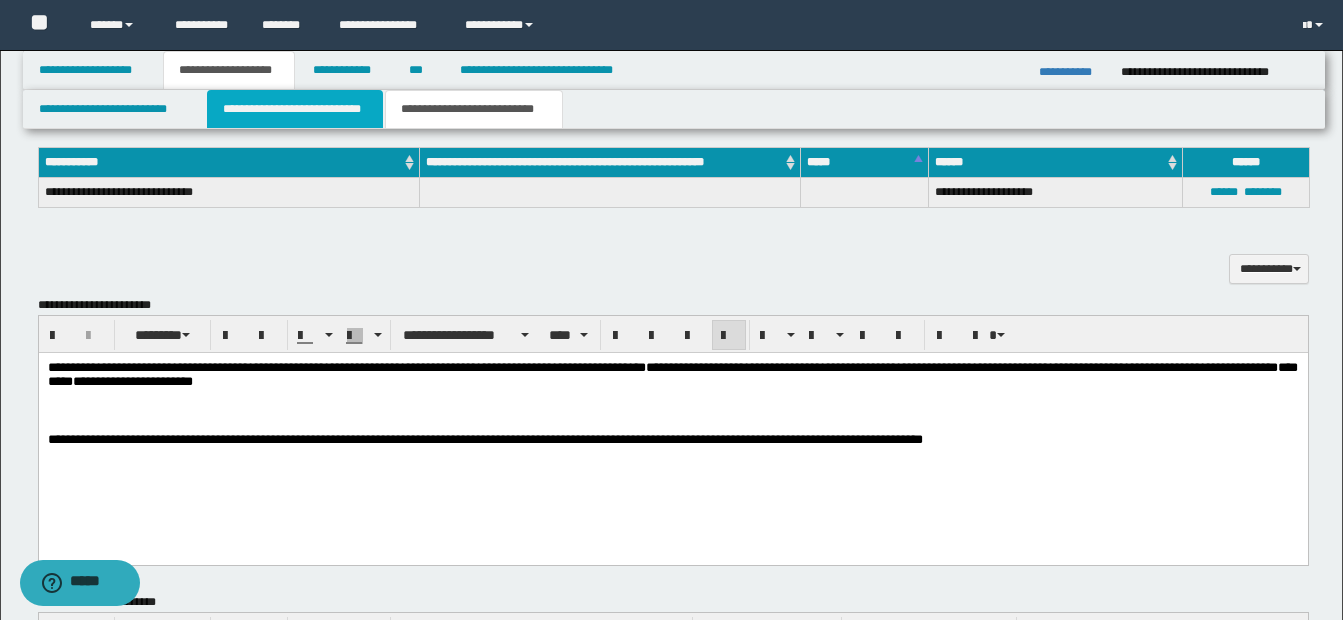 type 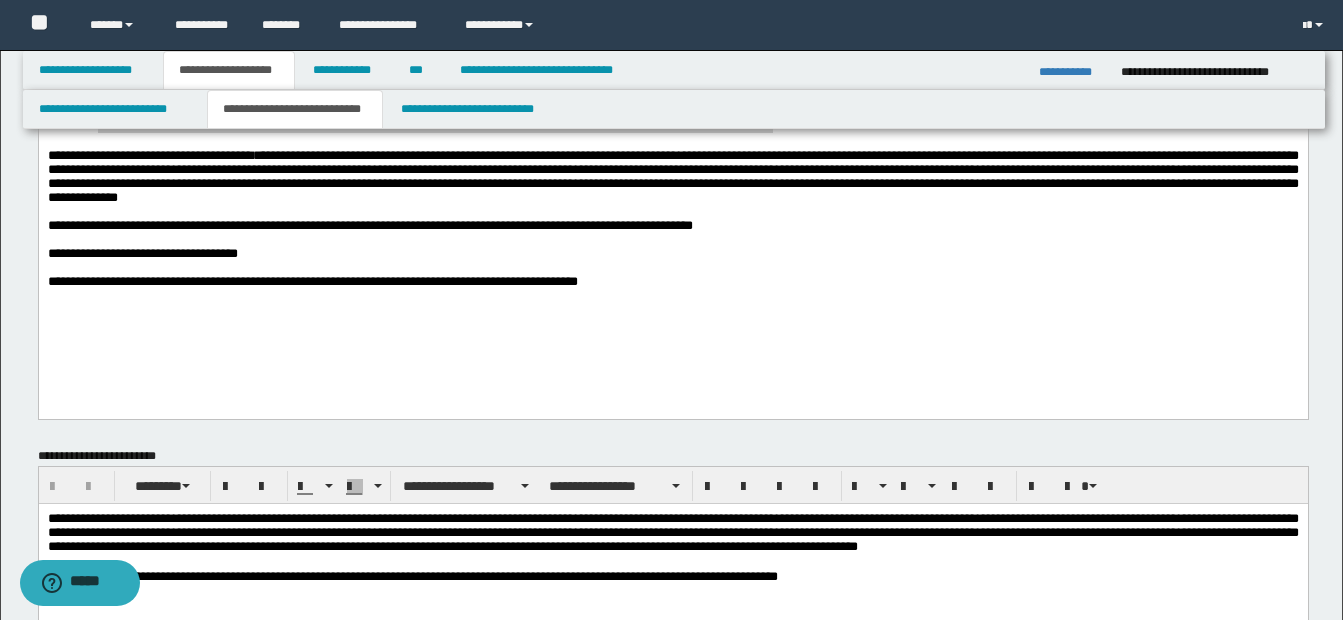 scroll, scrollTop: 400, scrollLeft: 0, axis: vertical 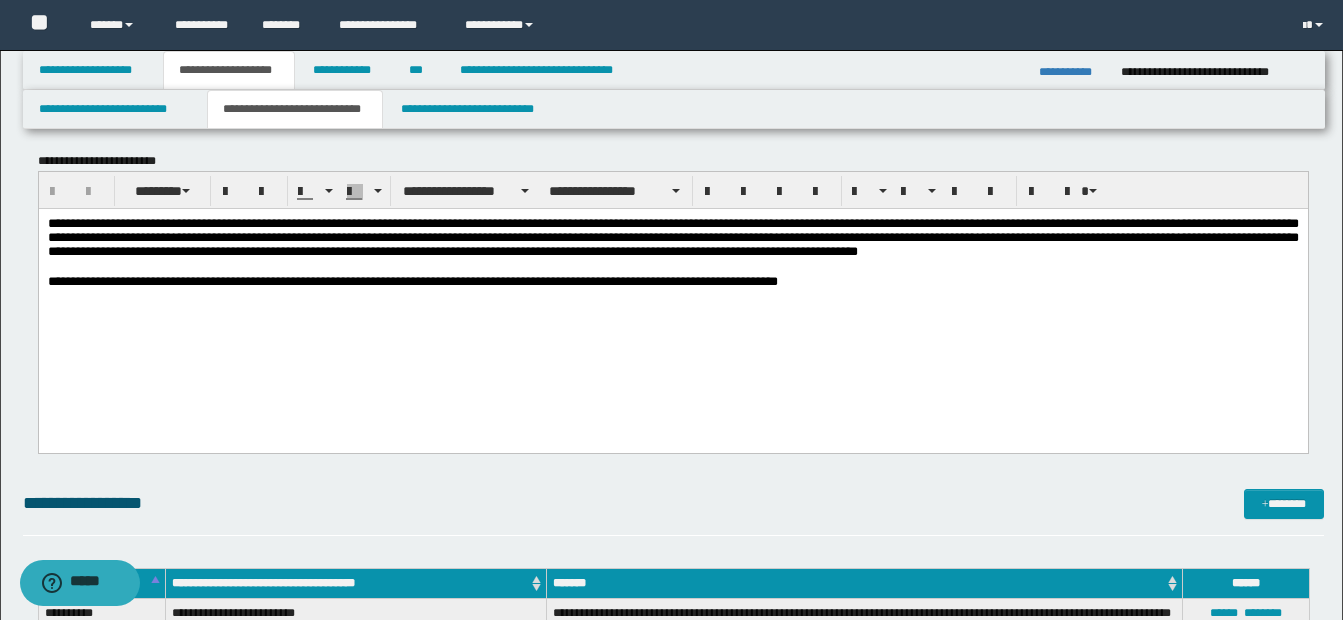 click at bounding box center [672, 325] 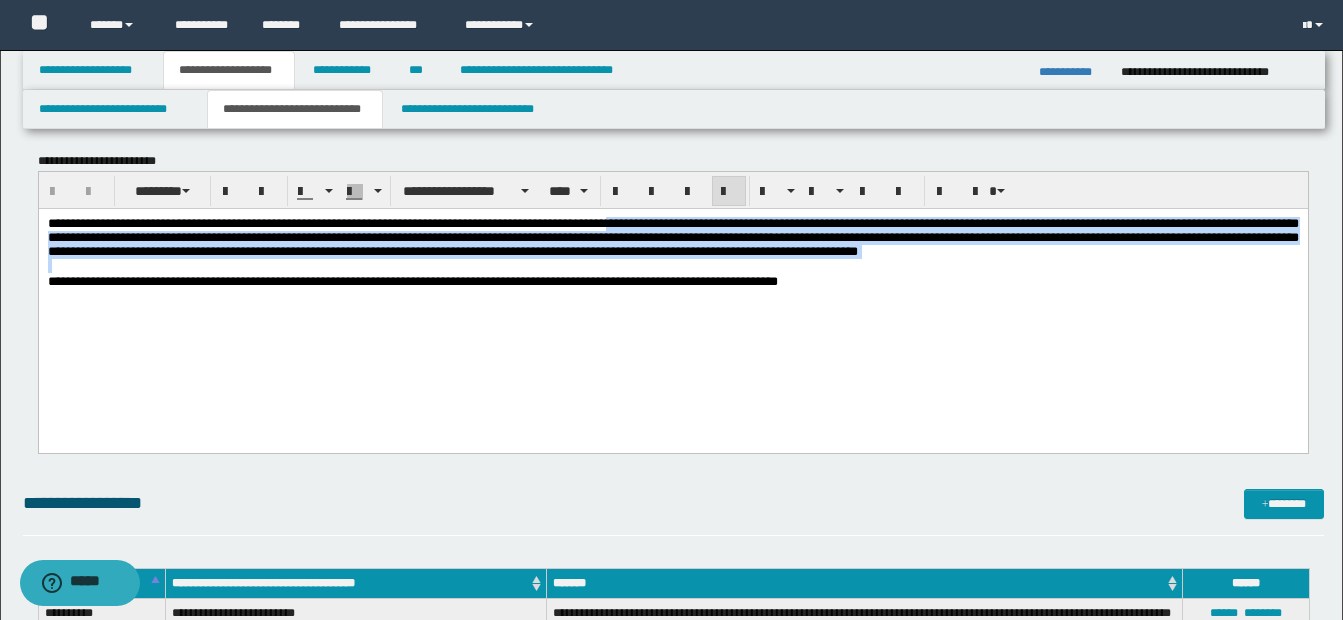 drag, startPoint x: 658, startPoint y: 225, endPoint x: 1239, endPoint y: 265, distance: 582.3753 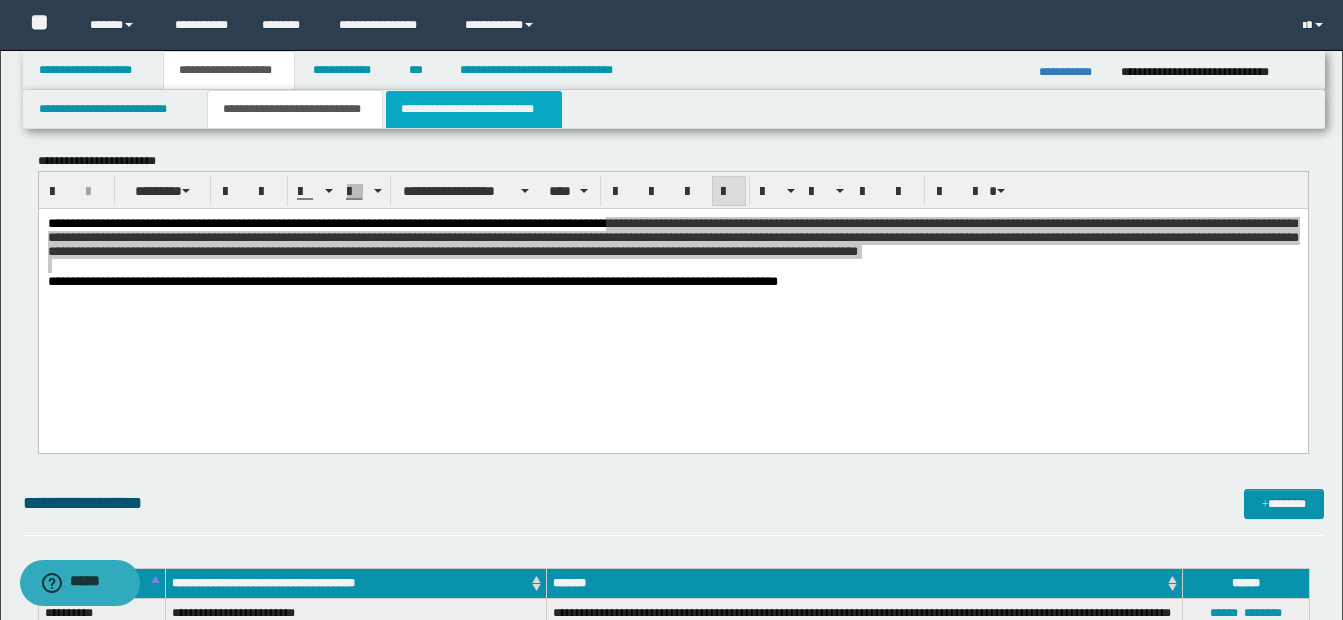 click on "**********" at bounding box center [474, 109] 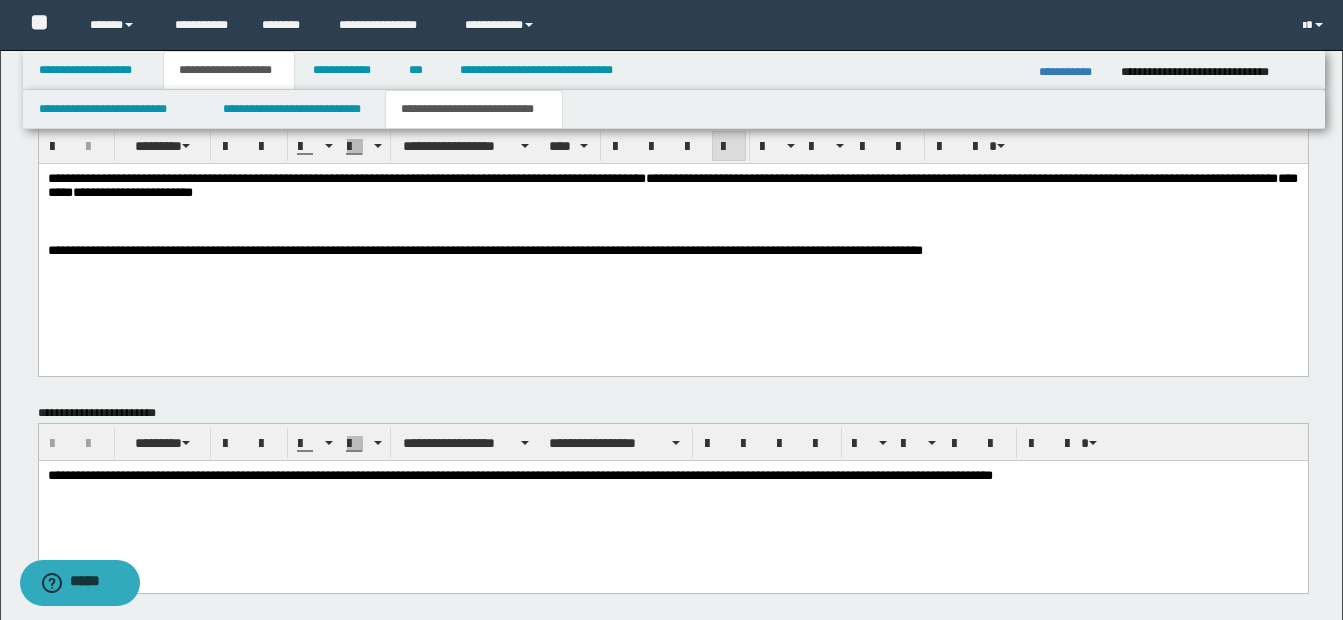 scroll, scrollTop: 1000, scrollLeft: 0, axis: vertical 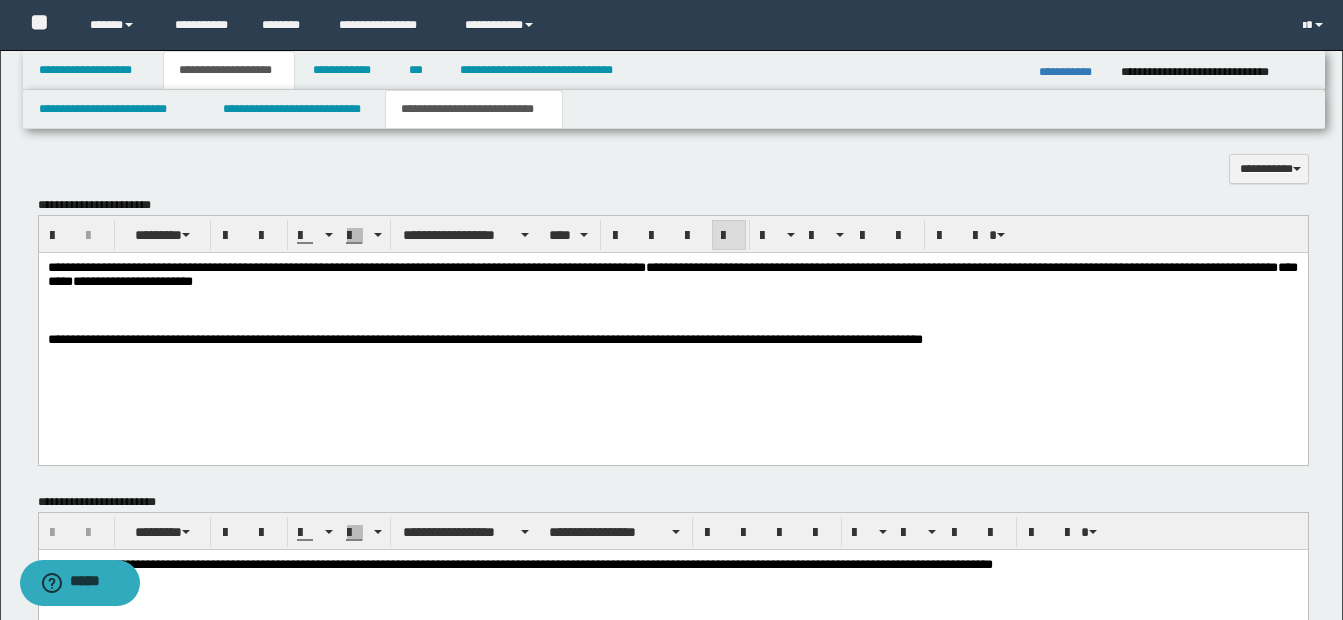 click at bounding box center (672, 295) 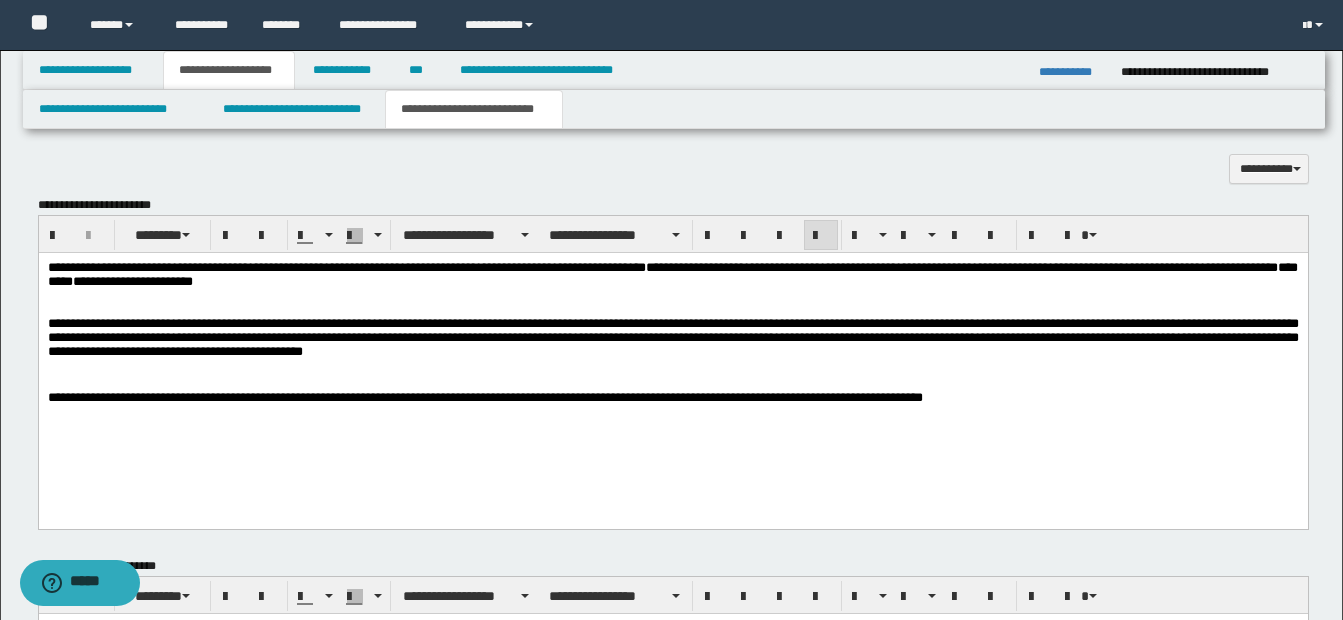 click on "**********" at bounding box center [672, 336] 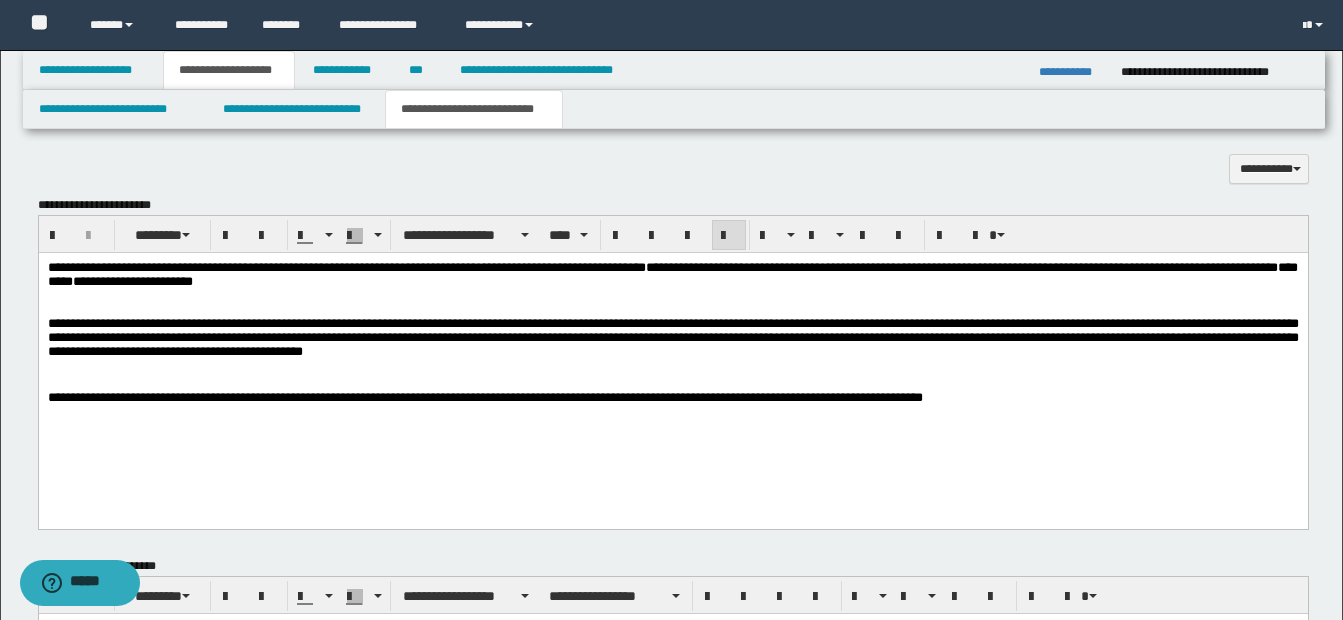 type 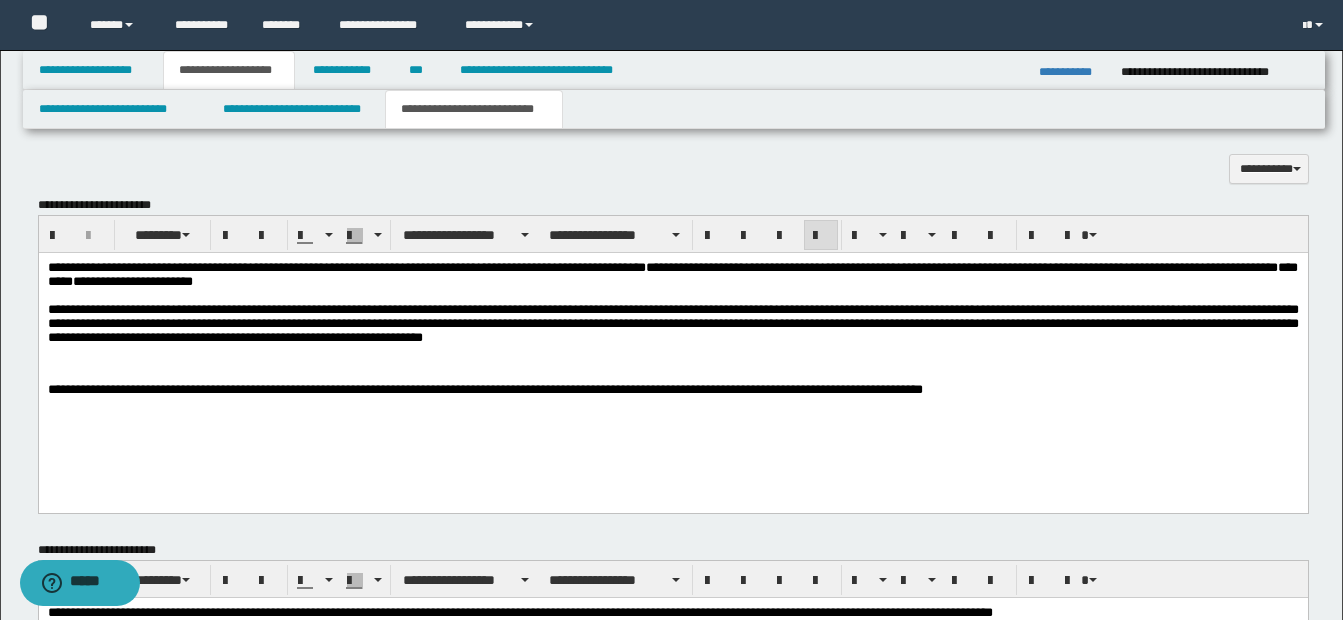 click on "**********" at bounding box center [672, 326] 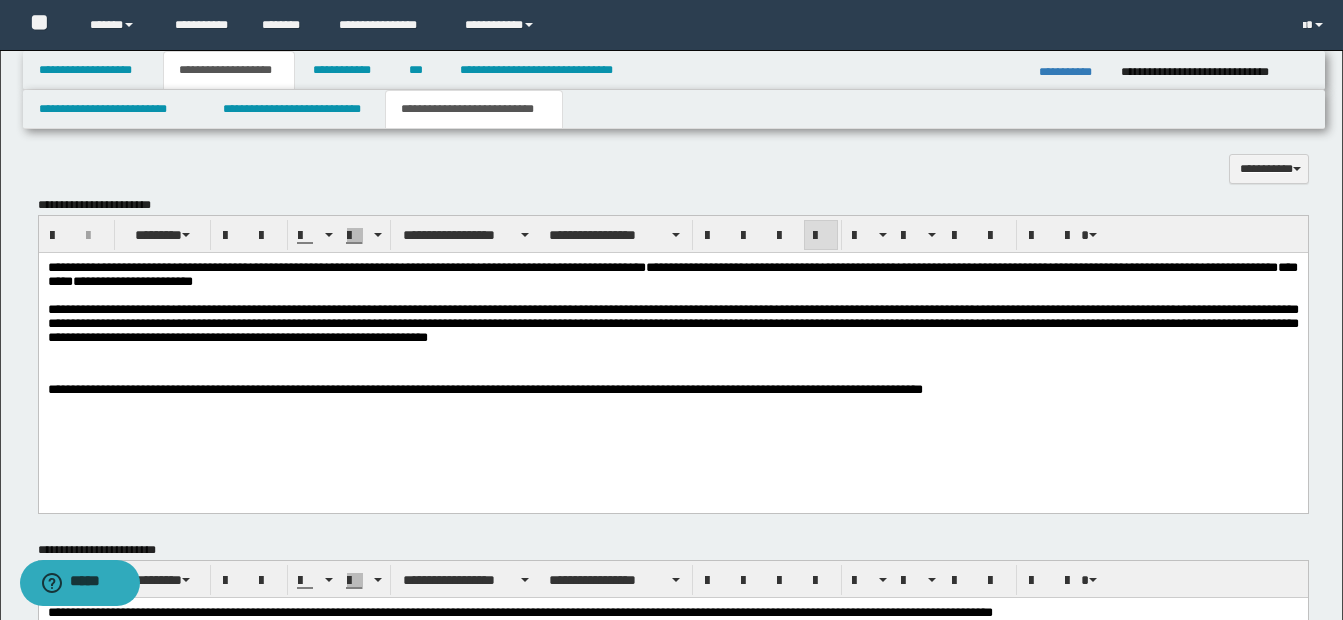 click on "**********" at bounding box center (672, 326) 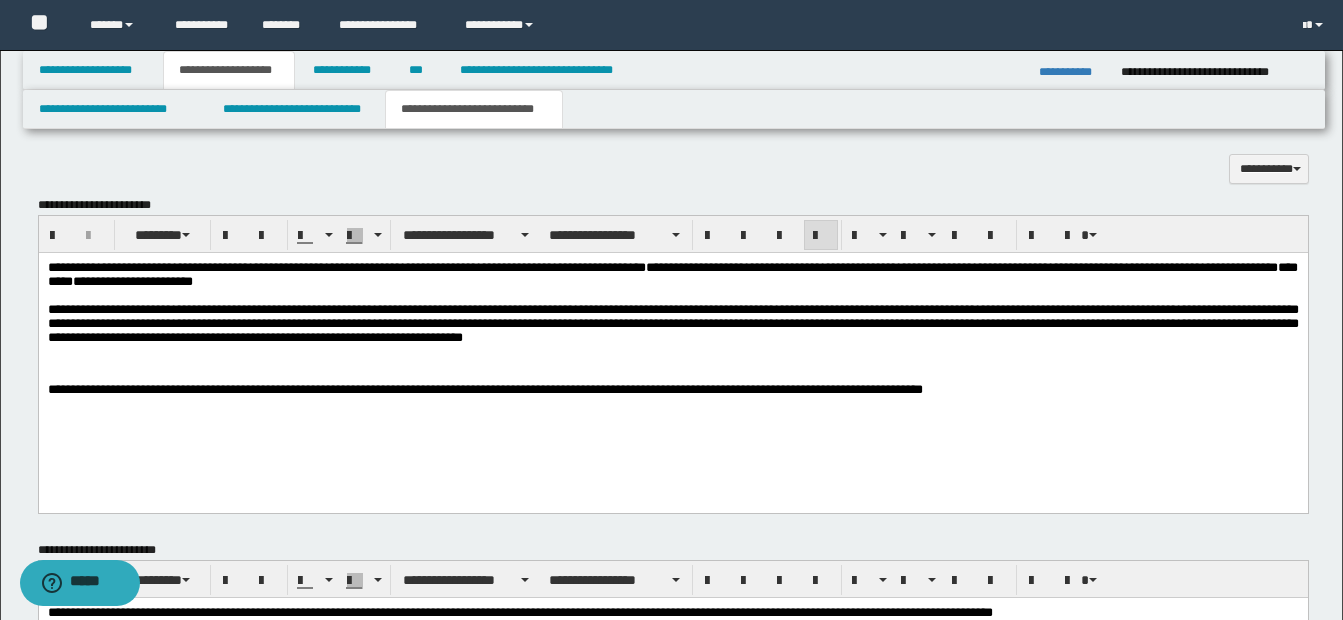click at bounding box center [672, 374] 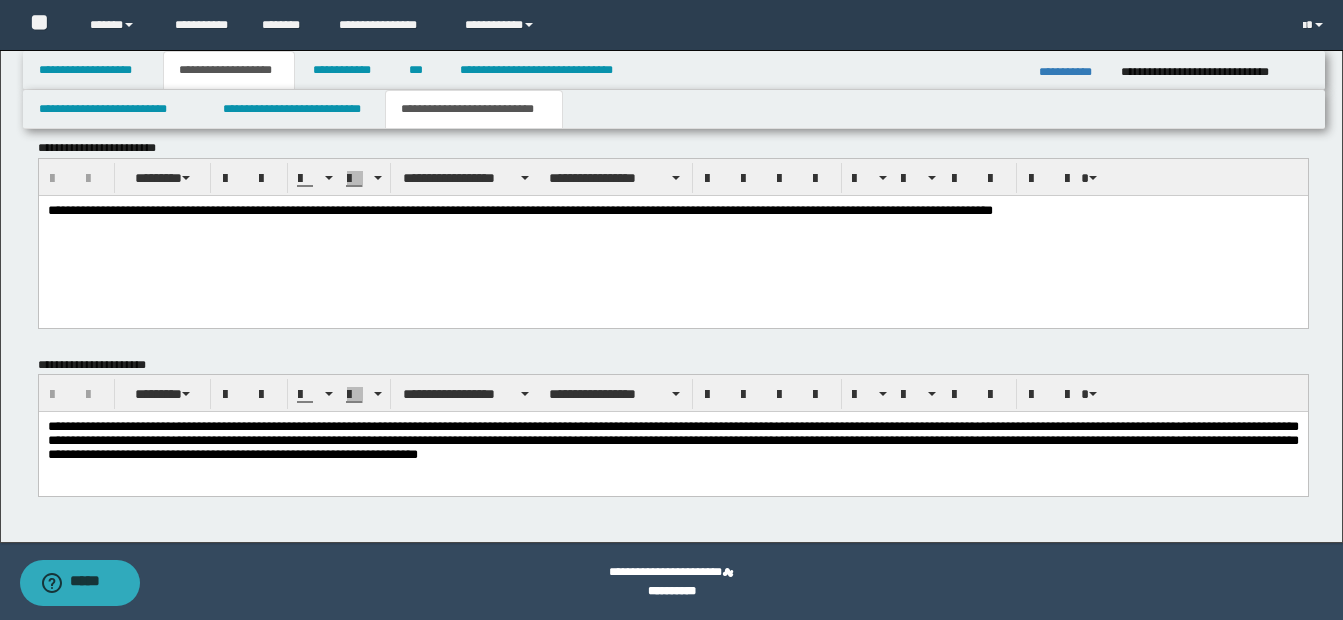scroll, scrollTop: 1403, scrollLeft: 0, axis: vertical 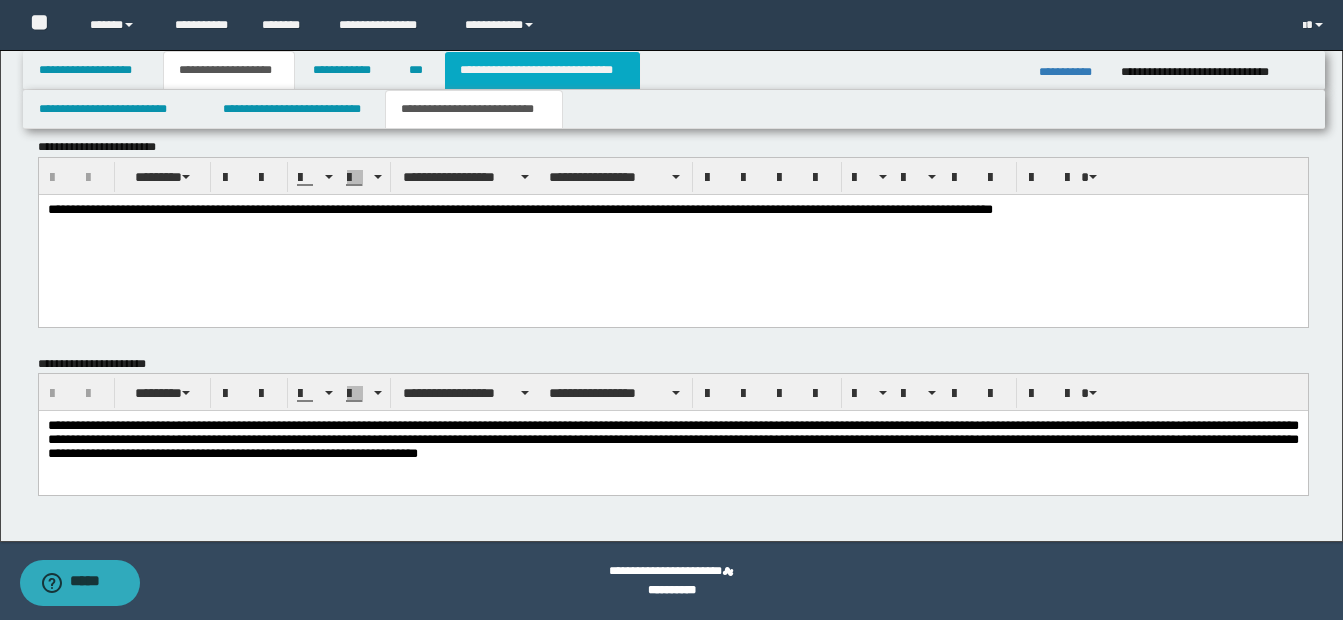 click on "**********" at bounding box center (542, 70) 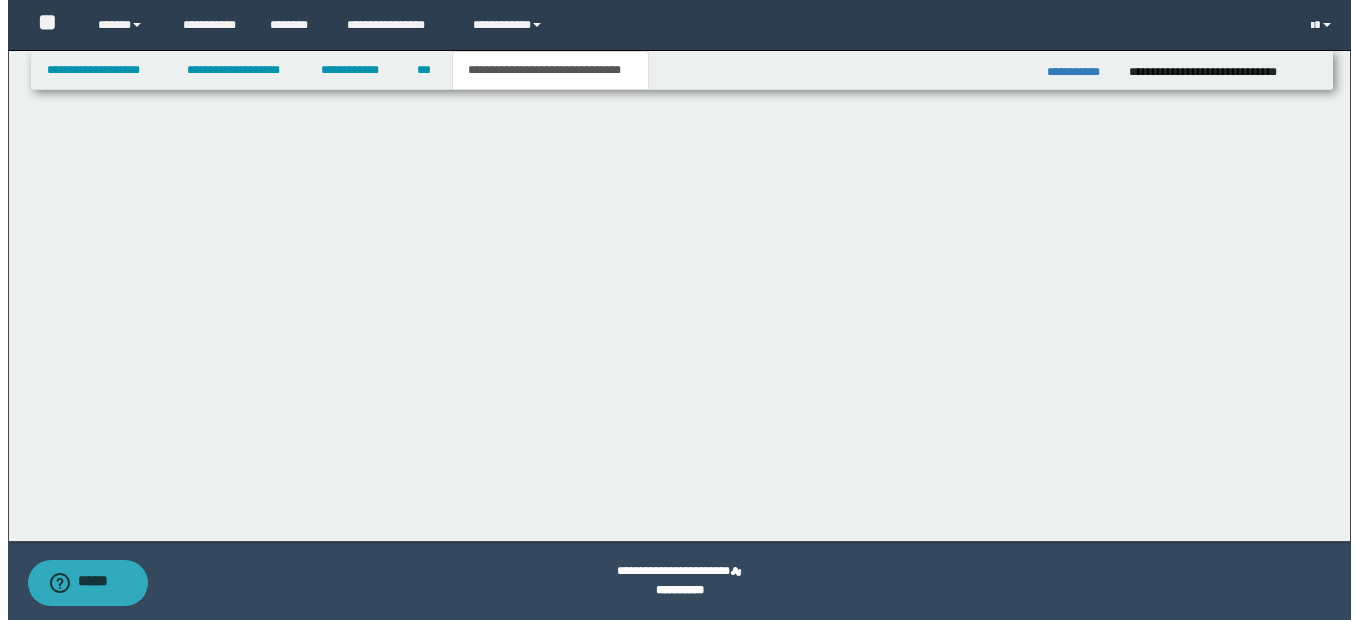 scroll, scrollTop: 0, scrollLeft: 0, axis: both 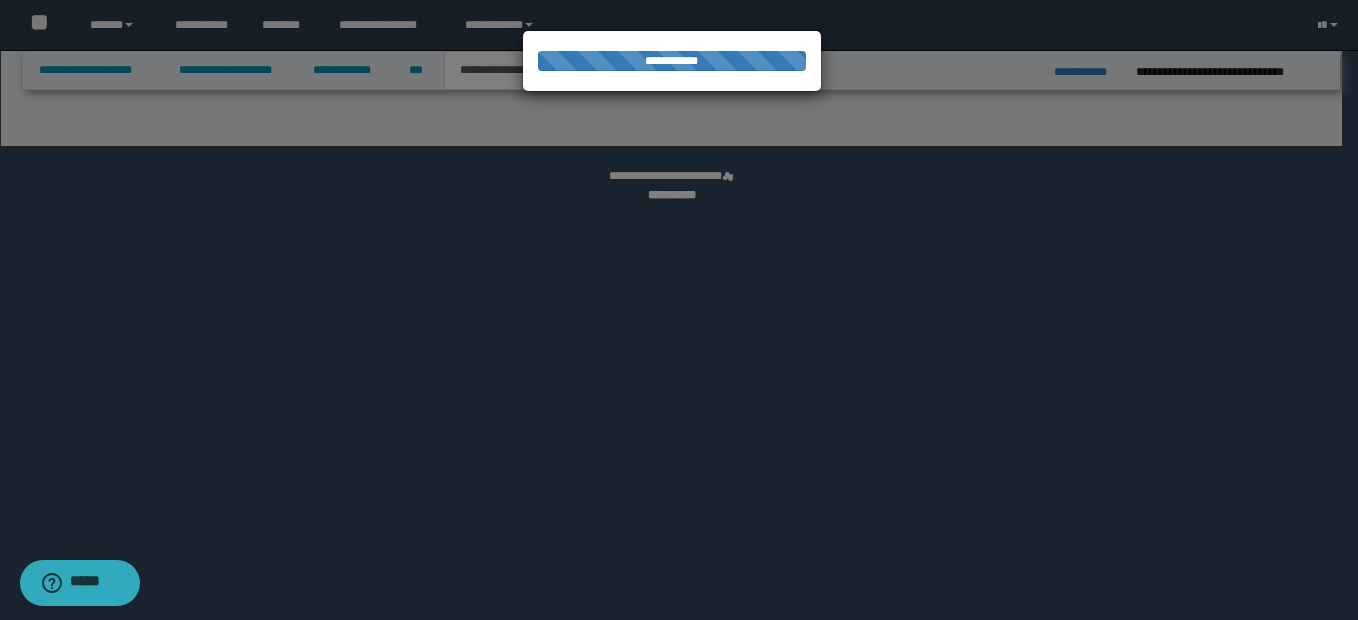 select on "*" 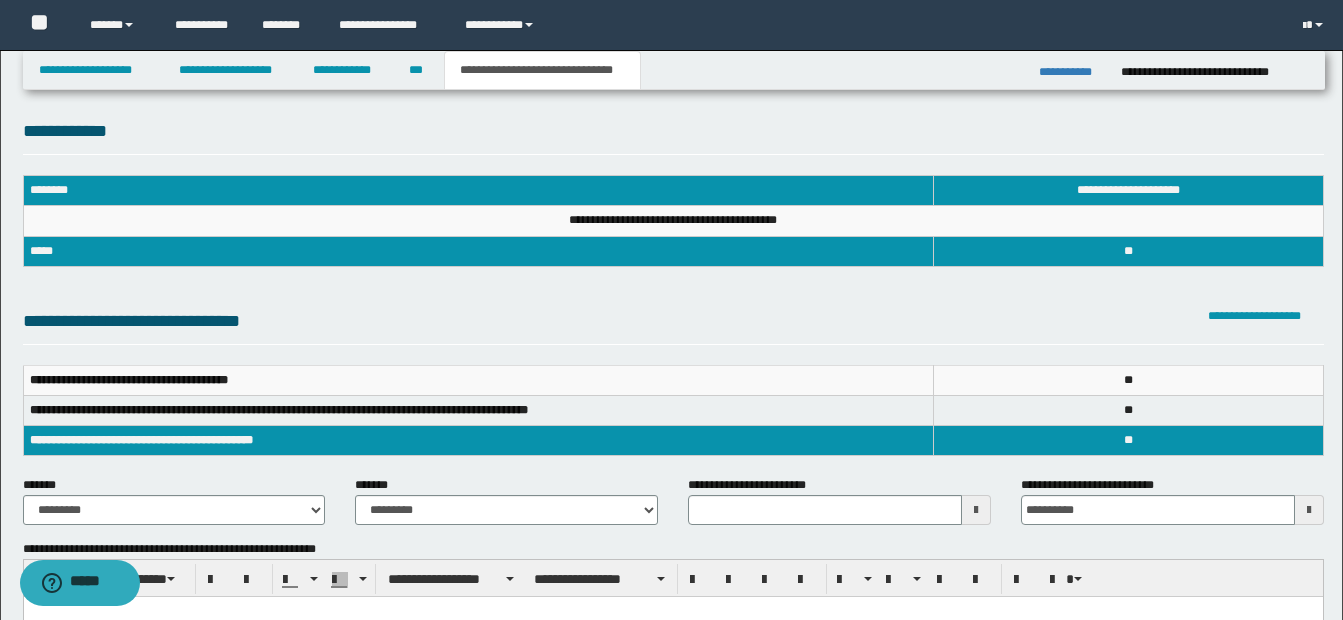 scroll, scrollTop: 0, scrollLeft: 0, axis: both 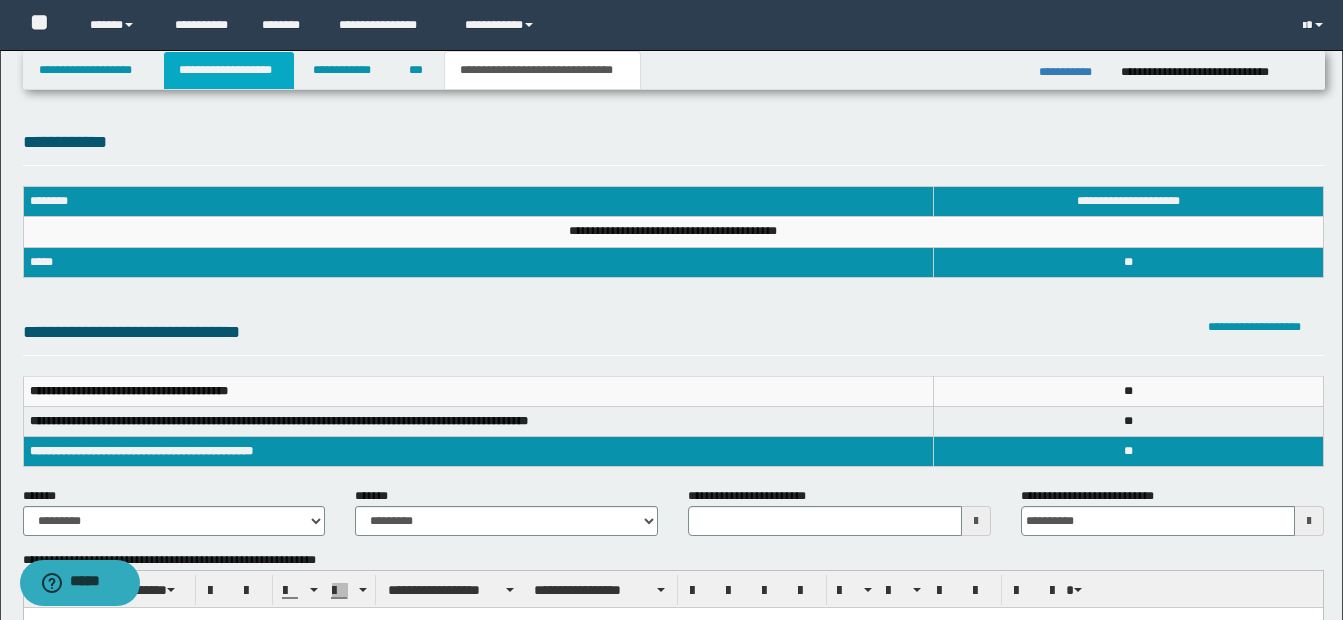 click on "**********" at bounding box center [229, 70] 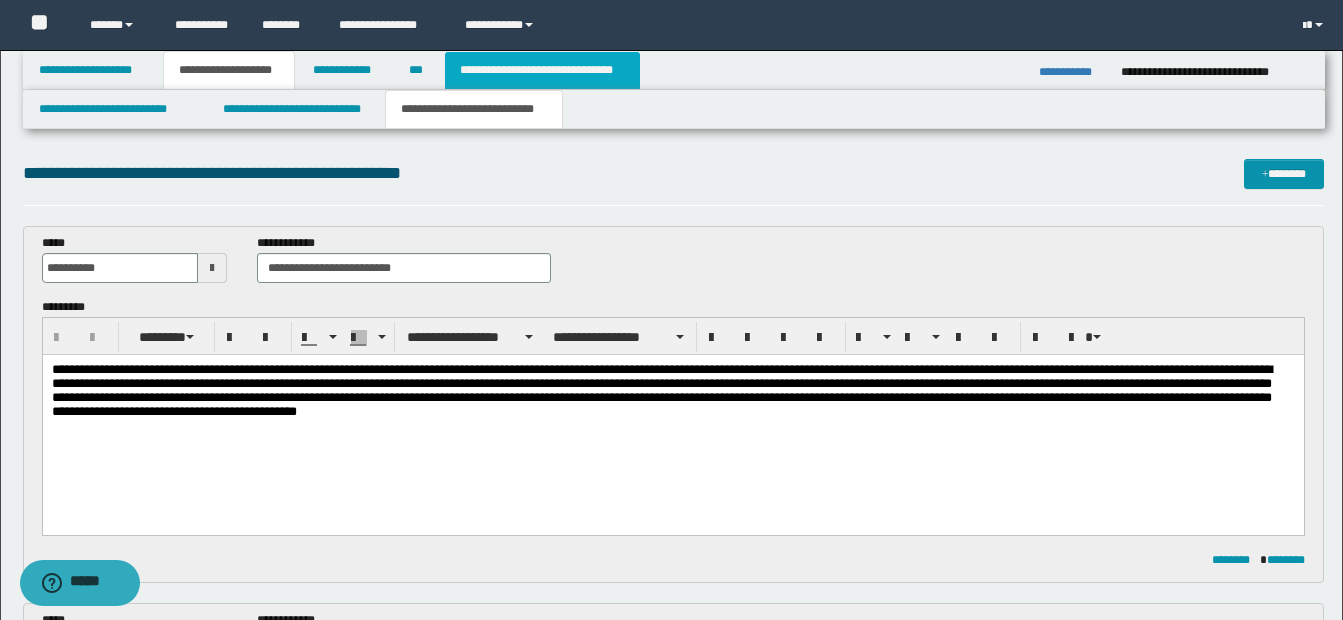click on "**********" at bounding box center [542, 70] 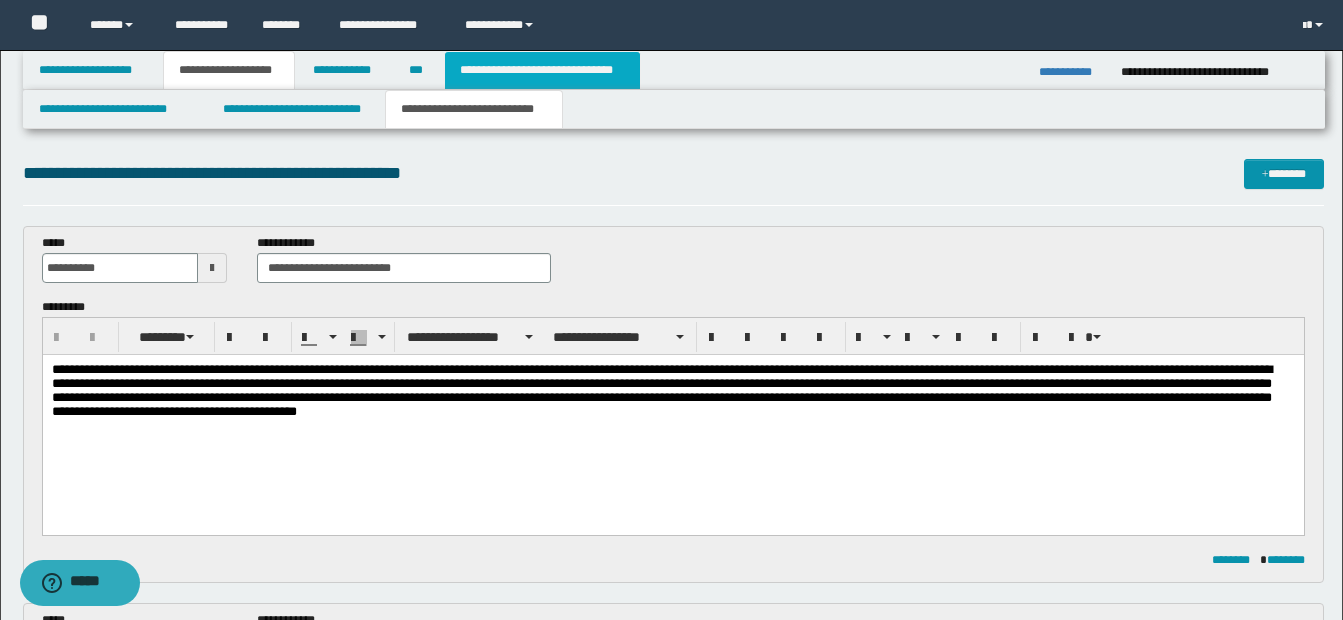 type on "**********" 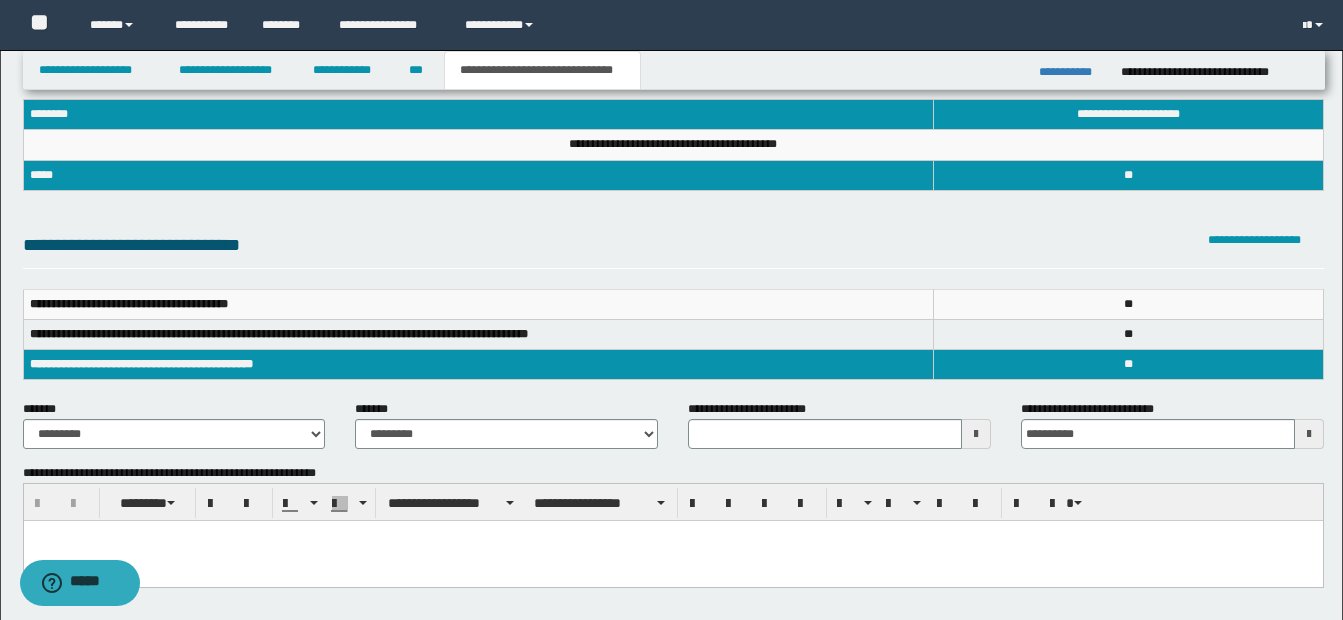 scroll, scrollTop: 300, scrollLeft: 0, axis: vertical 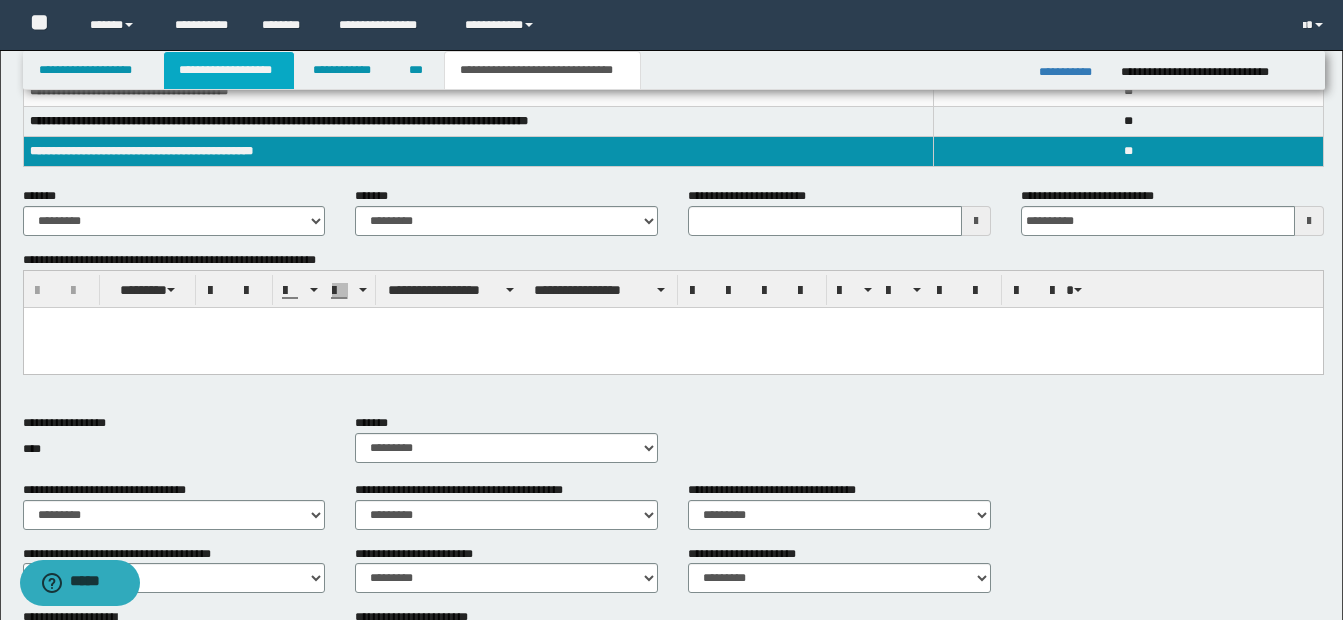 click on "**********" at bounding box center [229, 70] 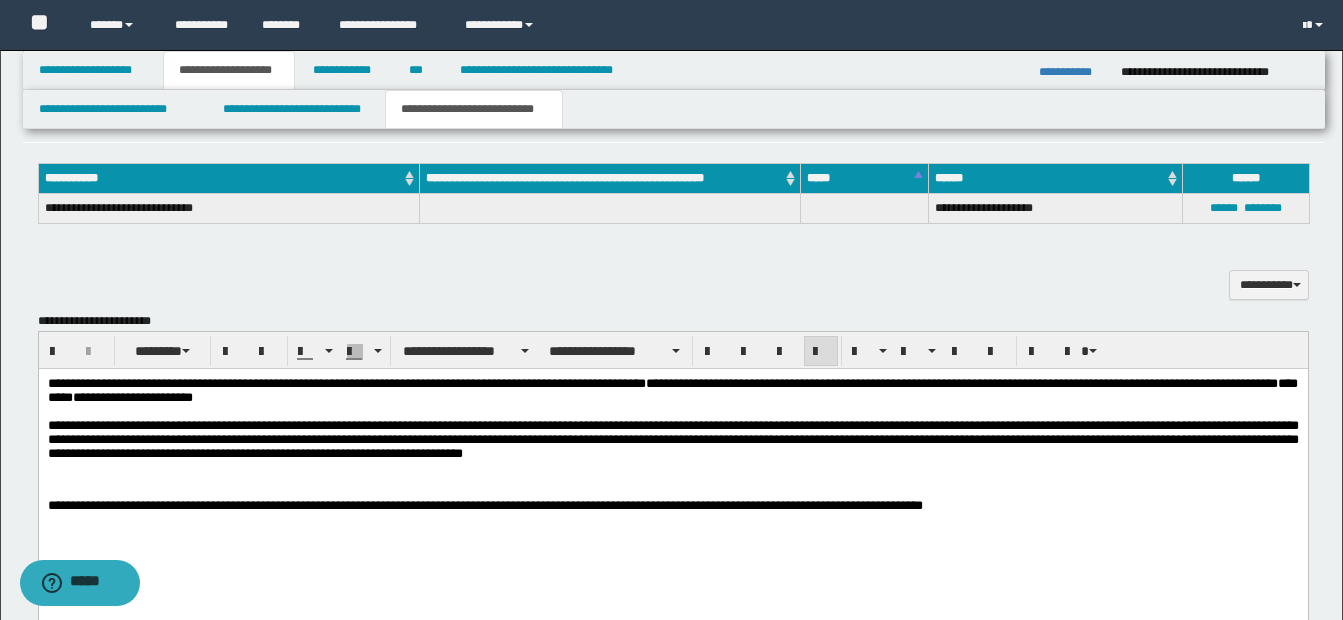scroll, scrollTop: 900, scrollLeft: 0, axis: vertical 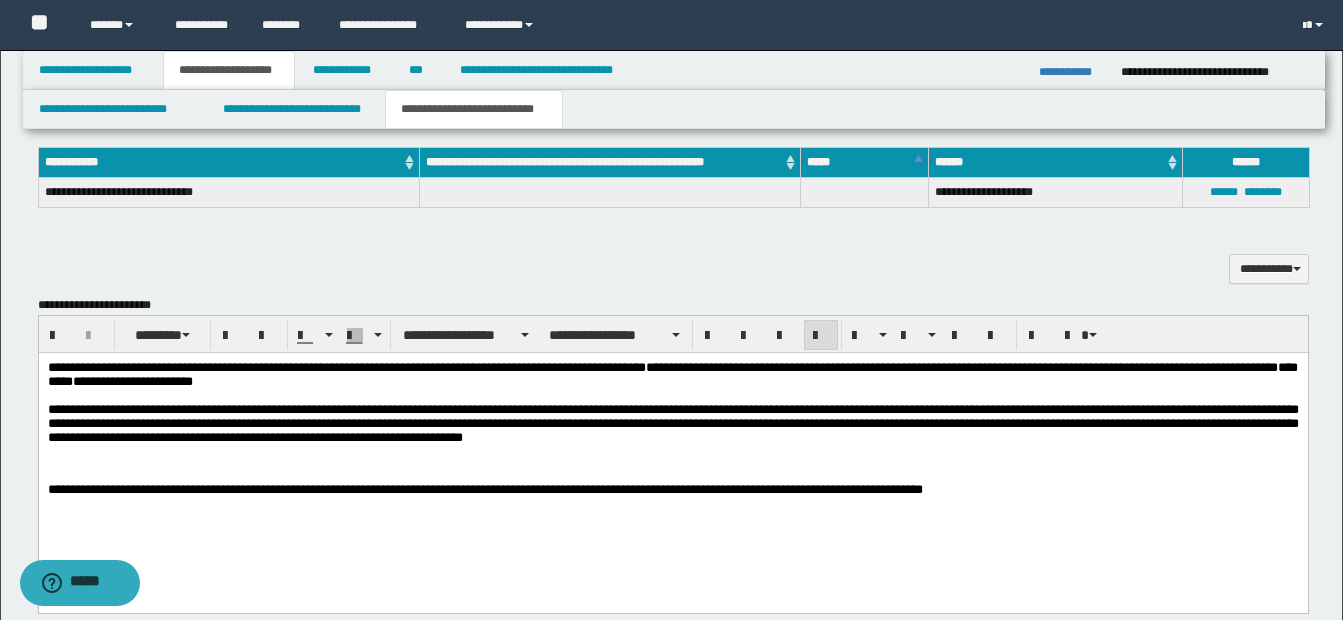 click on "**********" at bounding box center (672, 426) 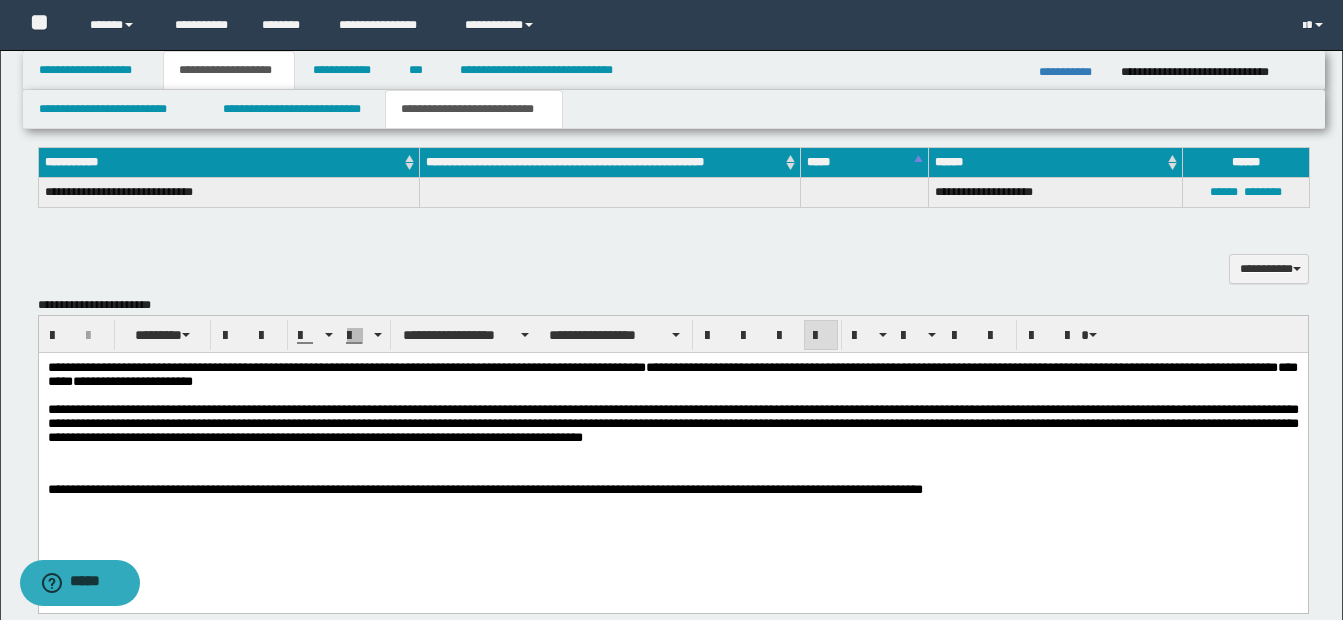 click on "**********" at bounding box center (672, 426) 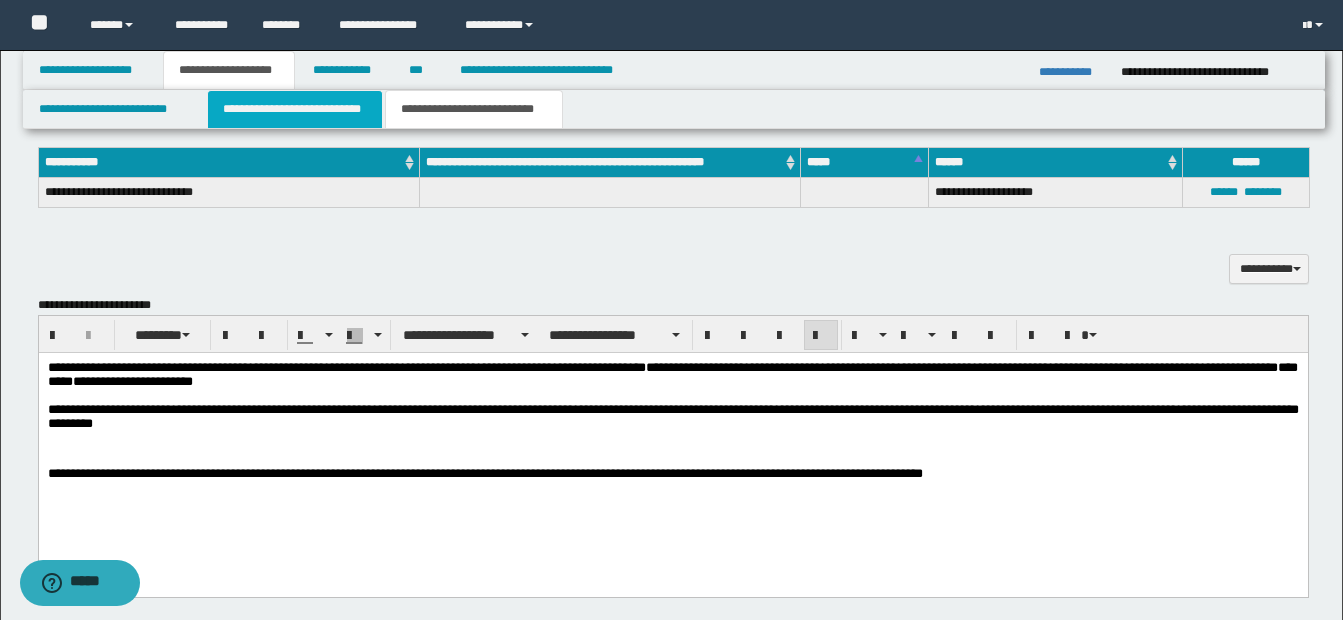 click on "**********" at bounding box center (295, 109) 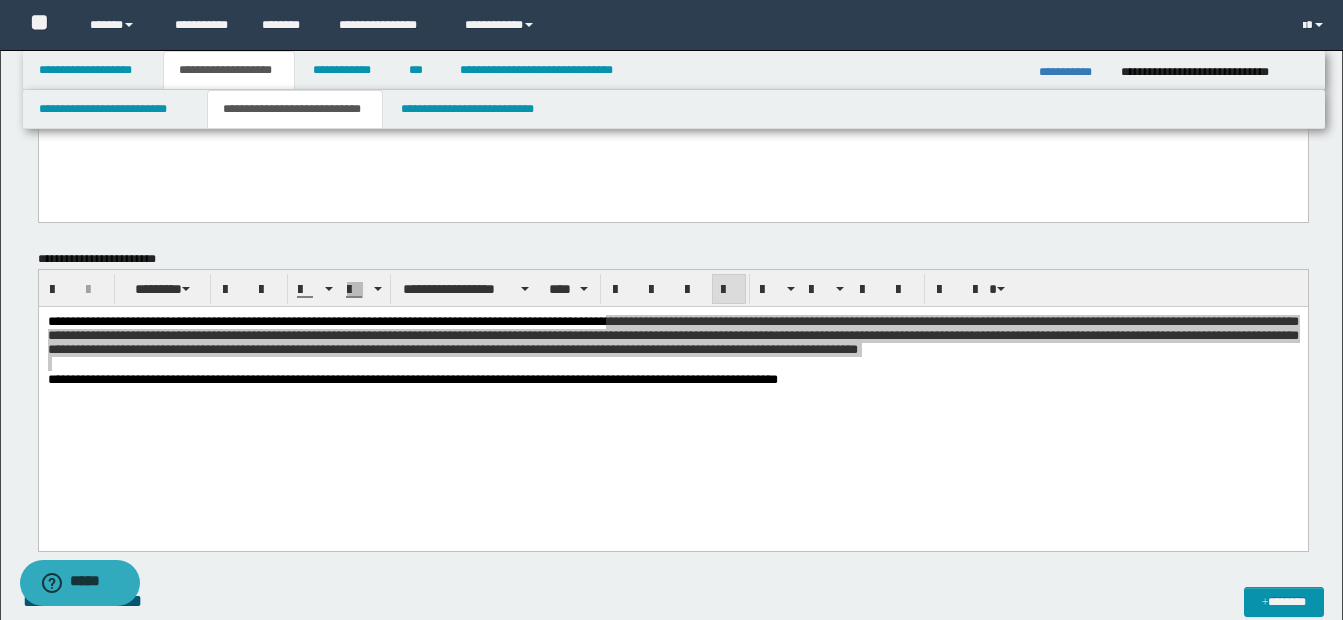 scroll, scrollTop: 300, scrollLeft: 0, axis: vertical 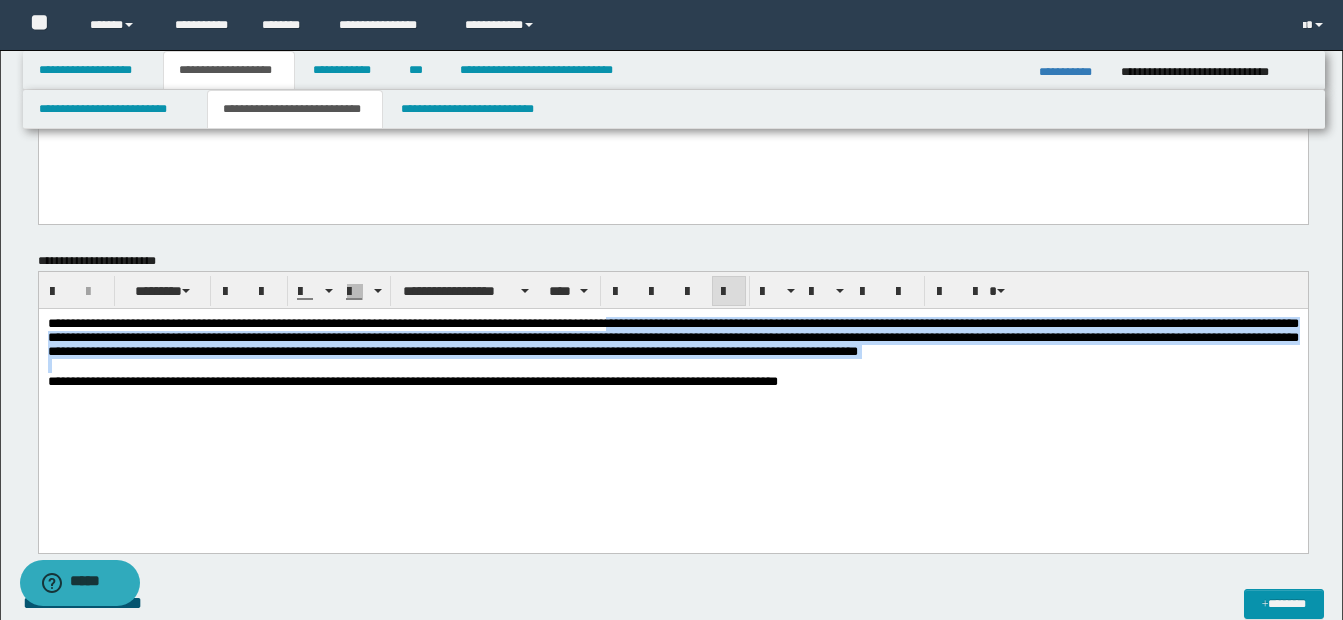 click on "**********" at bounding box center (672, 399) 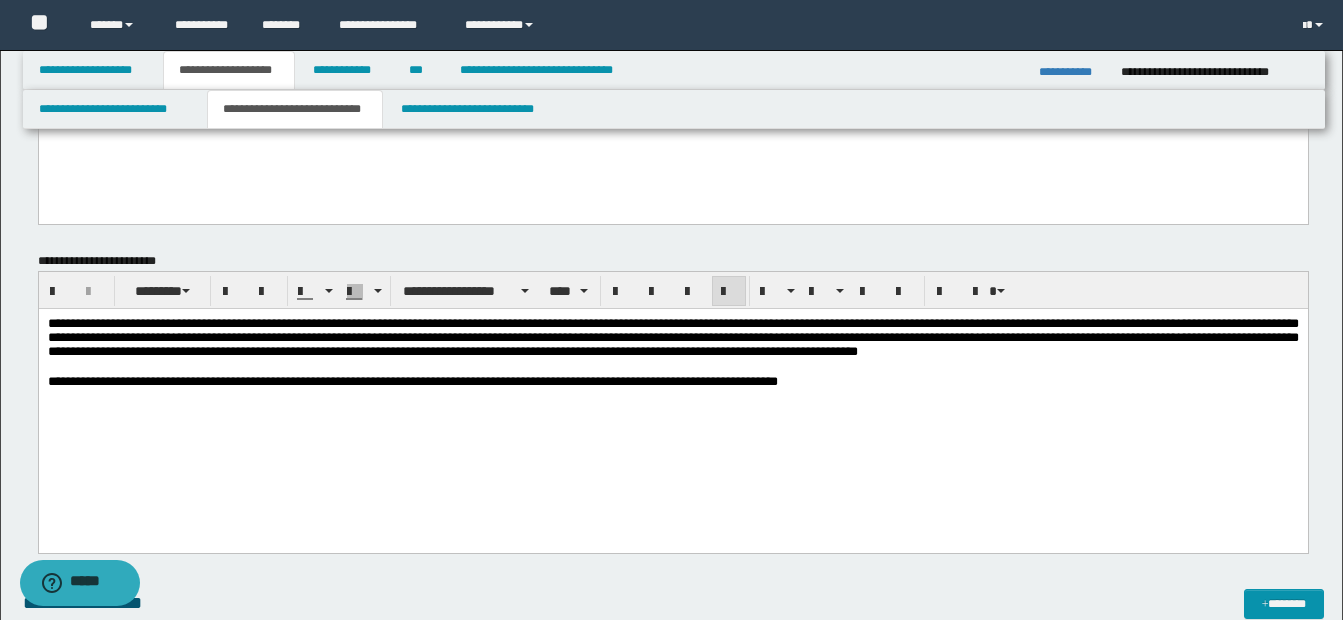 click on "**********" at bounding box center (672, 399) 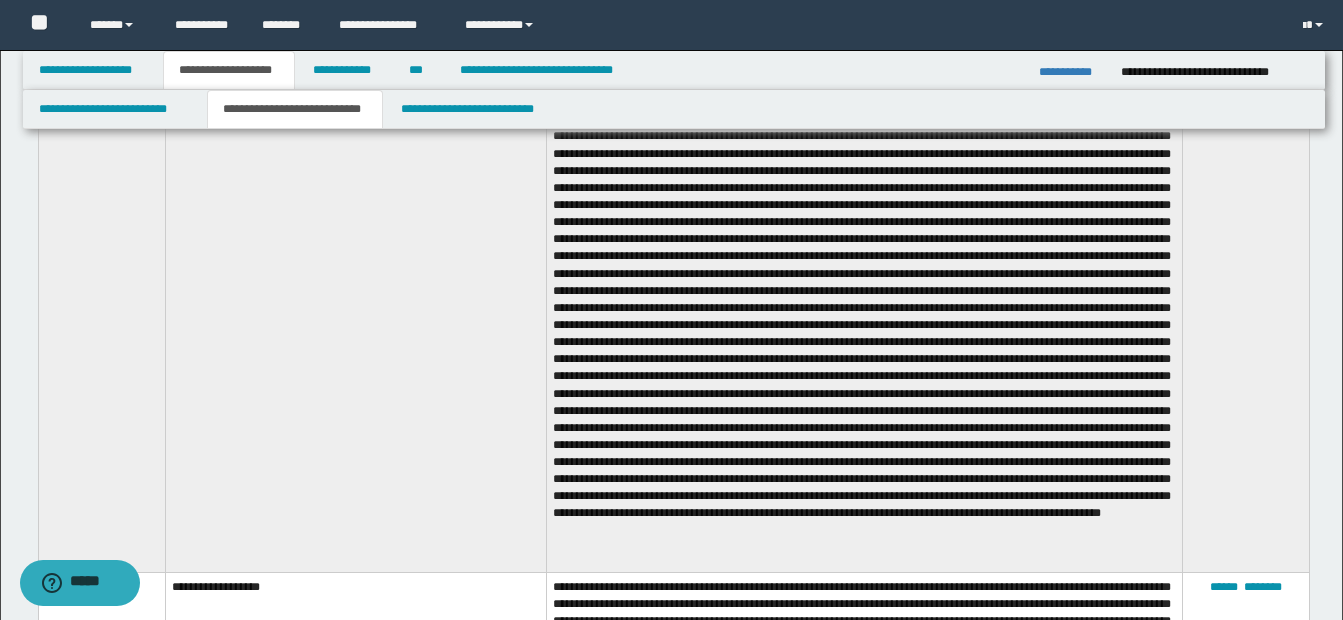 scroll, scrollTop: 900, scrollLeft: 0, axis: vertical 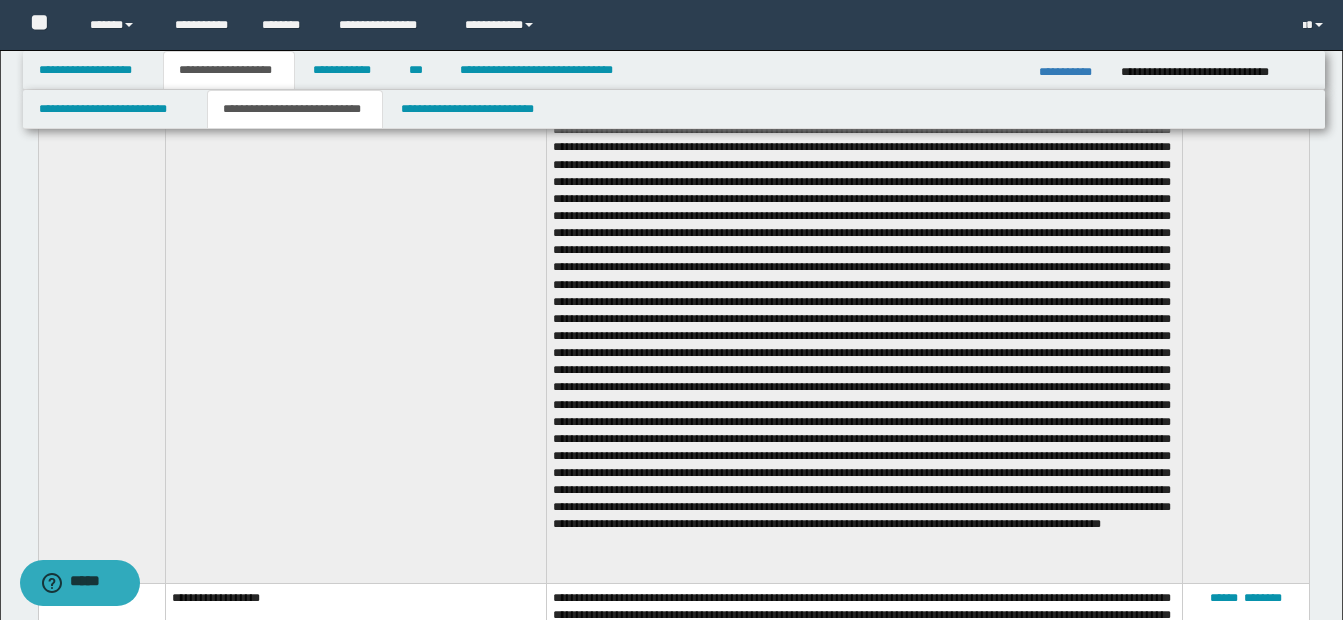 click at bounding box center [865, 341] 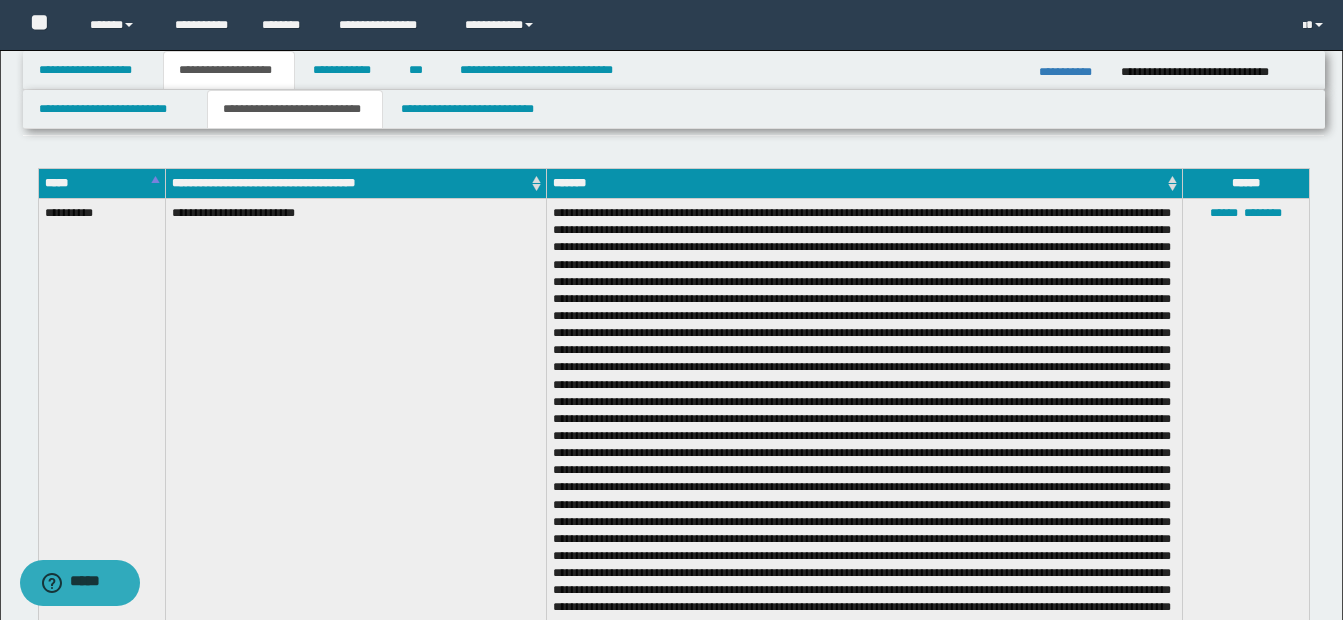 scroll, scrollTop: 900, scrollLeft: 0, axis: vertical 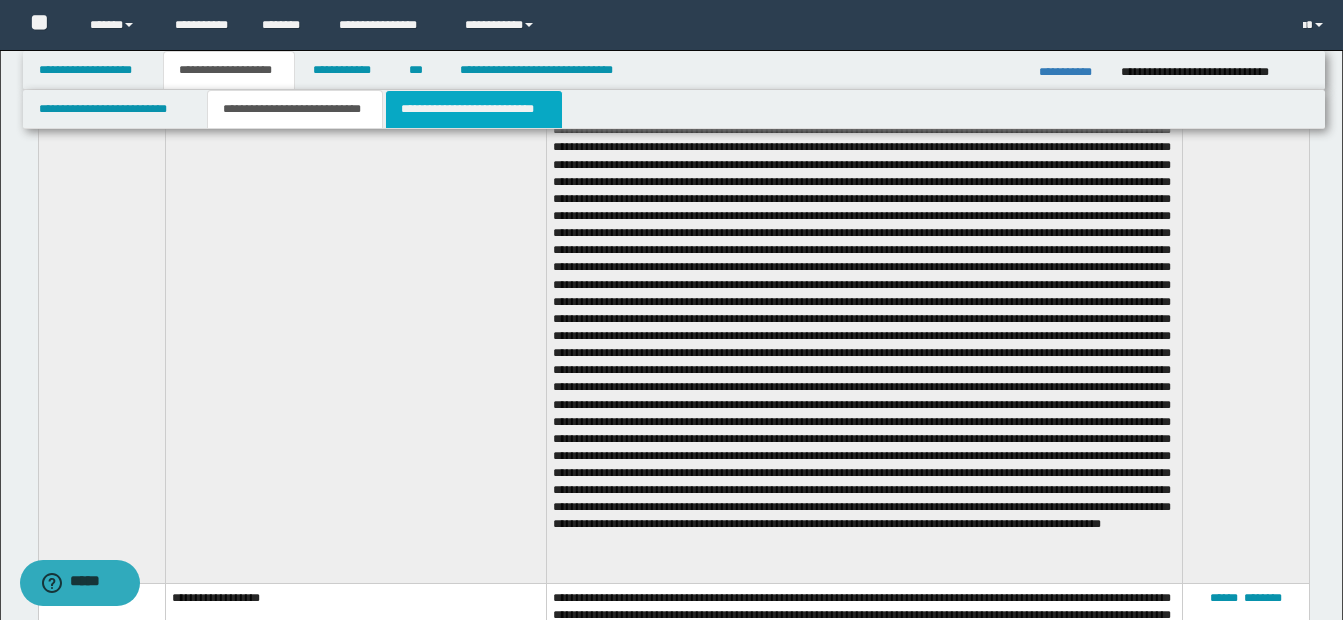 click on "**********" at bounding box center (474, 109) 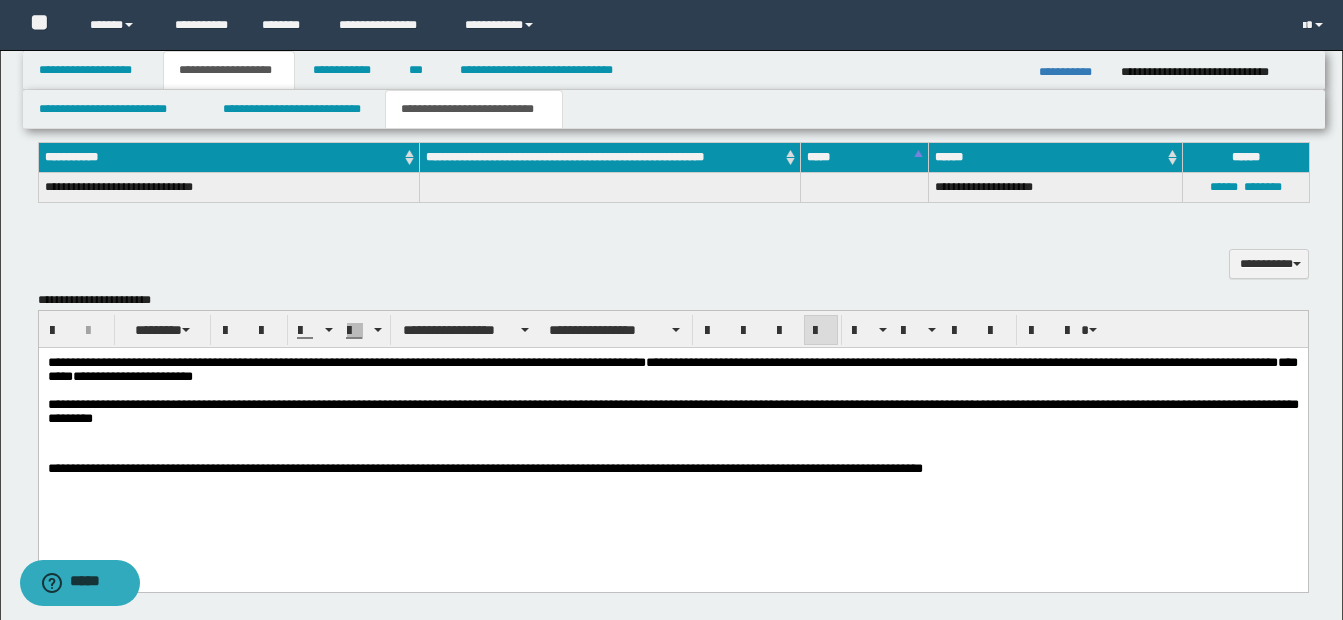 scroll, scrollTop: 887, scrollLeft: 0, axis: vertical 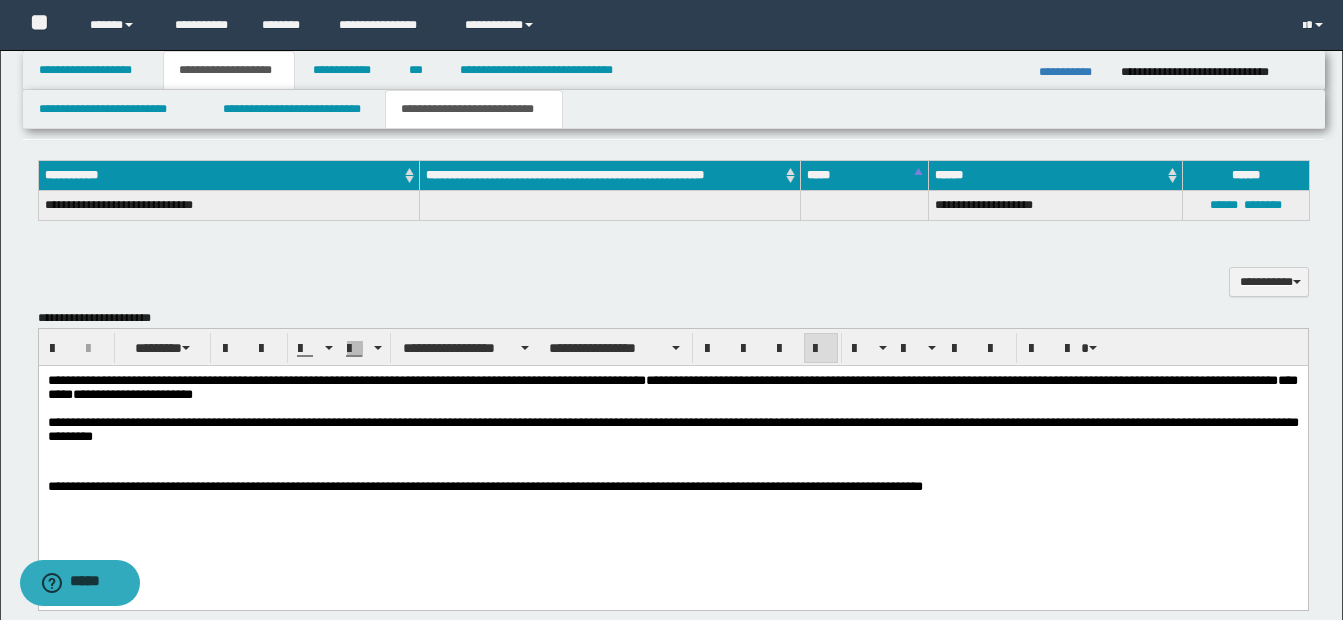 click on "**********" at bounding box center [672, 431] 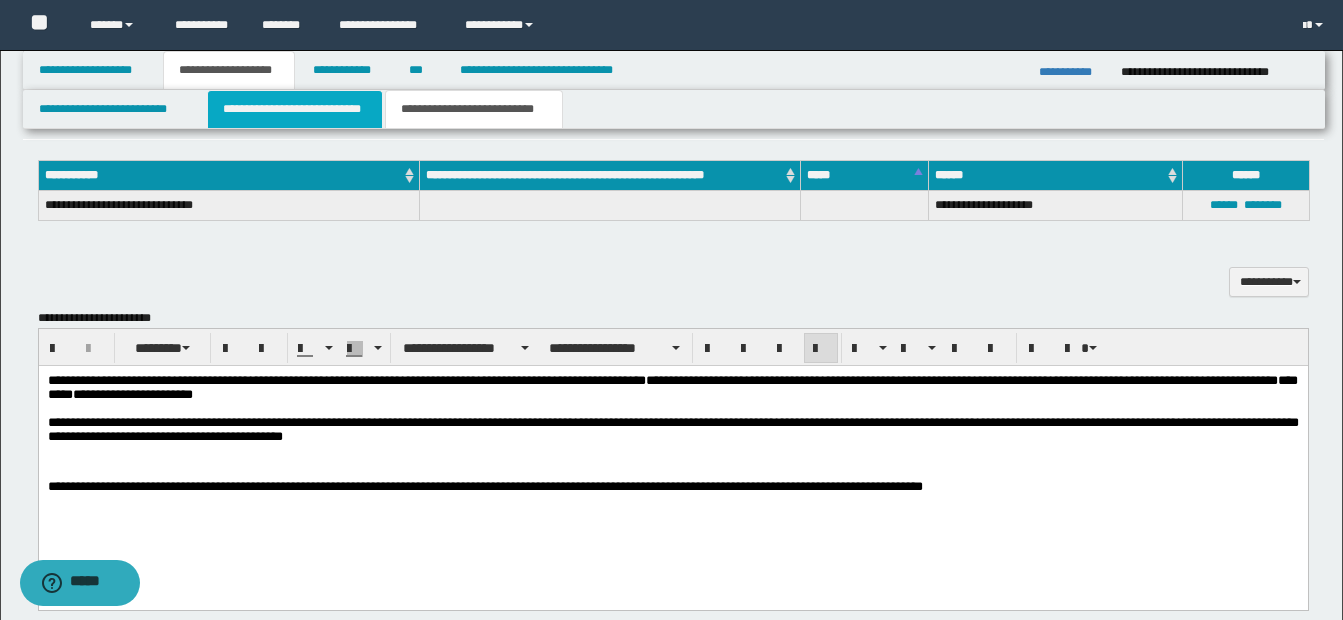 click on "**********" at bounding box center [295, 109] 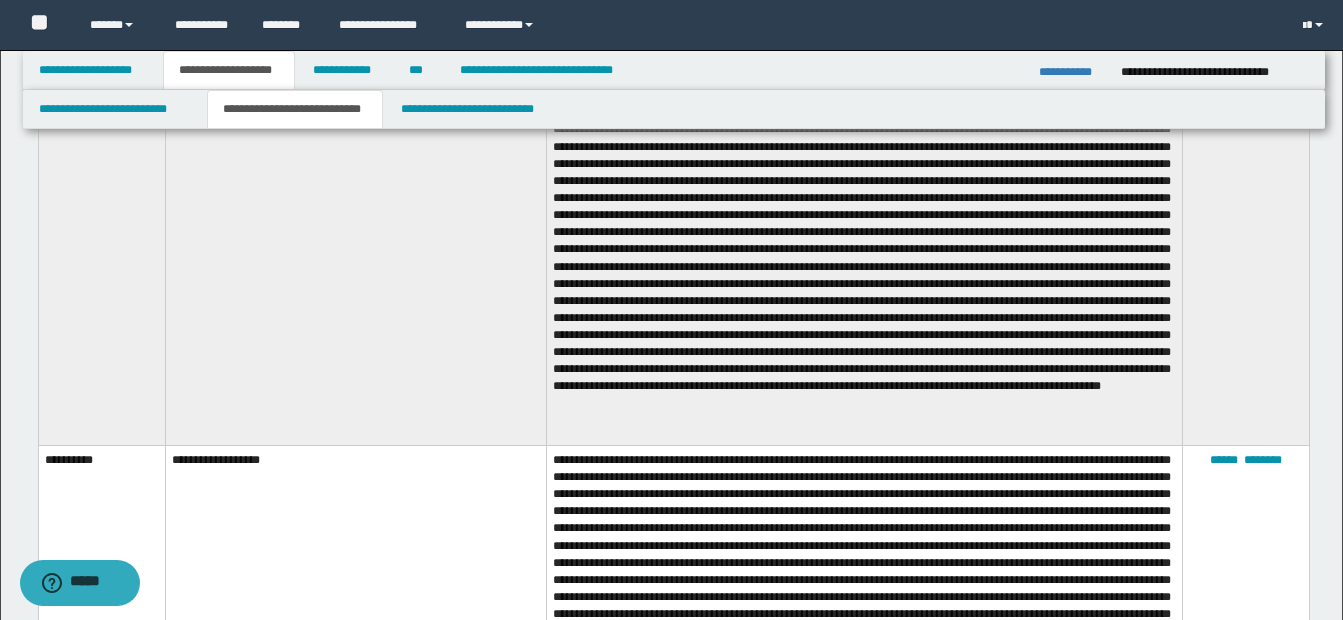 scroll, scrollTop: 1087, scrollLeft: 0, axis: vertical 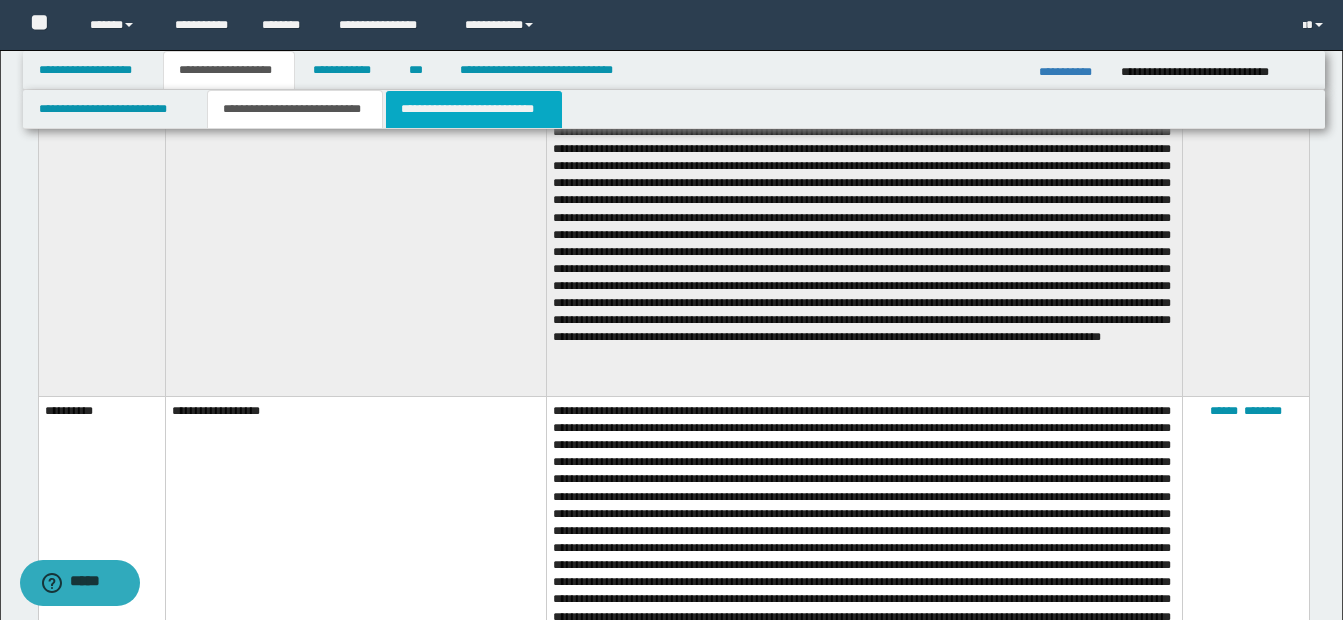 click on "**********" at bounding box center [474, 109] 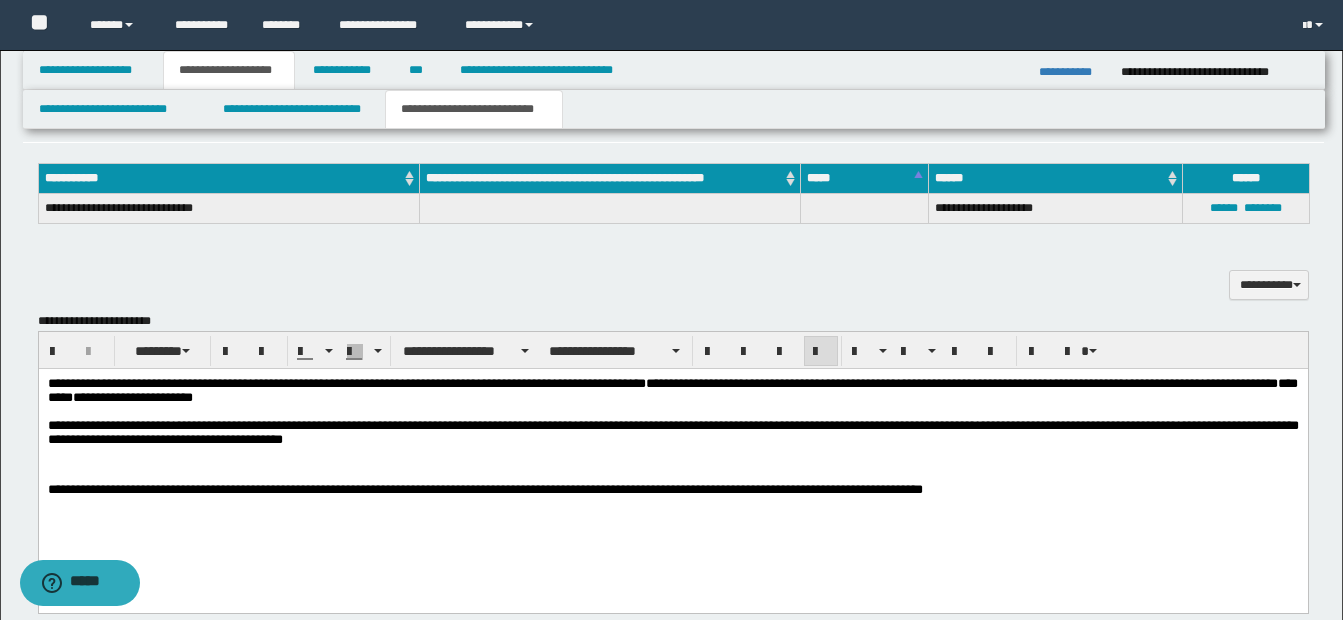 scroll, scrollTop: 900, scrollLeft: 0, axis: vertical 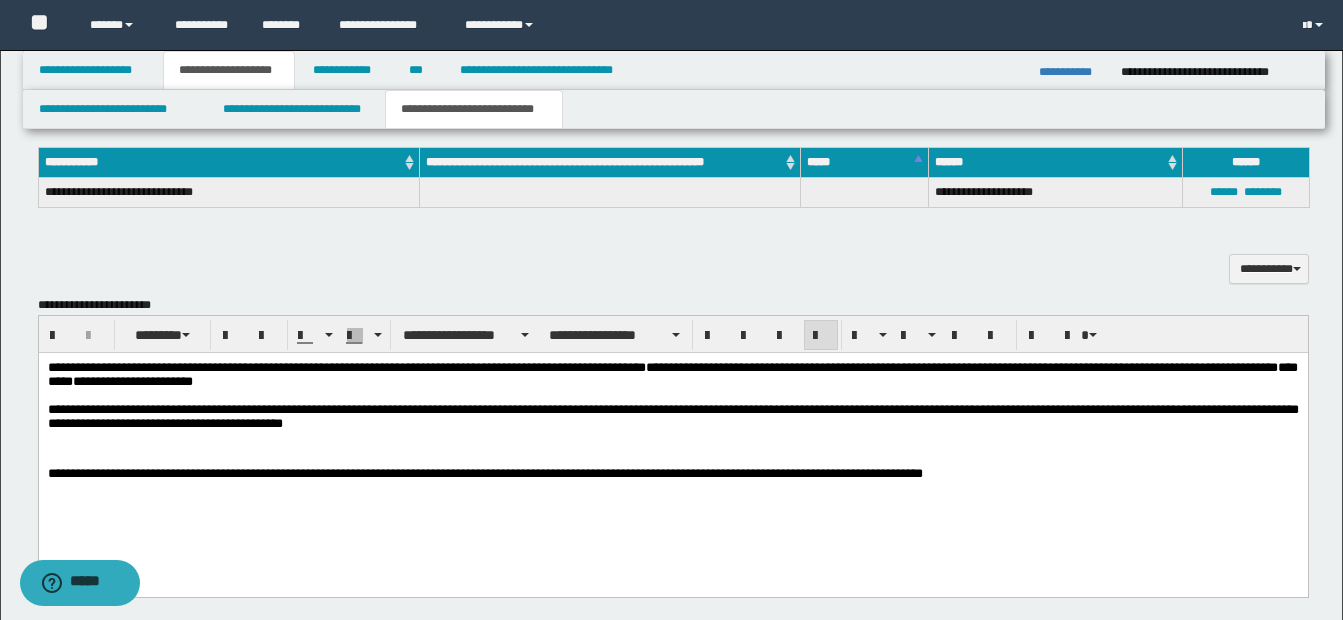 click on "**********" at bounding box center (672, 418) 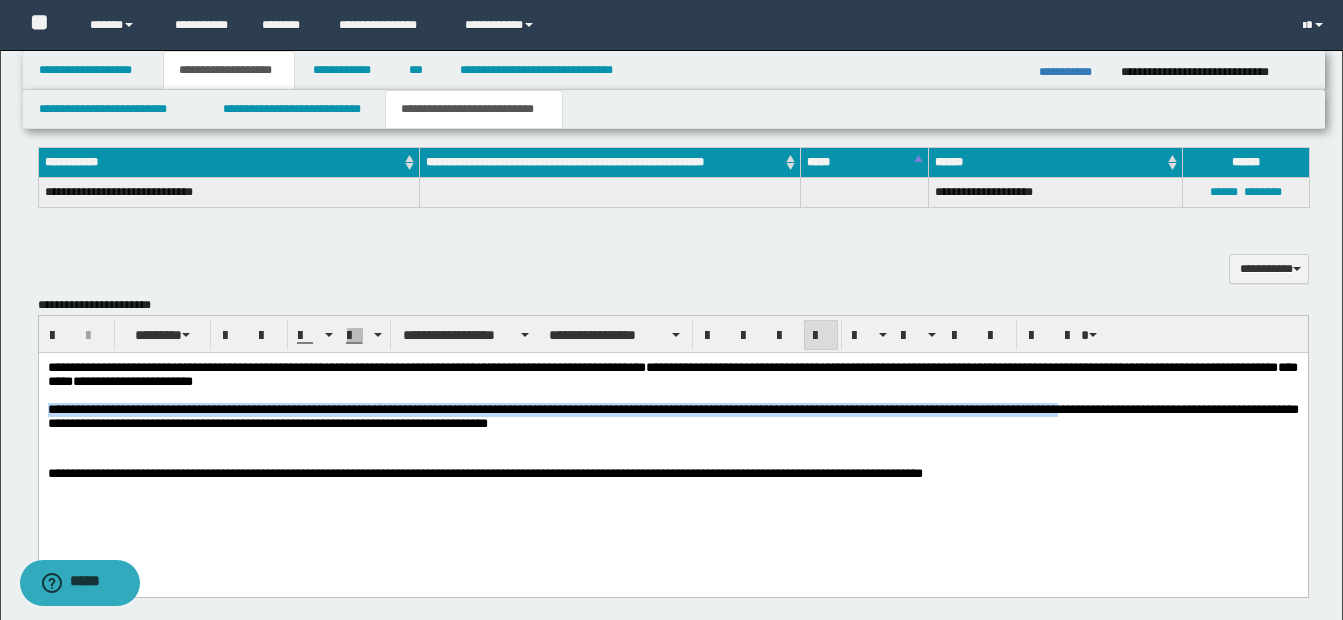 click on "**********" at bounding box center [672, 445] 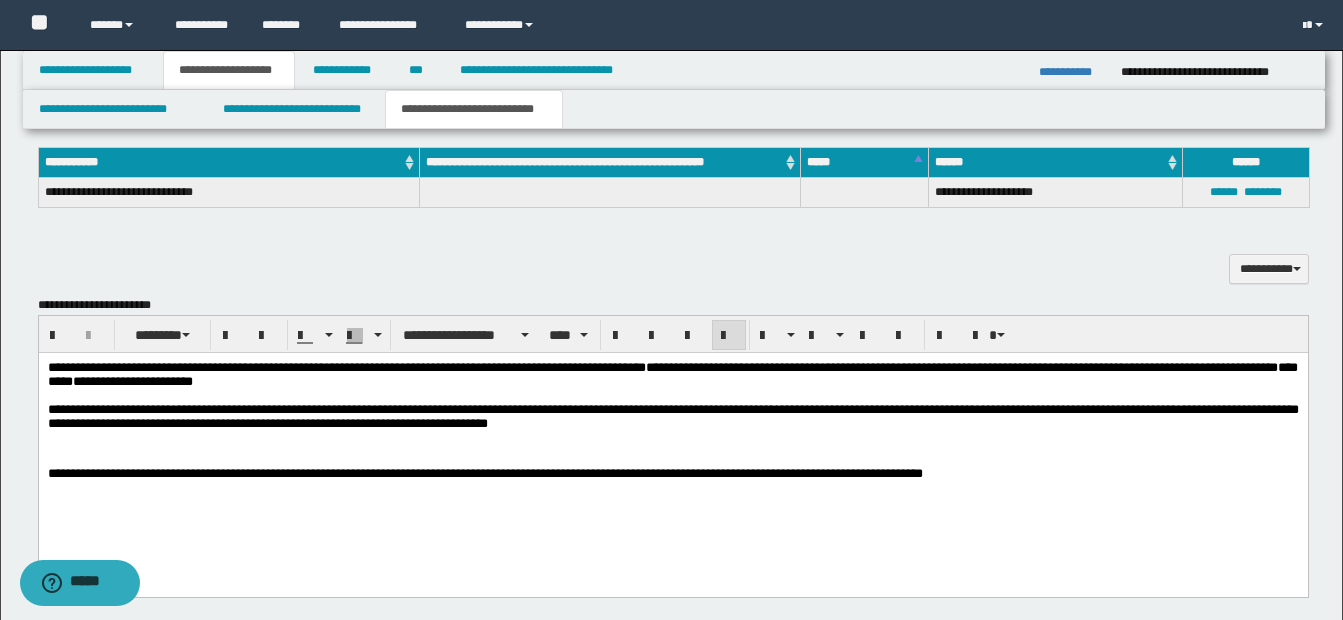 click on "**********" at bounding box center [672, 418] 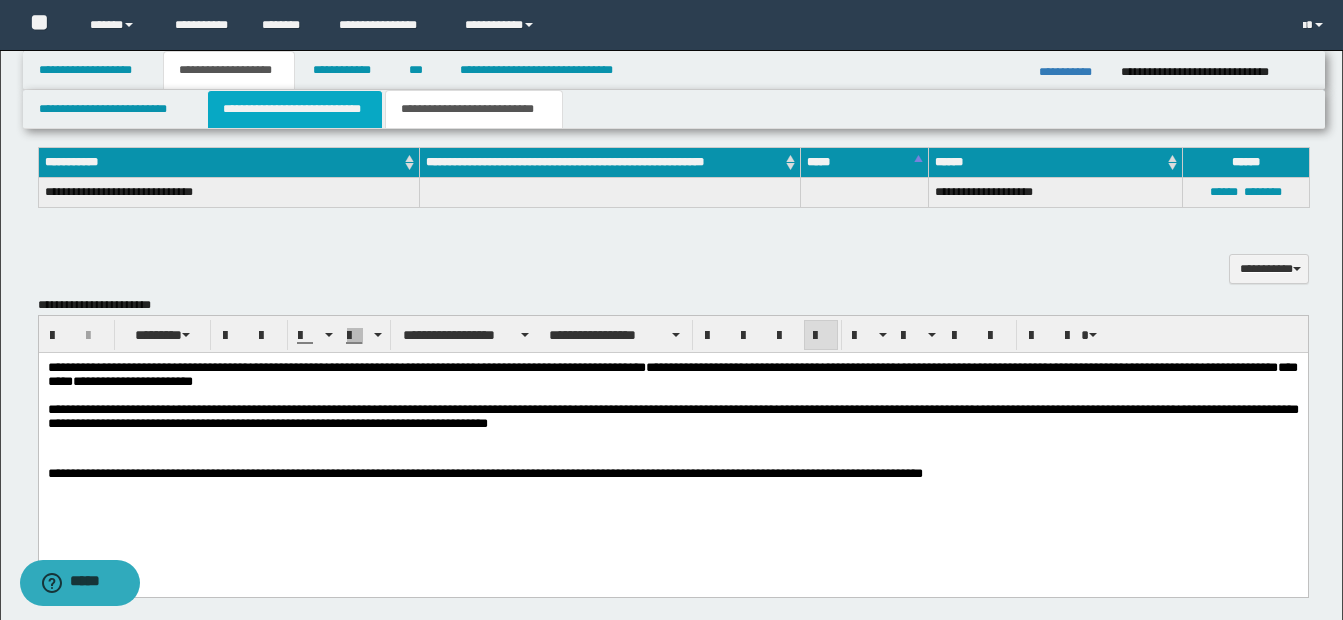 click on "**********" at bounding box center (295, 109) 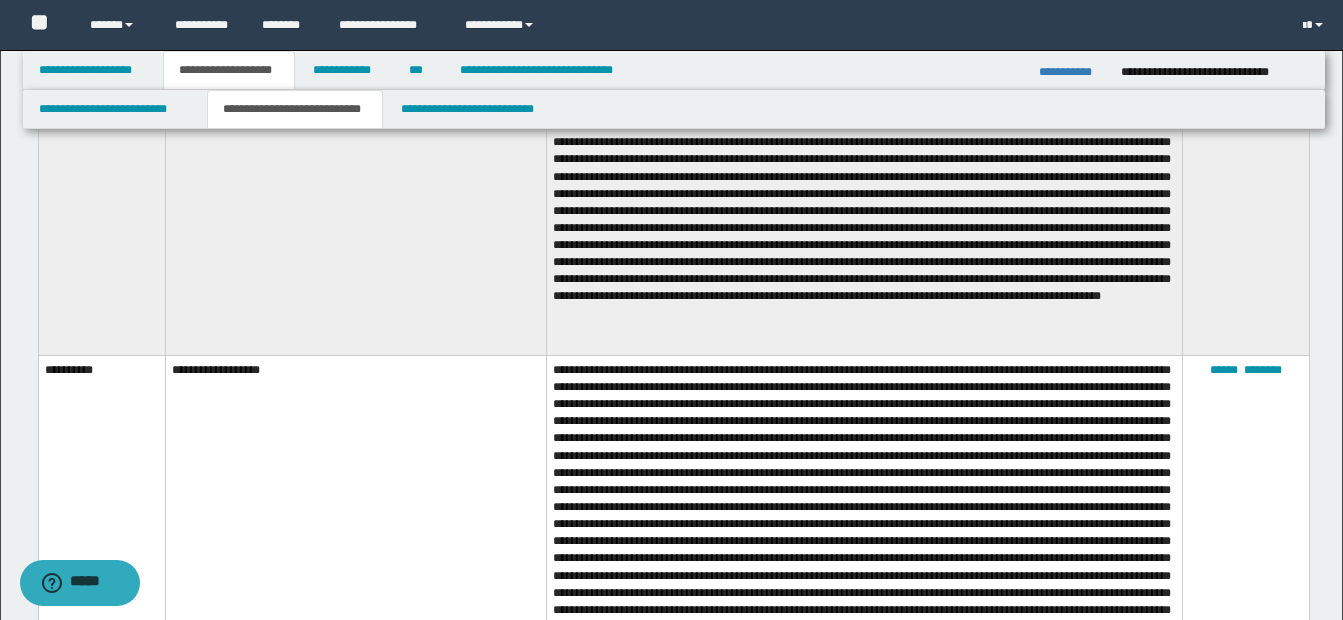 scroll, scrollTop: 1300, scrollLeft: 0, axis: vertical 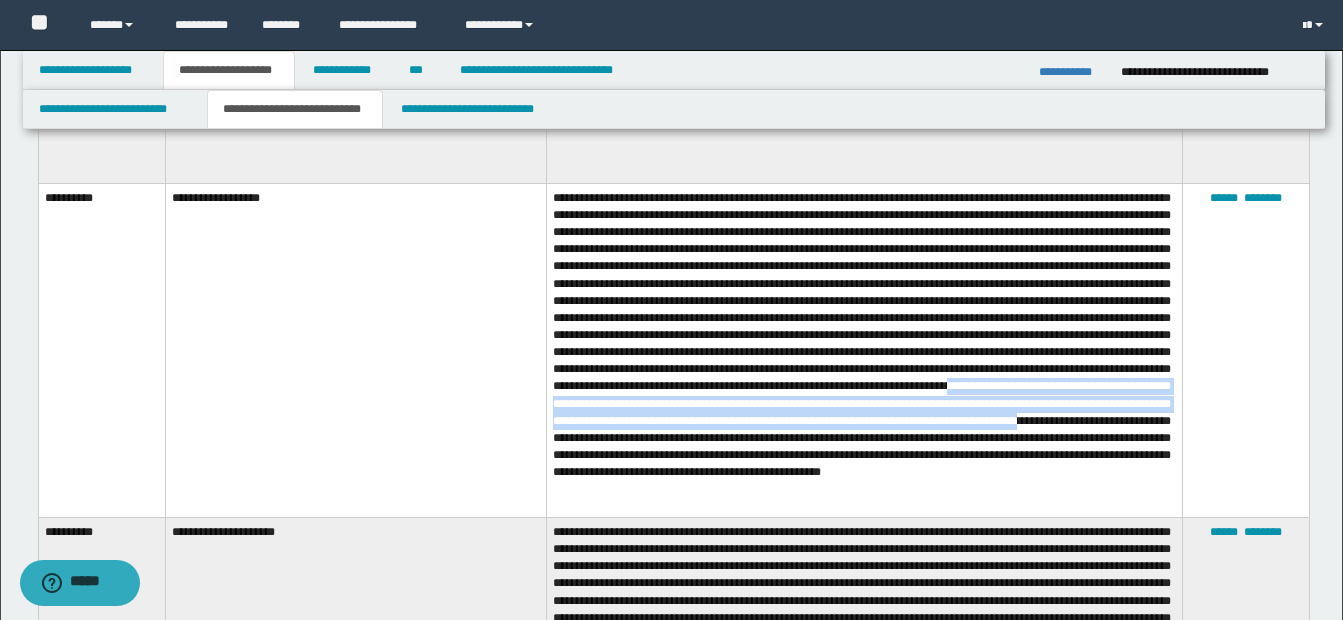 drag, startPoint x: 554, startPoint y: 432, endPoint x: 696, endPoint y: 463, distance: 145.34442 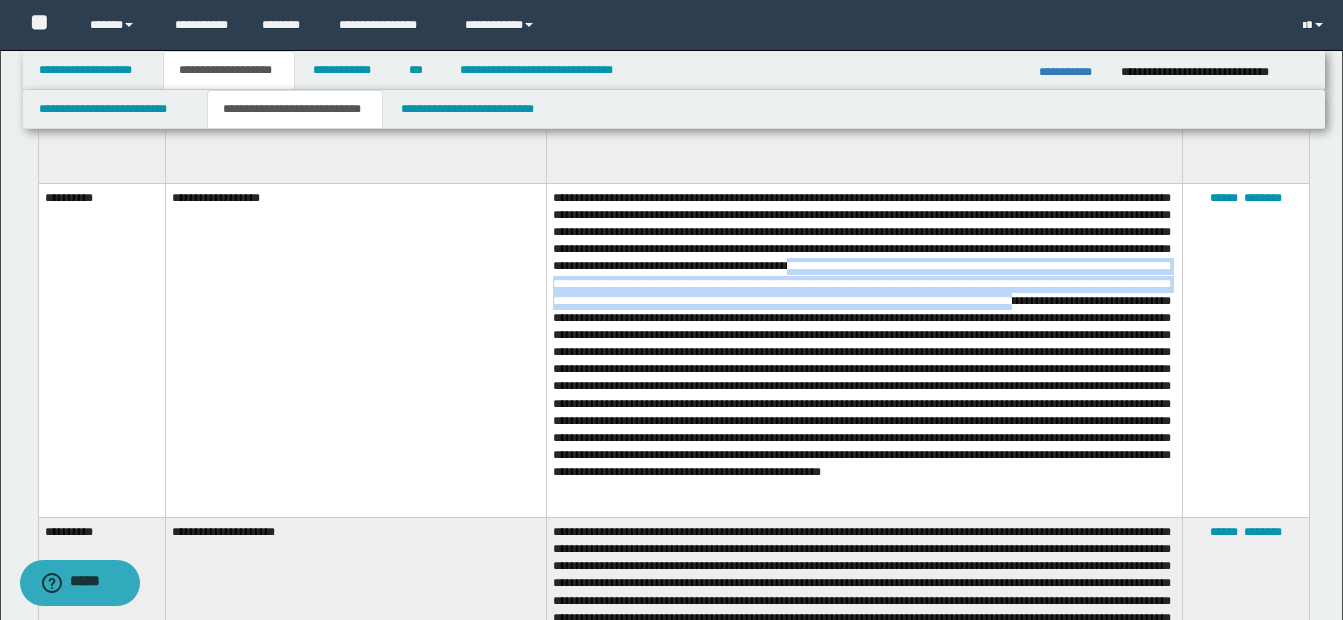 drag, startPoint x: 1132, startPoint y: 276, endPoint x: 901, endPoint y: 328, distance: 236.78049 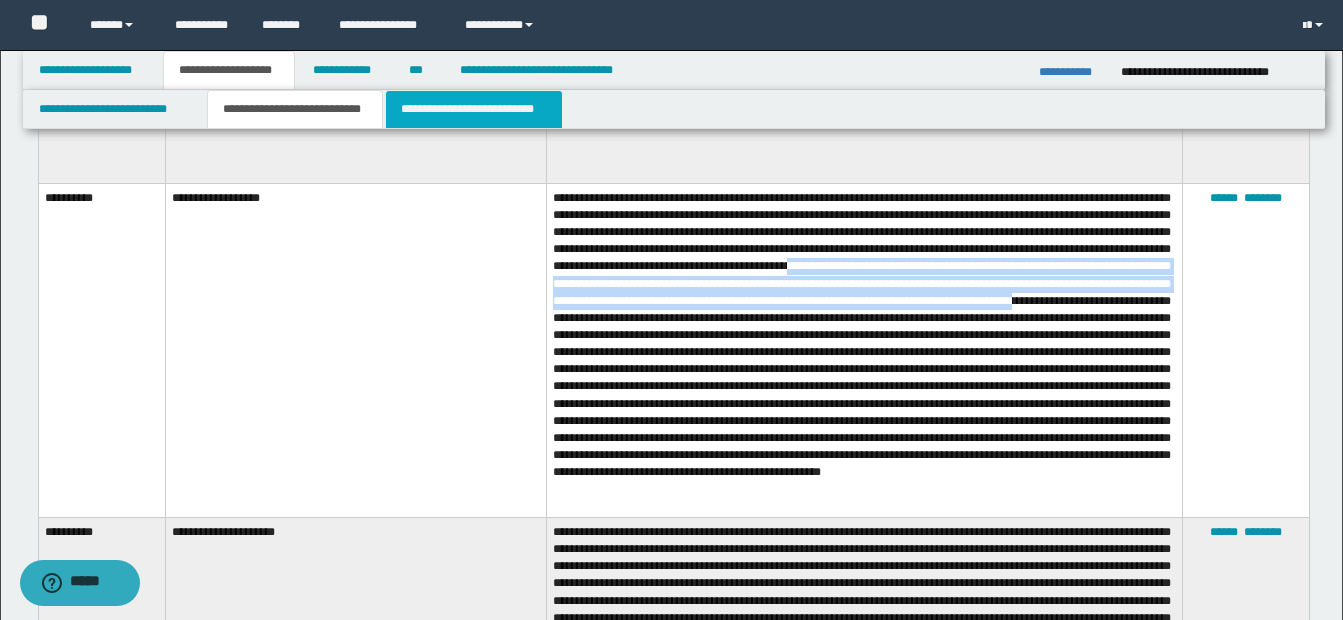 click on "**********" at bounding box center [474, 109] 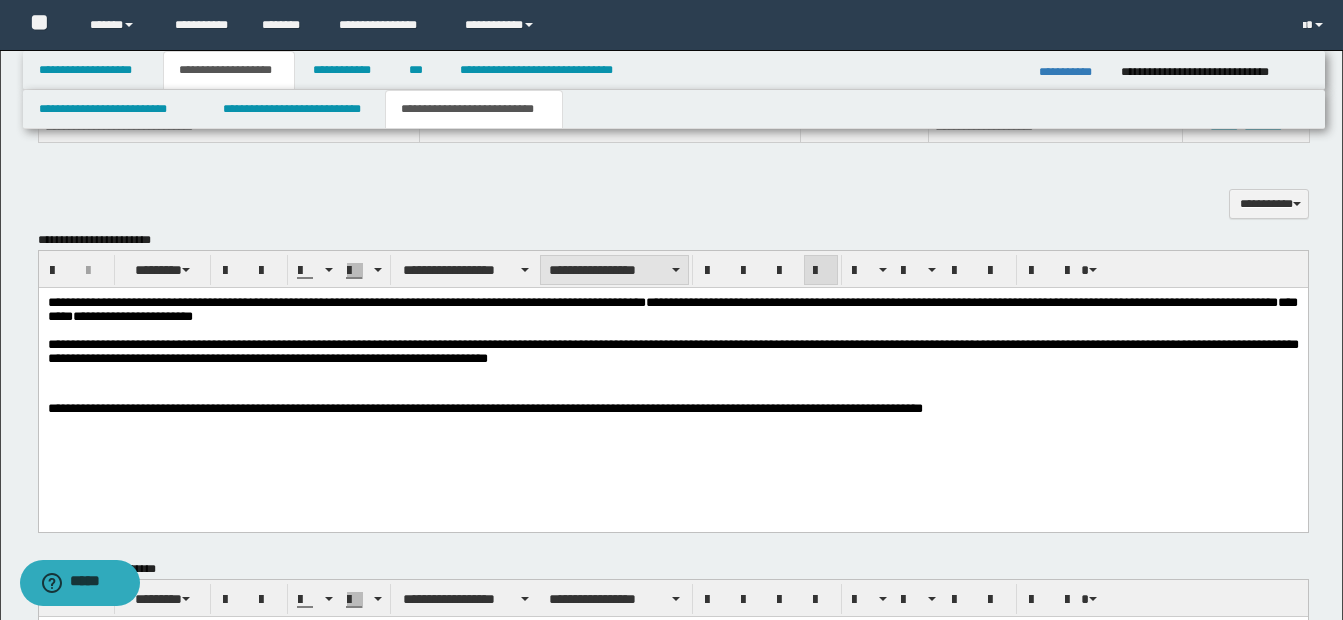 scroll, scrollTop: 900, scrollLeft: 0, axis: vertical 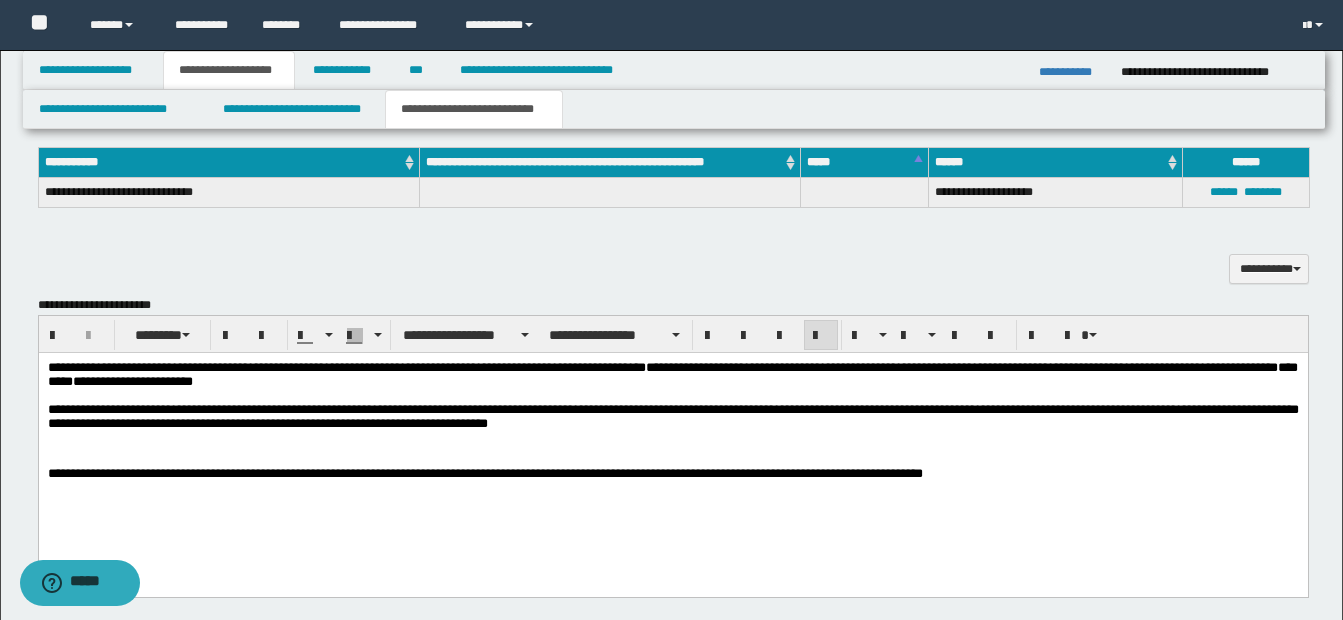 click on "**********" at bounding box center [672, 418] 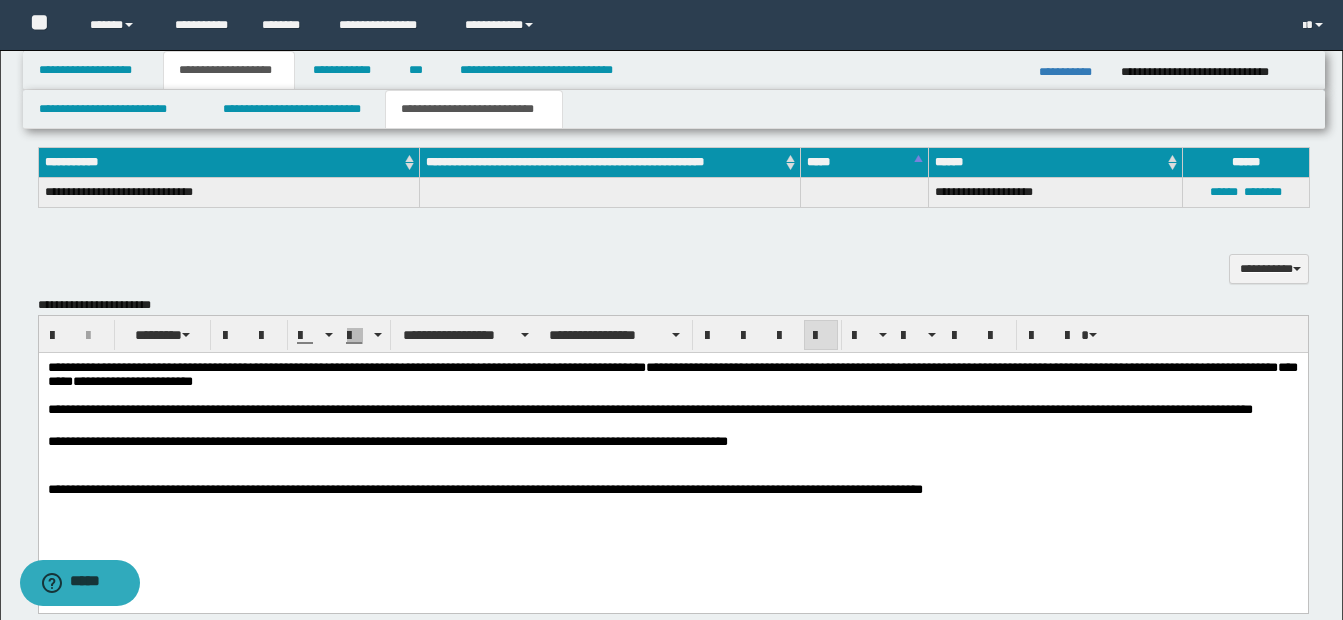 click on "**********" at bounding box center (672, 418) 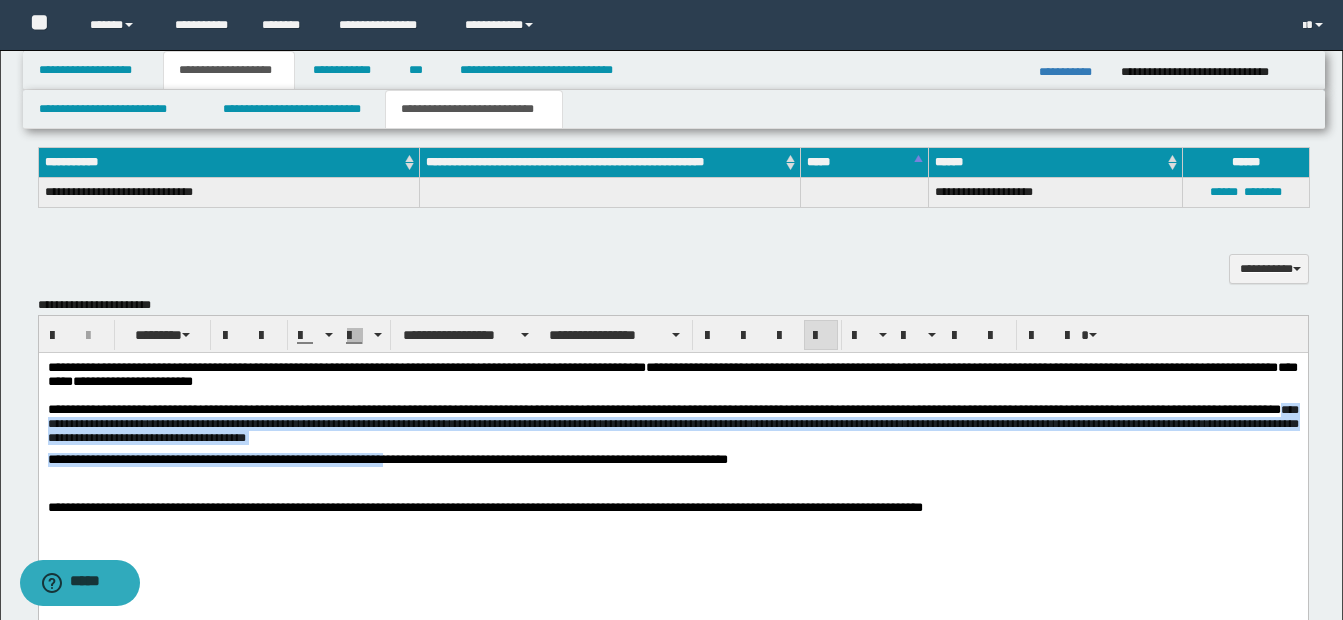 drag, startPoint x: 111, startPoint y: 431, endPoint x: 431, endPoint y: 466, distance: 321.9084 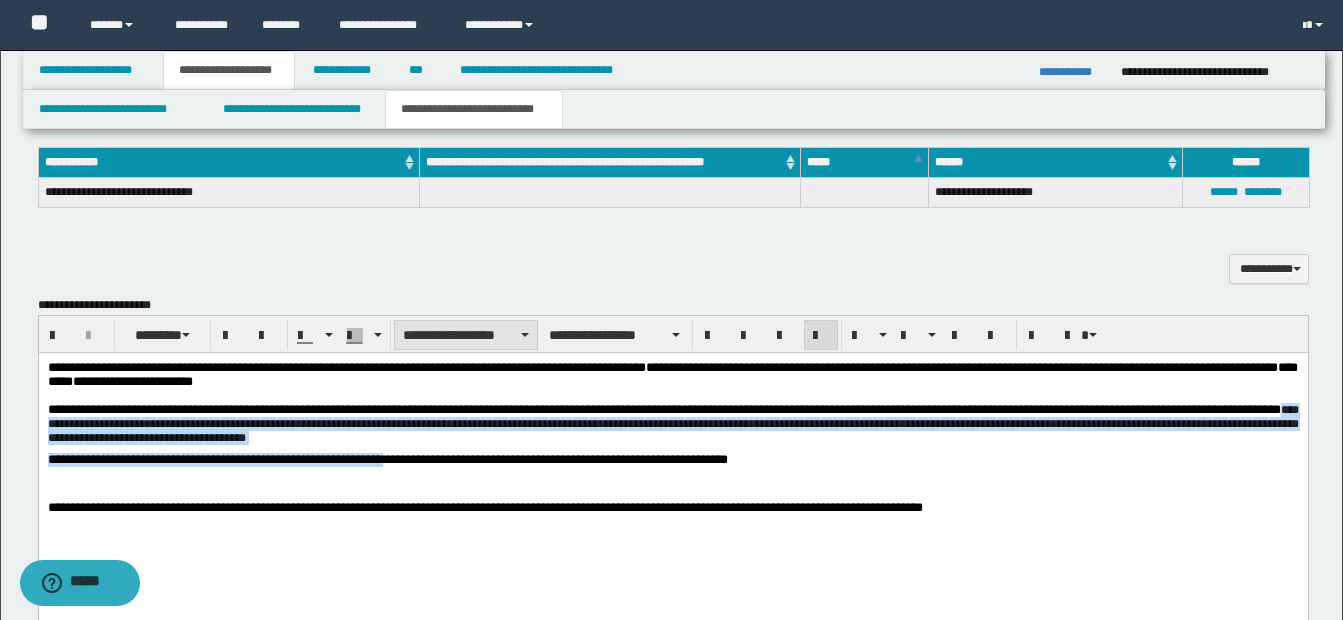 click on "**********" at bounding box center [466, 335] 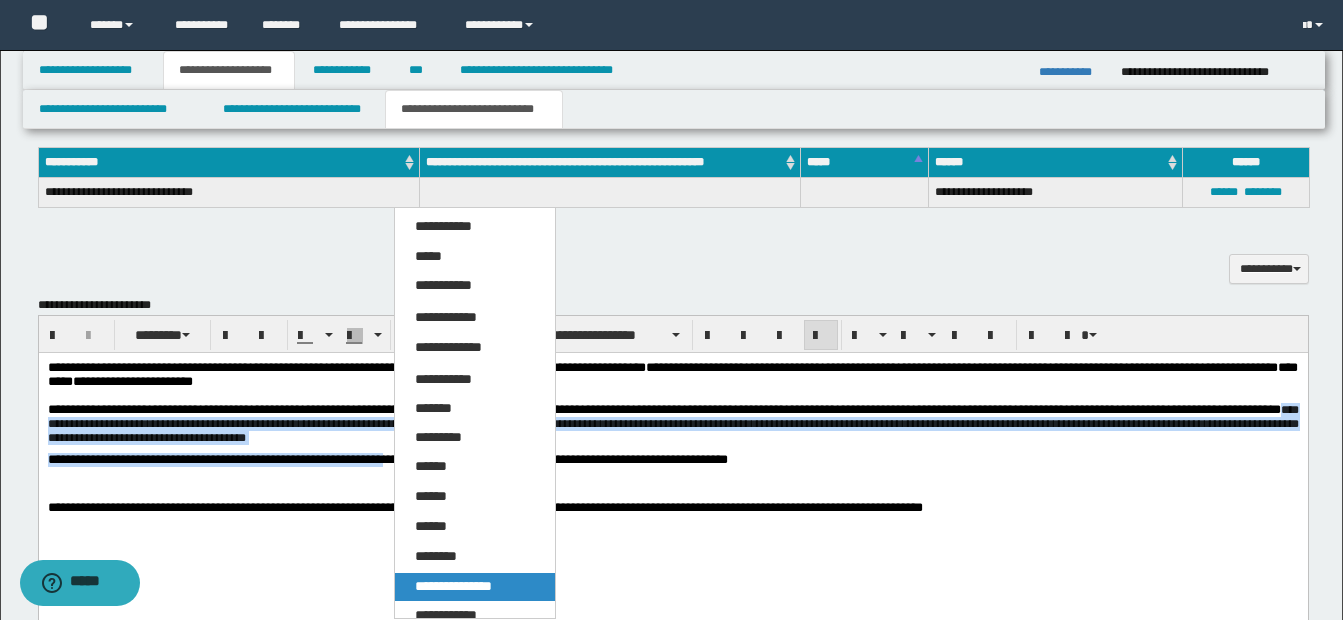 click on "**********" at bounding box center (453, 586) 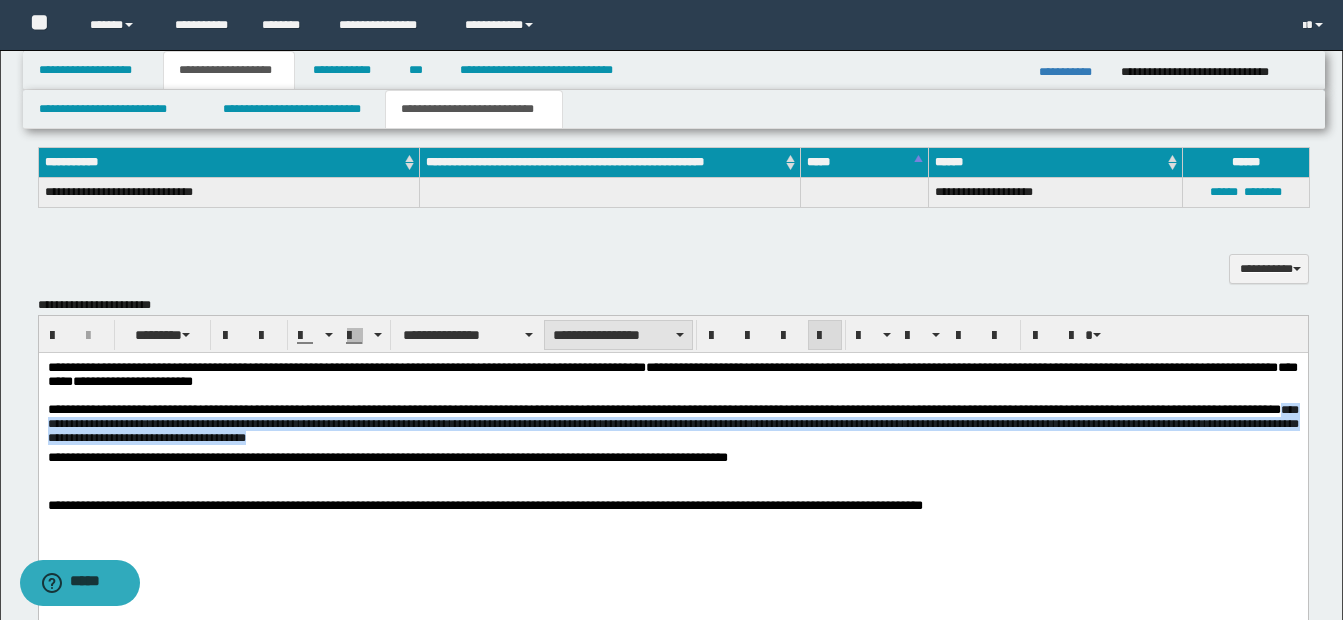 click on "**********" at bounding box center (618, 335) 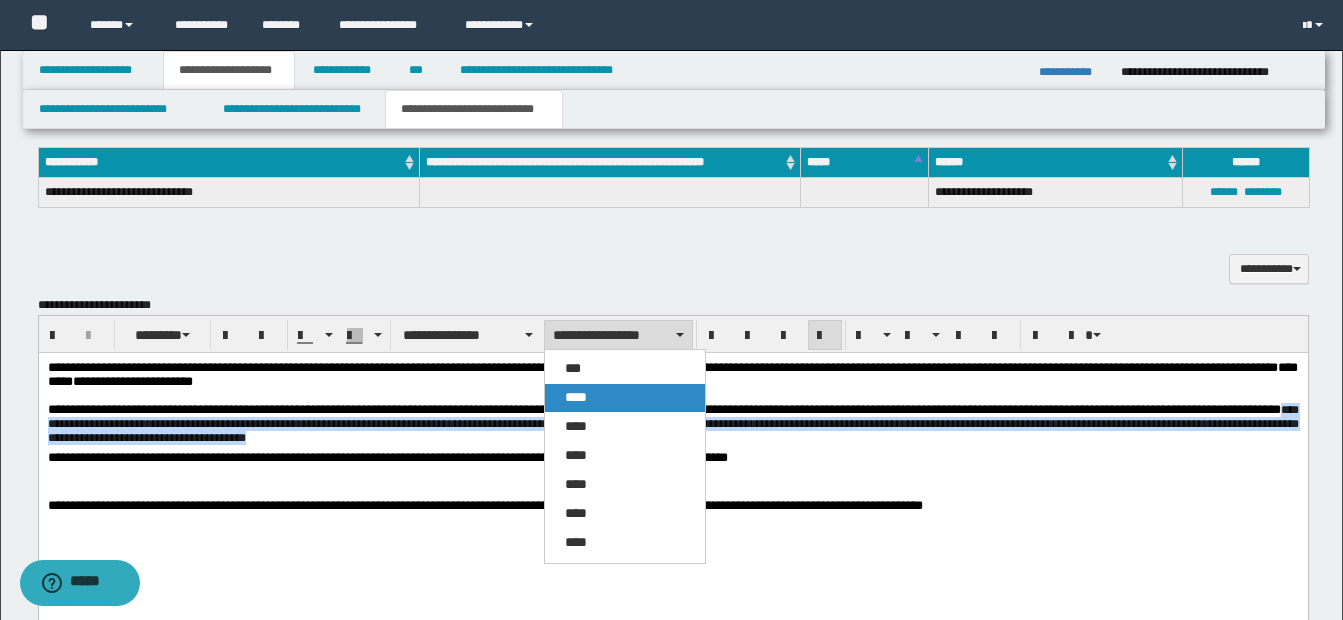 click on "****" at bounding box center (625, 398) 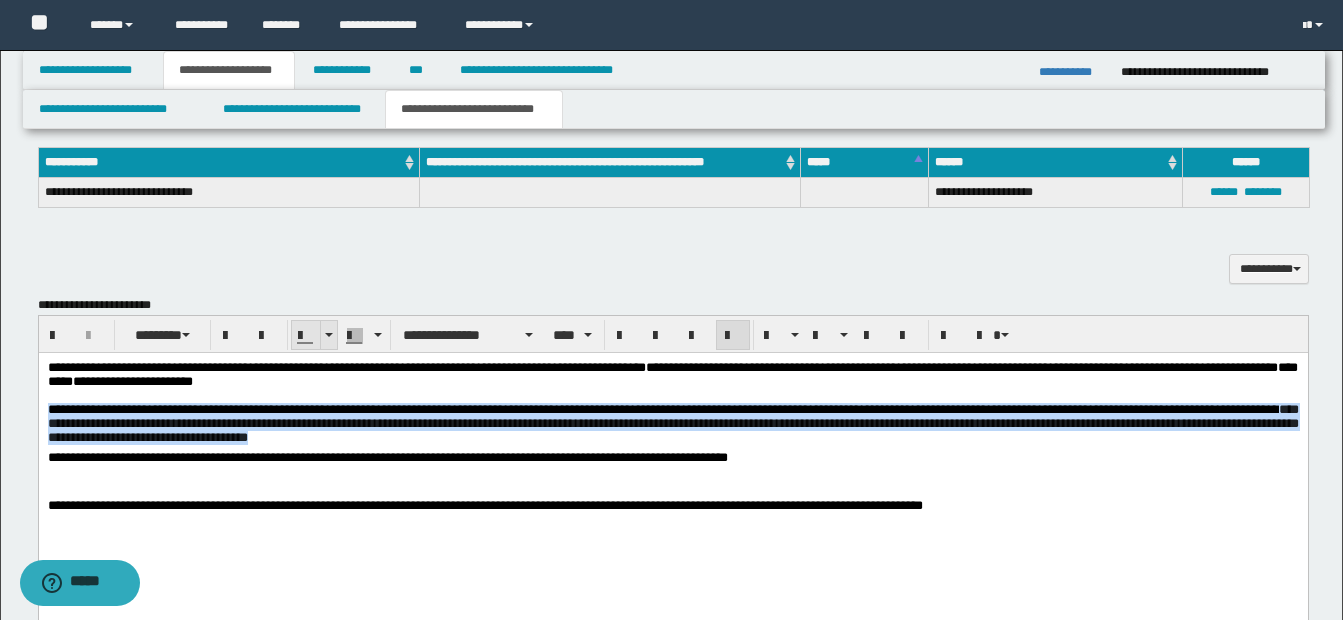 click at bounding box center [329, 335] 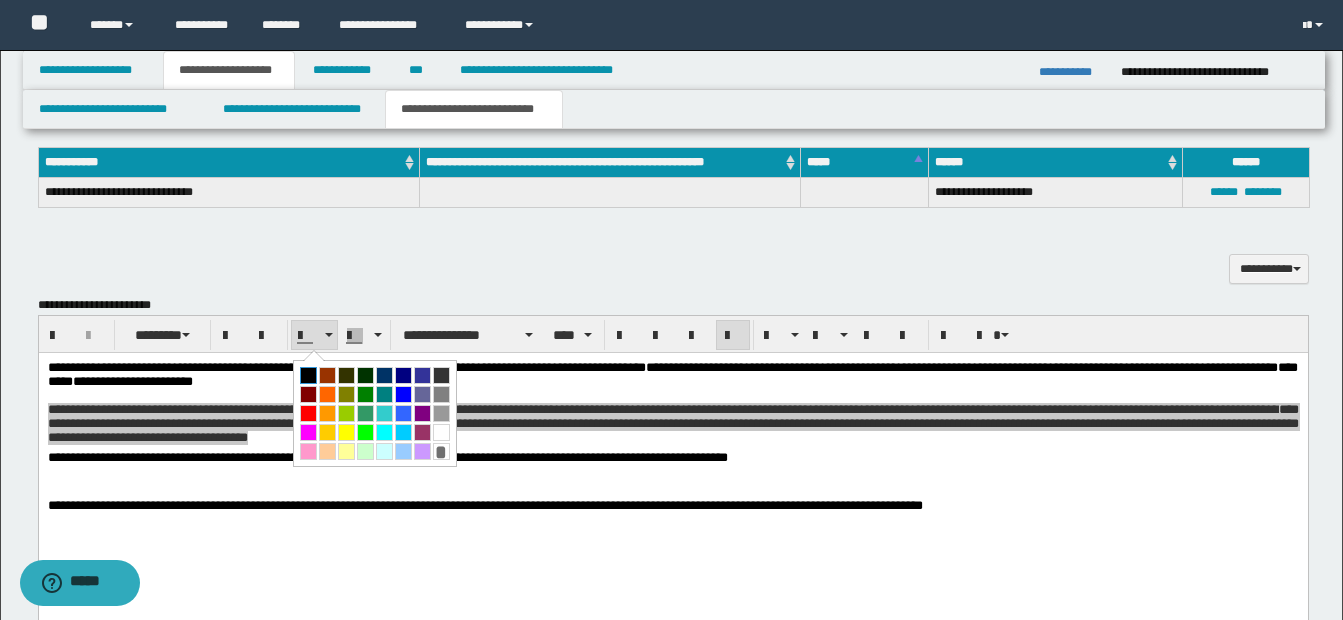 click at bounding box center [308, 375] 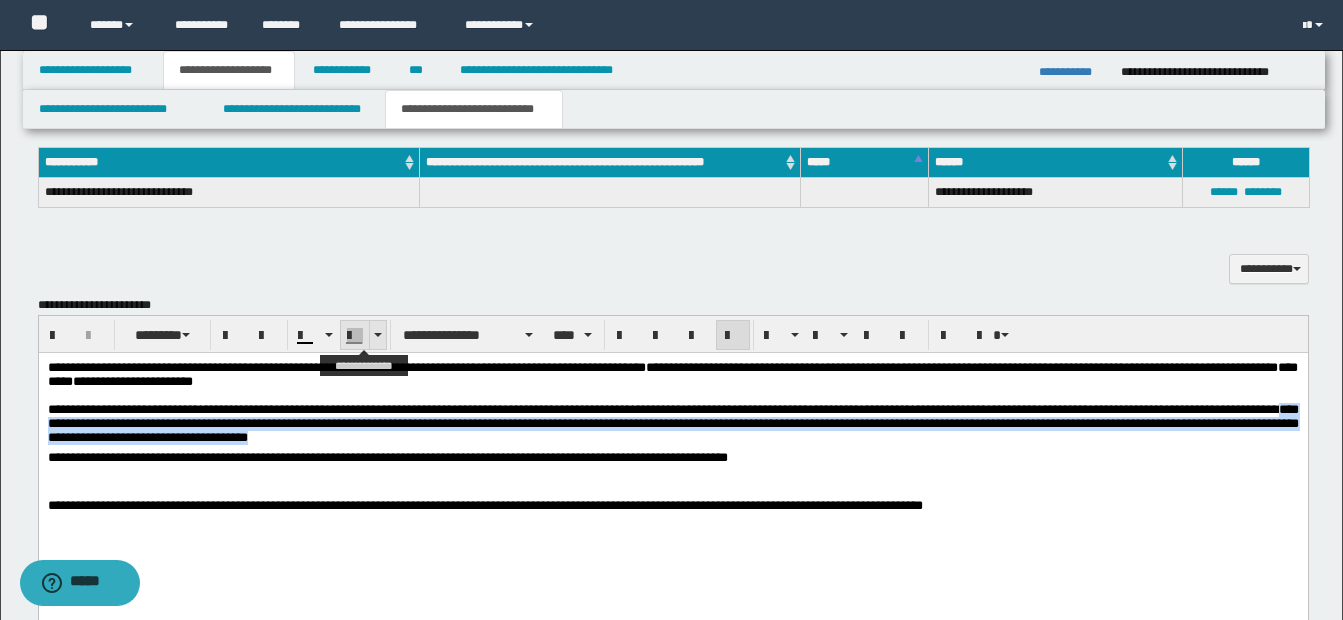click at bounding box center [377, 335] 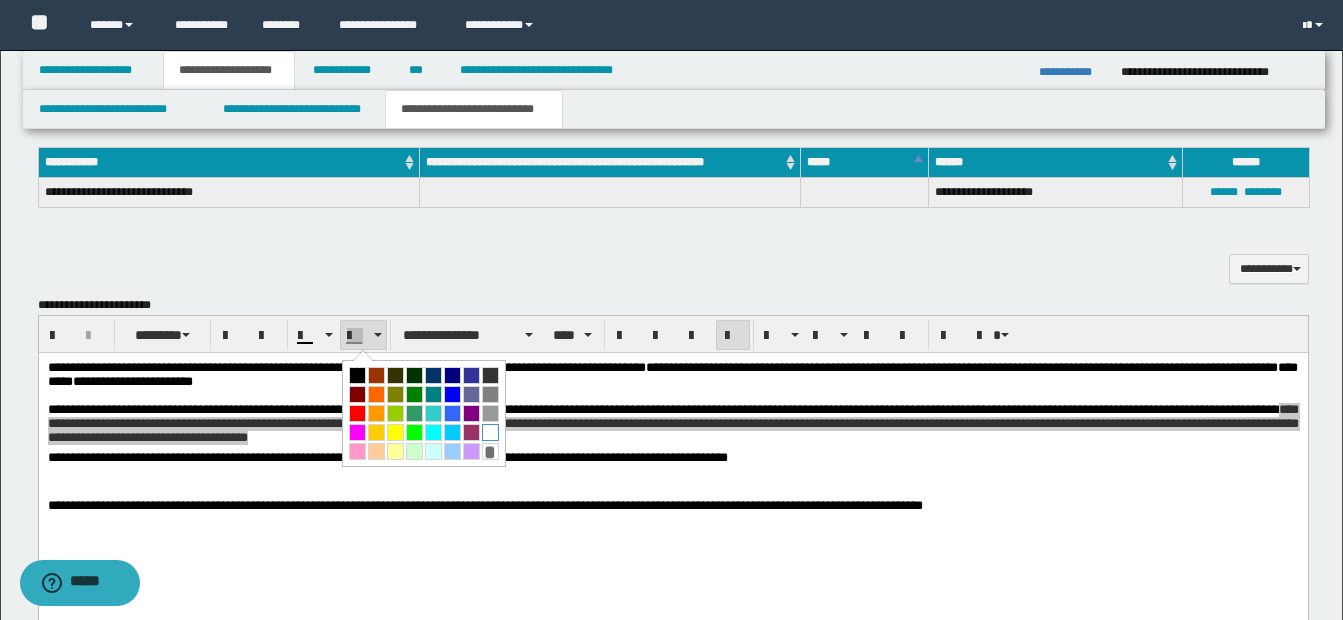 click at bounding box center (490, 432) 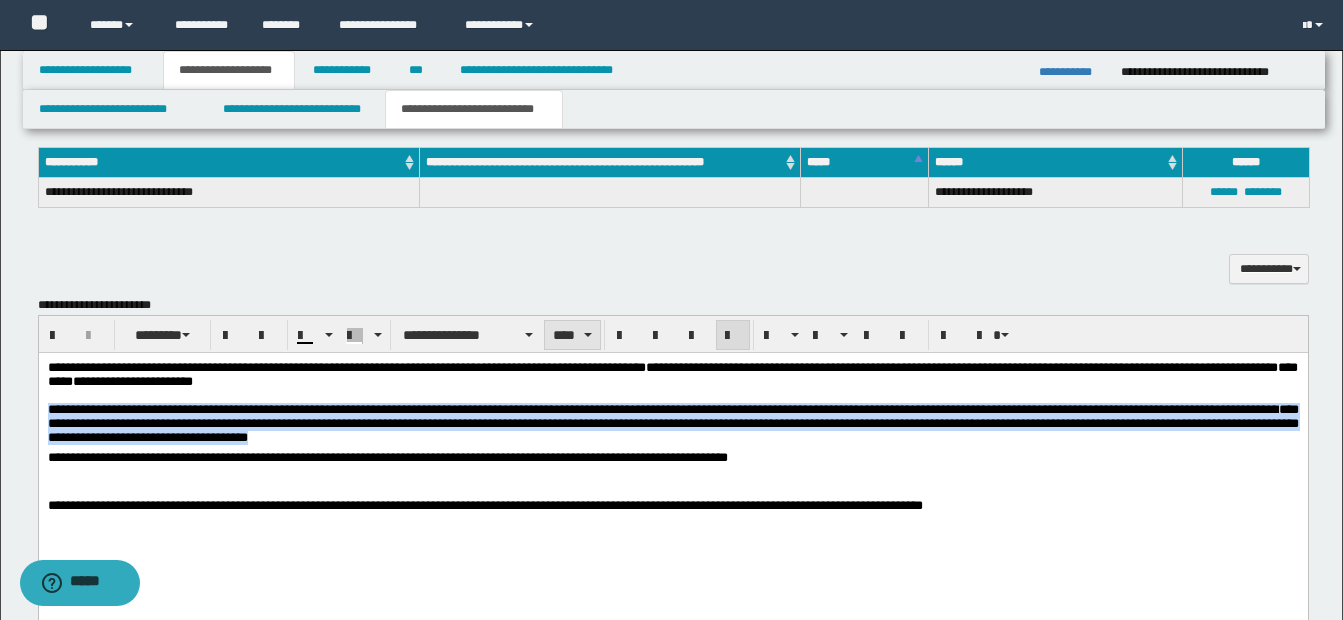 click on "****" at bounding box center [572, 335] 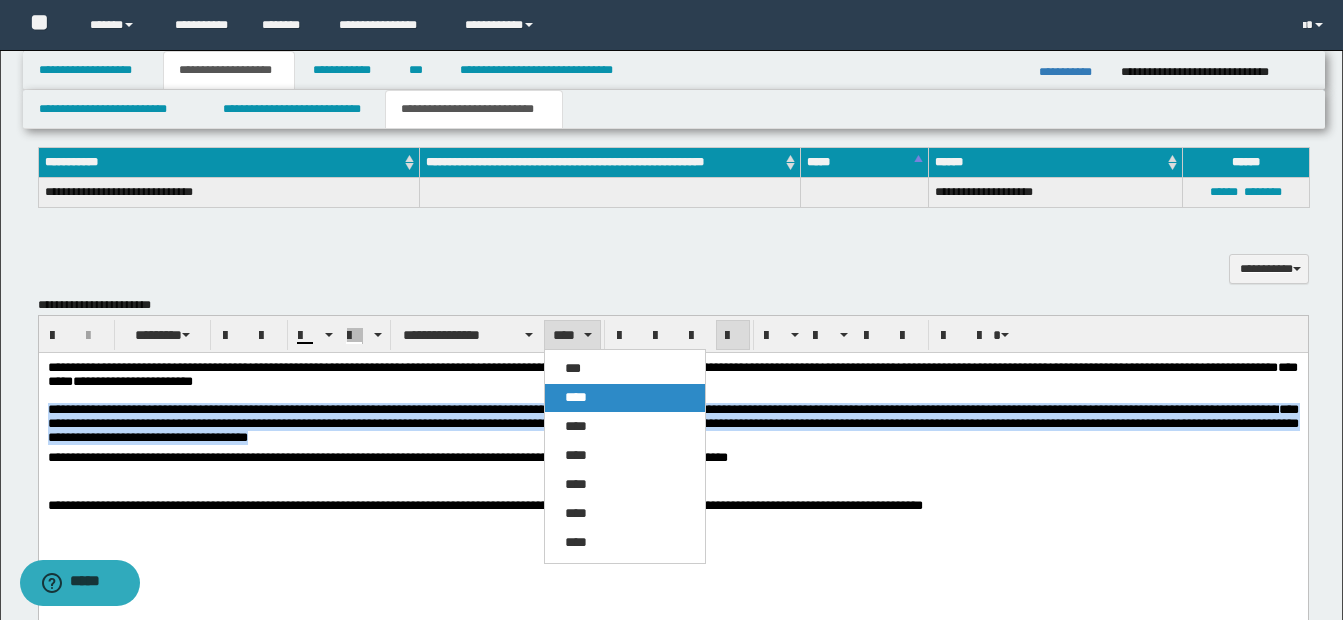 click on "****" at bounding box center (625, 398) 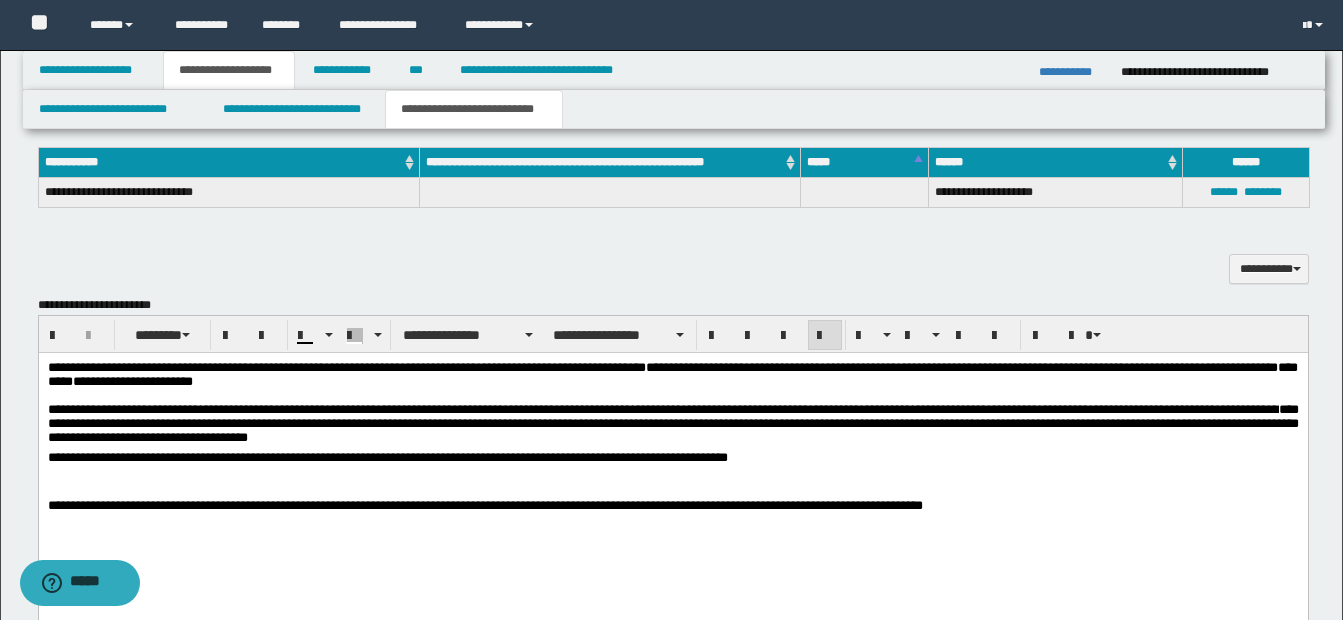 click on "**********" at bounding box center [672, 461] 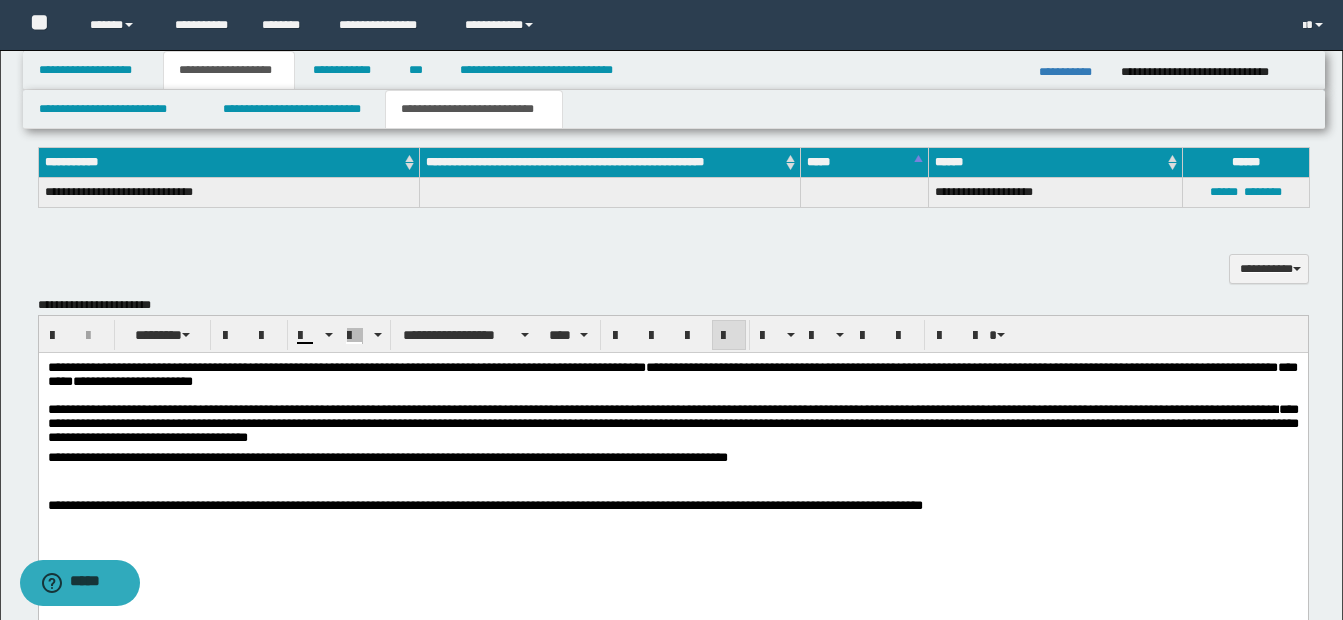 click on "**********" at bounding box center (672, 422) 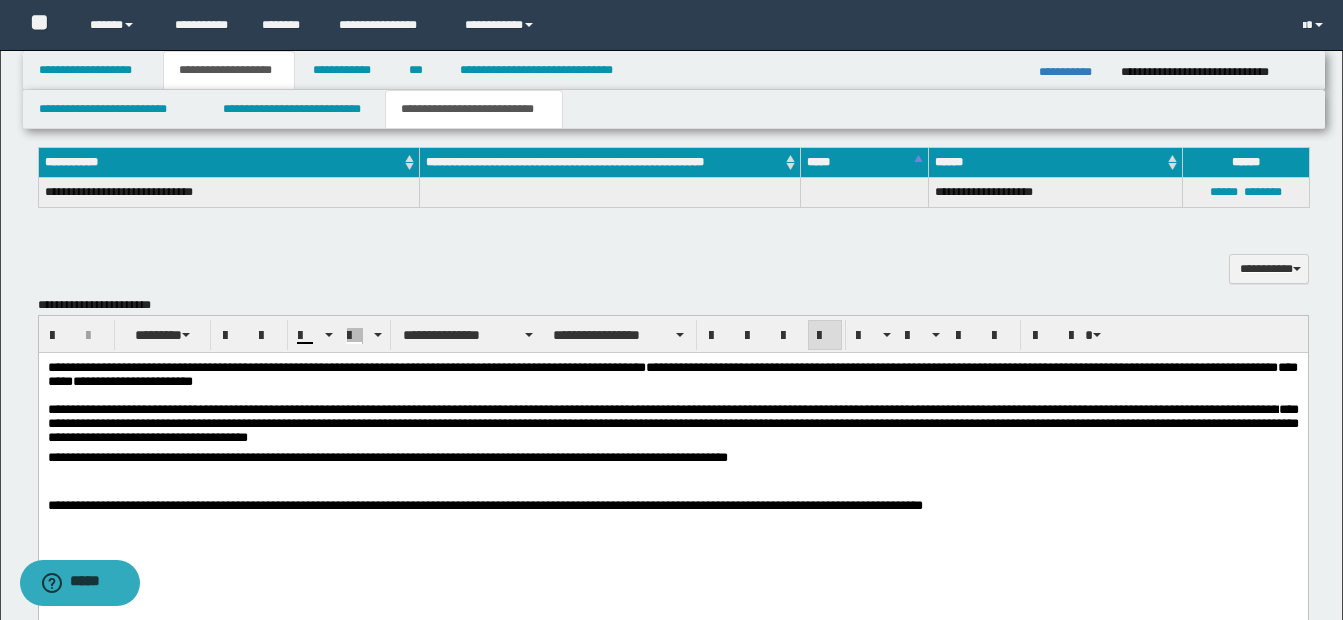 click on "**********" at bounding box center [672, 458] 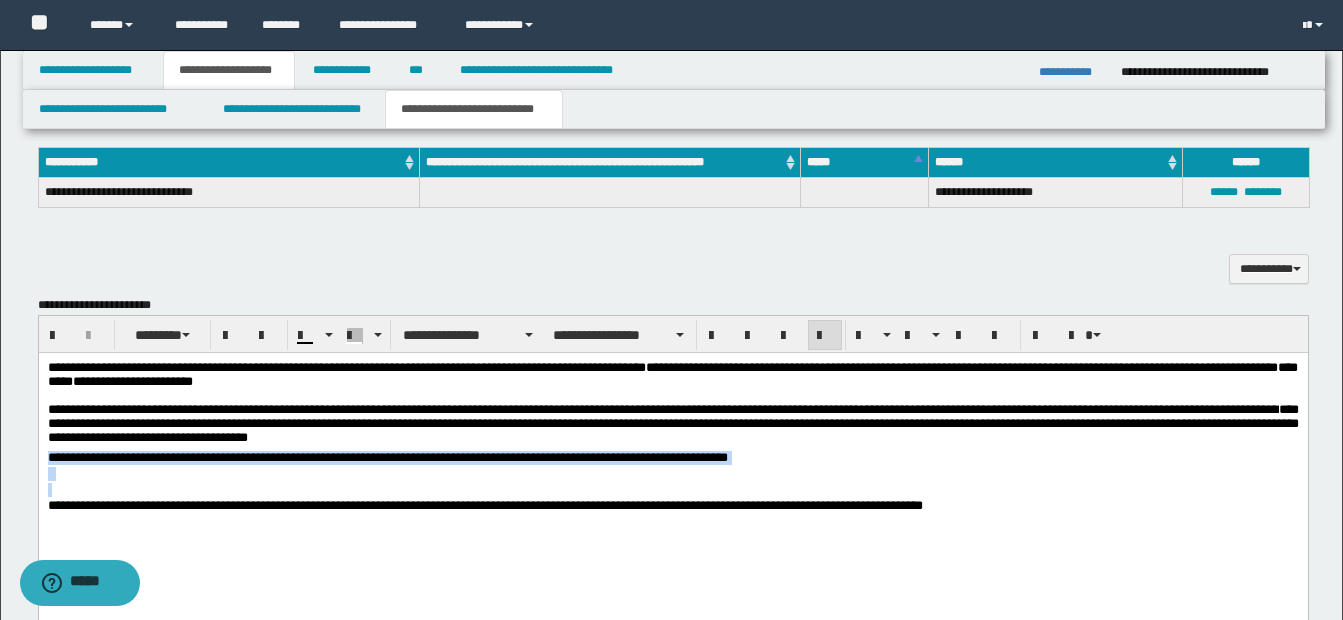 drag, startPoint x: 517, startPoint y: 449, endPoint x: 926, endPoint y: 488, distance: 410.8552 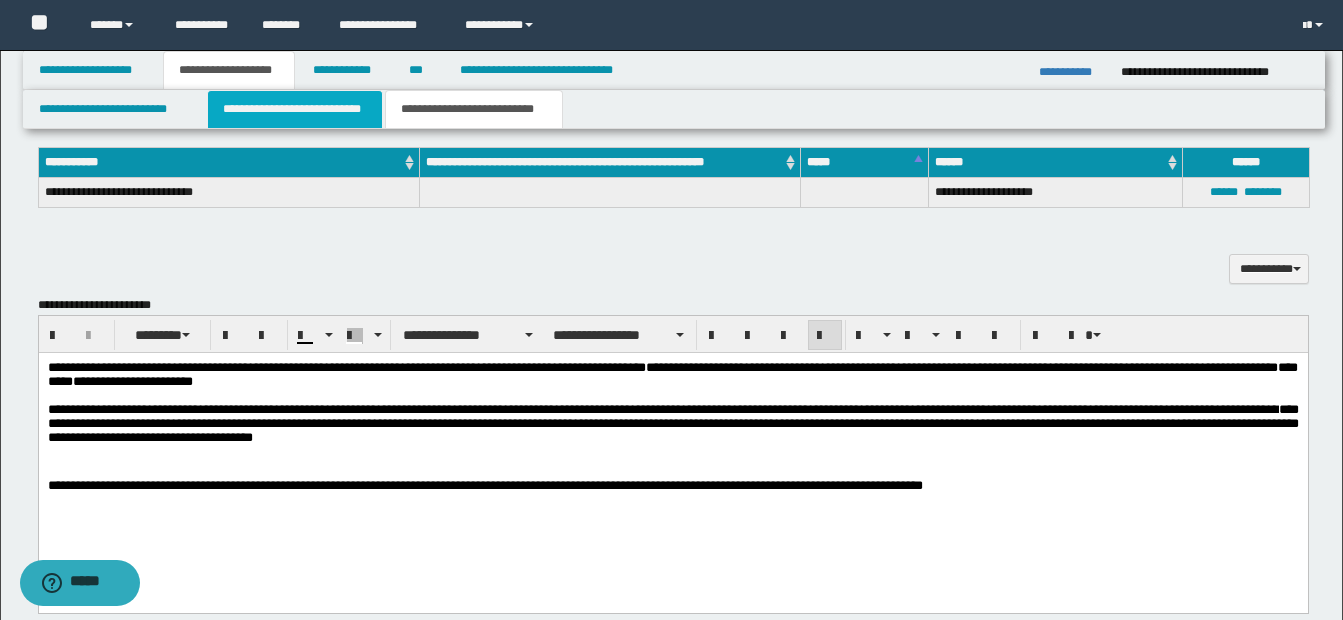 click on "**********" at bounding box center (295, 109) 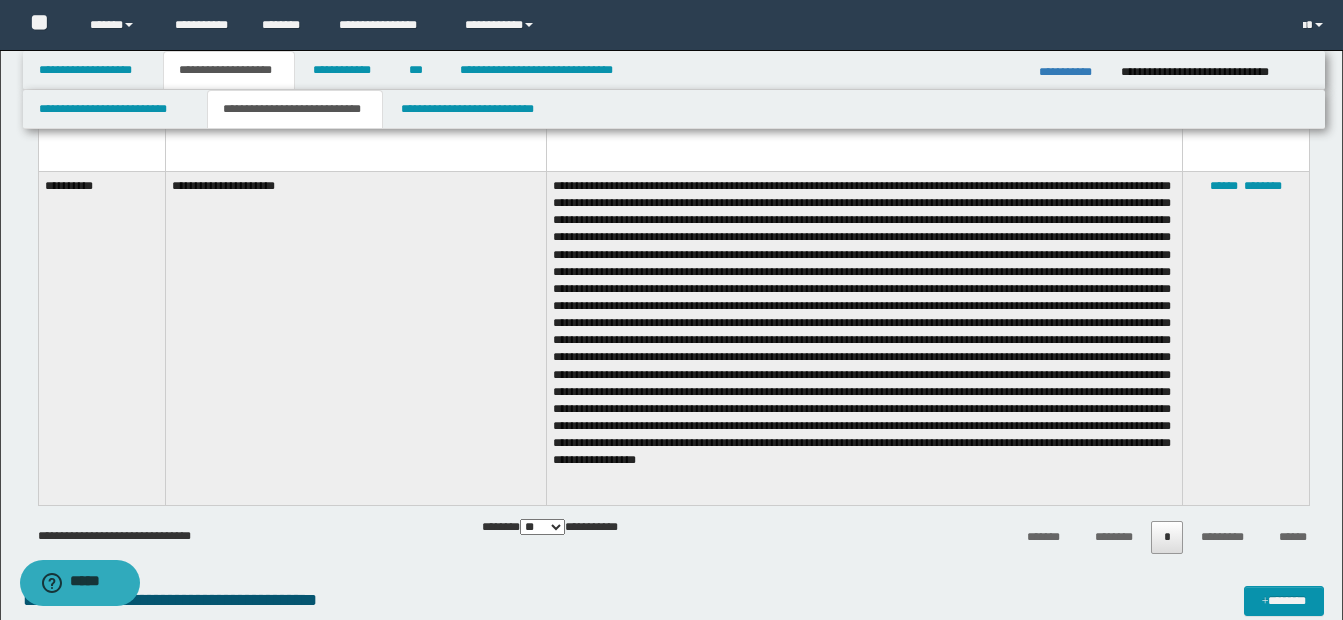 scroll, scrollTop: 1600, scrollLeft: 0, axis: vertical 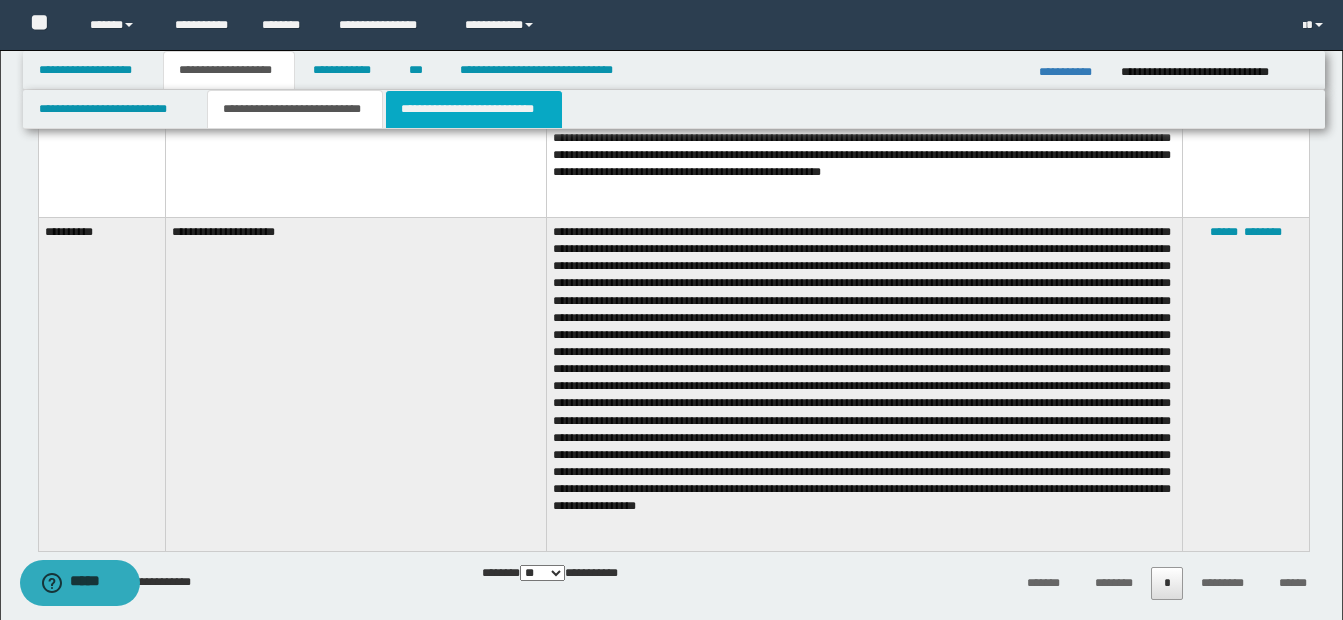 click on "**********" at bounding box center [474, 109] 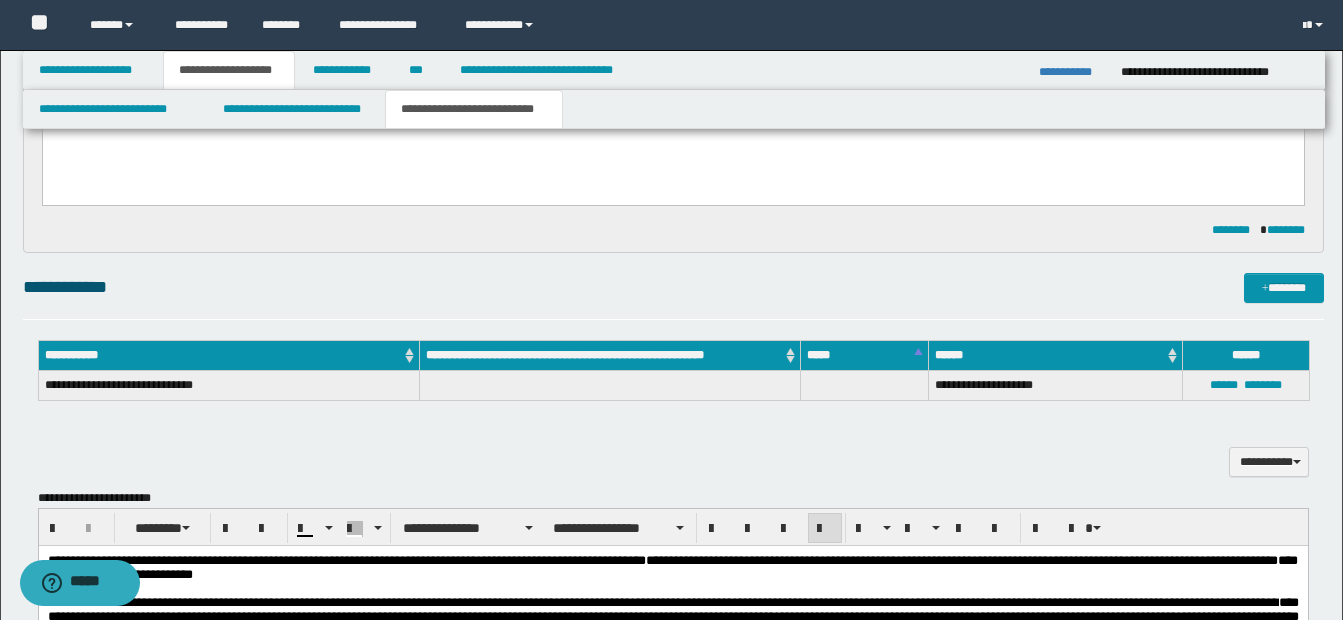 scroll, scrollTop: 903, scrollLeft: 0, axis: vertical 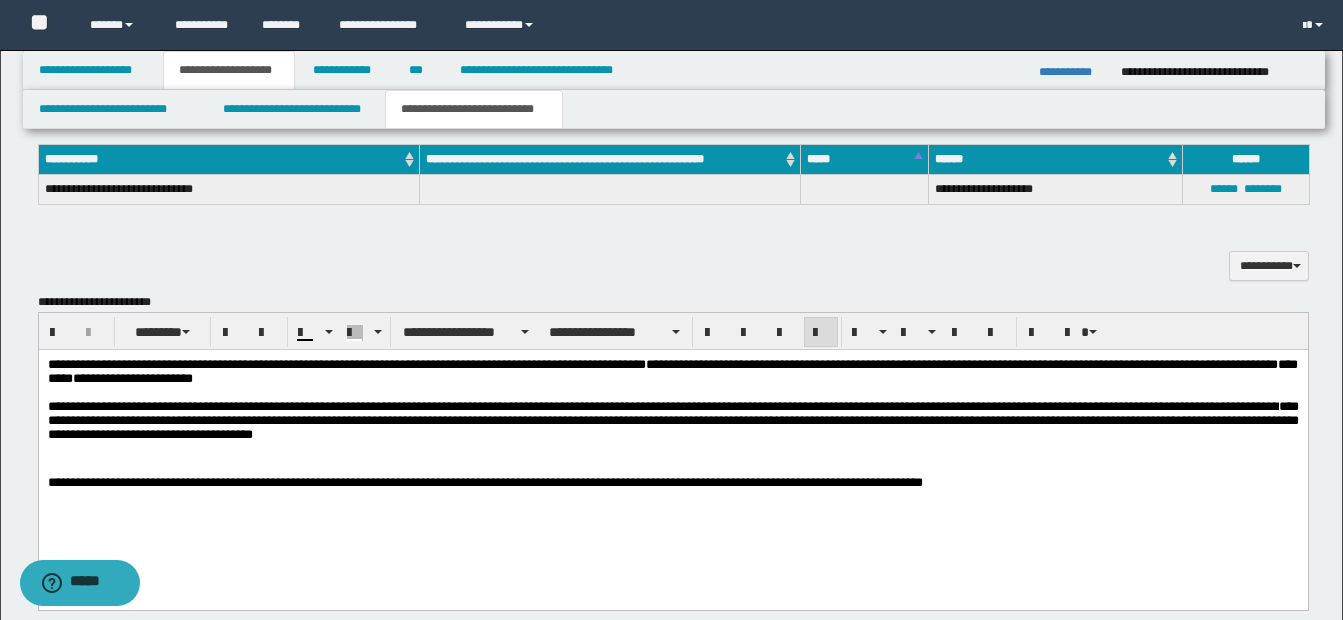 click on "**********" at bounding box center (672, 423) 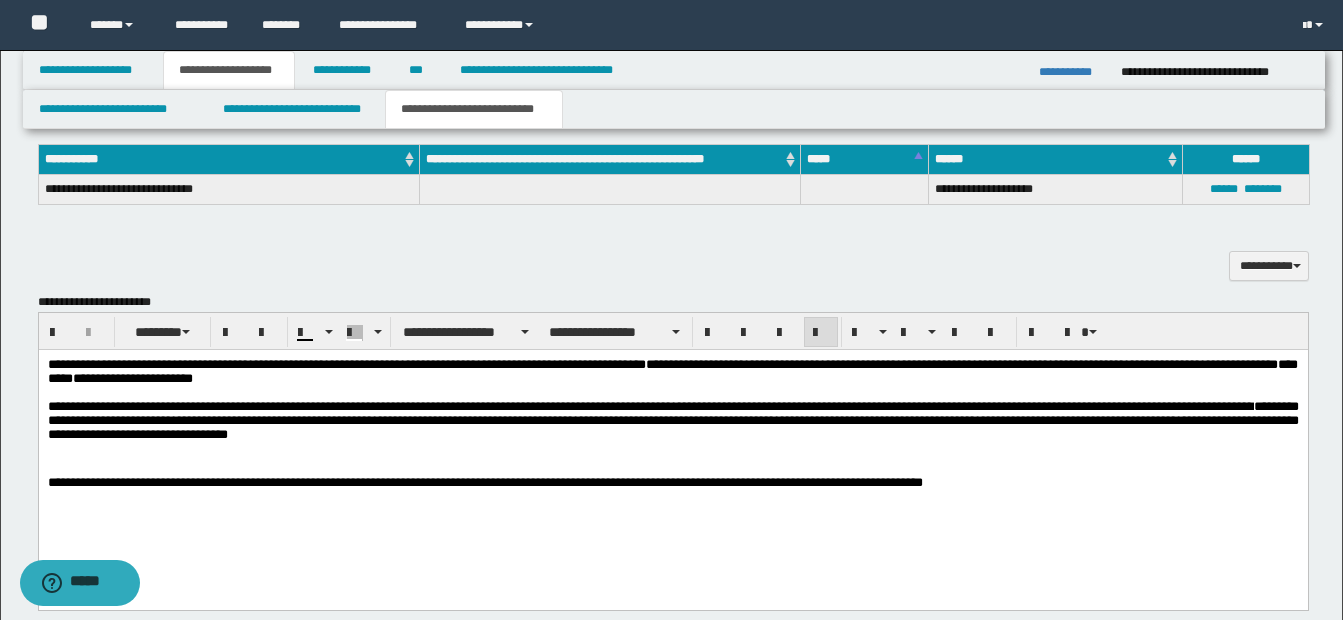 click on "**********" at bounding box center [672, 423] 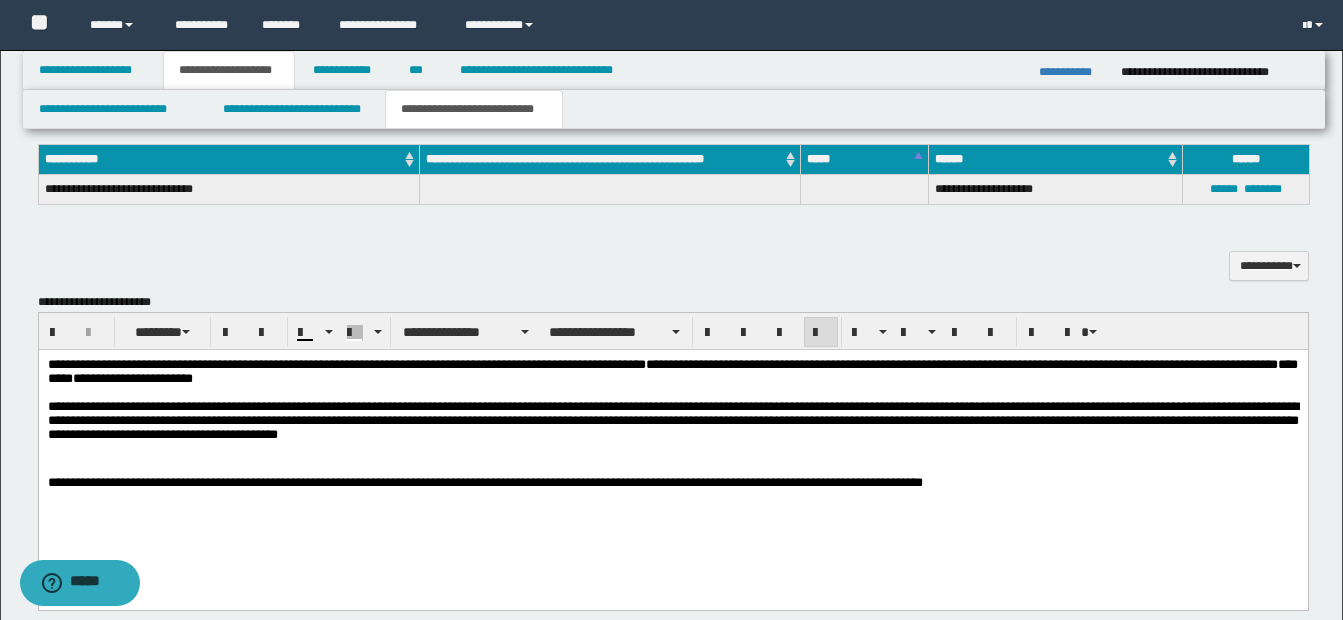 click at bounding box center (672, 454) 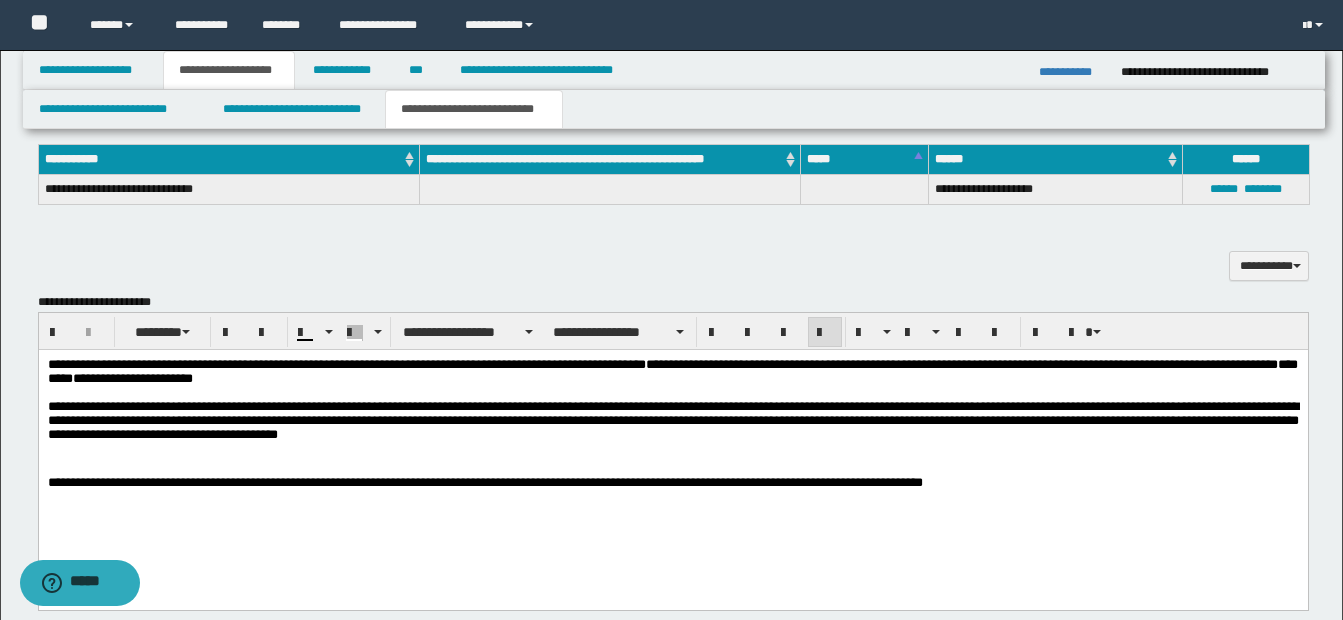 click on "**********" at bounding box center (672, 423) 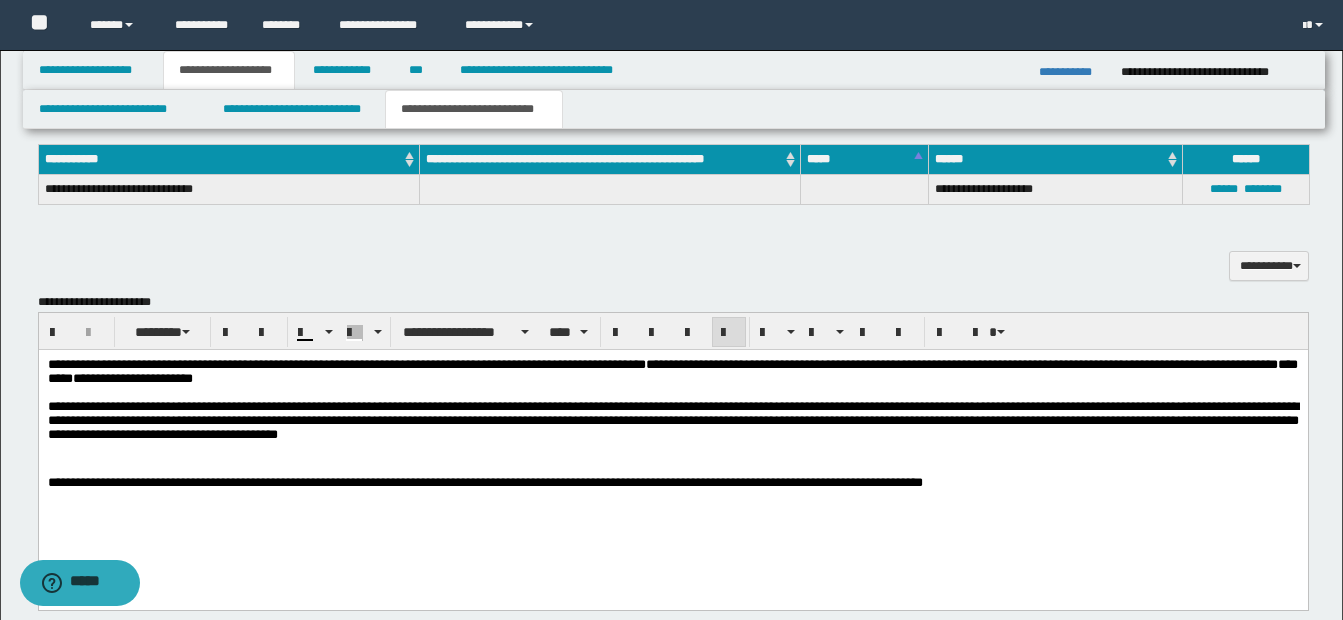 drag, startPoint x: 309, startPoint y: 397, endPoint x: 454, endPoint y: 455, distance: 156.16978 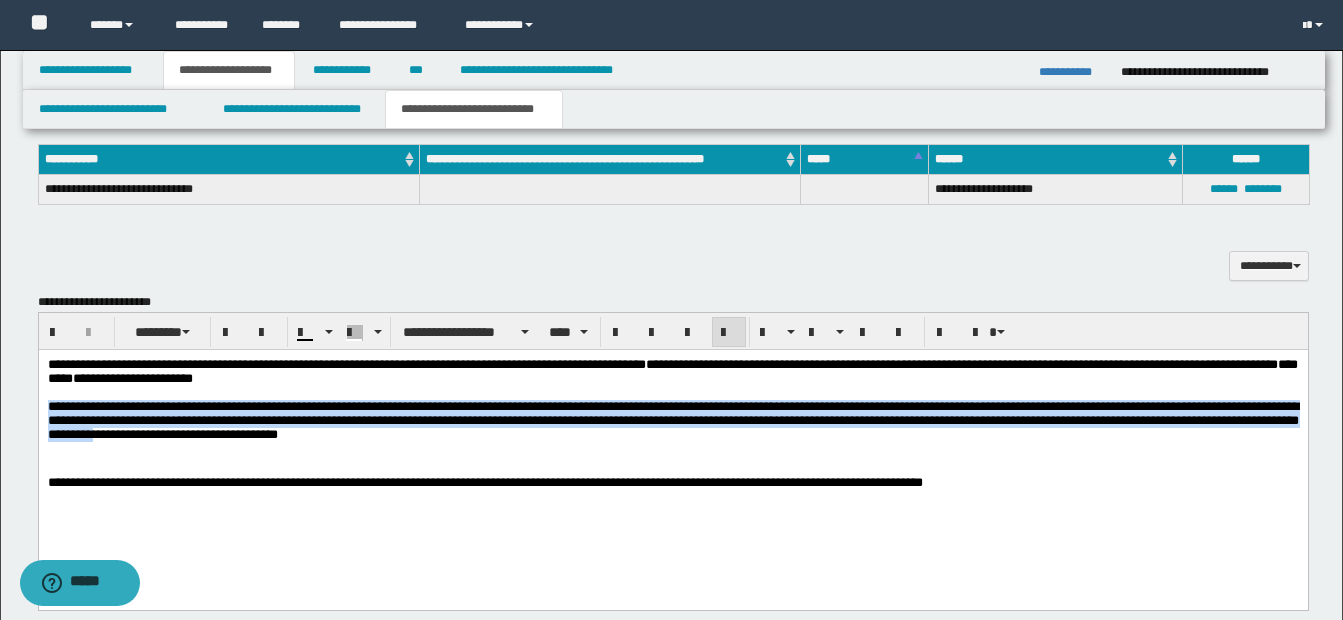 click on "**********" at bounding box center [672, 448] 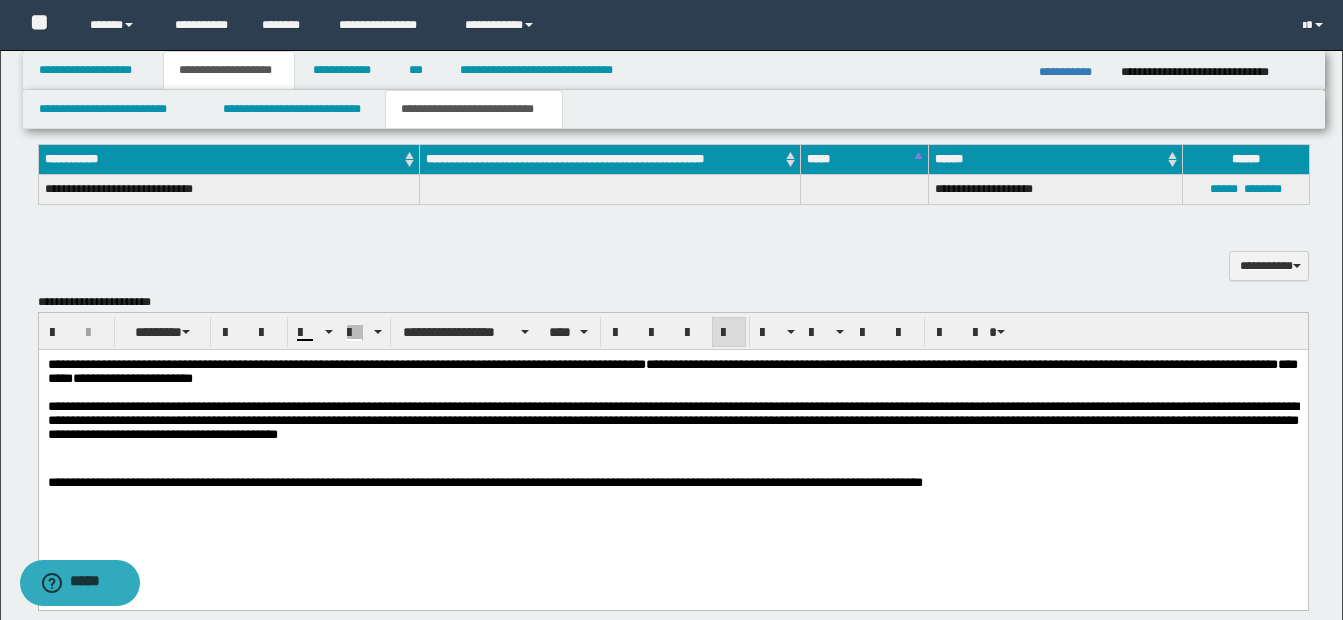 click on "**********" at bounding box center (672, 371) 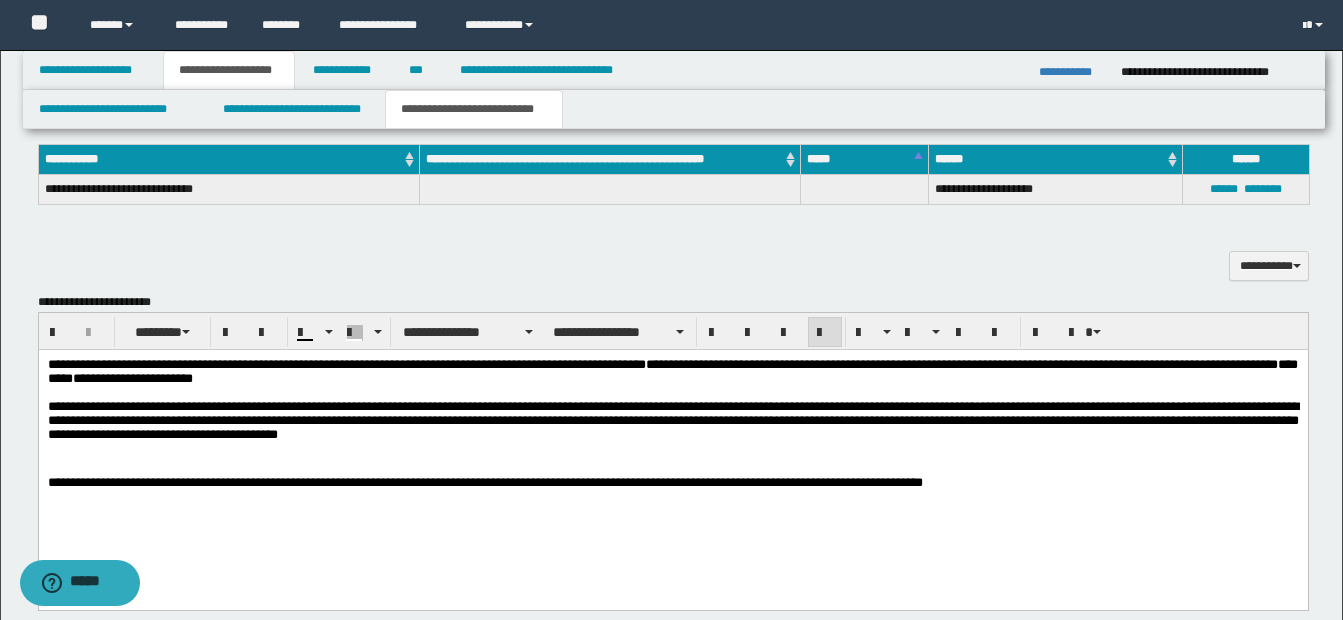 click on "**********" at bounding box center [672, 423] 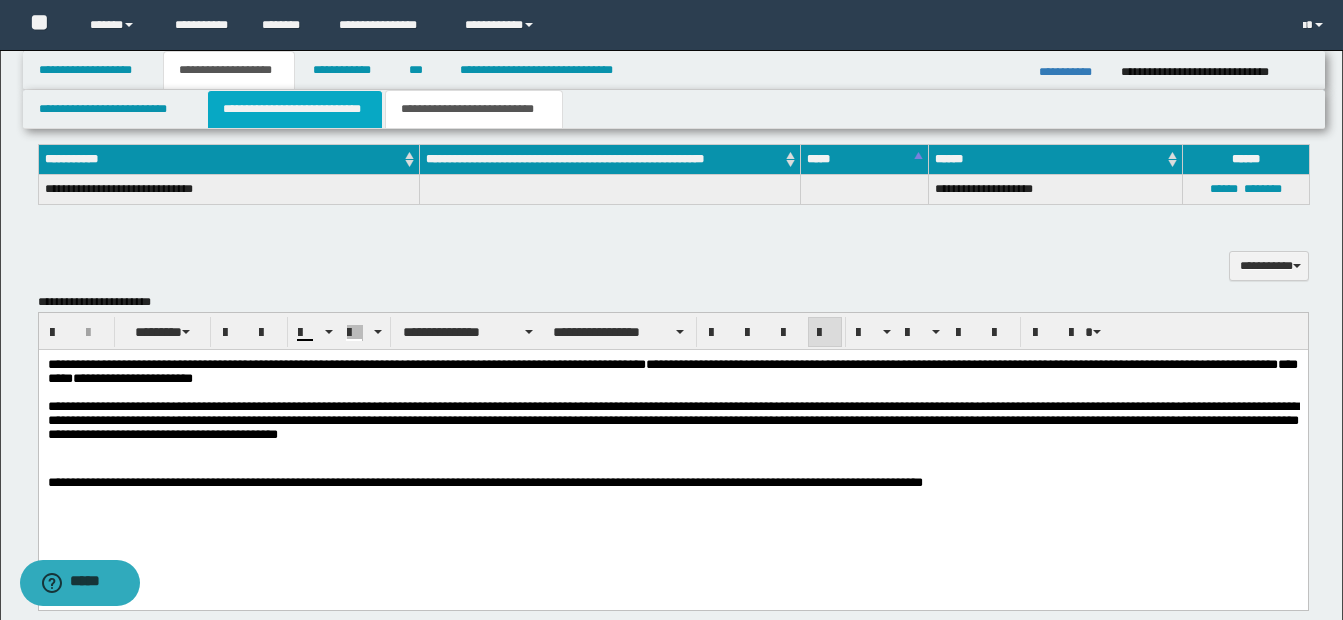 click on "**********" at bounding box center [295, 109] 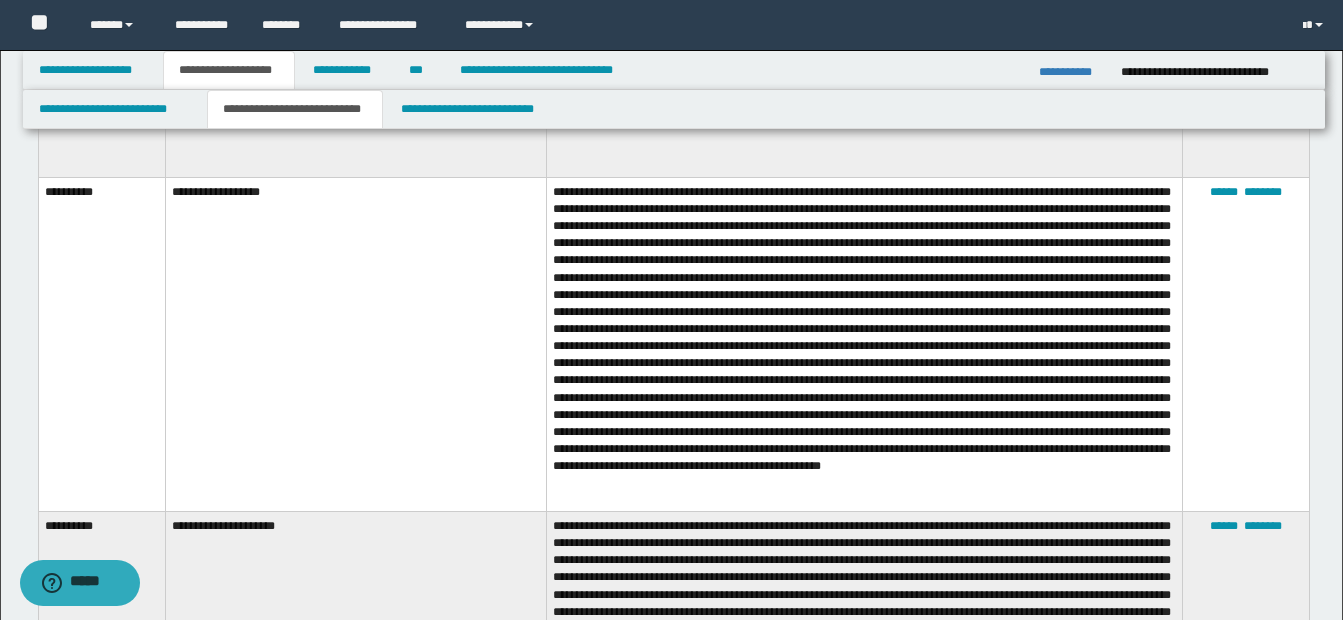 scroll, scrollTop: 1303, scrollLeft: 0, axis: vertical 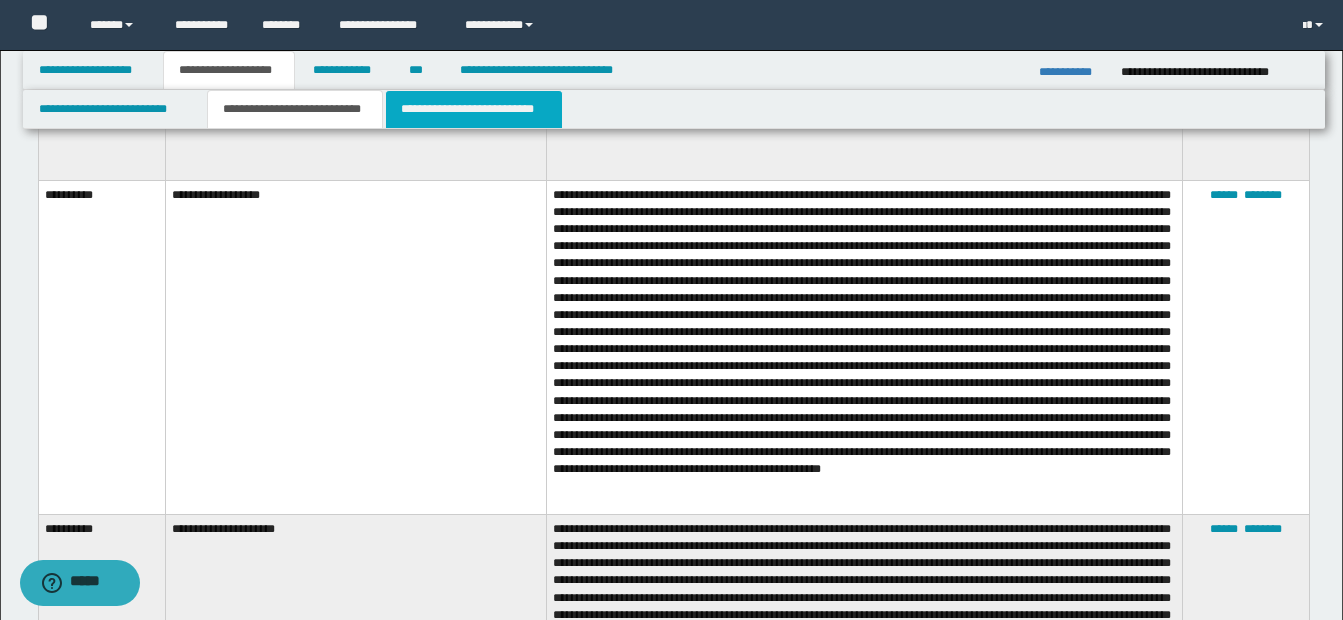 click on "**********" at bounding box center [474, 109] 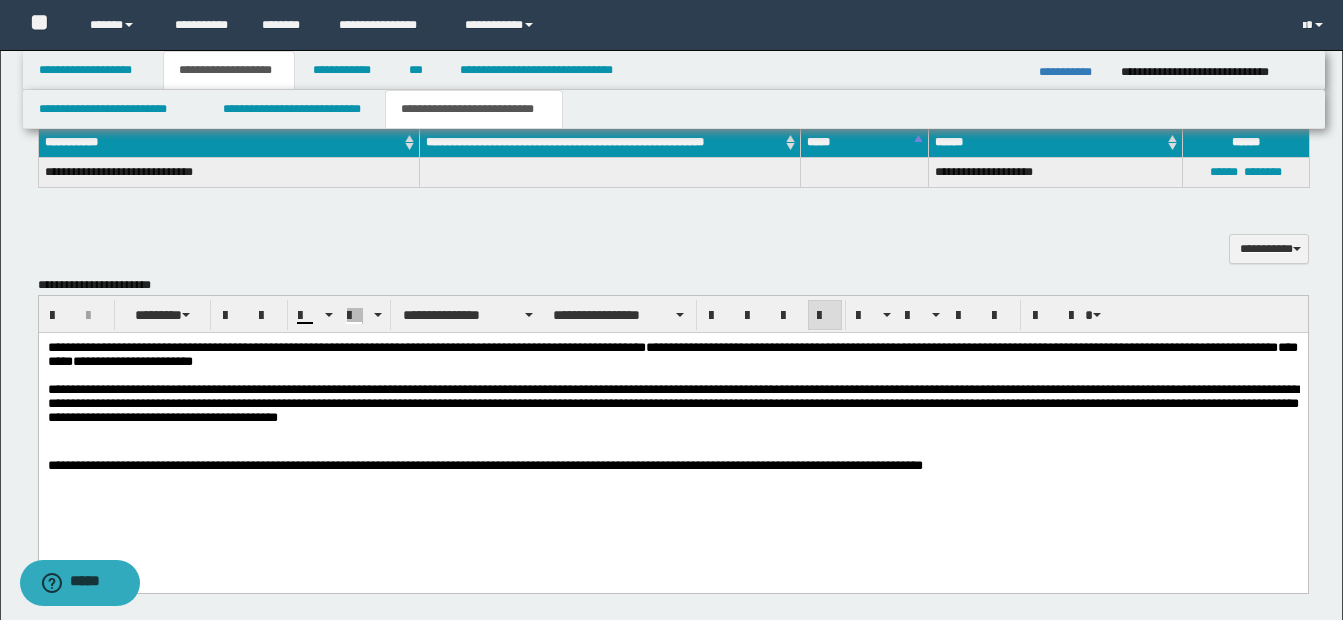 scroll, scrollTop: 903, scrollLeft: 0, axis: vertical 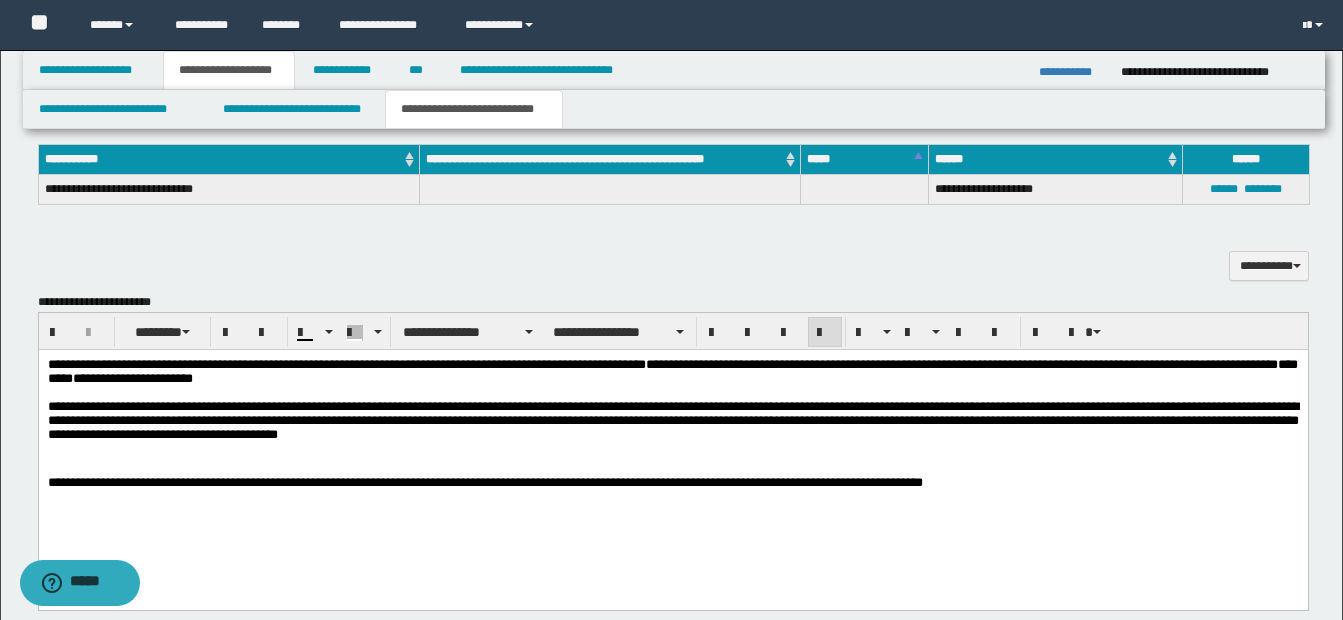 click on "**********" at bounding box center (672, 423) 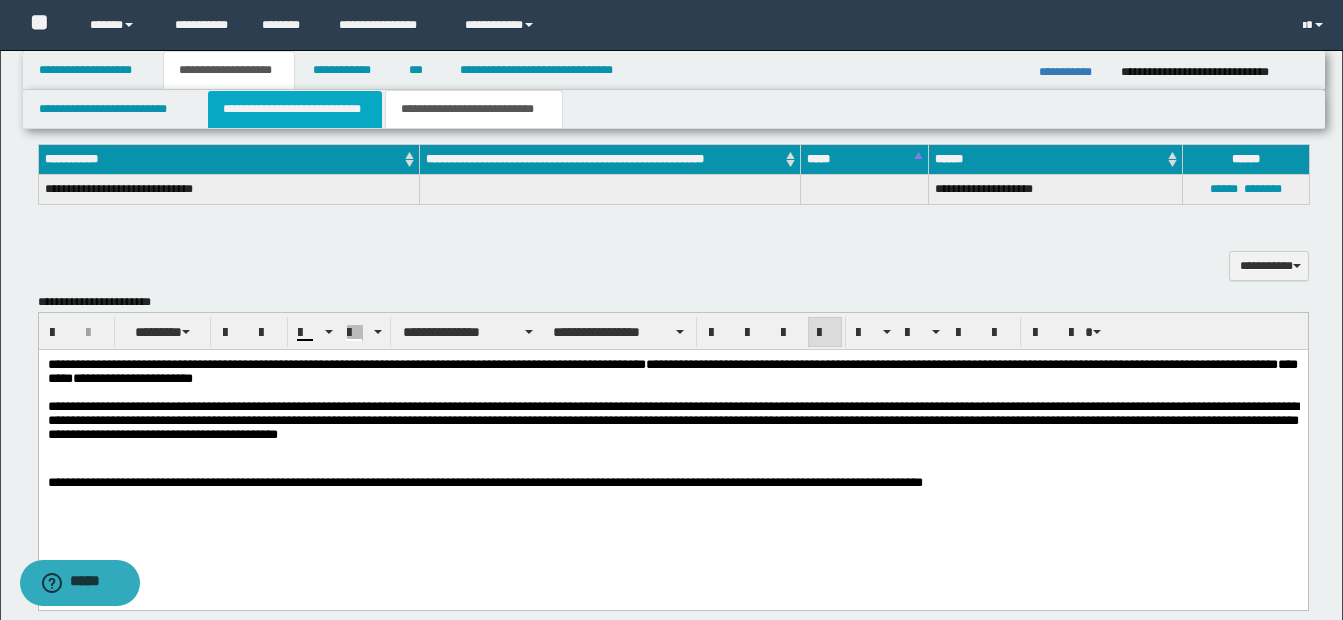 click on "**********" at bounding box center [295, 109] 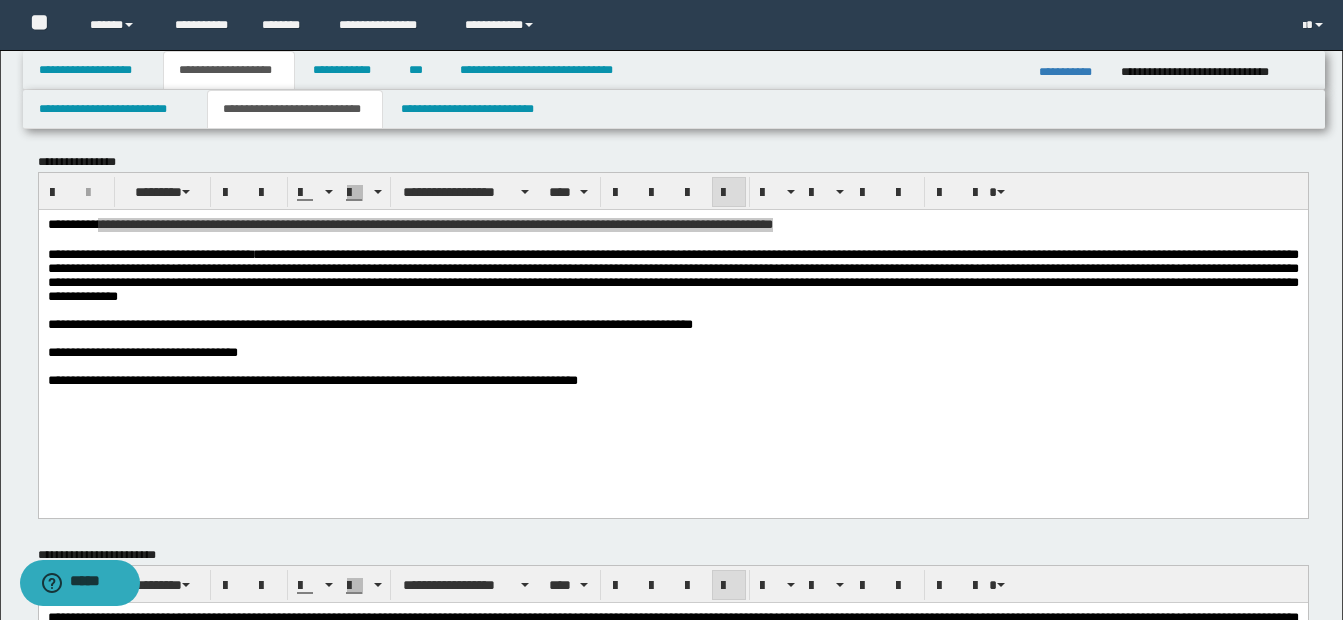 scroll, scrollTop: 3, scrollLeft: 0, axis: vertical 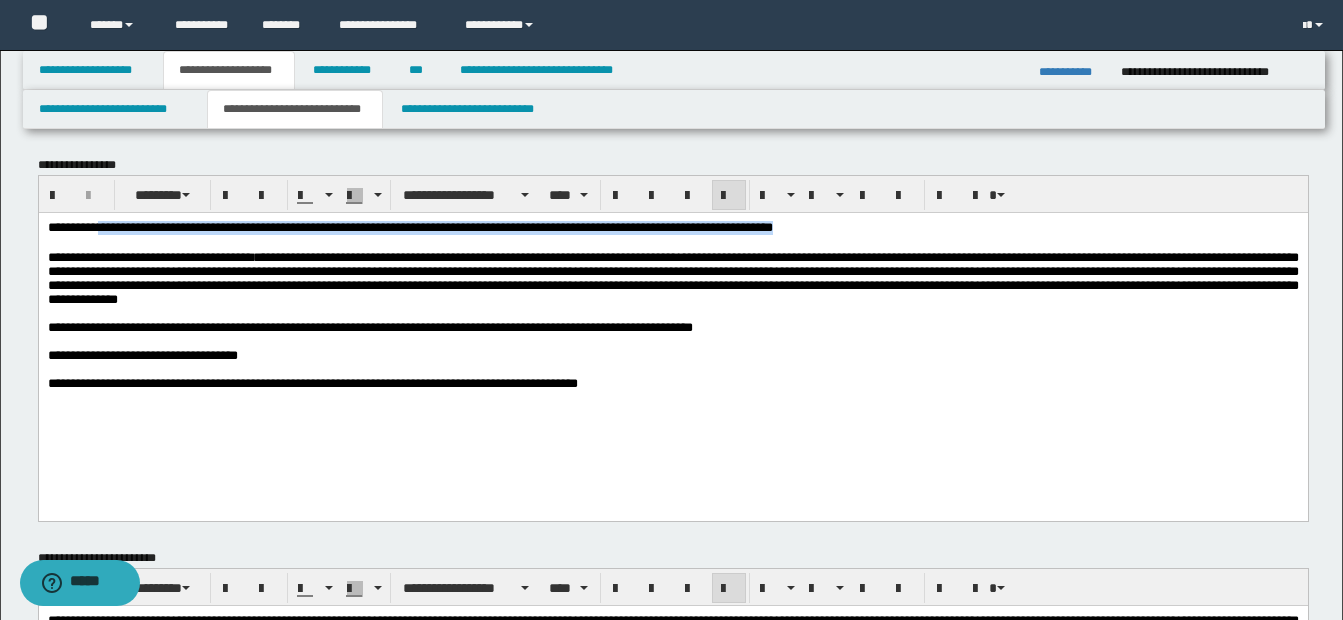 click on "**********" at bounding box center [672, 330] 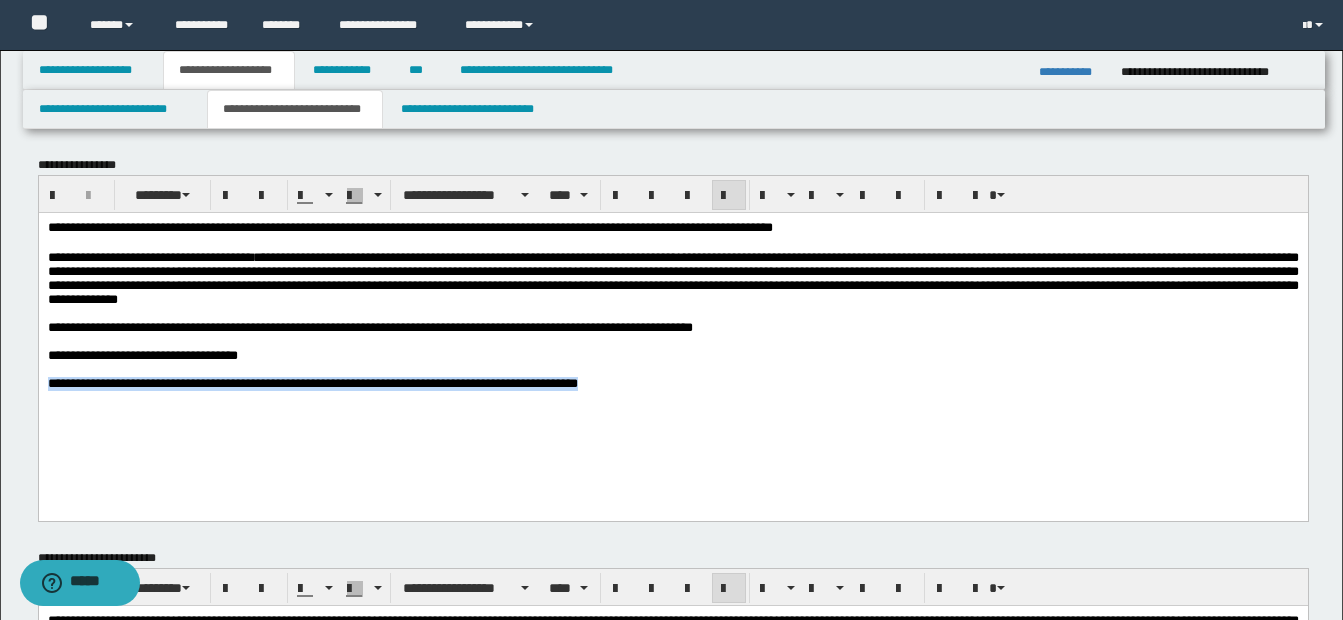 click on "**********" at bounding box center [672, 330] 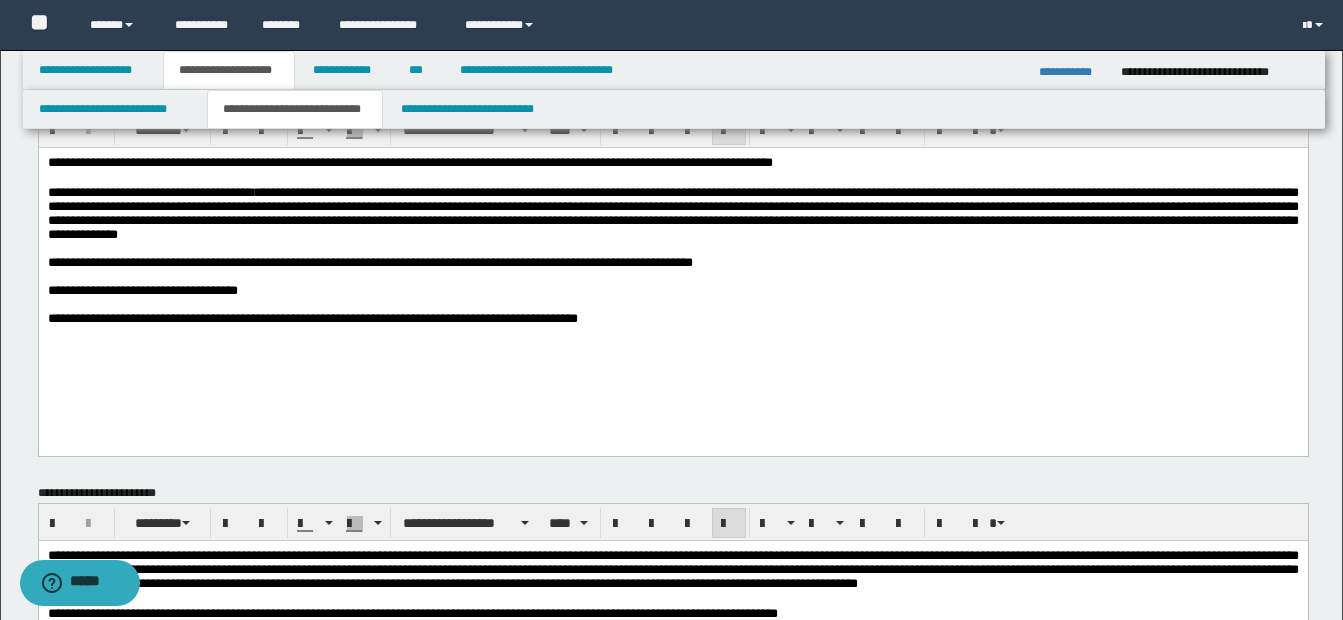 scroll, scrollTop: 103, scrollLeft: 0, axis: vertical 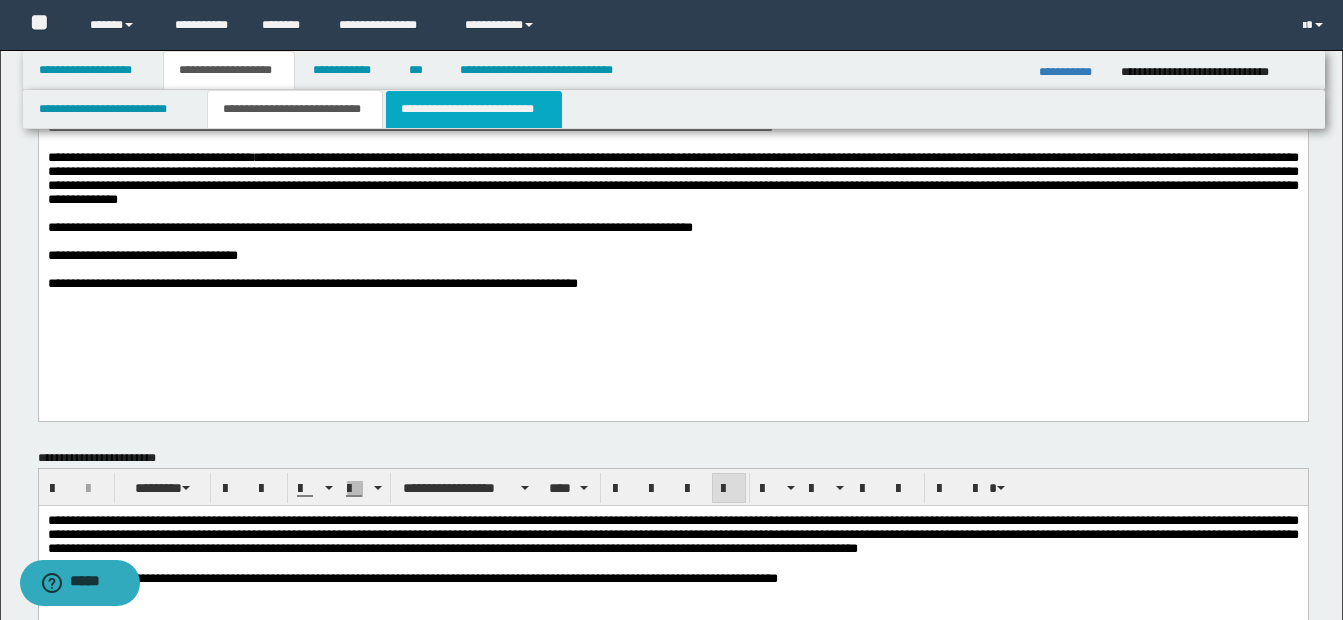 click on "**********" at bounding box center (474, 109) 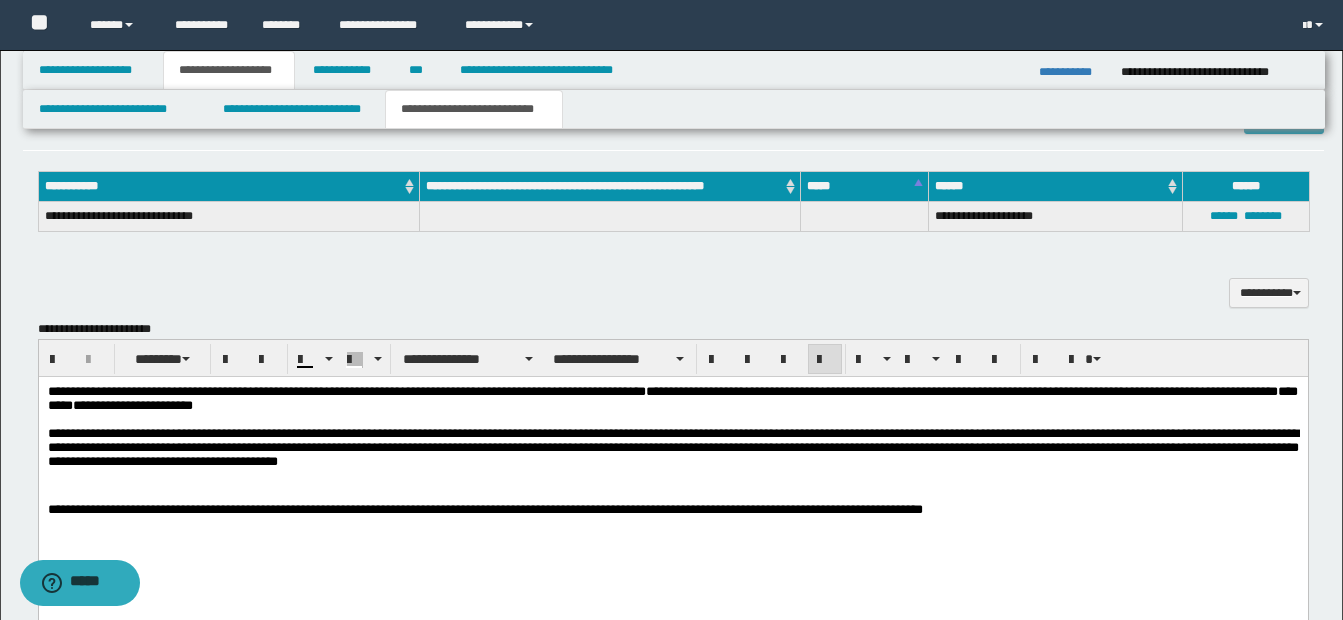 scroll, scrollTop: 903, scrollLeft: 0, axis: vertical 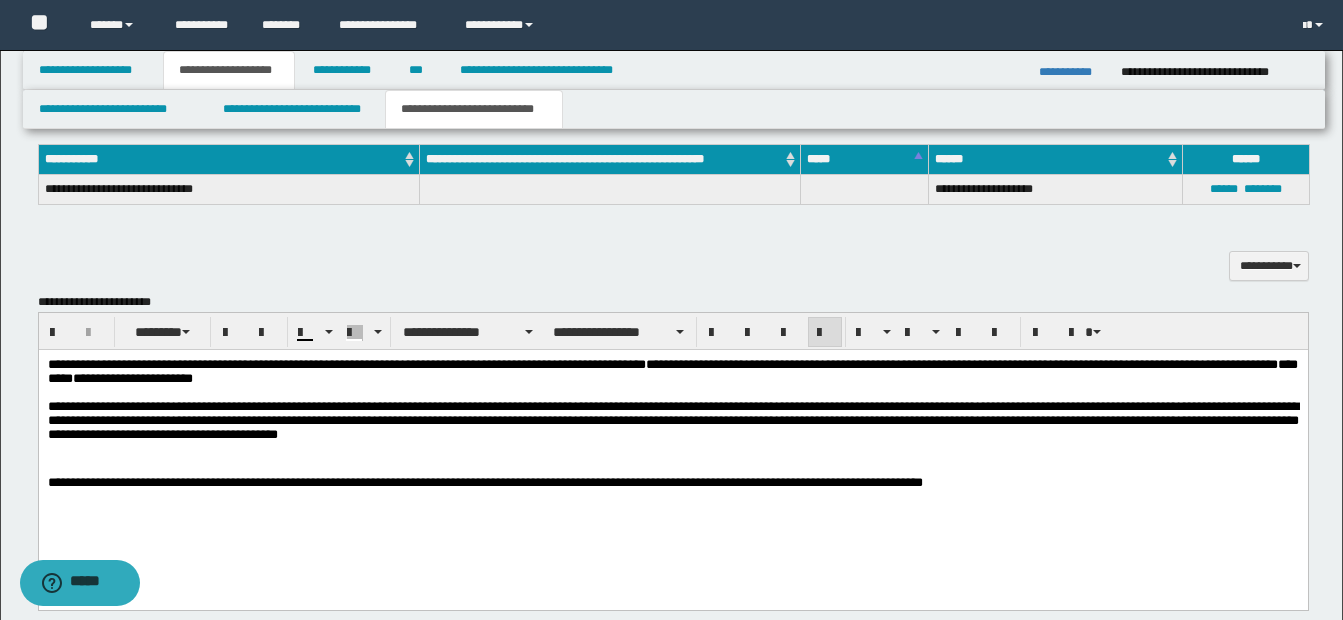 click on "**********" at bounding box center [672, 423] 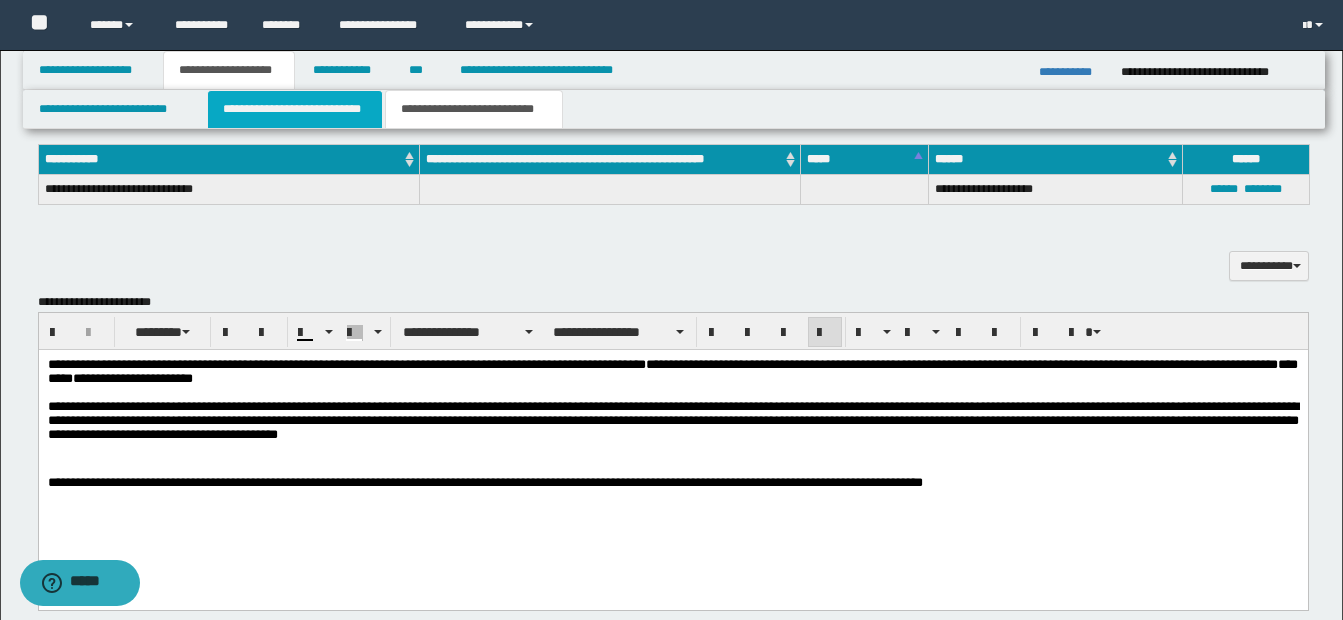 click on "**********" at bounding box center (295, 109) 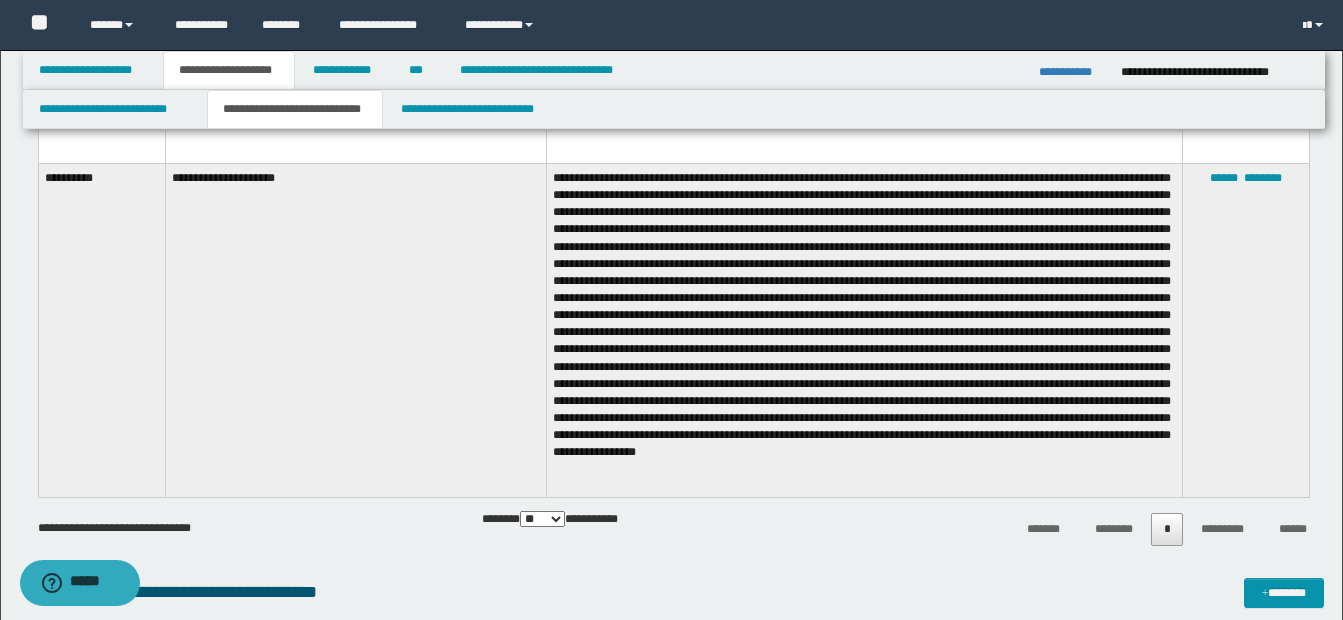 scroll, scrollTop: 1703, scrollLeft: 0, axis: vertical 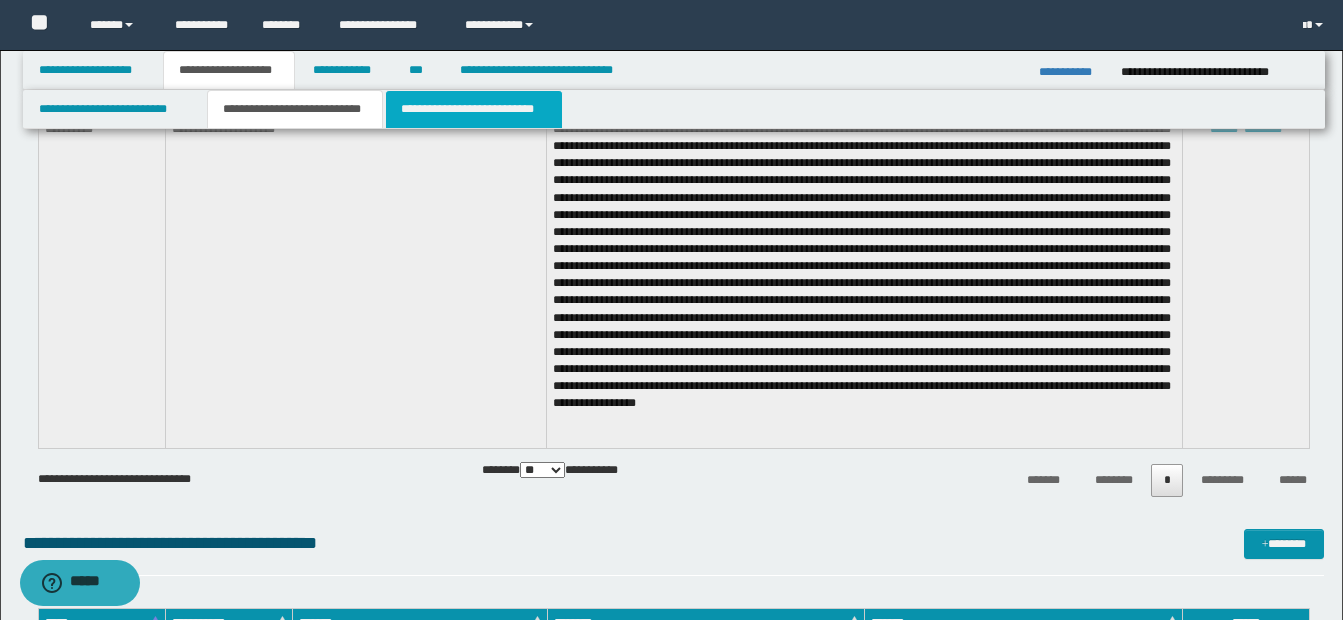 click on "**********" at bounding box center (474, 109) 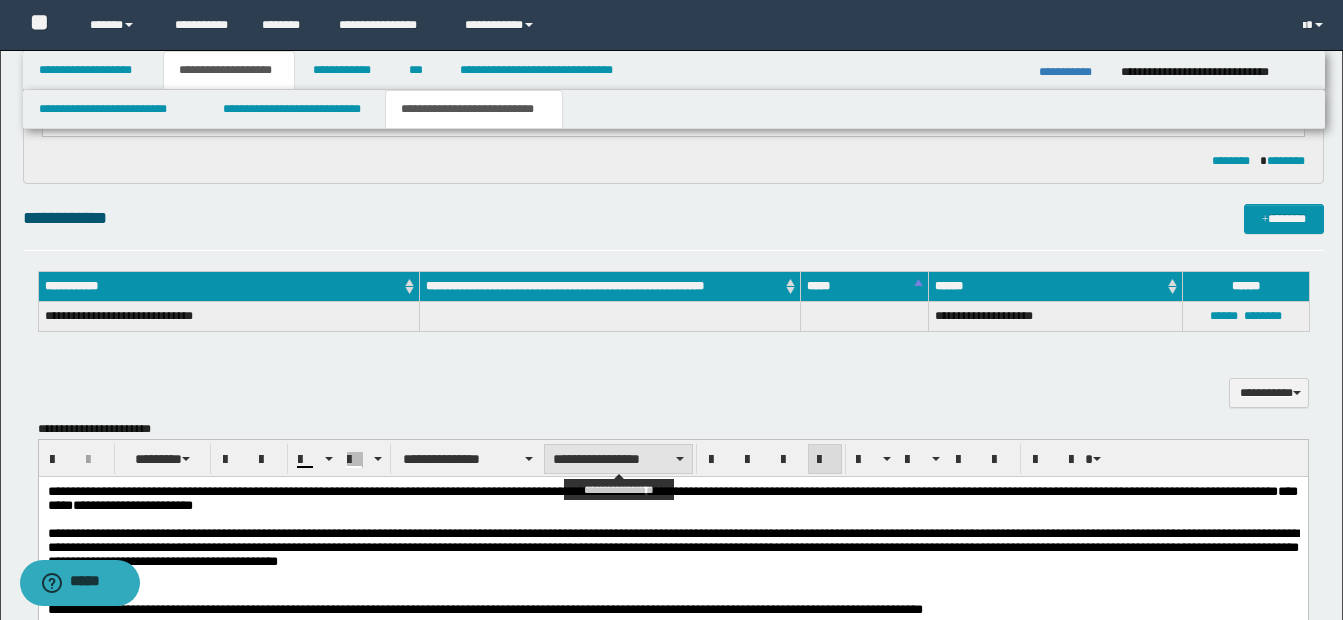 scroll, scrollTop: 903, scrollLeft: 0, axis: vertical 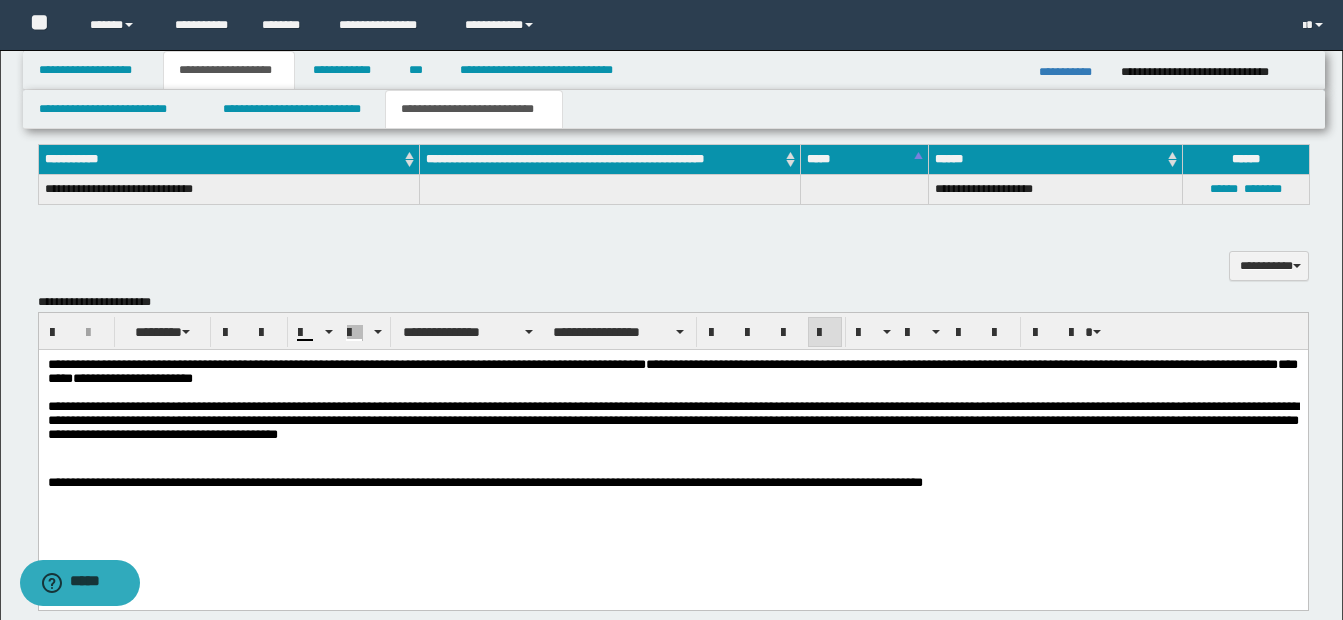 click on "**********" at bounding box center [672, 423] 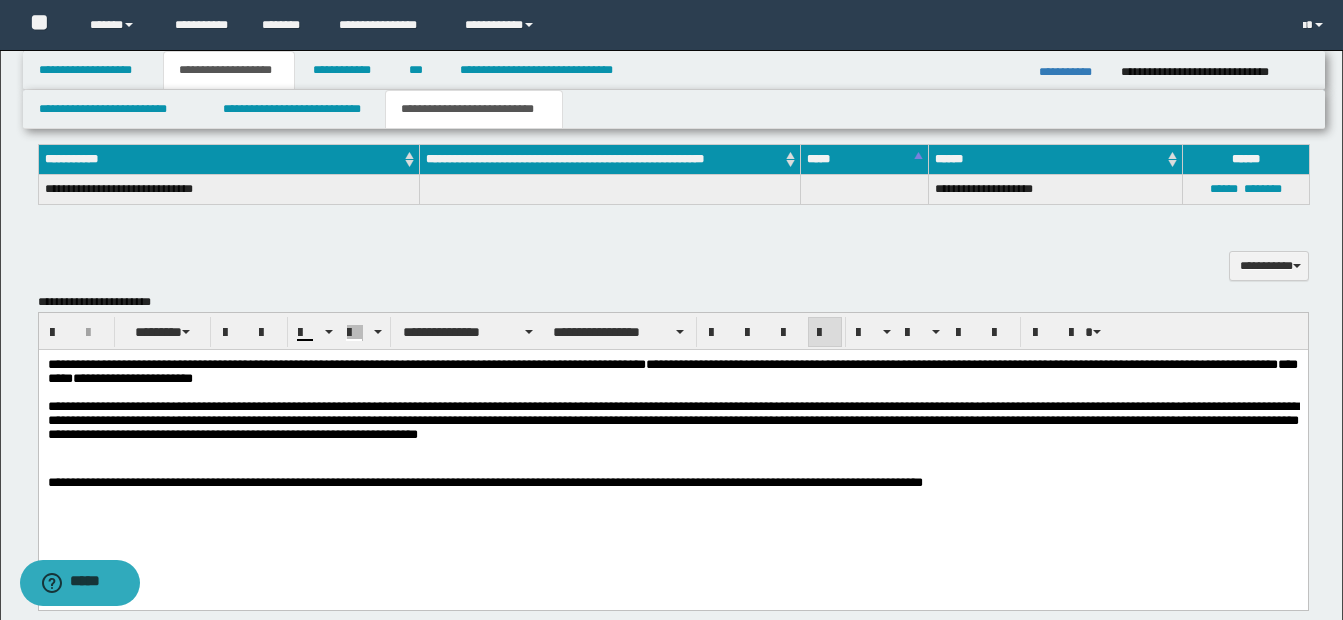 click on "**********" at bounding box center (672, 426) 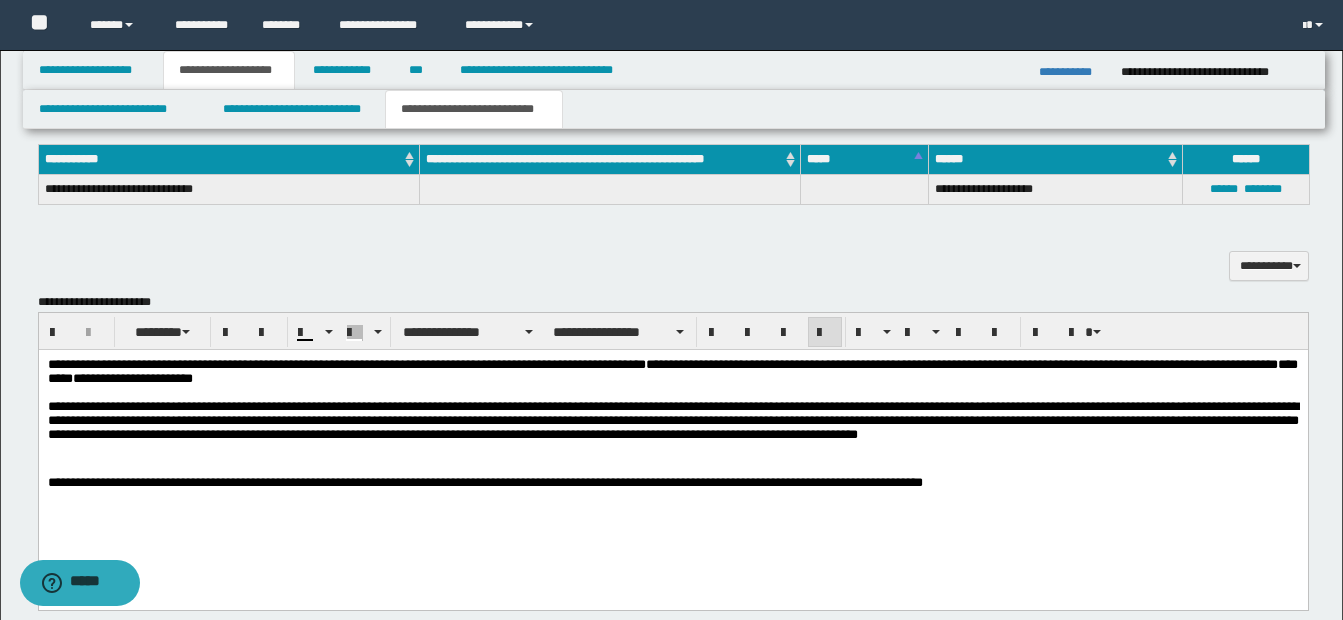 click at bounding box center (672, 468) 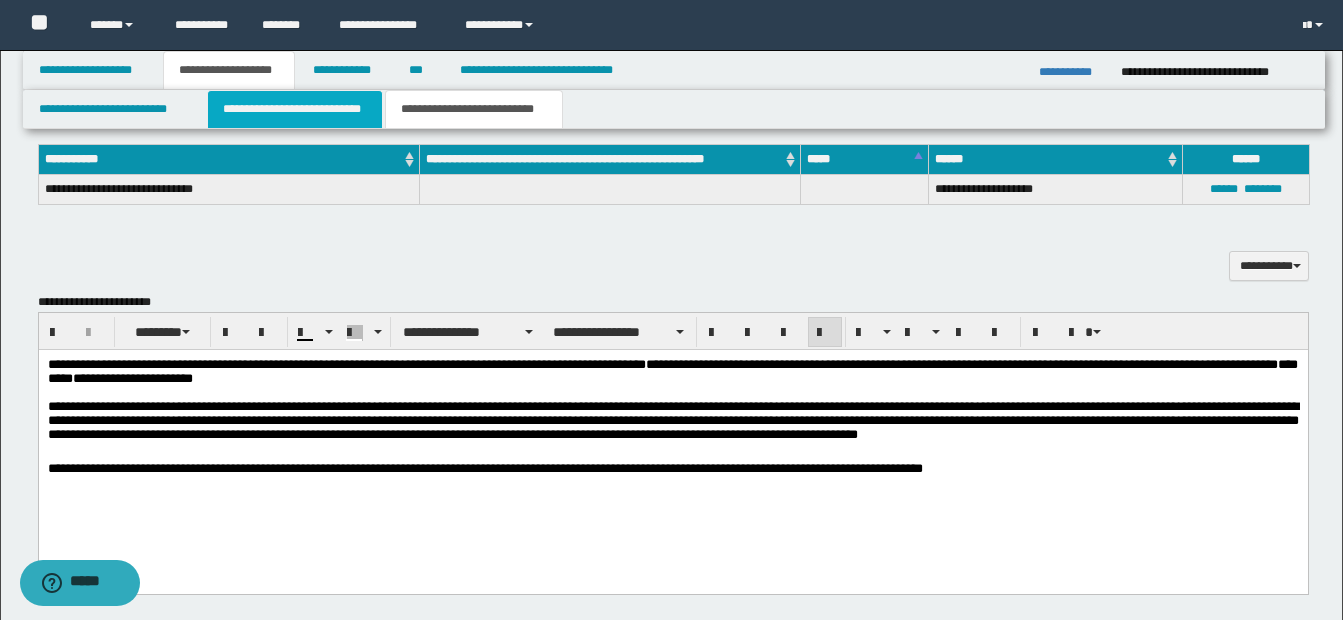 click on "**********" at bounding box center (295, 109) 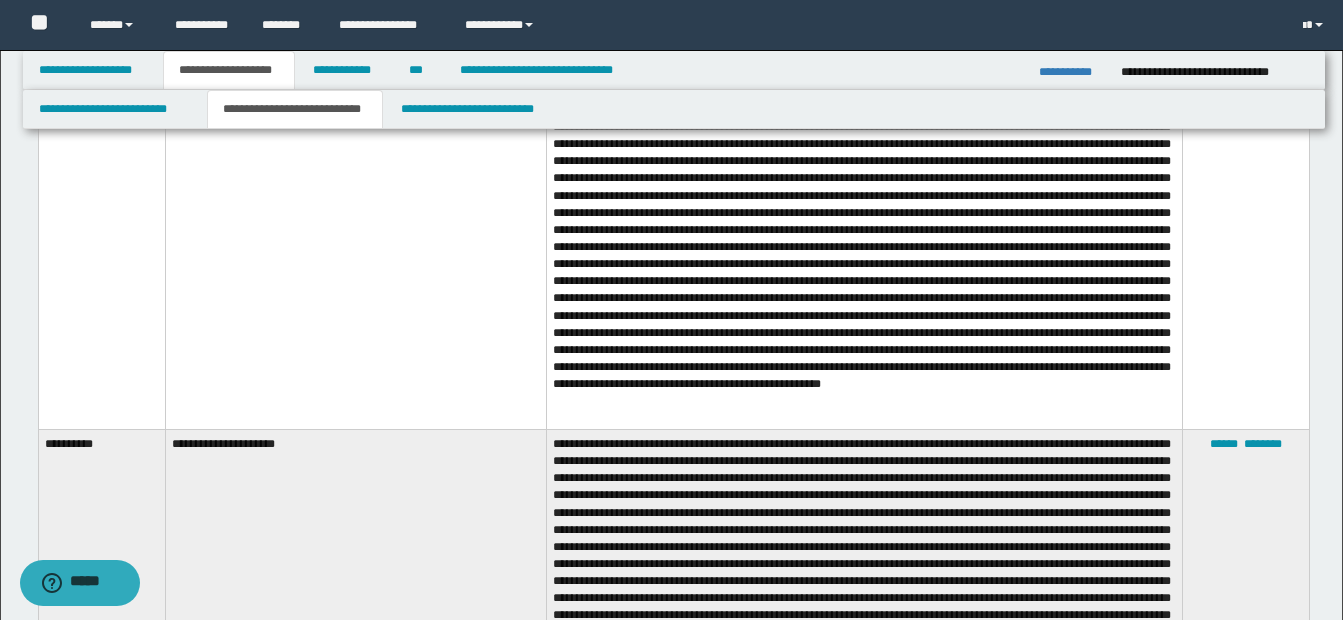 scroll, scrollTop: 1403, scrollLeft: 0, axis: vertical 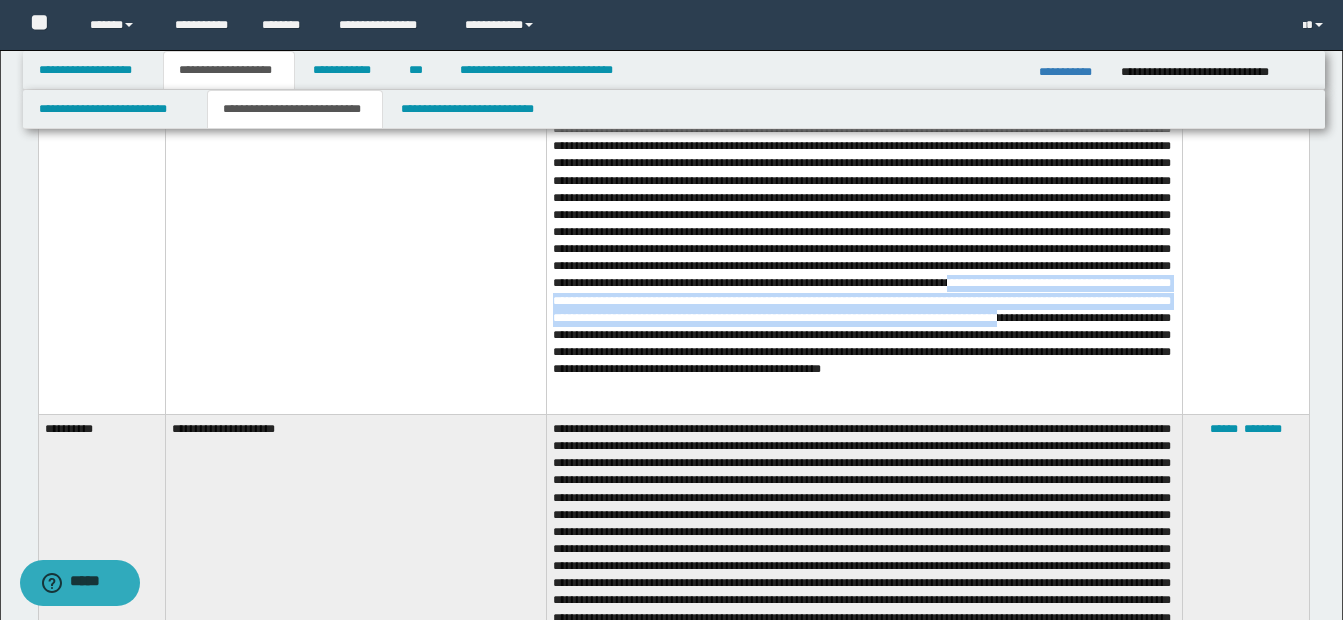 drag, startPoint x: 554, startPoint y: 328, endPoint x: 679, endPoint y: 357, distance: 128.31992 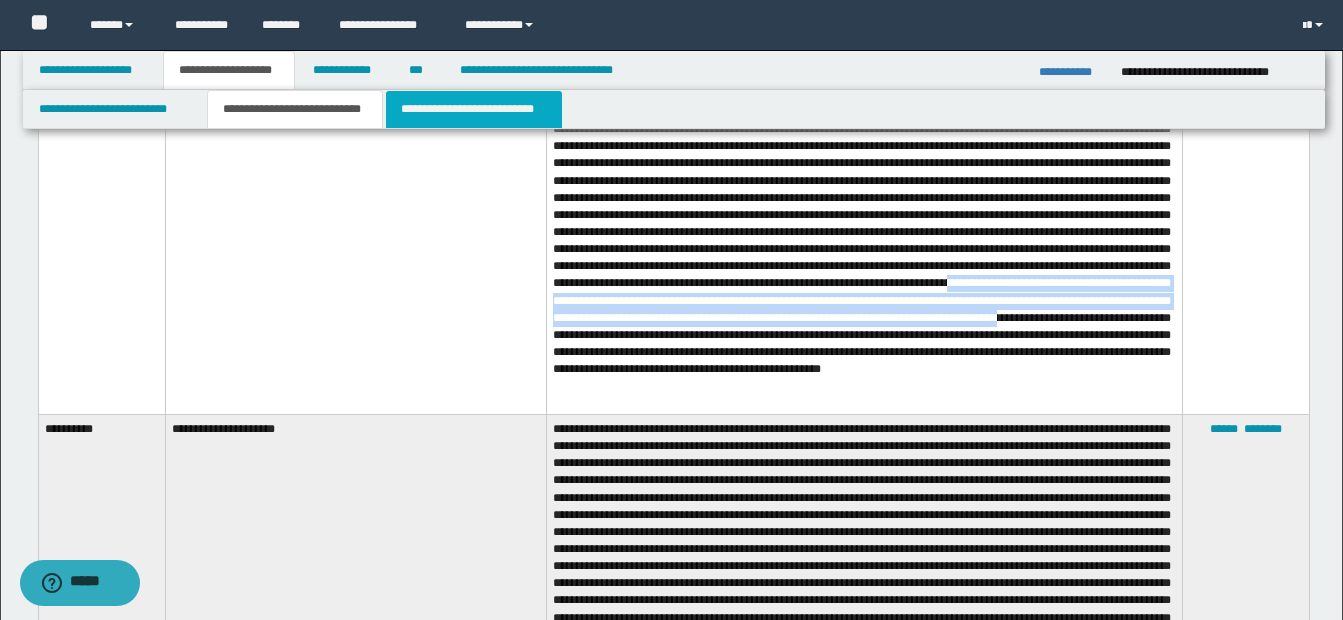 click on "**********" at bounding box center [474, 109] 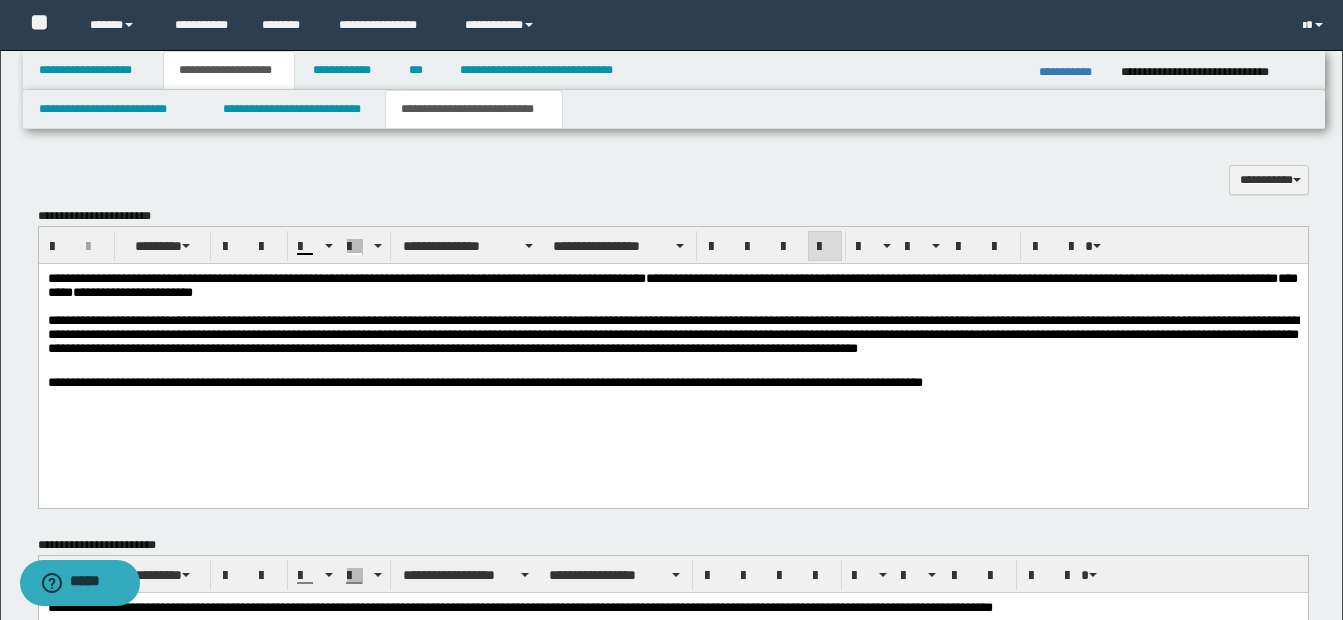 scroll, scrollTop: 987, scrollLeft: 0, axis: vertical 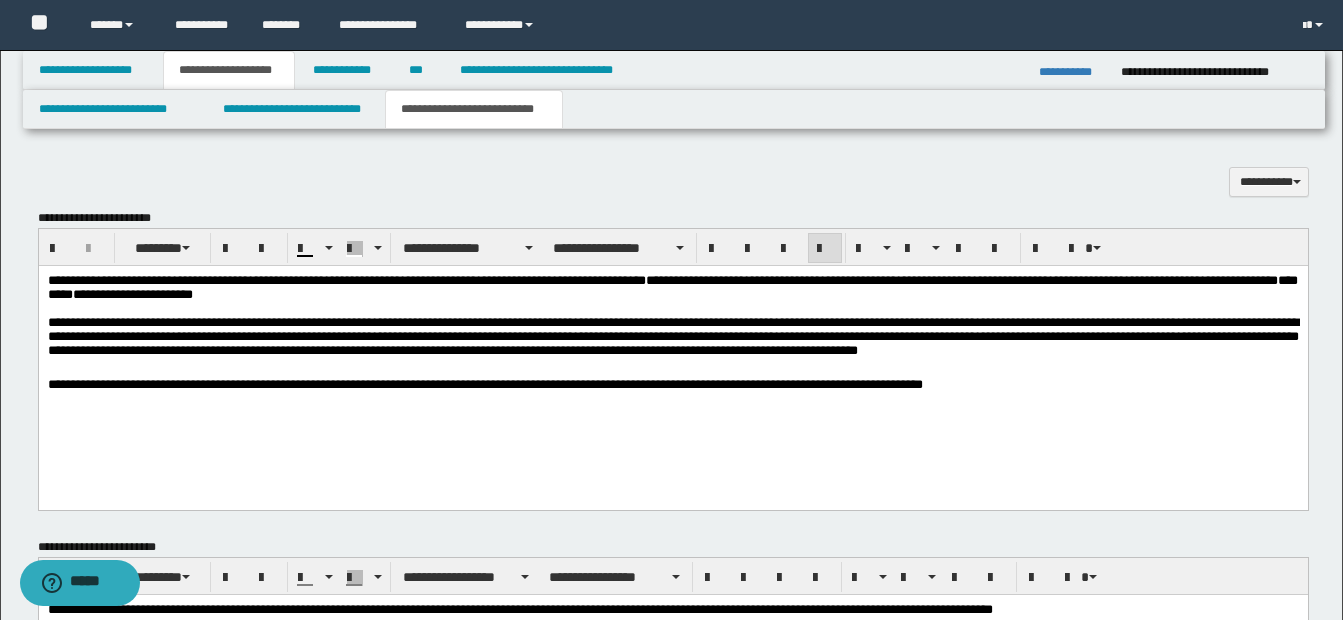 click on "**********" at bounding box center [672, 342] 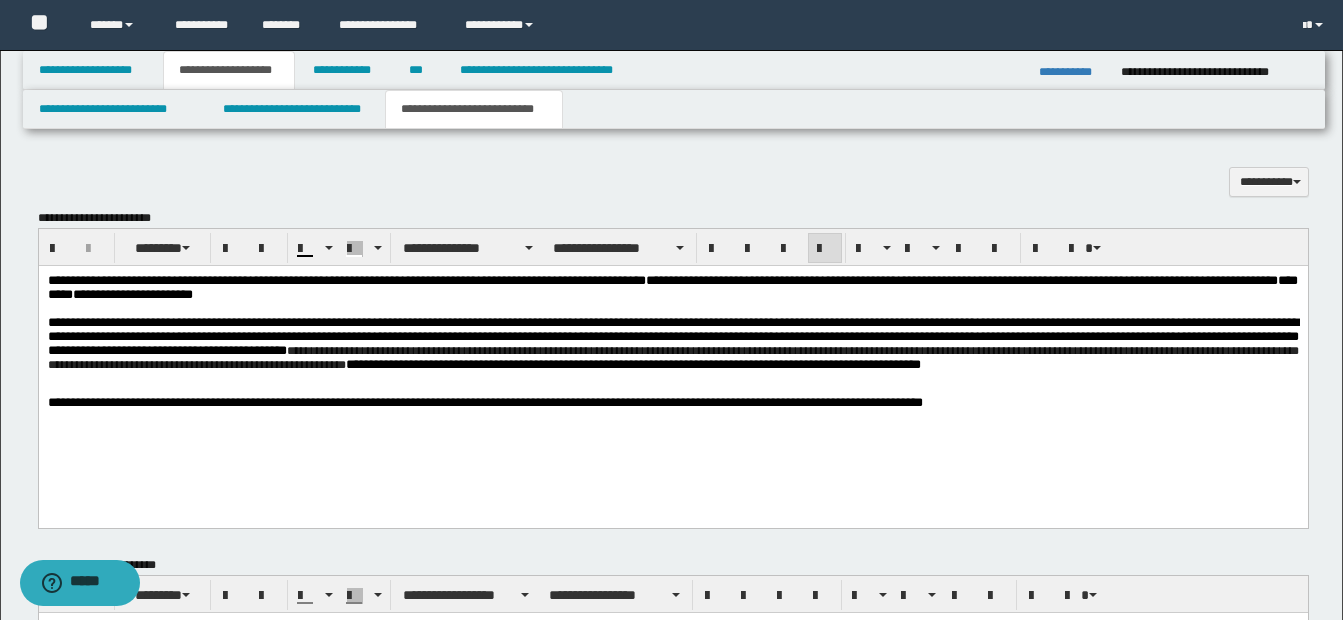 click on "**********" at bounding box center [672, 349] 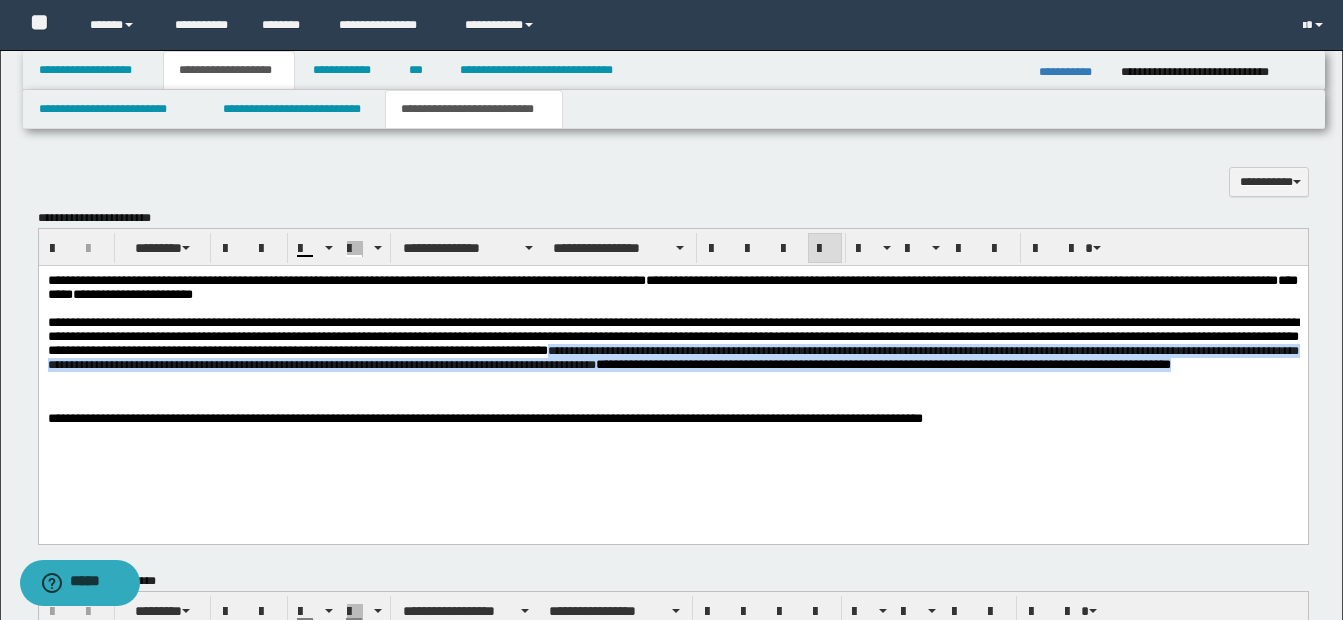 drag, startPoint x: 825, startPoint y: 363, endPoint x: 999, endPoint y: 416, distance: 181.89282 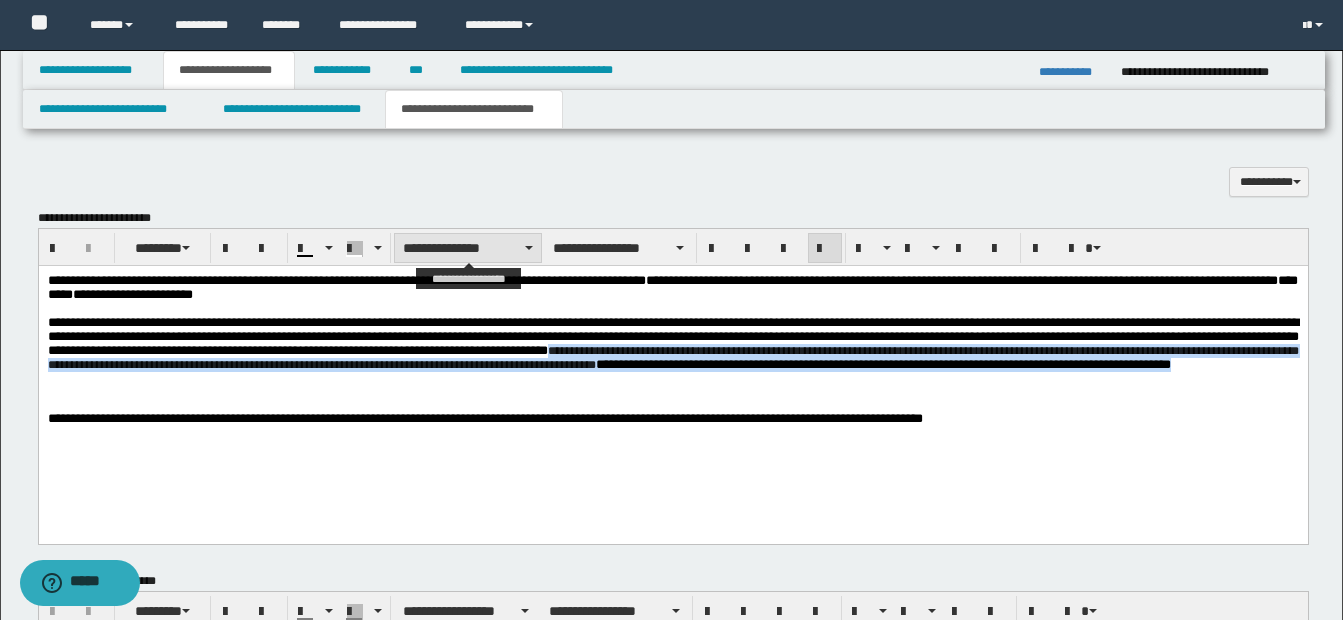 click on "**********" at bounding box center [468, 248] 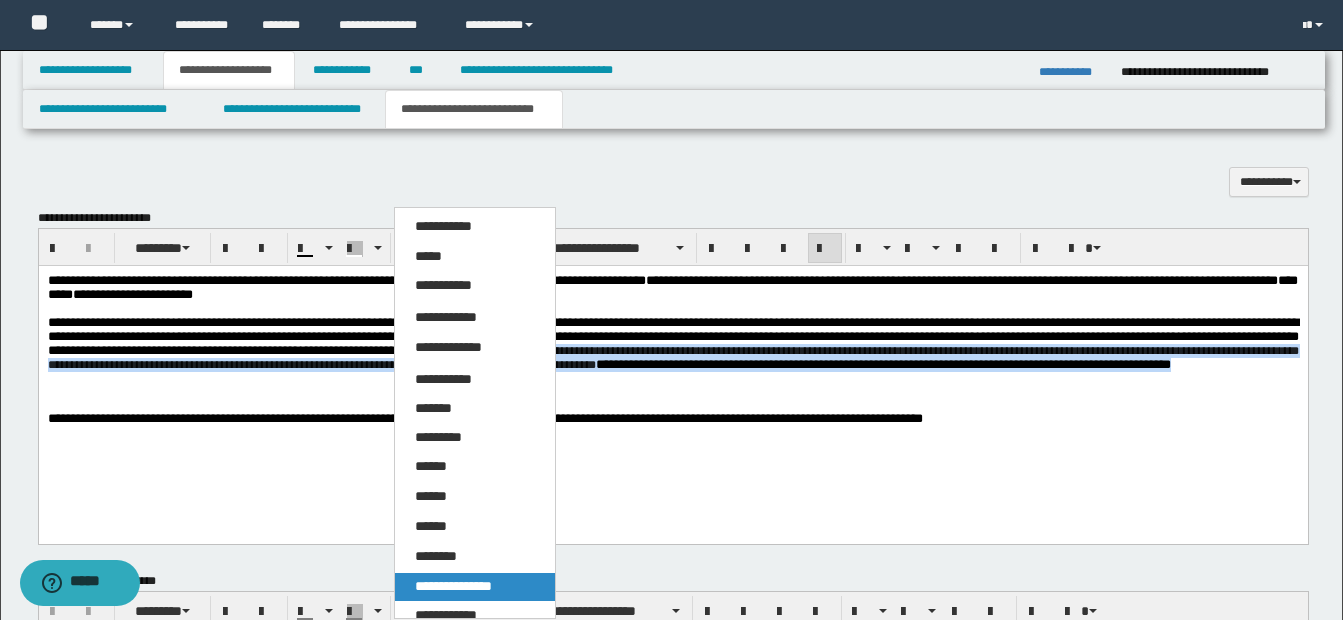 click on "**********" at bounding box center [453, 586] 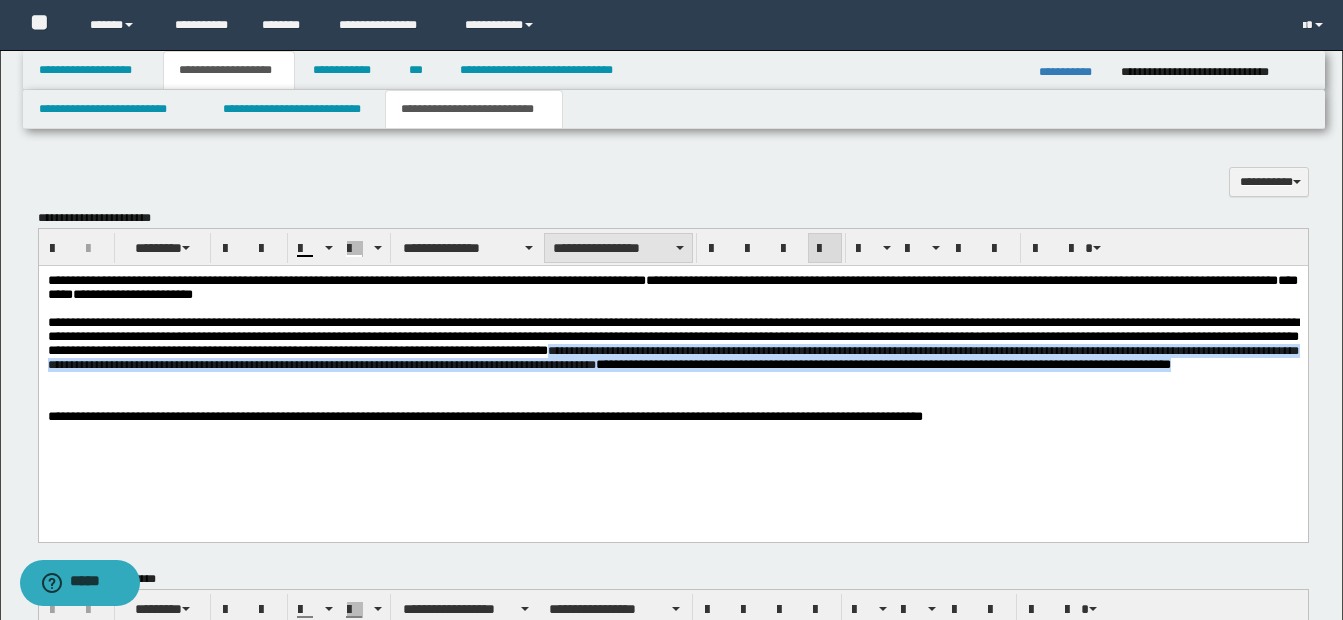 click on "**********" at bounding box center (618, 248) 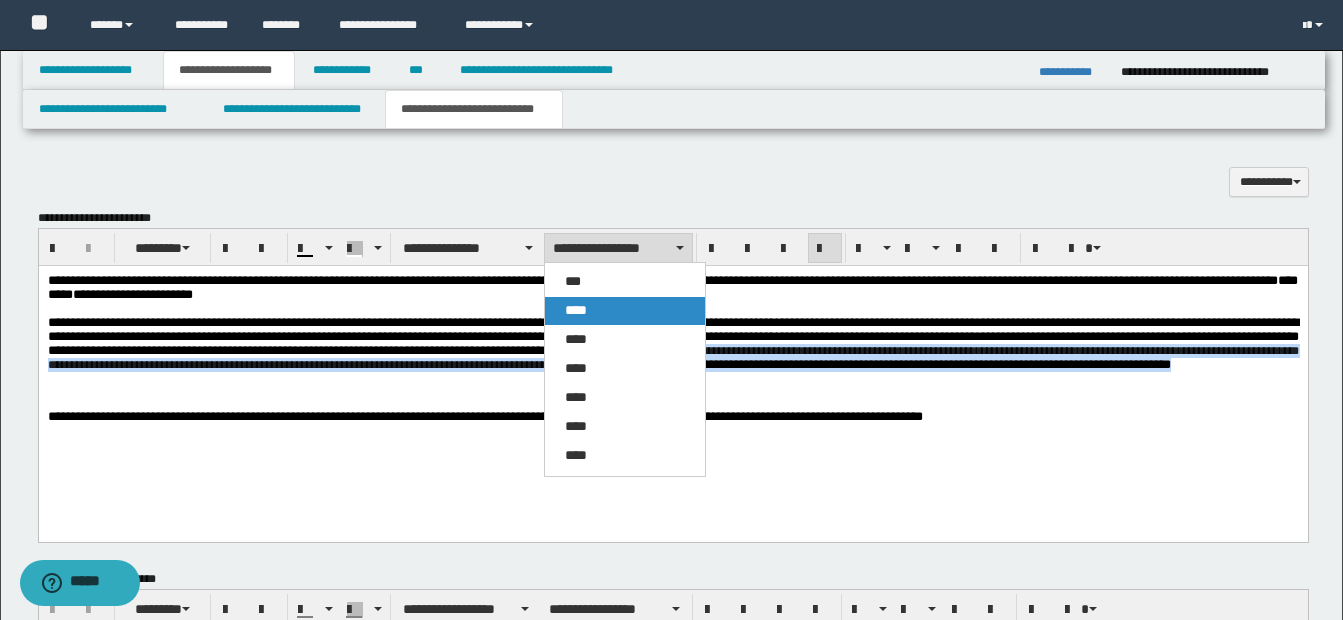 click on "****" at bounding box center [625, 311] 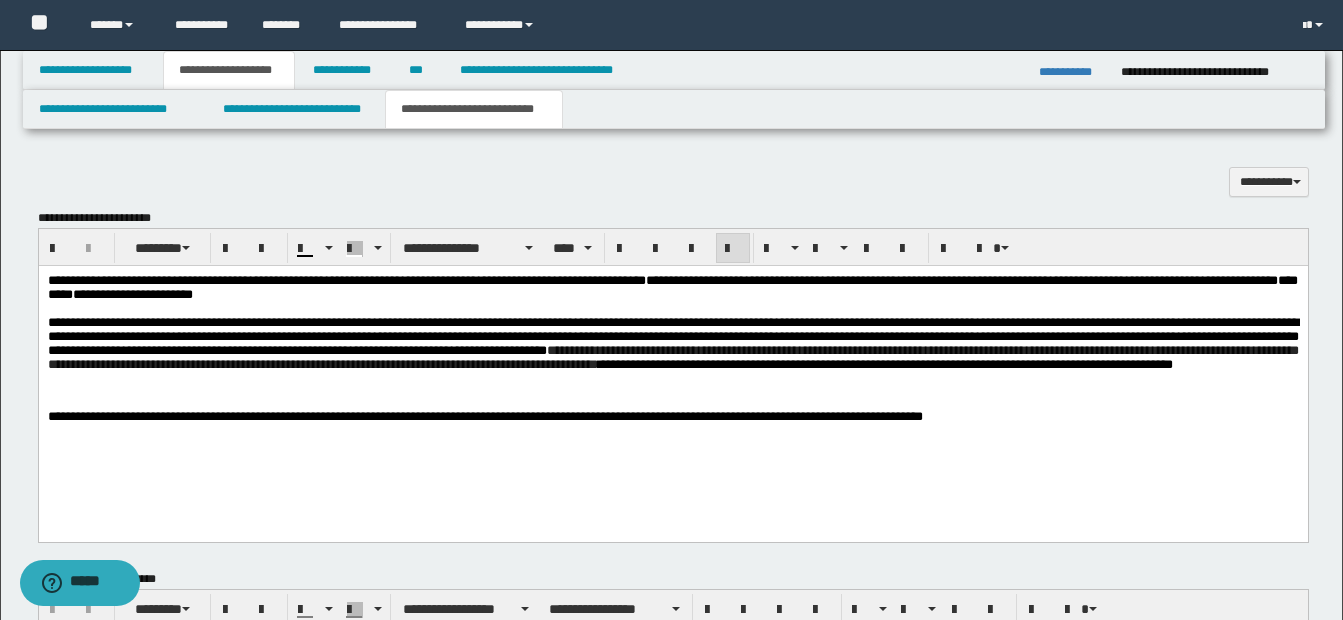 click on "**********" at bounding box center (672, 373) 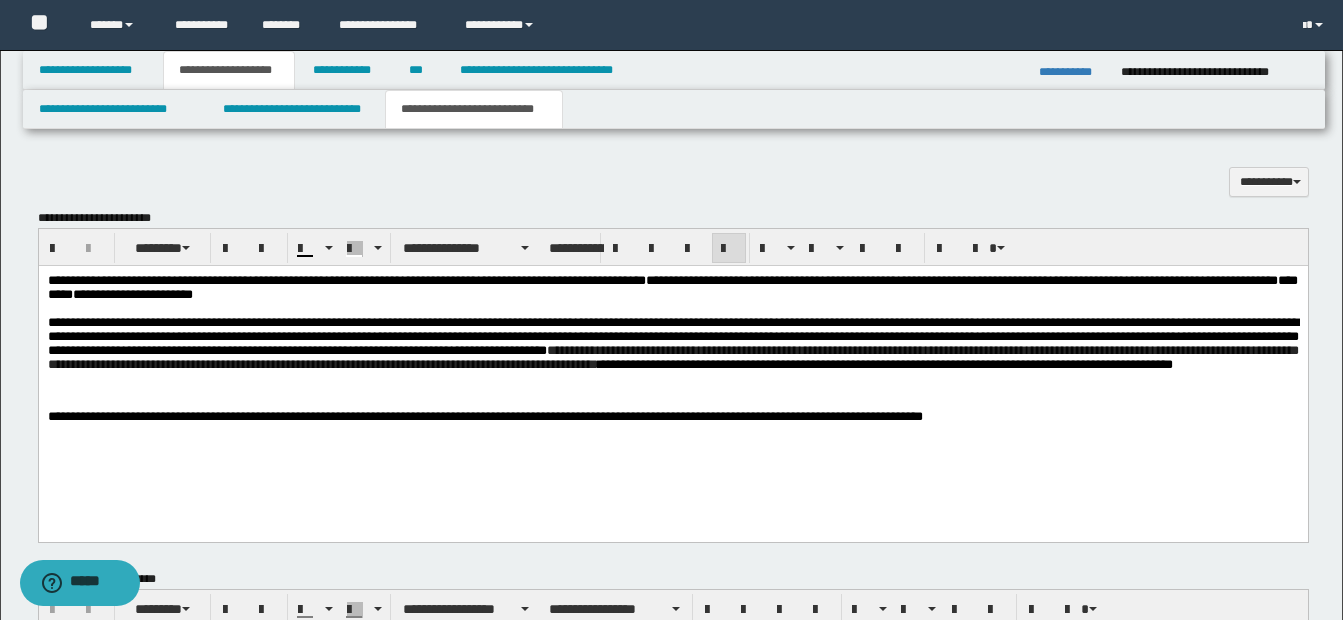 click on "**********" at bounding box center (672, 349) 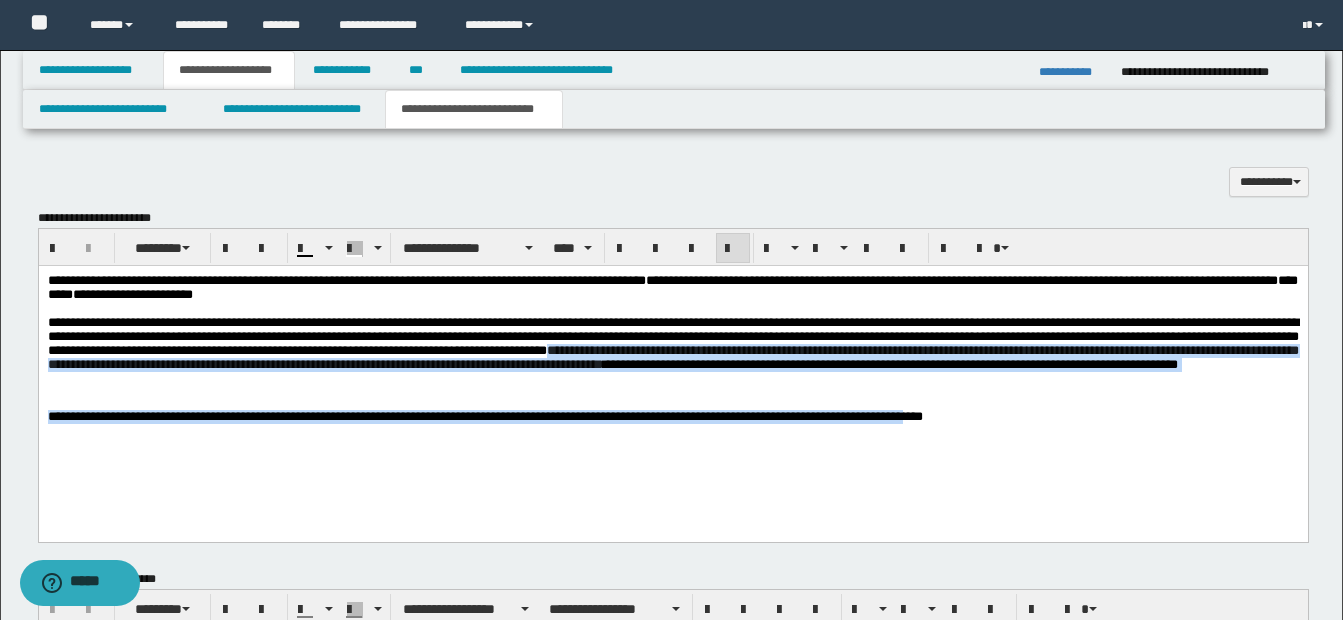 drag, startPoint x: 866, startPoint y: 365, endPoint x: 942, endPoint y: 416, distance: 91.525955 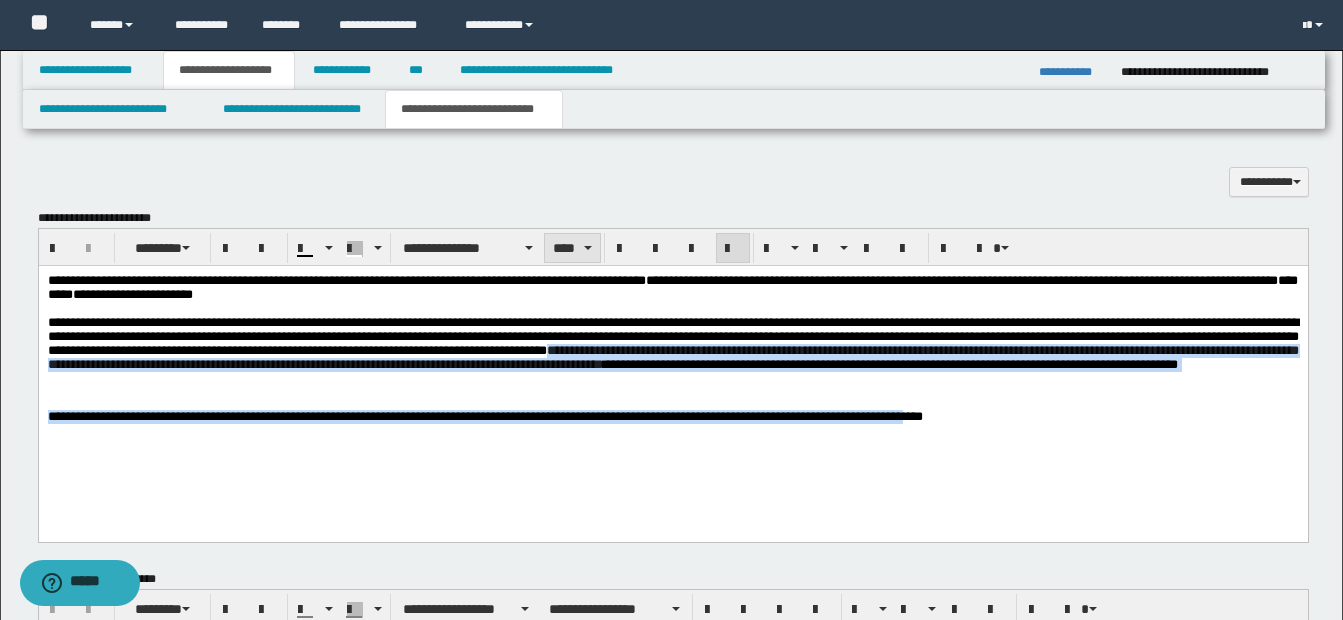click on "****" at bounding box center (572, 248) 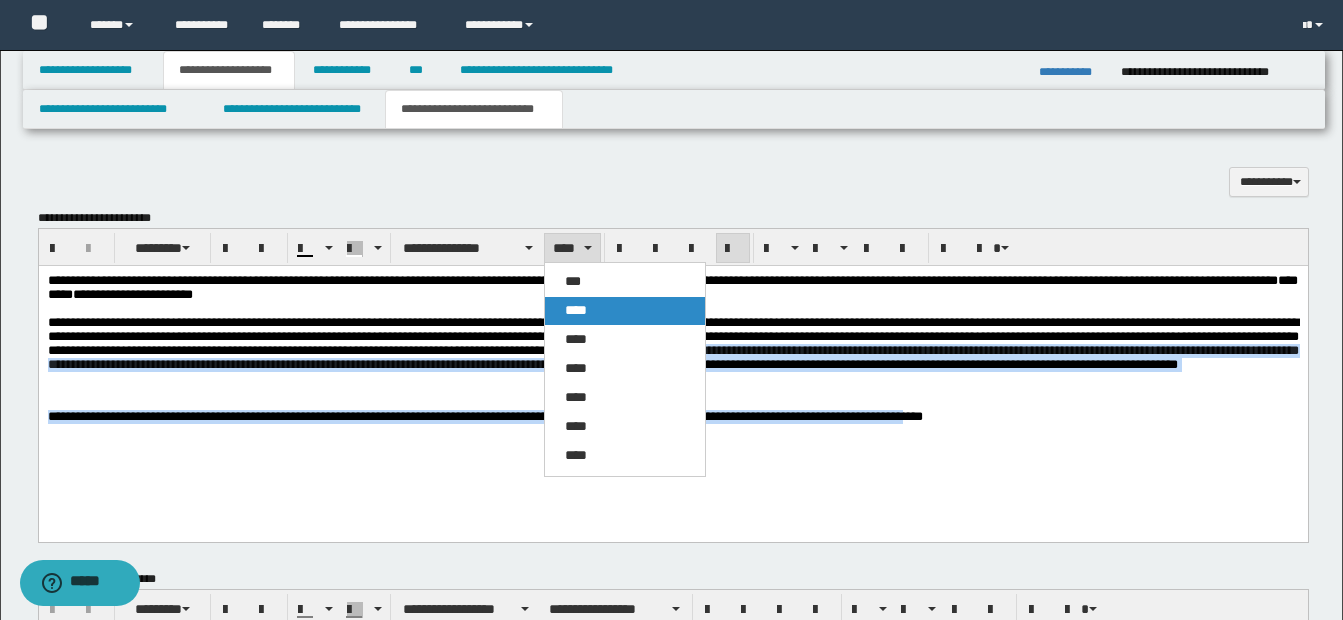 drag, startPoint x: 578, startPoint y: 305, endPoint x: 415, endPoint y: 8, distance: 338.78903 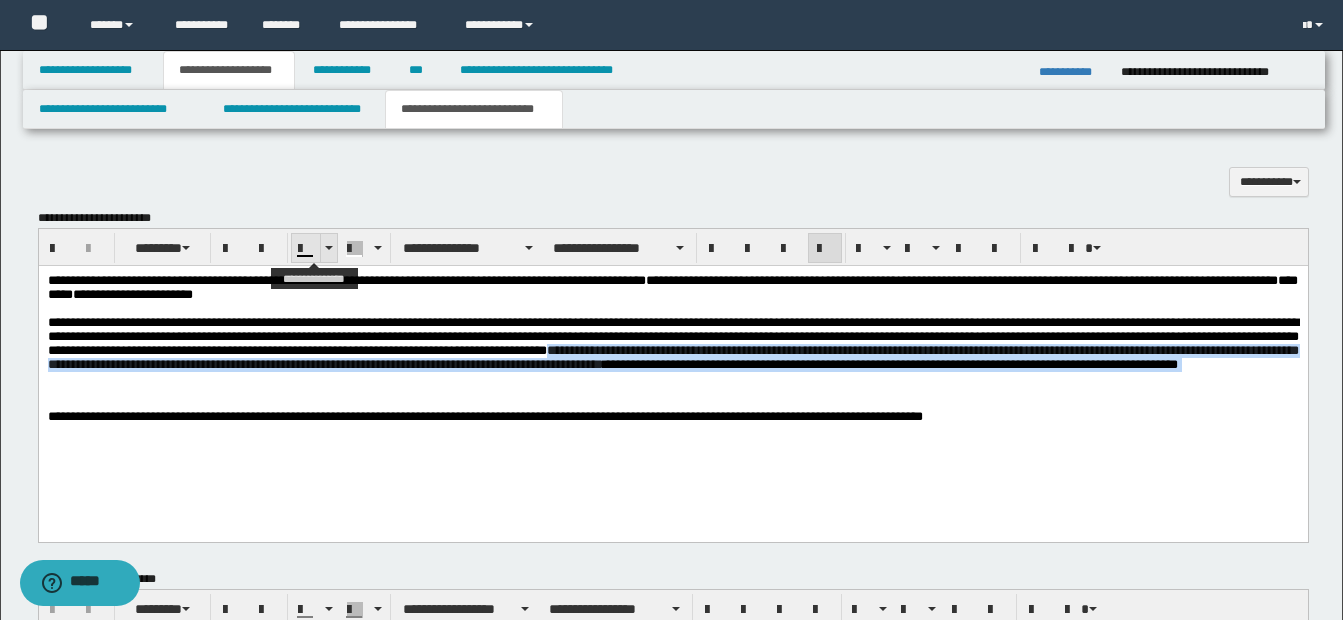 click at bounding box center [329, 248] 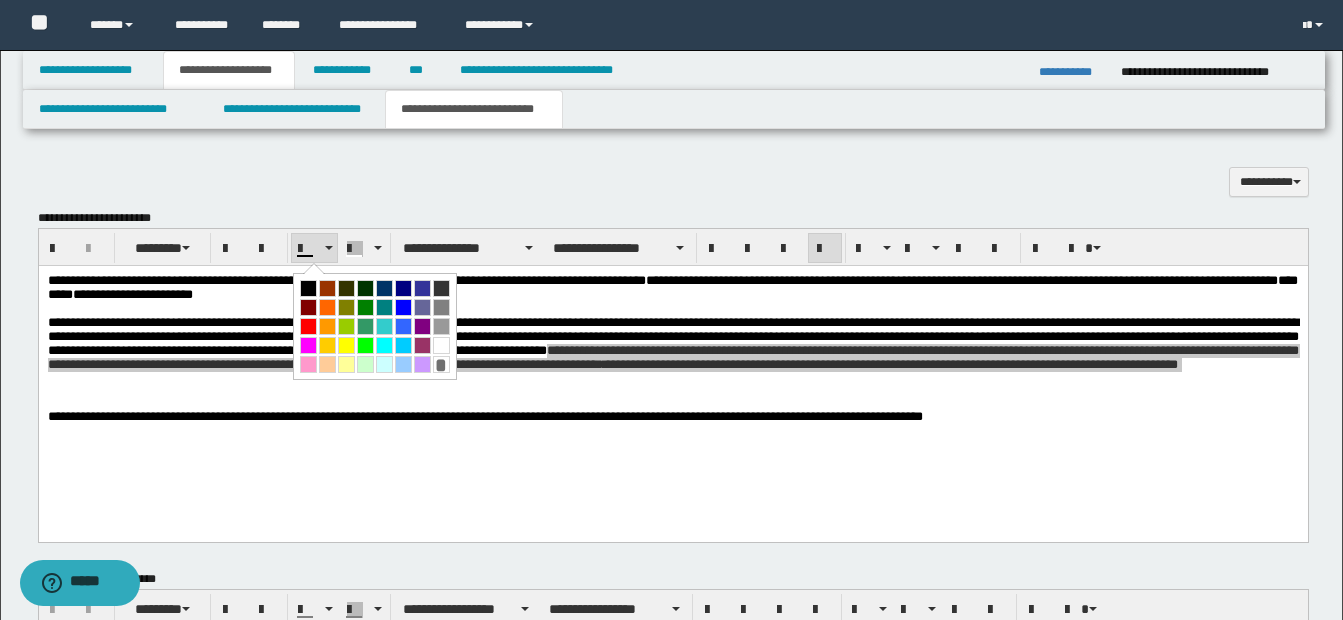 click at bounding box center [308, 288] 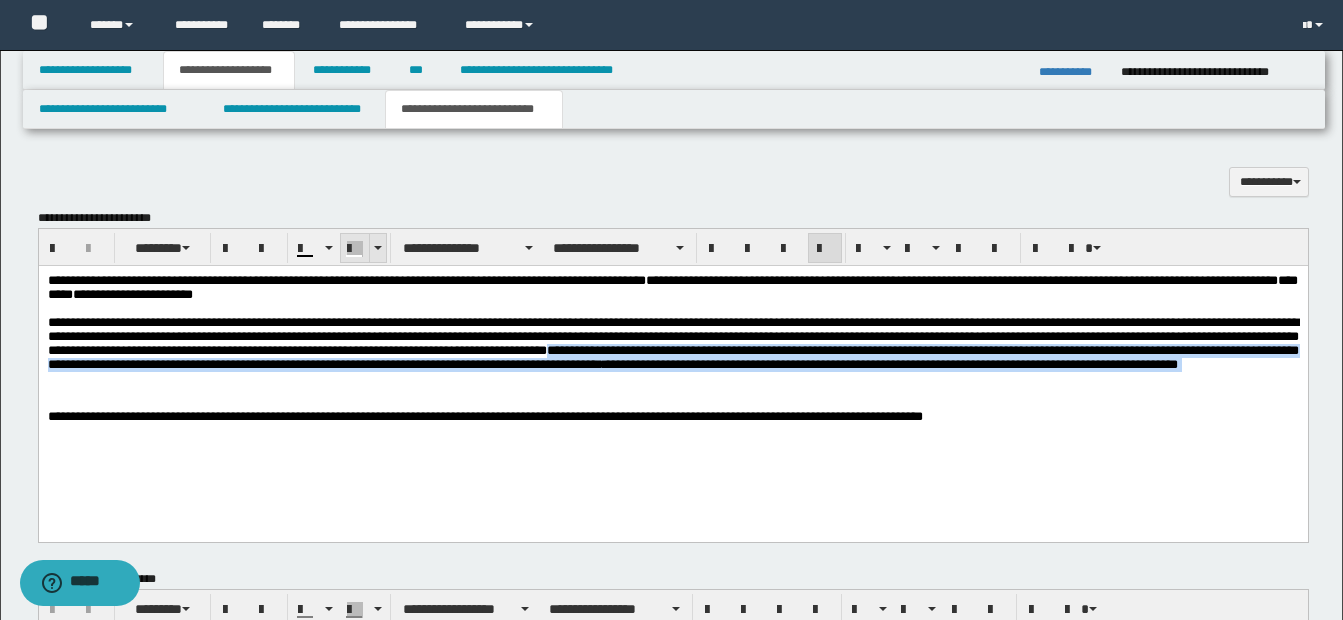 click at bounding box center (377, 248) 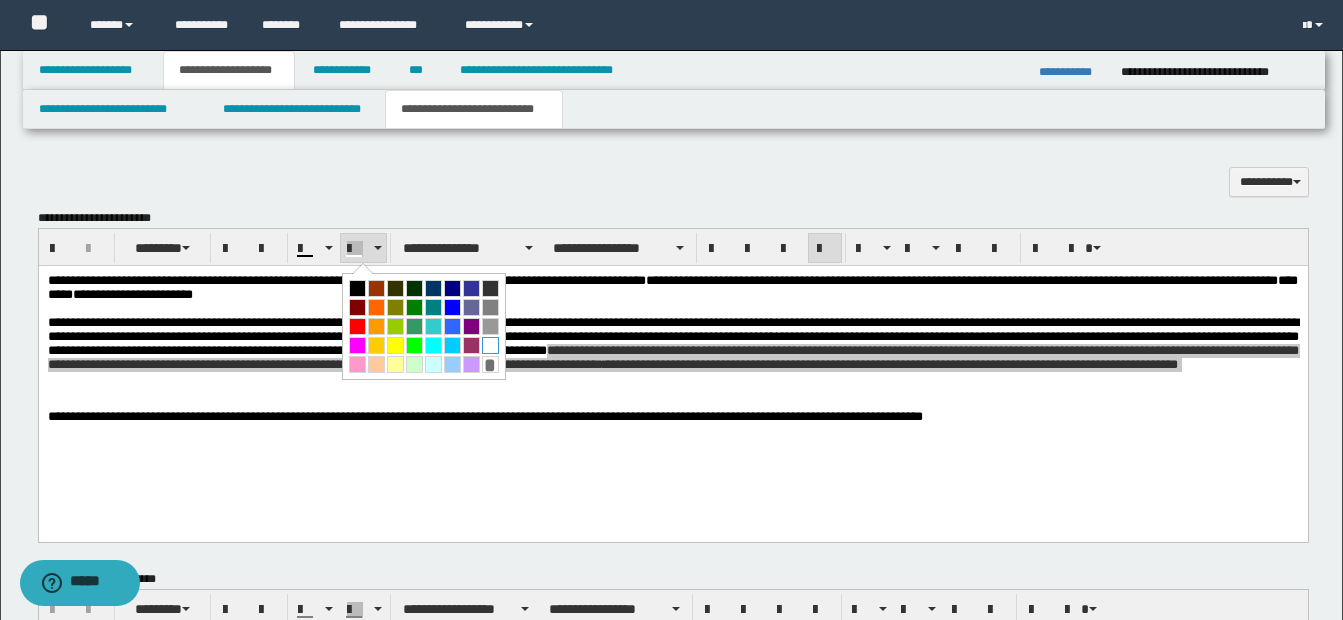 click at bounding box center [490, 345] 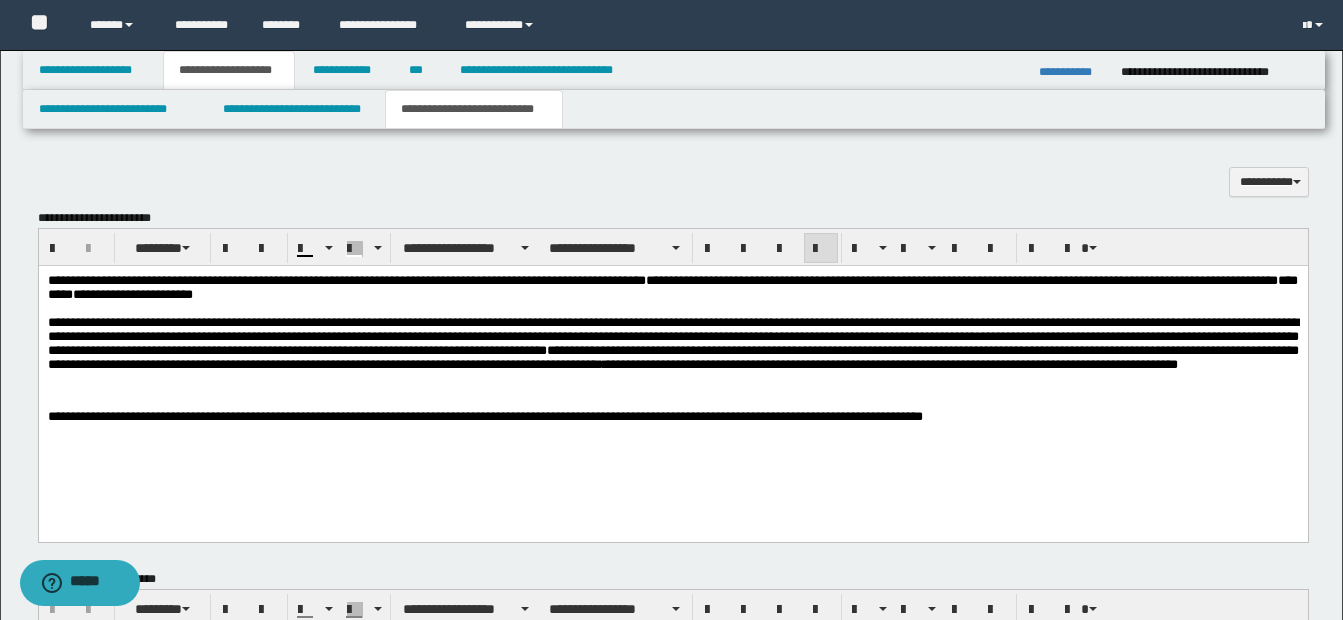 click on "**********" at bounding box center [672, 373] 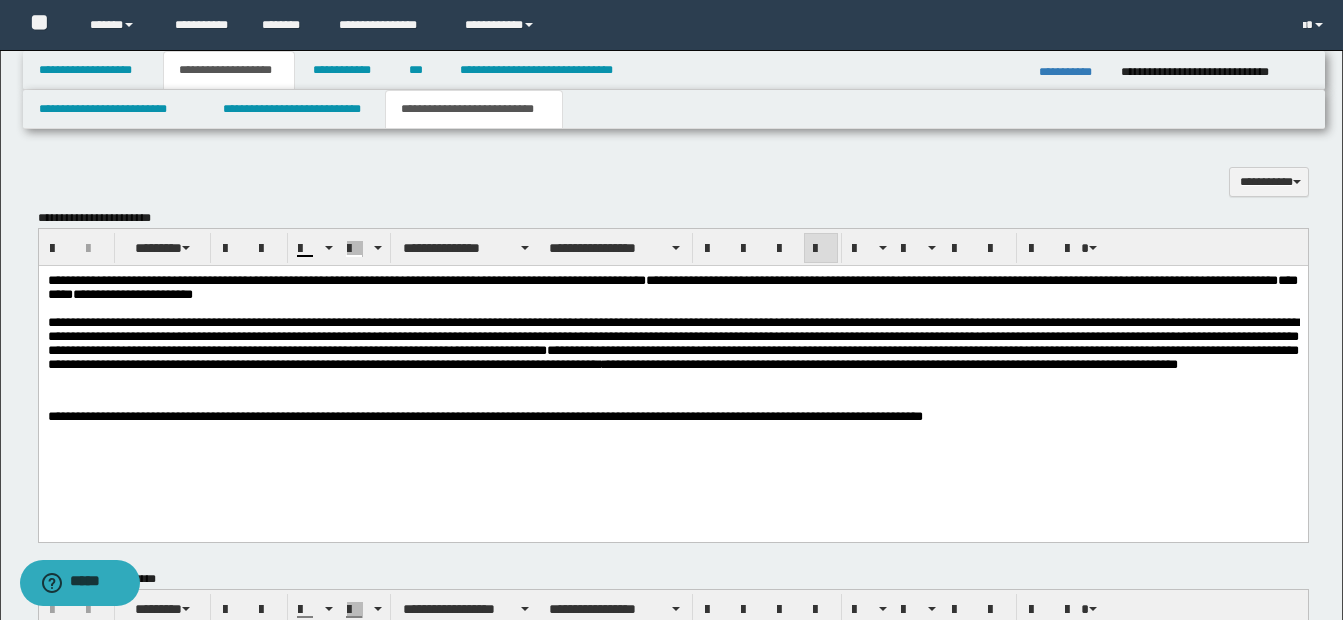 click on "**********" at bounding box center [672, 349] 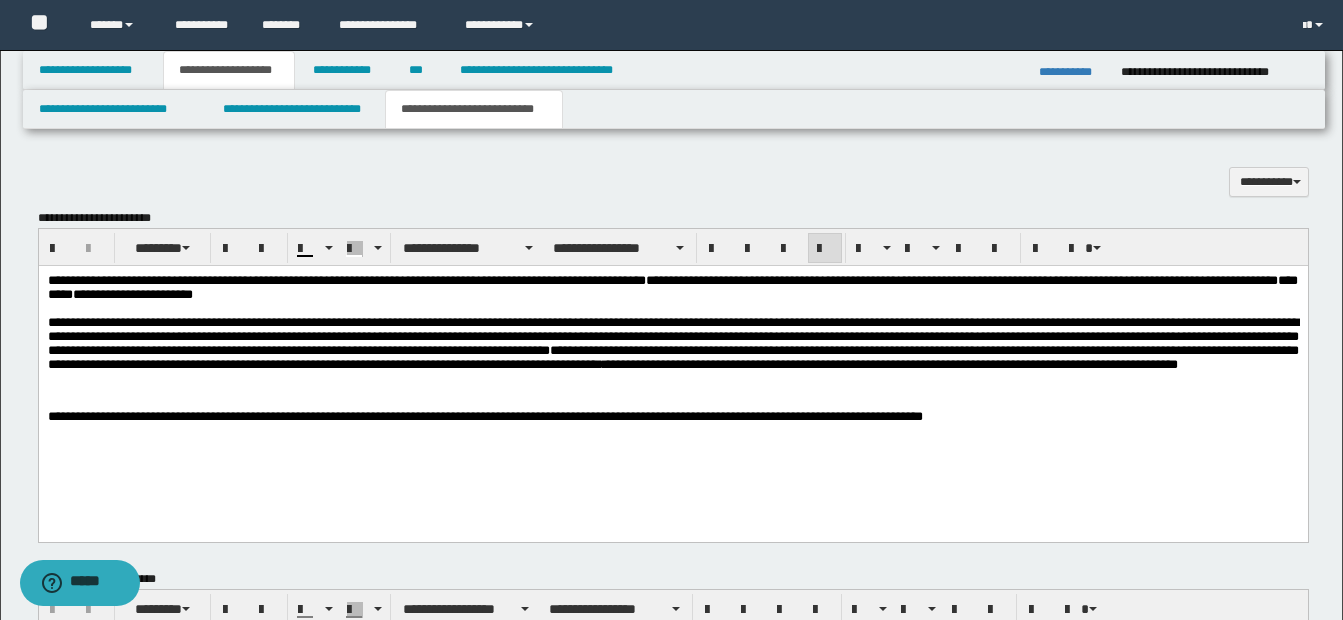 click at bounding box center (672, 402) 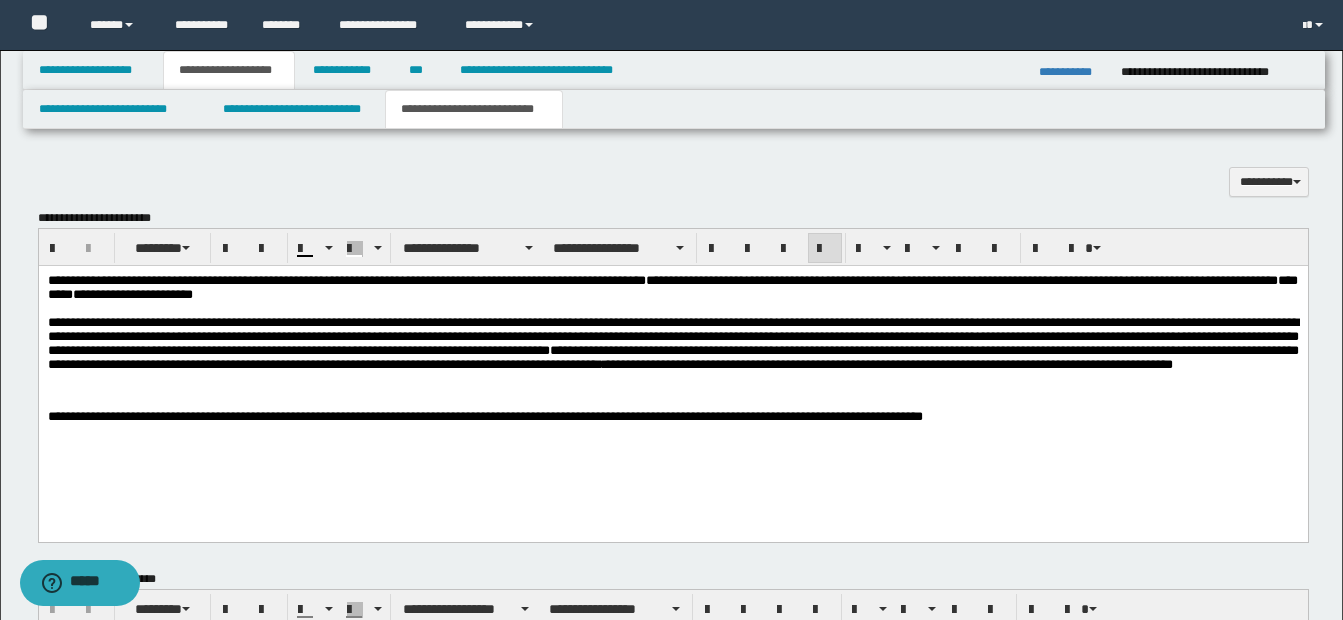 click on "**********" at bounding box center (672, 356) 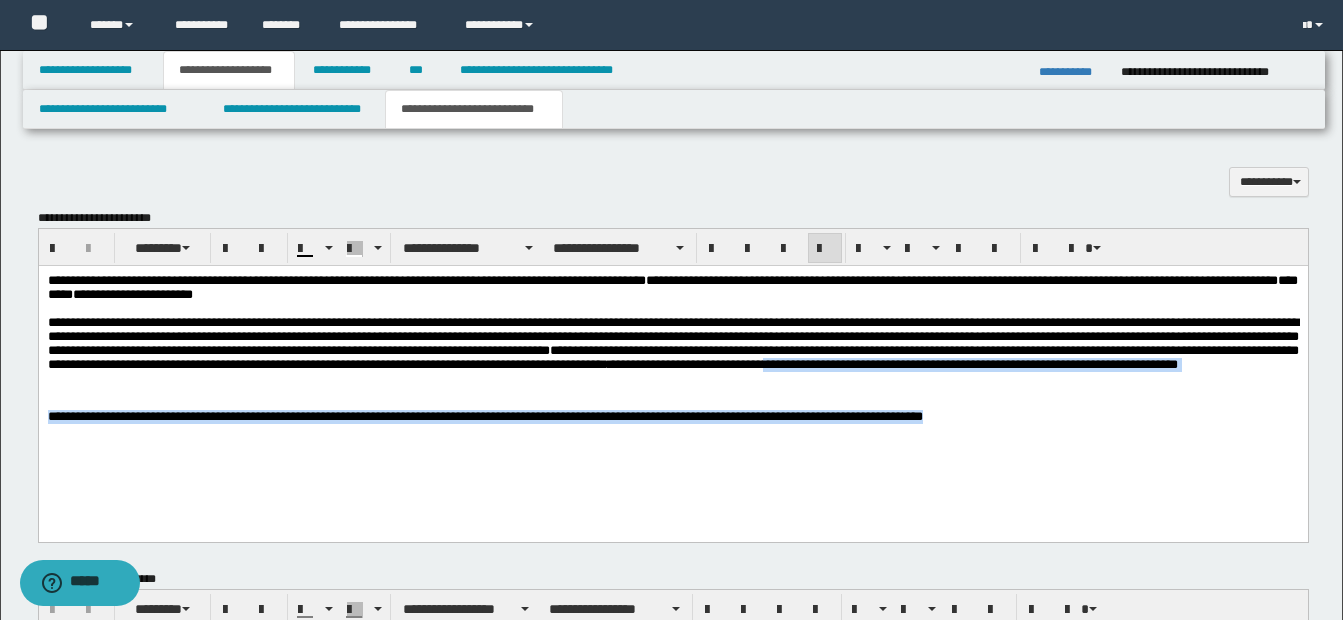 drag, startPoint x: 1195, startPoint y: 376, endPoint x: 1247, endPoint y: 434, distance: 77.89737 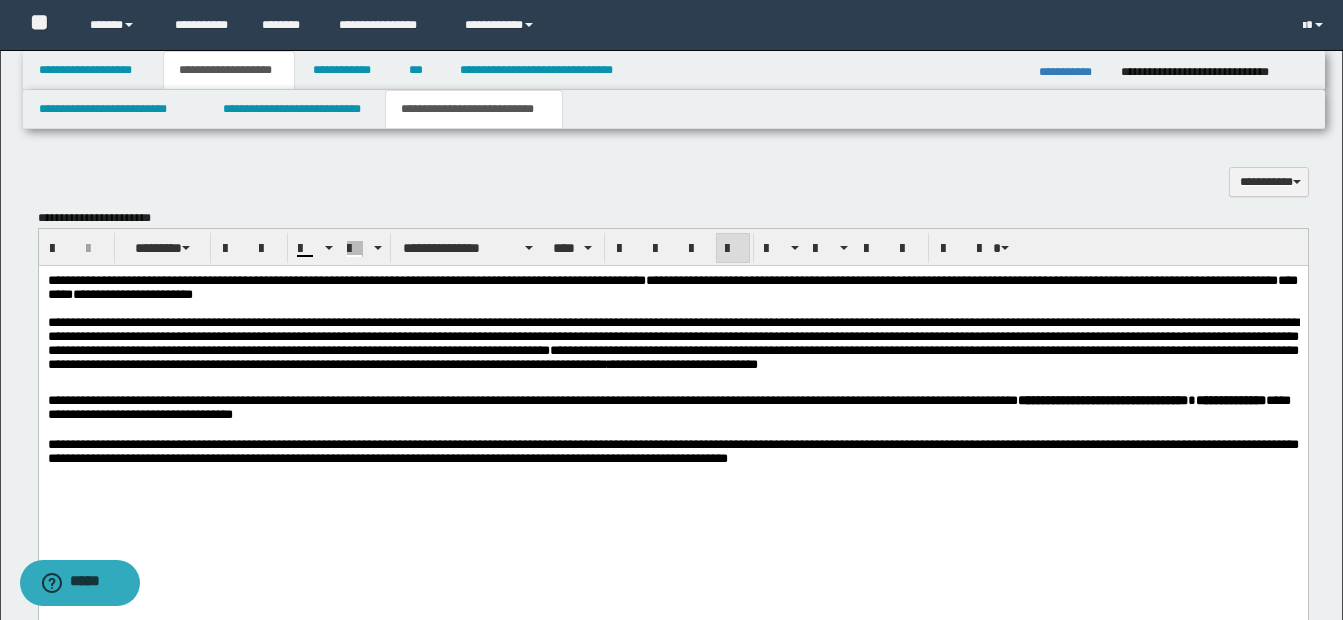 click on "**********" at bounding box center [668, 406] 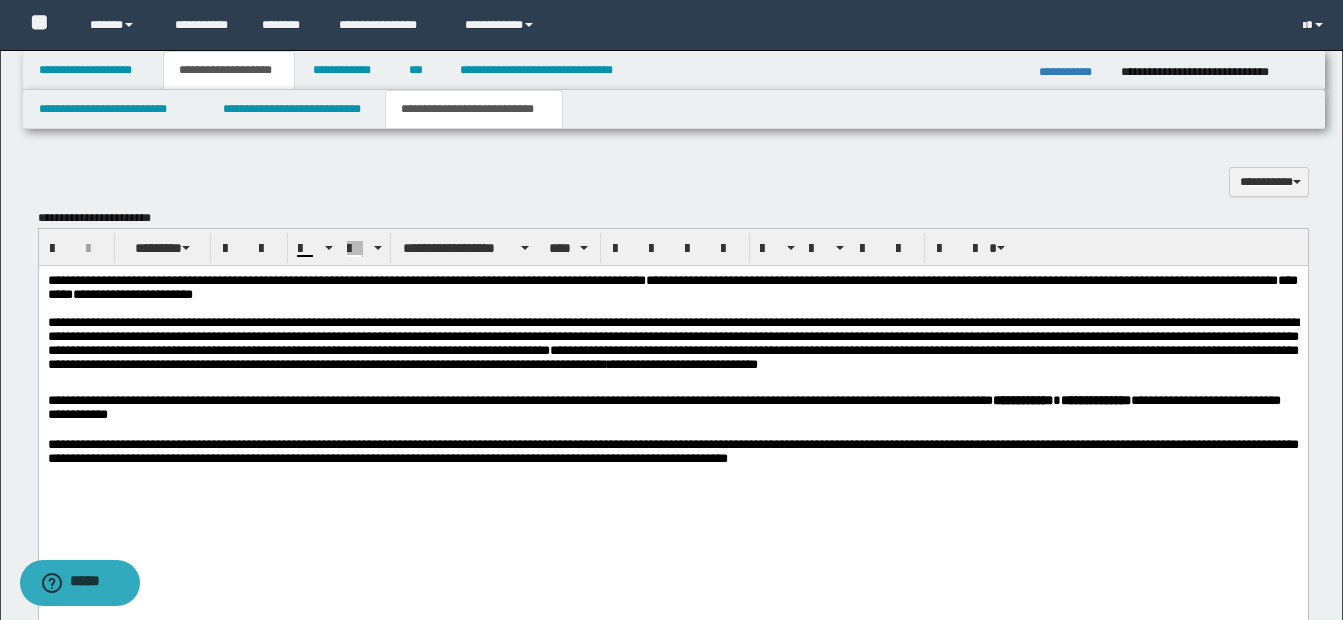 click on "**********" at bounding box center [663, 406] 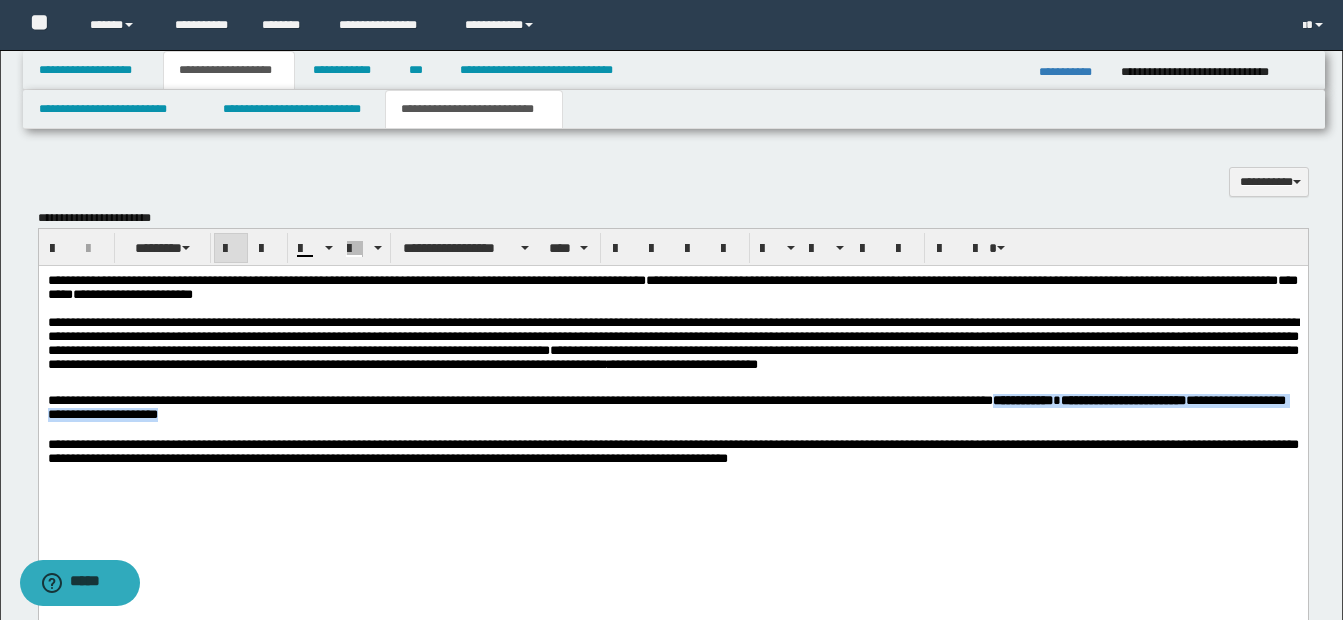 drag, startPoint x: 1030, startPoint y: 409, endPoint x: 1276, endPoint y: 421, distance: 246.29251 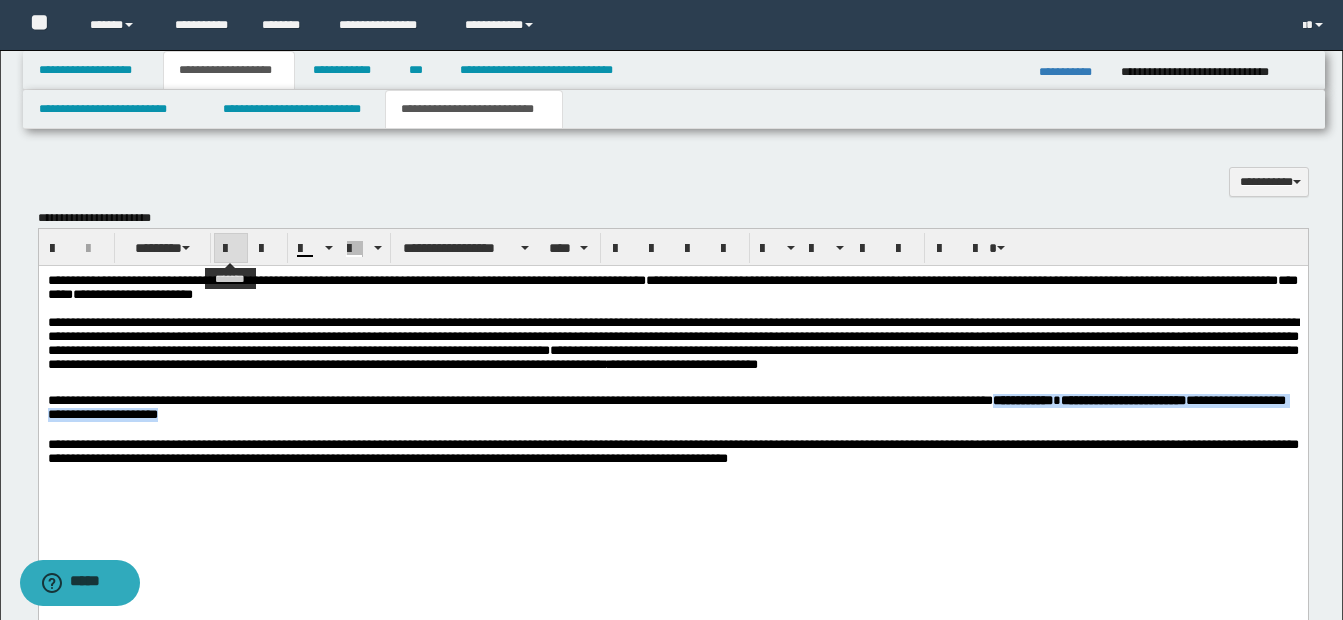 click at bounding box center (231, 249) 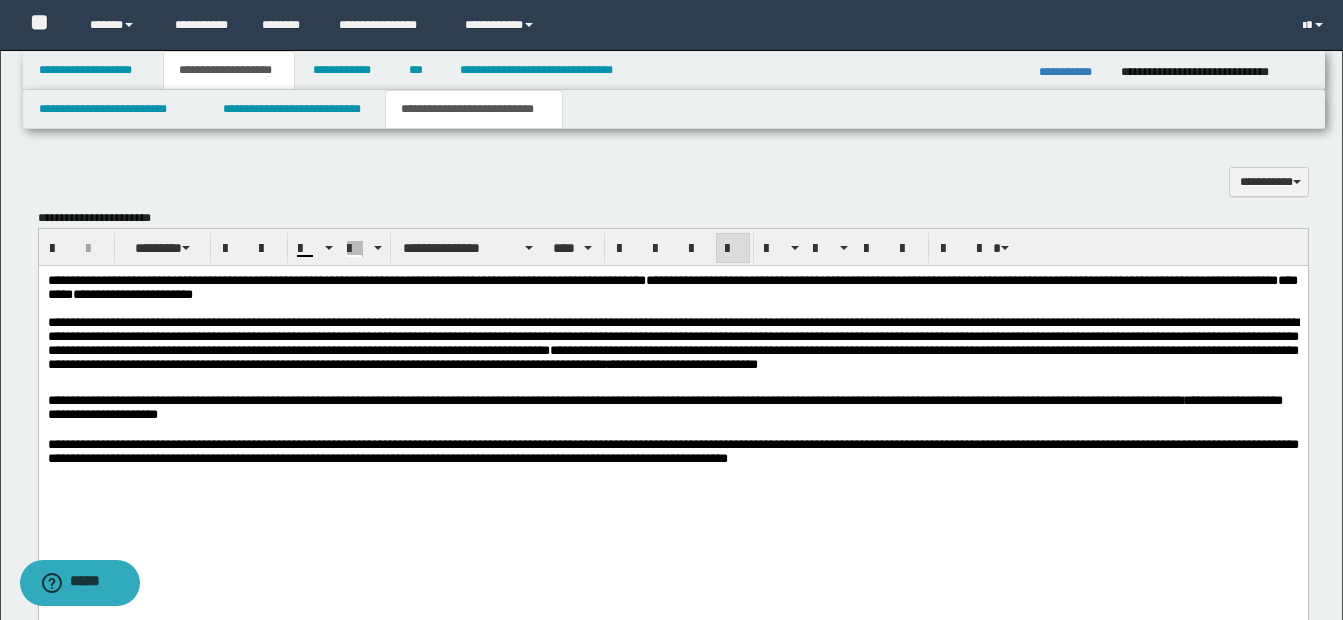 click on "**********" at bounding box center (672, 409) 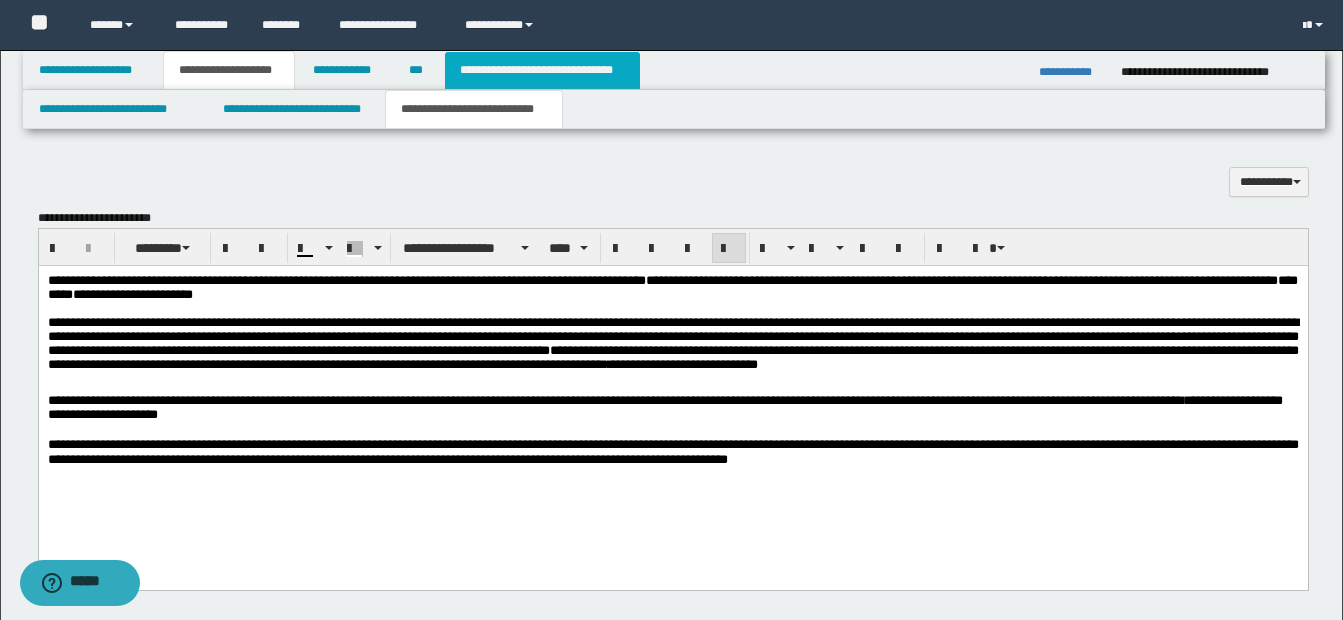 click on "**********" at bounding box center [542, 70] 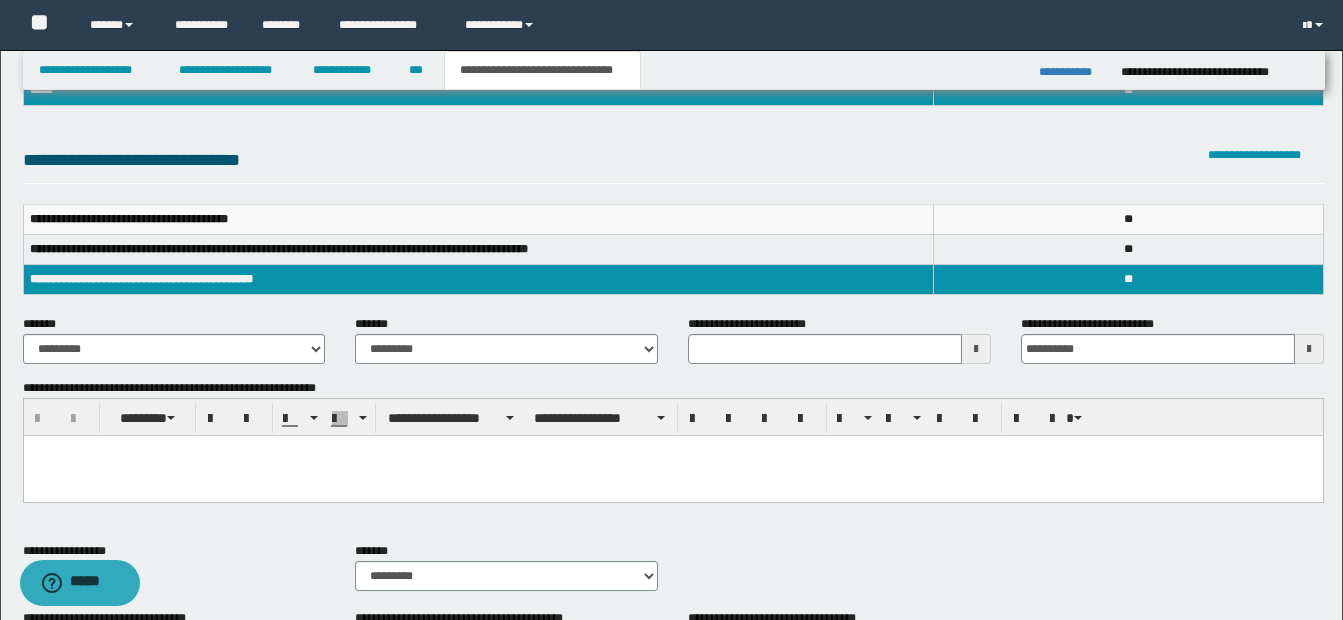 scroll, scrollTop: 147, scrollLeft: 0, axis: vertical 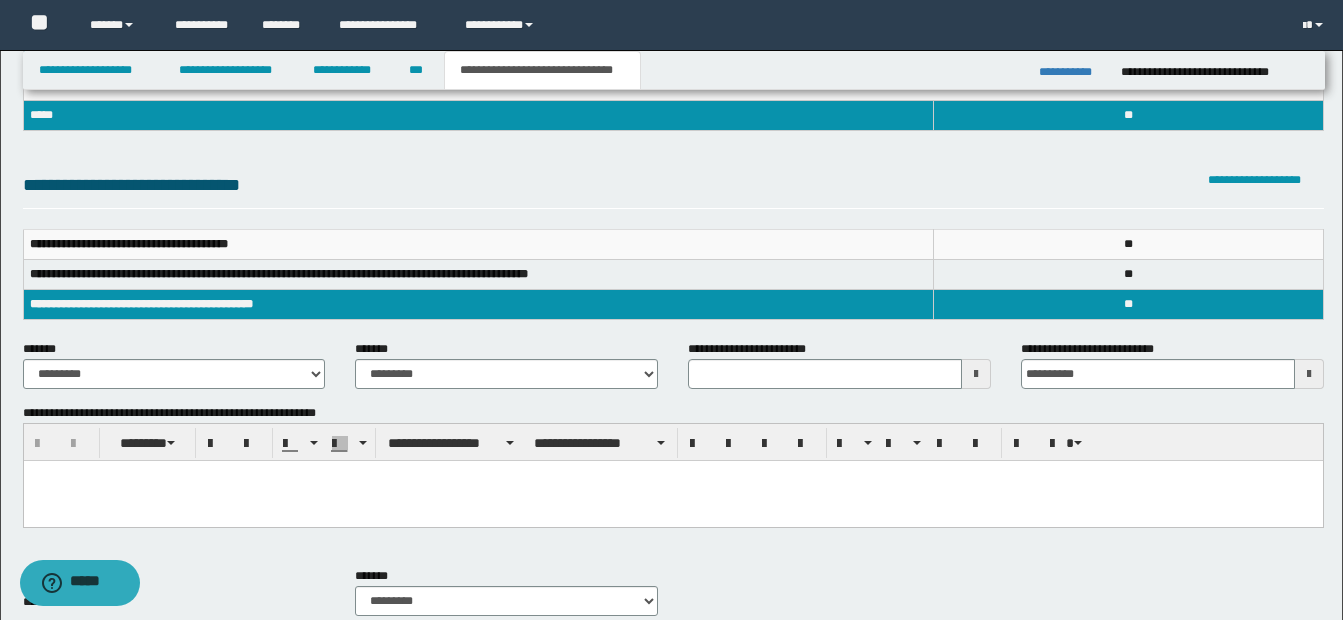 type 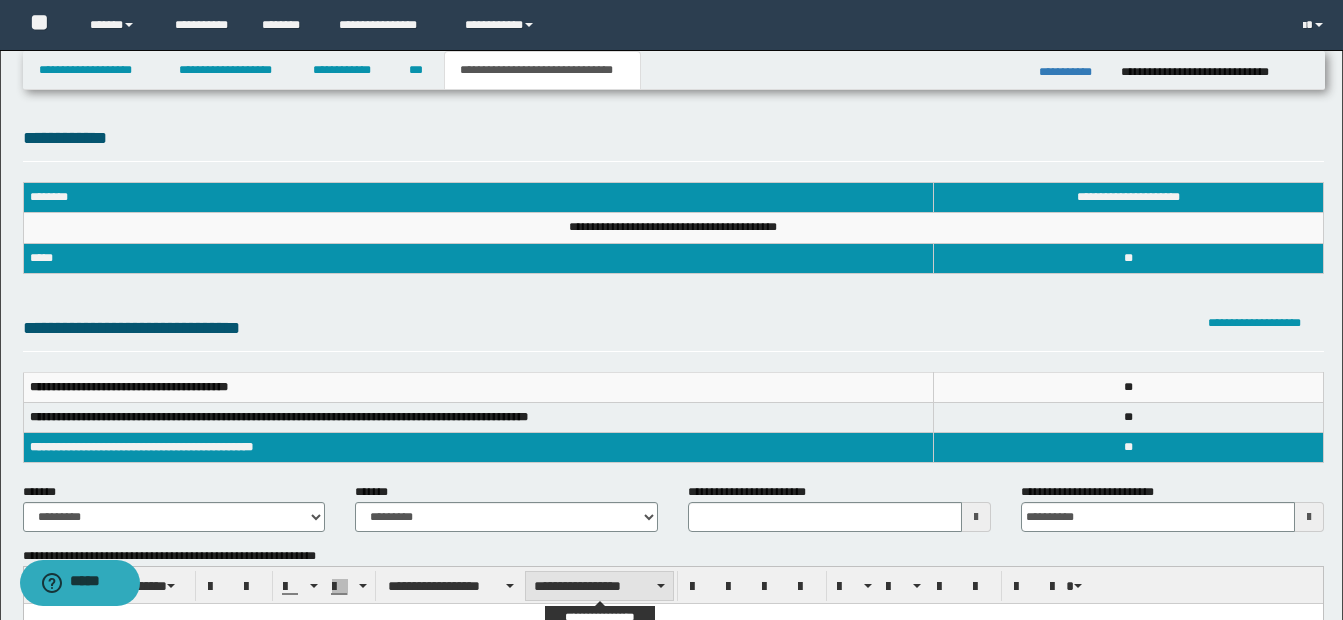 scroll, scrollTop: 0, scrollLeft: 0, axis: both 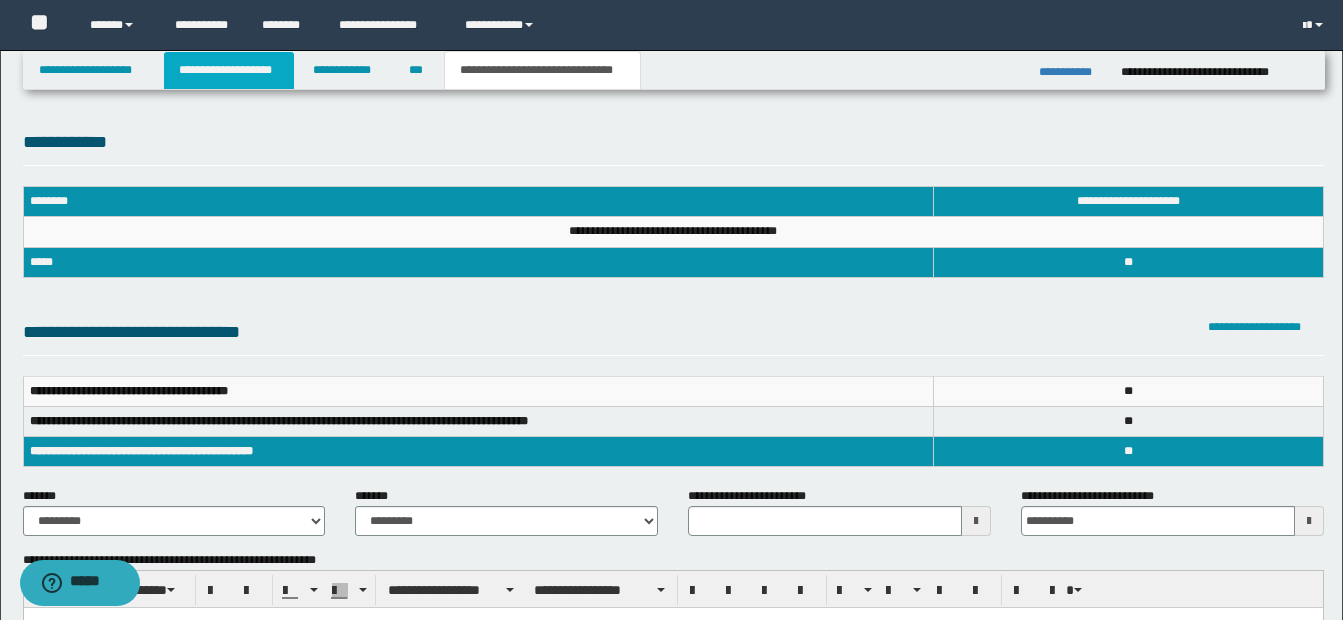click on "**********" at bounding box center (229, 70) 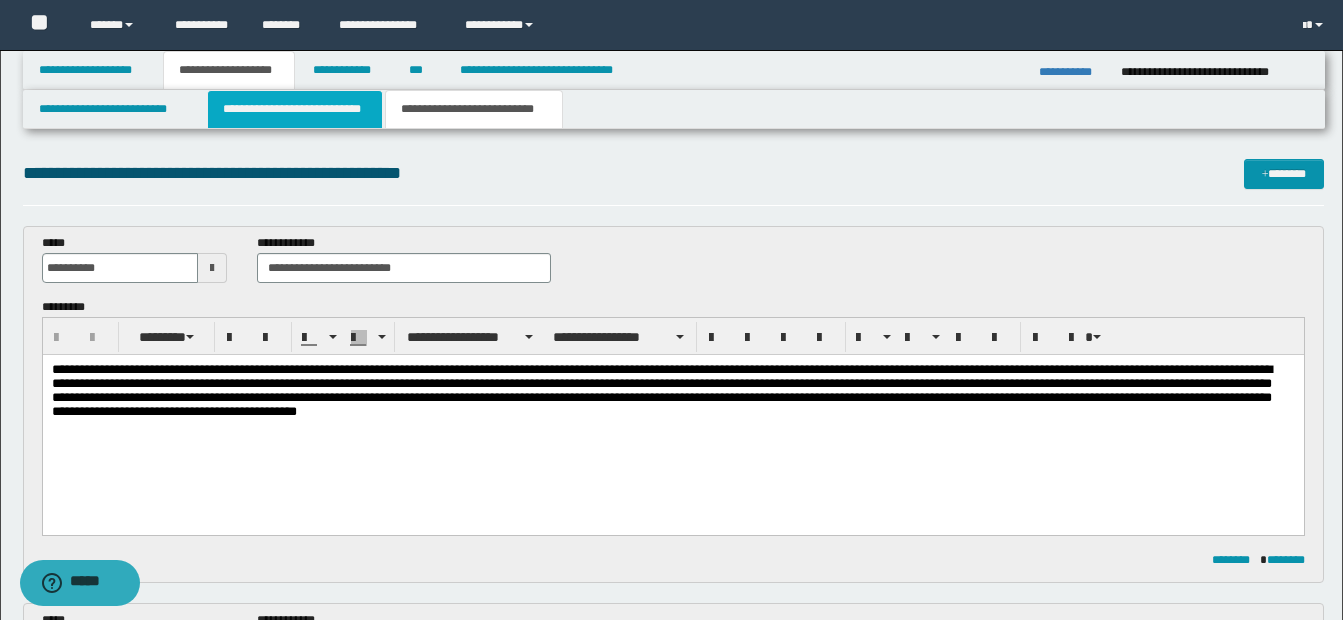 click on "**********" at bounding box center (295, 109) 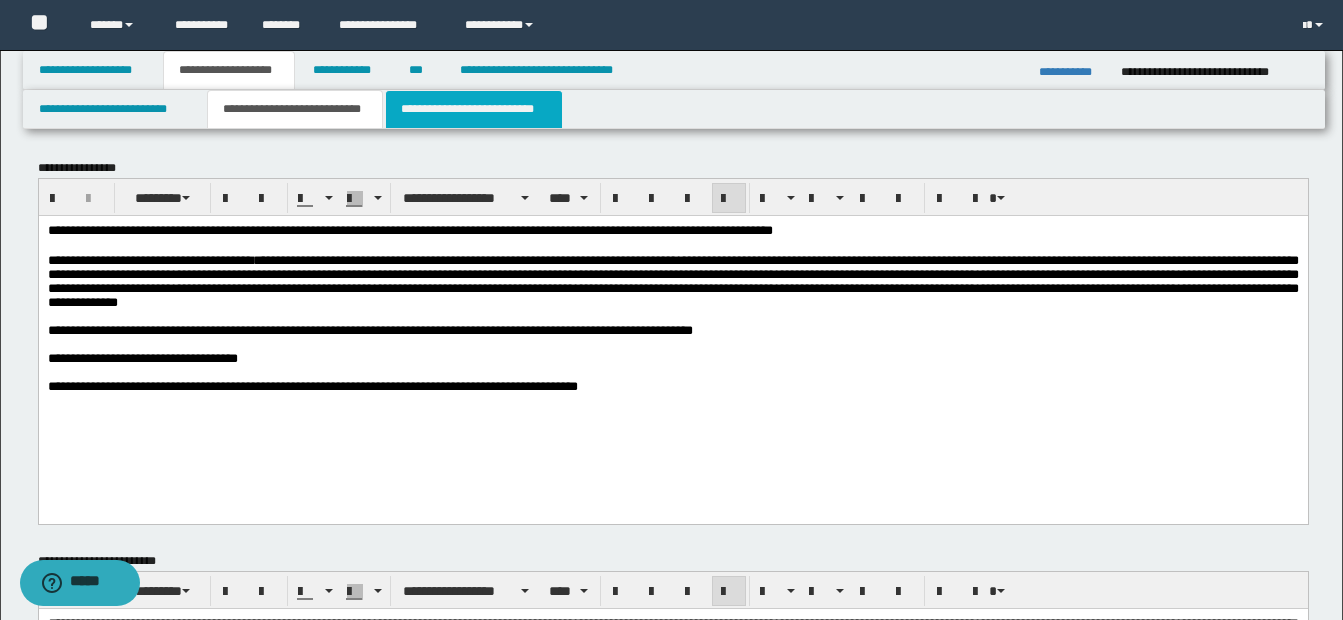 click on "**********" at bounding box center (474, 109) 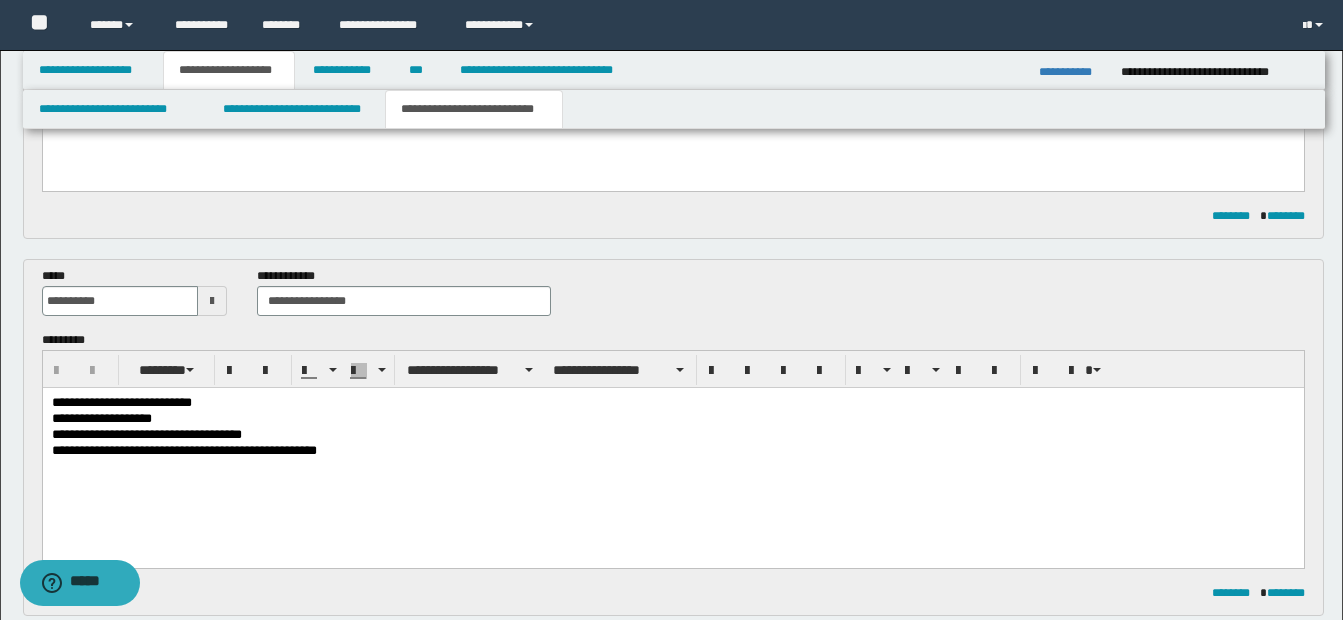 scroll, scrollTop: 400, scrollLeft: 0, axis: vertical 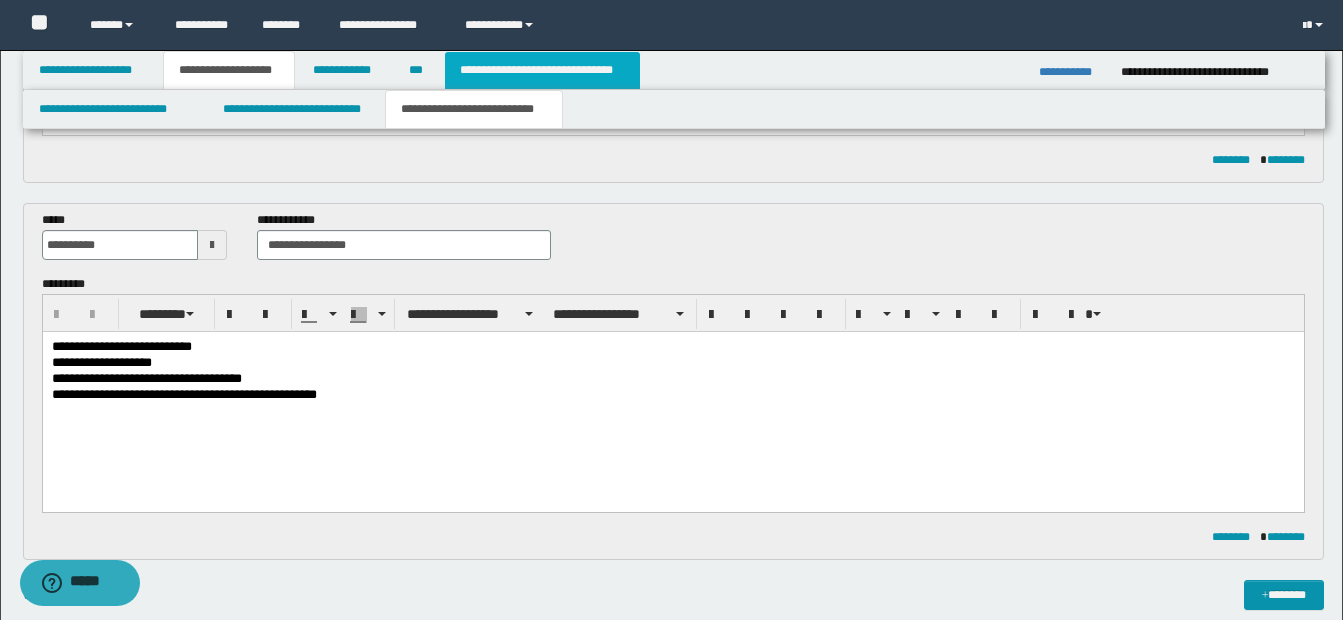 click on "**********" at bounding box center [542, 70] 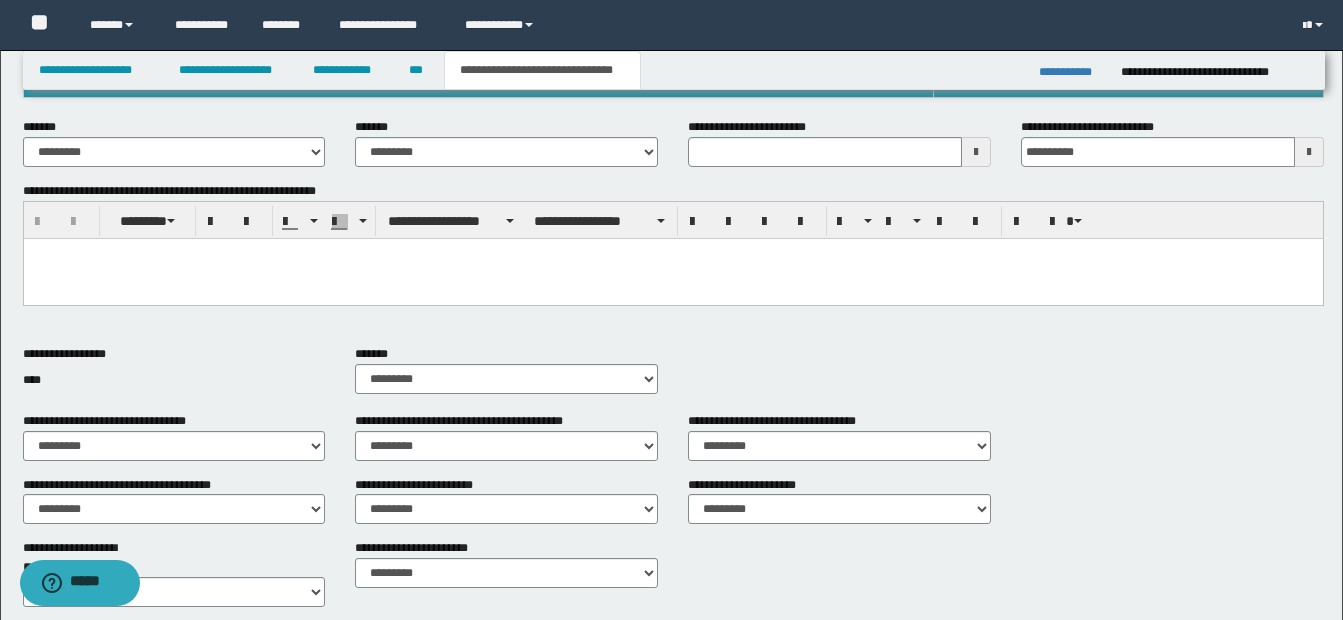 click at bounding box center (976, 152) 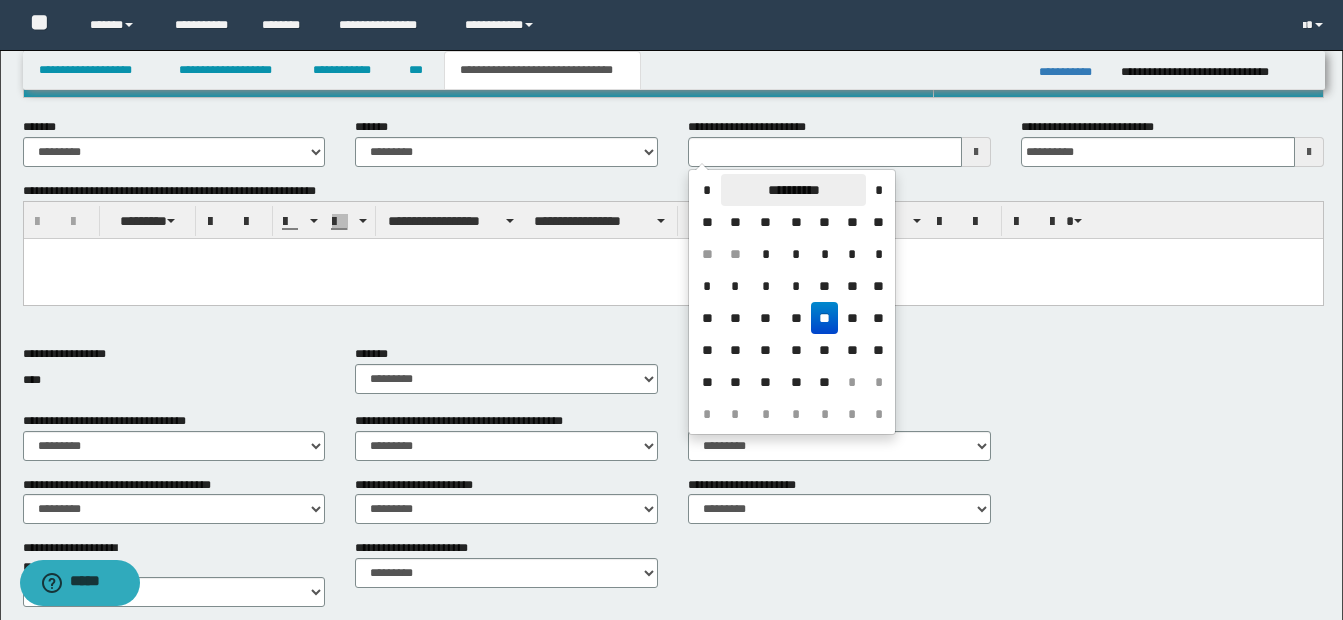 click on "**********" at bounding box center (793, 190) 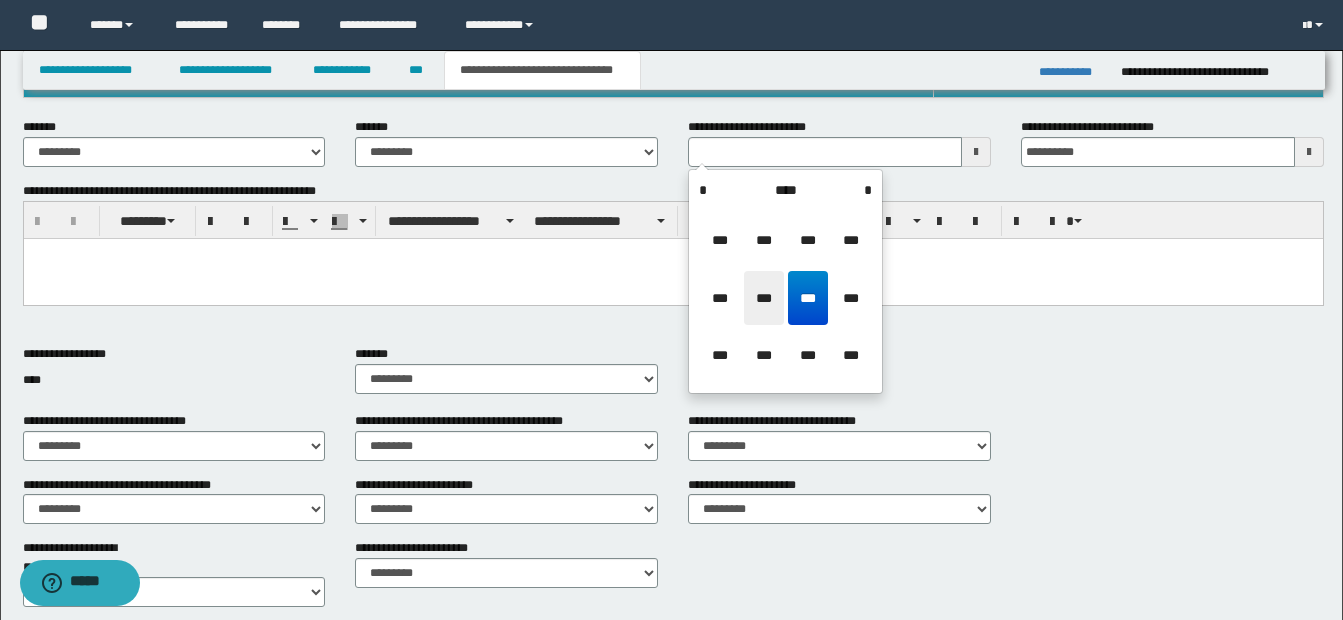 click on "***" at bounding box center (764, 298) 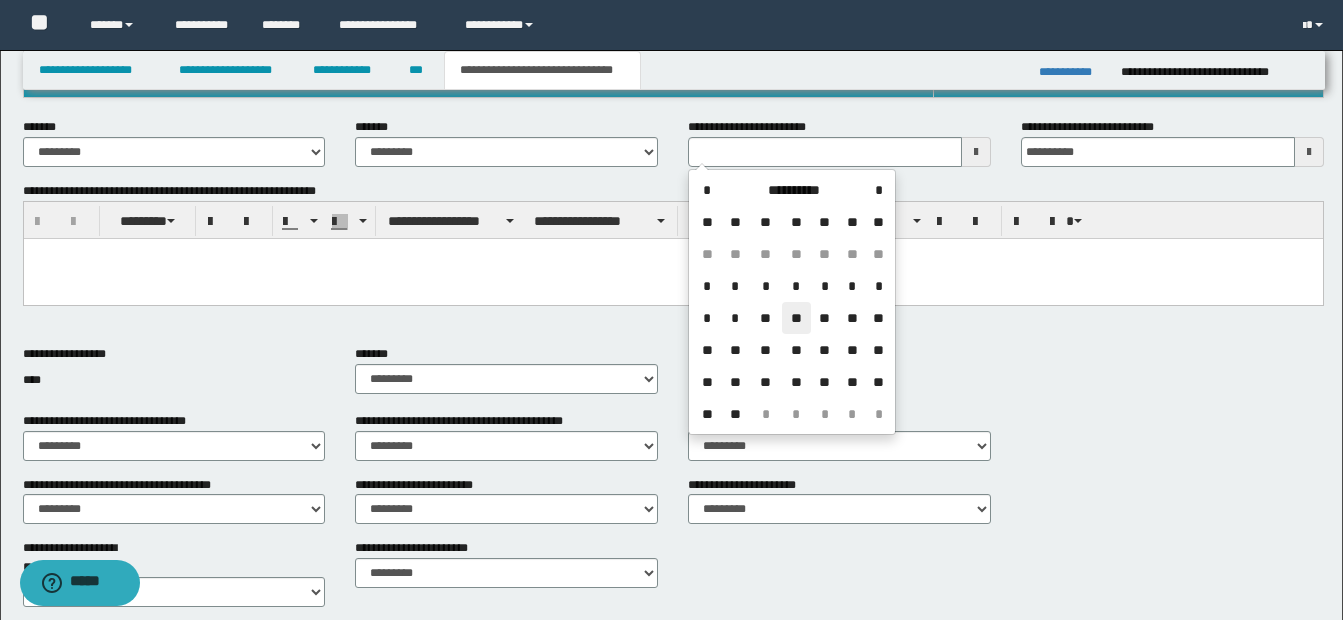 click on "**" at bounding box center (796, 318) 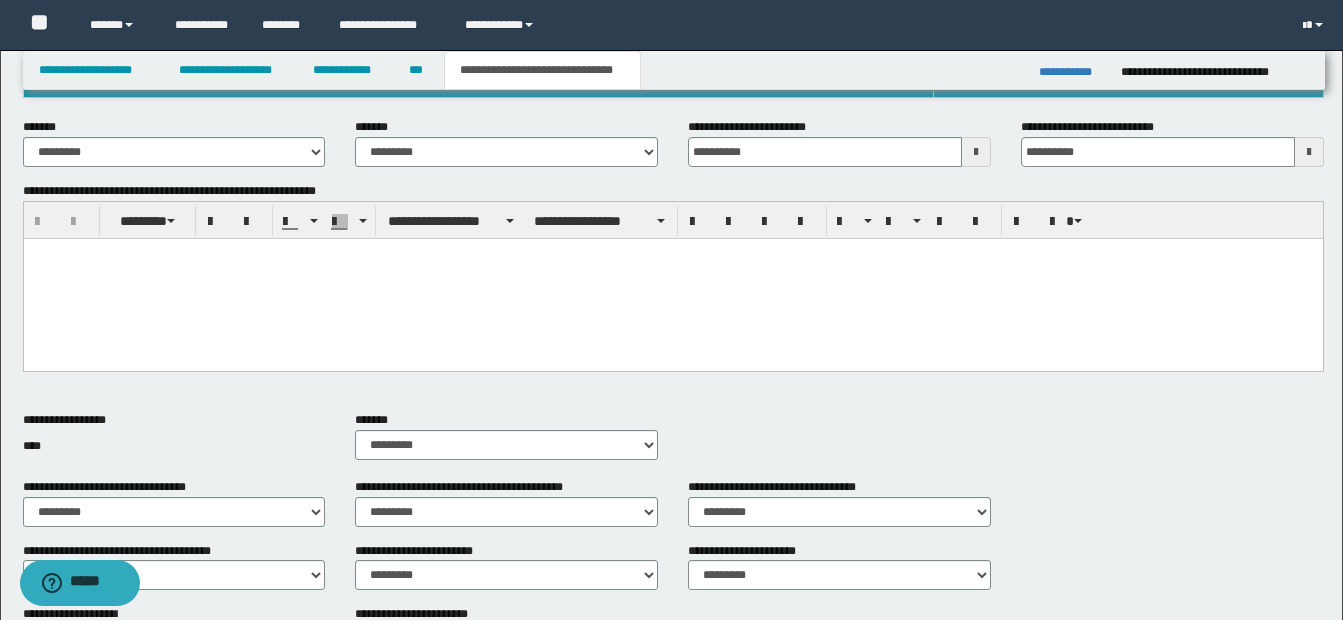 click at bounding box center (672, 279) 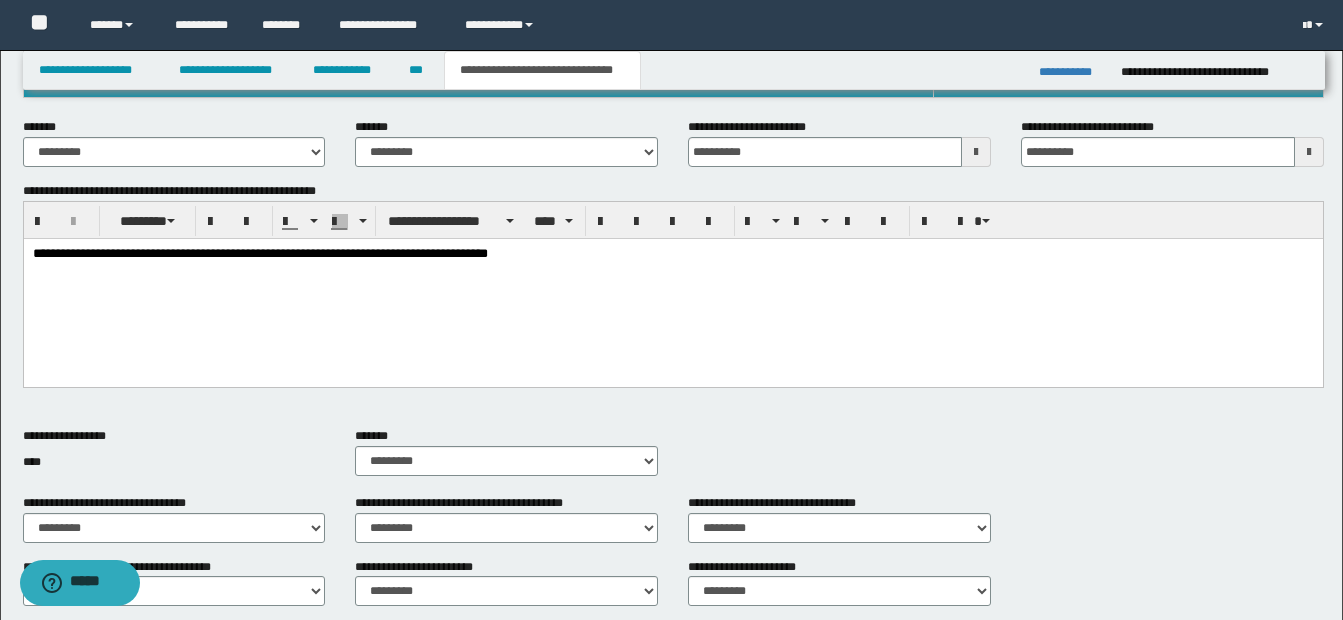 type 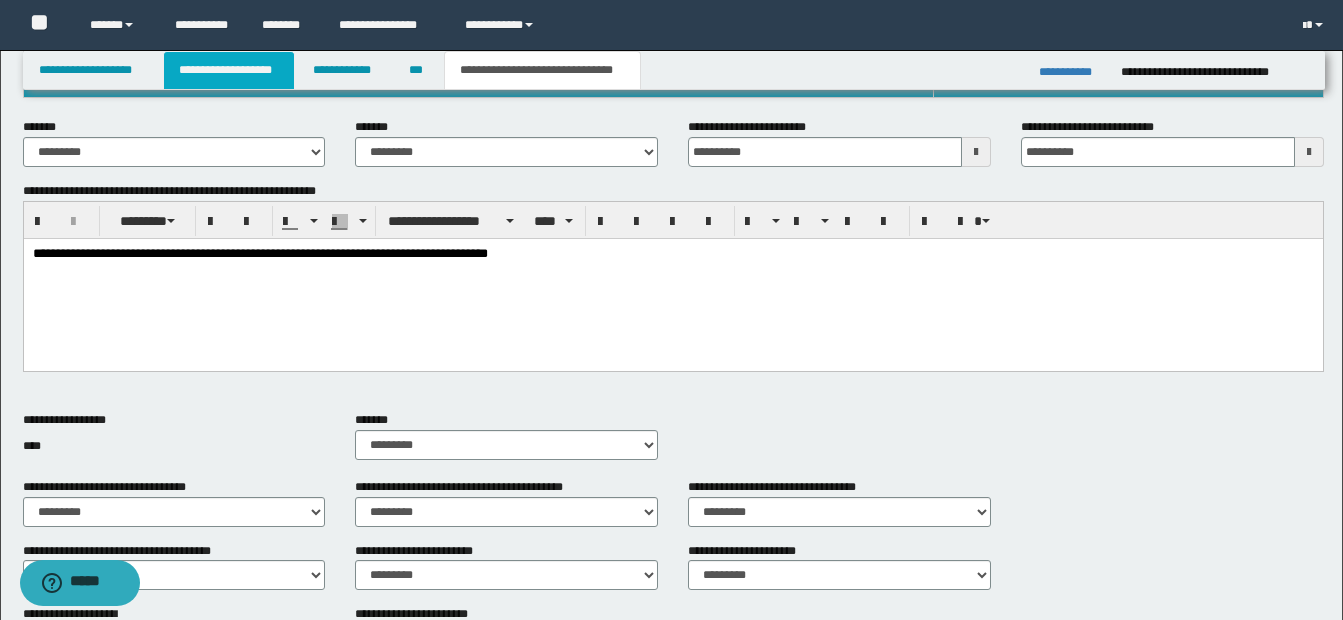 click on "**********" at bounding box center (229, 70) 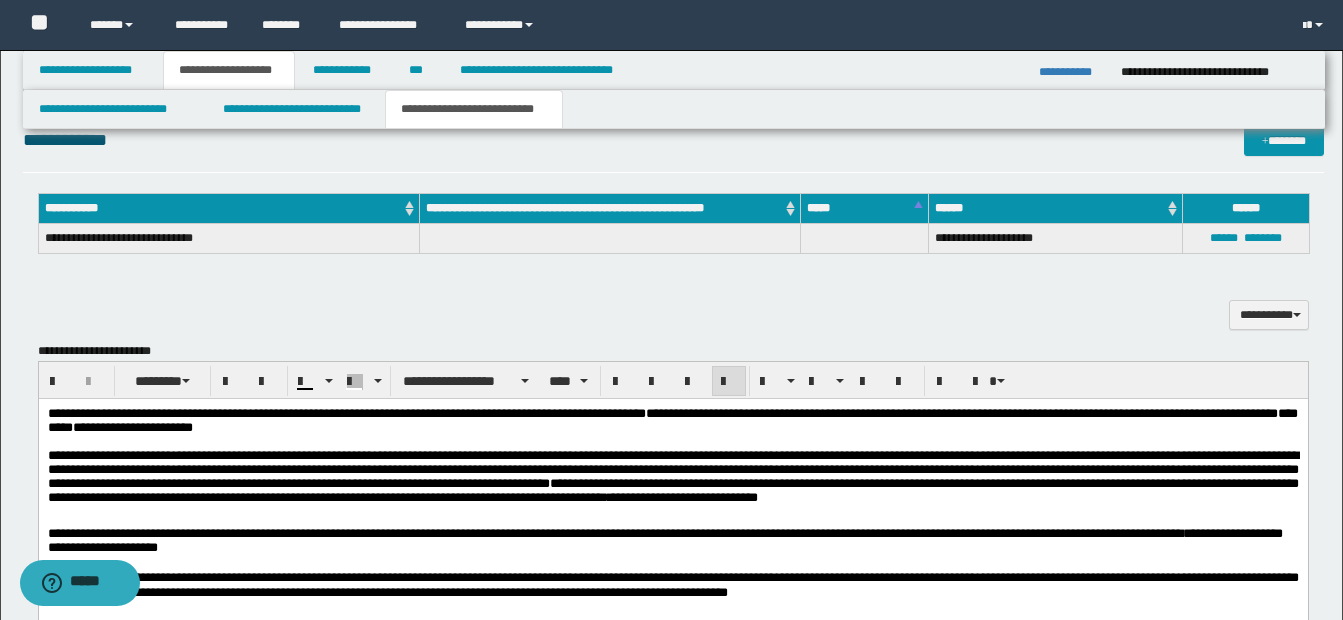 scroll, scrollTop: 900, scrollLeft: 0, axis: vertical 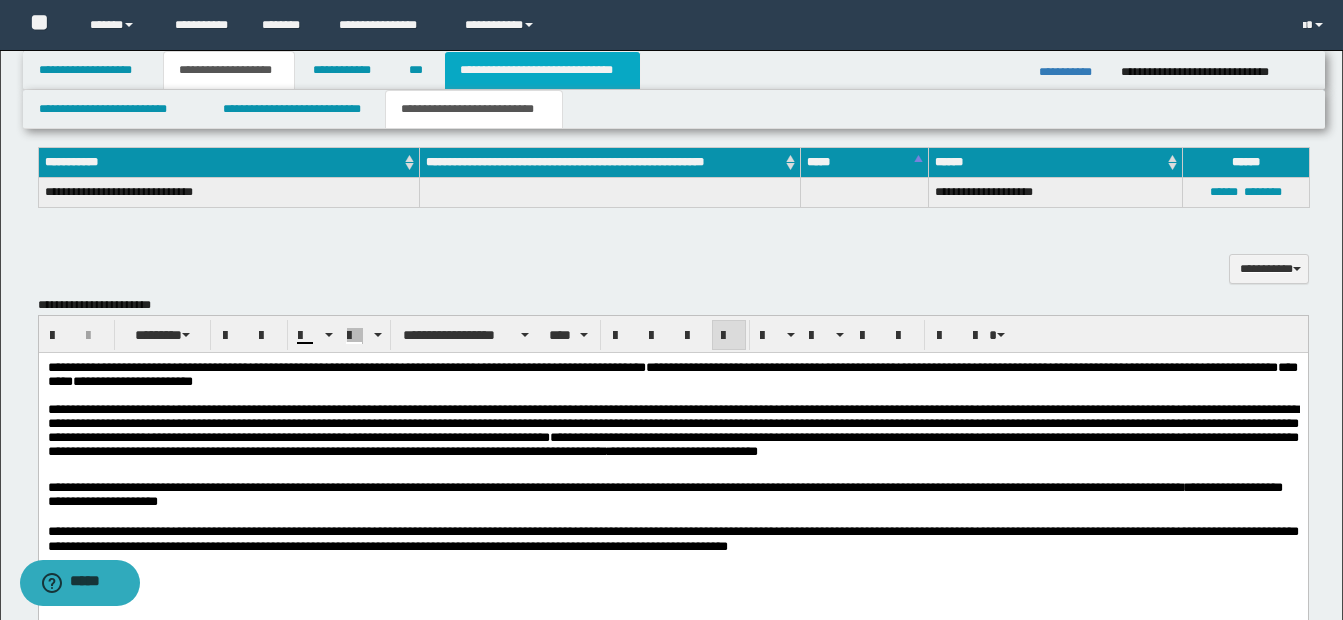 click on "**********" at bounding box center (542, 70) 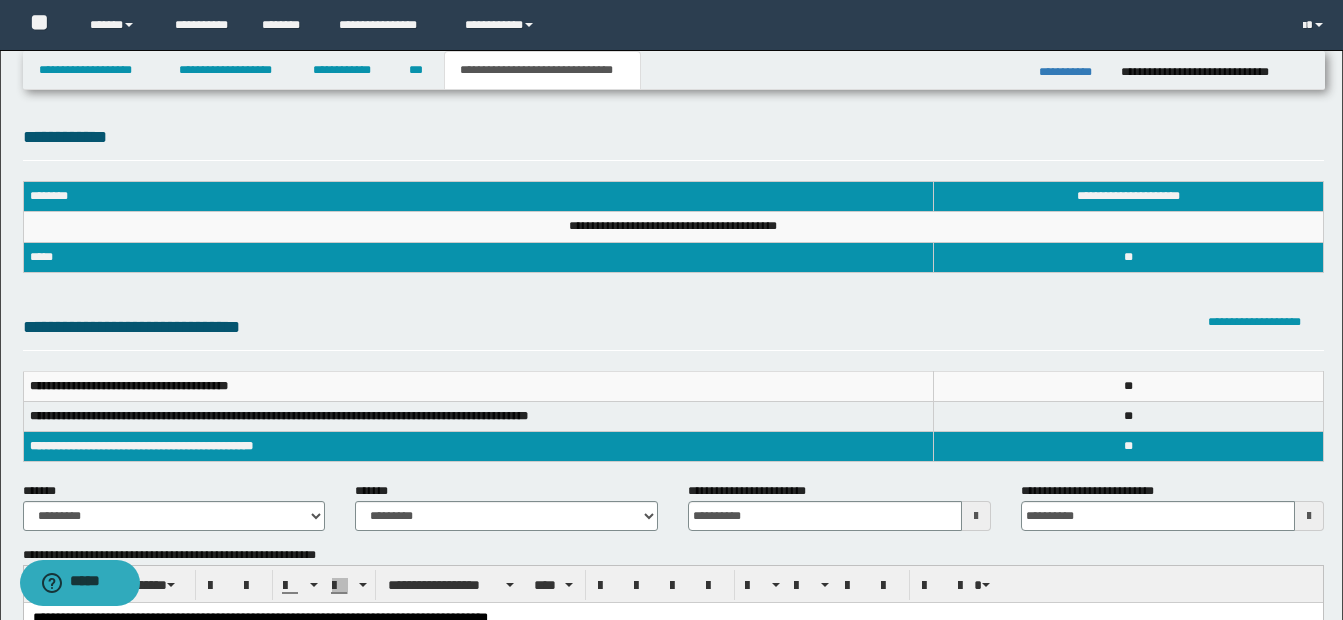 scroll, scrollTop: 0, scrollLeft: 0, axis: both 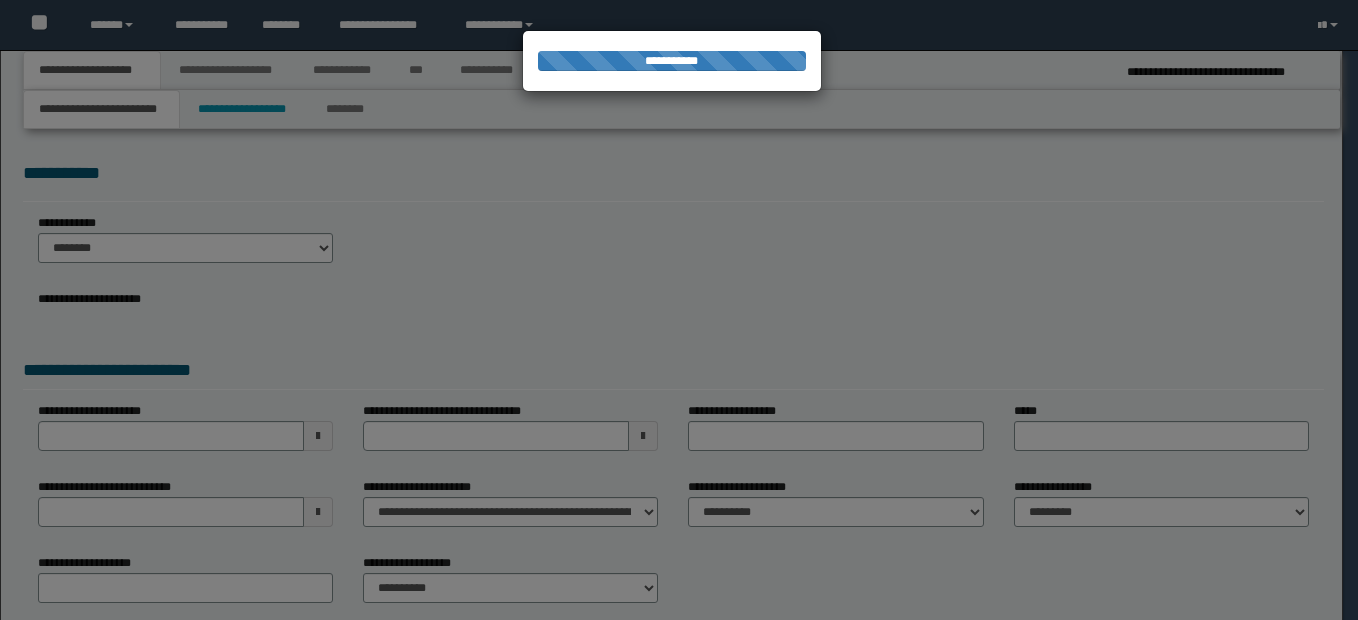 select on "*" 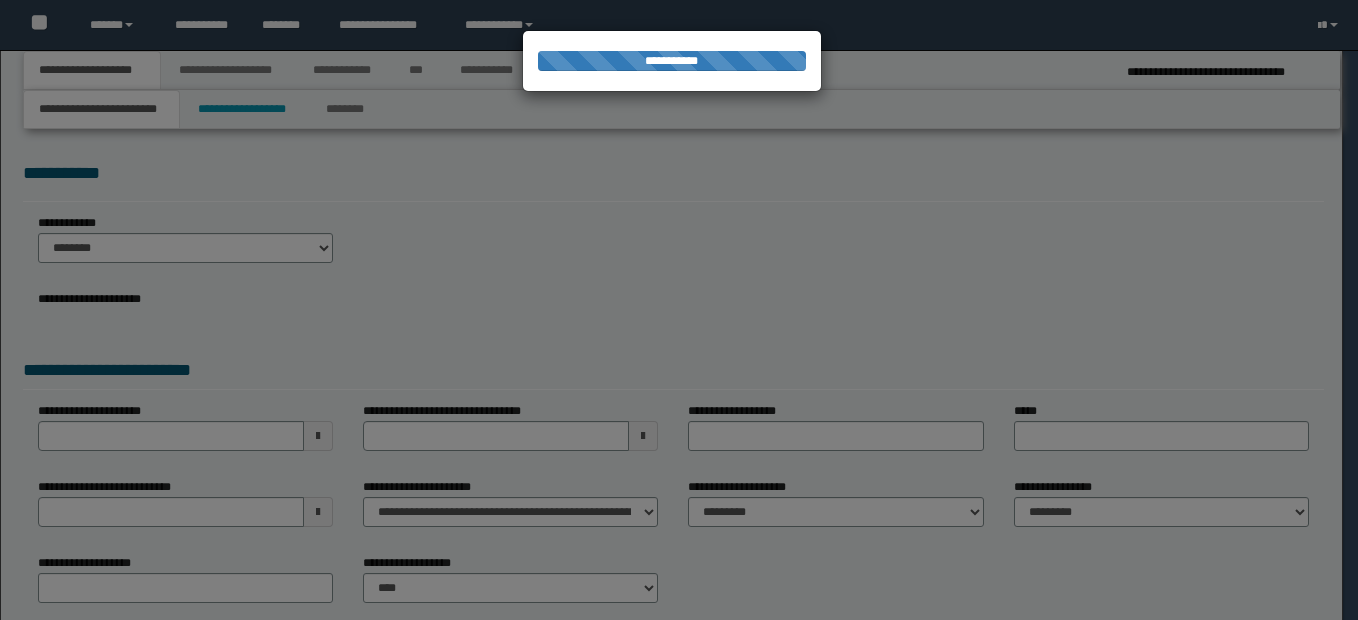 scroll, scrollTop: 0, scrollLeft: 0, axis: both 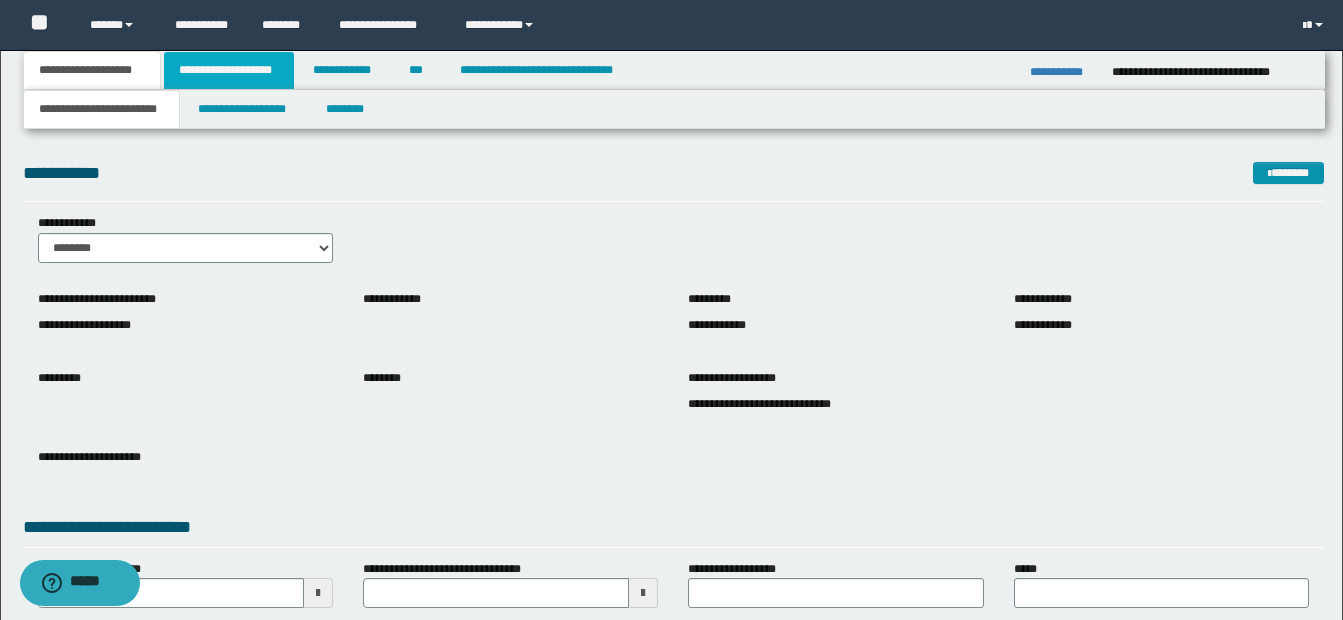 click on "**********" at bounding box center [229, 70] 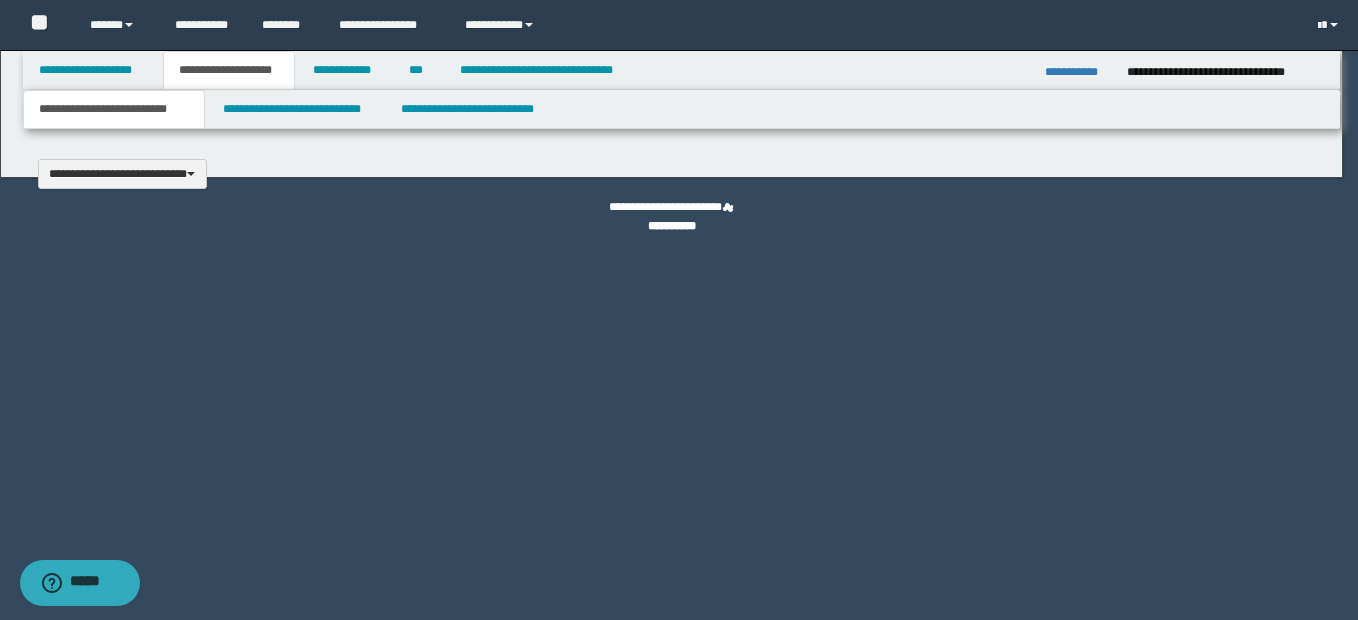 type 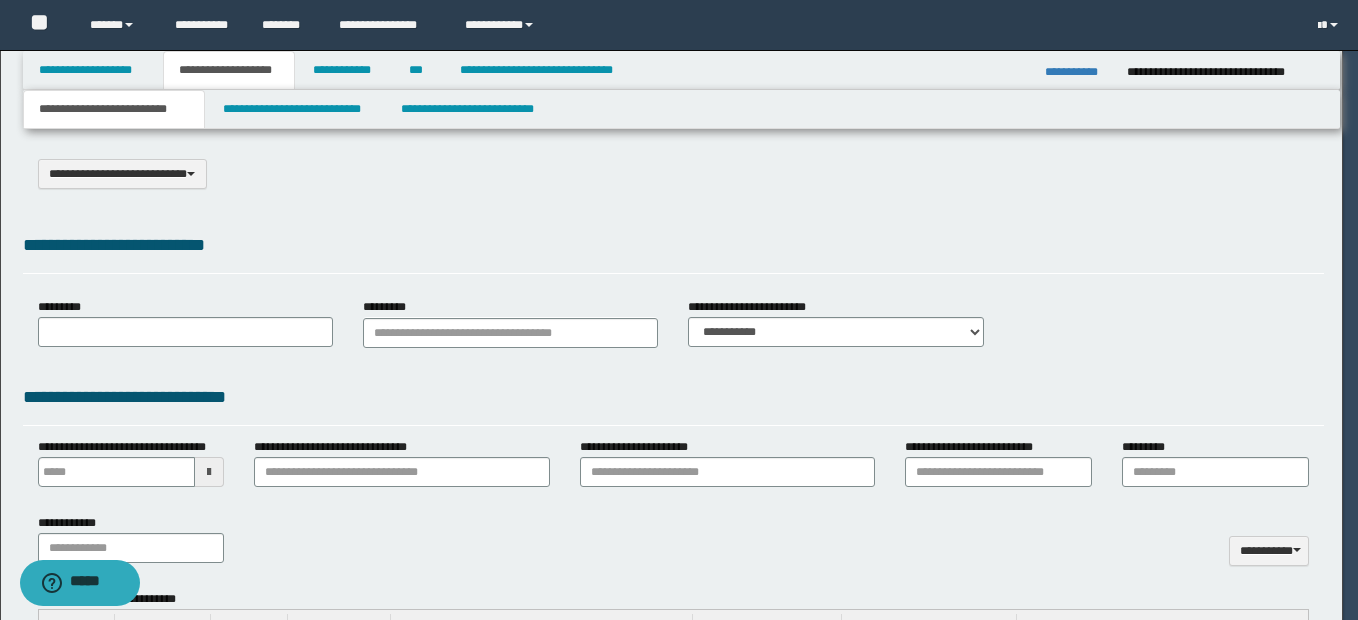 scroll, scrollTop: 0, scrollLeft: 0, axis: both 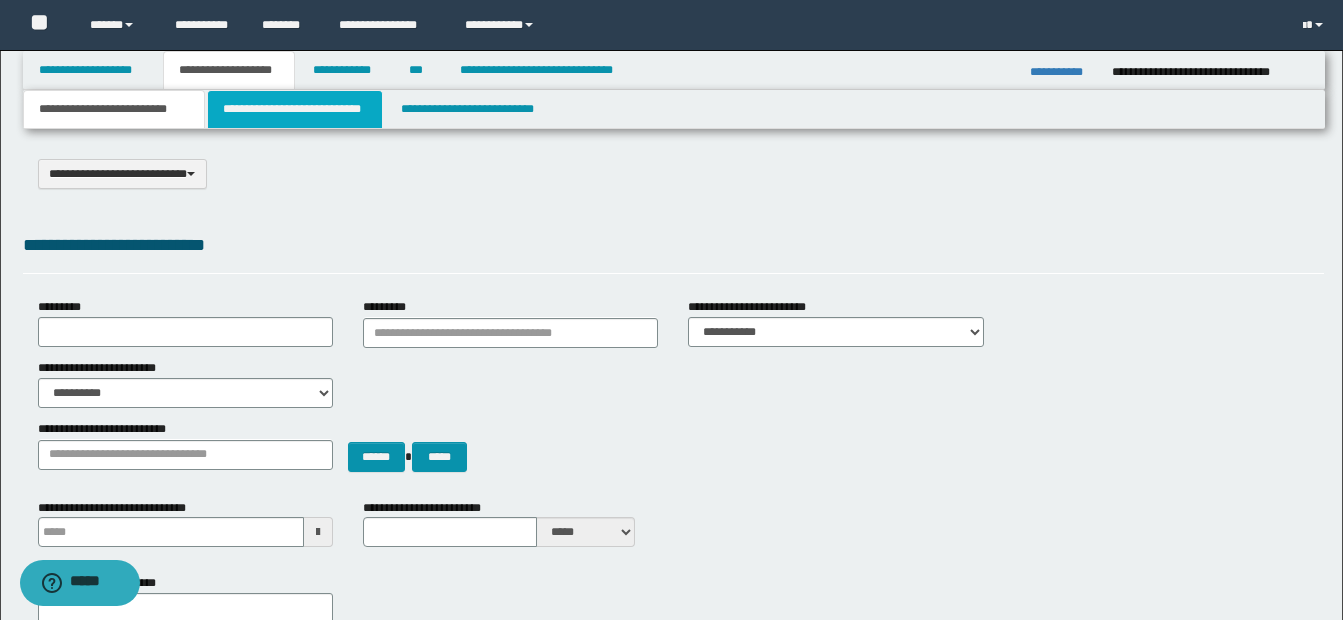click on "**********" at bounding box center (295, 109) 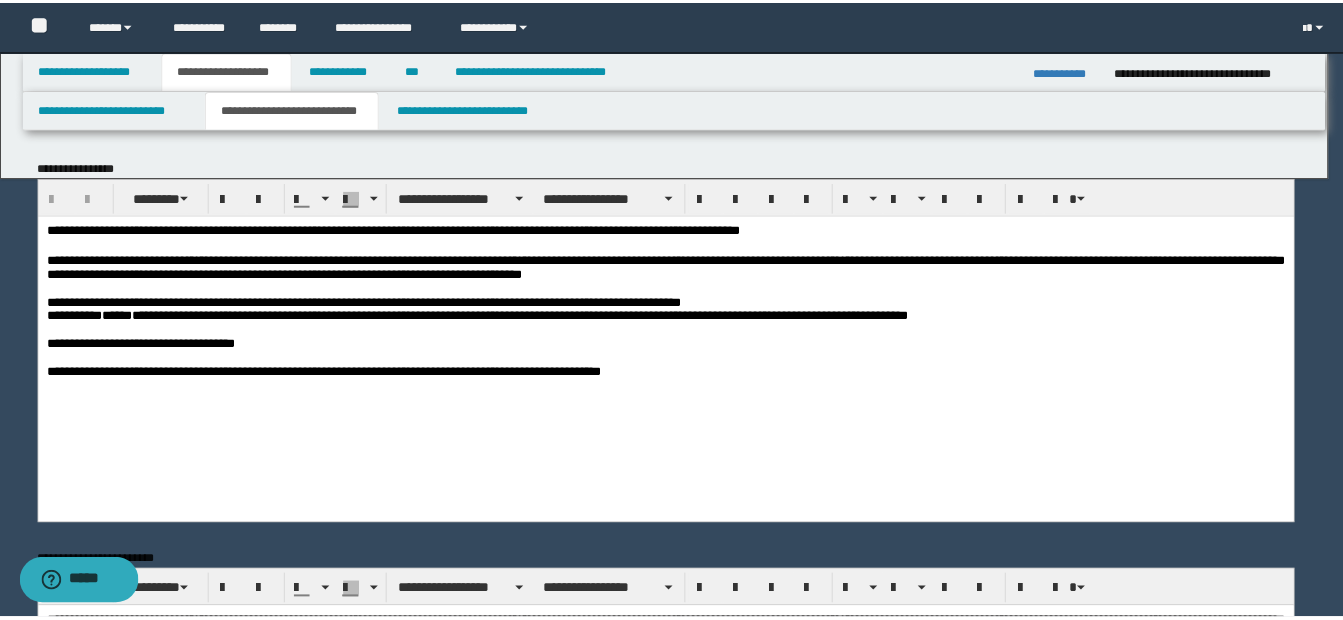 scroll, scrollTop: 0, scrollLeft: 0, axis: both 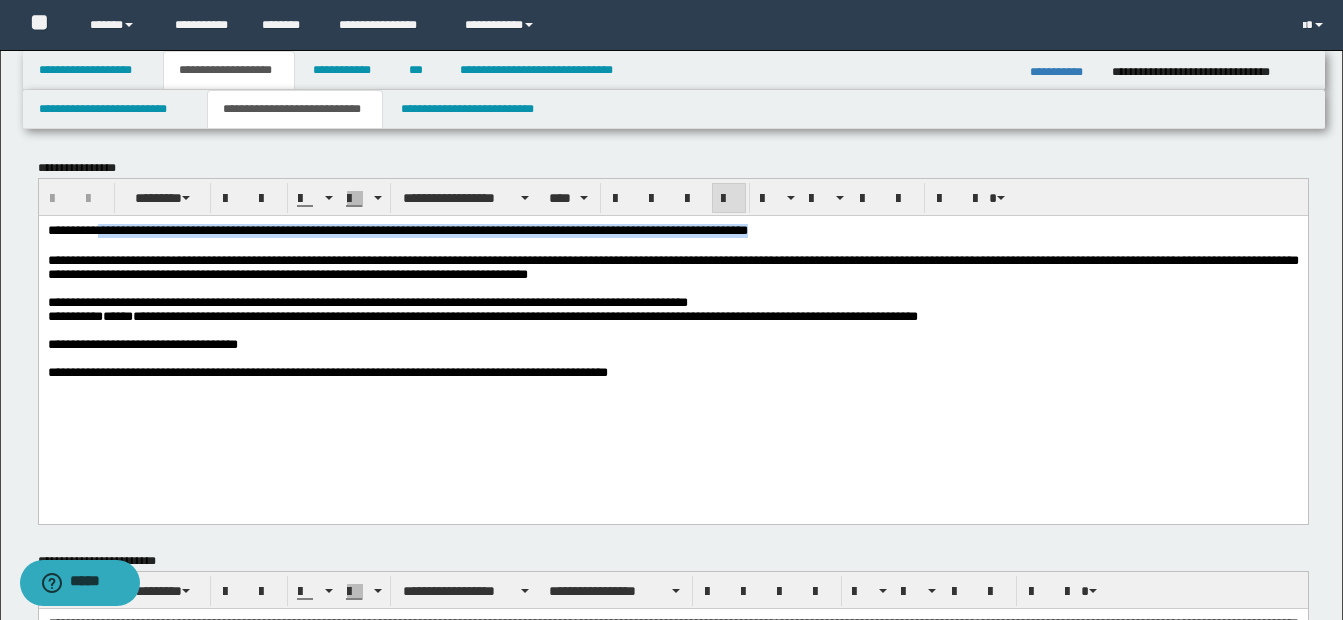 drag, startPoint x: 100, startPoint y: 231, endPoint x: 863, endPoint y: 235, distance: 763.0105 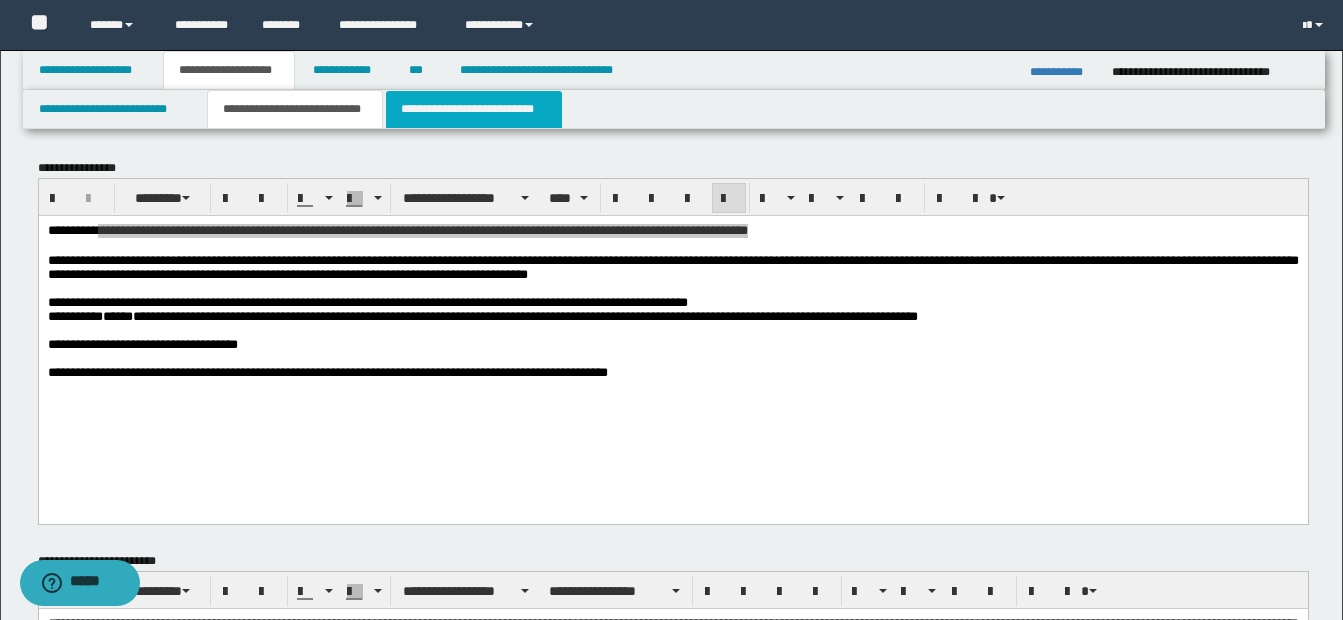 click on "**********" at bounding box center [474, 109] 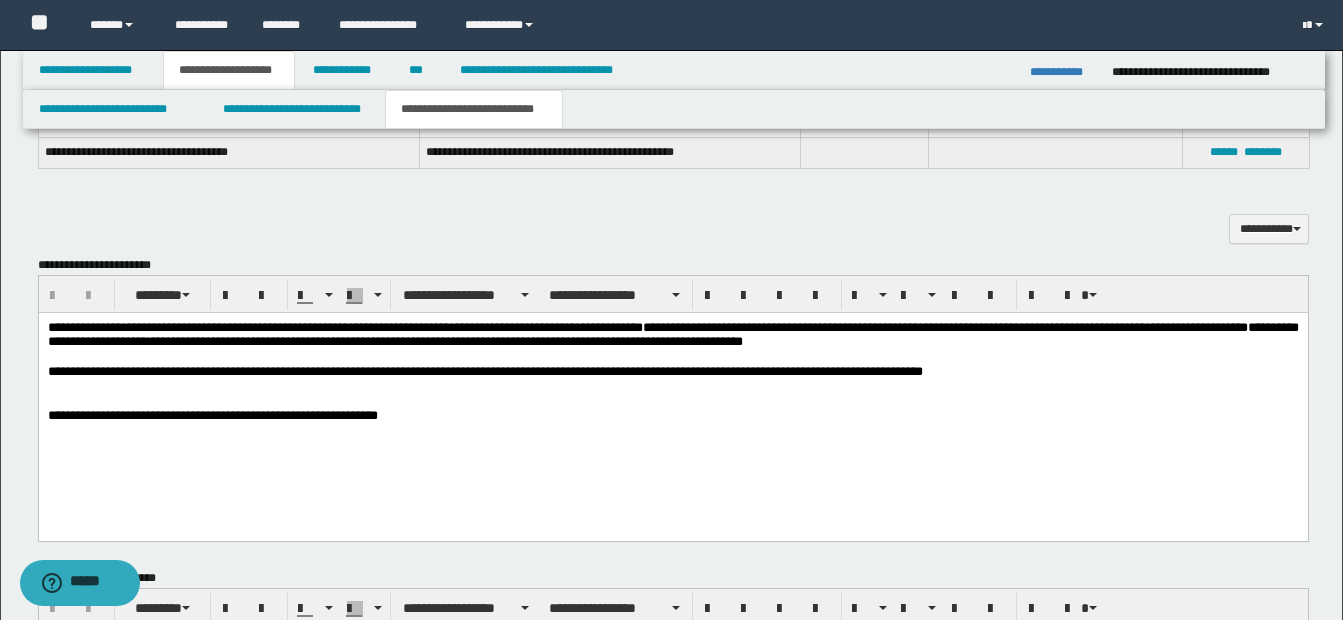 scroll, scrollTop: 1100, scrollLeft: 0, axis: vertical 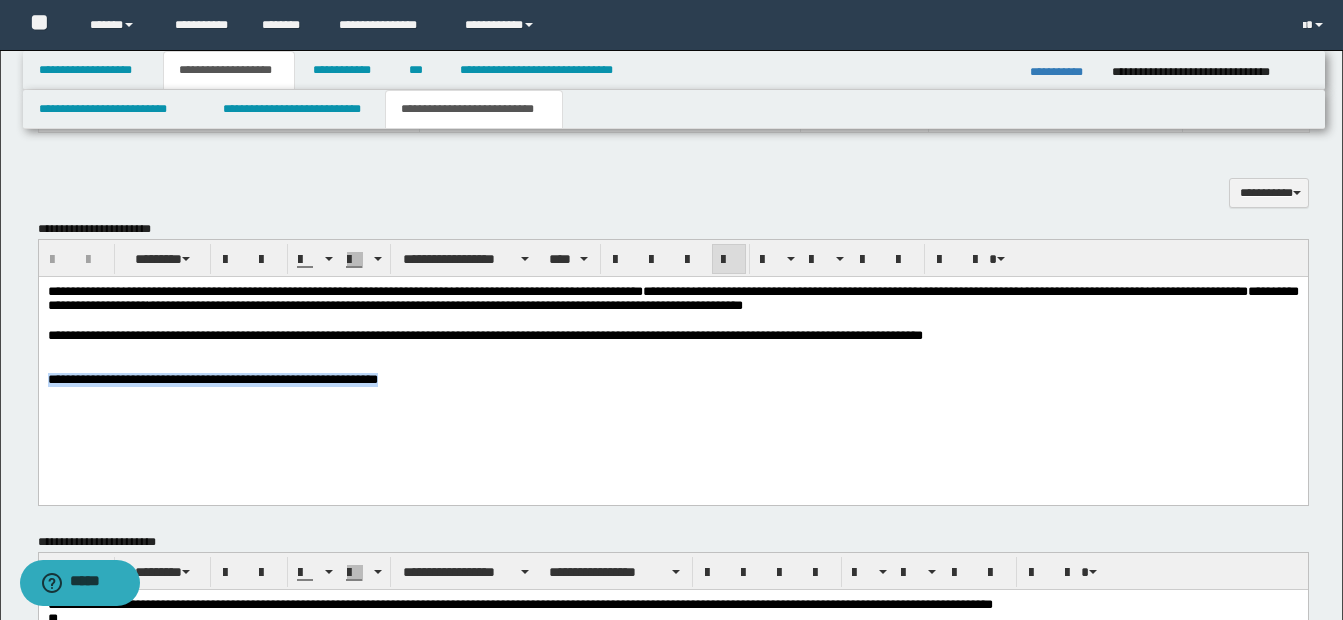 drag, startPoint x: 640, startPoint y: 387, endPoint x: 38, endPoint y: 692, distance: 674.8548 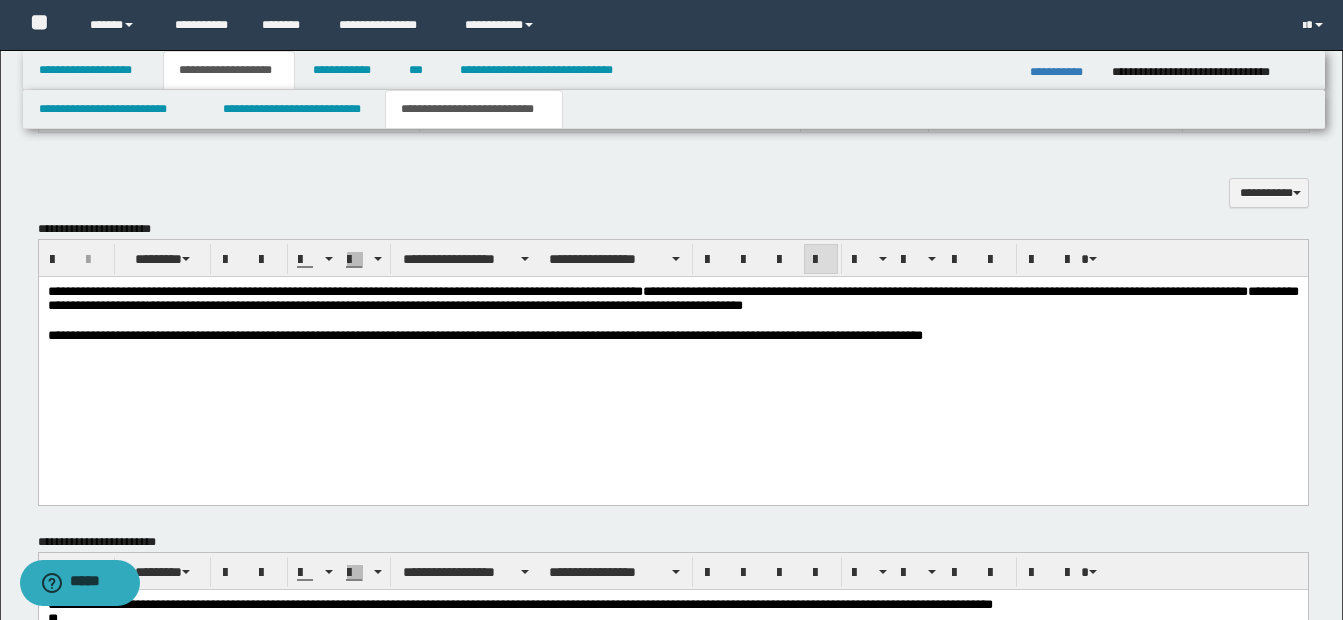 click on "**********" at bounding box center [672, 299] 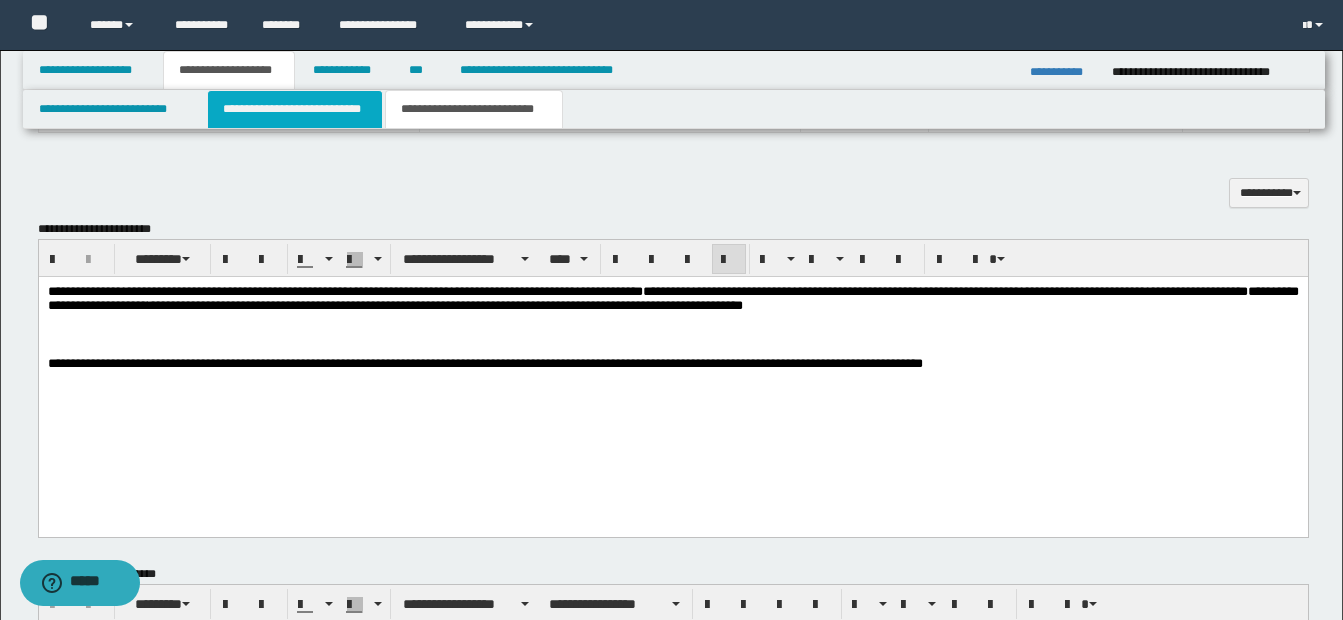 click on "**********" at bounding box center [295, 109] 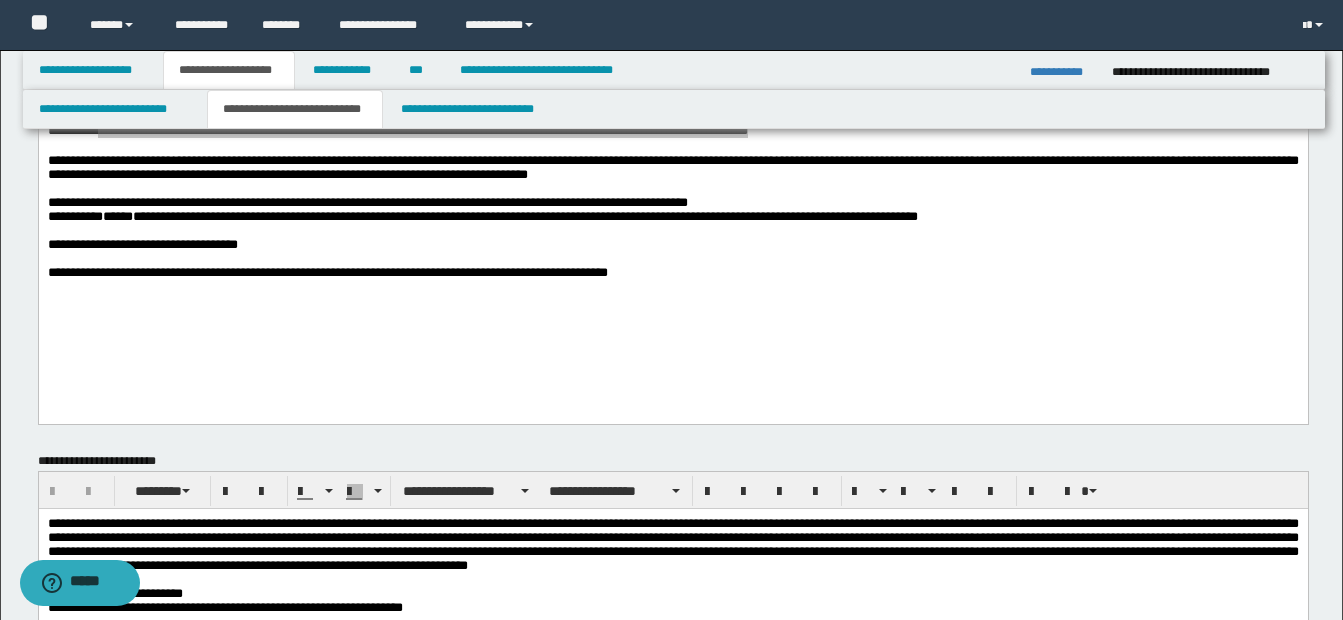 scroll, scrollTop: 200, scrollLeft: 0, axis: vertical 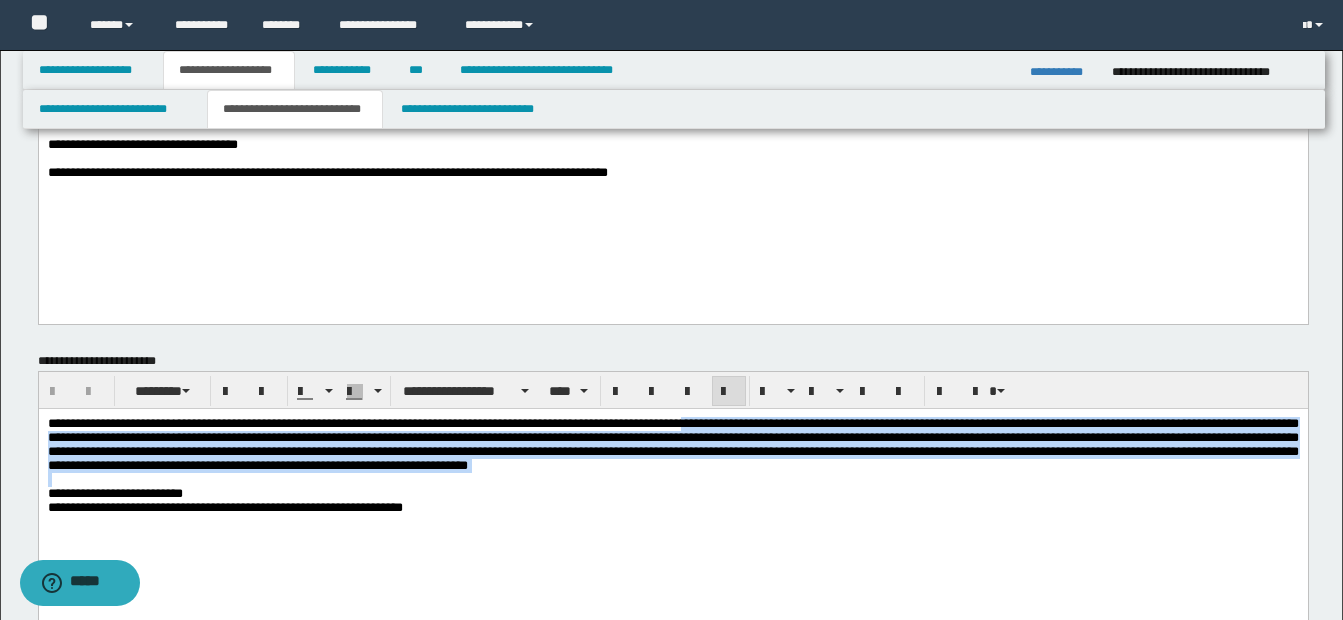drag, startPoint x: 724, startPoint y: 425, endPoint x: 900, endPoint y: 480, distance: 184.3936 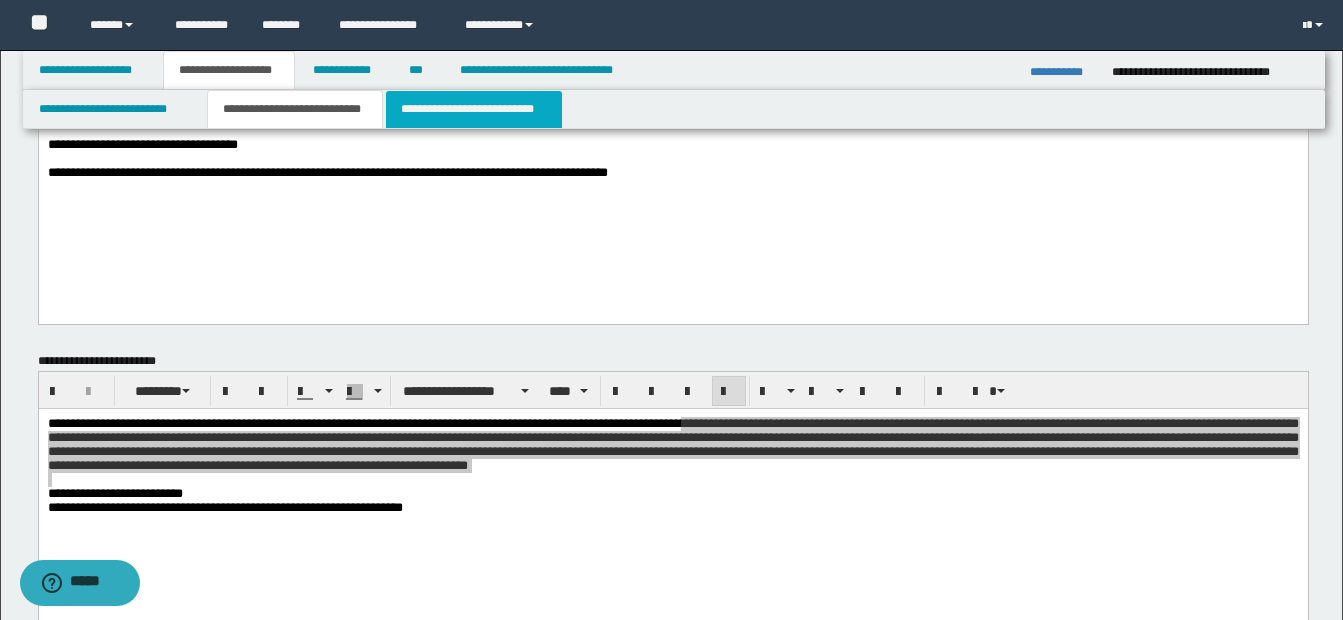 click on "**********" at bounding box center (474, 109) 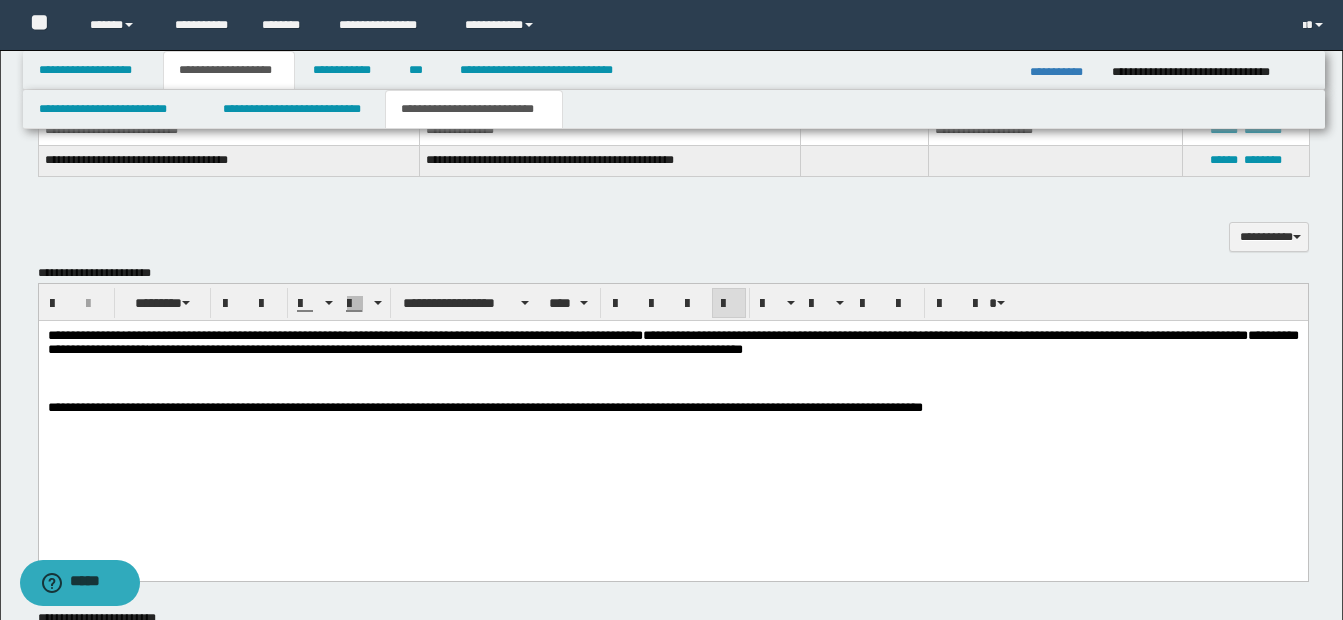 scroll, scrollTop: 1100, scrollLeft: 0, axis: vertical 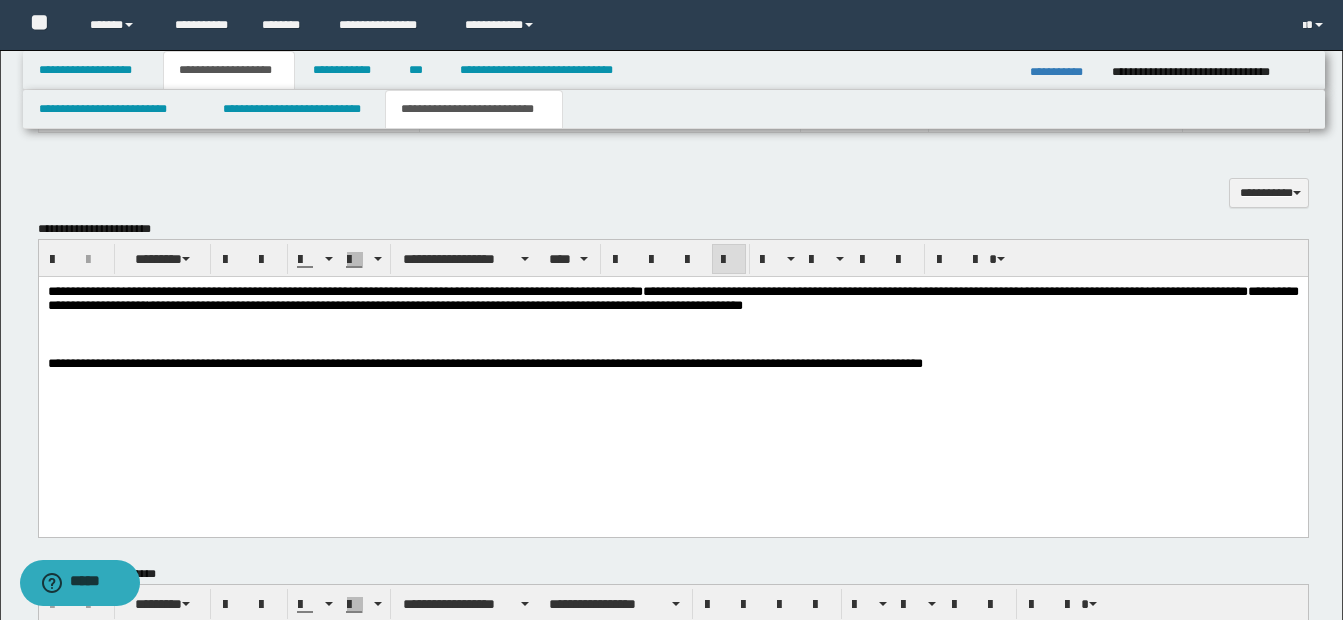 click at bounding box center [672, 320] 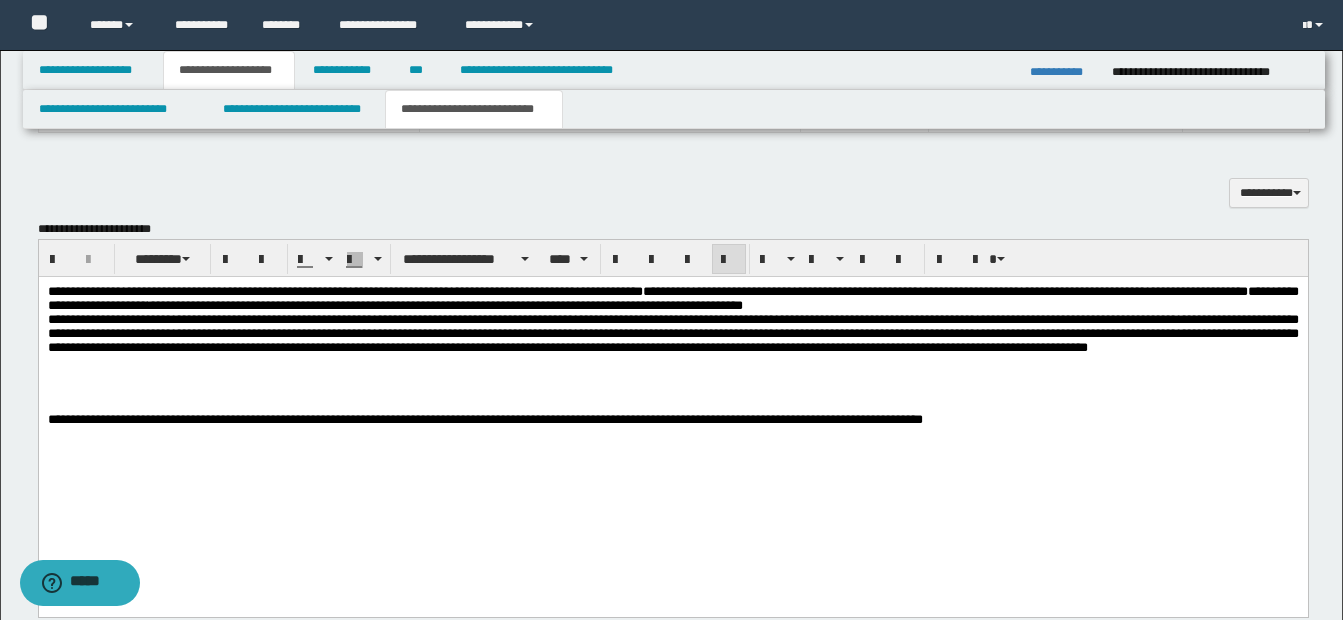 click on "**********" at bounding box center [672, 333] 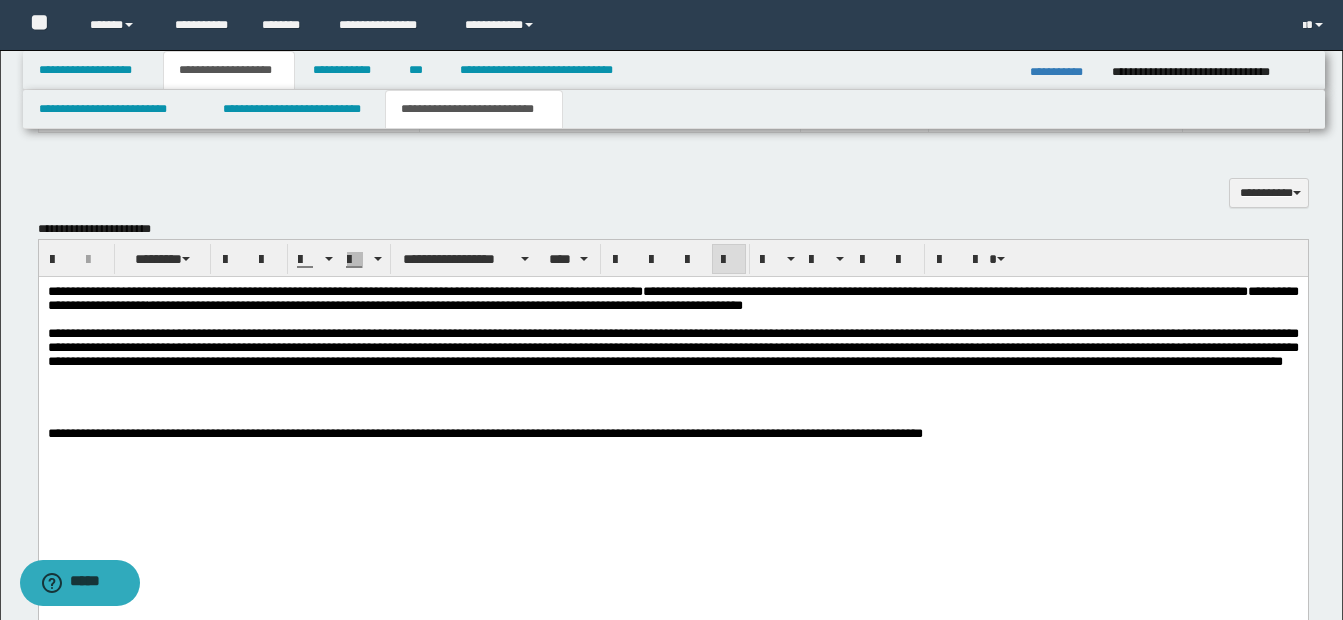 click on "**********" at bounding box center (672, 347) 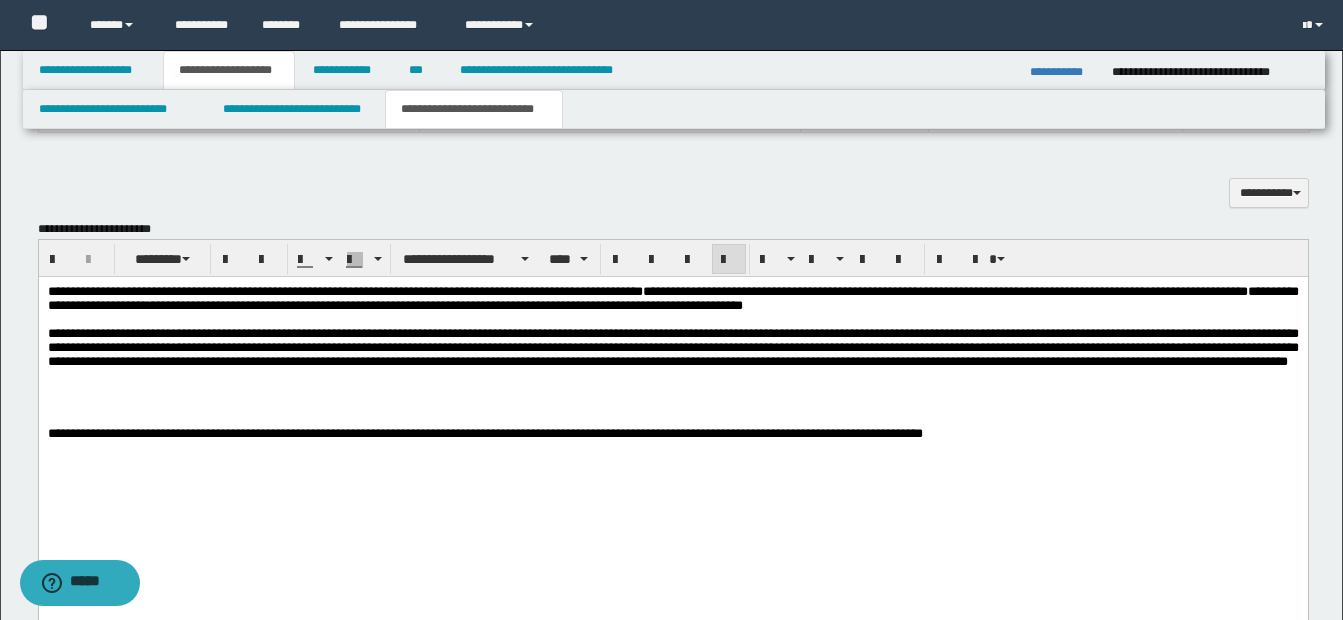 click on "**********" at bounding box center (672, 347) 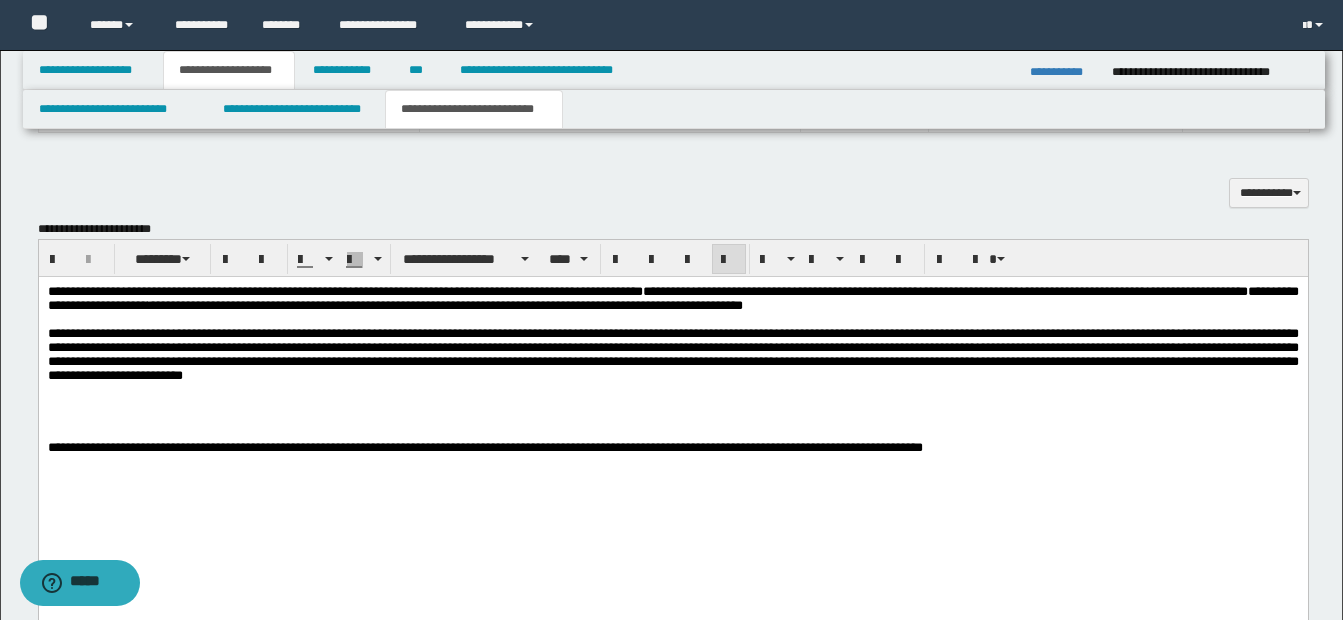 click on "**********" at bounding box center (672, 354) 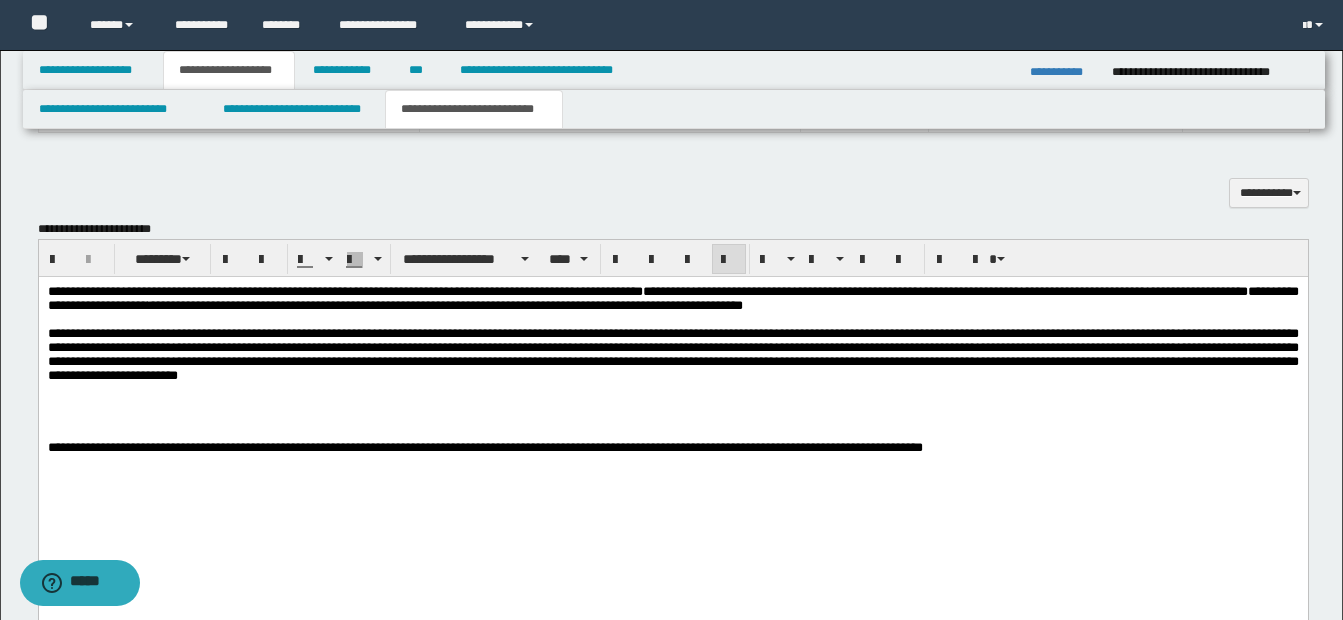 click on "**********" at bounding box center (672, 354) 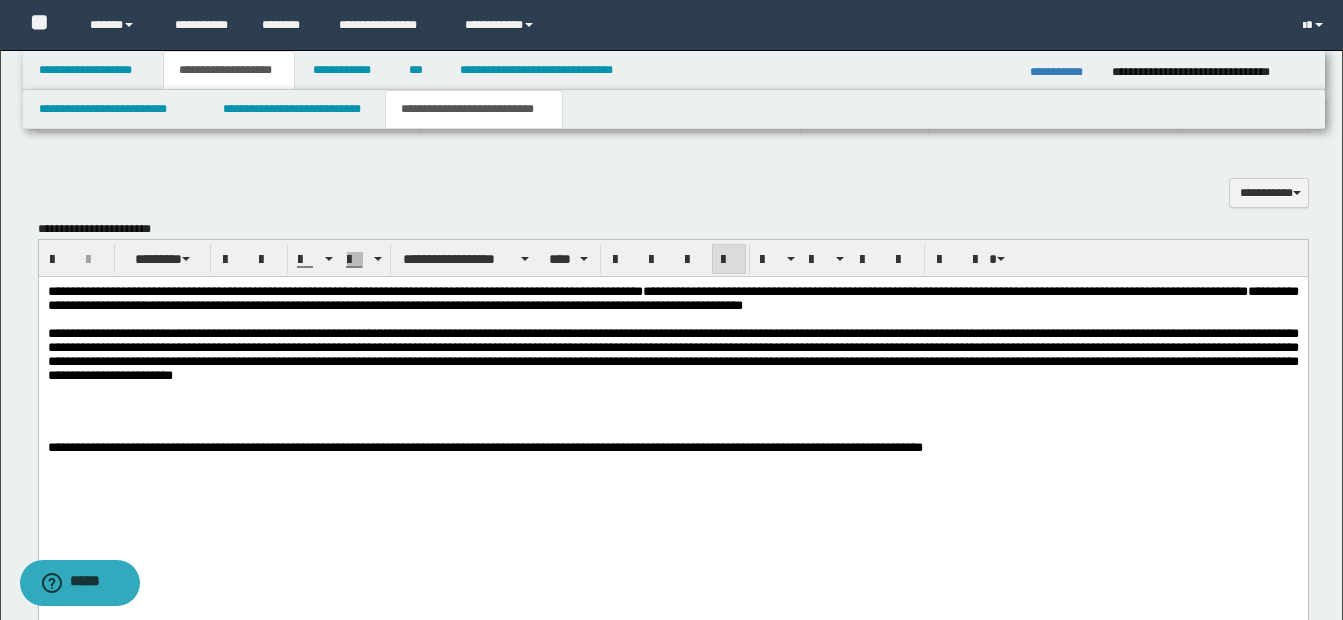 click at bounding box center (672, 418) 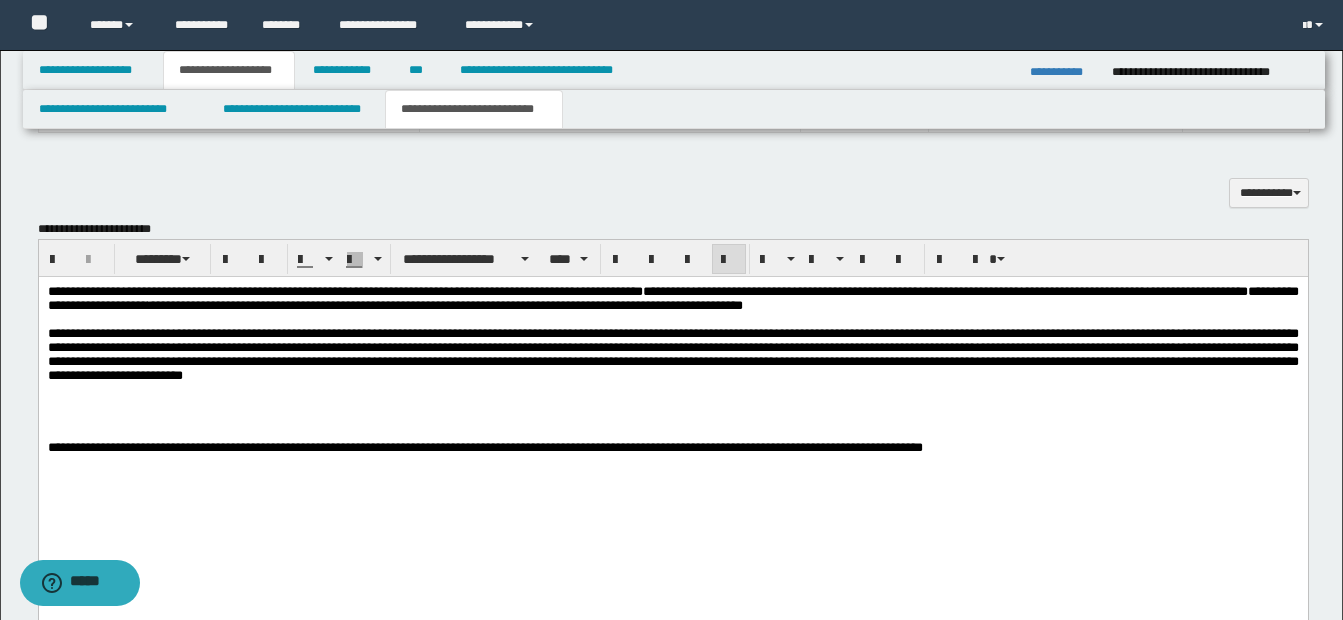 click on "**********" at bounding box center (672, 354) 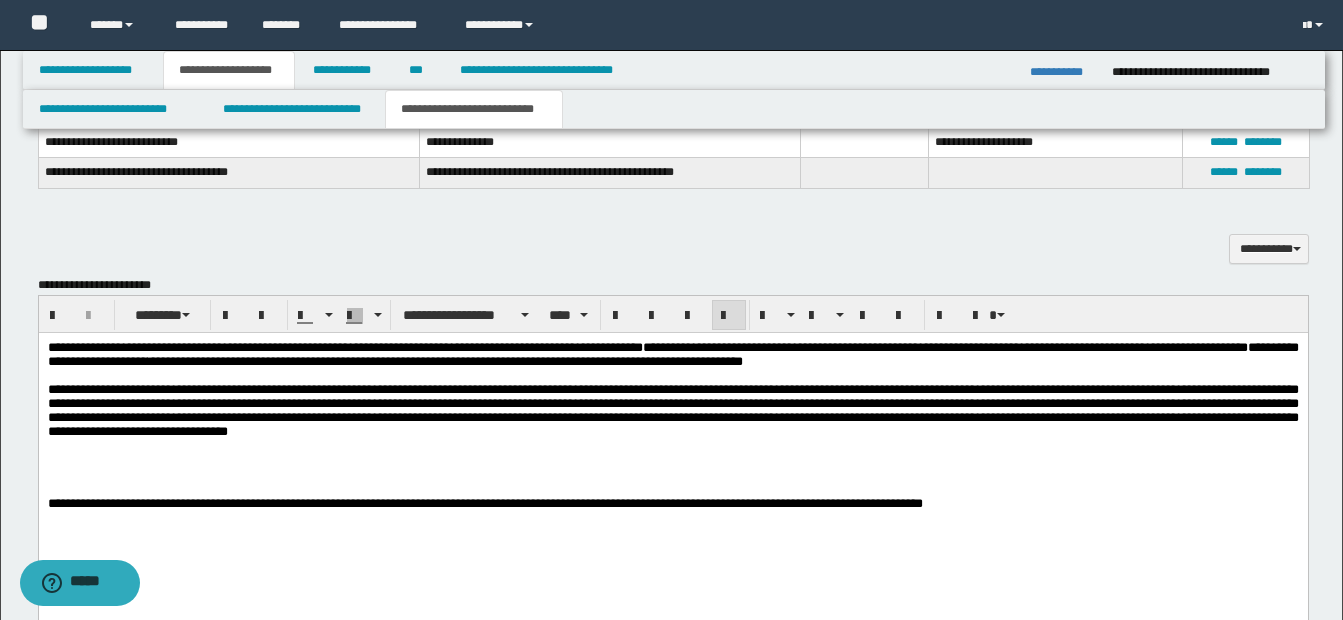 scroll, scrollTop: 1000, scrollLeft: 0, axis: vertical 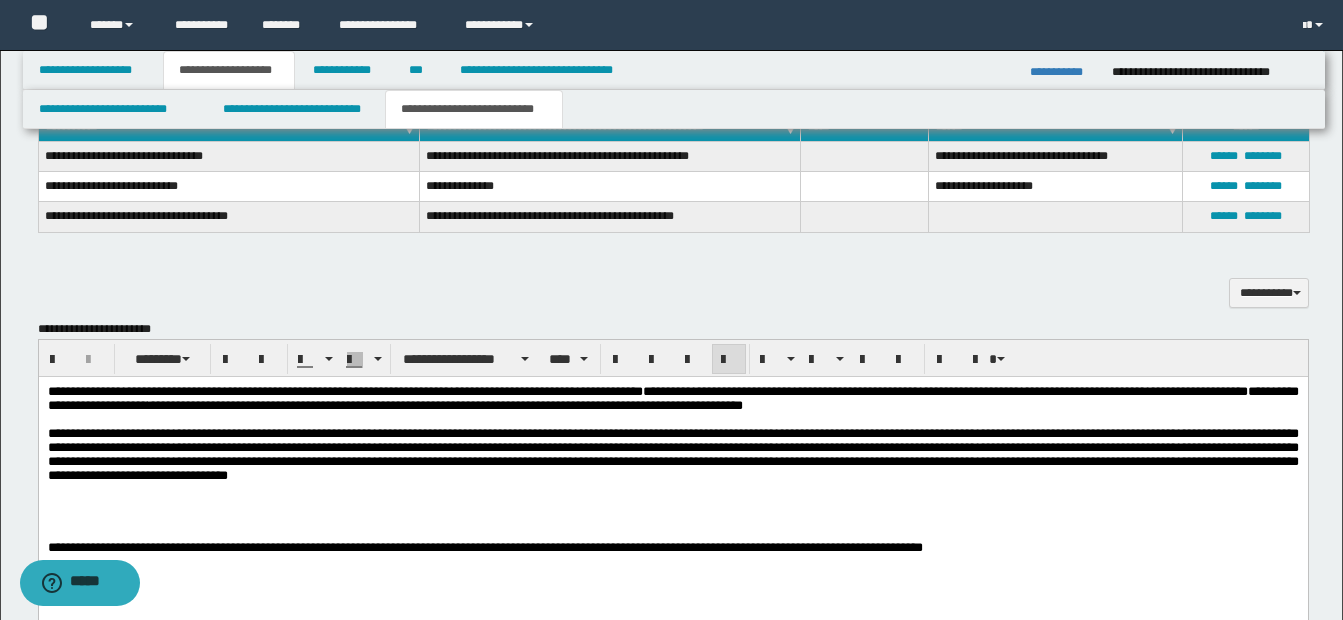 click on "**********" at bounding box center (672, 454) 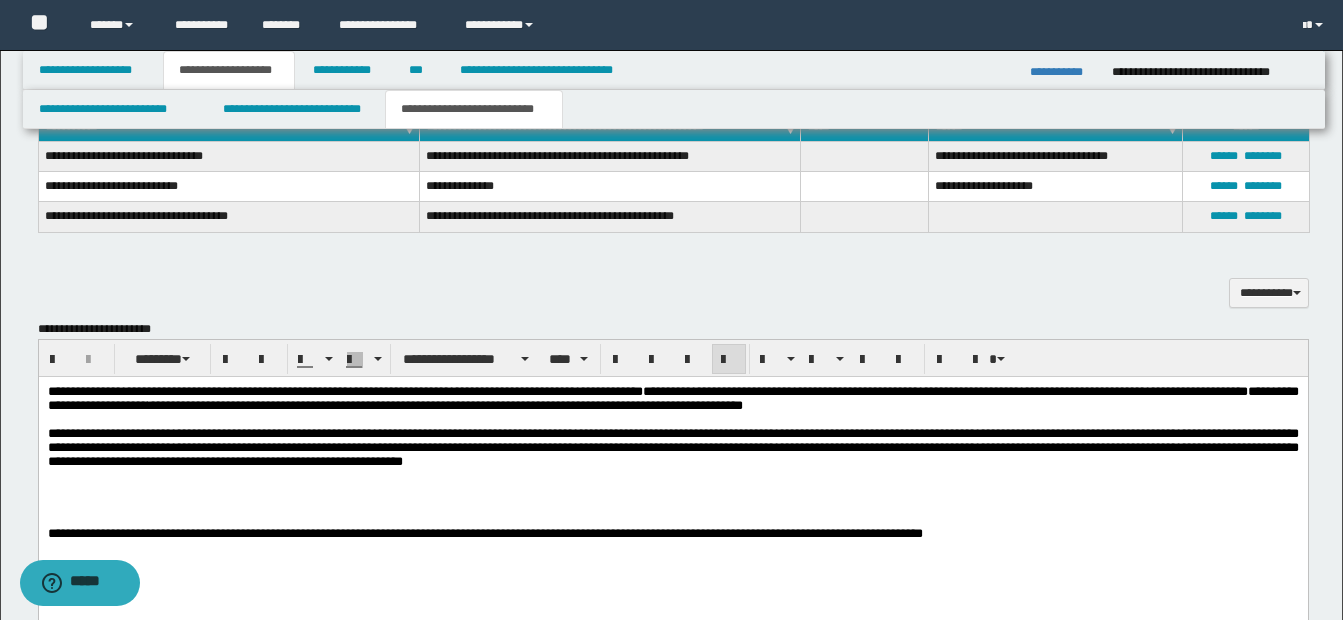 click on "**********" at bounding box center (672, 447) 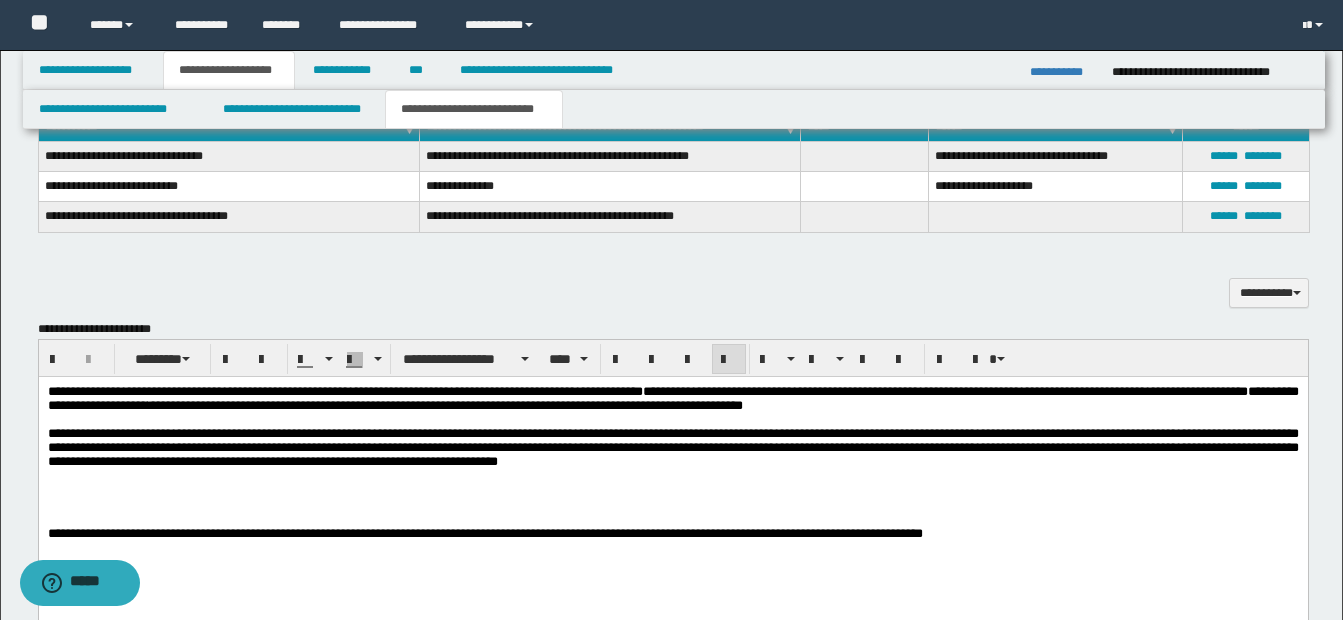 click on "**********" at bounding box center [672, 447] 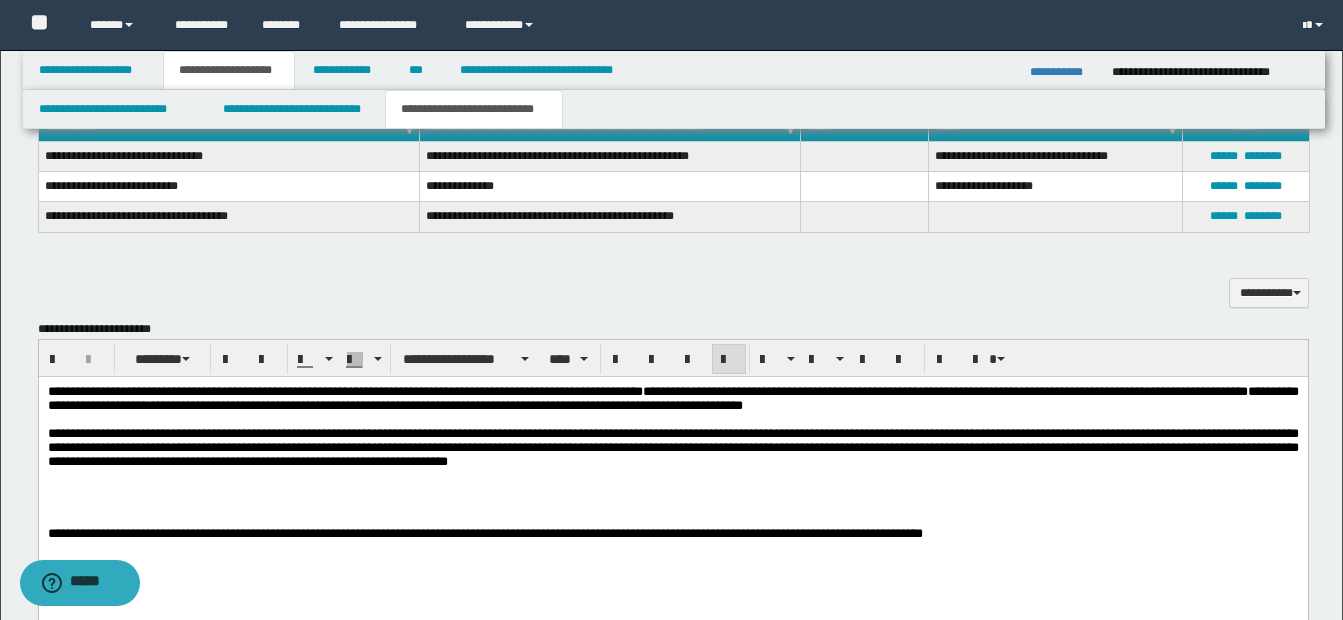 click on "**********" at bounding box center (672, 447) 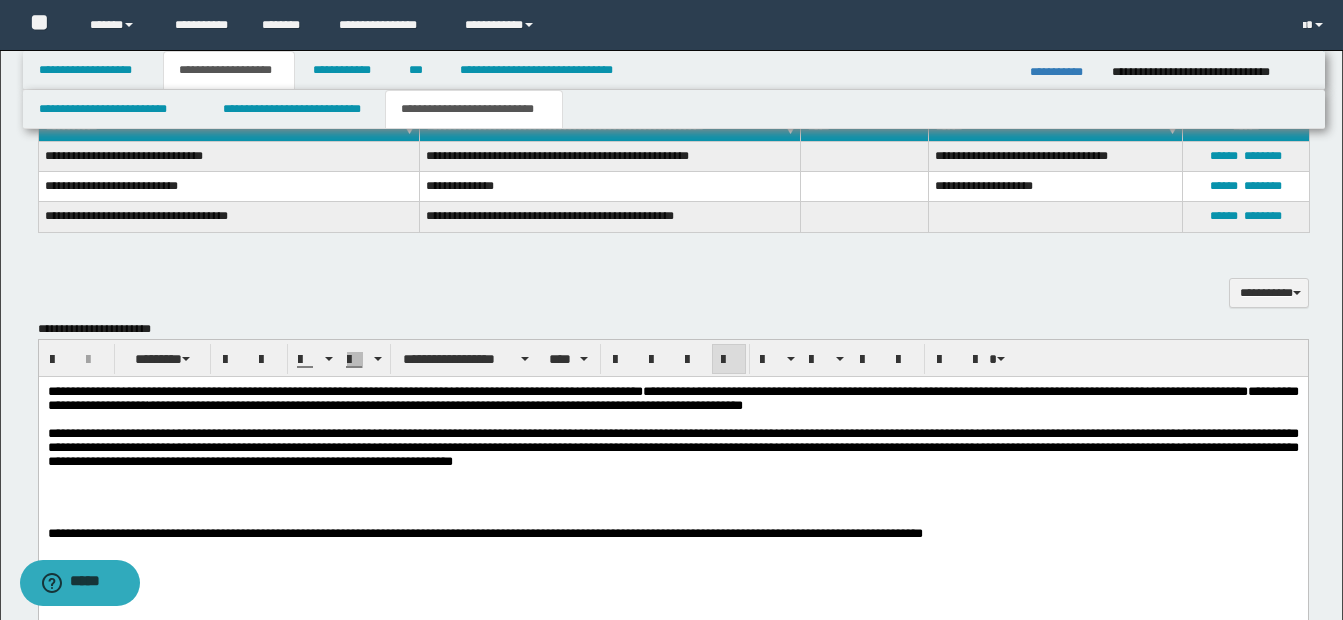 click on "**********" at bounding box center (672, 447) 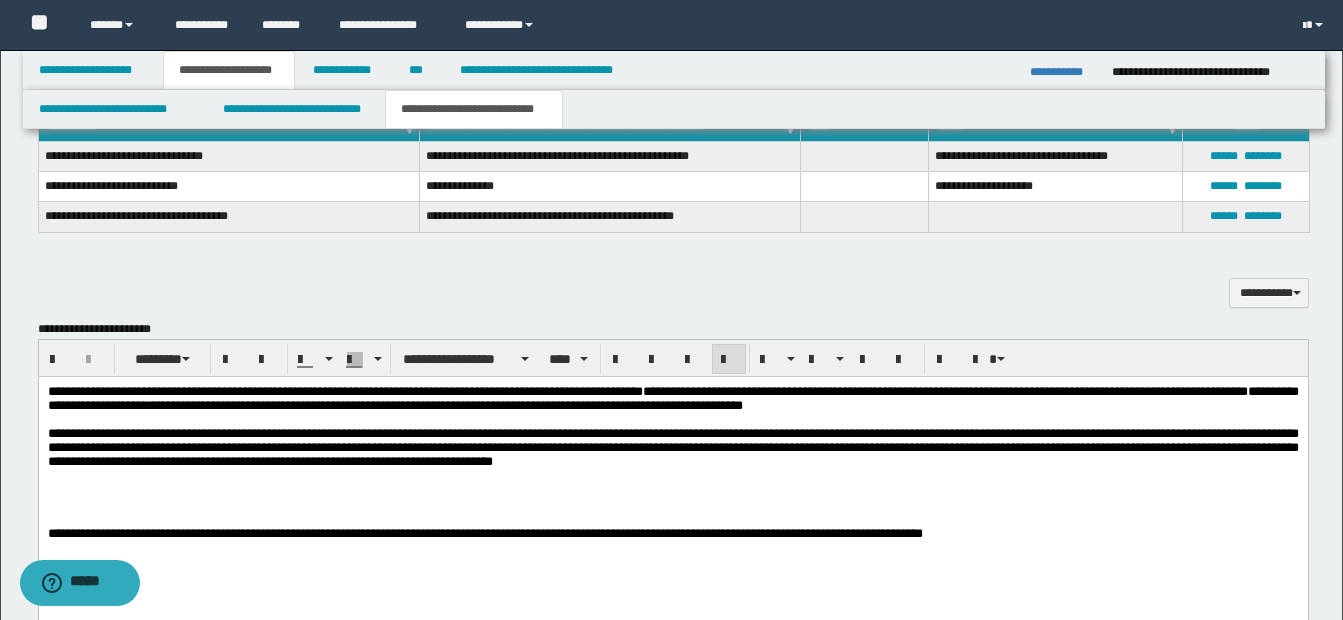 click on "**********" at bounding box center [672, 447] 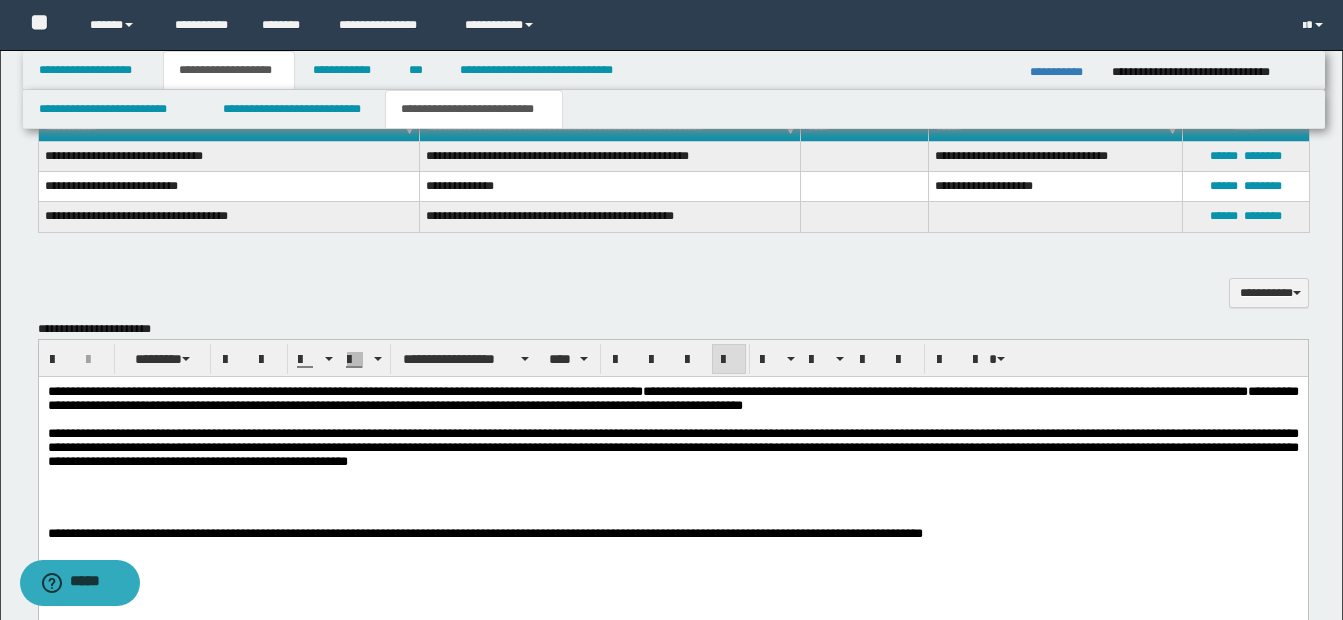 click on "**********" at bounding box center [672, 447] 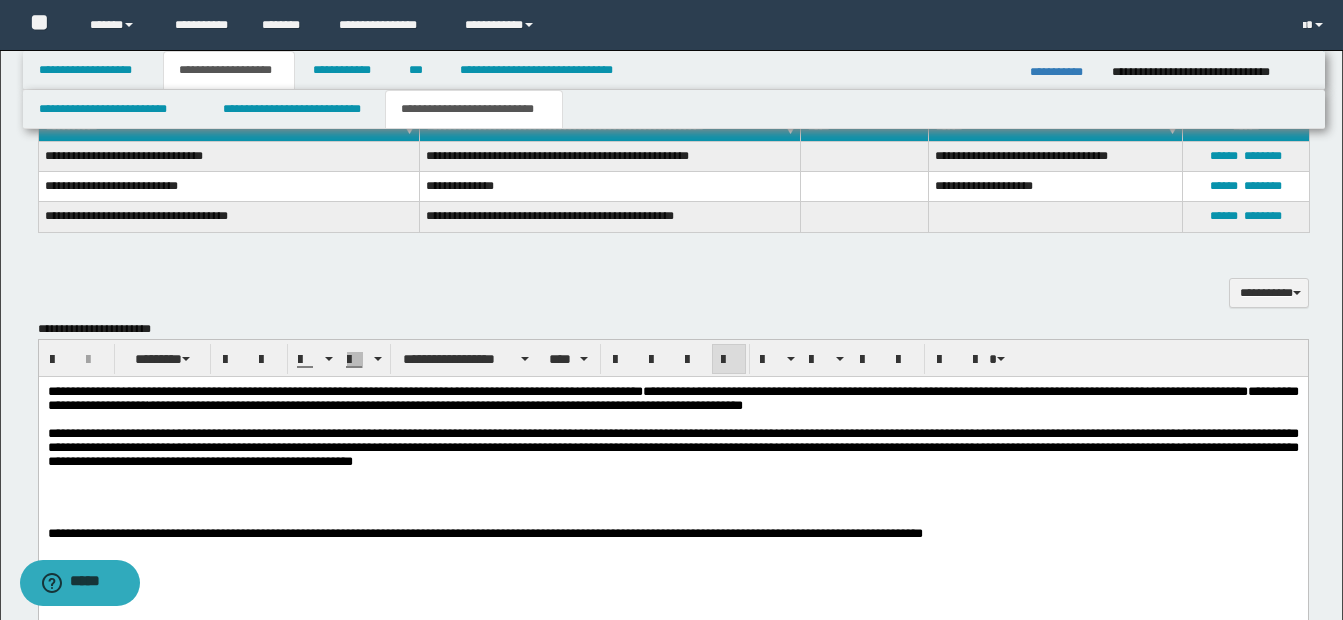 click on "**********" at bounding box center [672, 447] 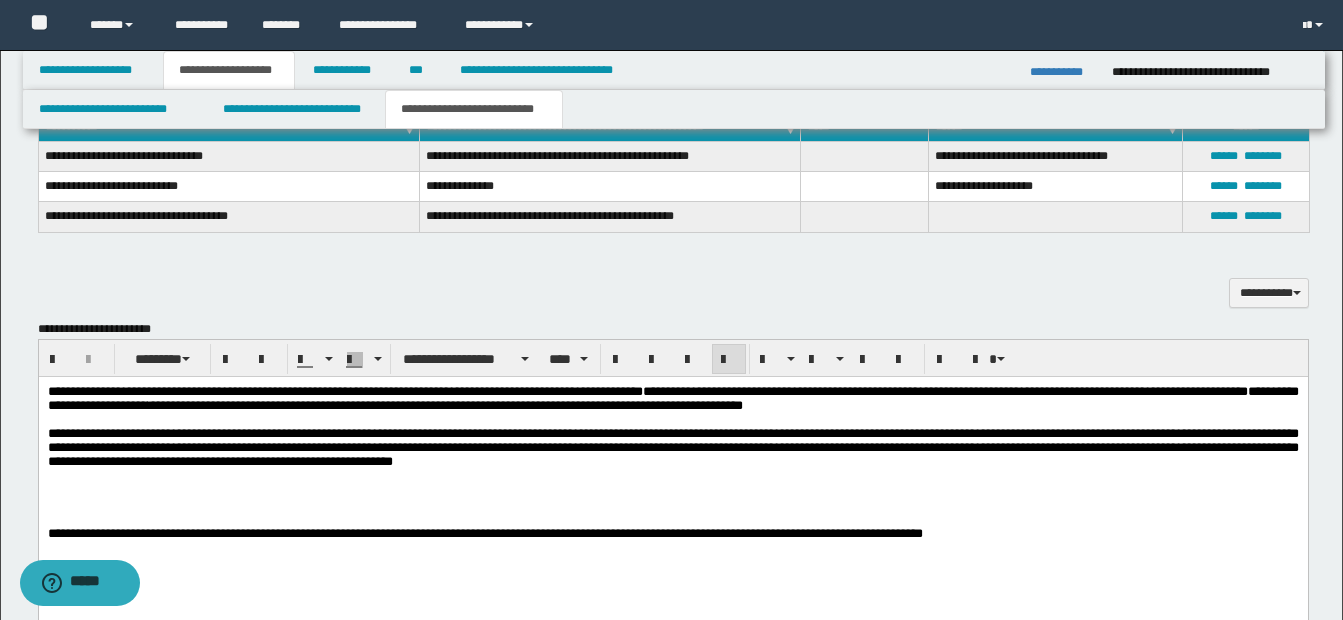 click on "**********" at bounding box center (672, 447) 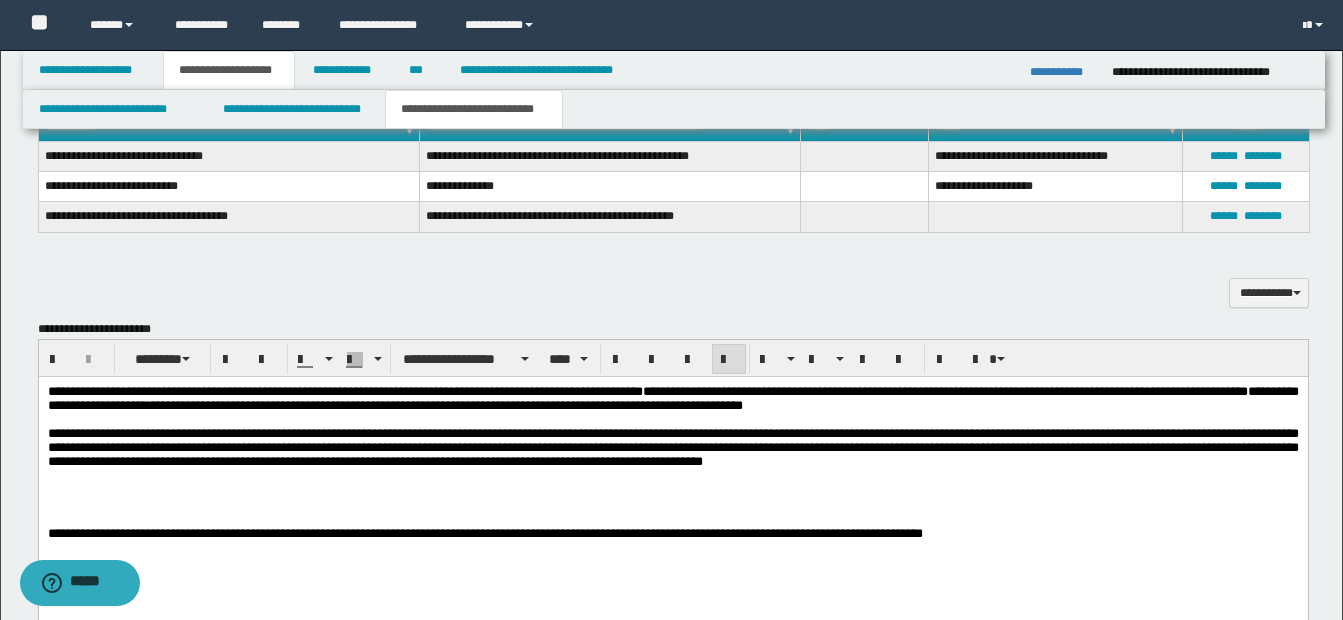 click on "**********" at bounding box center [672, 448] 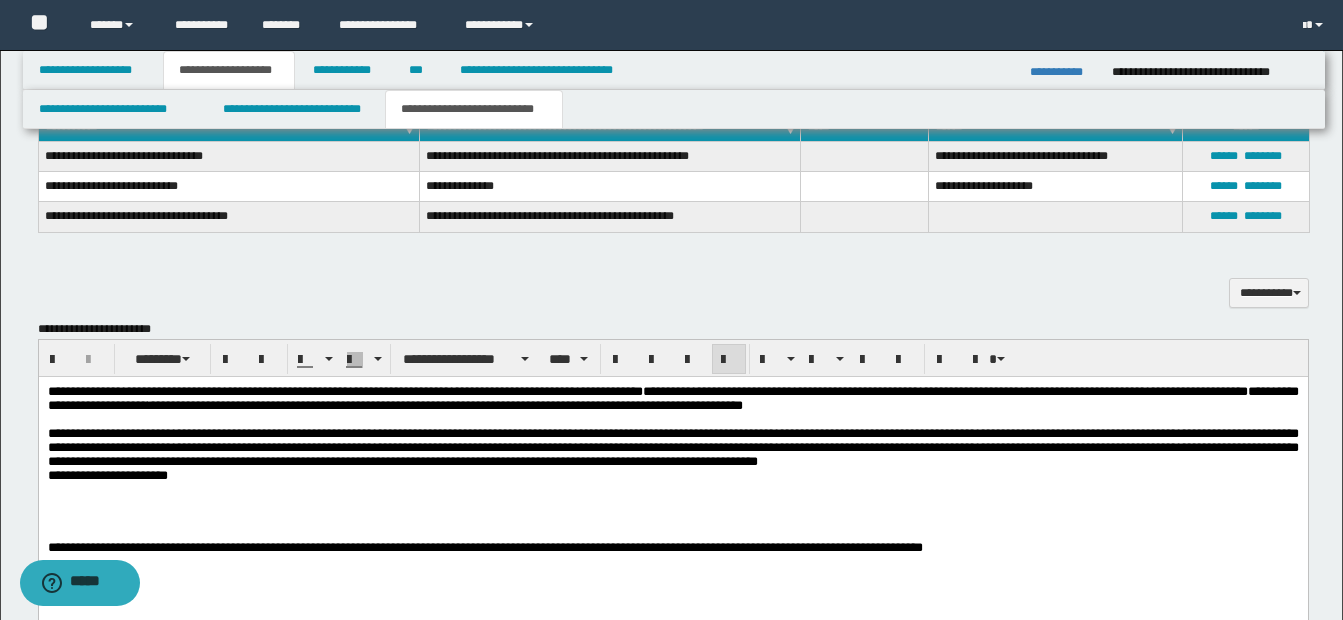 click on "**********" at bounding box center (672, 476) 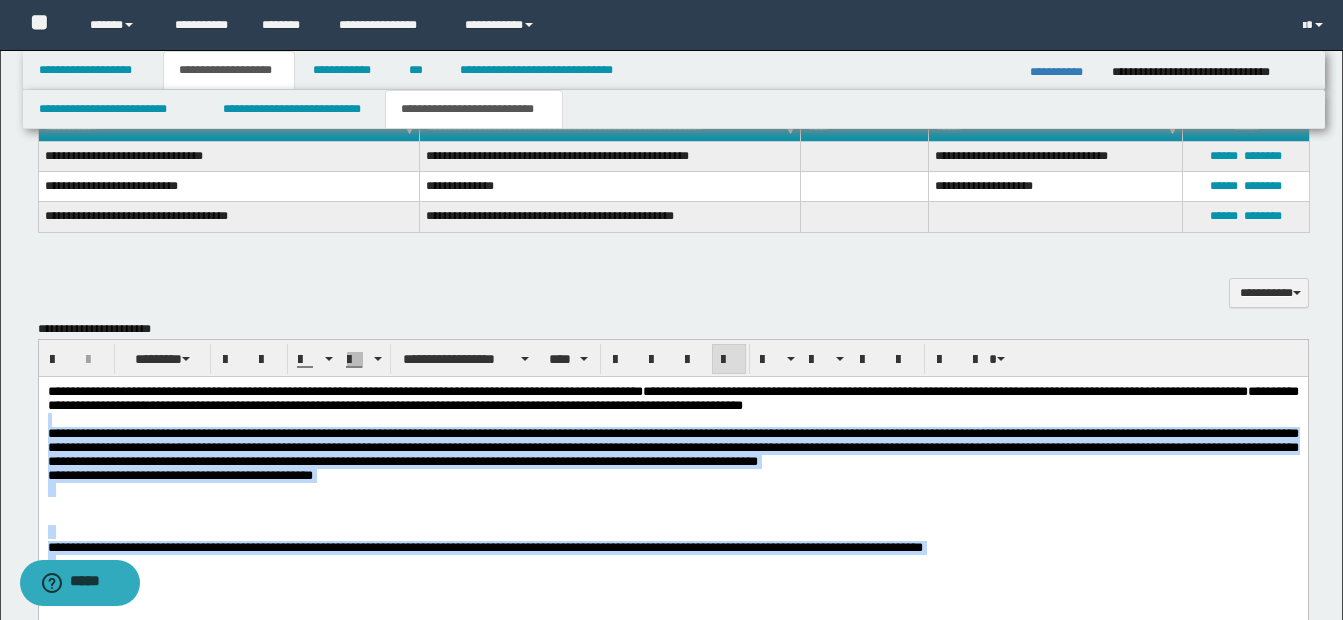 drag, startPoint x: 1303, startPoint y: 393, endPoint x: -5, endPoint y: 761, distance: 1358.7819 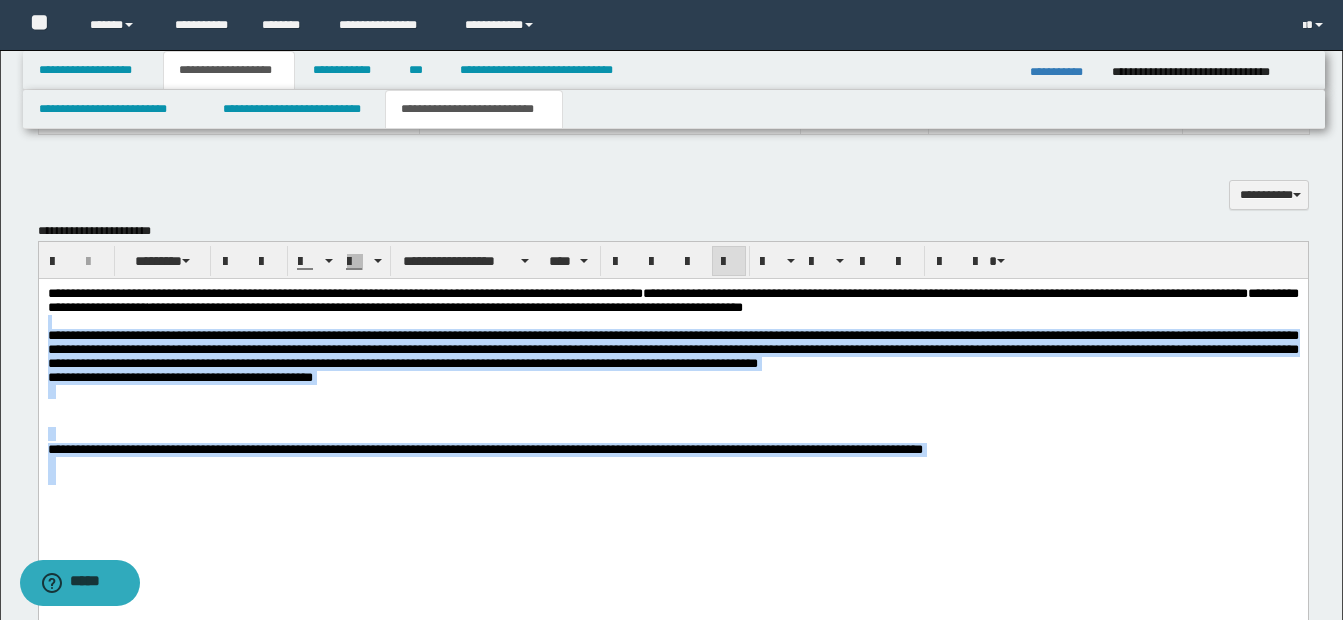 click at bounding box center (672, 420) 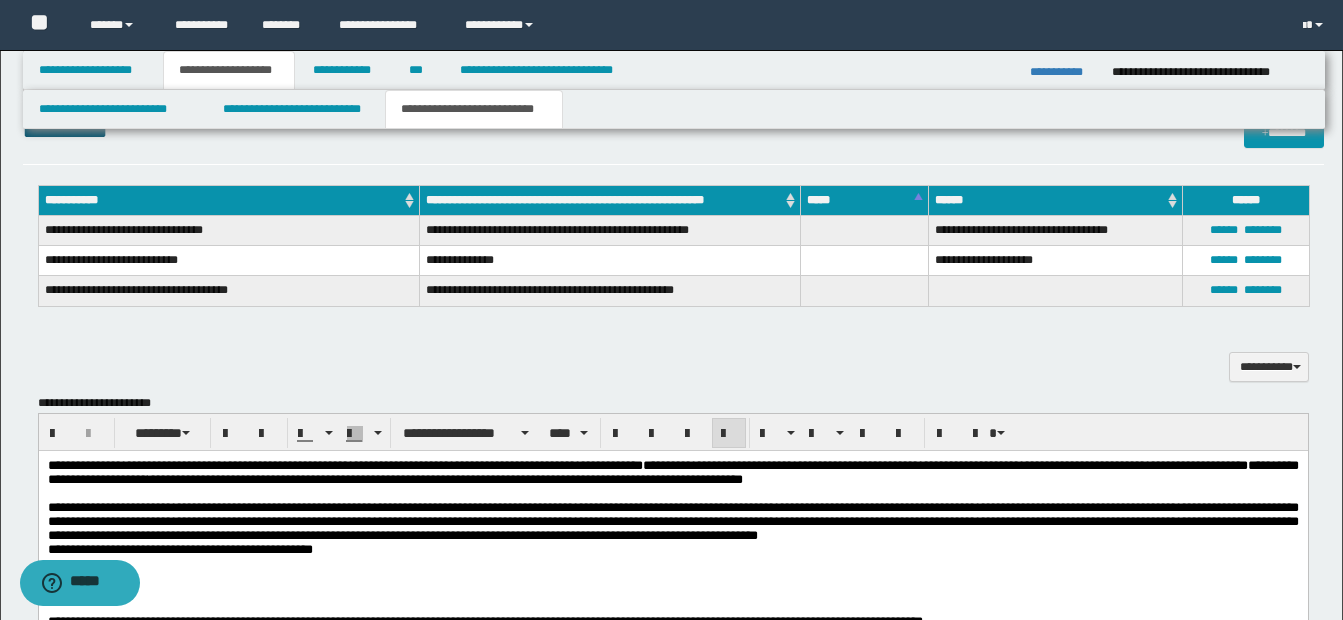 scroll, scrollTop: 998, scrollLeft: 0, axis: vertical 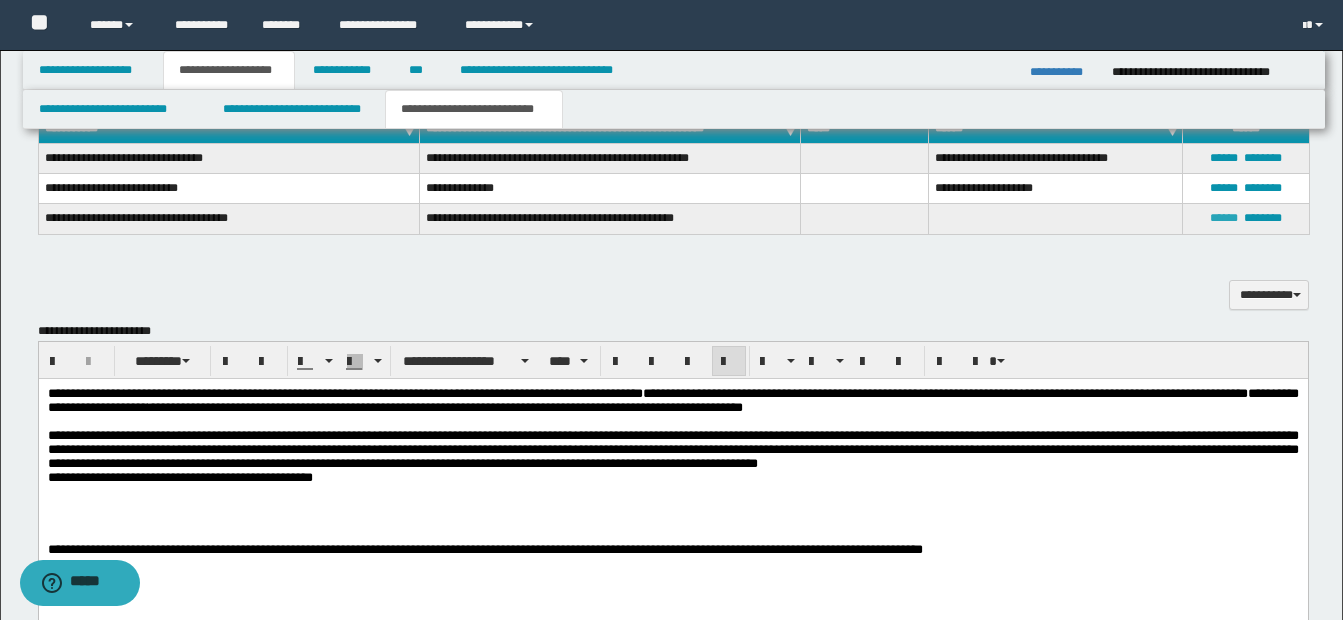 click on "******" at bounding box center [1224, 218] 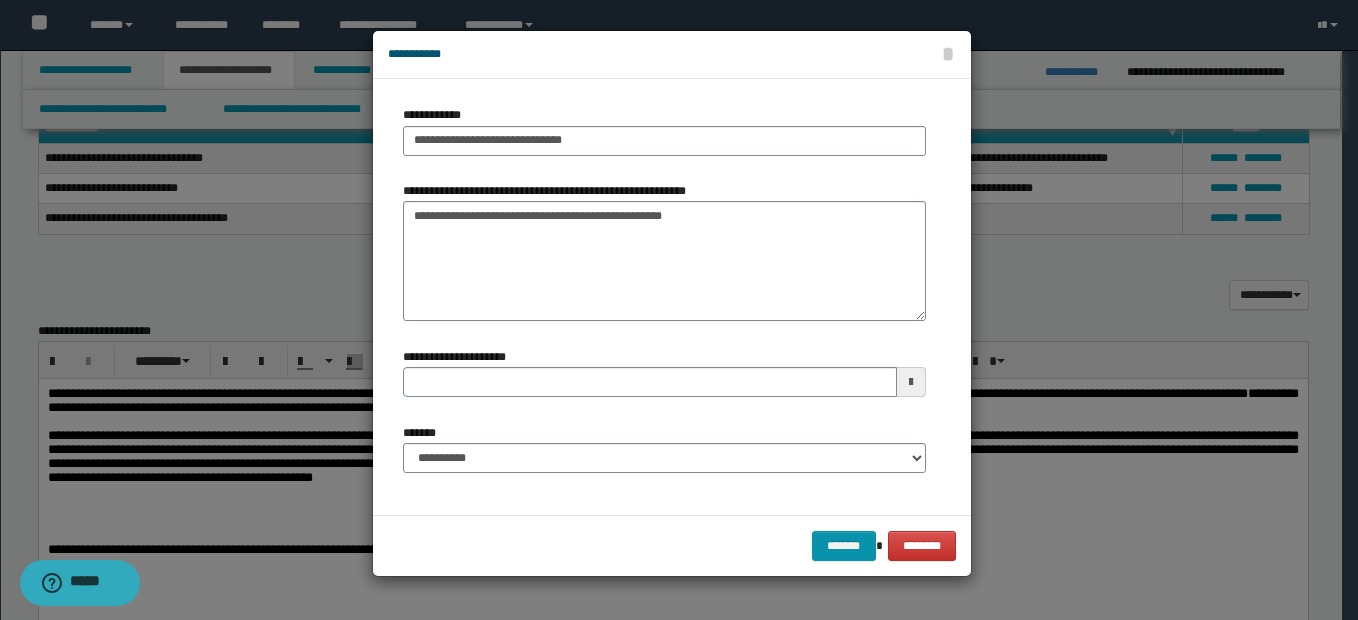 type 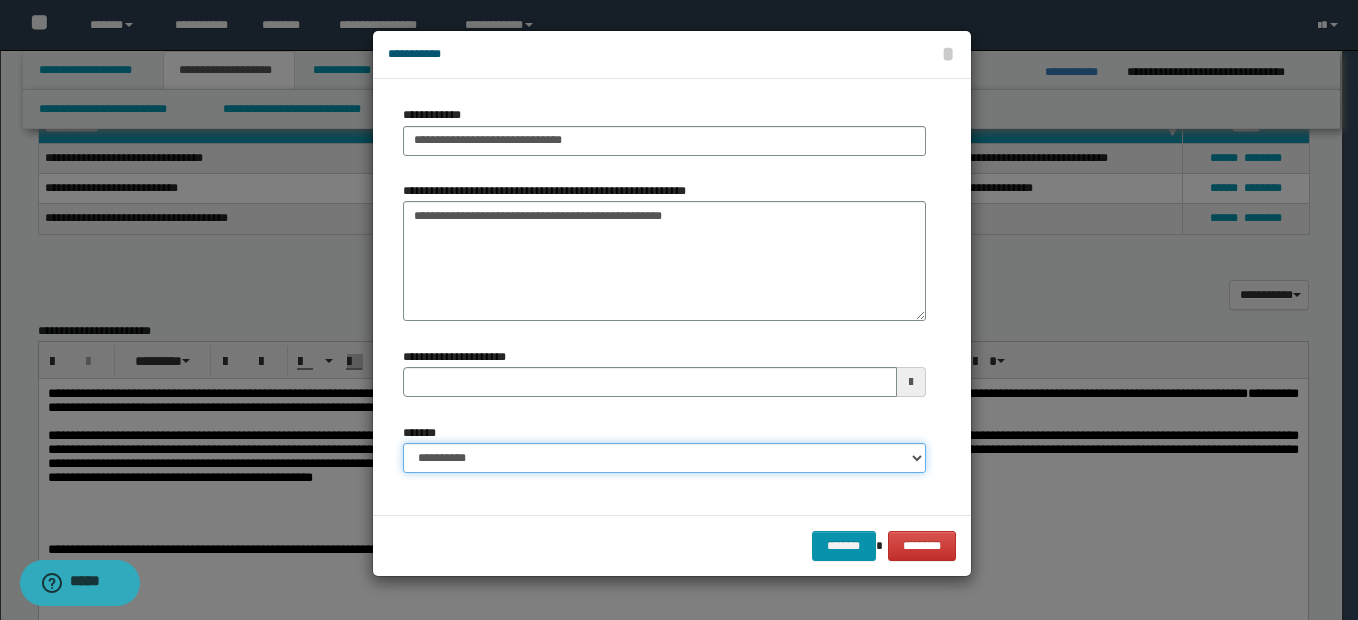 click on "**********" at bounding box center (664, 458) 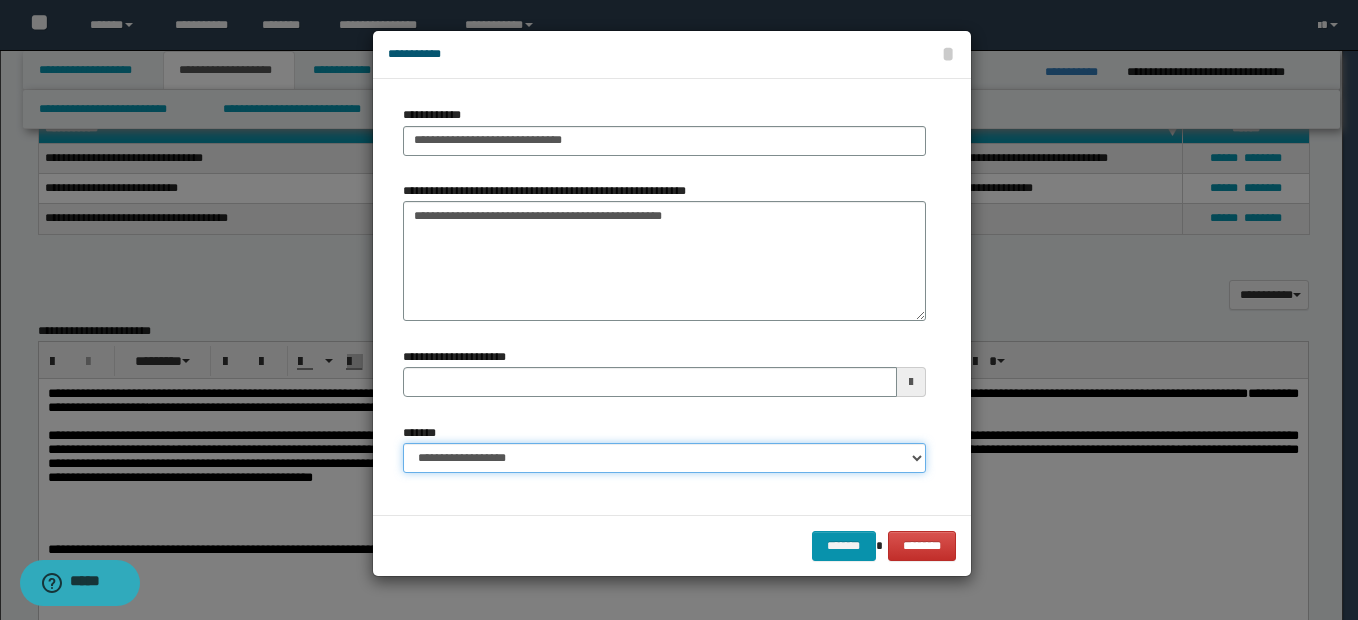 type 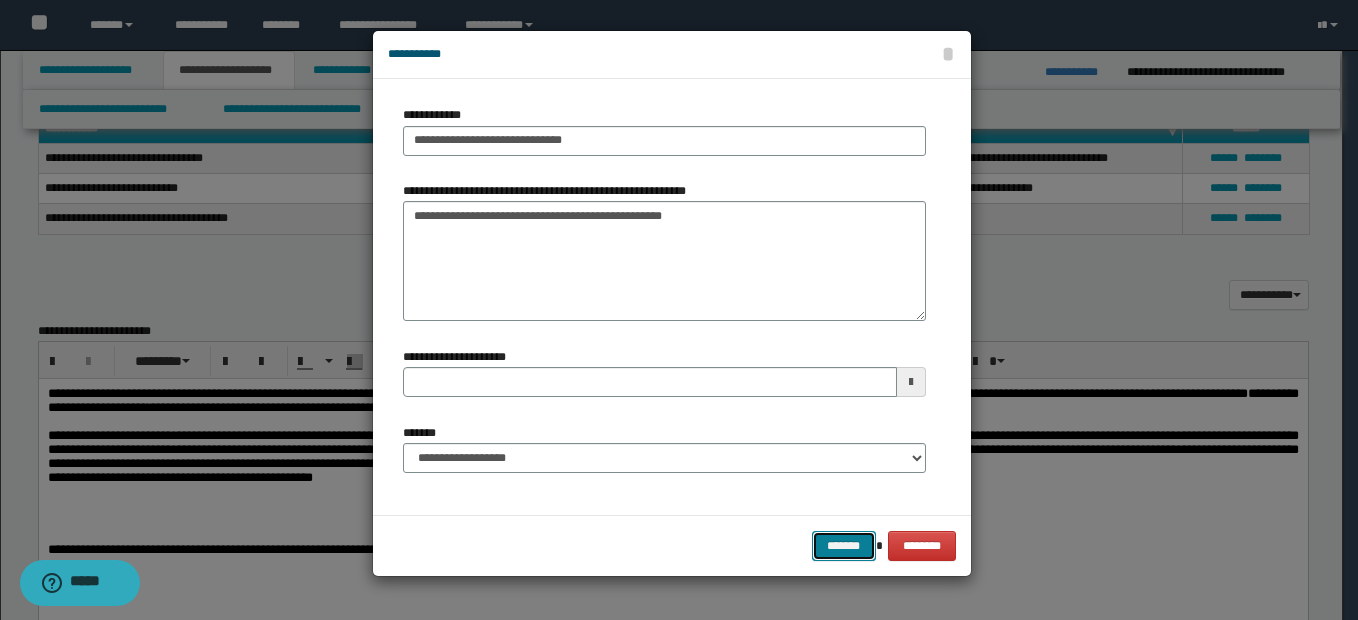 click on "*******" at bounding box center [844, 546] 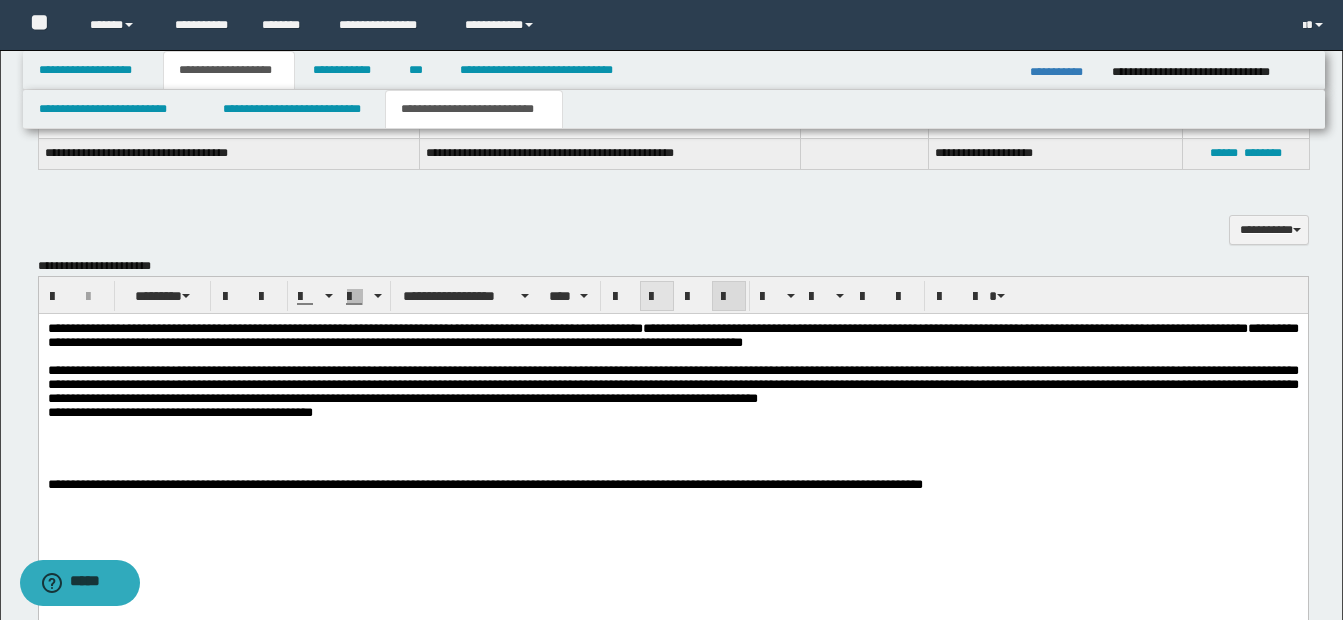 scroll, scrollTop: 1098, scrollLeft: 0, axis: vertical 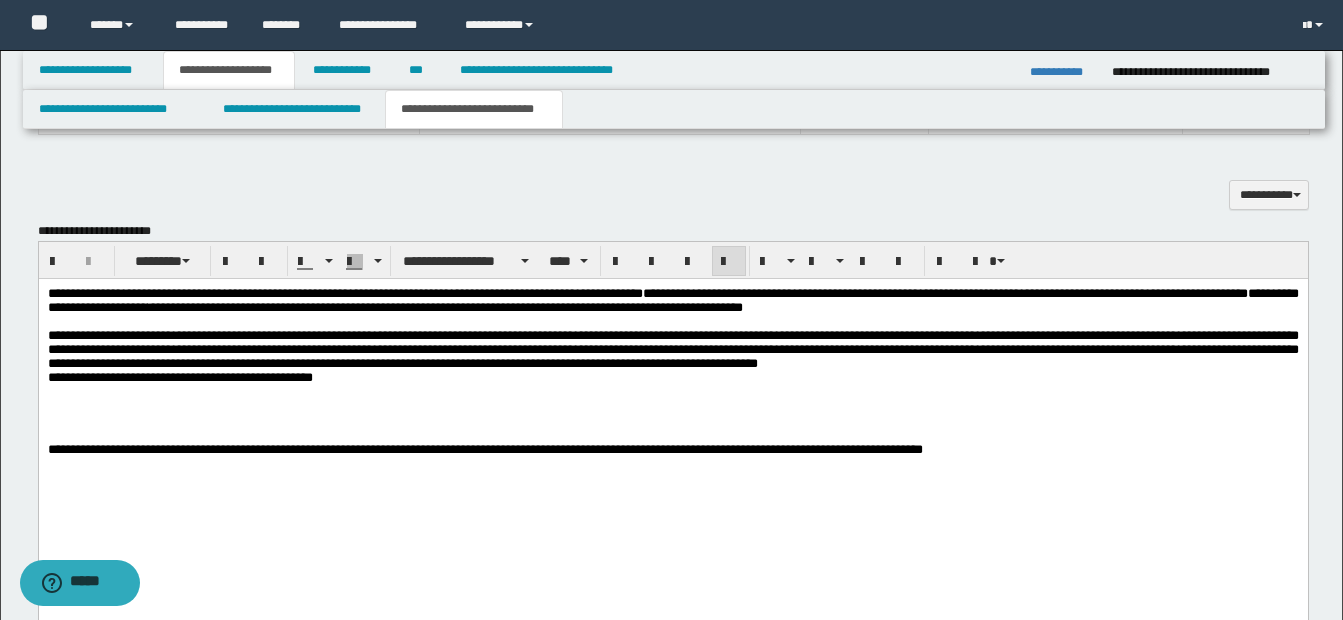 click on "**********" at bounding box center (672, 378) 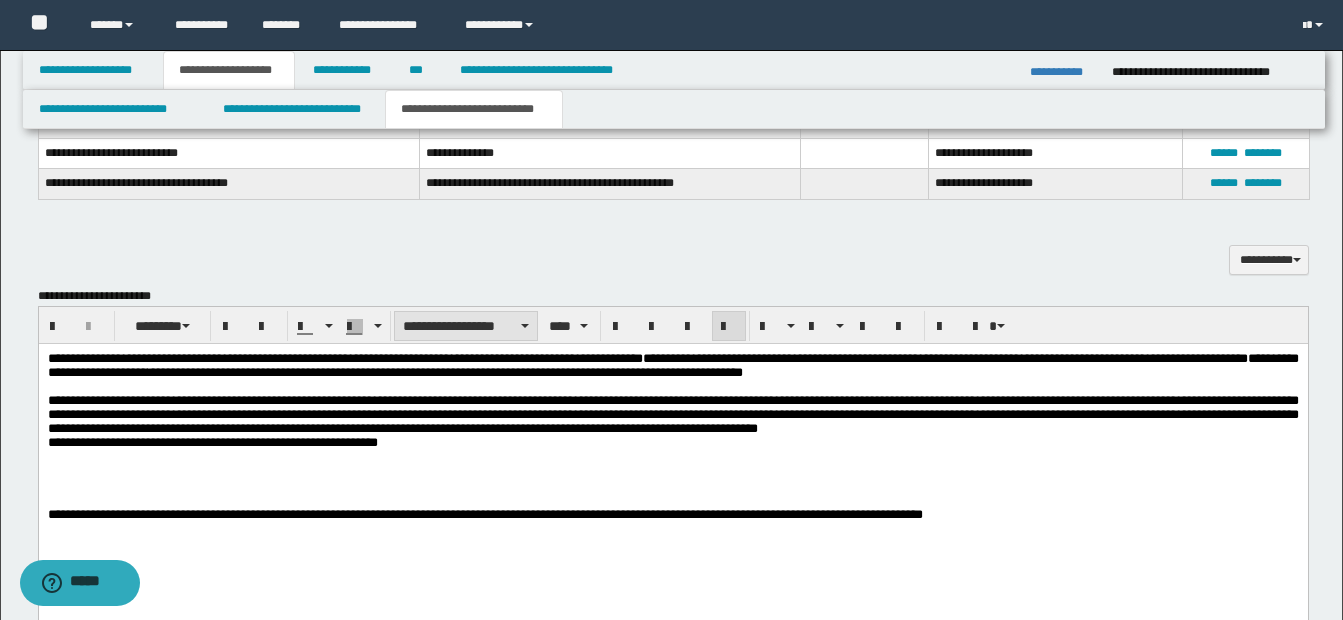 scroll, scrollTop: 998, scrollLeft: 0, axis: vertical 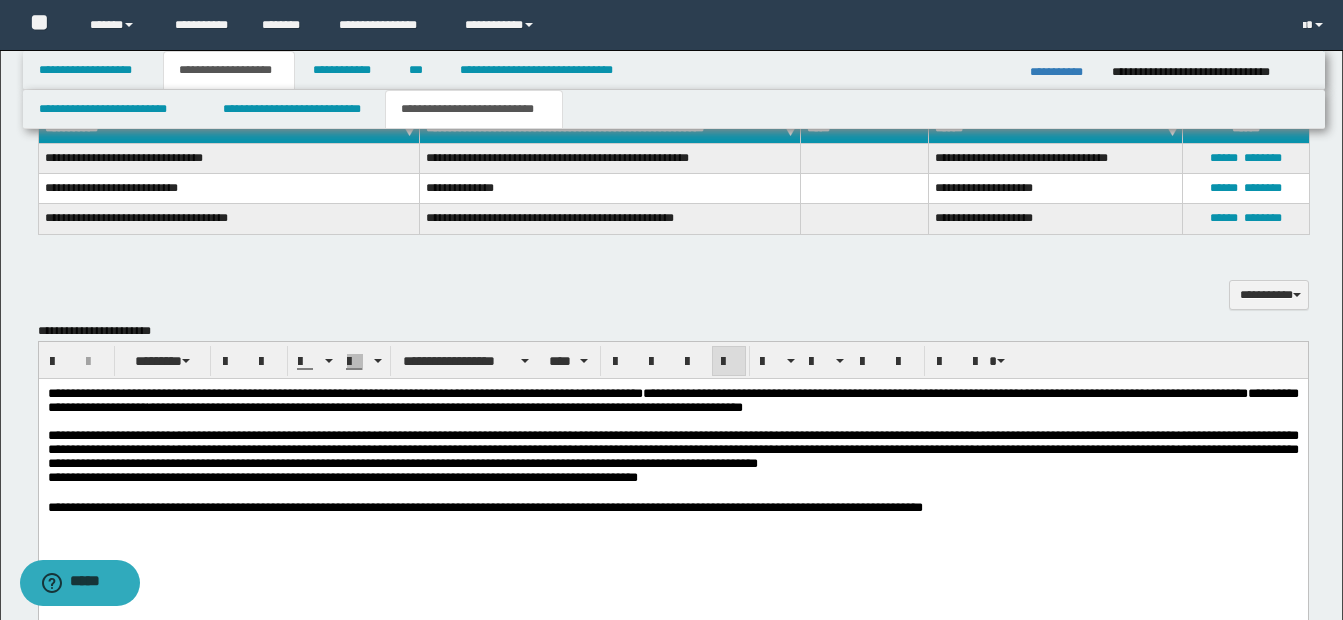 click on "**********" at bounding box center [672, 498] 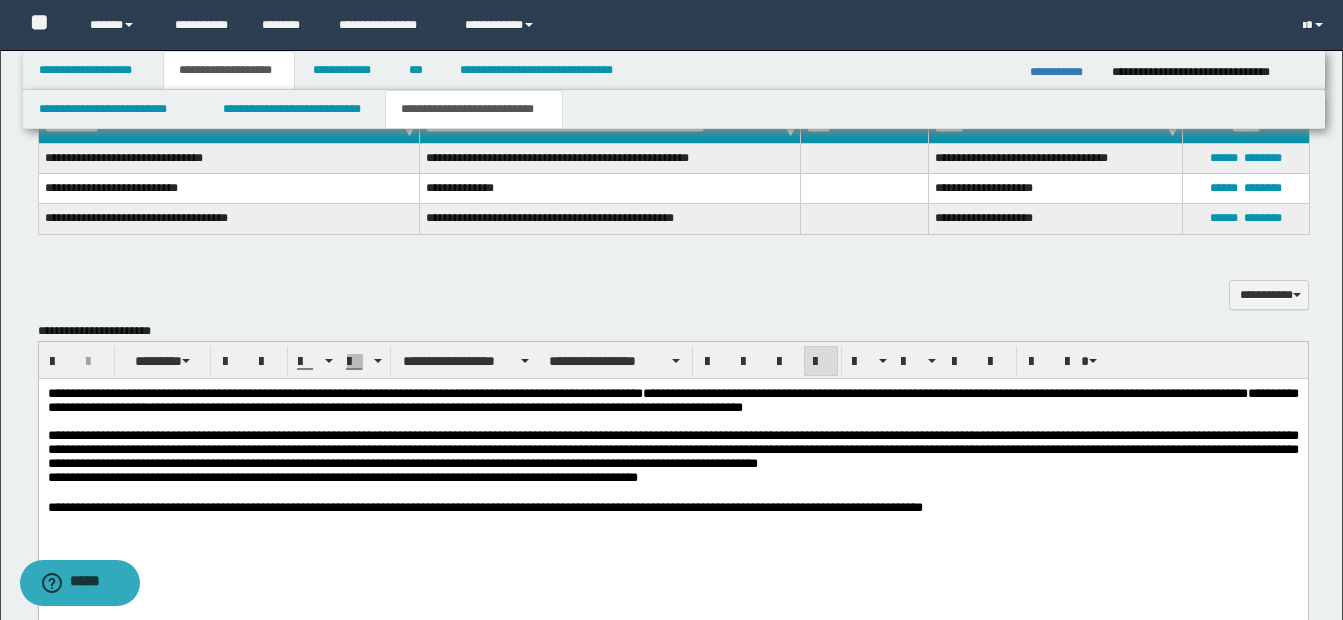 click on "**********" at bounding box center (672, 508) 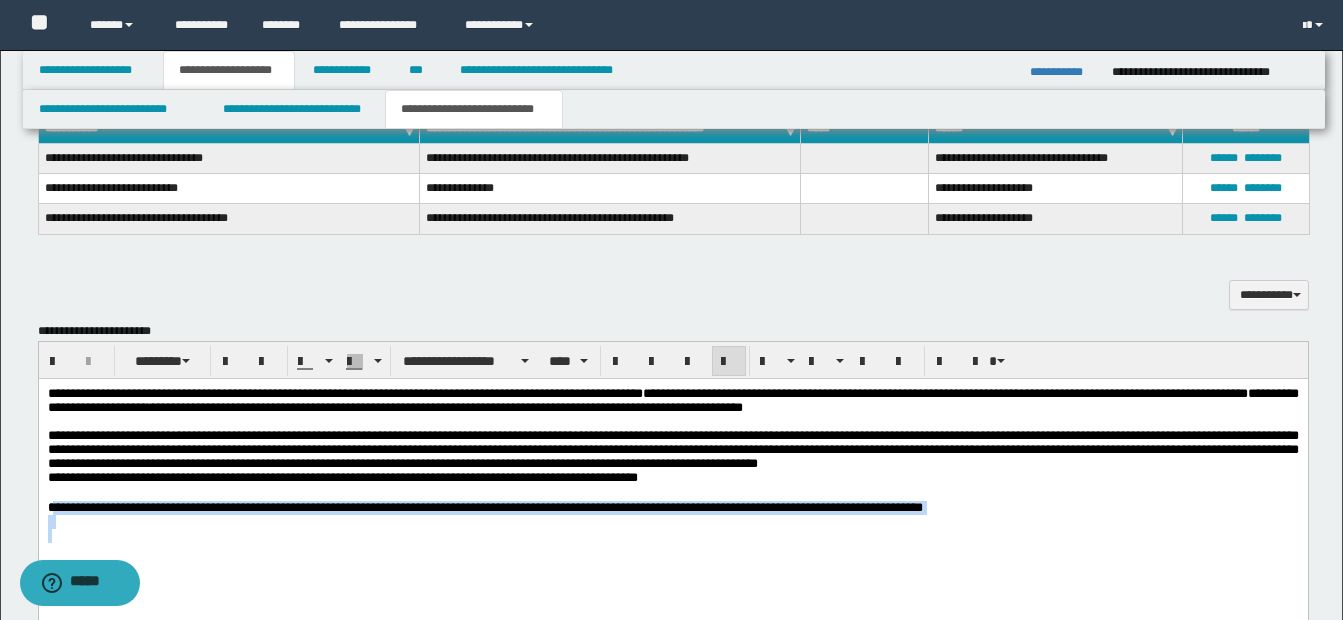 drag, startPoint x: 51, startPoint y: 525, endPoint x: 933, endPoint y: 554, distance: 882.4766 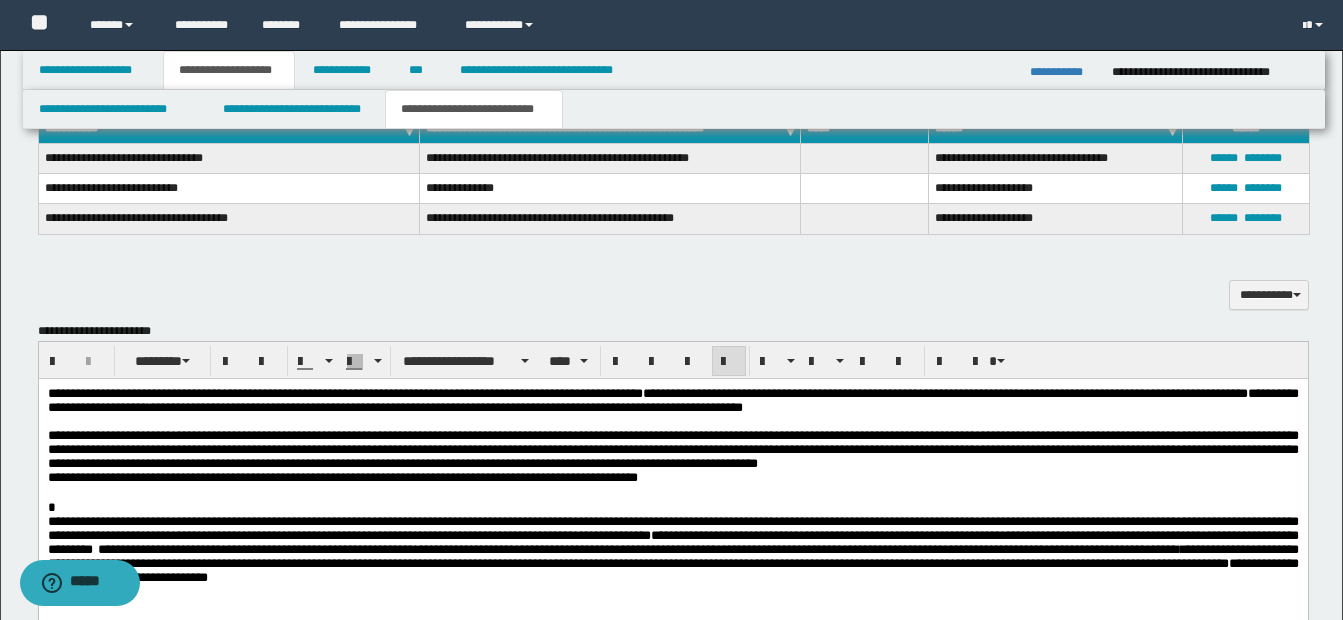 click on "**********" at bounding box center (672, 478) 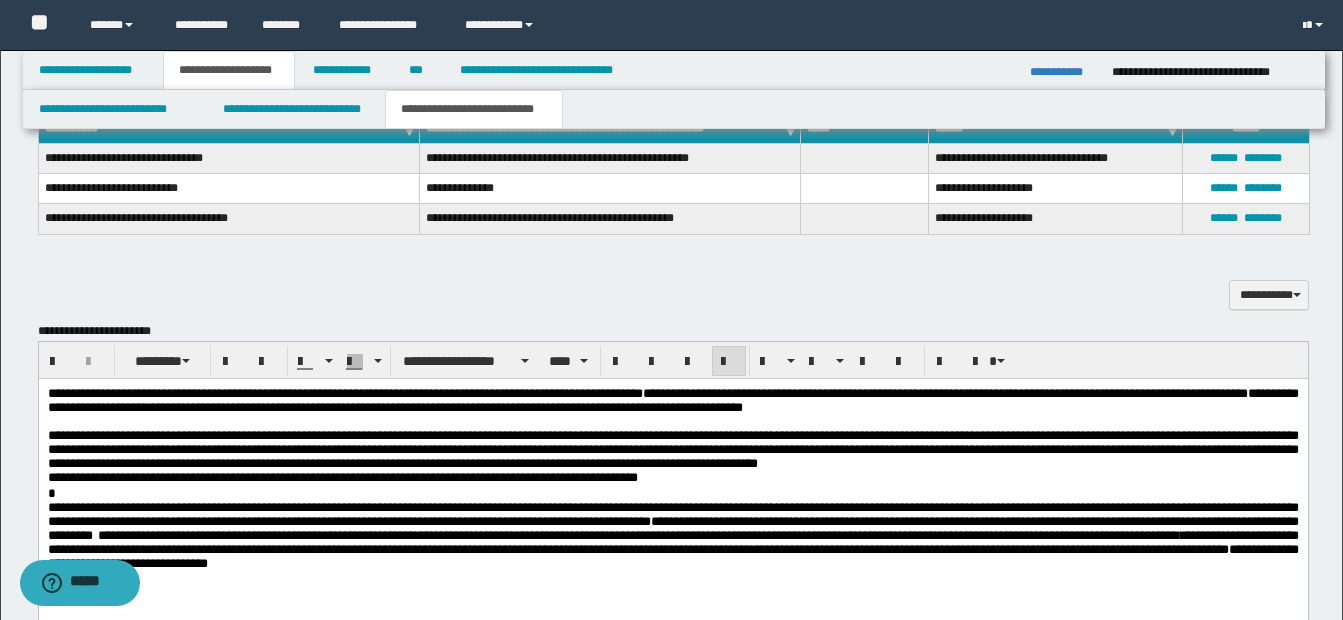 click on "*" at bounding box center (672, 494) 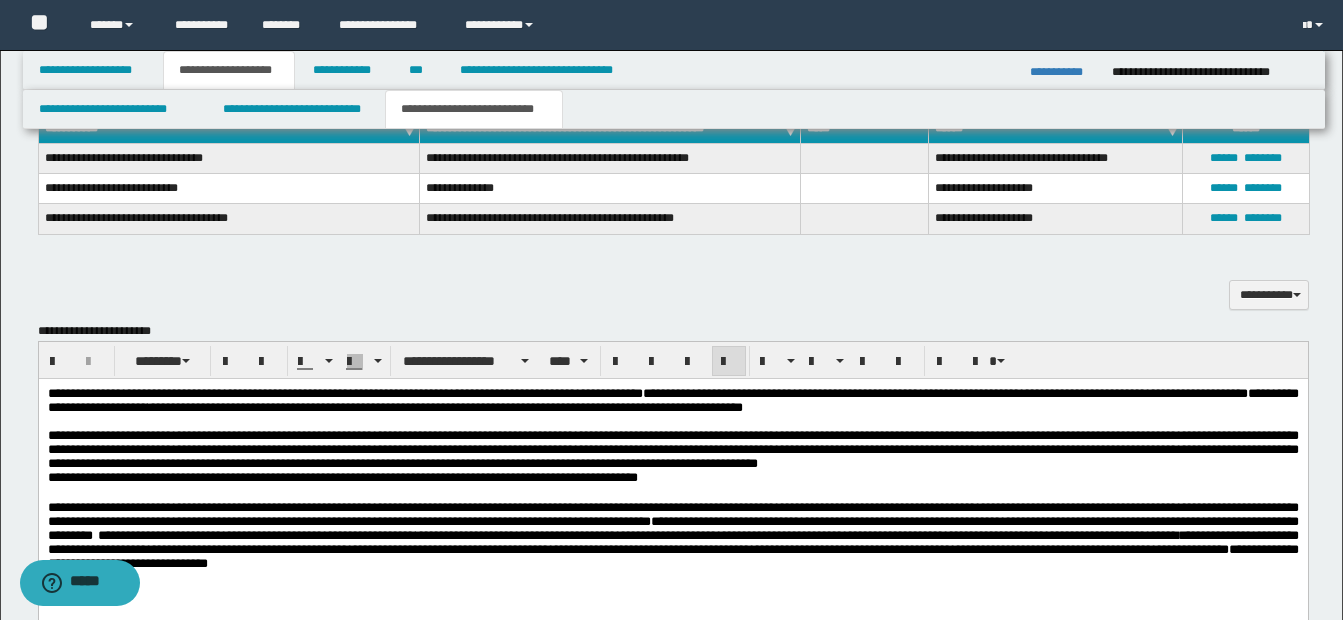 click on "**********" at bounding box center [672, 535] 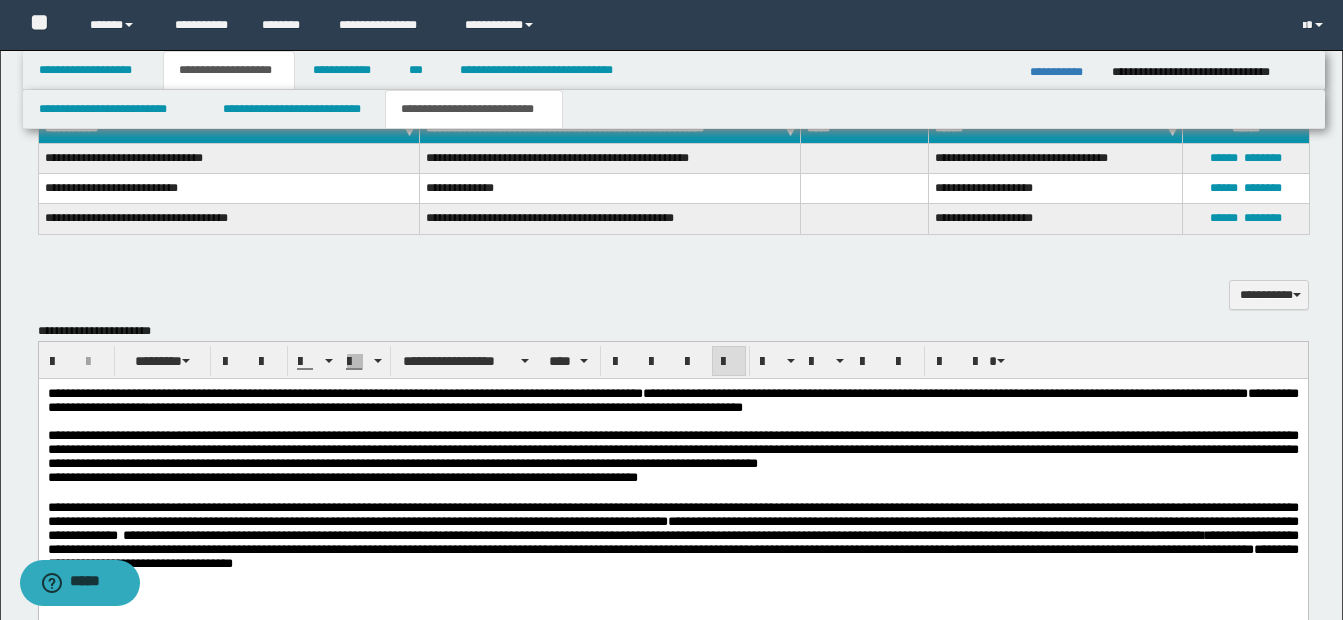click at bounding box center [672, 494] 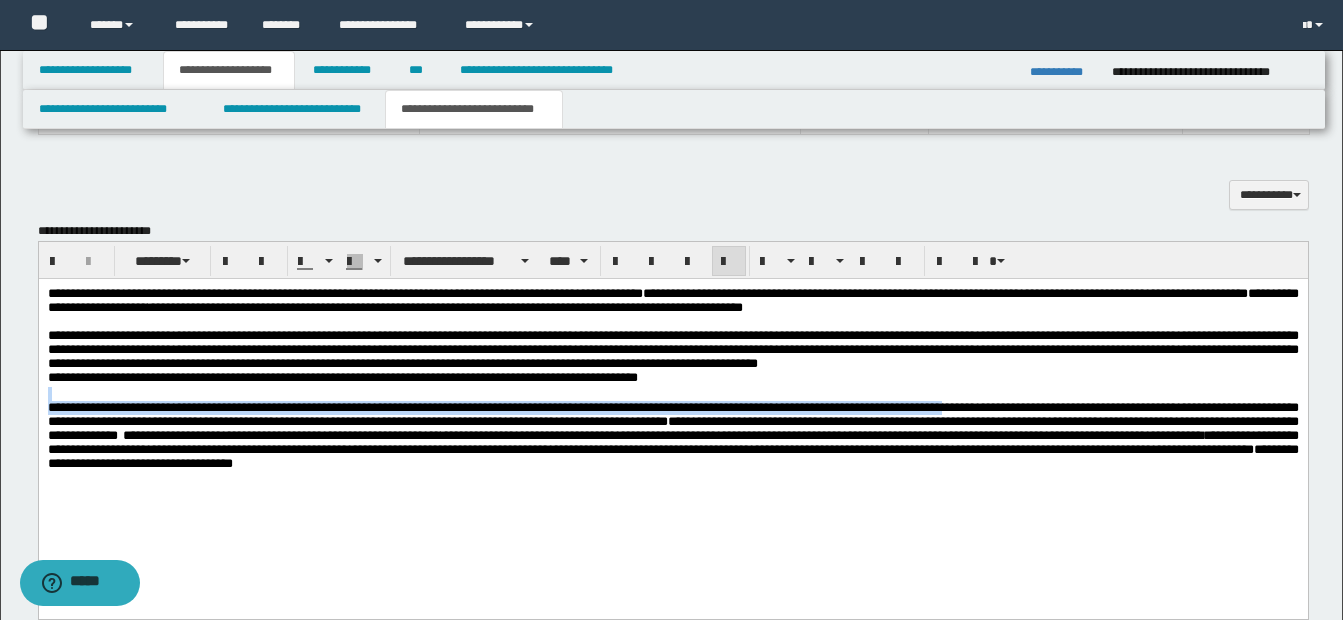 click on "**********" at bounding box center (672, 411) 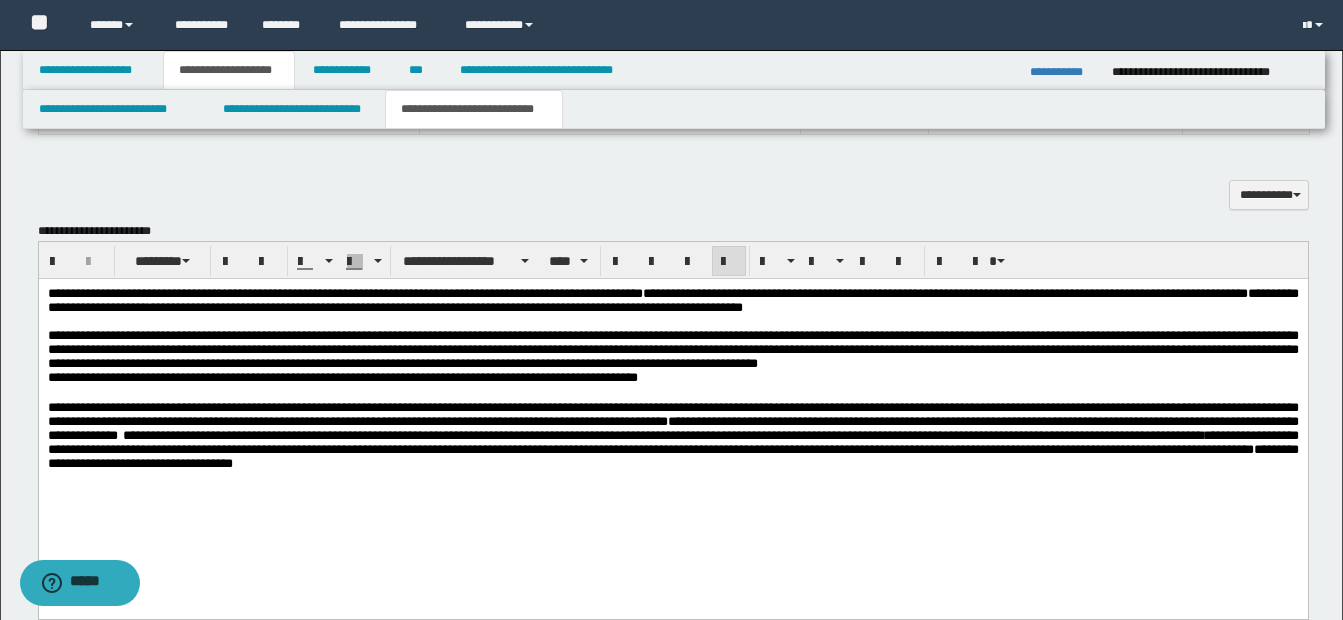 click on "**********" at bounding box center (672, 436) 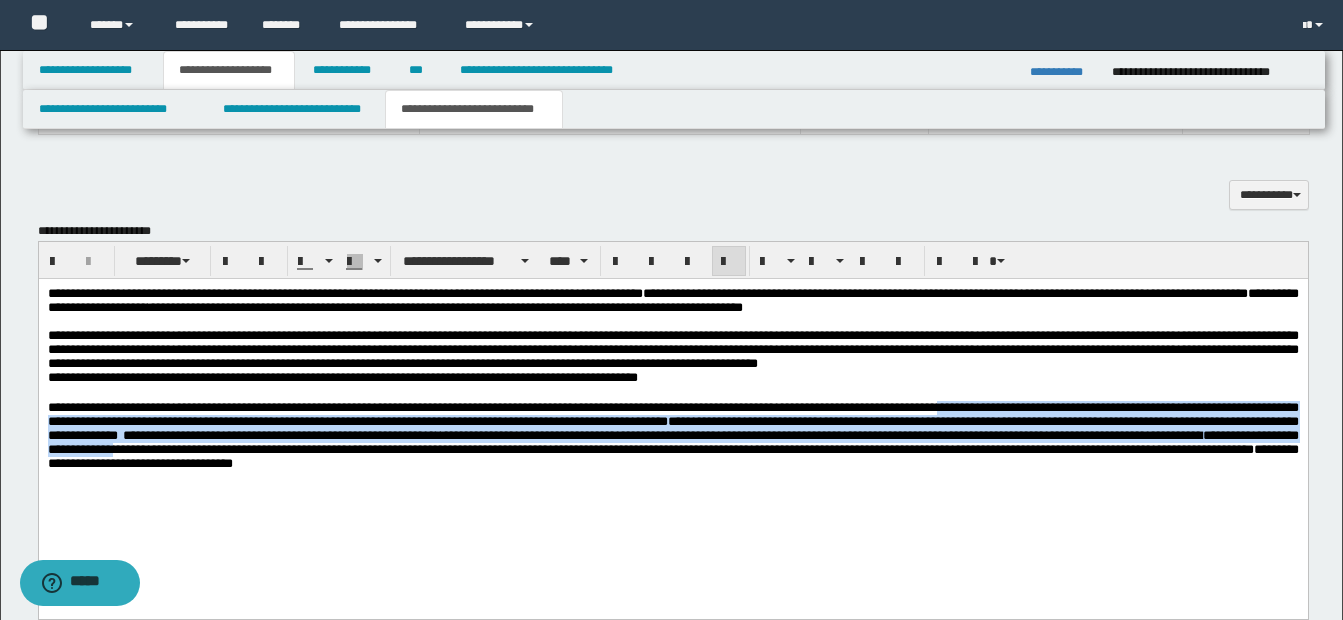 drag, startPoint x: 977, startPoint y: 421, endPoint x: 347, endPoint y: 465, distance: 631.53467 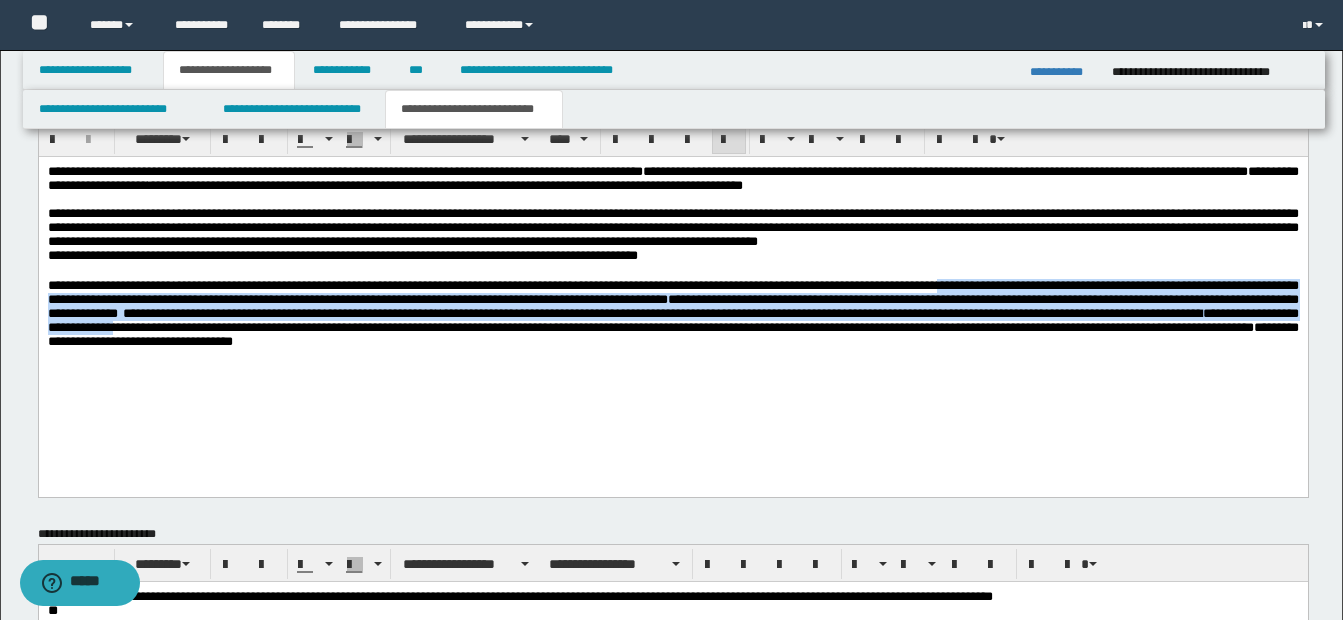 scroll, scrollTop: 1298, scrollLeft: 0, axis: vertical 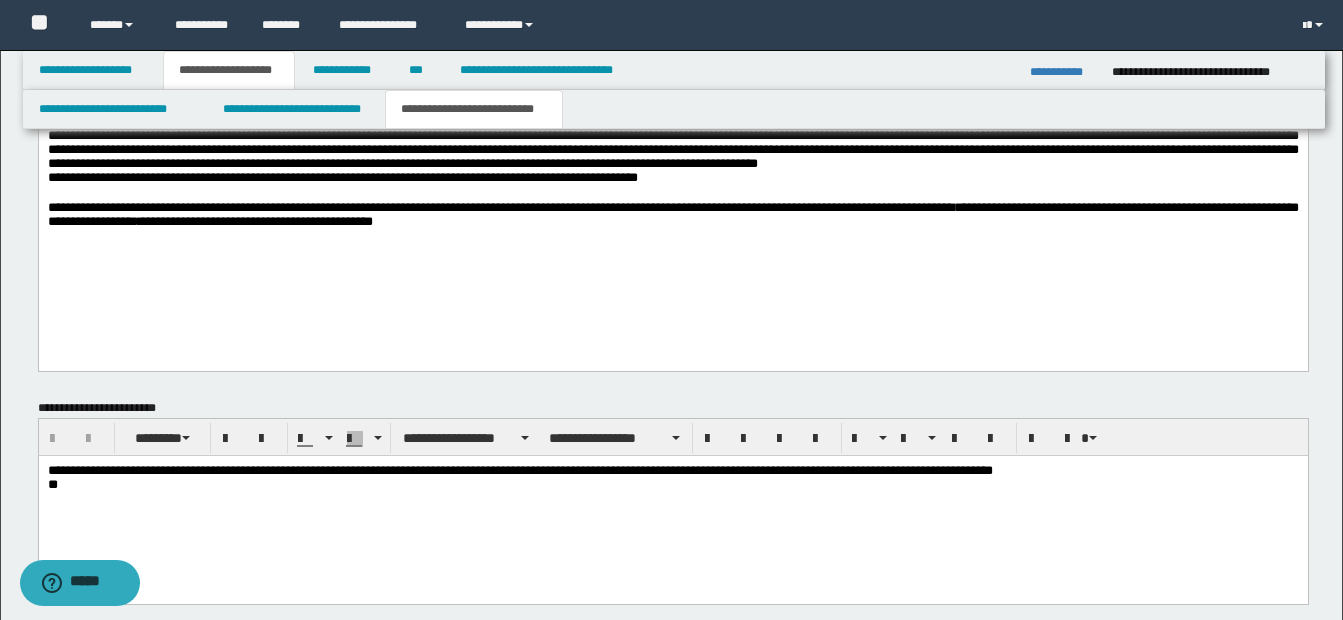 click on "**********" at bounding box center (672, 215) 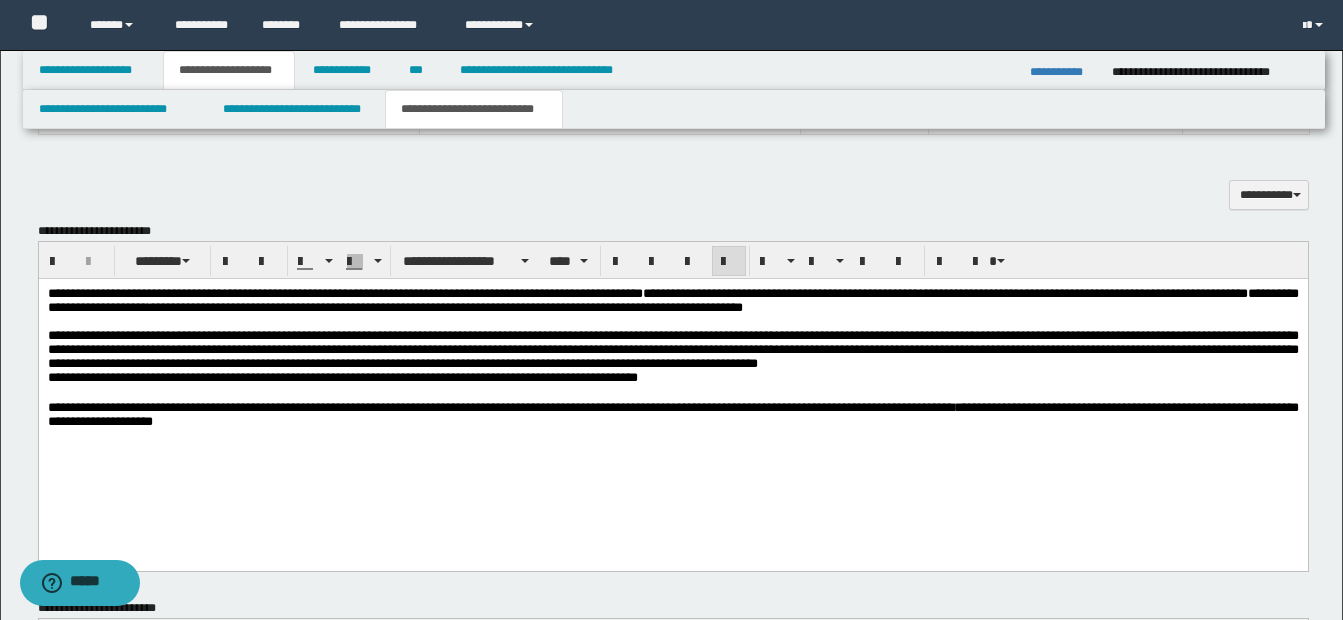 scroll, scrollTop: 798, scrollLeft: 0, axis: vertical 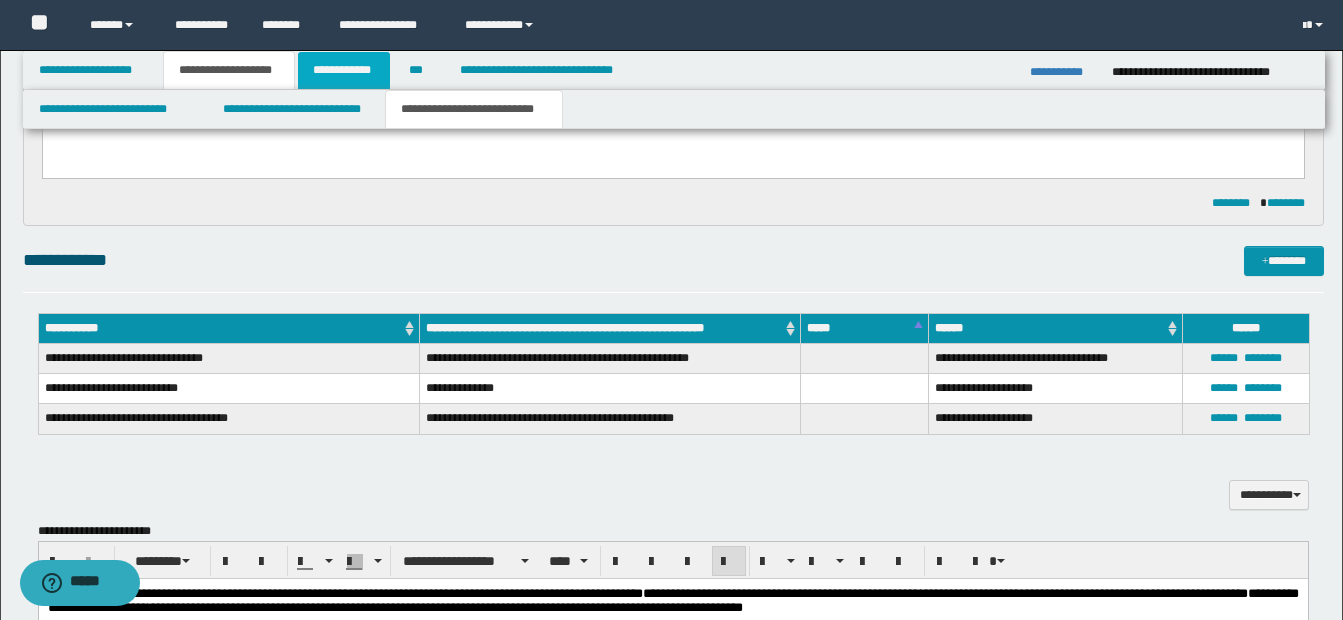 click on "**********" at bounding box center (344, 70) 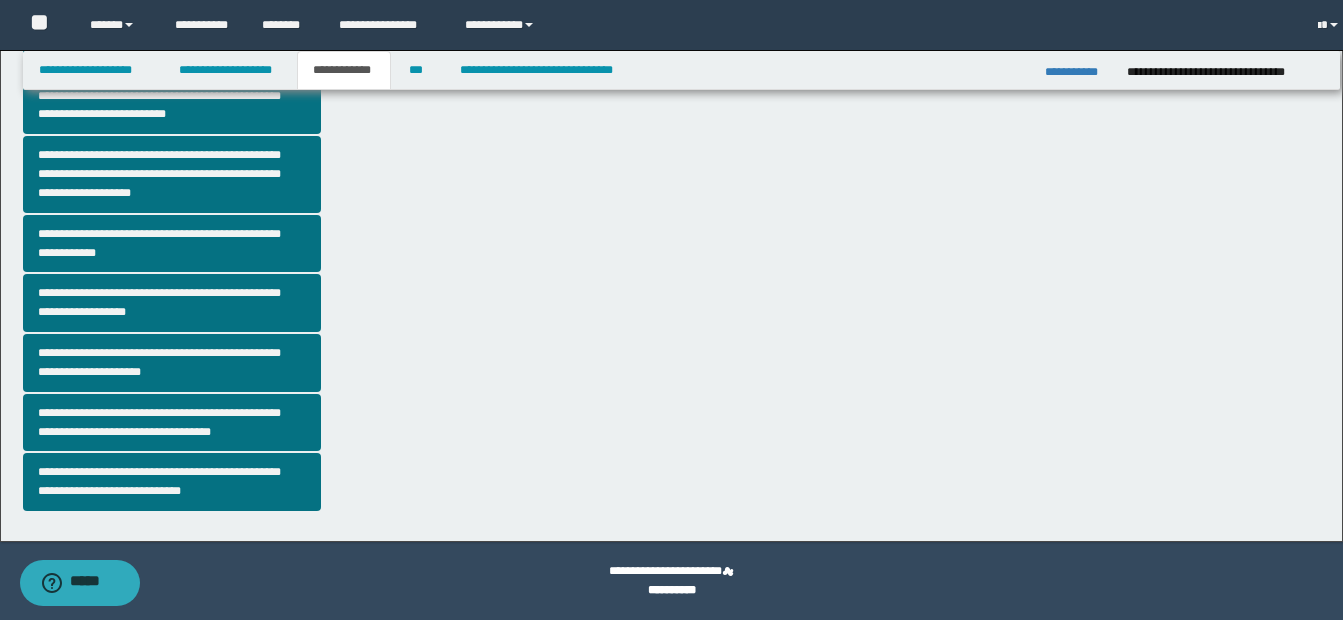 scroll, scrollTop: 529, scrollLeft: 0, axis: vertical 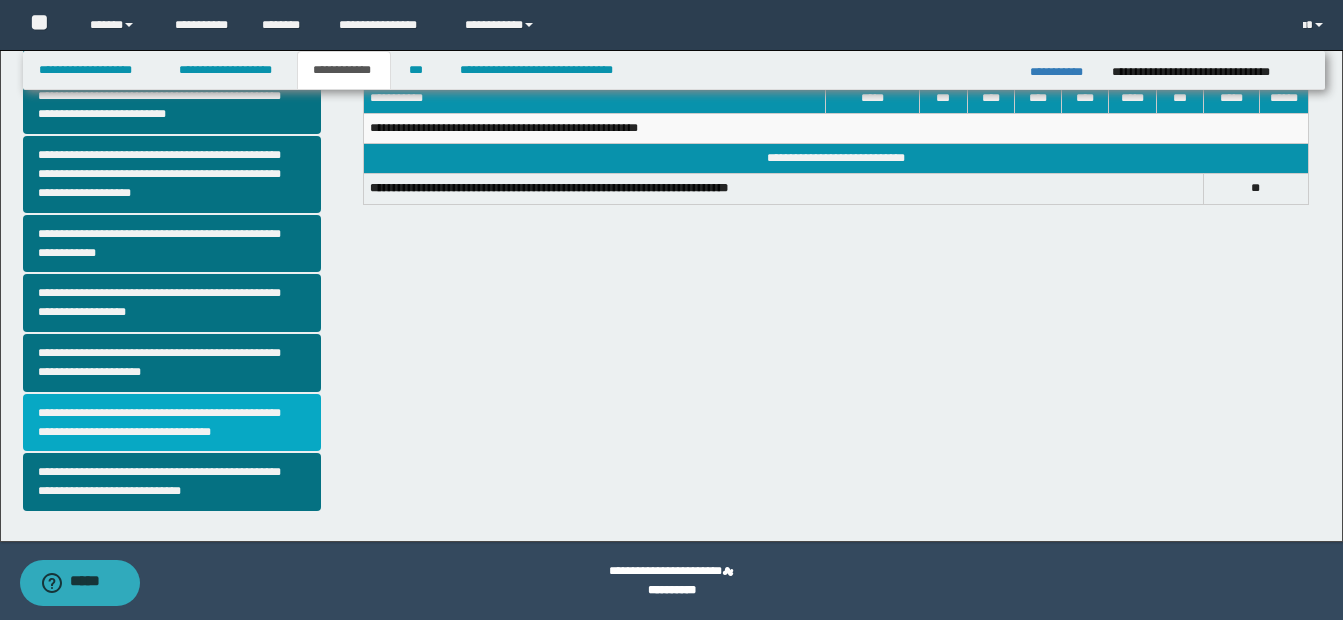 click on "**********" at bounding box center (172, 423) 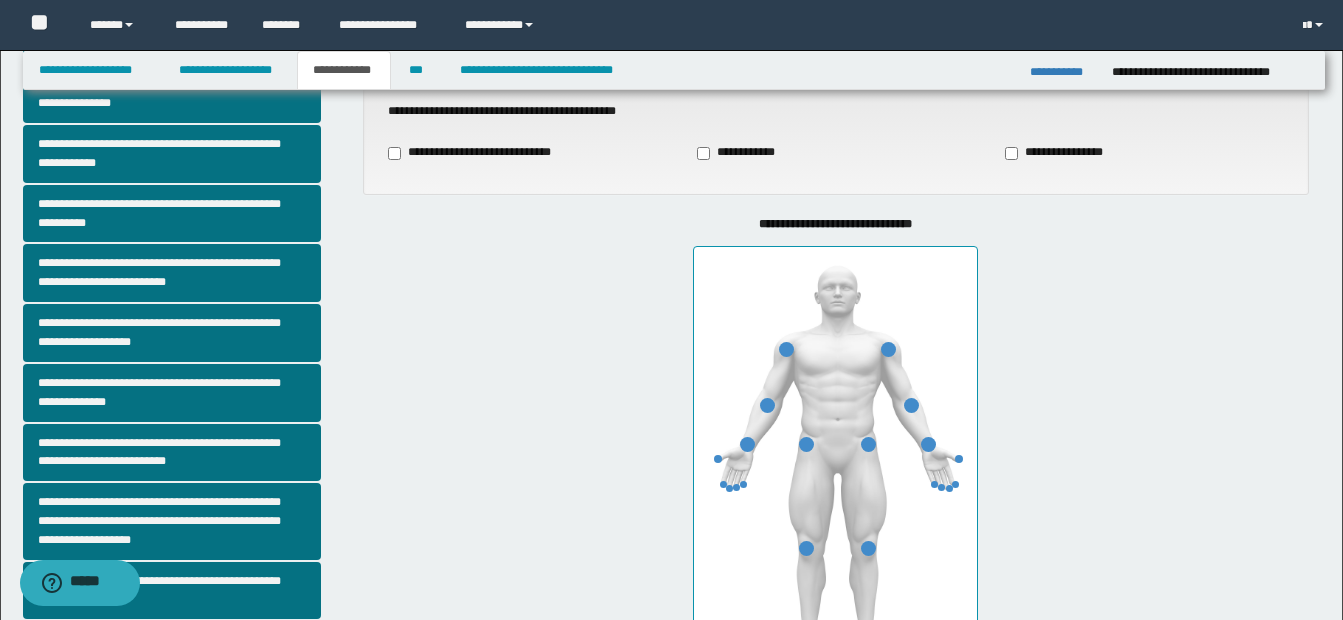 scroll, scrollTop: 200, scrollLeft: 0, axis: vertical 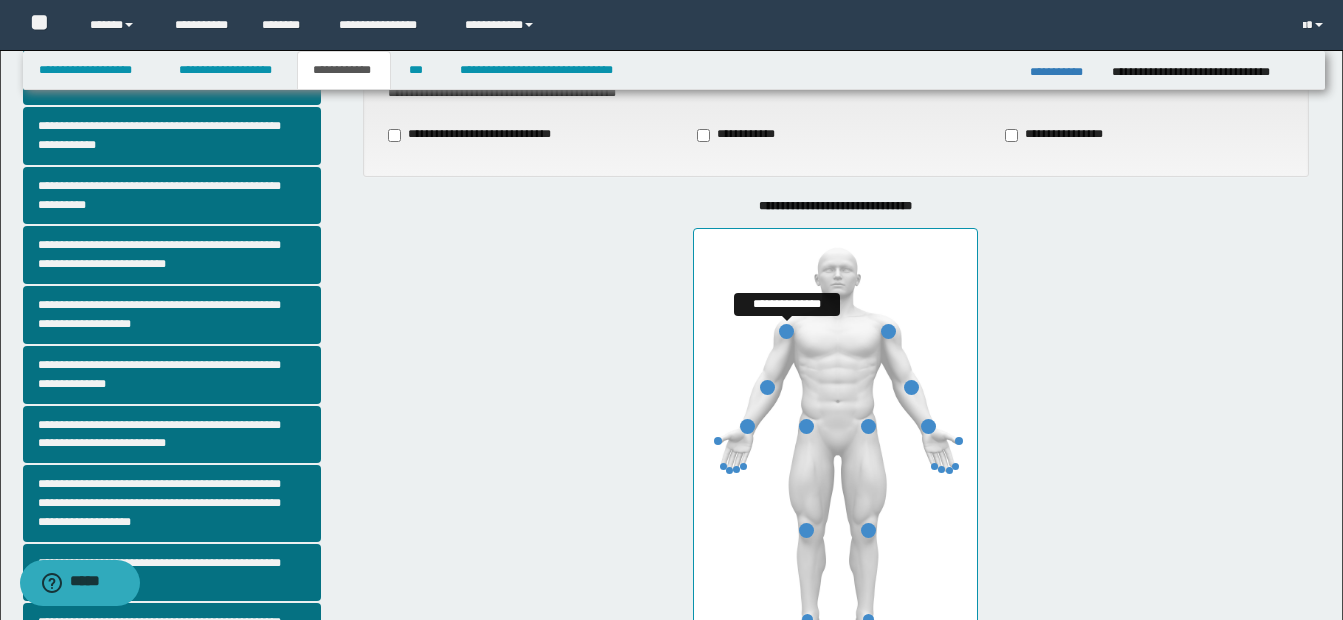 click at bounding box center (786, 331) 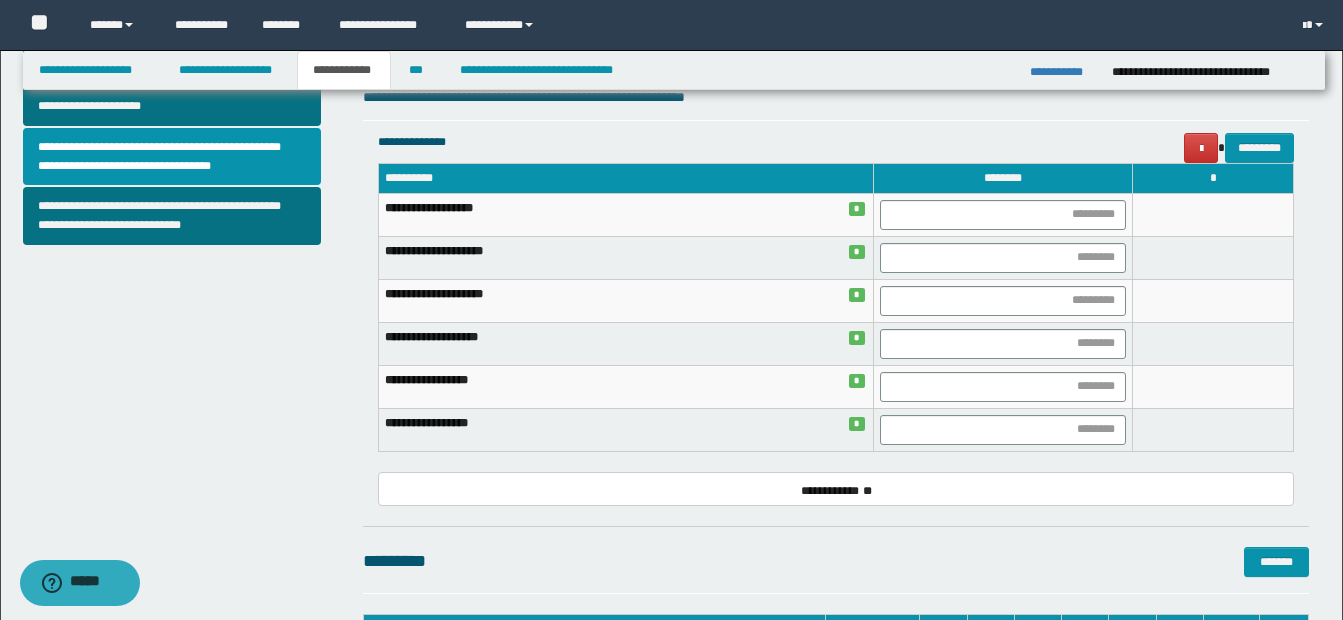 scroll, scrollTop: 800, scrollLeft: 0, axis: vertical 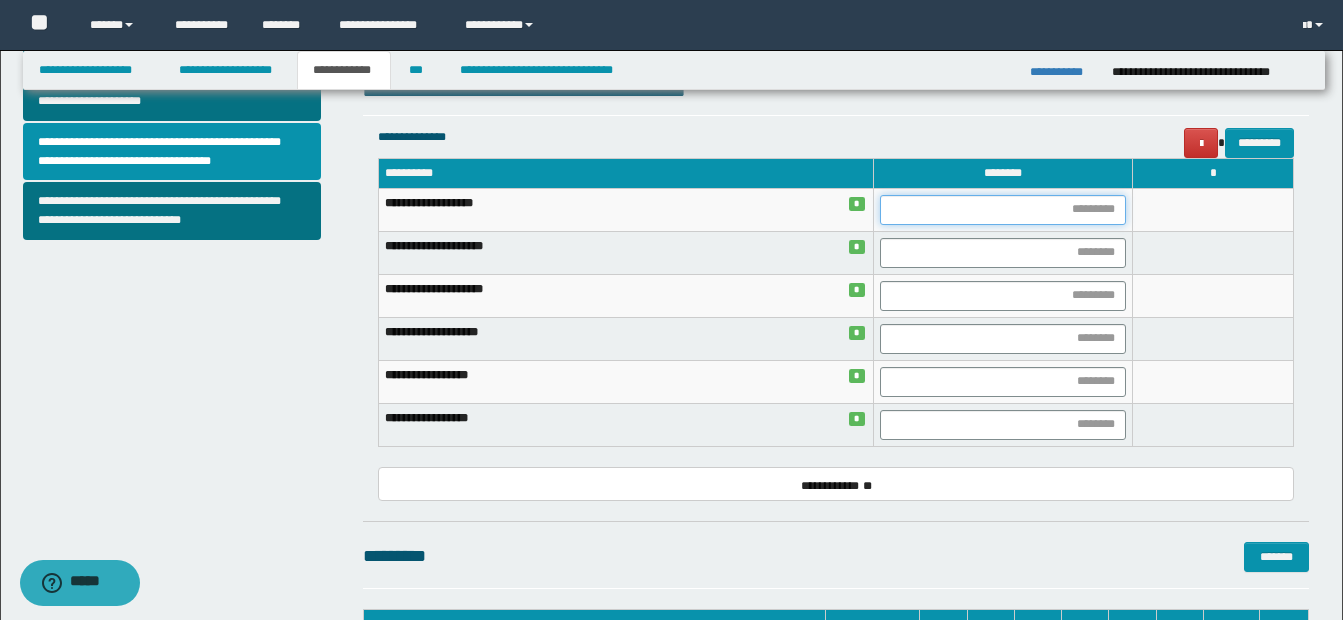 click at bounding box center (1003, 210) 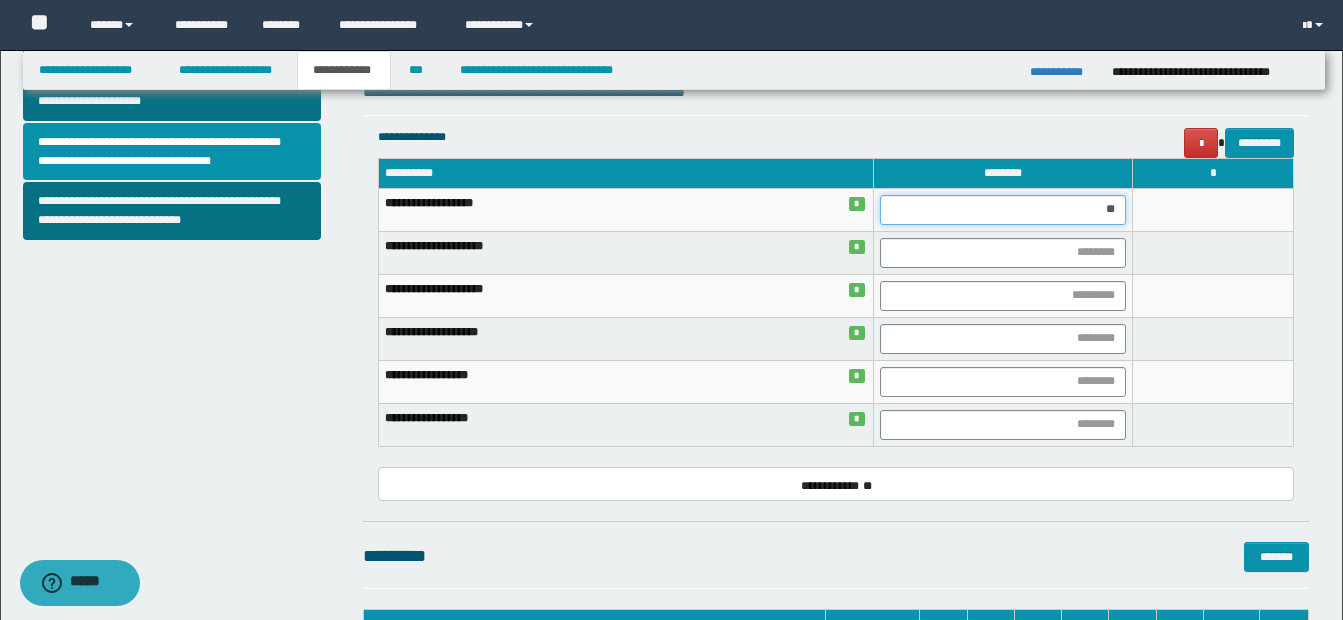 type on "***" 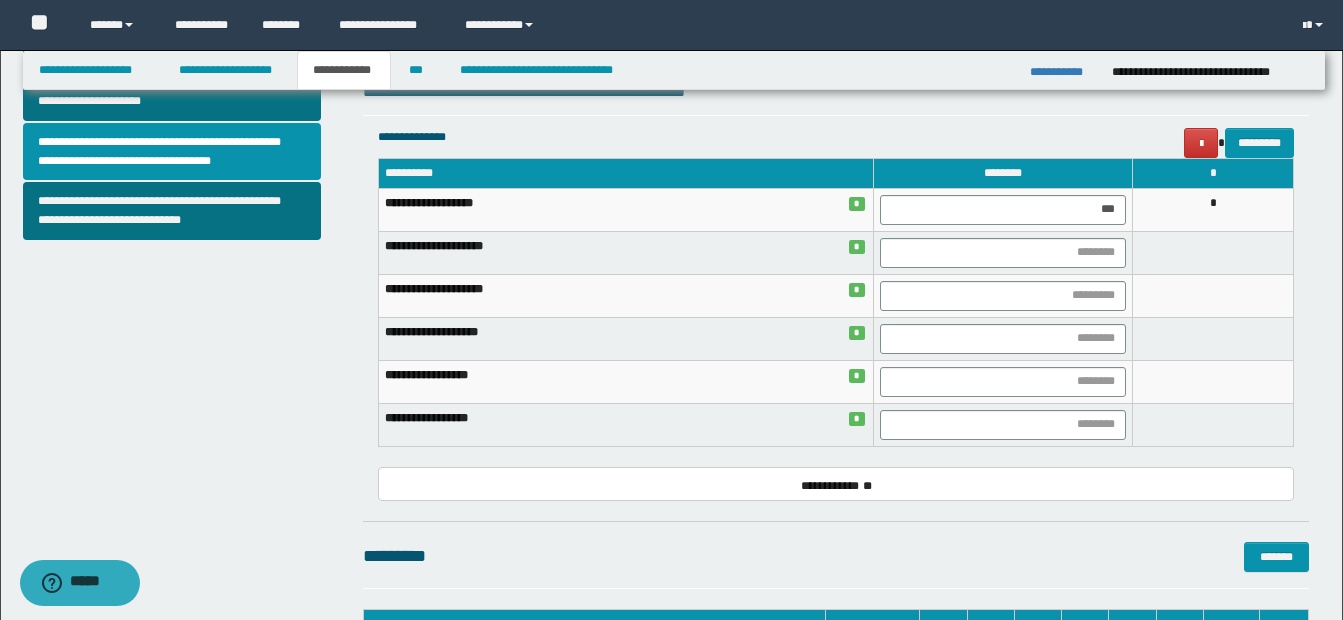click at bounding box center [1213, 252] 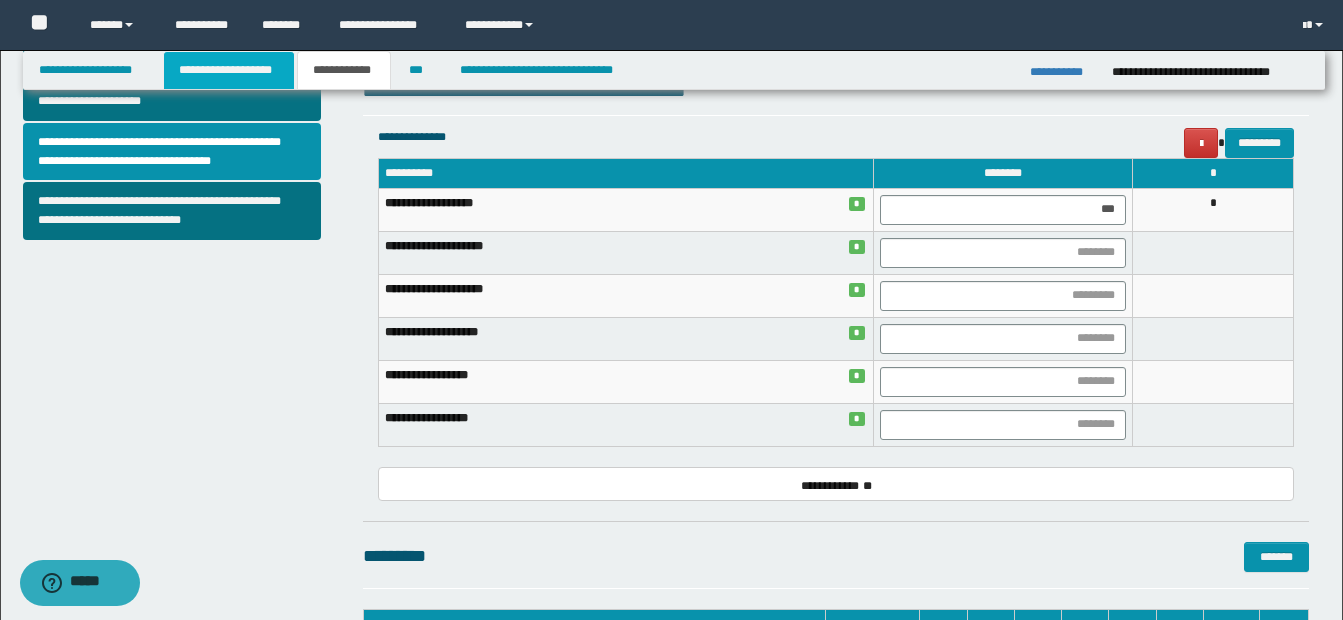 click on "**********" at bounding box center (229, 70) 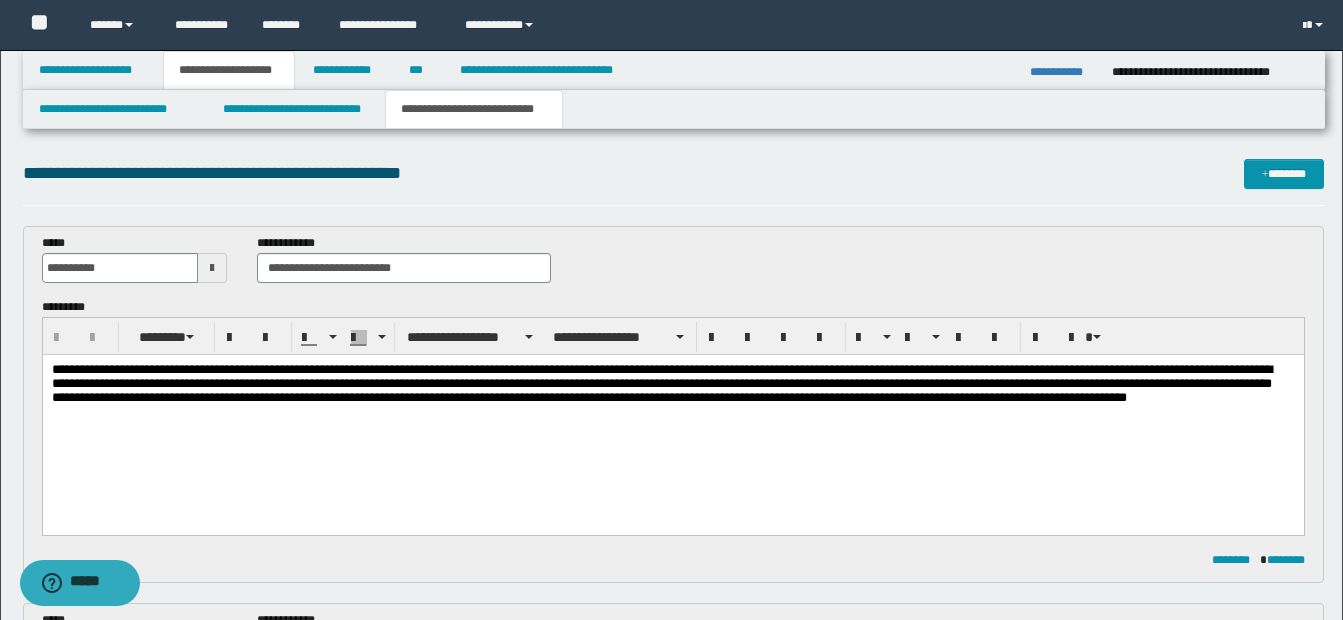 scroll, scrollTop: 400, scrollLeft: 0, axis: vertical 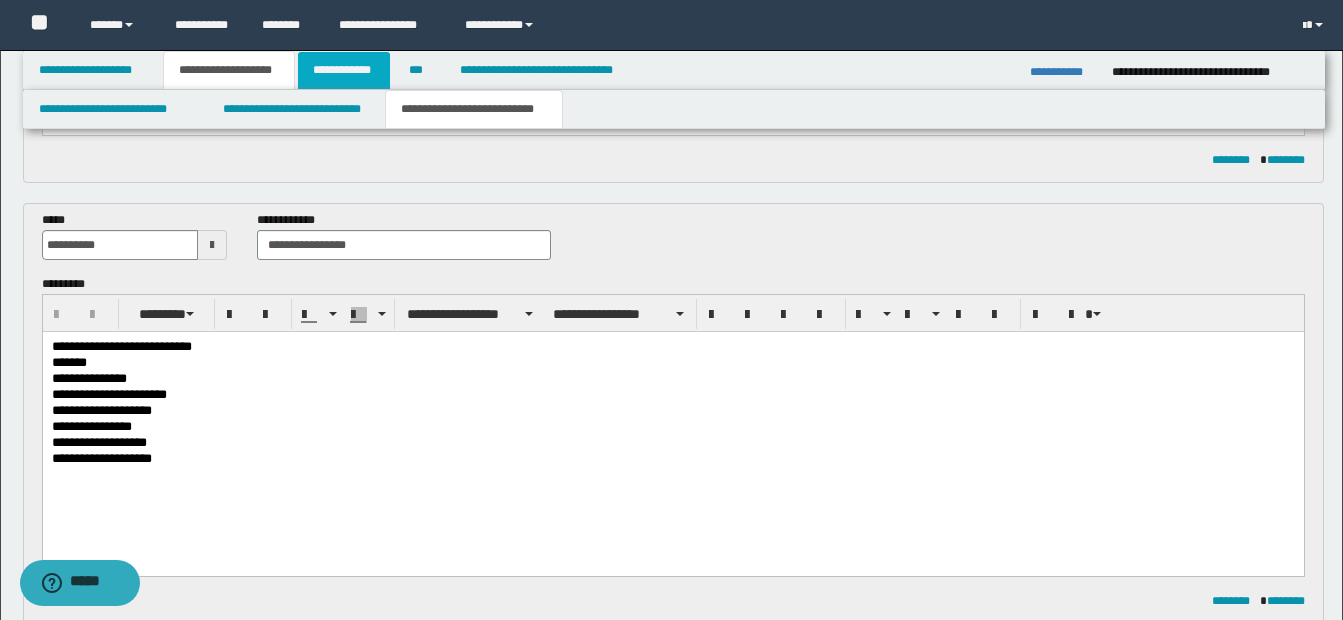 click on "**********" at bounding box center [344, 70] 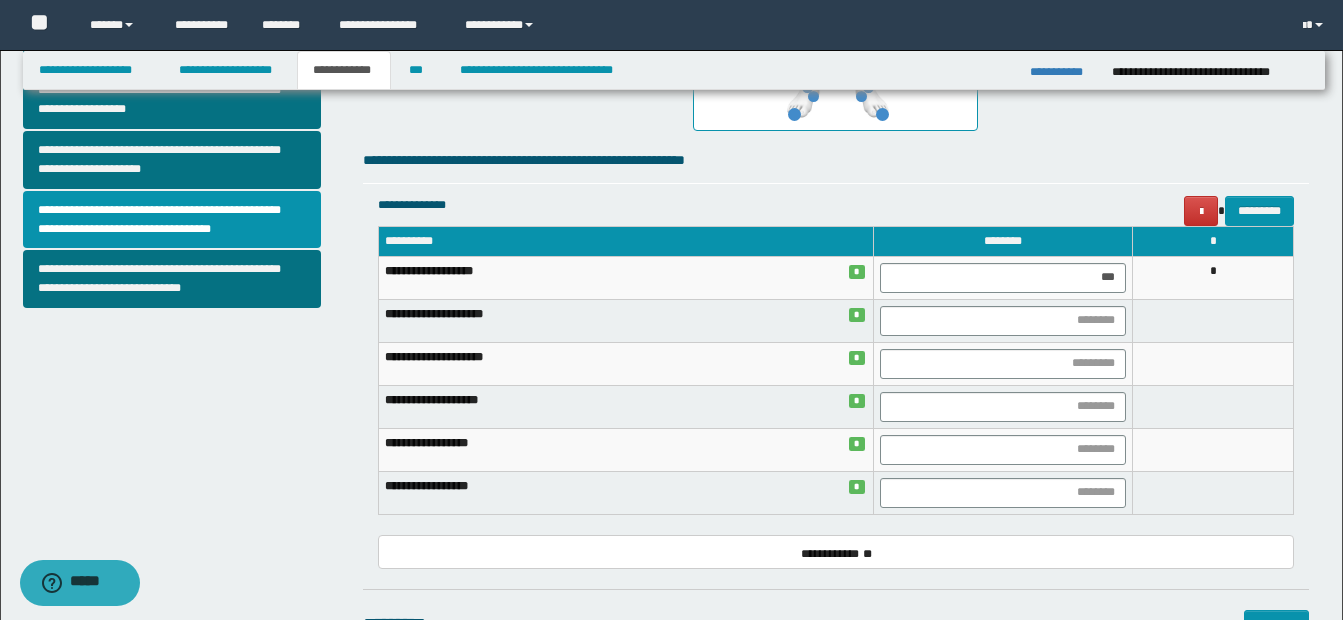 scroll, scrollTop: 669, scrollLeft: 0, axis: vertical 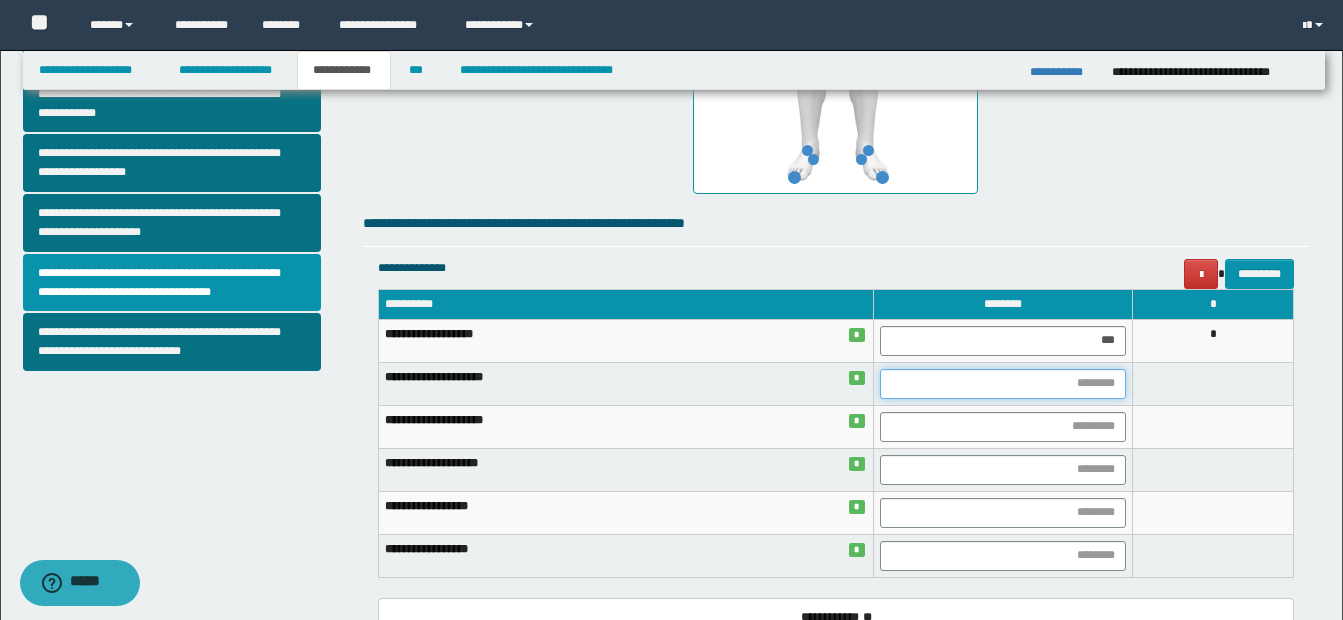 click at bounding box center [1003, 384] 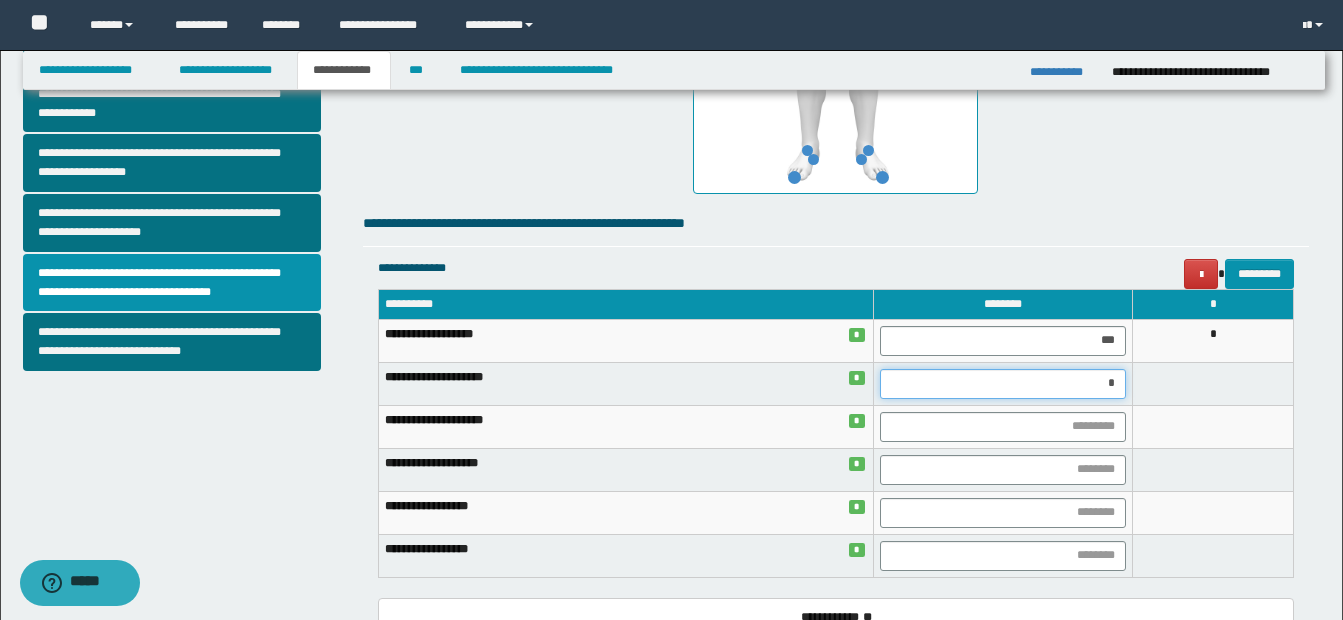 type on "**" 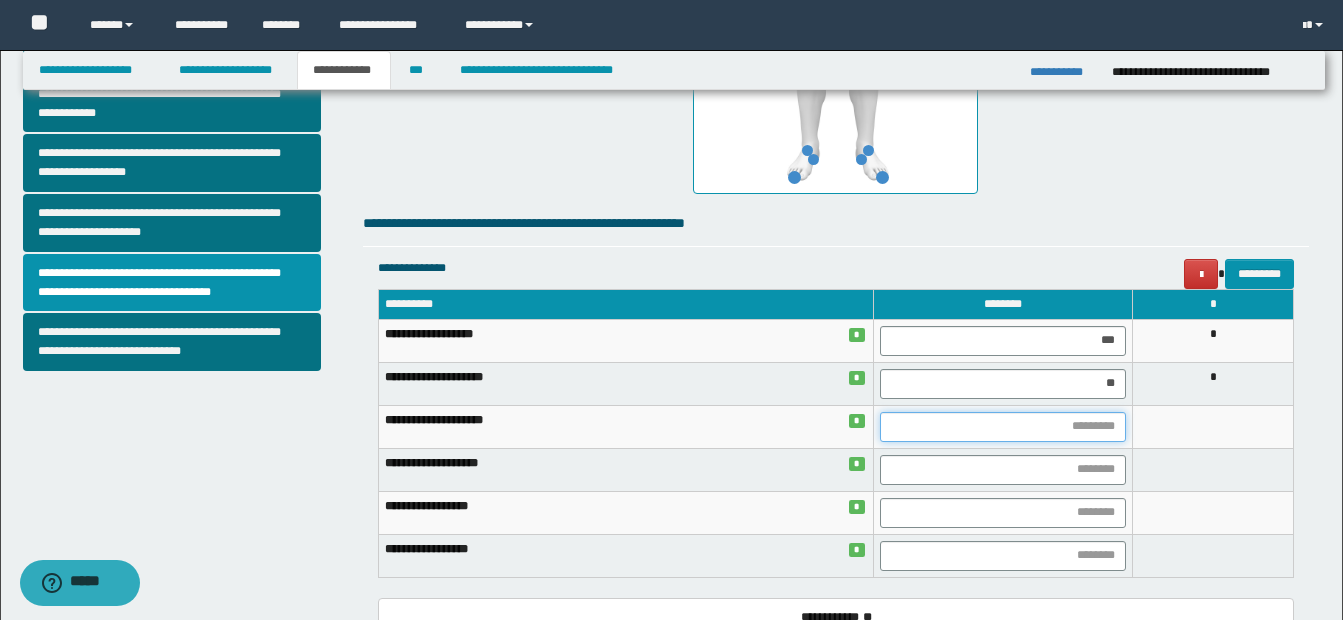 click at bounding box center [1003, 427] 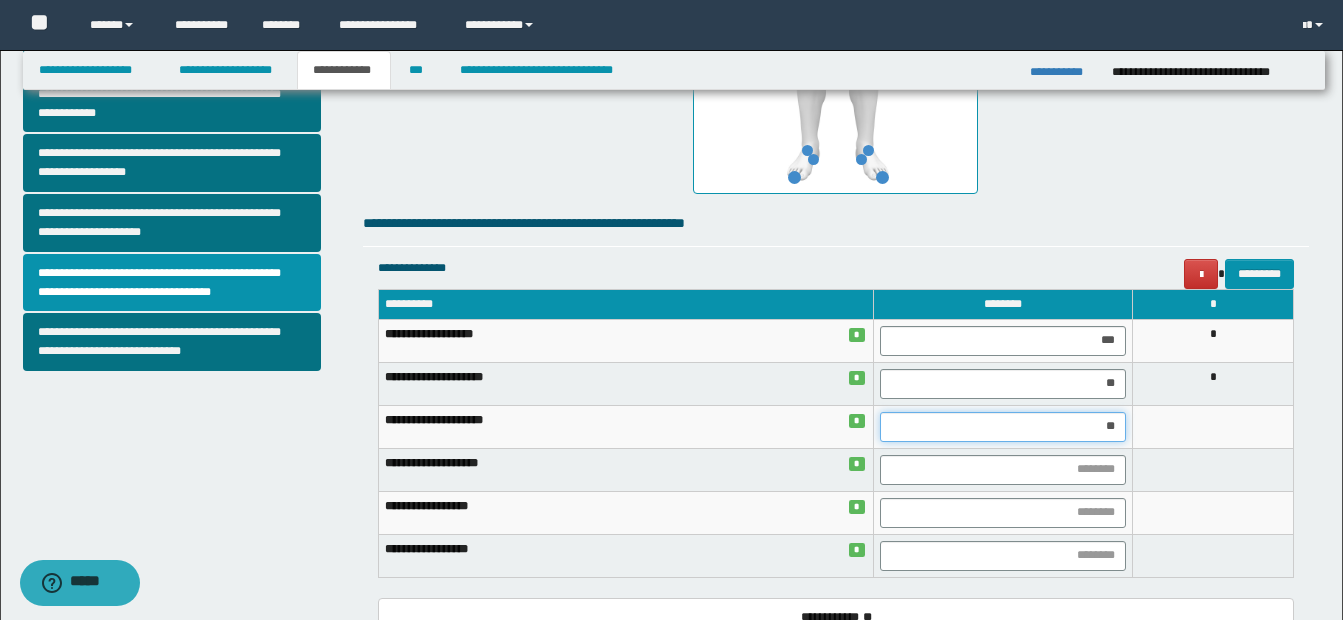 type on "***" 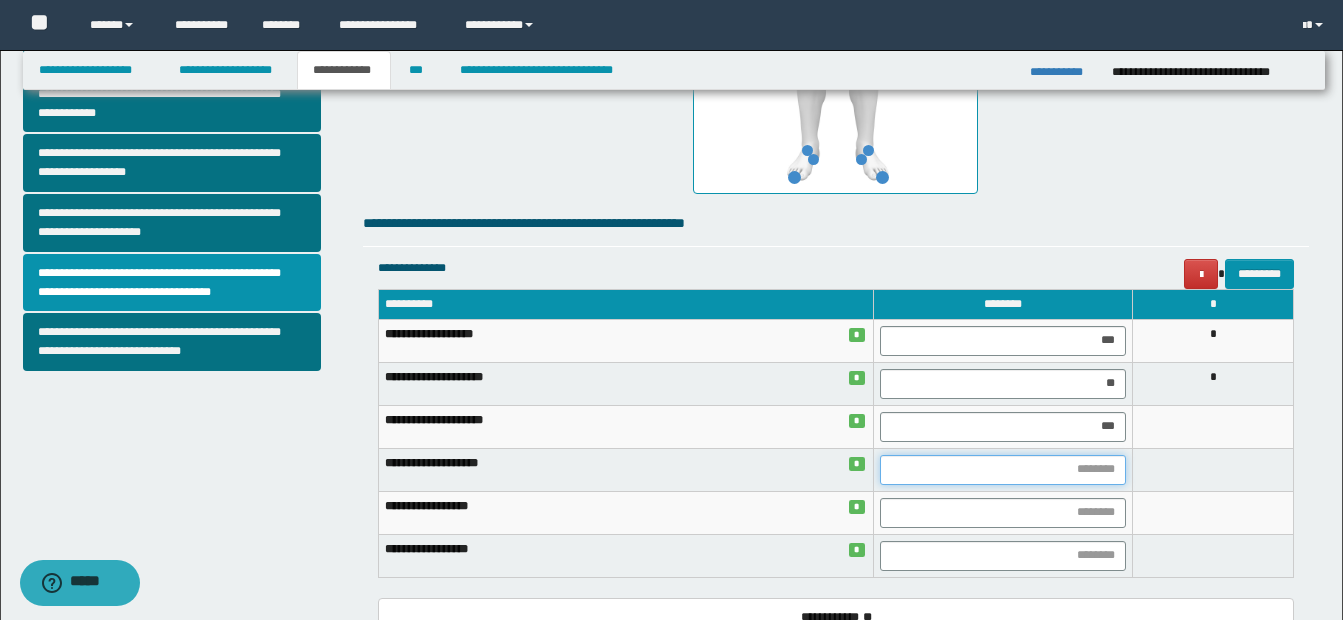 click at bounding box center (1003, 470) 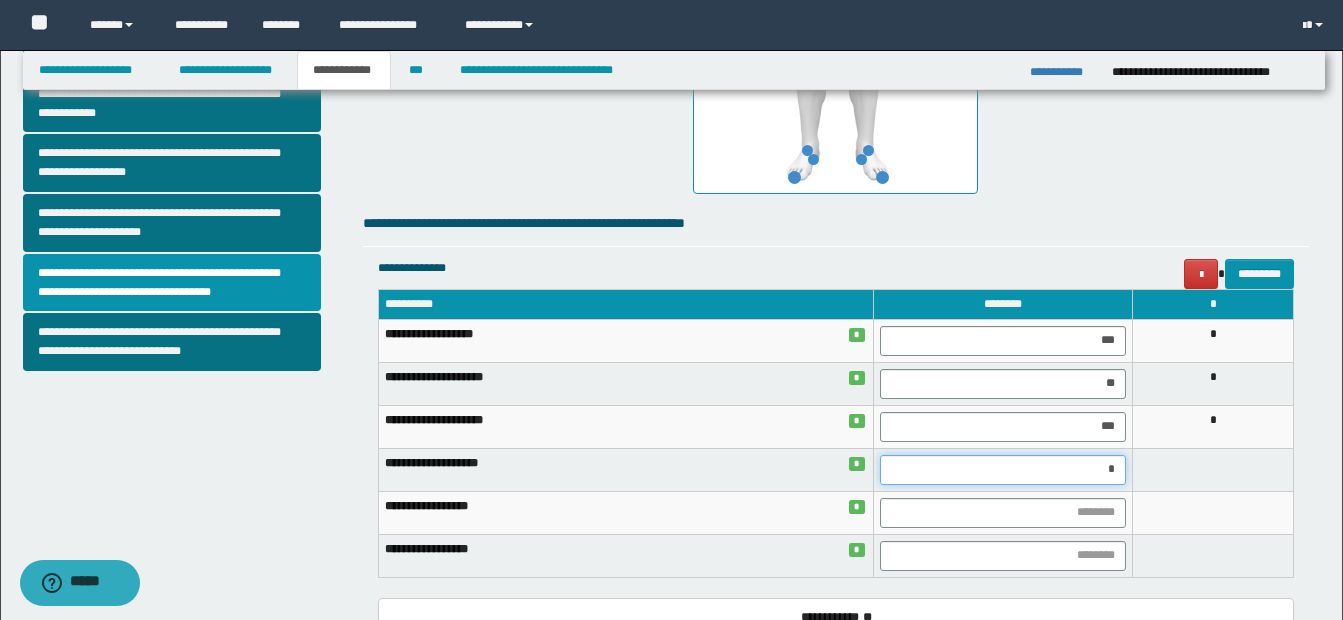 type on "**" 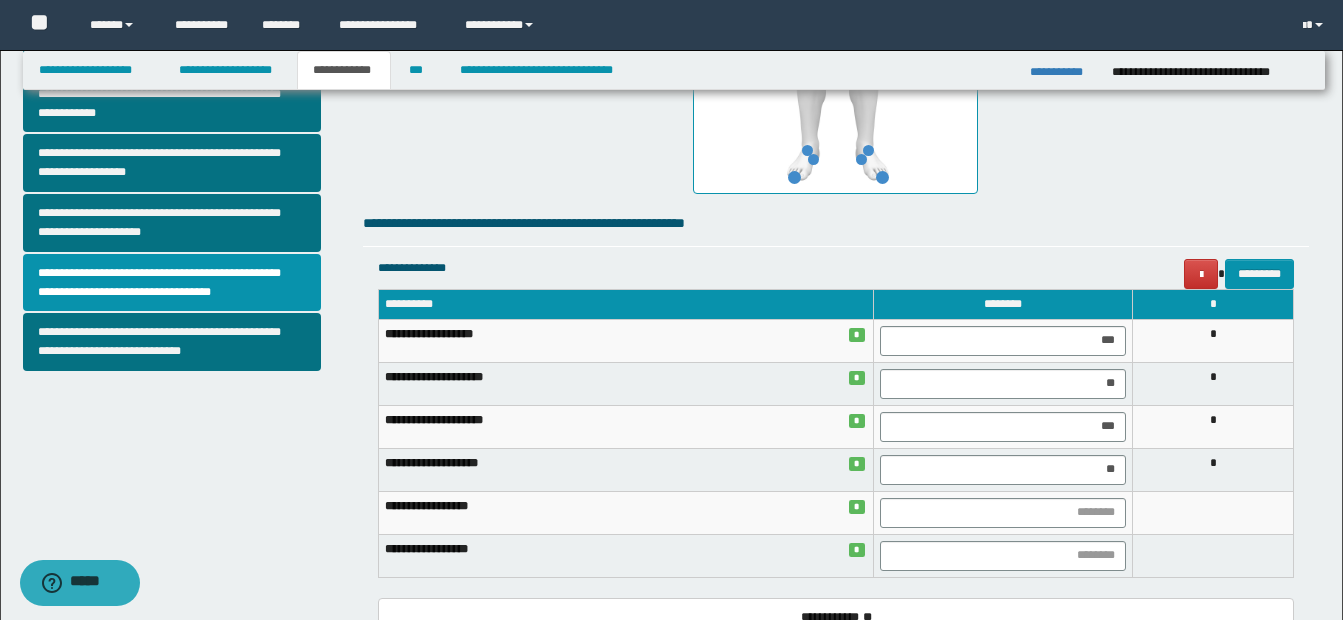 click on "*" at bounding box center [1213, 469] 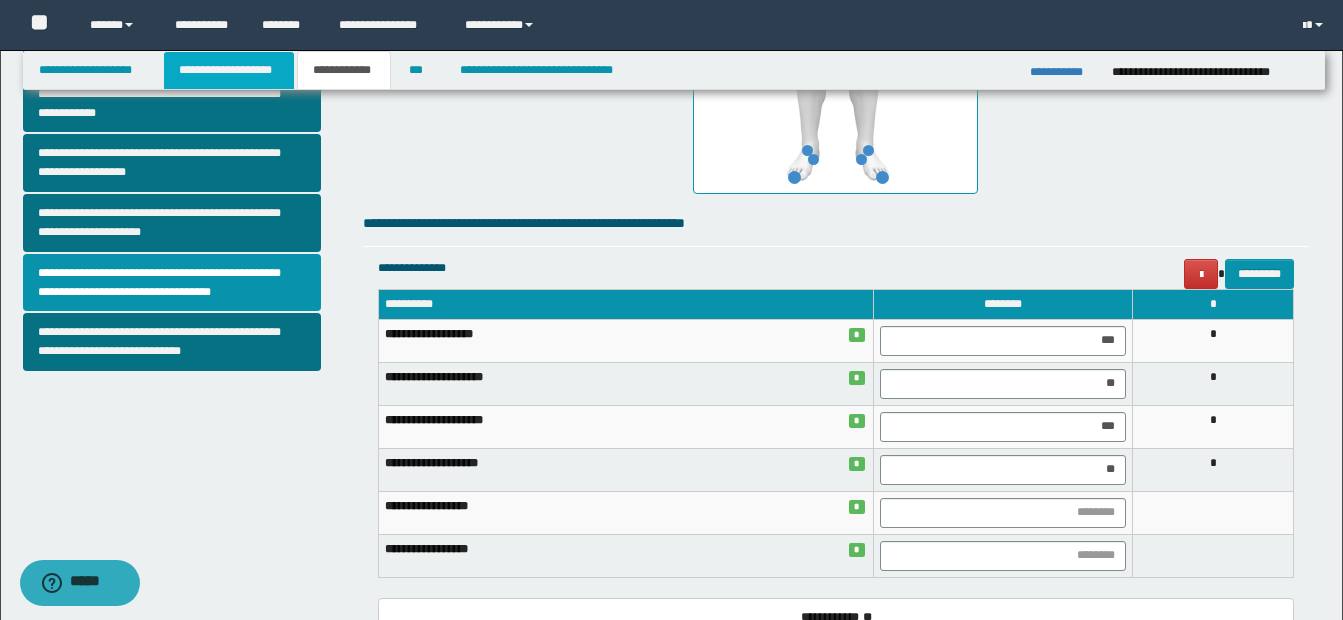 click on "**********" at bounding box center [229, 70] 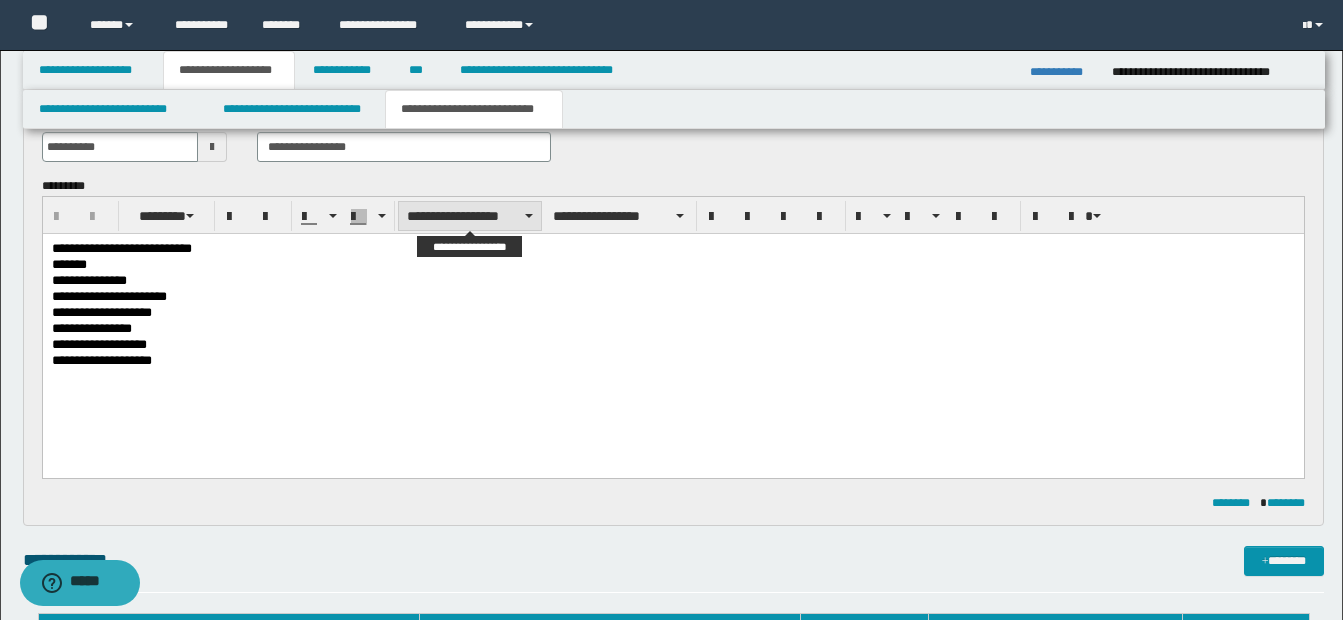 scroll, scrollTop: 500, scrollLeft: 0, axis: vertical 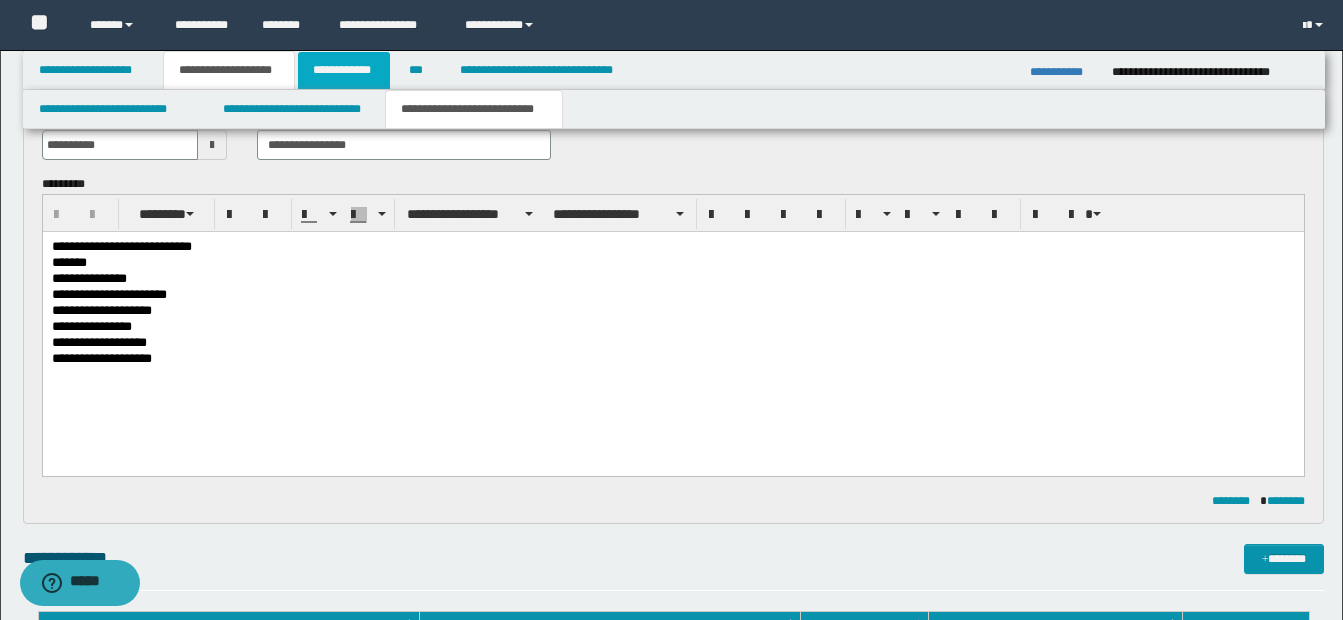 click on "**********" at bounding box center (344, 70) 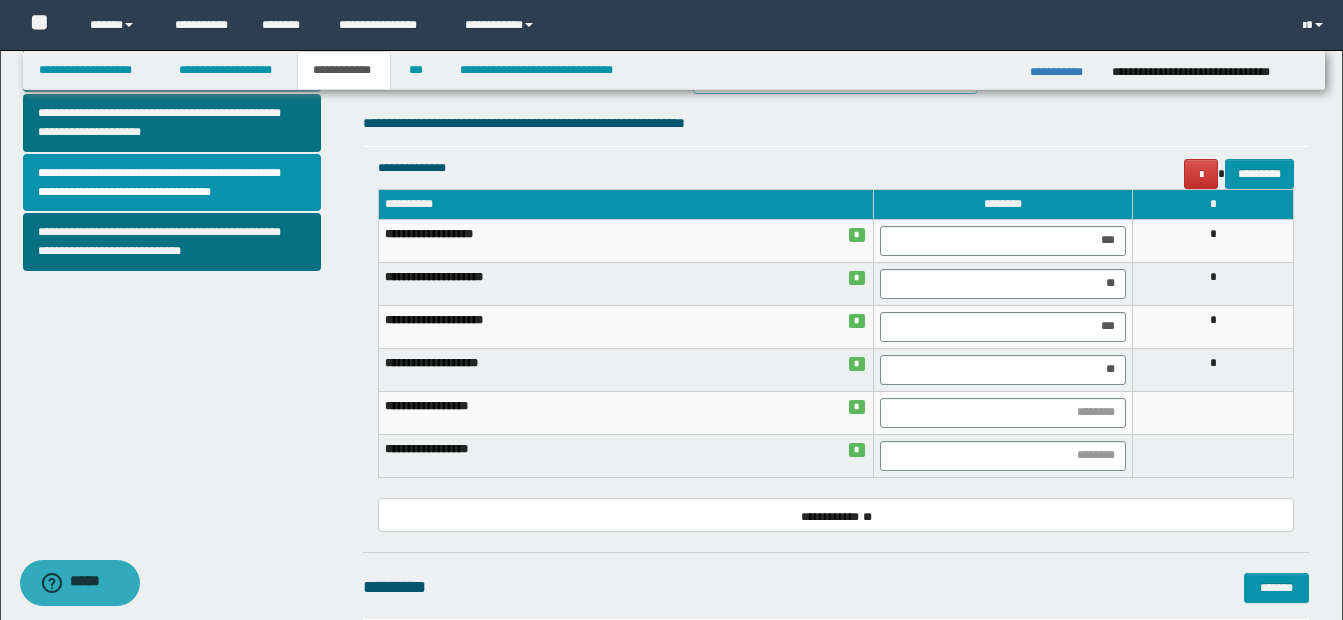 scroll, scrollTop: 869, scrollLeft: 0, axis: vertical 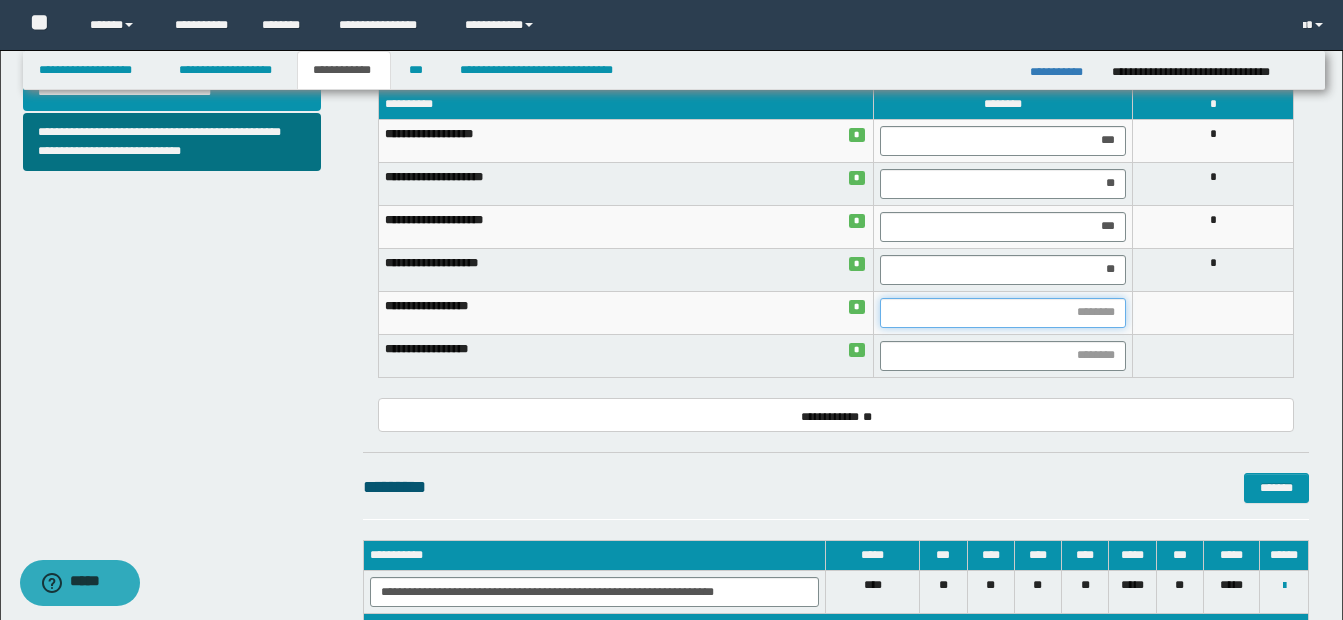 click at bounding box center (1003, 313) 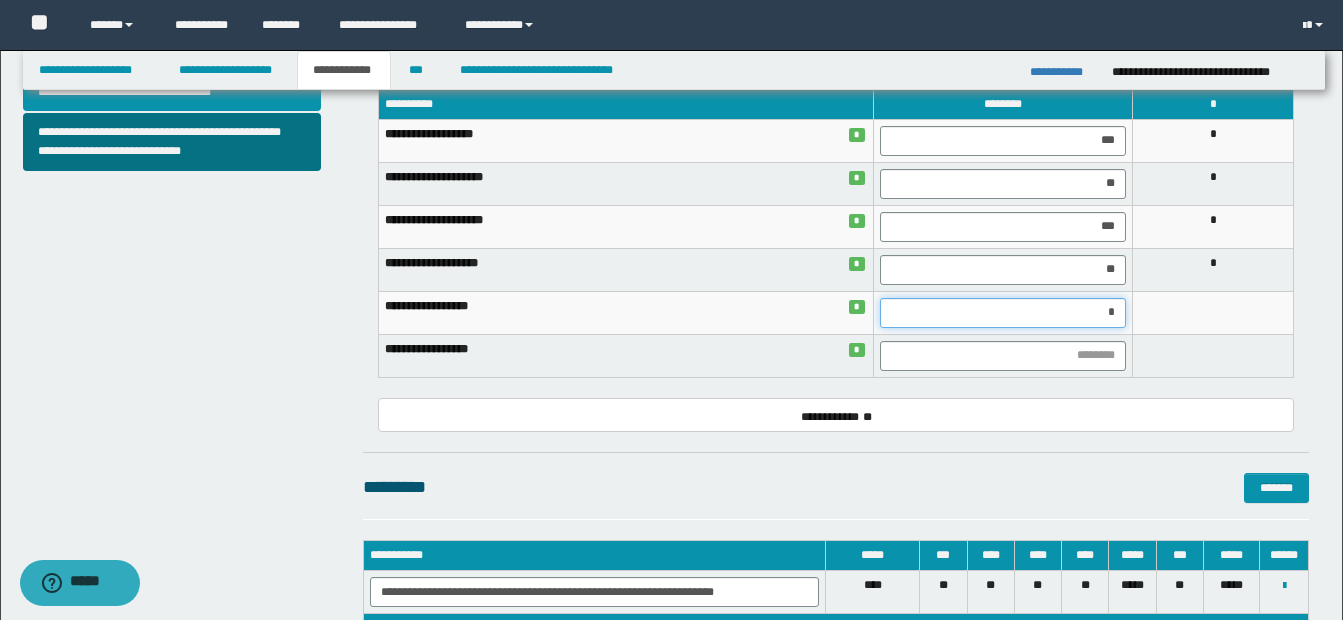 type on "**" 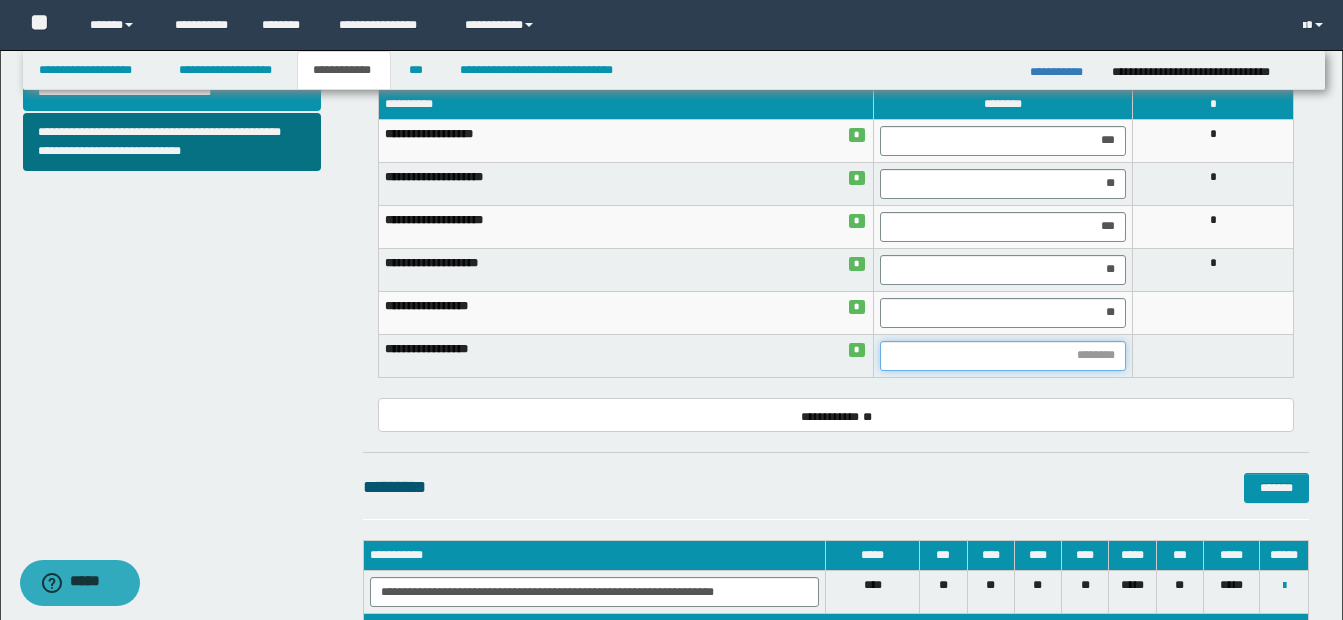 click at bounding box center [1003, 356] 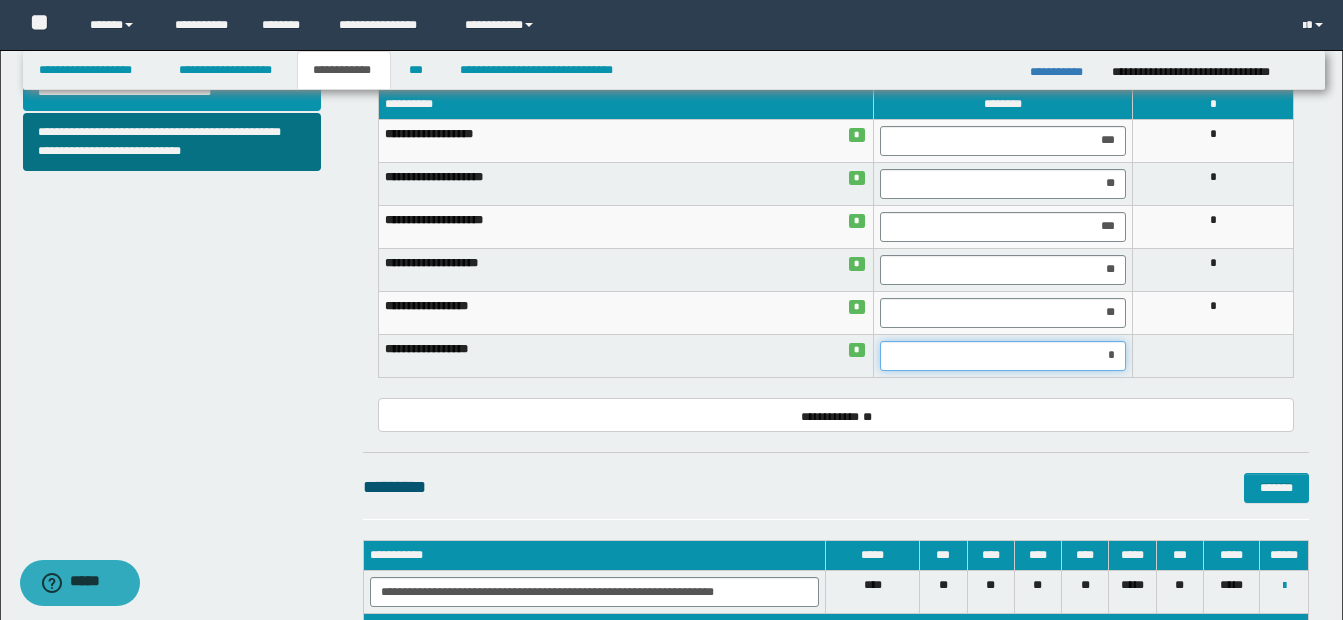 type on "**" 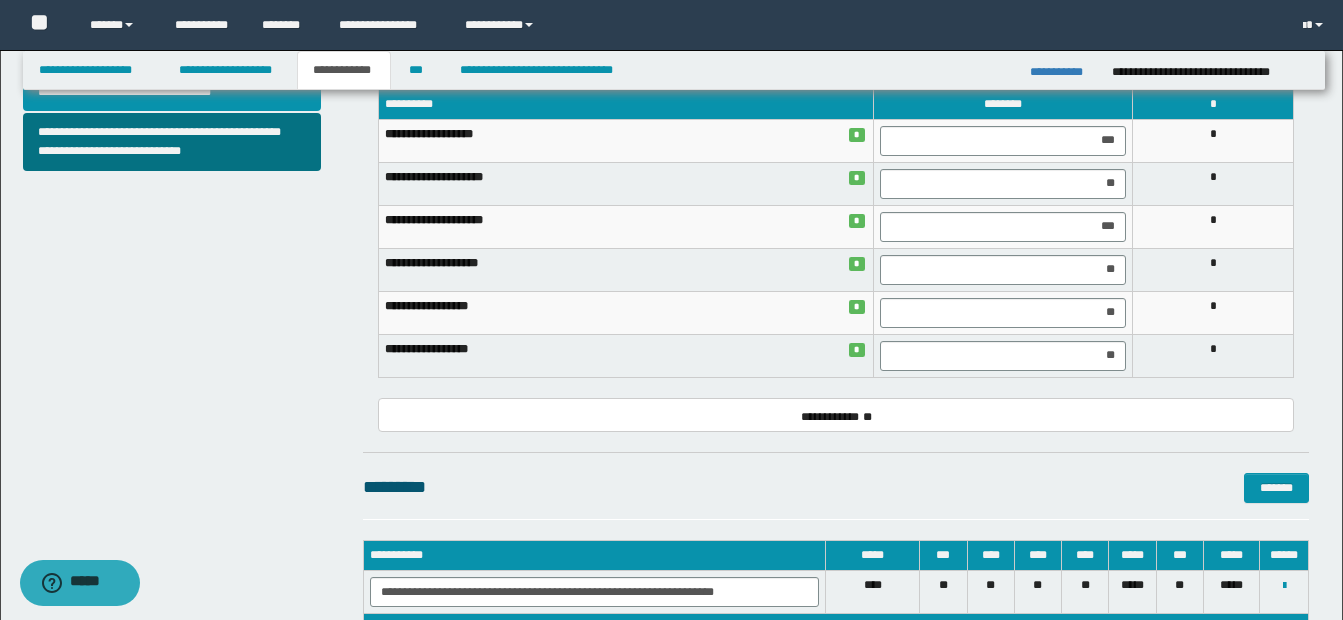 click on "**********" at bounding box center (836, 415) 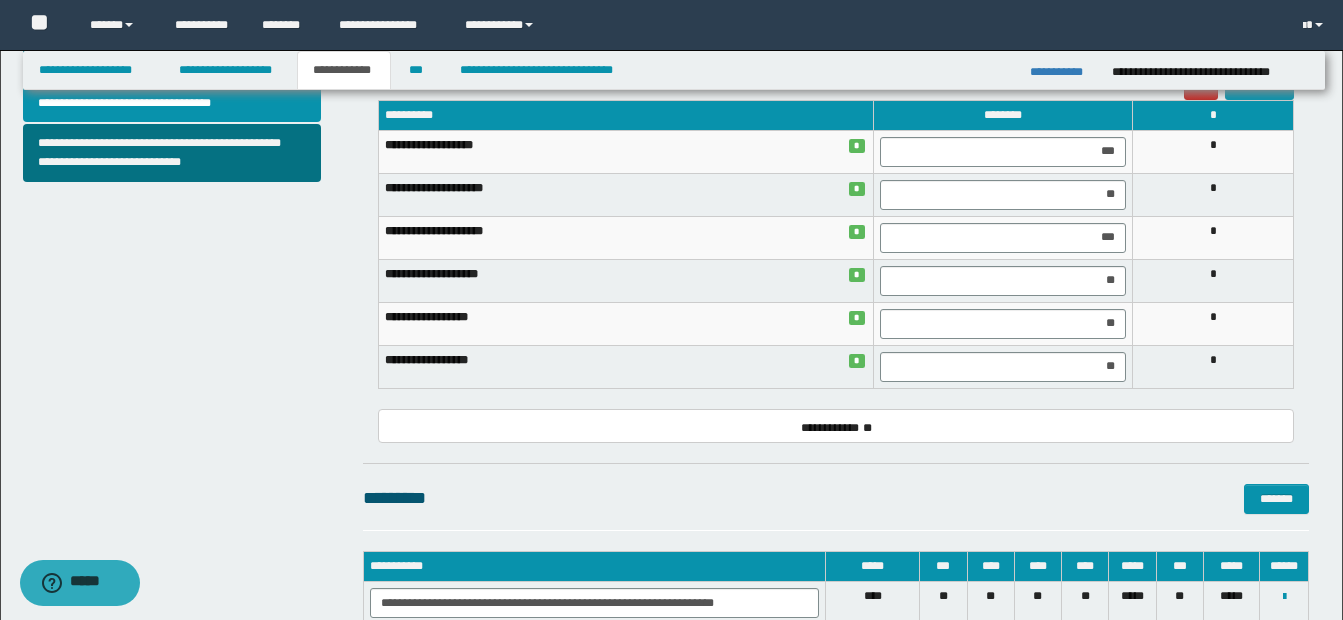 scroll, scrollTop: 452, scrollLeft: 0, axis: vertical 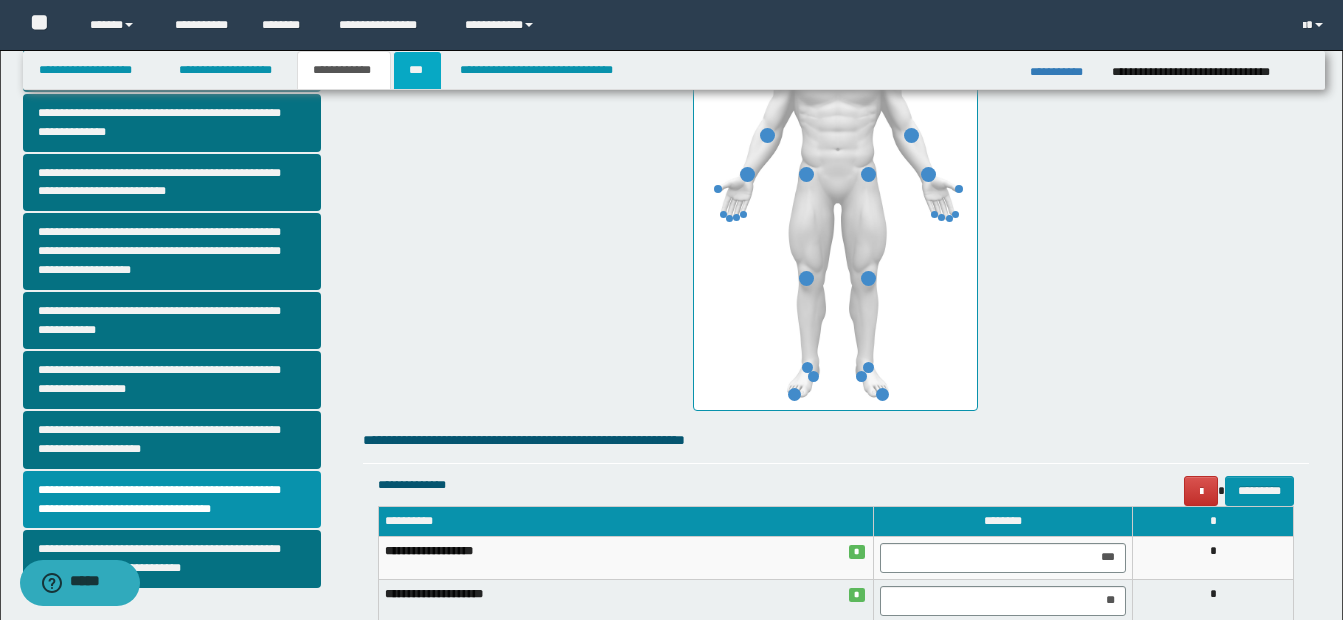click on "***" at bounding box center (417, 70) 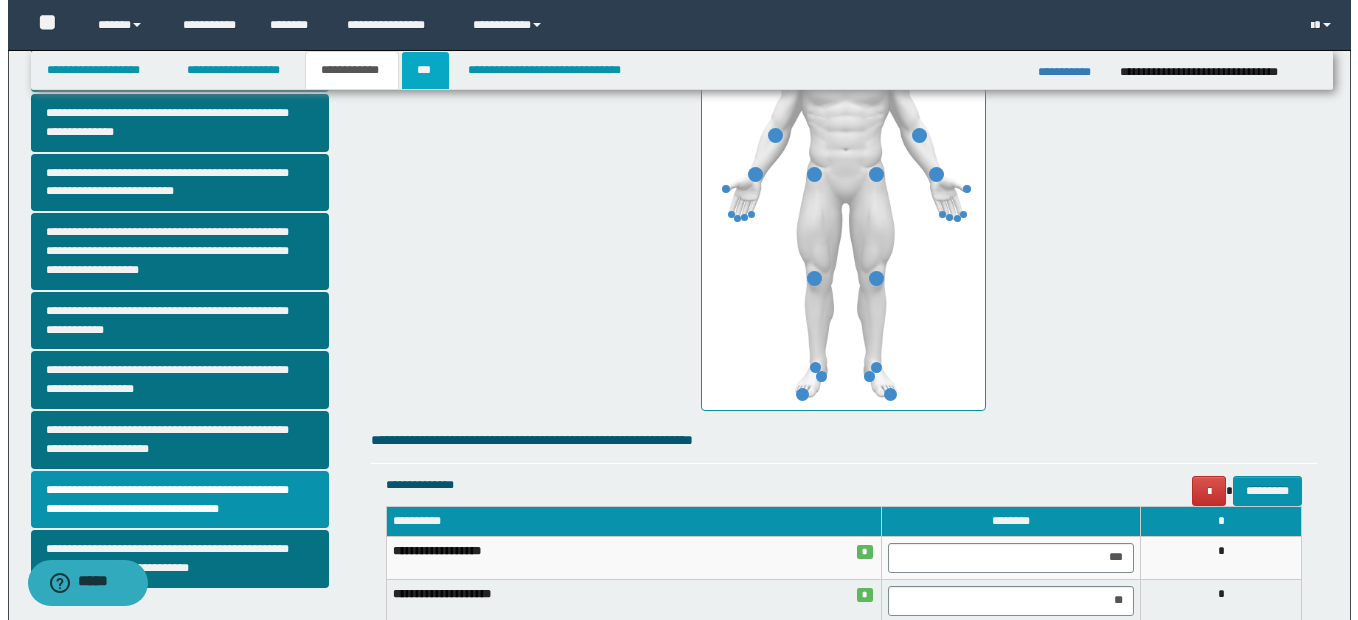 scroll, scrollTop: 0, scrollLeft: 0, axis: both 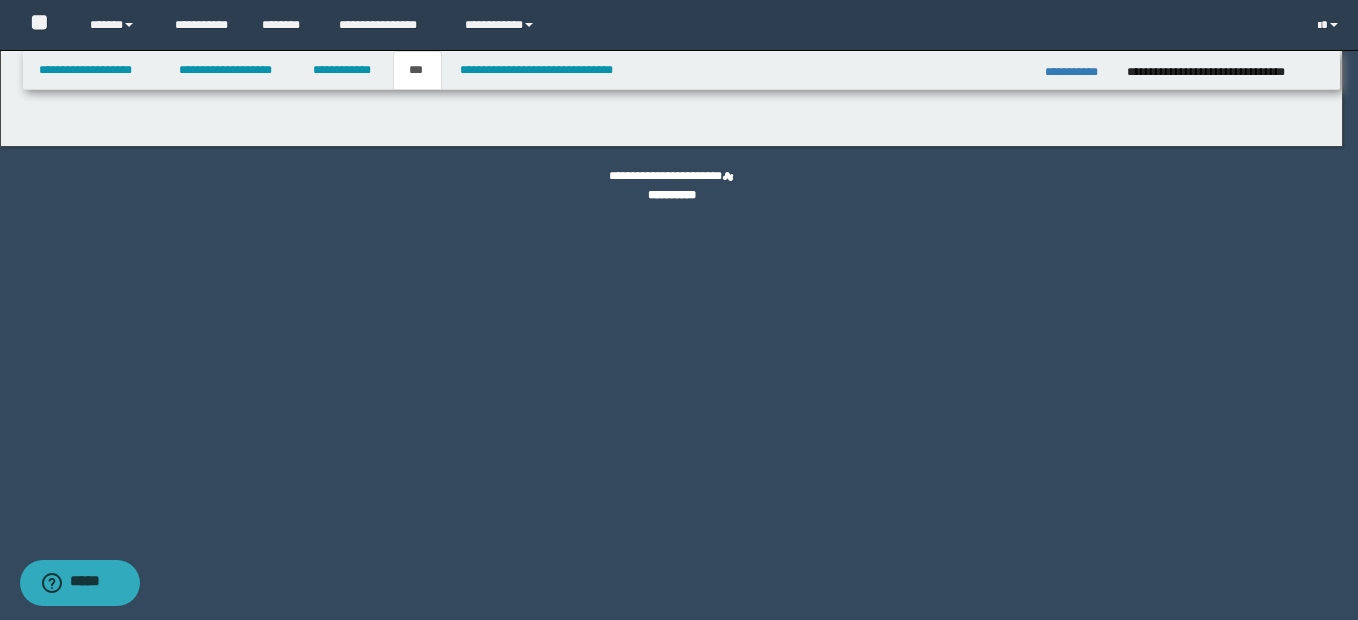 select on "***" 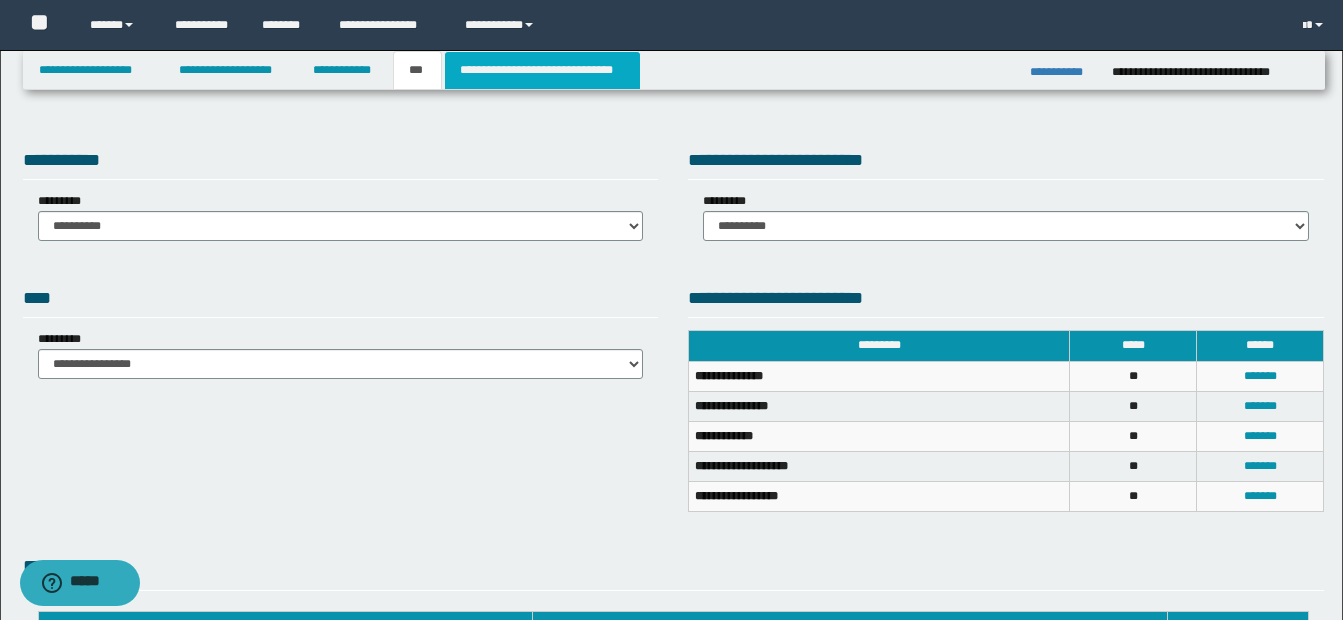 click on "**********" at bounding box center (542, 70) 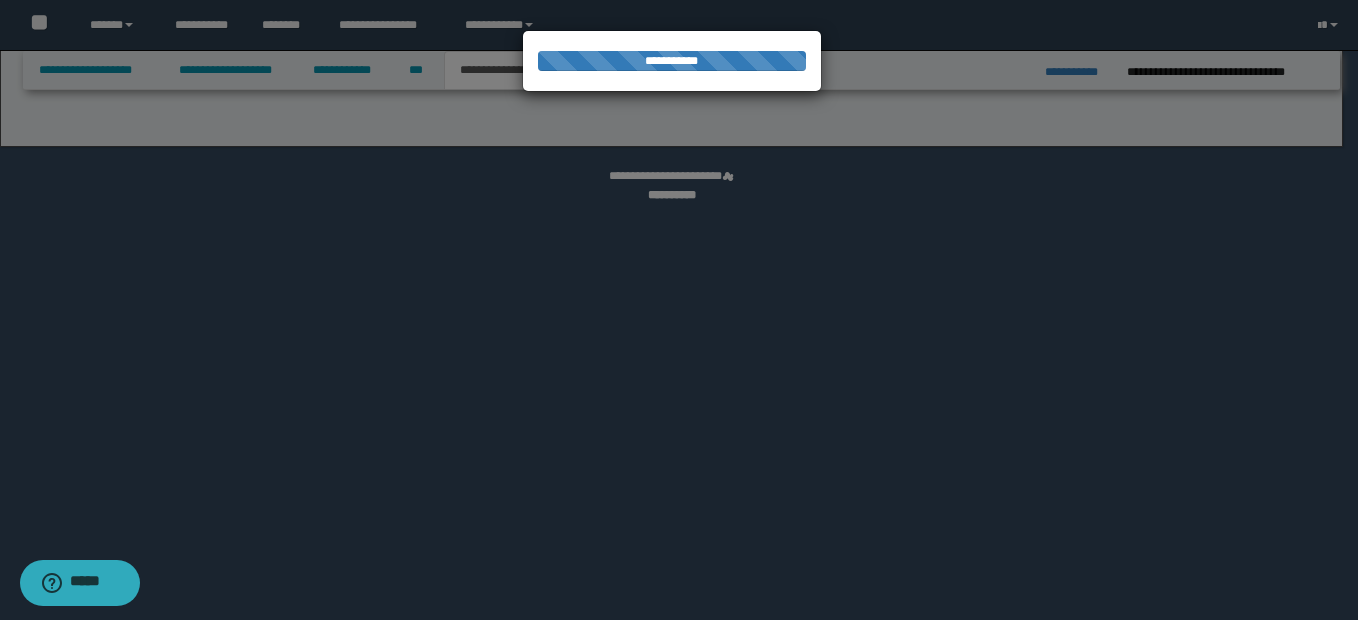 select on "*" 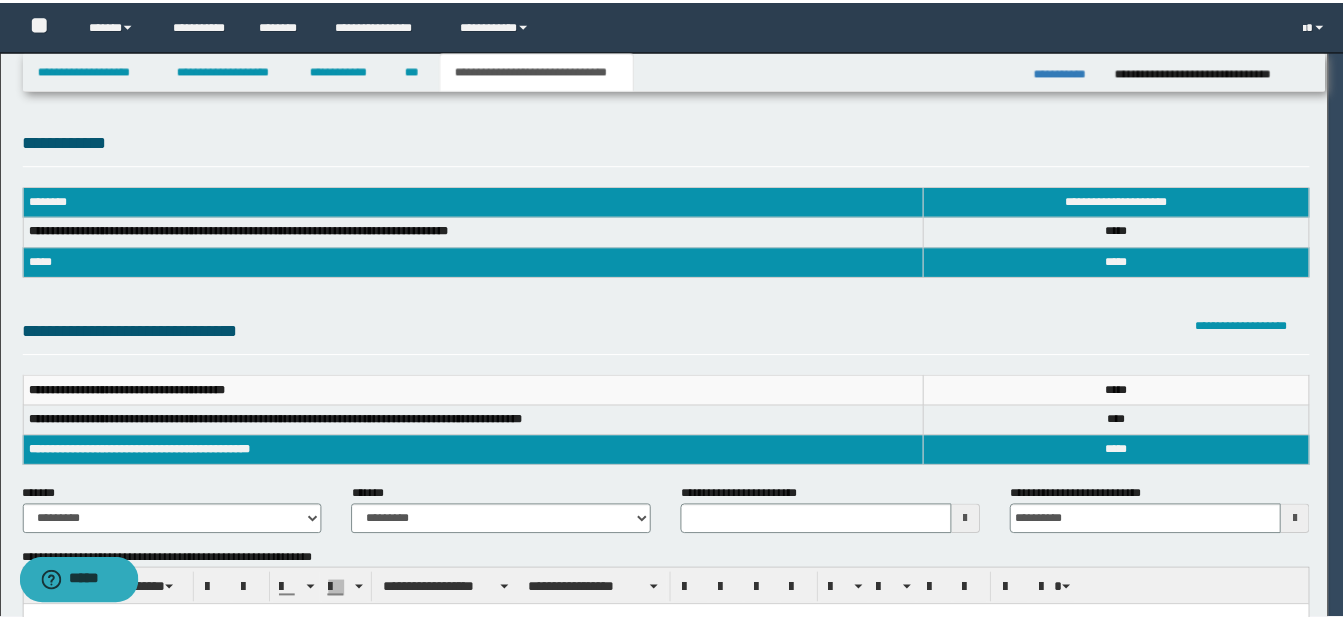 scroll, scrollTop: 0, scrollLeft: 0, axis: both 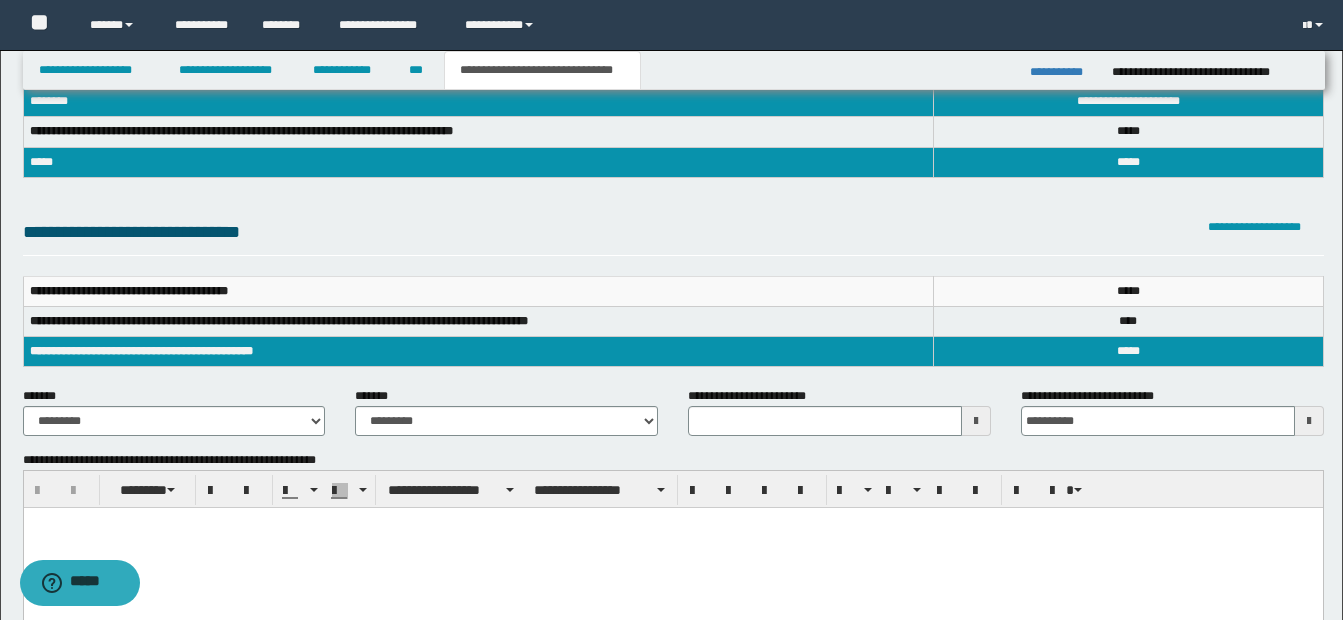 type 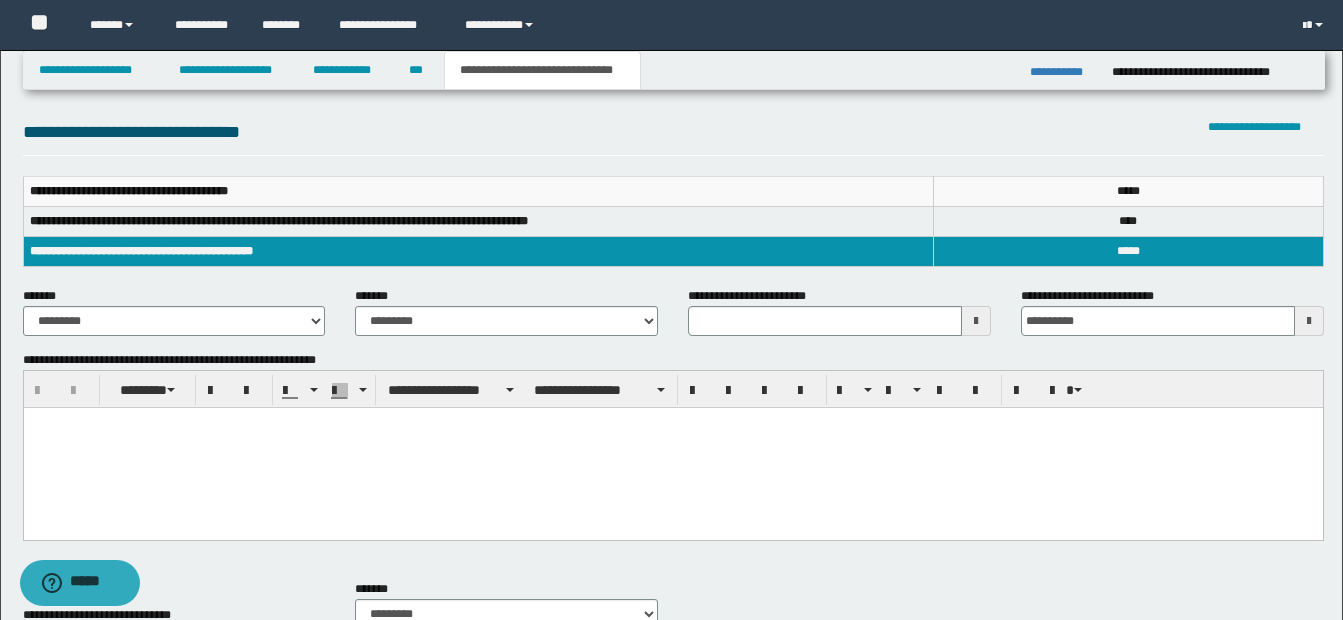 scroll, scrollTop: 300, scrollLeft: 0, axis: vertical 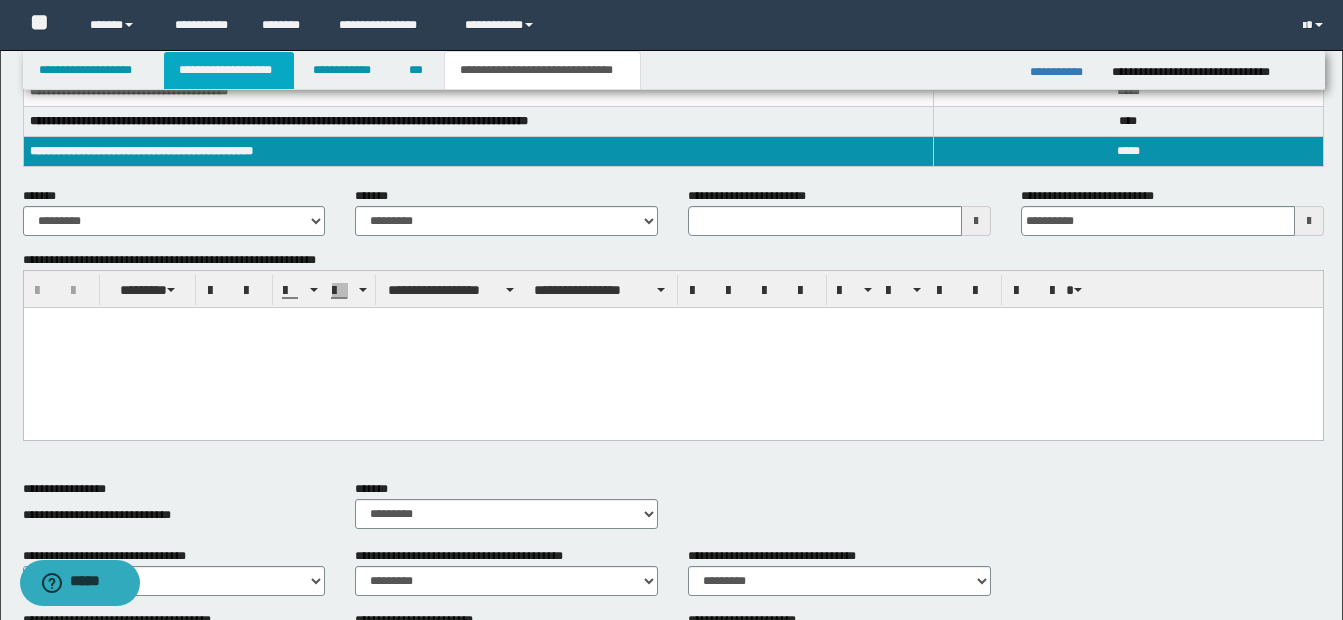 click on "**********" at bounding box center [229, 70] 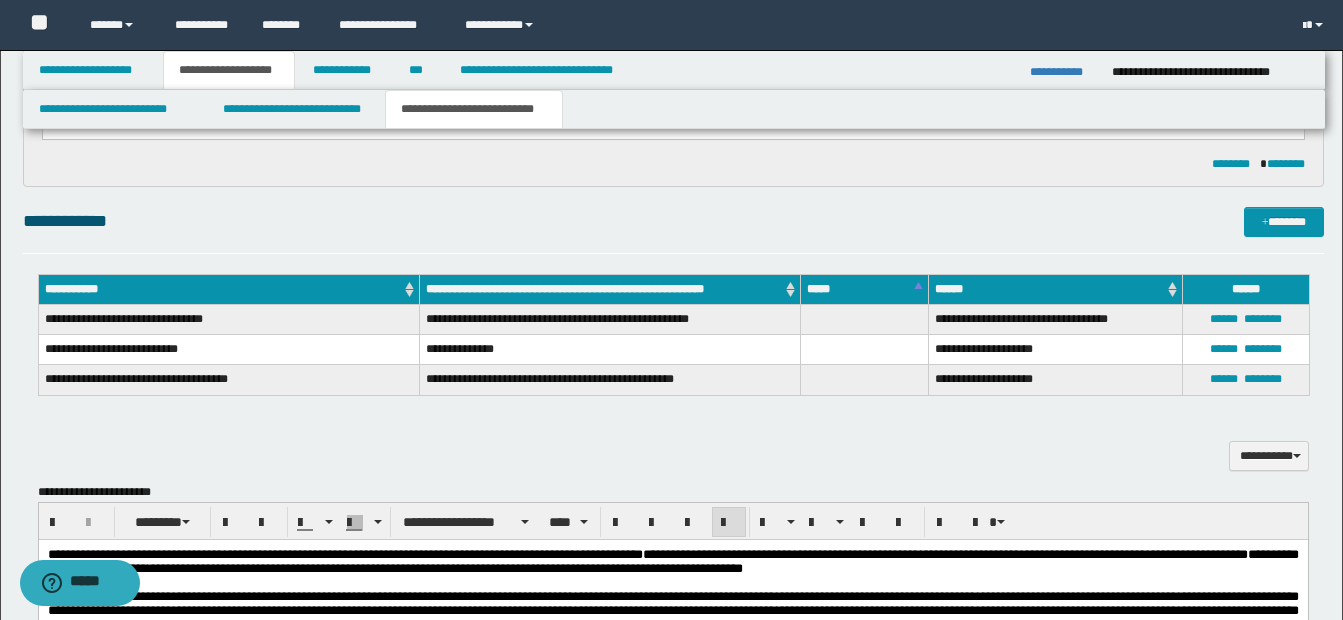 scroll, scrollTop: 831, scrollLeft: 0, axis: vertical 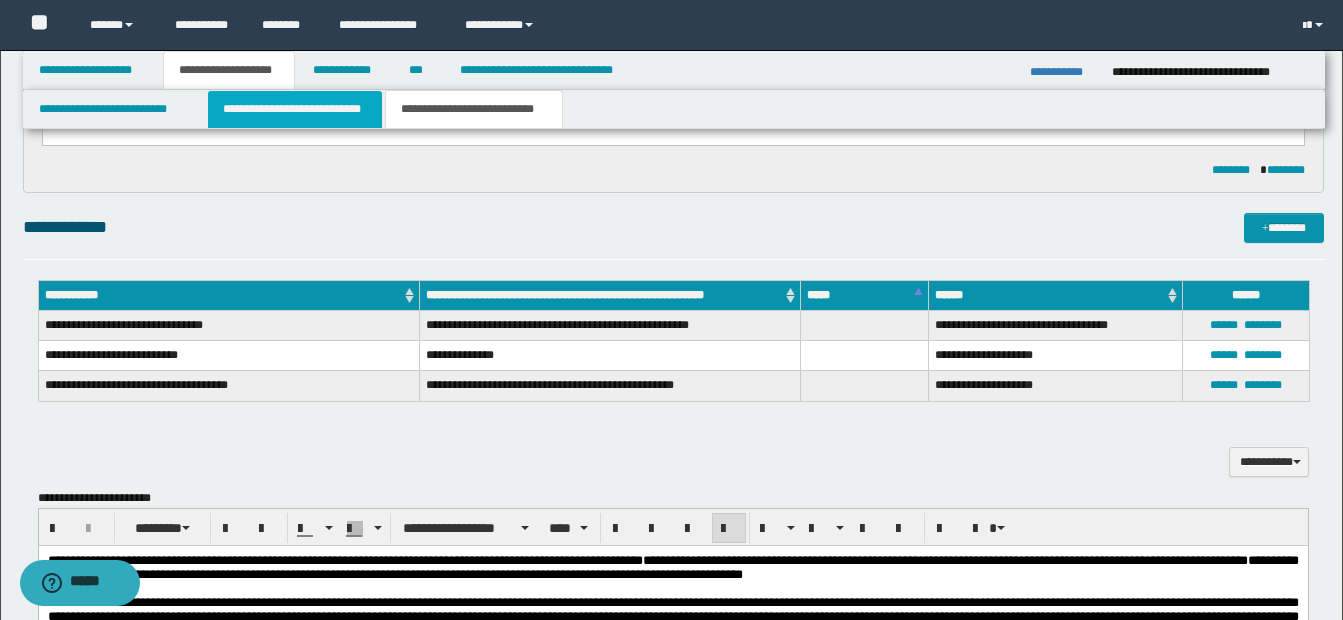 click on "**********" at bounding box center (295, 109) 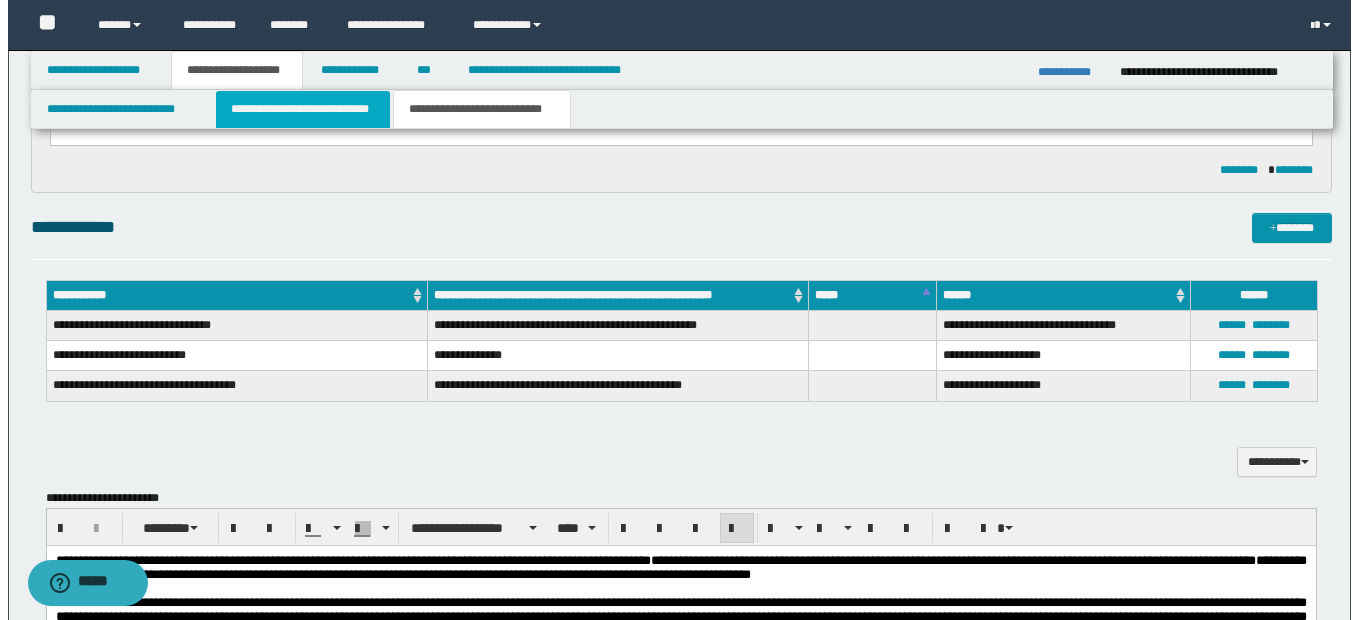 type 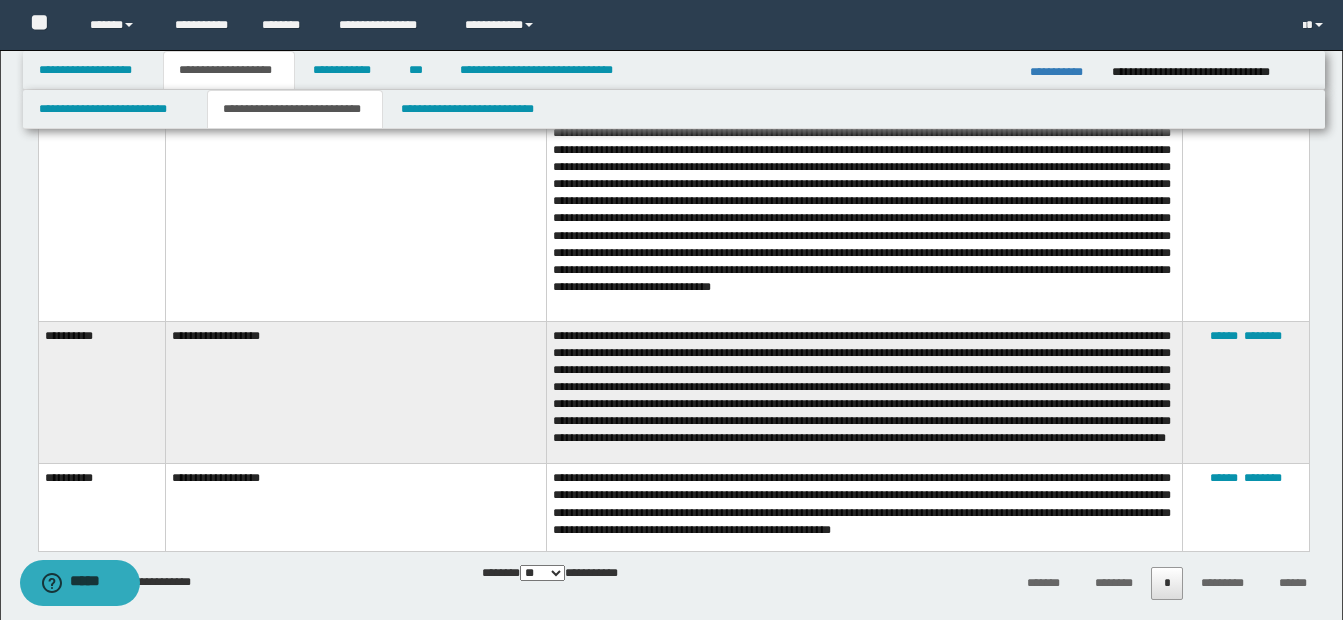 scroll, scrollTop: 1331, scrollLeft: 0, axis: vertical 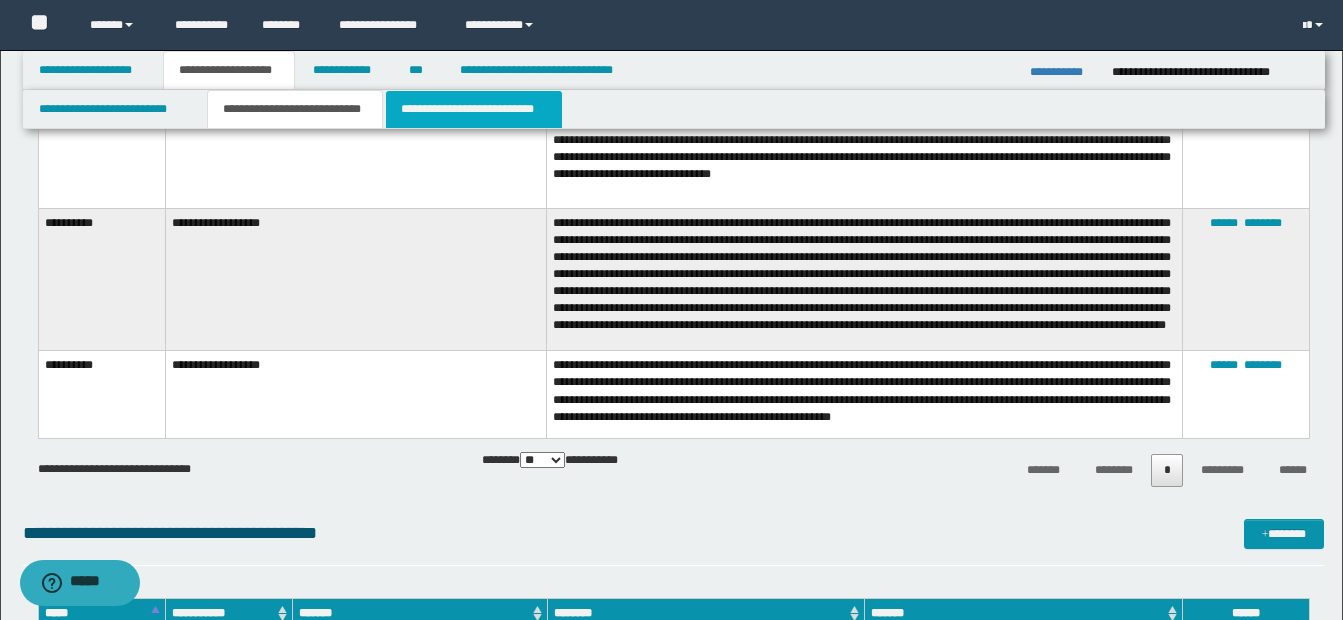 click on "**********" at bounding box center (474, 109) 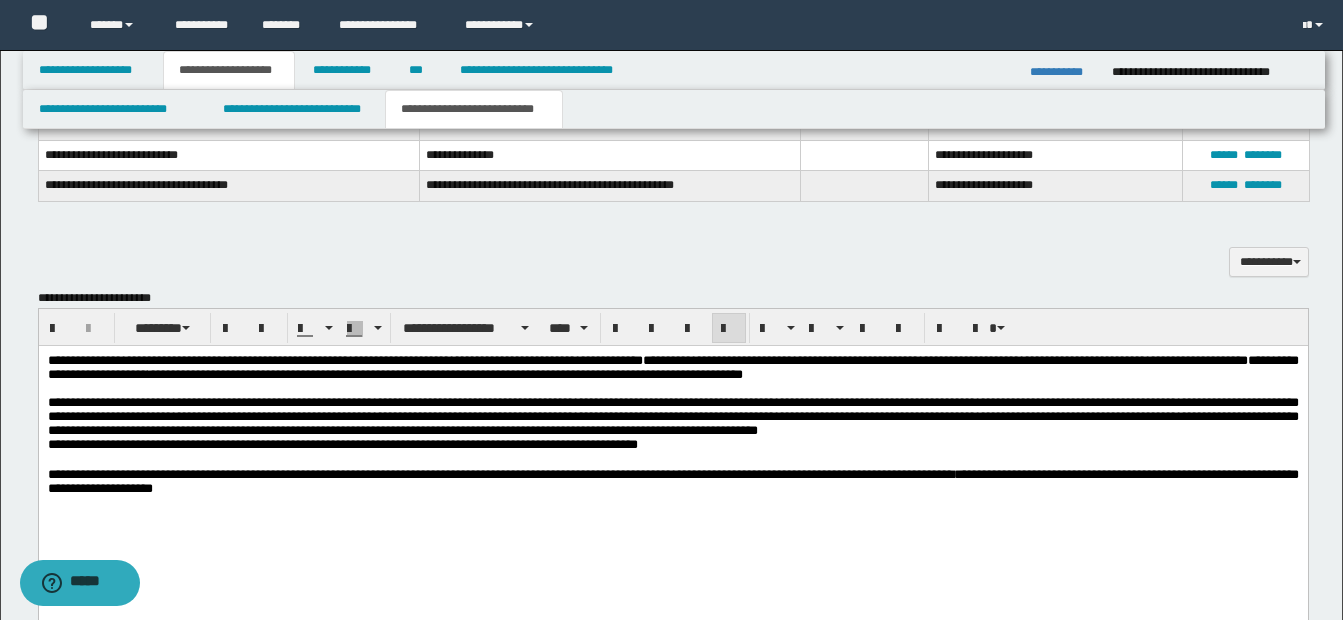 scroll, scrollTop: 931, scrollLeft: 0, axis: vertical 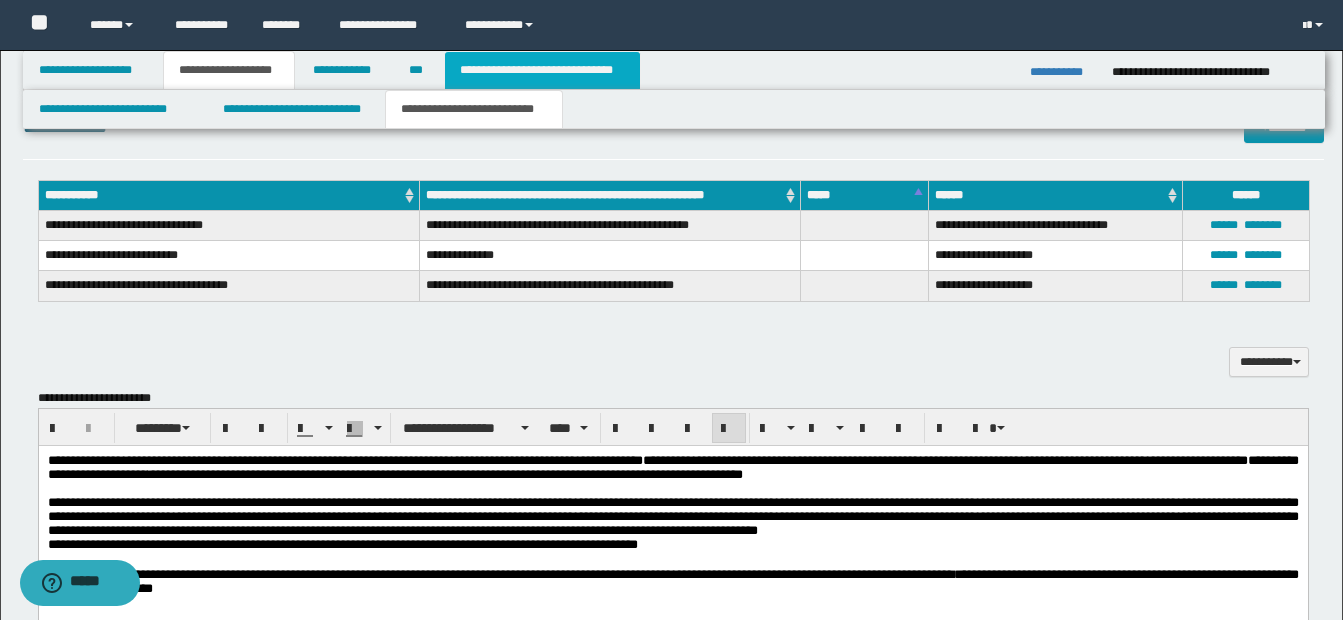 click on "**********" at bounding box center [542, 70] 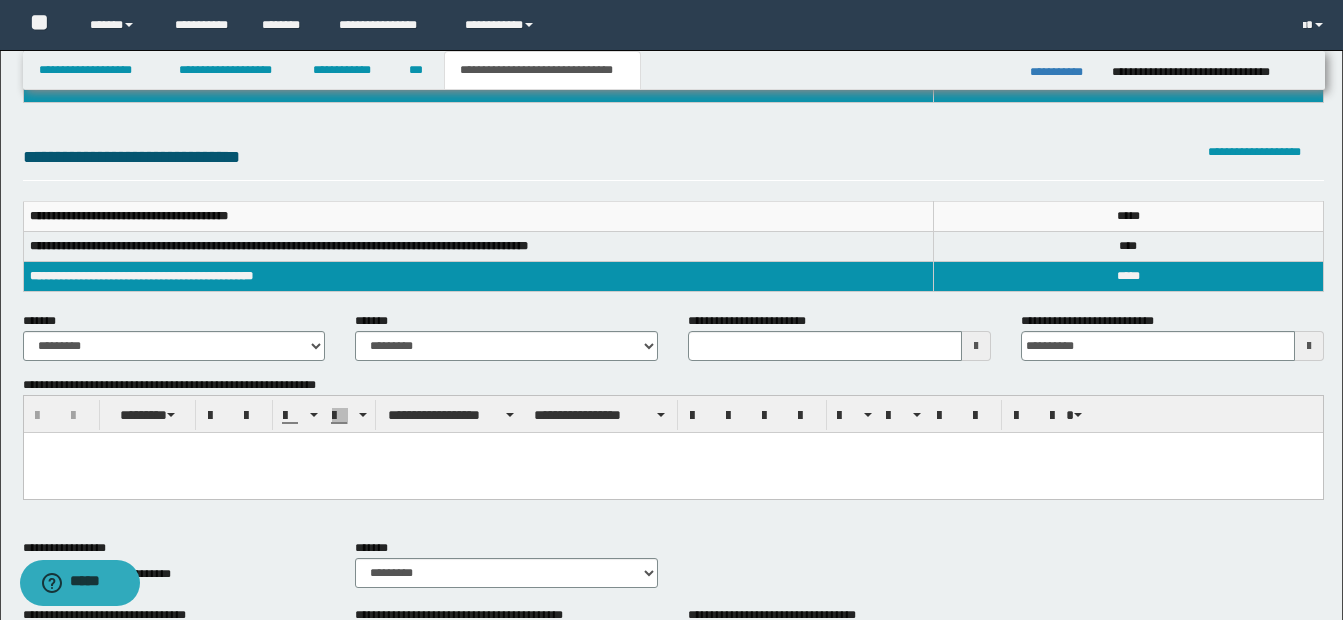 scroll, scrollTop: 83, scrollLeft: 0, axis: vertical 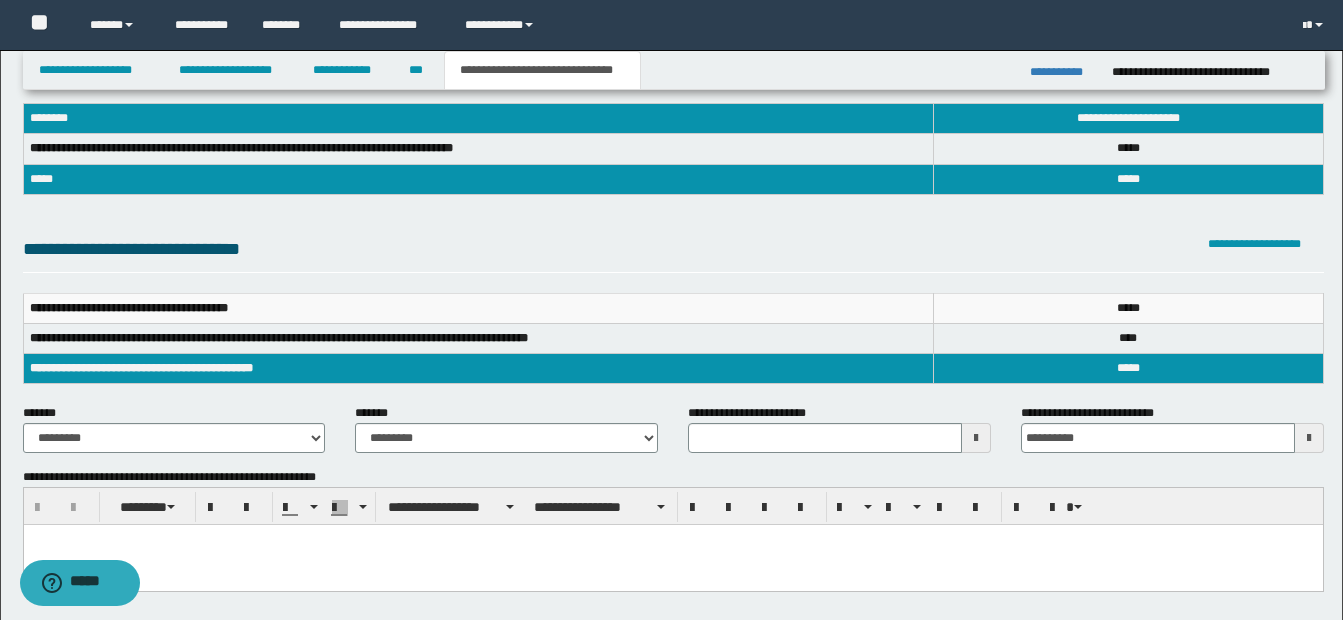 click at bounding box center [976, 438] 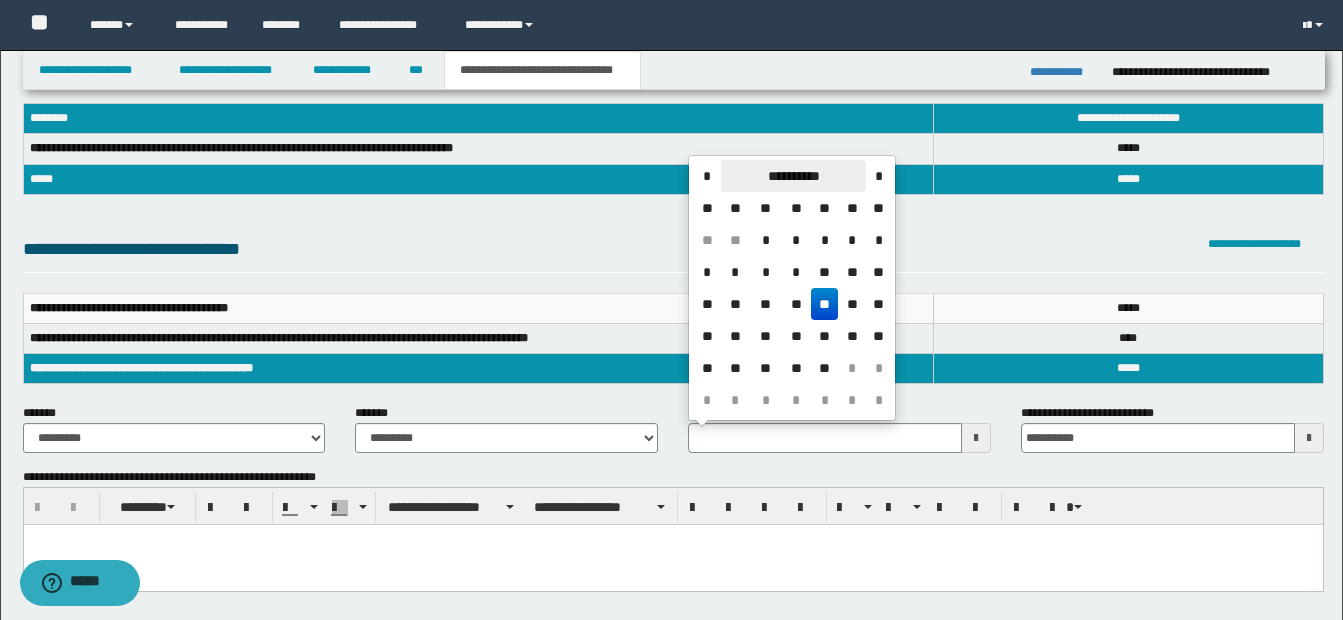 click on "**********" at bounding box center (793, 176) 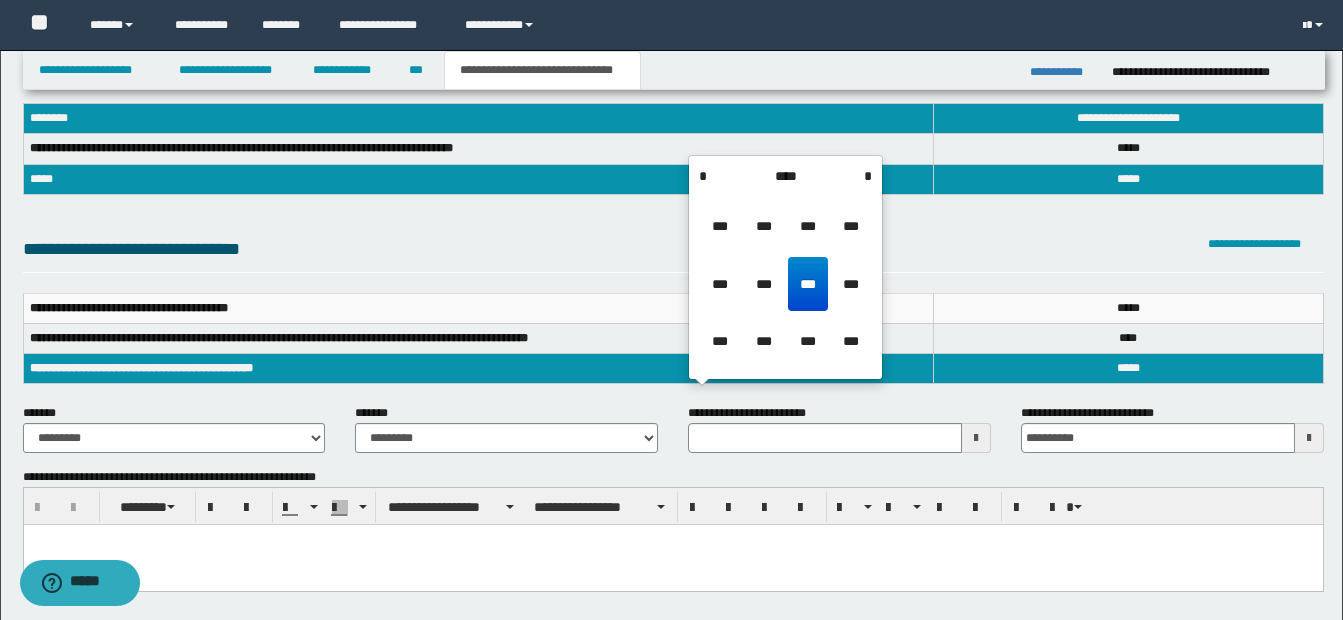 type 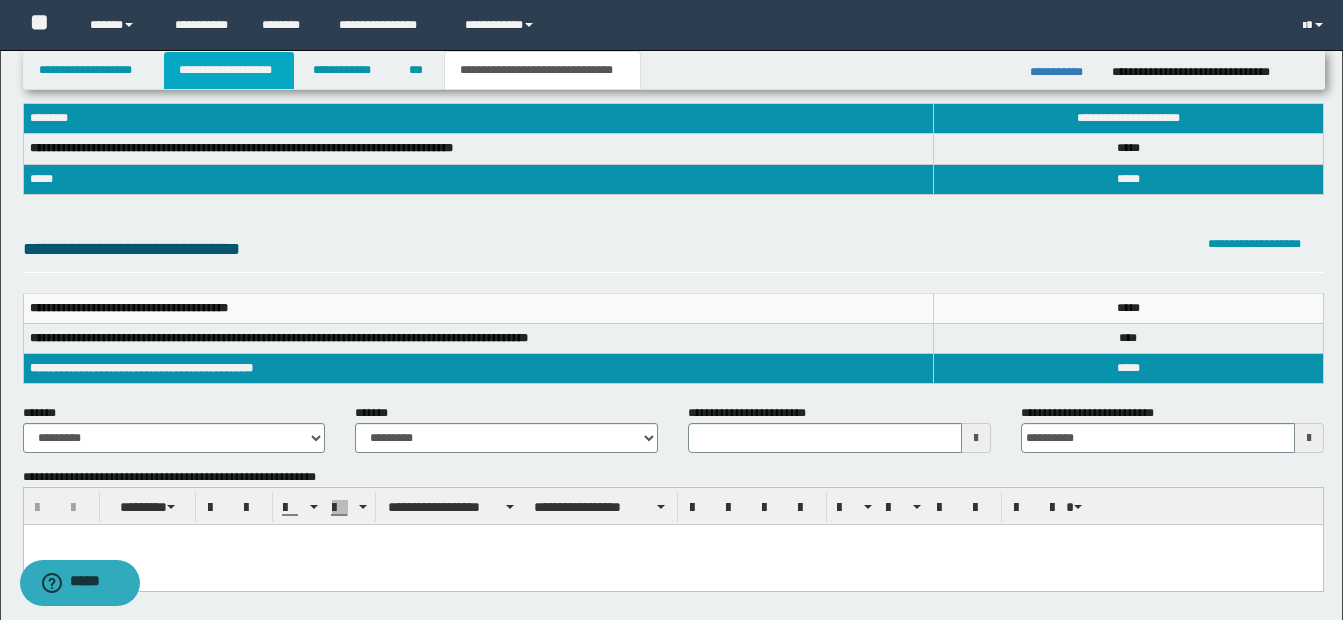 click on "**********" at bounding box center (229, 70) 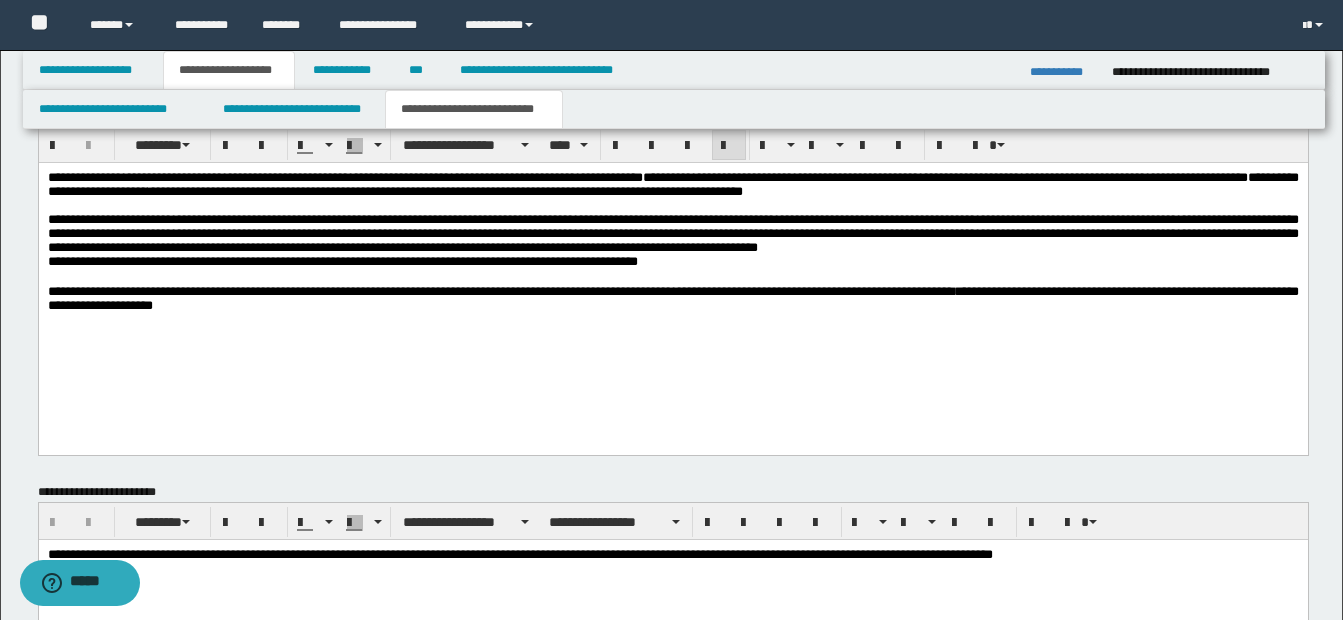 scroll, scrollTop: 1114, scrollLeft: 0, axis: vertical 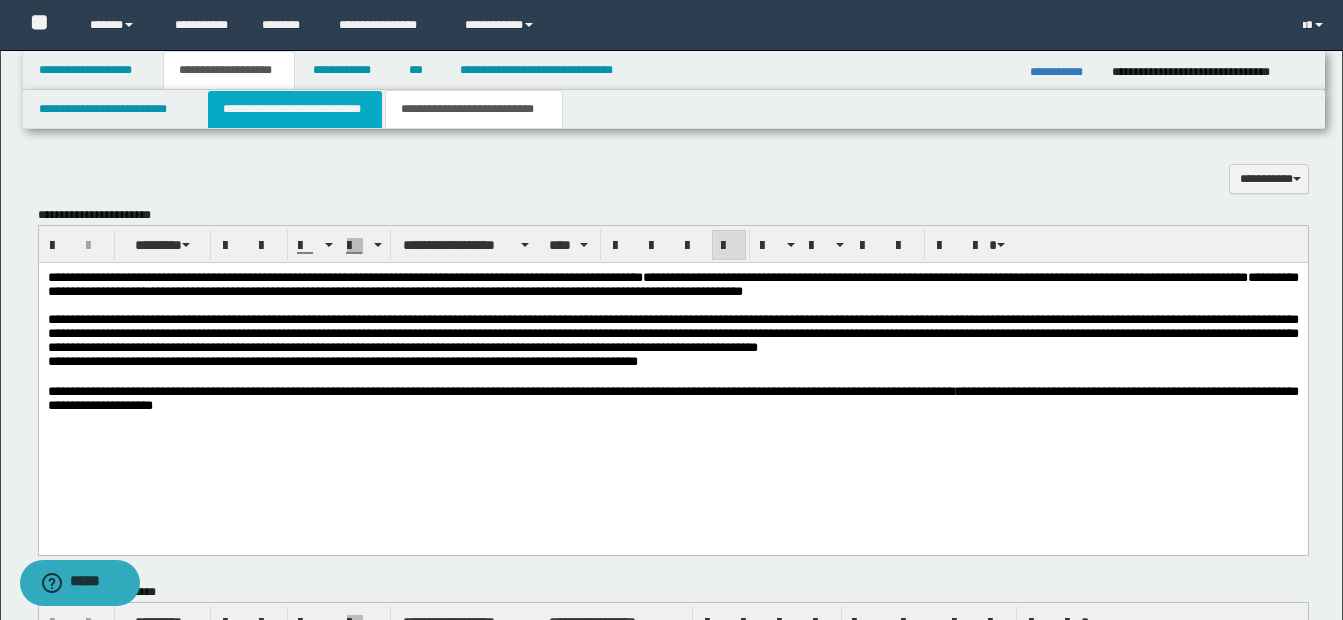 click on "**********" at bounding box center [295, 109] 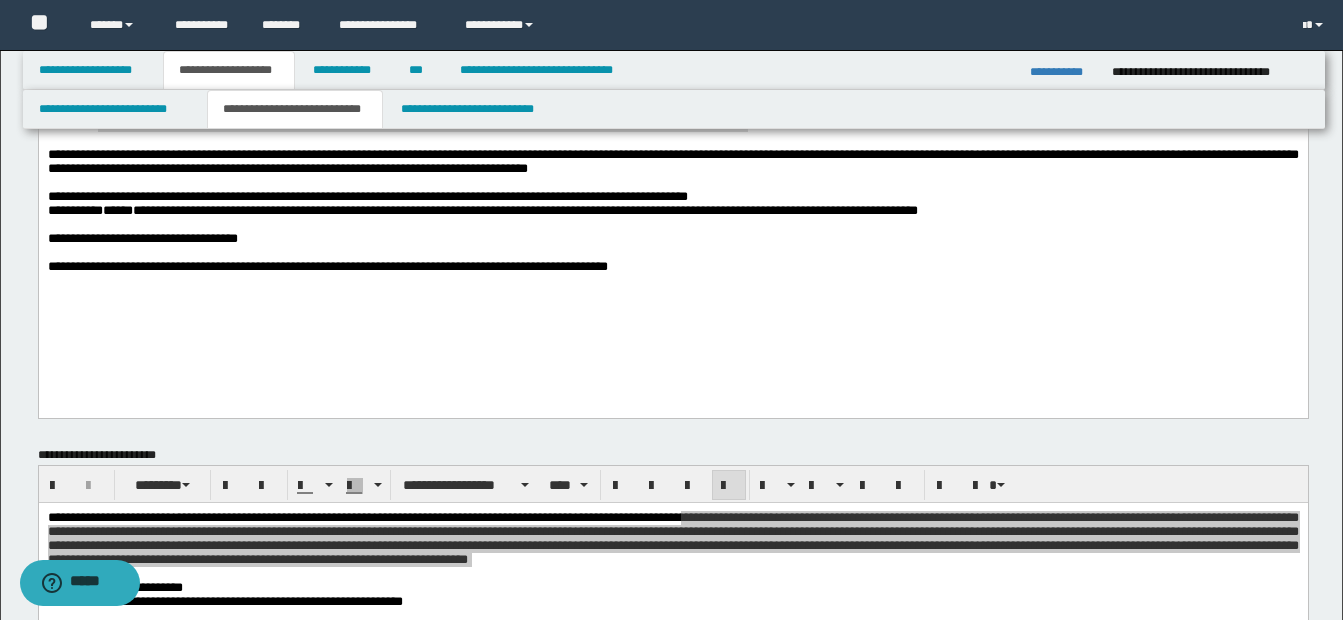scroll, scrollTop: 0, scrollLeft: 0, axis: both 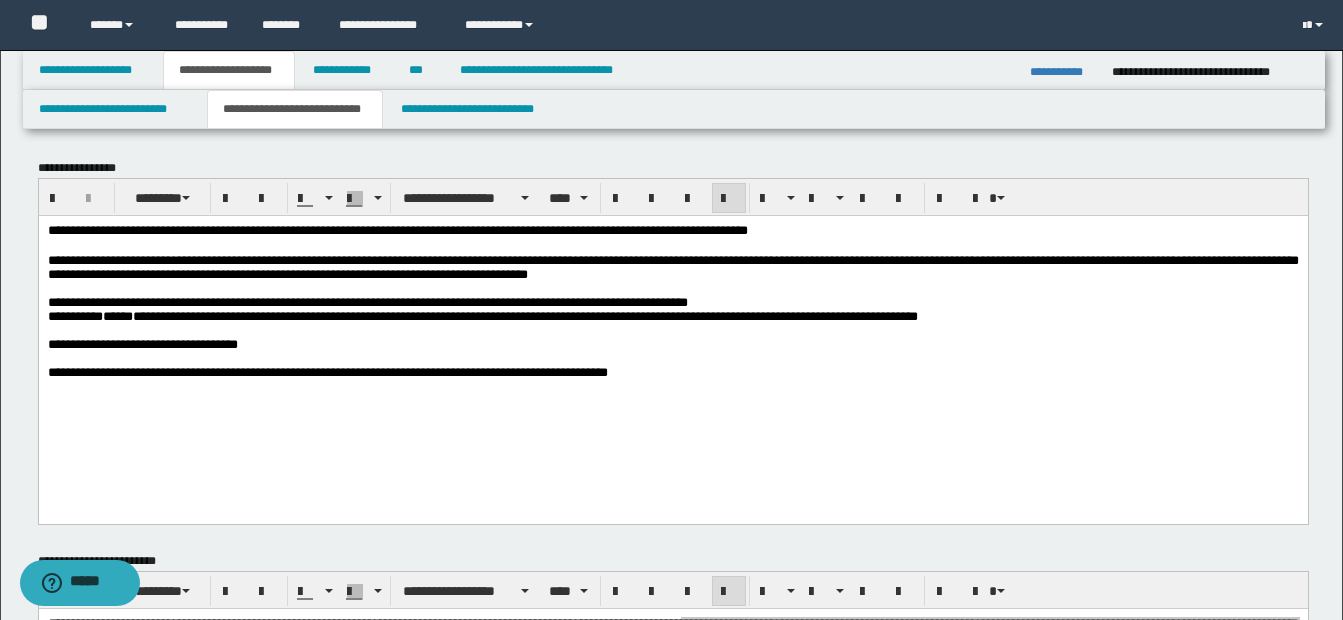 click at bounding box center (672, 288) 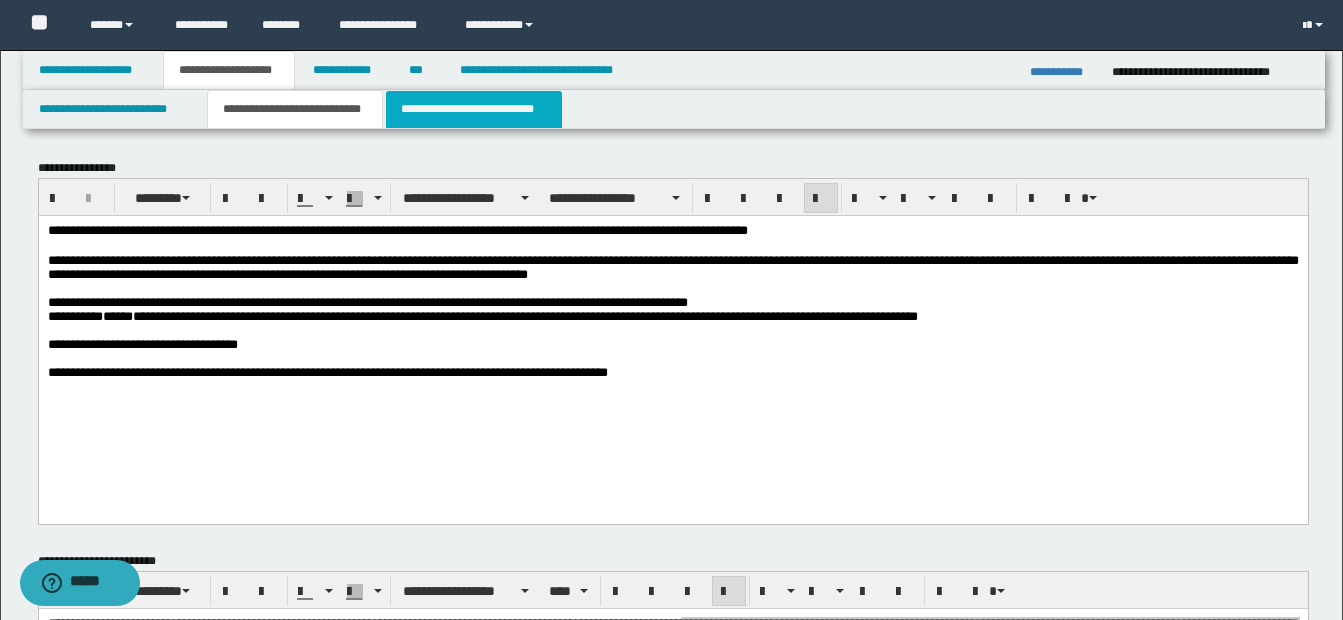 click on "**********" at bounding box center (474, 109) 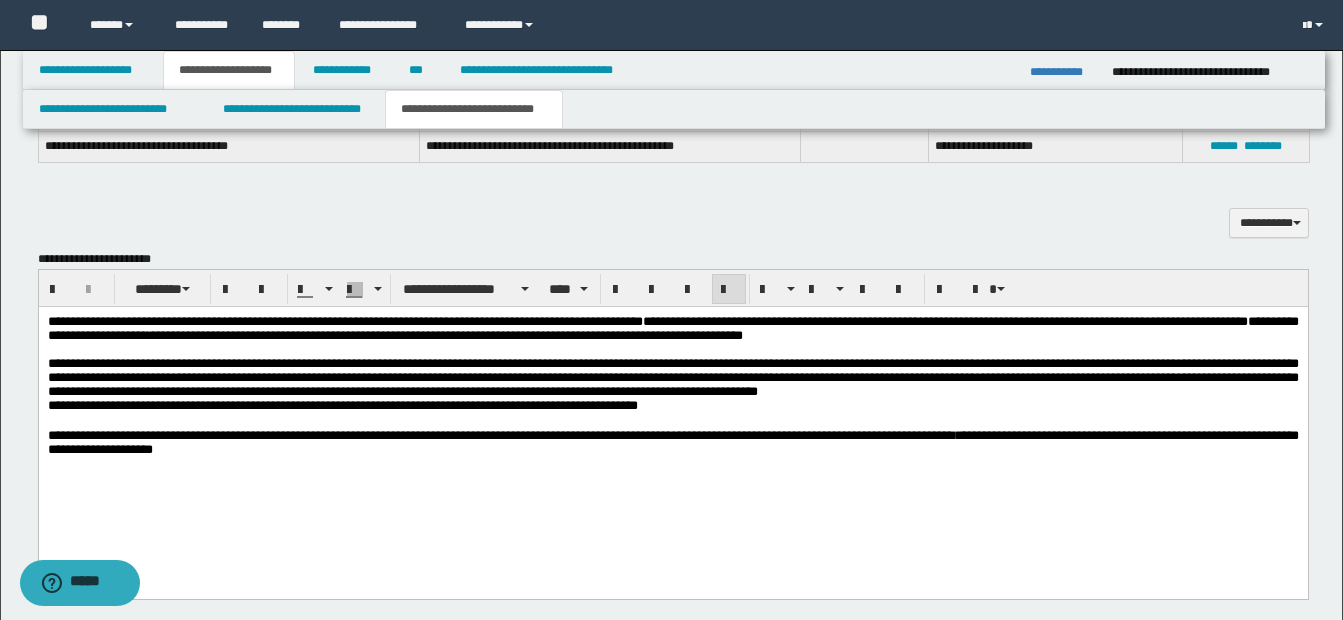 scroll, scrollTop: 1078, scrollLeft: 0, axis: vertical 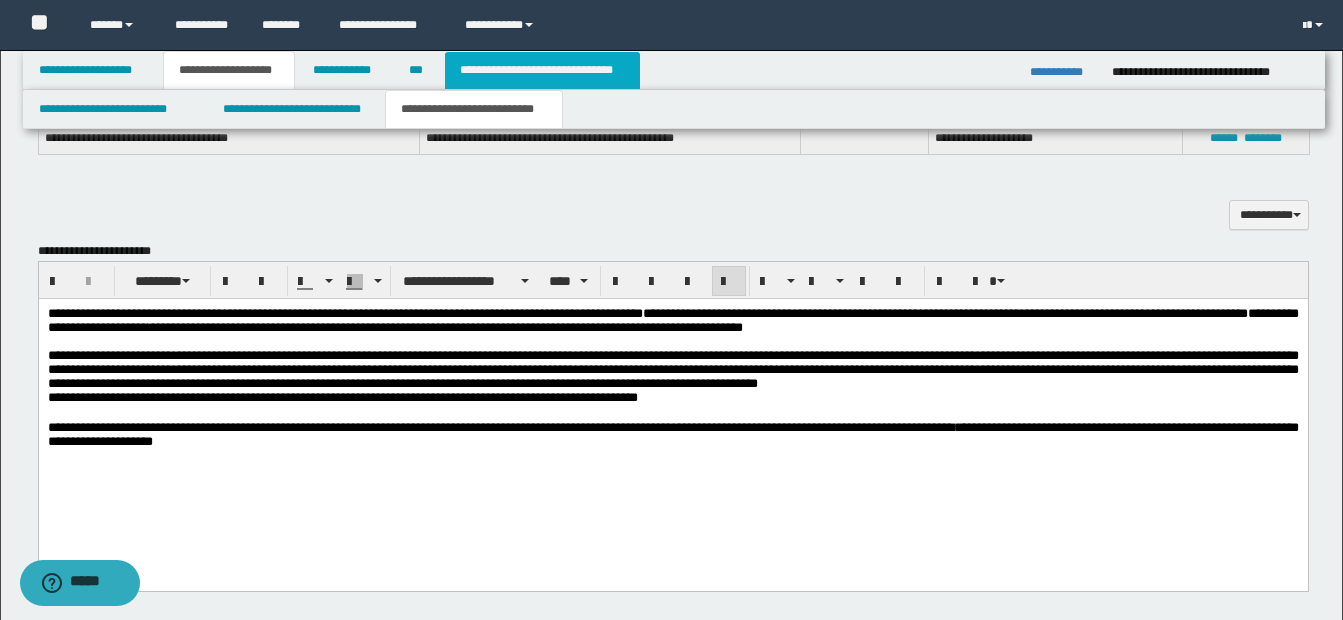 click on "**********" at bounding box center [542, 70] 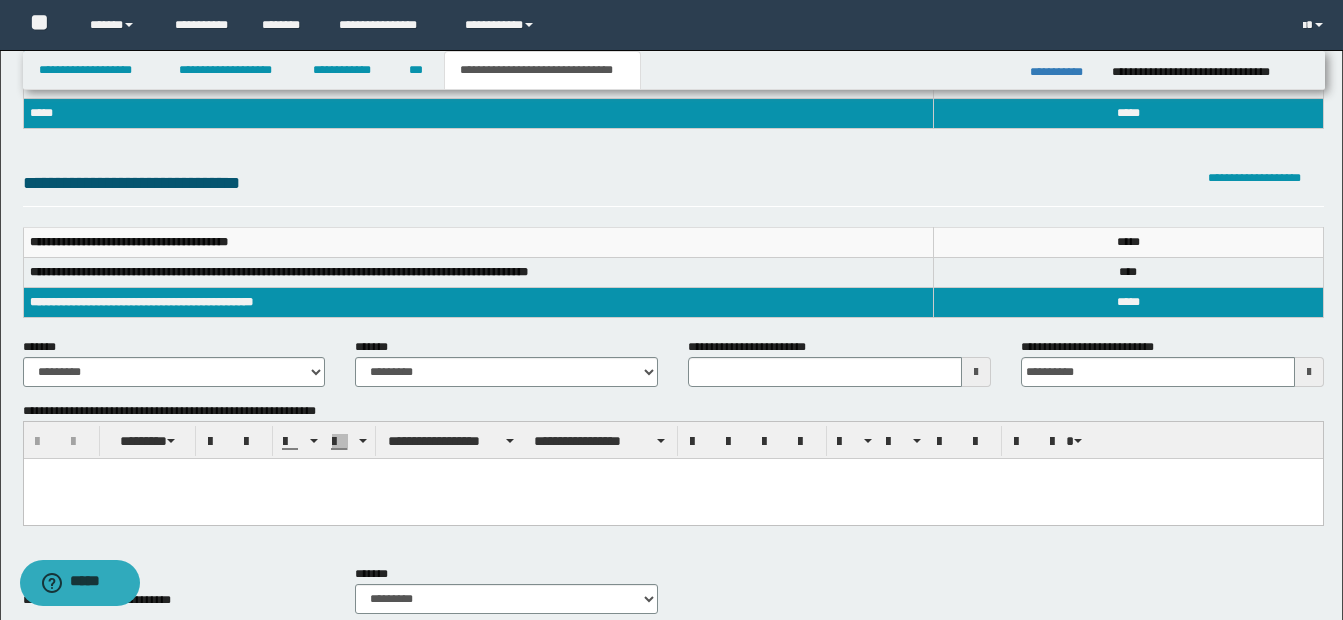 scroll, scrollTop: 147, scrollLeft: 0, axis: vertical 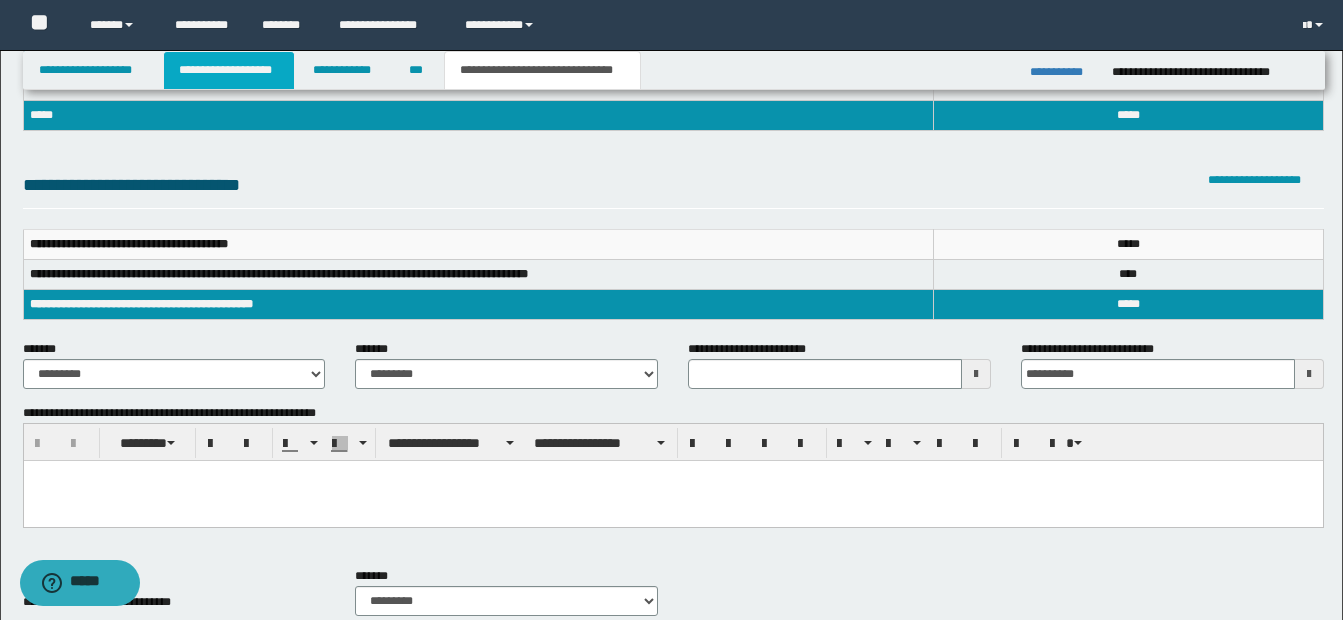 click on "**********" at bounding box center [229, 70] 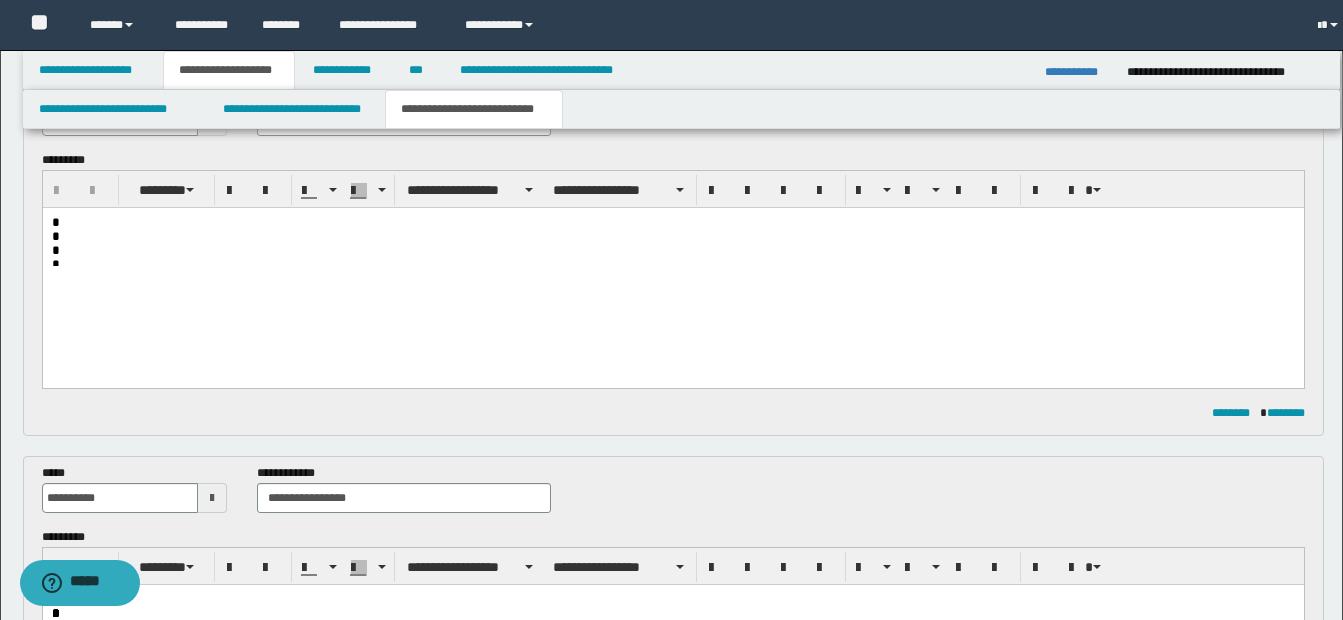 scroll, scrollTop: 178, scrollLeft: 0, axis: vertical 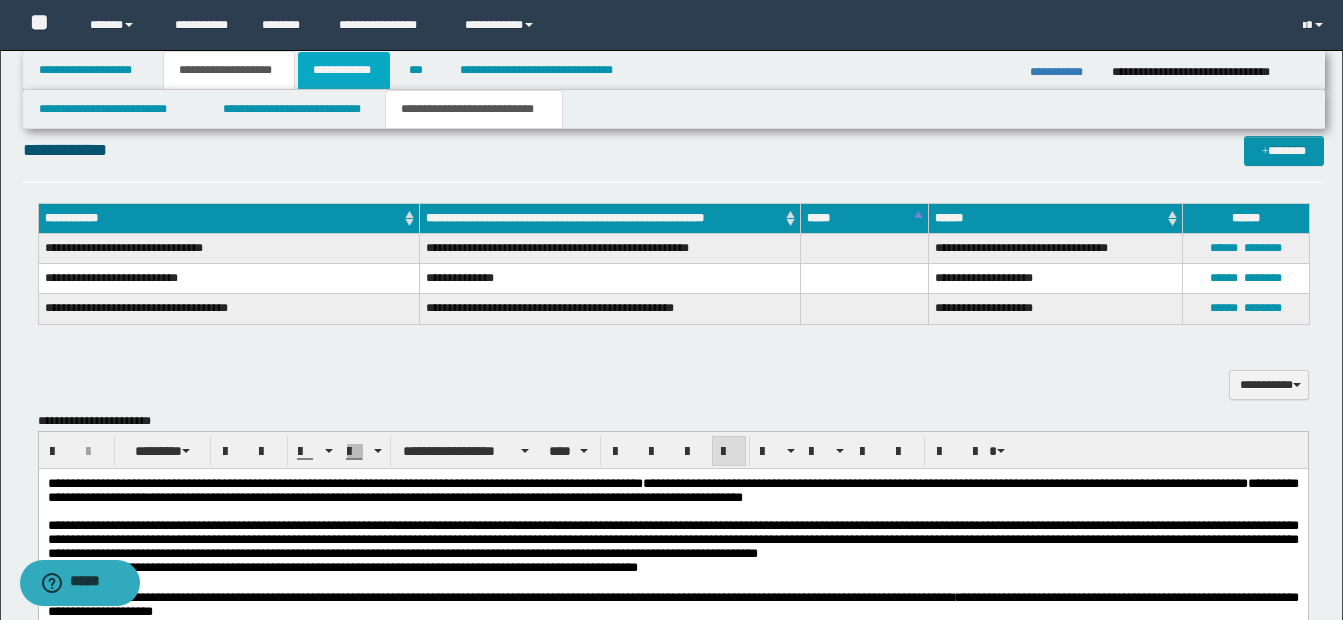 click on "**********" at bounding box center (344, 70) 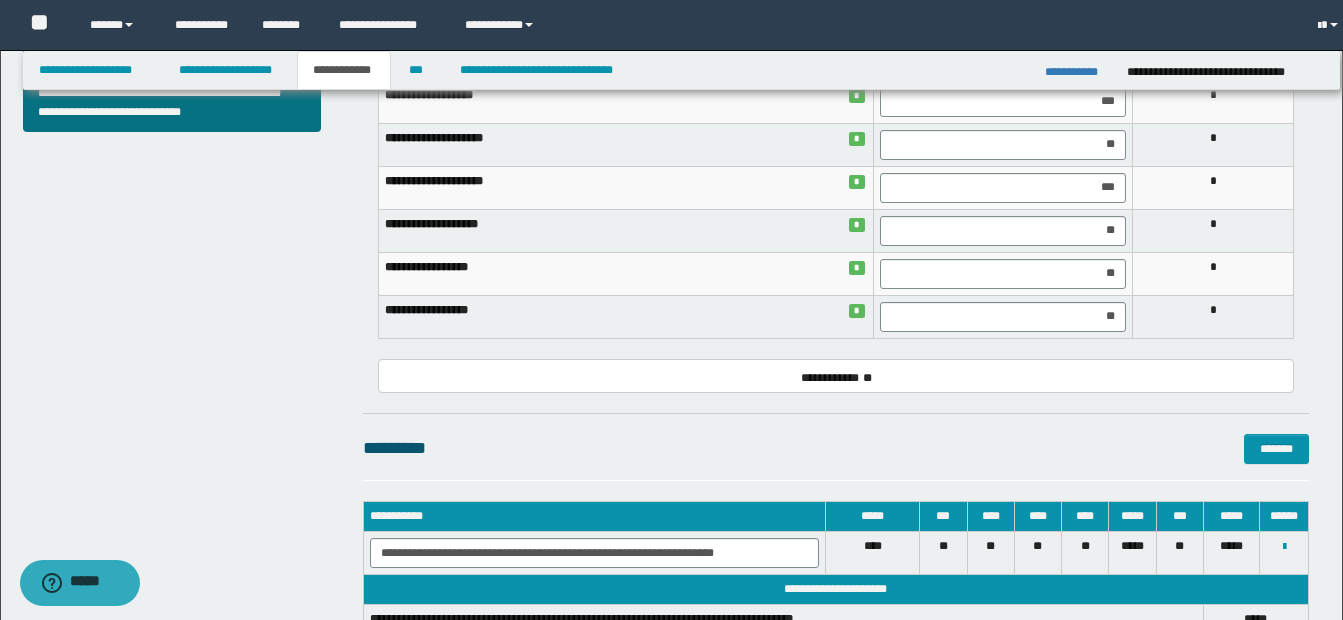 scroll, scrollTop: 877, scrollLeft: 0, axis: vertical 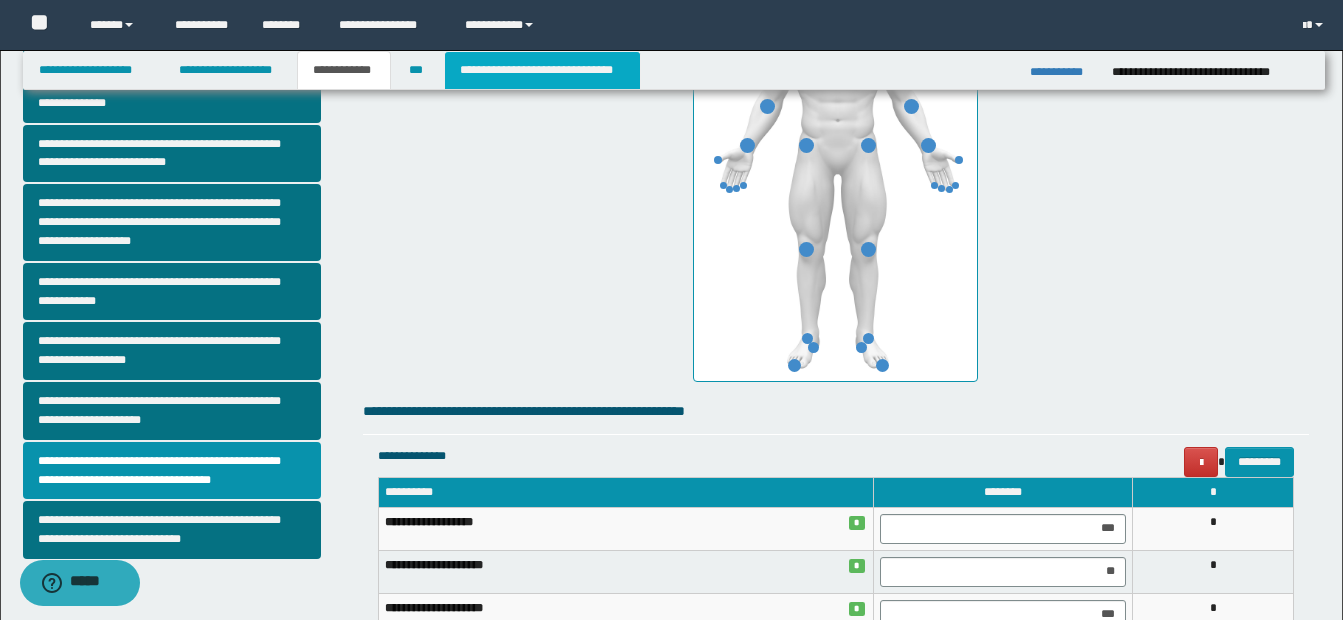 click on "**********" at bounding box center (542, 70) 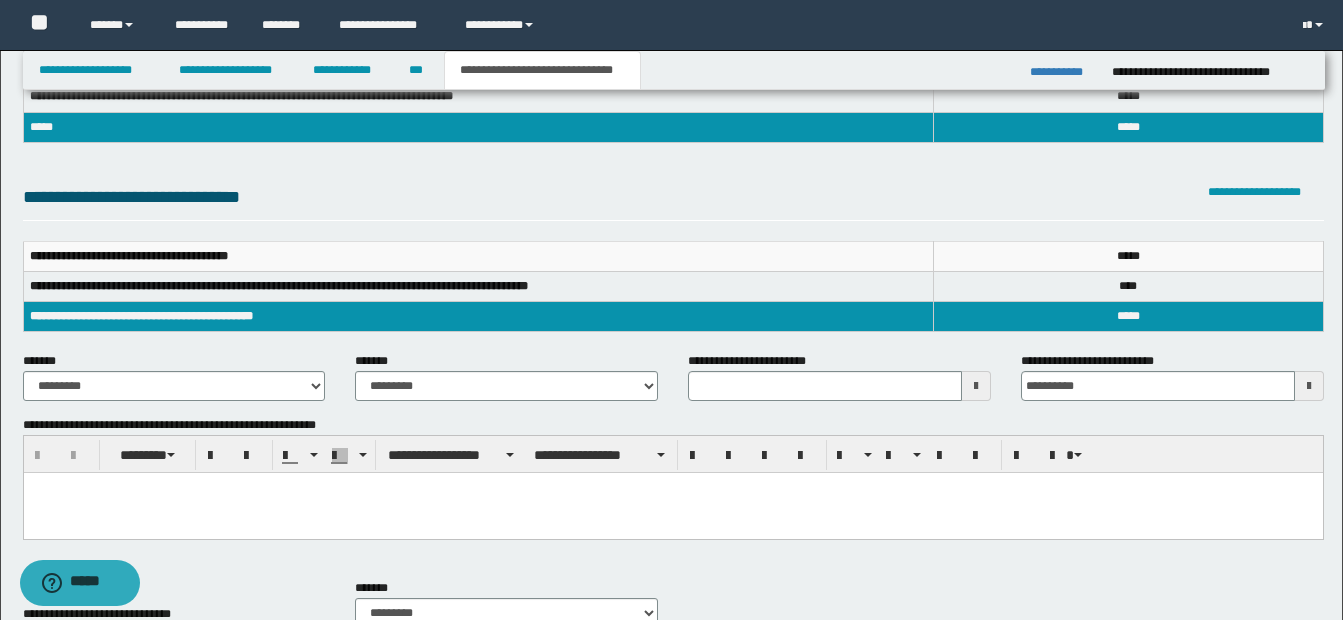 scroll, scrollTop: 129, scrollLeft: 0, axis: vertical 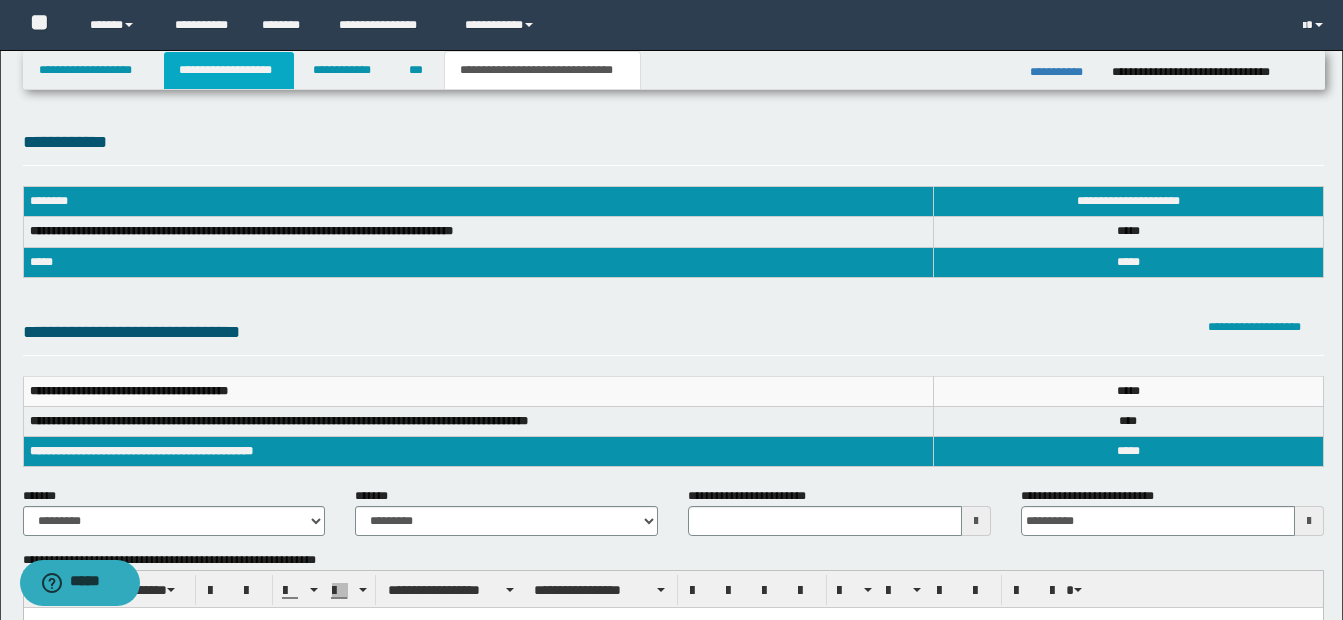 click on "**********" at bounding box center [229, 70] 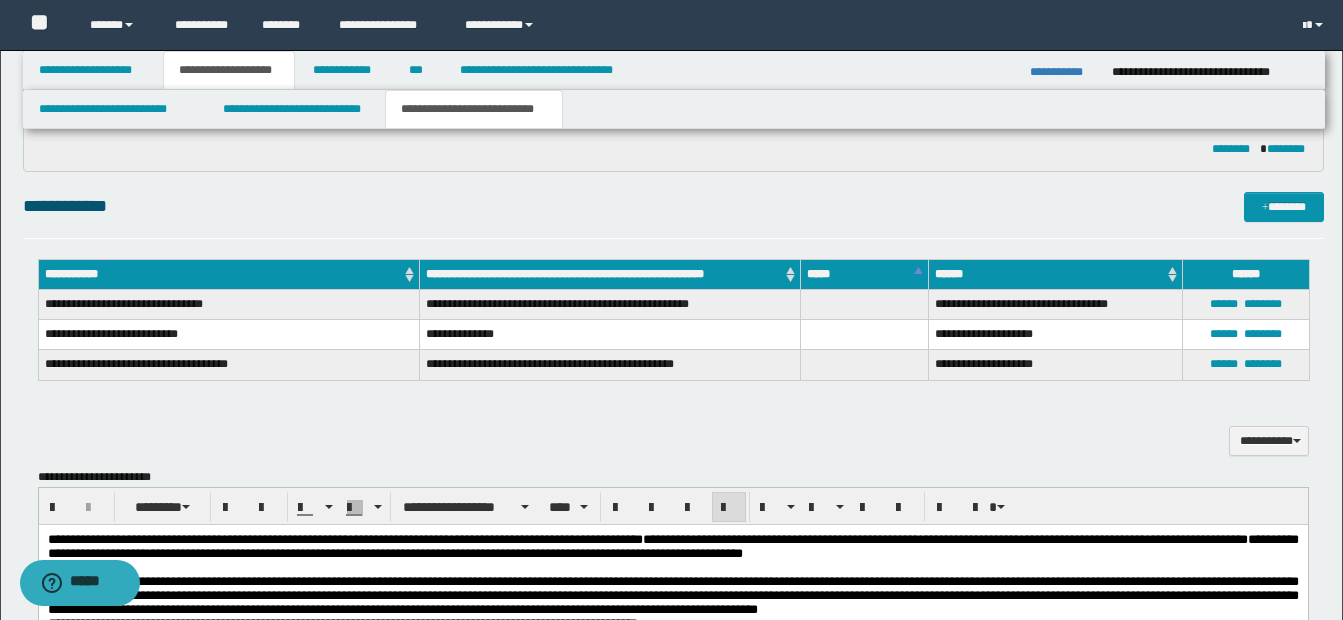 scroll, scrollTop: 906, scrollLeft: 0, axis: vertical 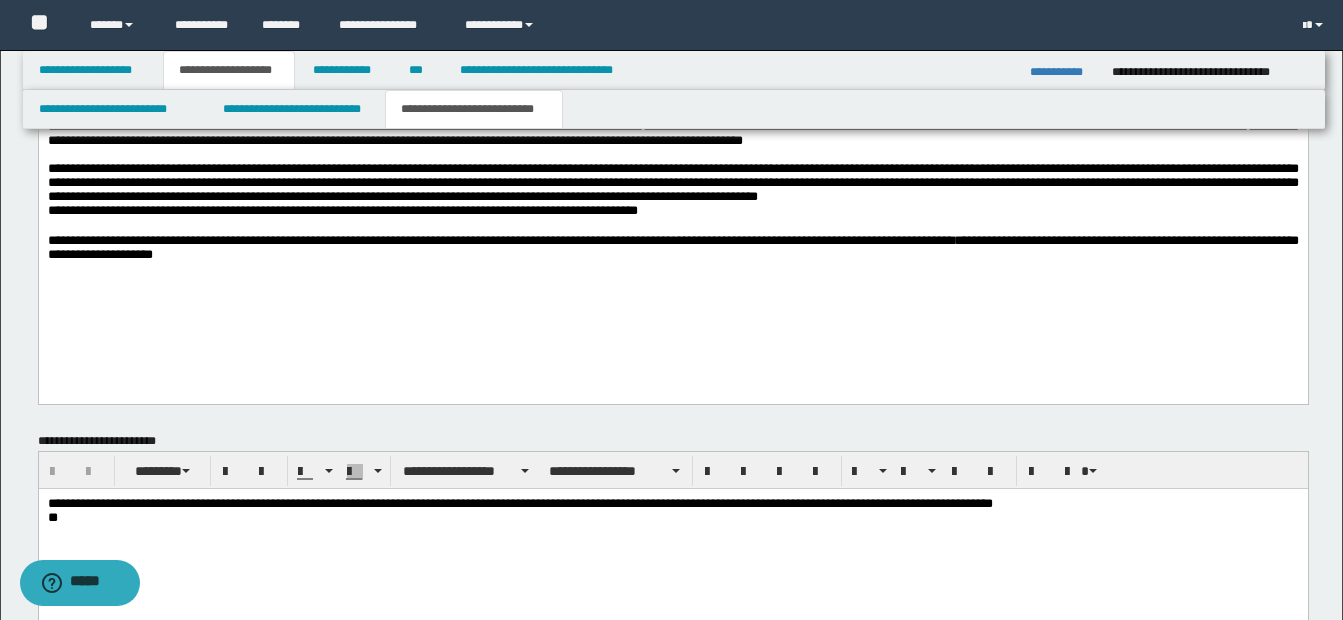click on "**********" at bounding box center (672, 248) 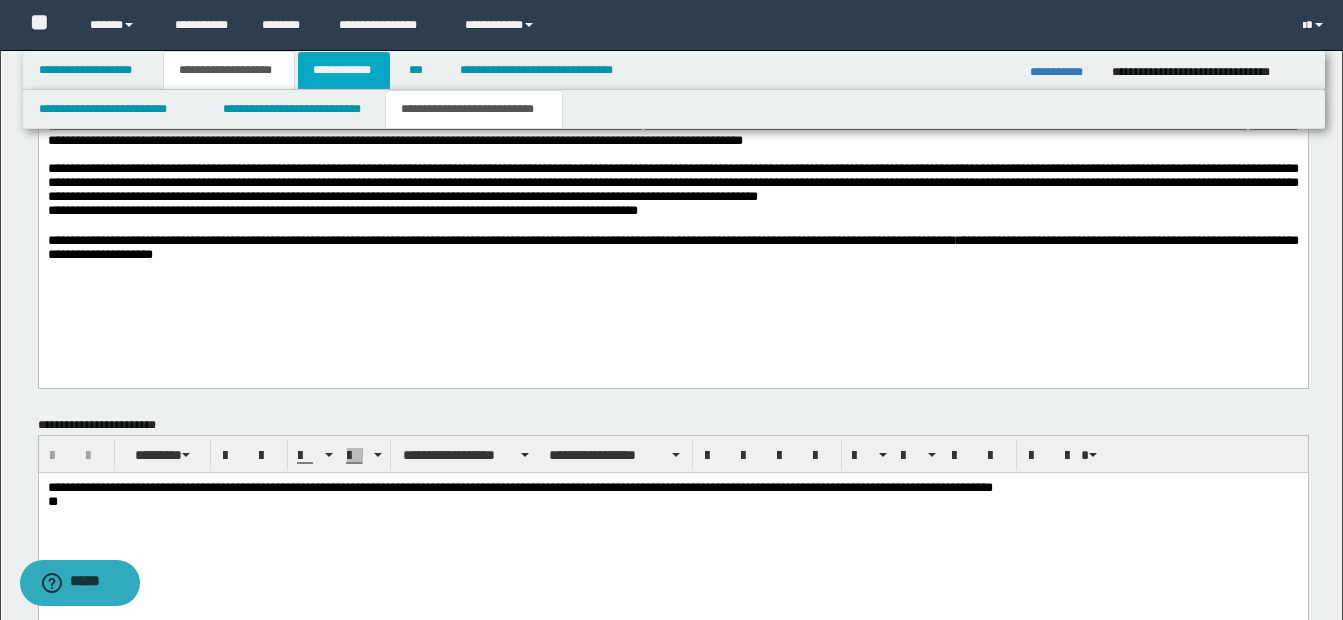 click on "**********" at bounding box center (344, 70) 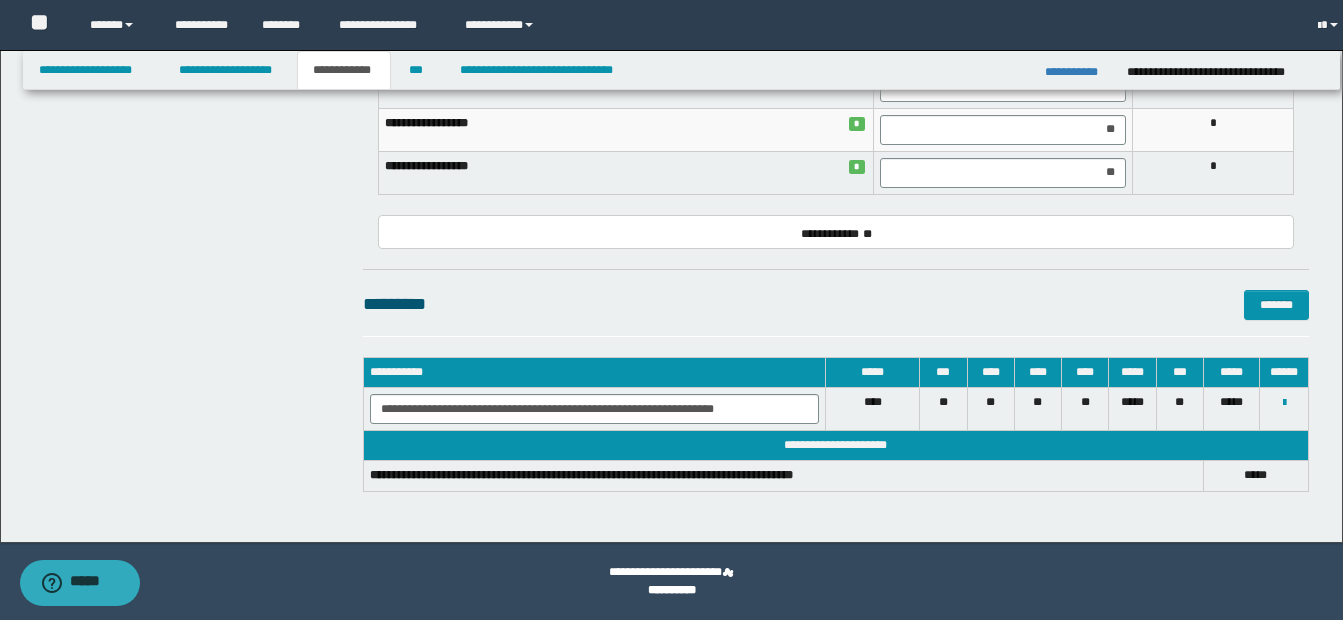 scroll, scrollTop: 1052, scrollLeft: 0, axis: vertical 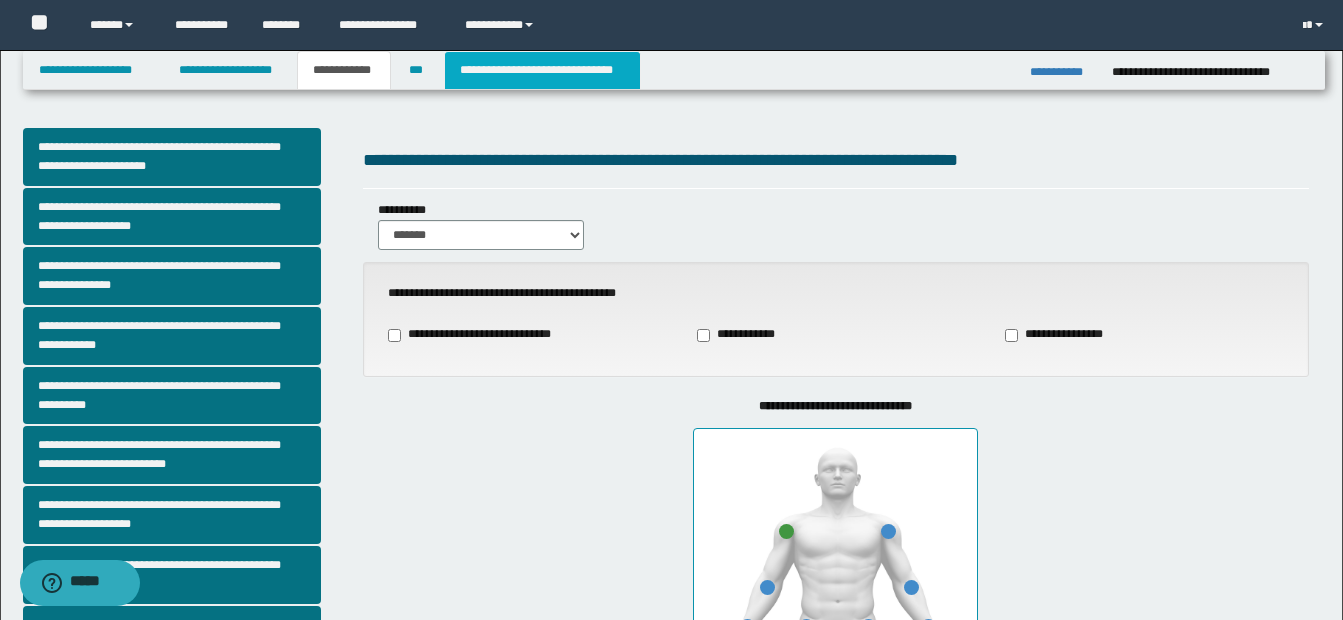 click on "**********" at bounding box center (542, 70) 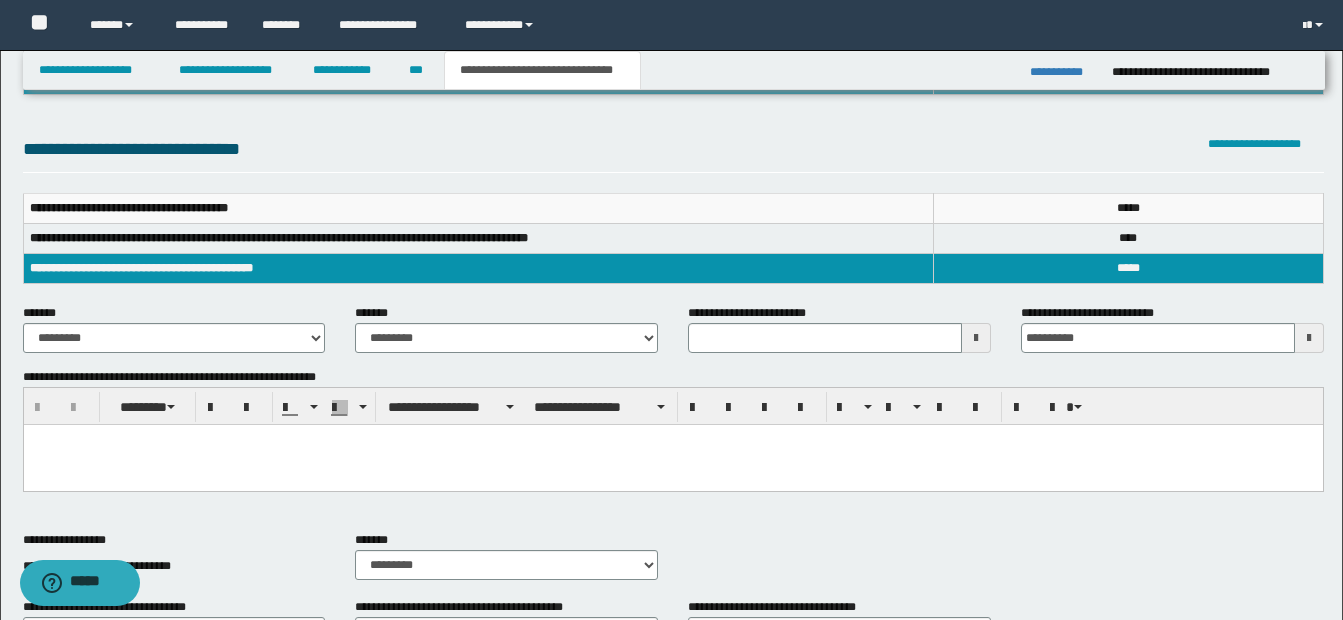 scroll, scrollTop: 0, scrollLeft: 0, axis: both 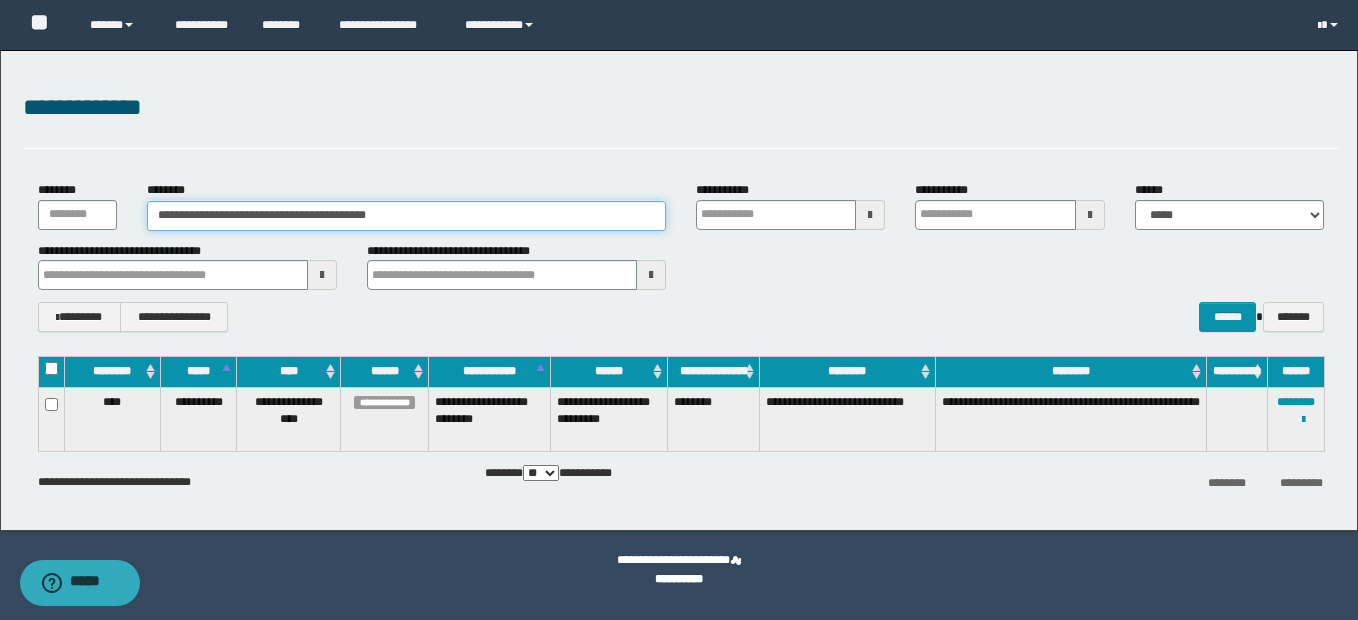 drag, startPoint x: 154, startPoint y: 213, endPoint x: 487, endPoint y: 226, distance: 333.25366 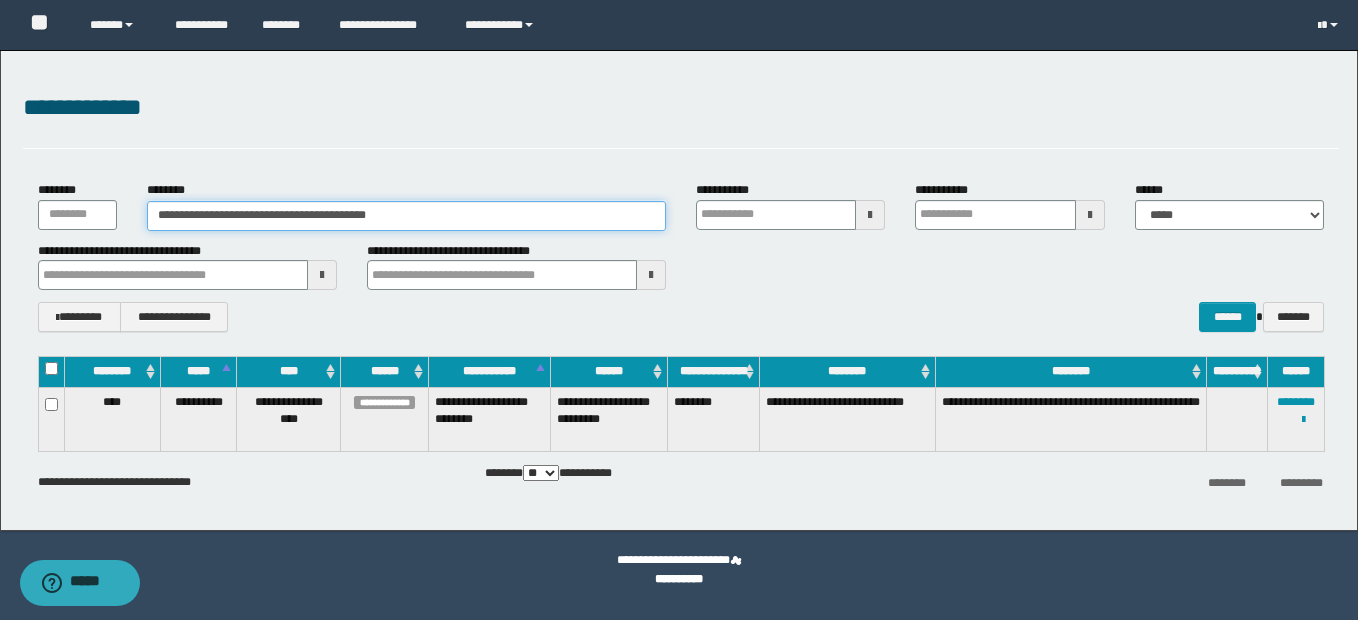 paste 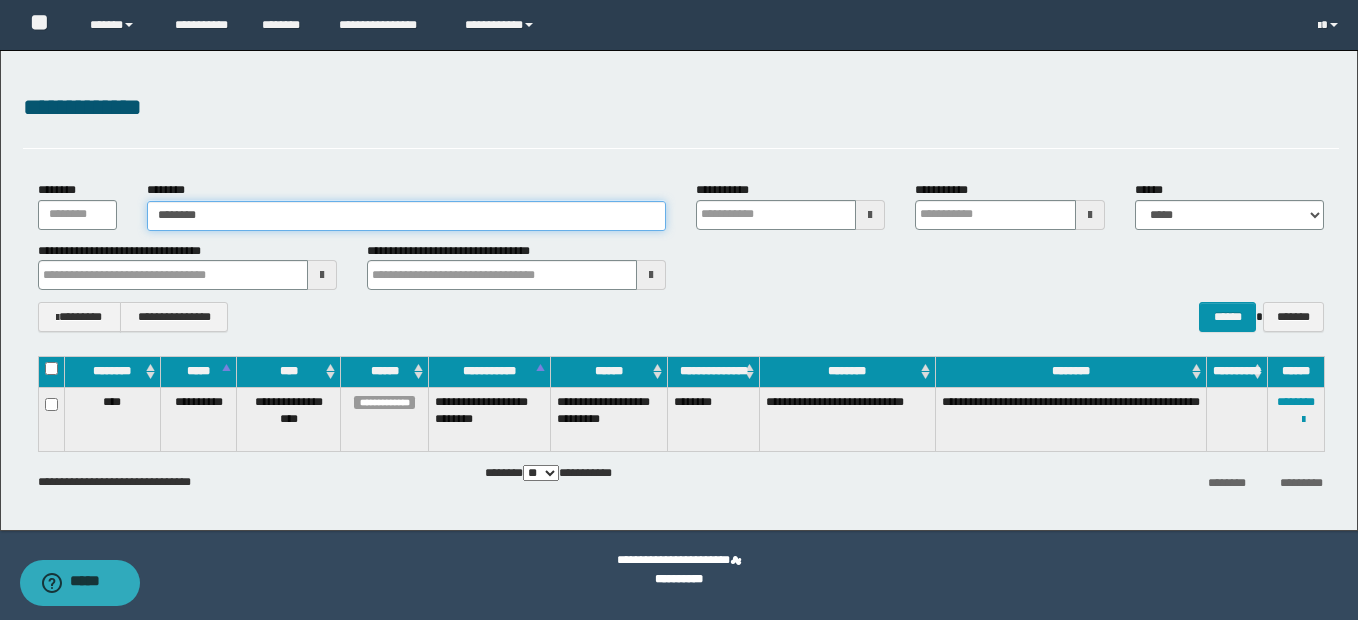 type on "********" 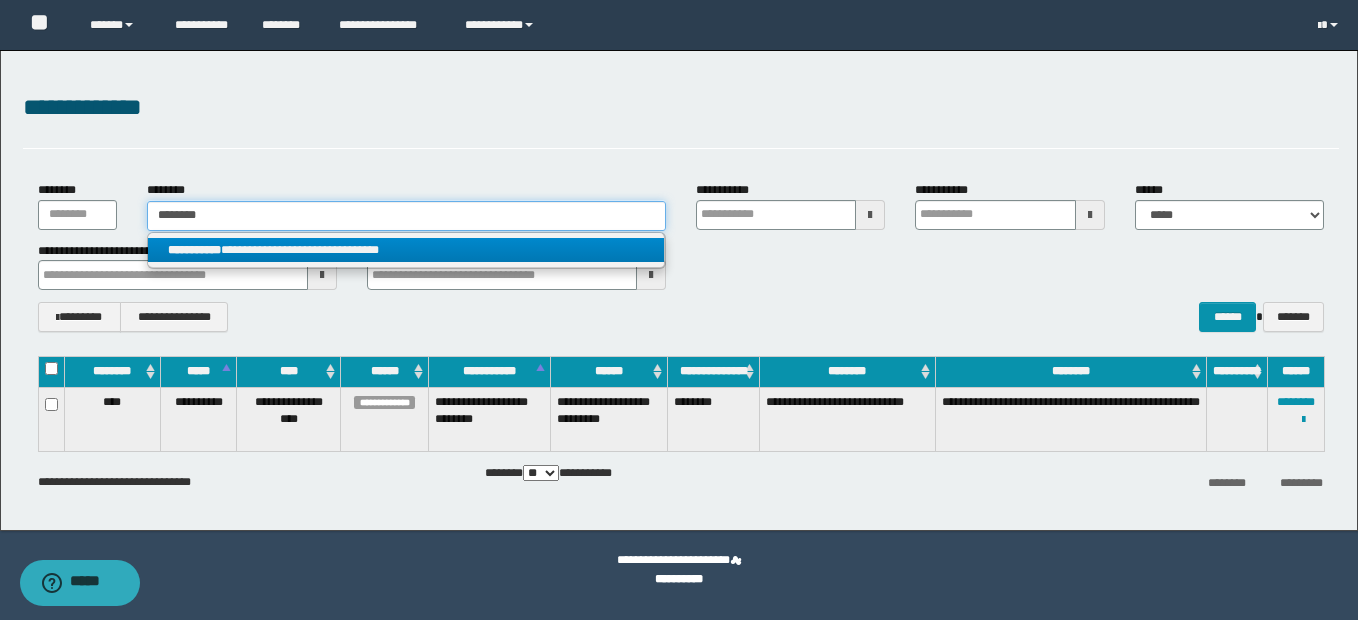 type on "********" 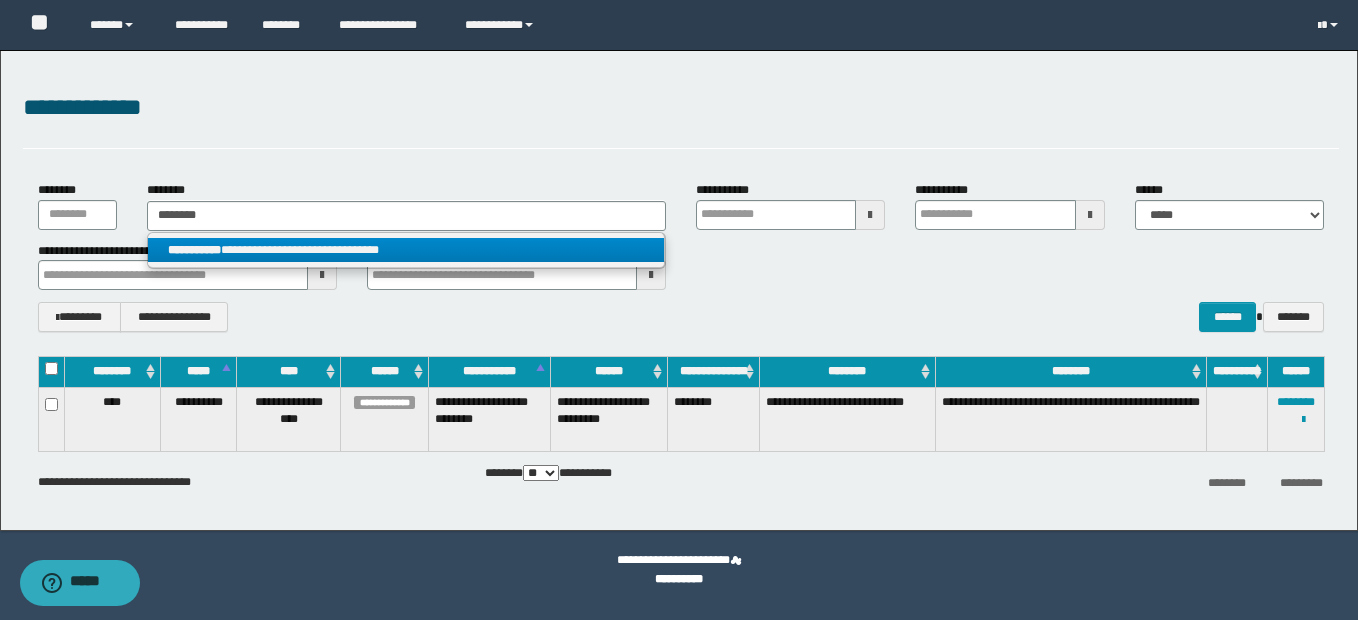 click on "**********" at bounding box center [406, 250] 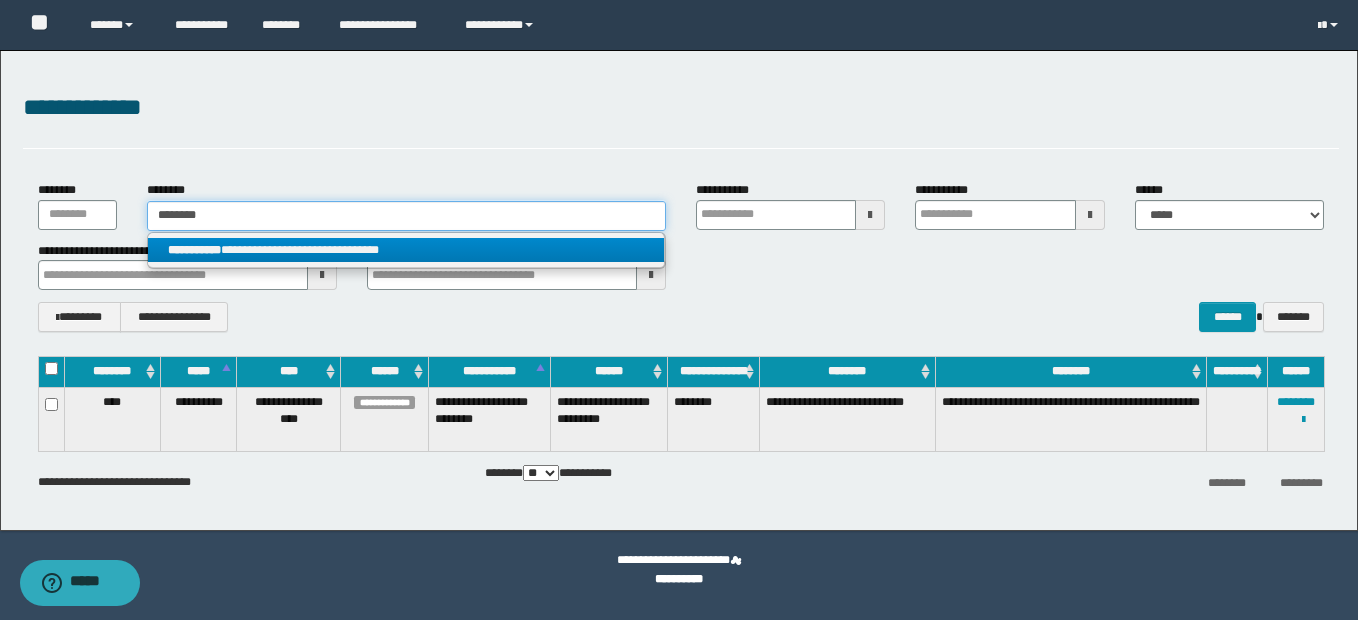 type 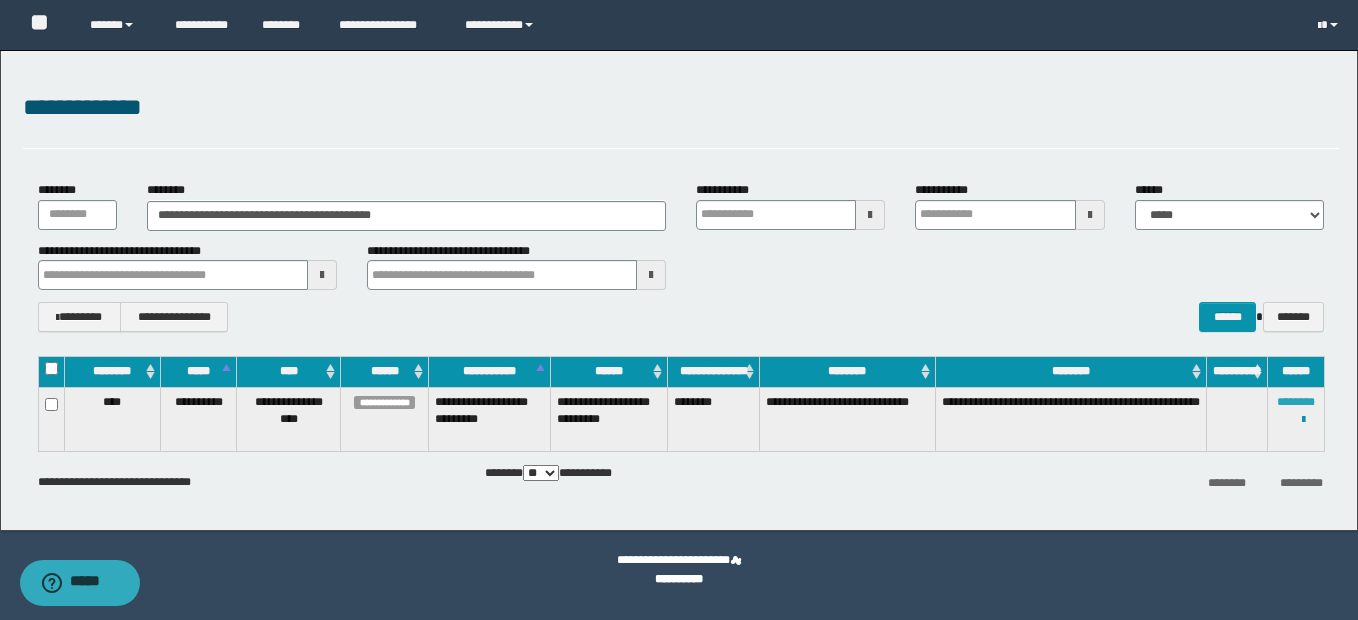 click on "********" at bounding box center [1296, 402] 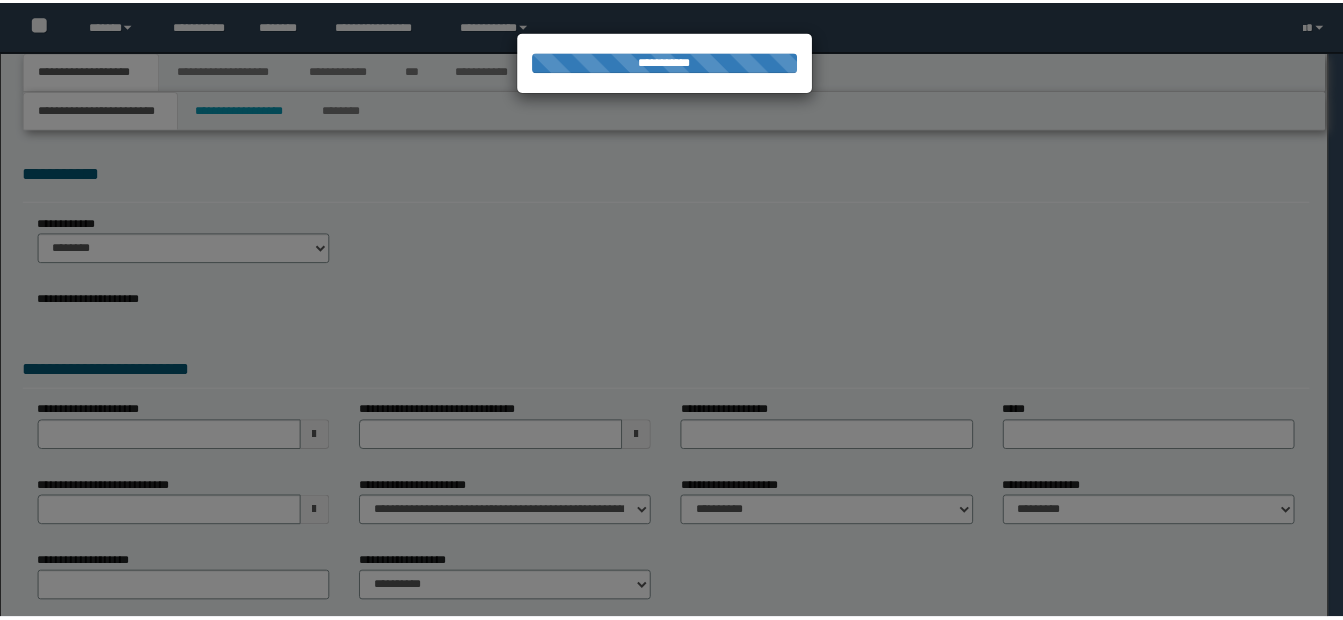scroll, scrollTop: 0, scrollLeft: 0, axis: both 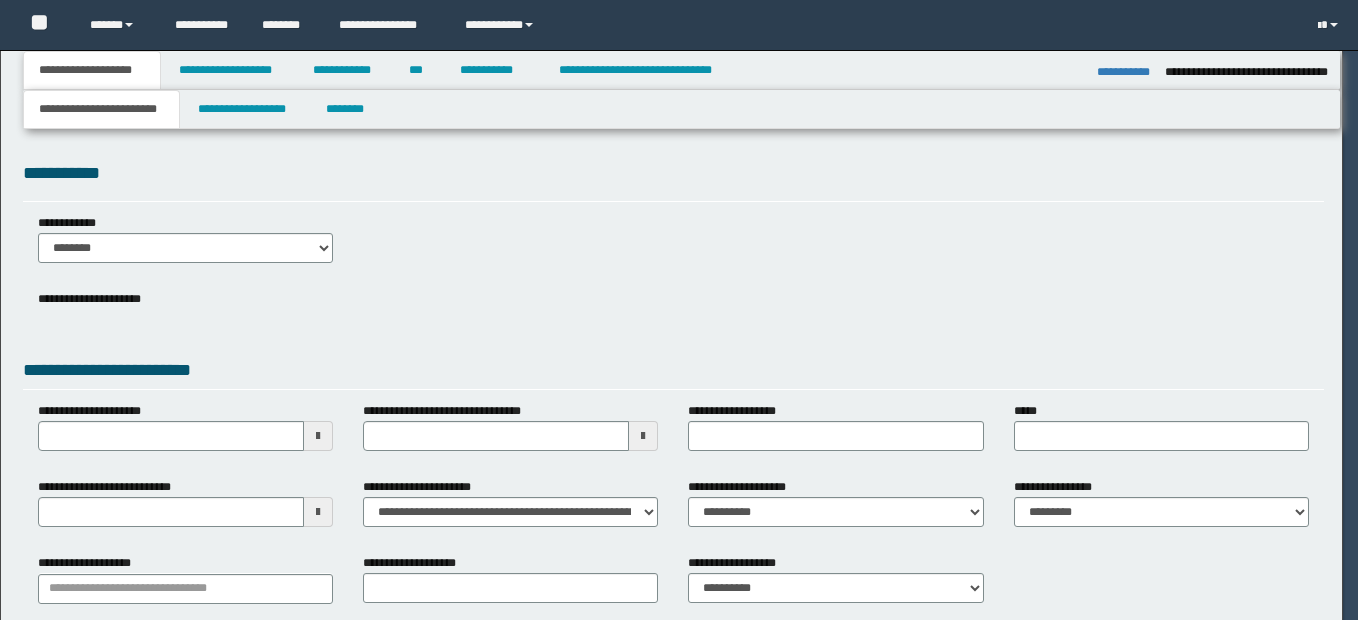select on "*" 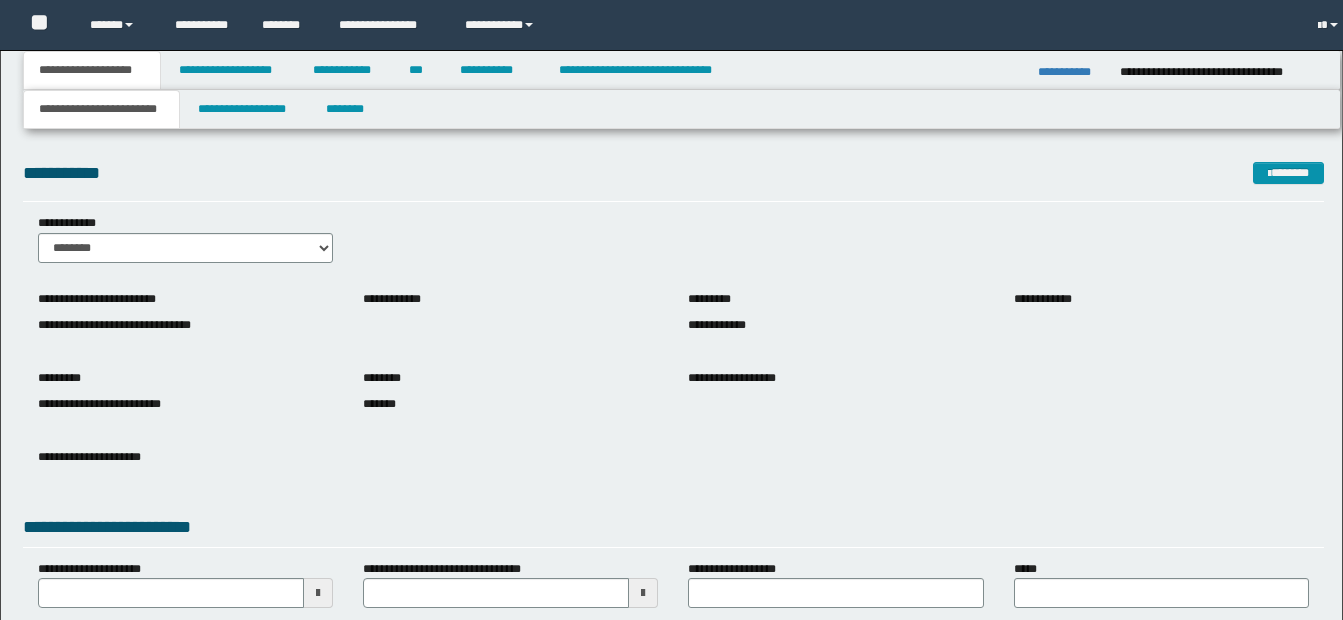 scroll, scrollTop: 0, scrollLeft: 0, axis: both 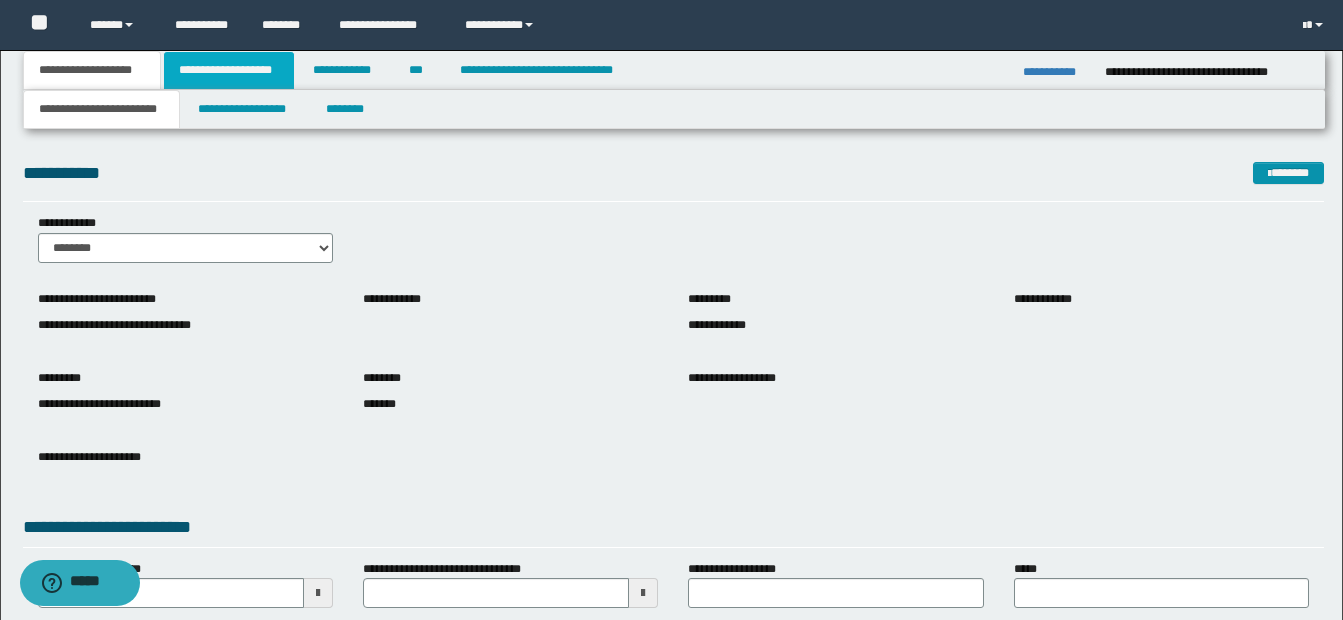 click on "**********" at bounding box center (229, 70) 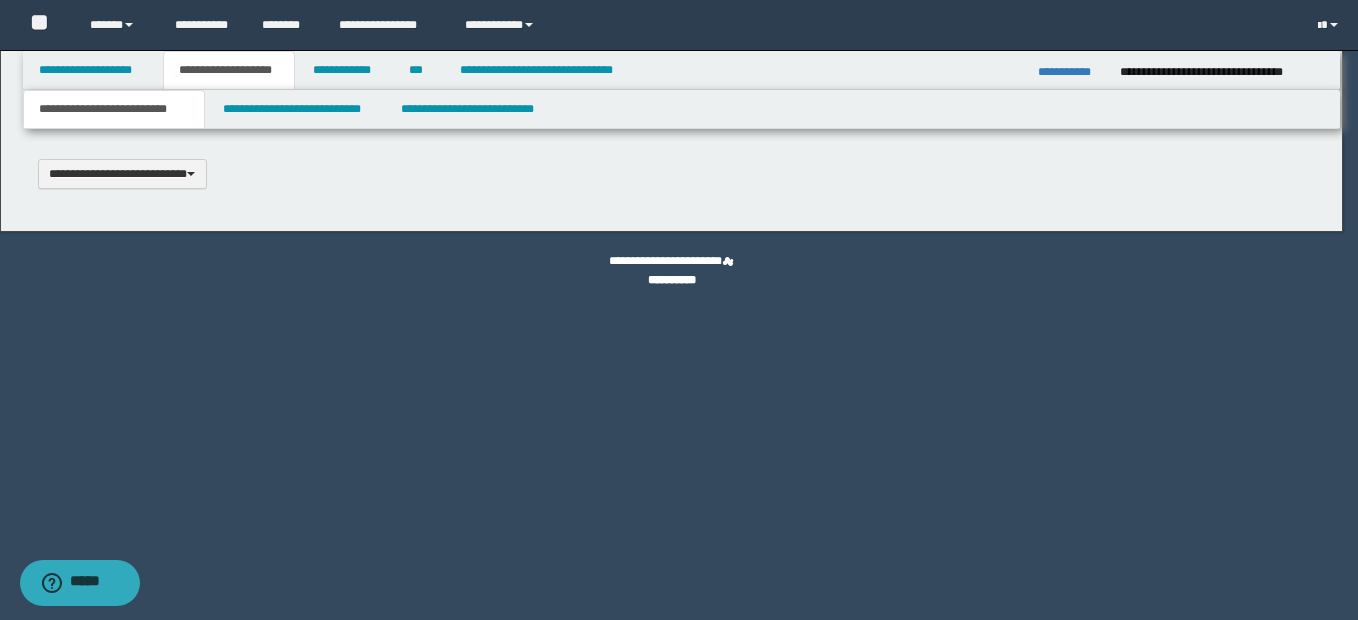 type 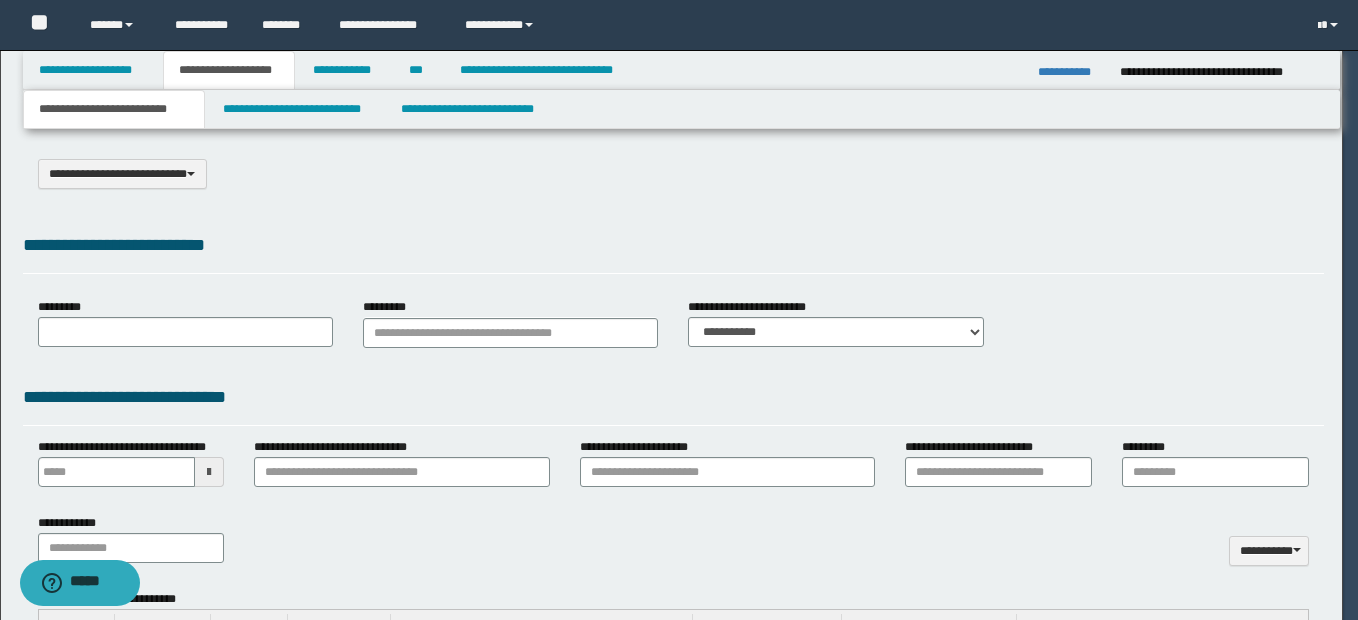 select on "*" 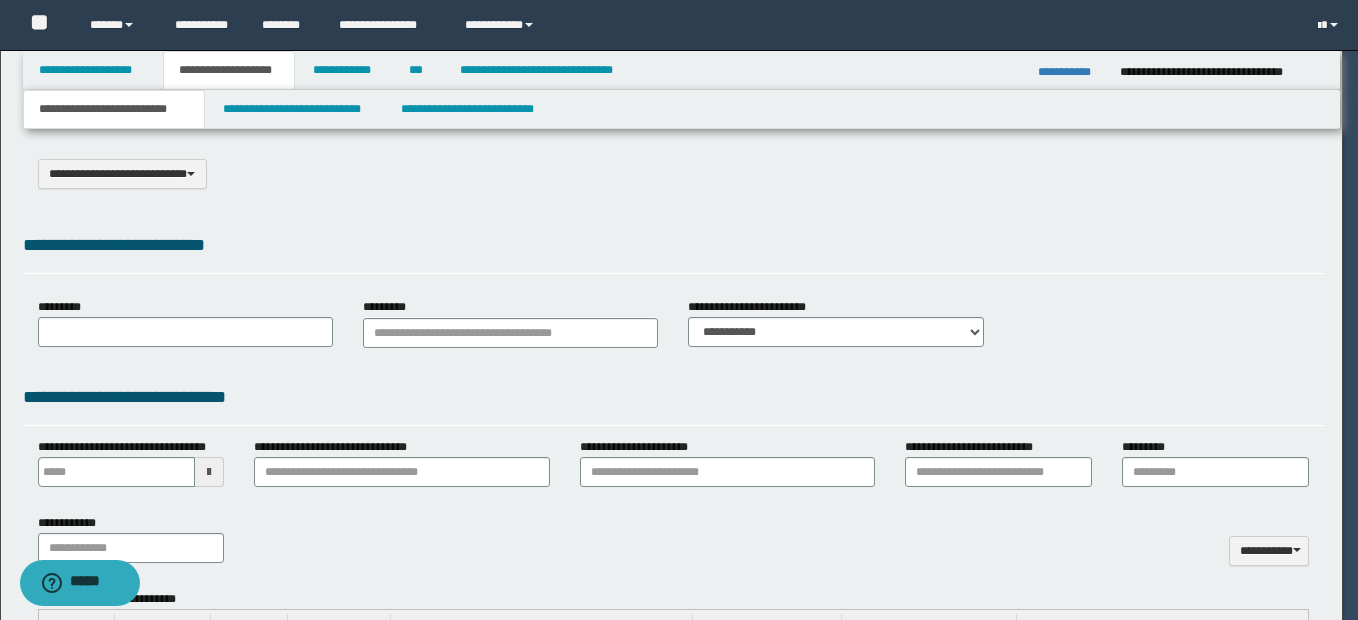 scroll, scrollTop: 0, scrollLeft: 0, axis: both 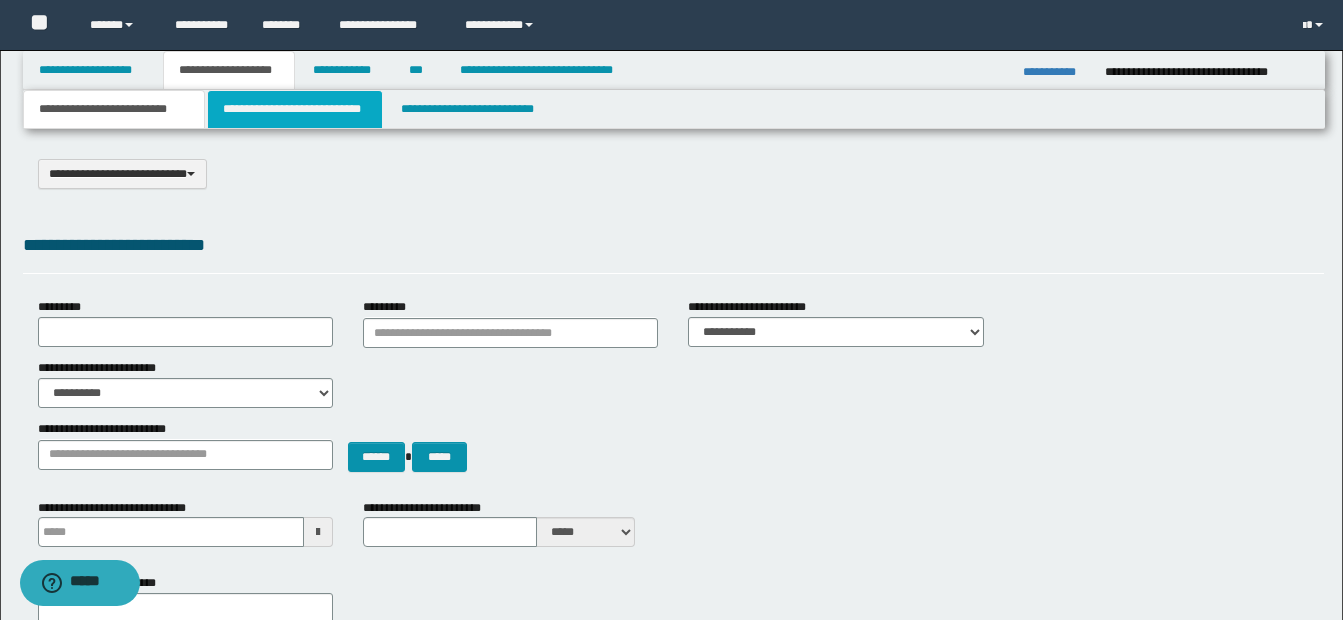 click on "**********" at bounding box center [295, 109] 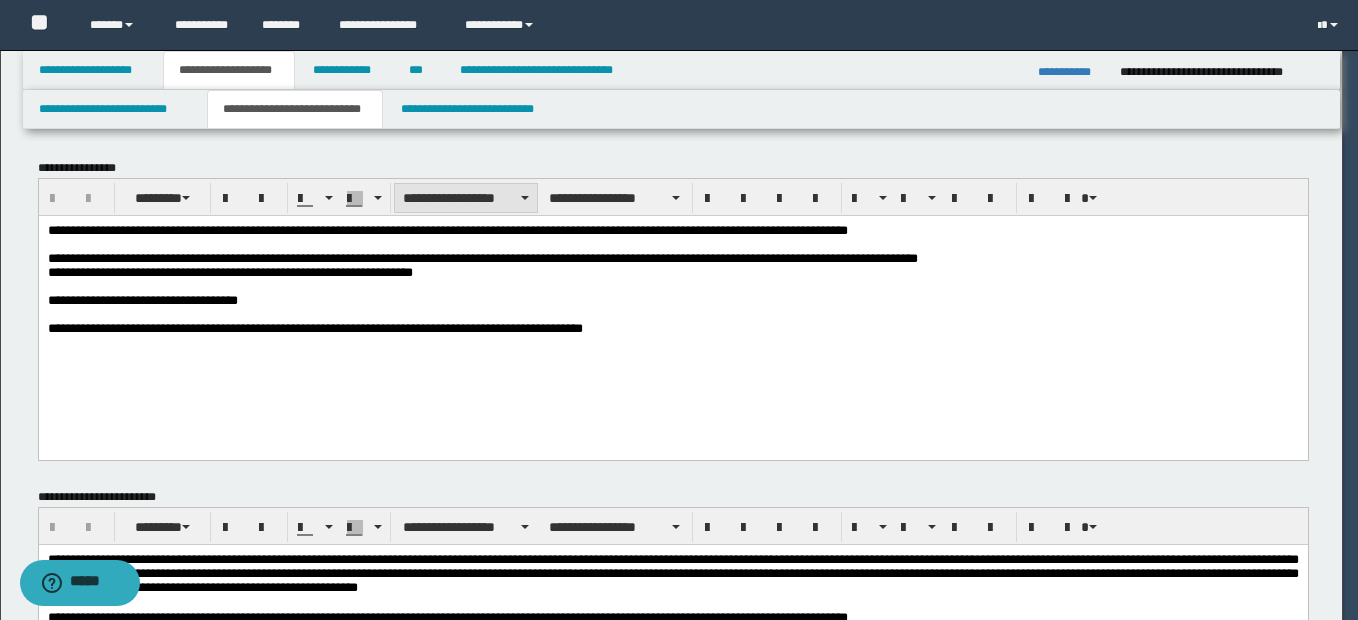 scroll, scrollTop: 0, scrollLeft: 0, axis: both 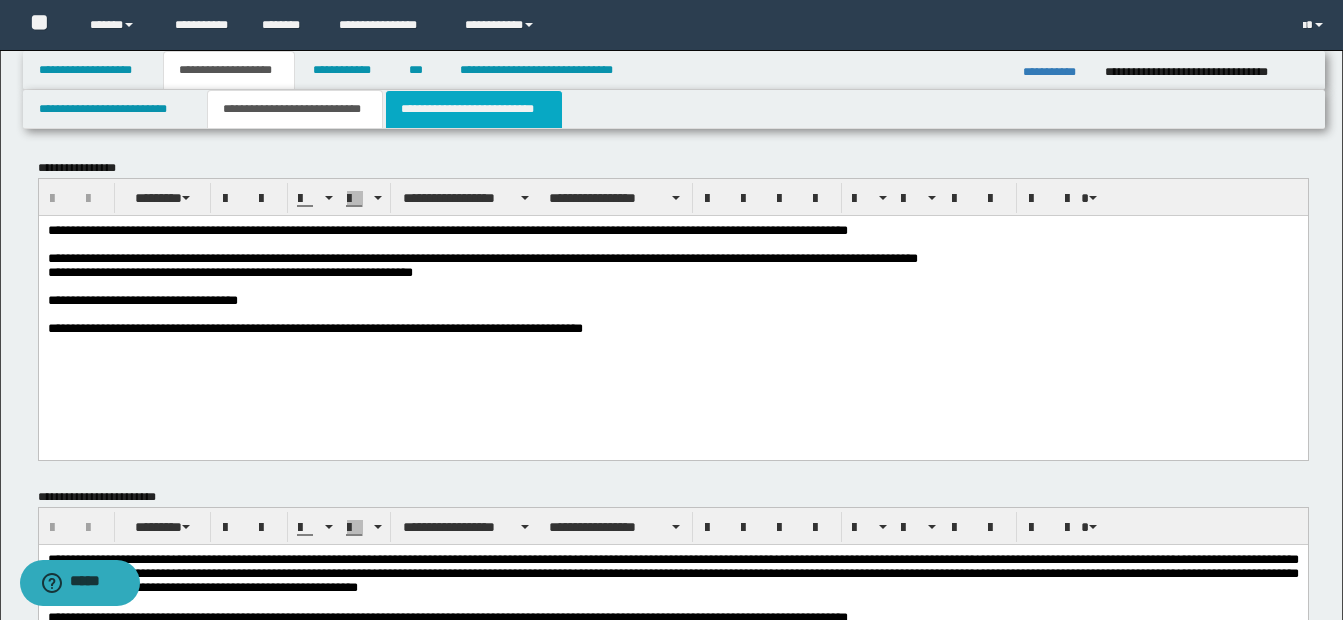 click on "**********" at bounding box center (474, 109) 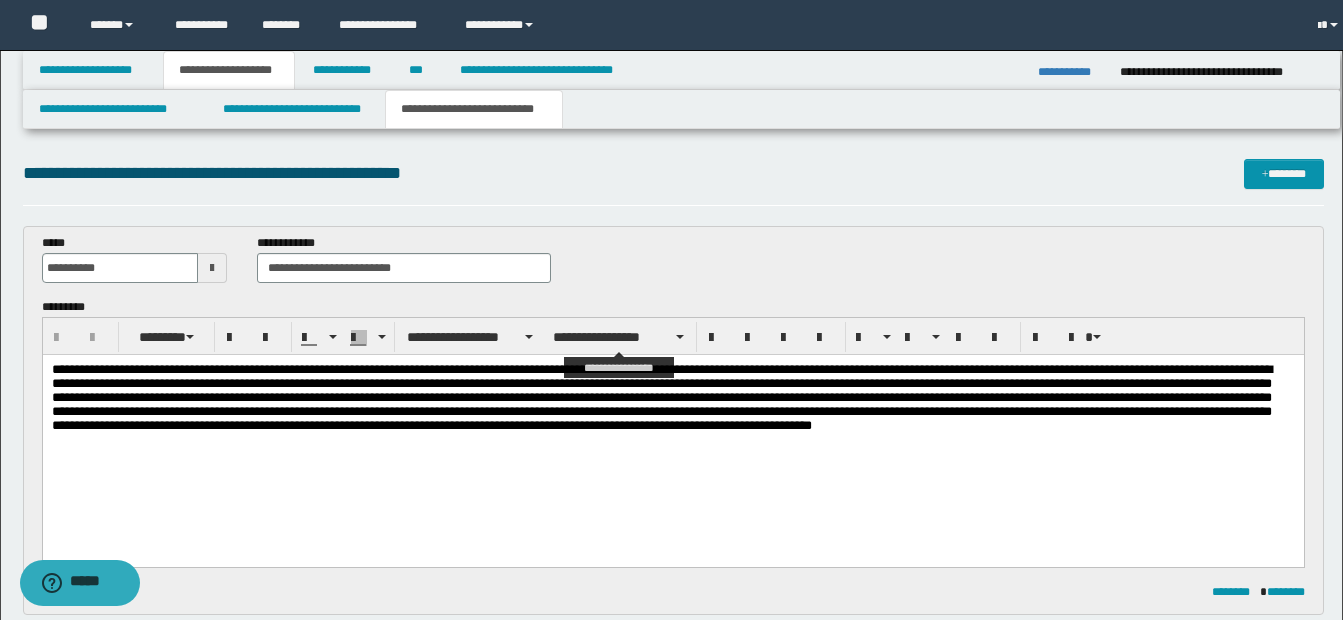 scroll, scrollTop: 0, scrollLeft: 0, axis: both 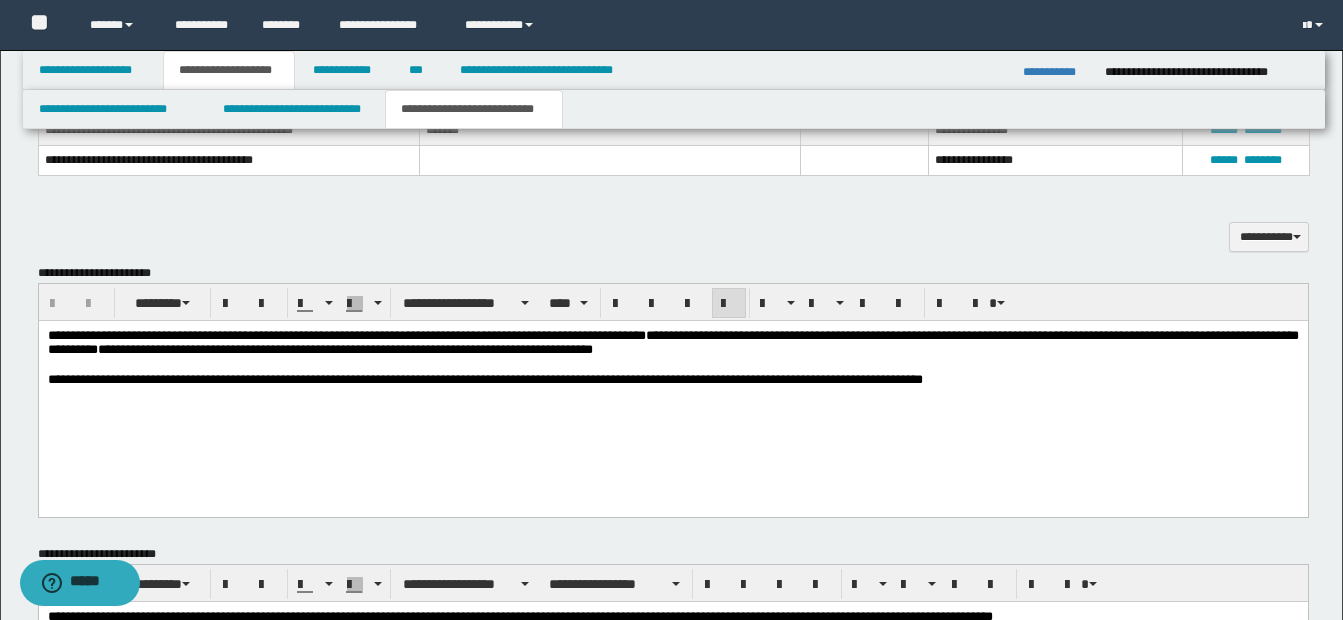 click on "**********" at bounding box center [672, 342] 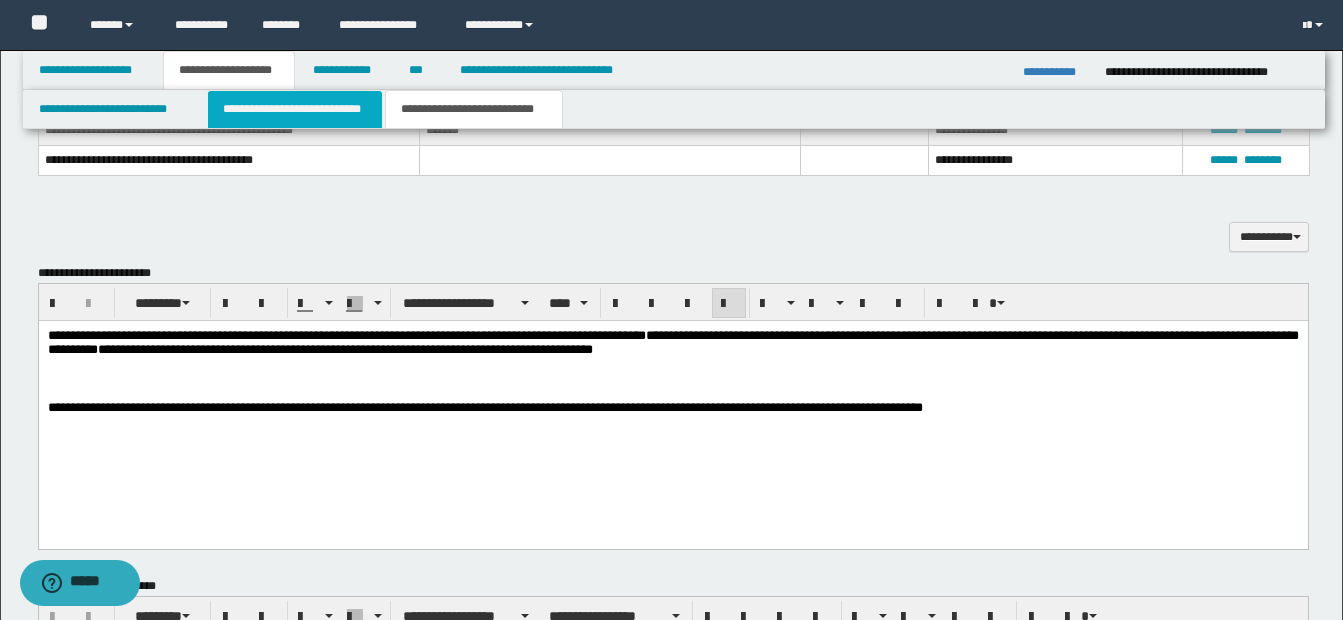 click on "**********" at bounding box center (295, 109) 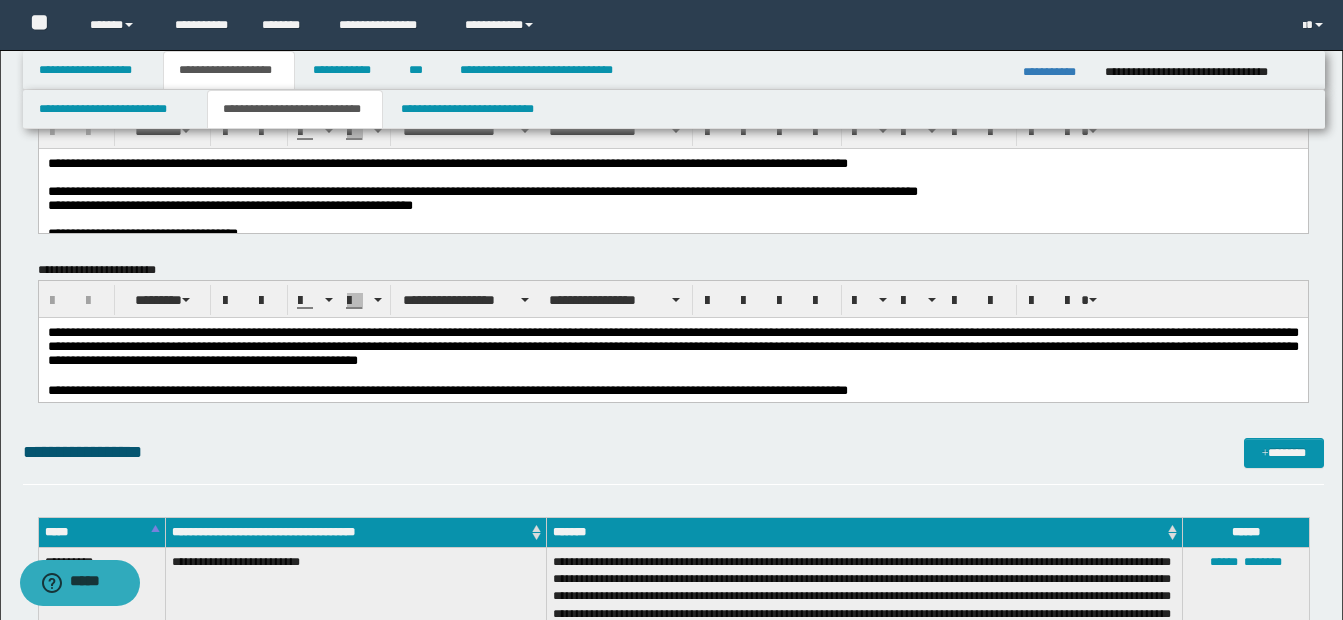 scroll, scrollTop: 0, scrollLeft: 0, axis: both 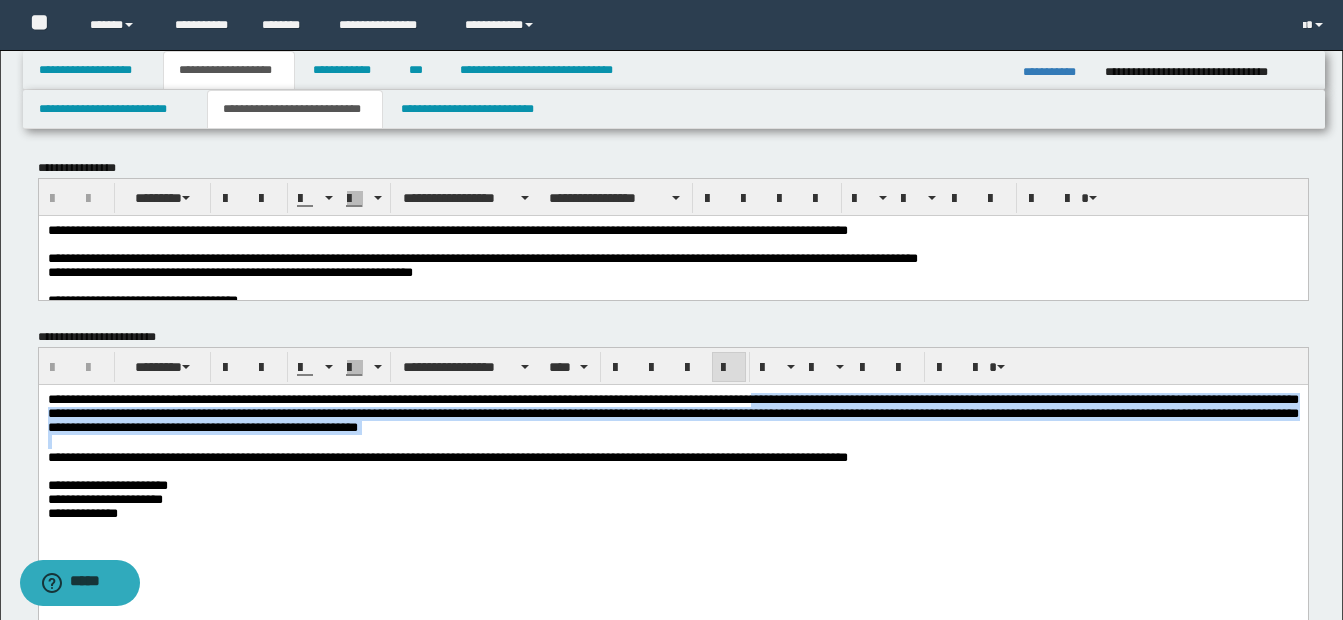 drag, startPoint x: 797, startPoint y: 401, endPoint x: 874, endPoint y: 447, distance: 89.693924 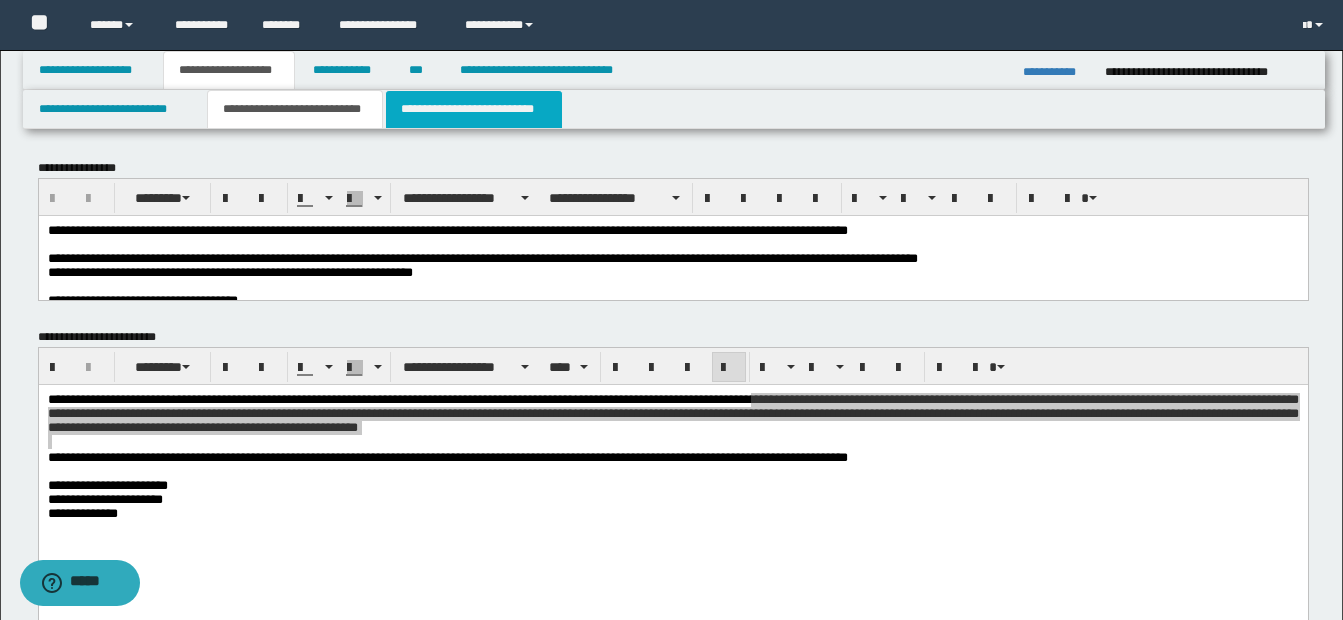 click on "**********" at bounding box center [474, 109] 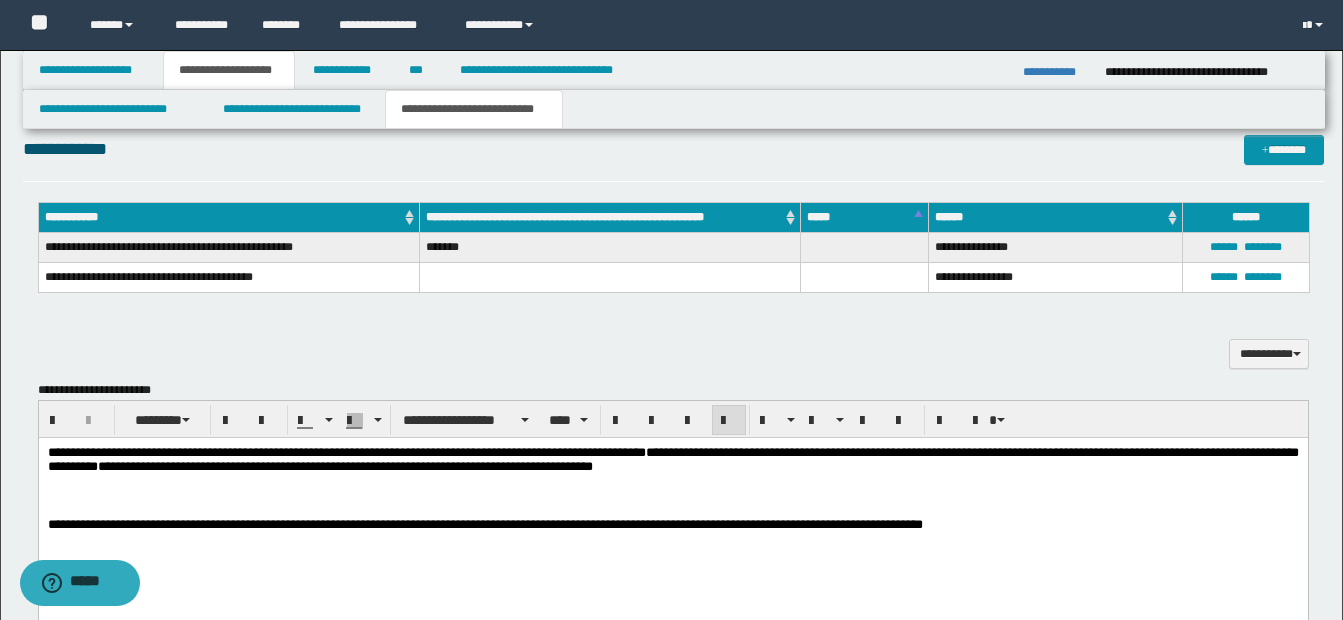 scroll, scrollTop: 912, scrollLeft: 0, axis: vertical 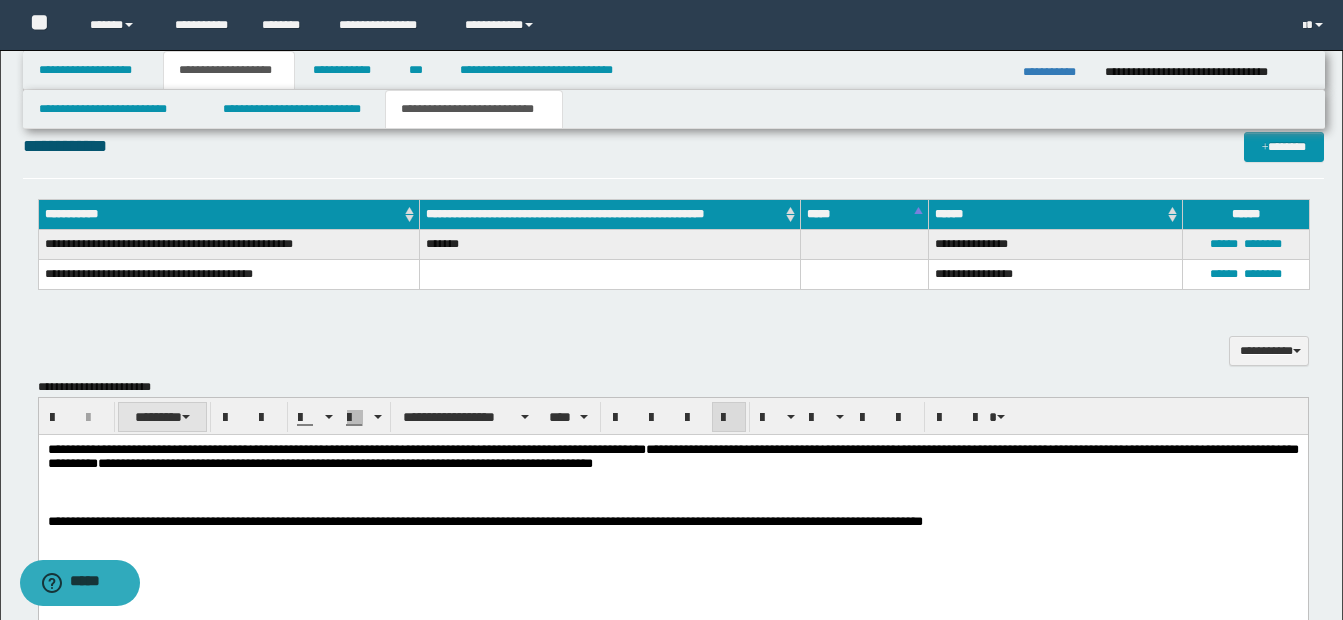 type 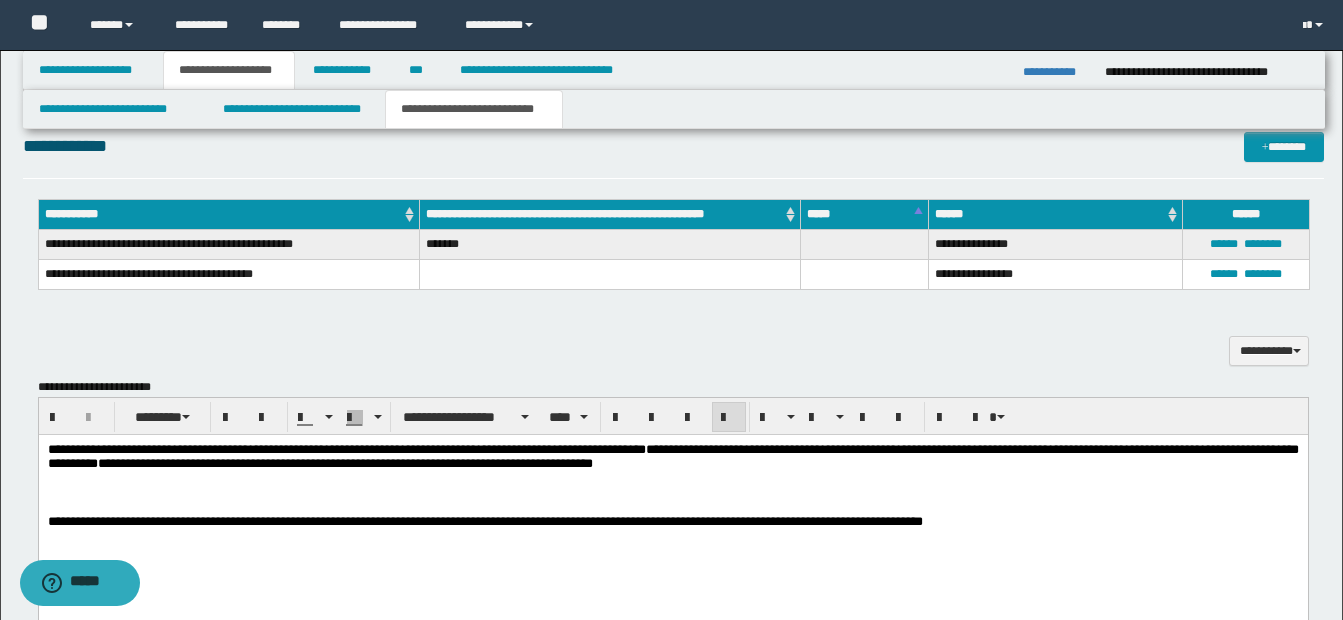 drag, startPoint x: 40, startPoint y: 495, endPoint x: 55, endPoint y: 495, distance: 15 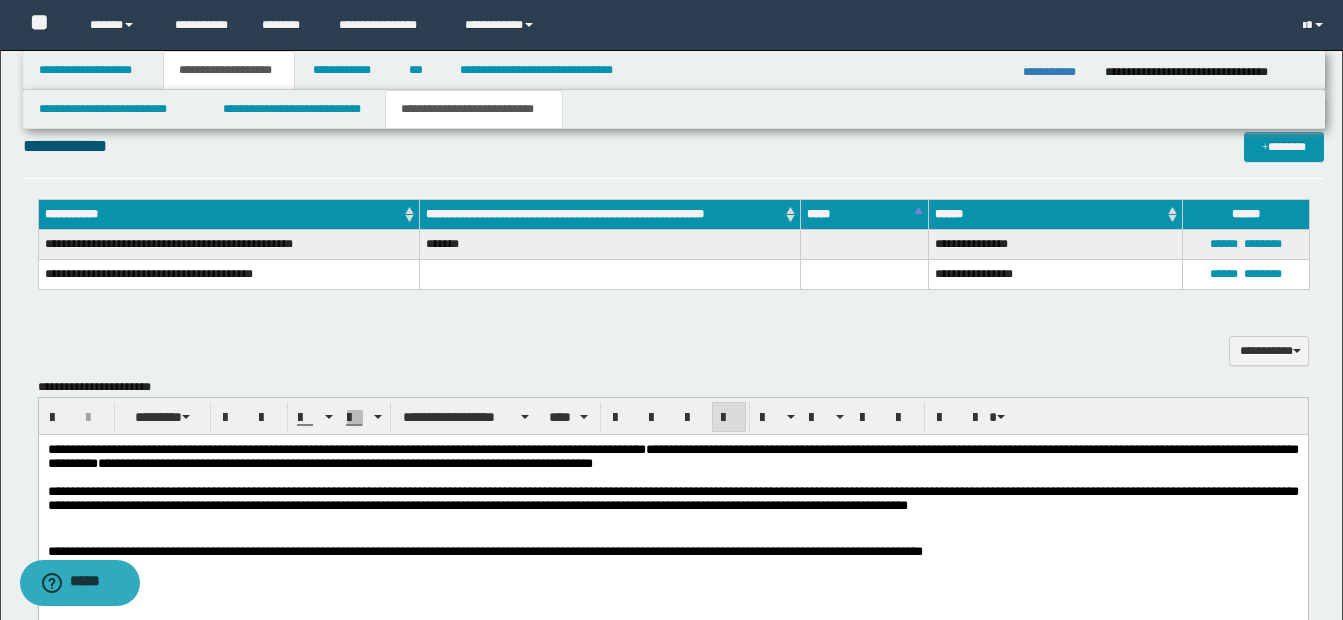 click on "**********" at bounding box center [672, 532] 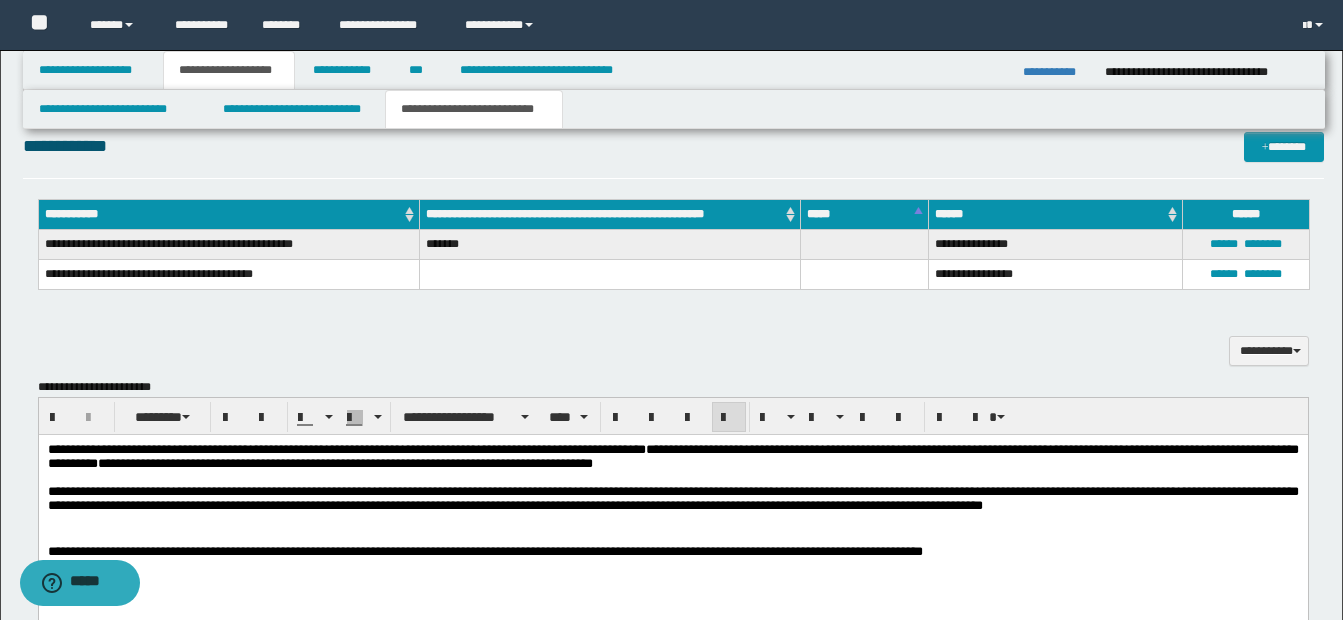 click on "**********" at bounding box center [672, 497] 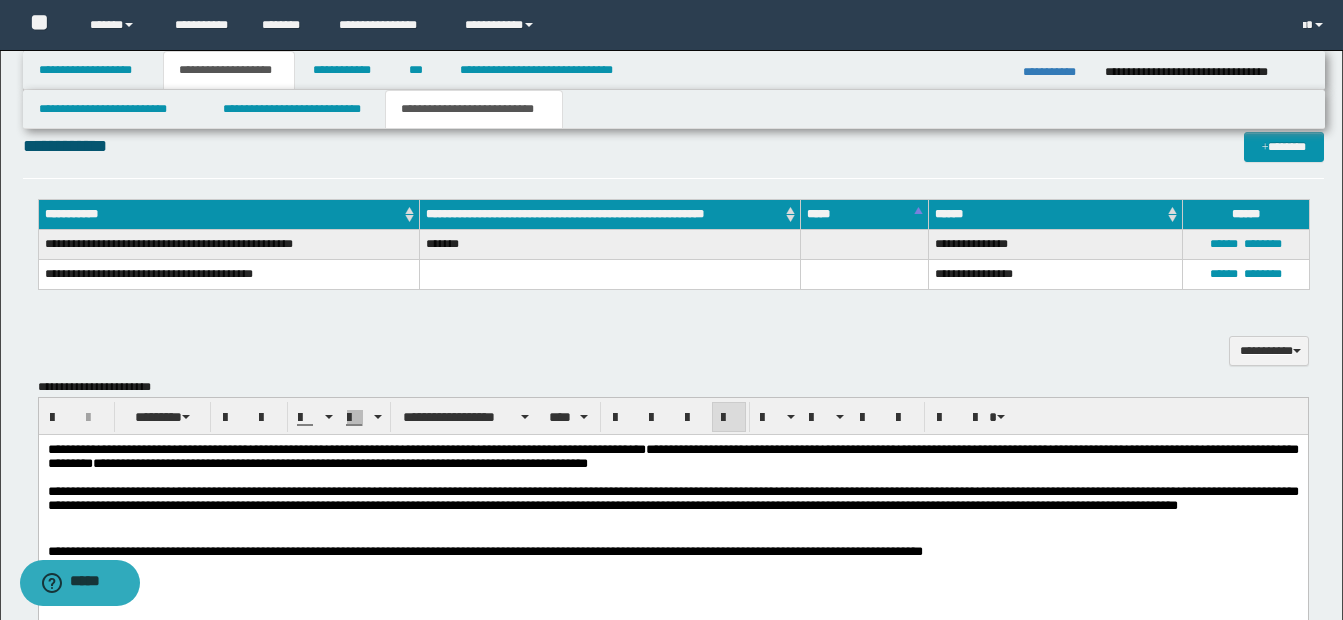 click on "**********" at bounding box center (672, 497) 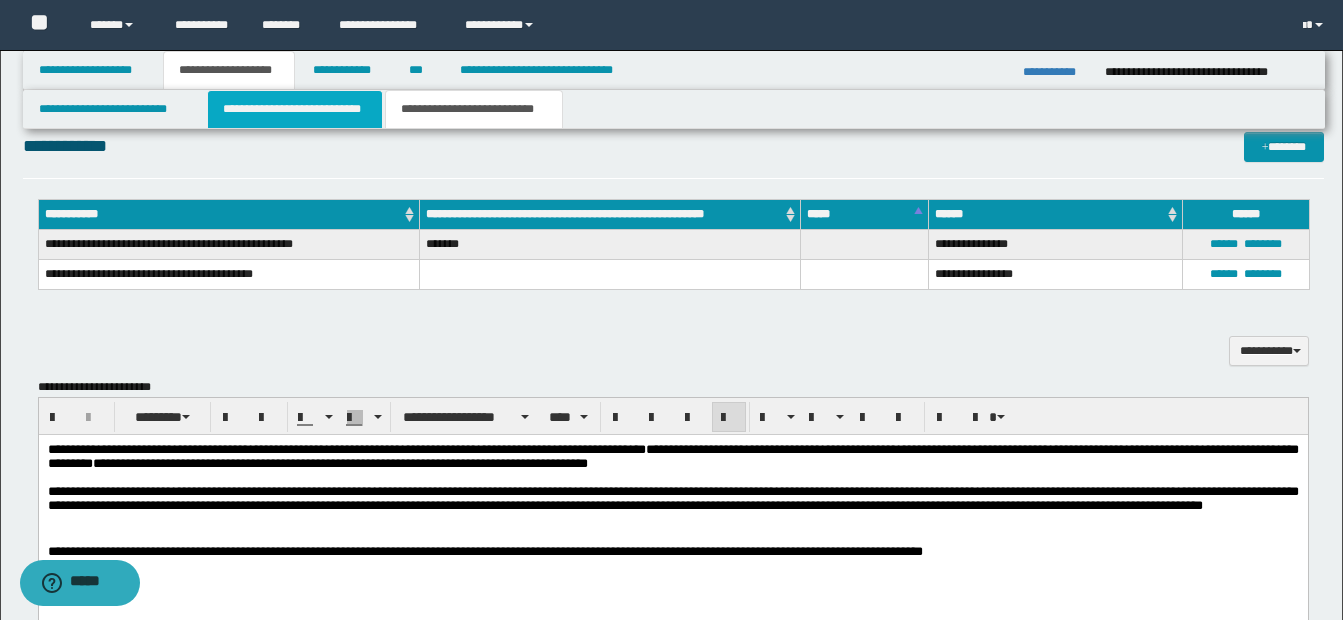 click on "**********" at bounding box center (295, 109) 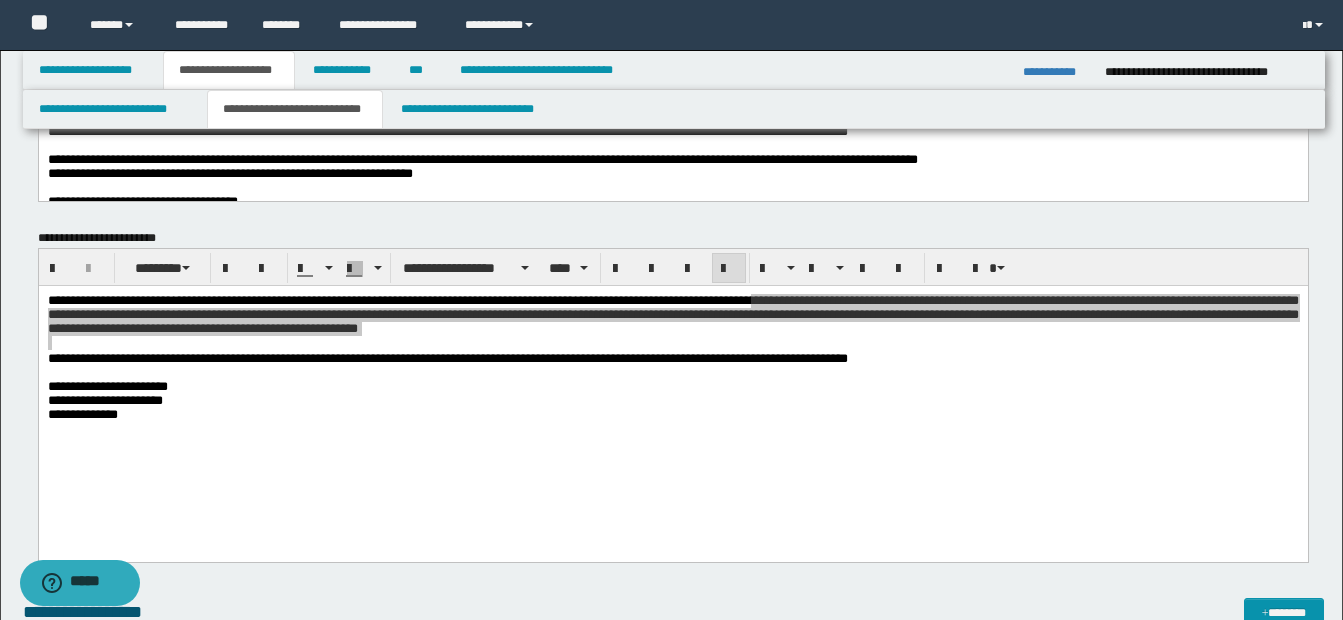 scroll, scrollTop: 108, scrollLeft: 0, axis: vertical 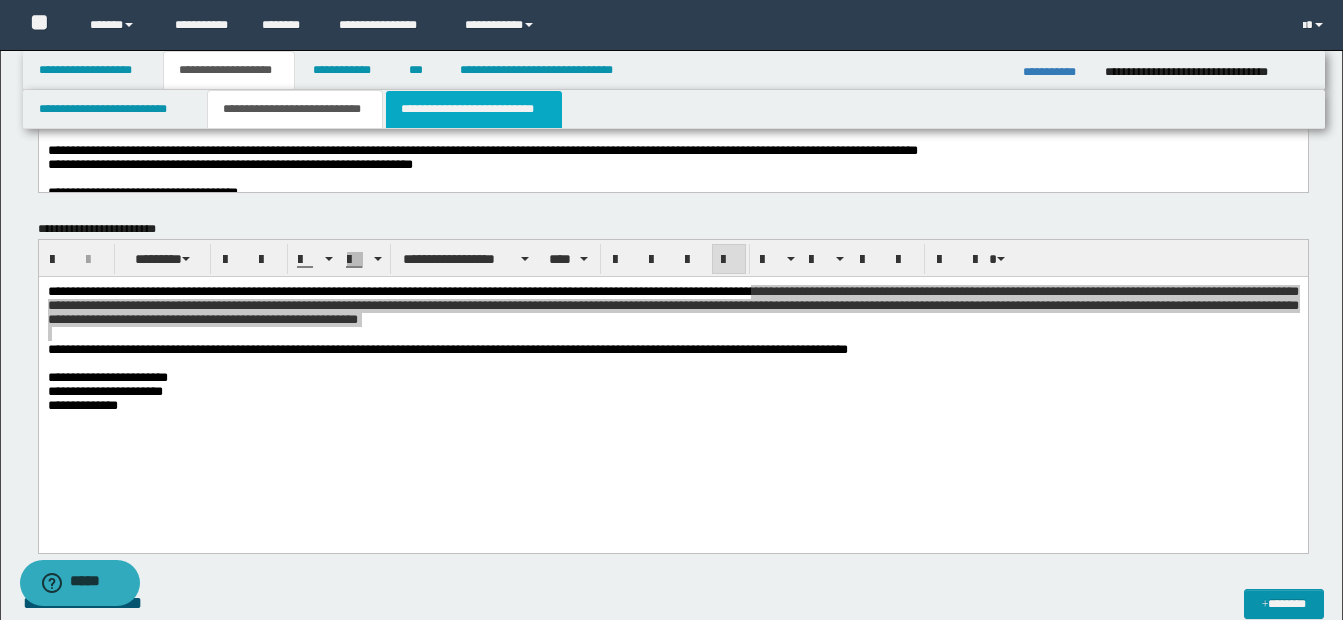 click on "**********" at bounding box center [474, 109] 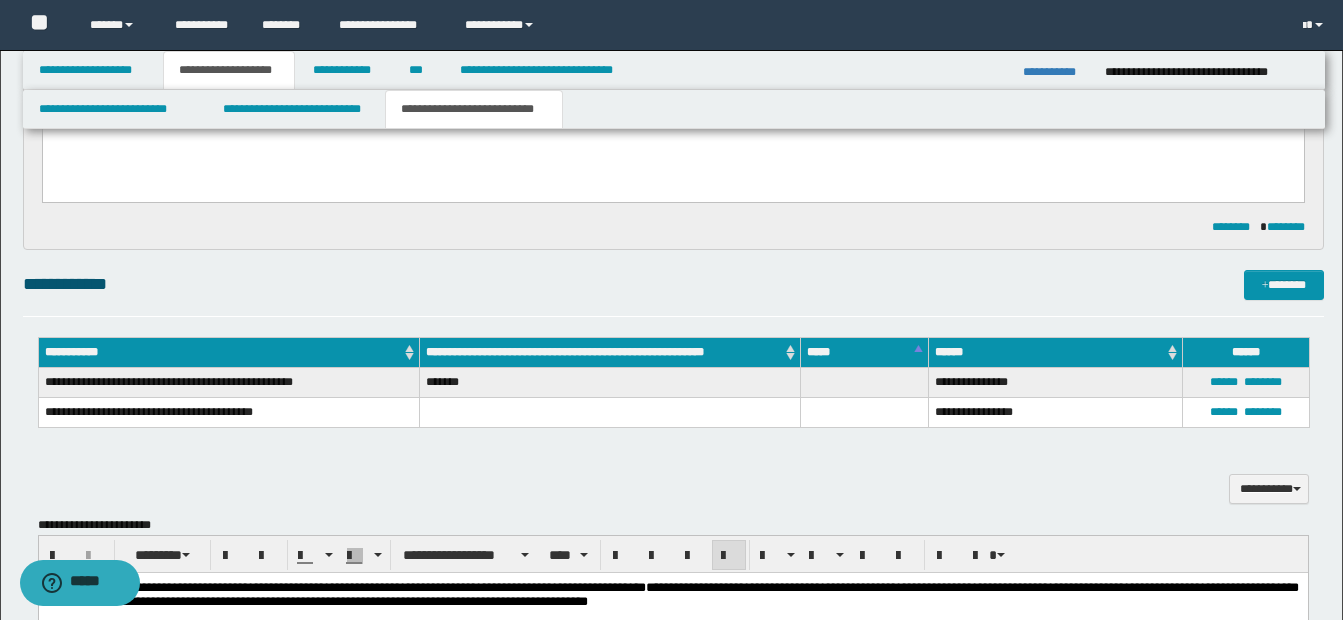 scroll, scrollTop: 896, scrollLeft: 0, axis: vertical 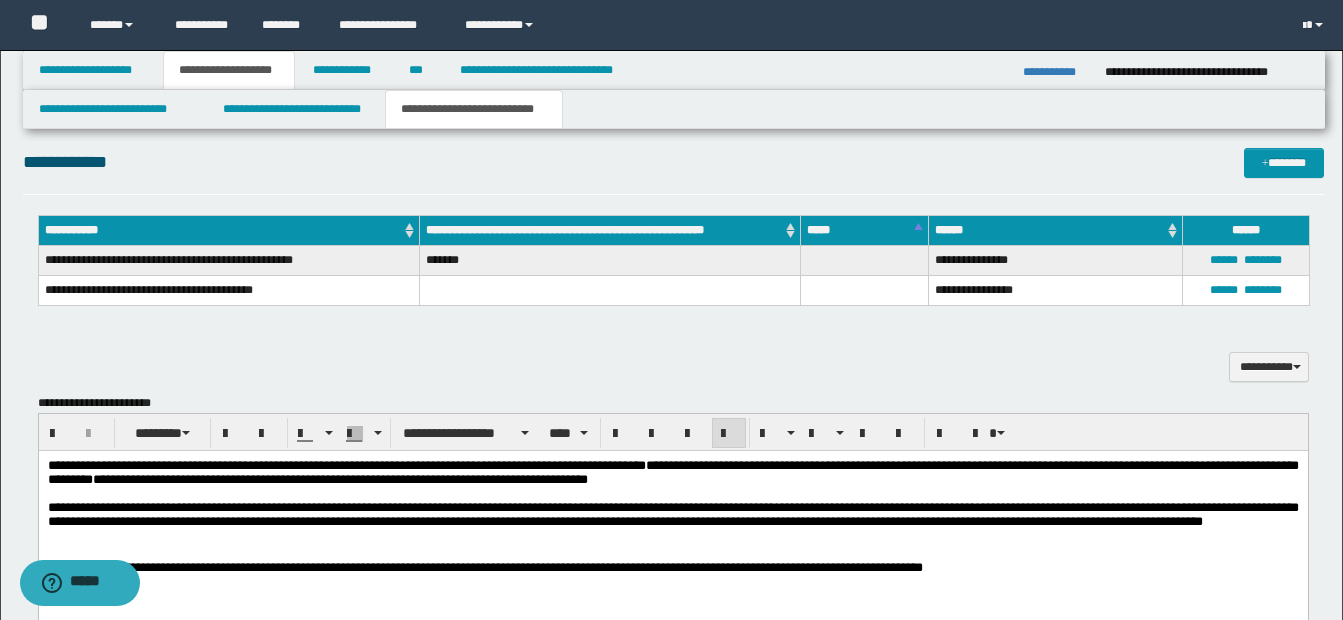 click on "**********" at bounding box center (672, 513) 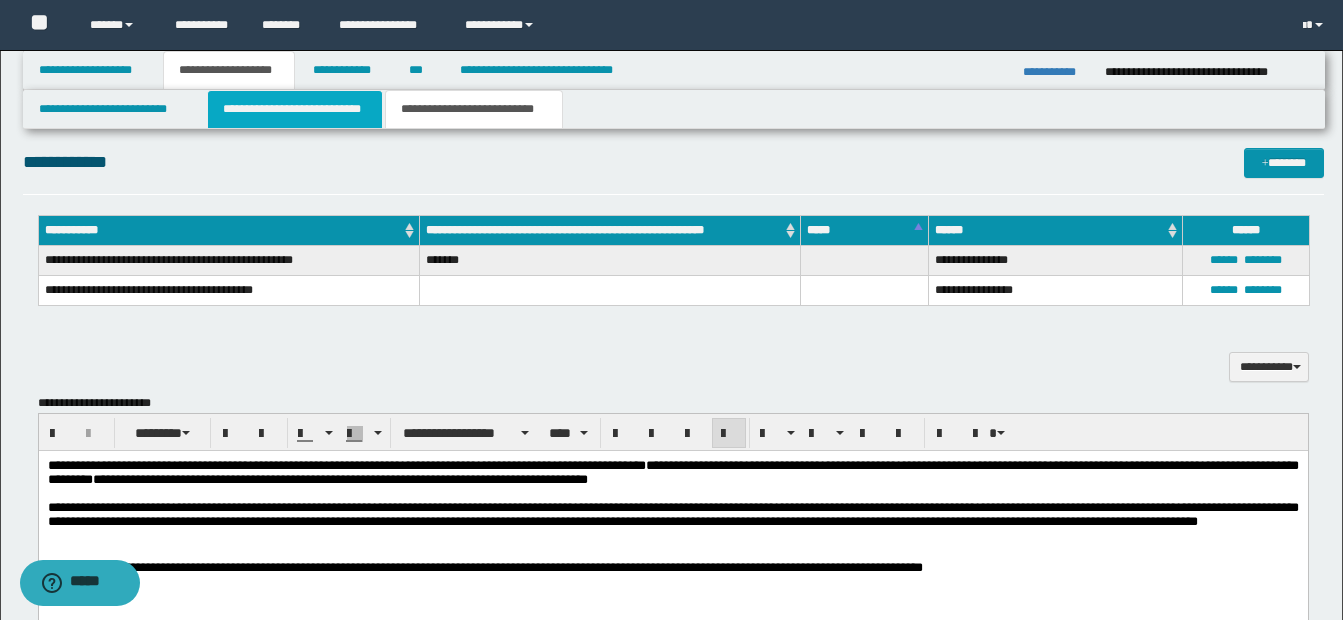 click on "**********" at bounding box center (295, 109) 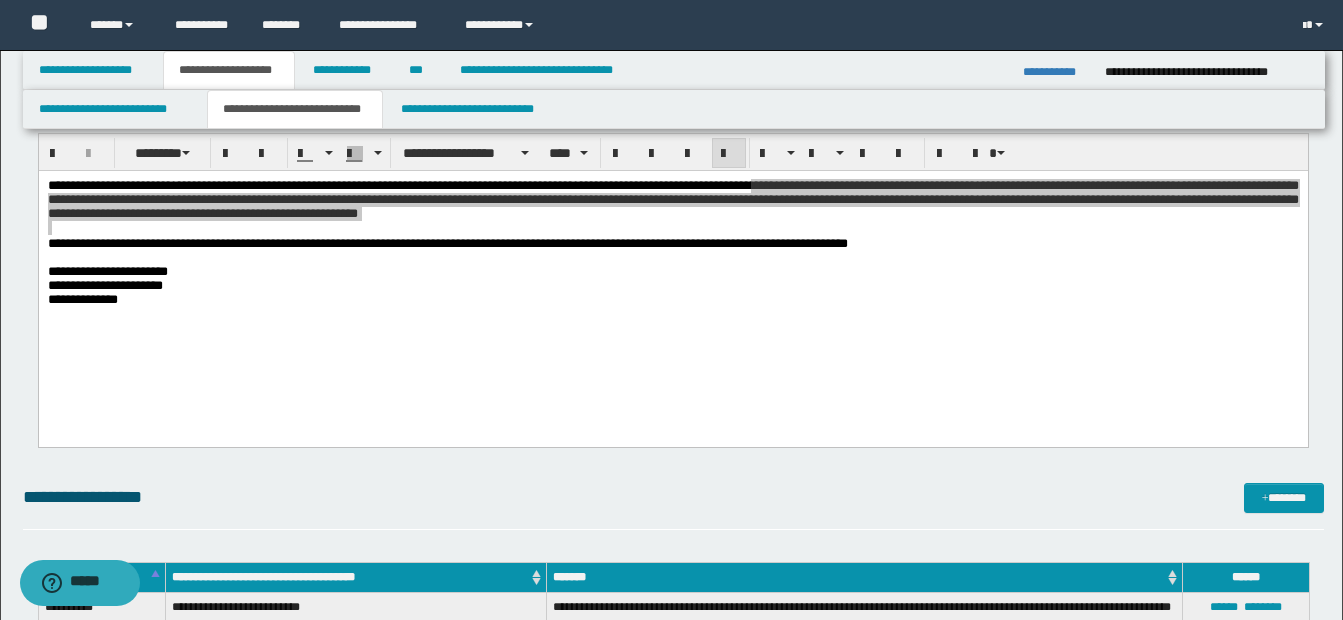 scroll, scrollTop: 197, scrollLeft: 0, axis: vertical 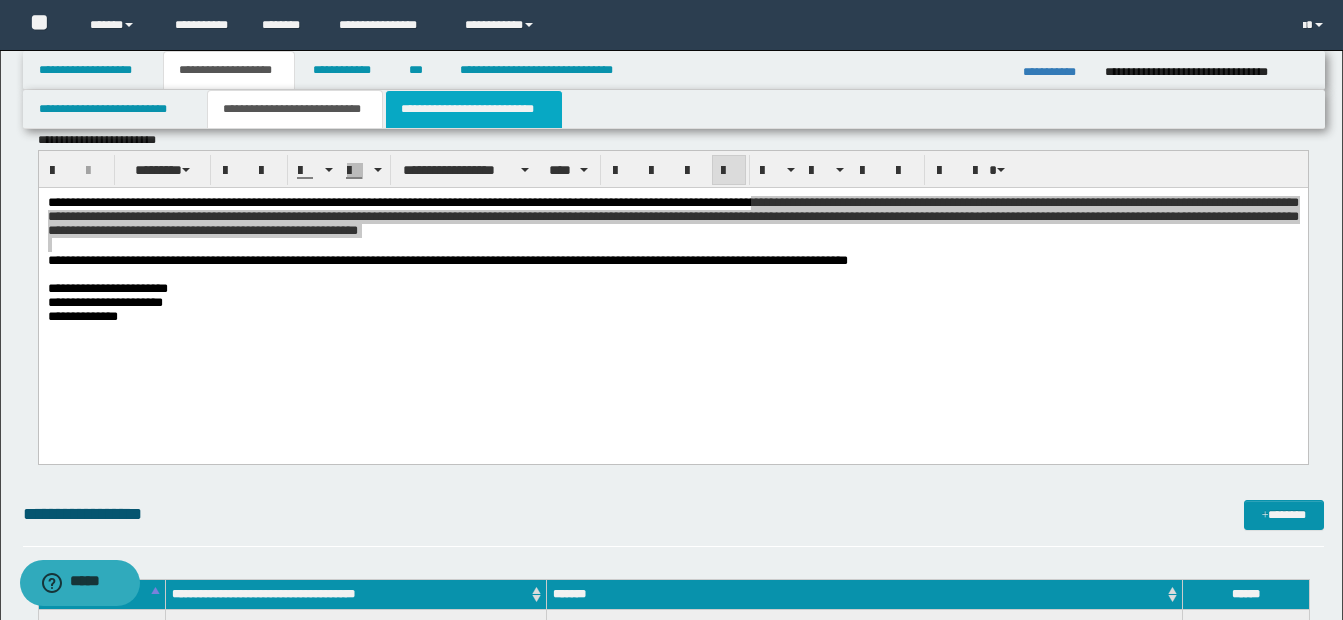 click on "**********" at bounding box center (474, 109) 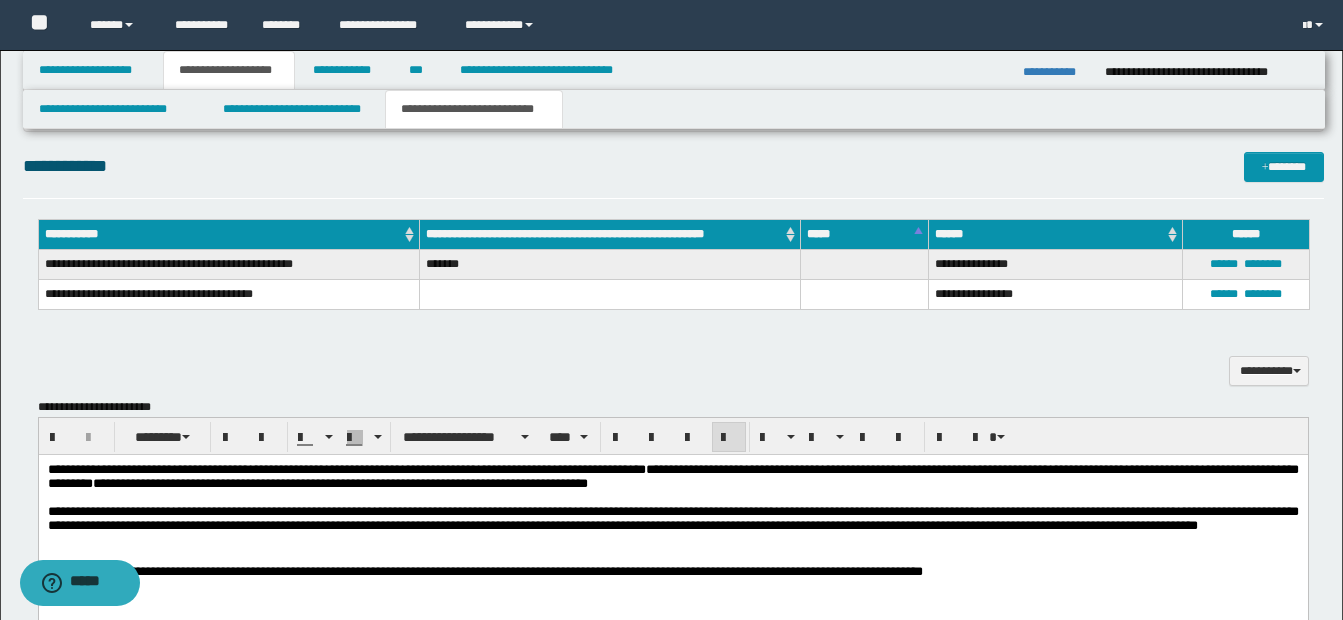 scroll, scrollTop: 900, scrollLeft: 0, axis: vertical 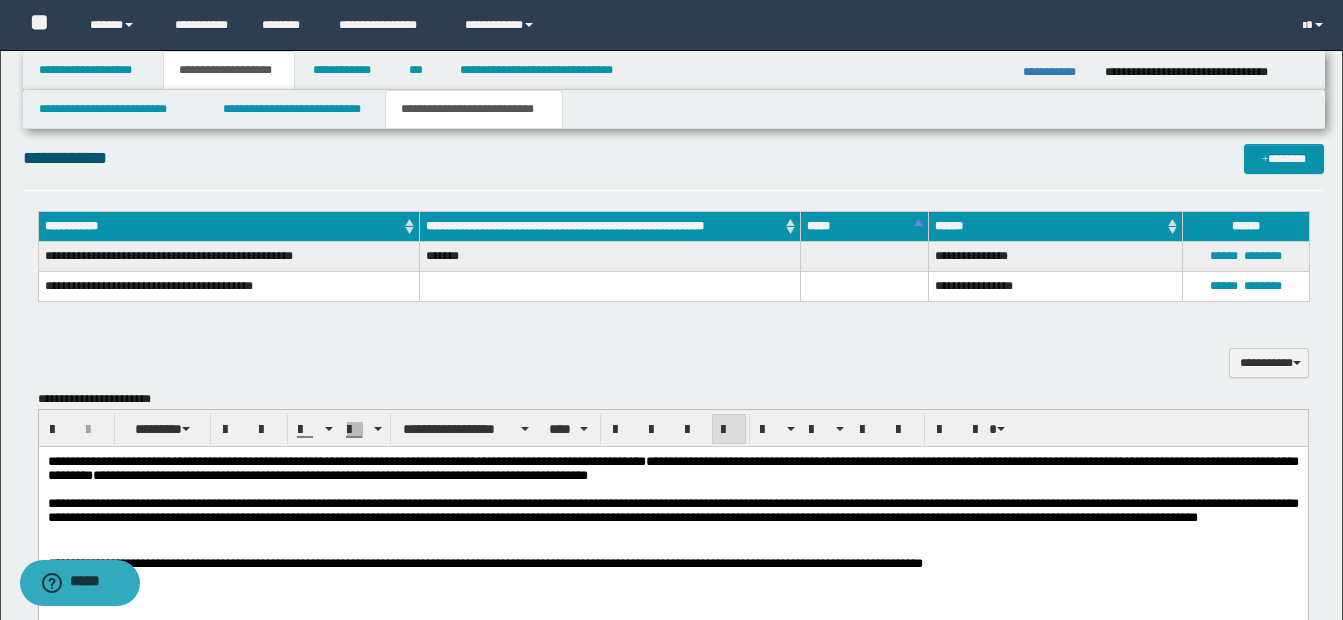 click on "**********" at bounding box center [672, 509] 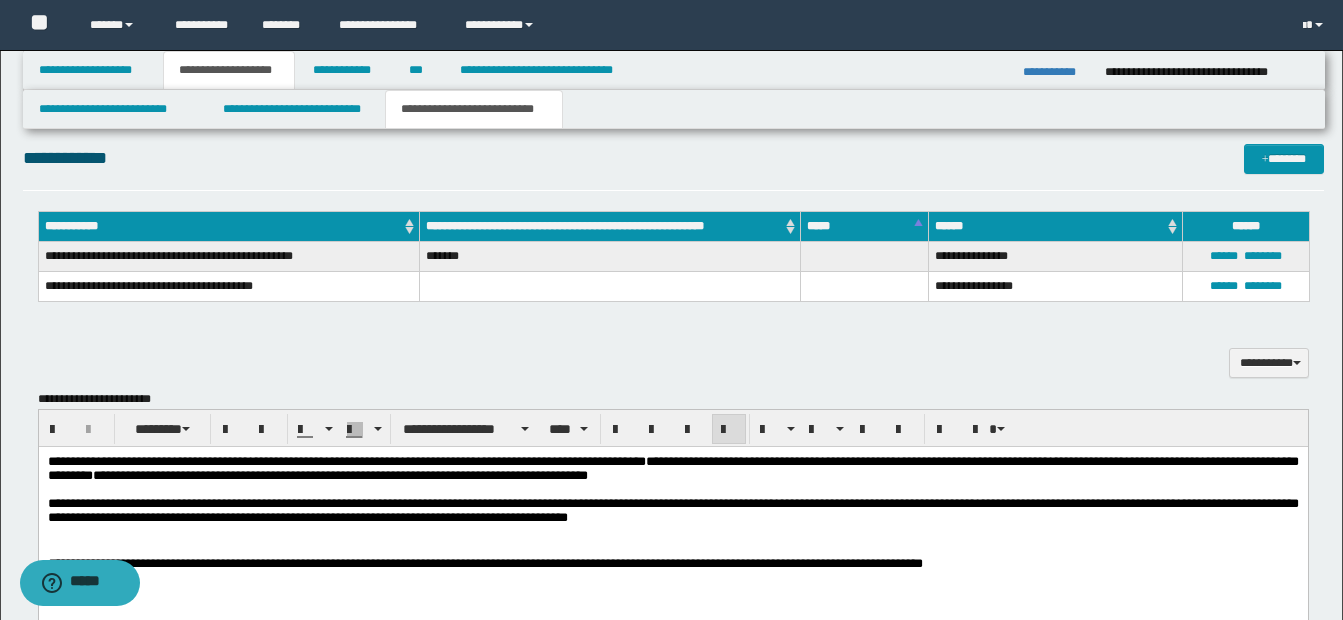 click on "**********" at bounding box center [672, 509] 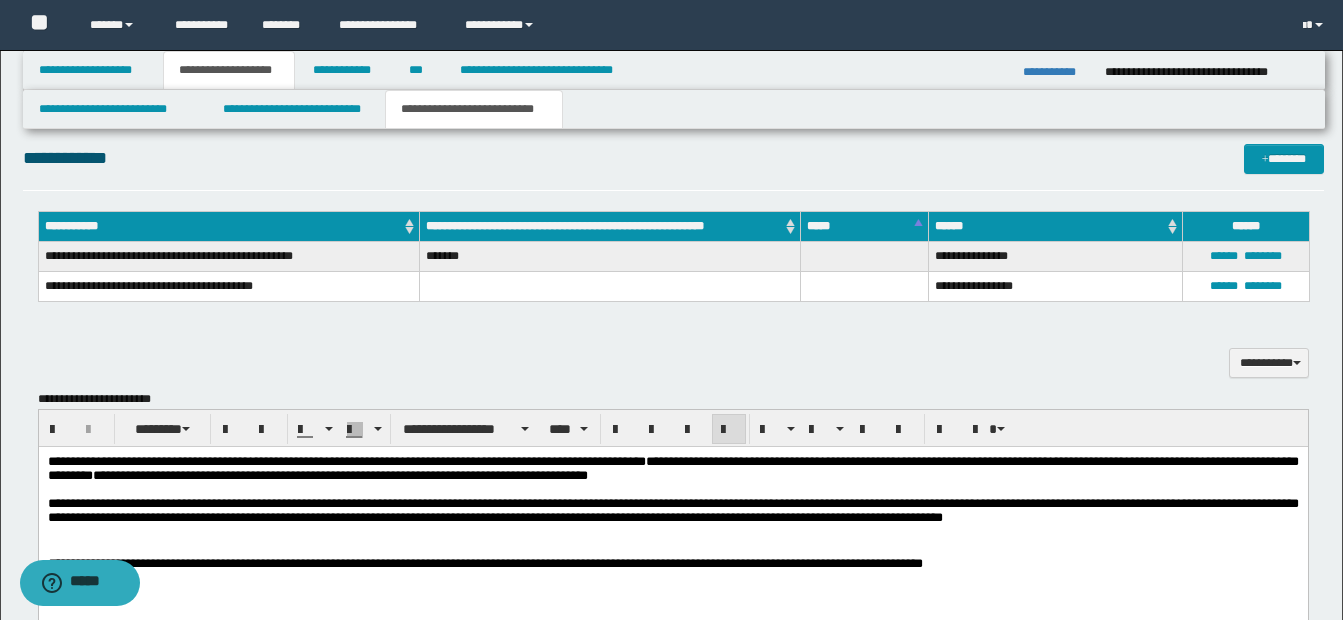 click at bounding box center [672, 489] 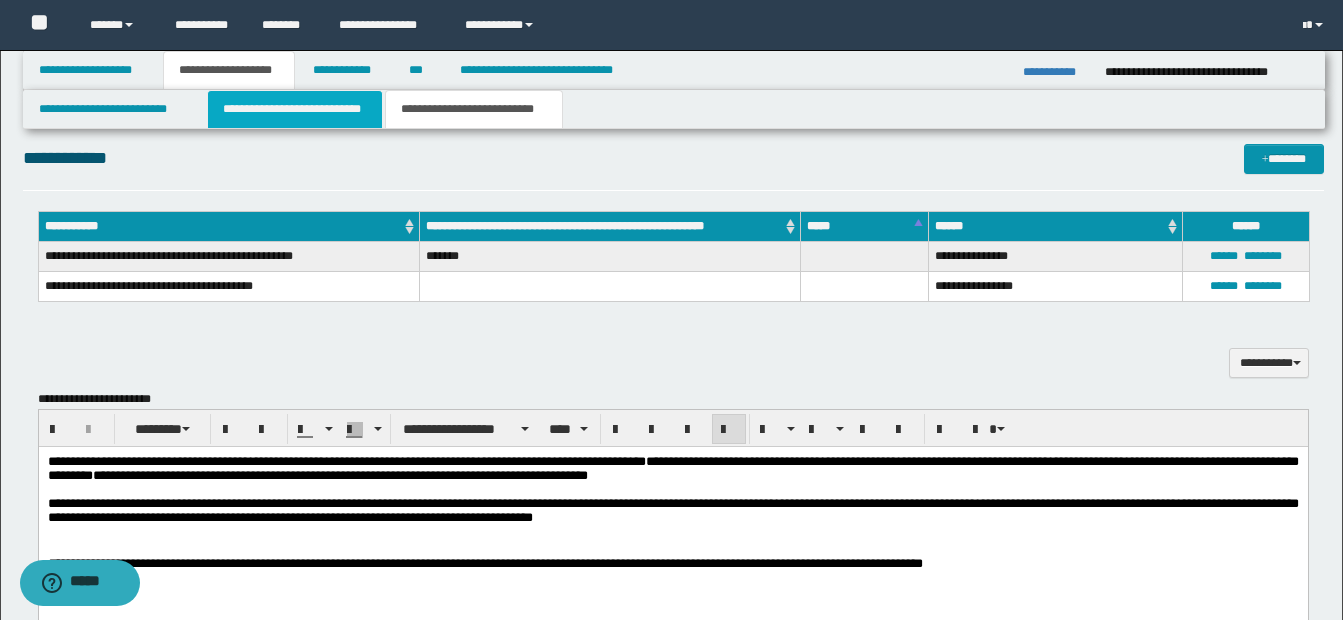 click on "**********" at bounding box center [295, 109] 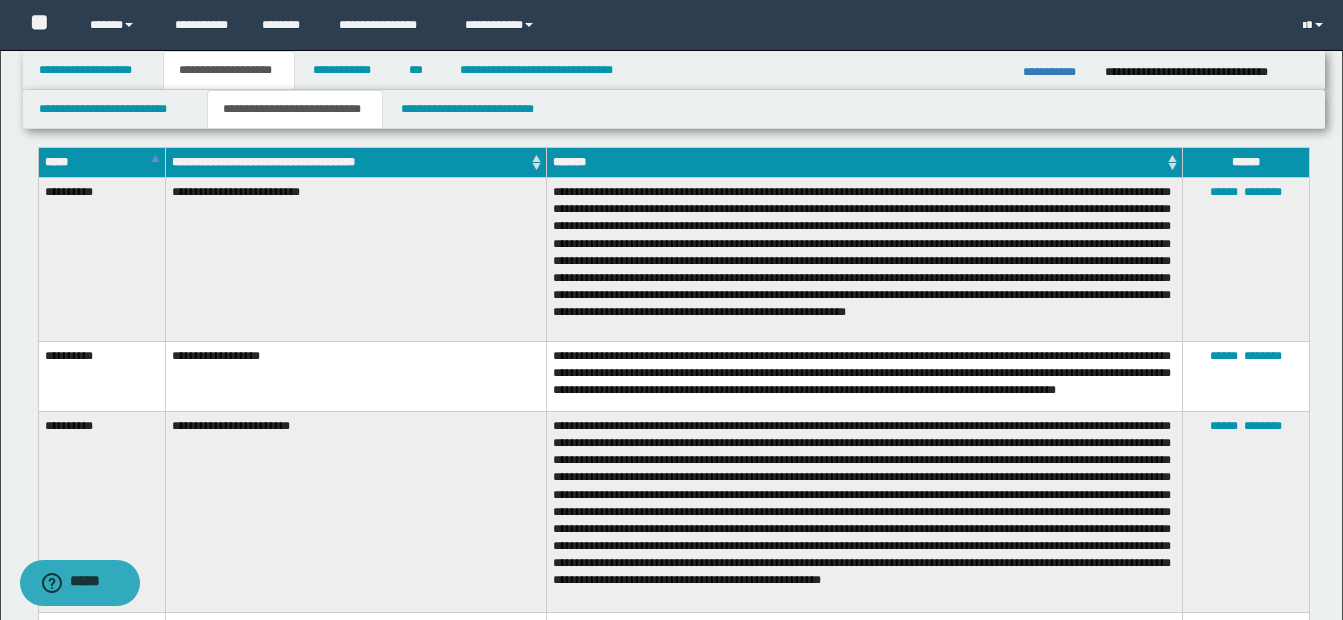 scroll, scrollTop: 664, scrollLeft: 0, axis: vertical 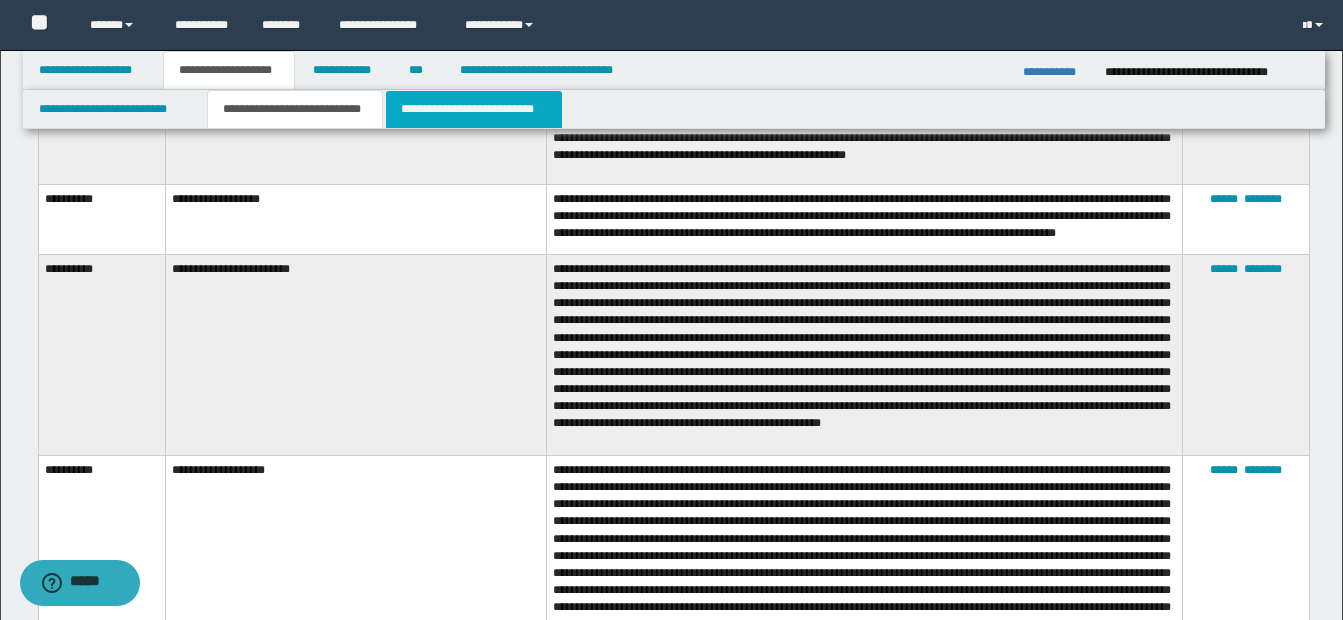 click on "**********" at bounding box center (474, 109) 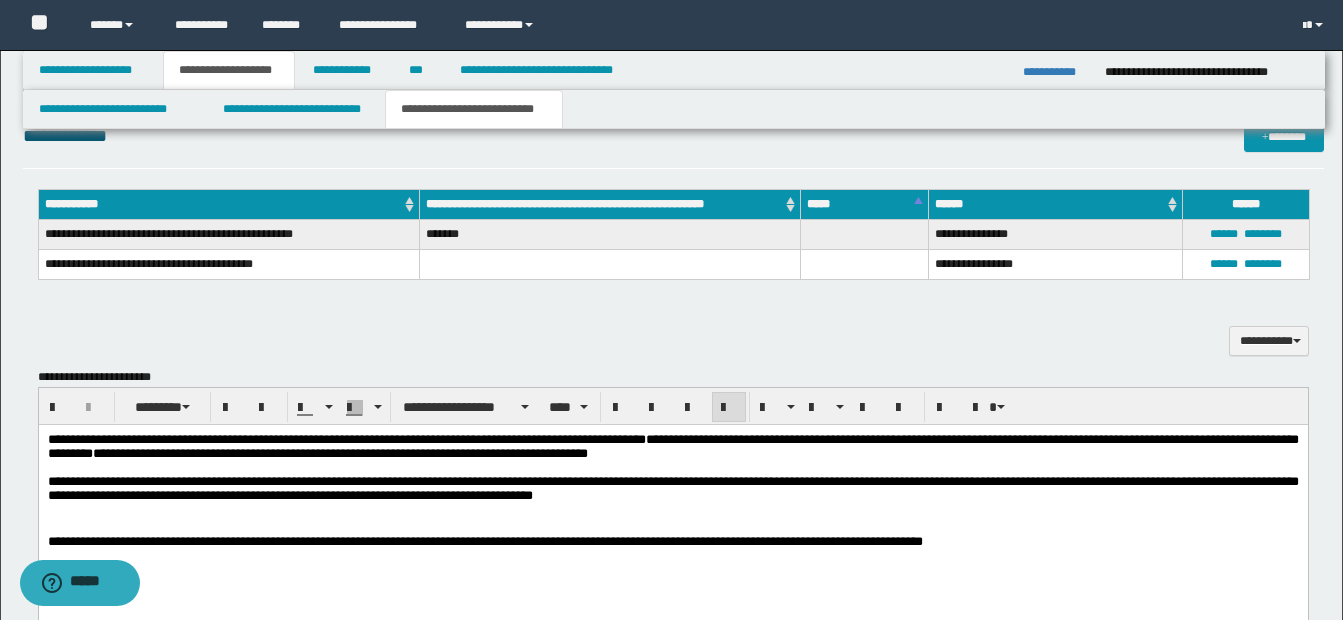 scroll, scrollTop: 926, scrollLeft: 0, axis: vertical 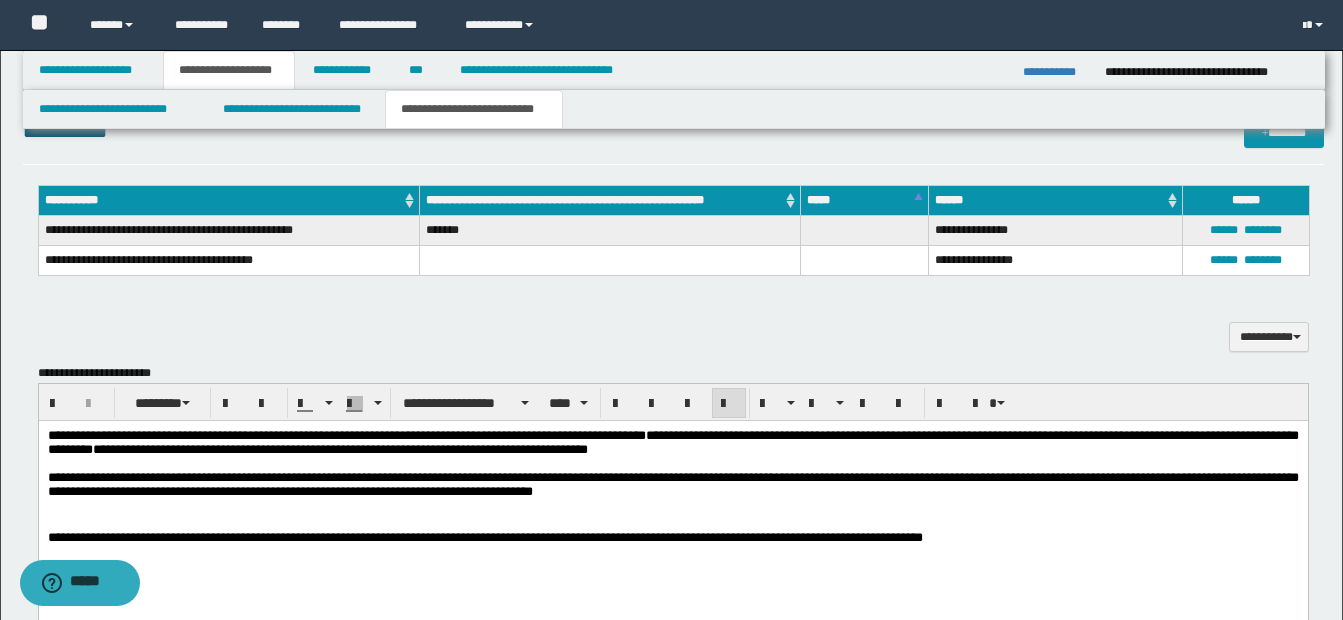 click on "**********" at bounding box center [672, 483] 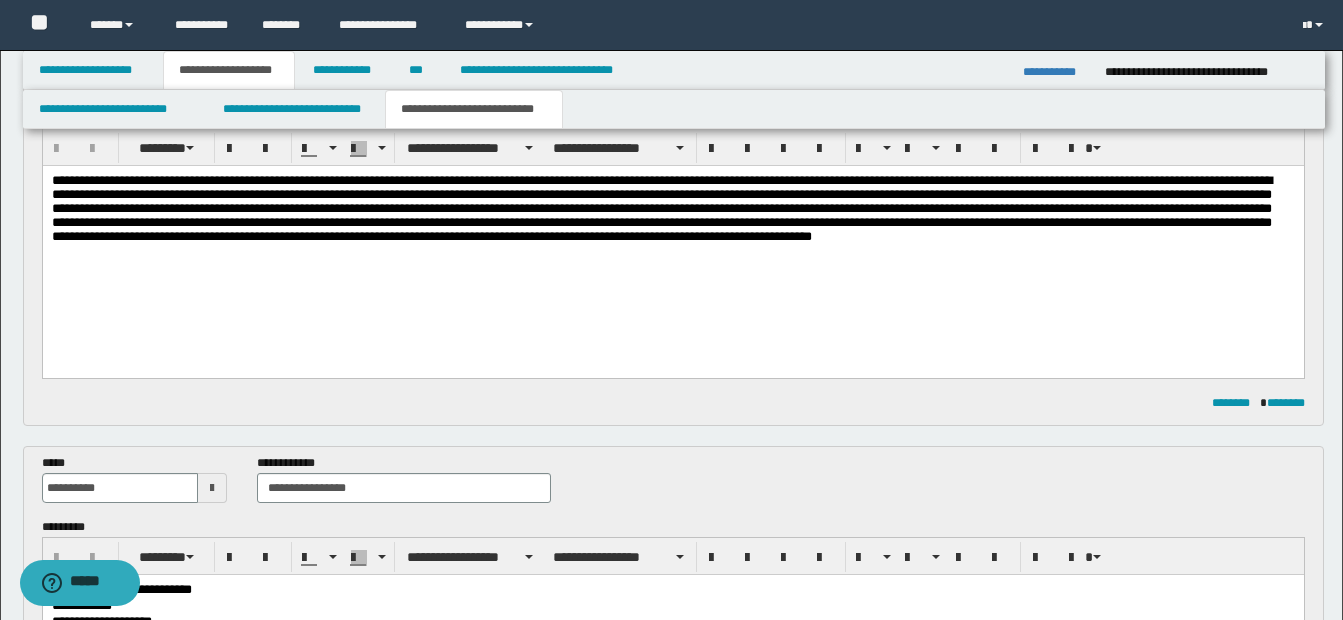 scroll, scrollTop: 185, scrollLeft: 0, axis: vertical 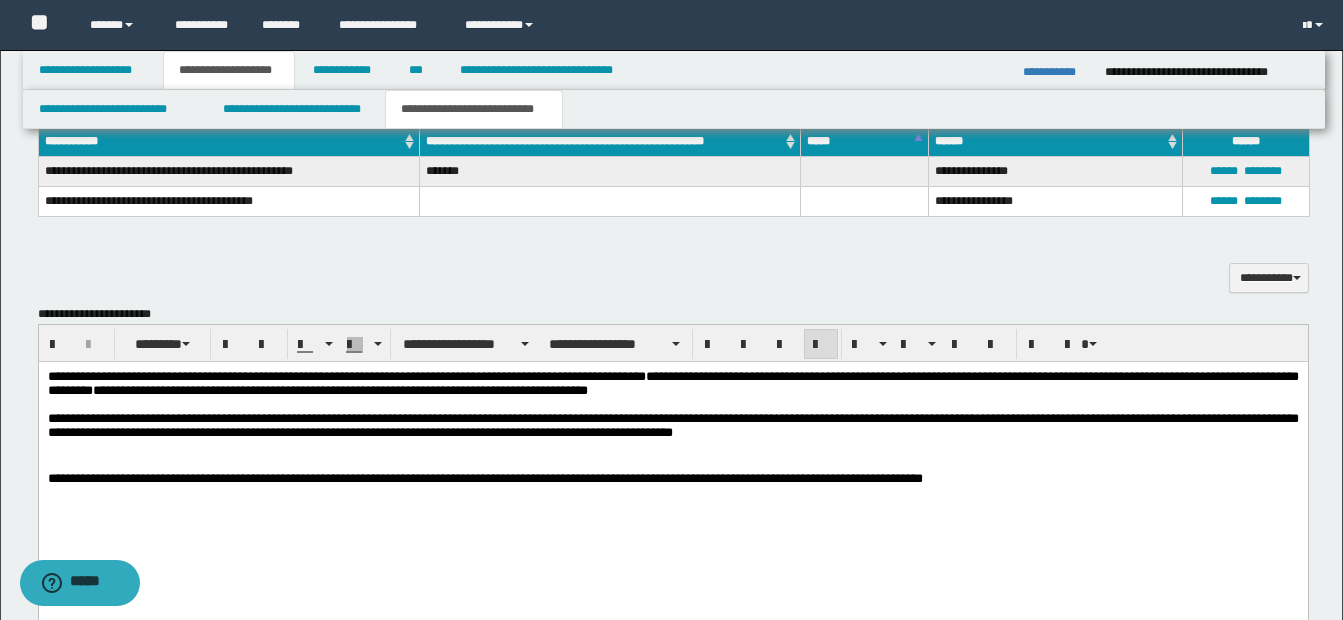 click at bounding box center [672, 447] 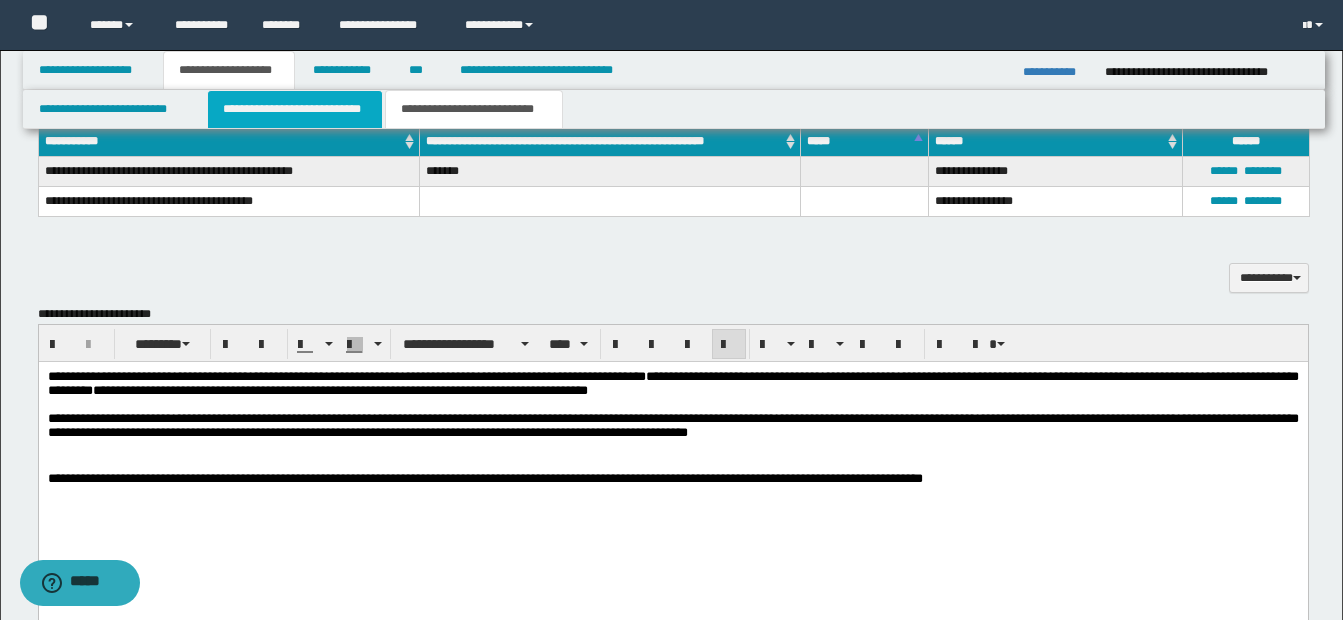 click on "**********" at bounding box center [295, 109] 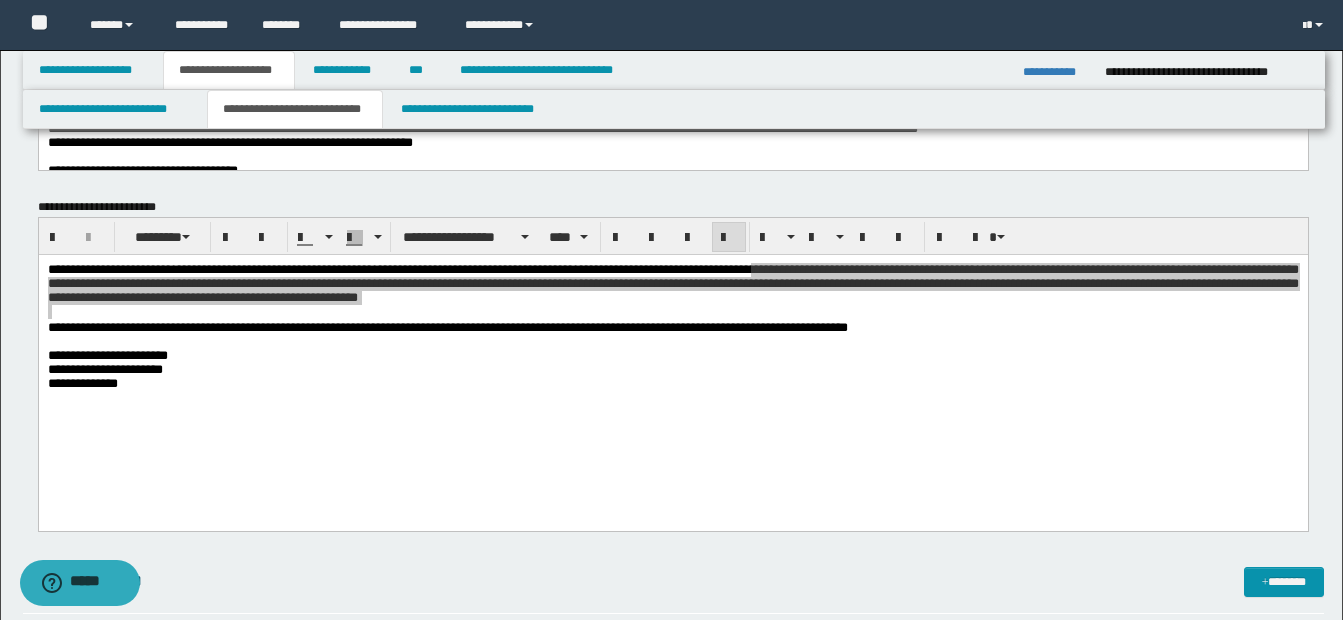 scroll, scrollTop: 119, scrollLeft: 0, axis: vertical 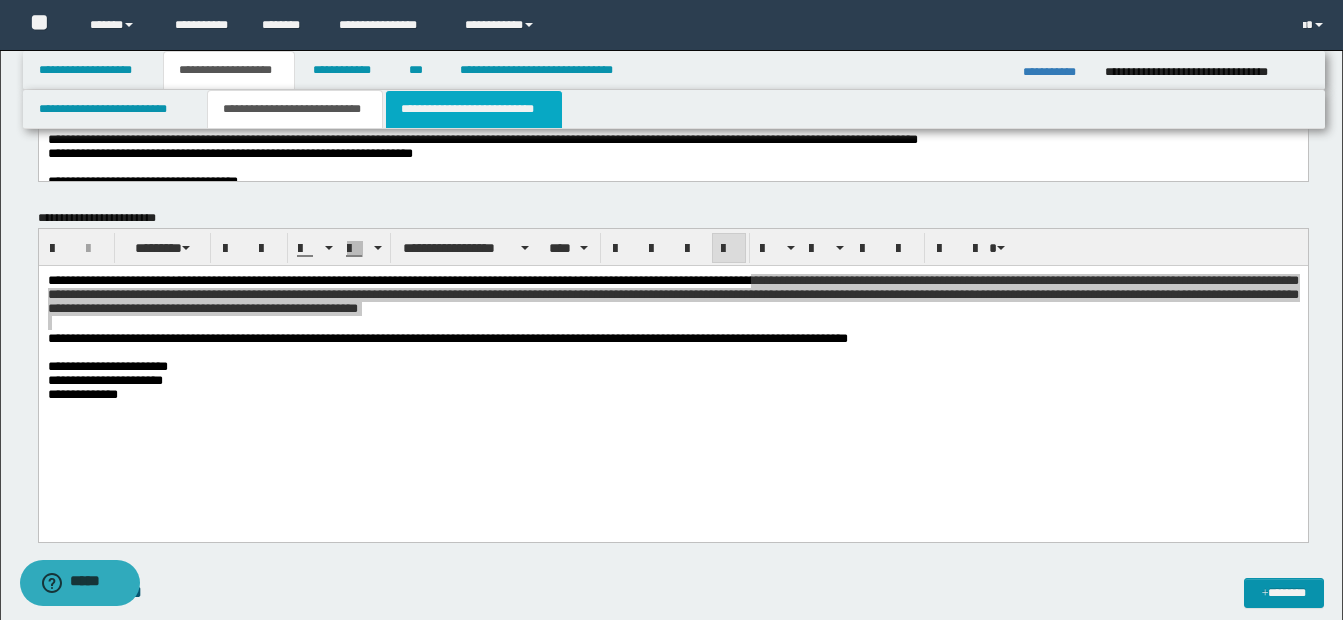 click on "**********" at bounding box center (474, 109) 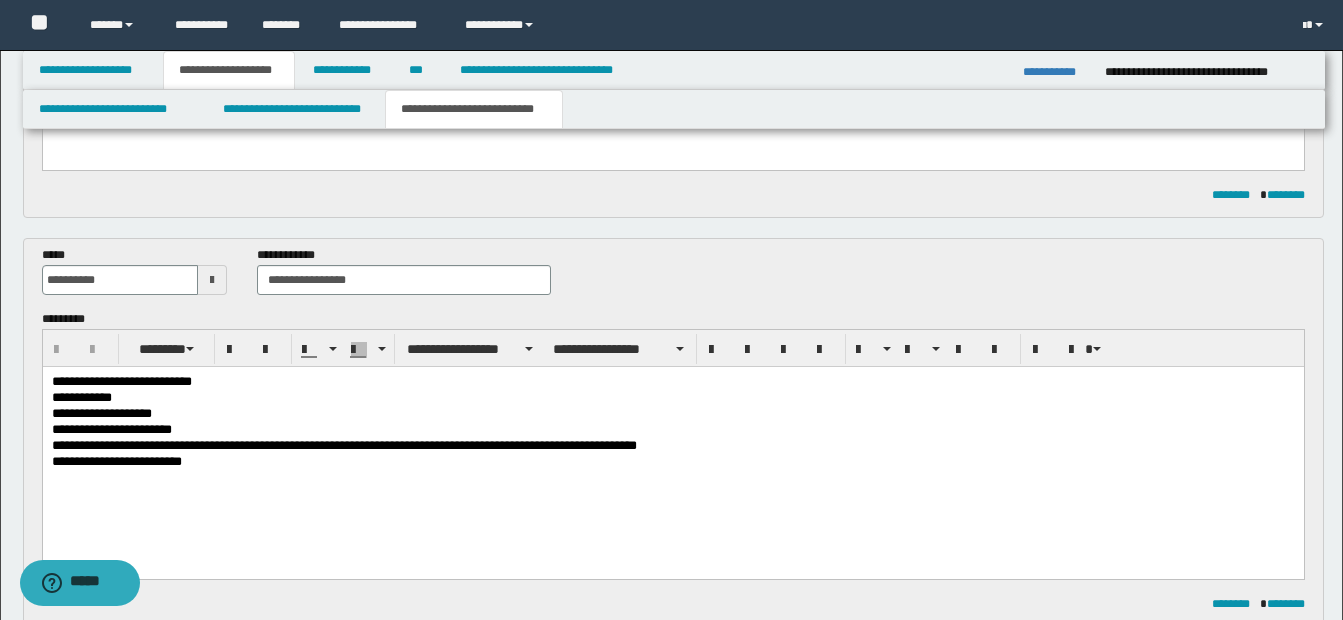 scroll, scrollTop: 399, scrollLeft: 0, axis: vertical 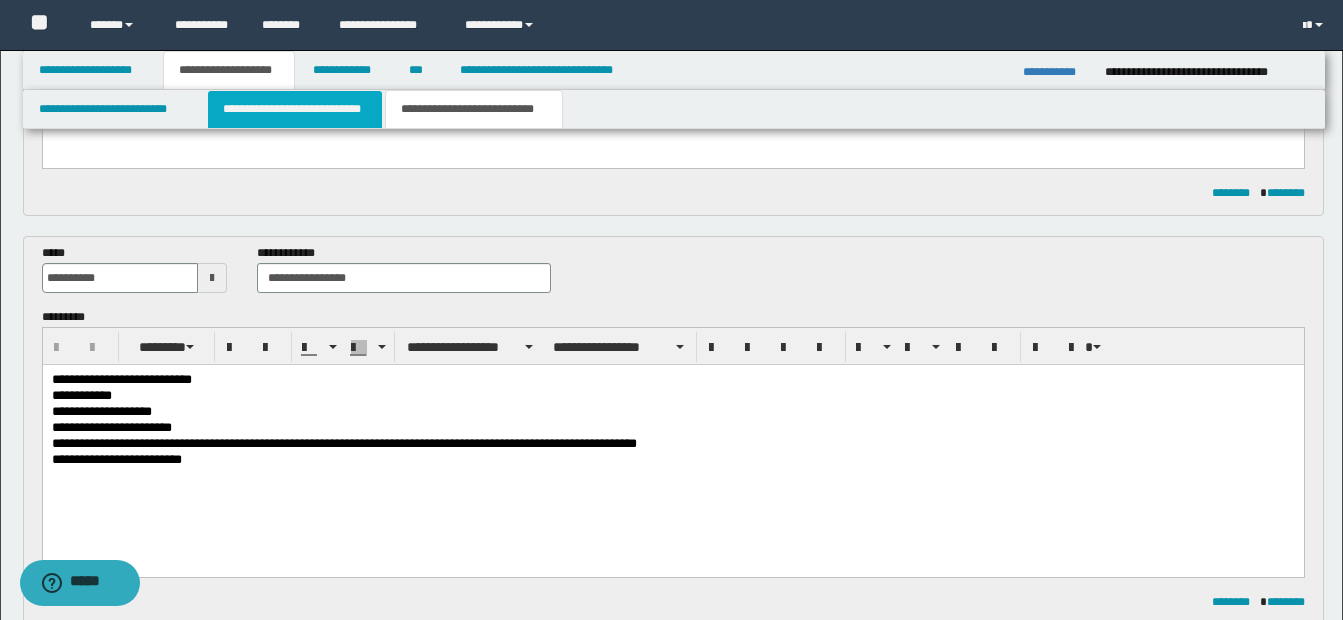 click on "**********" at bounding box center [295, 109] 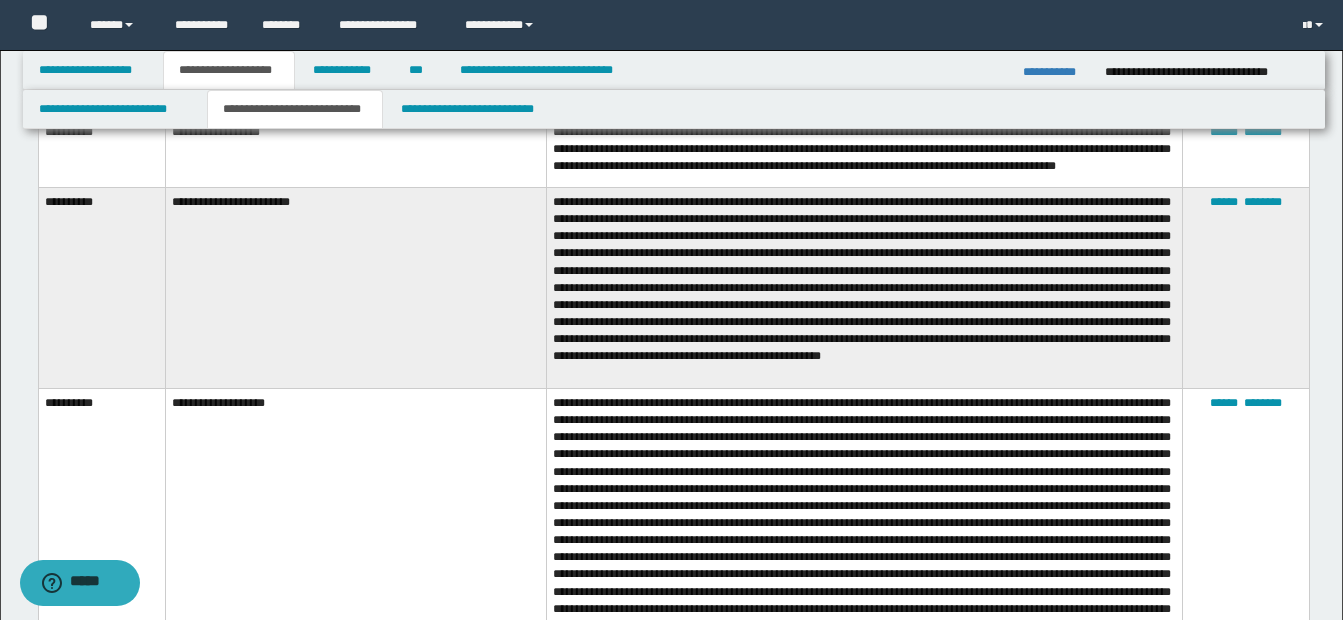 scroll, scrollTop: 818, scrollLeft: 0, axis: vertical 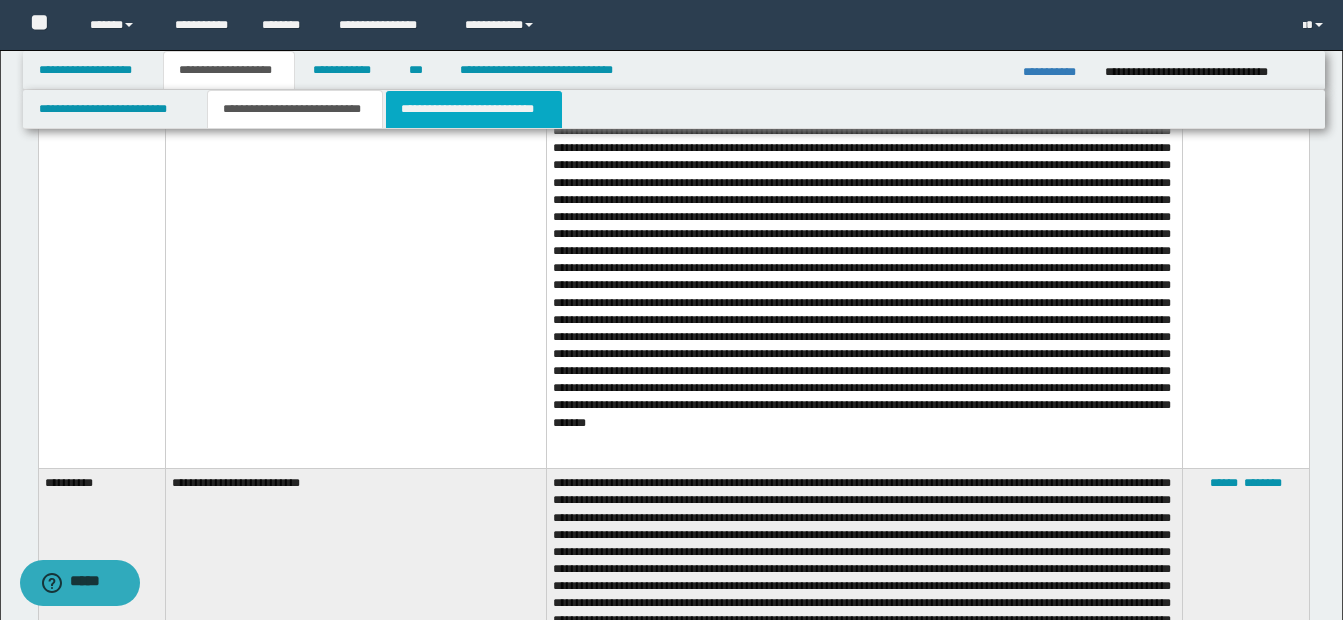 click on "**********" at bounding box center (474, 109) 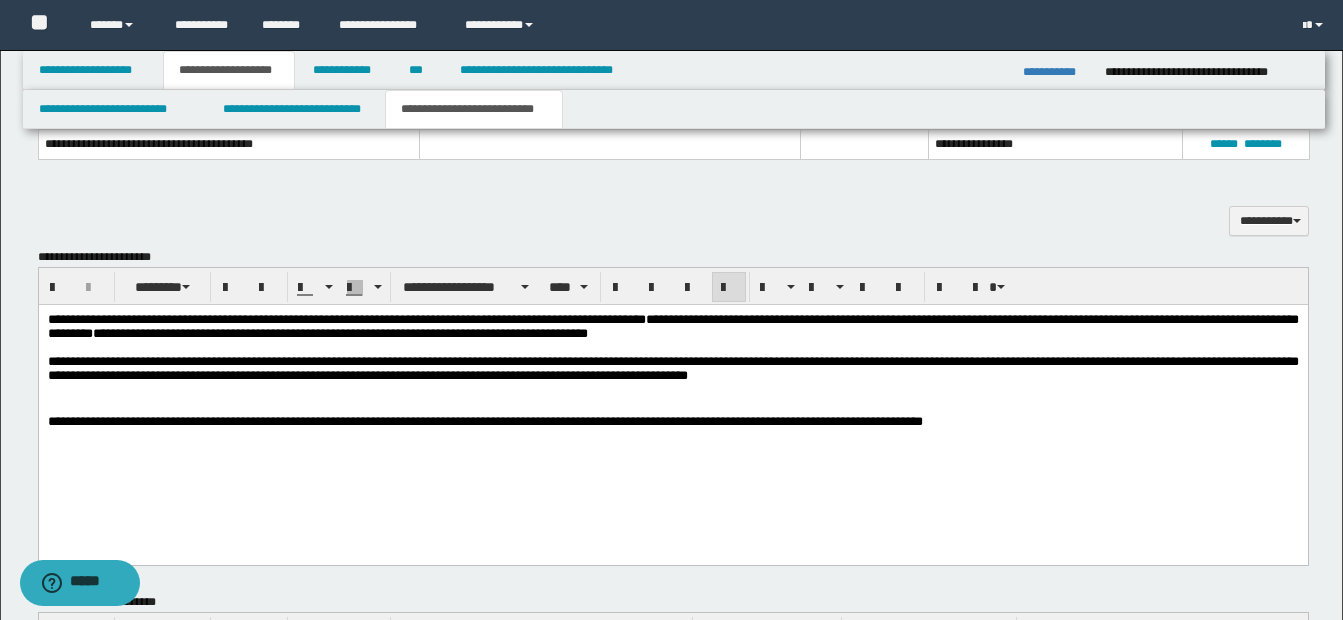 scroll, scrollTop: 1031, scrollLeft: 0, axis: vertical 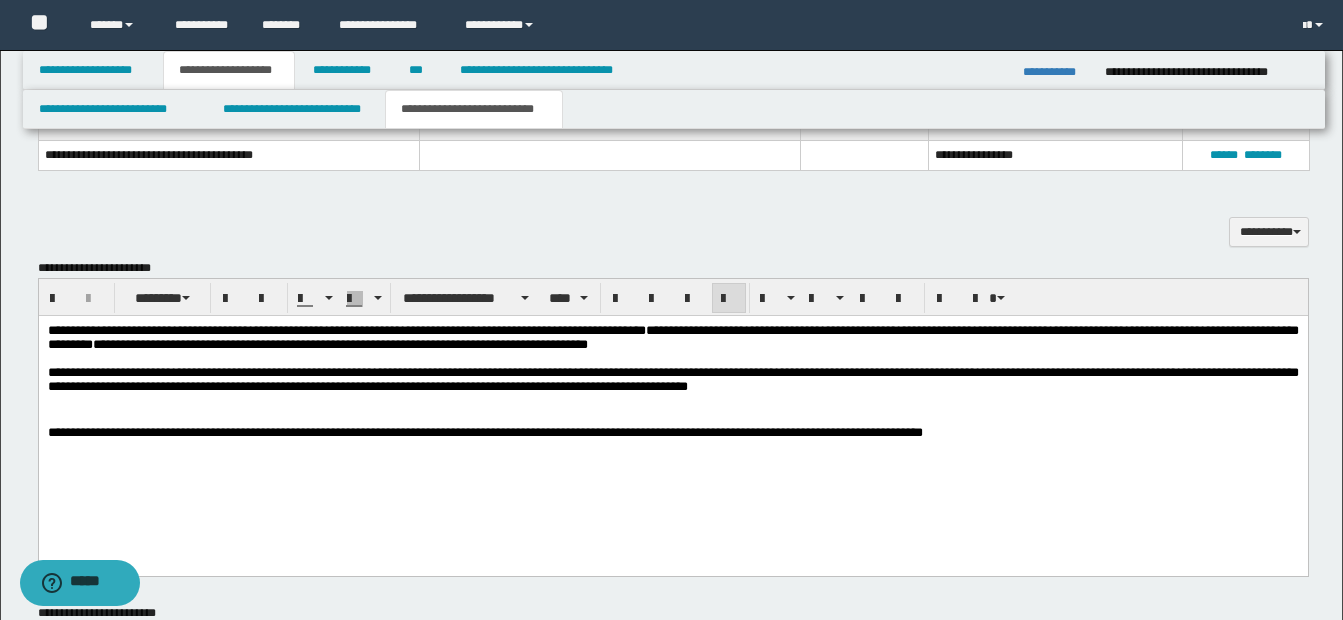 click on "**********" at bounding box center [672, 378] 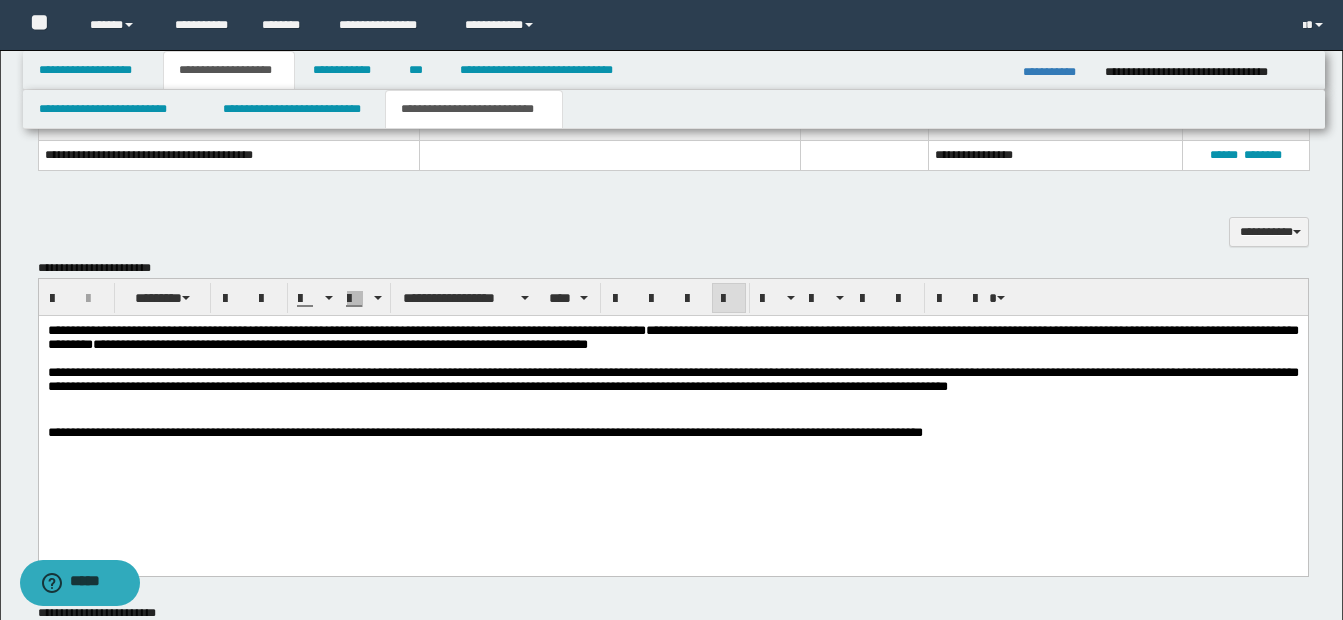 click on "**********" at bounding box center [672, 378] 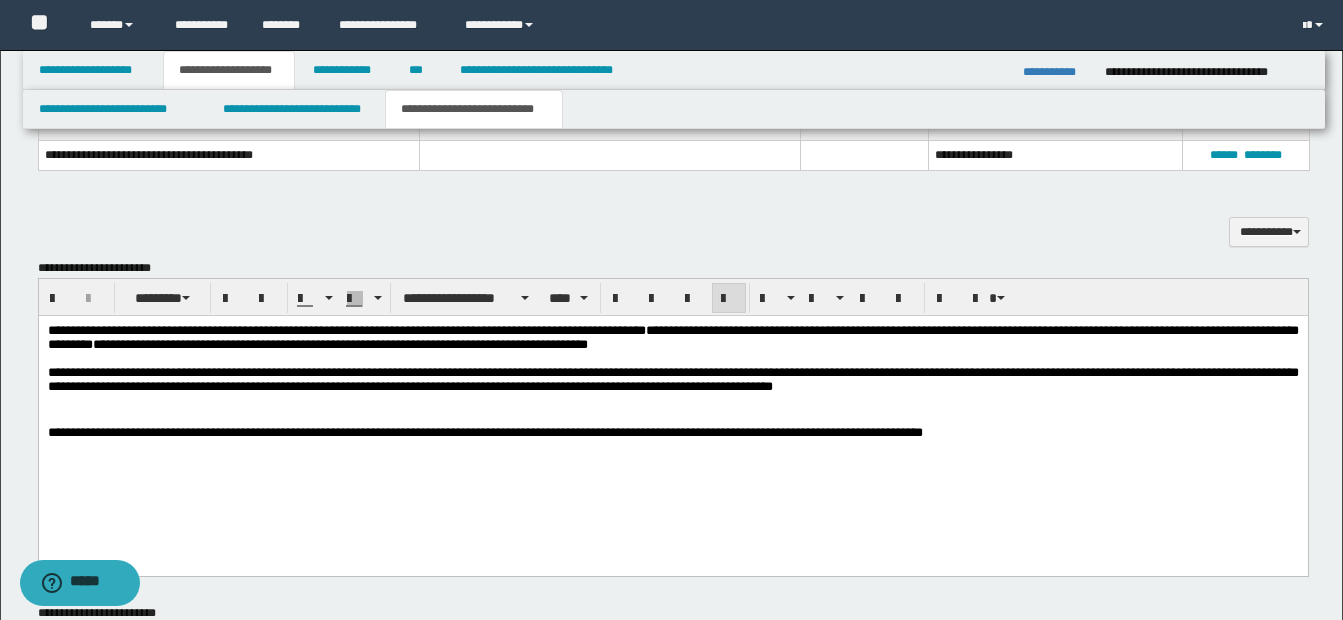click on "**********" at bounding box center (672, 378) 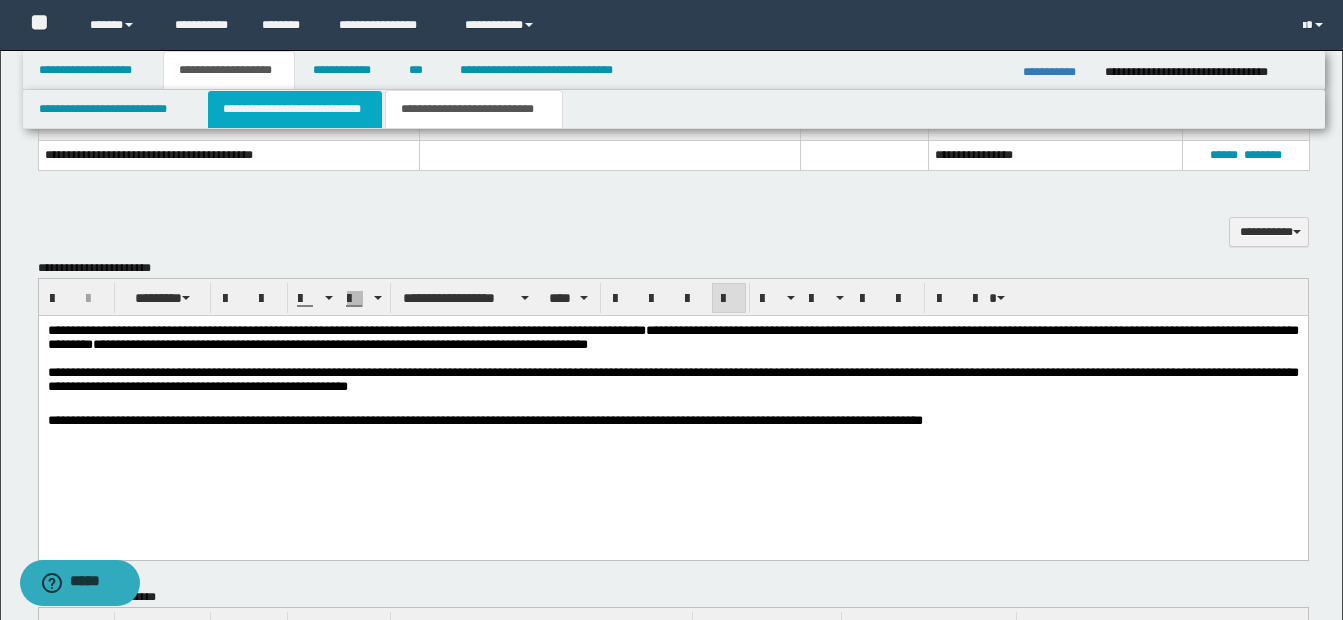 click on "**********" at bounding box center [295, 109] 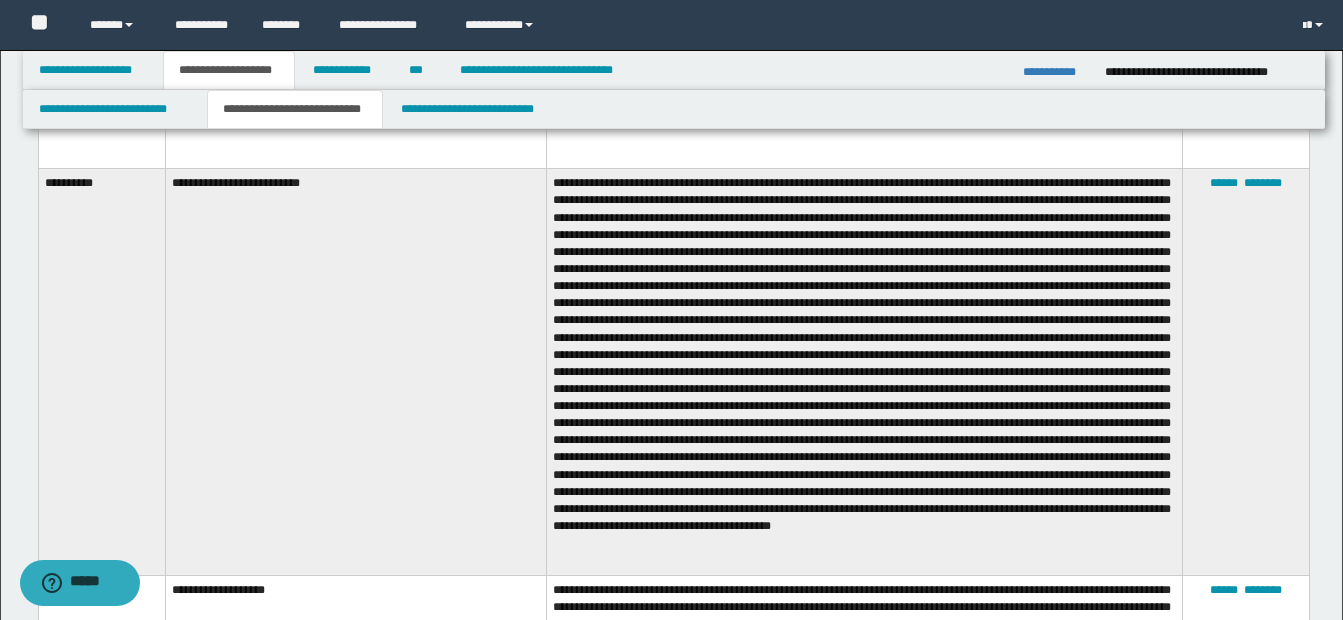 scroll, scrollTop: 1424, scrollLeft: 0, axis: vertical 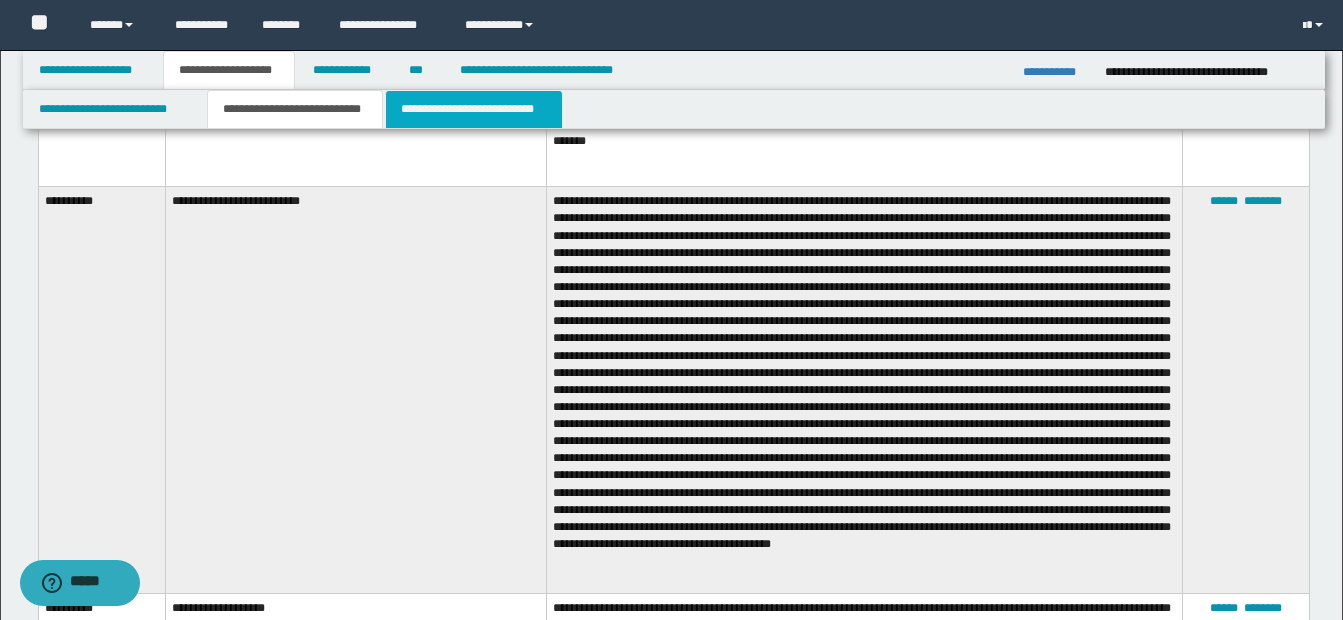 click on "**********" at bounding box center (474, 109) 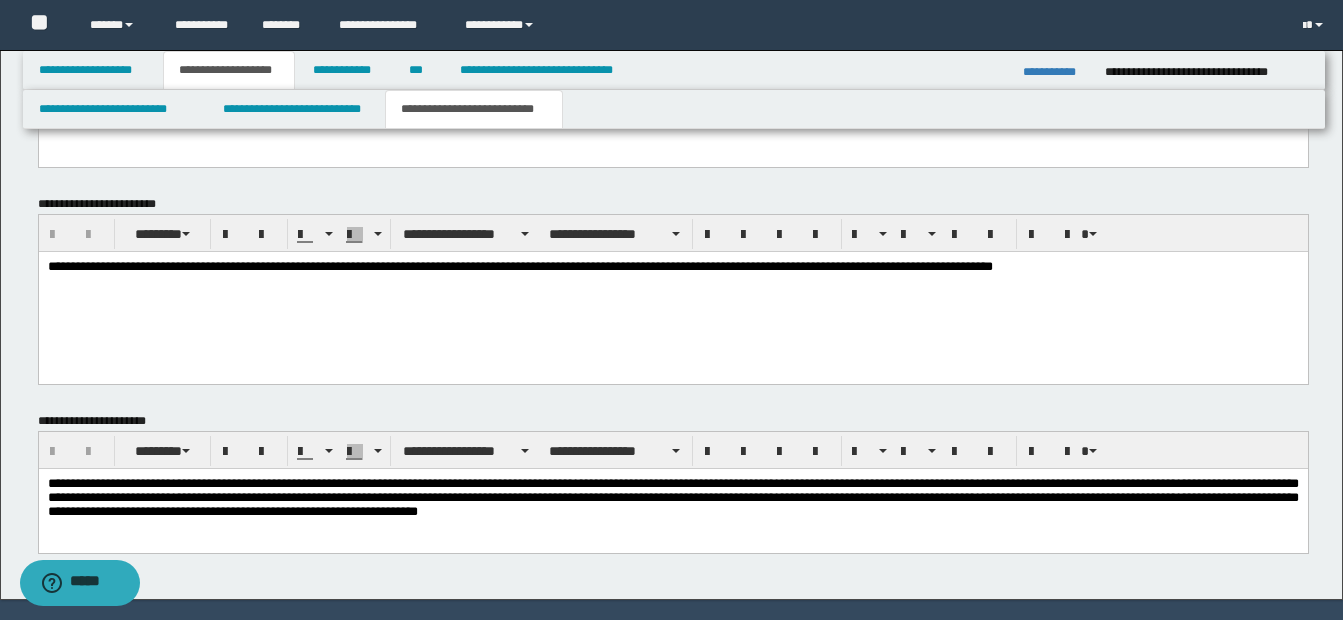 scroll, scrollTop: 882, scrollLeft: 0, axis: vertical 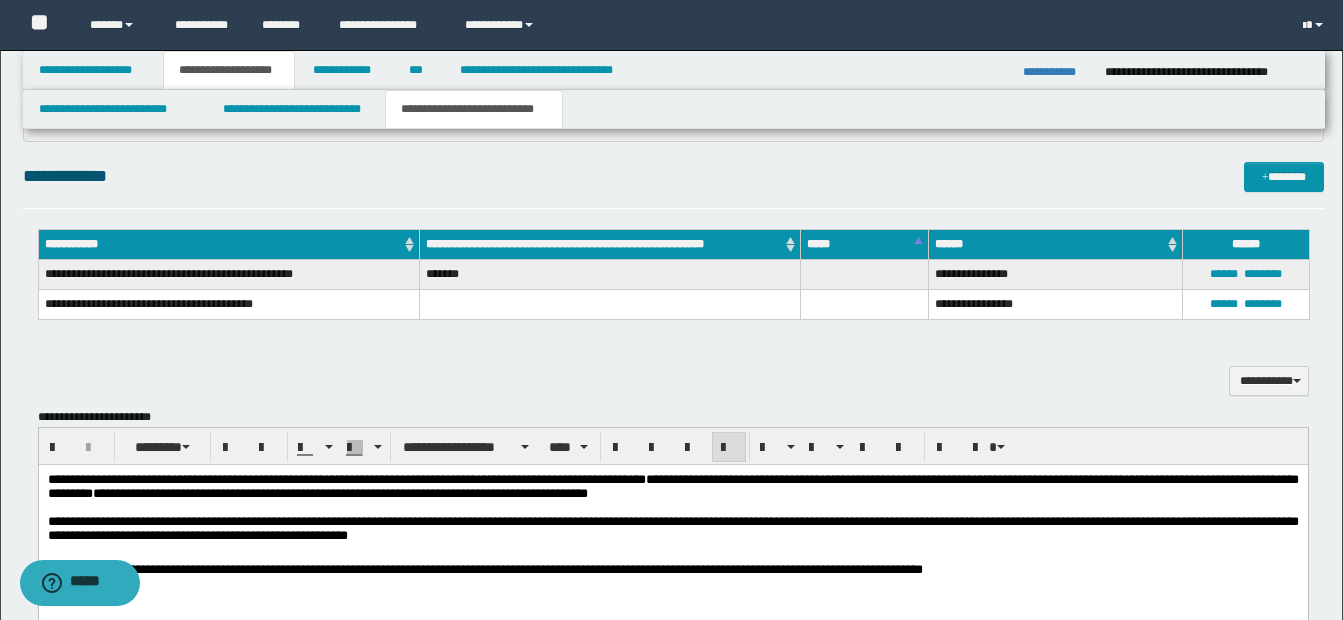 click on "**********" at bounding box center [672, 527] 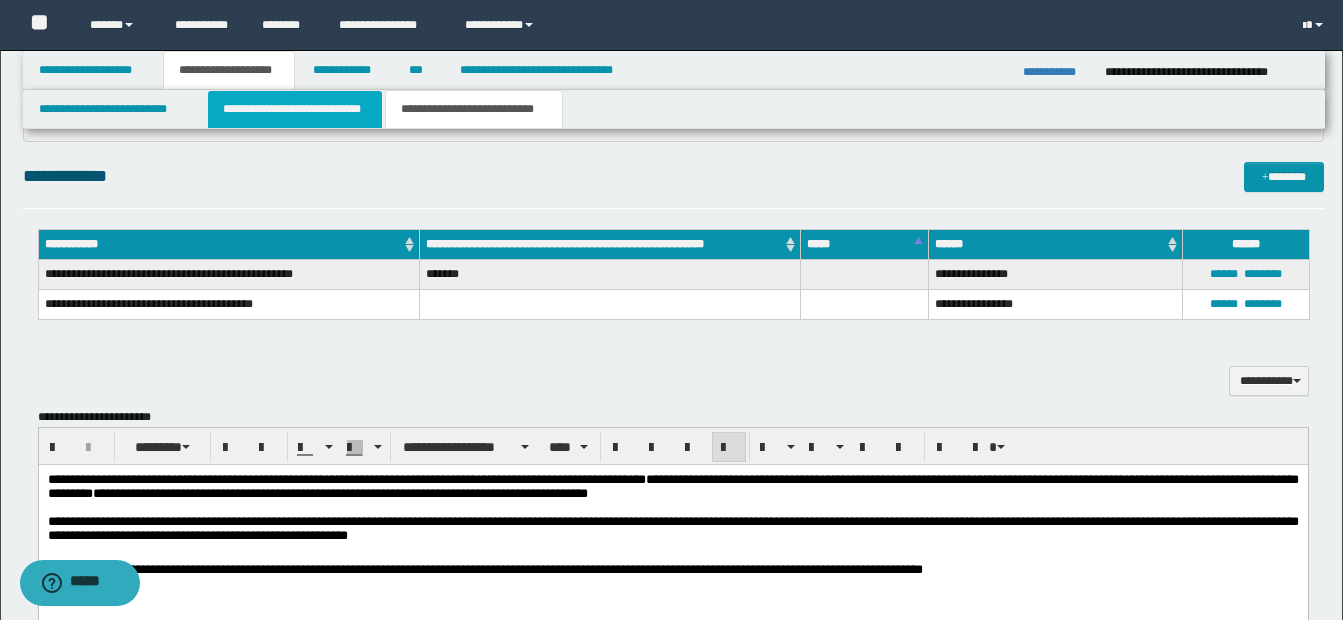 click on "**********" at bounding box center [295, 109] 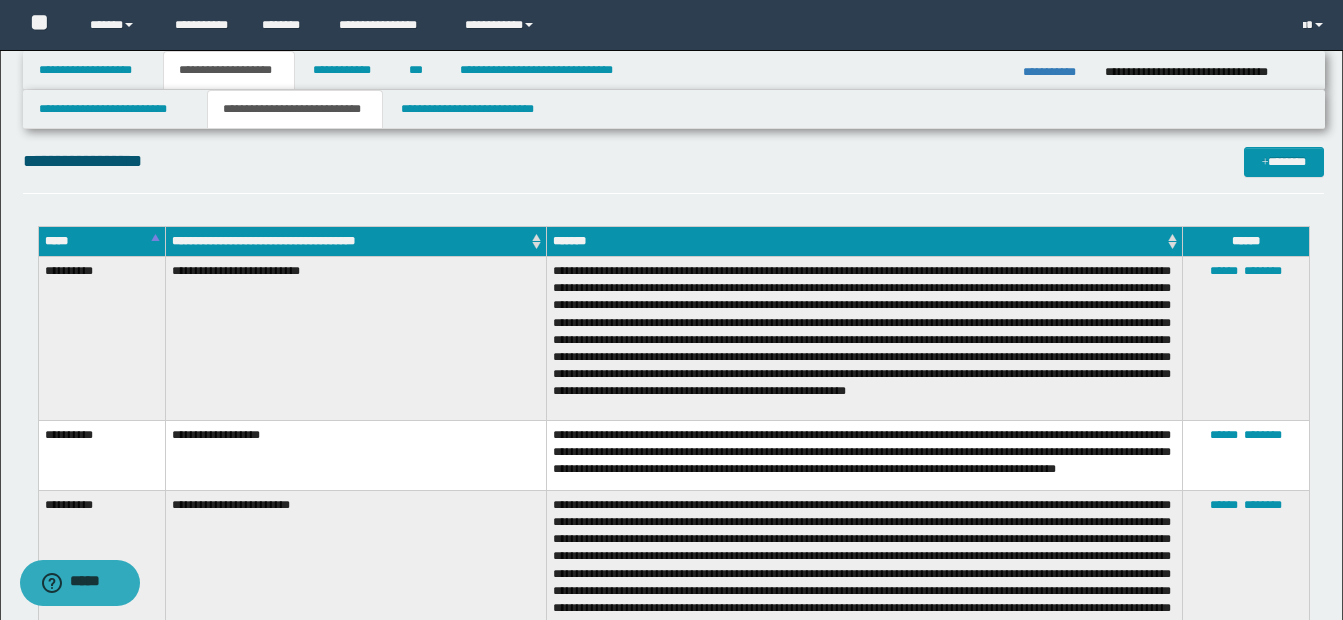 scroll, scrollTop: 559, scrollLeft: 0, axis: vertical 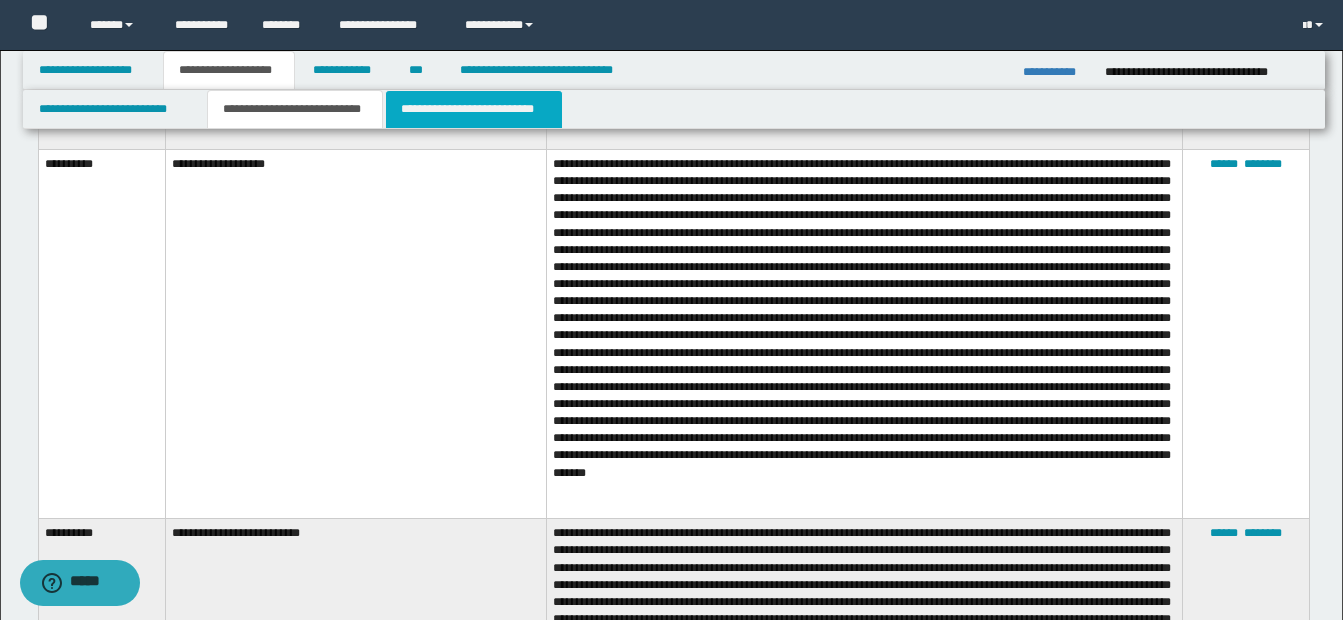 click on "**********" at bounding box center [474, 109] 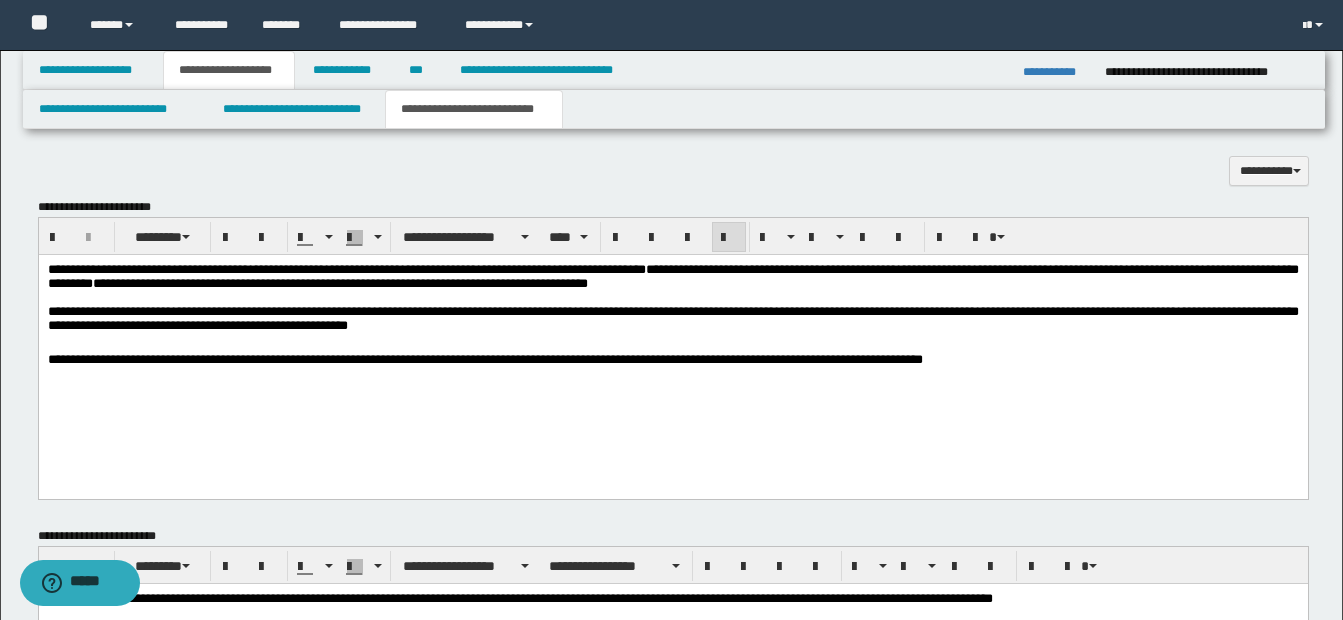 click on "**********" at bounding box center [672, 317] 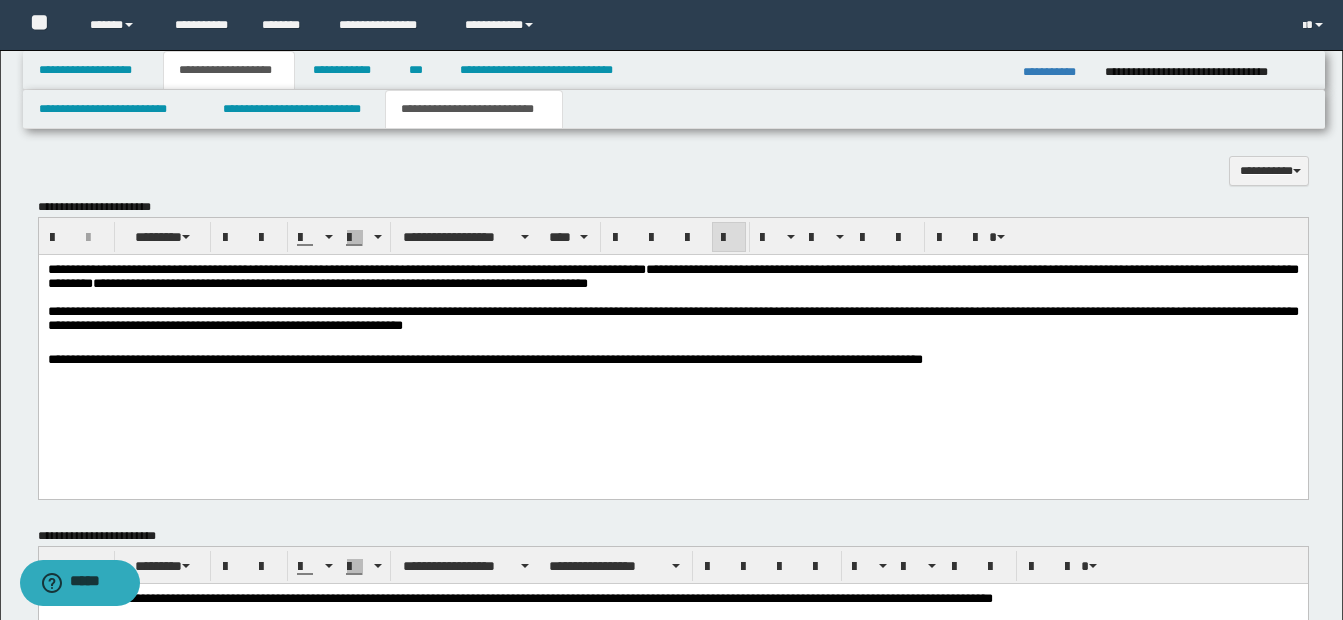 click on "**********" at bounding box center (672, 317) 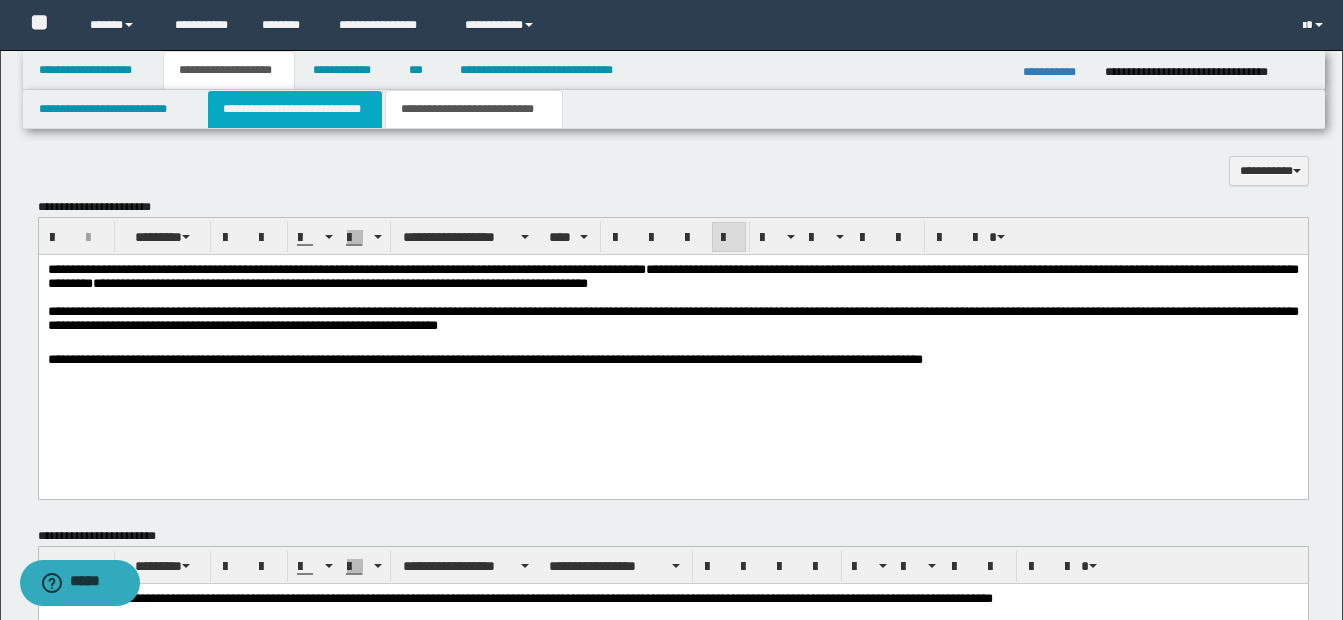 click on "**********" at bounding box center (295, 109) 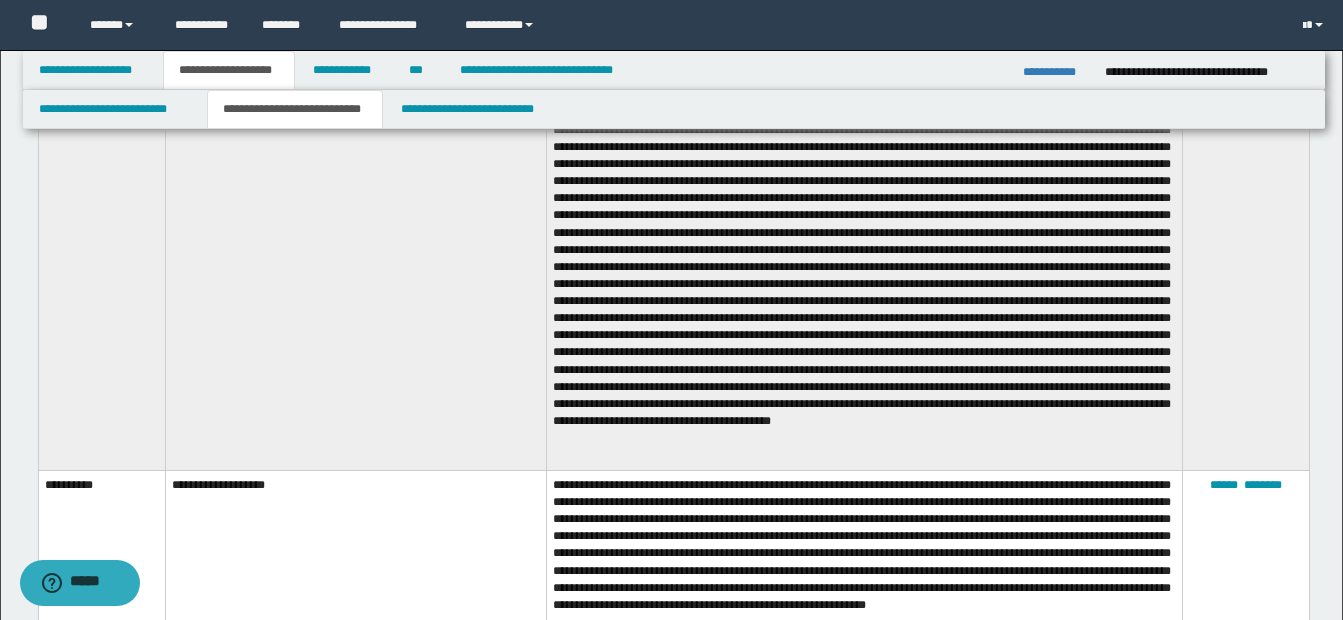 scroll, scrollTop: 1538, scrollLeft: 0, axis: vertical 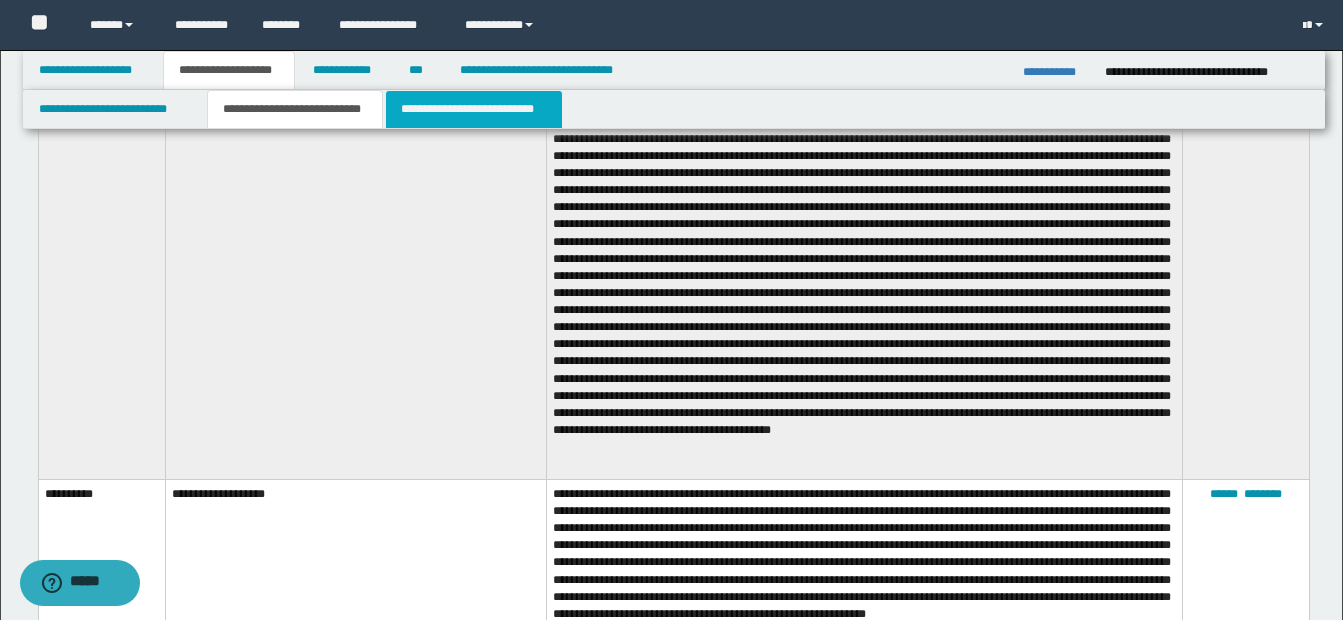 click on "**********" at bounding box center [474, 109] 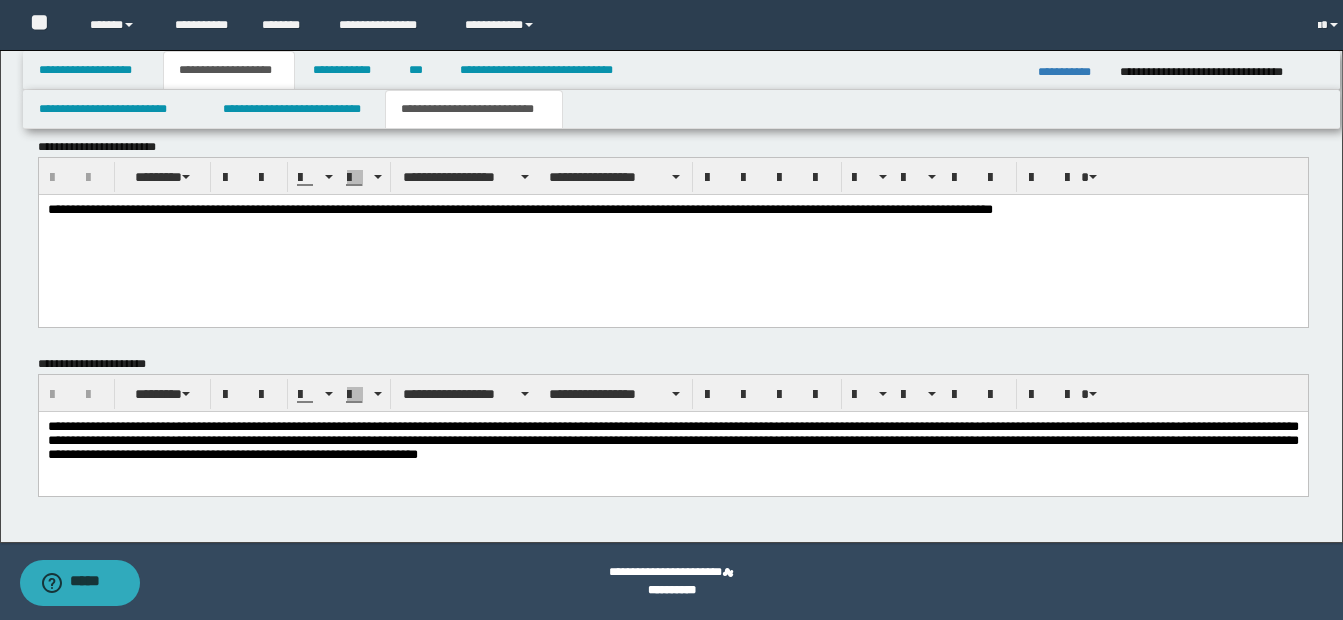 scroll, scrollTop: 1481, scrollLeft: 0, axis: vertical 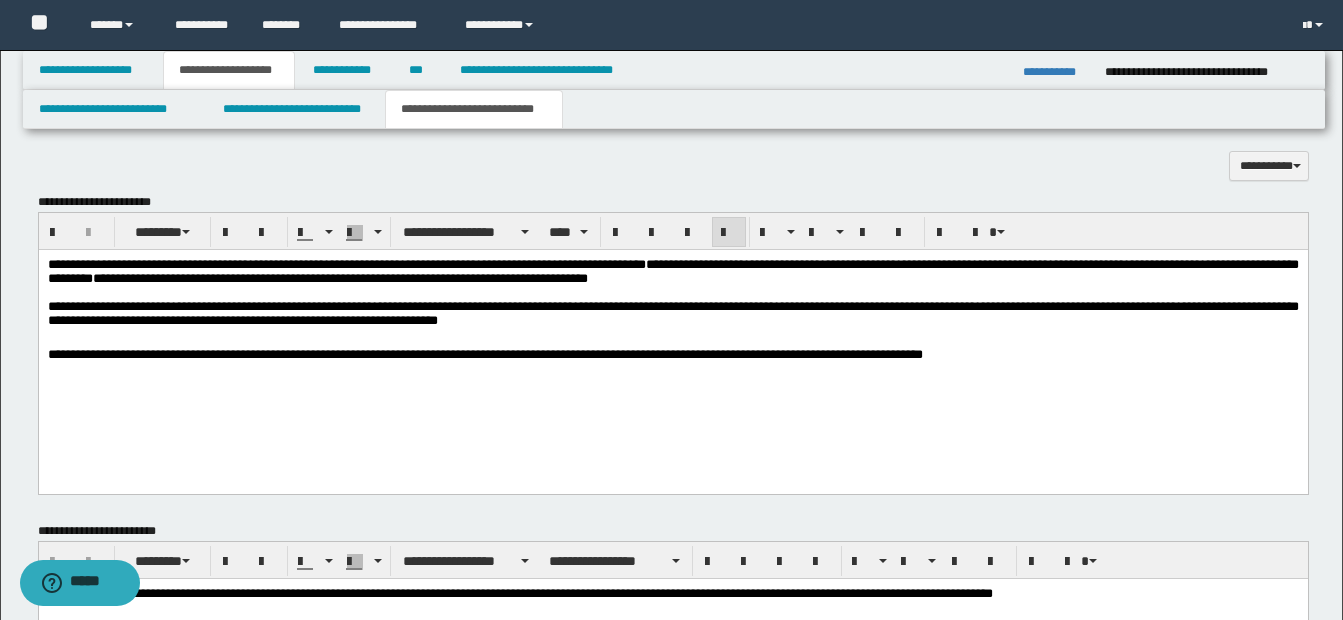 click on "**********" at bounding box center [672, 315] 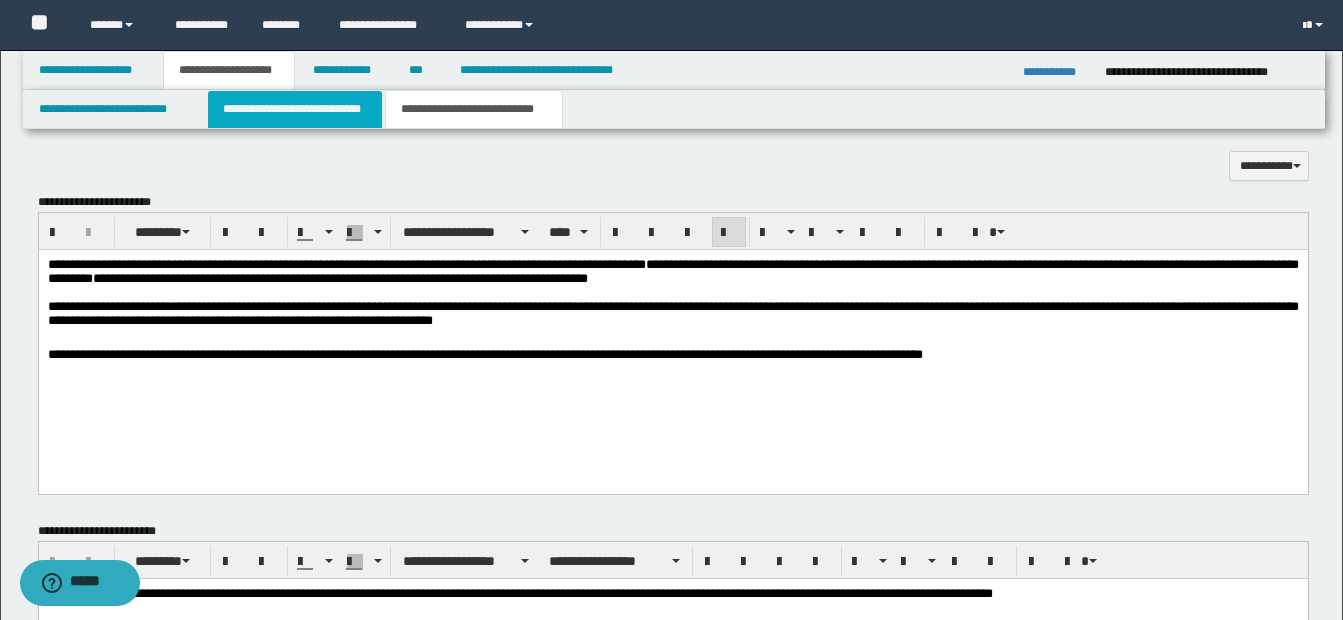 click on "**********" at bounding box center (295, 109) 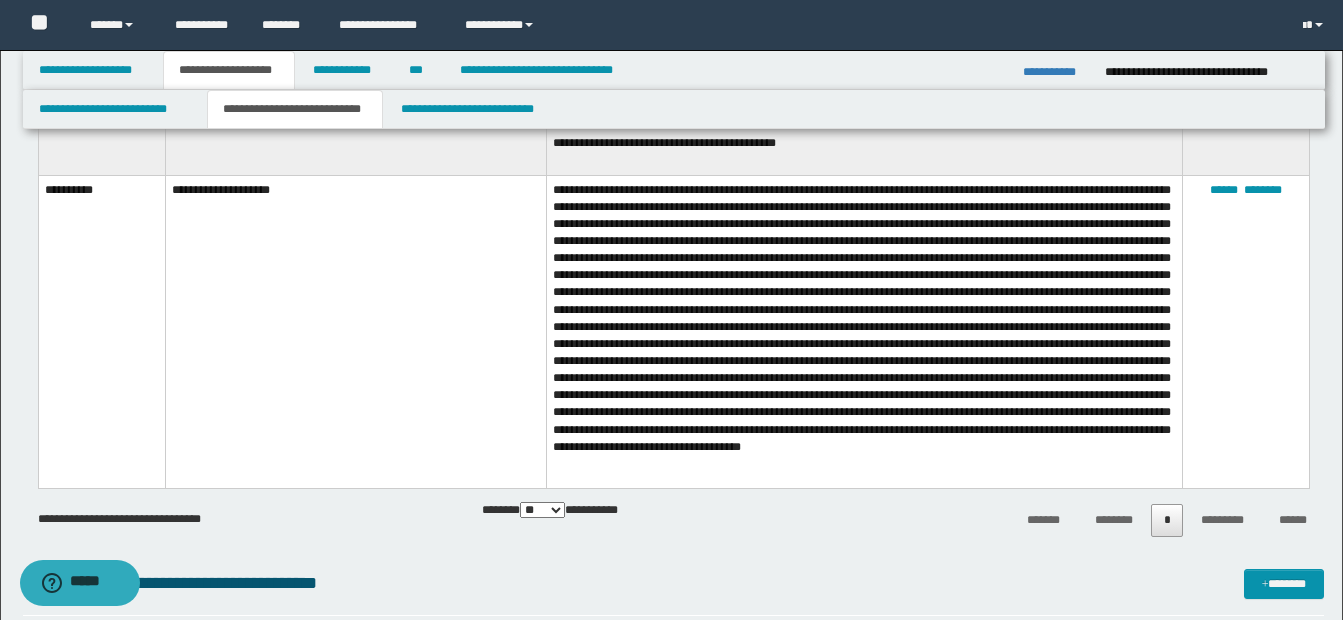scroll, scrollTop: 3055, scrollLeft: 0, axis: vertical 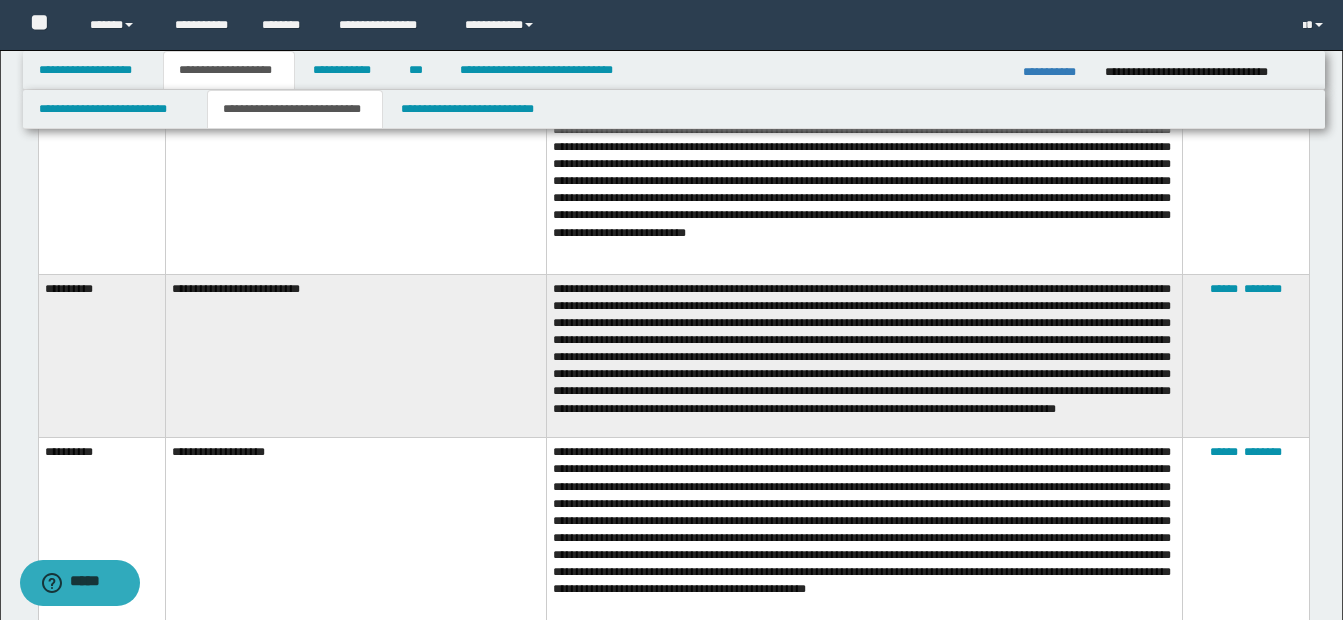 drag, startPoint x: 1337, startPoint y: 346, endPoint x: 1331, endPoint y: 316, distance: 30.594116 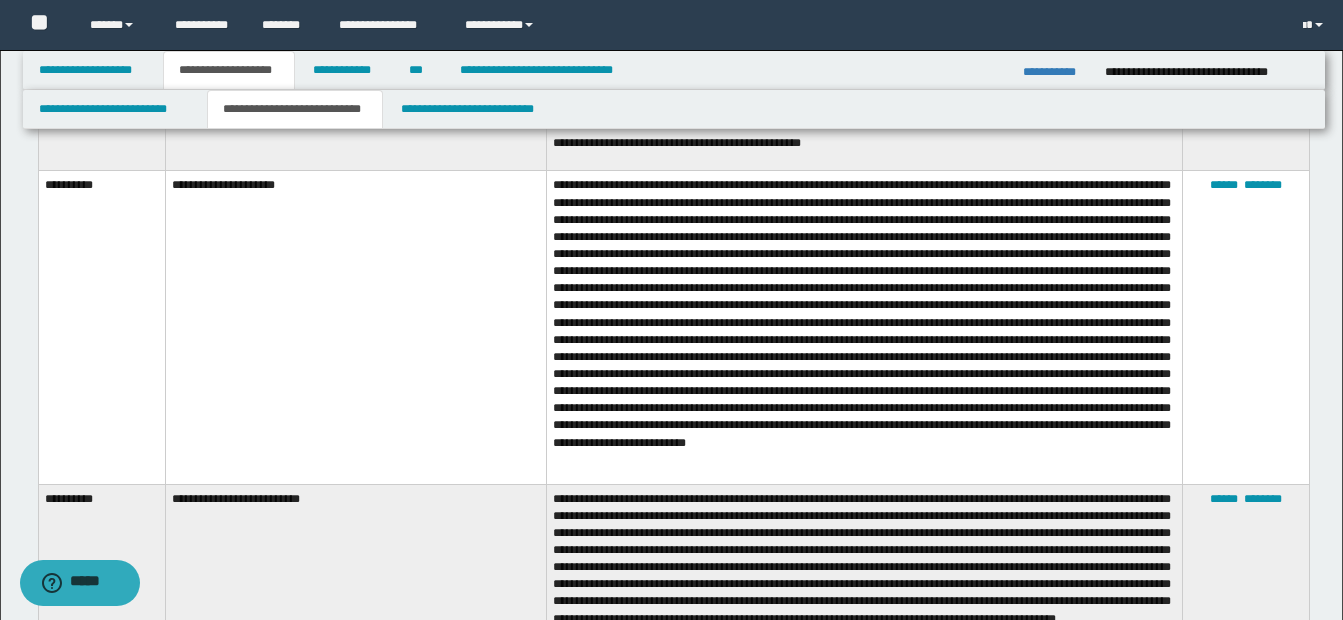 scroll, scrollTop: 2146, scrollLeft: 0, axis: vertical 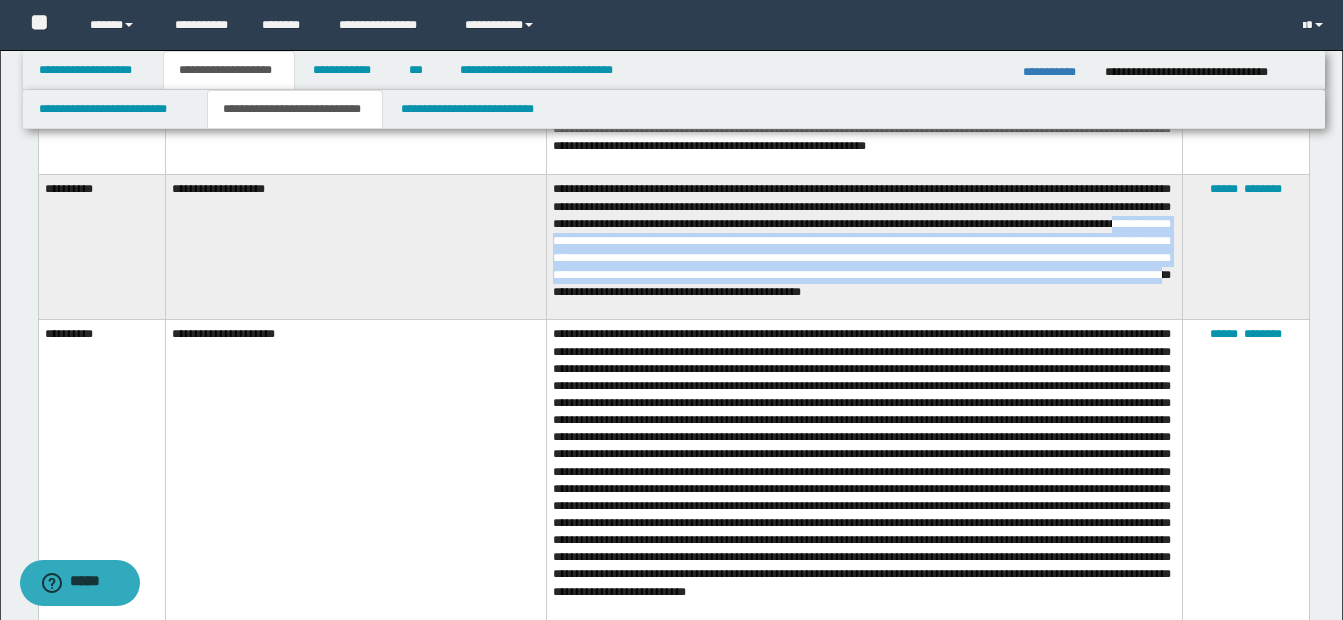 drag, startPoint x: 731, startPoint y: 250, endPoint x: 957, endPoint y: 302, distance: 231.90515 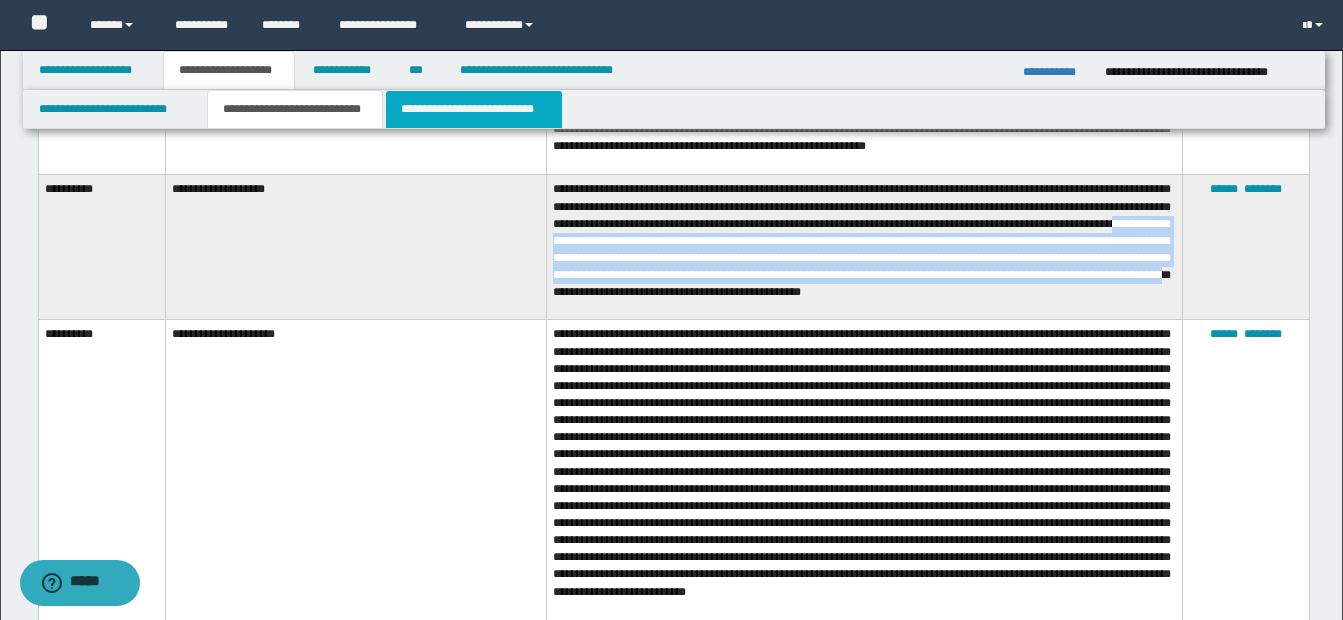 click on "**********" at bounding box center (474, 109) 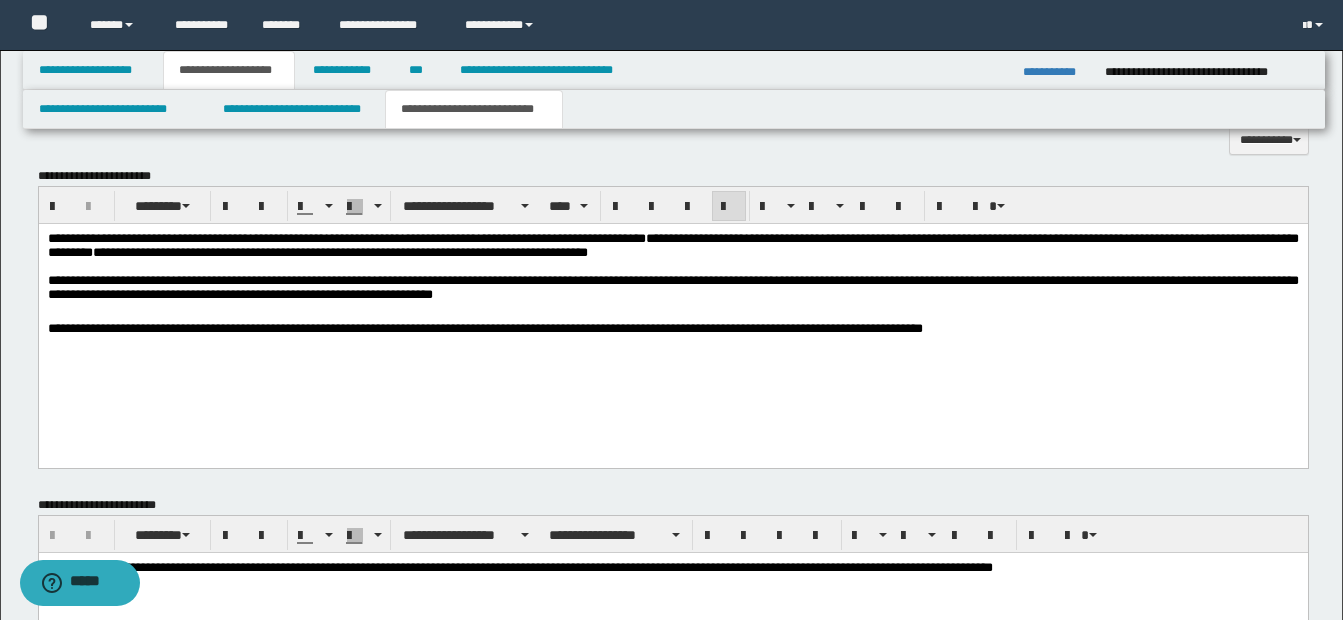 scroll, scrollTop: 1101, scrollLeft: 0, axis: vertical 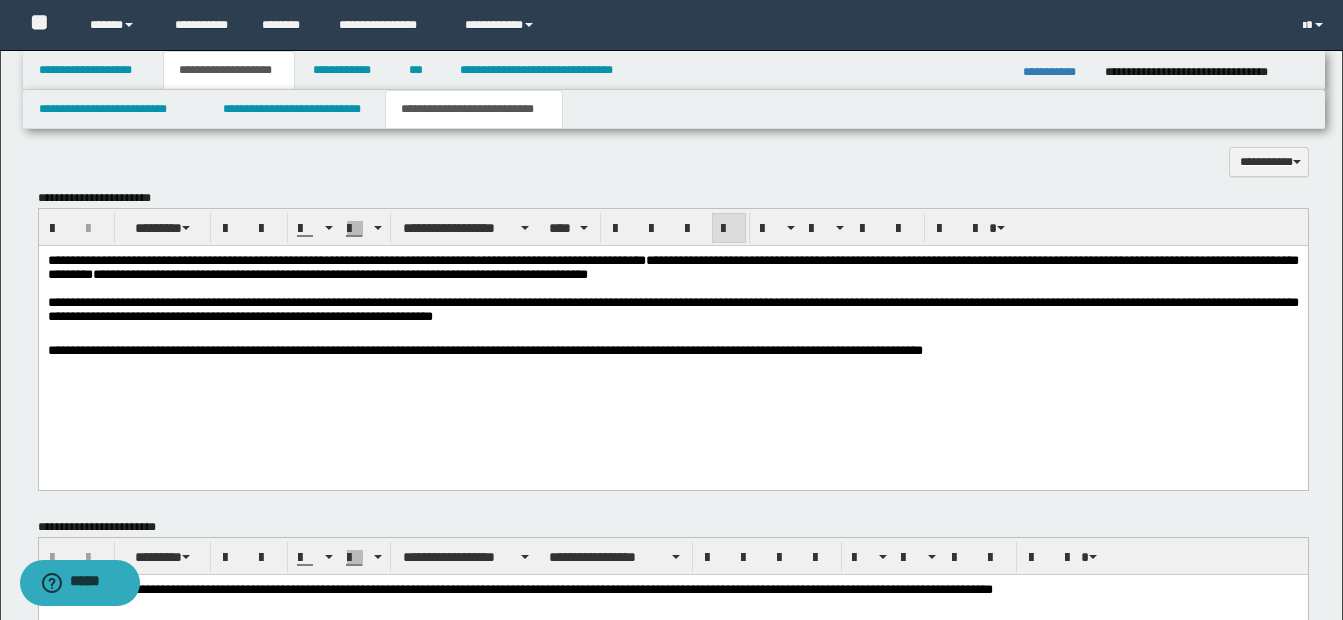 click on "**********" at bounding box center [672, 311] 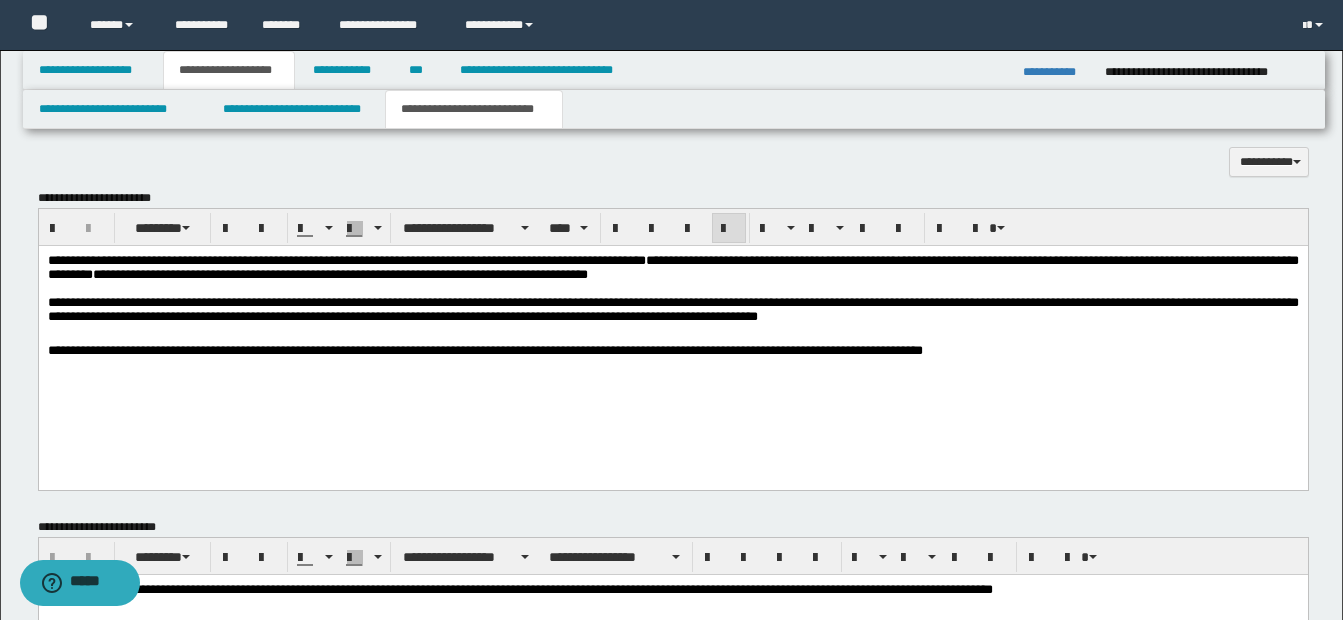 click on "**********" at bounding box center (672, 308) 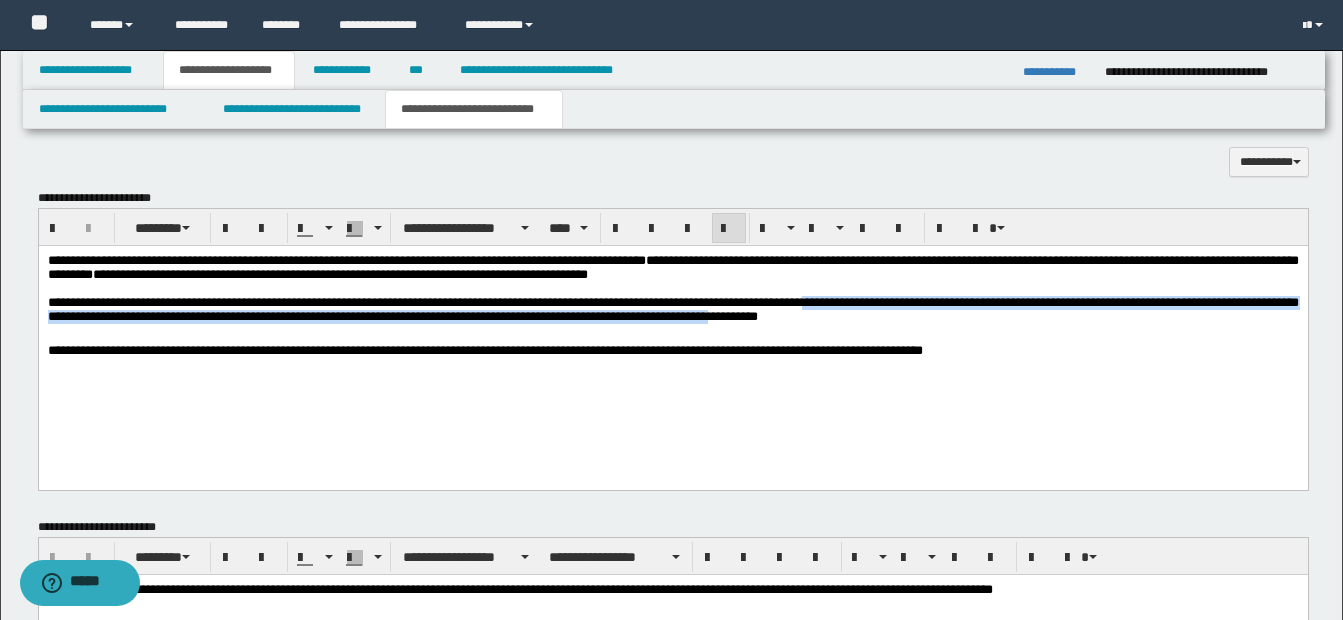 click on "**********" at bounding box center (672, 308) 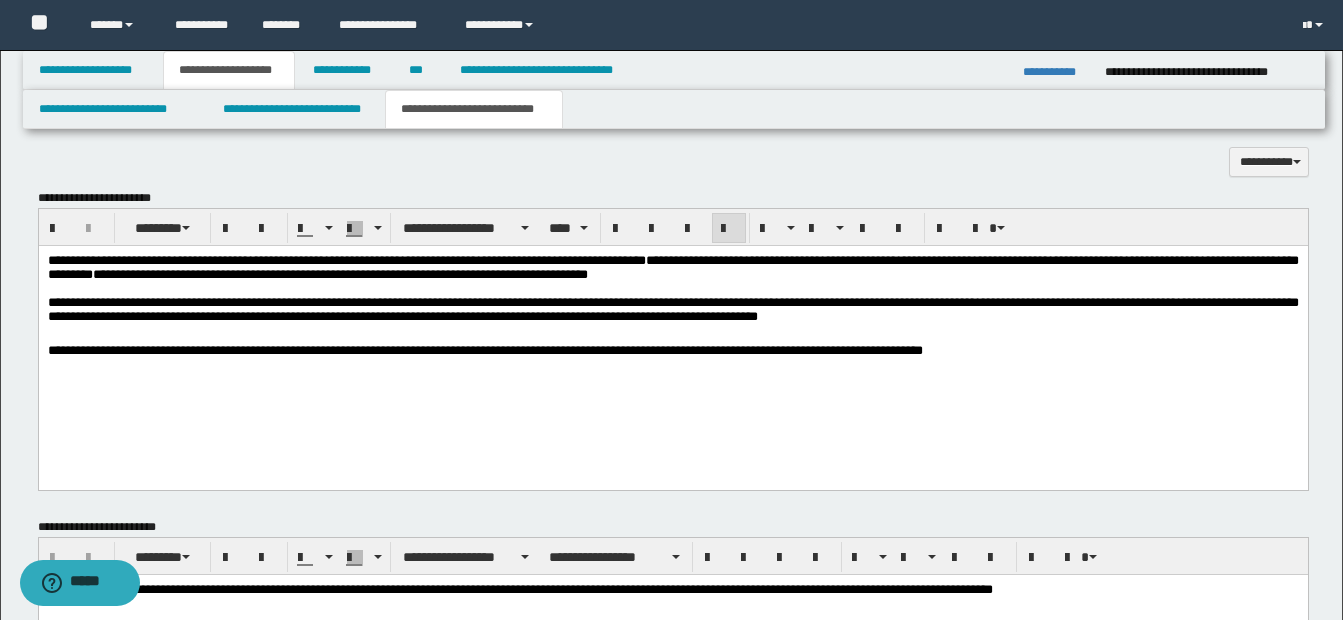click on "**********" at bounding box center [672, 337] 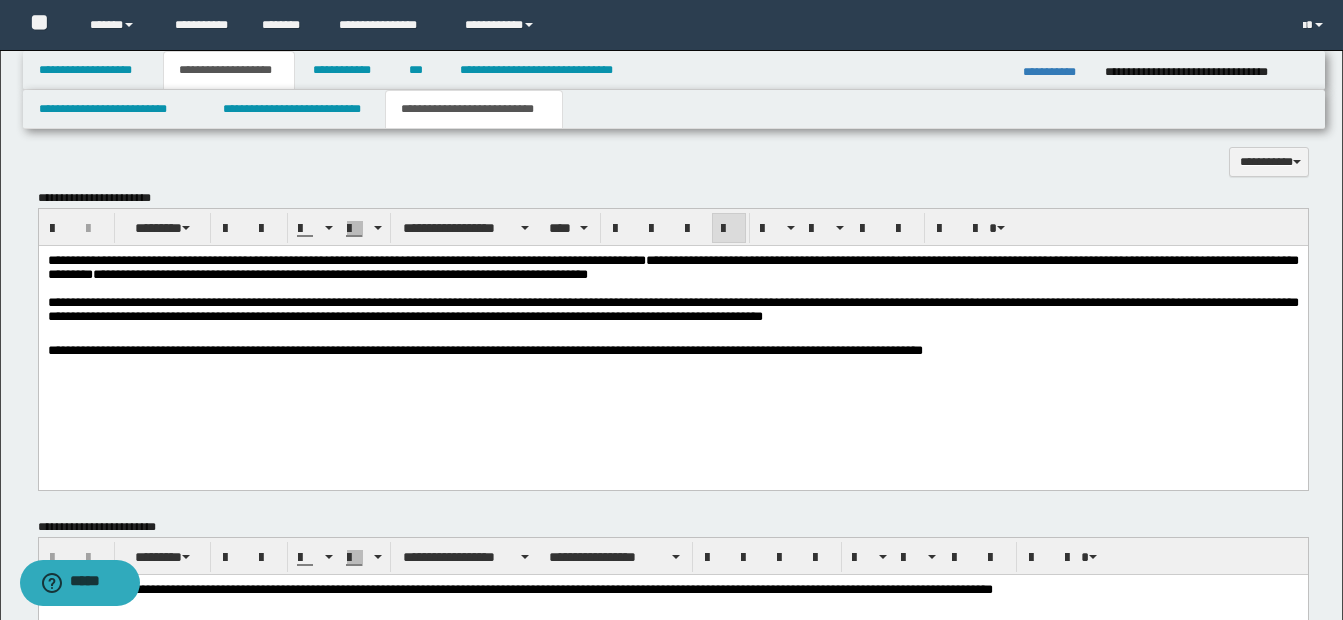 click on "**********" at bounding box center (672, 311) 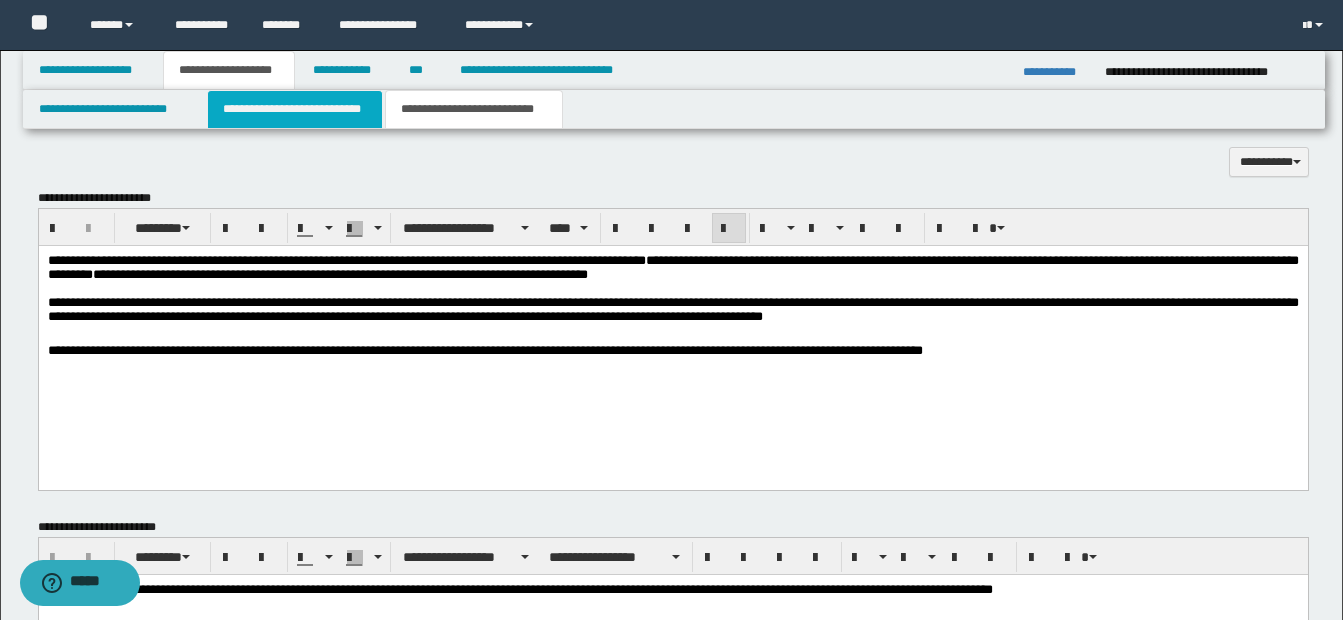 click on "**********" at bounding box center (295, 109) 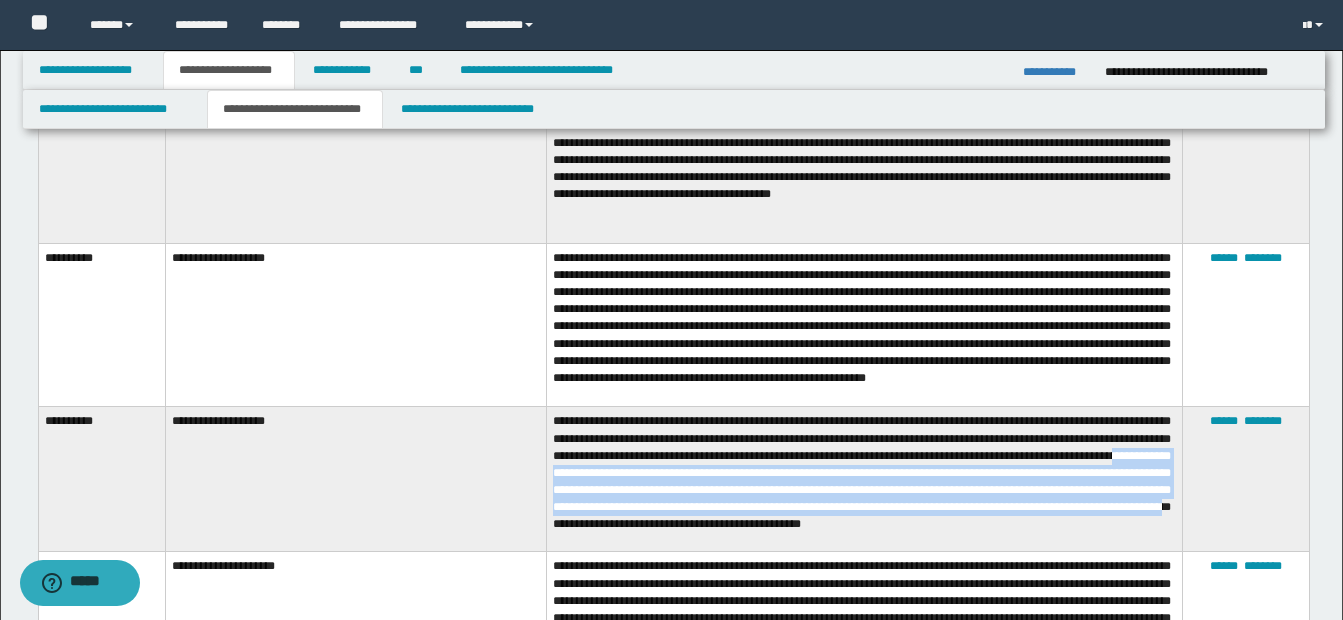 scroll, scrollTop: 1818, scrollLeft: 0, axis: vertical 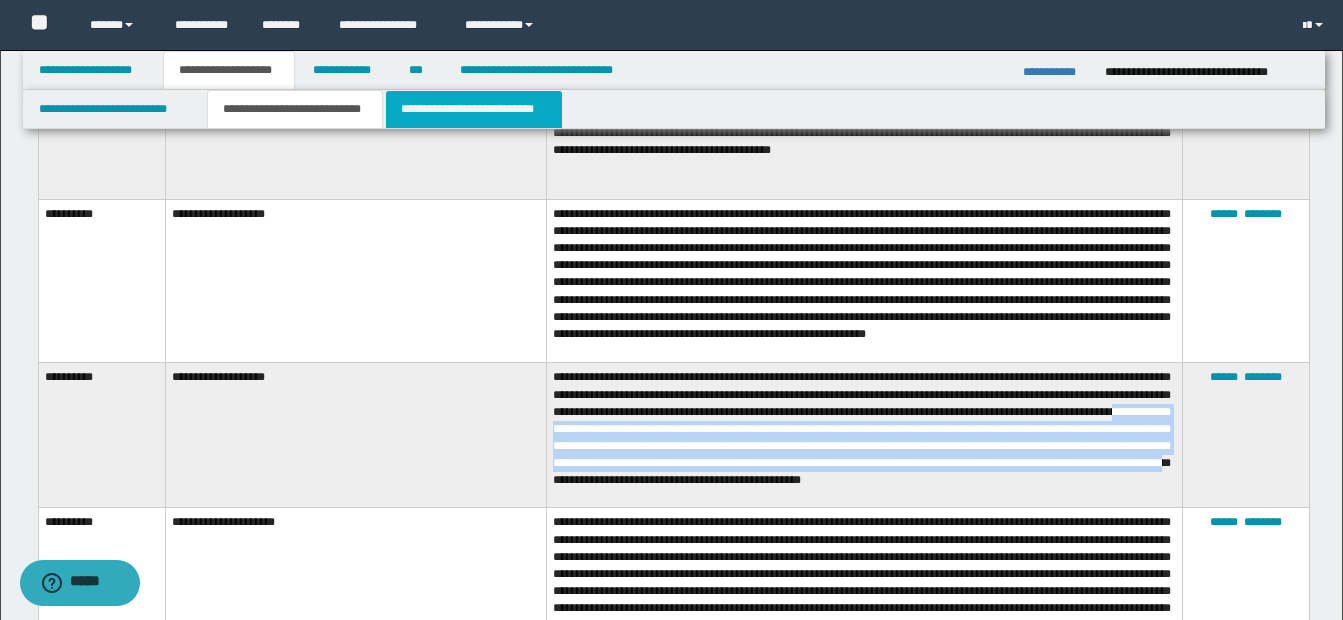 click on "**********" at bounding box center [474, 109] 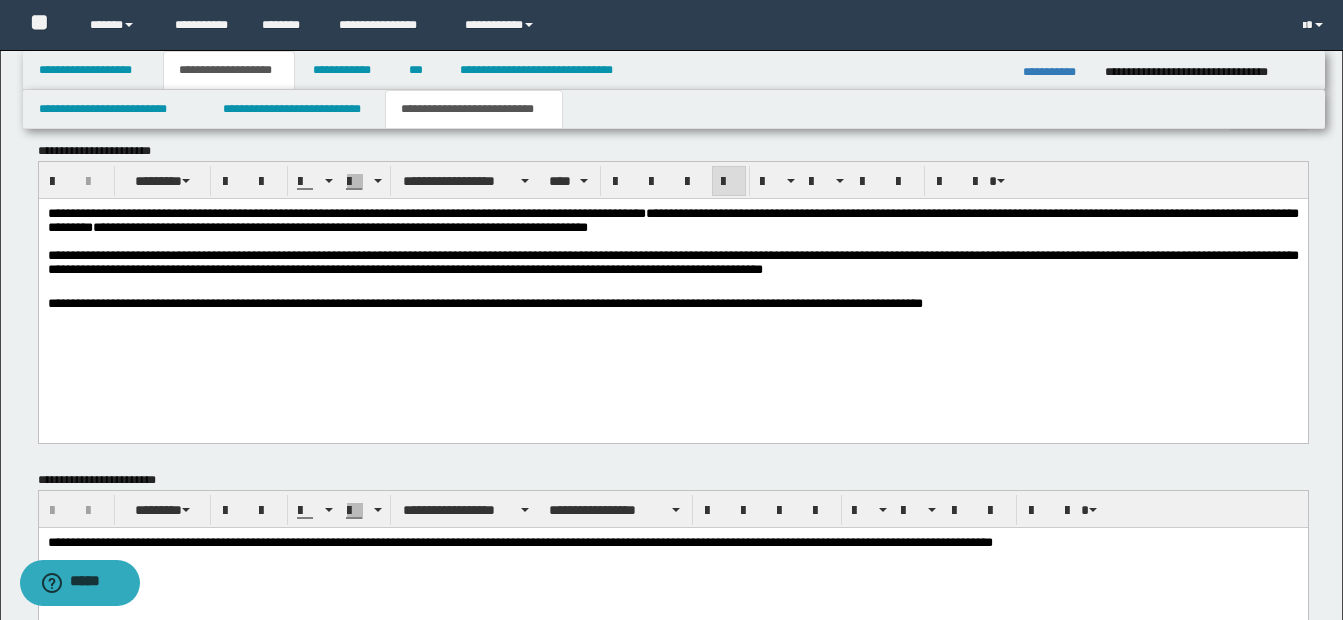 scroll, scrollTop: 1133, scrollLeft: 0, axis: vertical 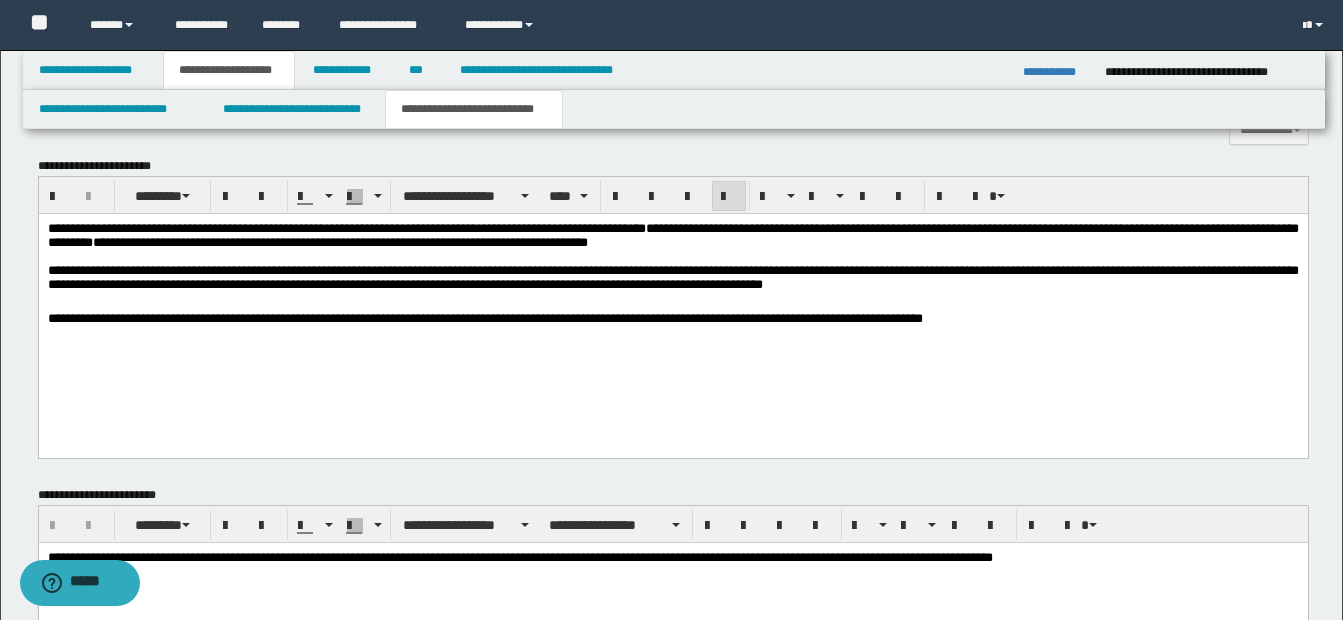 click on "**********" at bounding box center [672, 279] 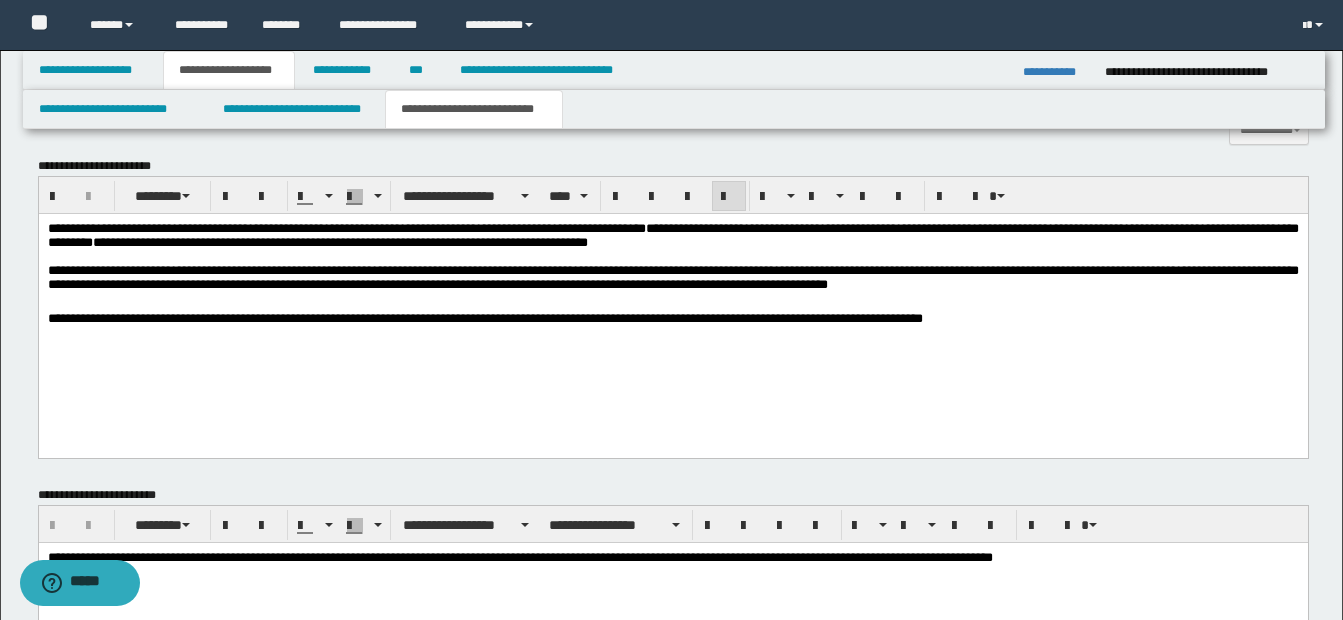 click on "**********" at bounding box center (672, 276) 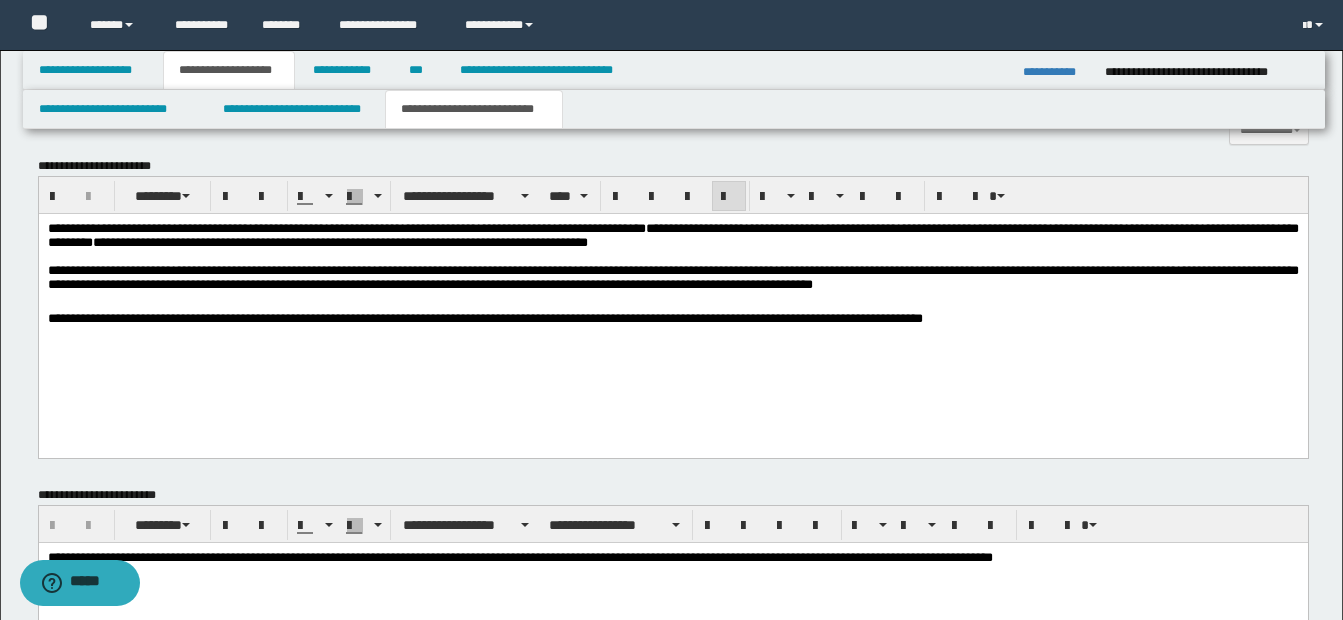 click on "**********" at bounding box center [672, 279] 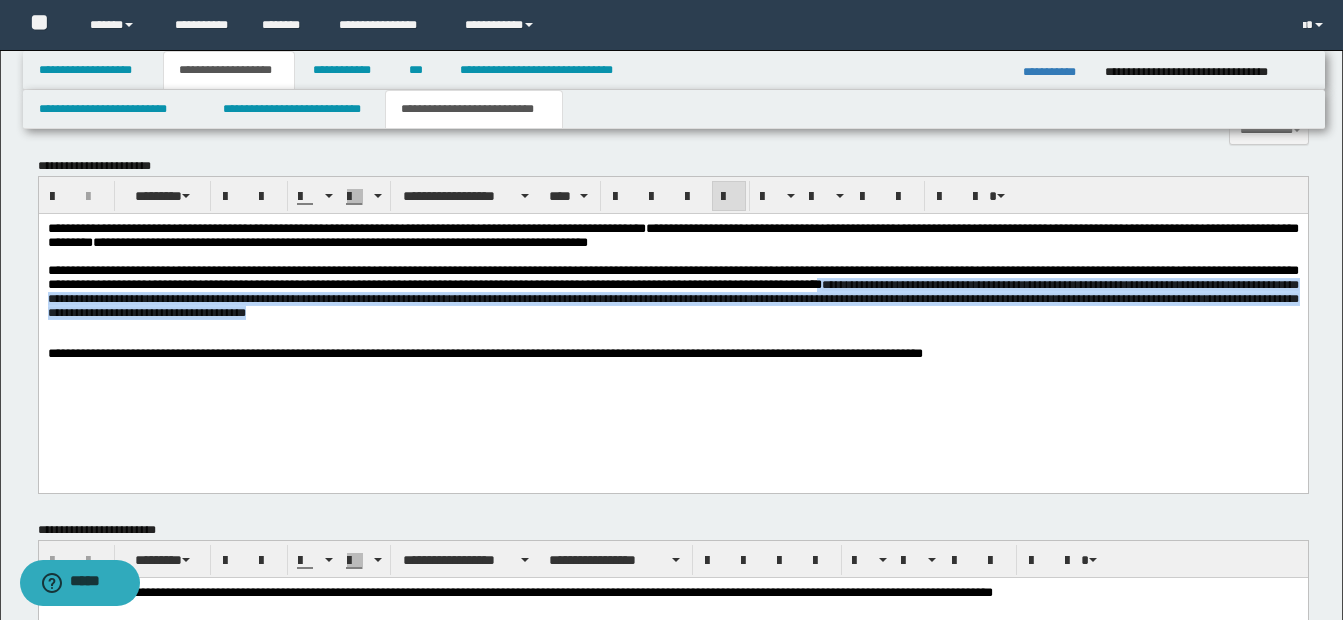 drag, startPoint x: 987, startPoint y: 299, endPoint x: 1018, endPoint y: 334, distance: 46.75468 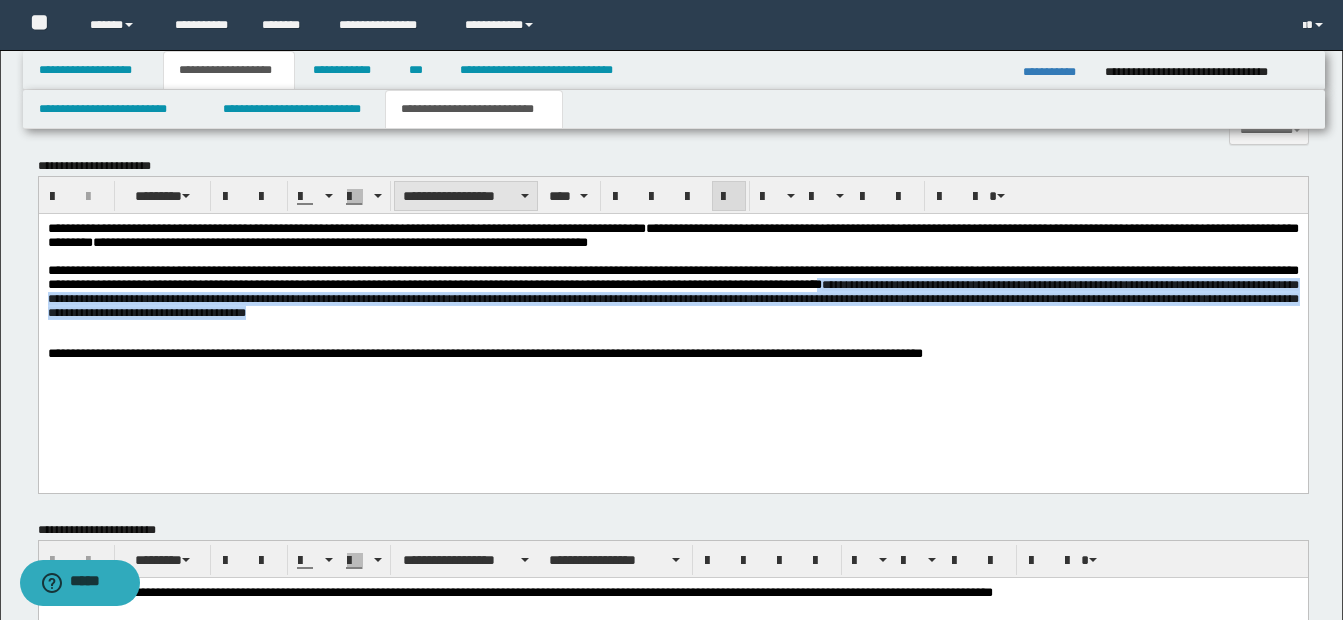 click on "**********" at bounding box center [466, 196] 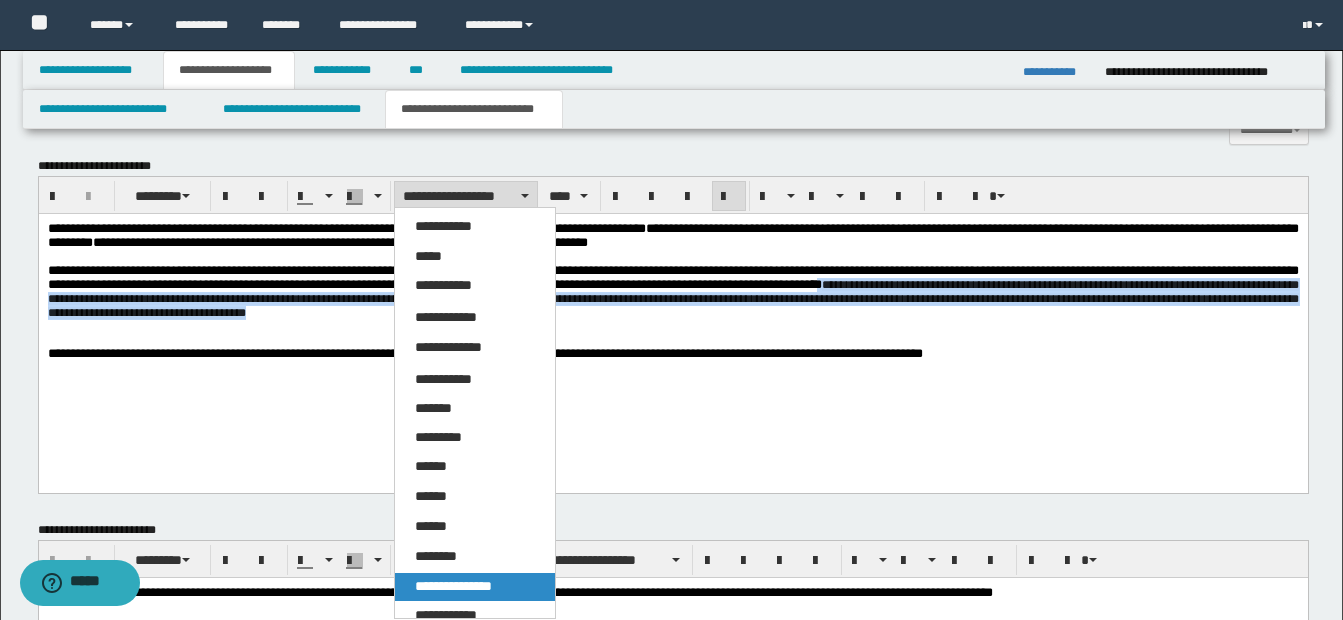 click on "**********" at bounding box center (453, 586) 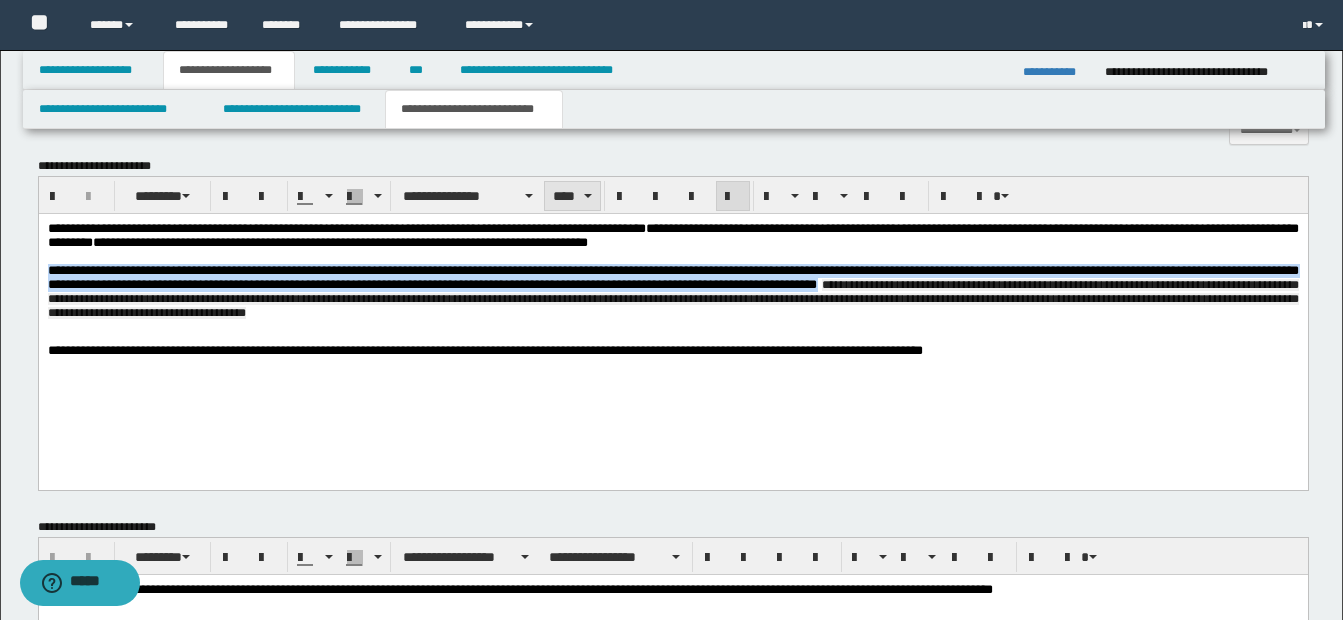 click on "****" at bounding box center [572, 196] 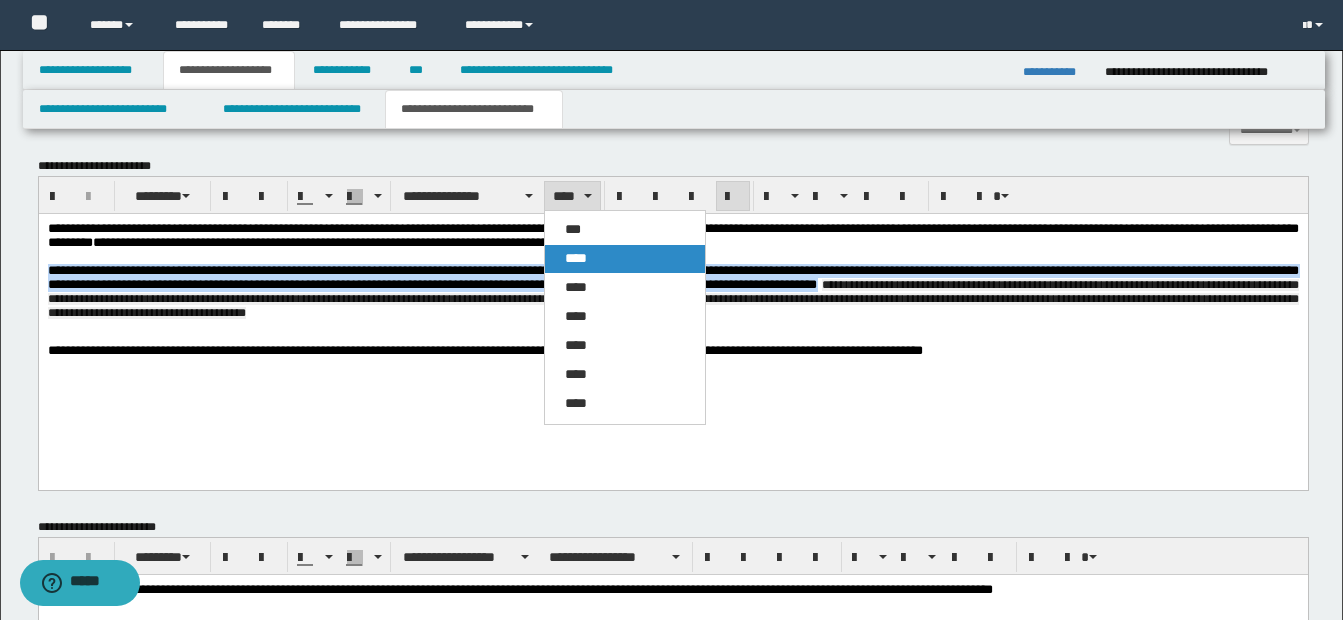 click on "****" at bounding box center [576, 258] 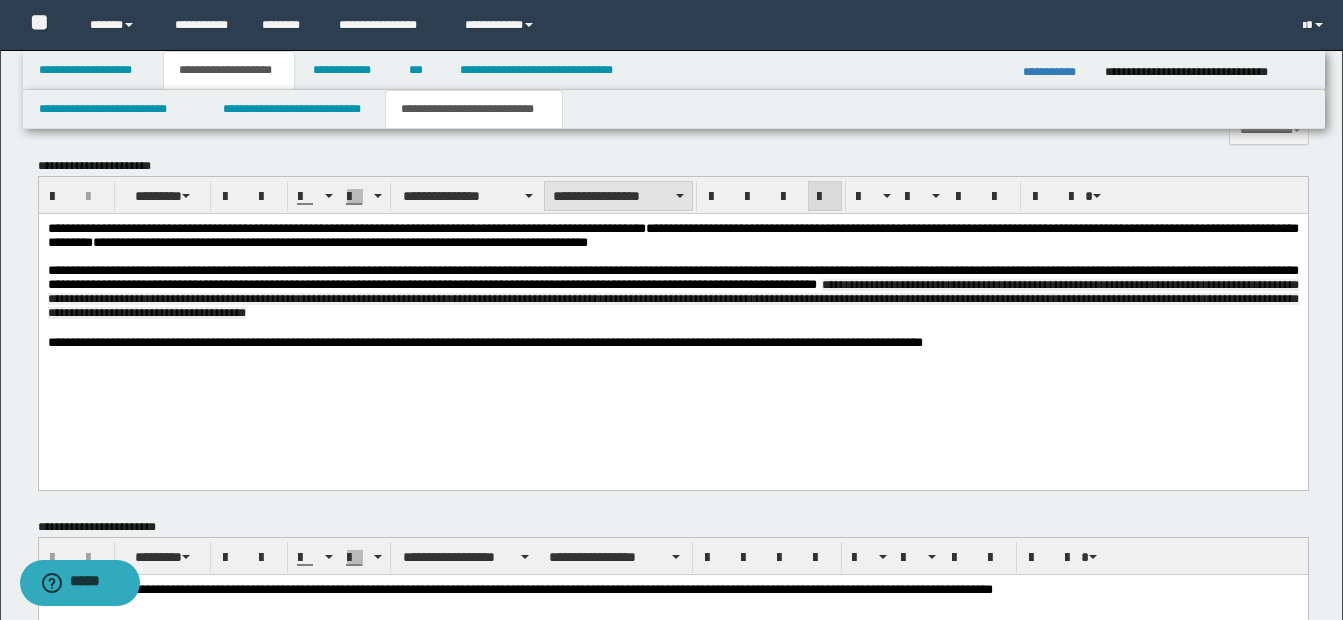 click on "**********" at bounding box center (618, 196) 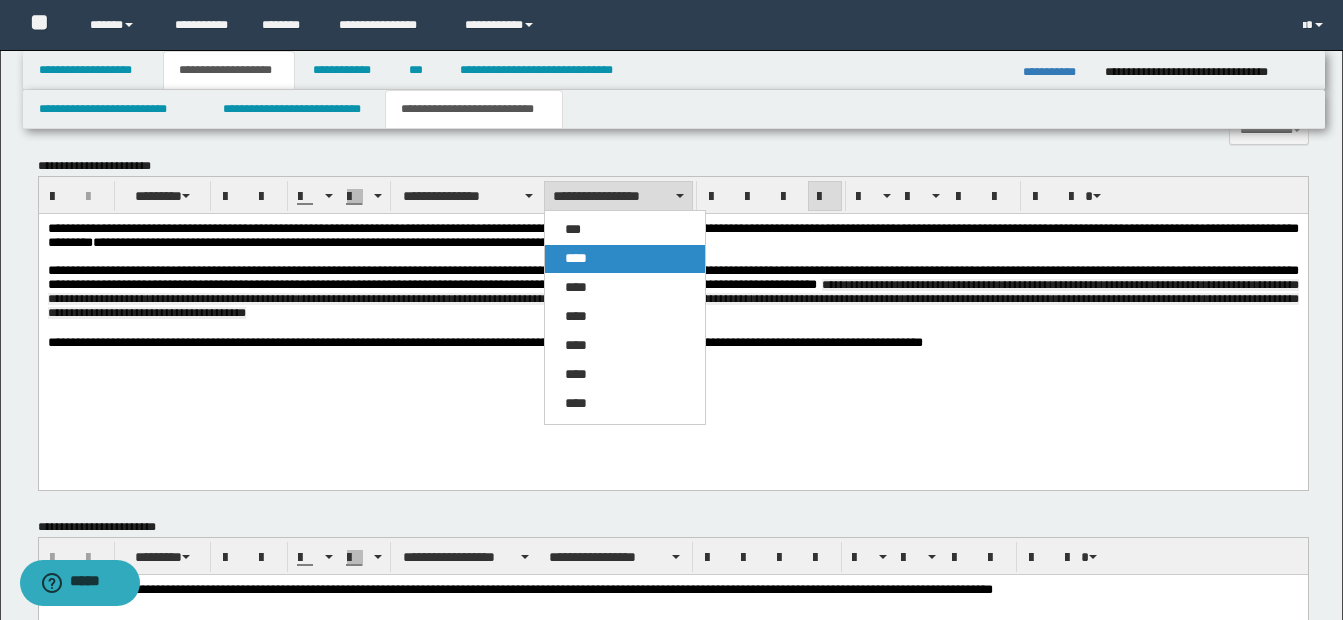 click on "****" at bounding box center [576, 258] 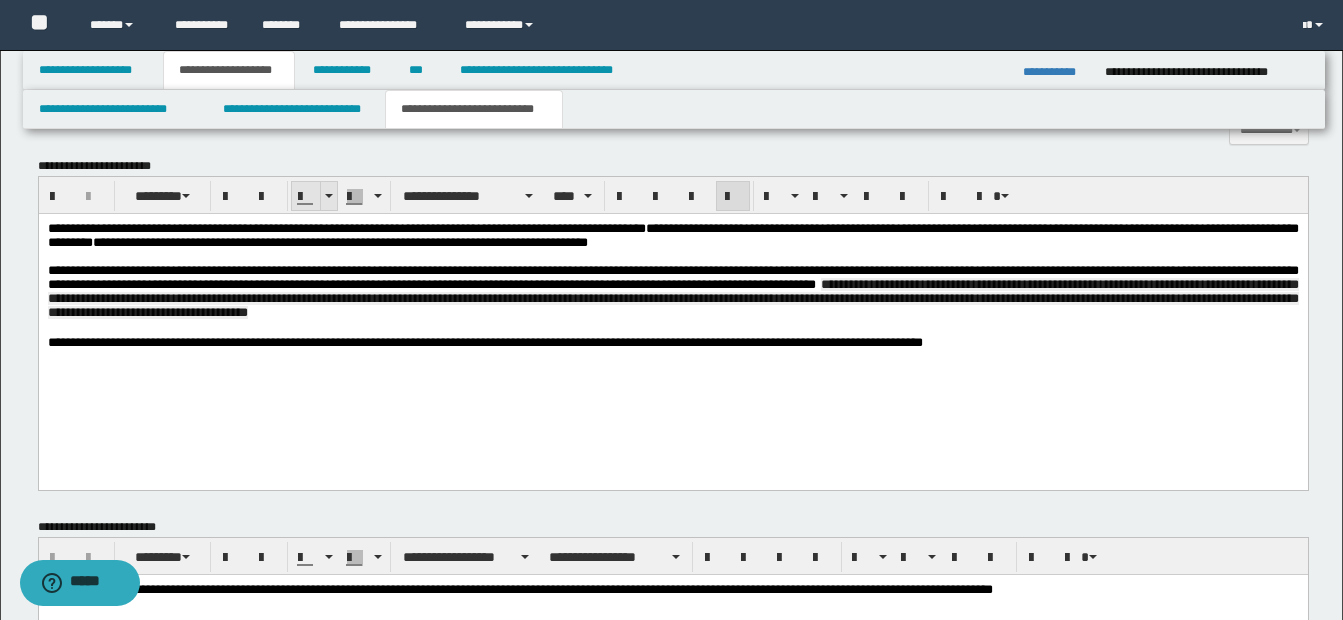 click at bounding box center [329, 196] 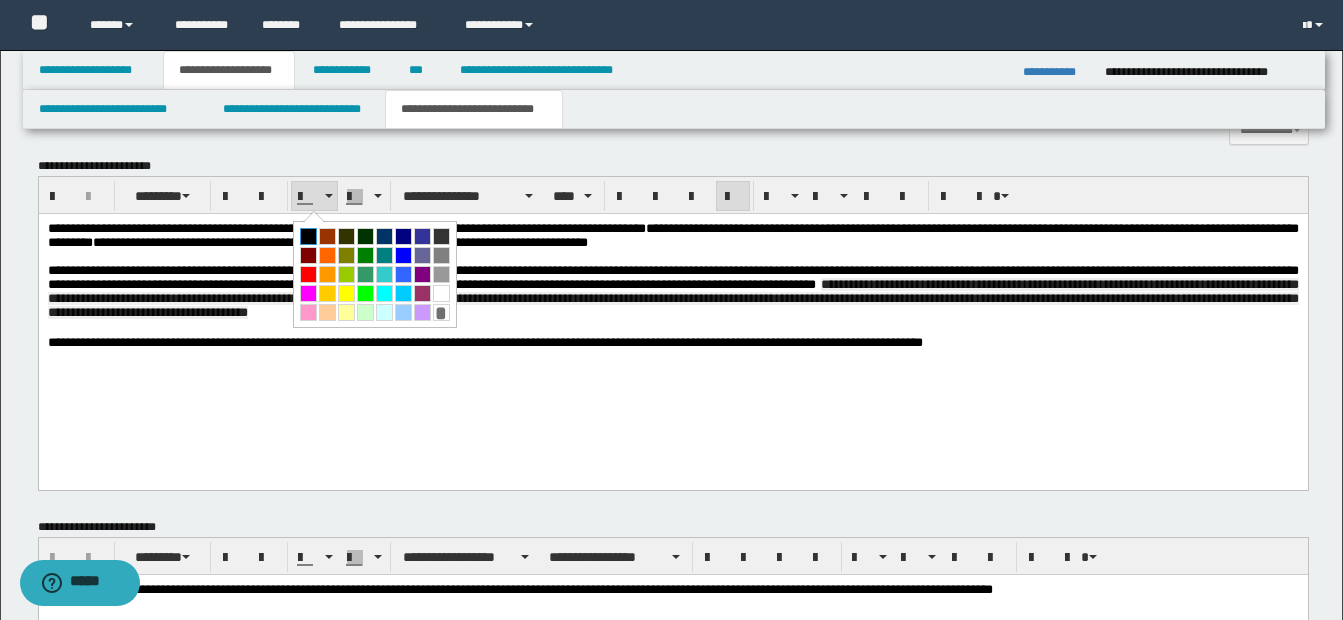 click at bounding box center [308, 236] 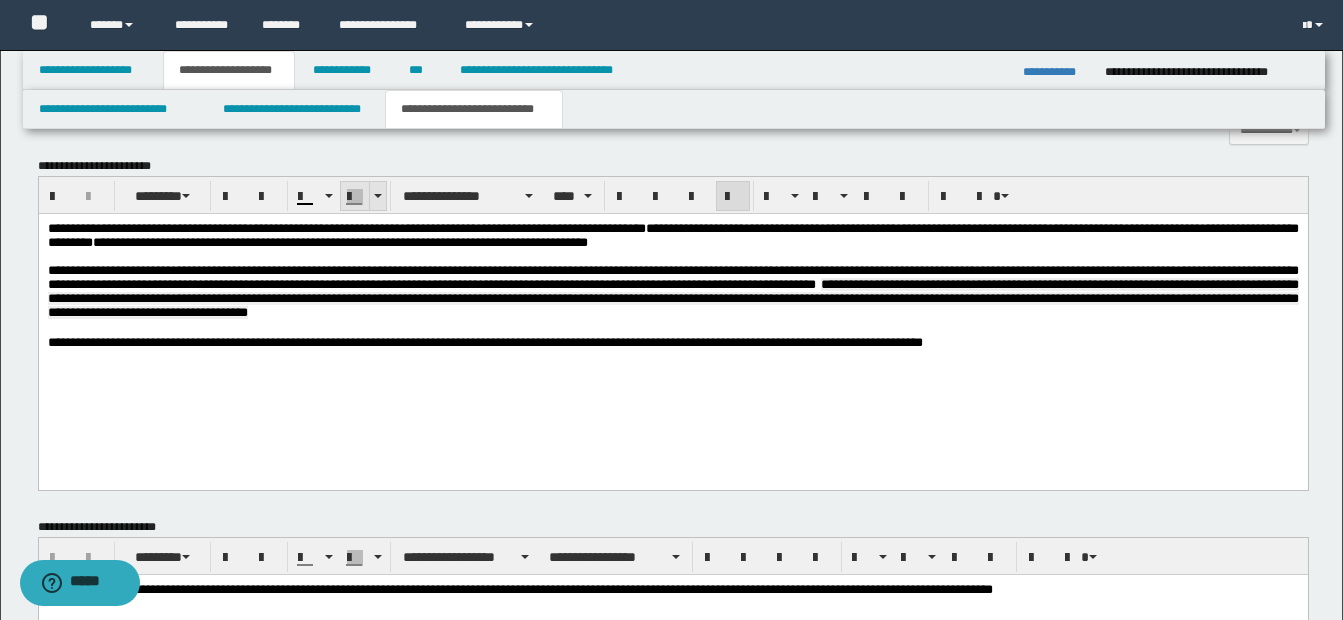 click at bounding box center [378, 196] 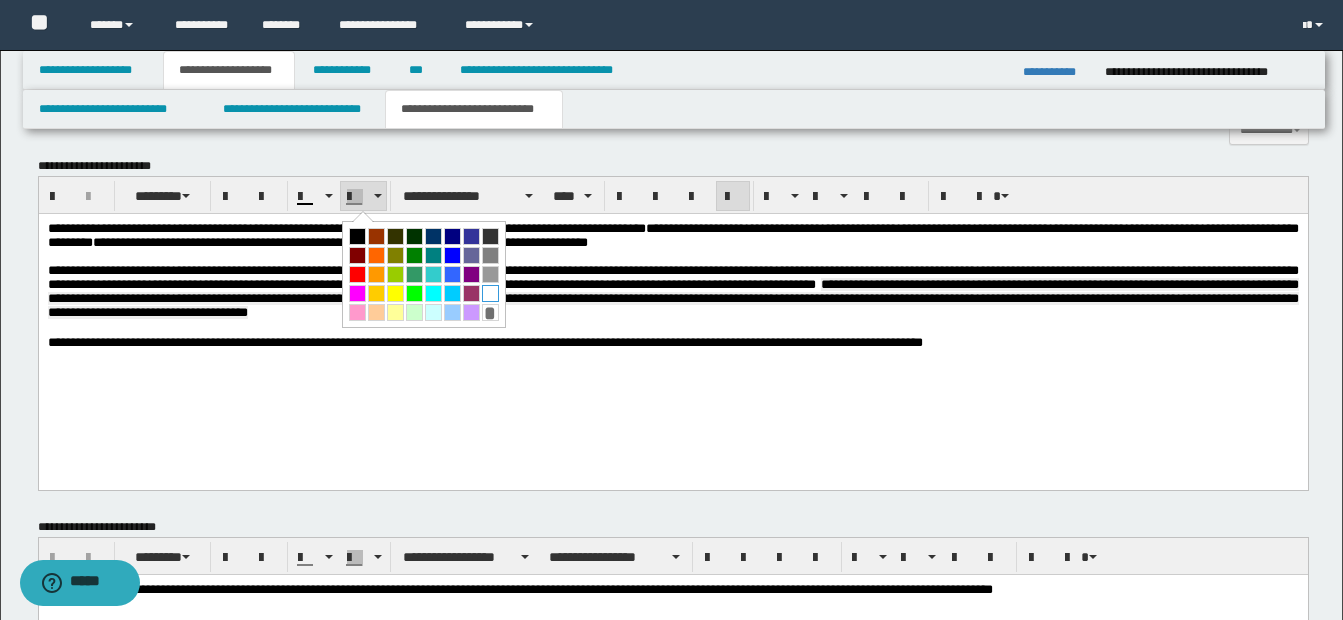 click at bounding box center [490, 293] 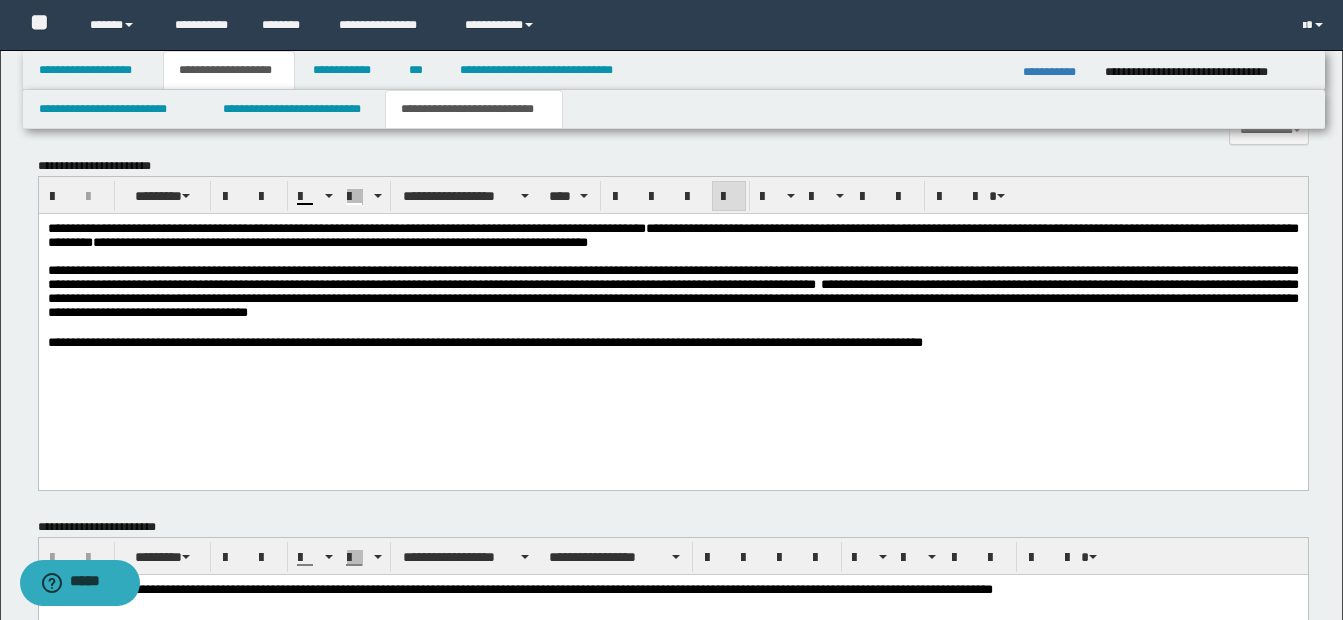 click on "**********" at bounding box center (672, 317) 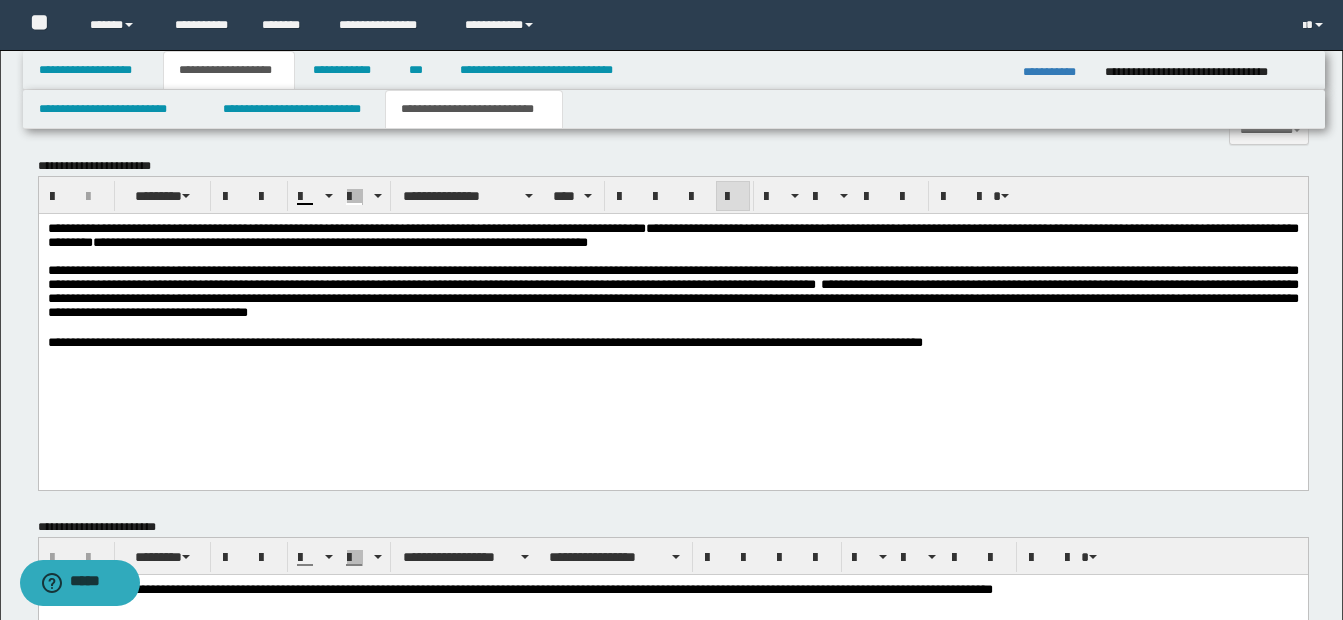 click on "**********" at bounding box center (672, 297) 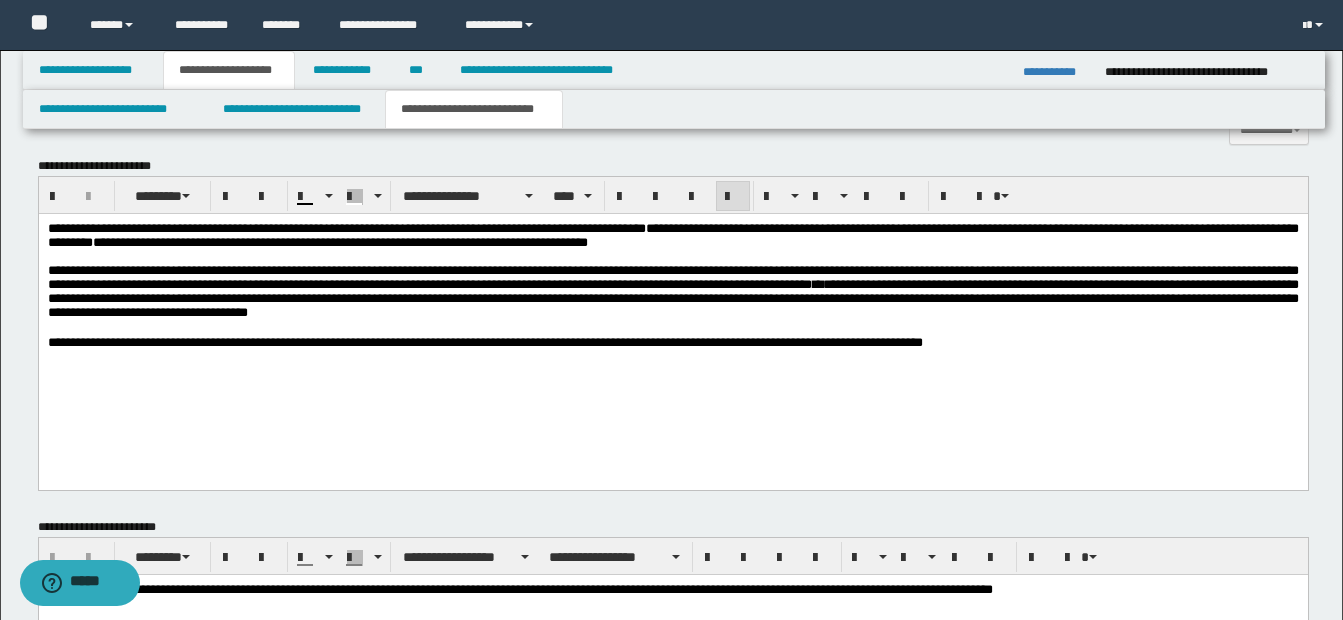click on "**********" at bounding box center (672, 297) 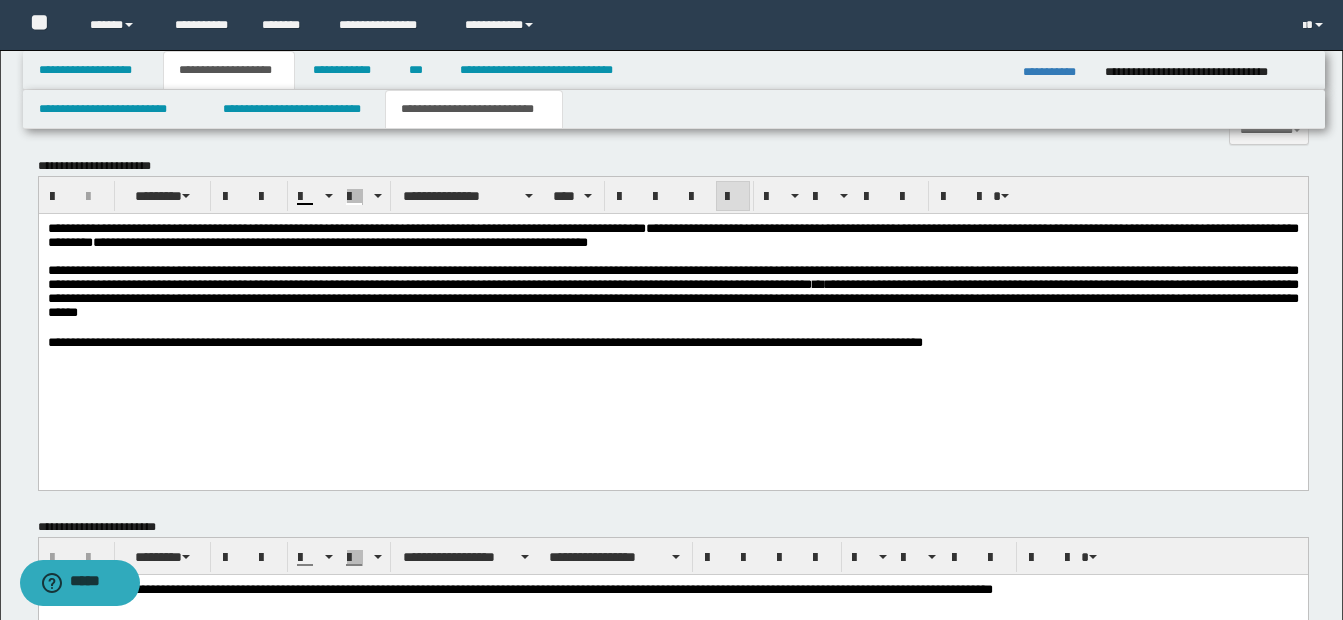 click on "**********" at bounding box center [672, 291] 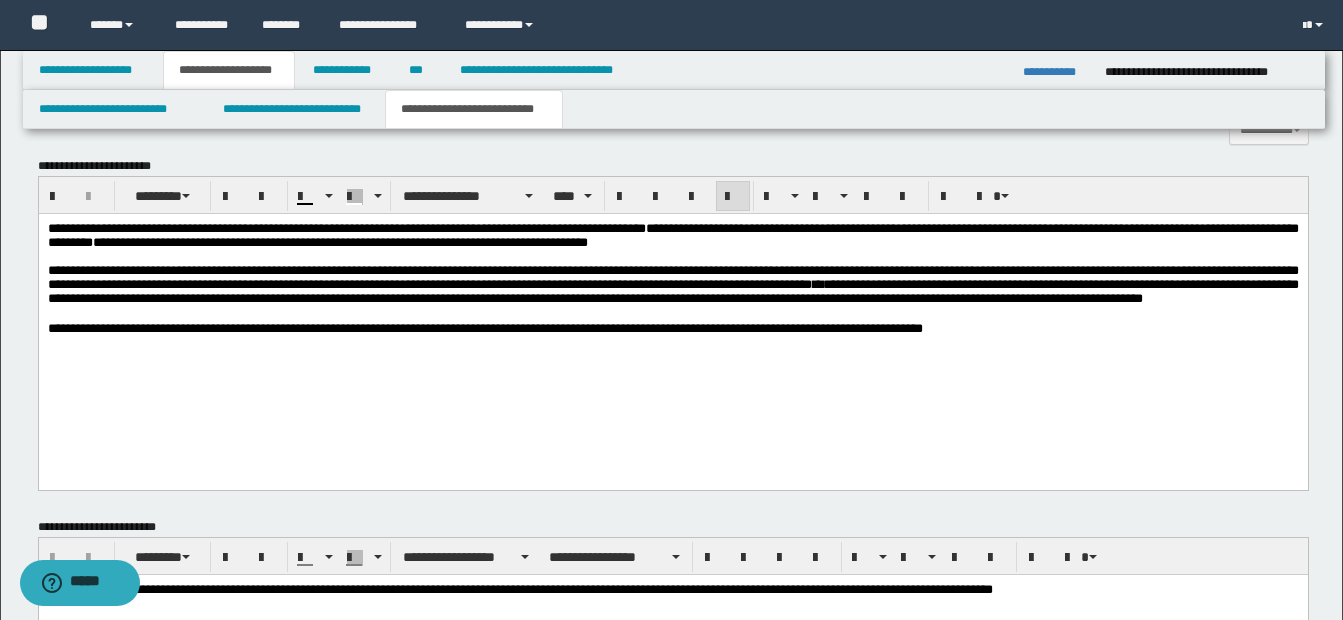 click on "**********" at bounding box center (672, 290) 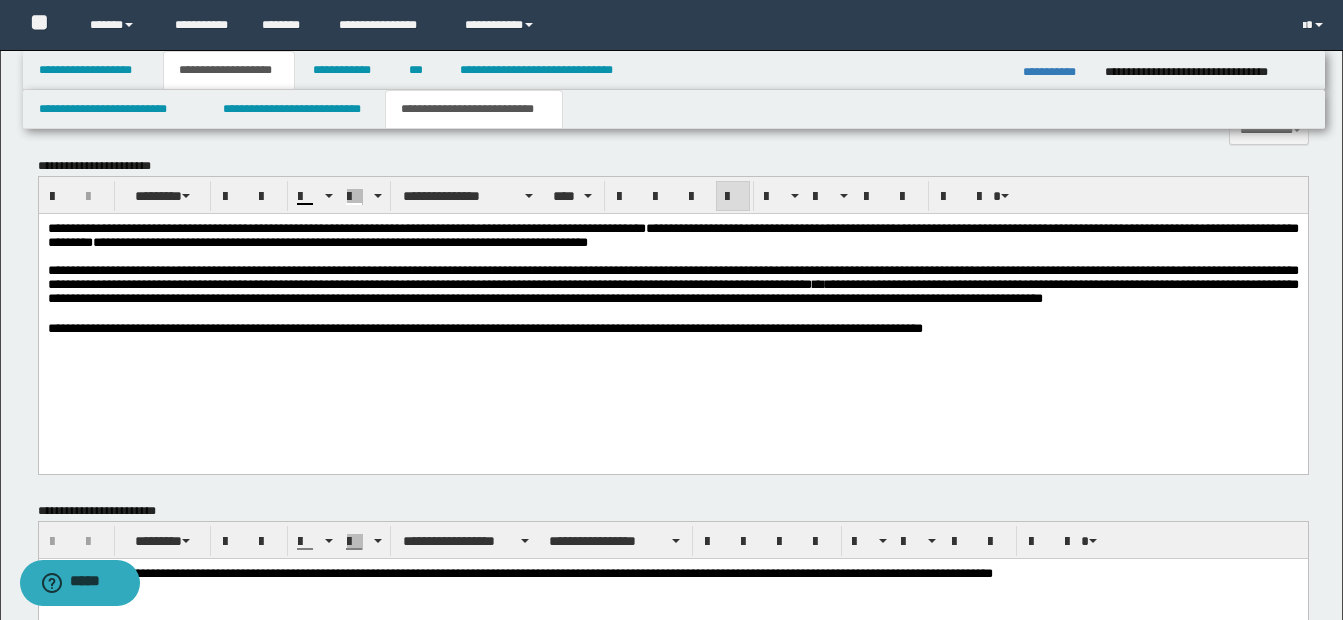 click on "**********" at bounding box center (672, 284) 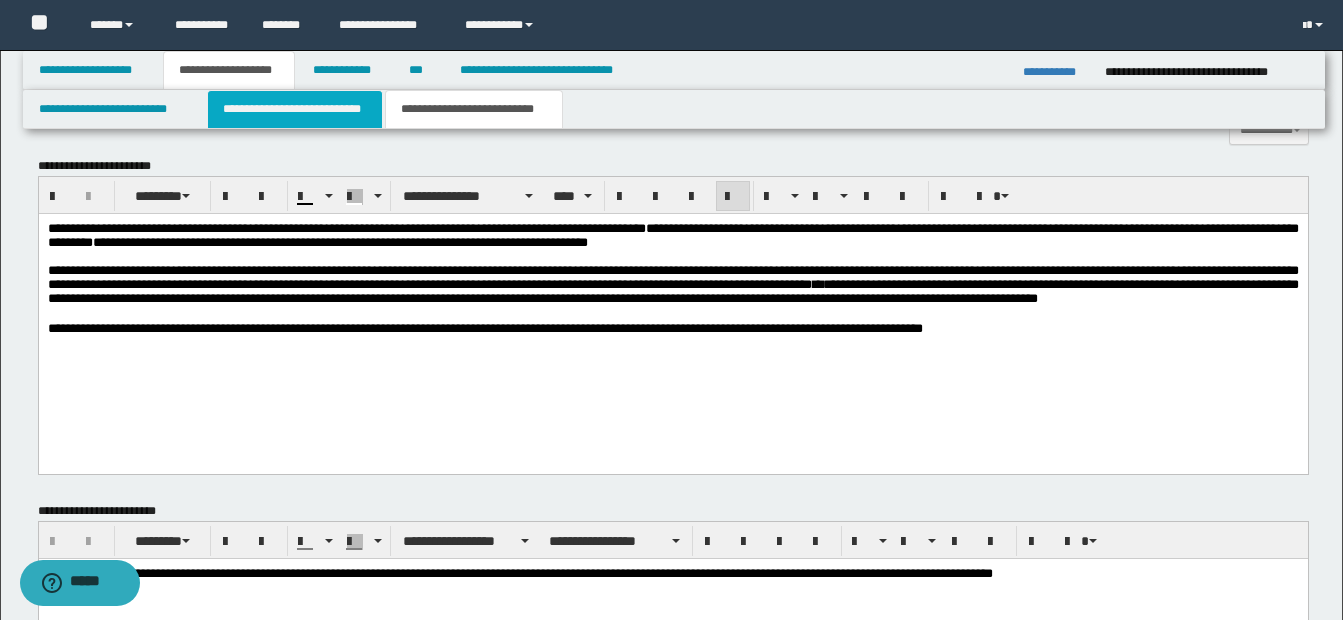 click on "**********" at bounding box center [295, 109] 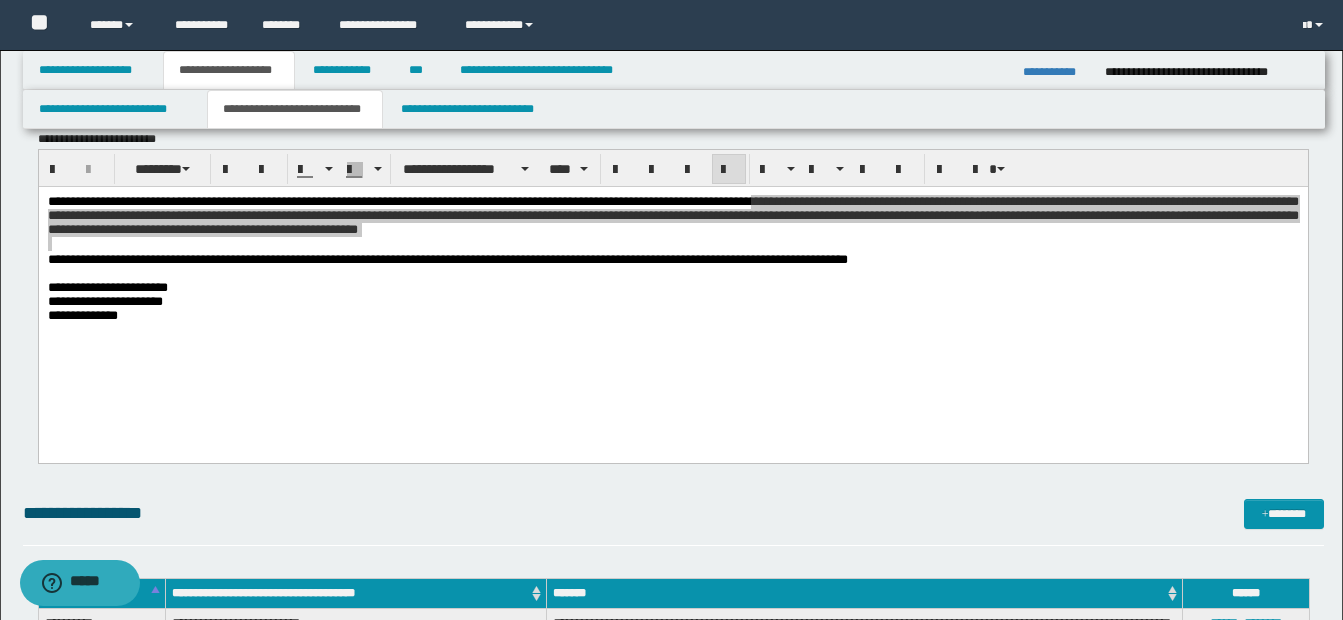 scroll, scrollTop: 180, scrollLeft: 0, axis: vertical 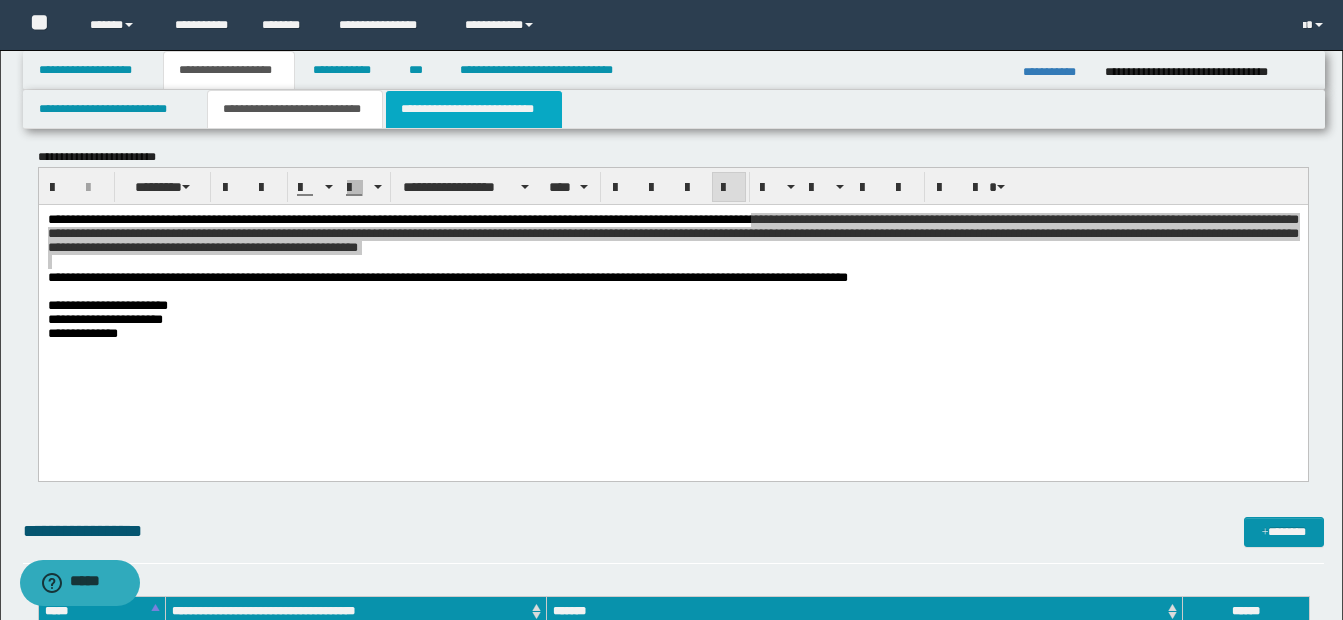 click on "**********" at bounding box center [474, 109] 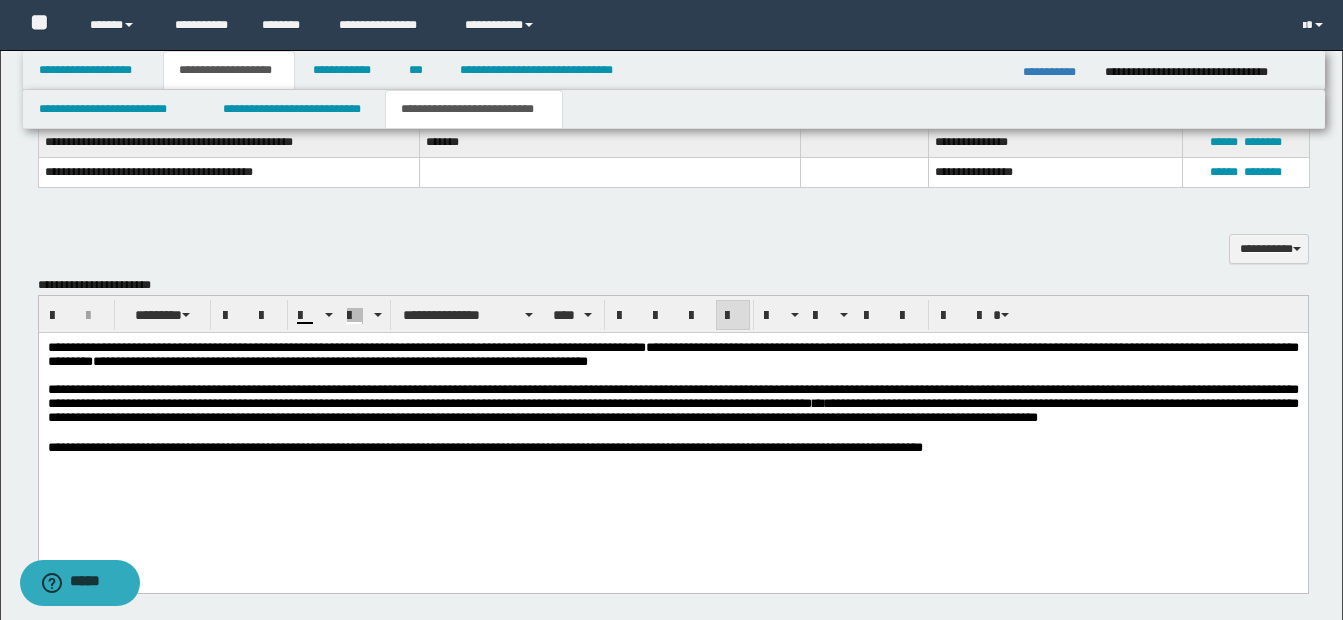 scroll, scrollTop: 1017, scrollLeft: 0, axis: vertical 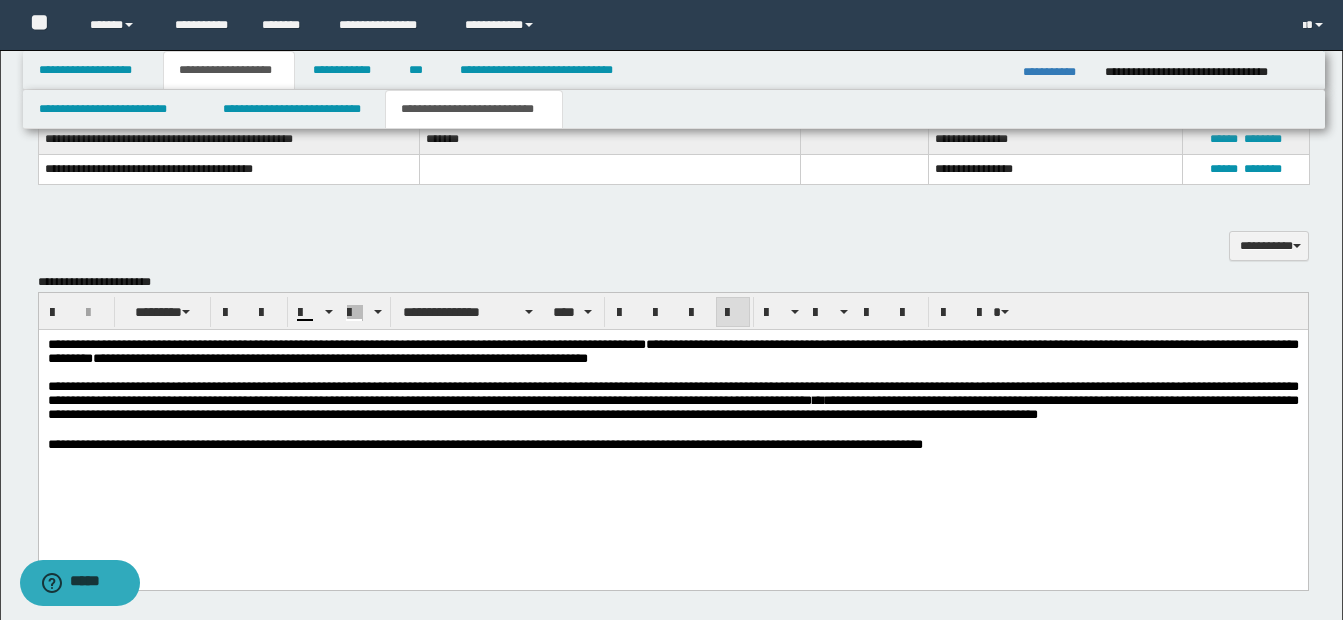 click on "**********" at bounding box center [672, 400] 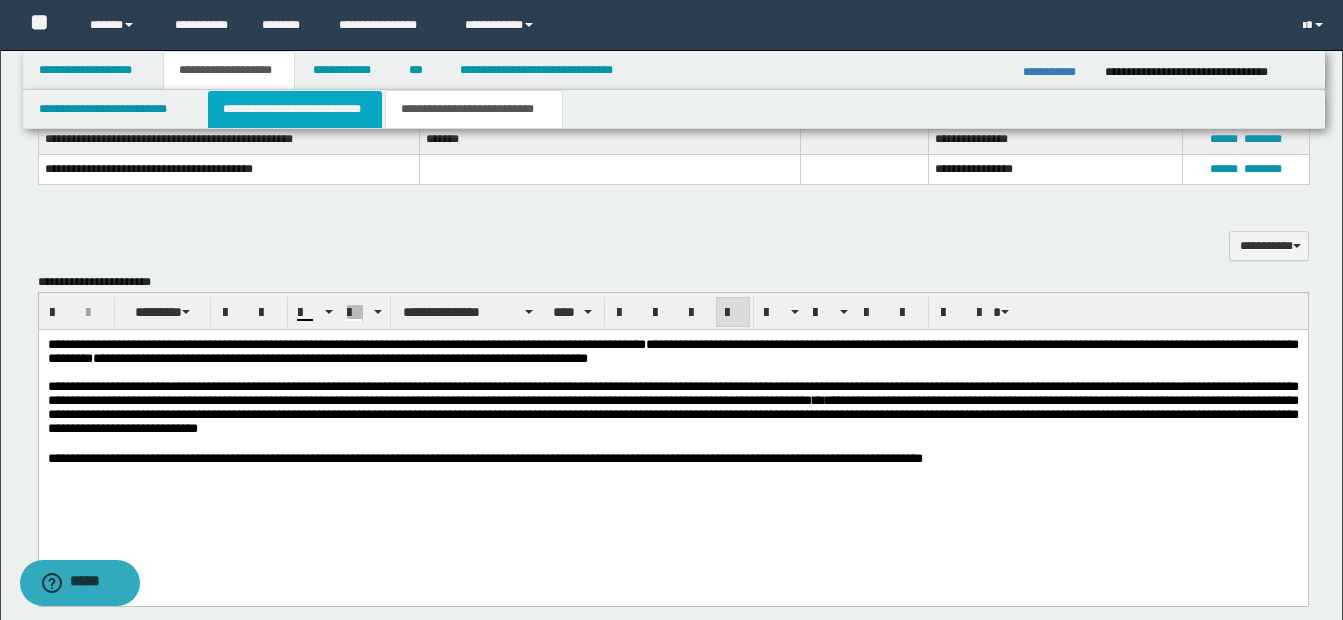 click on "**********" at bounding box center (295, 109) 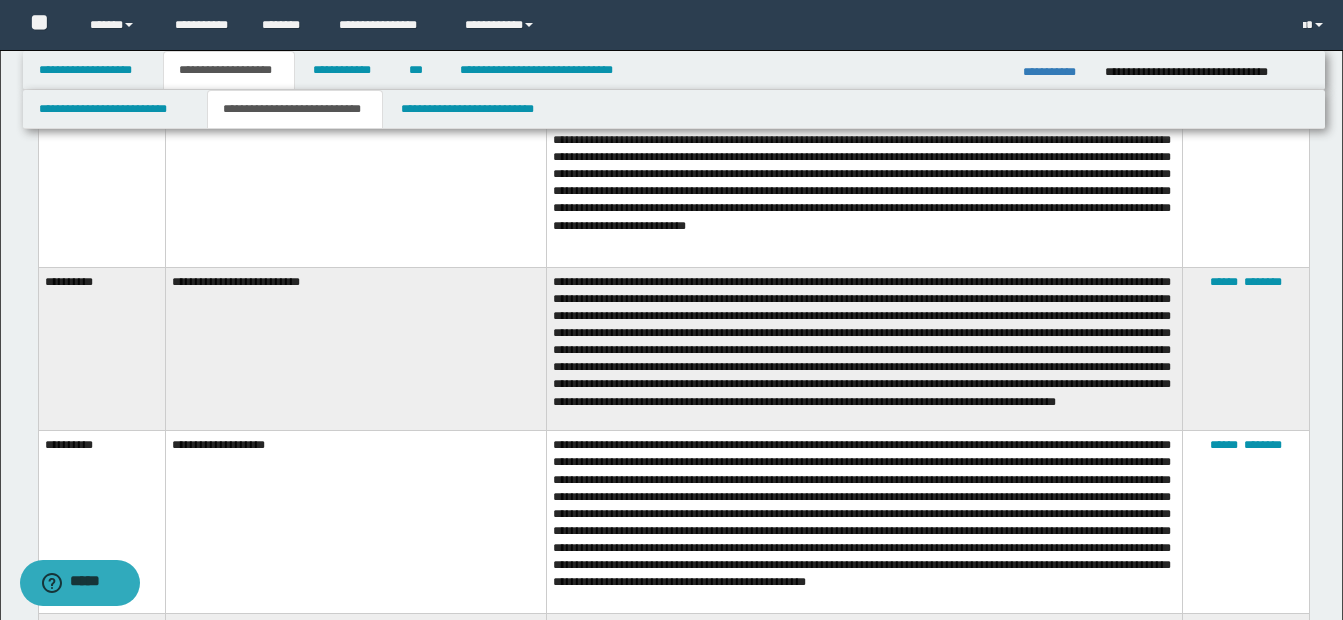 scroll, scrollTop: 2398, scrollLeft: 0, axis: vertical 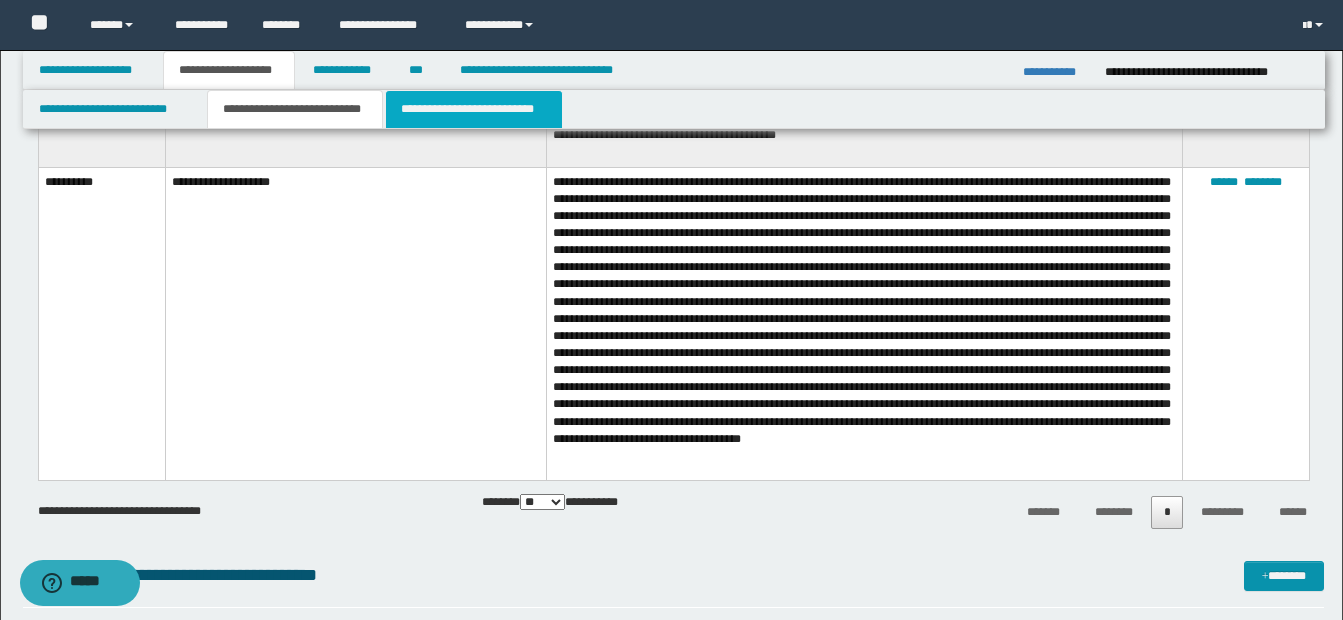 click on "**********" at bounding box center (474, 109) 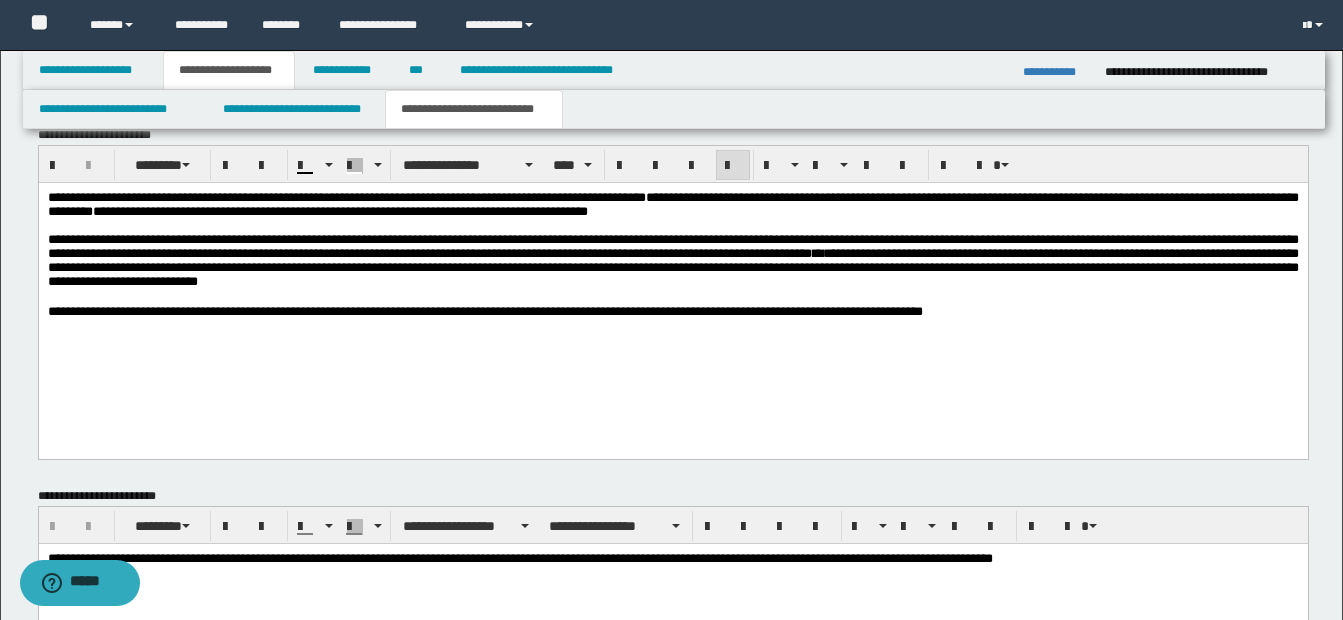 scroll, scrollTop: 1149, scrollLeft: 0, axis: vertical 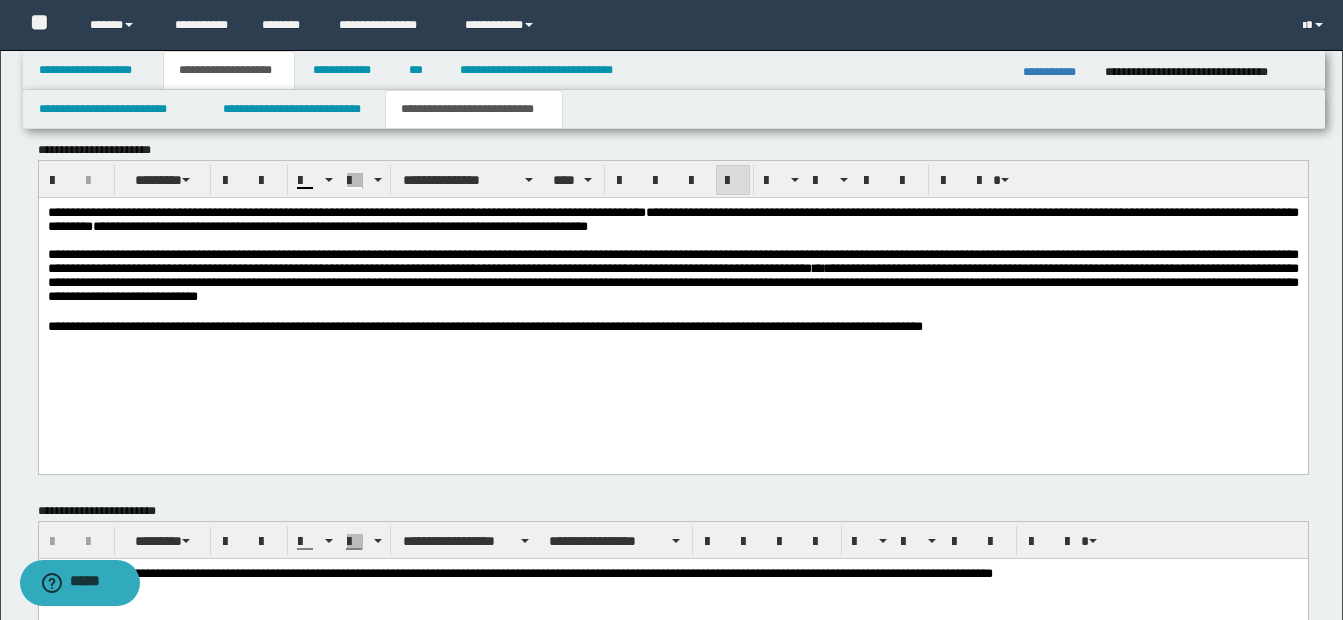 click on "**********" at bounding box center [672, 281] 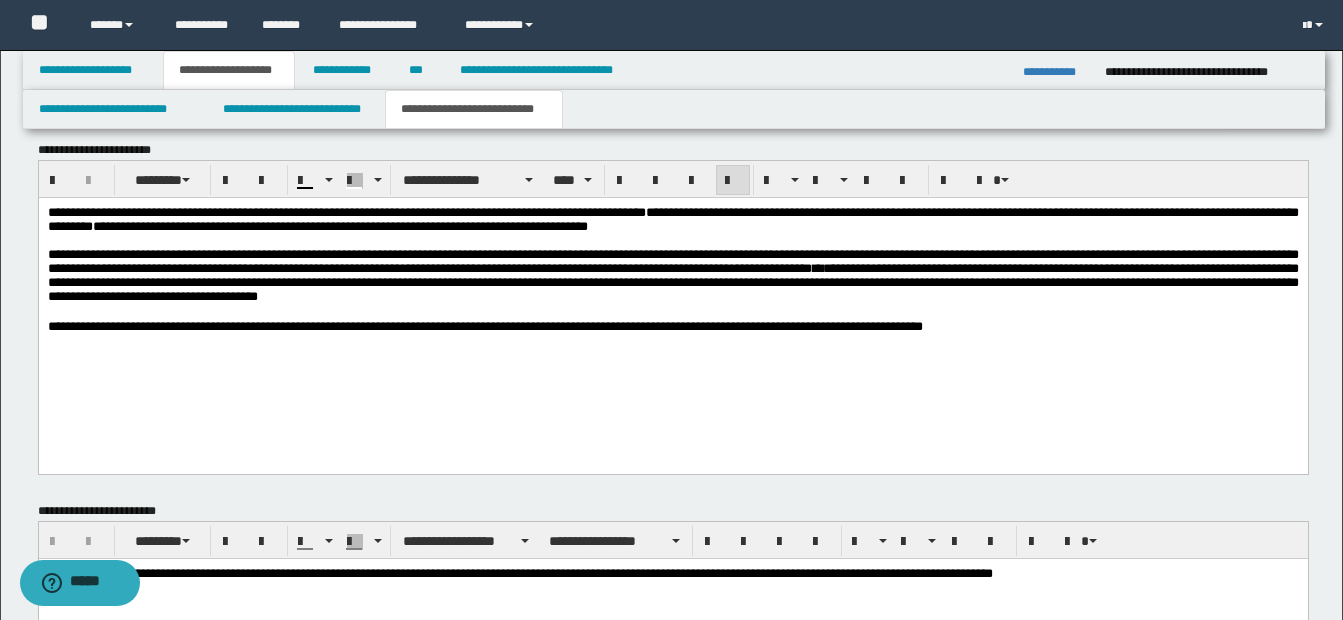 click on "**********" at bounding box center [672, 275] 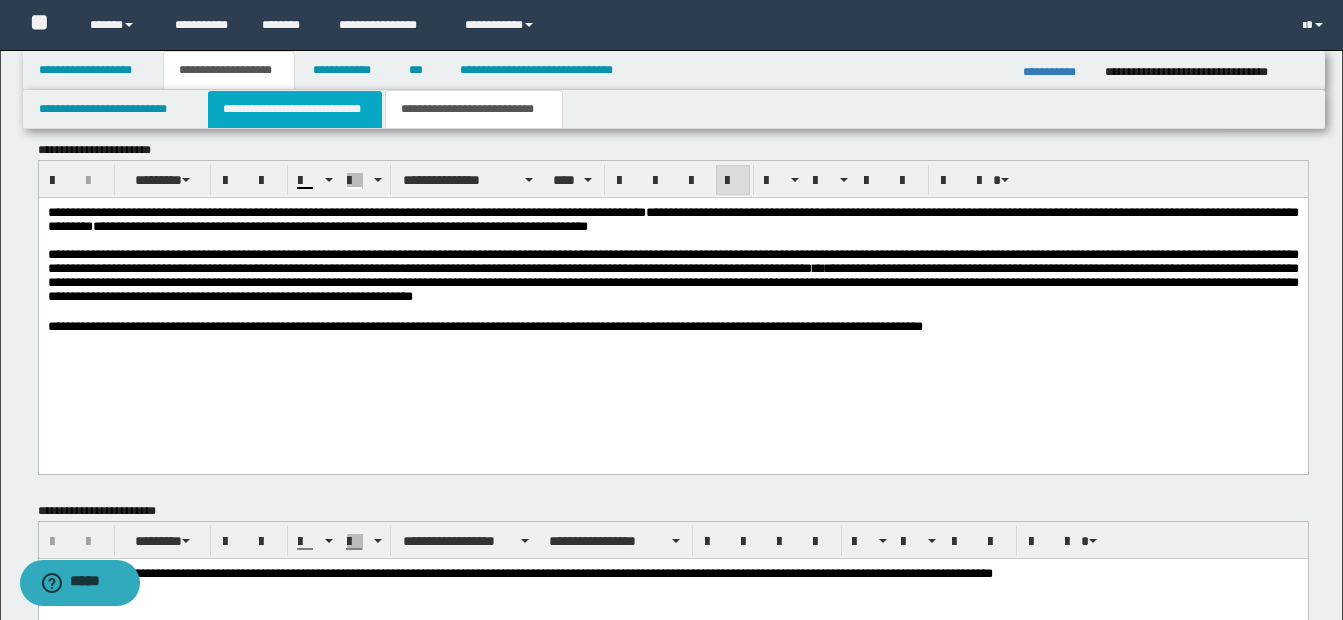 click on "**********" at bounding box center [295, 109] 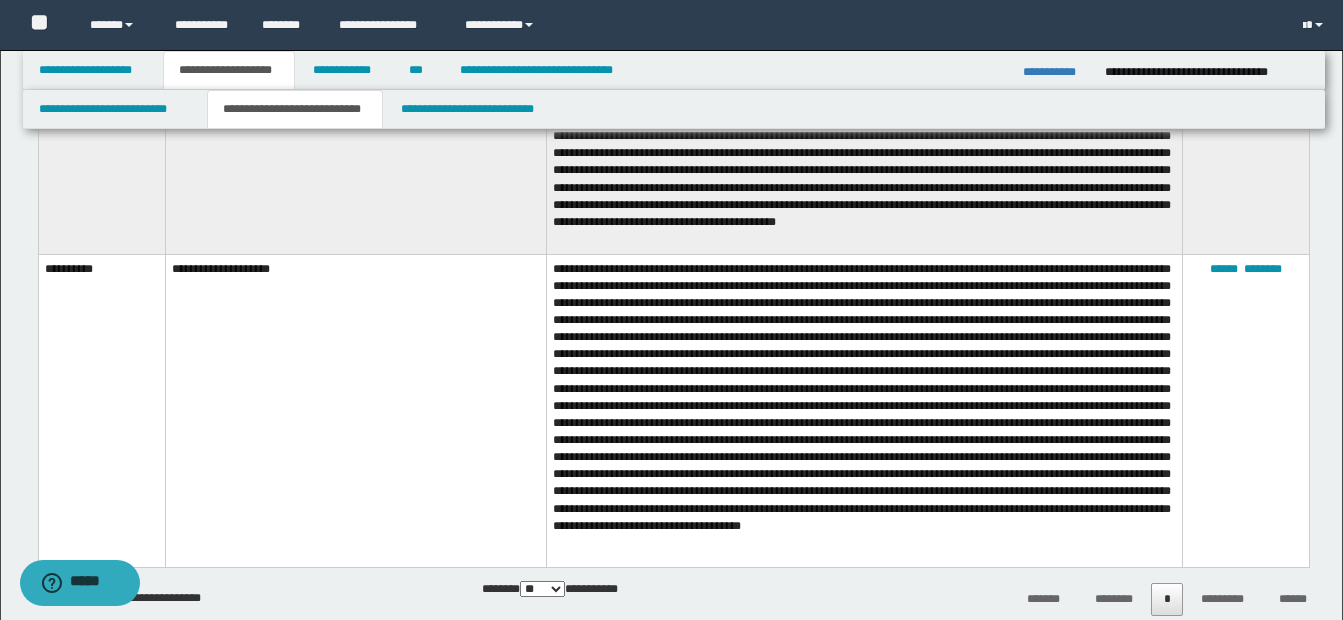 scroll, scrollTop: 3028, scrollLeft: 0, axis: vertical 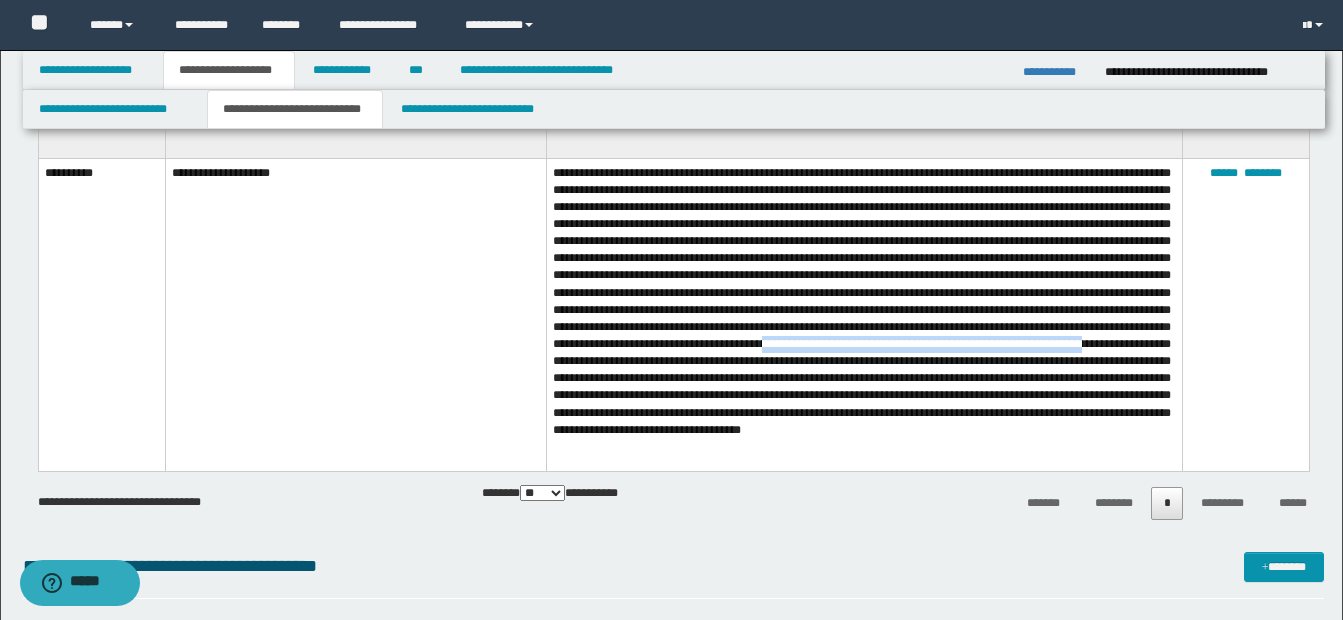 drag, startPoint x: 733, startPoint y: 372, endPoint x: 1082, endPoint y: 369, distance: 349.0129 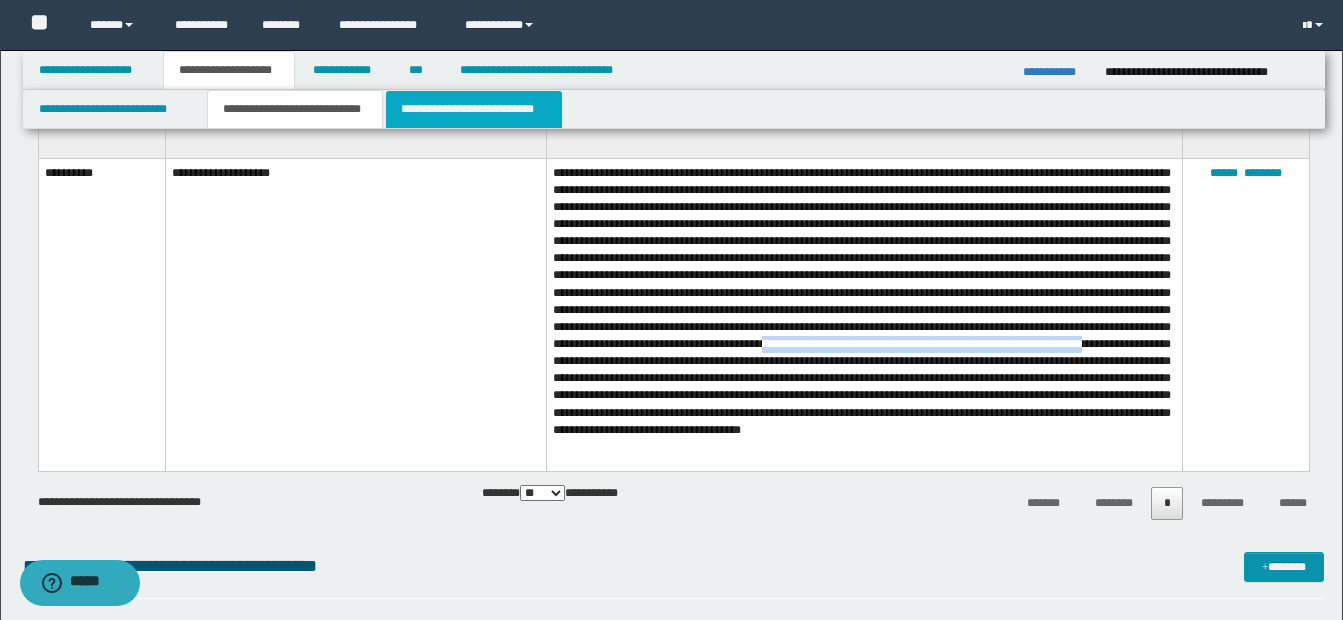 click on "**********" at bounding box center (474, 109) 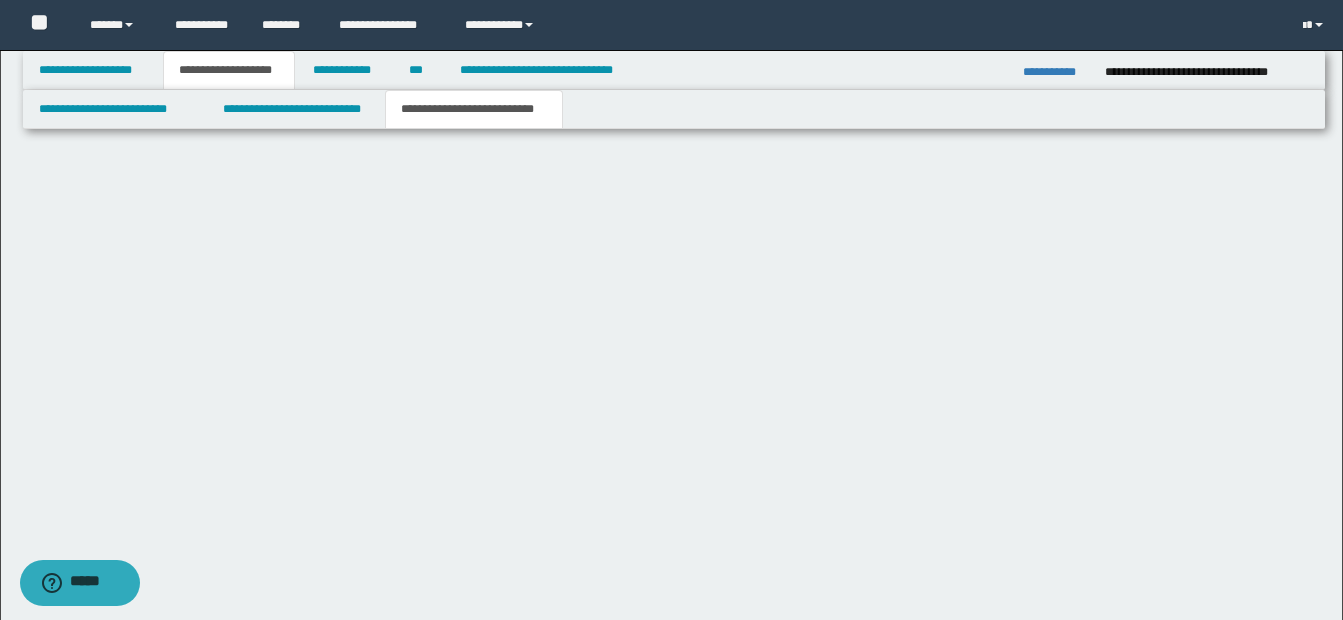 scroll, scrollTop: 1513, scrollLeft: 0, axis: vertical 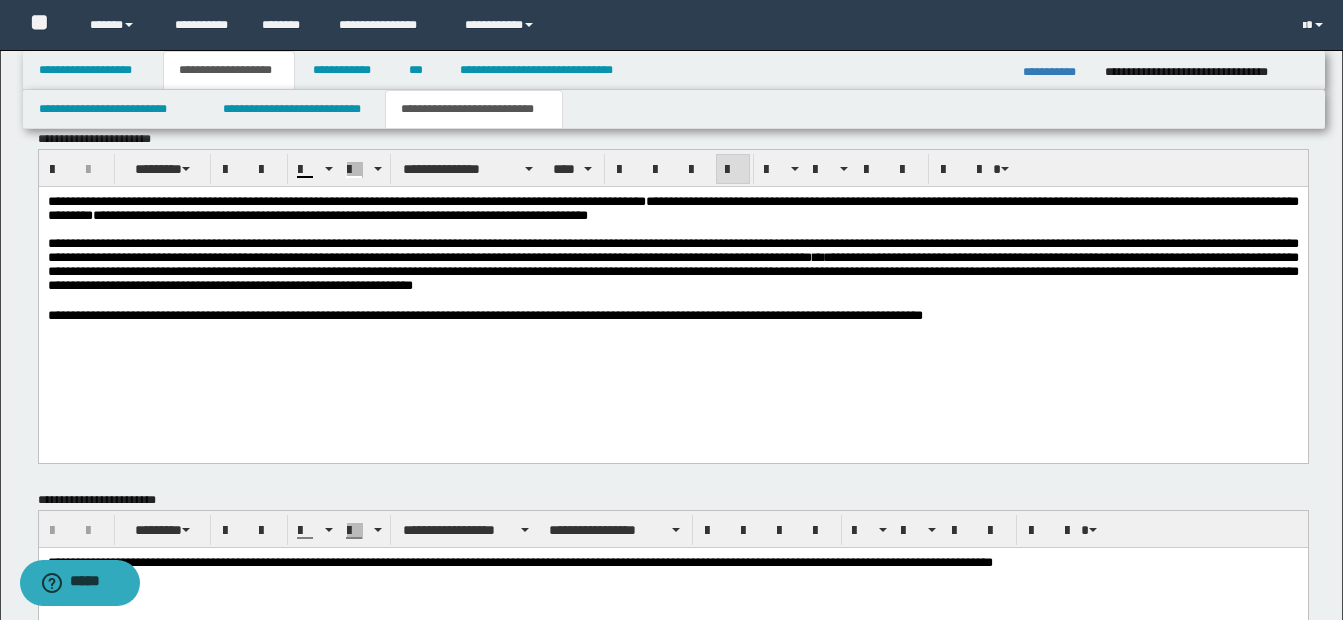 click on "**********" at bounding box center [672, 264] 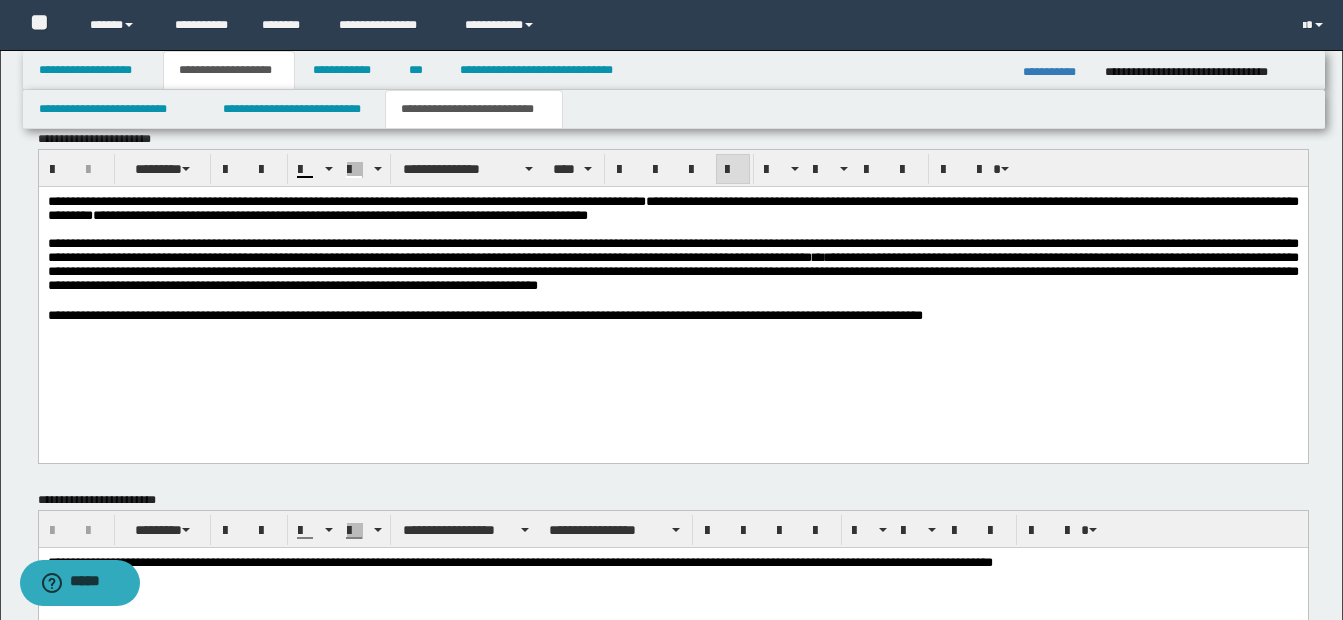 click on "**********" at bounding box center [672, 270] 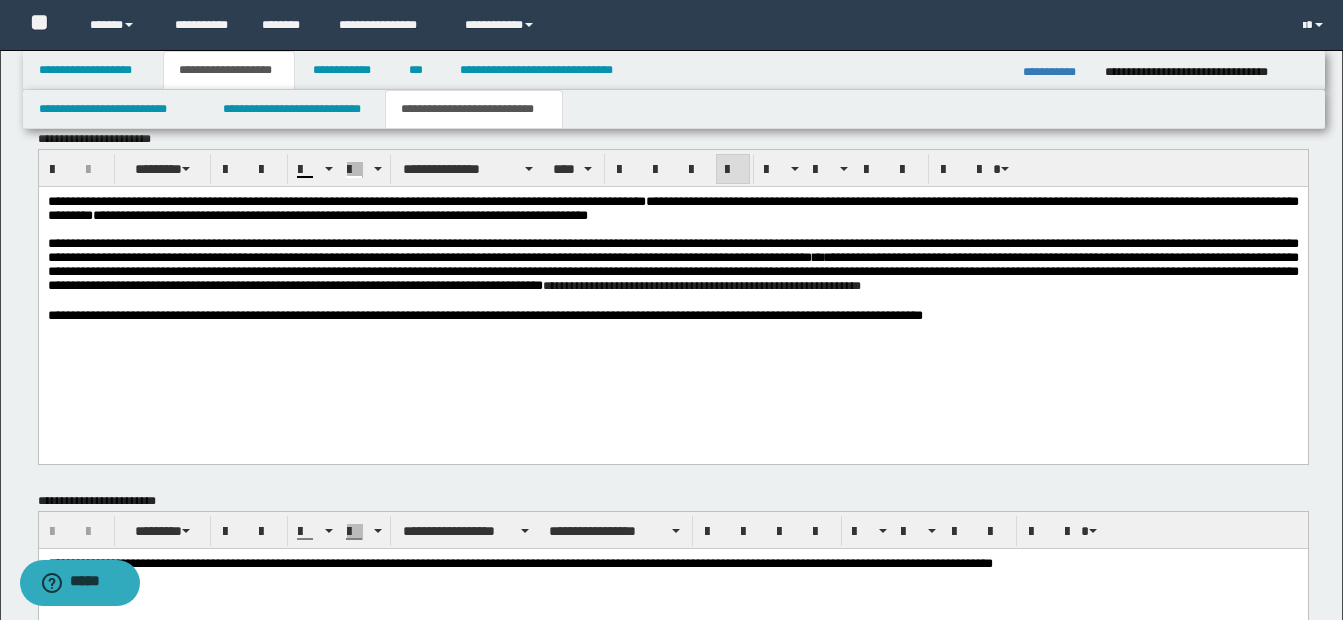 click on "**********" at bounding box center (701, 285) 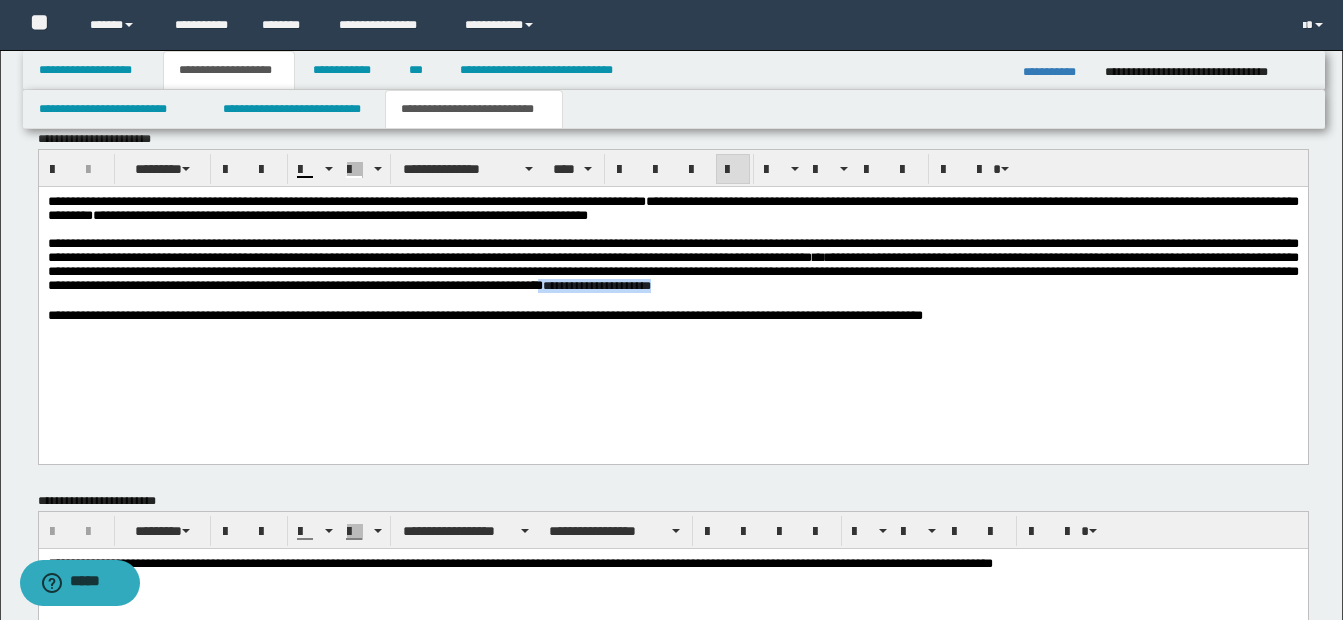 drag, startPoint x: 863, startPoint y: 302, endPoint x: 1002, endPoint y: 295, distance: 139.17615 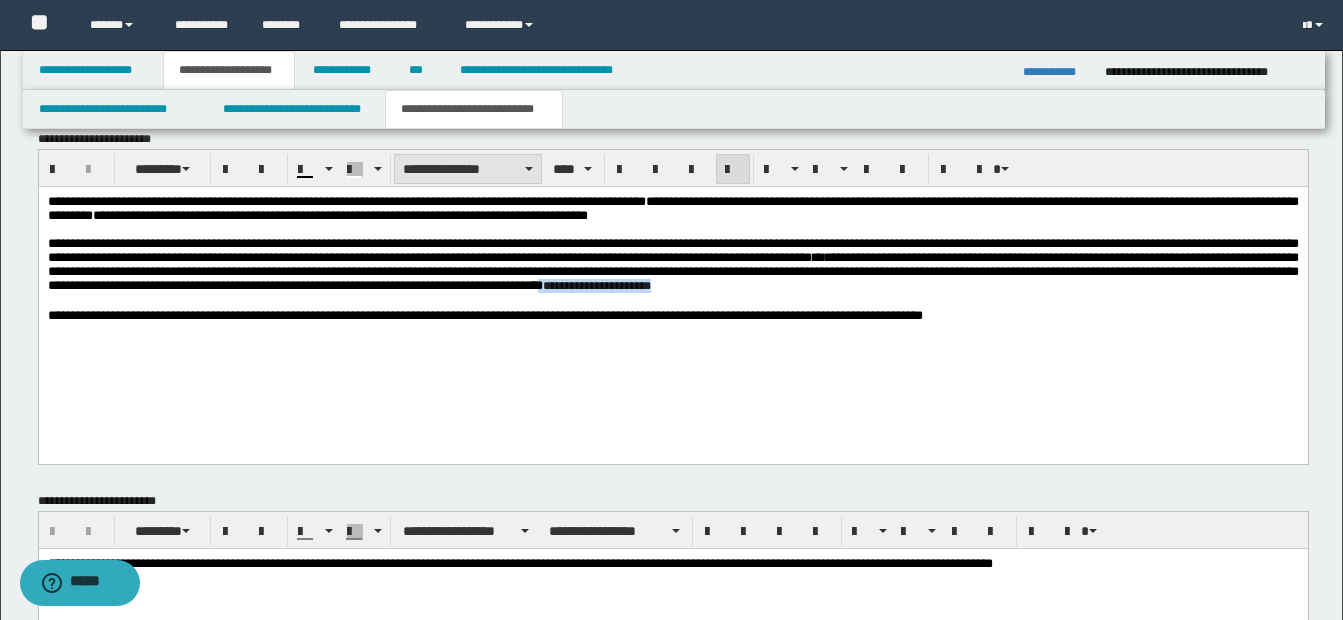 click on "**********" at bounding box center (468, 169) 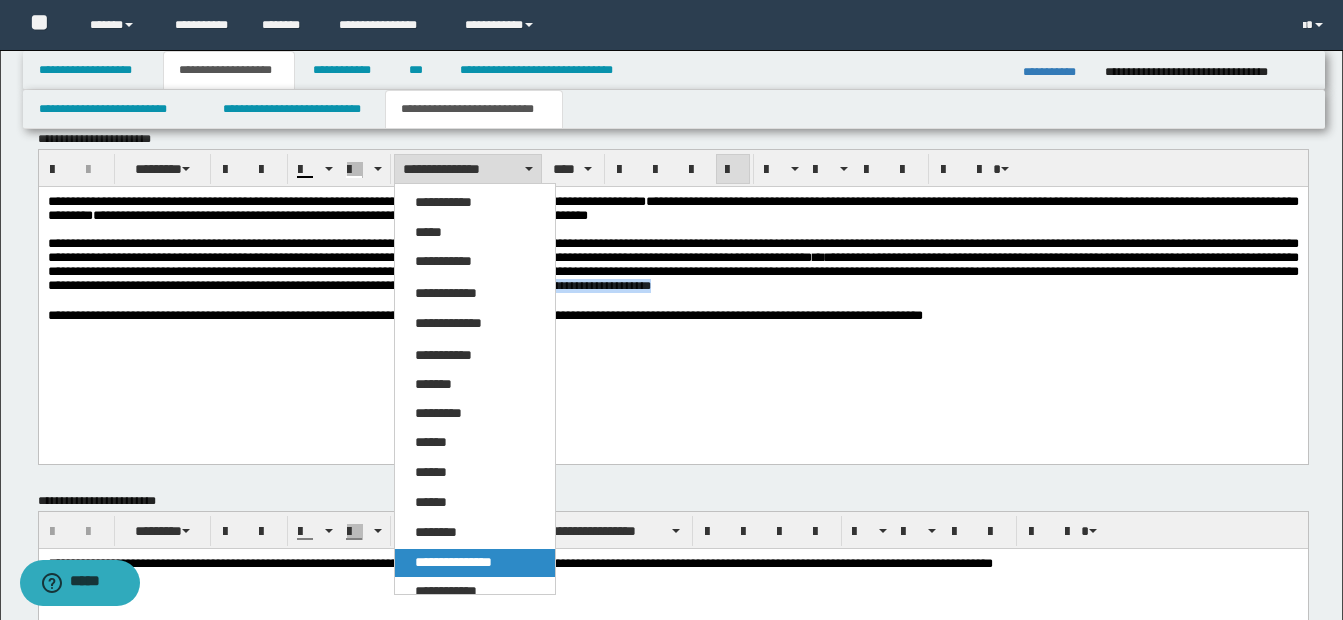 click on "**********" at bounding box center (453, 562) 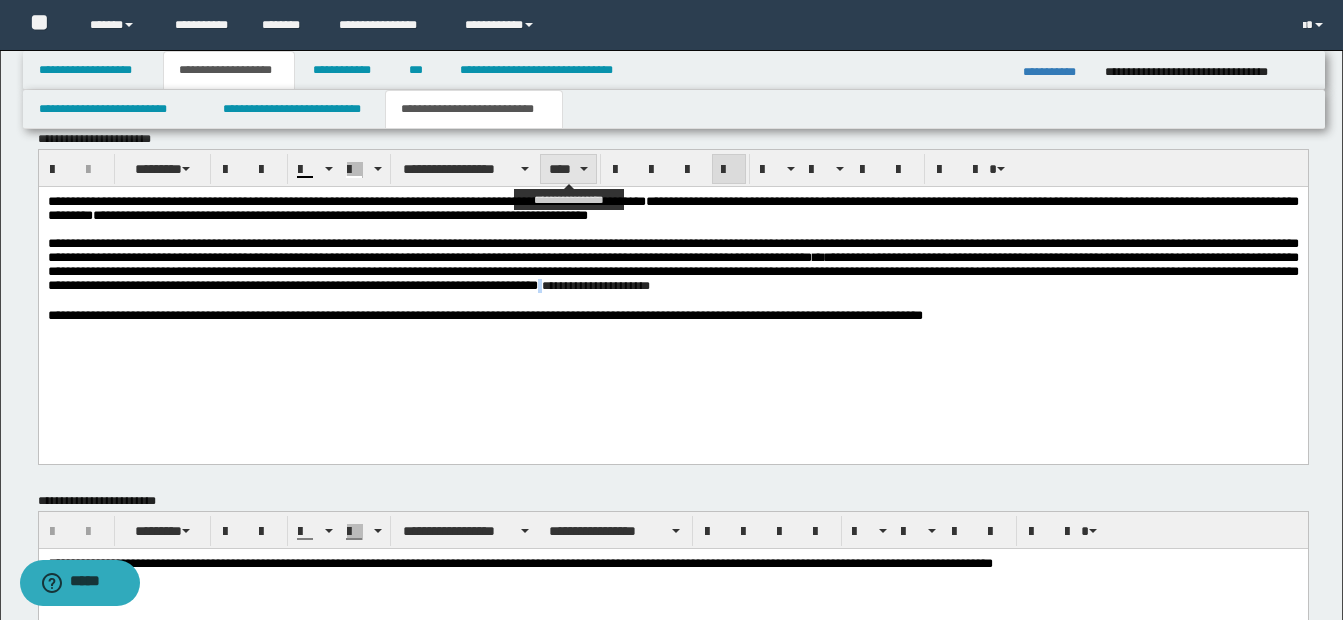 click on "****" at bounding box center [568, 169] 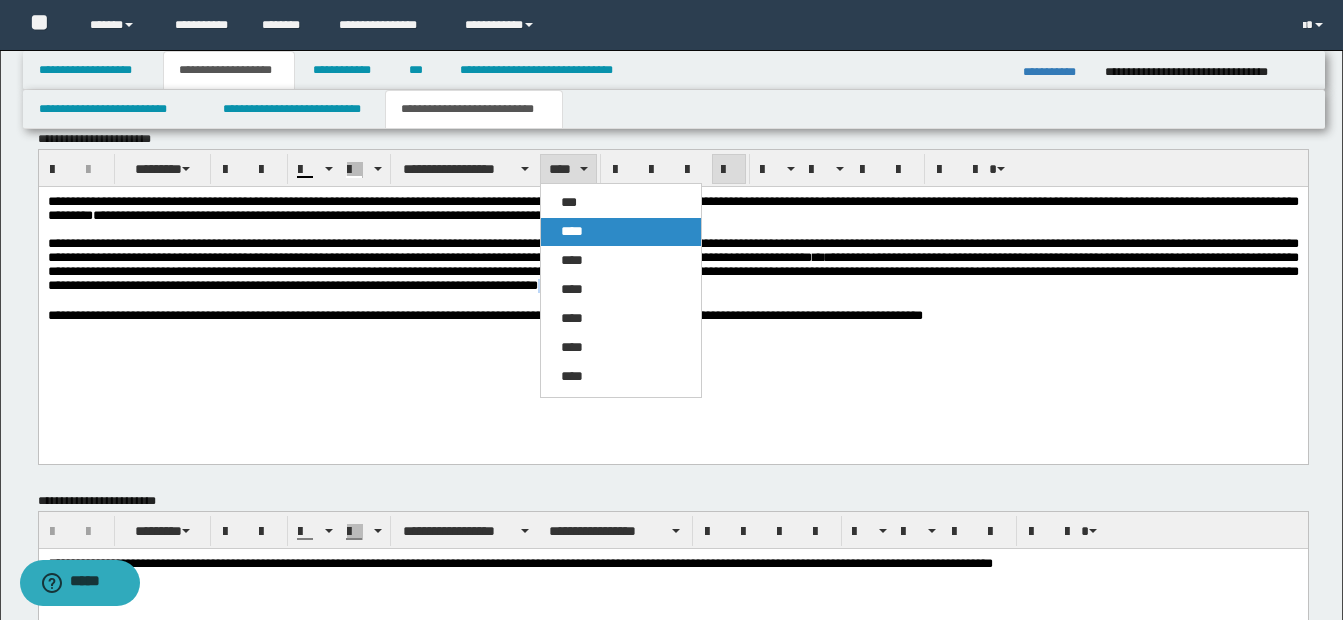 click on "****" at bounding box center (572, 231) 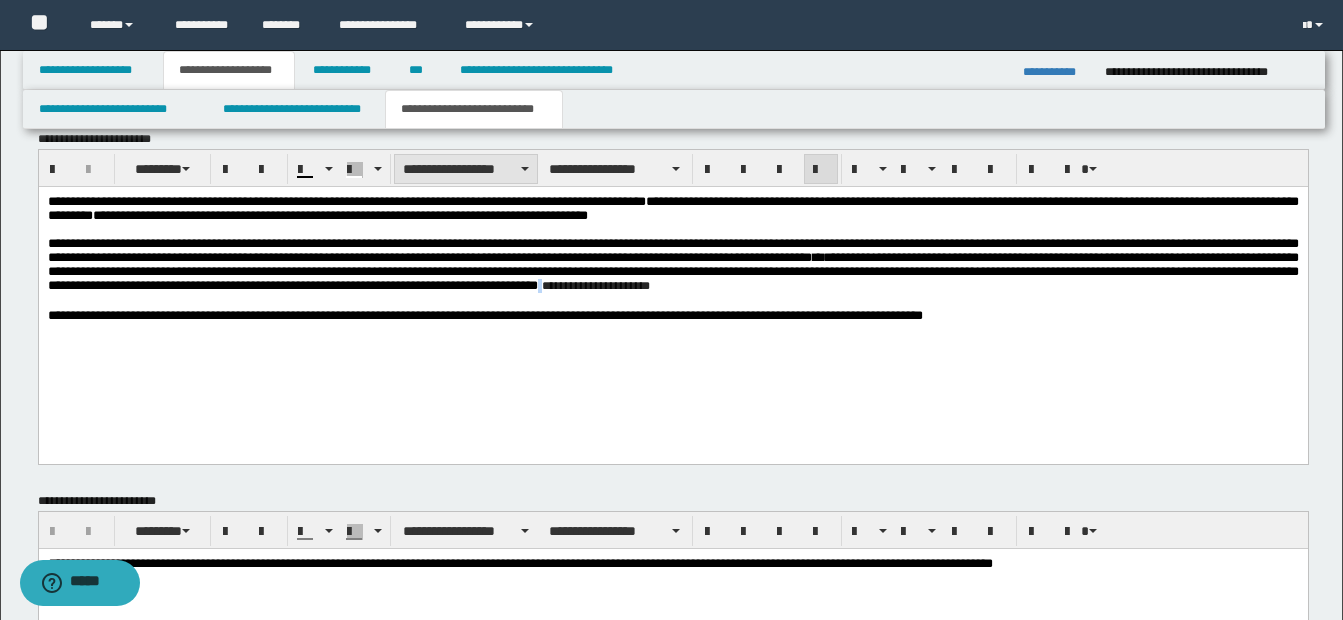 click on "**********" at bounding box center [466, 169] 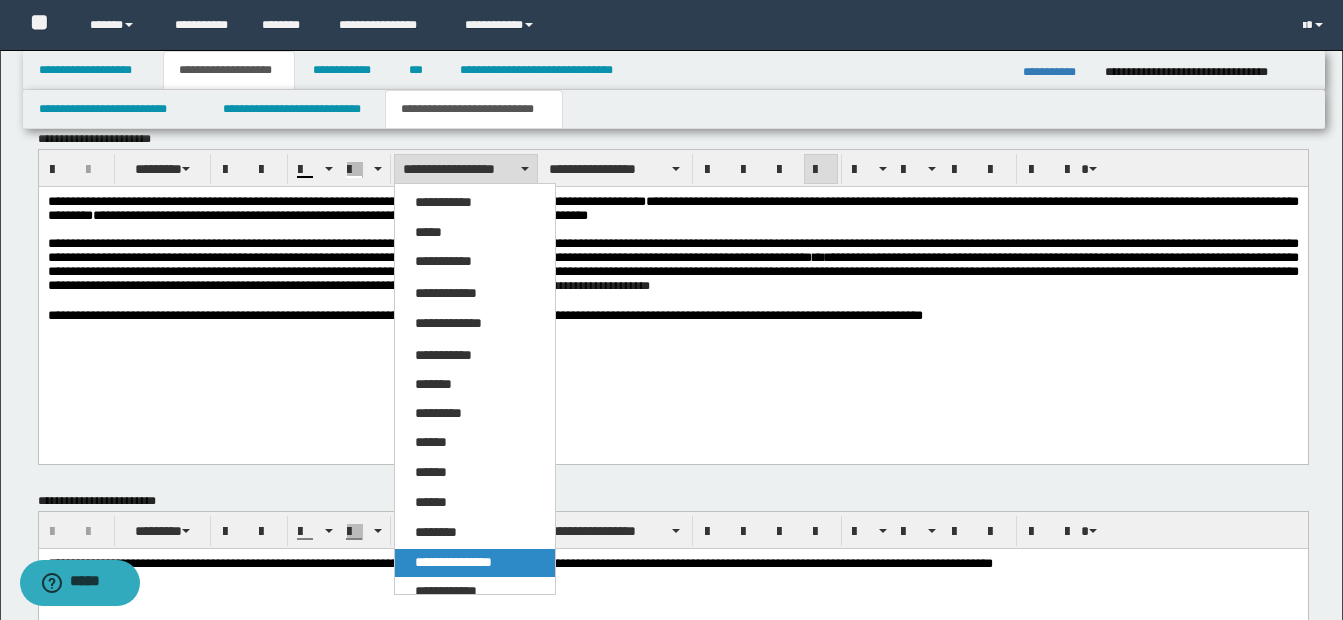 click on "**********" at bounding box center (453, 562) 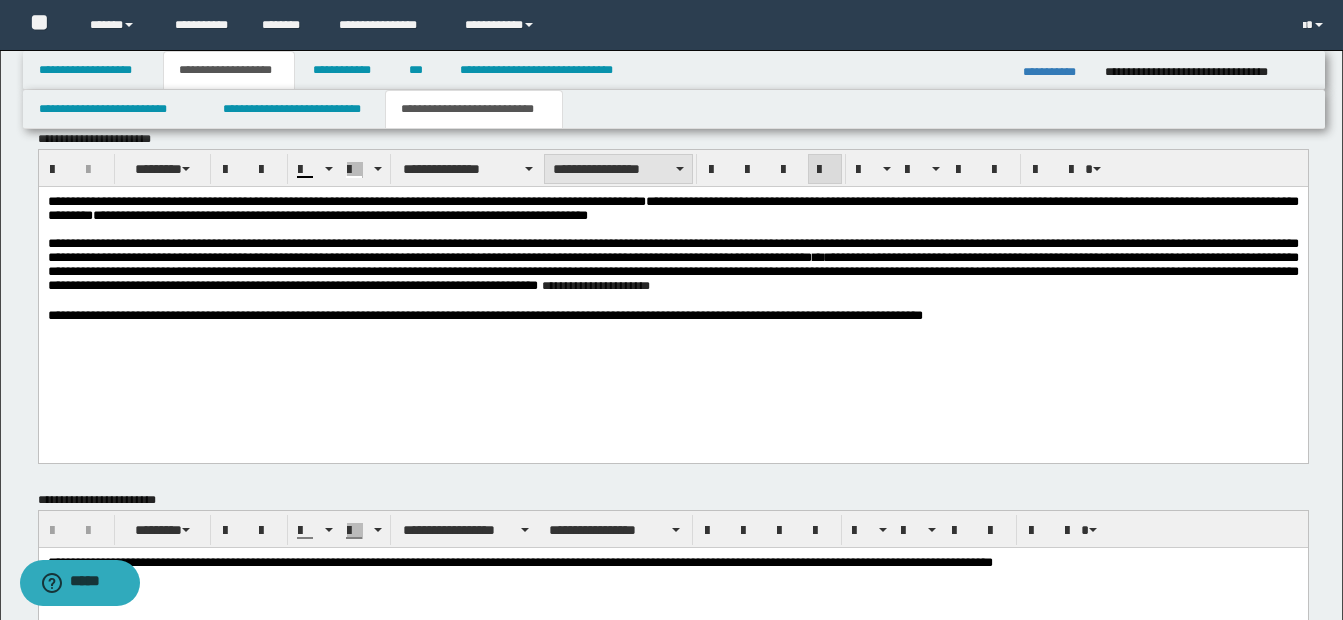 click on "**********" at bounding box center [618, 169] 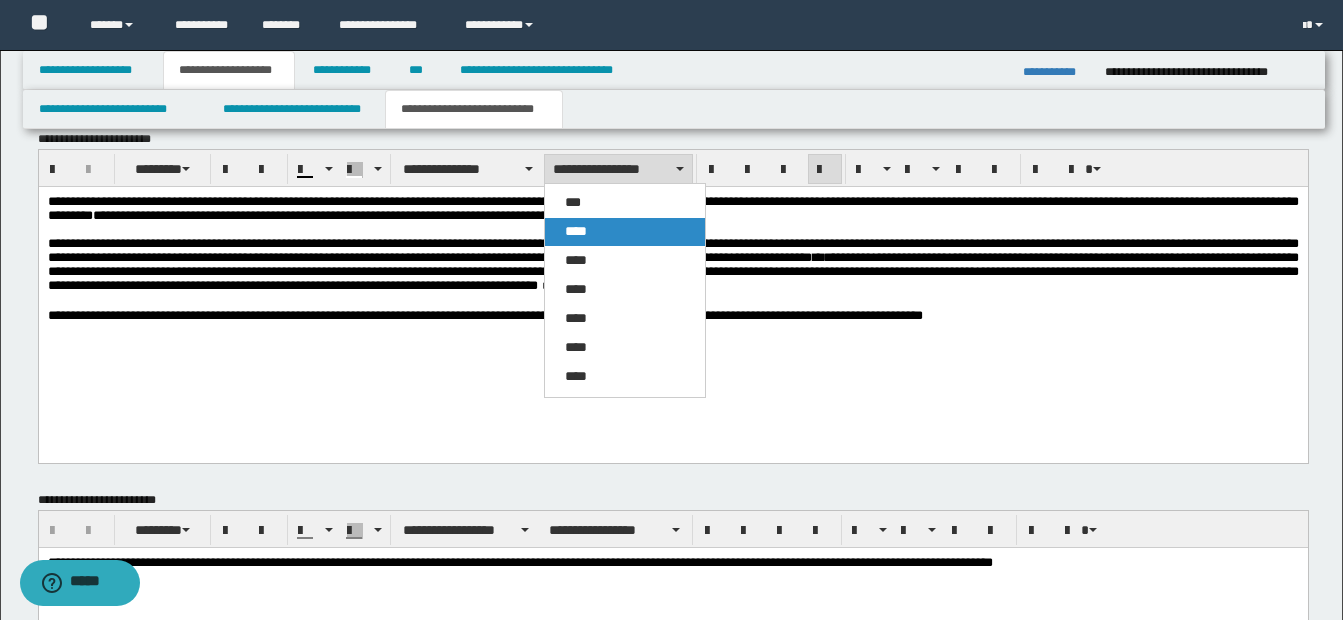 click on "****" at bounding box center [576, 231] 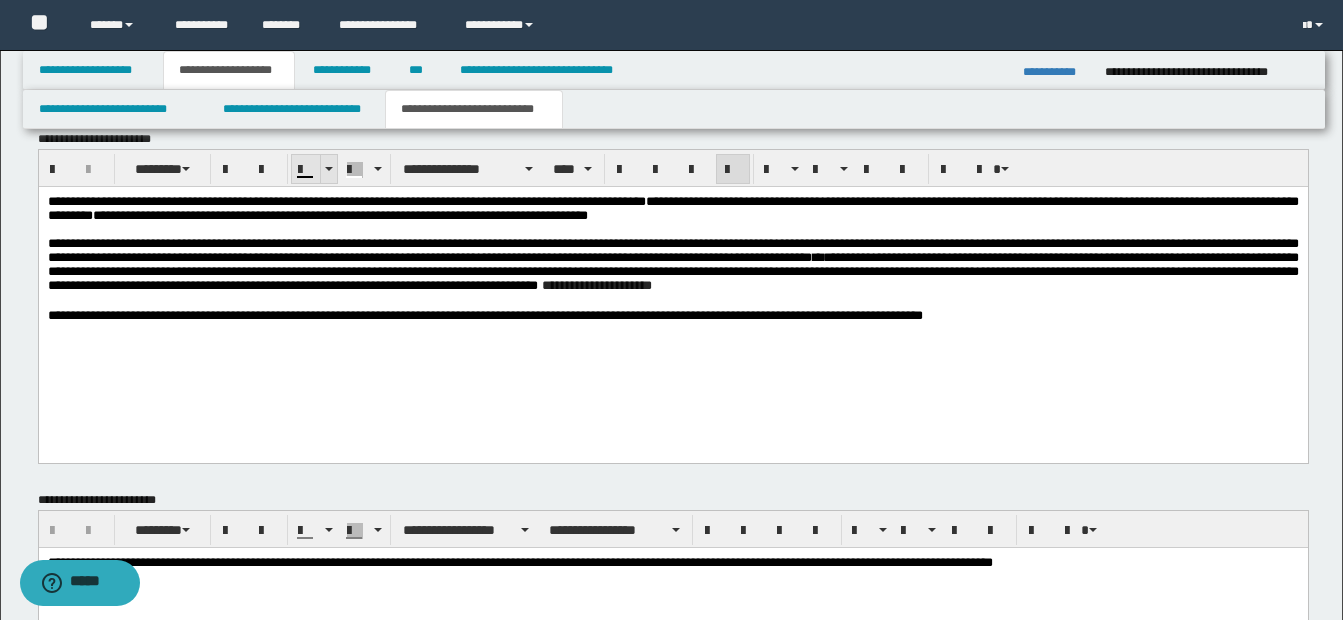 click at bounding box center [328, 169] 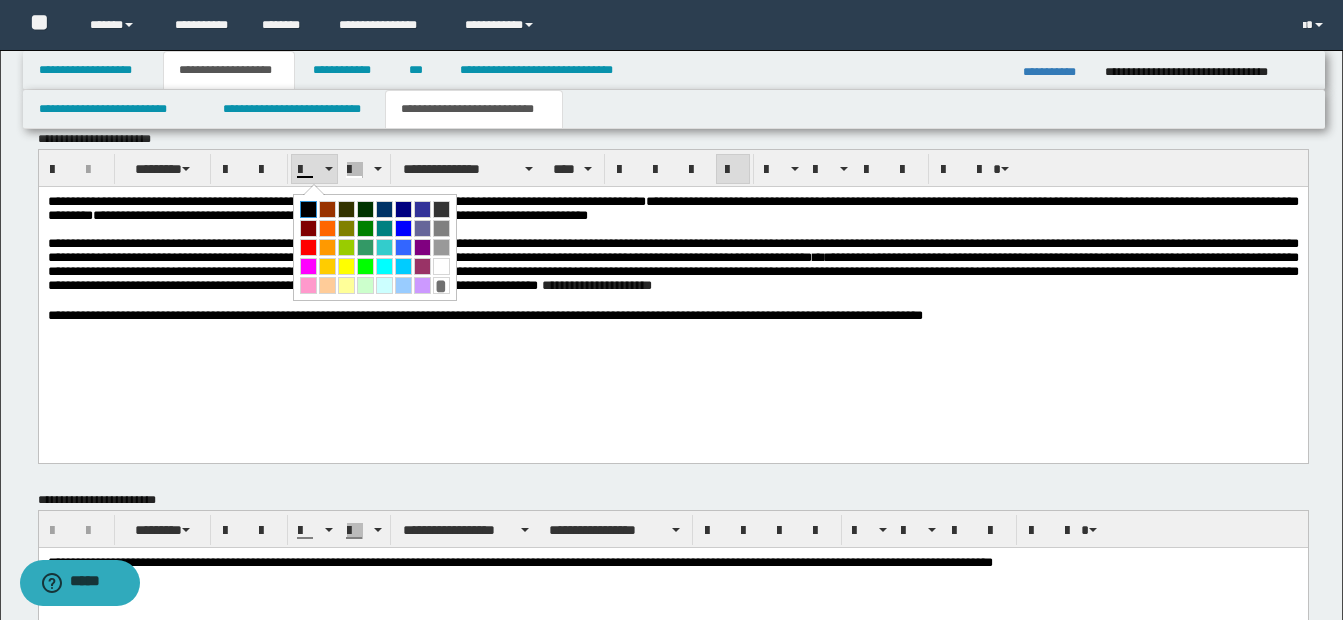 click at bounding box center (308, 209) 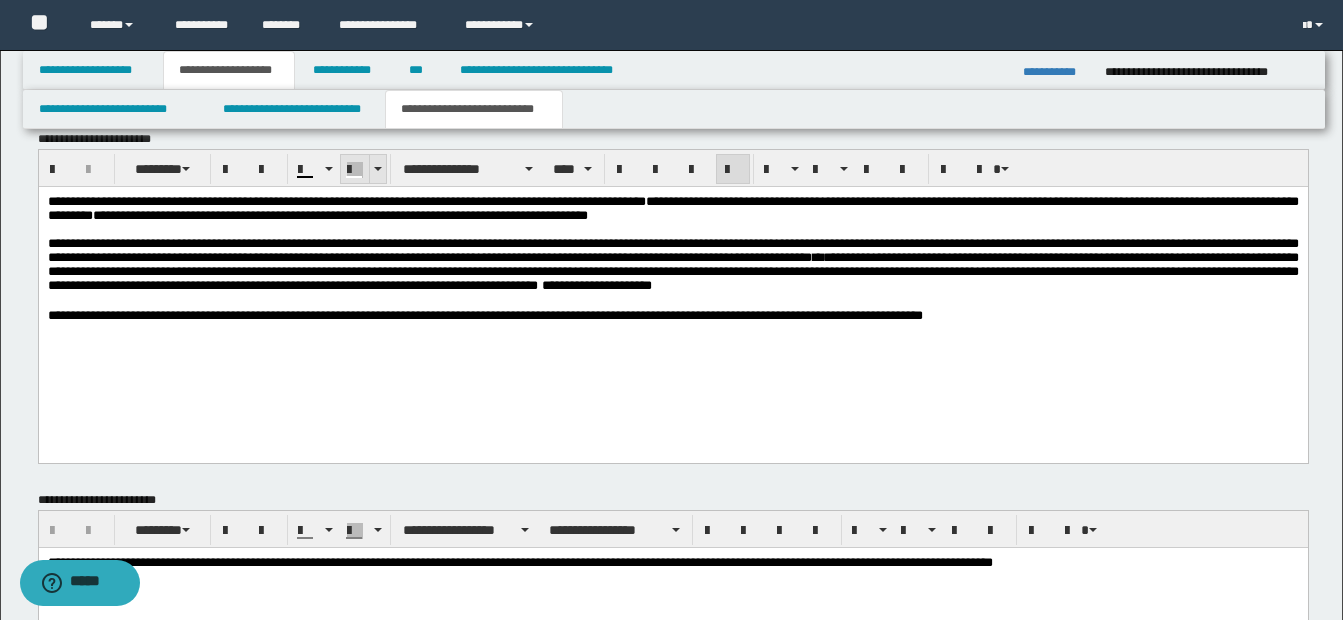 click at bounding box center (378, 169) 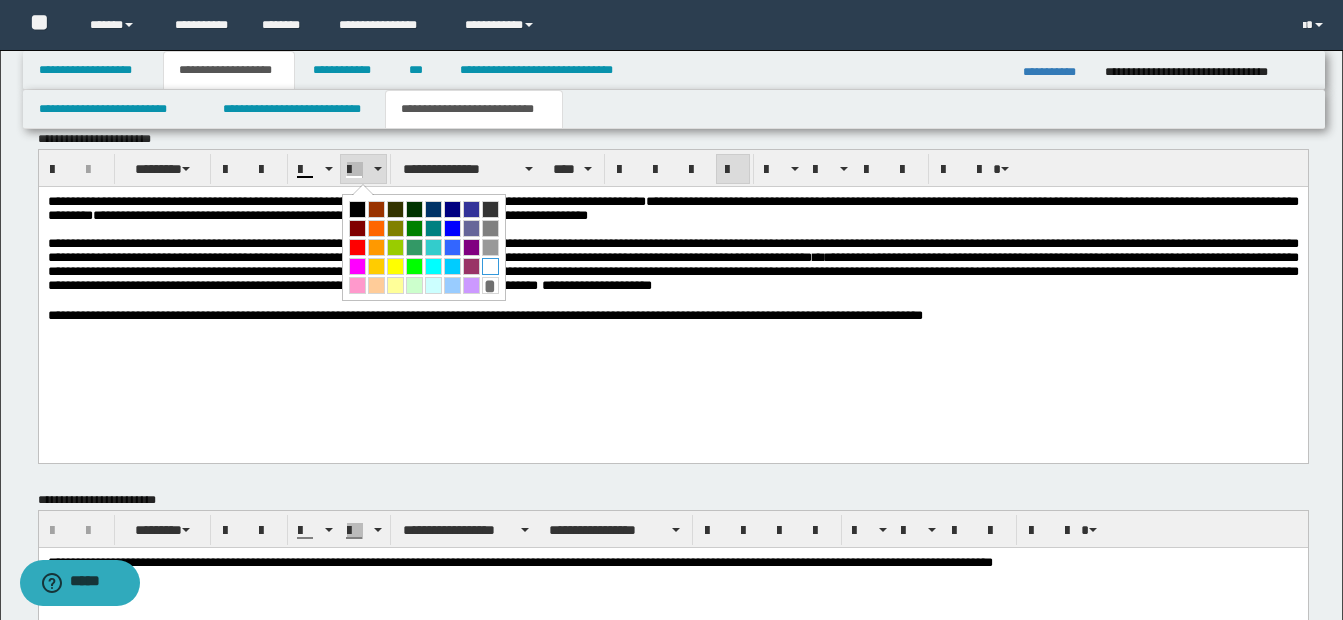 click at bounding box center [490, 266] 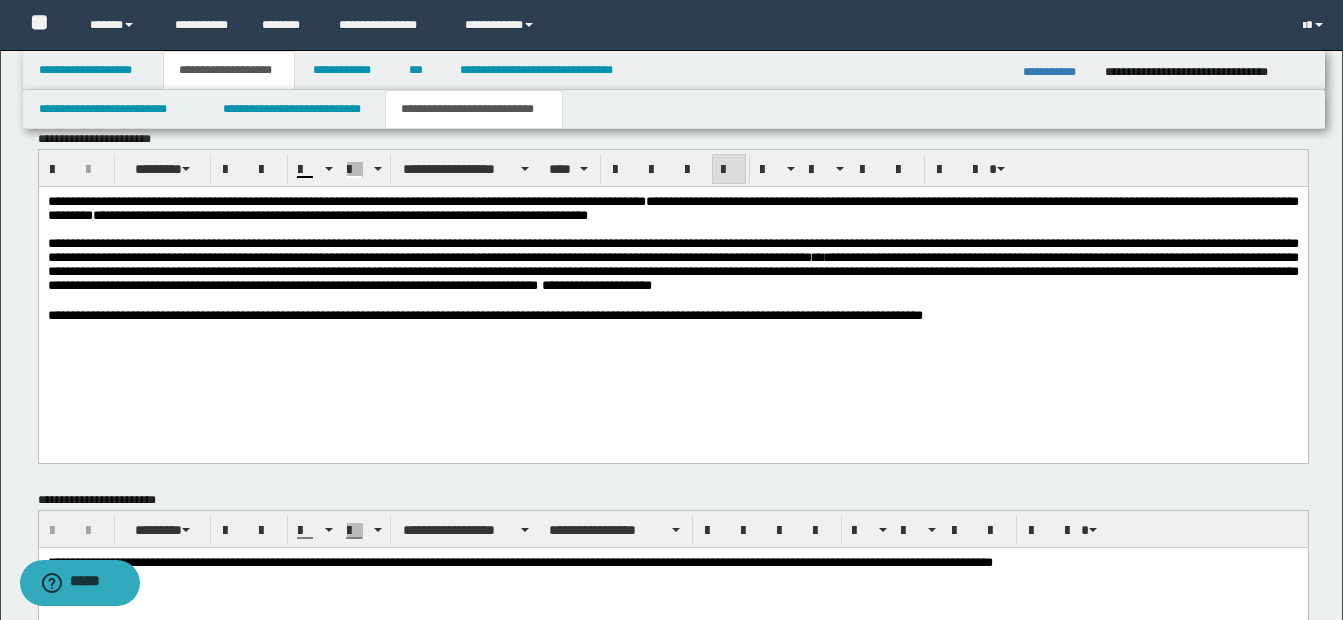 click at bounding box center [672, 329] 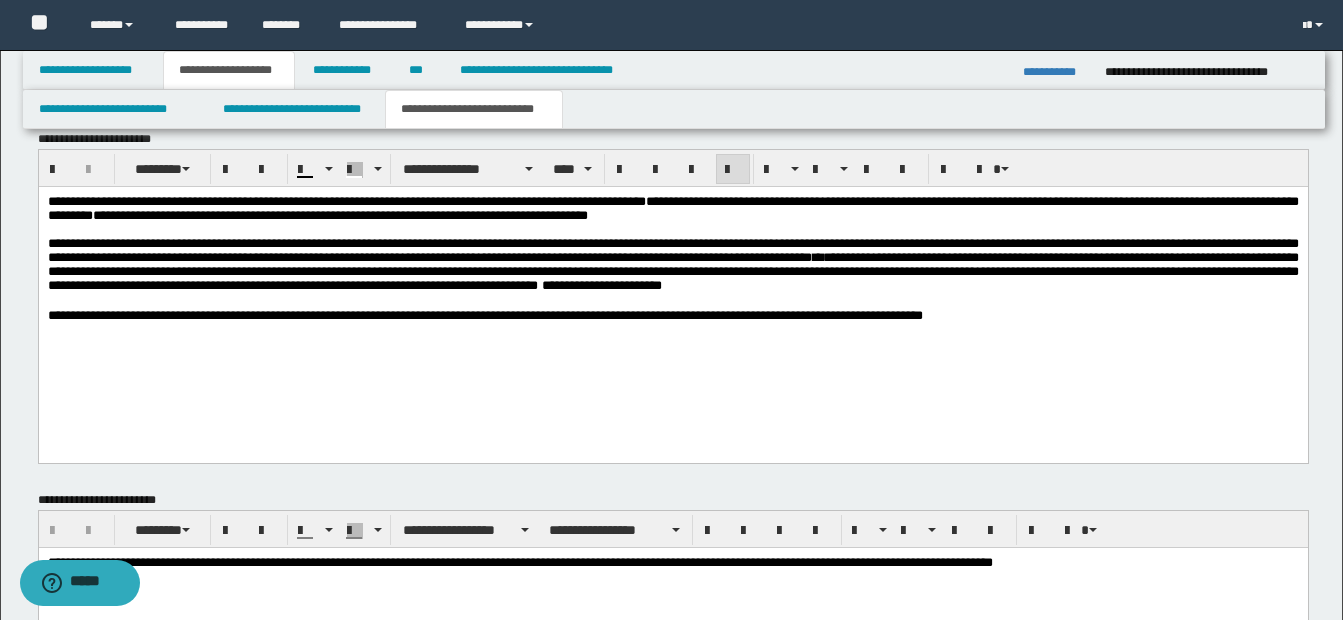click on "**********" at bounding box center (672, 264) 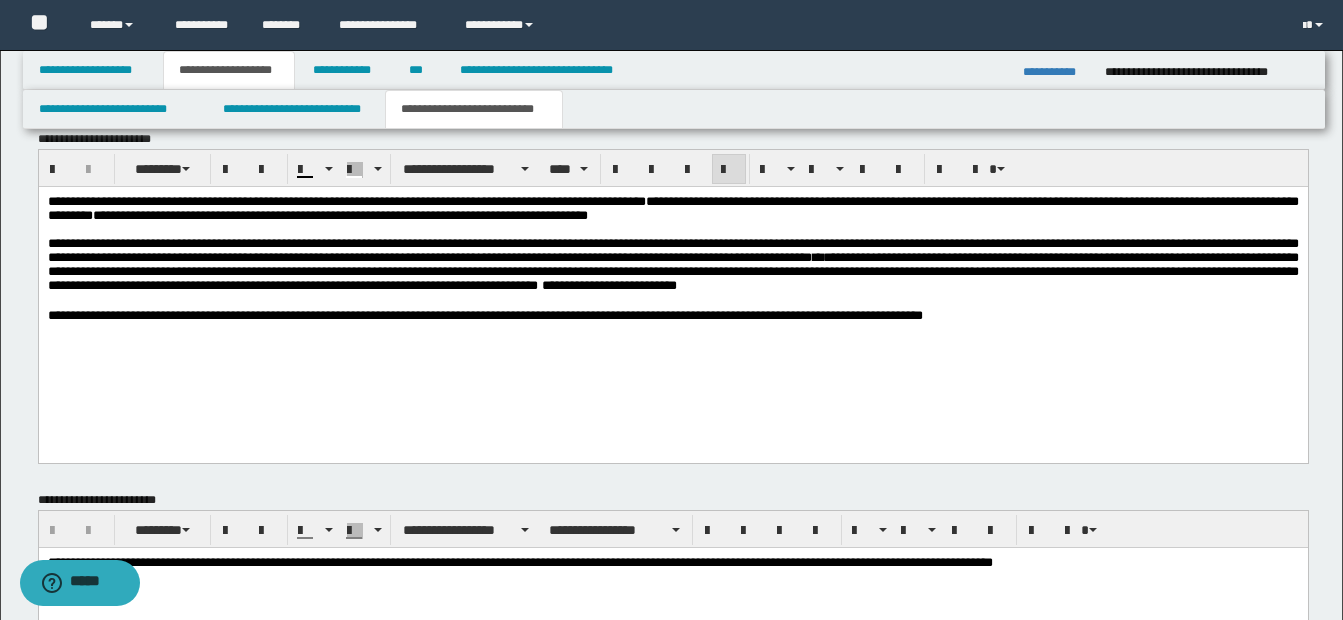 click on "**********" at bounding box center [672, 290] 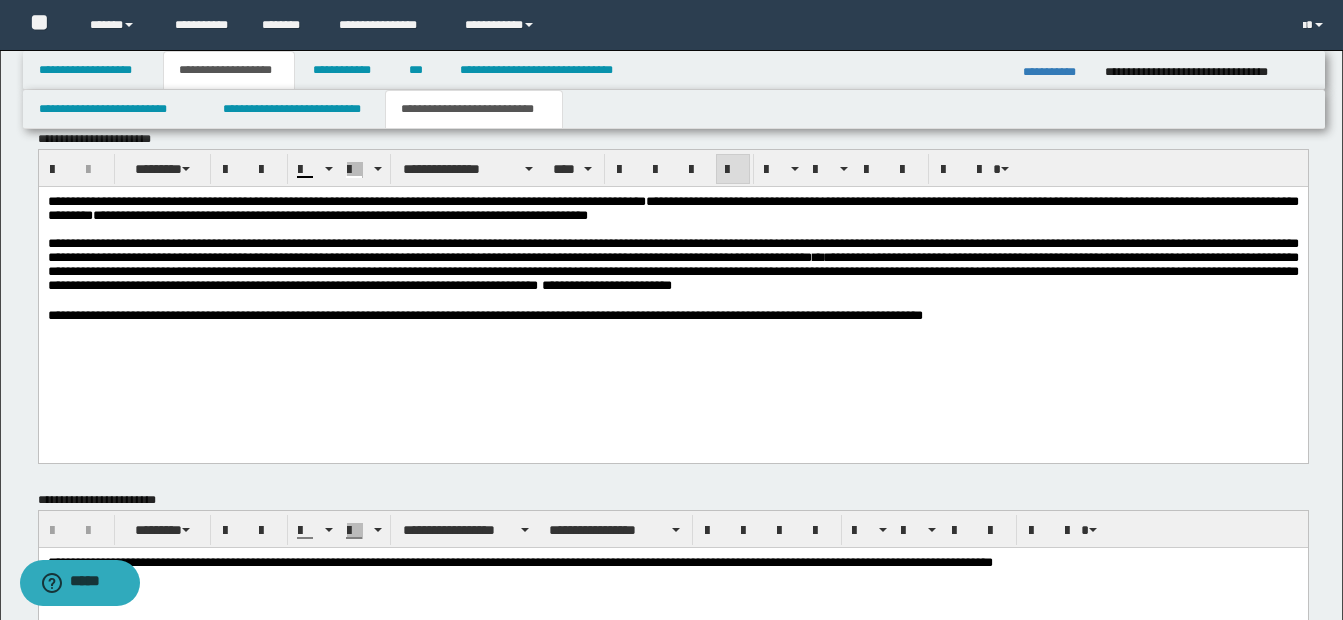 click on "**********" at bounding box center [672, 264] 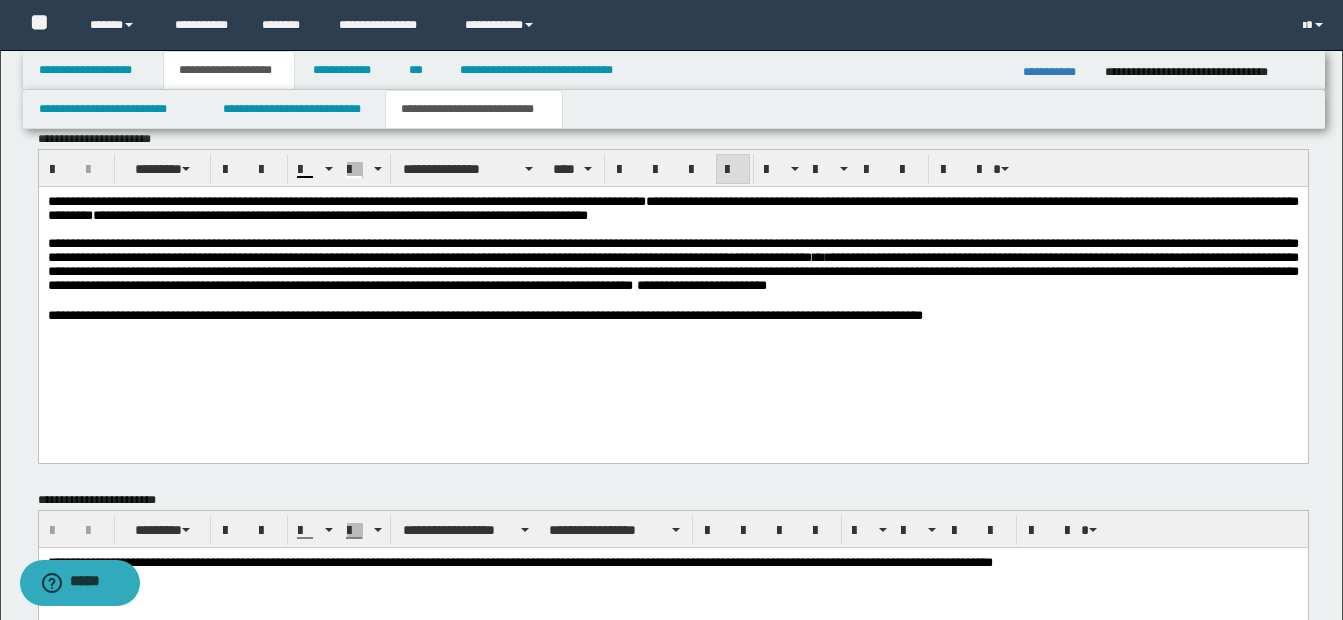 click on "**********" at bounding box center (672, 264) 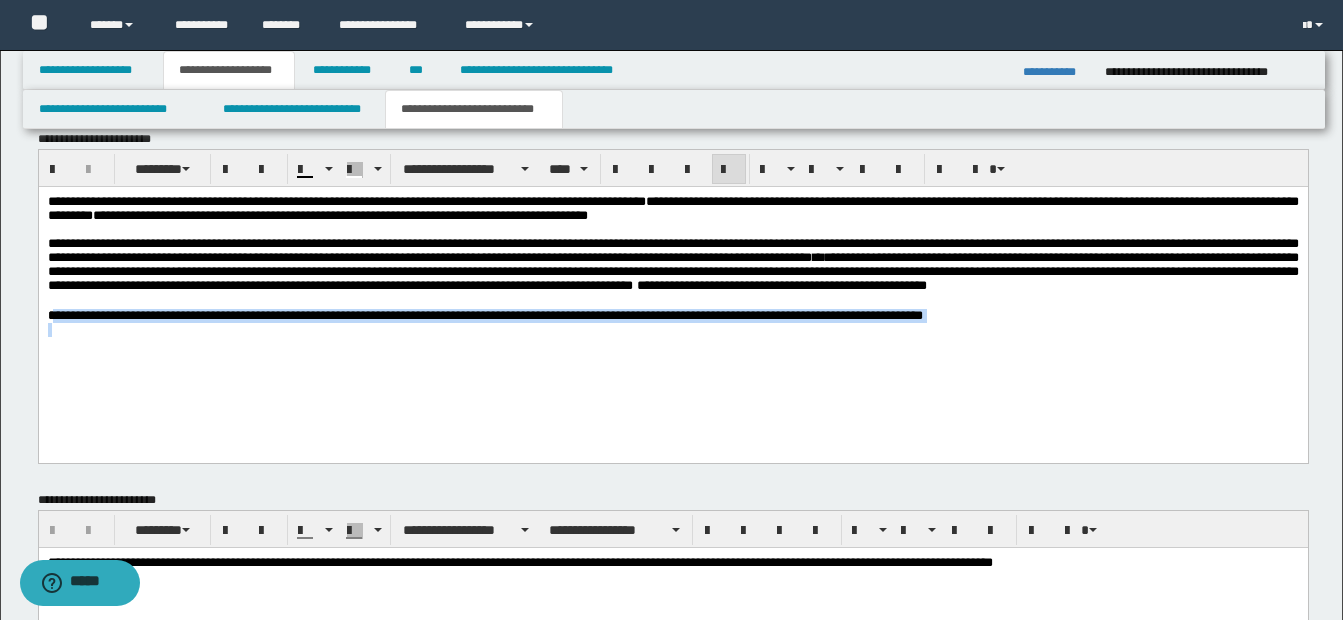 drag, startPoint x: 54, startPoint y: 327, endPoint x: 958, endPoint y: 341, distance: 904.1084 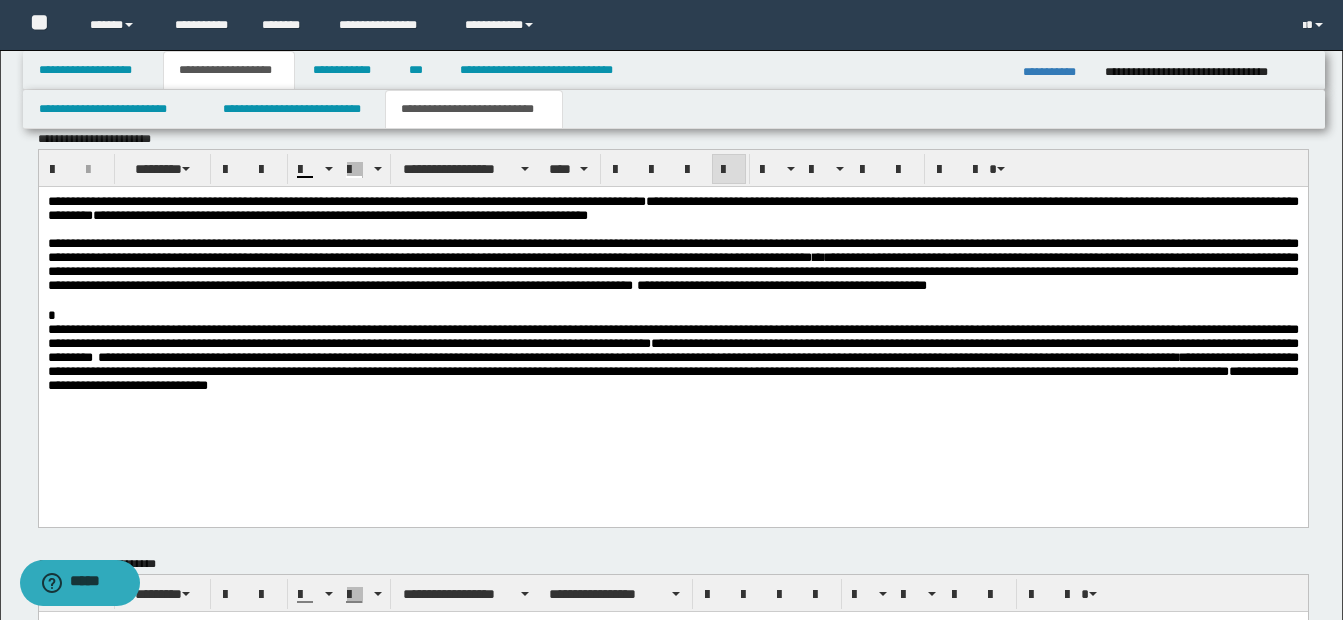 click on "*" at bounding box center (672, 315) 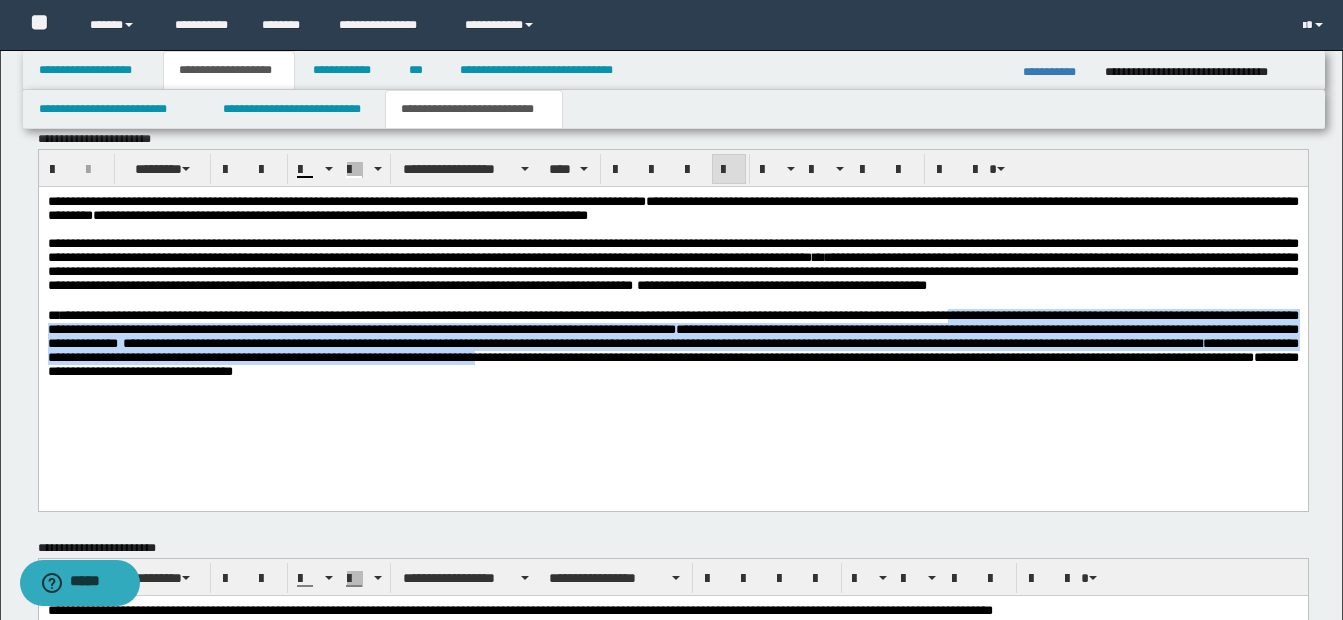 drag, startPoint x: 977, startPoint y: 332, endPoint x: 723, endPoint y: 376, distance: 257.78287 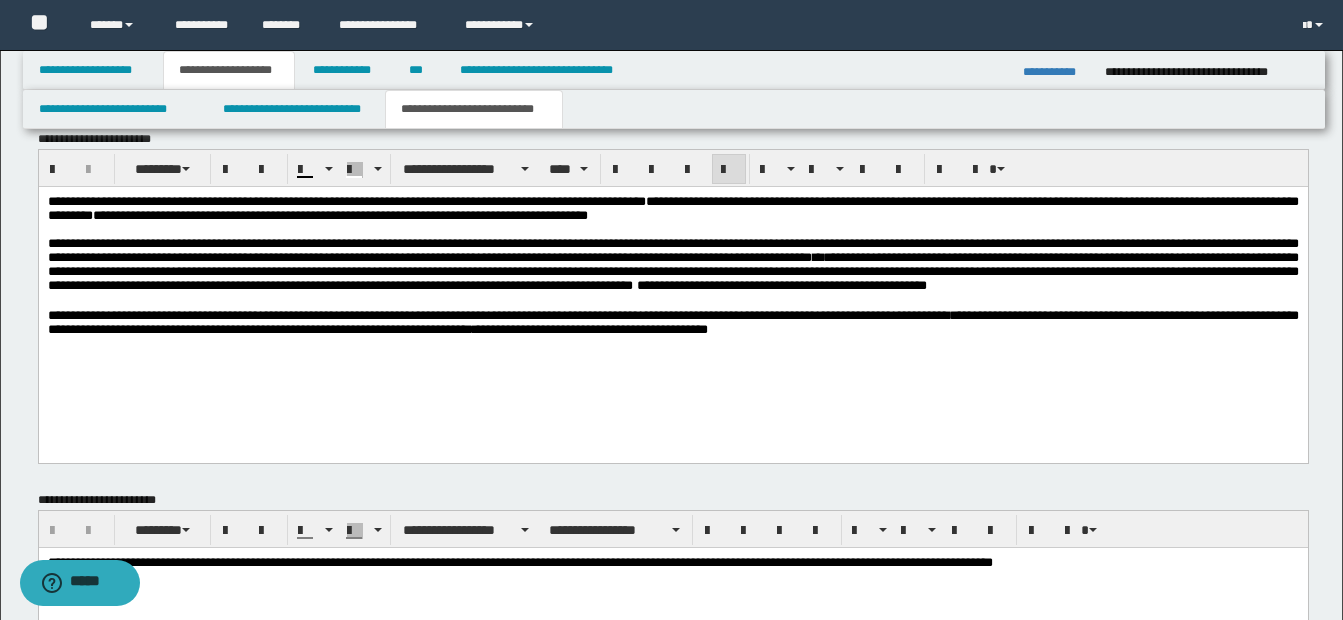 click on "**********" at bounding box center [672, 321] 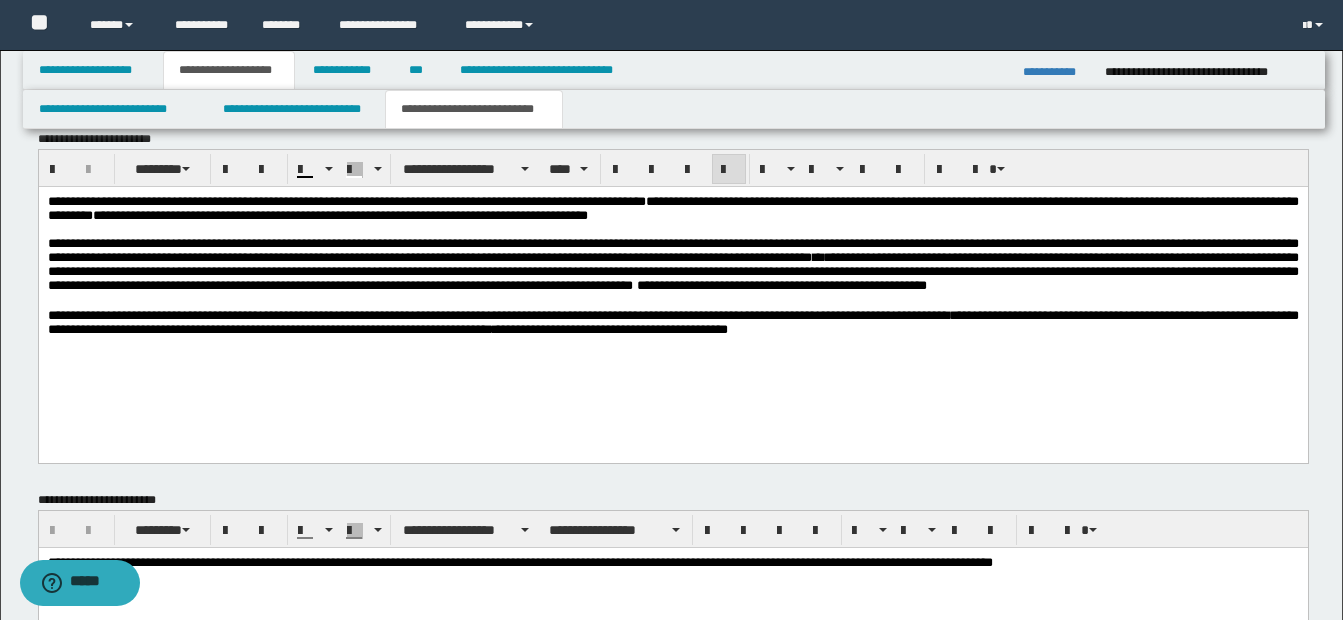 click on "**********" at bounding box center (672, 321) 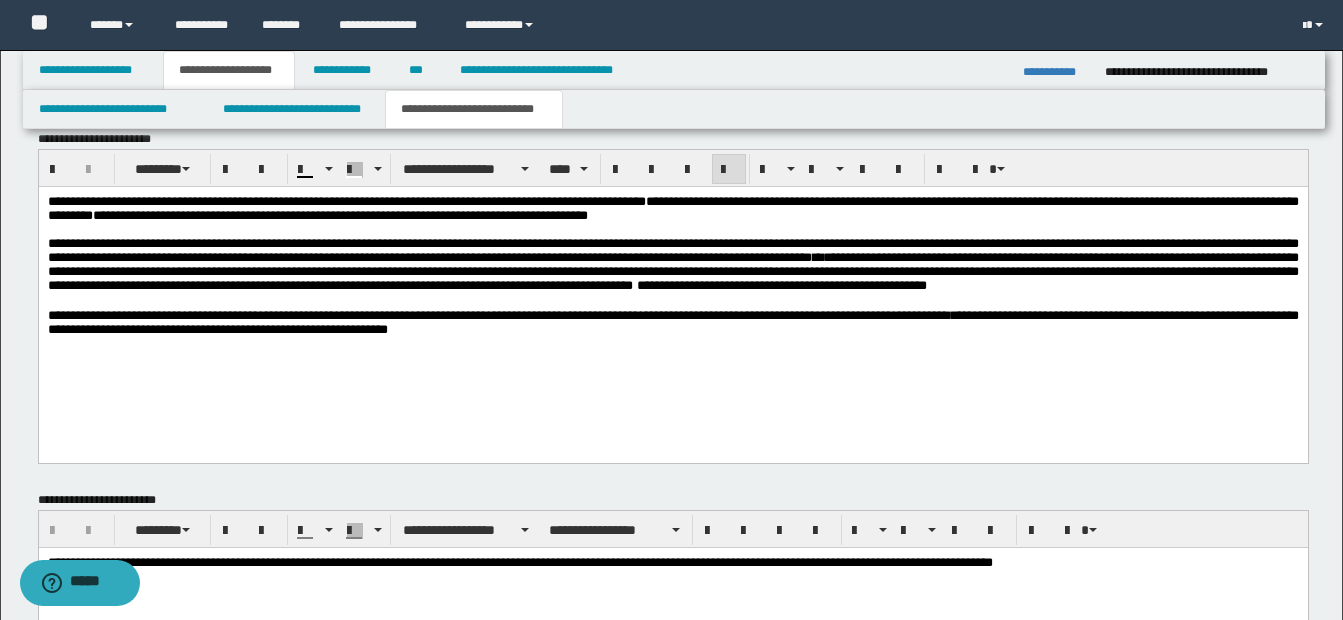 click on "**********" at bounding box center [672, 322] 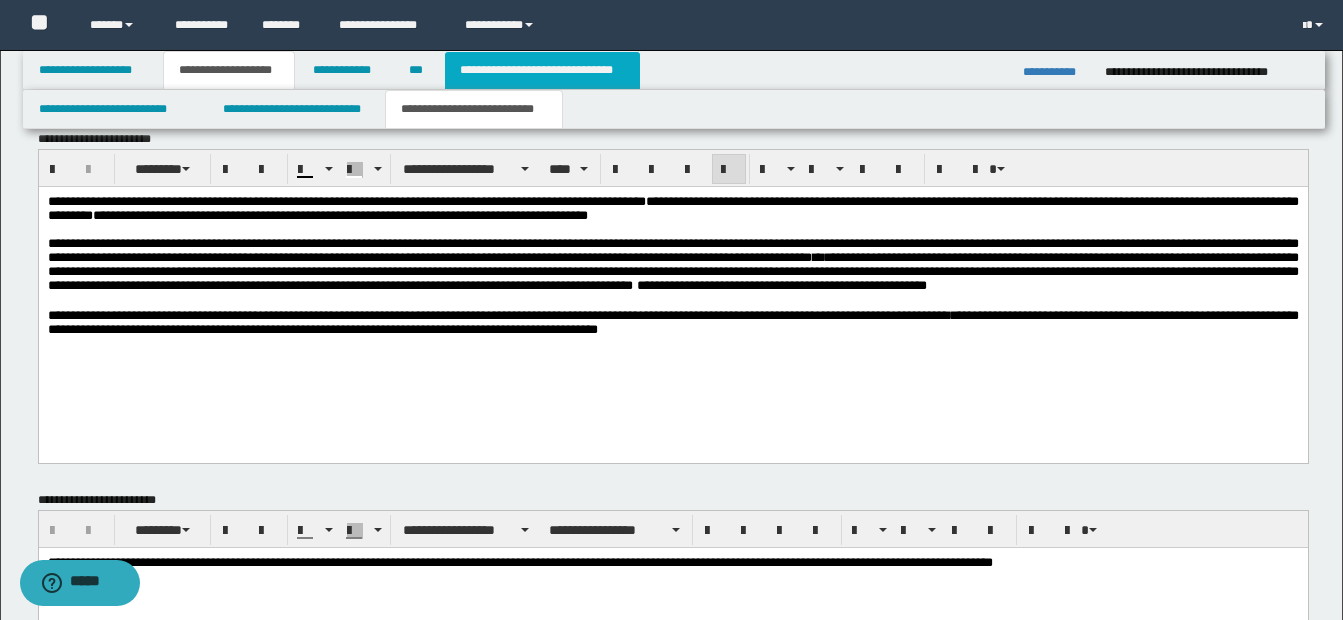 click on "**********" at bounding box center (542, 70) 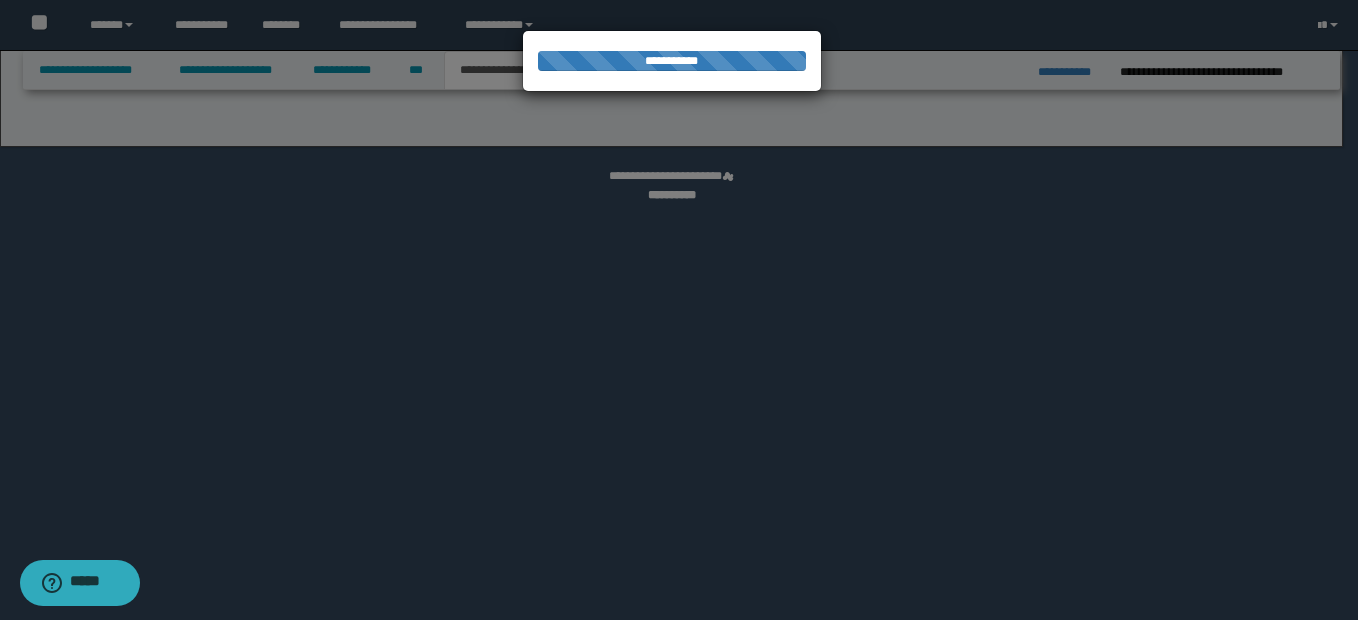 select on "*" 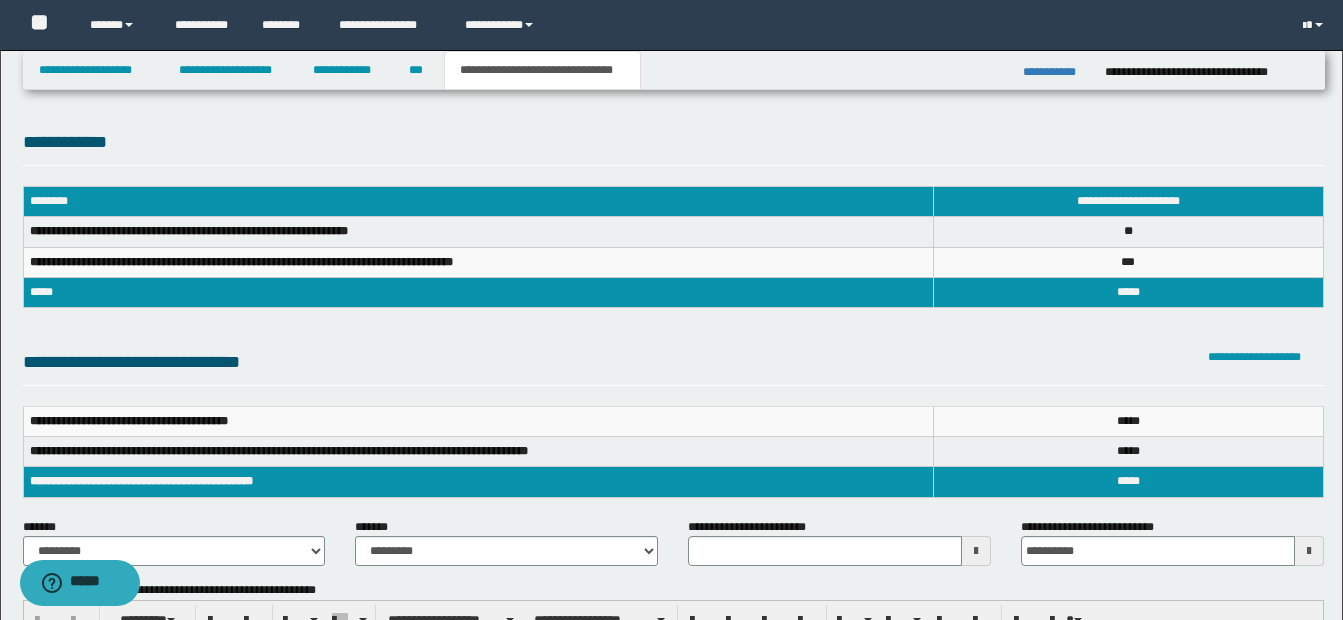 scroll, scrollTop: 0, scrollLeft: 0, axis: both 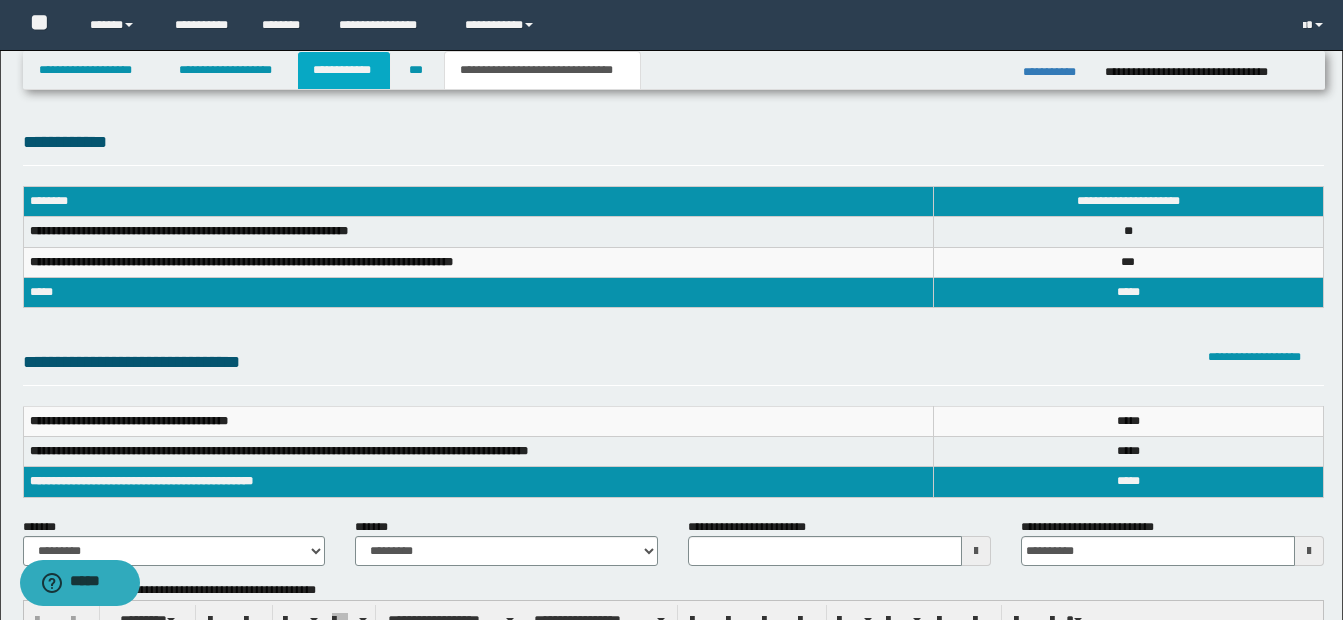click on "**********" at bounding box center (344, 70) 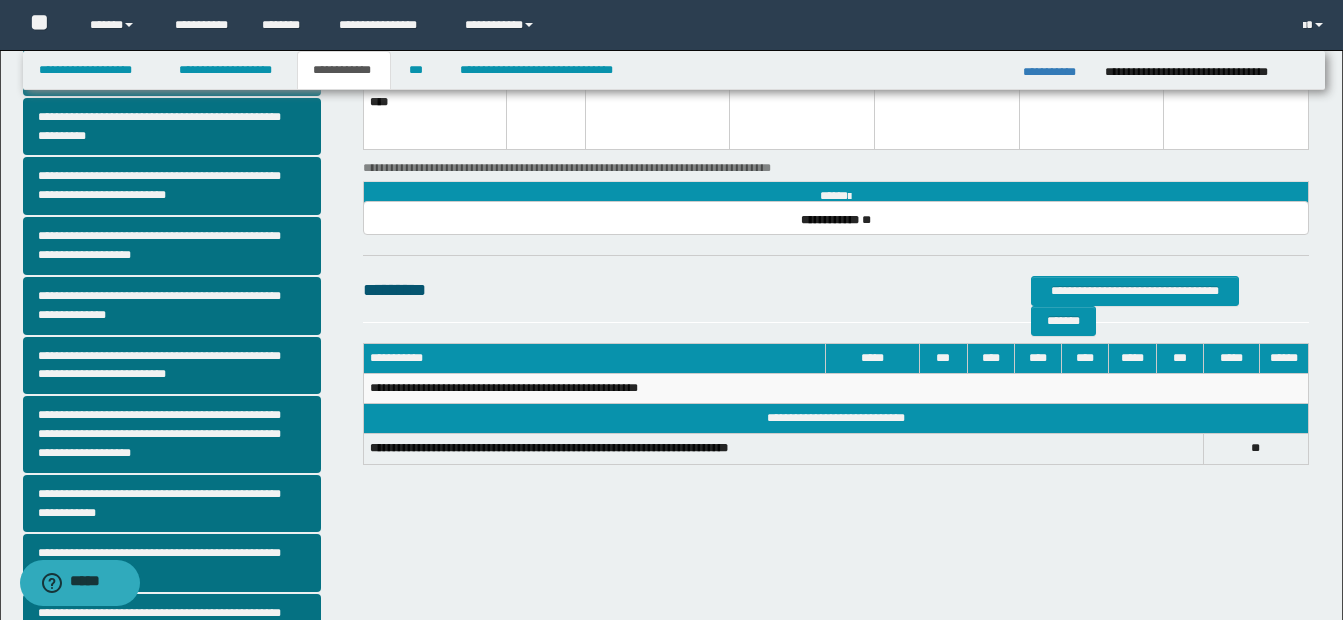 scroll, scrollTop: 271, scrollLeft: 0, axis: vertical 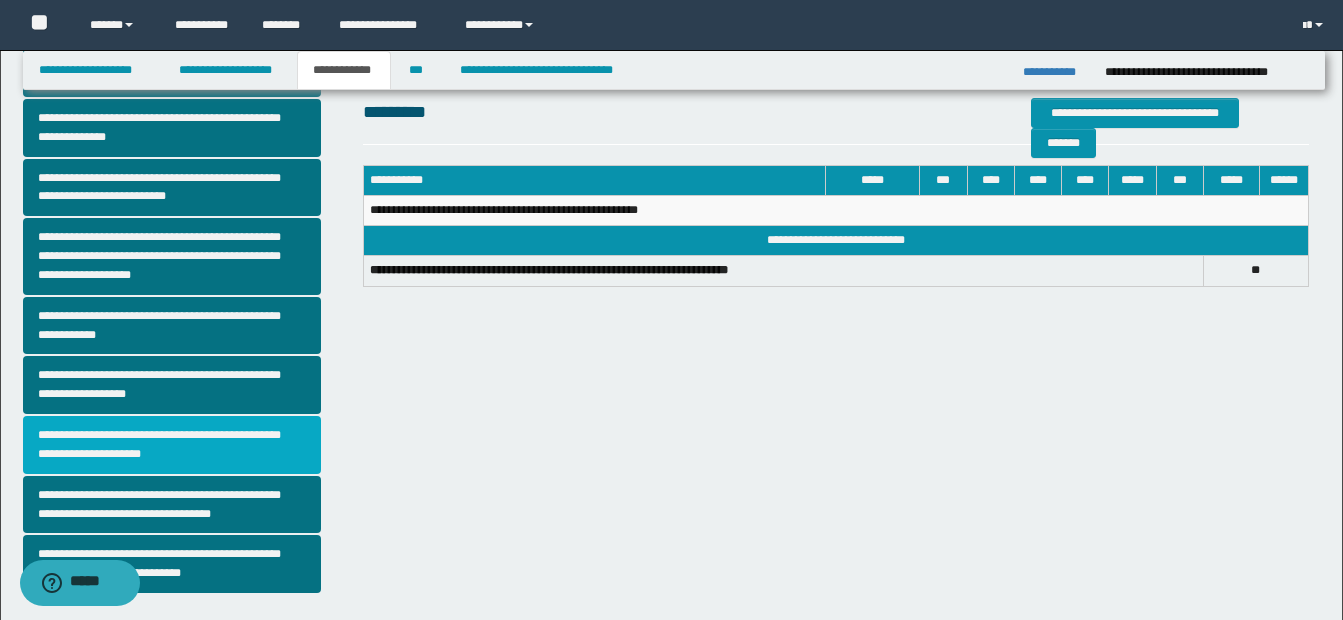 click on "**********" at bounding box center [172, 445] 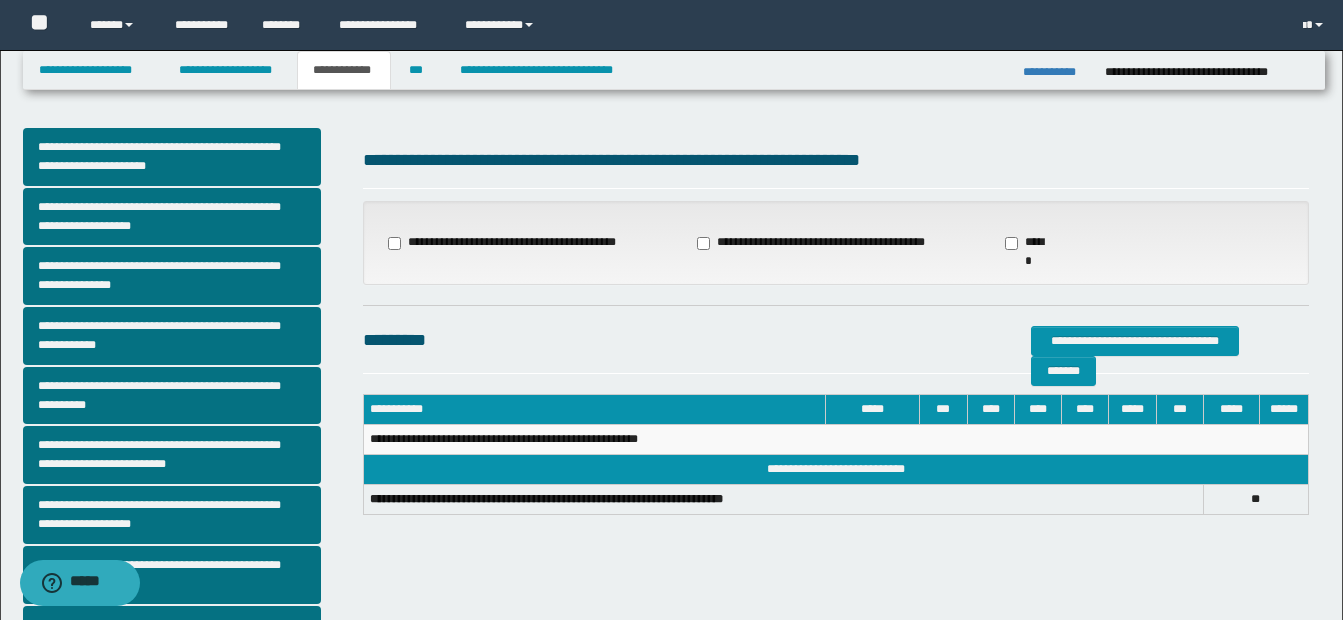 click on "**********" at bounding box center [836, 243] 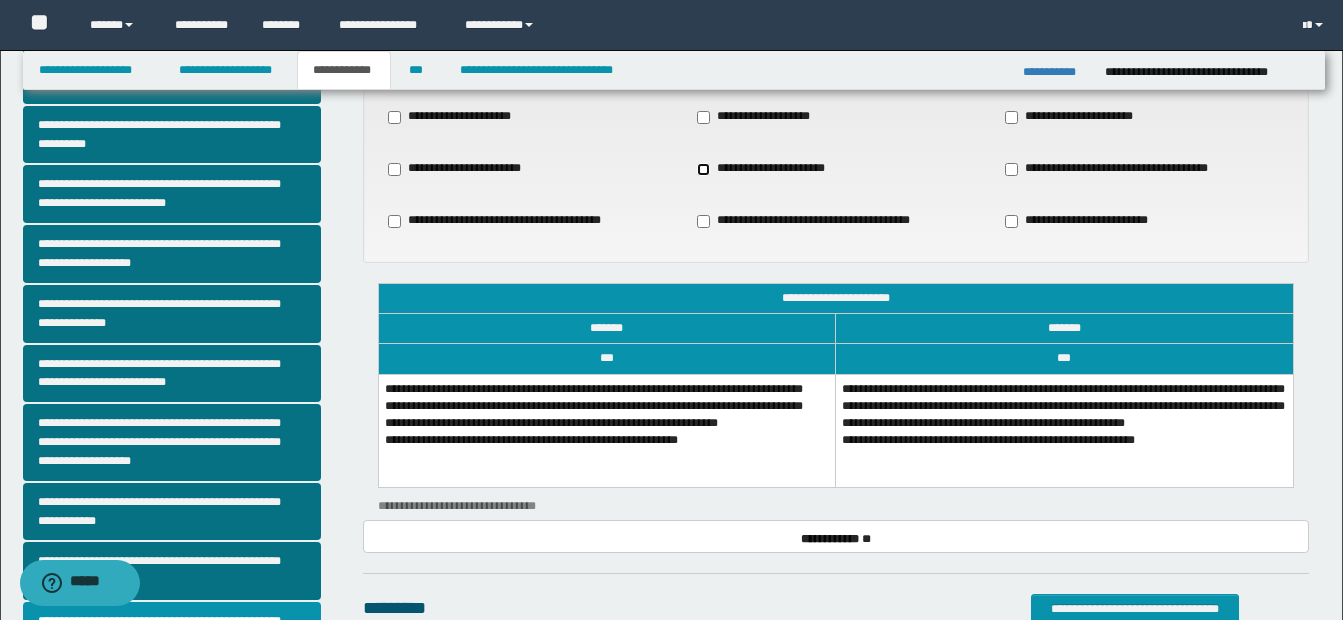 scroll, scrollTop: 273, scrollLeft: 0, axis: vertical 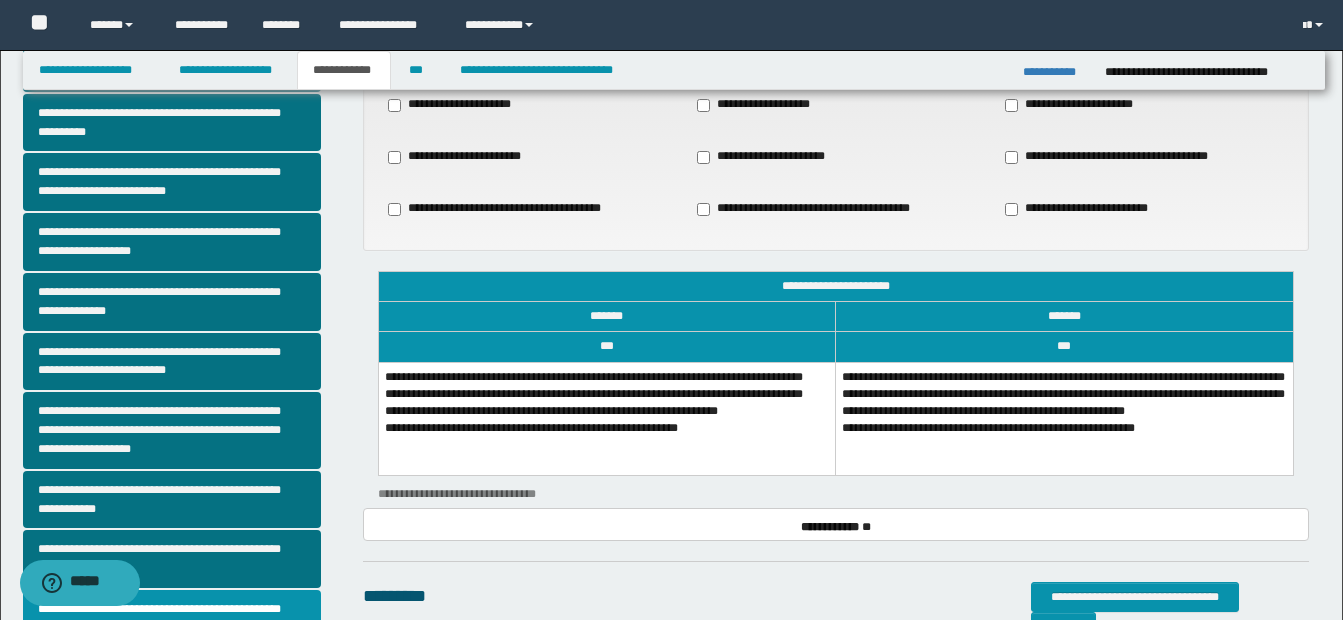 click on "**********" at bounding box center [606, 418] 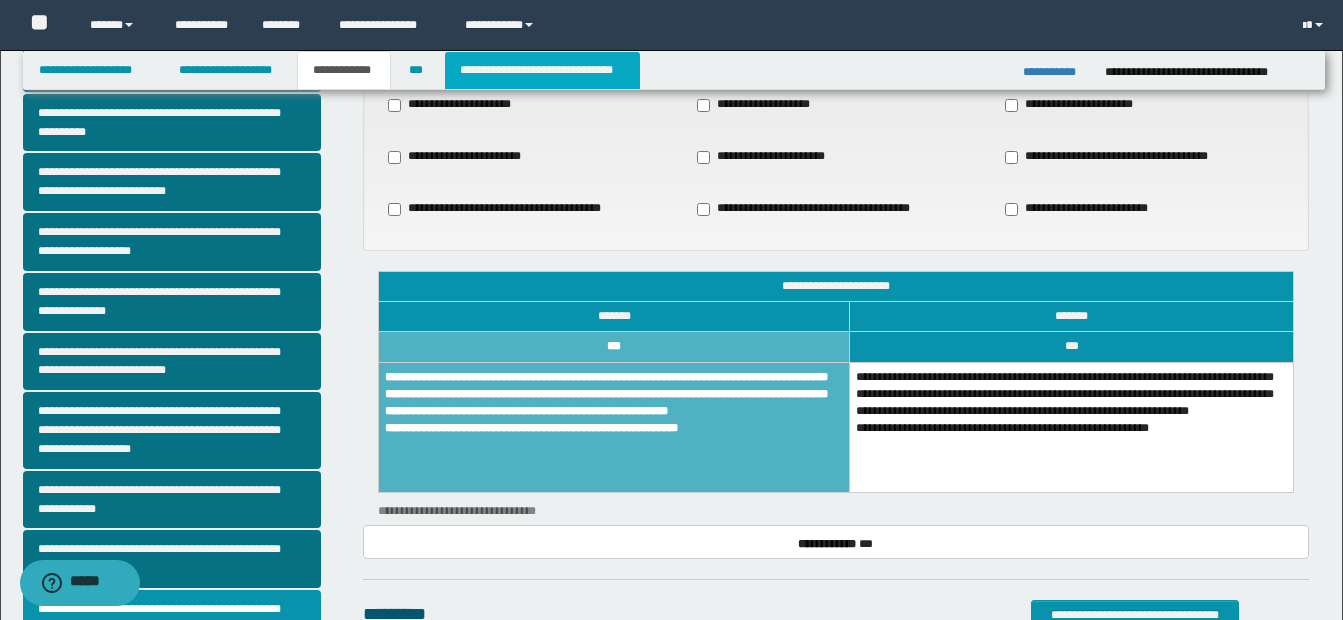 click on "**********" at bounding box center (542, 70) 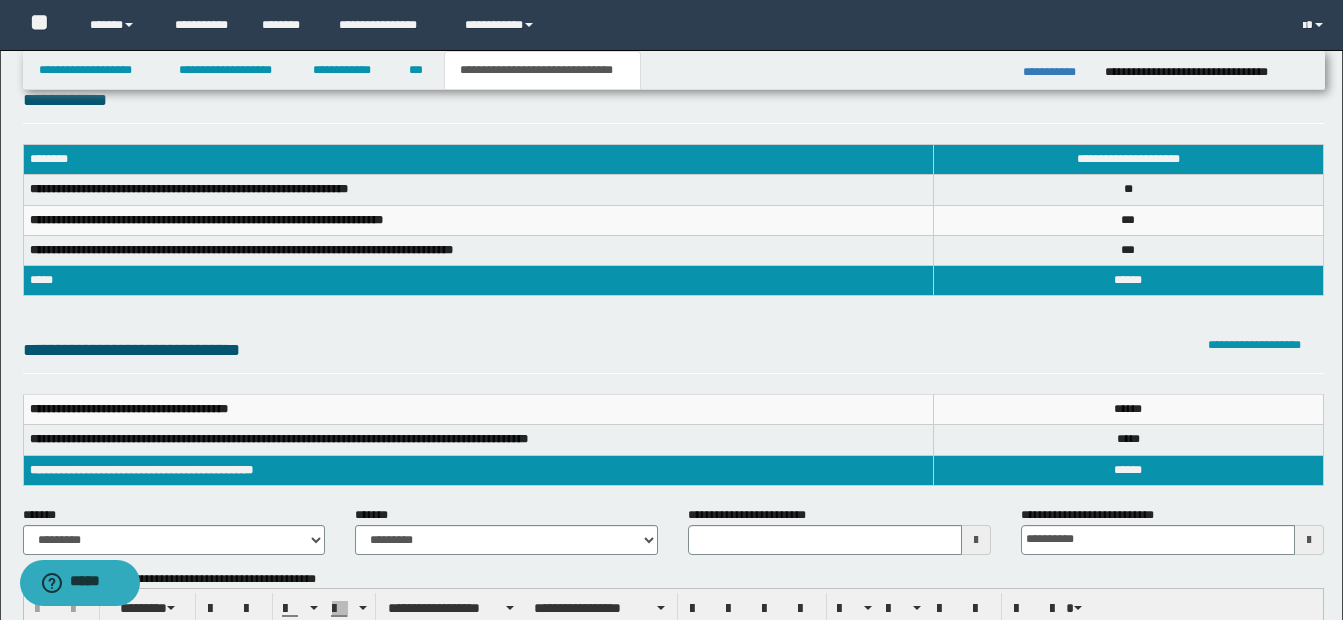 scroll, scrollTop: 40, scrollLeft: 0, axis: vertical 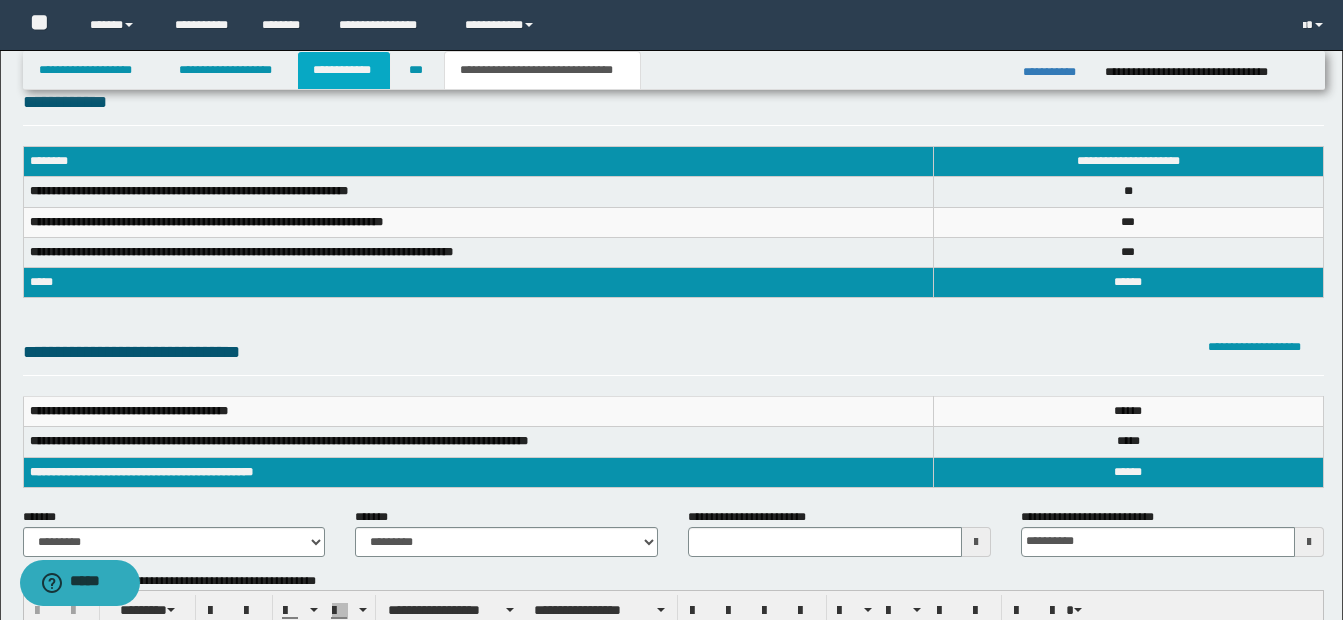 click on "**********" at bounding box center [344, 70] 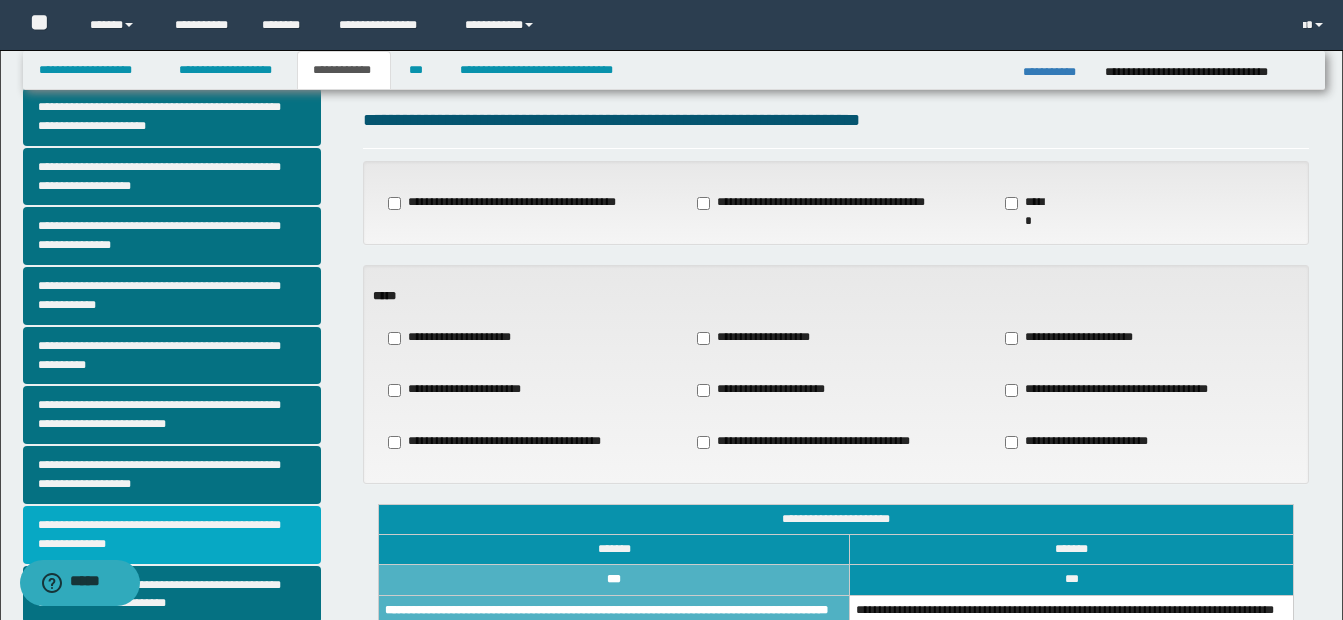 click on "**********" at bounding box center (172, 535) 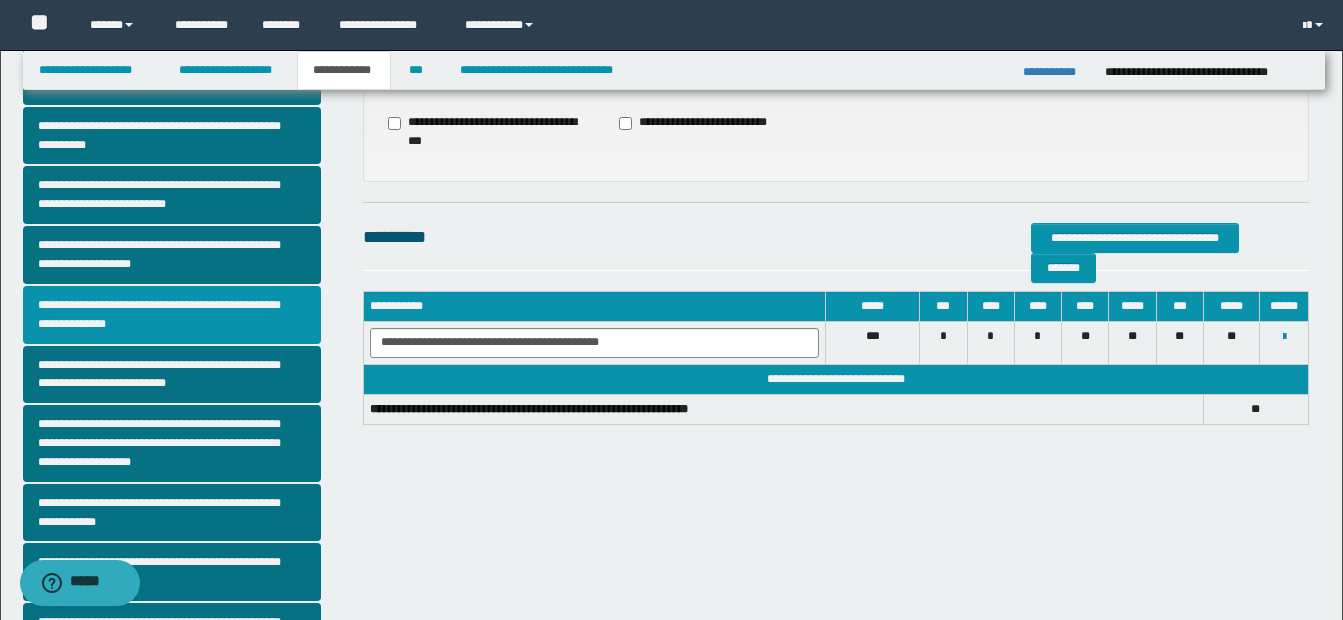 scroll, scrollTop: 279, scrollLeft: 0, axis: vertical 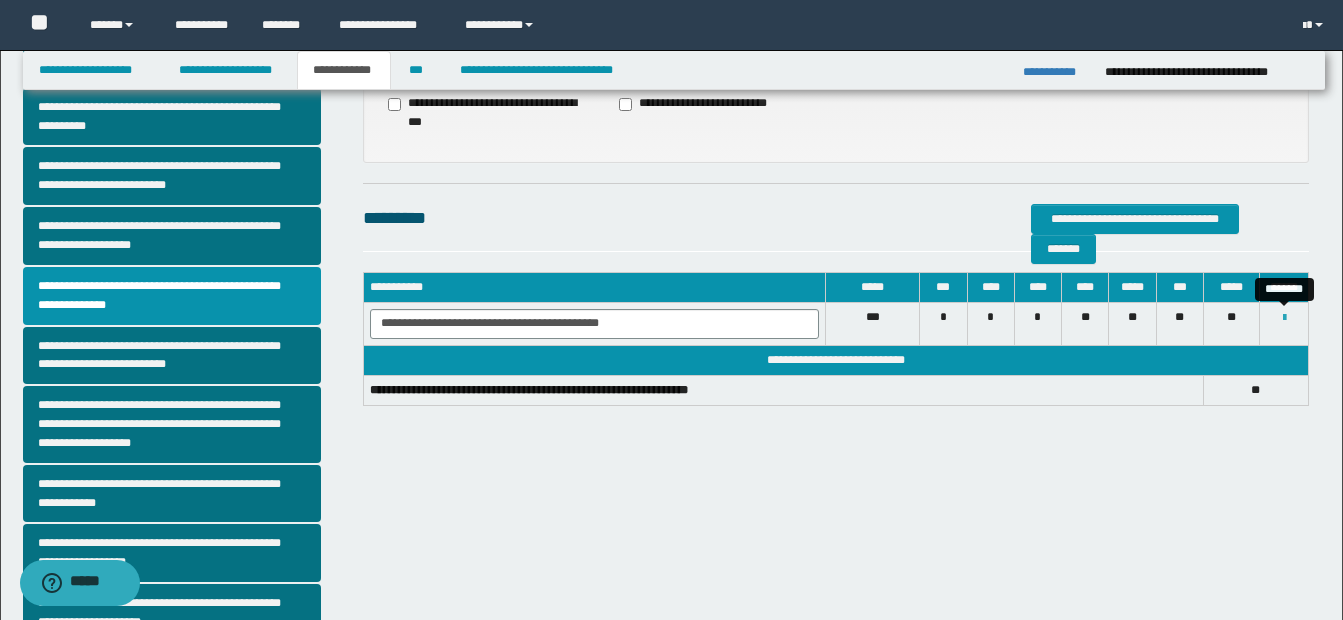 click at bounding box center (1284, 318) 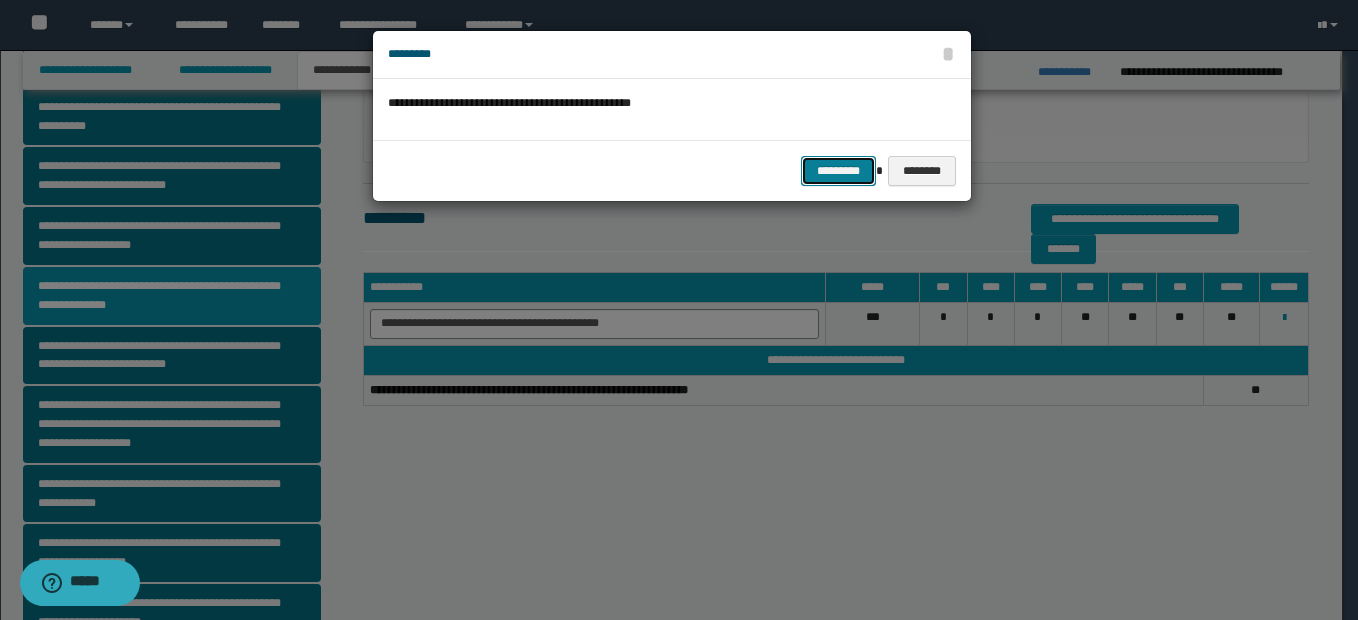 click on "*********" at bounding box center (838, 171) 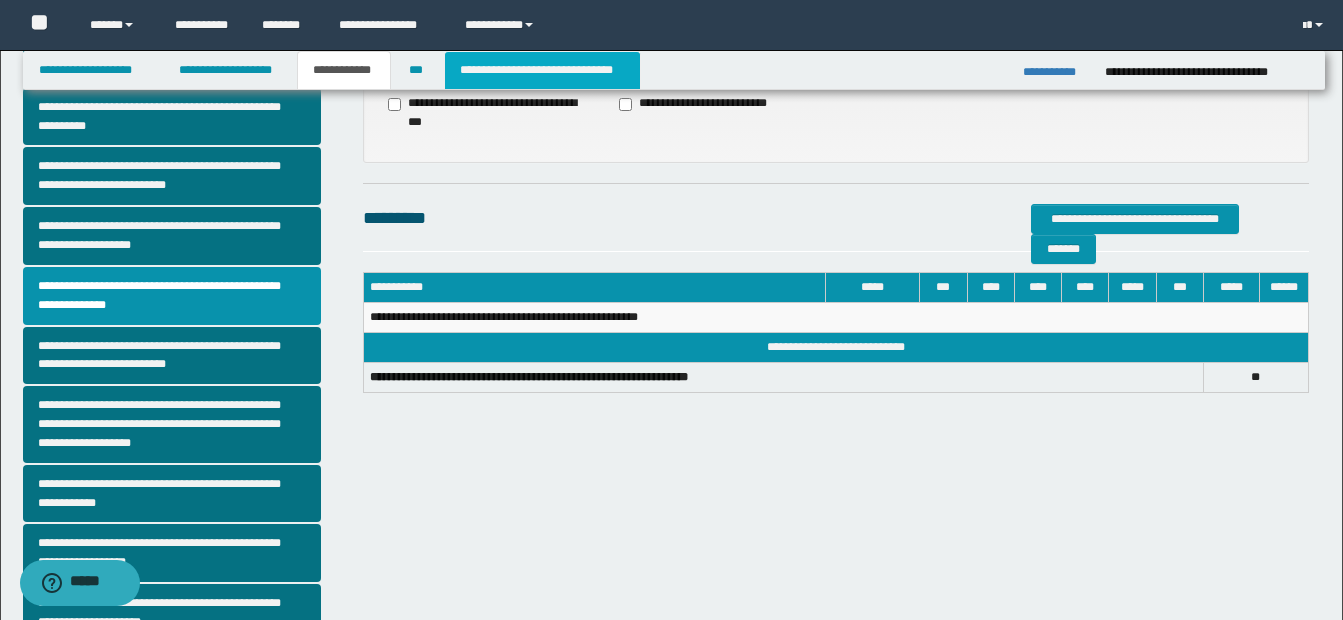 click on "**********" at bounding box center [542, 70] 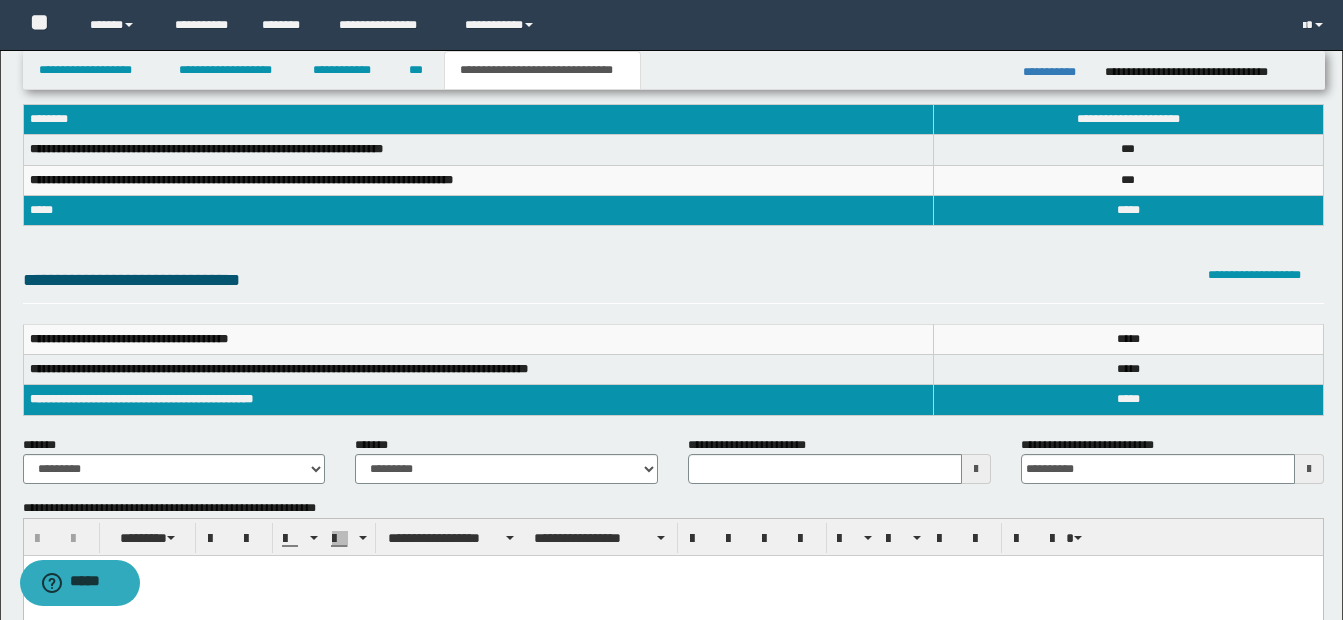 scroll, scrollTop: 80, scrollLeft: 0, axis: vertical 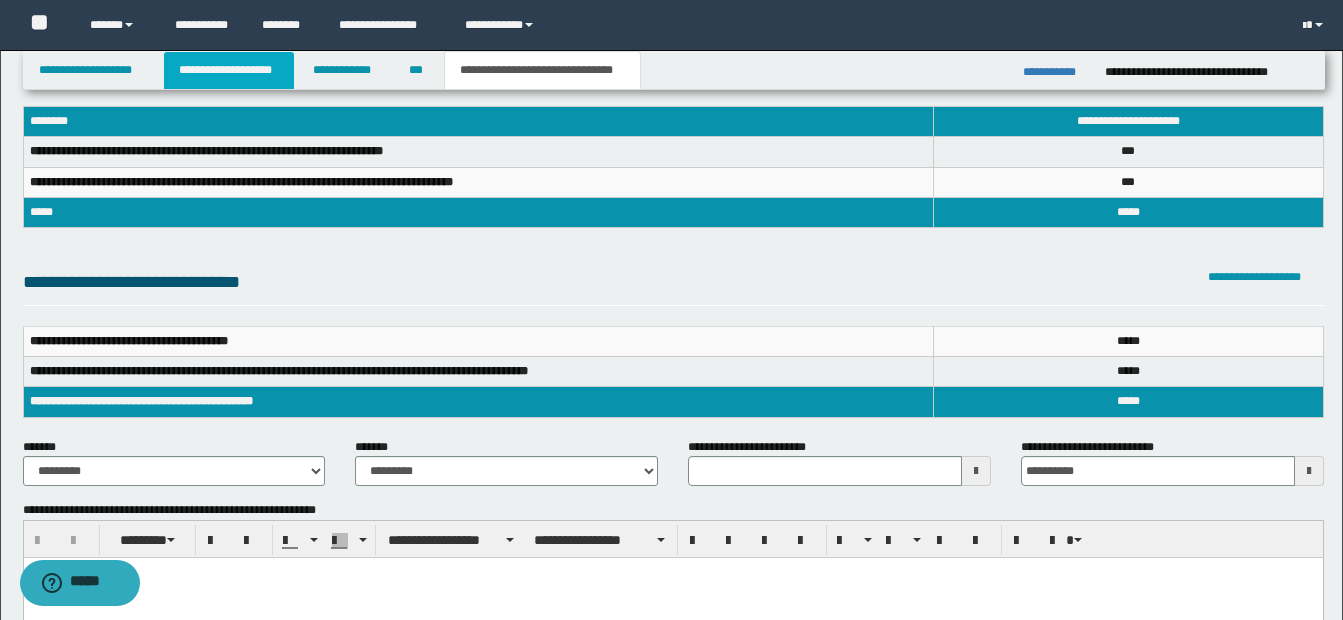 click on "**********" at bounding box center [229, 70] 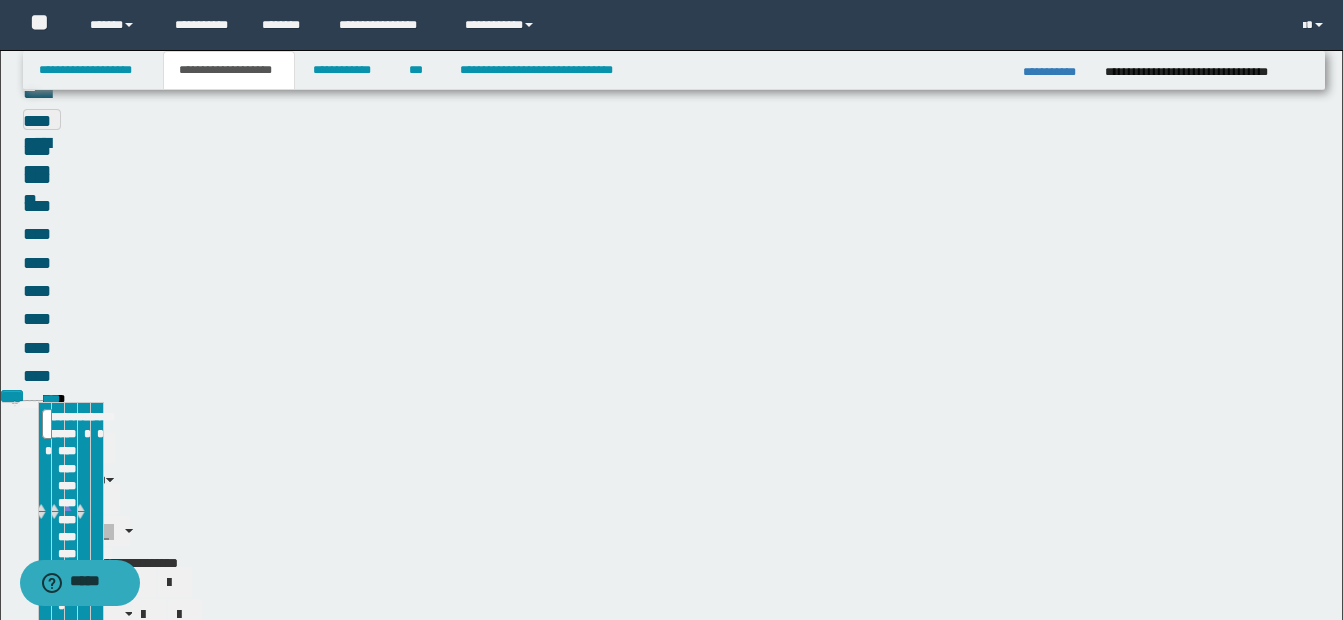 scroll, scrollTop: 111, scrollLeft: 0, axis: vertical 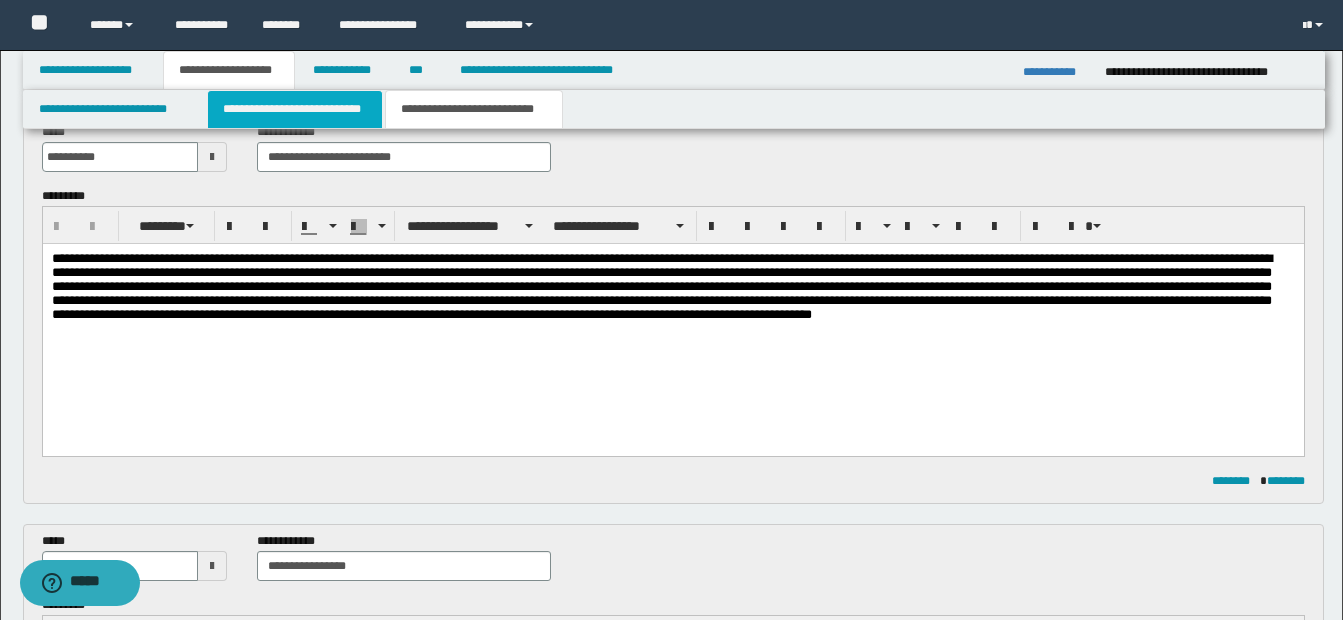click on "**********" at bounding box center (295, 109) 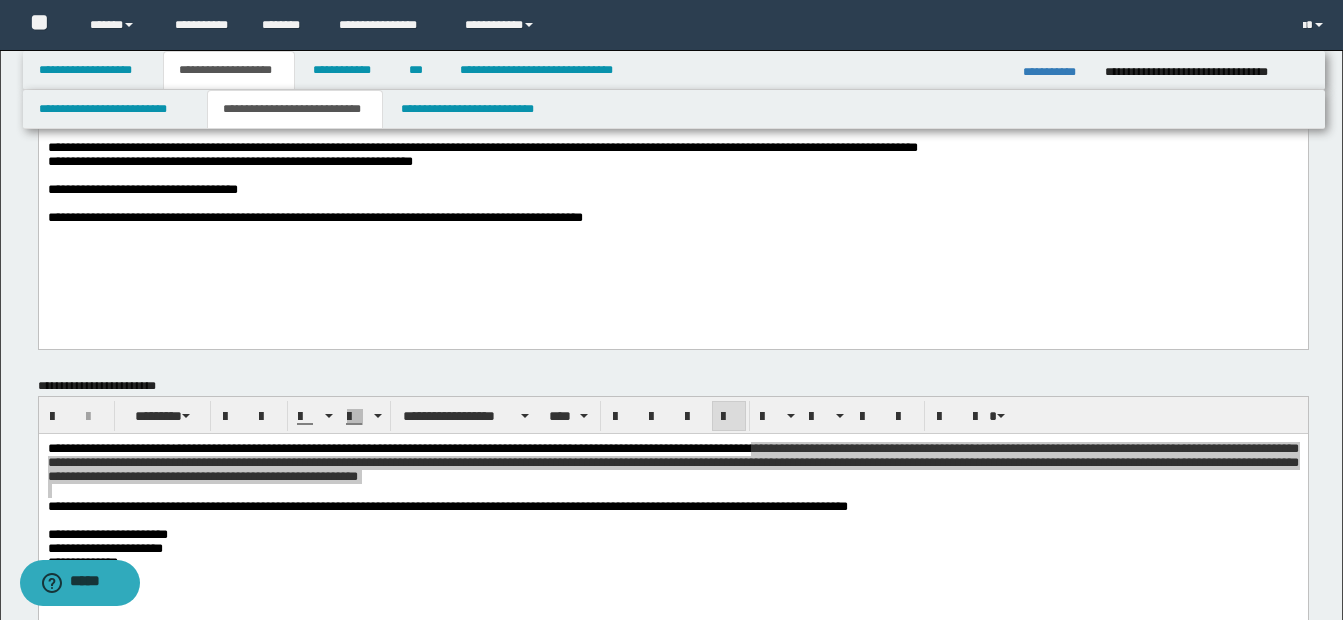 click on "**********" at bounding box center [672, 161] 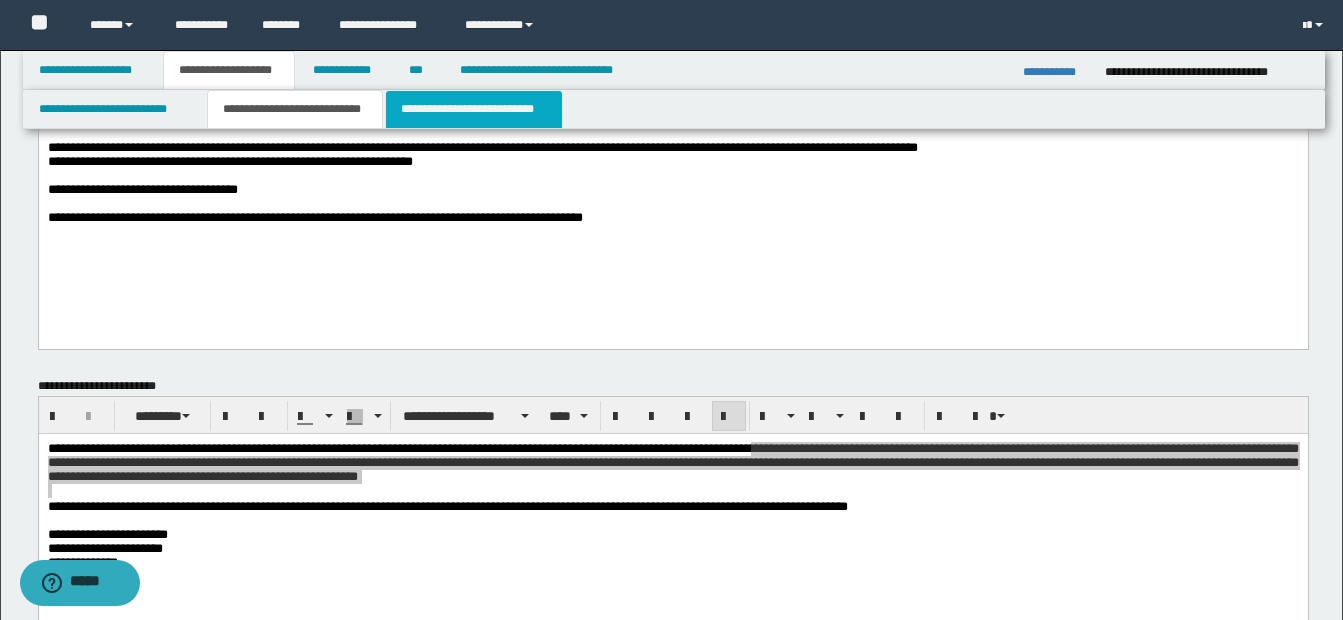 click on "**********" at bounding box center [474, 109] 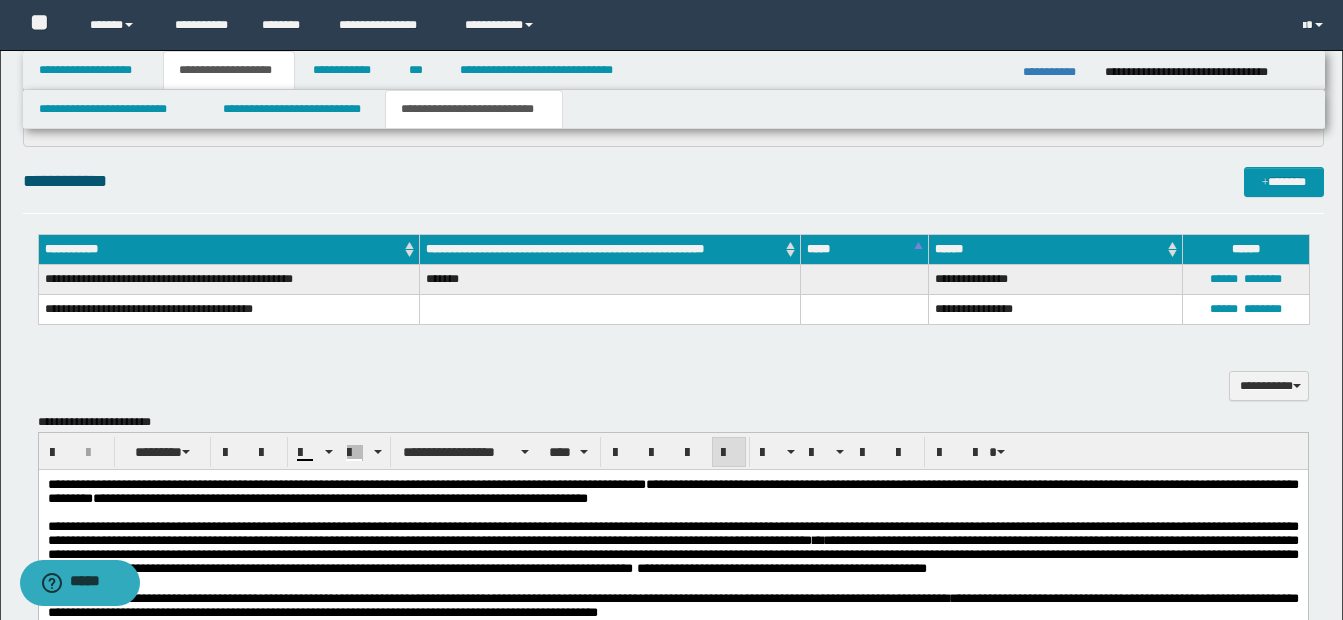 scroll, scrollTop: 936, scrollLeft: 0, axis: vertical 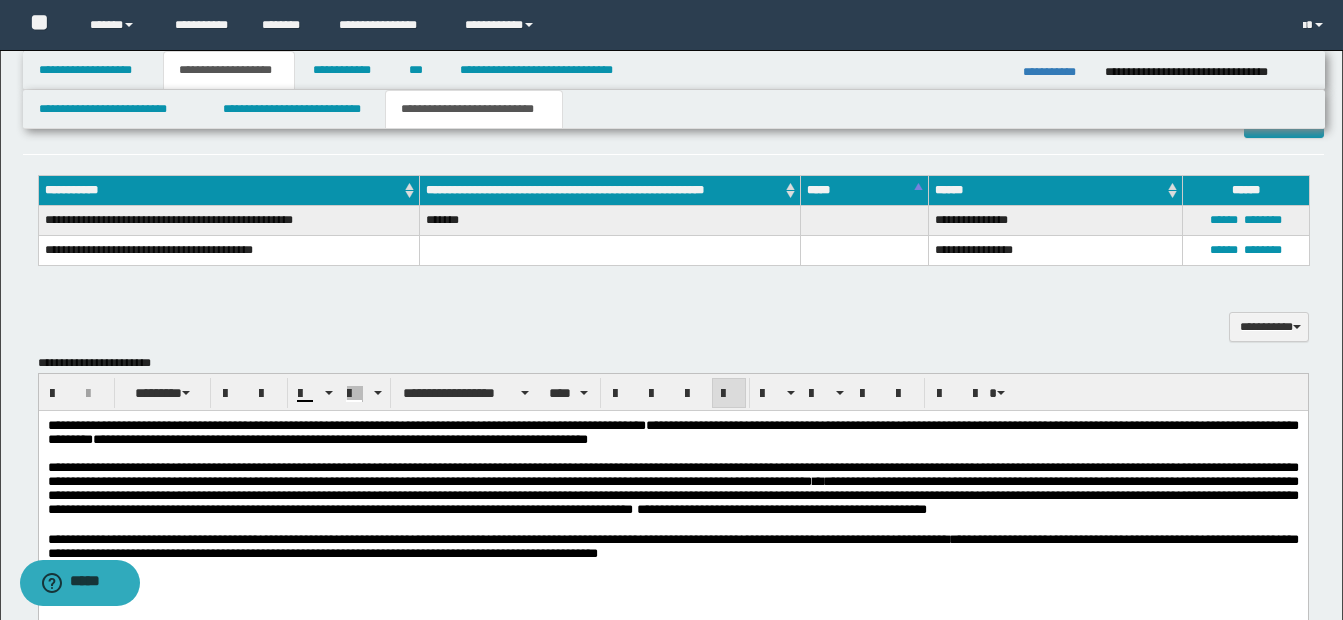 click on "**********" at bounding box center [672, 473] 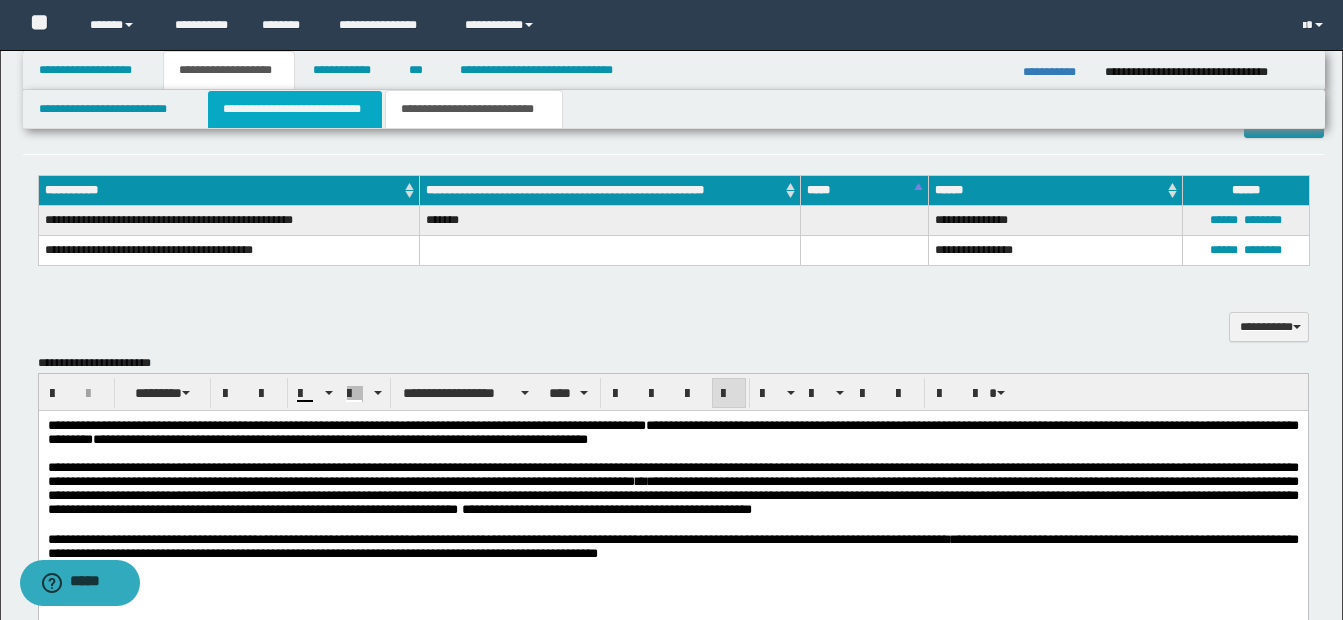 click on "**********" at bounding box center (295, 109) 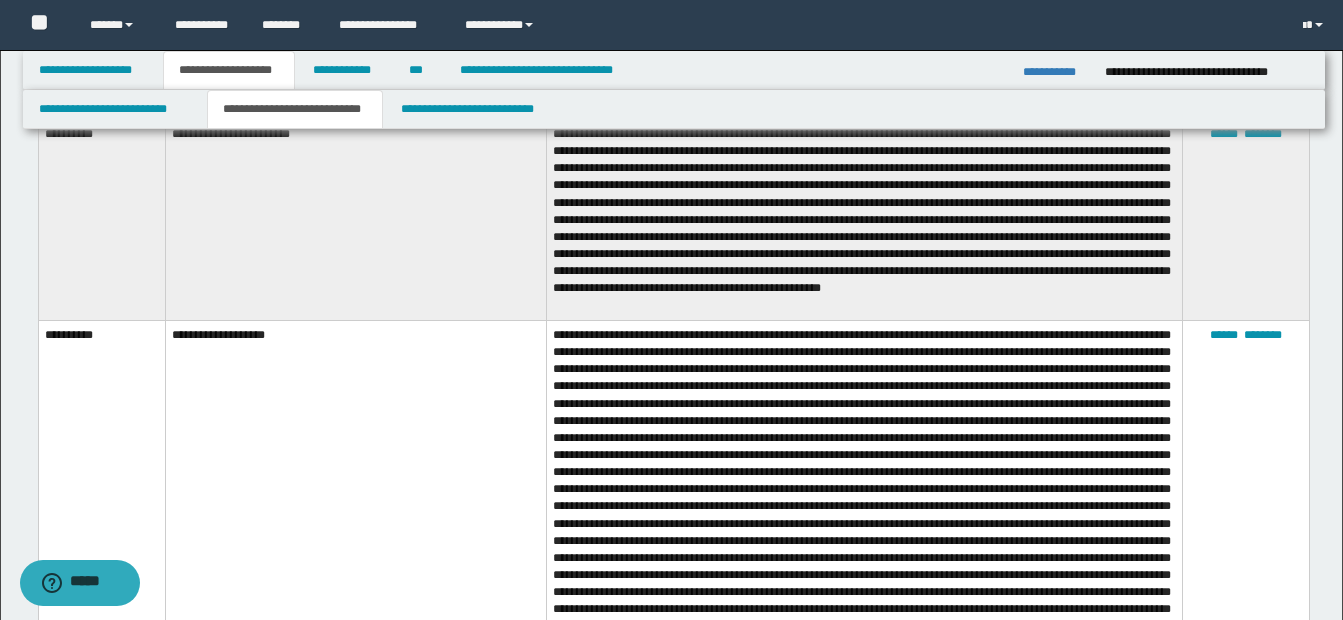 scroll, scrollTop: 1126, scrollLeft: 0, axis: vertical 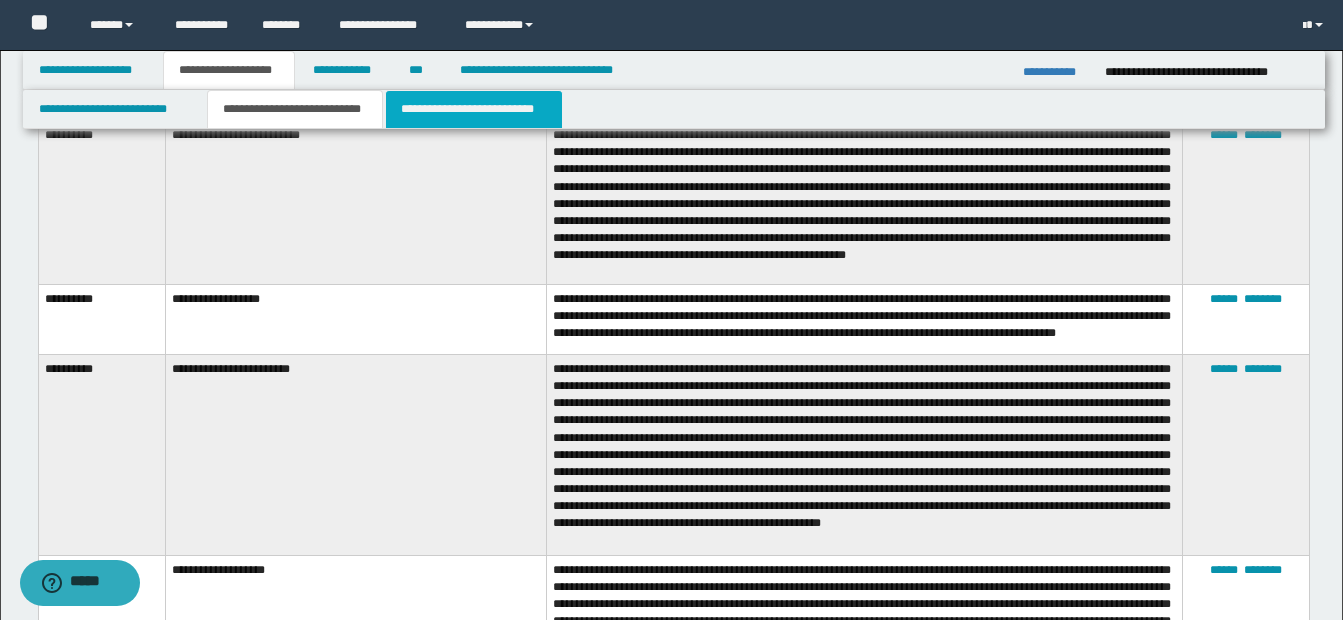 click on "**********" at bounding box center [474, 109] 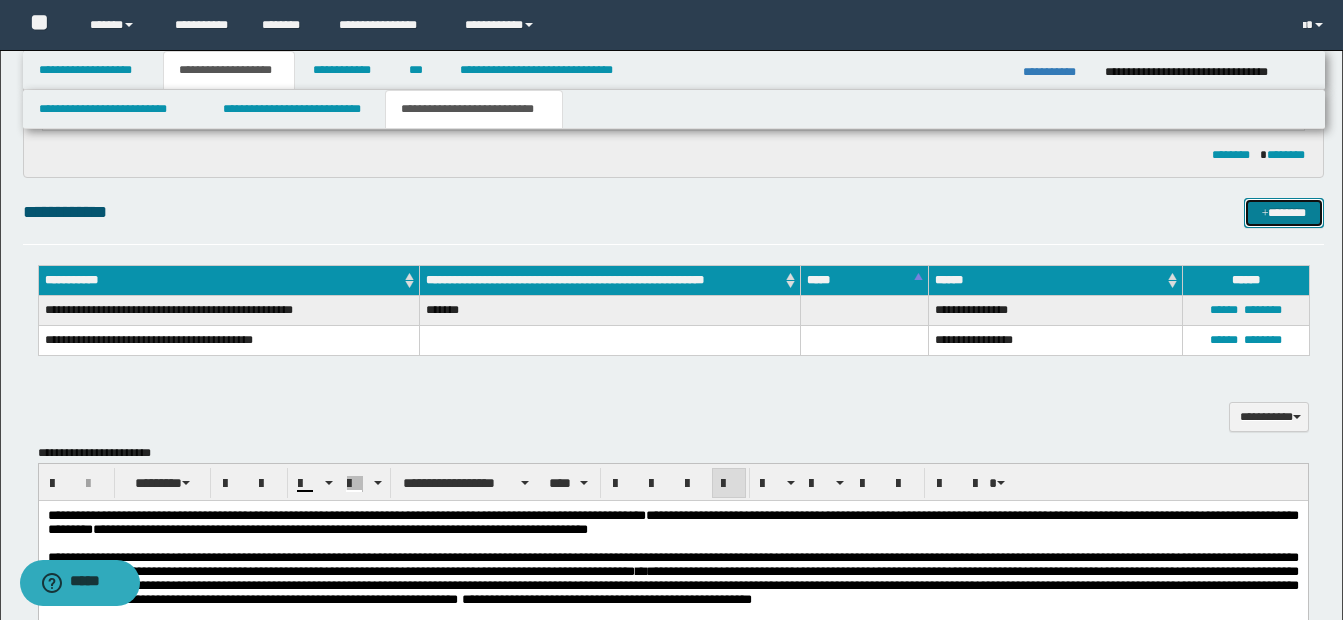 click on "*******" at bounding box center (1284, 213) 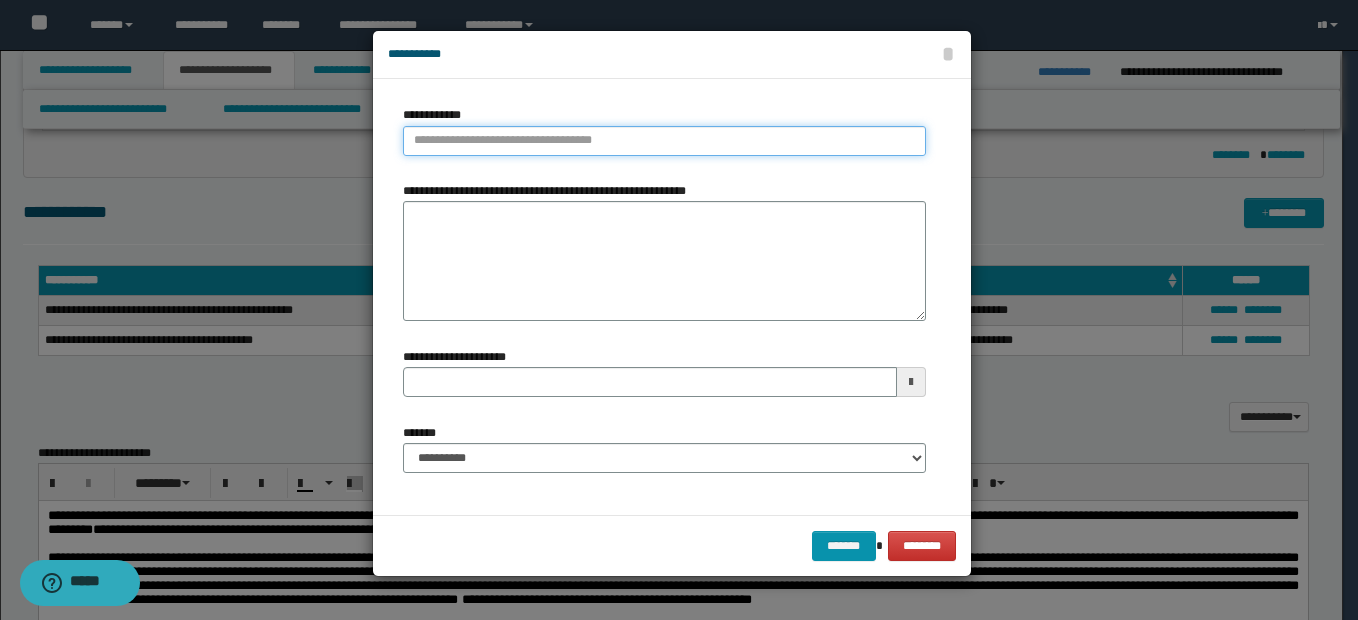 click on "**********" at bounding box center [664, 141] 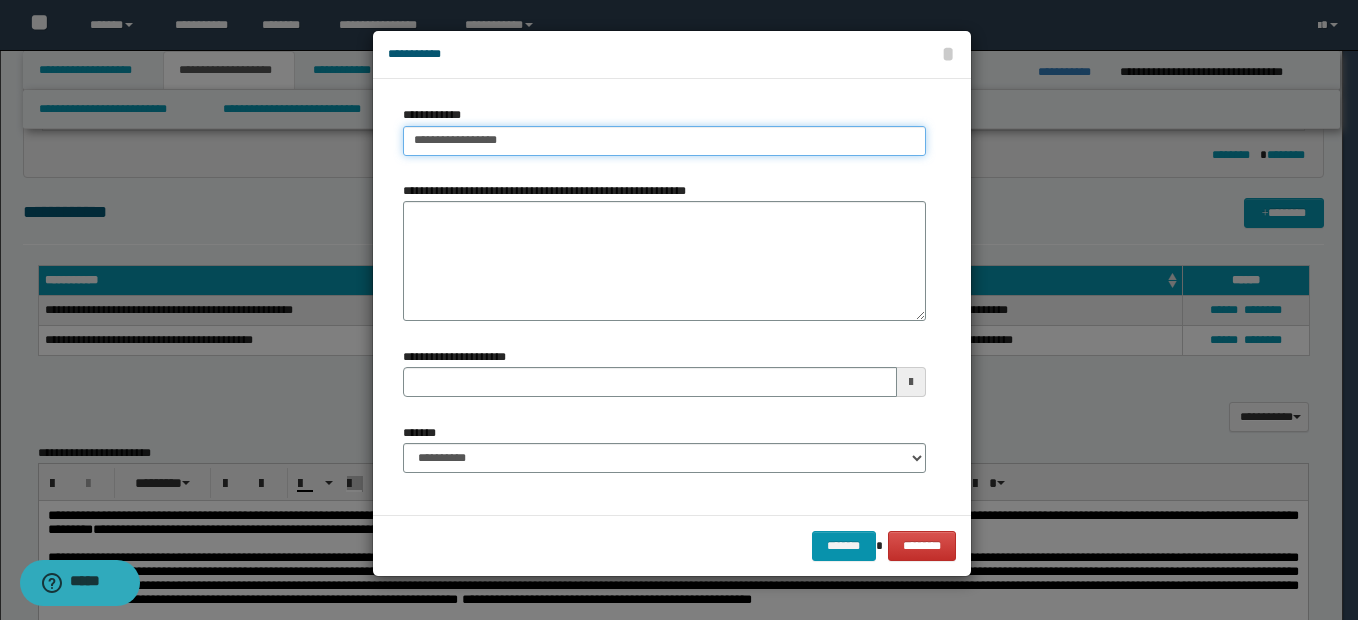type on "**********" 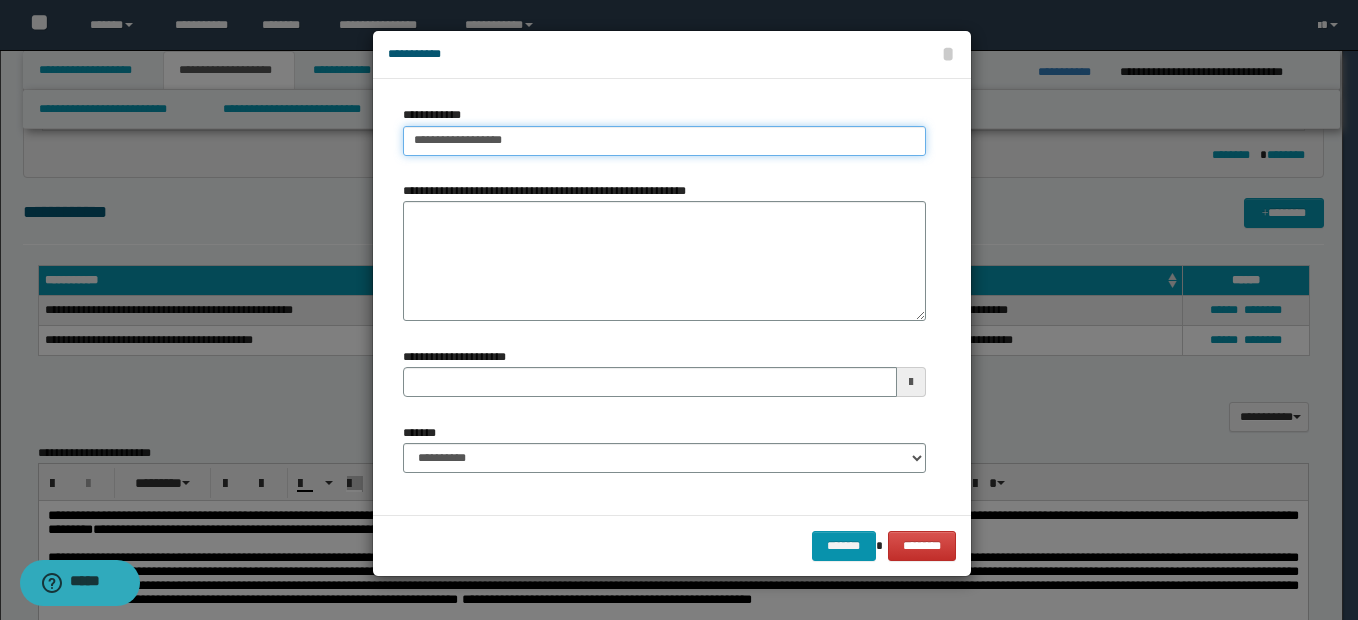 type on "**********" 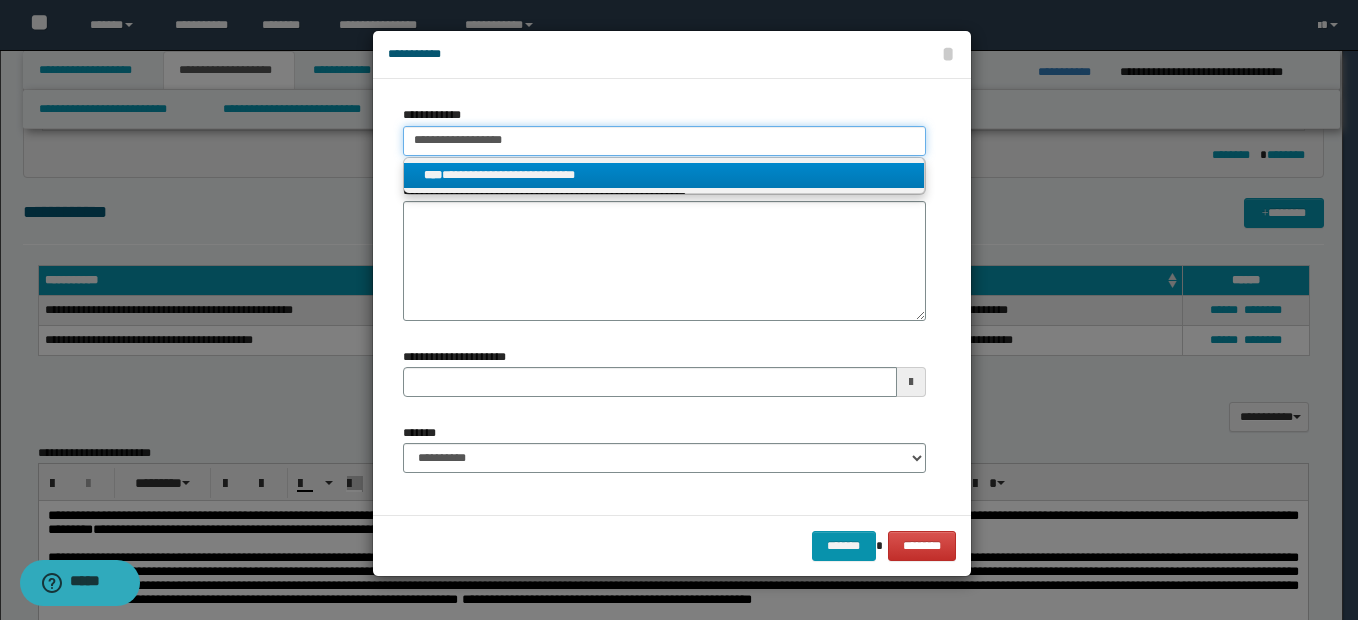 type on "**********" 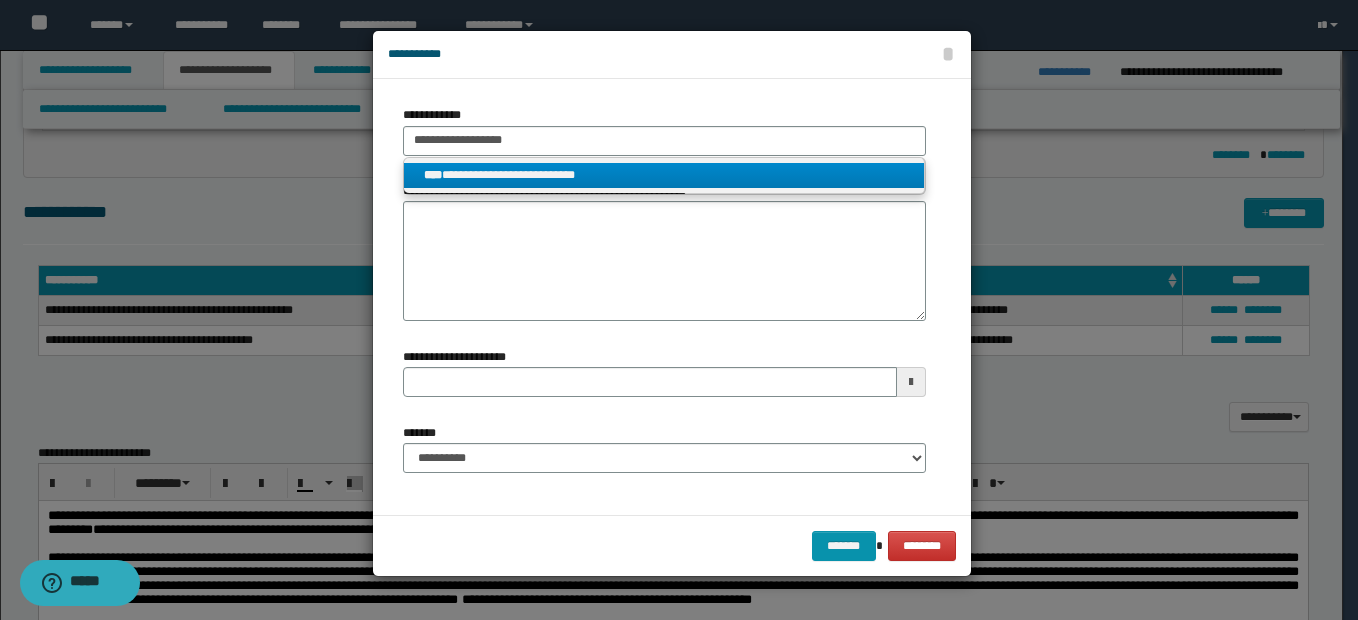 click on "**********" at bounding box center [664, 175] 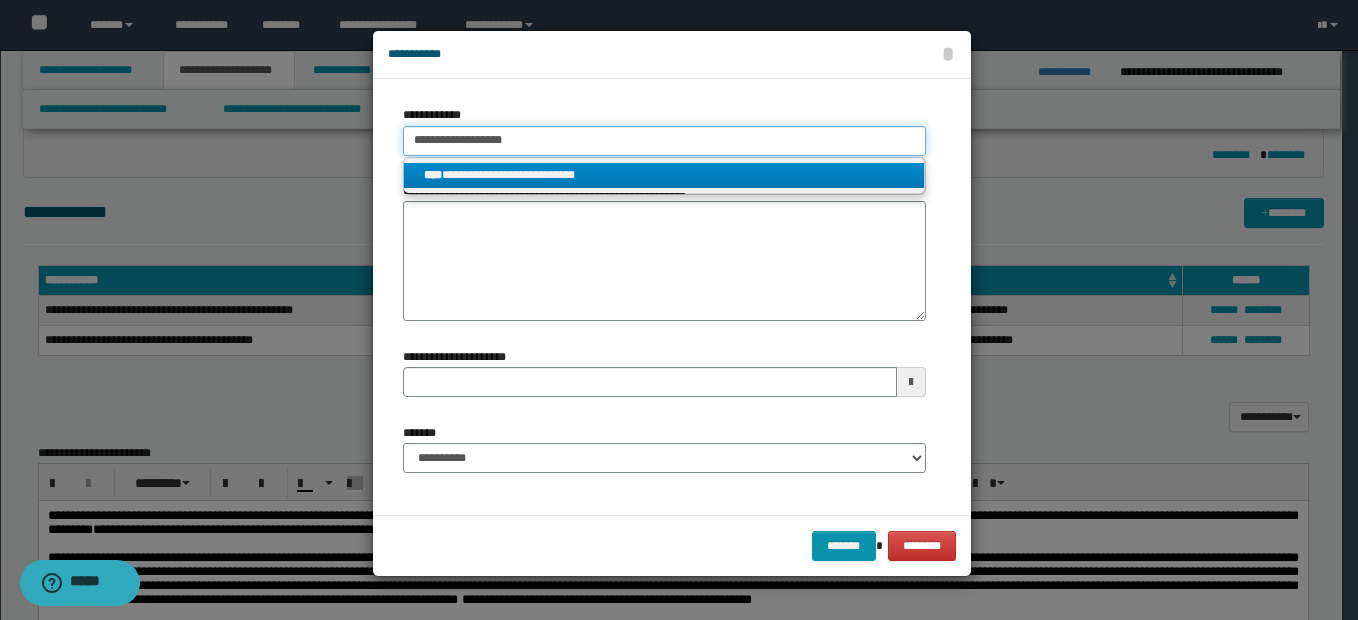 type 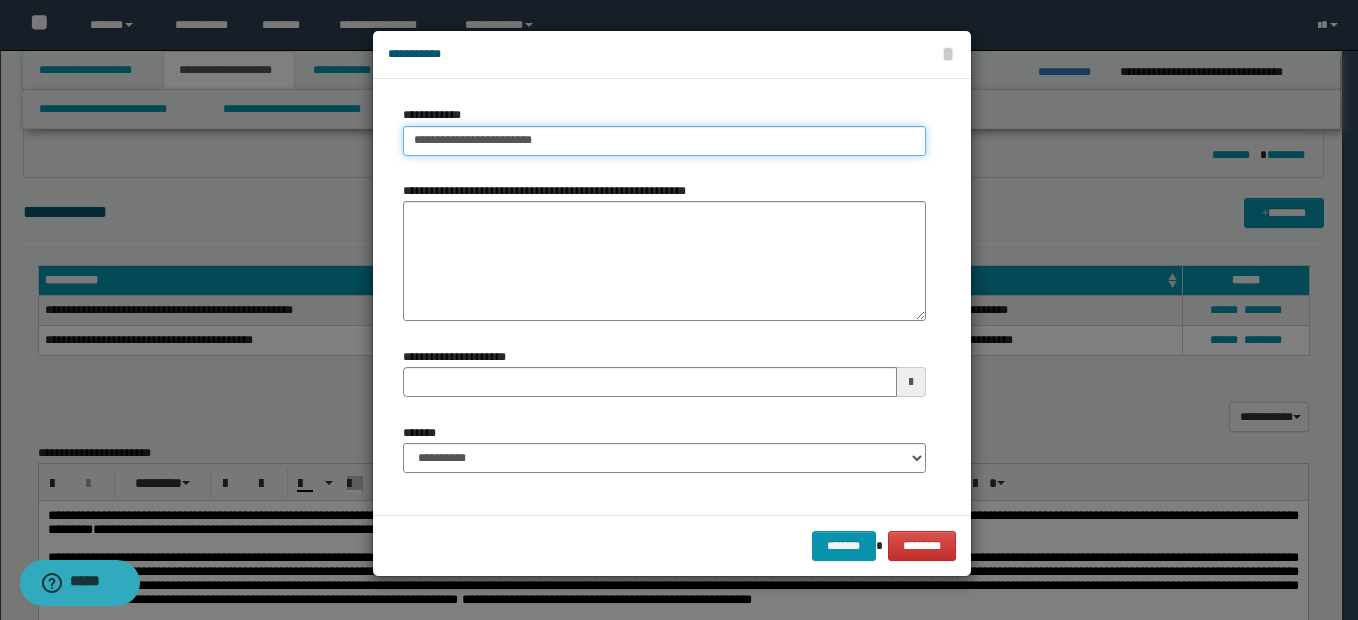 type 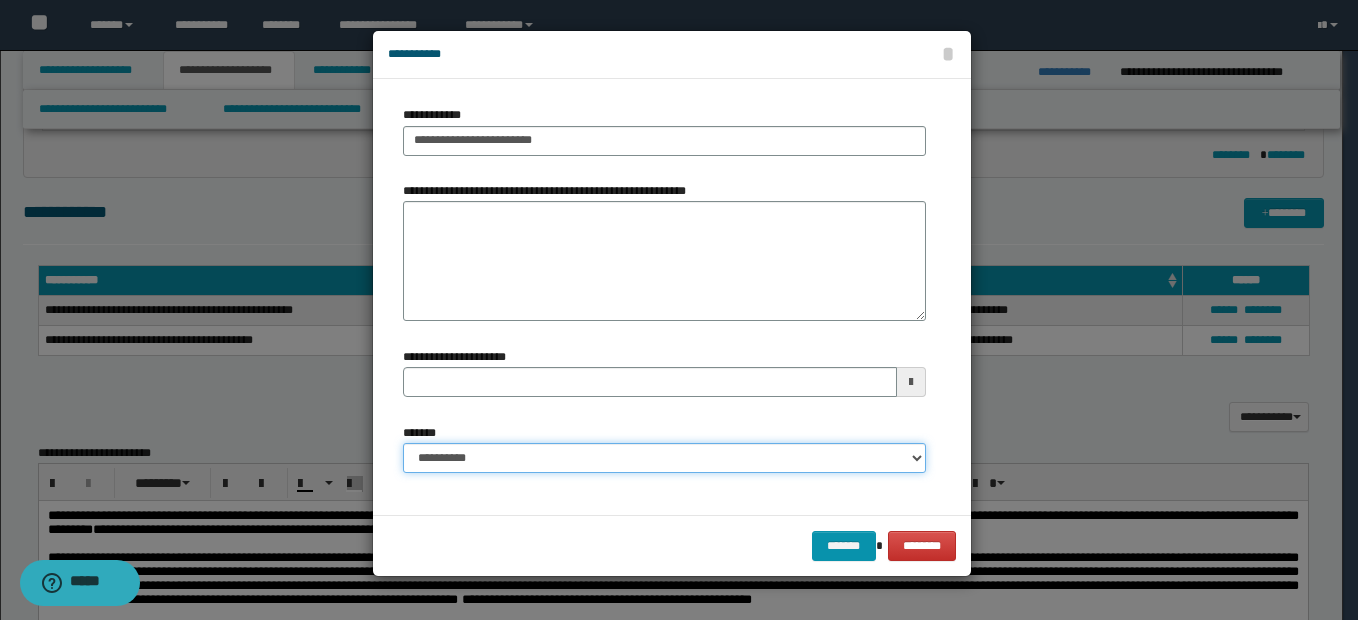 click on "**********" at bounding box center [664, 458] 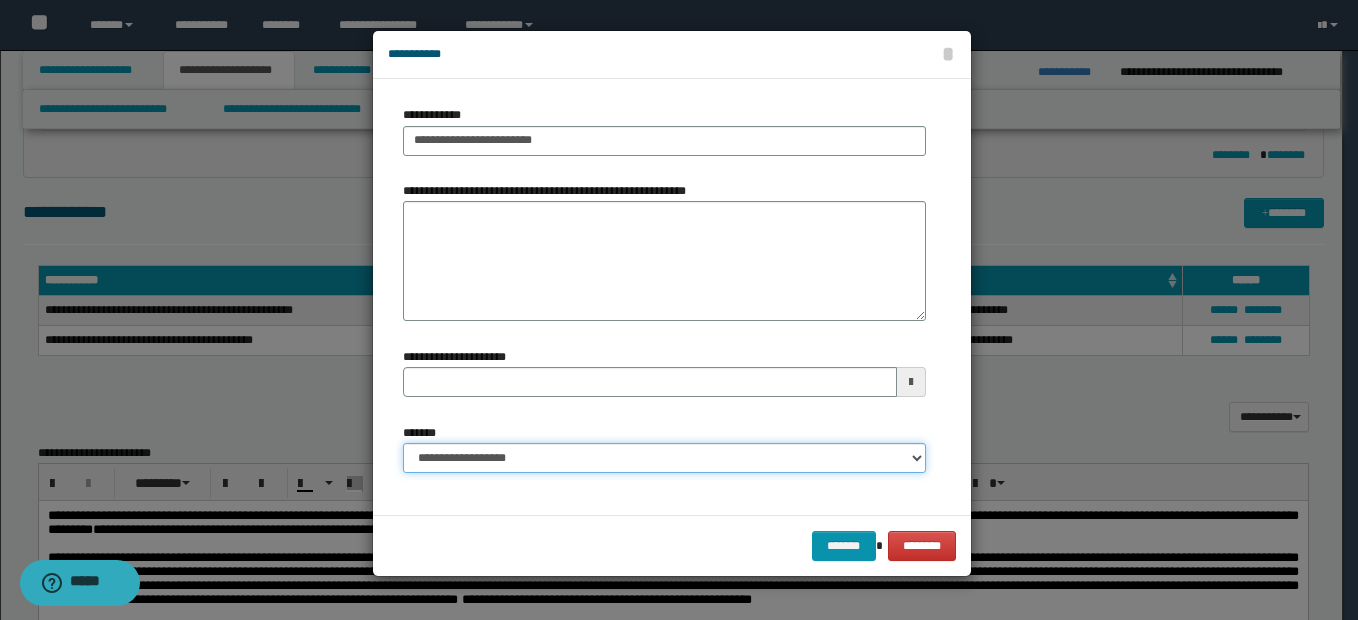 click on "**********" at bounding box center (664, 458) 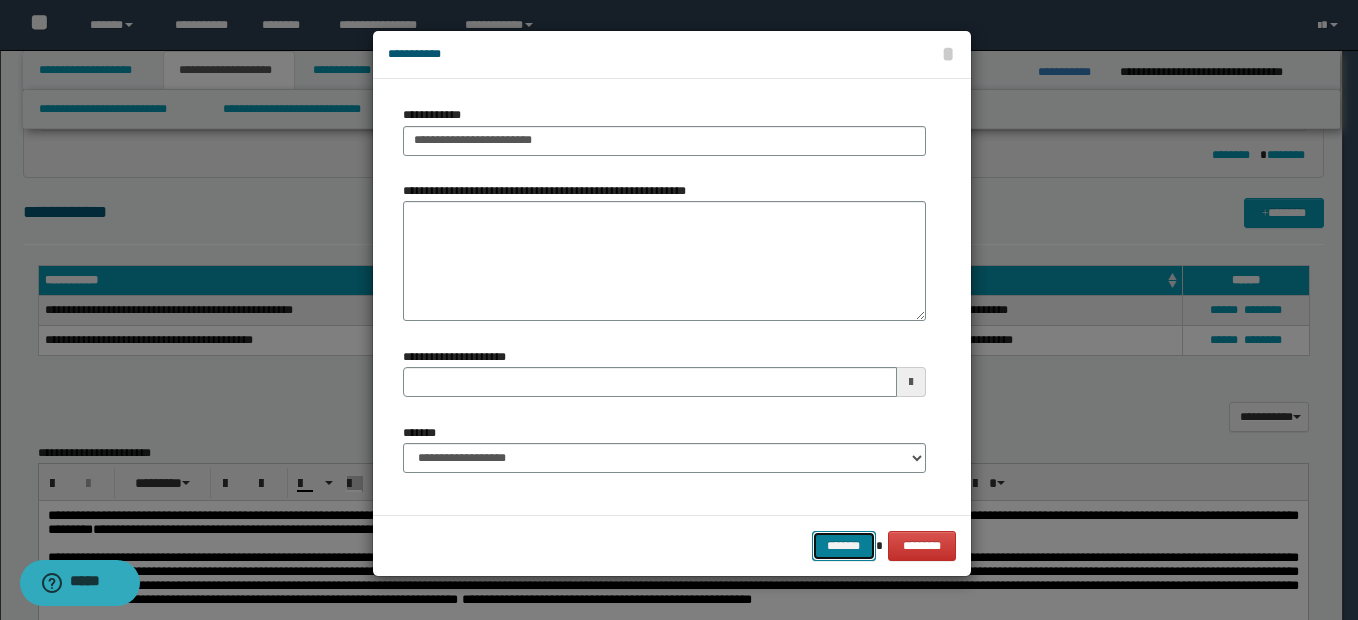 click on "*******" at bounding box center [844, 546] 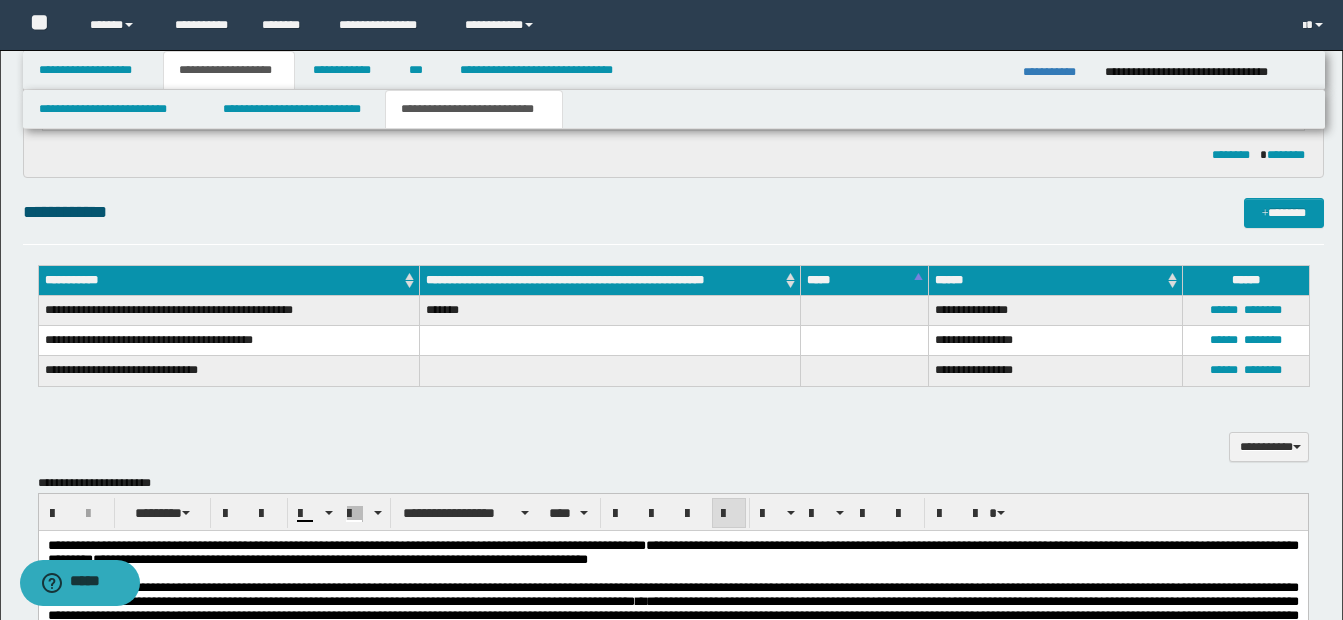 click on "**********" at bounding box center [672, 553] 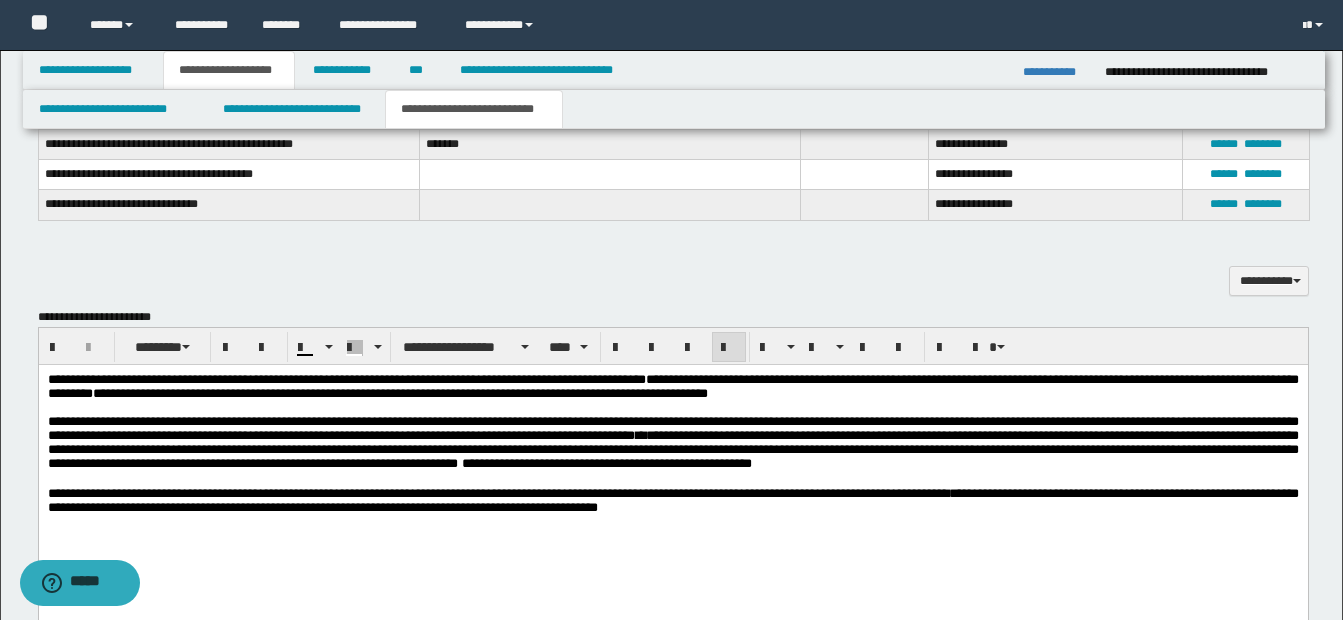 scroll, scrollTop: 1046, scrollLeft: 0, axis: vertical 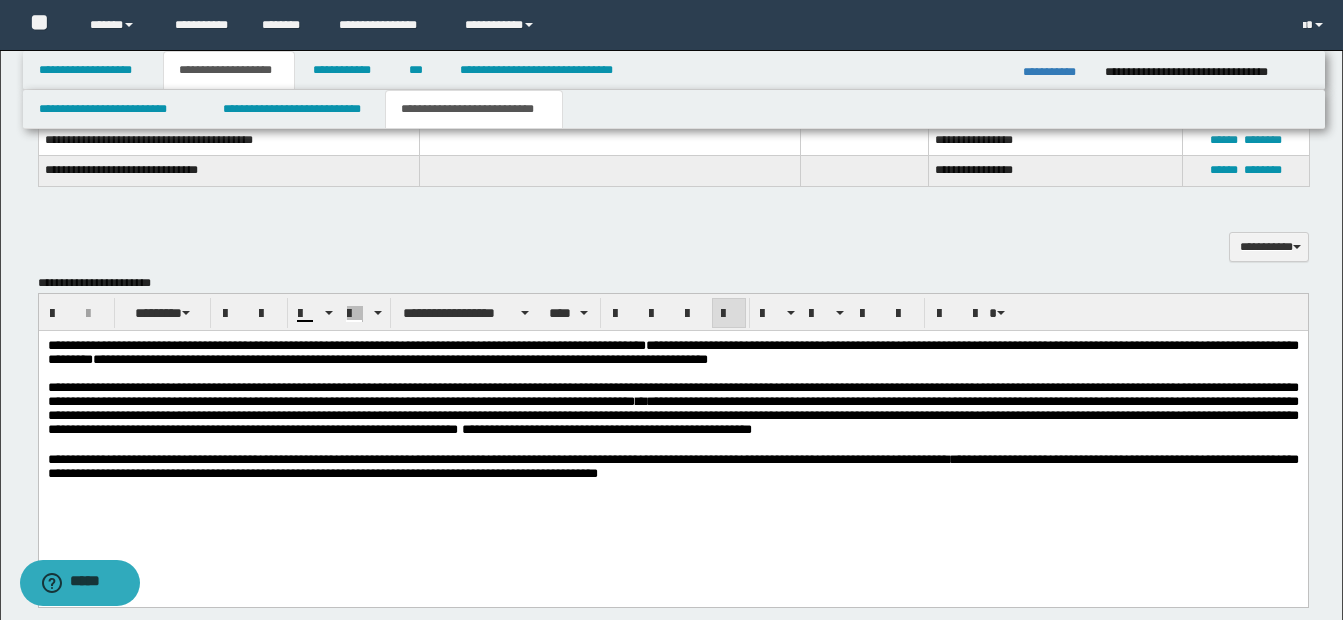 click on "**********" at bounding box center (672, 352) 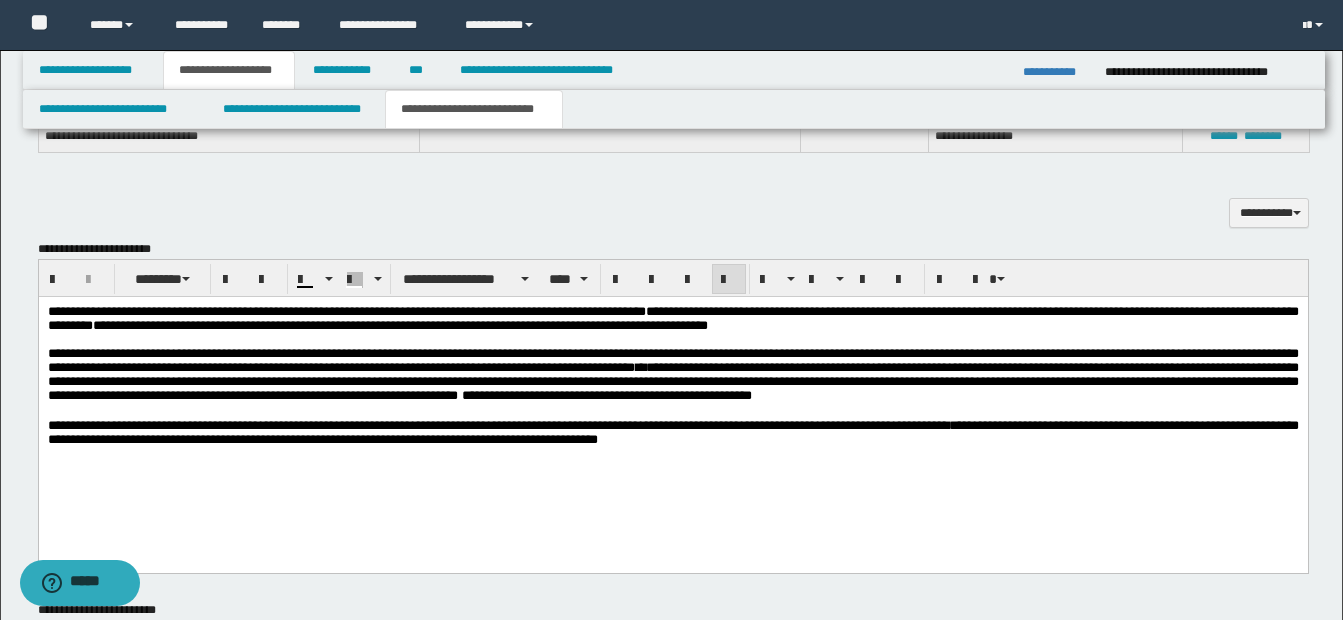 scroll, scrollTop: 1133, scrollLeft: 0, axis: vertical 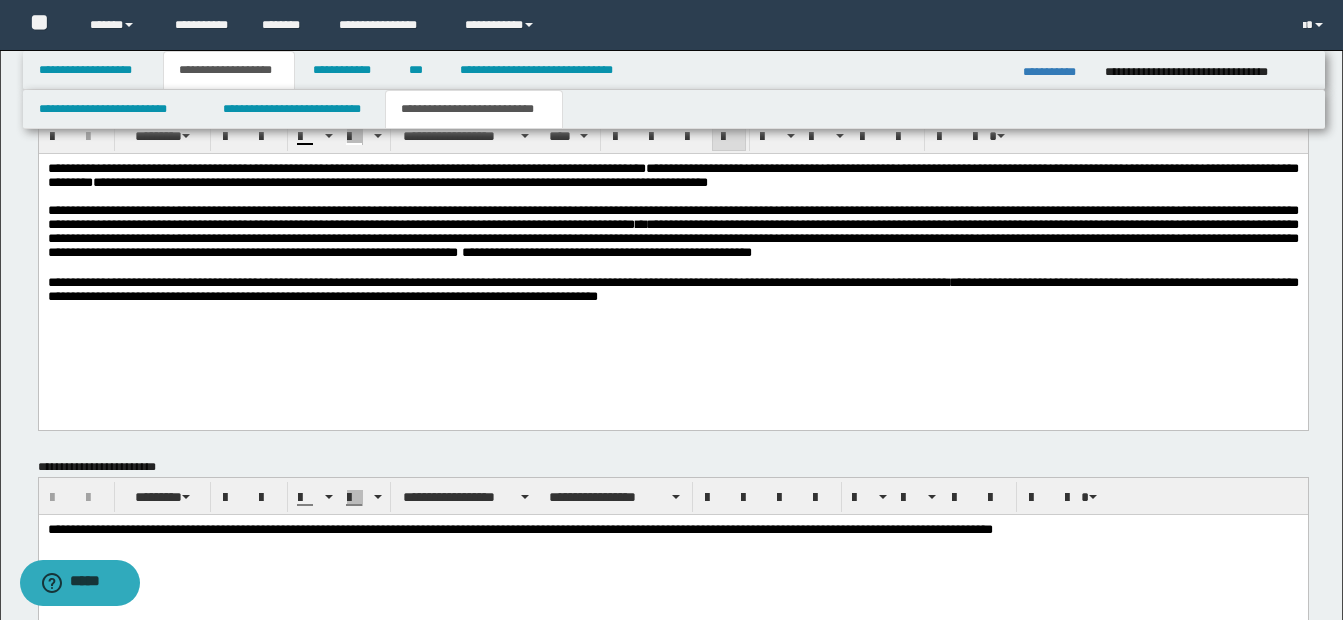 click on "**********" at bounding box center (672, 290) 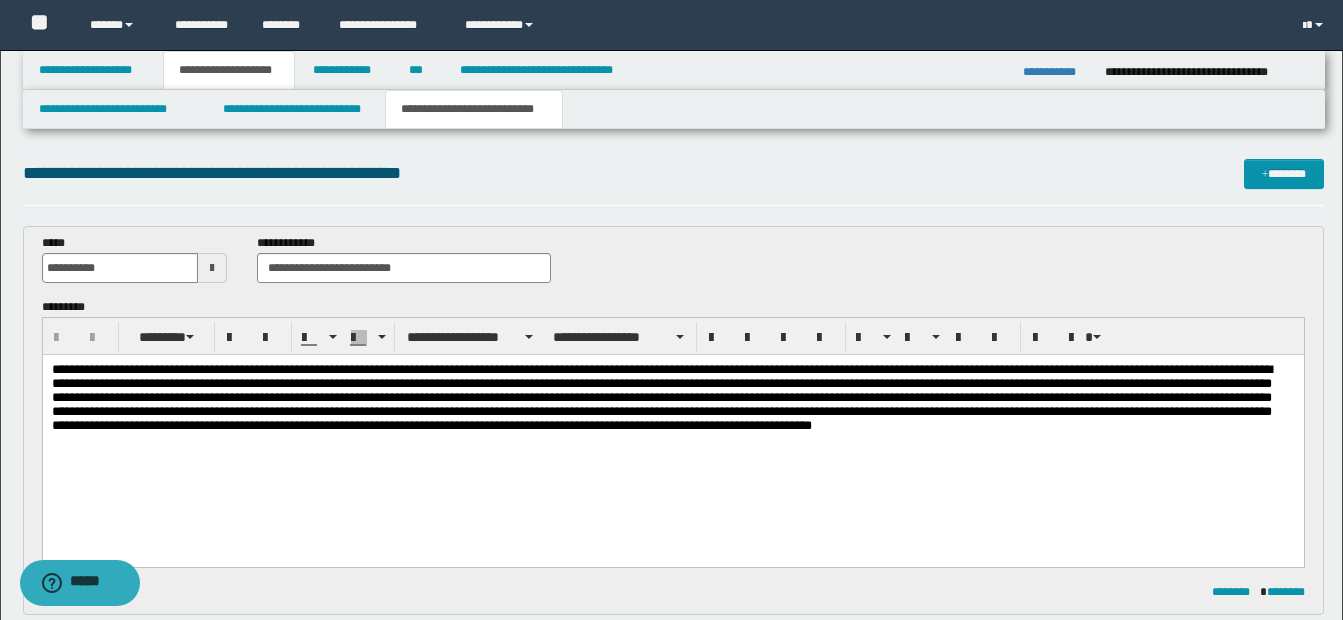 scroll, scrollTop: 265, scrollLeft: 0, axis: vertical 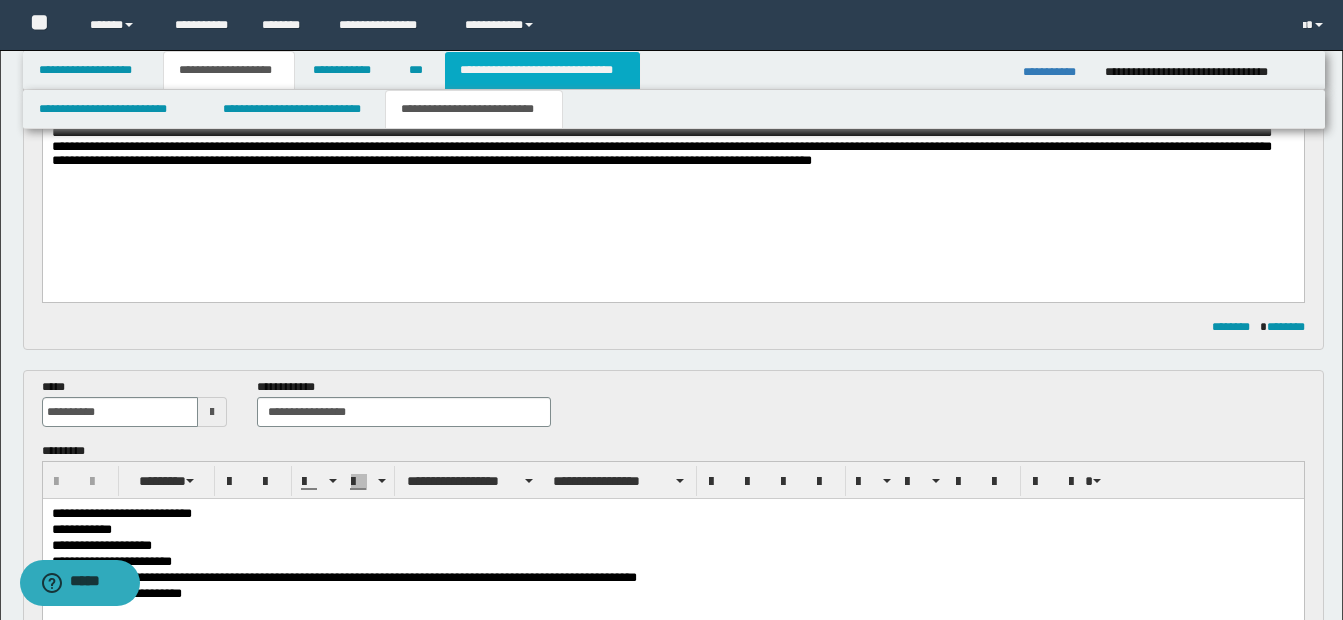 click on "**********" at bounding box center (542, 70) 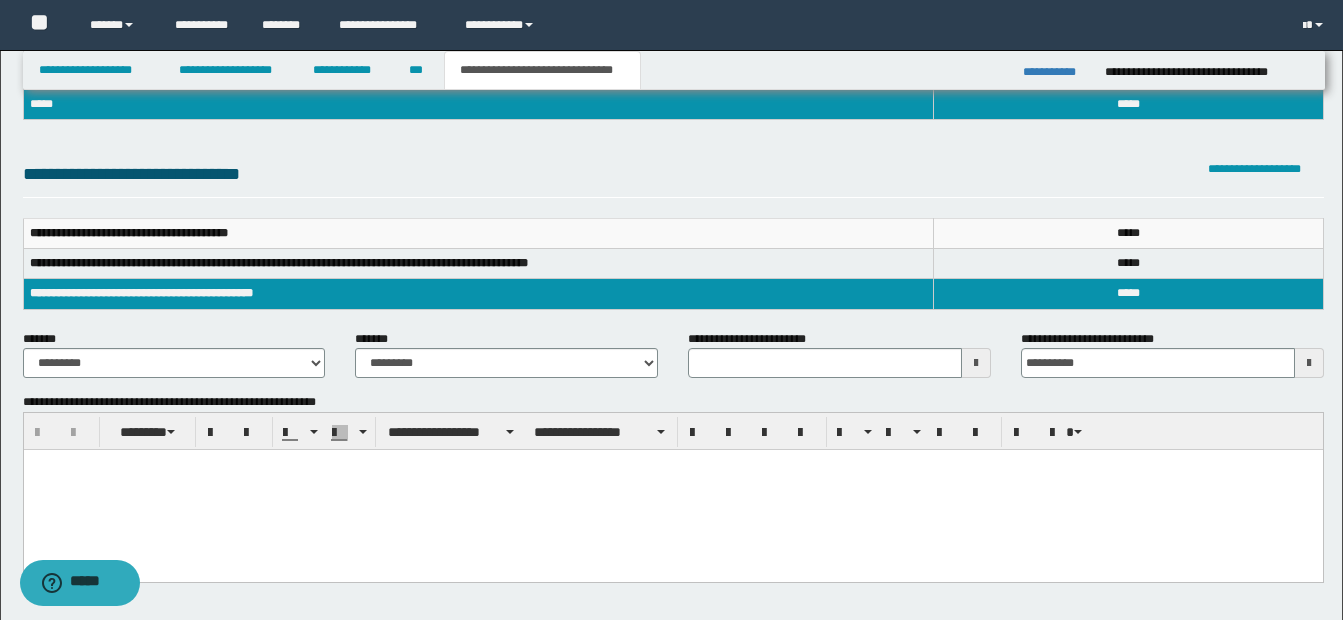 scroll, scrollTop: 186, scrollLeft: 0, axis: vertical 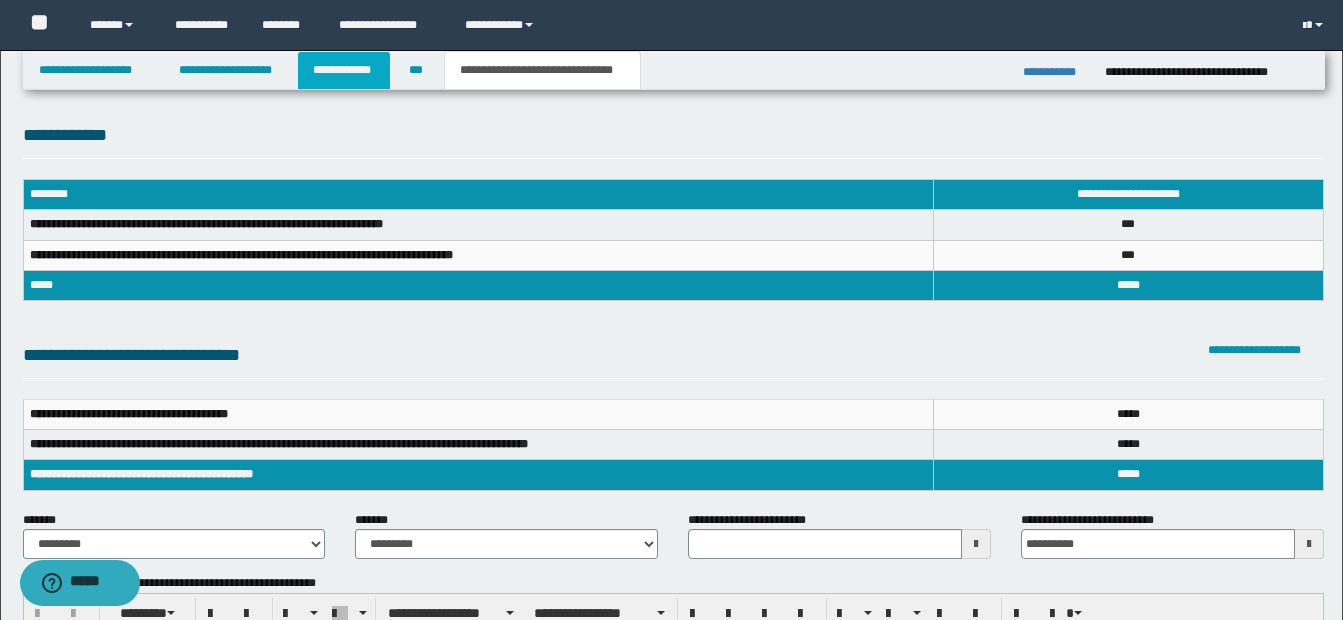 click on "**********" at bounding box center [344, 70] 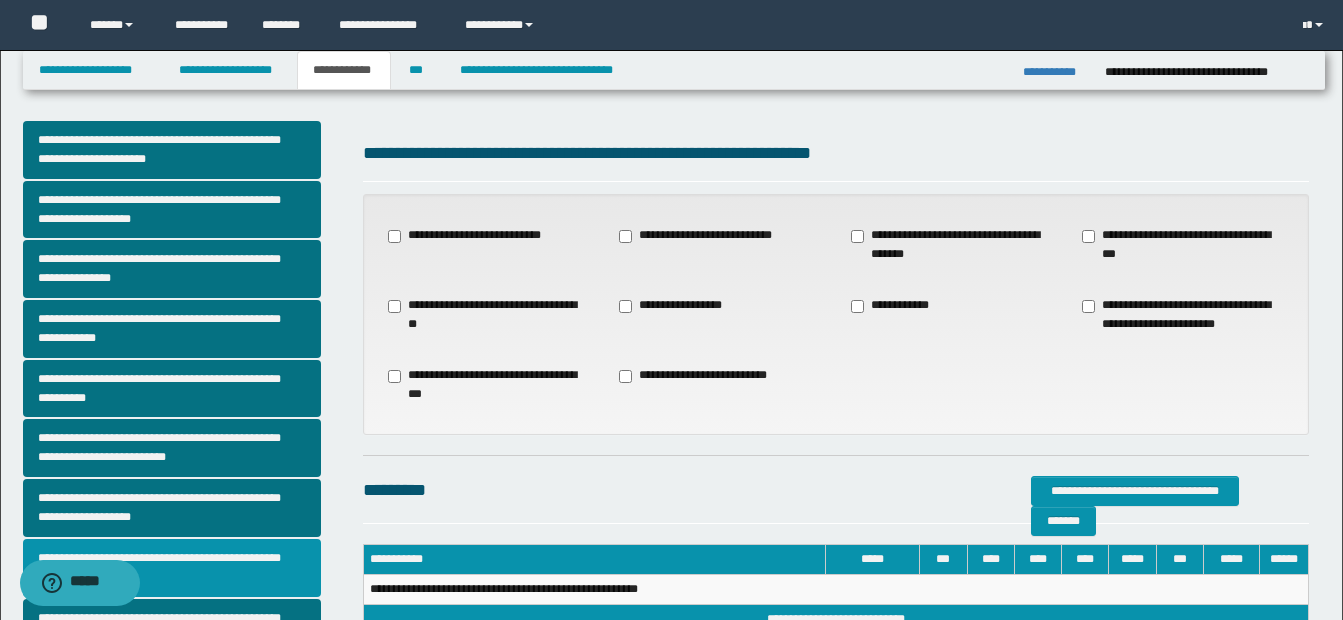 click on "**********" at bounding box center [172, 568] 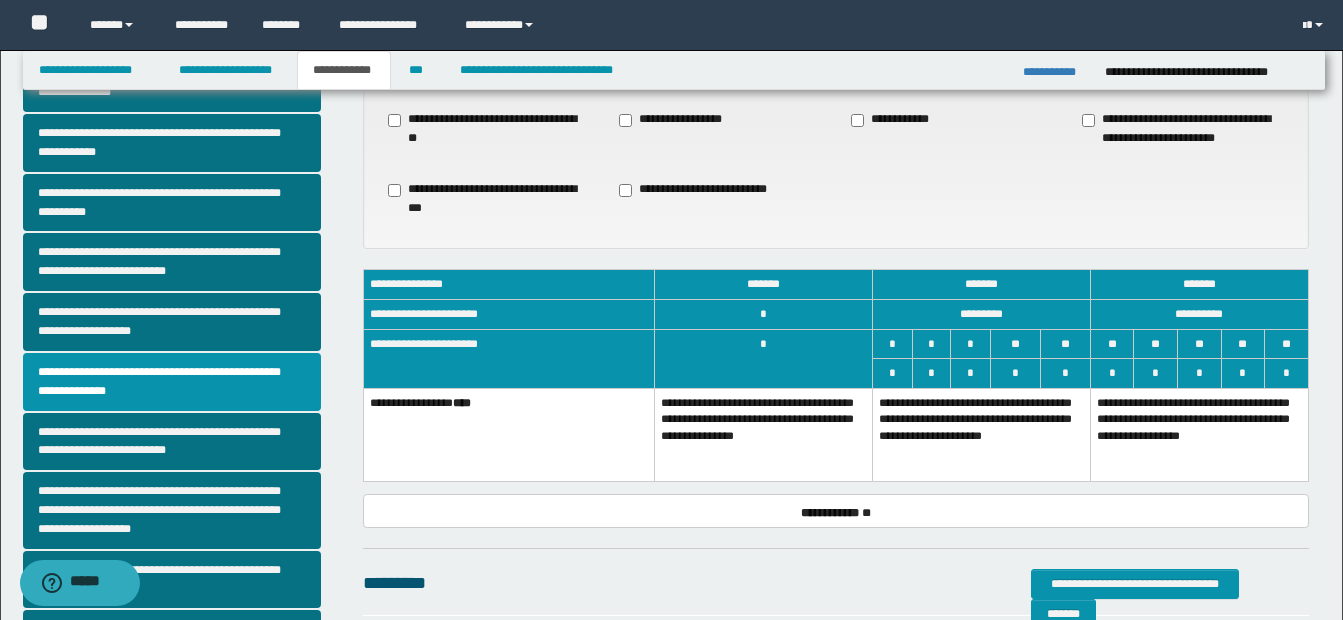 scroll, scrollTop: 207, scrollLeft: 0, axis: vertical 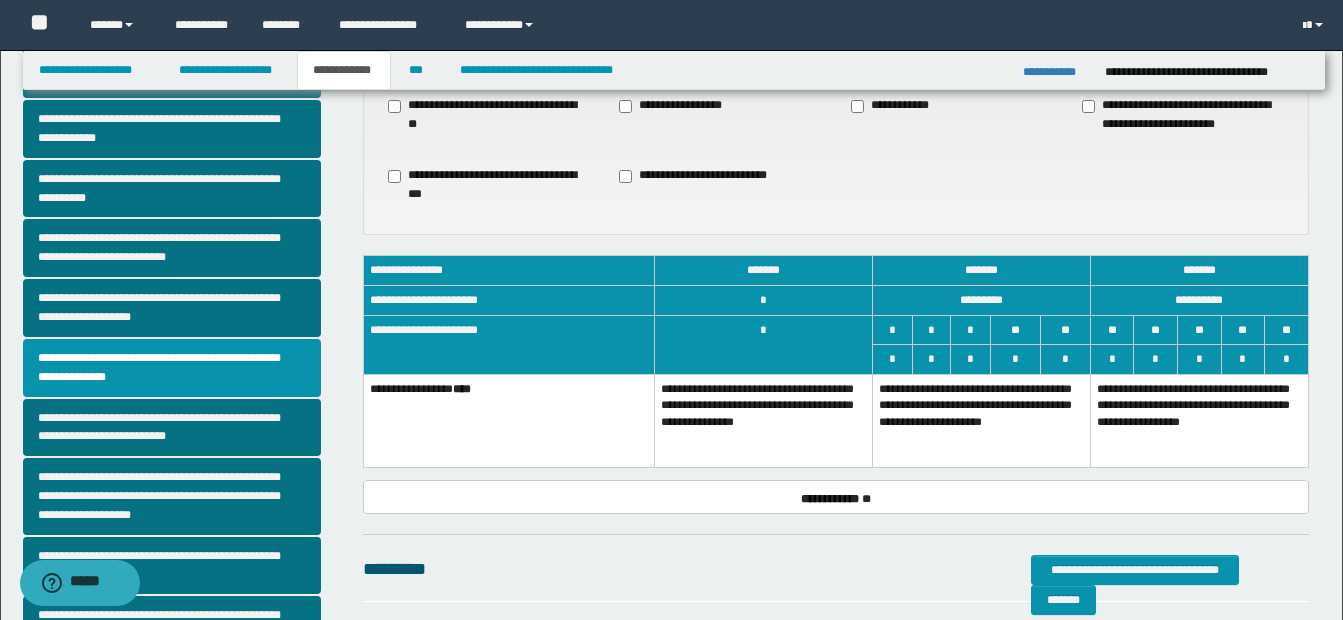 click on "**********" at bounding box center (981, 420) 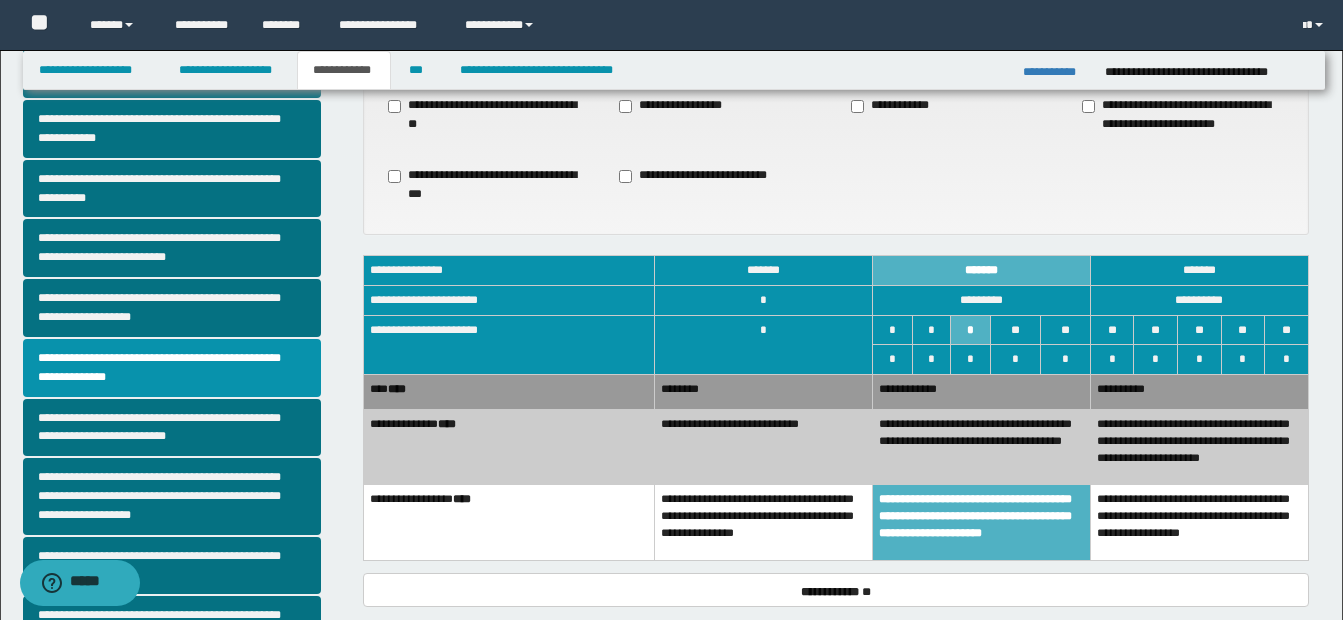 click on "**********" at bounding box center [763, 447] 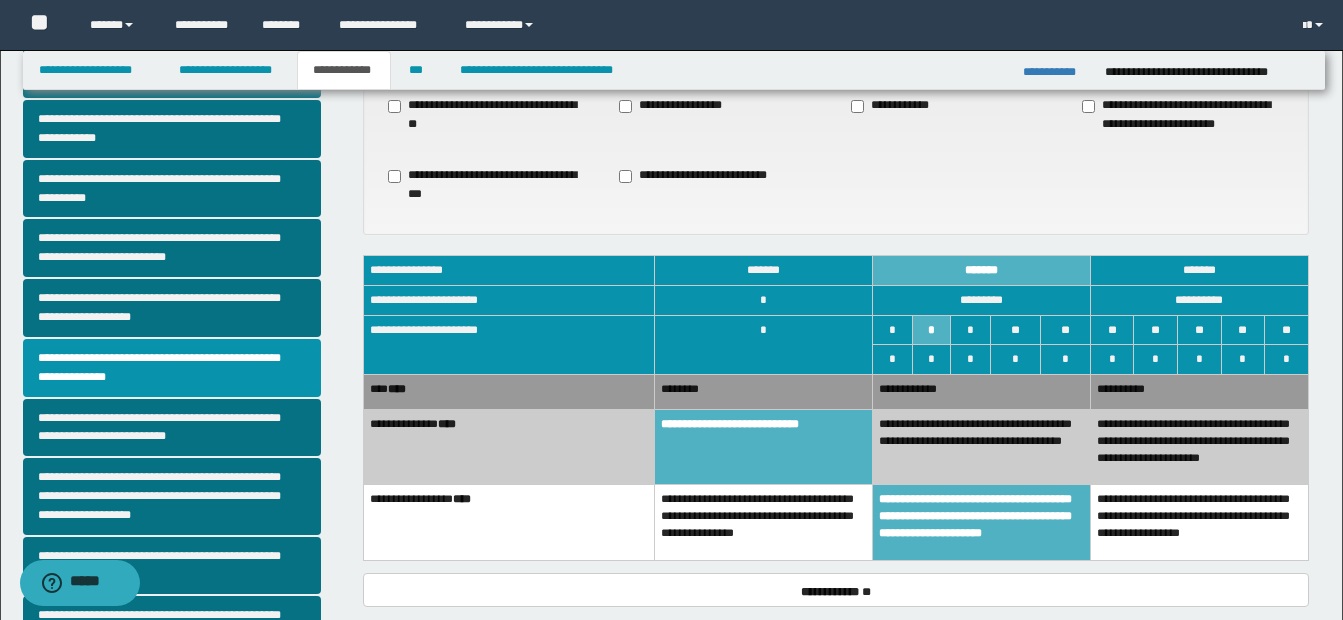 click on "**********" at bounding box center [981, 391] 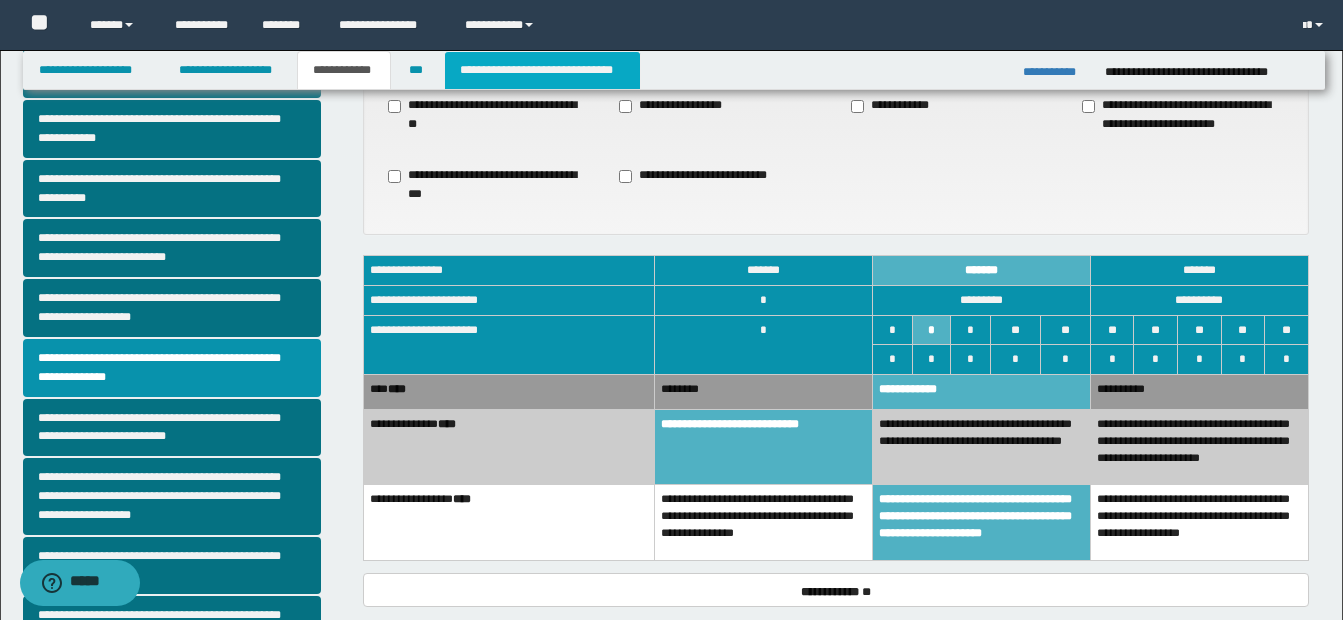 click on "**********" at bounding box center (542, 70) 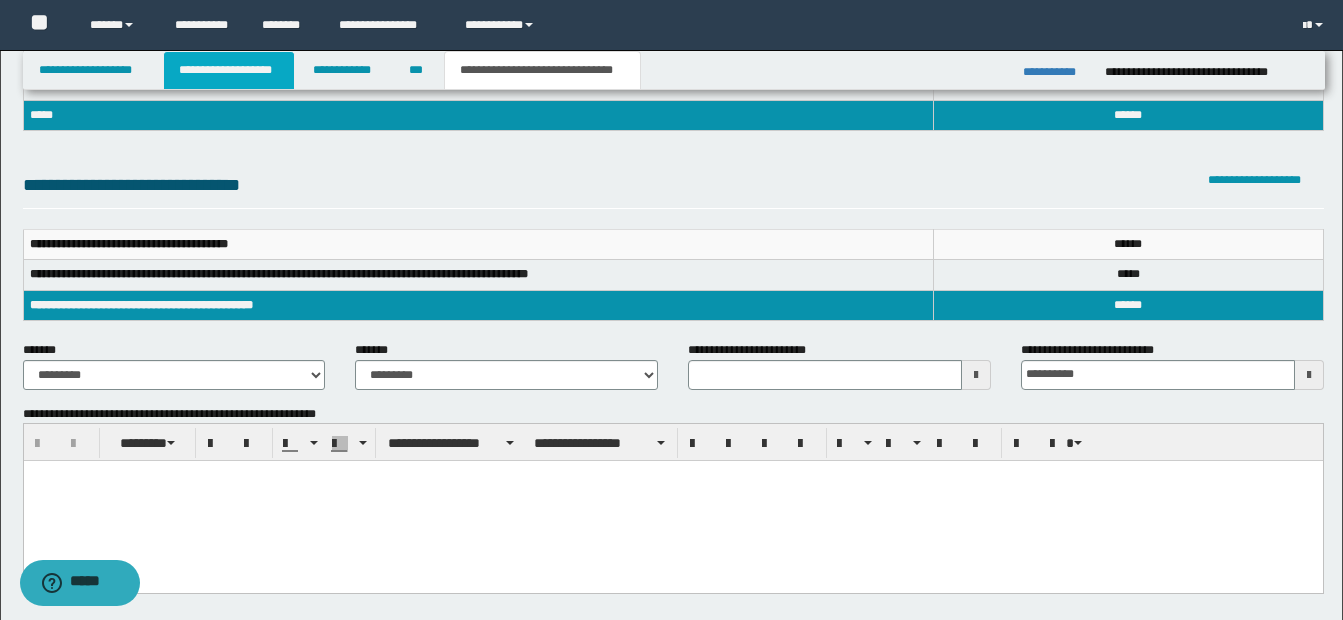 click on "**********" at bounding box center [229, 70] 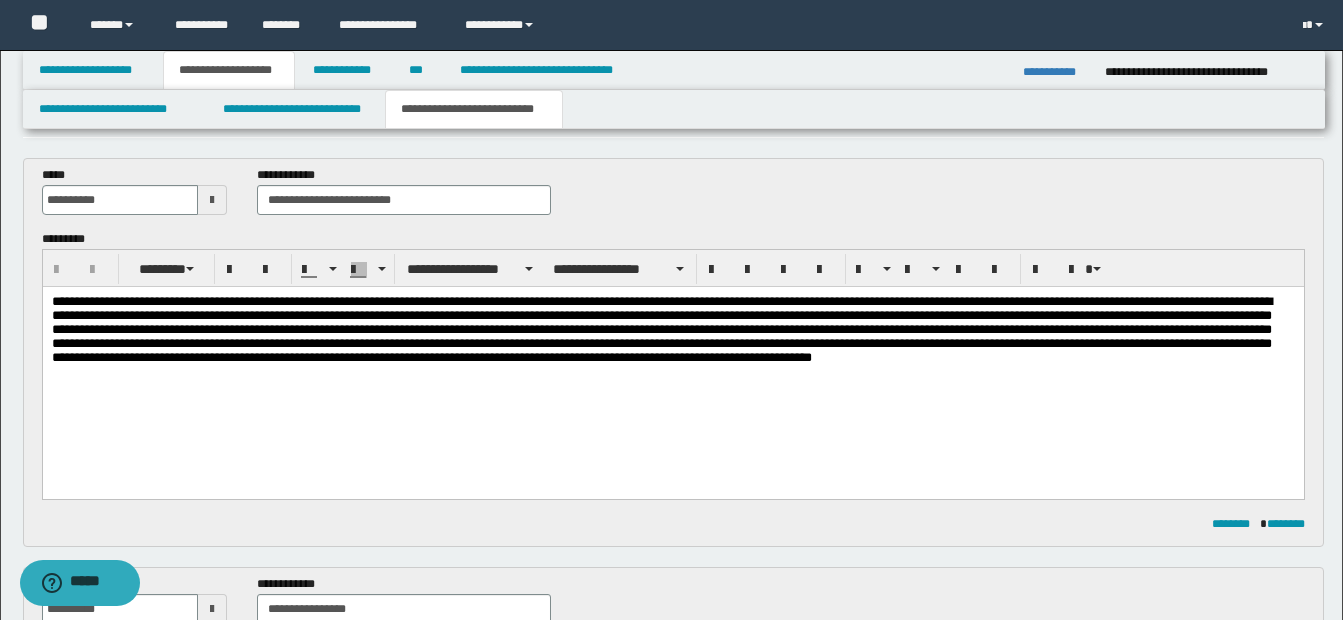 scroll, scrollTop: 0, scrollLeft: 0, axis: both 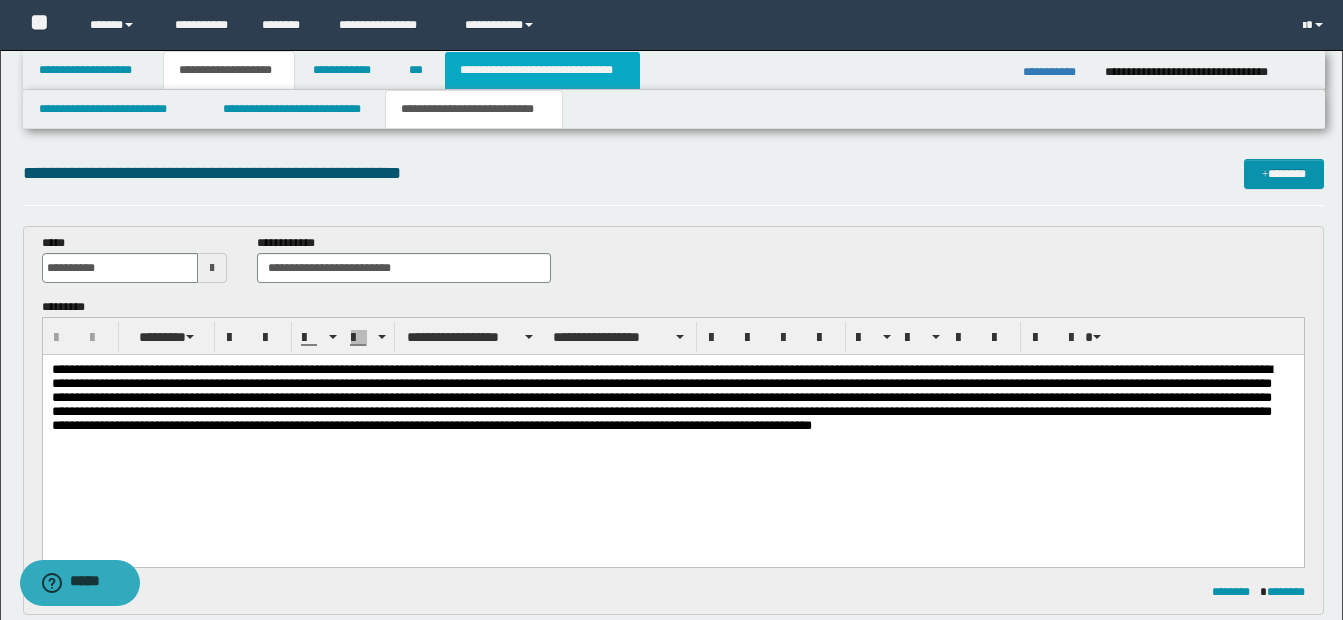 click on "**********" at bounding box center (542, 70) 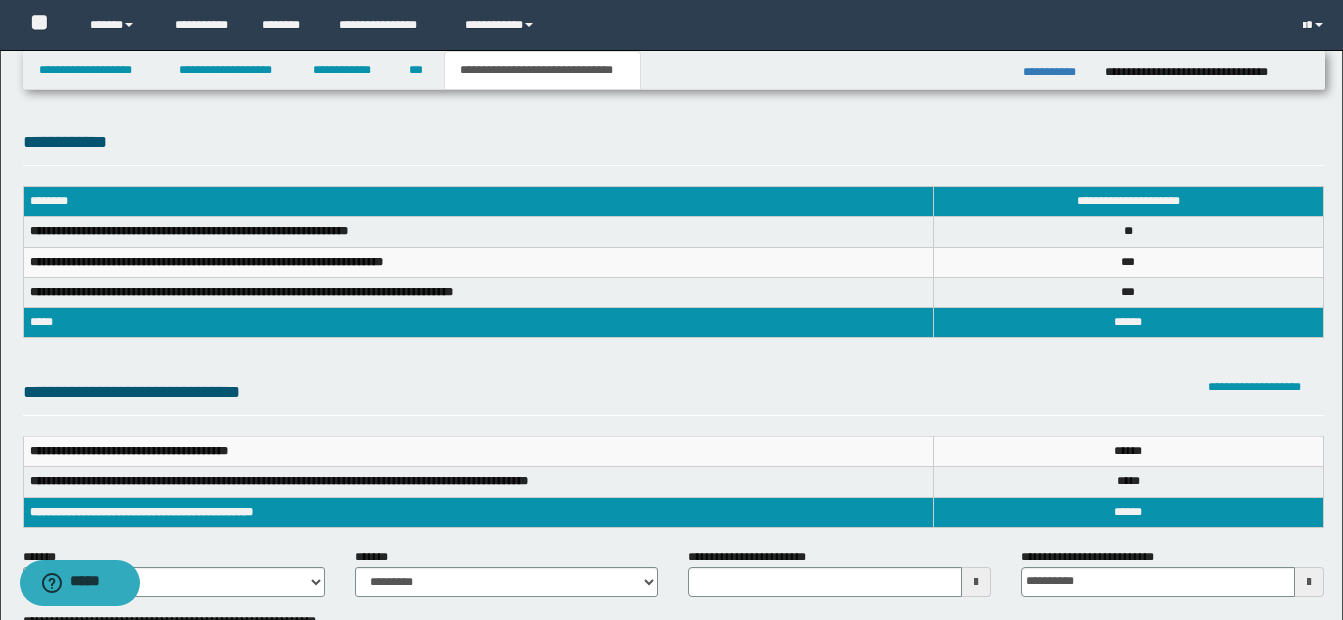click at bounding box center (976, 582) 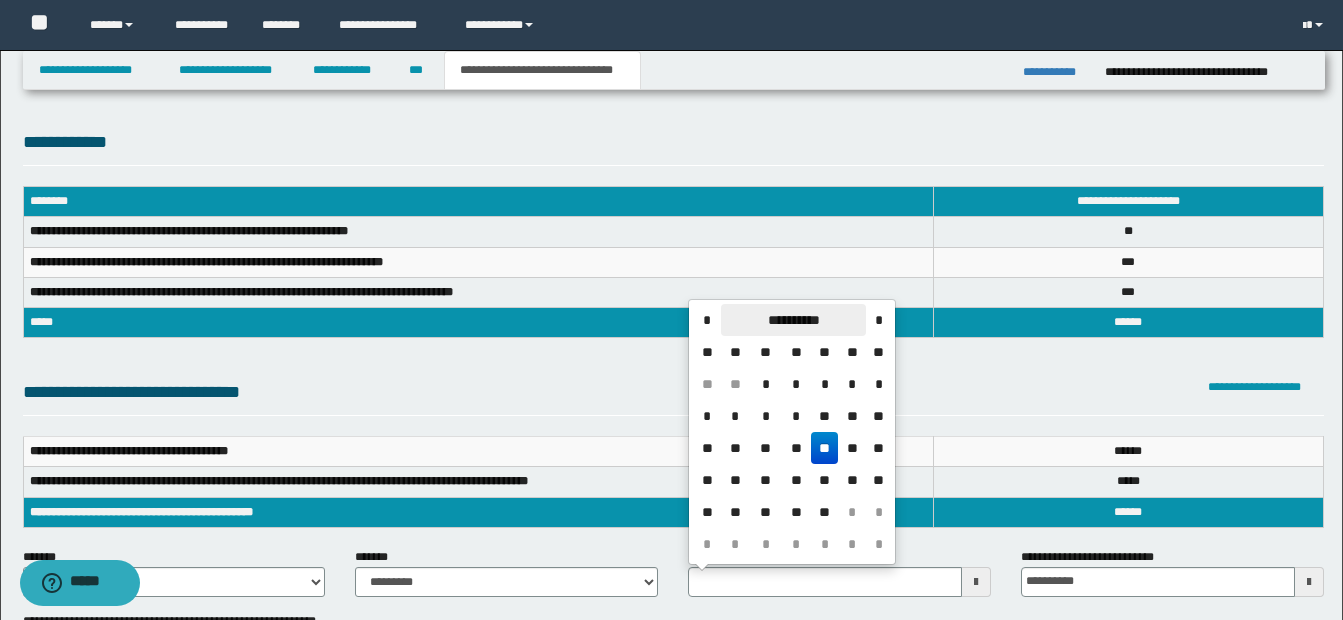 click on "**********" at bounding box center (793, 320) 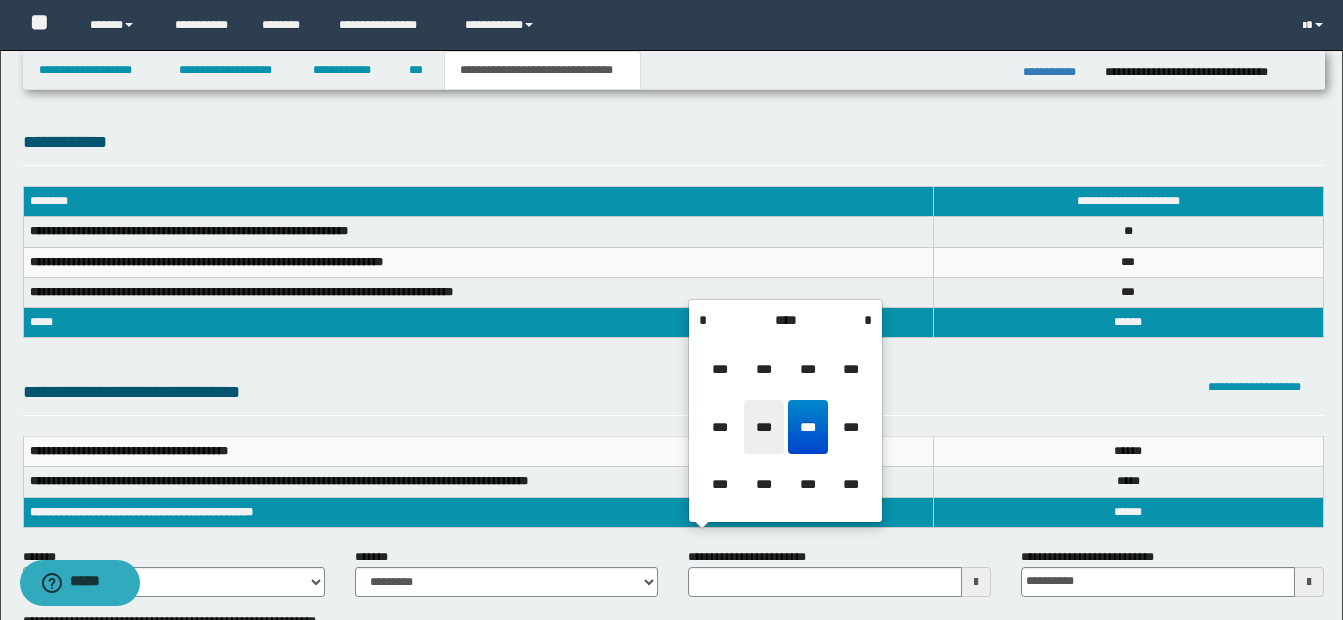 click on "***" at bounding box center [764, 427] 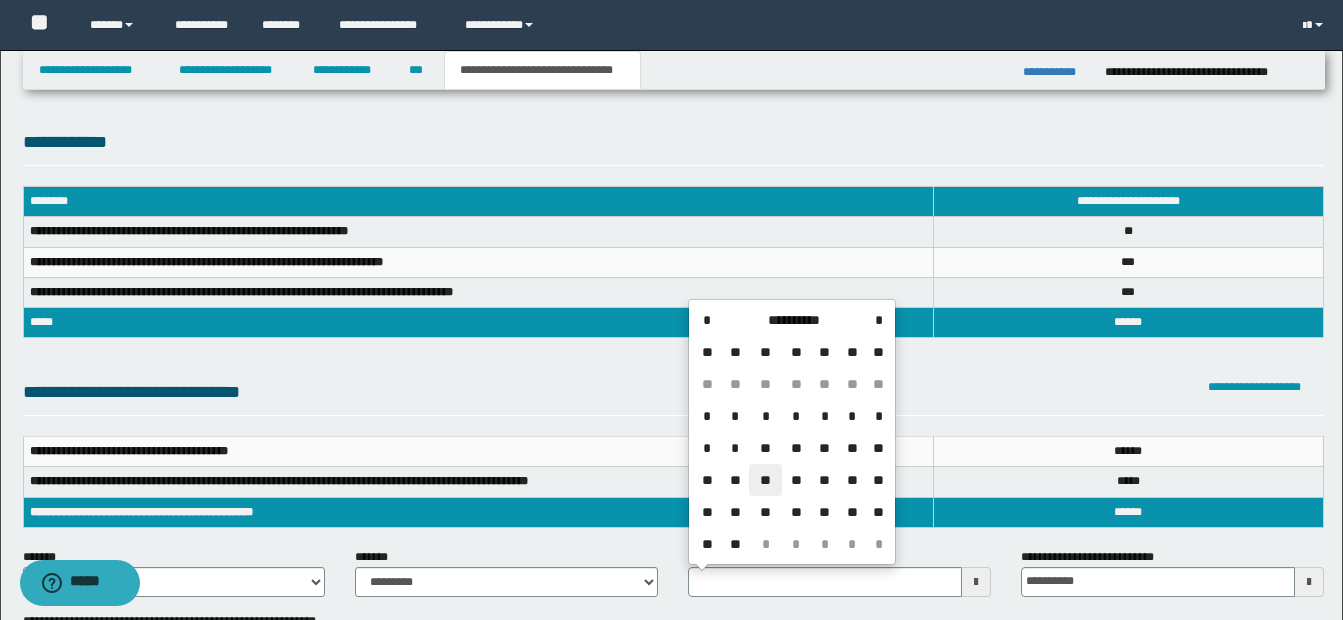 click on "**" at bounding box center (765, 480) 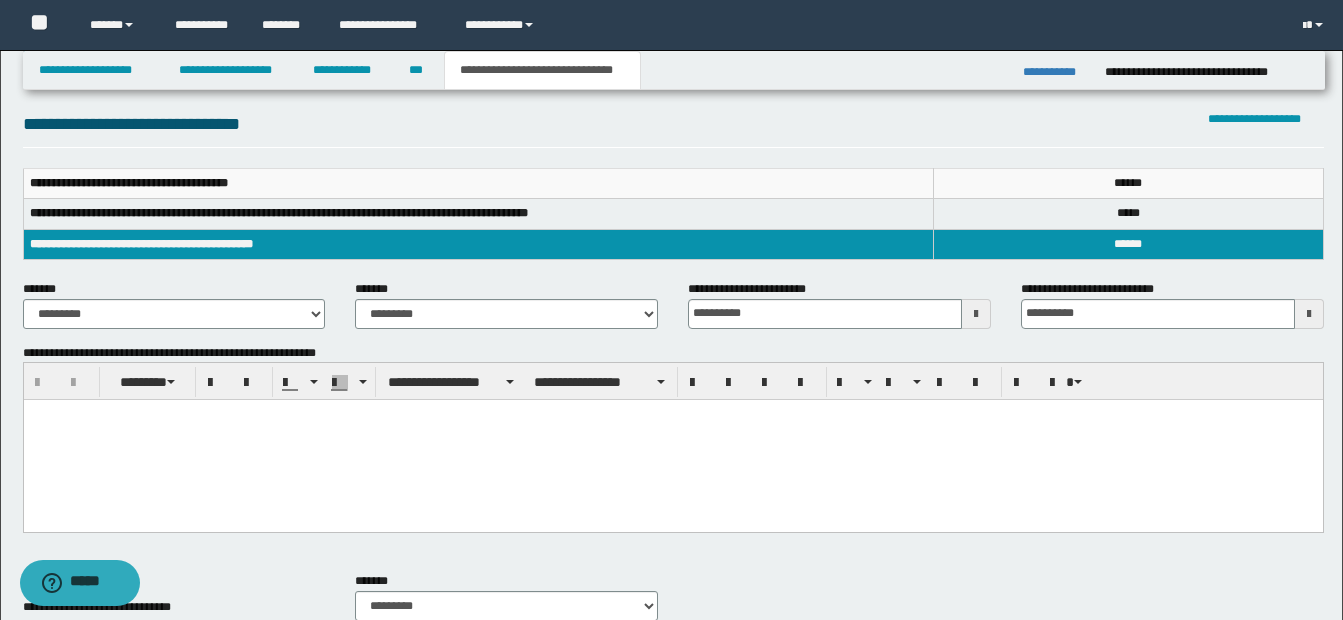 scroll, scrollTop: 286, scrollLeft: 0, axis: vertical 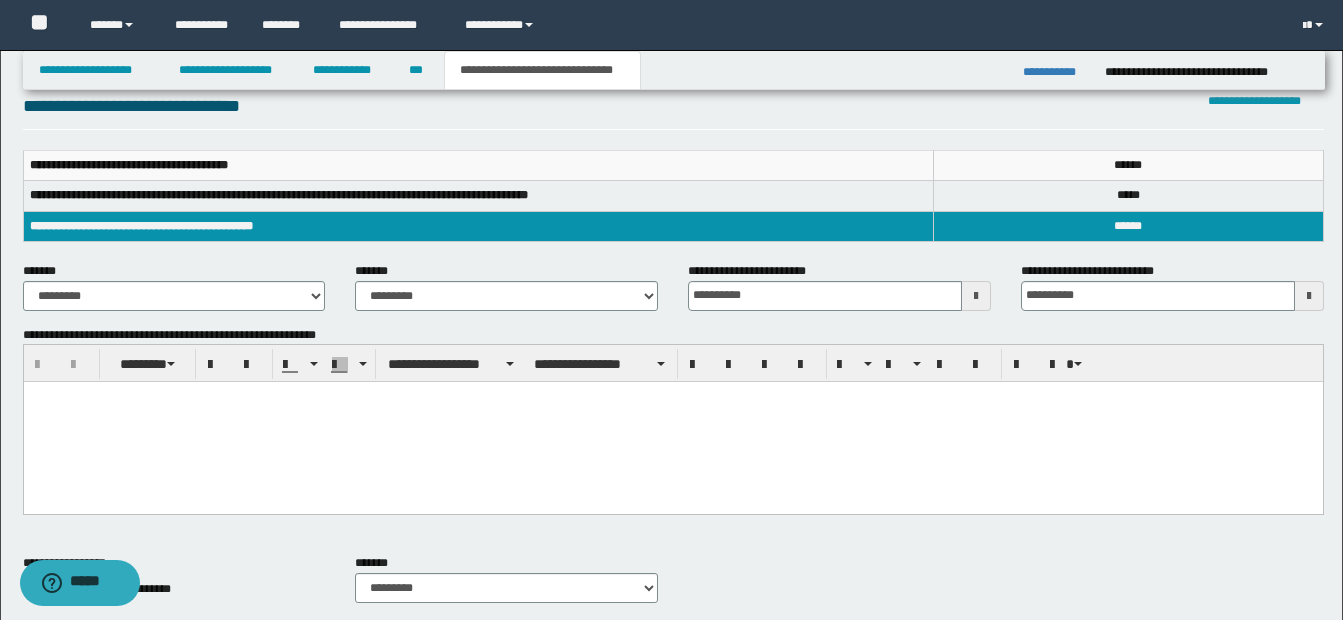 click at bounding box center (672, 422) 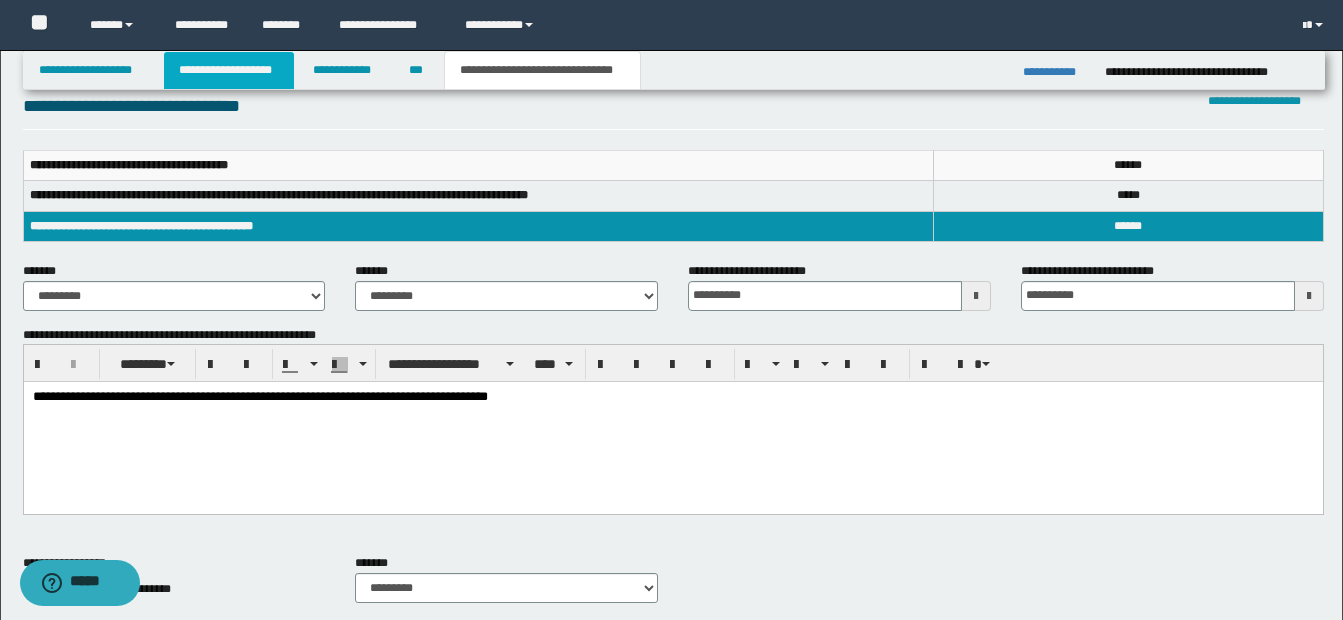 click on "**********" at bounding box center (229, 70) 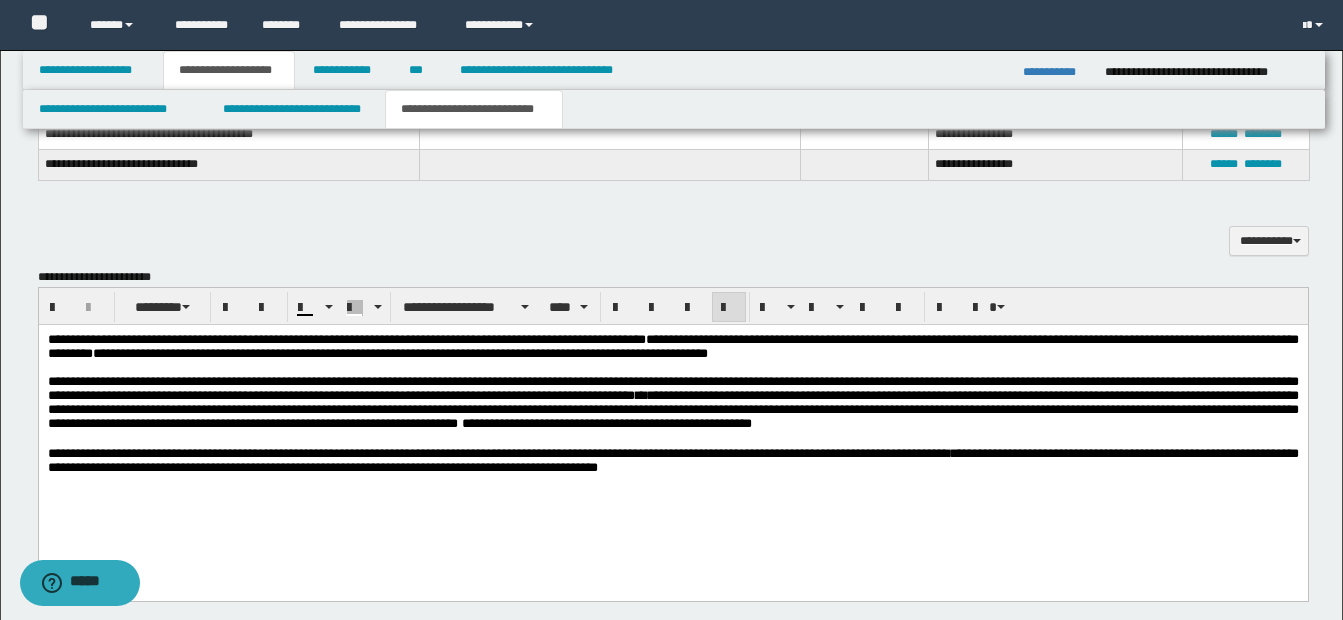 scroll, scrollTop: 1068, scrollLeft: 0, axis: vertical 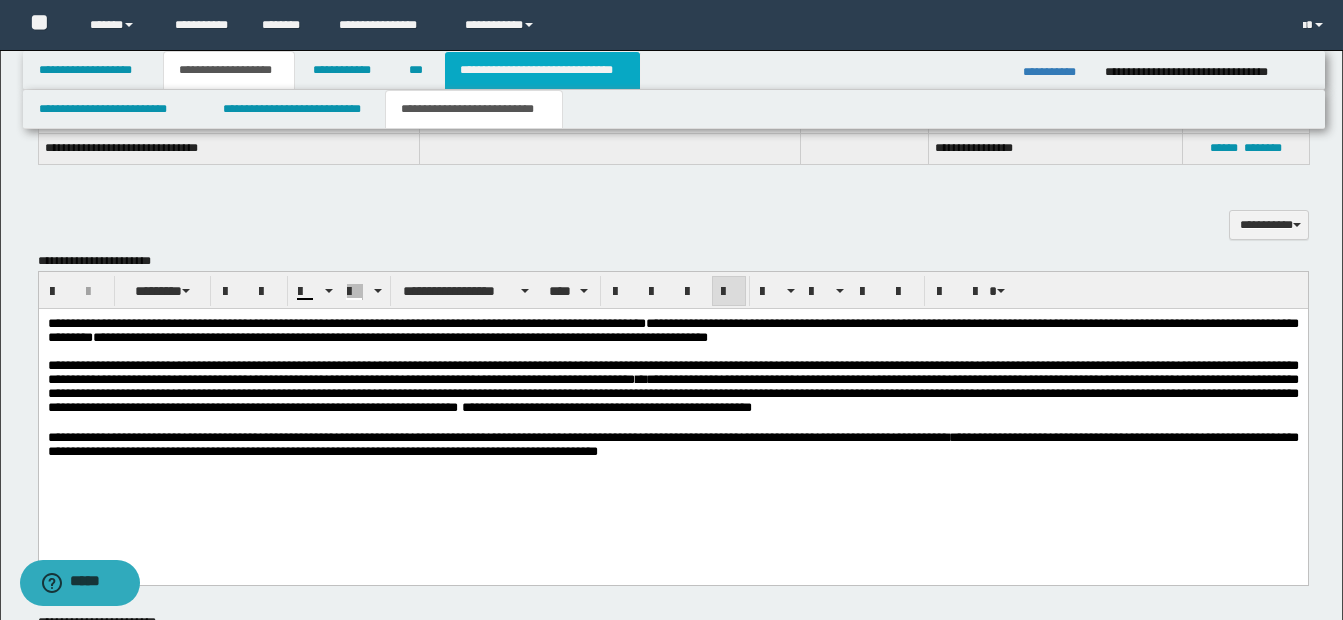 click on "**********" at bounding box center [542, 70] 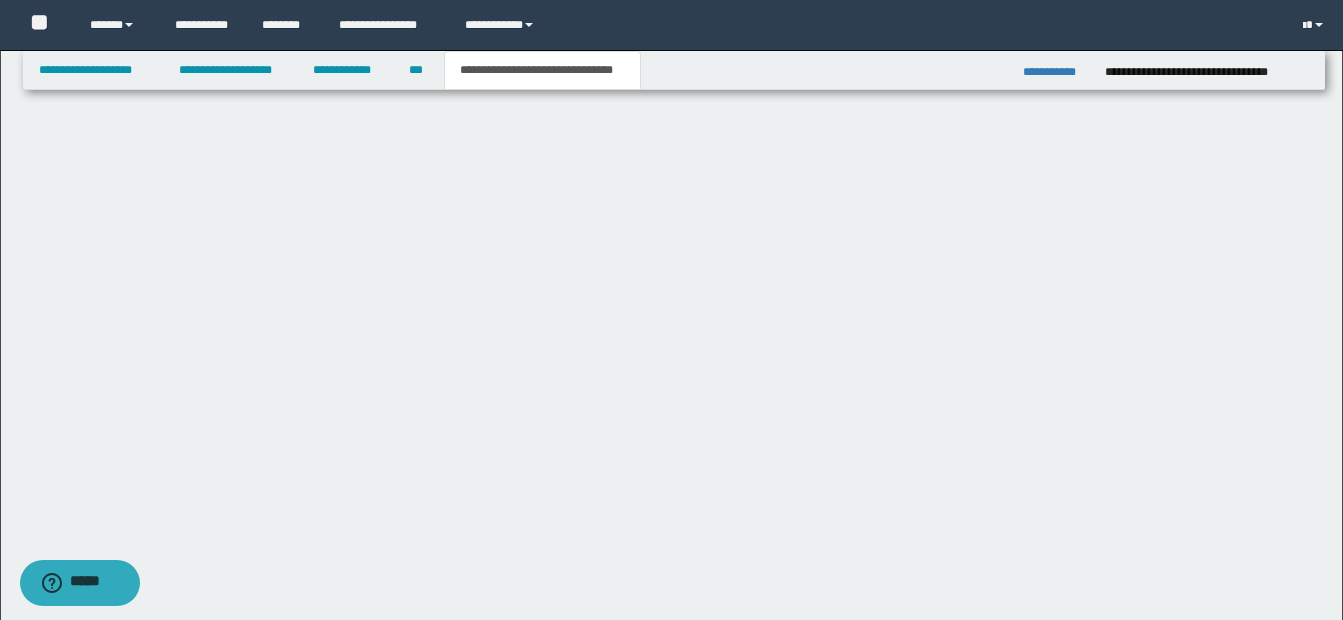 scroll, scrollTop: 873, scrollLeft: 0, axis: vertical 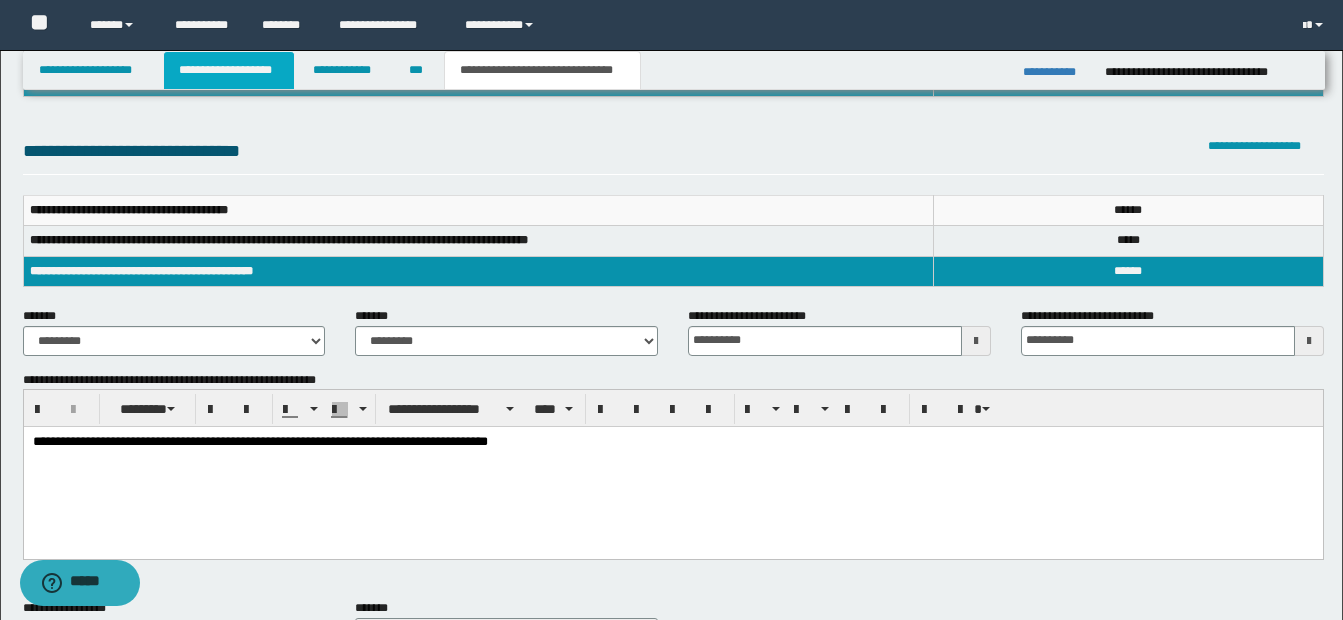 click on "**********" at bounding box center [229, 70] 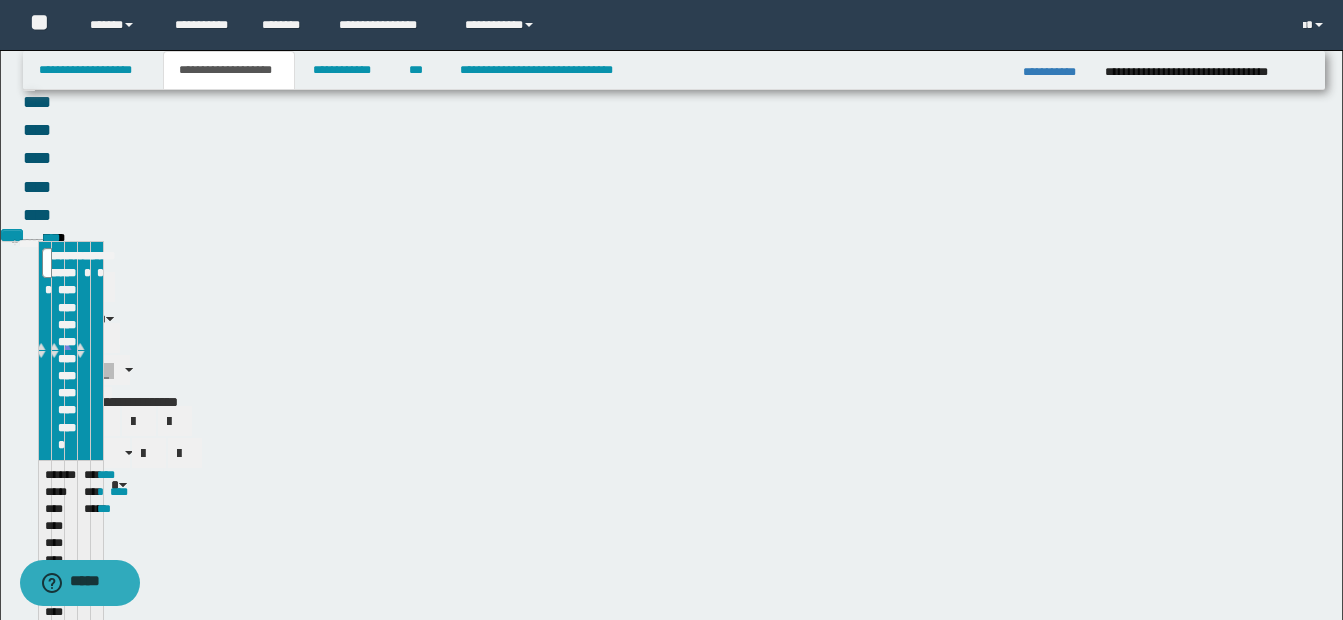 scroll, scrollTop: 272, scrollLeft: 0, axis: vertical 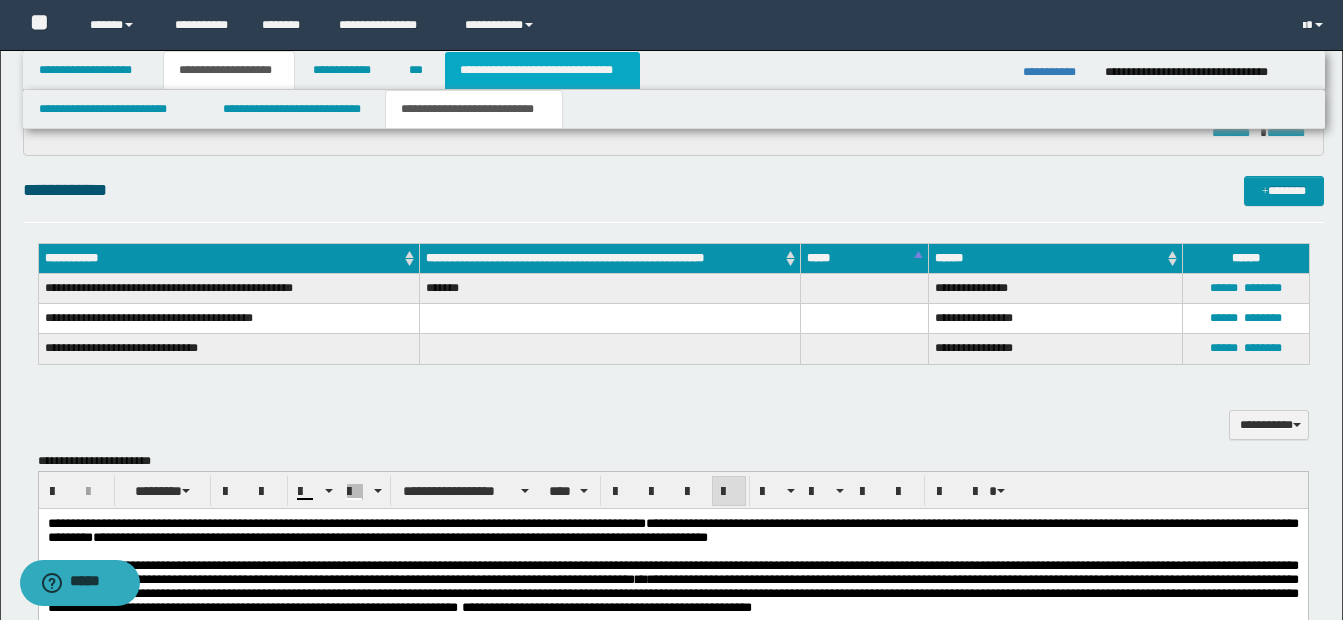 click on "**********" at bounding box center [542, 70] 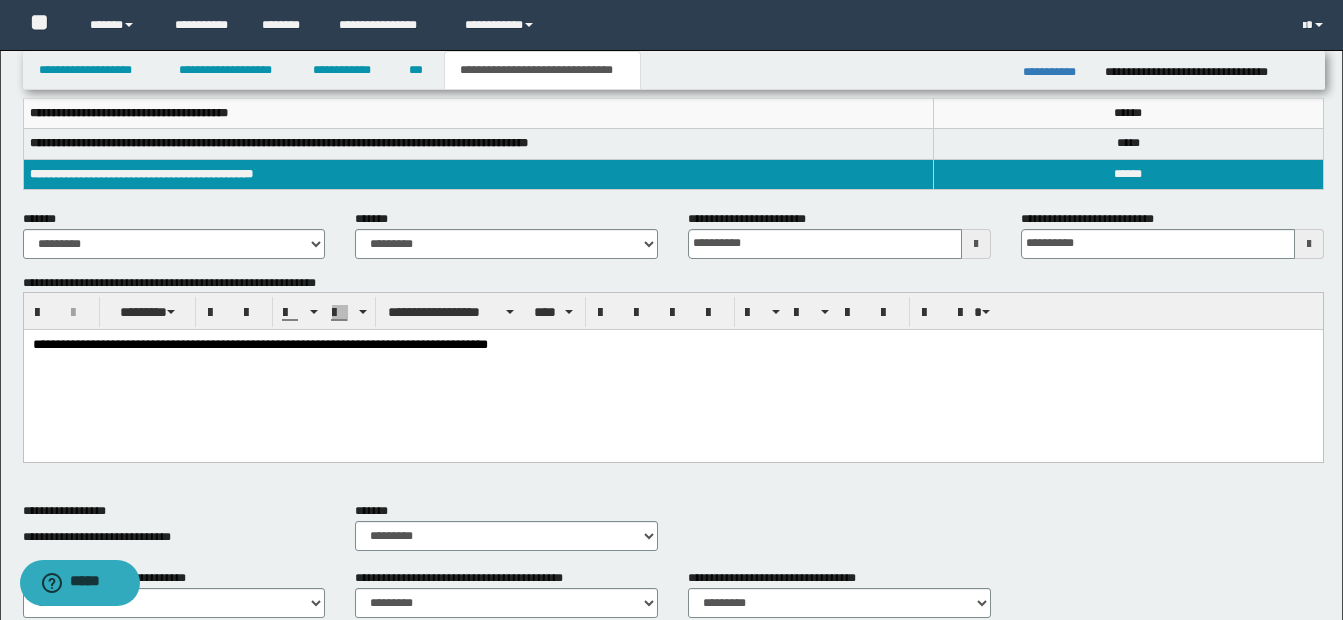 scroll, scrollTop: 336, scrollLeft: 0, axis: vertical 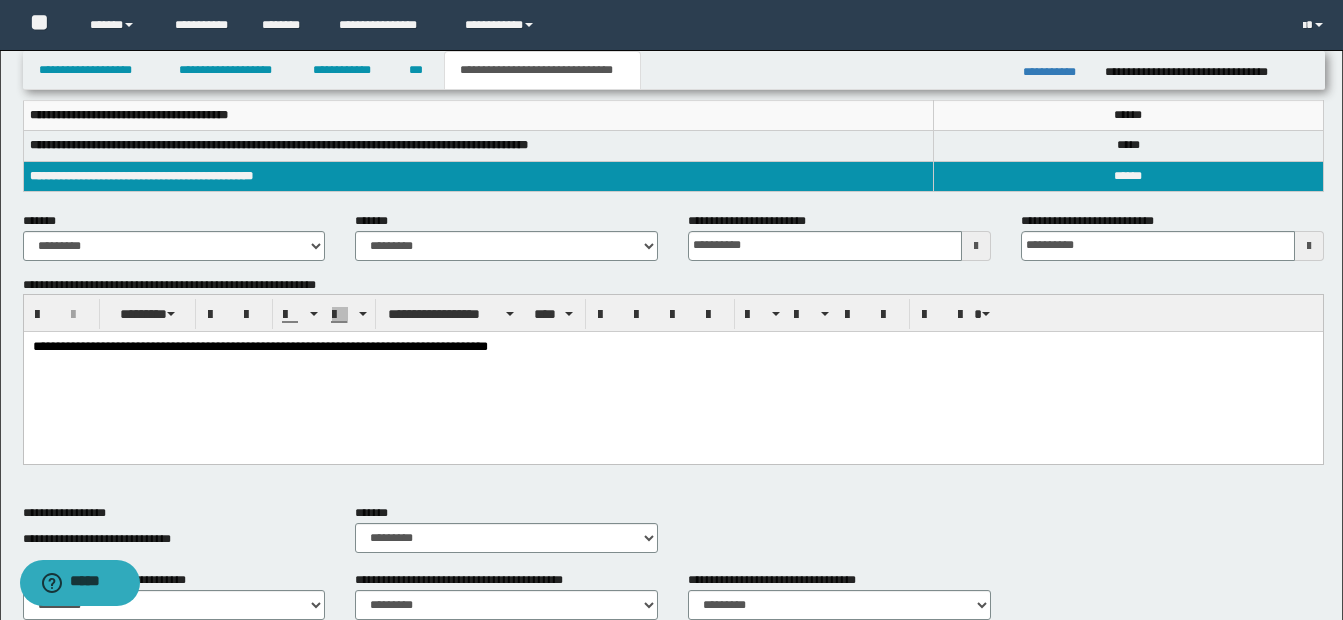 click on "**********" at bounding box center (672, 347) 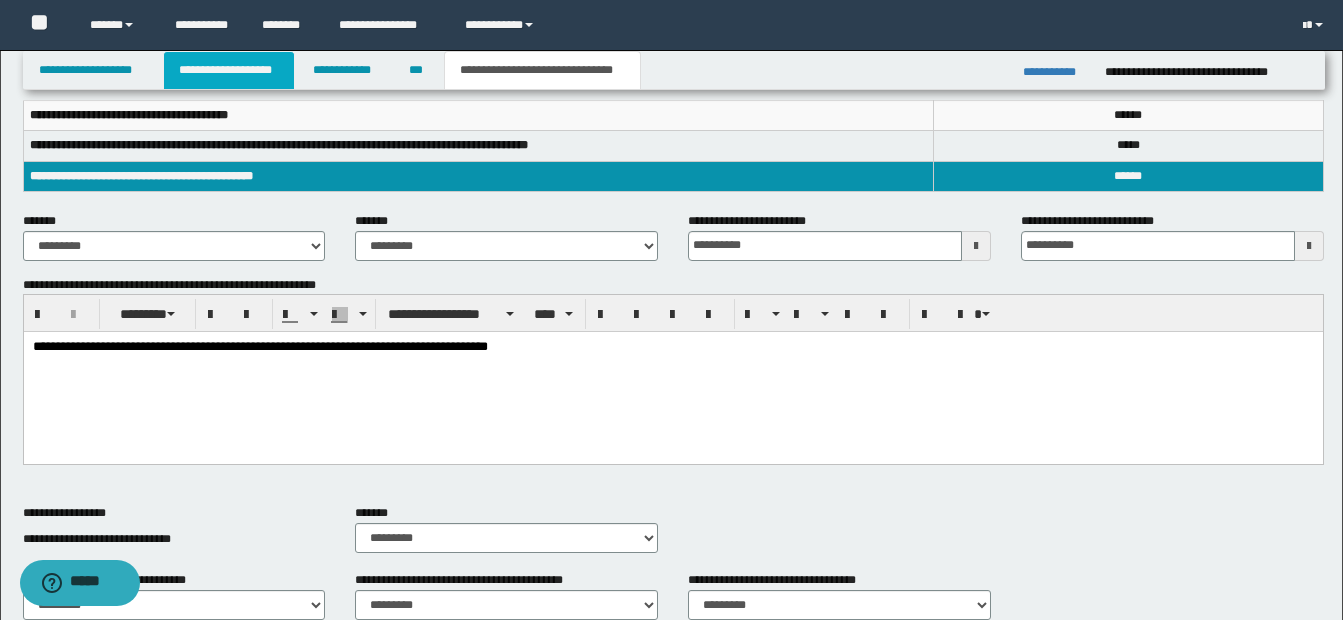 click on "**********" at bounding box center [229, 70] 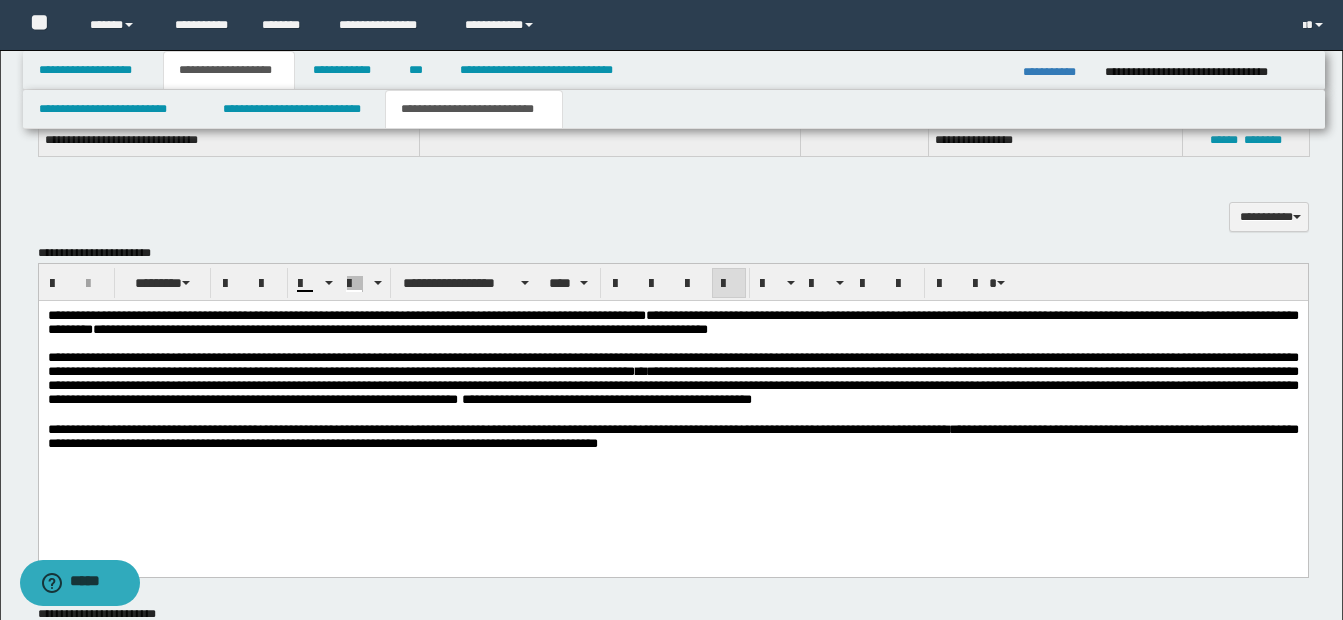 scroll, scrollTop: 1080, scrollLeft: 0, axis: vertical 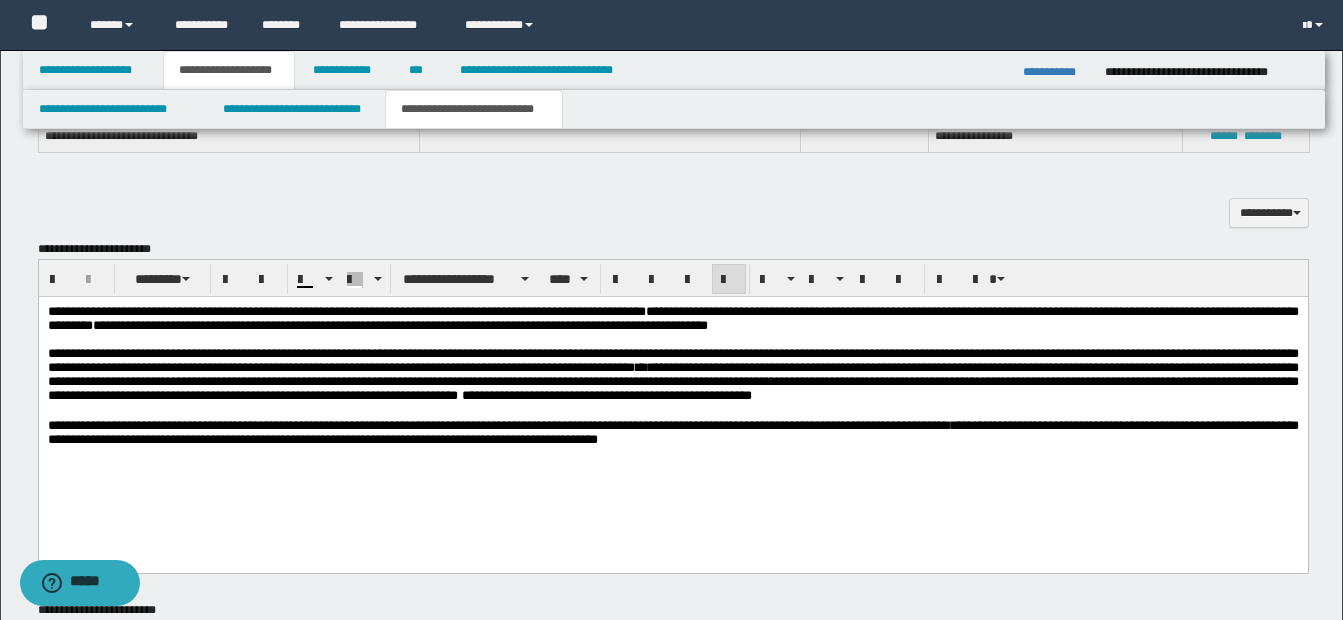 click on "**********" at bounding box center [672, 401] 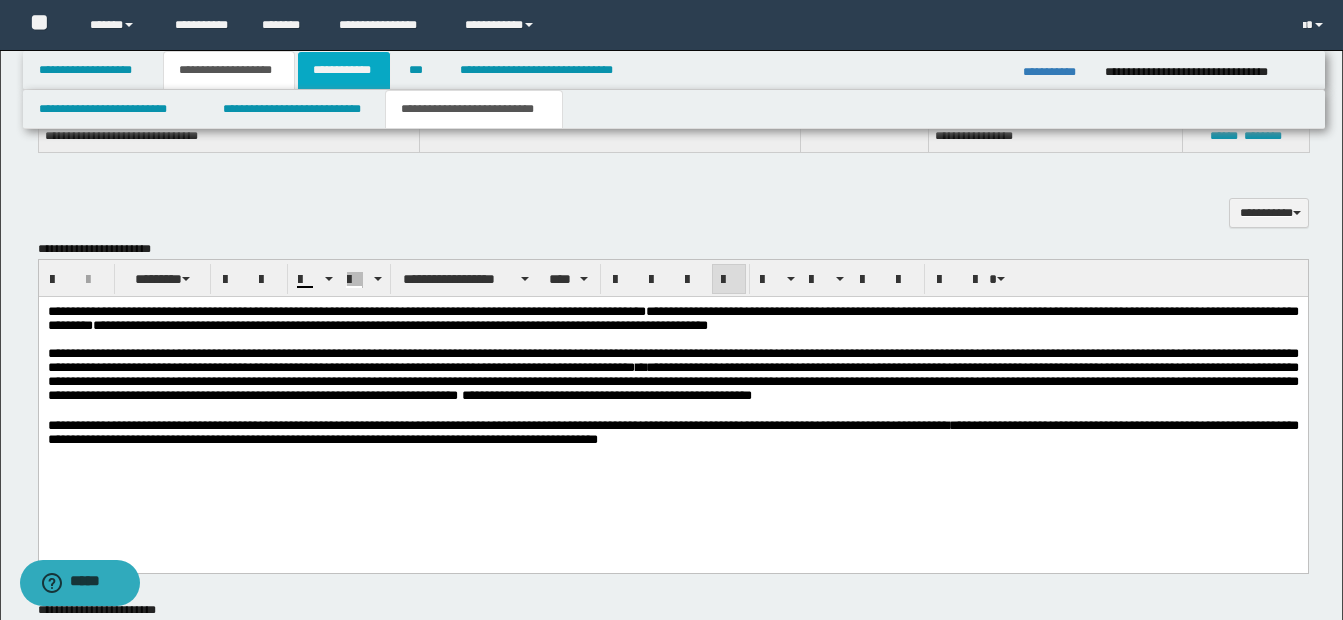 click on "**********" at bounding box center (344, 70) 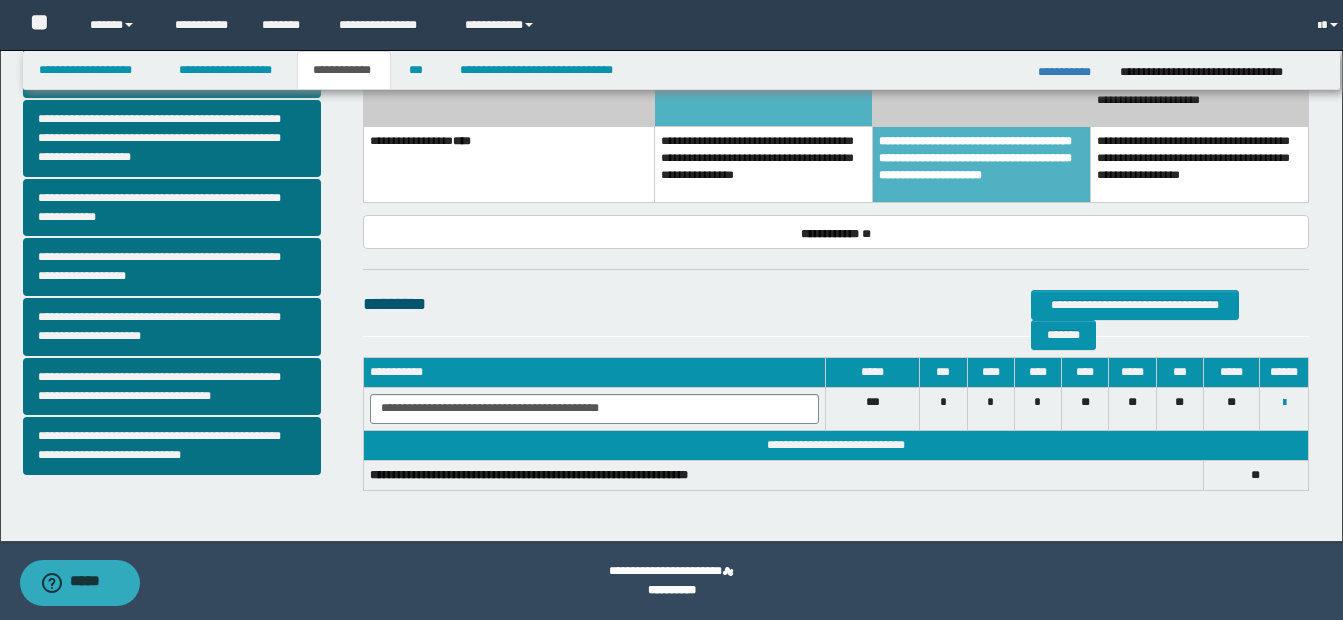 scroll, scrollTop: 565, scrollLeft: 0, axis: vertical 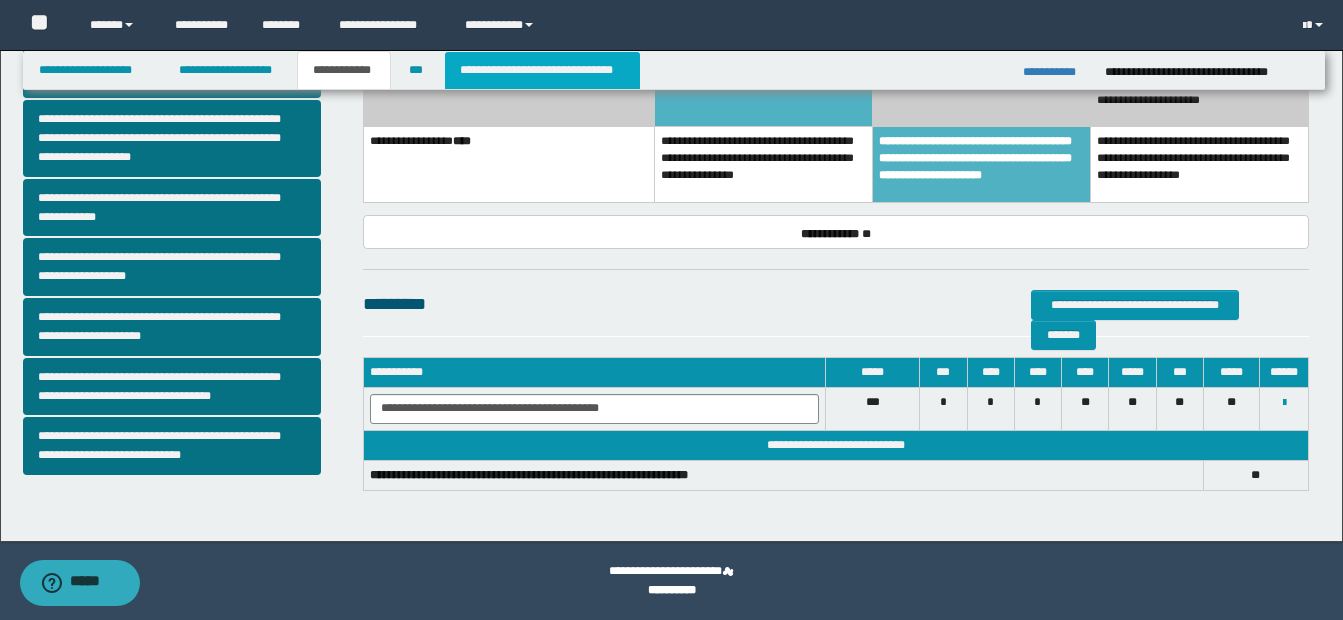 click on "**********" at bounding box center [542, 70] 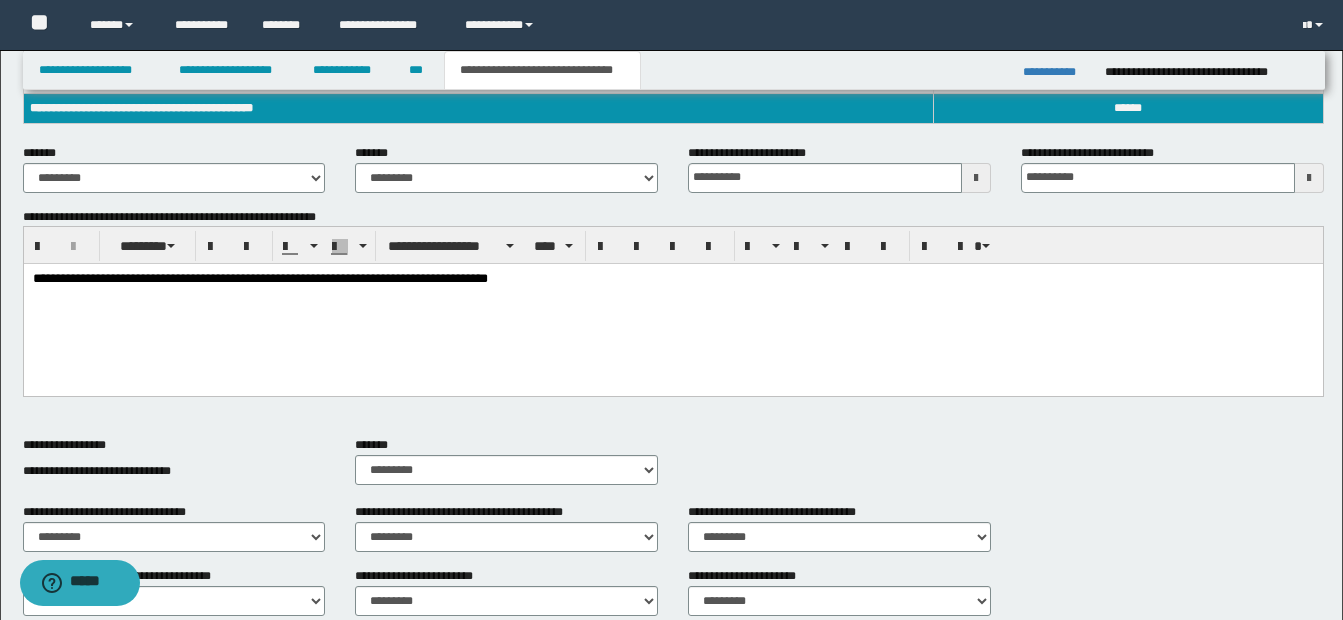 scroll, scrollTop: 399, scrollLeft: 0, axis: vertical 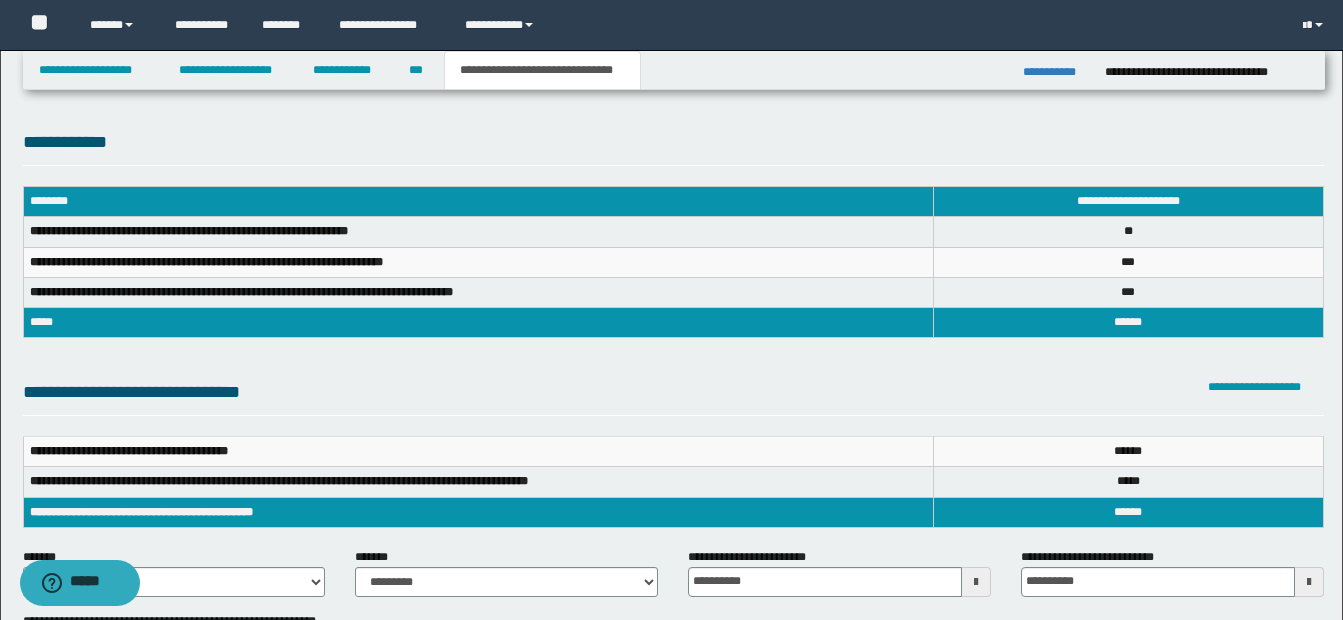 drag, startPoint x: 1338, startPoint y: 101, endPoint x: 1346, endPoint y: 356, distance: 255.12546 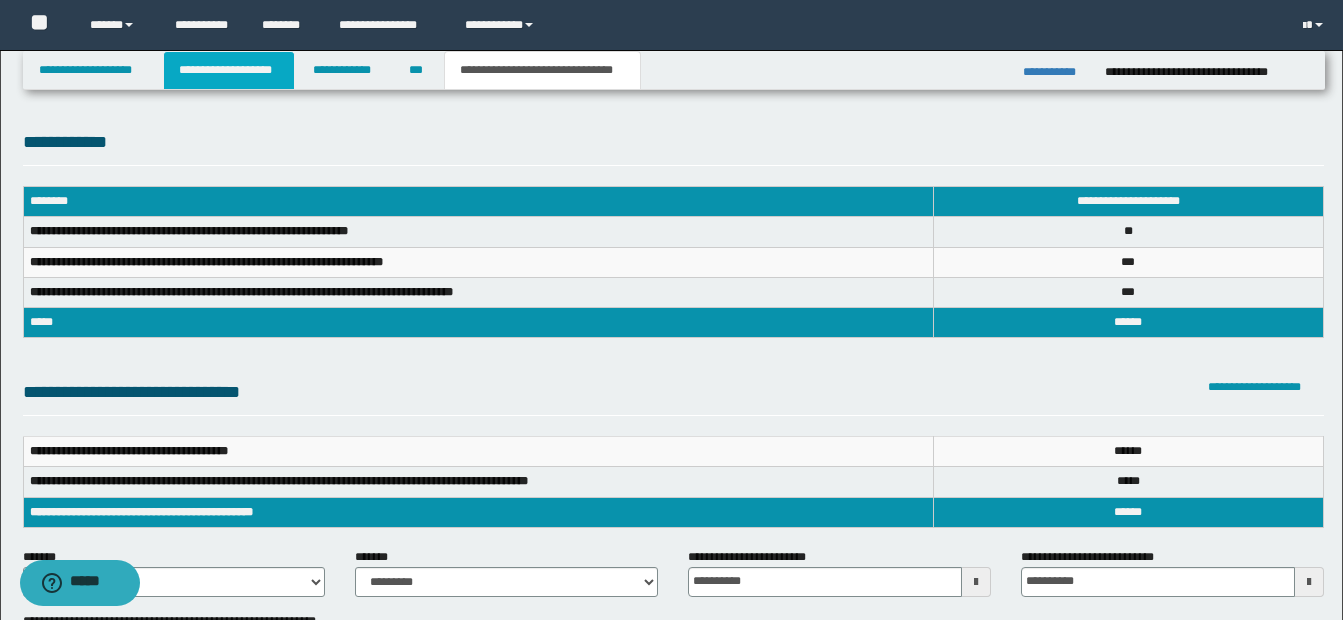 click on "**********" at bounding box center [229, 70] 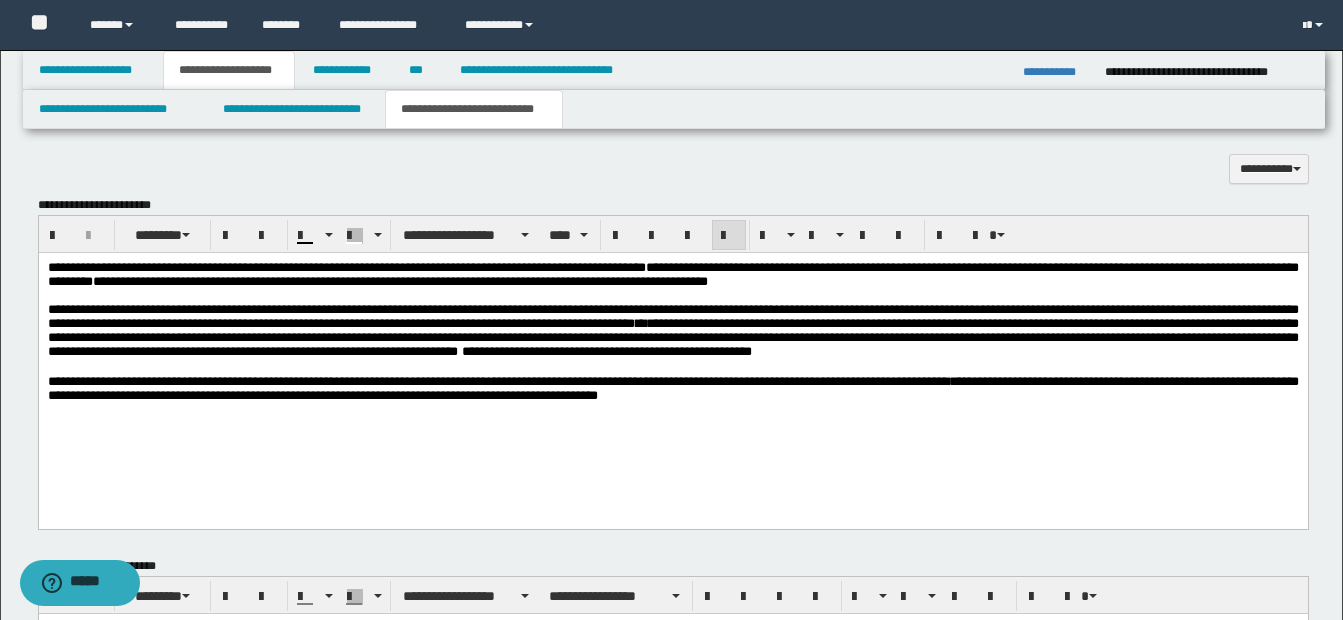 scroll, scrollTop: 1143, scrollLeft: 0, axis: vertical 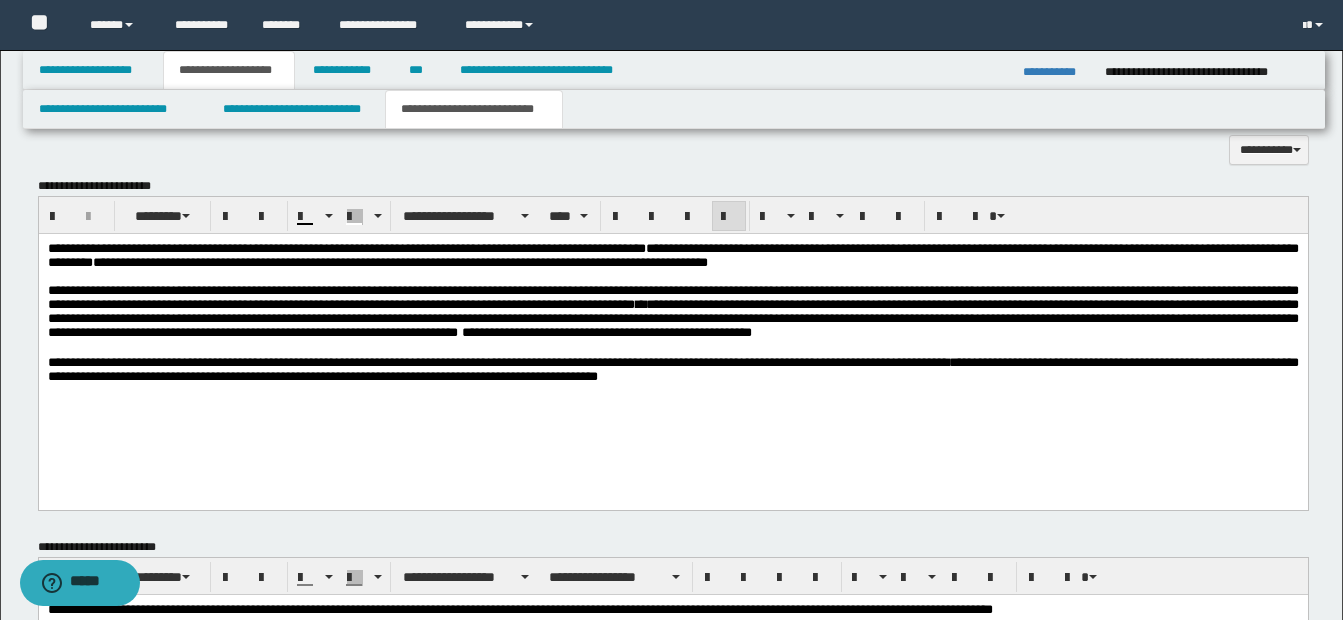 click on "**********" at bounding box center (672, 369) 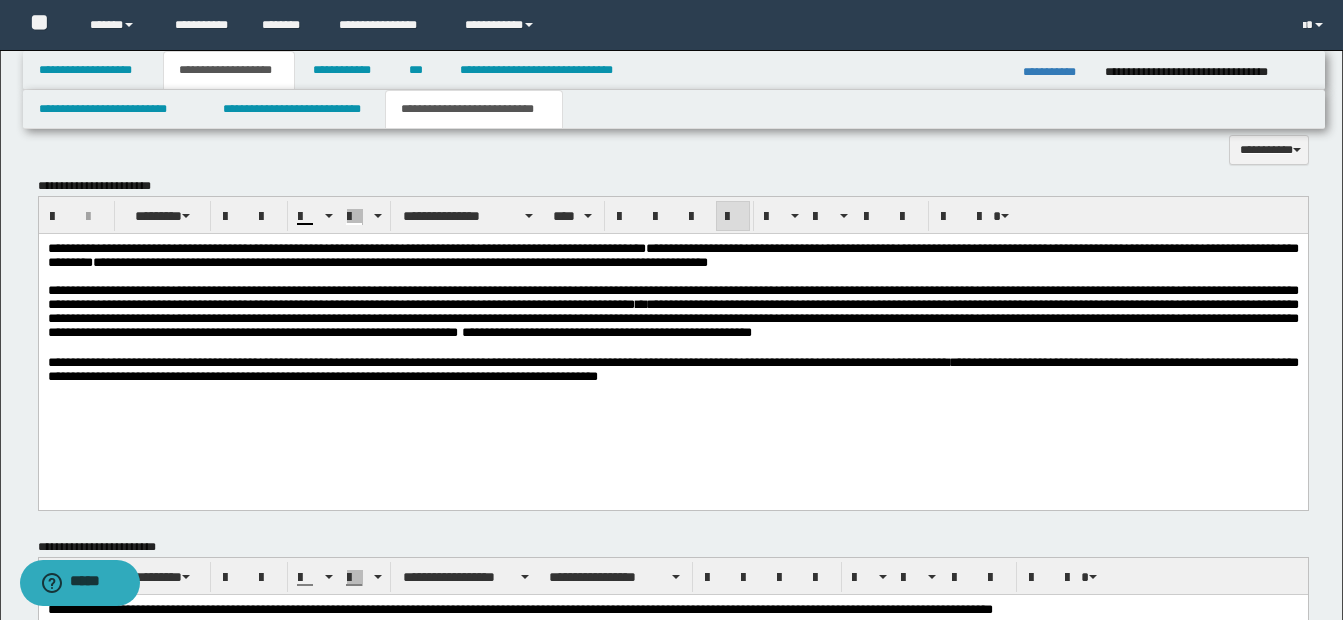 click on "**********" at bounding box center (672, 312) 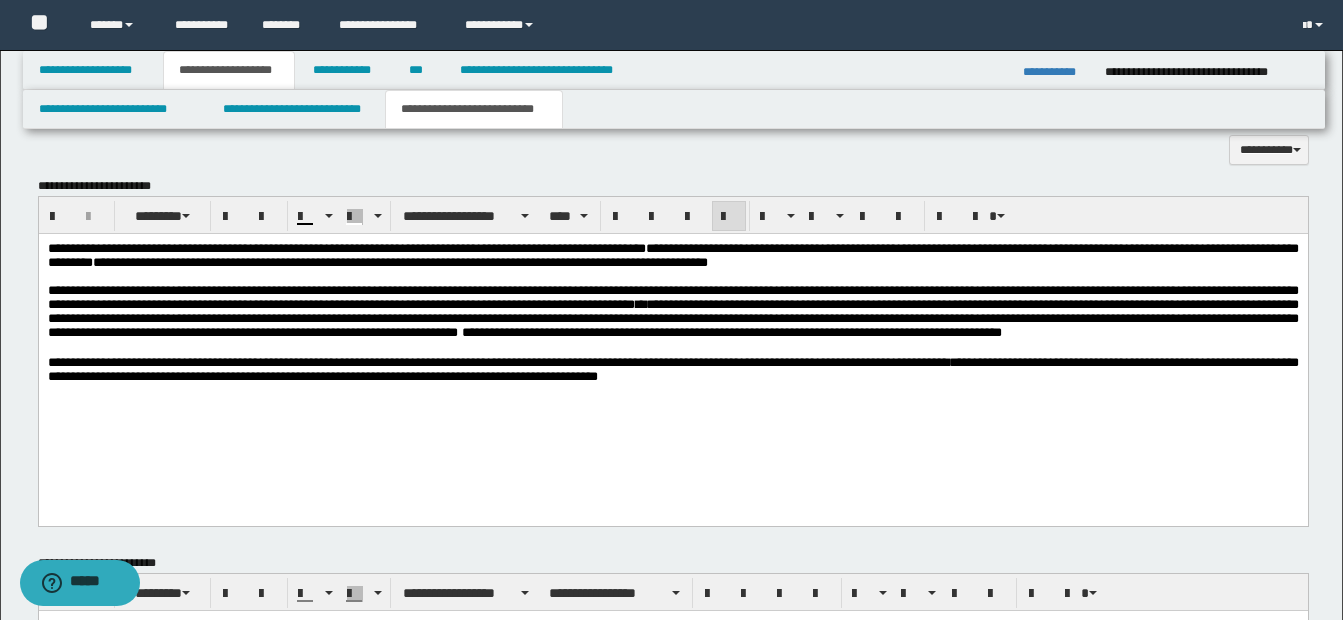 click on "**********" at bounding box center (672, 370) 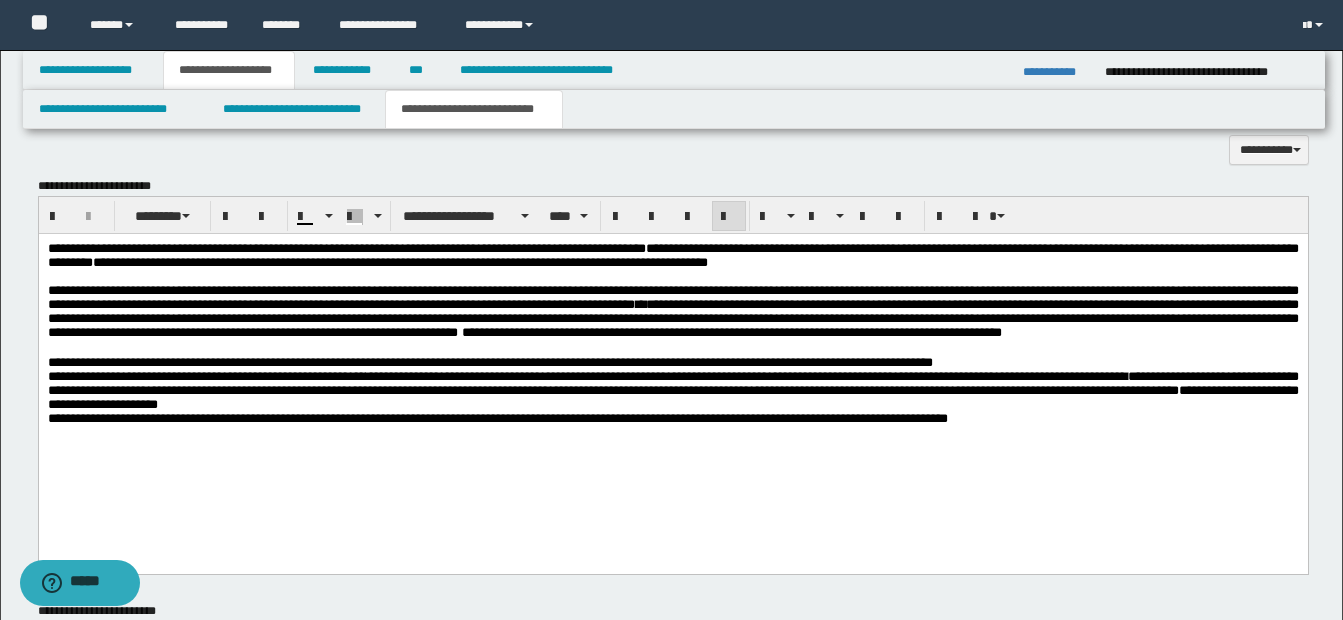 click on "**********" at bounding box center (672, 363) 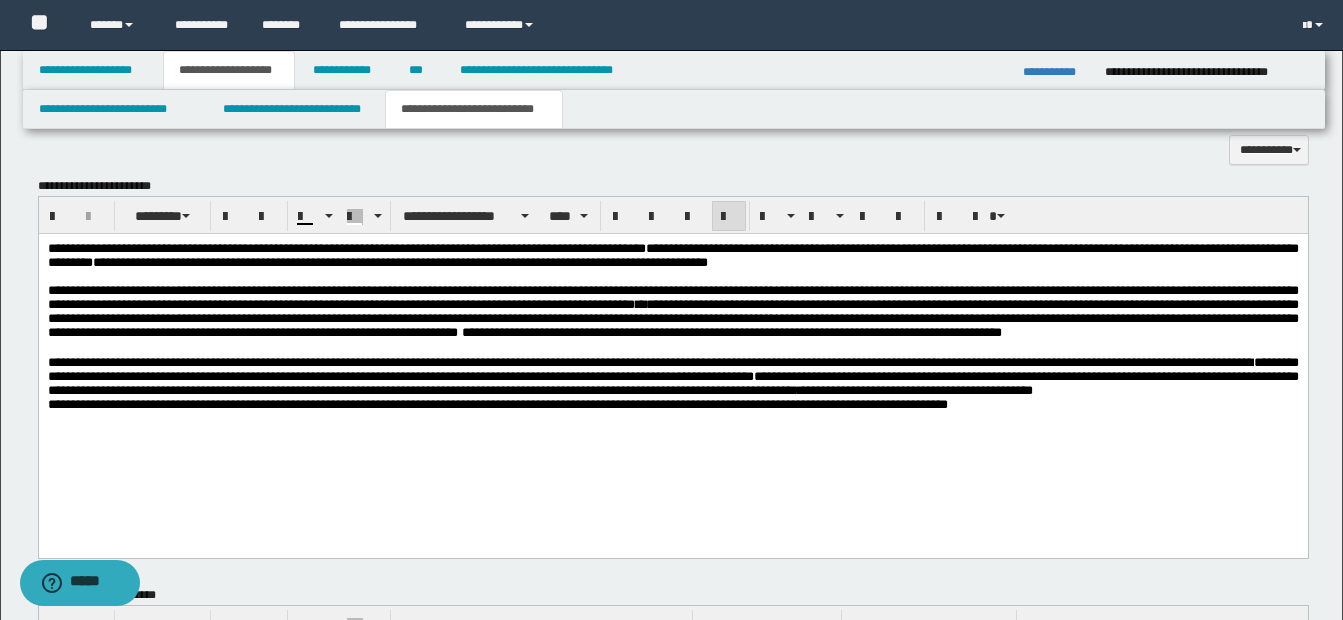 click on "**********" at bounding box center [672, 352] 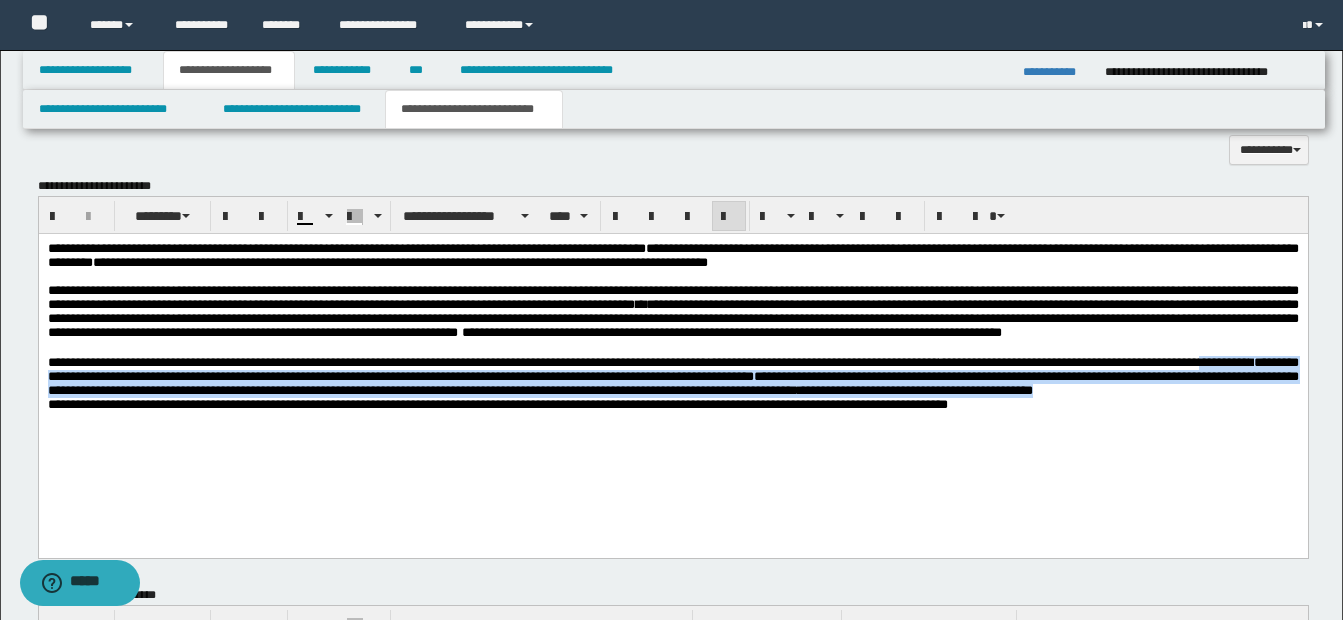 drag, startPoint x: 46, startPoint y: 411, endPoint x: 1286, endPoint y: 428, distance: 1240.1166 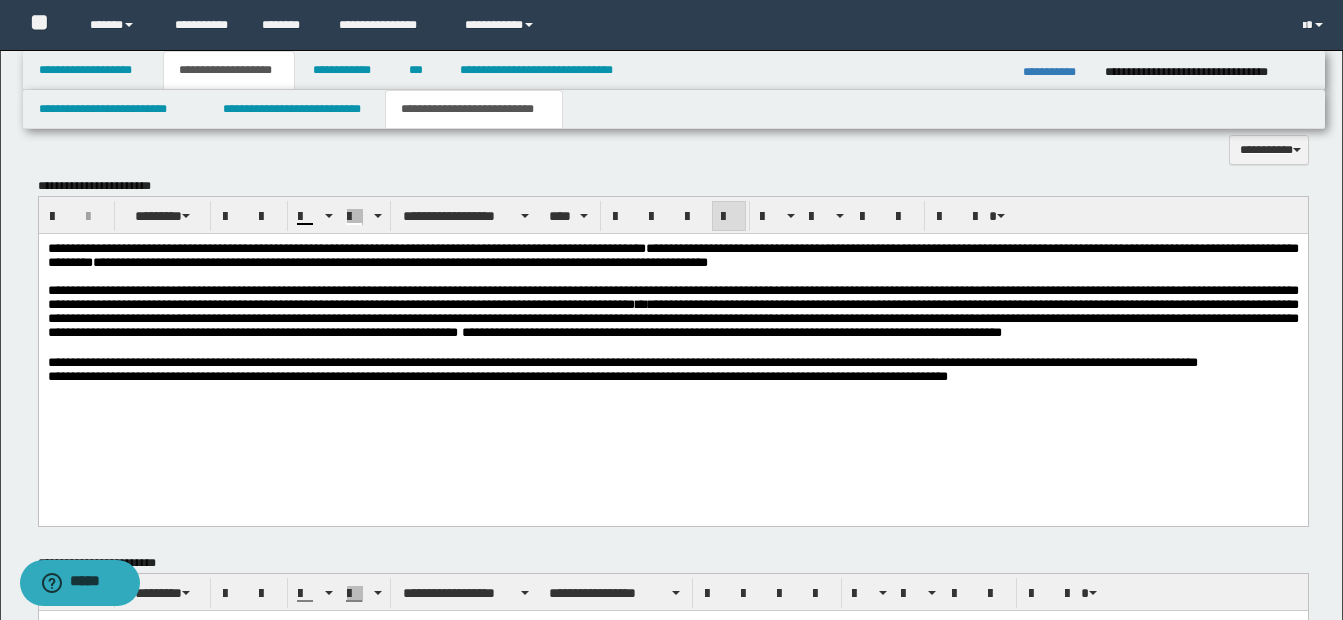 click on "**********" at bounding box center (672, 338) 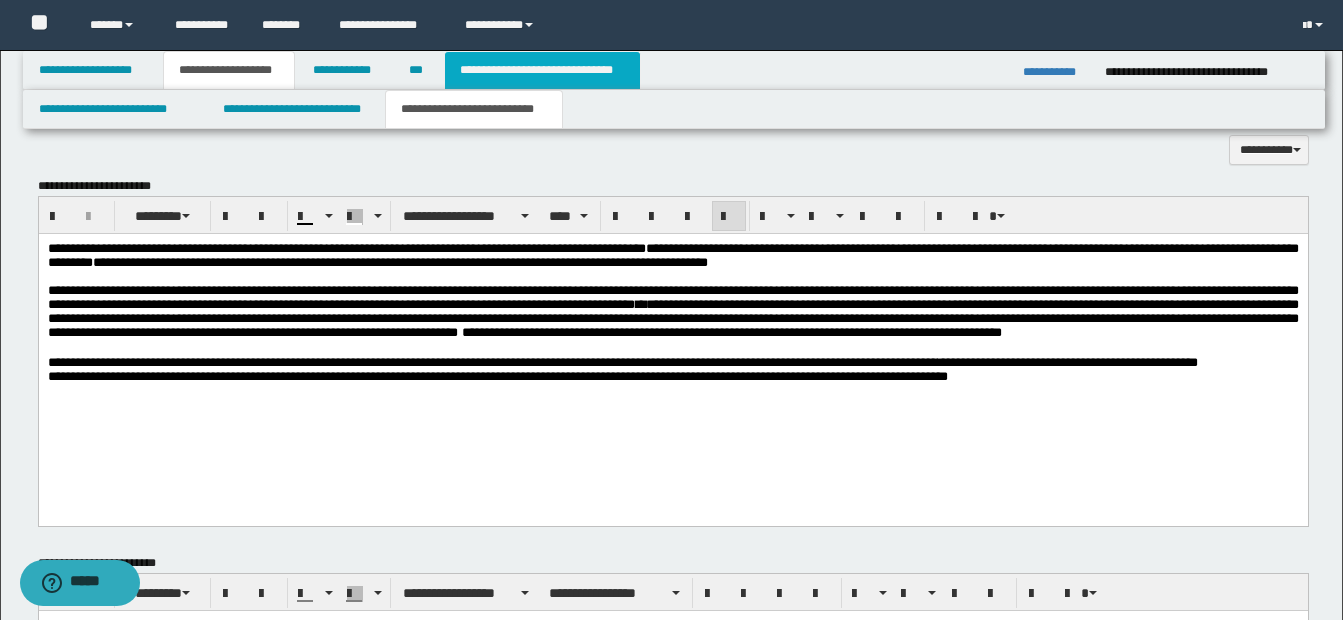 click on "**********" at bounding box center (542, 70) 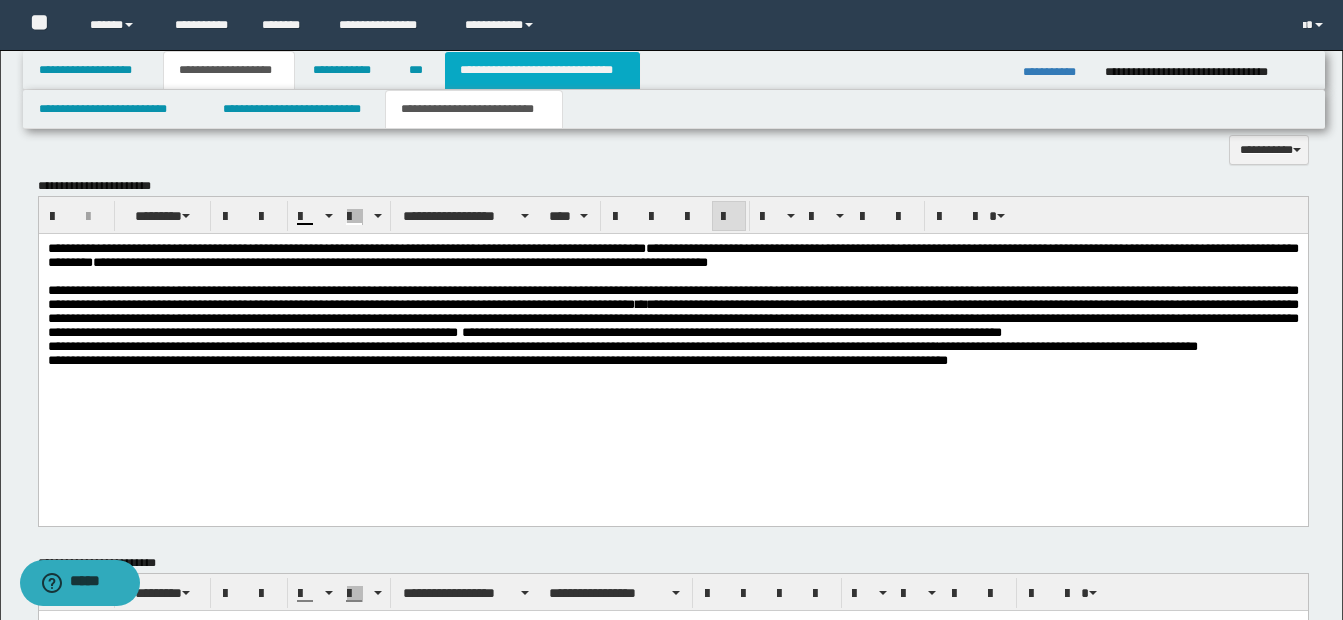 scroll, scrollTop: 873, scrollLeft: 0, axis: vertical 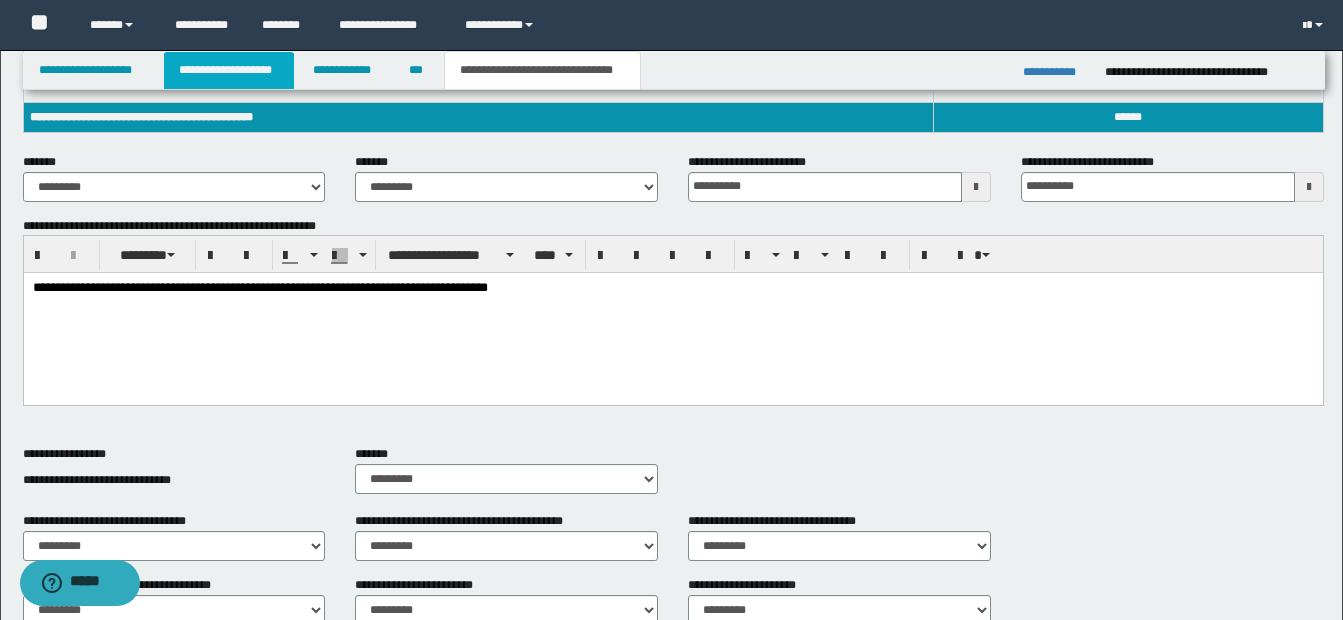 click on "**********" at bounding box center [229, 70] 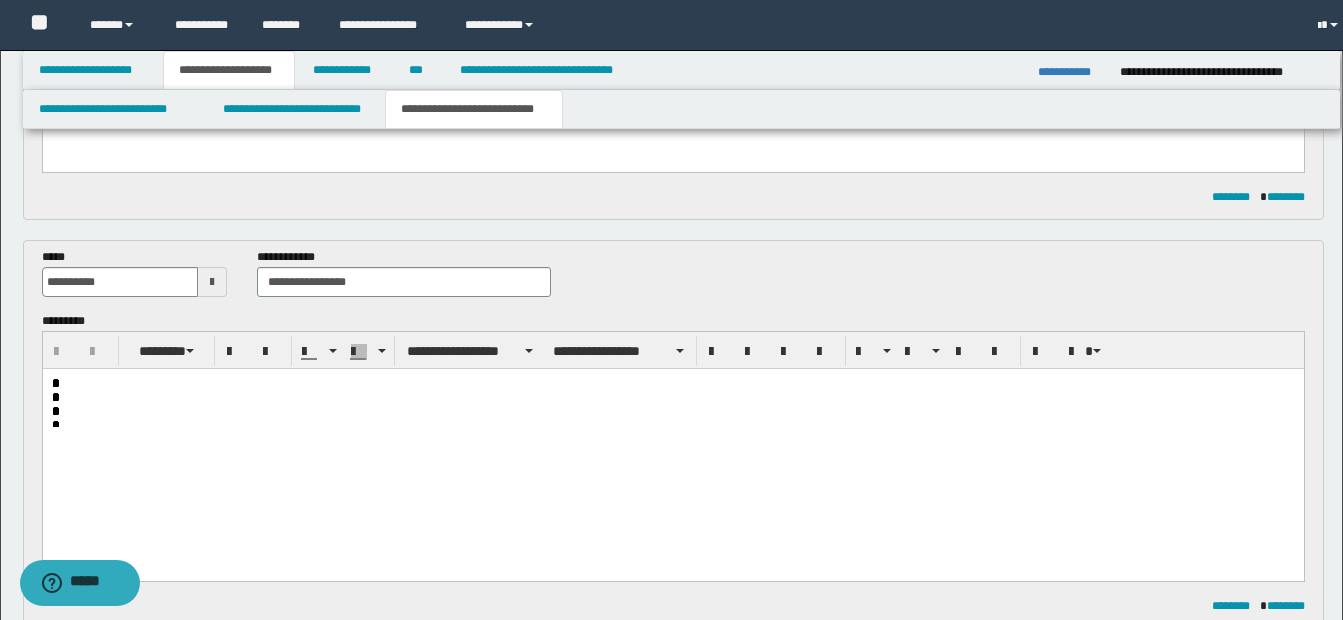 scroll, scrollTop: 426, scrollLeft: 0, axis: vertical 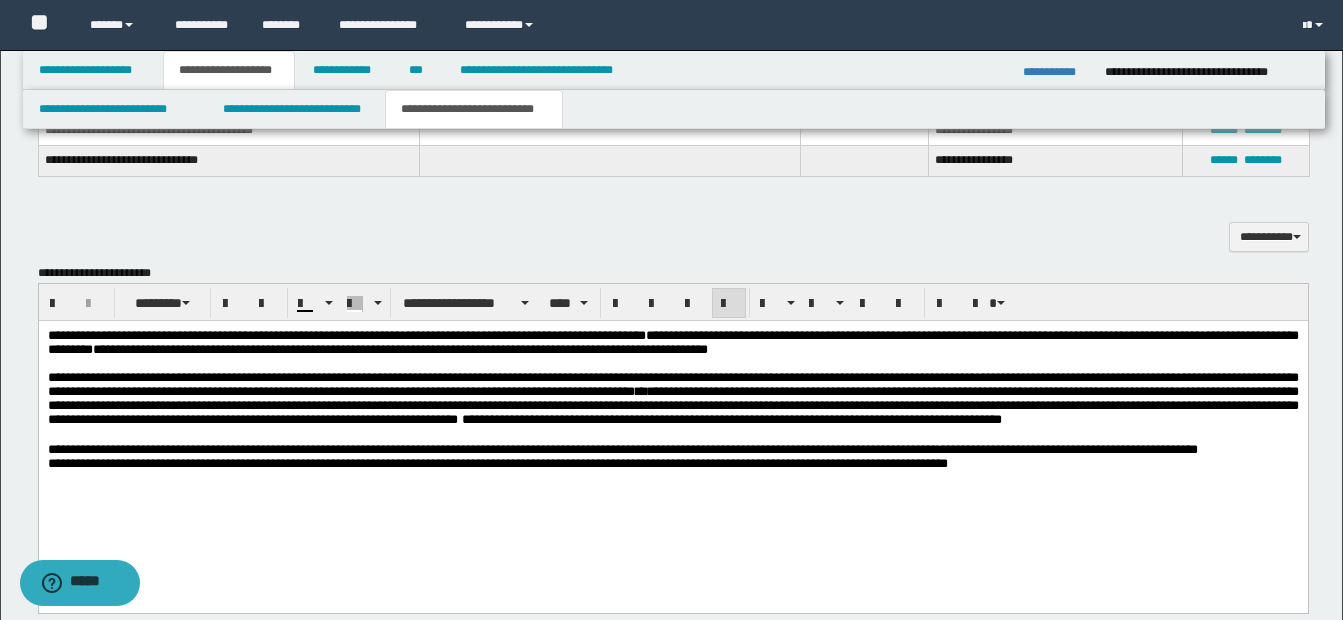 click on "**********" at bounding box center (672, 464) 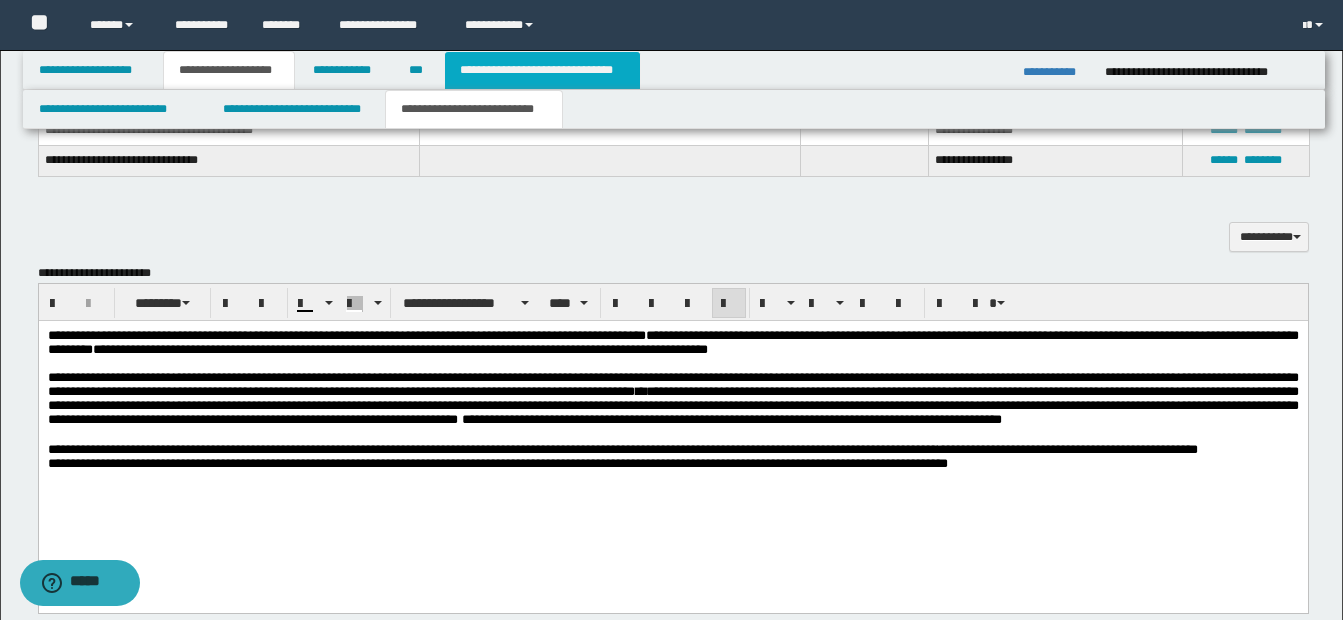 click on "**********" at bounding box center [542, 70] 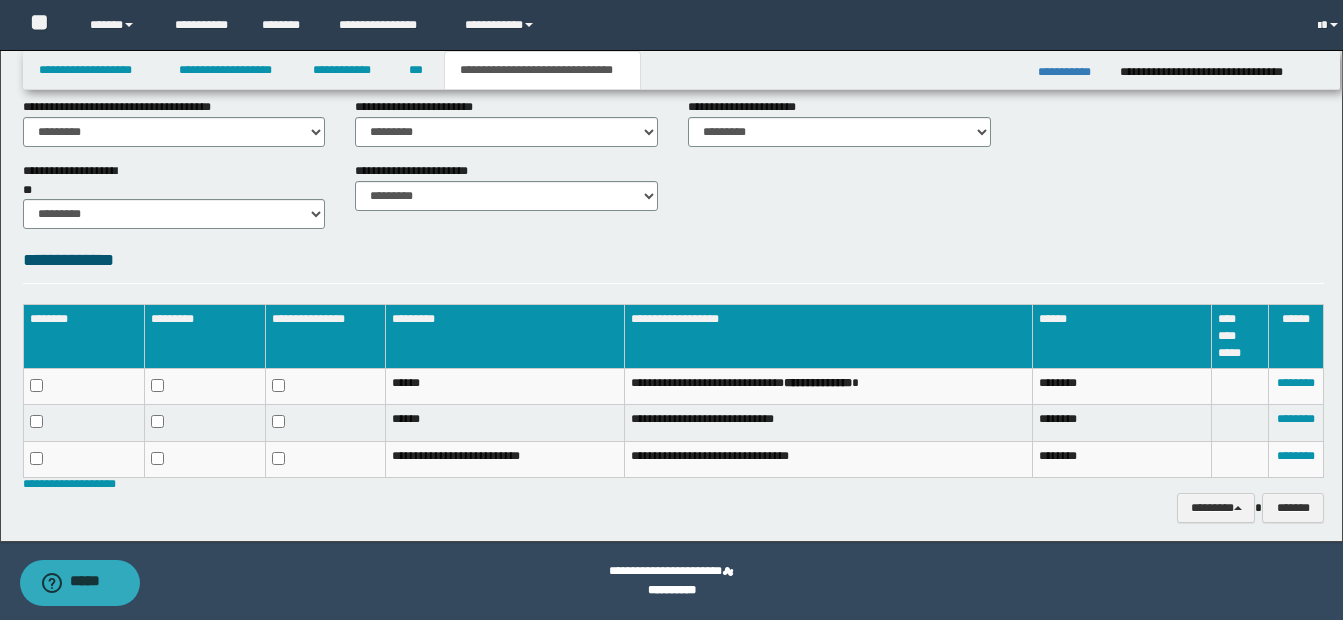 scroll, scrollTop: 873, scrollLeft: 0, axis: vertical 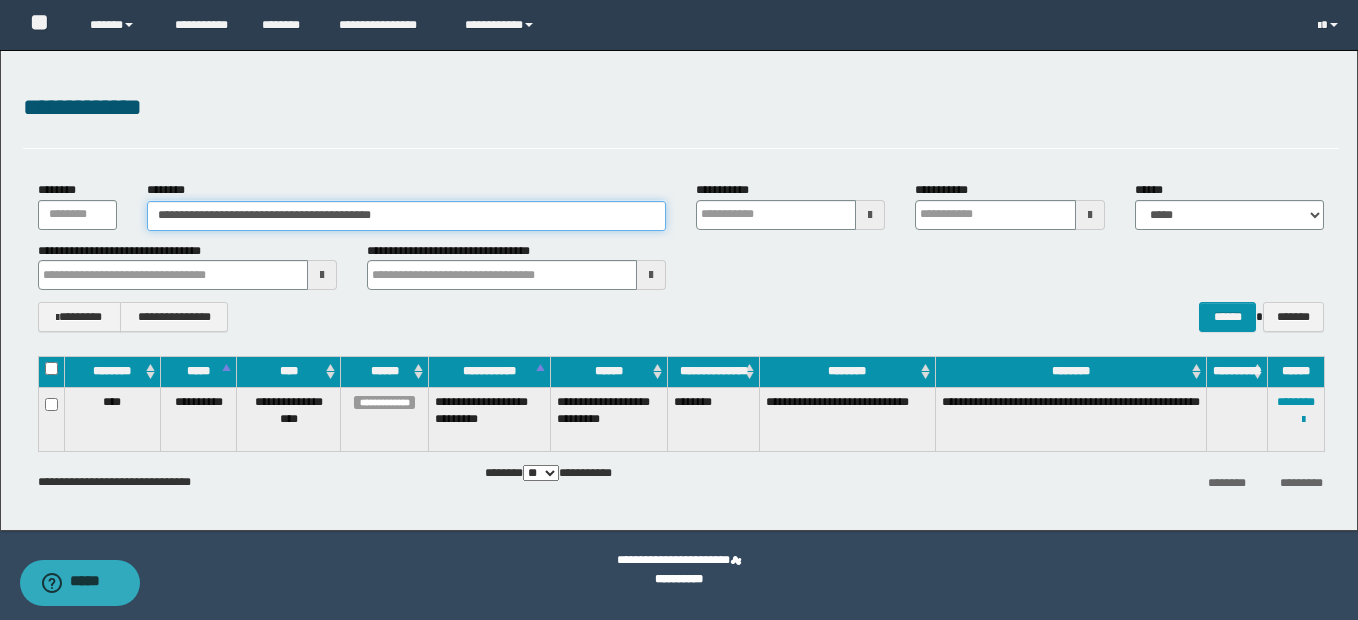 drag, startPoint x: 156, startPoint y: 216, endPoint x: 464, endPoint y: 209, distance: 308.07953 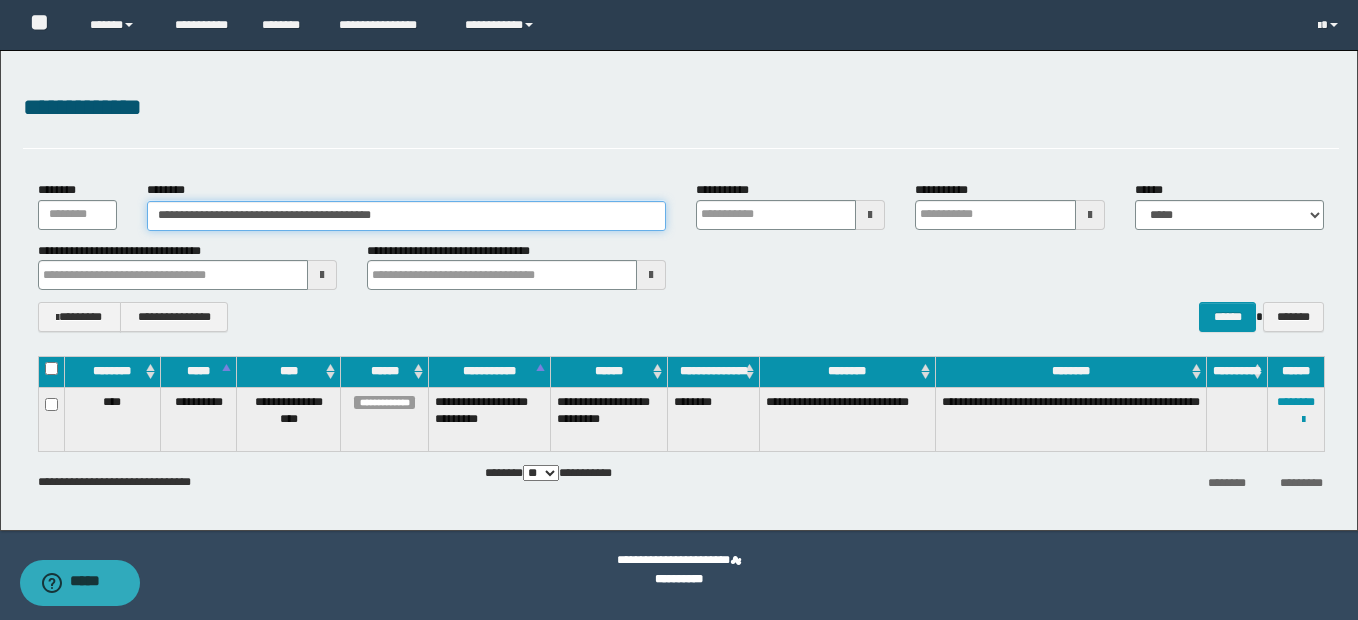 paste 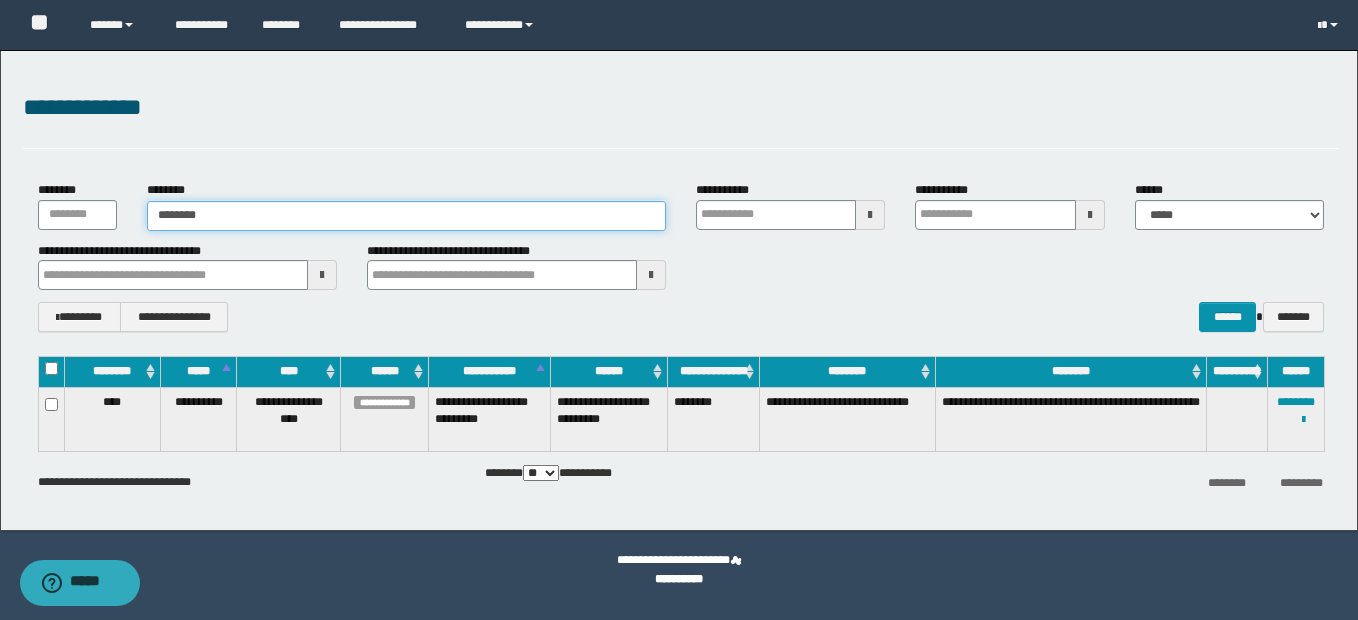 type on "********" 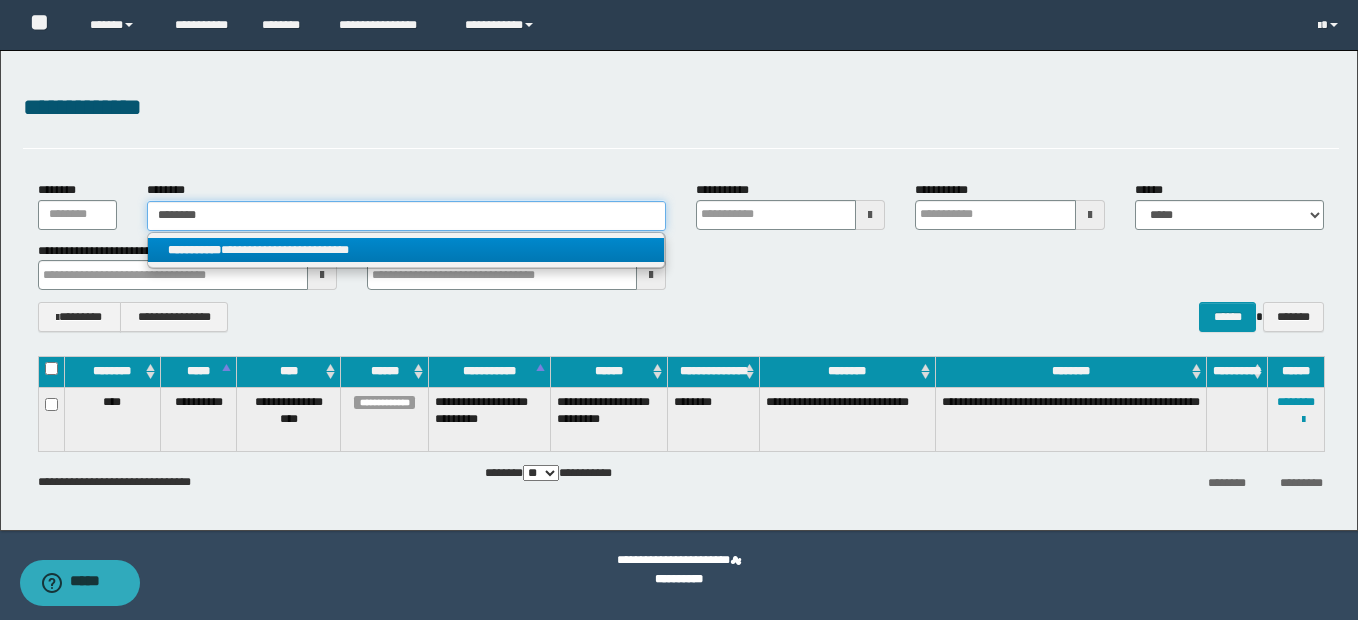 type on "********" 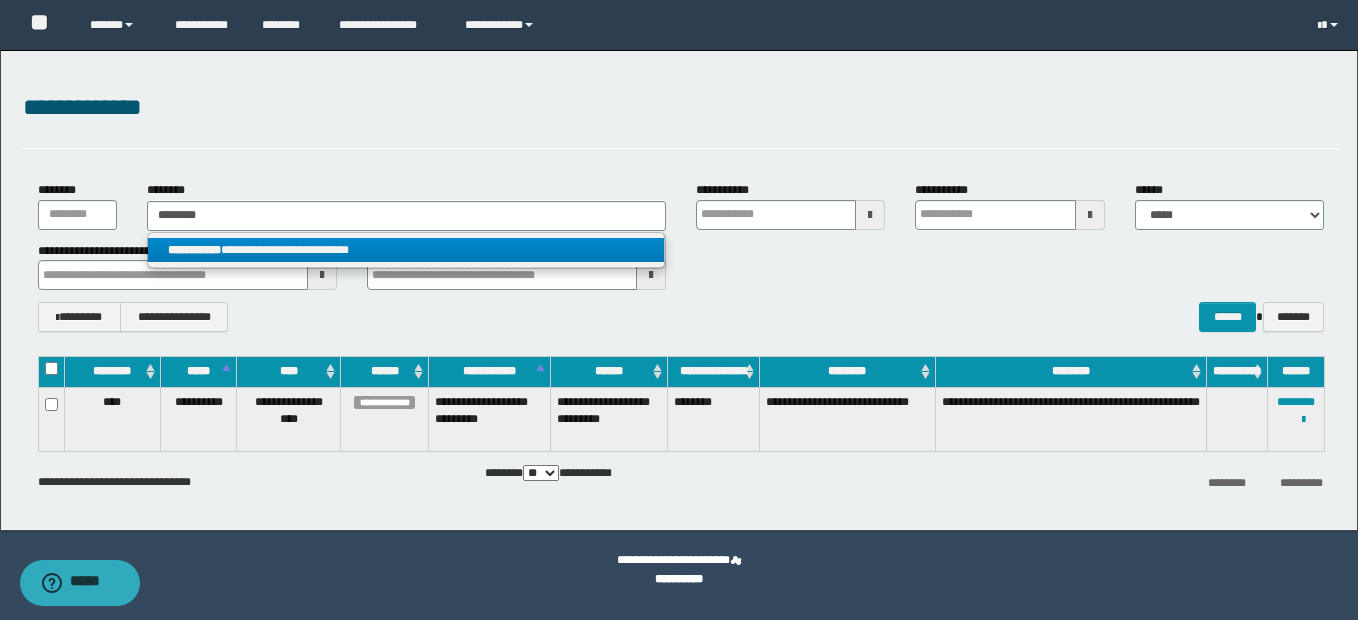 click on "**********" at bounding box center [406, 250] 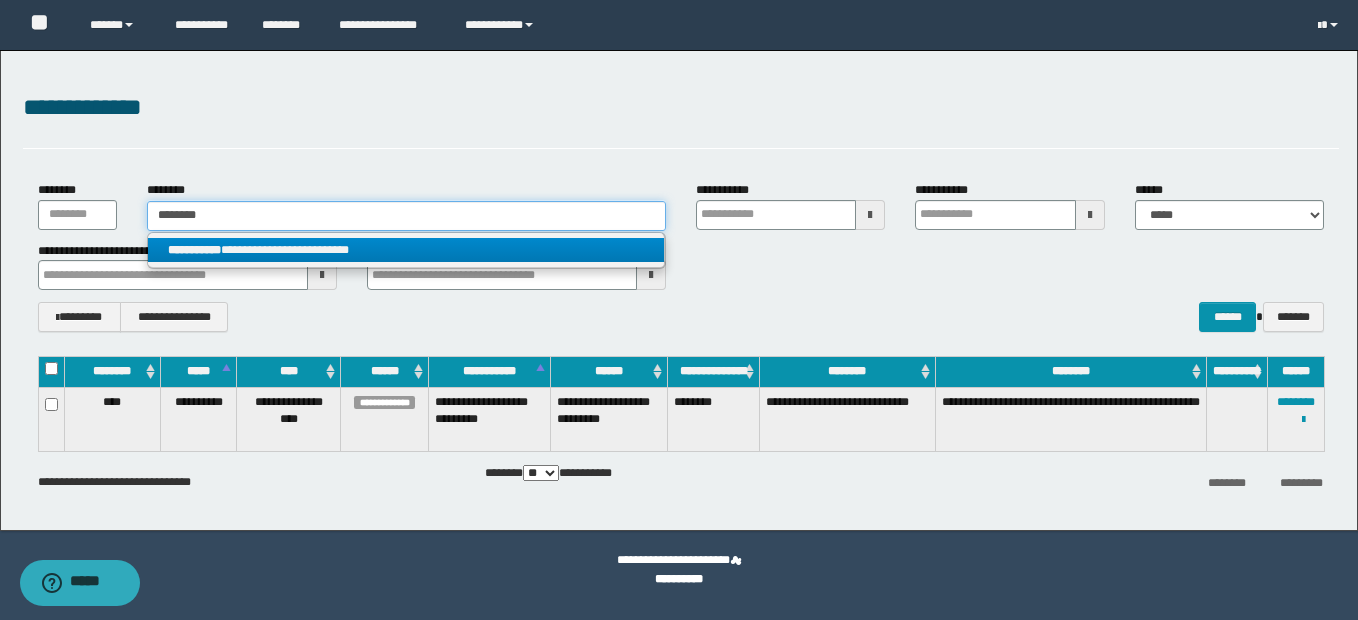 type 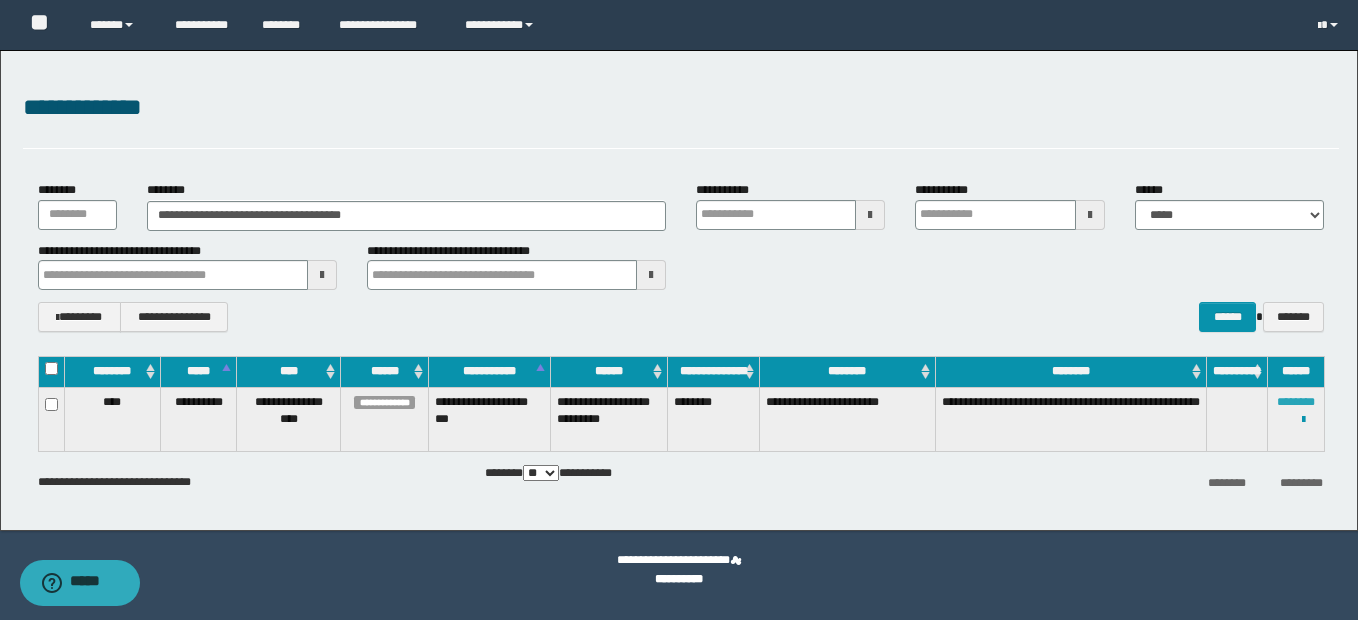 click on "********" at bounding box center [1296, 402] 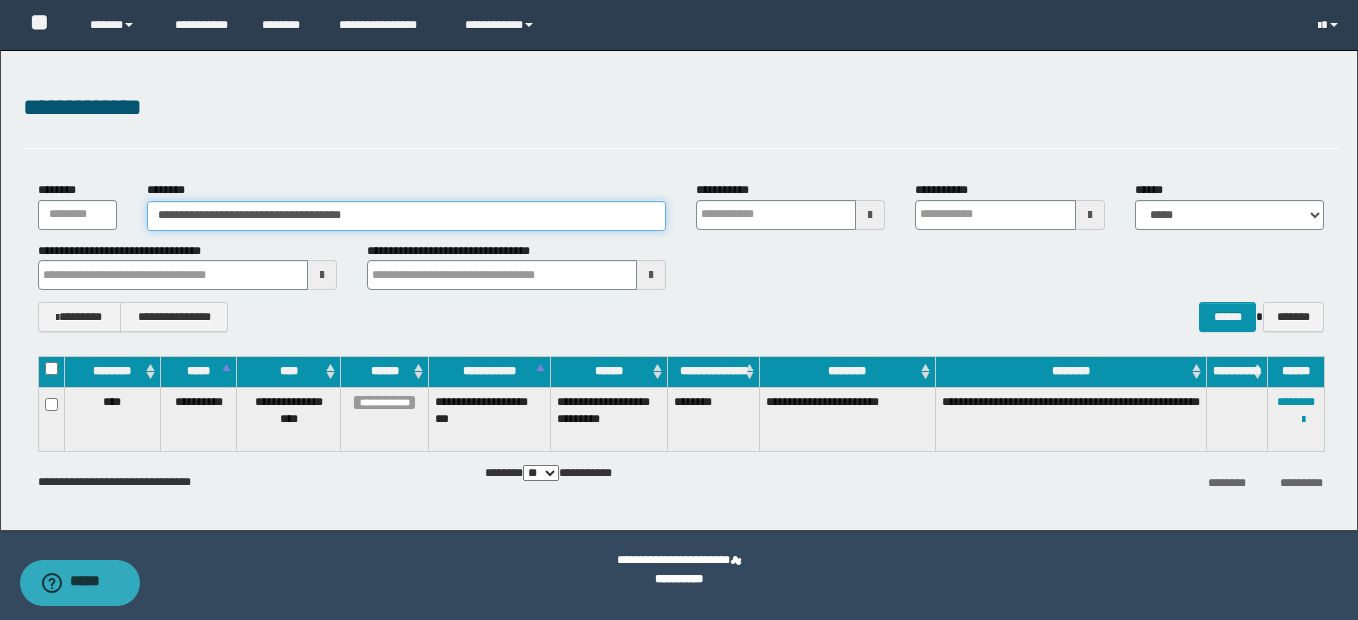 drag, startPoint x: 154, startPoint y: 215, endPoint x: 424, endPoint y: 217, distance: 270.00742 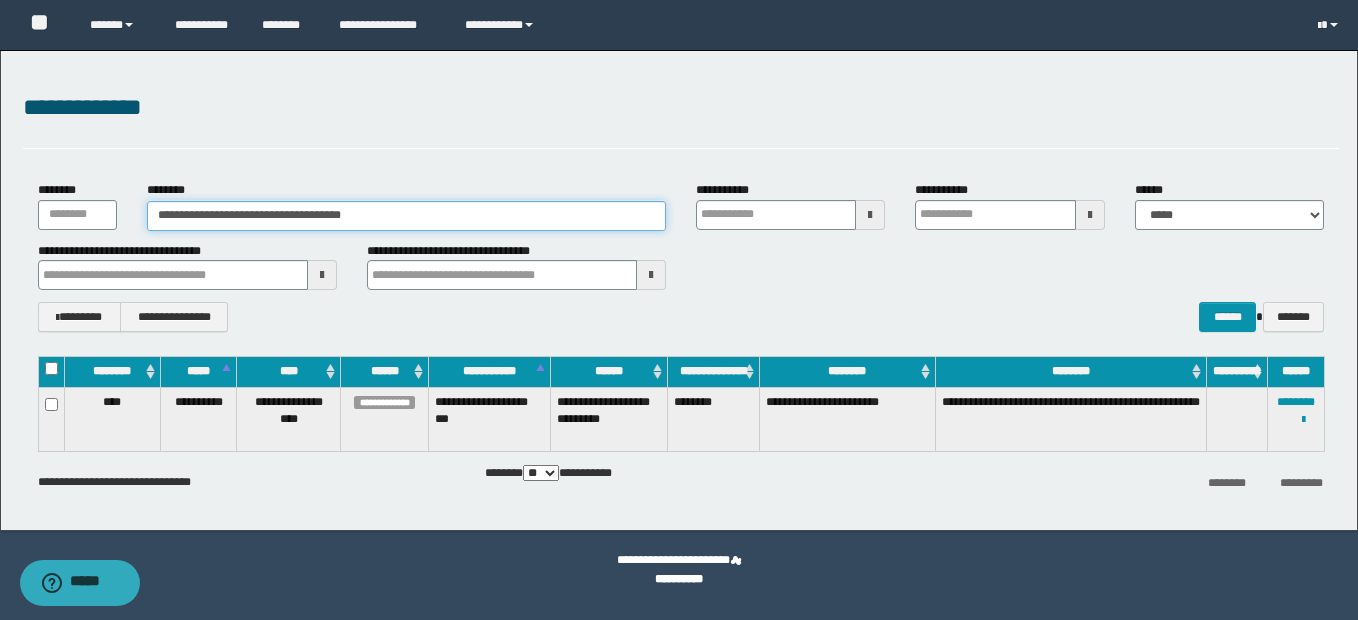 paste 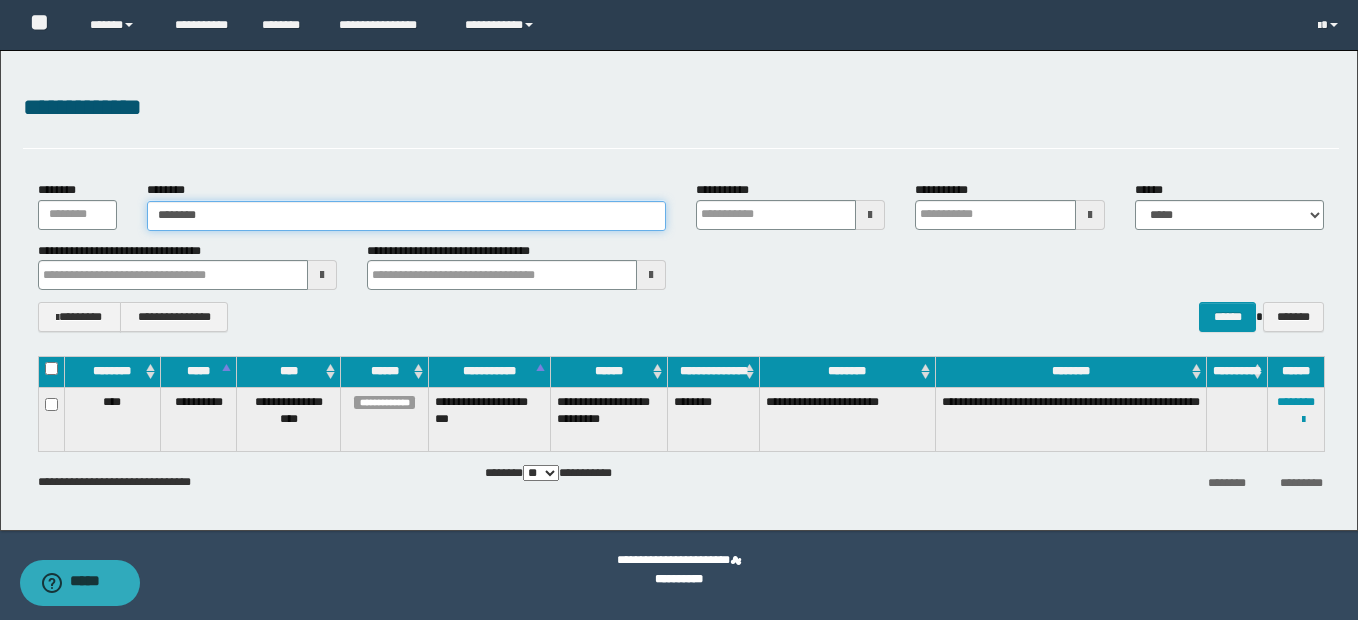 type on "********" 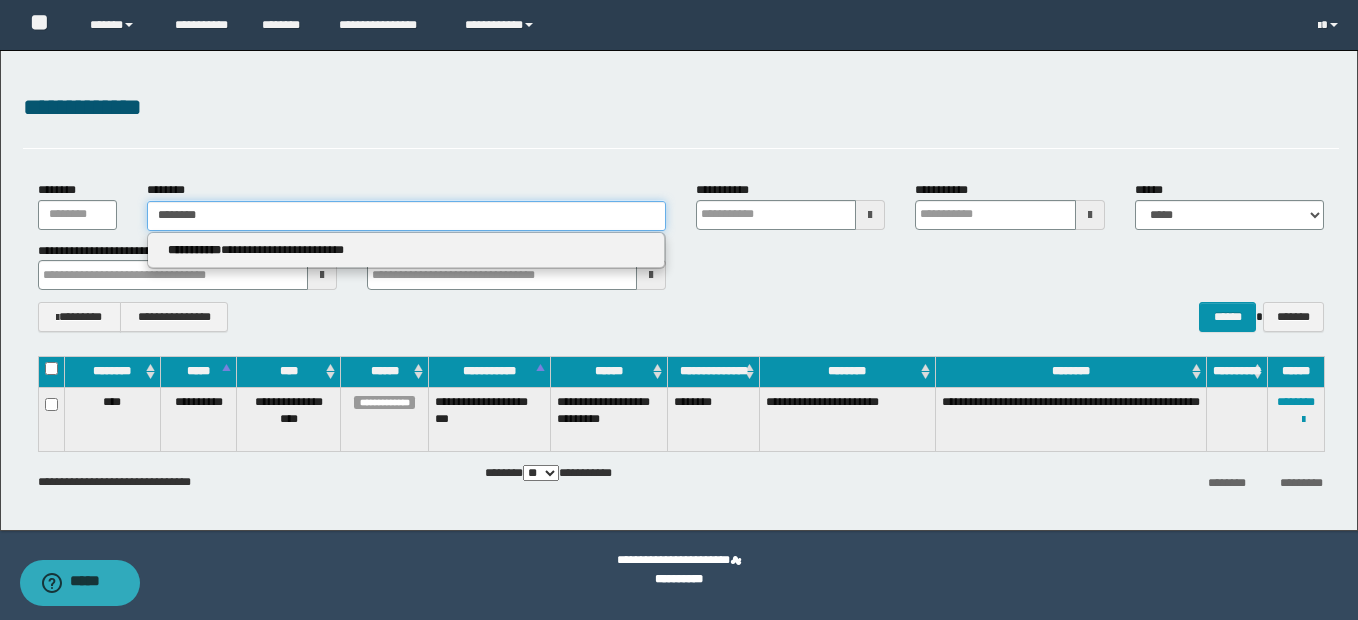 type on "********" 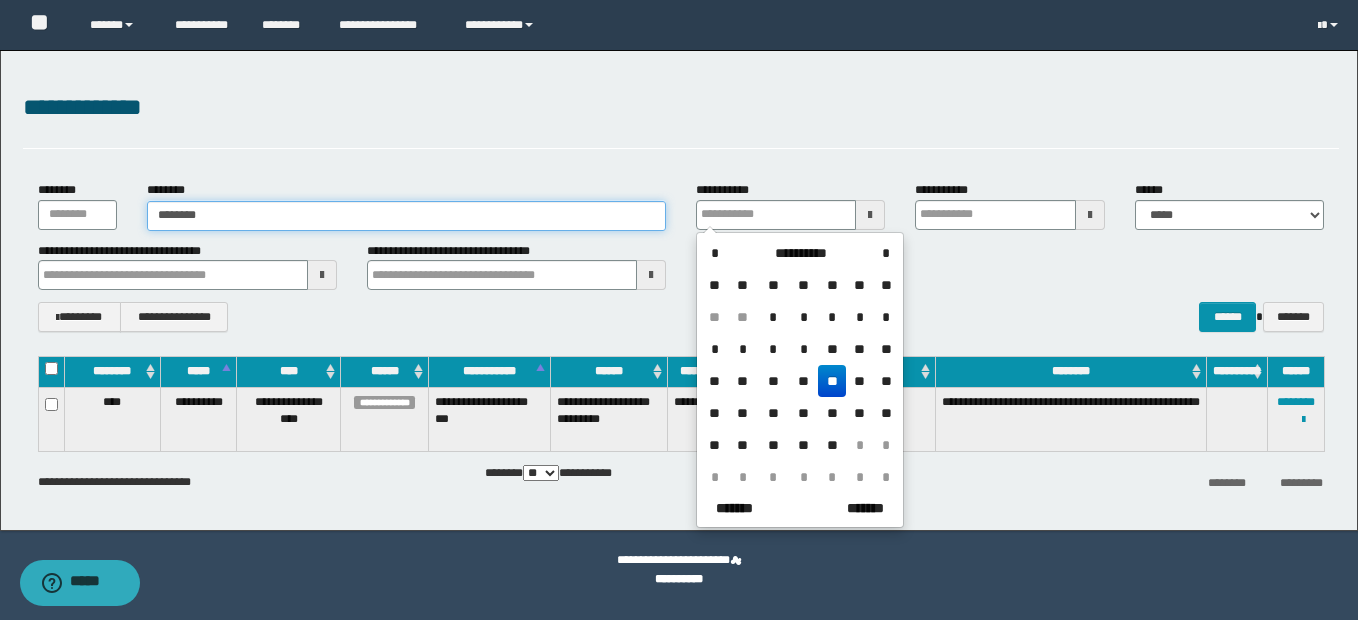 type on "********" 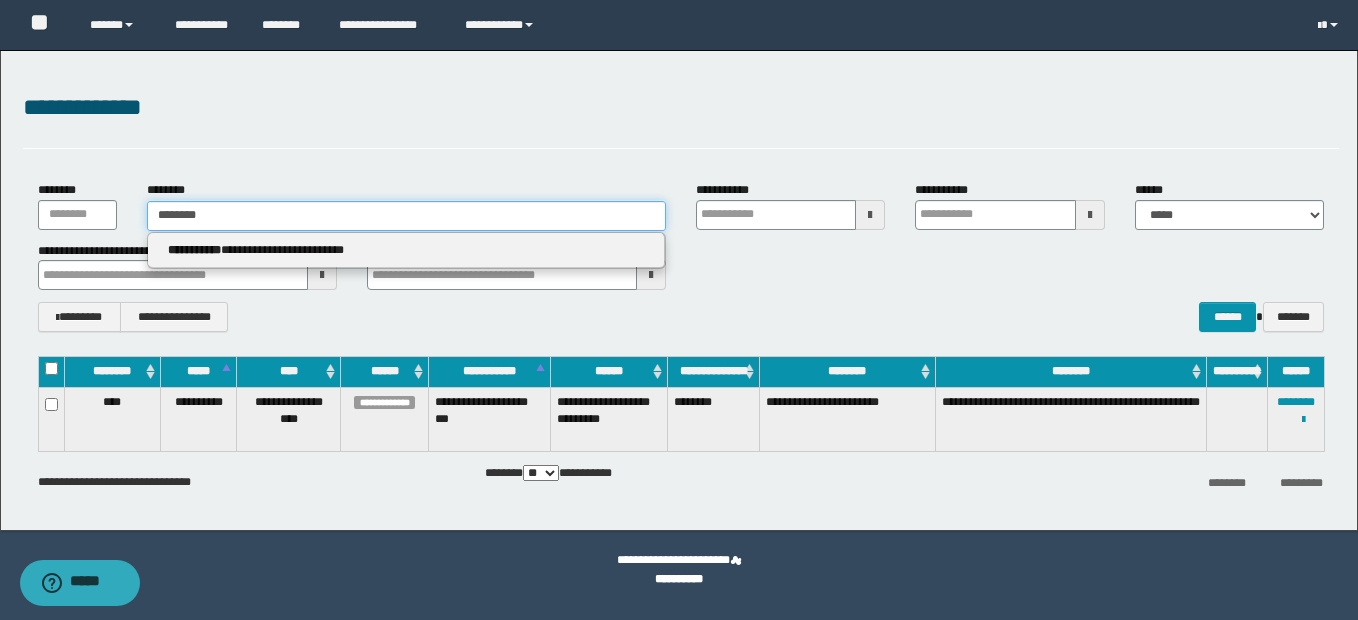 click on "********" at bounding box center (406, 216) 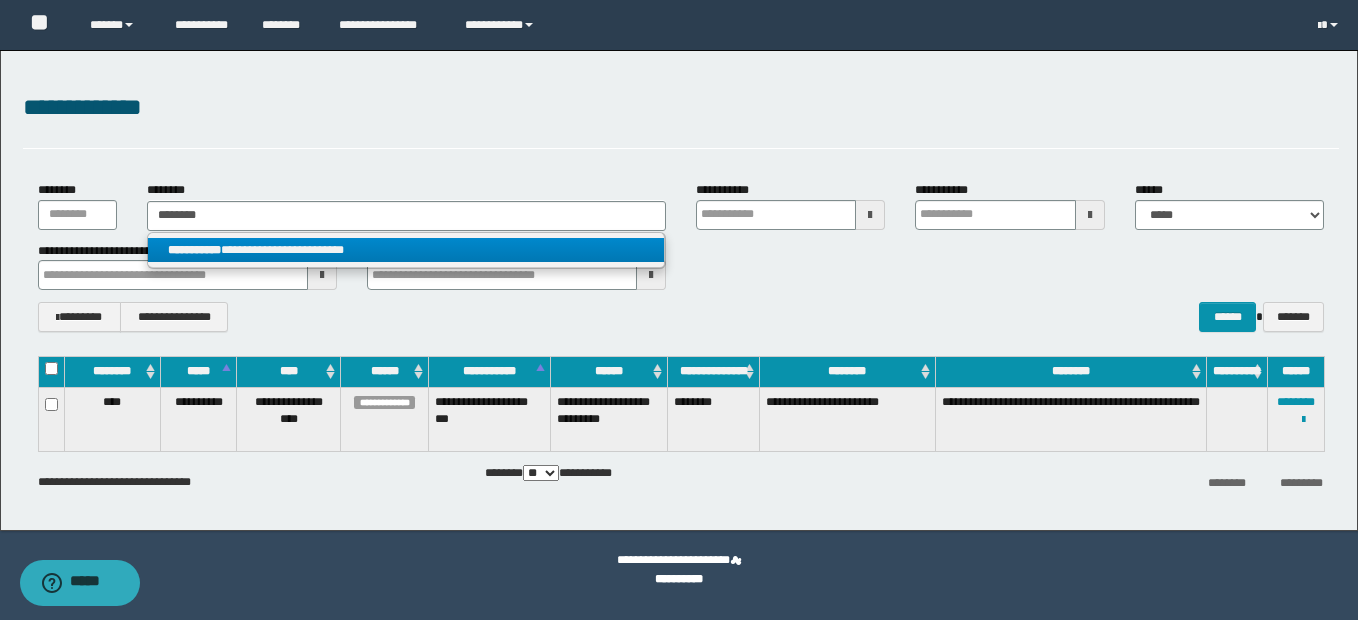 click on "**********" at bounding box center [406, 250] 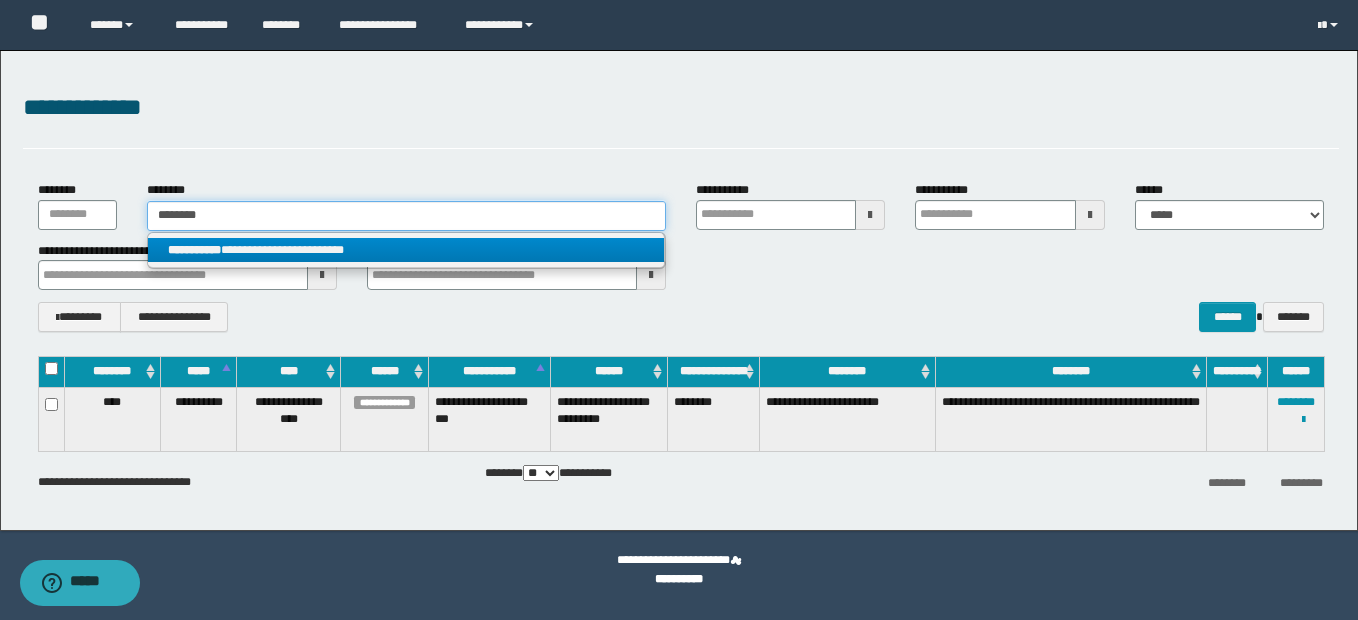 type 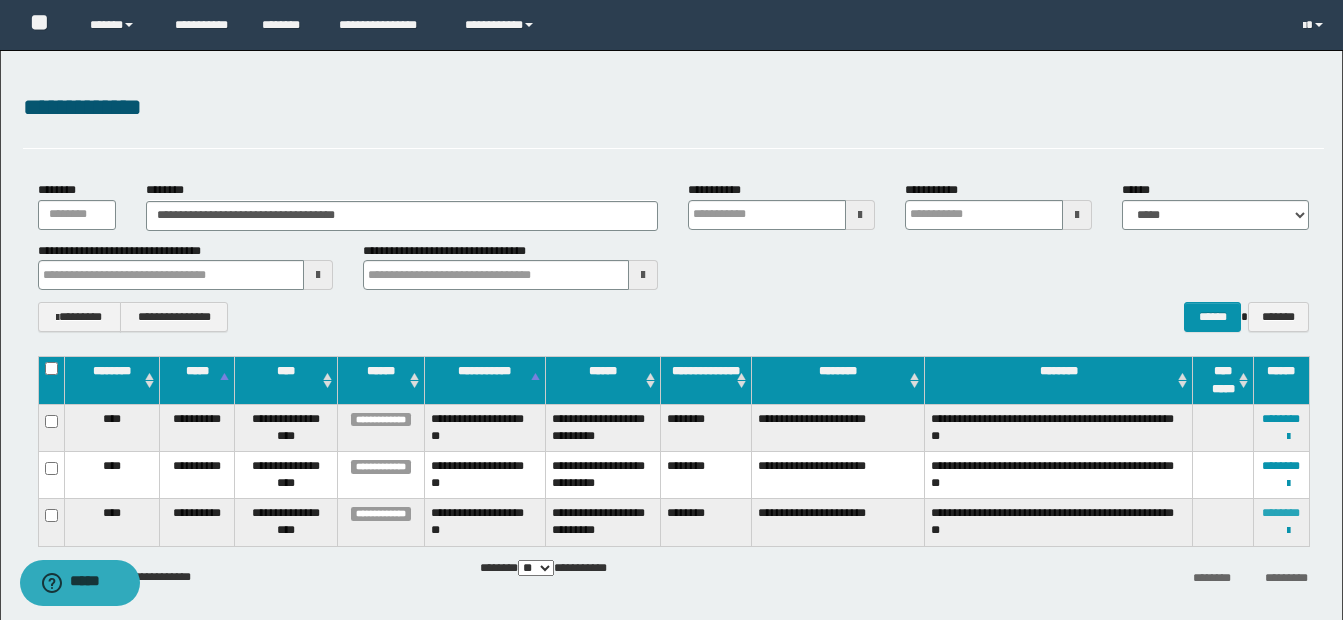 click on "********" at bounding box center [1281, 513] 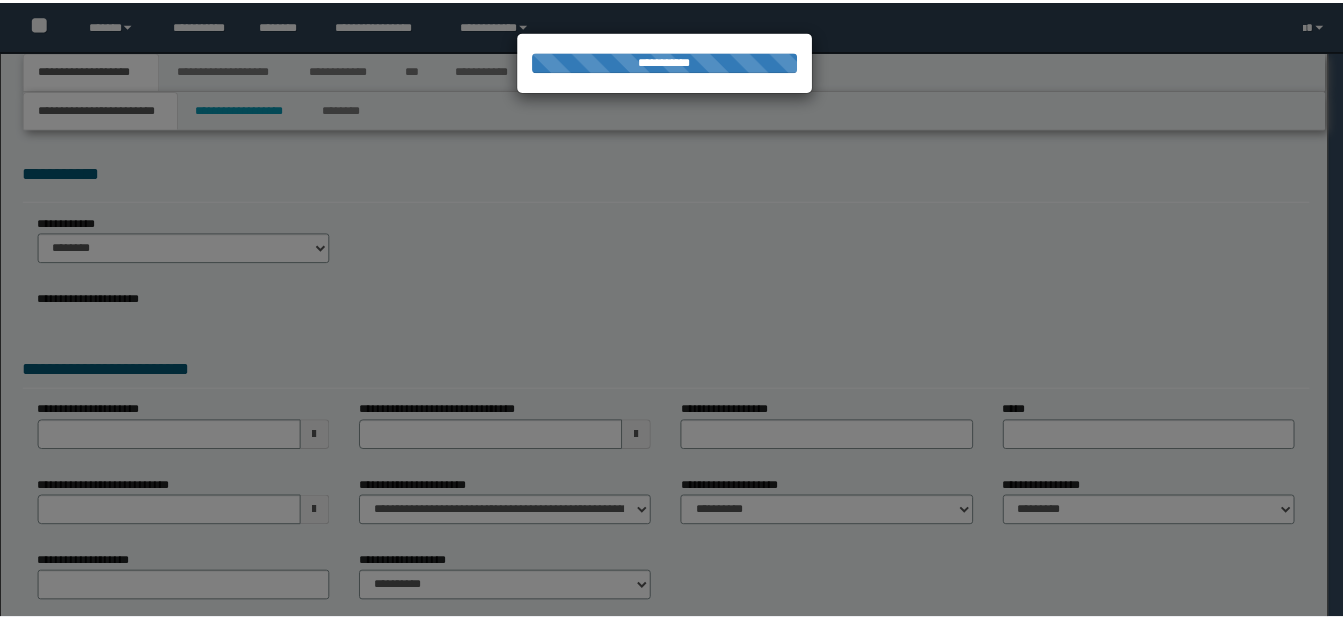 scroll, scrollTop: 0, scrollLeft: 0, axis: both 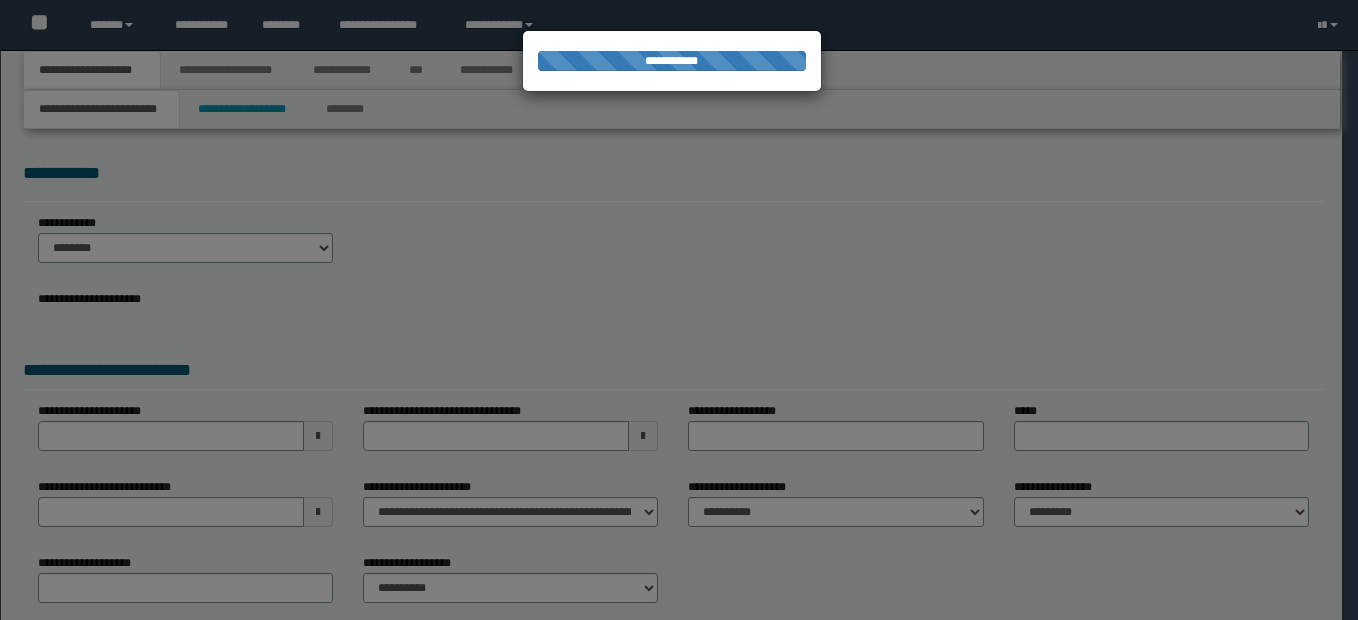 select on "*" 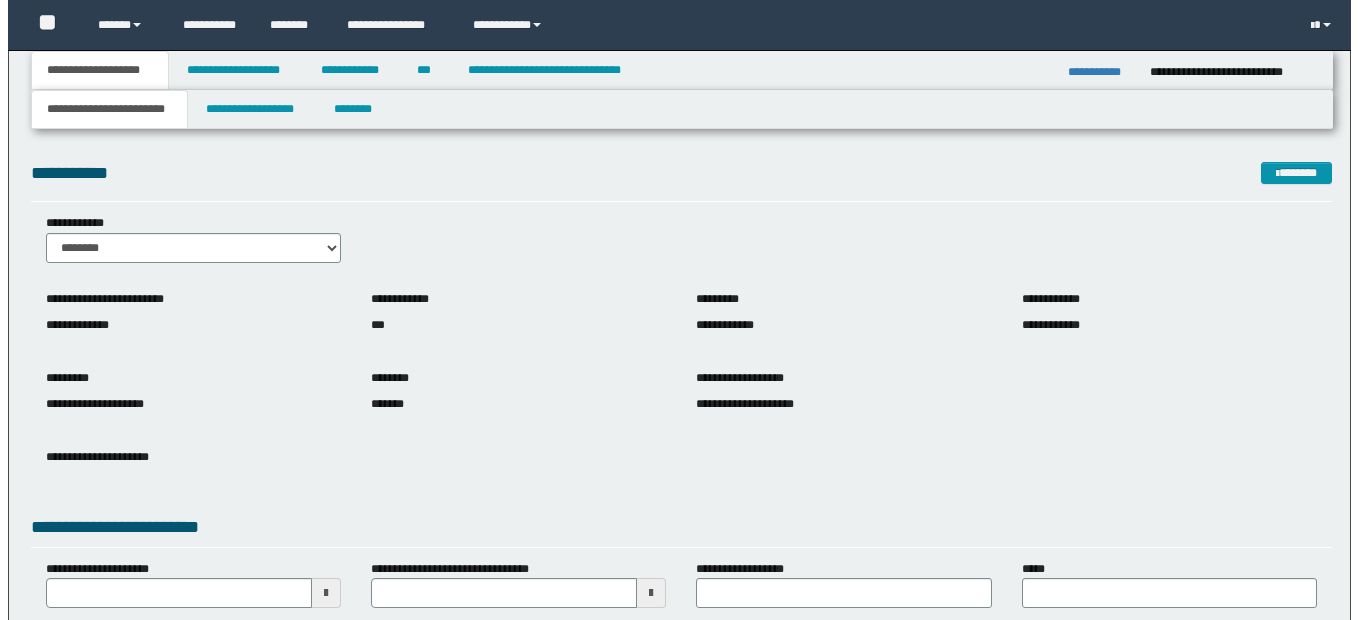 scroll, scrollTop: 0, scrollLeft: 0, axis: both 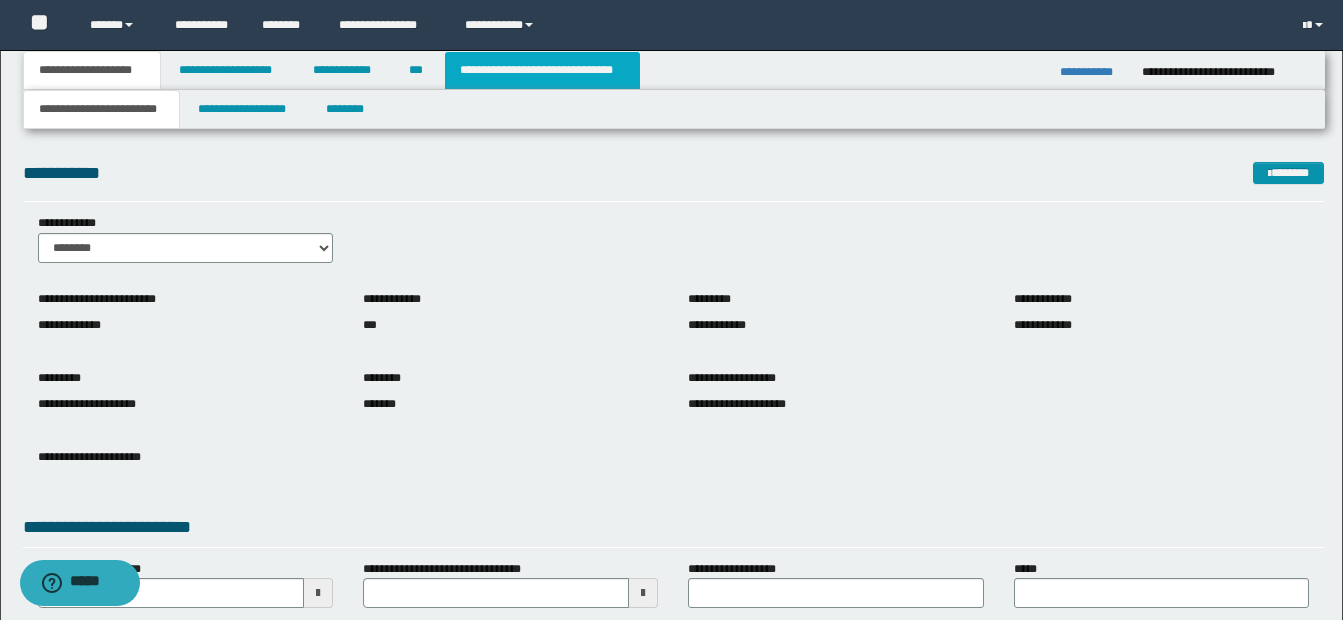 click on "**********" at bounding box center [542, 70] 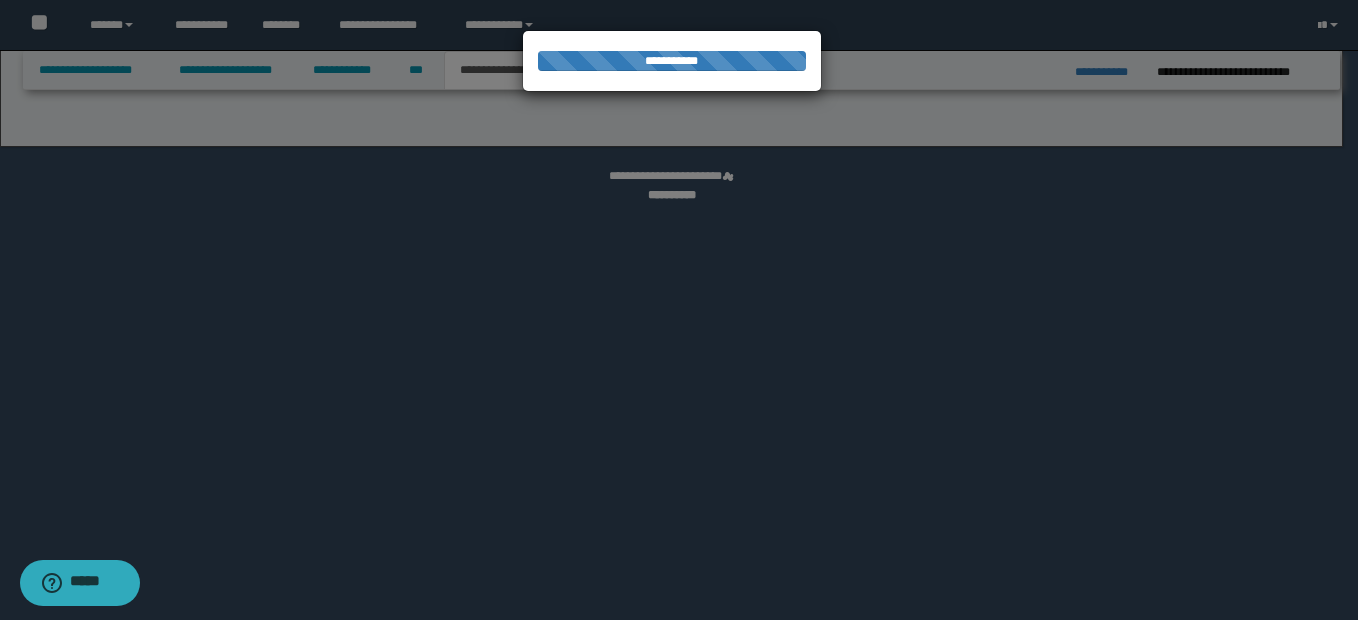 select on "*" 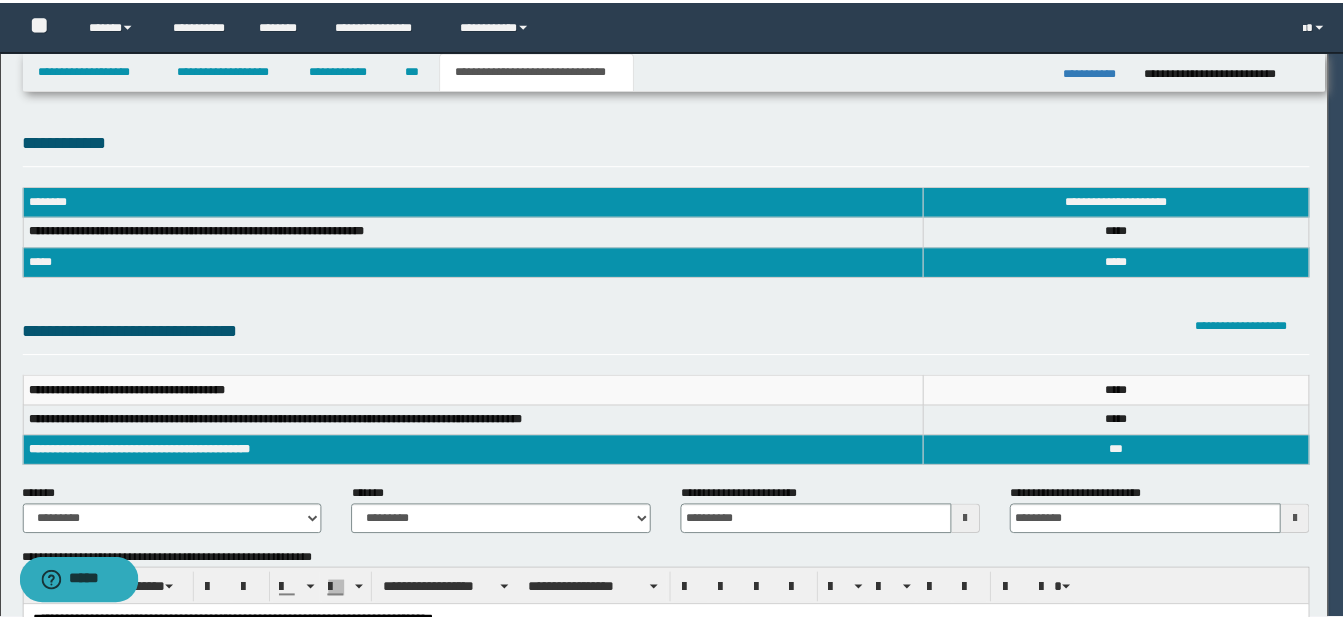 scroll, scrollTop: 0, scrollLeft: 0, axis: both 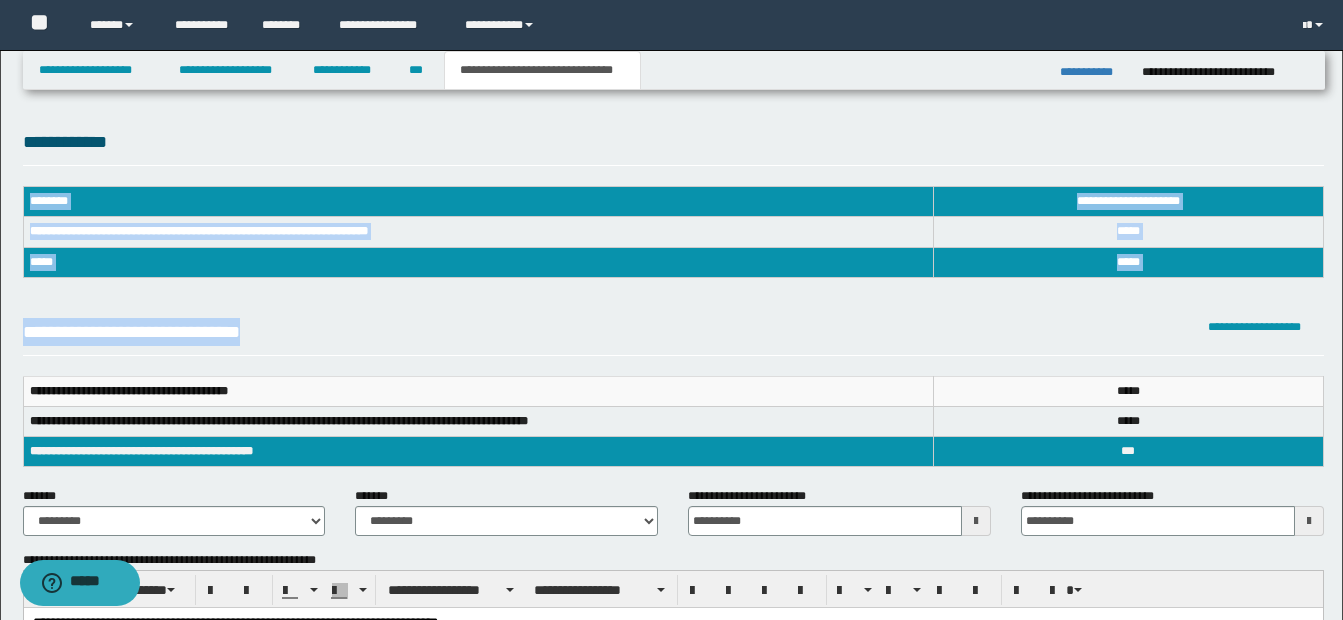 drag, startPoint x: 1340, startPoint y: 208, endPoint x: 1338, endPoint y: 320, distance: 112.01785 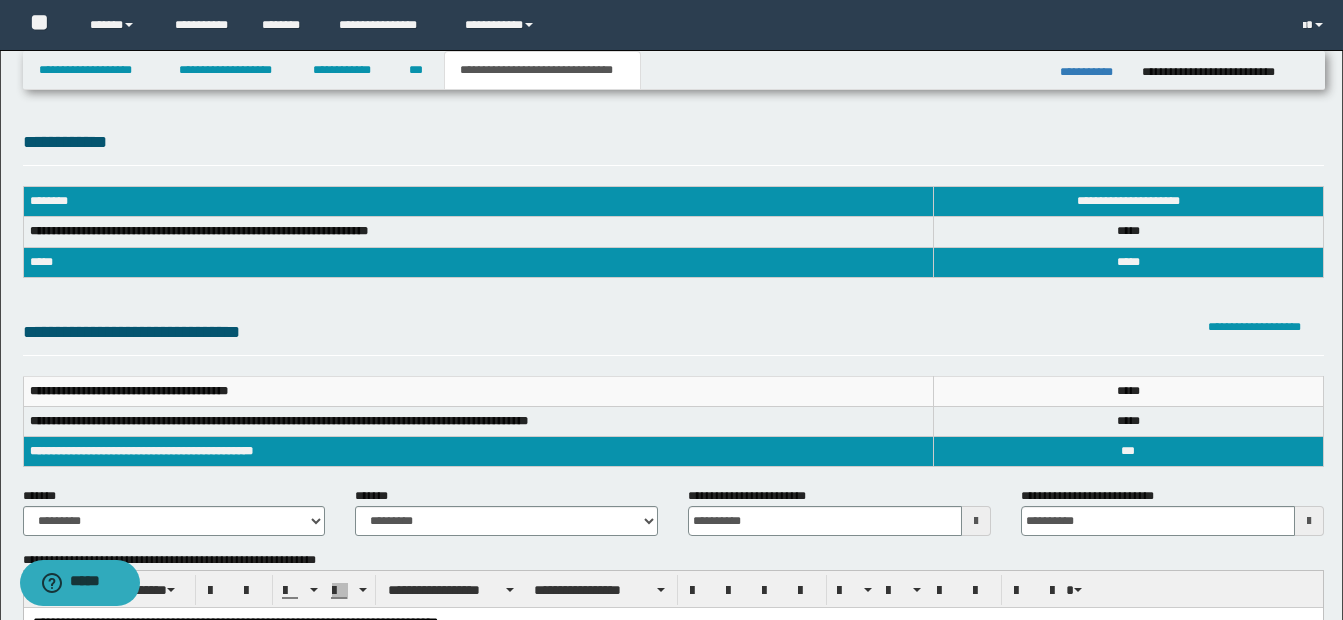 drag, startPoint x: 1338, startPoint y: 320, endPoint x: 1254, endPoint y: 128, distance: 209.57098 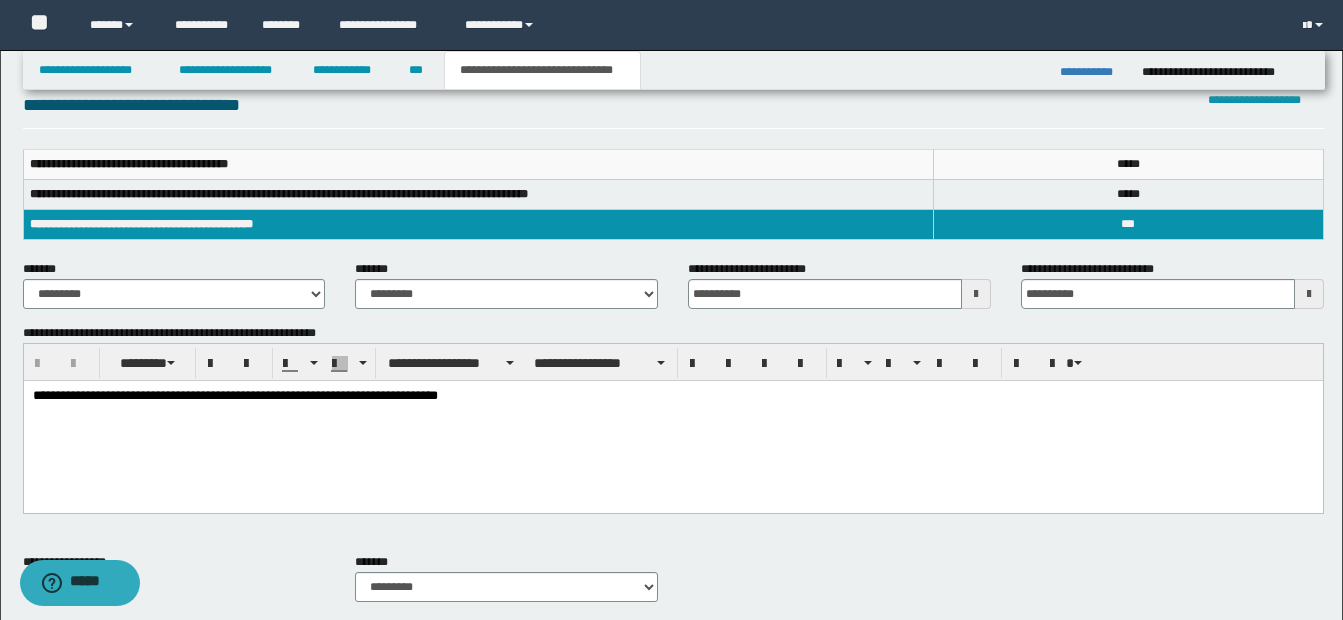 scroll, scrollTop: 241, scrollLeft: 0, axis: vertical 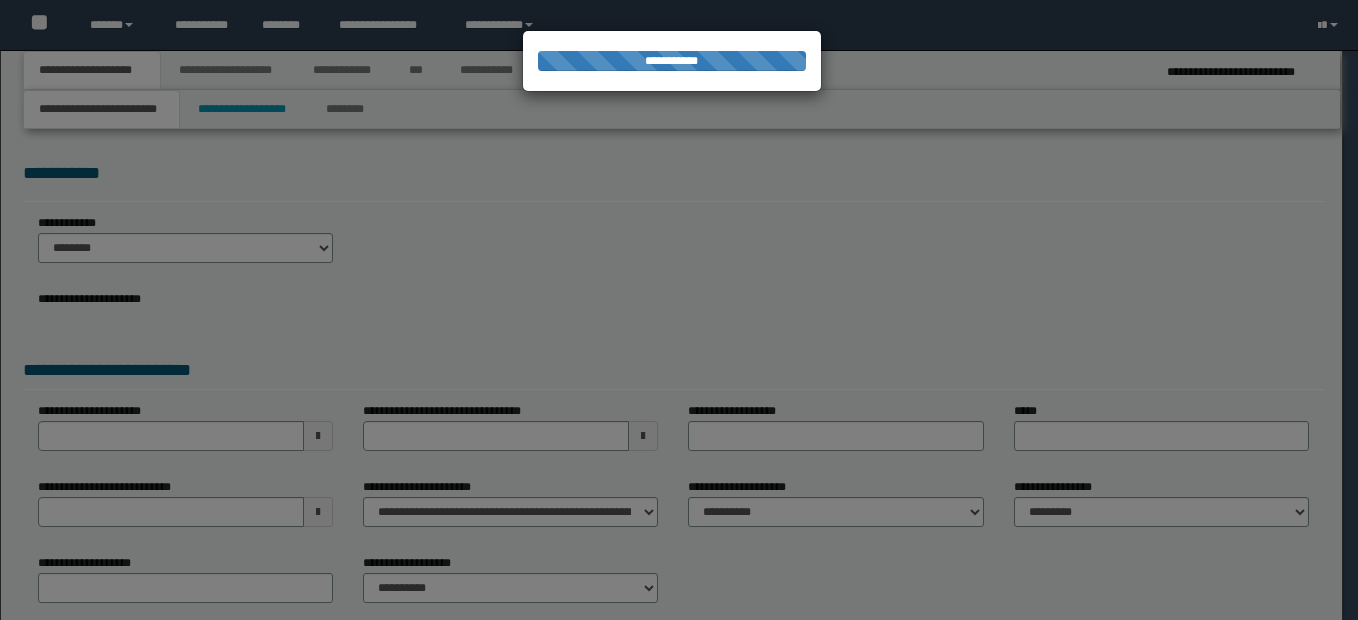 select on "*" 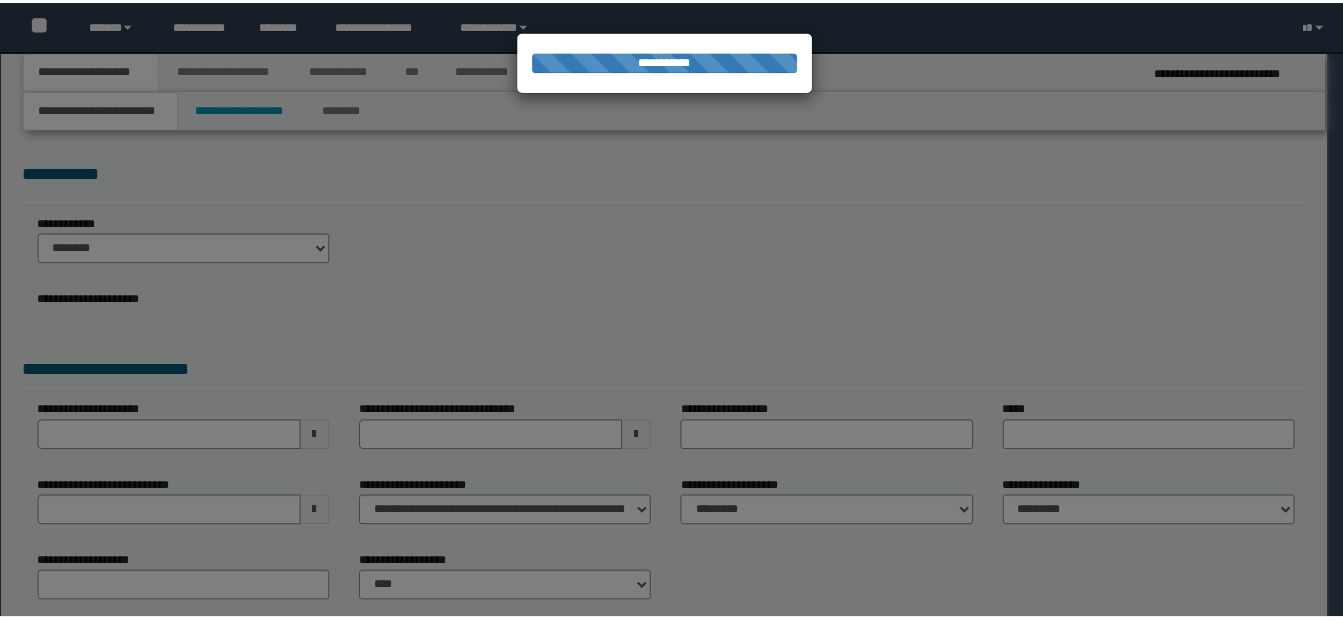scroll, scrollTop: 0, scrollLeft: 0, axis: both 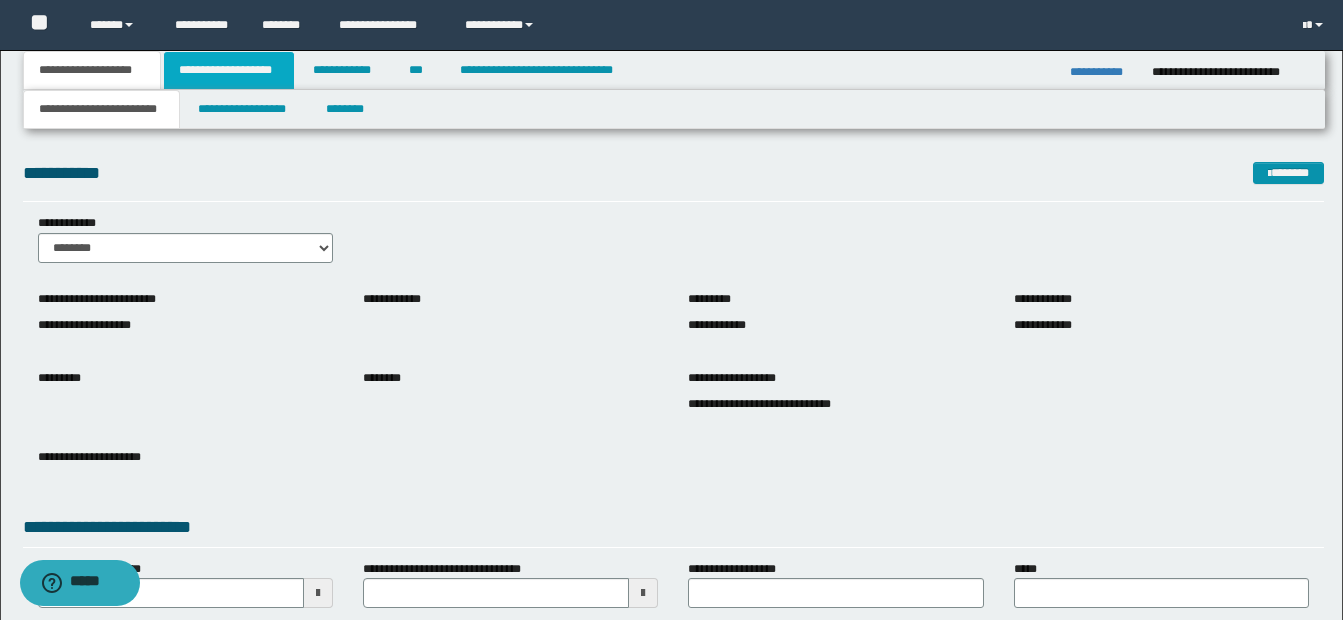 click on "**********" at bounding box center [229, 70] 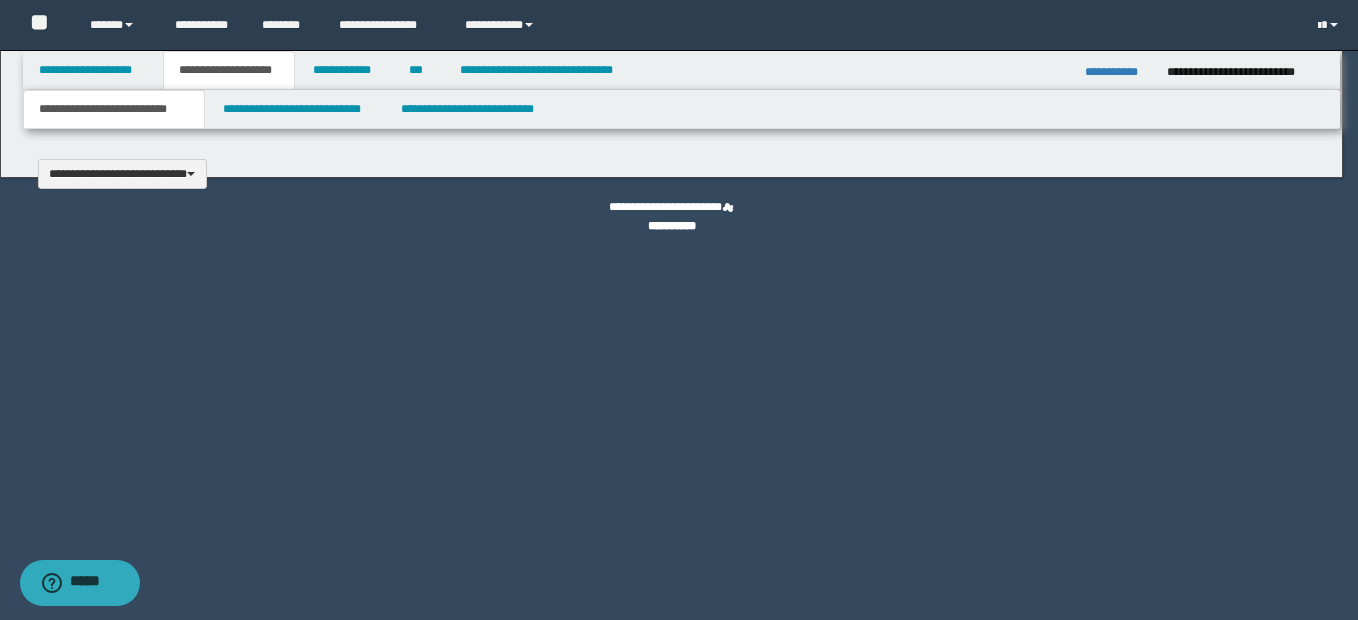 type 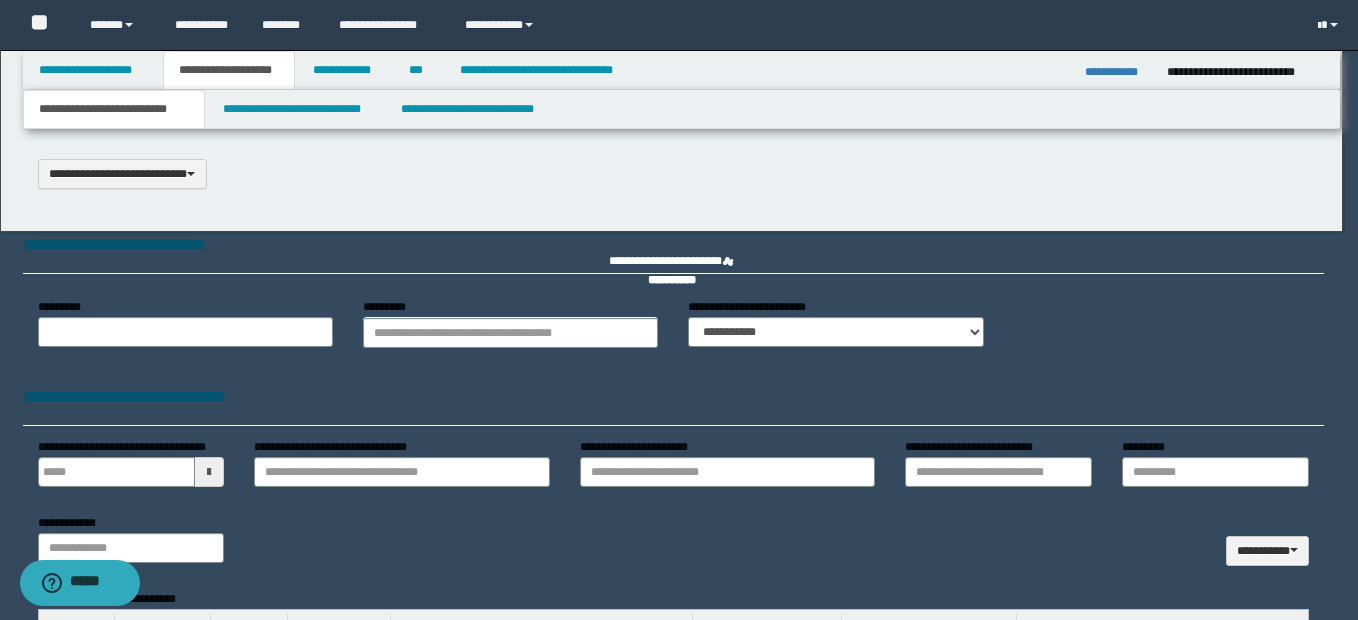 scroll, scrollTop: 0, scrollLeft: 0, axis: both 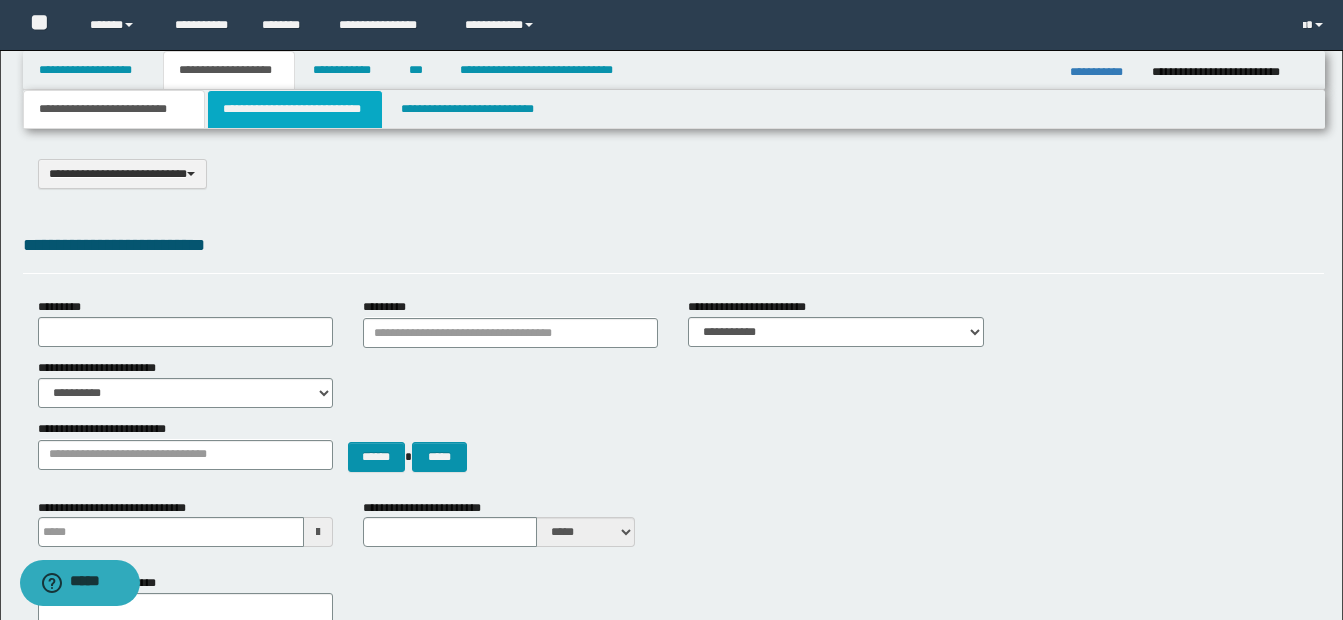 click on "**********" at bounding box center [295, 109] 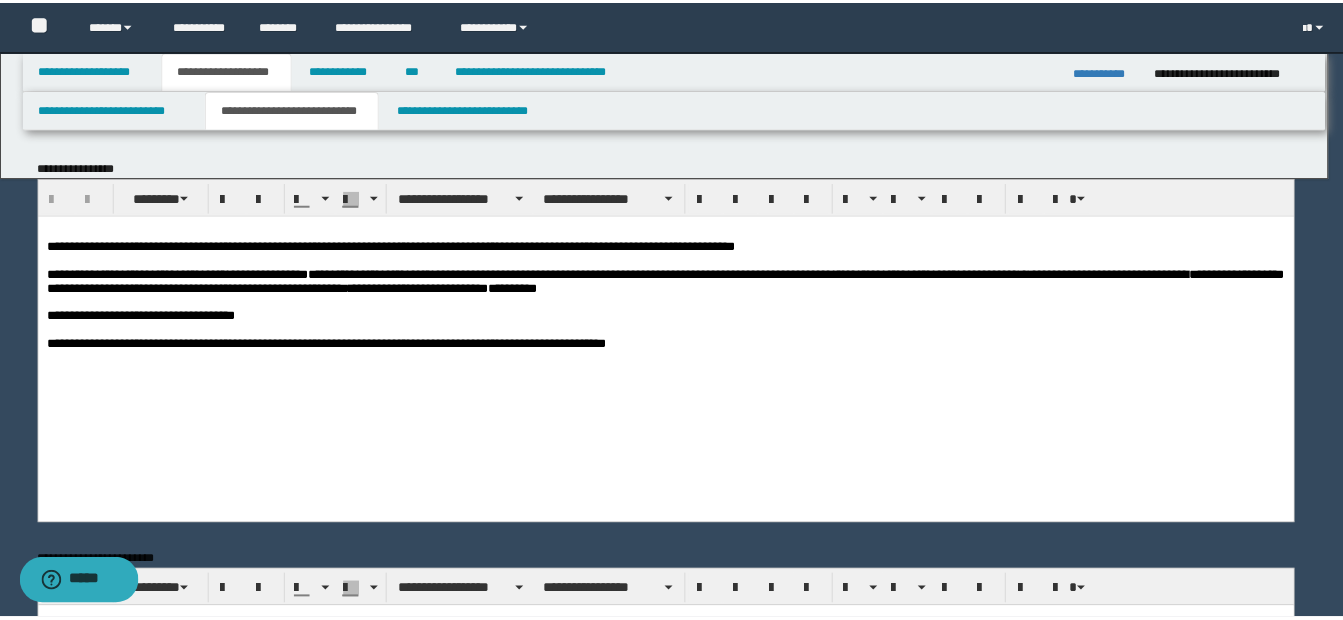 scroll, scrollTop: 0, scrollLeft: 0, axis: both 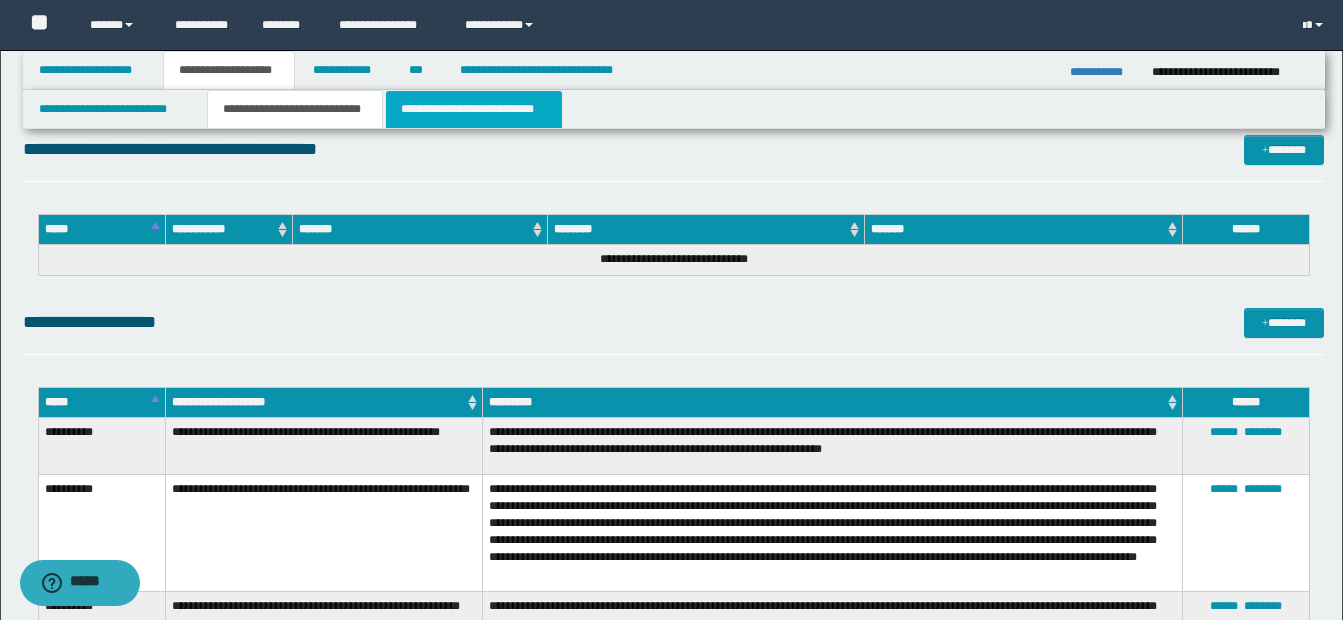 click on "**********" at bounding box center (474, 109) 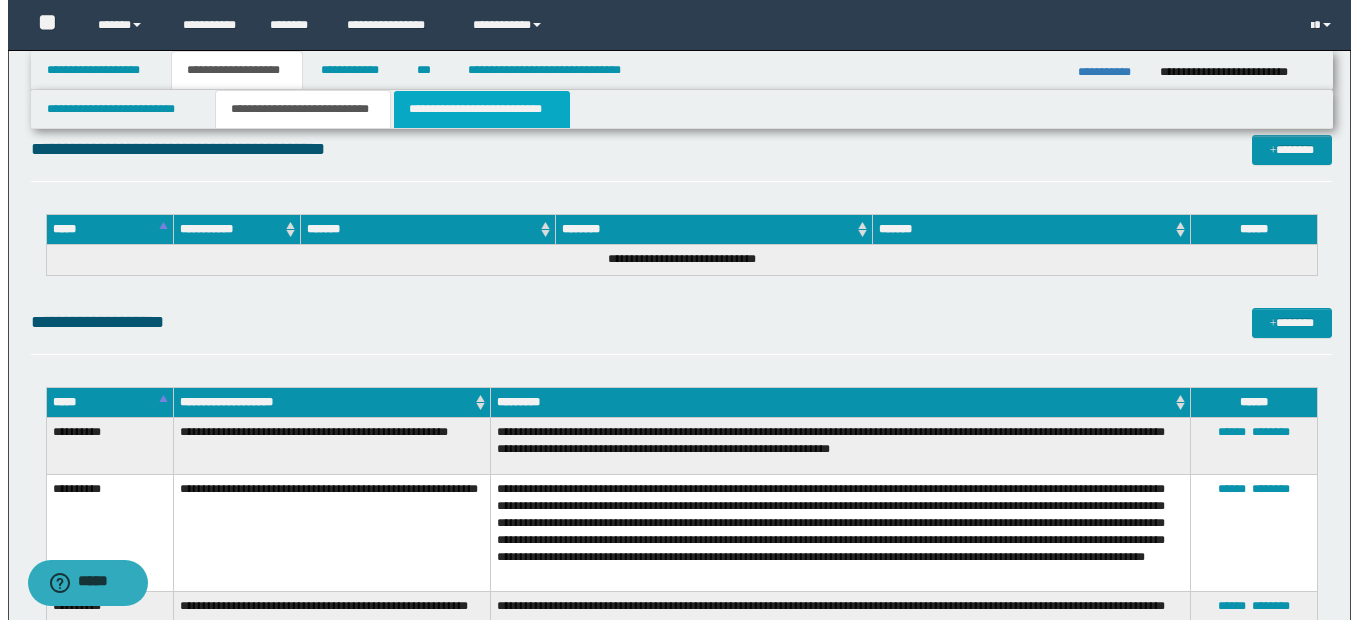 scroll, scrollTop: 0, scrollLeft: 0, axis: both 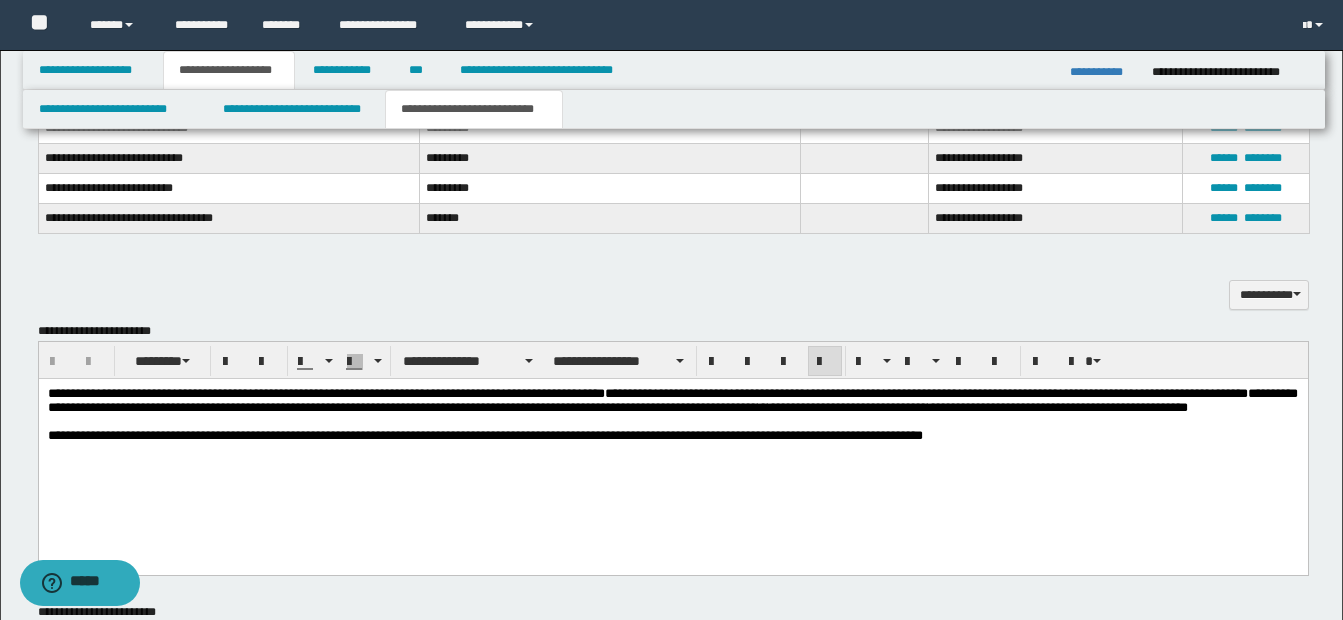 click on "**********" at bounding box center (672, 400) 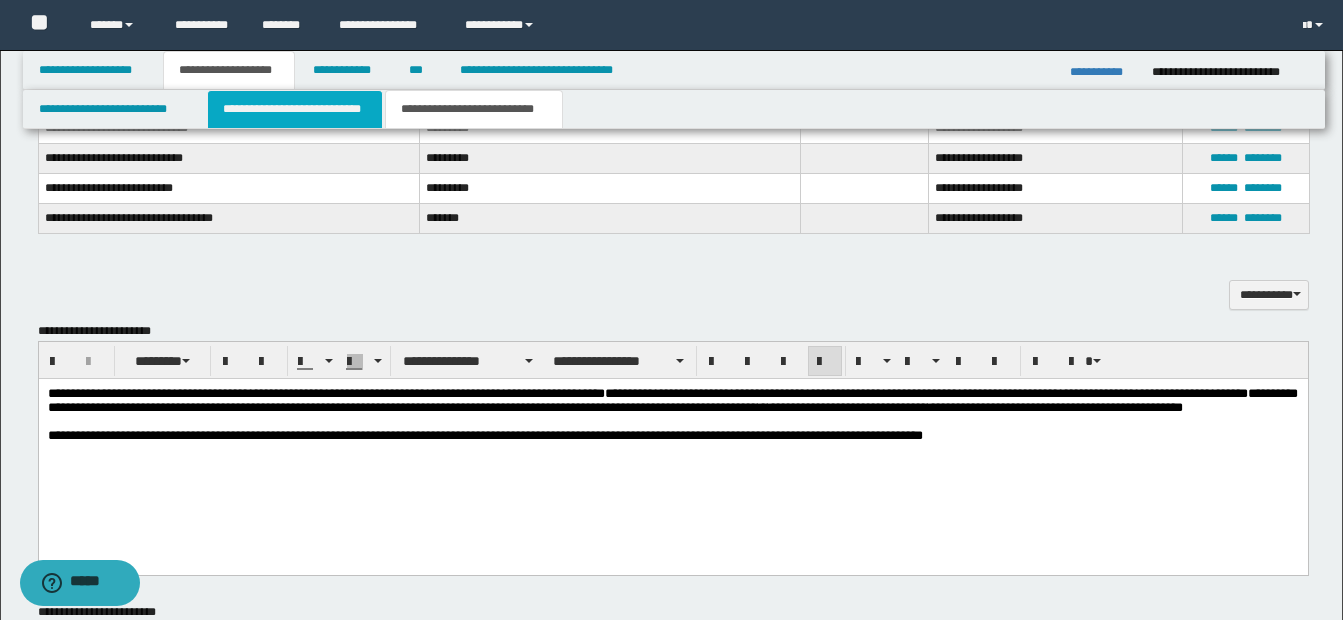 click on "**********" at bounding box center [295, 109] 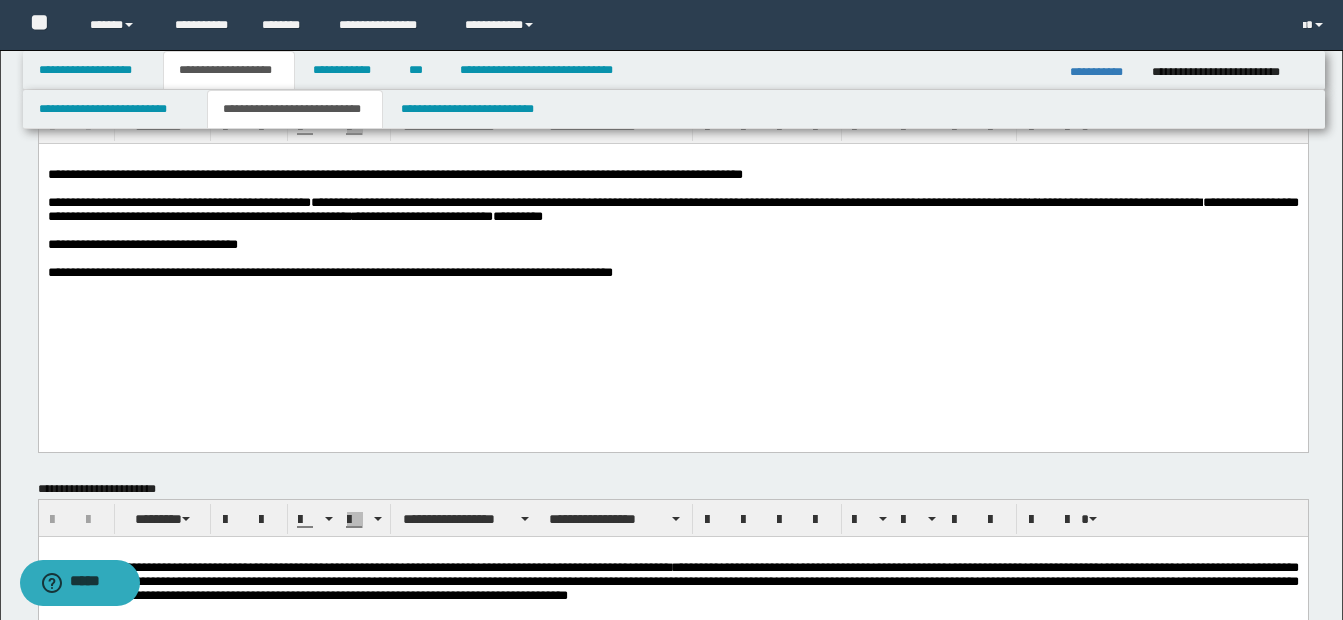 scroll, scrollTop: 33, scrollLeft: 0, axis: vertical 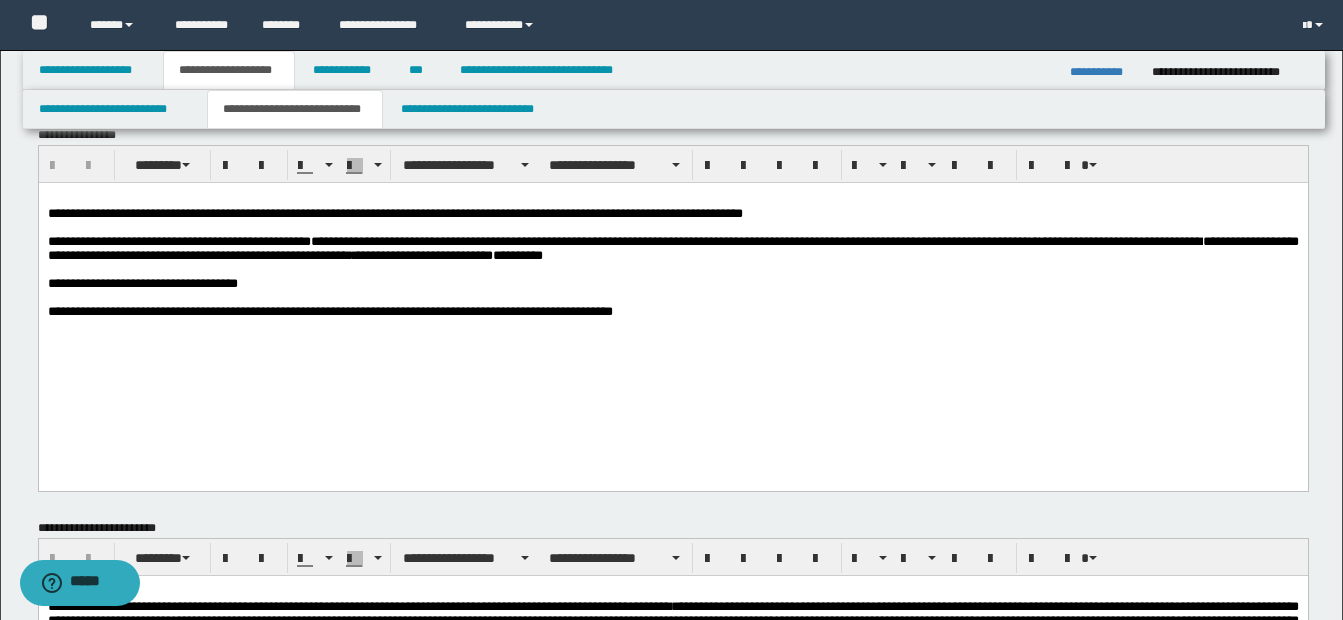 drag, startPoint x: 1370, startPoint y: 299, endPoint x: 809, endPoint y: 374, distance: 565.99115 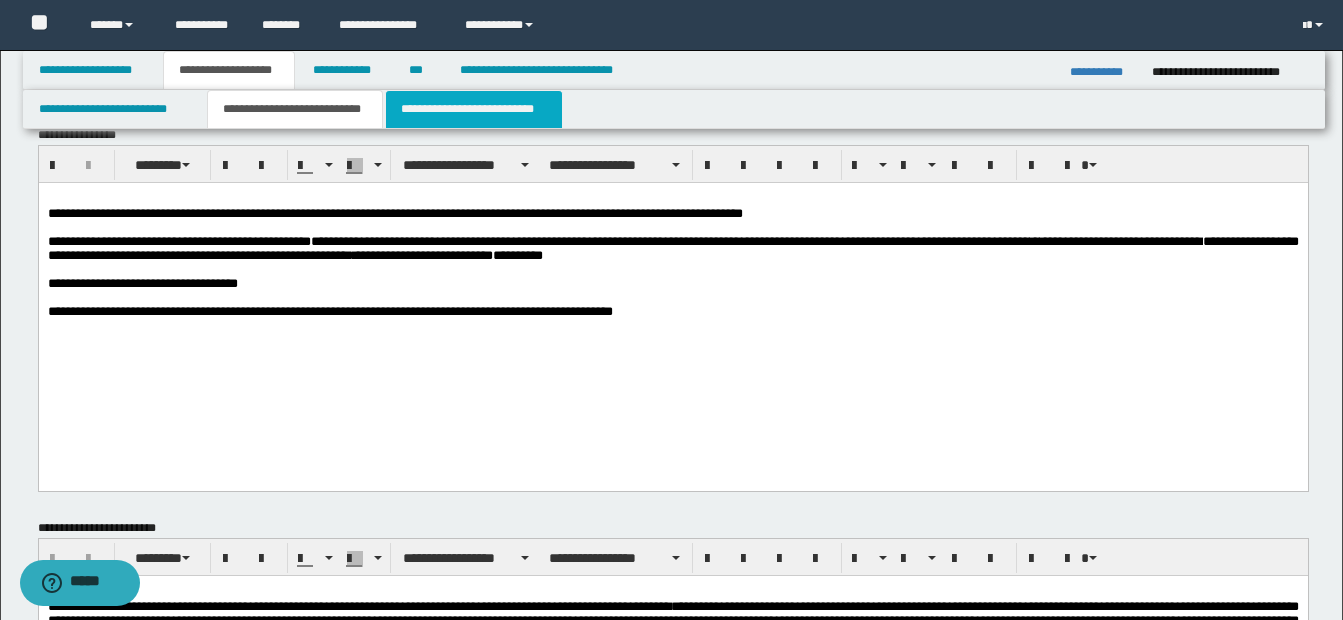 click on "**********" at bounding box center [474, 109] 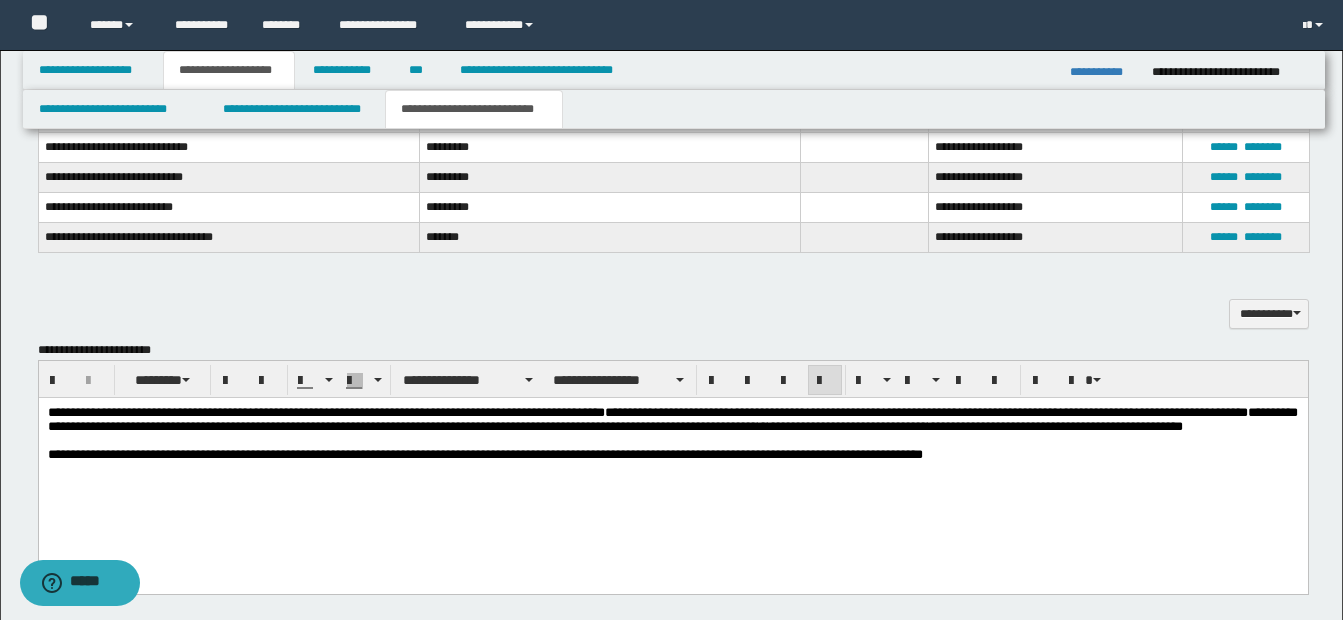 scroll, scrollTop: 1136, scrollLeft: 0, axis: vertical 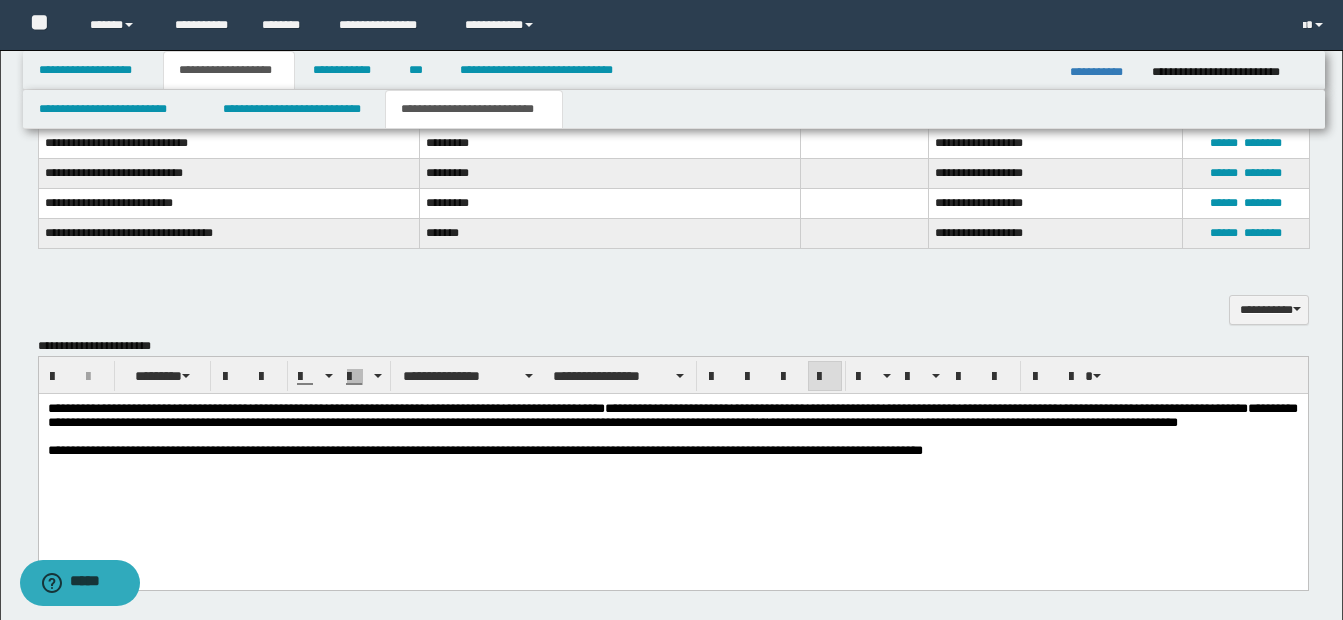 click on "**********" at bounding box center [672, 415] 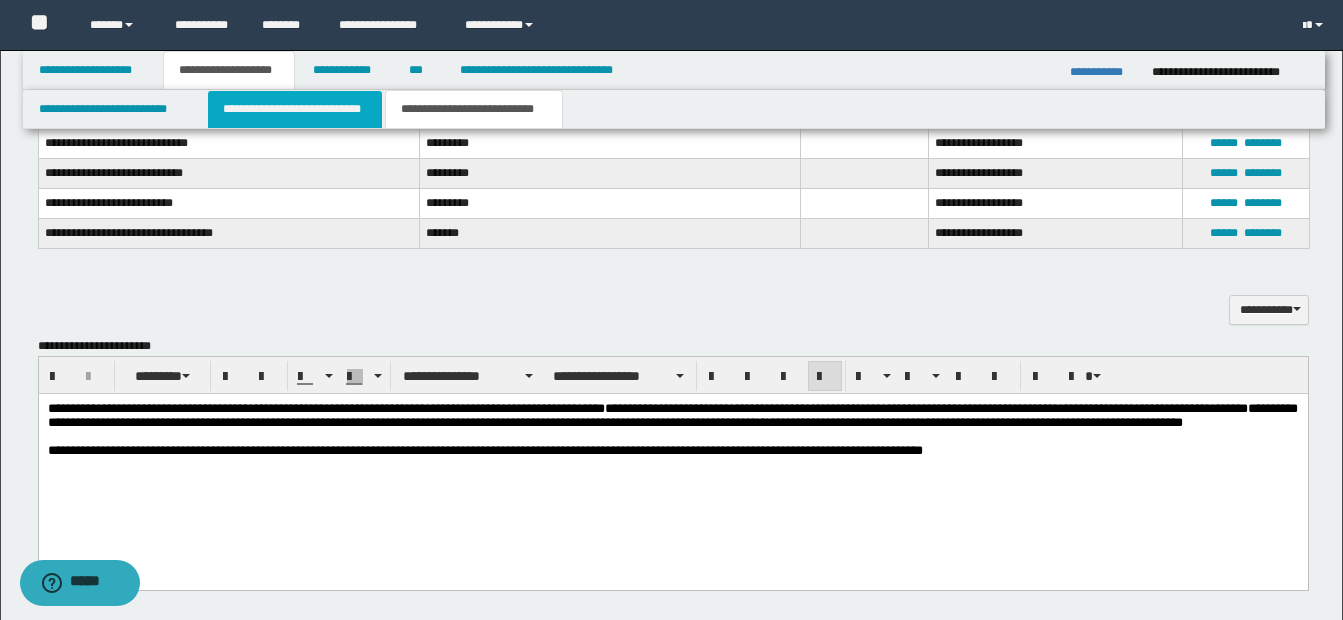 click on "**********" at bounding box center (295, 109) 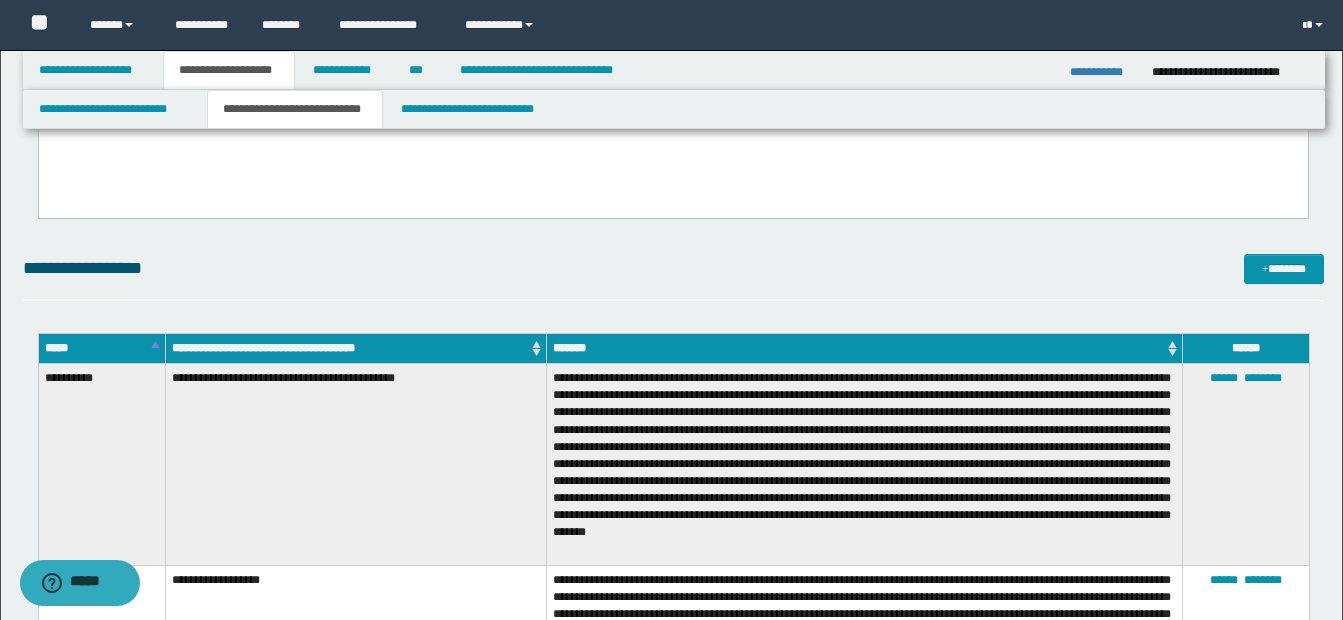scroll, scrollTop: 597, scrollLeft: 0, axis: vertical 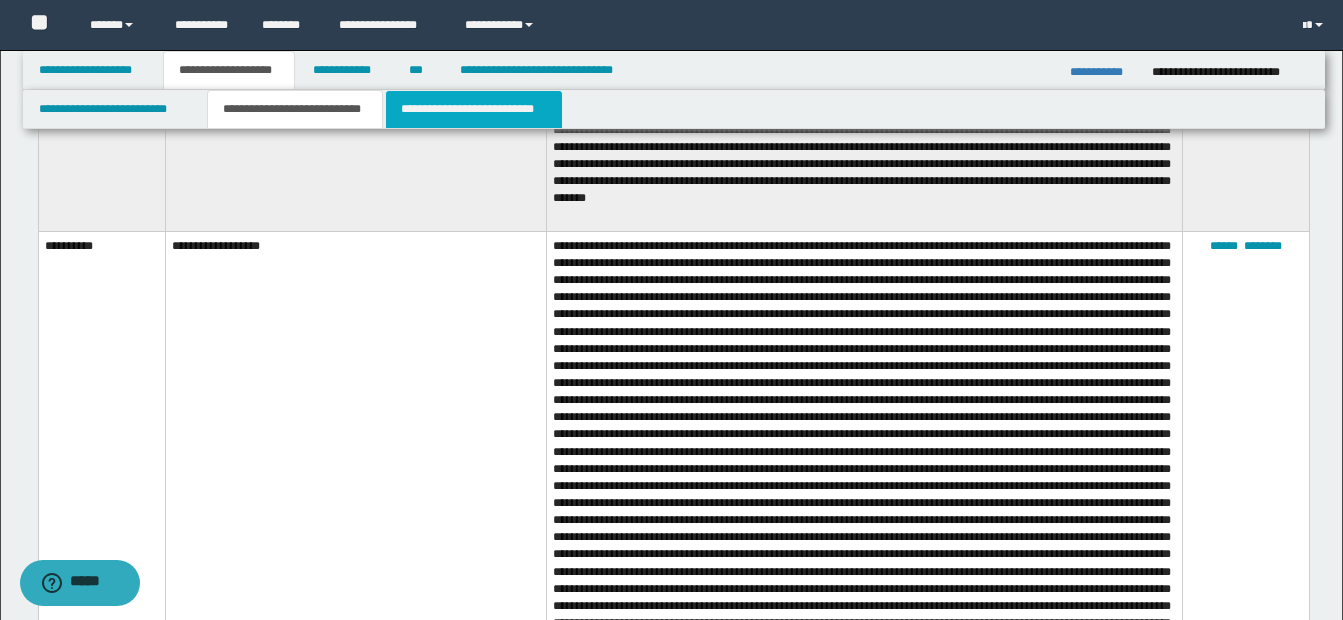 click on "**********" at bounding box center [474, 109] 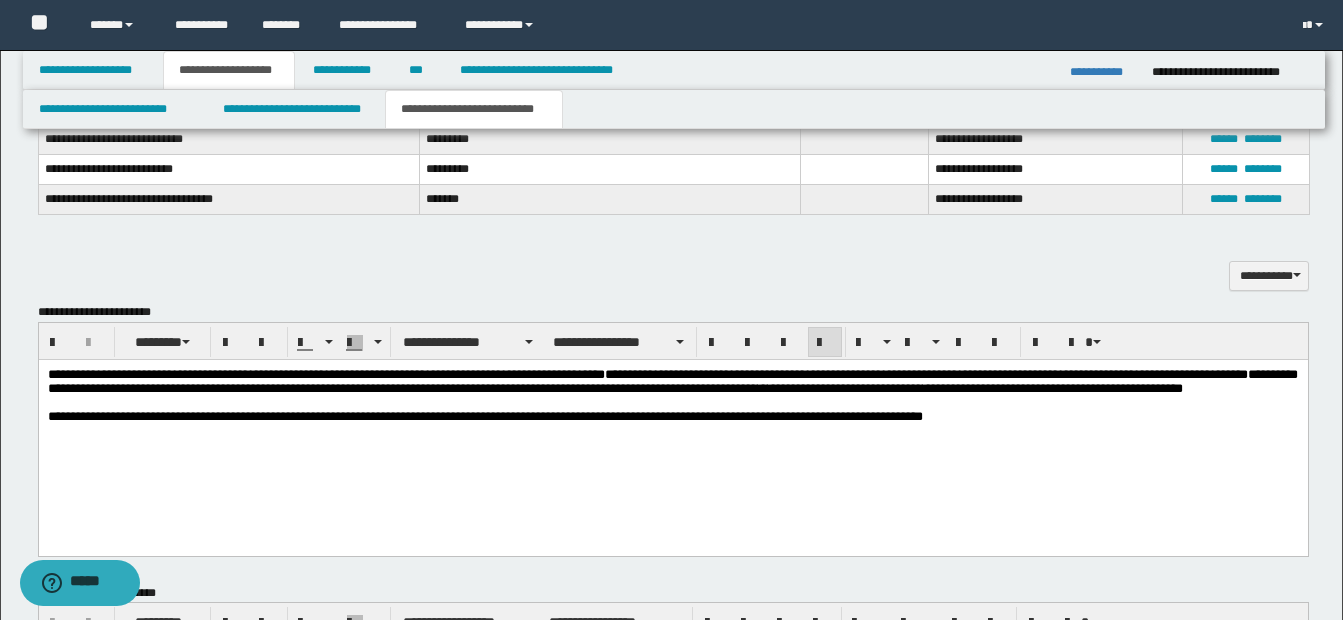 scroll, scrollTop: 1186, scrollLeft: 0, axis: vertical 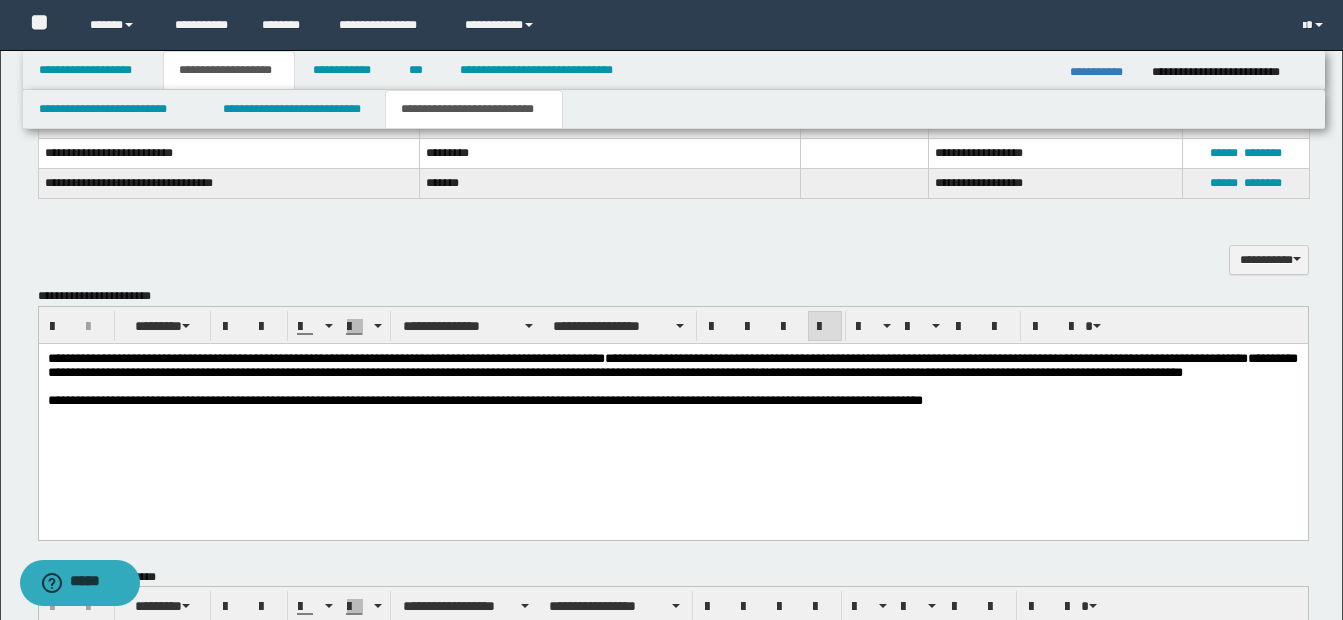 click on "**********" at bounding box center [672, 365] 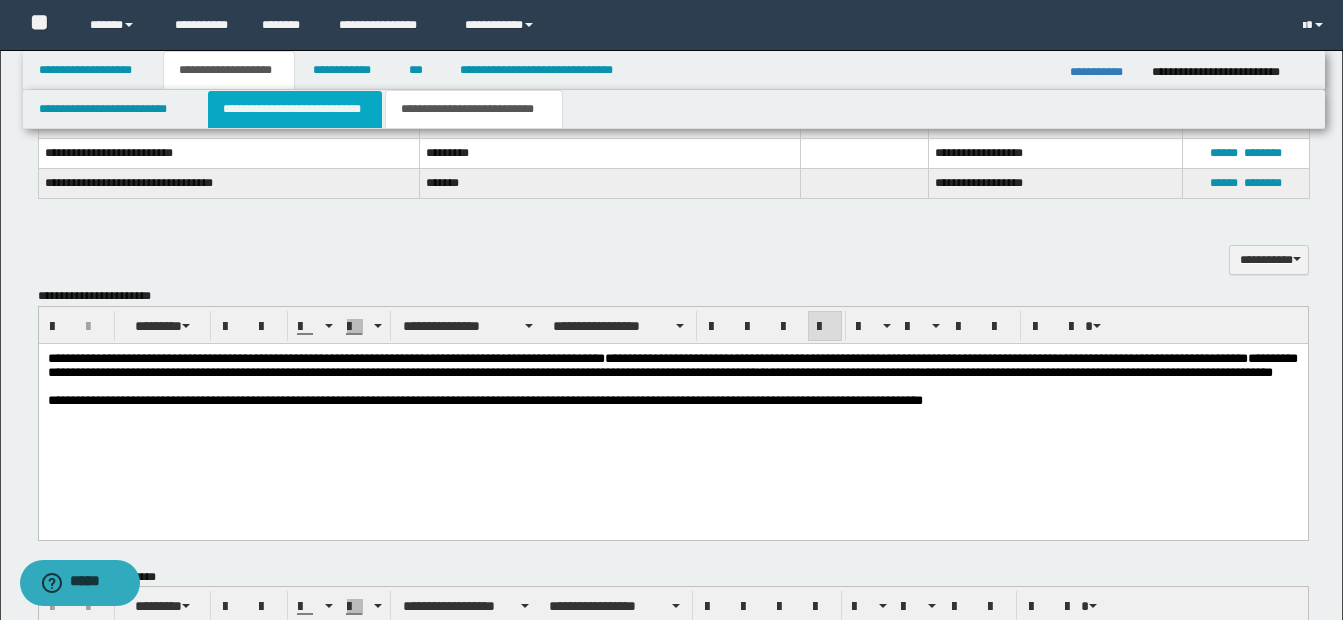 click on "**********" at bounding box center [295, 109] 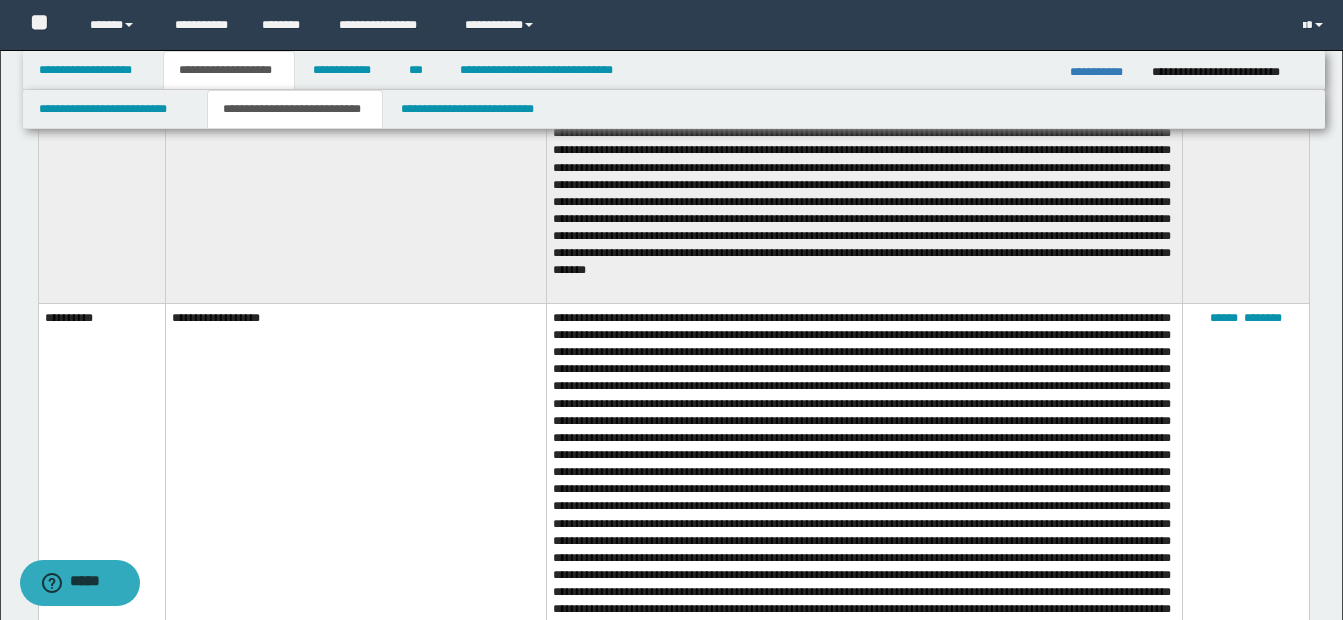 scroll, scrollTop: 871, scrollLeft: 0, axis: vertical 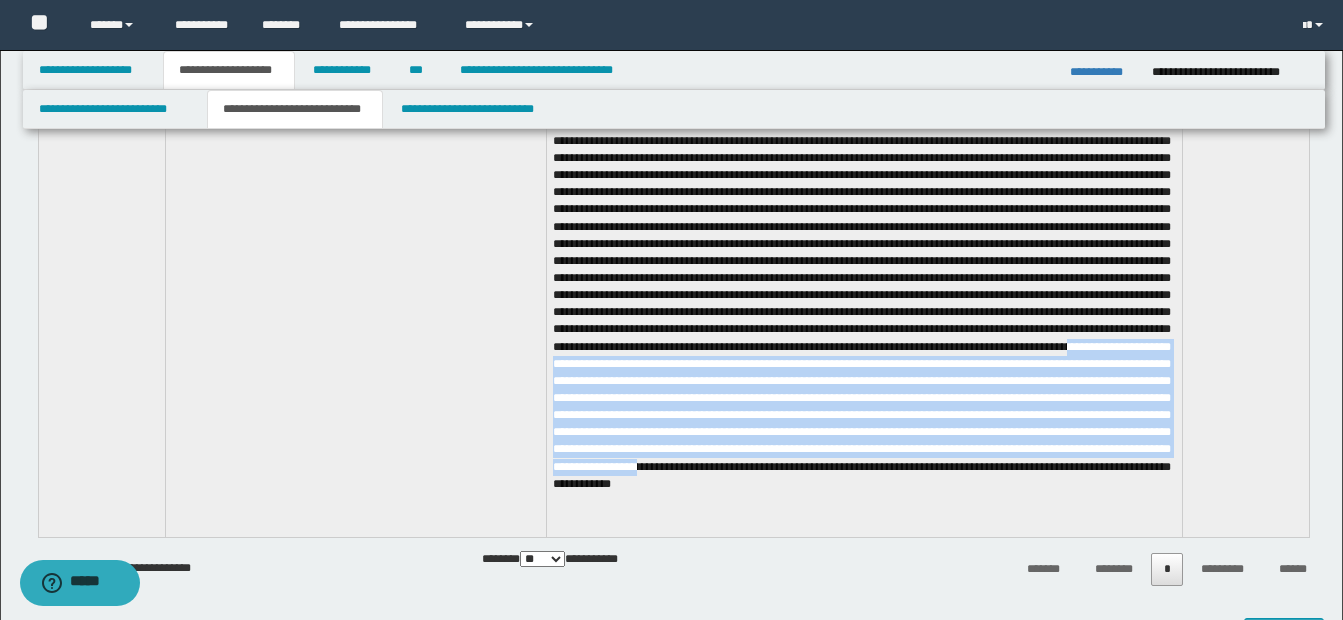 drag, startPoint x: 662, startPoint y: 388, endPoint x: 604, endPoint y: 507, distance: 132.38202 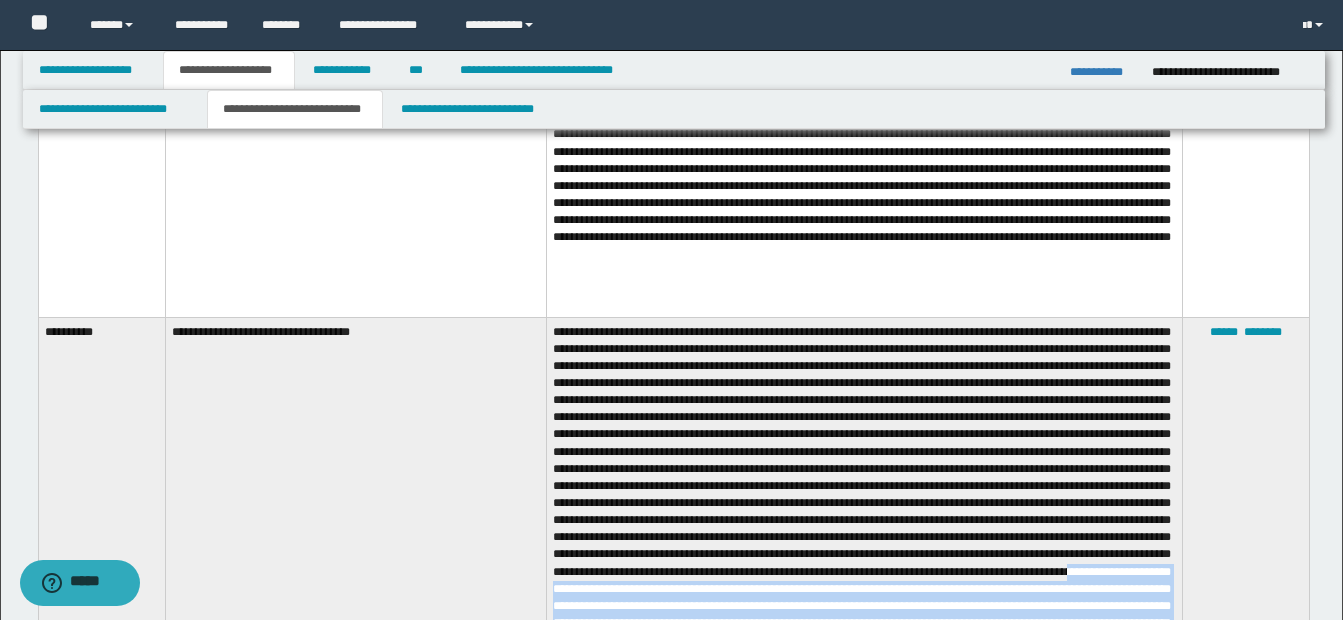 scroll, scrollTop: 1571, scrollLeft: 0, axis: vertical 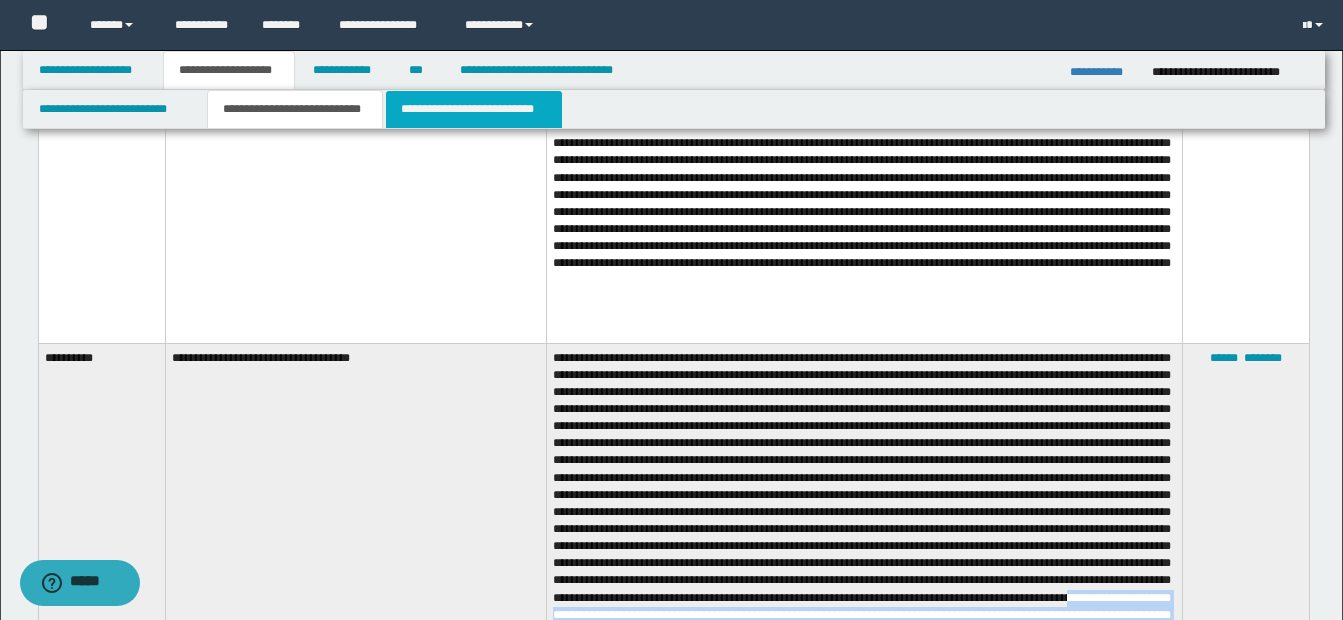 click on "**********" at bounding box center (474, 109) 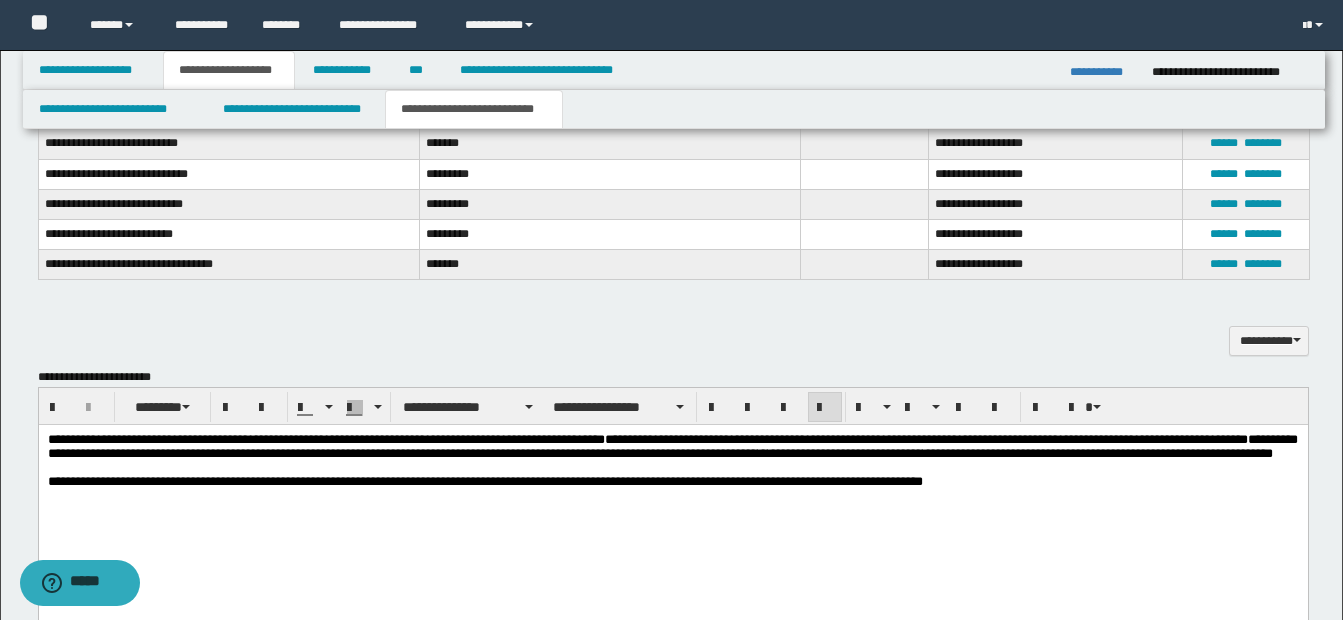 scroll, scrollTop: 1101, scrollLeft: 0, axis: vertical 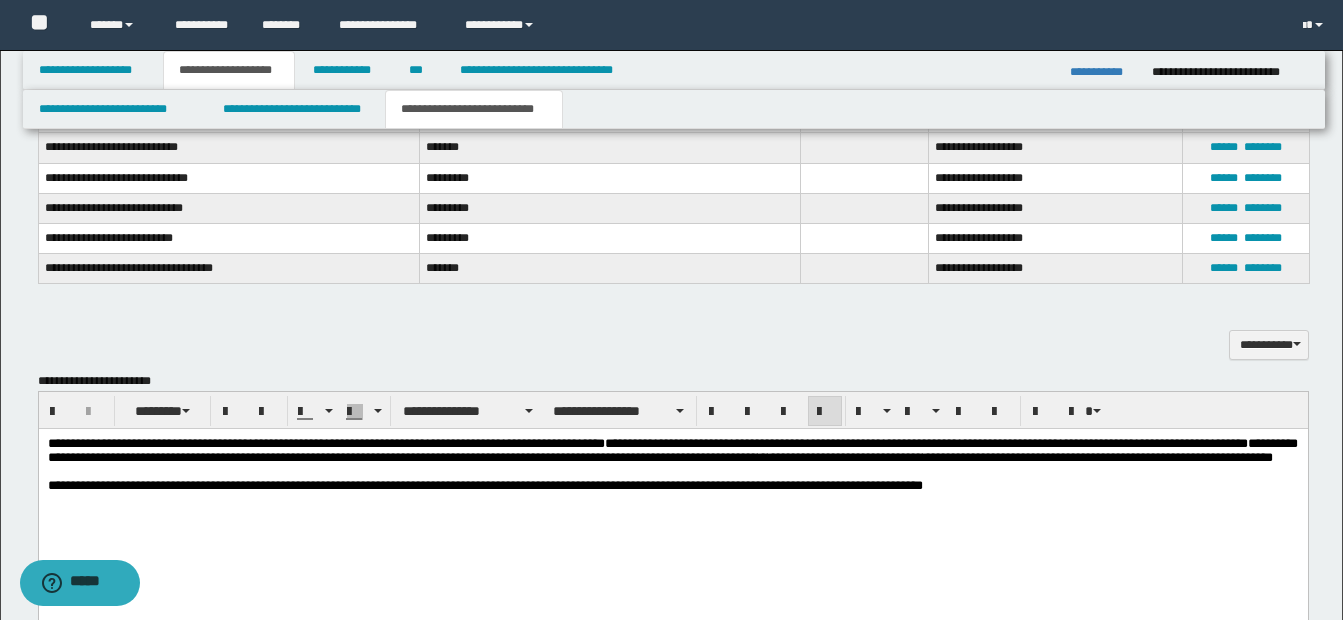 click on "**********" at bounding box center (672, 450) 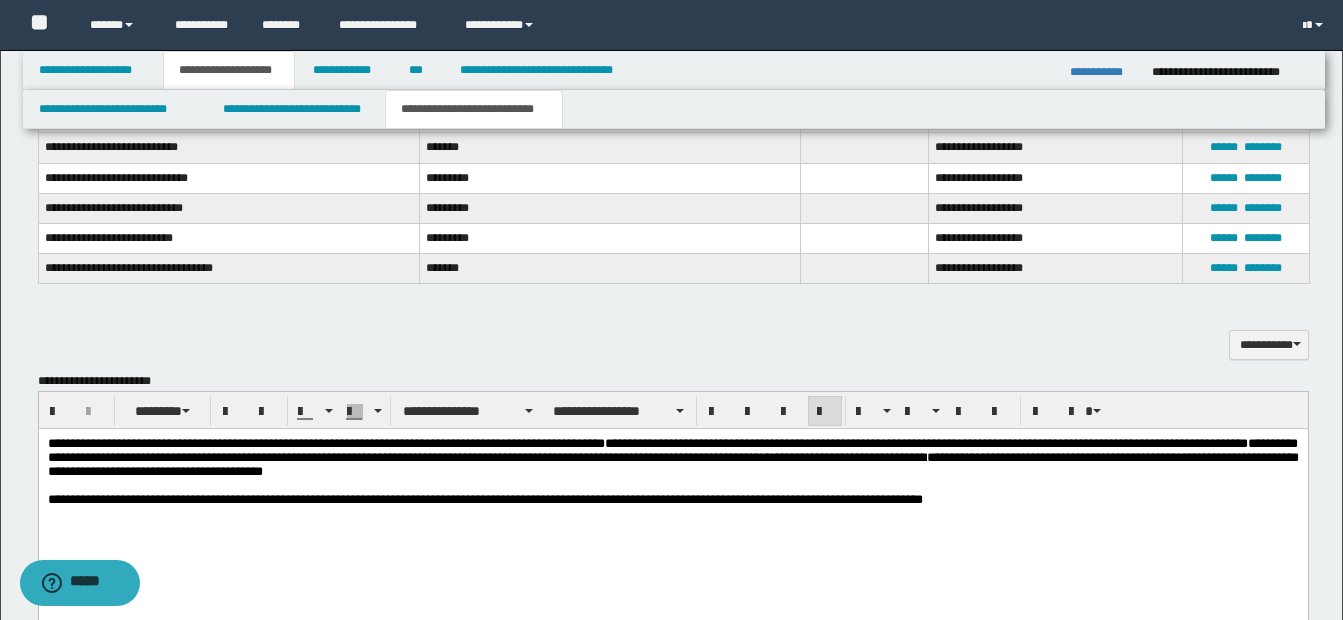 click on "**********" at bounding box center (672, 457) 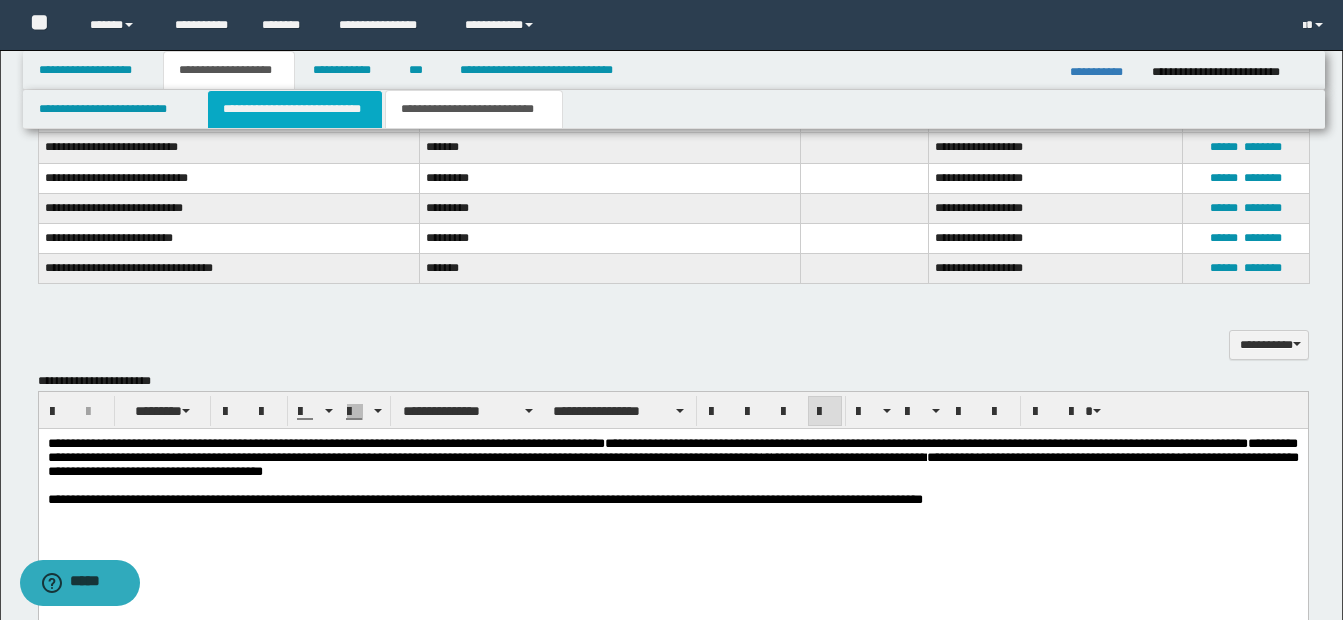 click on "**********" at bounding box center (295, 109) 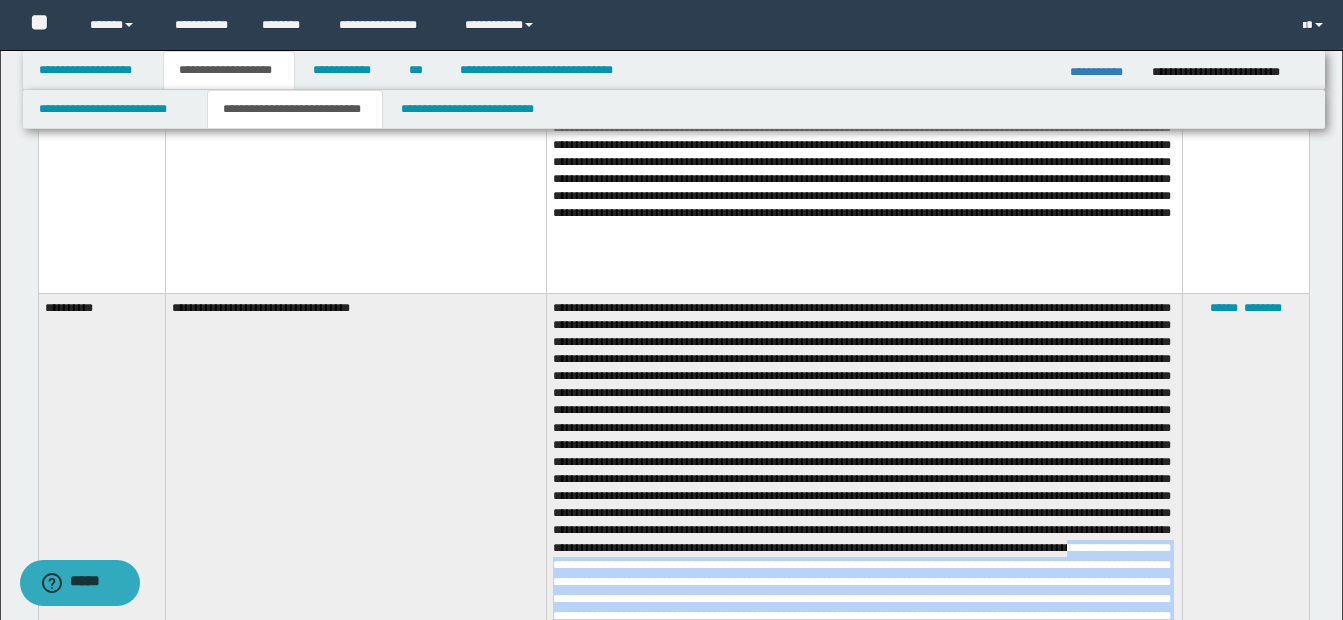 scroll, scrollTop: 1602, scrollLeft: 0, axis: vertical 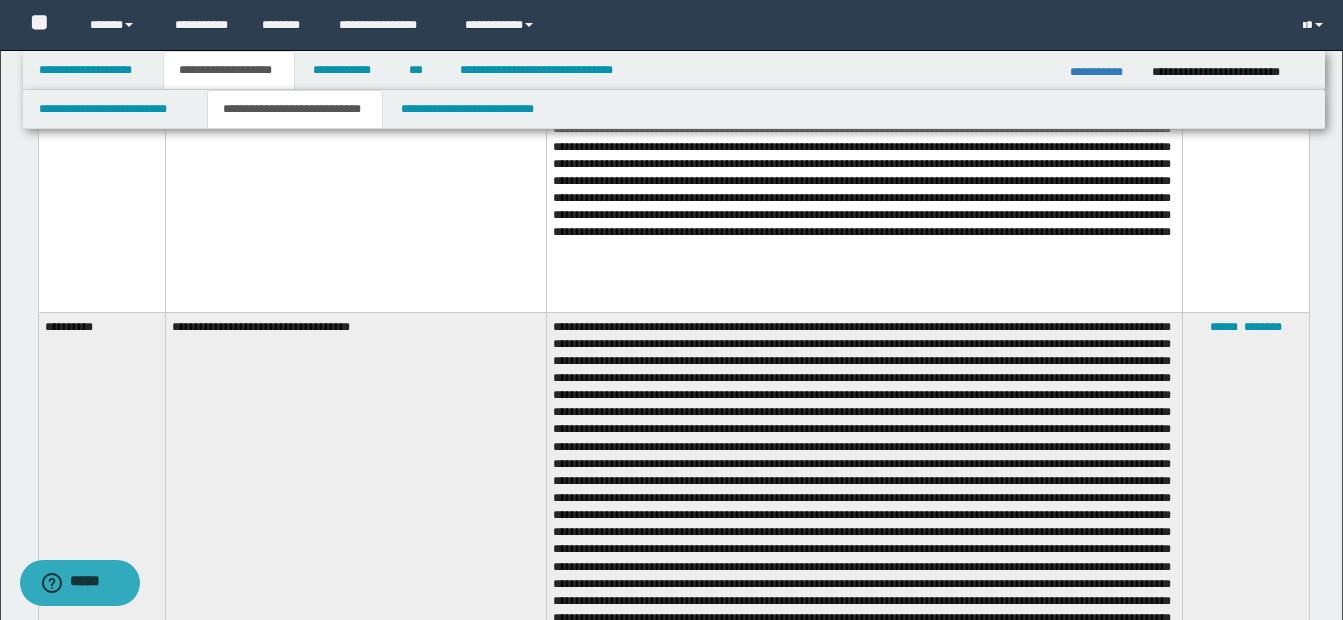 drag, startPoint x: 1328, startPoint y: 319, endPoint x: 1328, endPoint y: 336, distance: 17 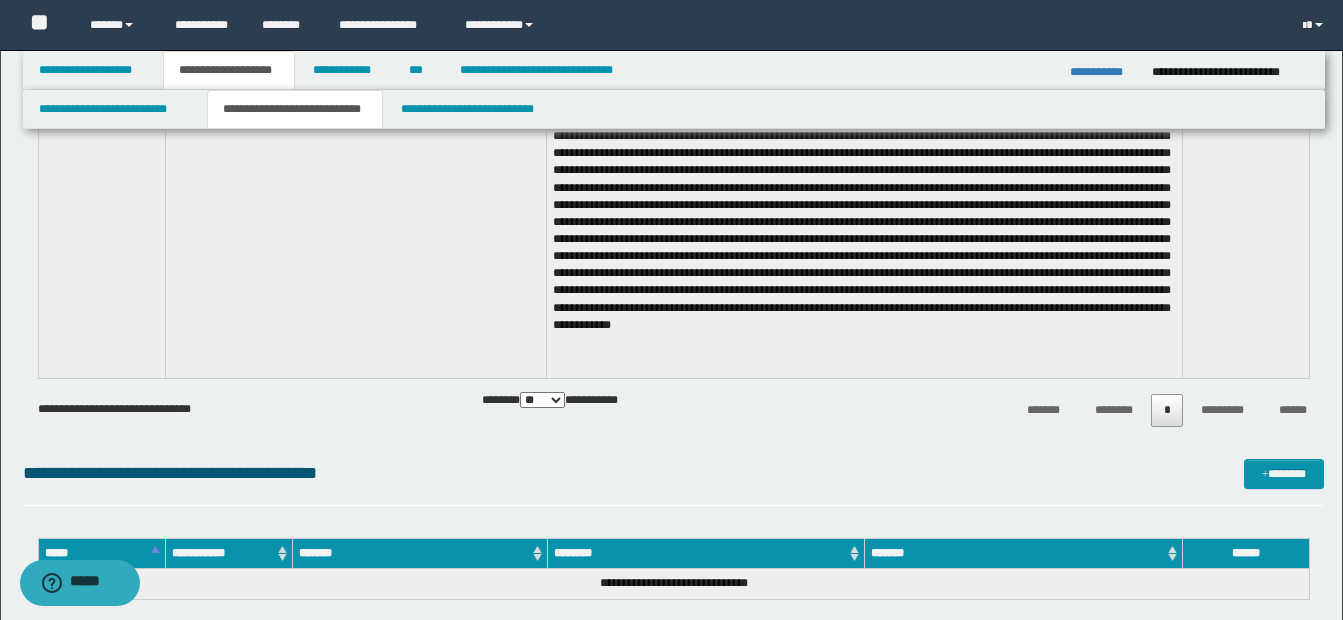 scroll, scrollTop: 1993, scrollLeft: 0, axis: vertical 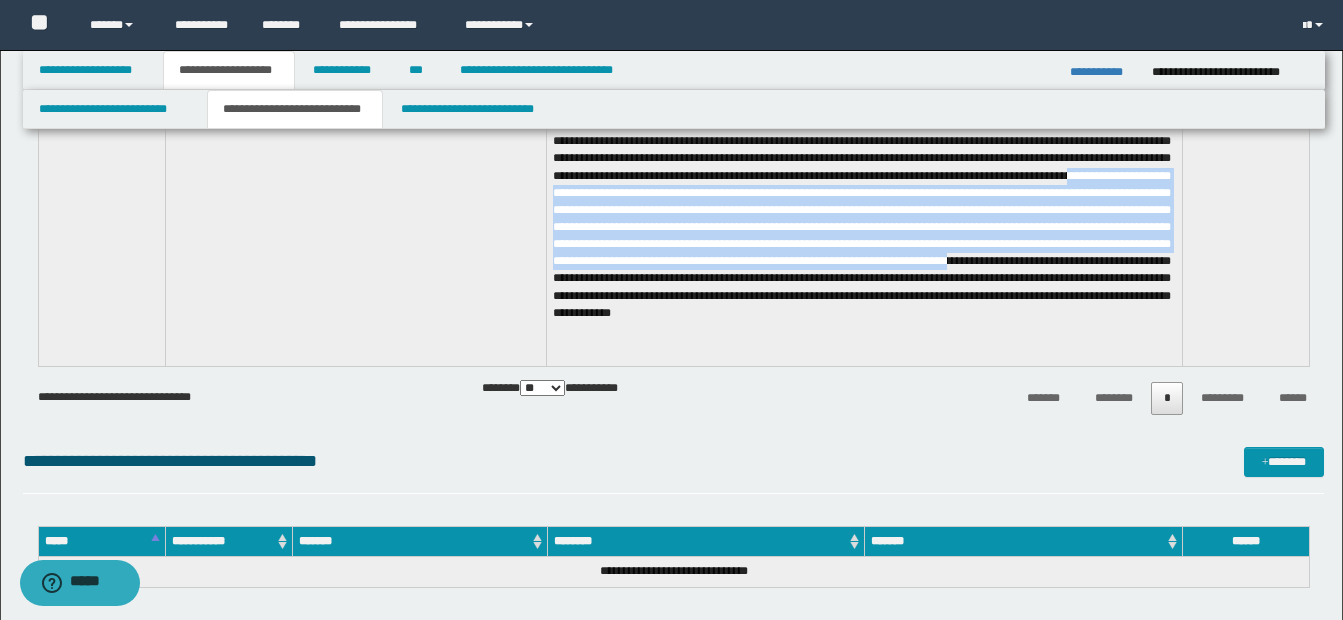 drag, startPoint x: 661, startPoint y: 212, endPoint x: 838, endPoint y: 308, distance: 201.3579 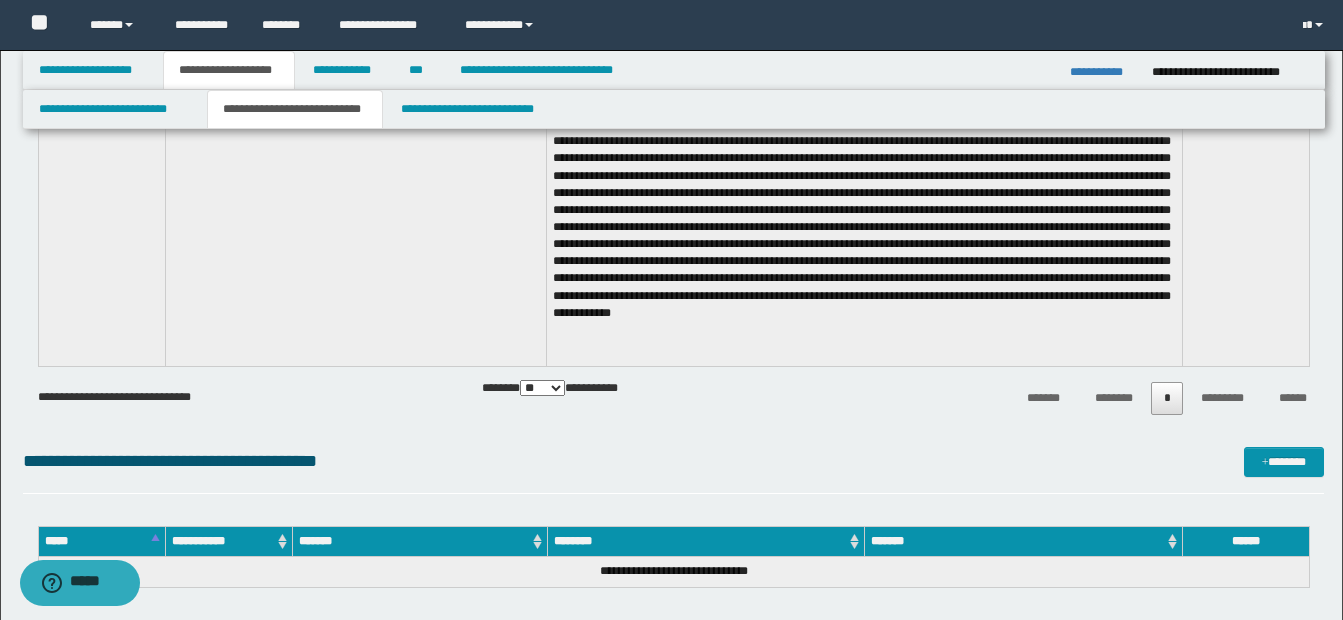 drag, startPoint x: 838, startPoint y: 308, endPoint x: 967, endPoint y: 413, distance: 166.331 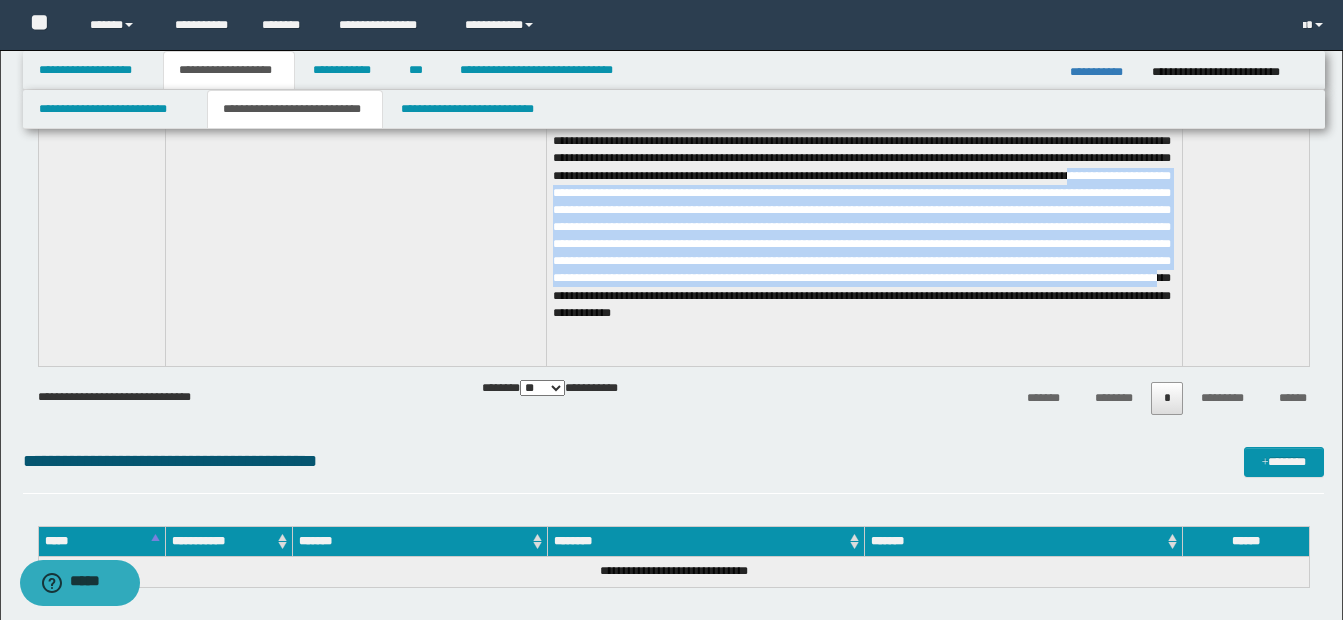 drag, startPoint x: 662, startPoint y: 216, endPoint x: 1118, endPoint y: 310, distance: 465.5878 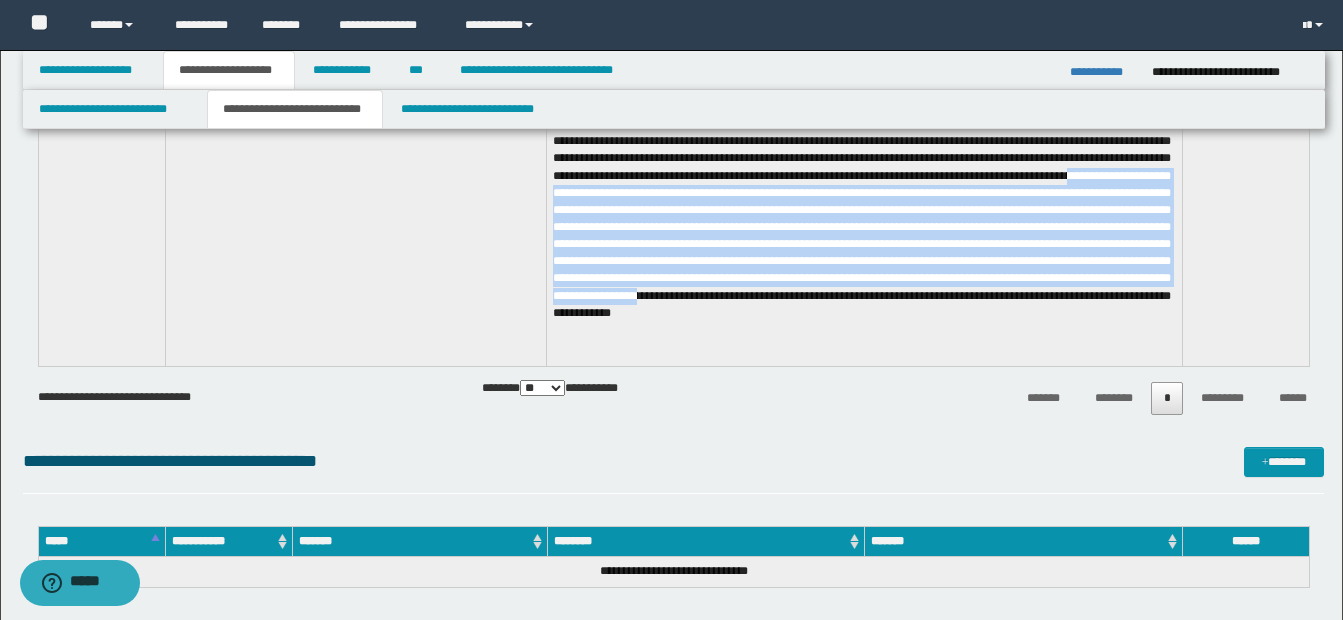 drag, startPoint x: 661, startPoint y: 217, endPoint x: 604, endPoint y: 333, distance: 129.24782 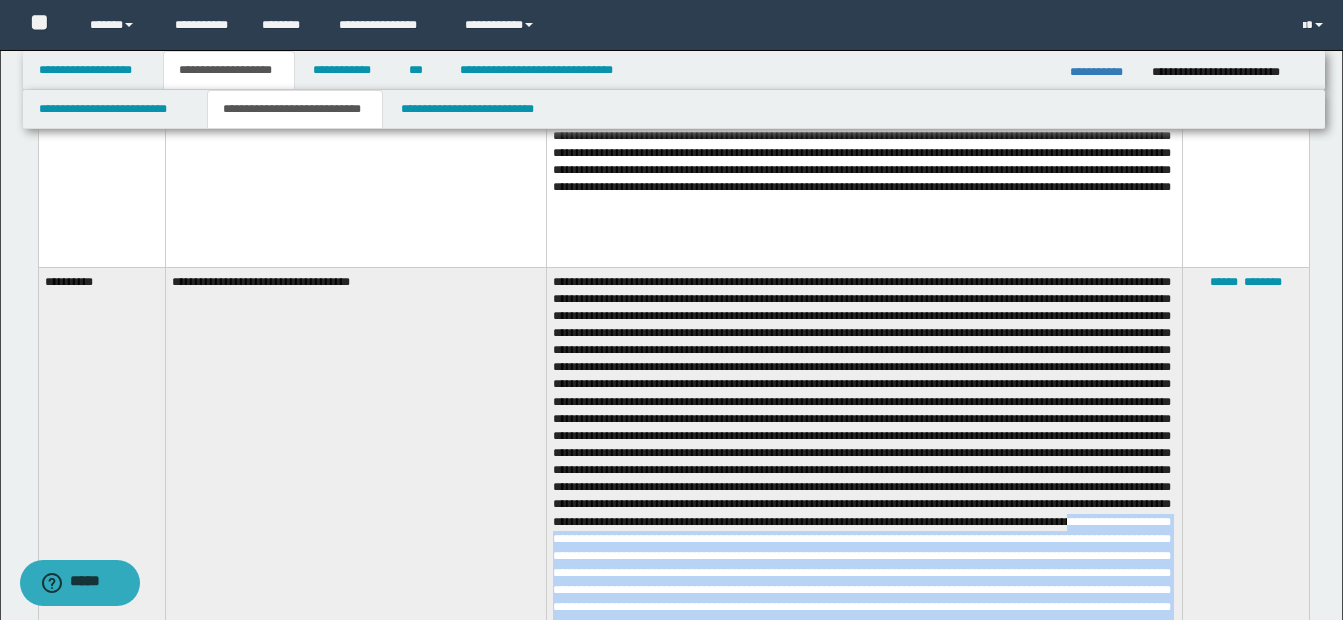 scroll, scrollTop: 1634, scrollLeft: 0, axis: vertical 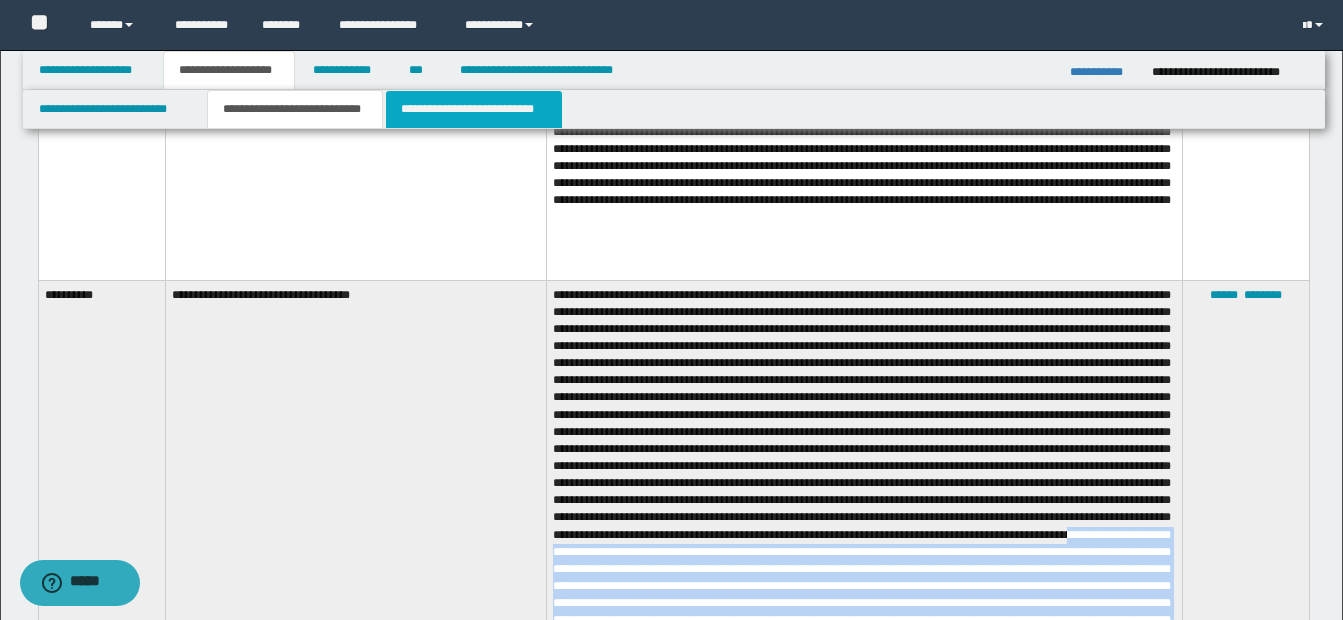 click on "**********" at bounding box center (474, 109) 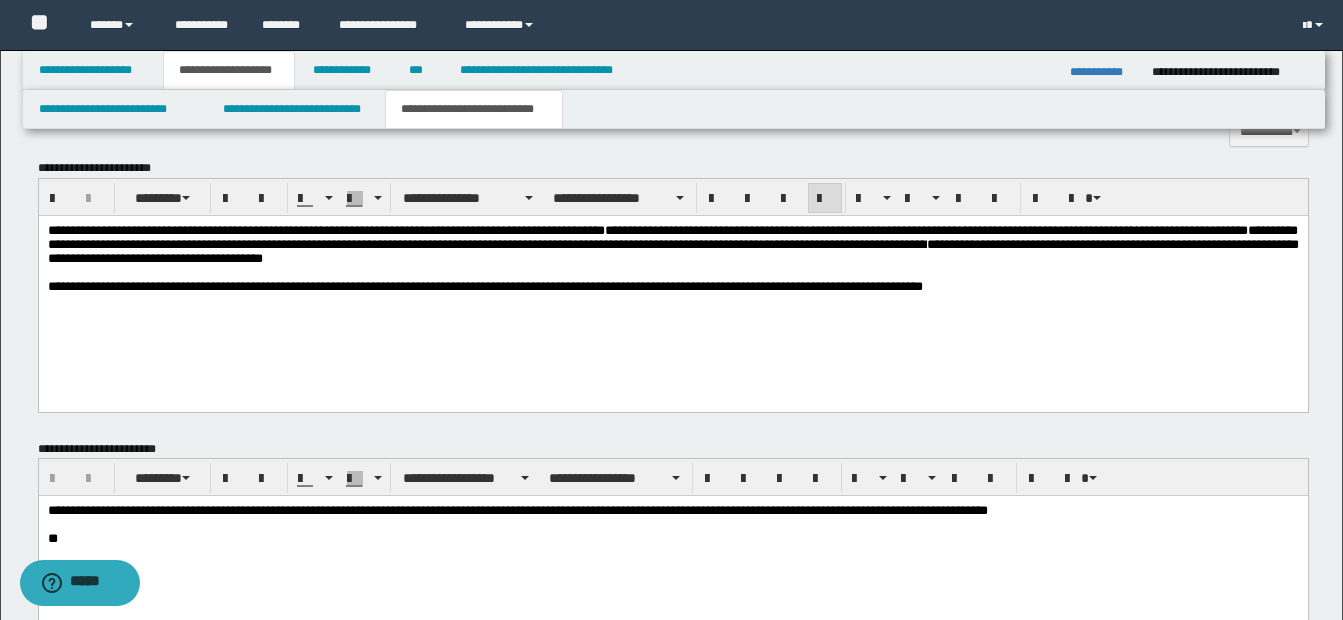 scroll, scrollTop: 1258, scrollLeft: 0, axis: vertical 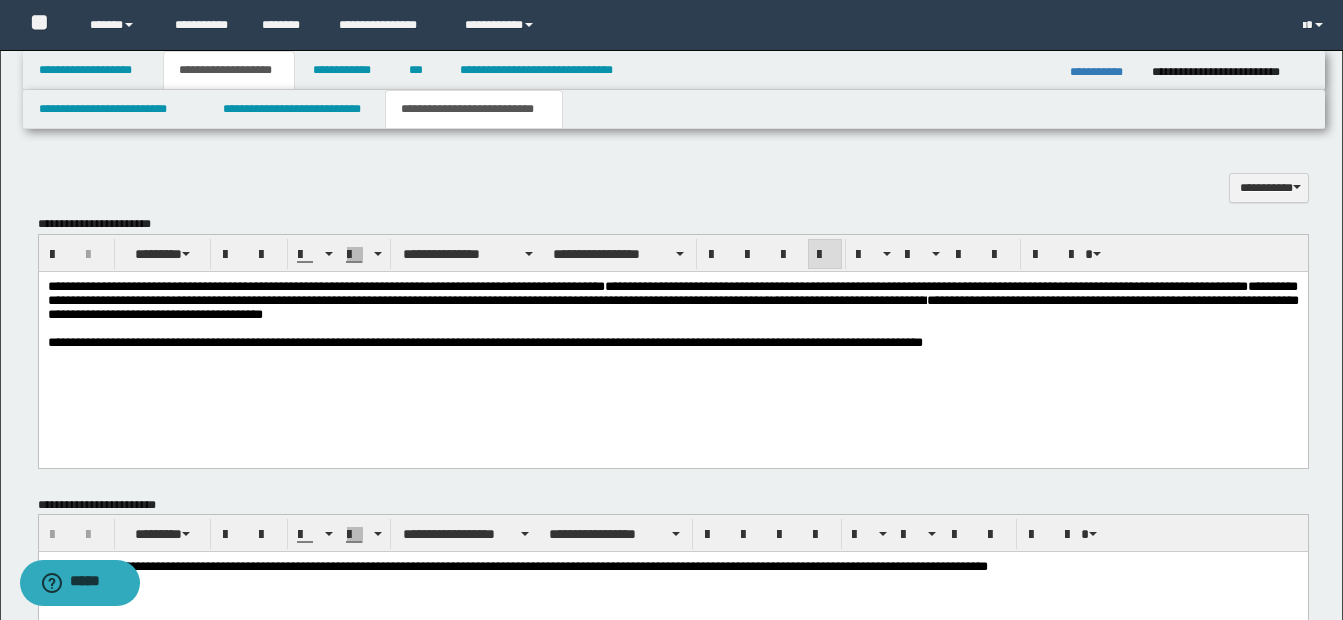 click on "**********" at bounding box center [672, 306] 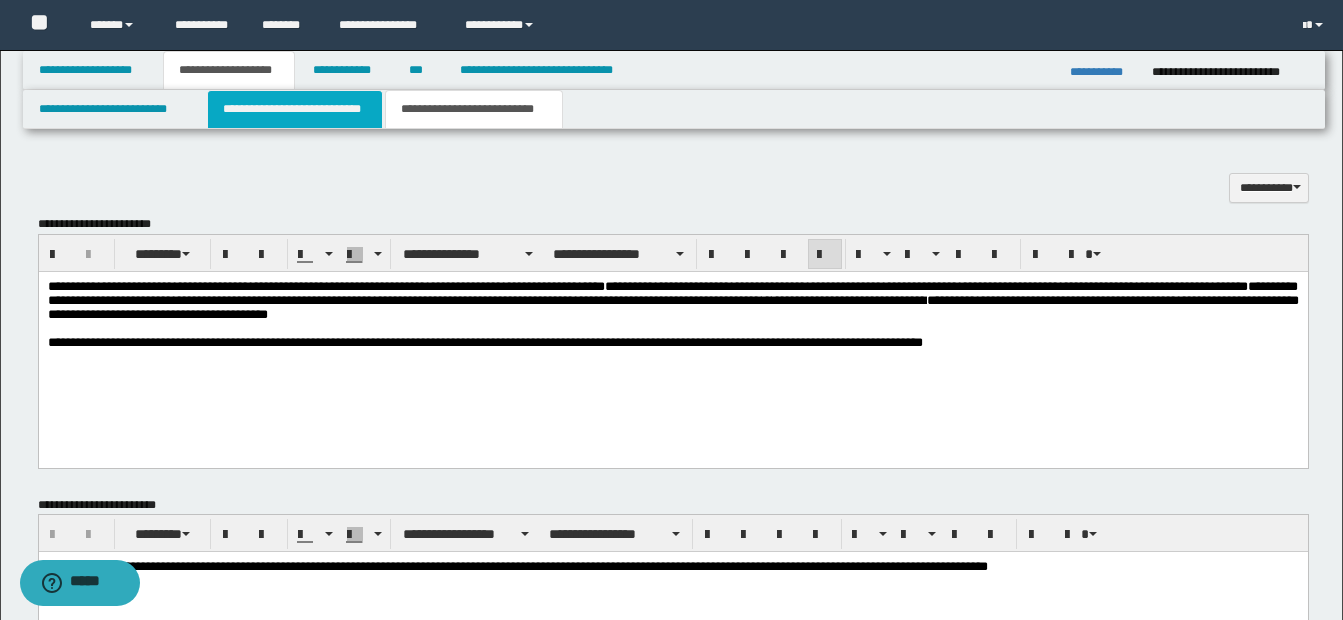 click on "**********" at bounding box center [295, 109] 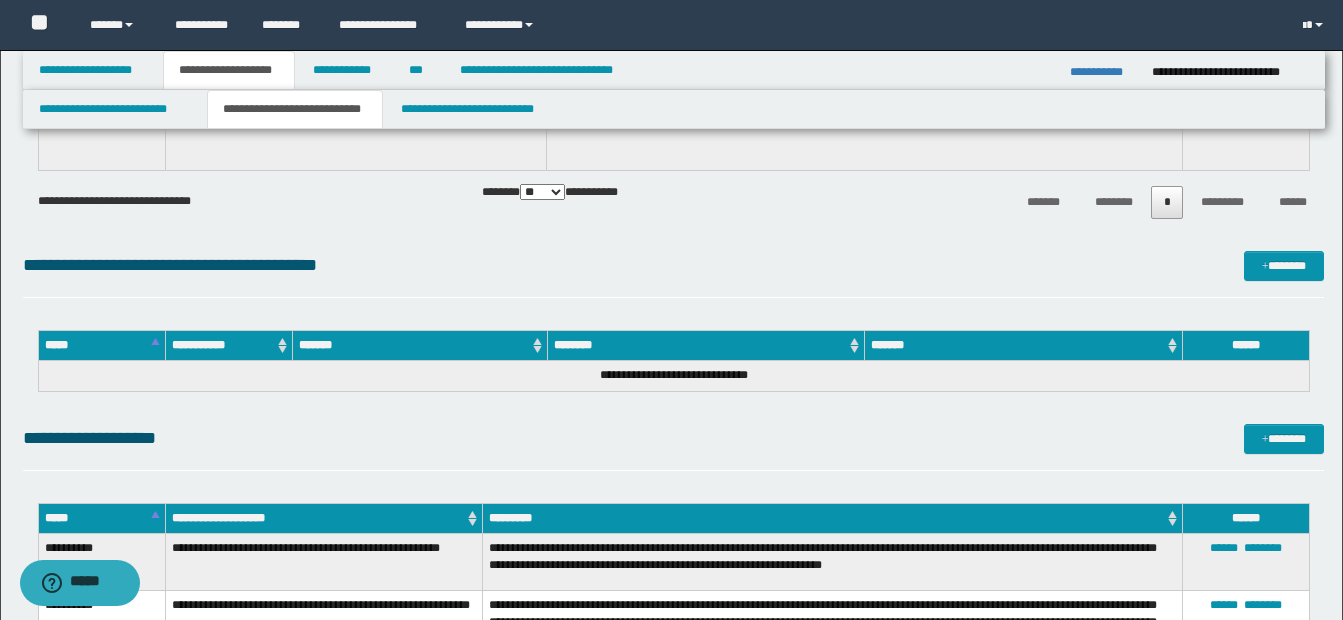 scroll, scrollTop: 1836, scrollLeft: 0, axis: vertical 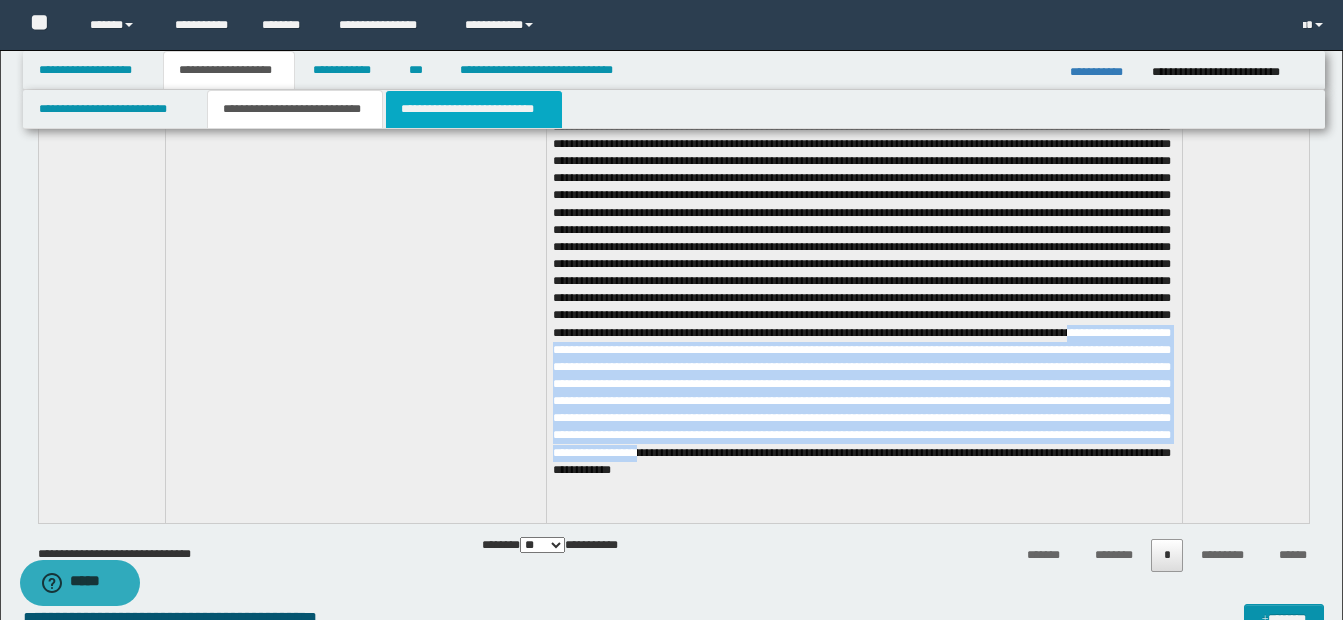 drag, startPoint x: 753, startPoint y: 410, endPoint x: 444, endPoint y: 106, distance: 433.4709 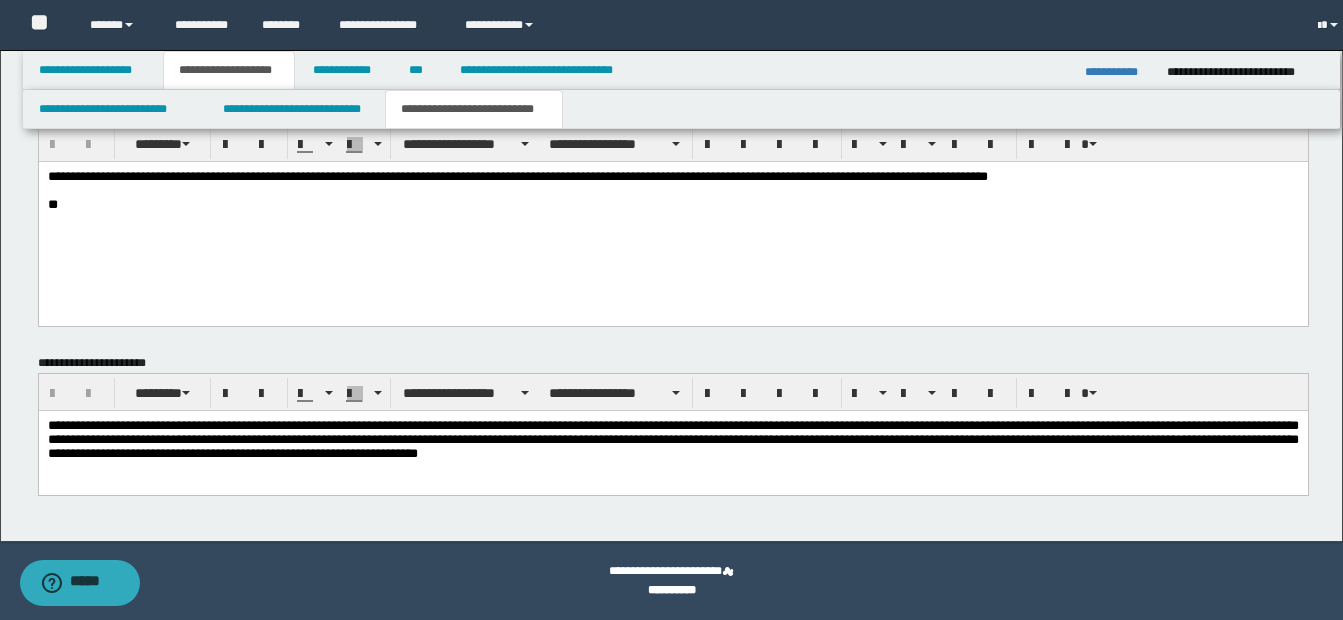 scroll, scrollTop: 1648, scrollLeft: 0, axis: vertical 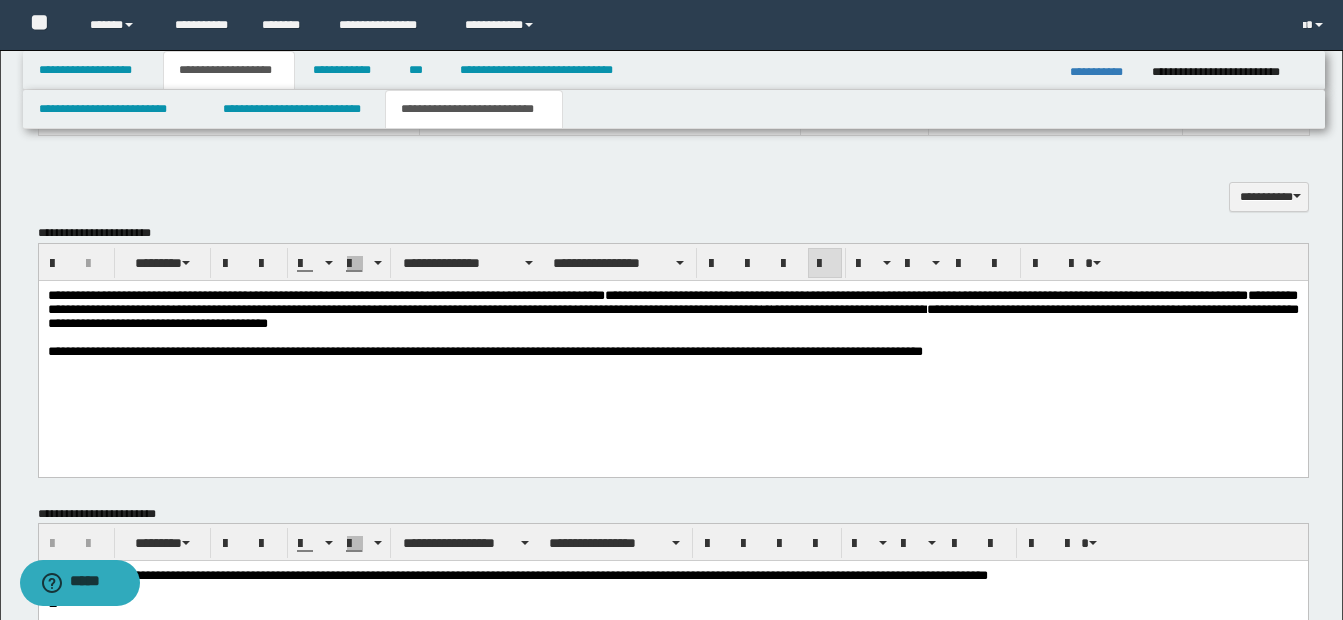 click on "**********" at bounding box center (672, 309) 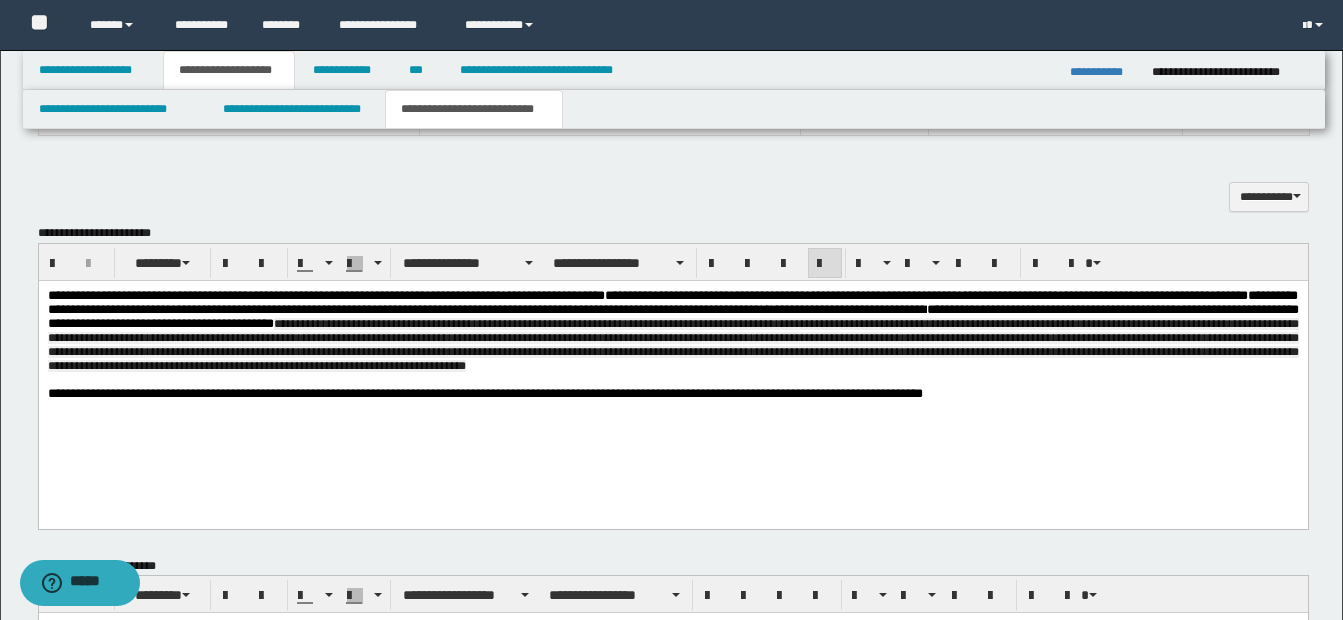 click on "**********" at bounding box center [672, 336] 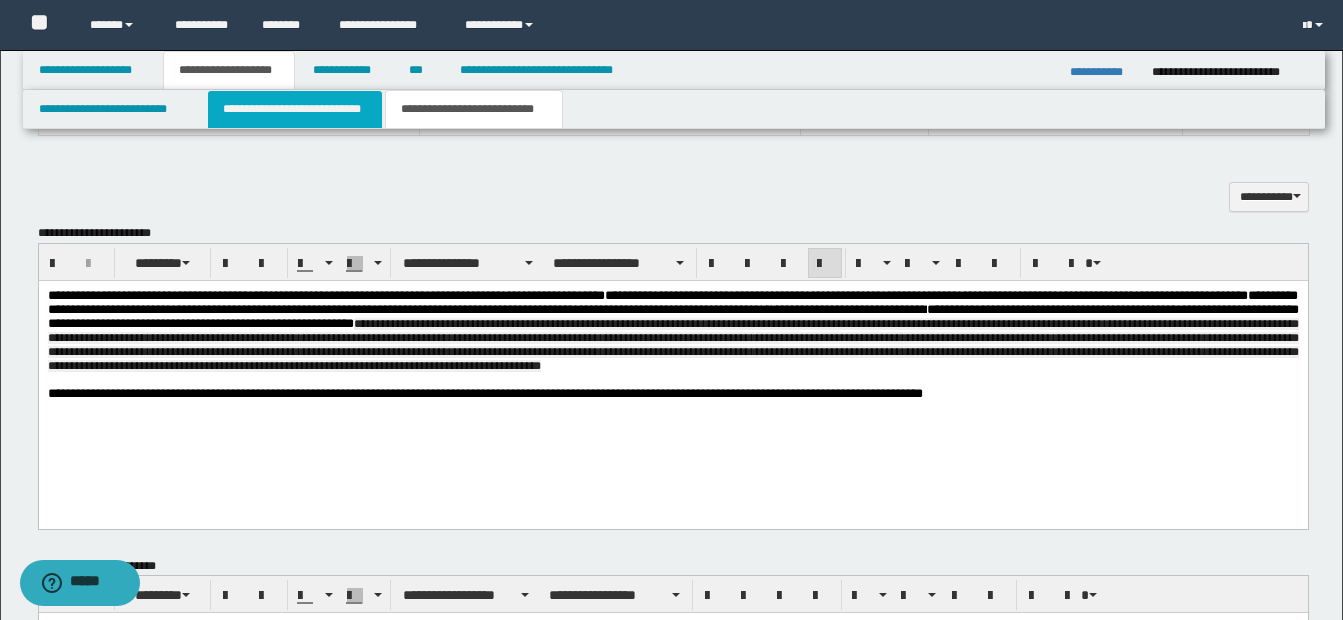 click on "**********" at bounding box center [295, 109] 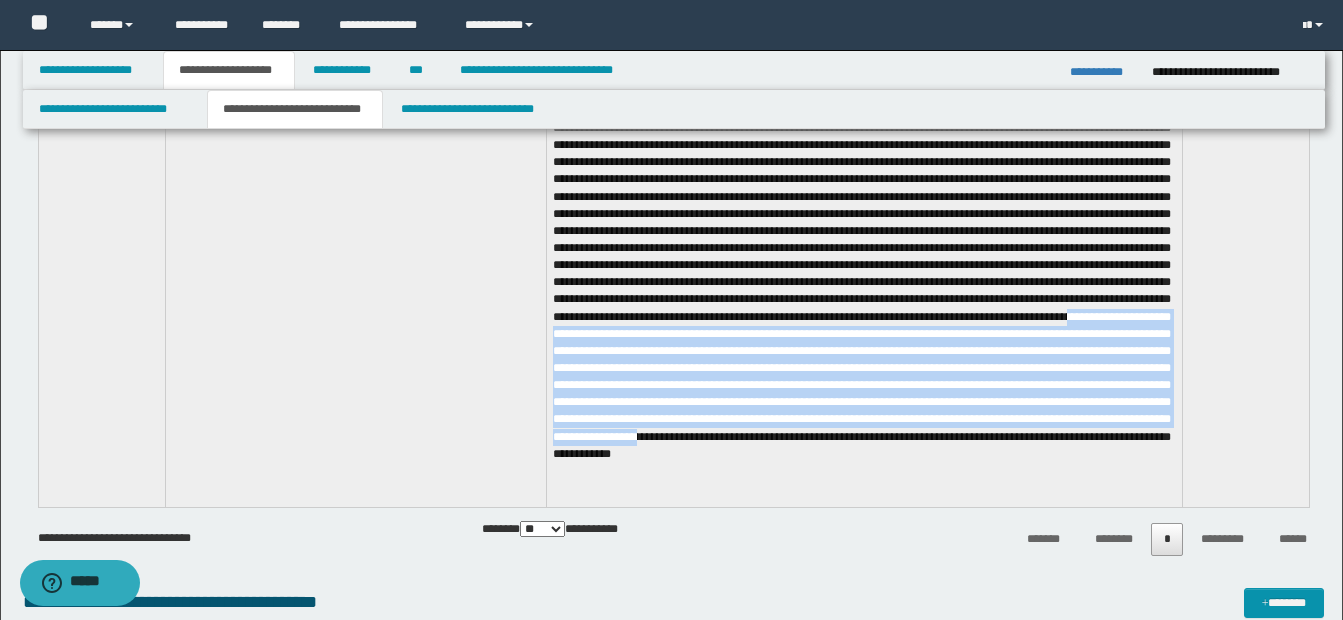 scroll, scrollTop: 1859, scrollLeft: 0, axis: vertical 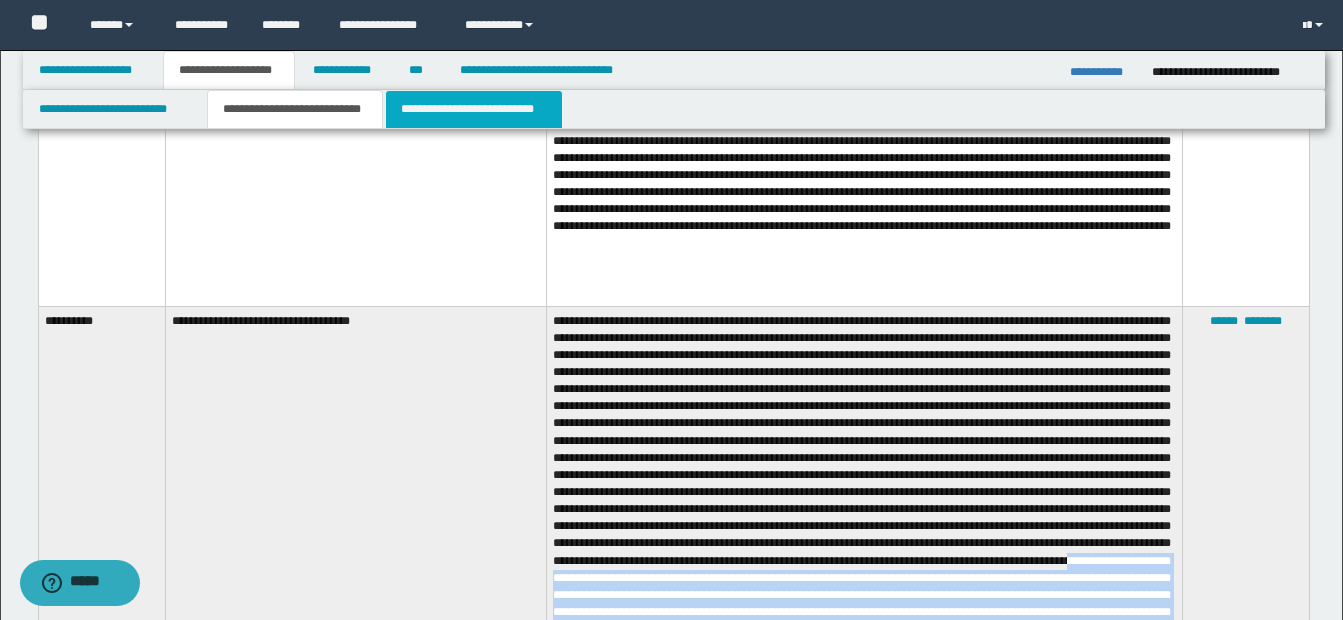 click on "**********" at bounding box center [474, 109] 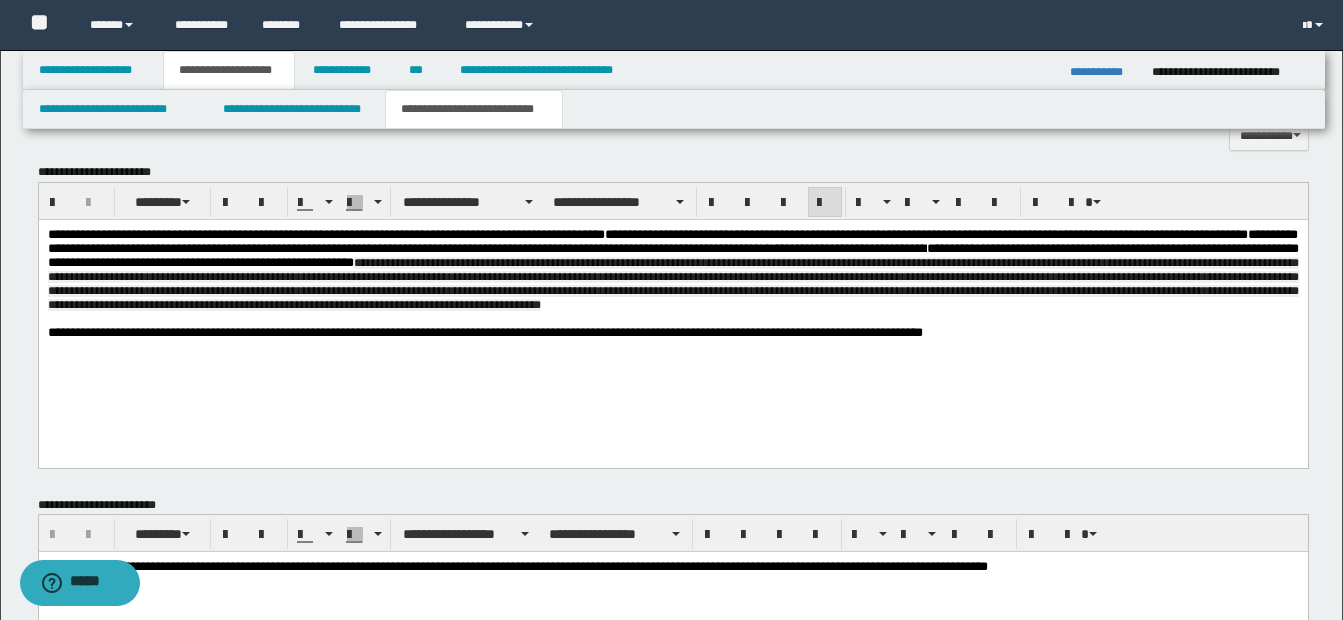 scroll, scrollTop: 1289, scrollLeft: 0, axis: vertical 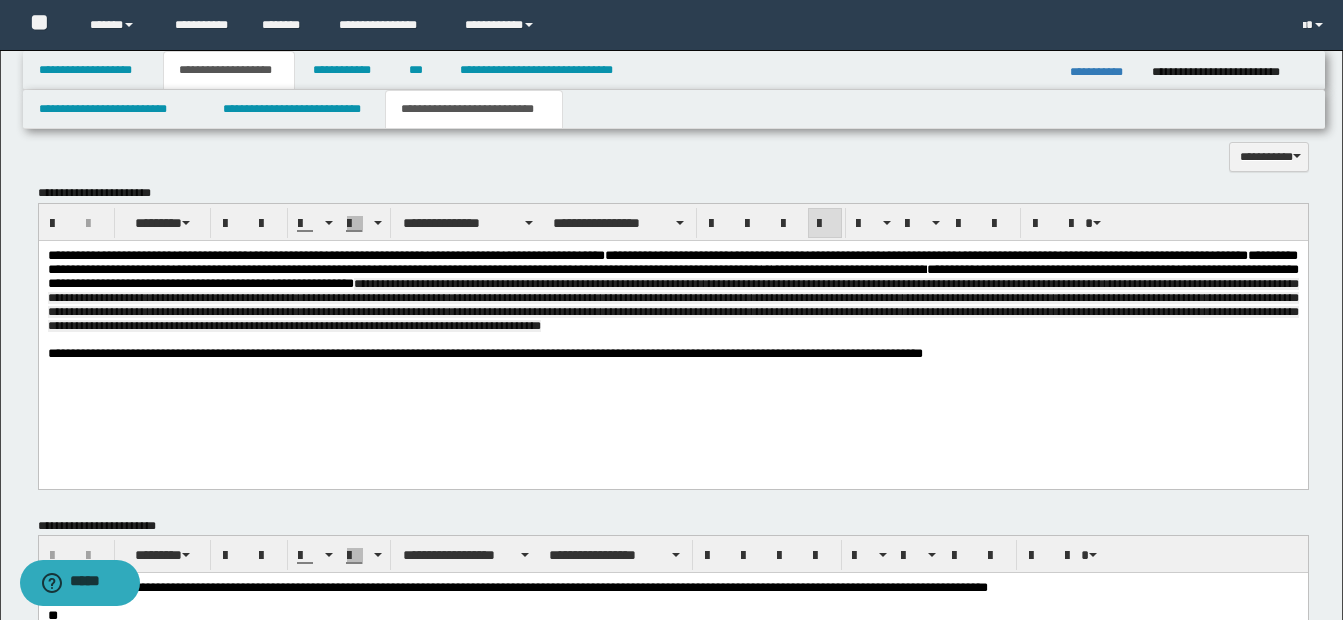 click on "**********" at bounding box center [672, 296] 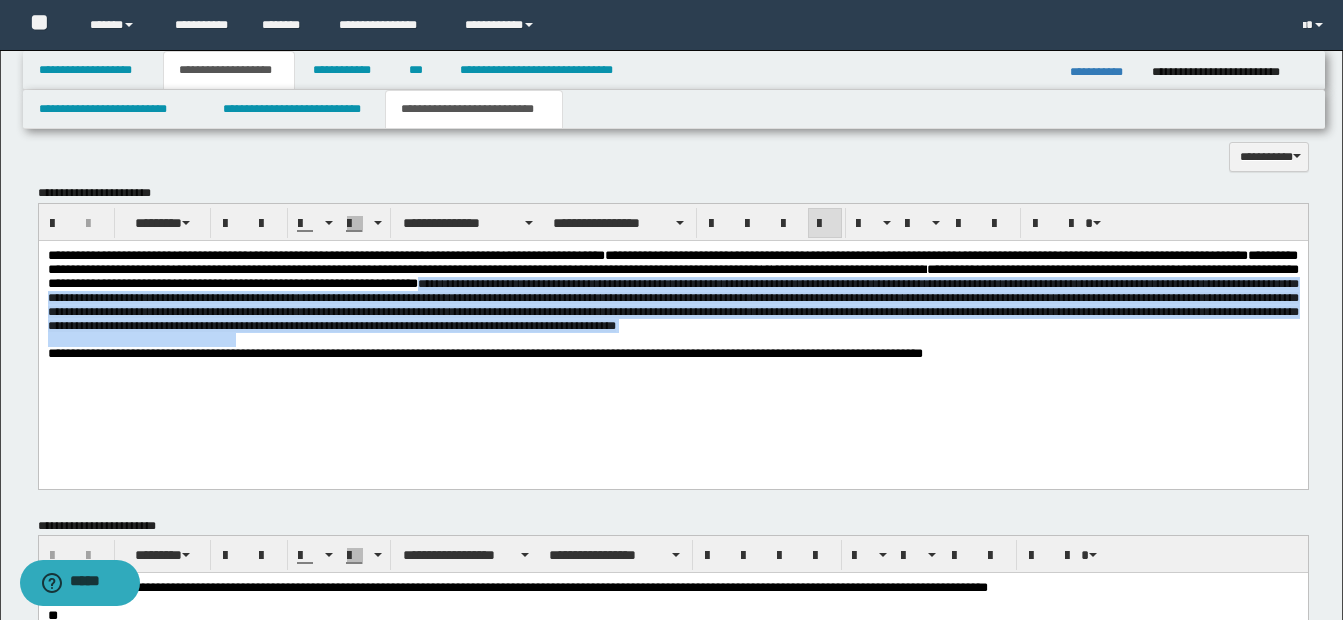 drag, startPoint x: 759, startPoint y: 290, endPoint x: 1255, endPoint y: 355, distance: 500.24094 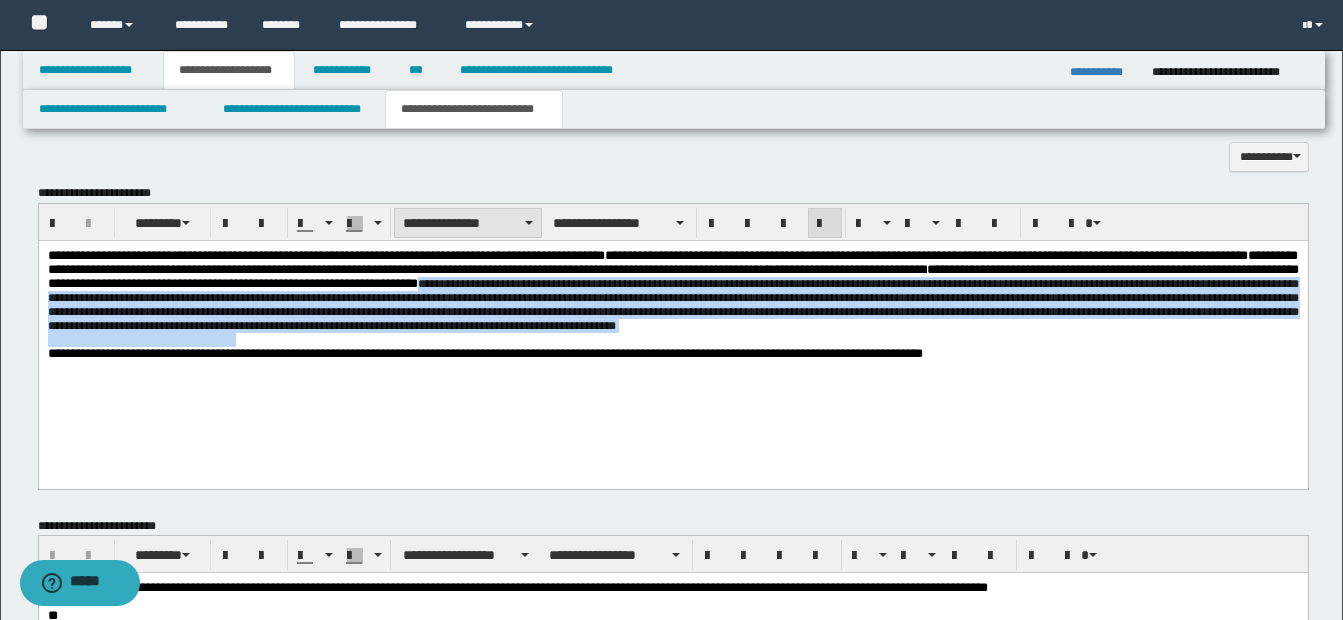 click on "**********" at bounding box center [468, 223] 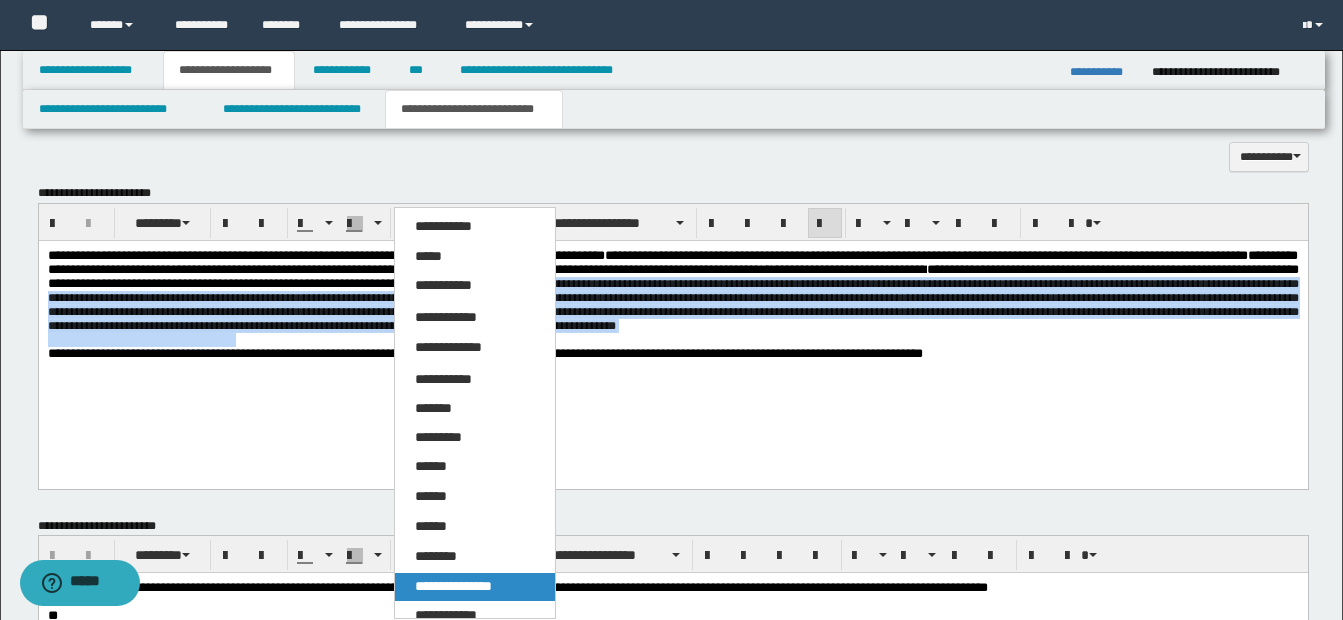 click on "**********" at bounding box center (453, 586) 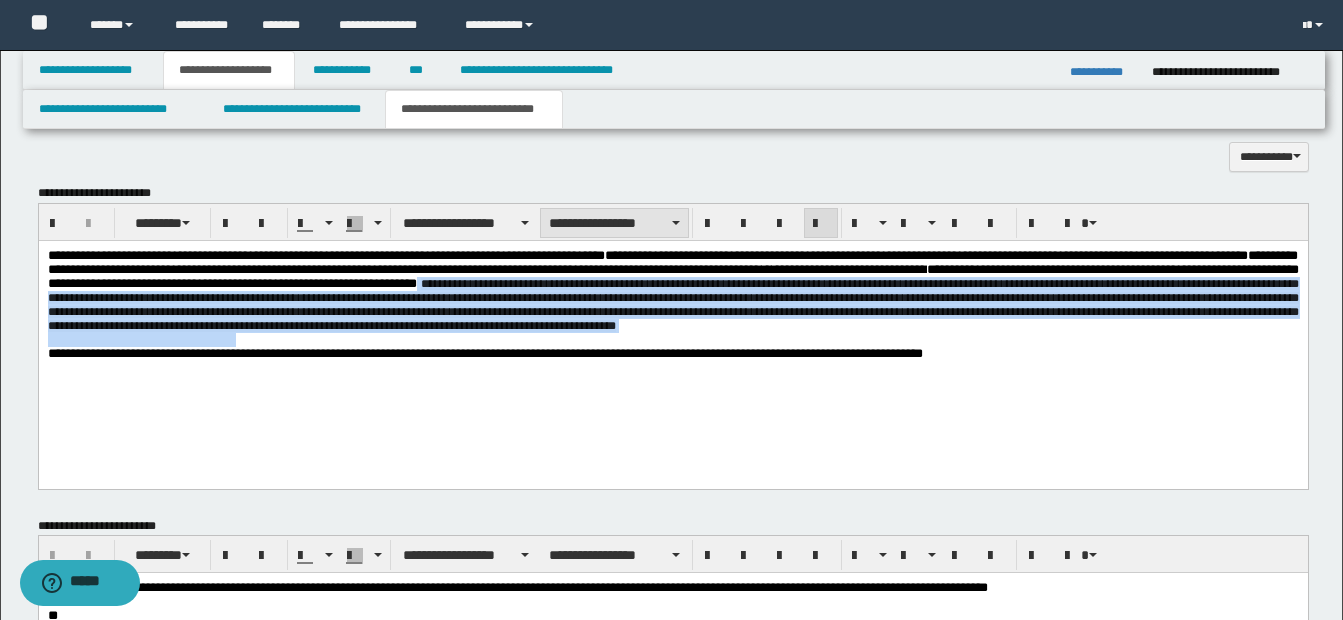 click on "**********" at bounding box center (614, 223) 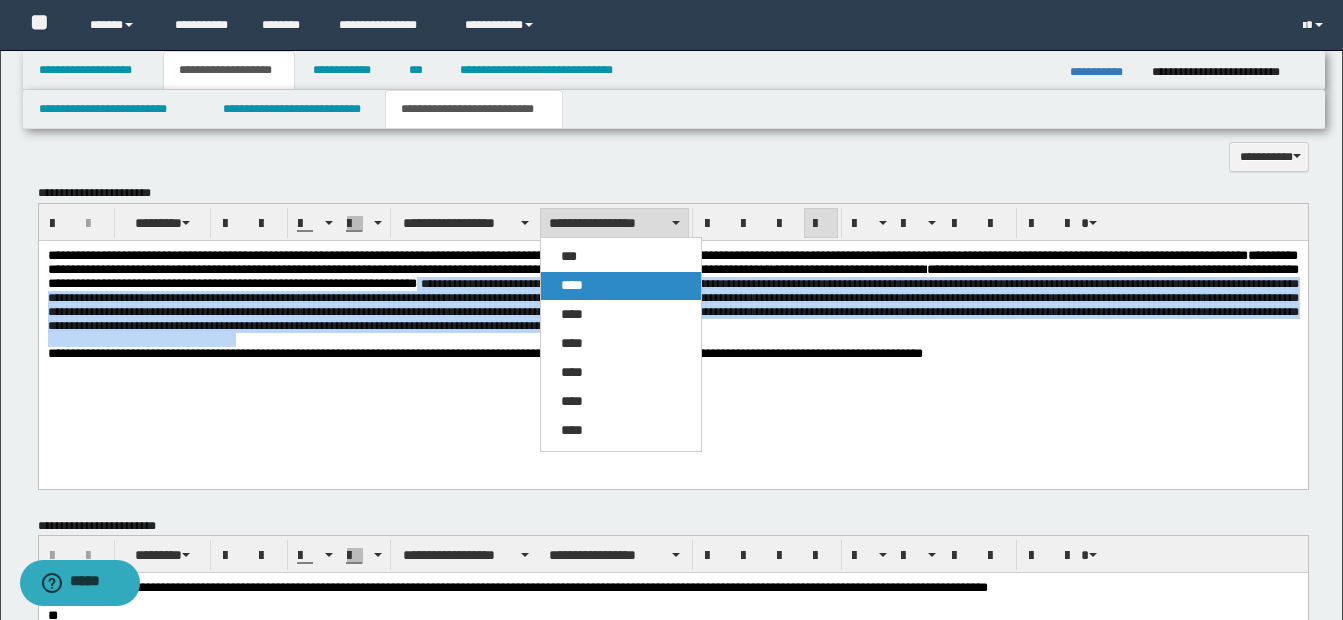 click on "****" at bounding box center (572, 285) 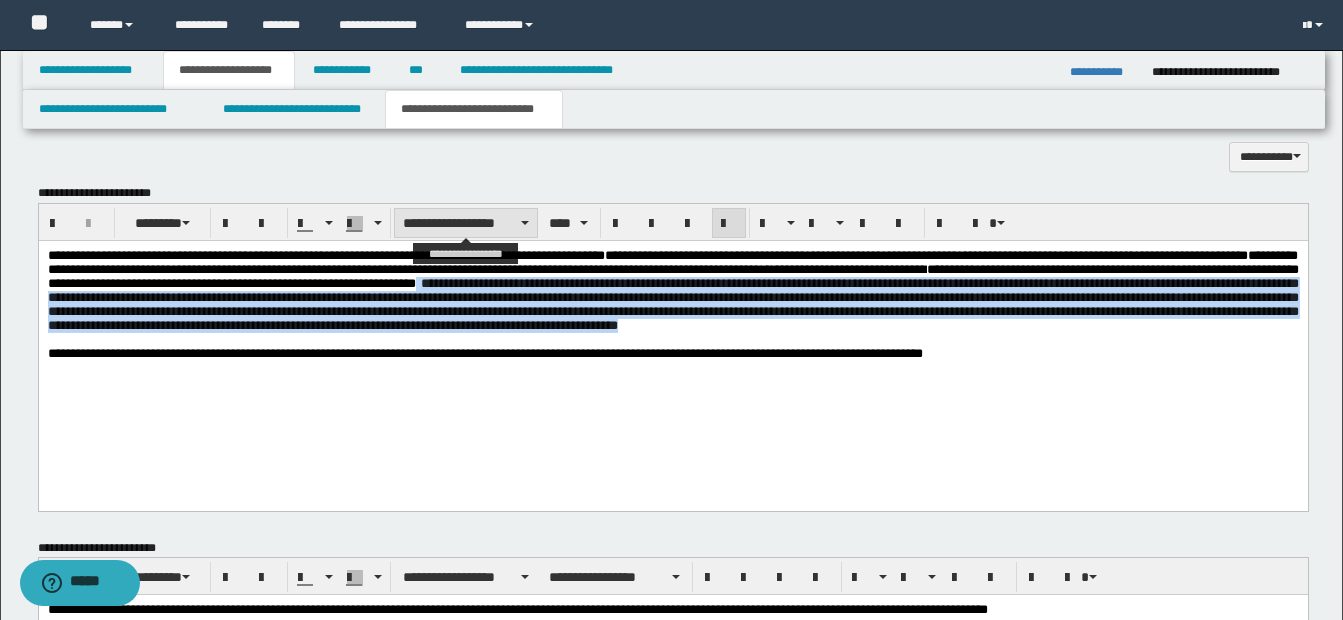 click on "**********" at bounding box center [466, 223] 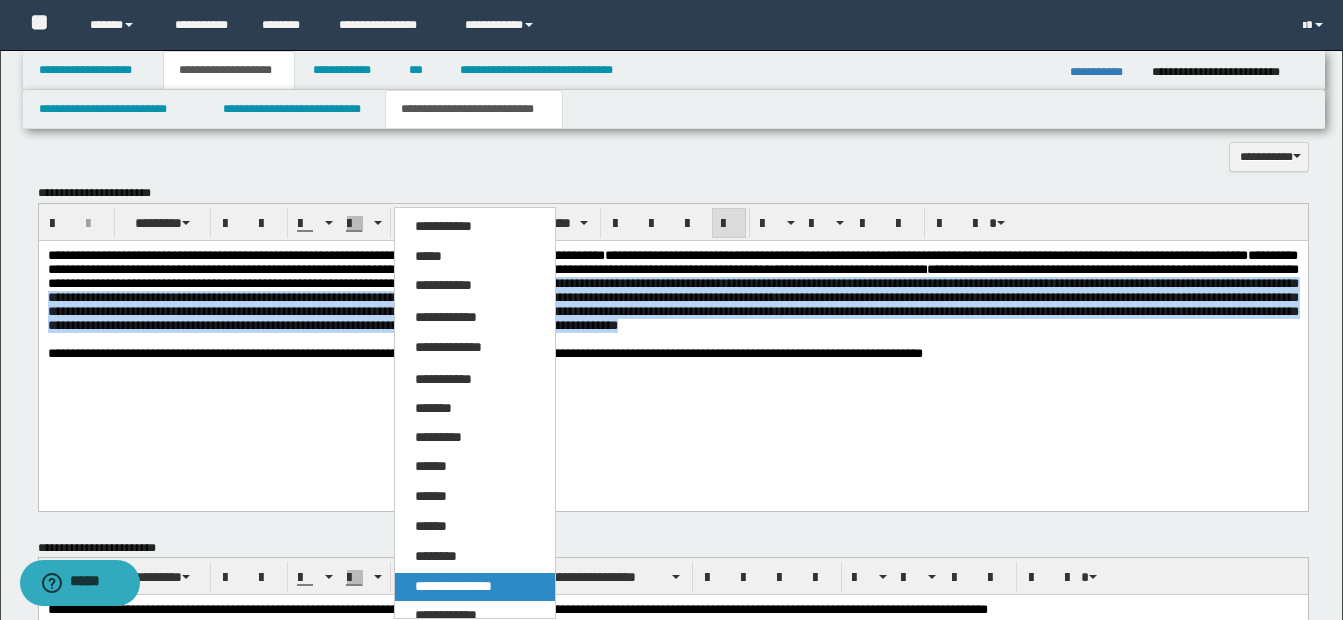 click on "**********" at bounding box center [453, 586] 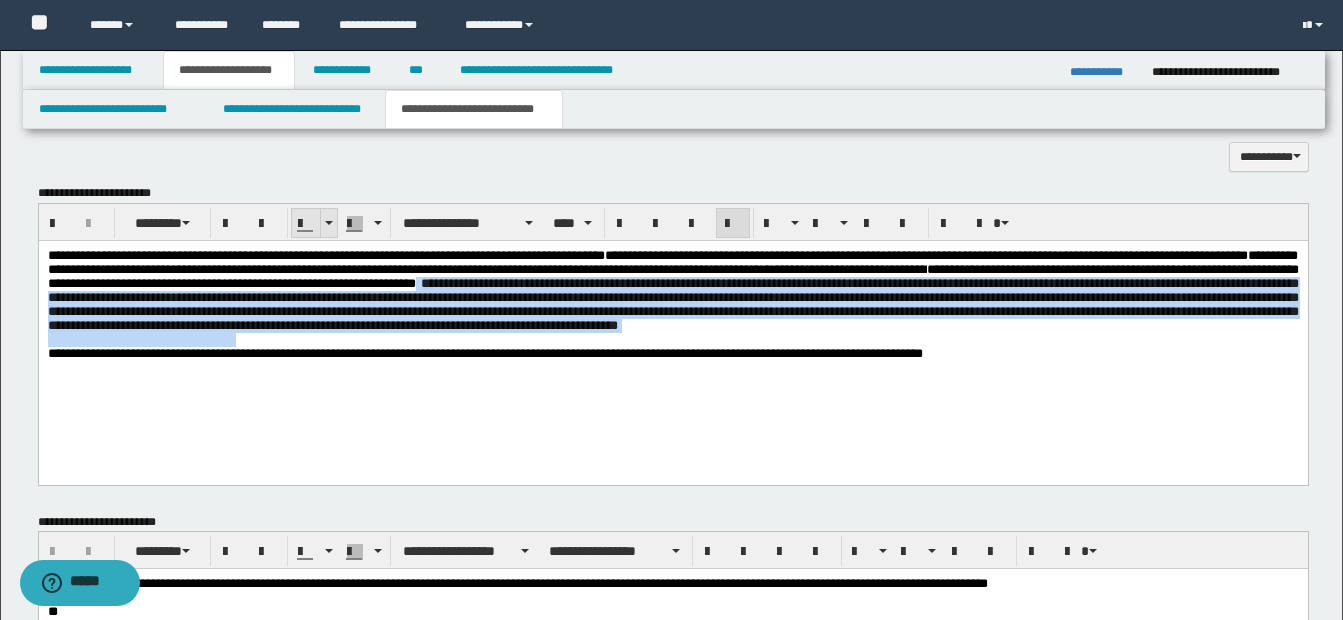 click at bounding box center [329, 223] 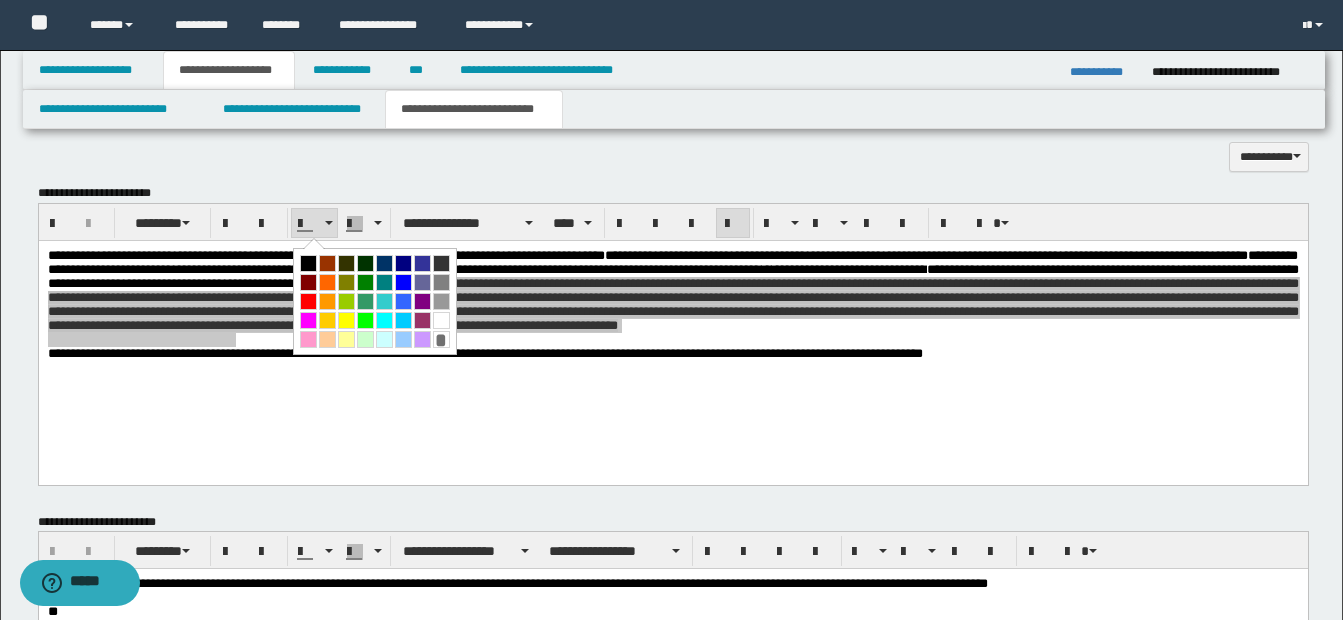 click at bounding box center (308, 263) 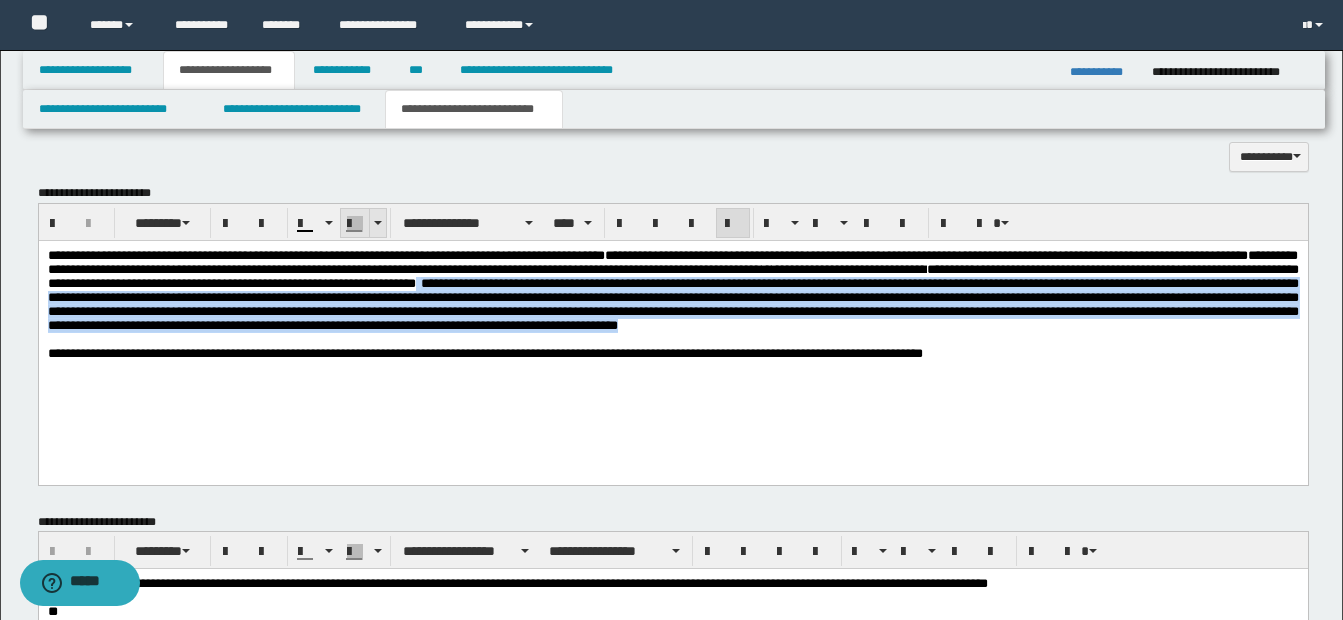 click at bounding box center [378, 223] 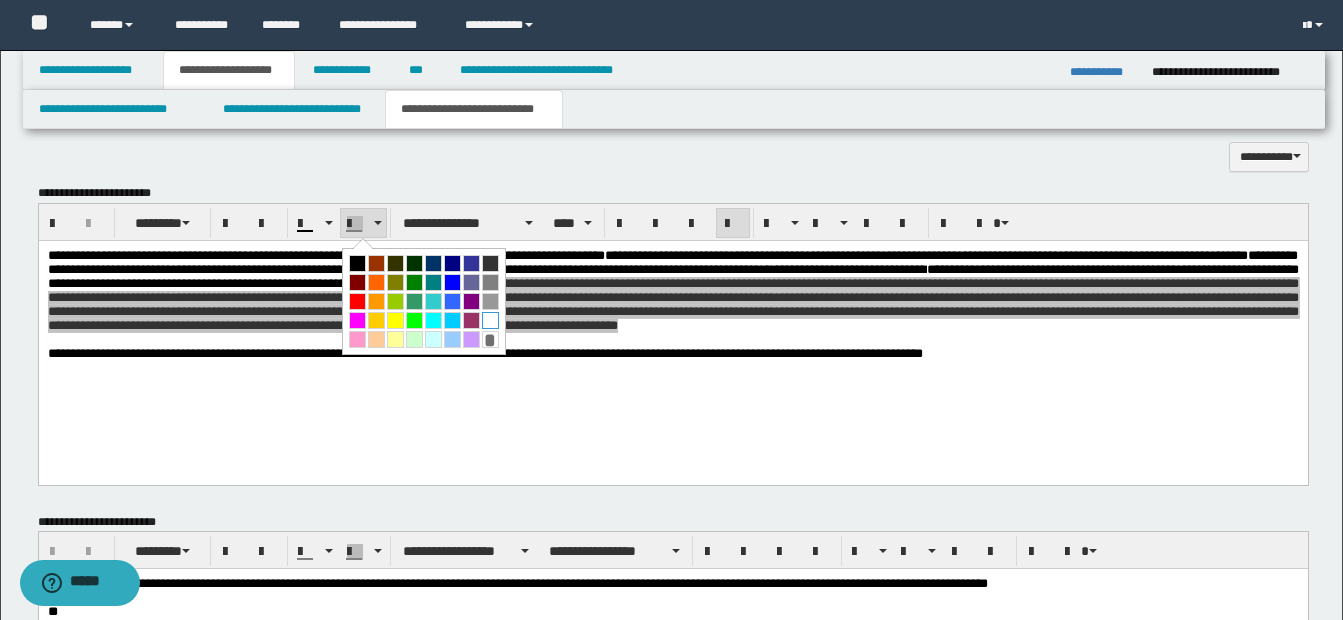 click at bounding box center [490, 320] 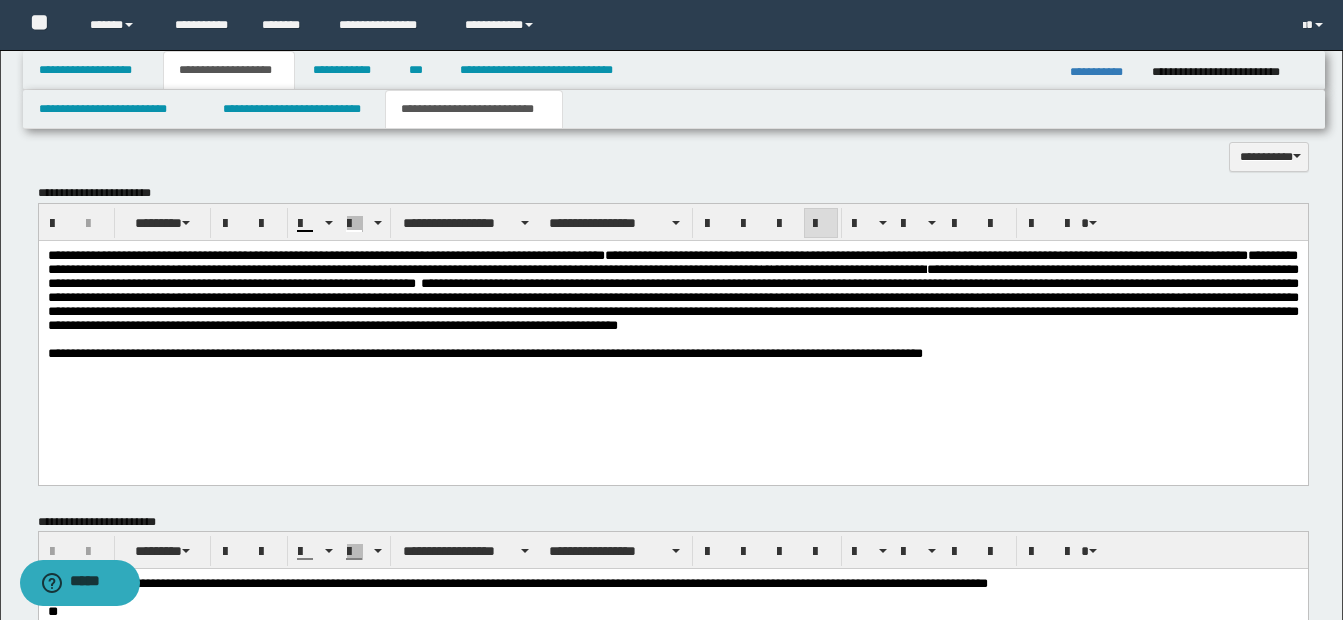 click on "**********" at bounding box center [672, 329] 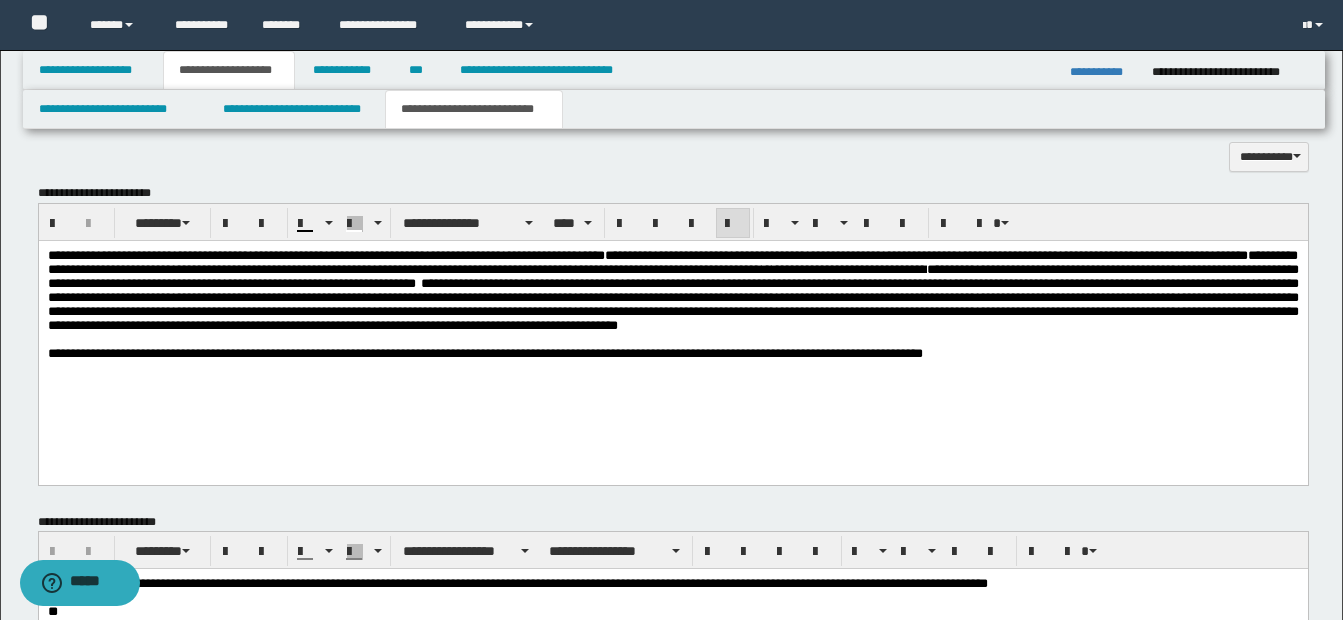 click at bounding box center (417, 282) 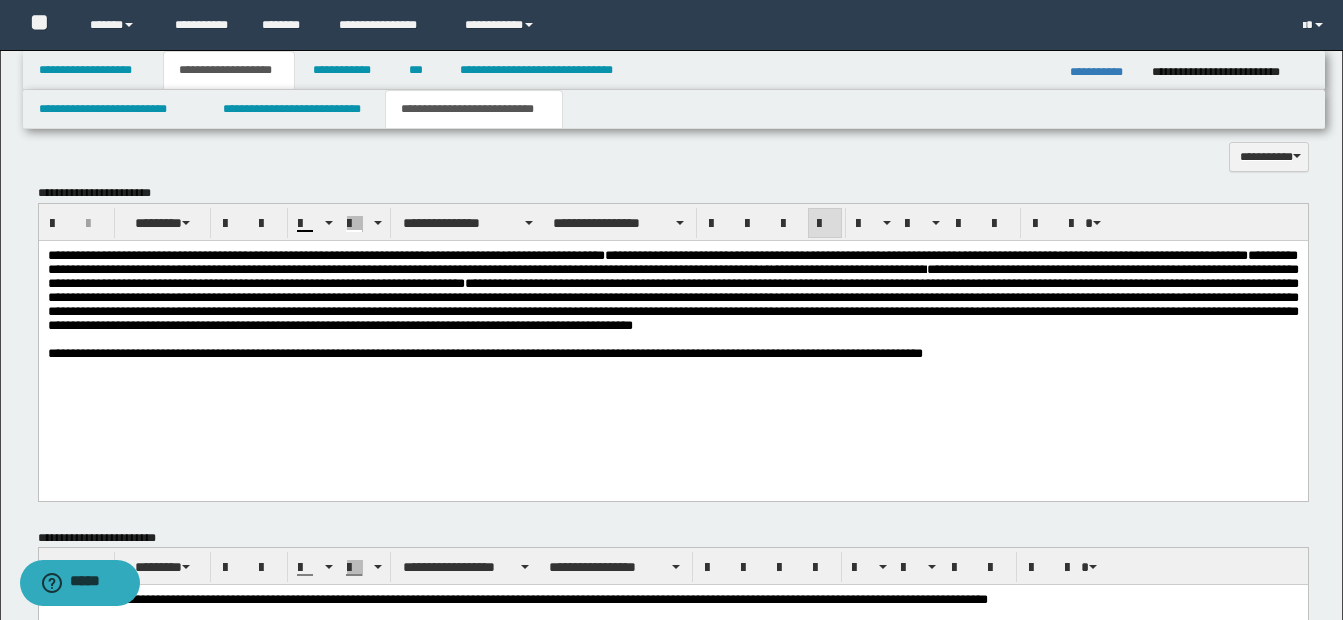 click on "**********" at bounding box center [672, 275] 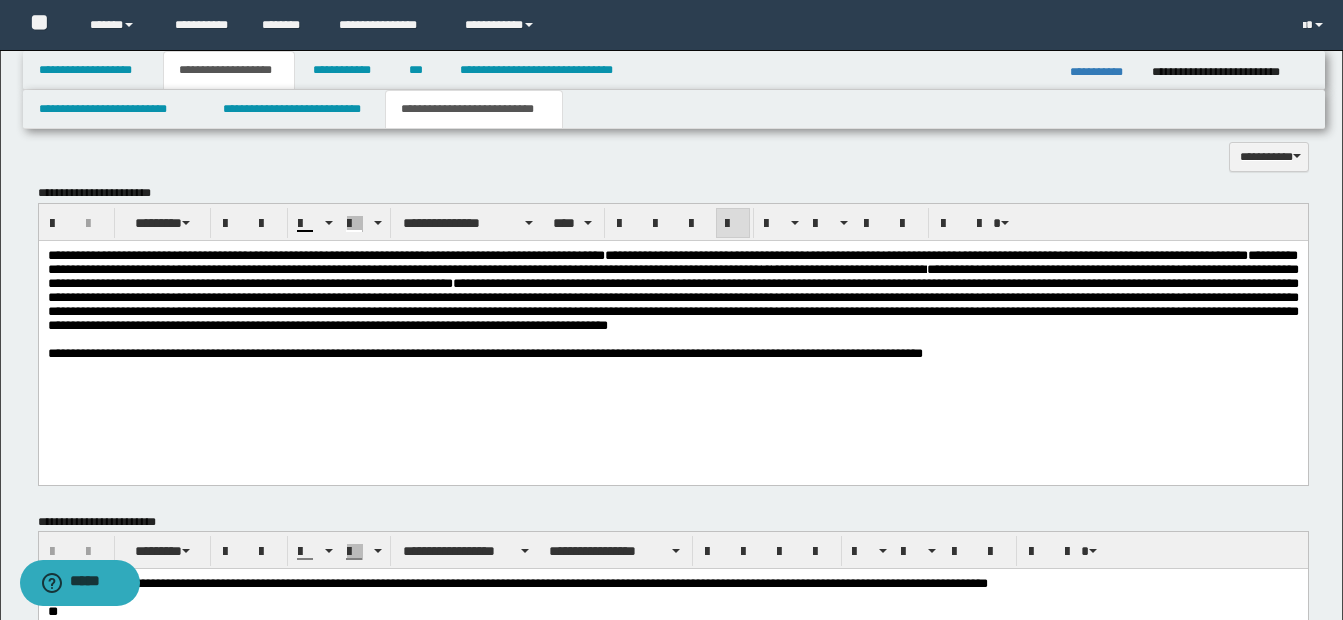 click on "**********" at bounding box center [672, 303] 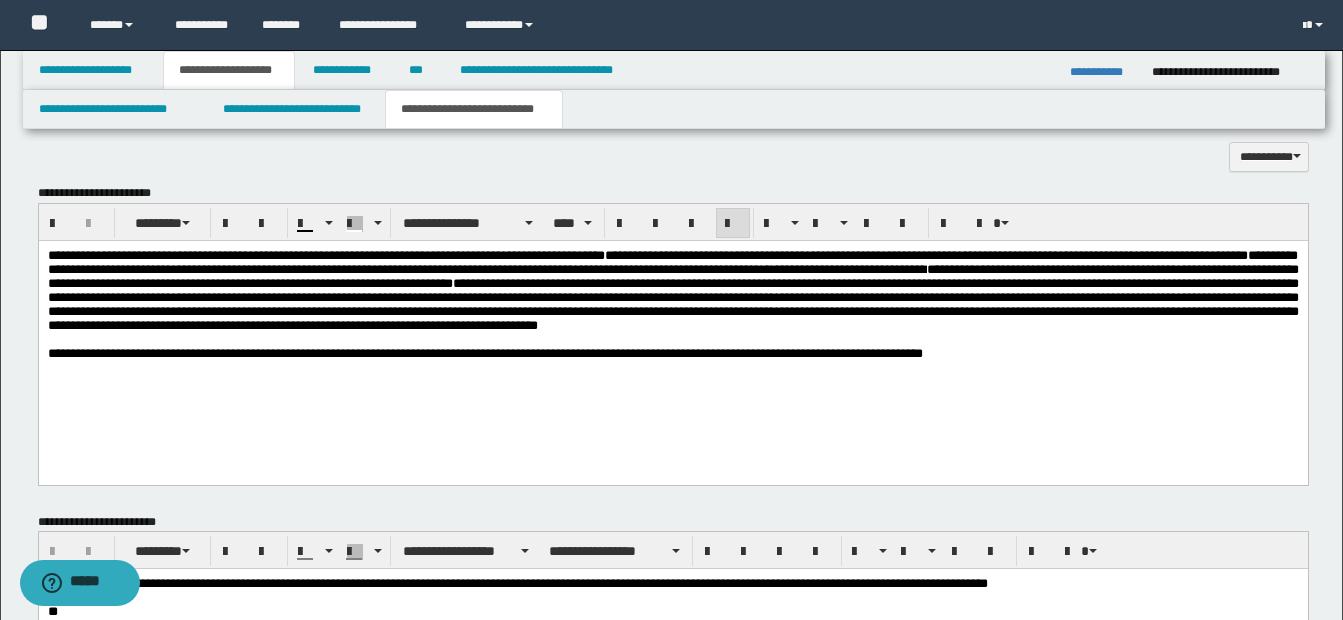 click on "**********" at bounding box center [672, 303] 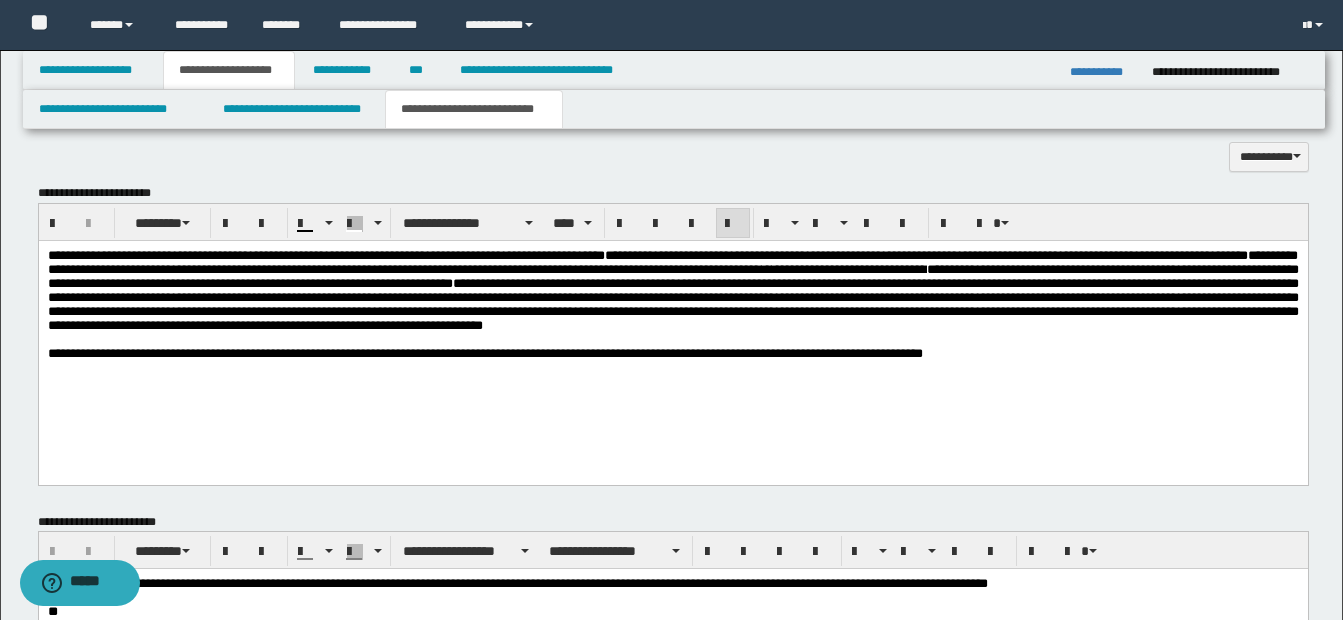 click on "**********" at bounding box center (672, 303) 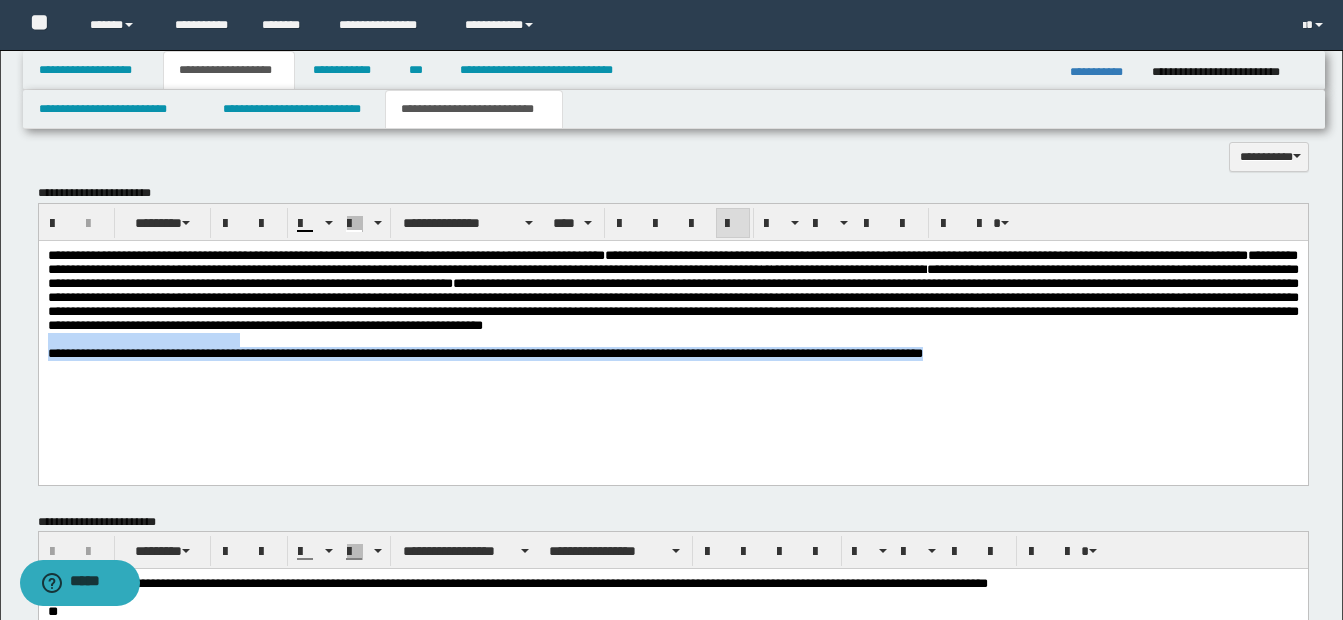drag, startPoint x: 1239, startPoint y: 340, endPoint x: 1152, endPoint y: 364, distance: 90.24966 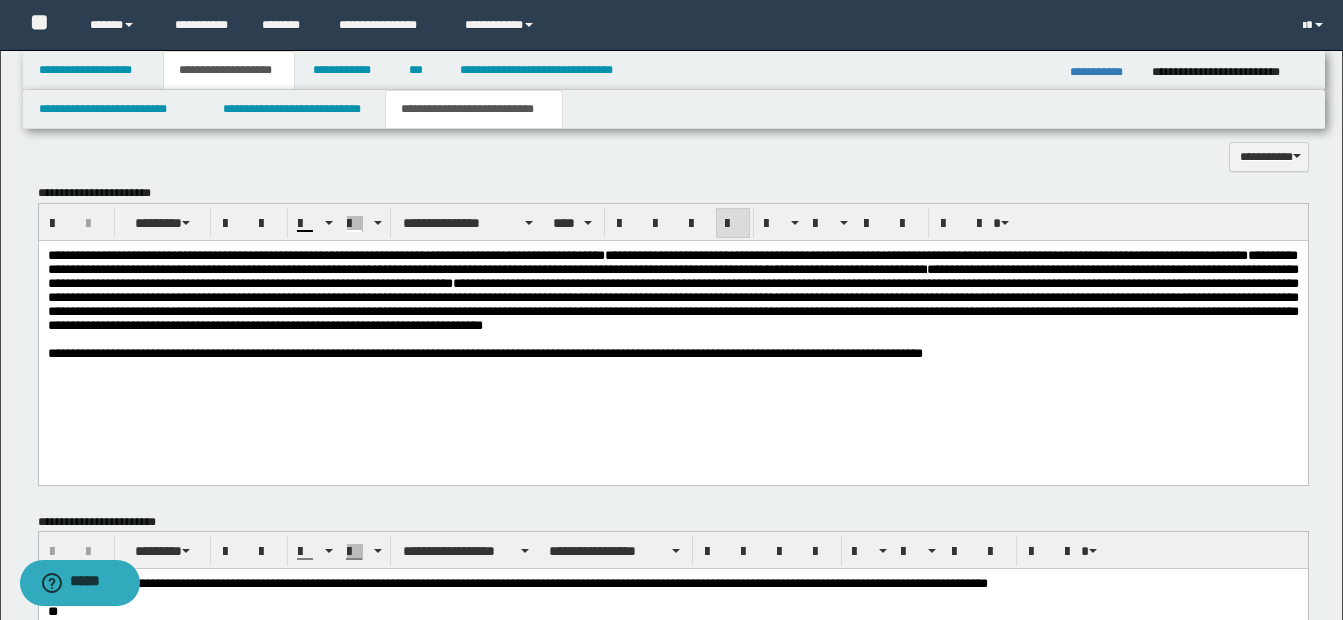 click on "**********" at bounding box center (672, 303) 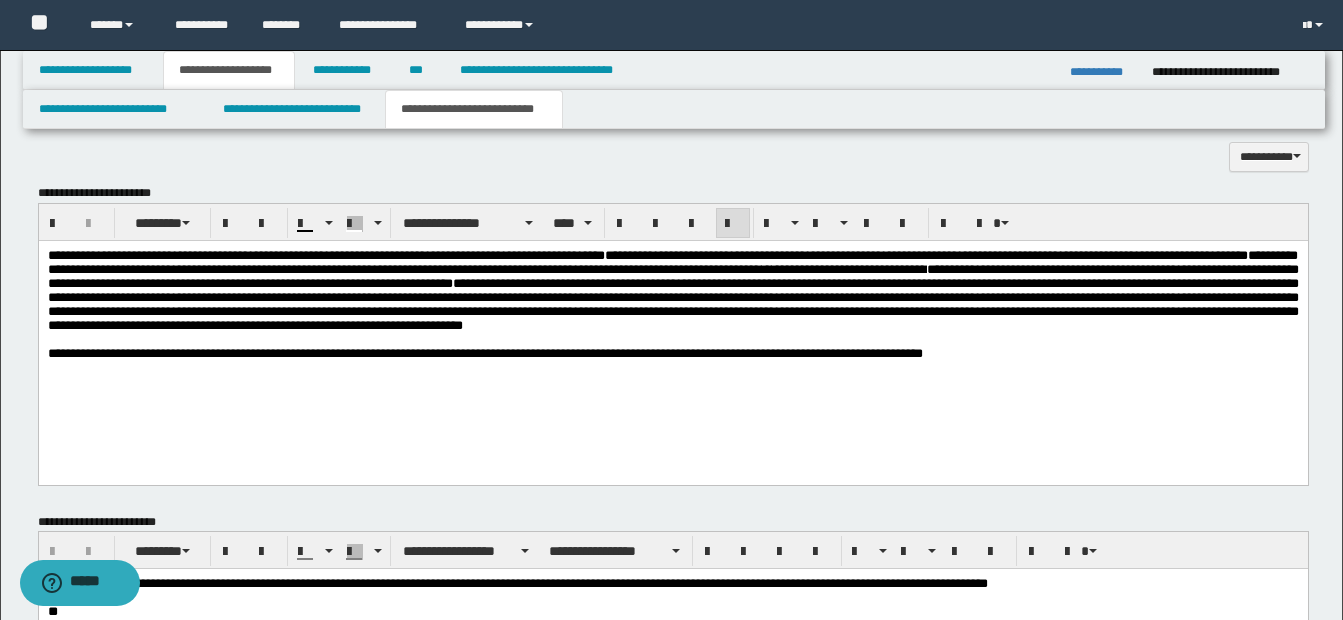 click on "**********" at bounding box center [672, 303] 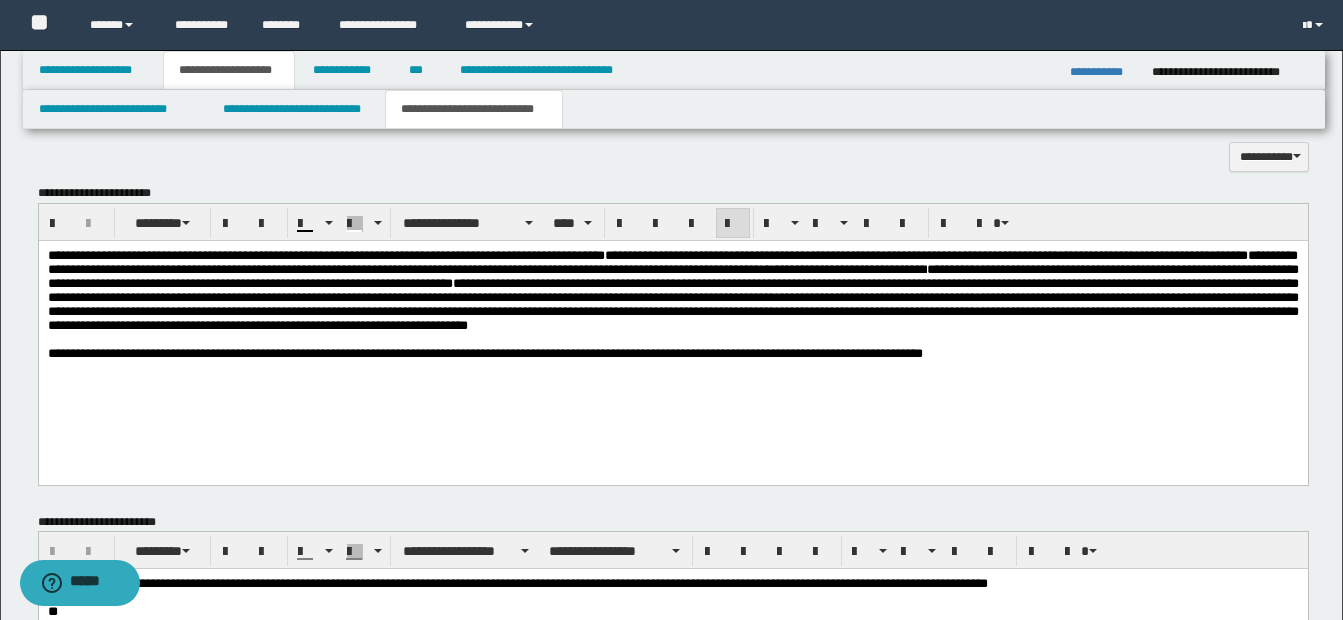 click on "**********" at bounding box center (672, 303) 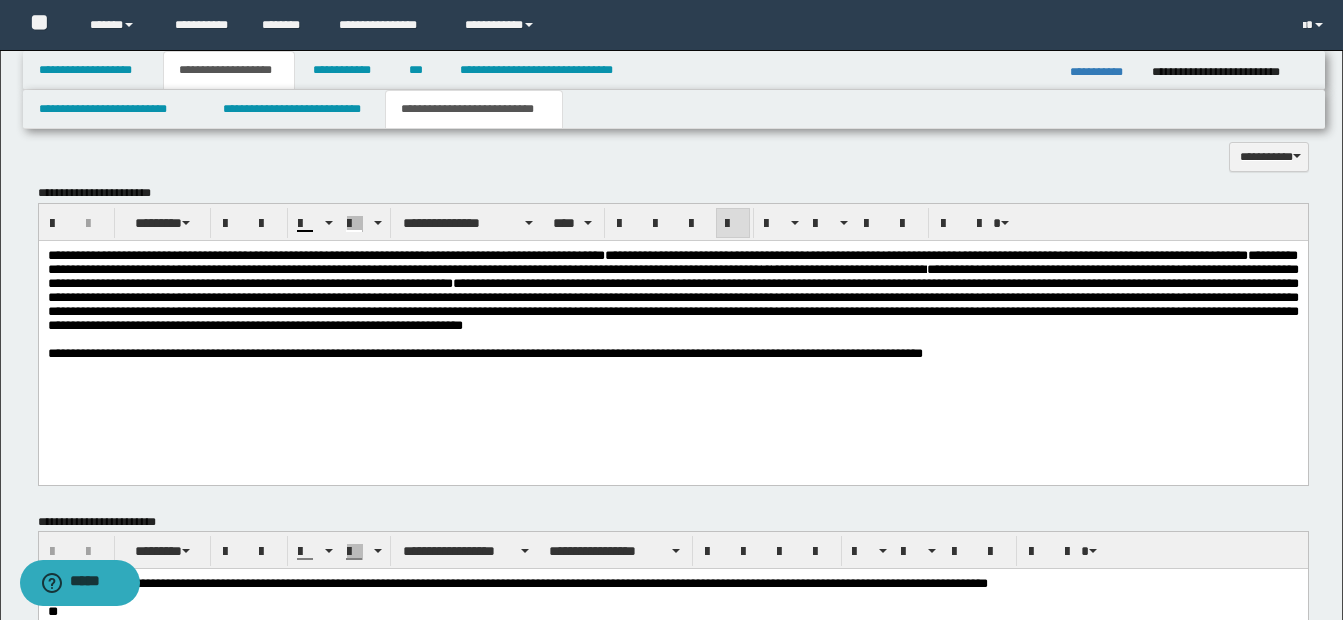 click on "**********" at bounding box center (672, 290) 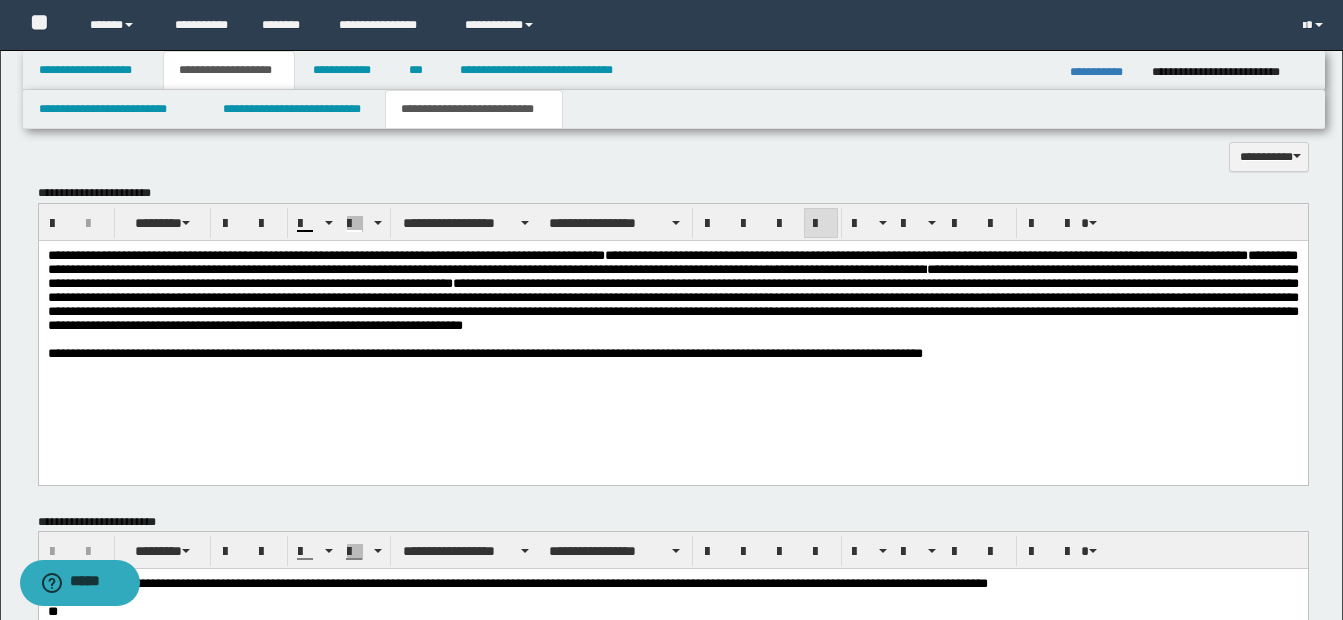 click on "**********" at bounding box center [672, 353] 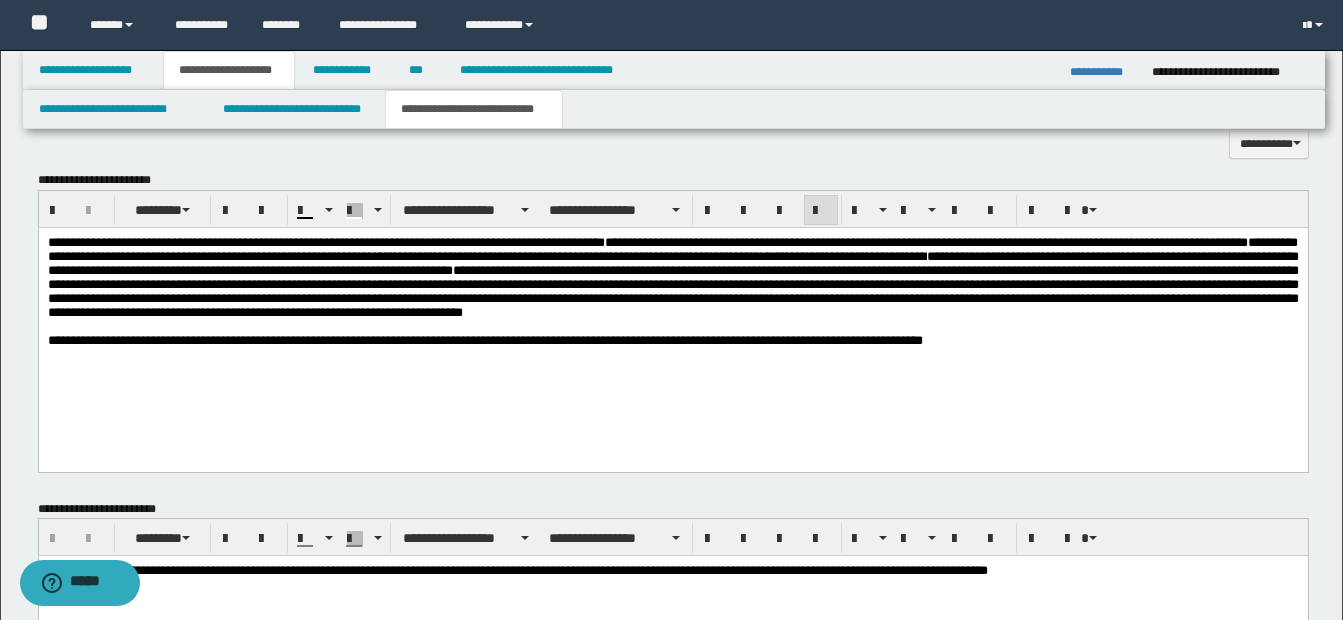 scroll, scrollTop: 1293, scrollLeft: 0, axis: vertical 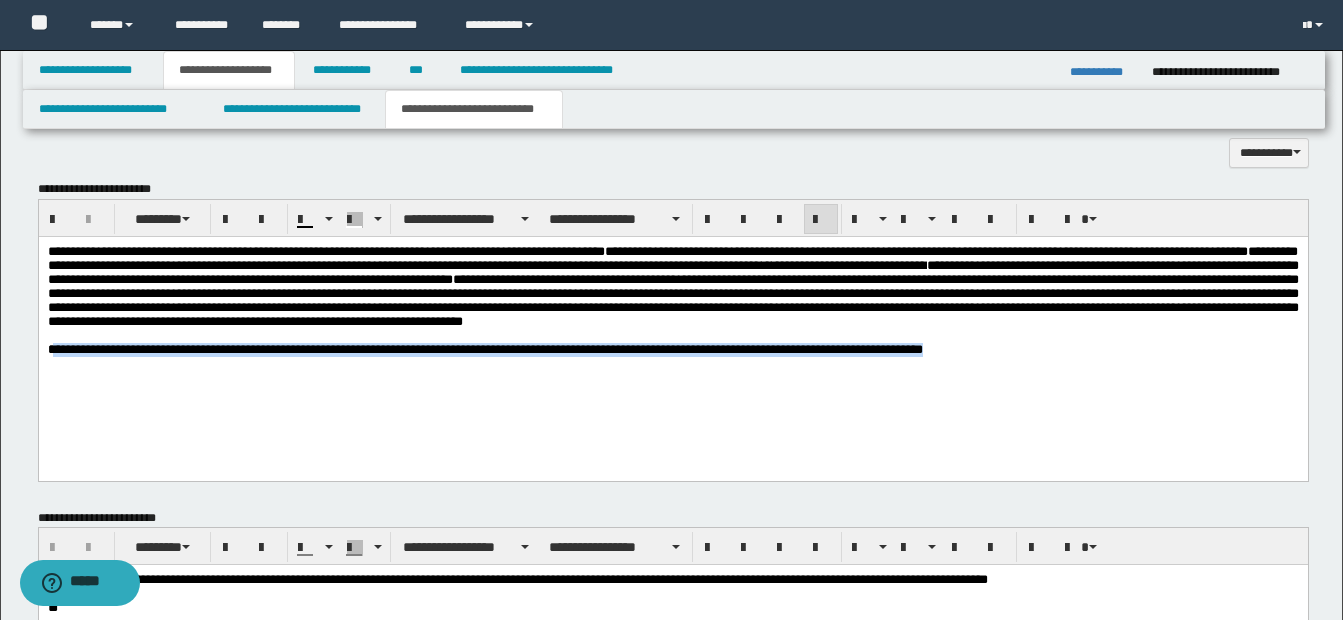 drag, startPoint x: 52, startPoint y: 363, endPoint x: 1069, endPoint y: 437, distance: 1019.68866 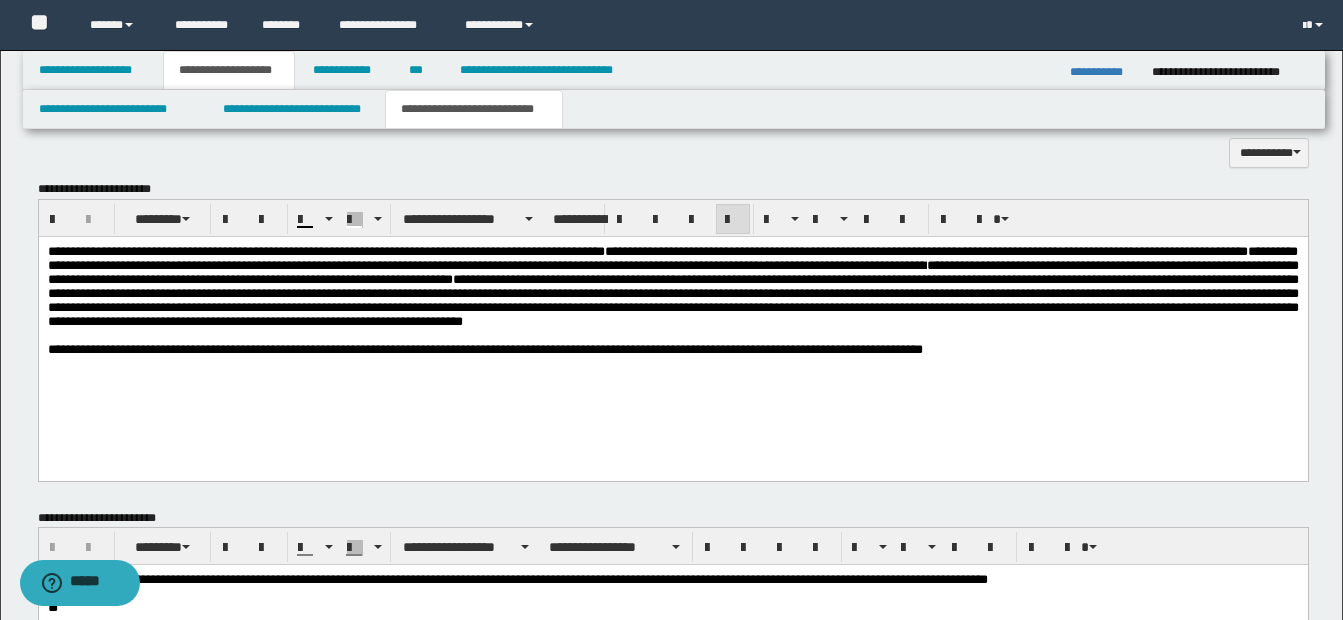 drag, startPoint x: 262, startPoint y: 346, endPoint x: 205, endPoint y: 434, distance: 104.84751 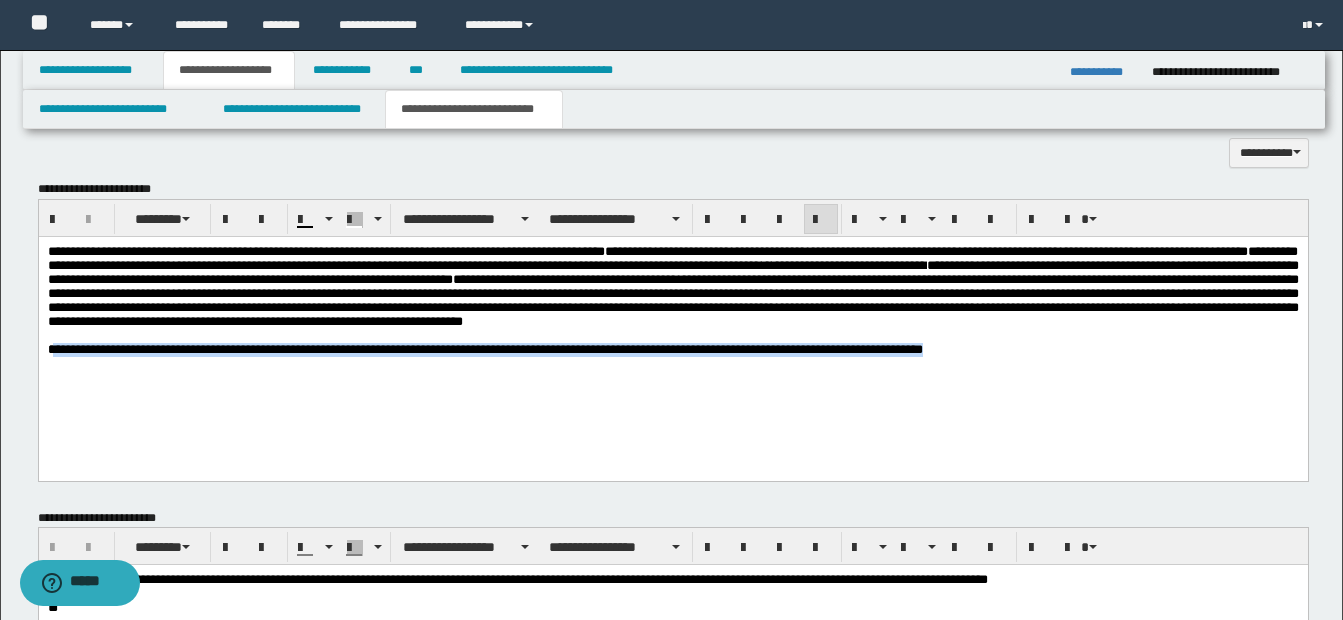 drag, startPoint x: 51, startPoint y: 360, endPoint x: 1019, endPoint y: 421, distance: 969.9201 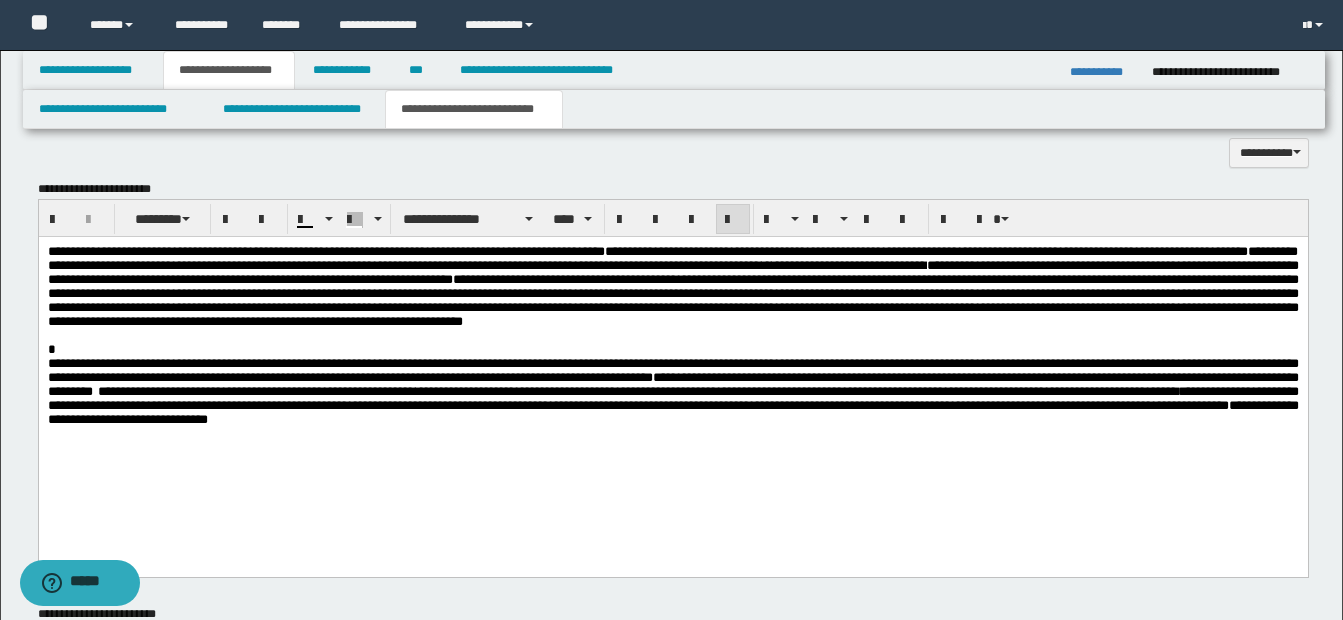 click on "**********" at bounding box center (672, 286) 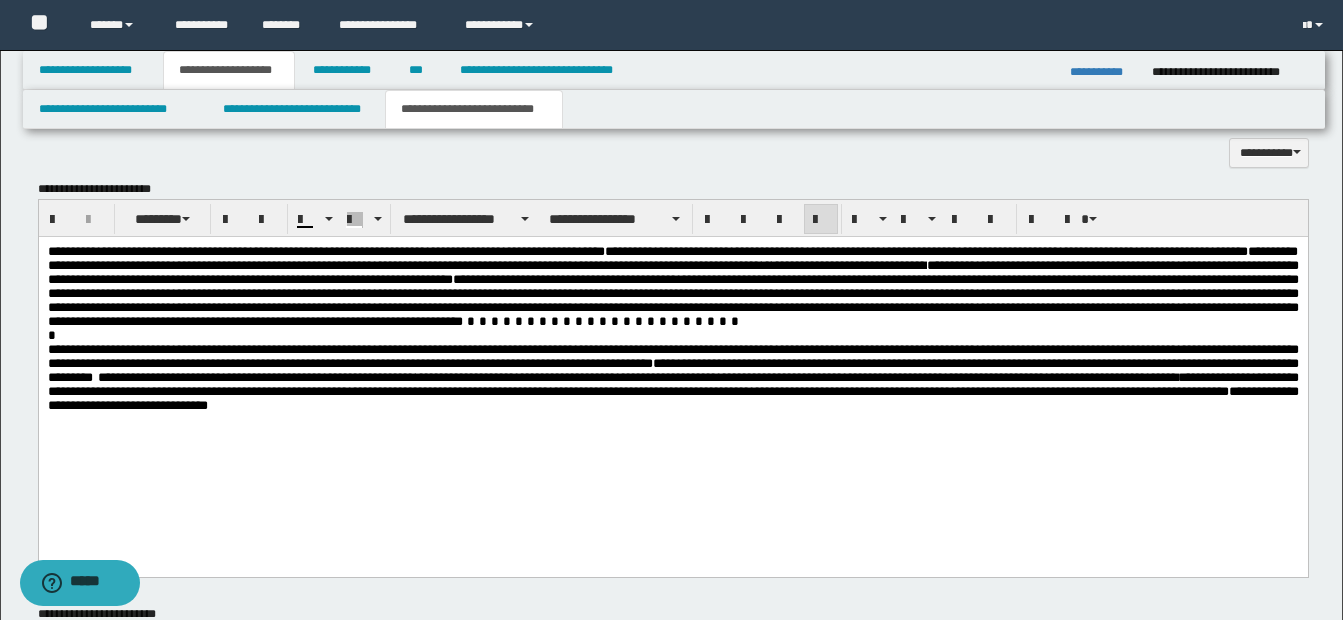 click on "*" at bounding box center [672, 335] 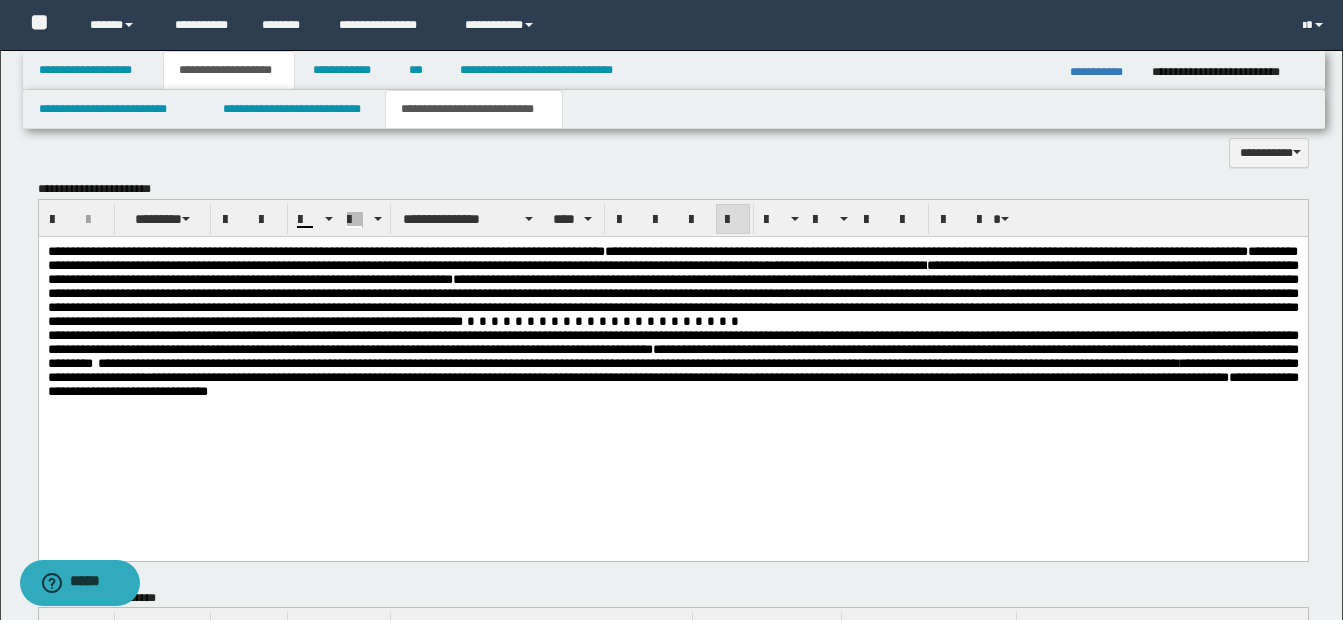 click on "**********" at bounding box center (672, 362) 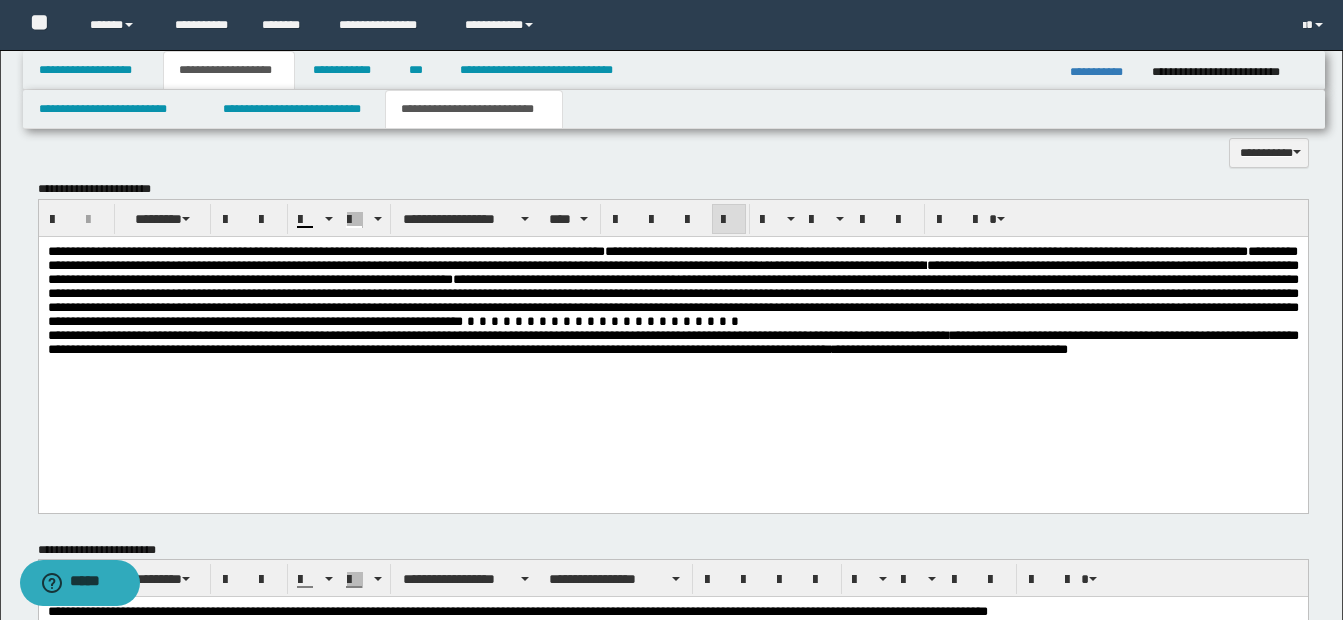 click on "**********" at bounding box center [672, 341] 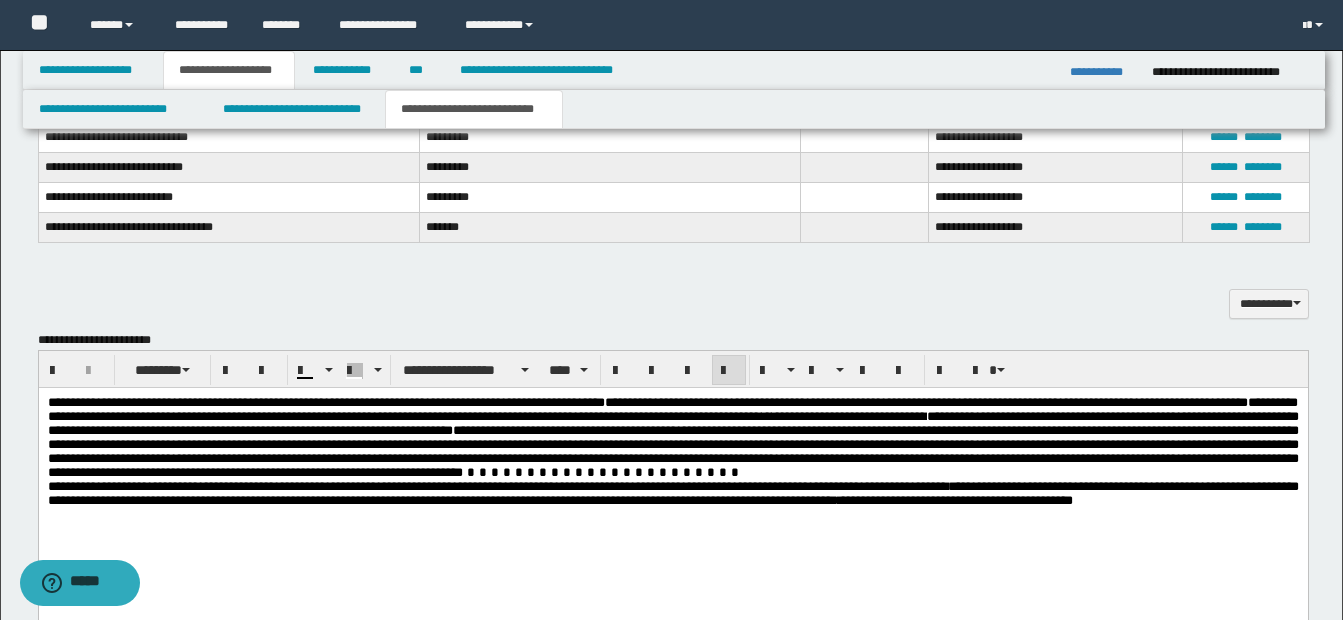scroll, scrollTop: 1207, scrollLeft: 0, axis: vertical 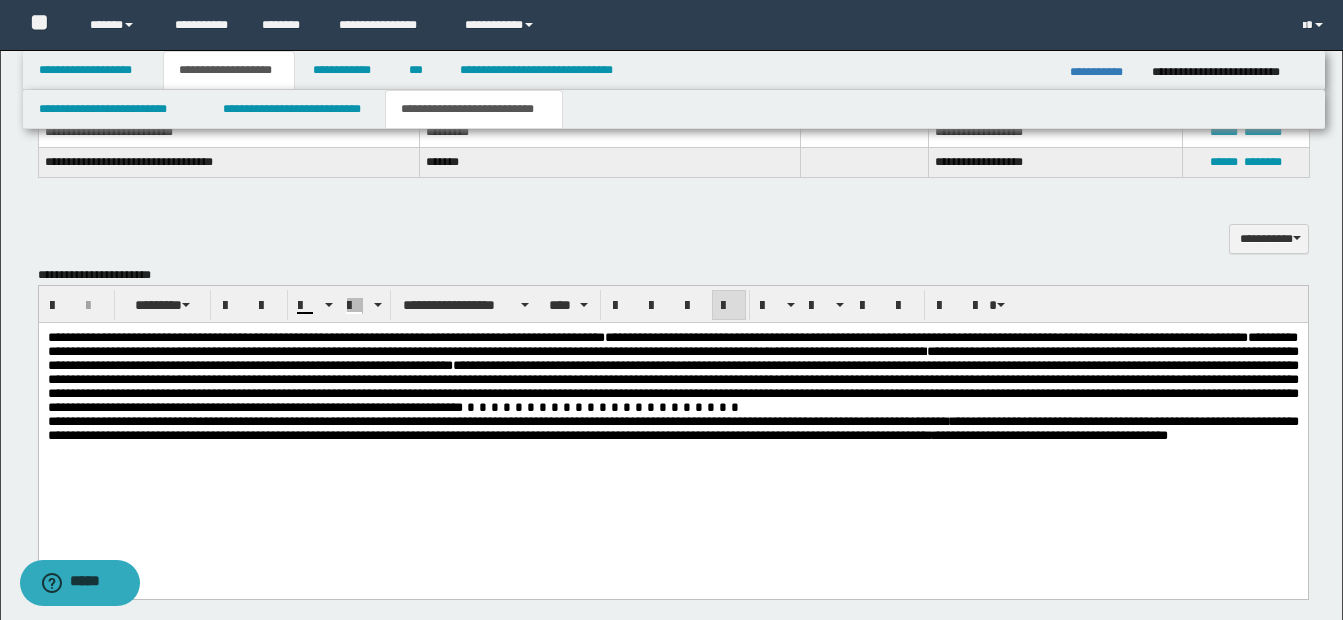 click on "**********" at bounding box center [672, 427] 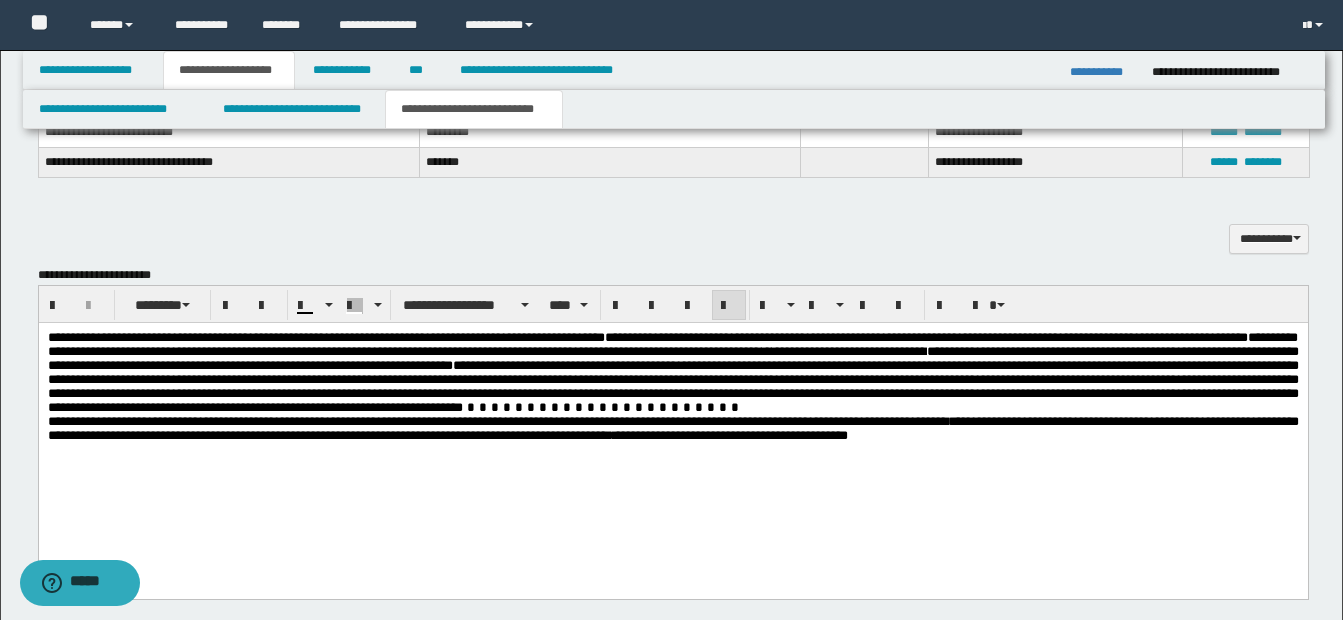 click on "**********" at bounding box center (672, 427) 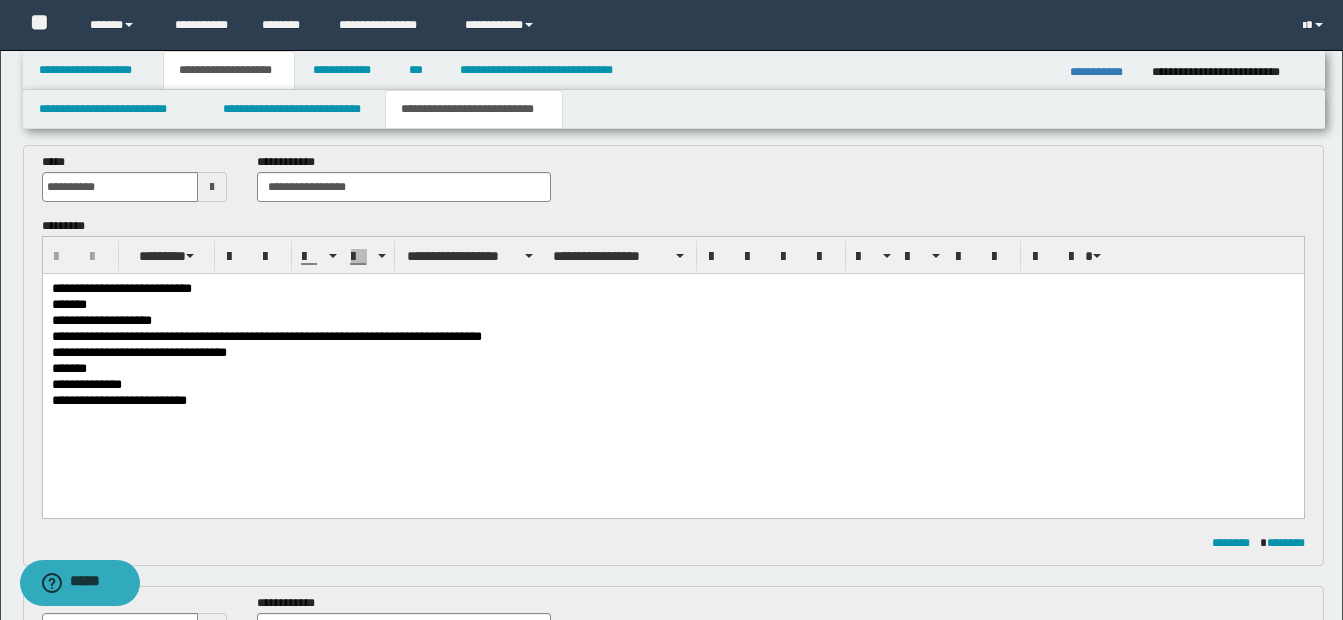scroll, scrollTop: 77, scrollLeft: 0, axis: vertical 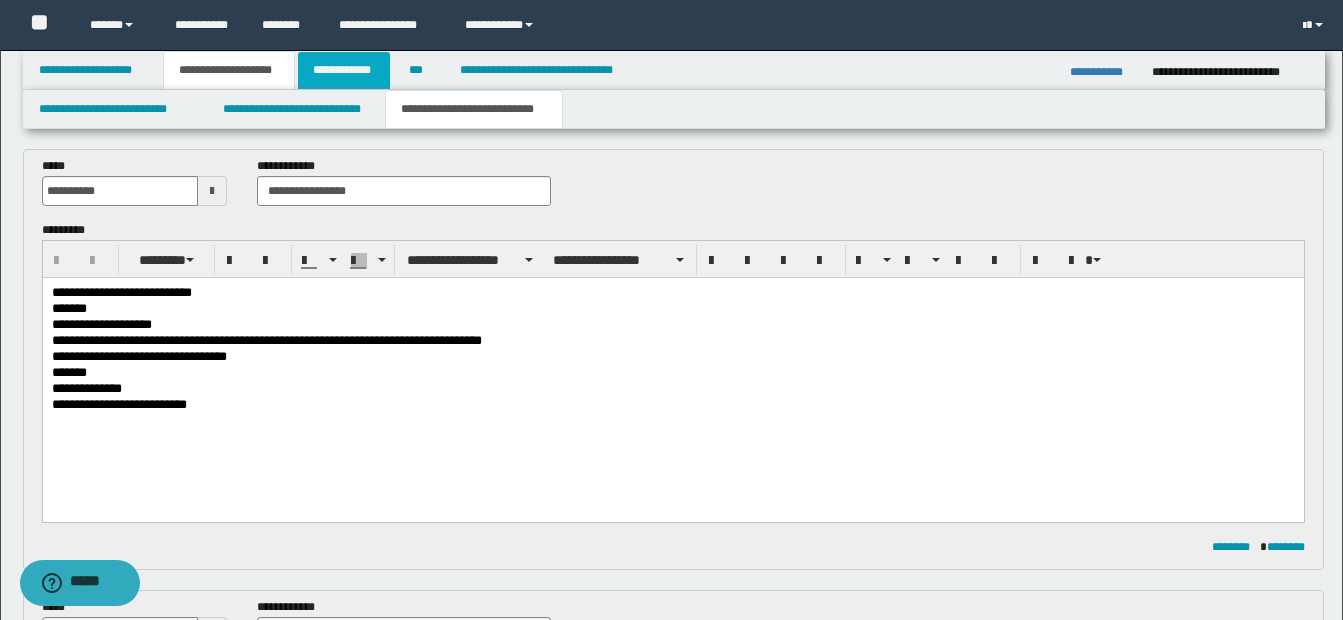 click on "**********" at bounding box center [344, 70] 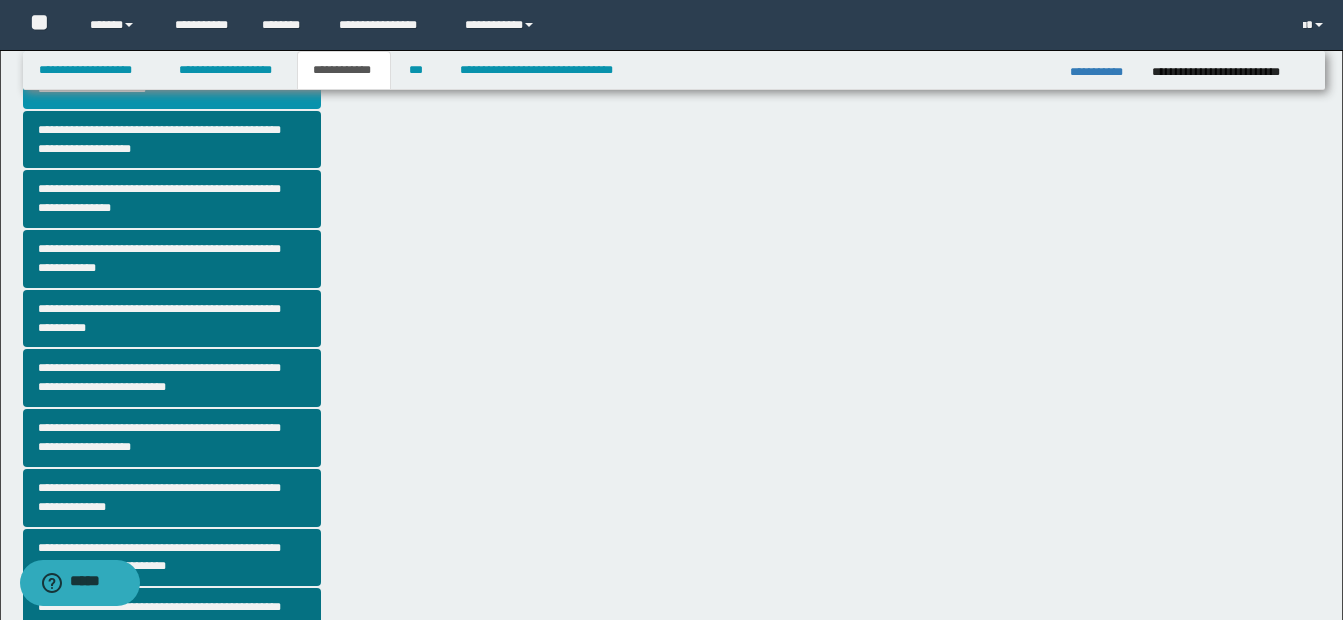 scroll, scrollTop: 46, scrollLeft: 0, axis: vertical 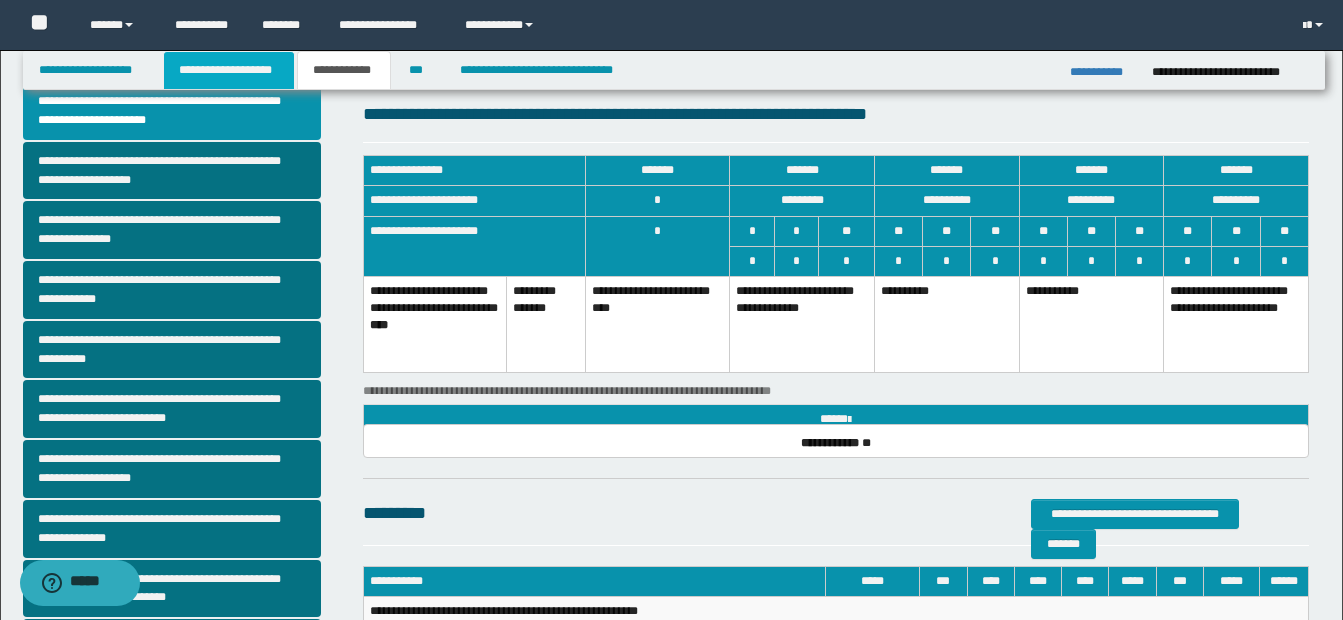 click on "**********" at bounding box center (229, 70) 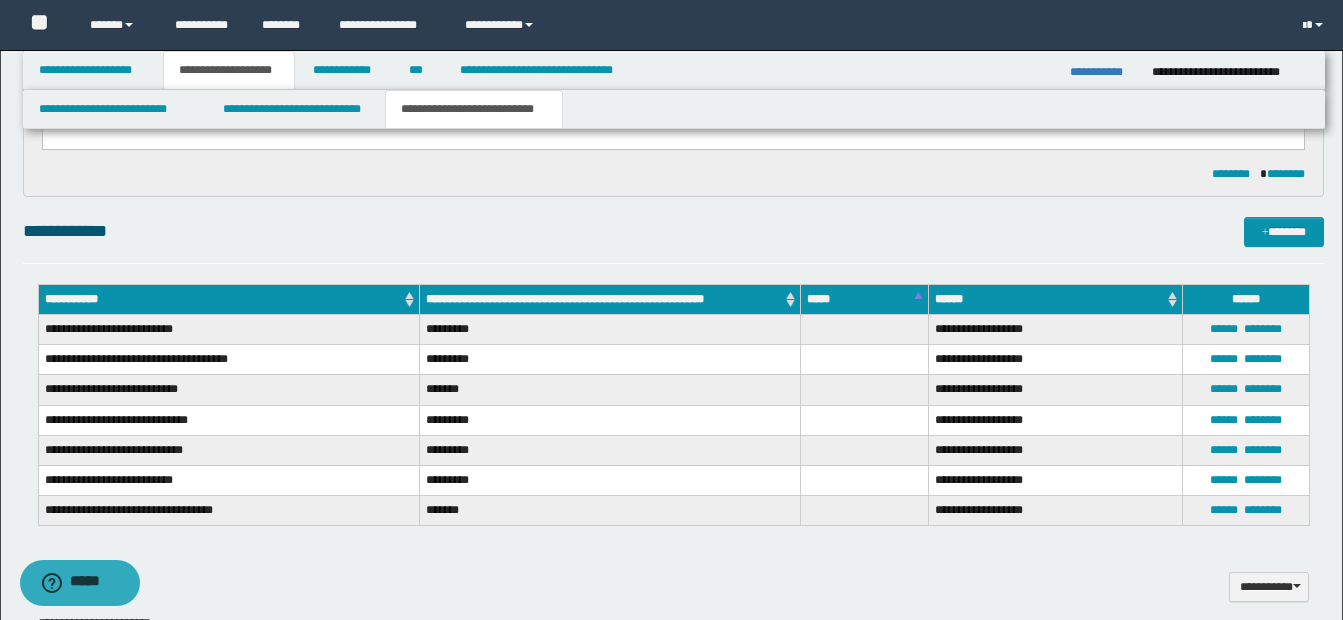 scroll, scrollTop: 880, scrollLeft: 0, axis: vertical 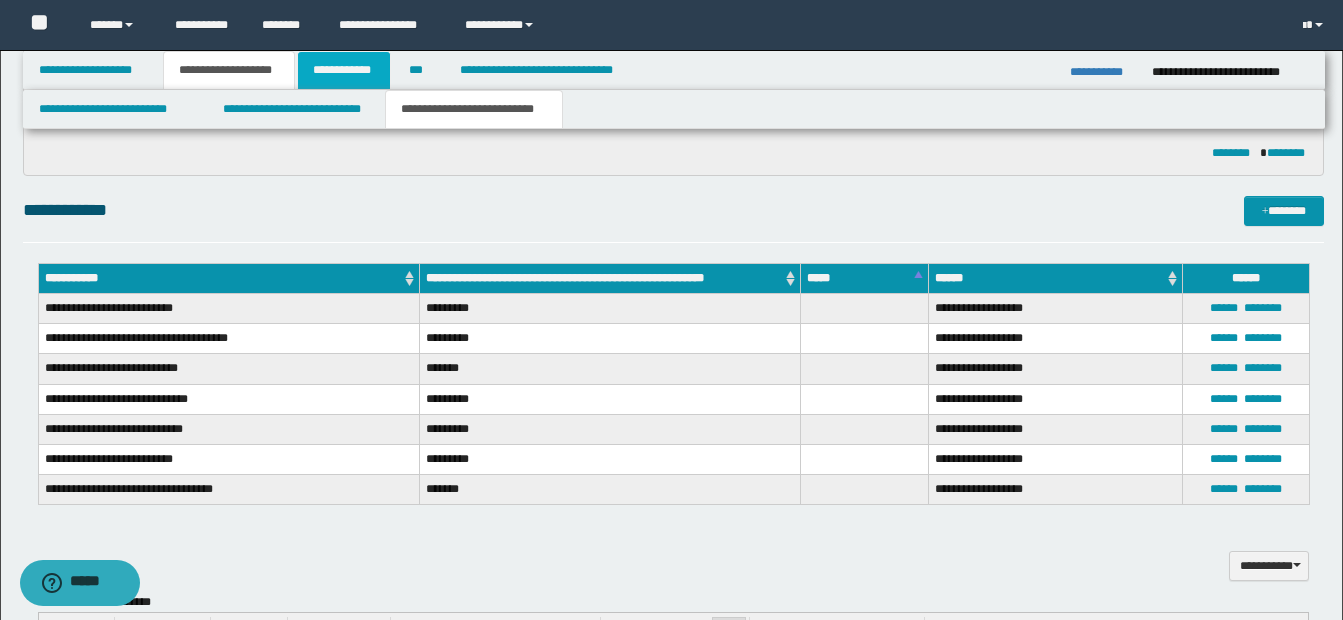 click on "**********" at bounding box center (344, 70) 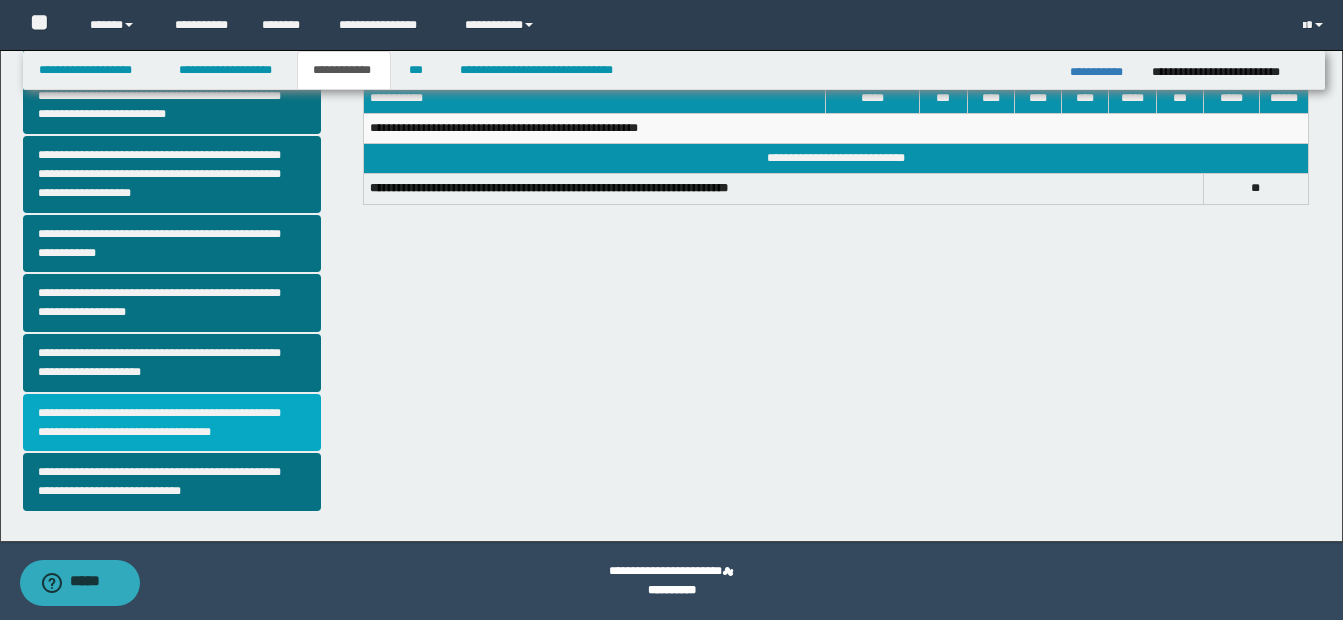 click on "**********" at bounding box center [172, 423] 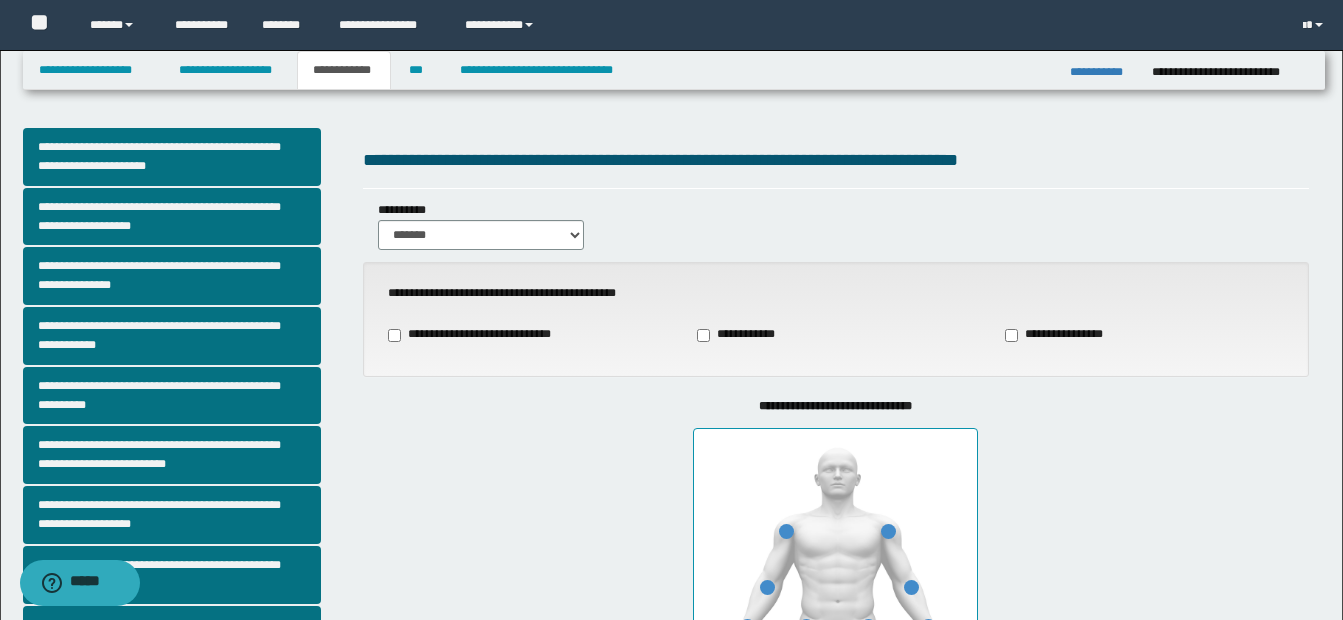 click at bounding box center (835, 645) 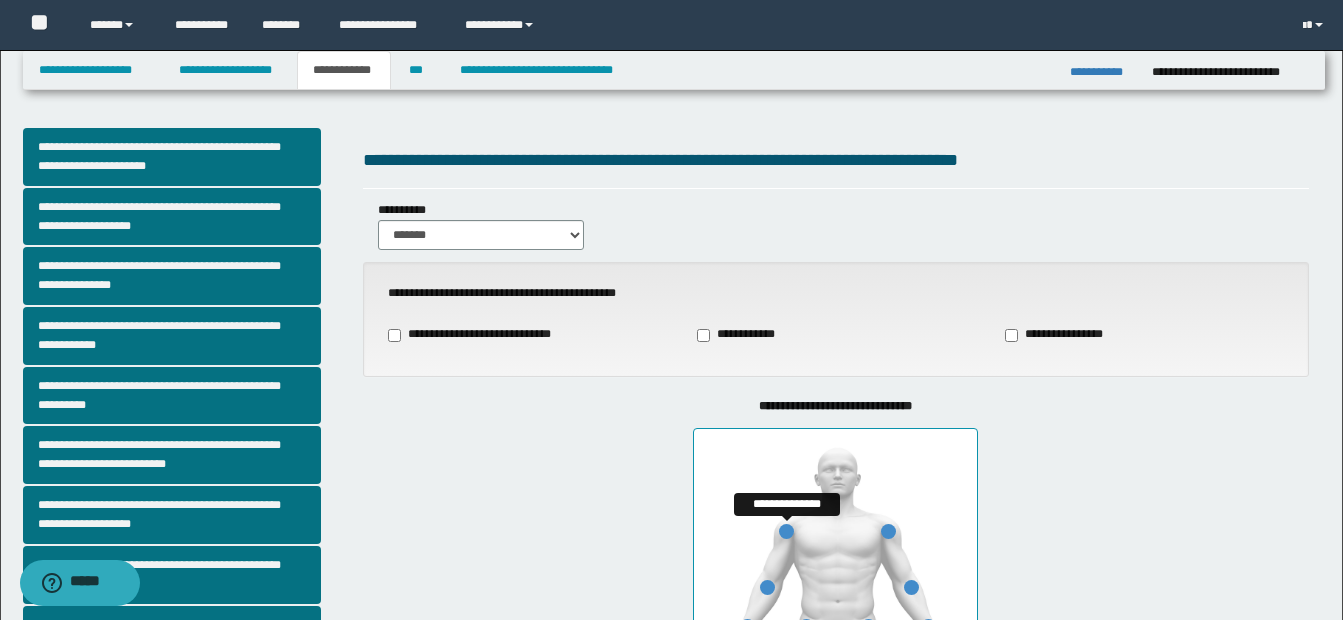 click at bounding box center (786, 531) 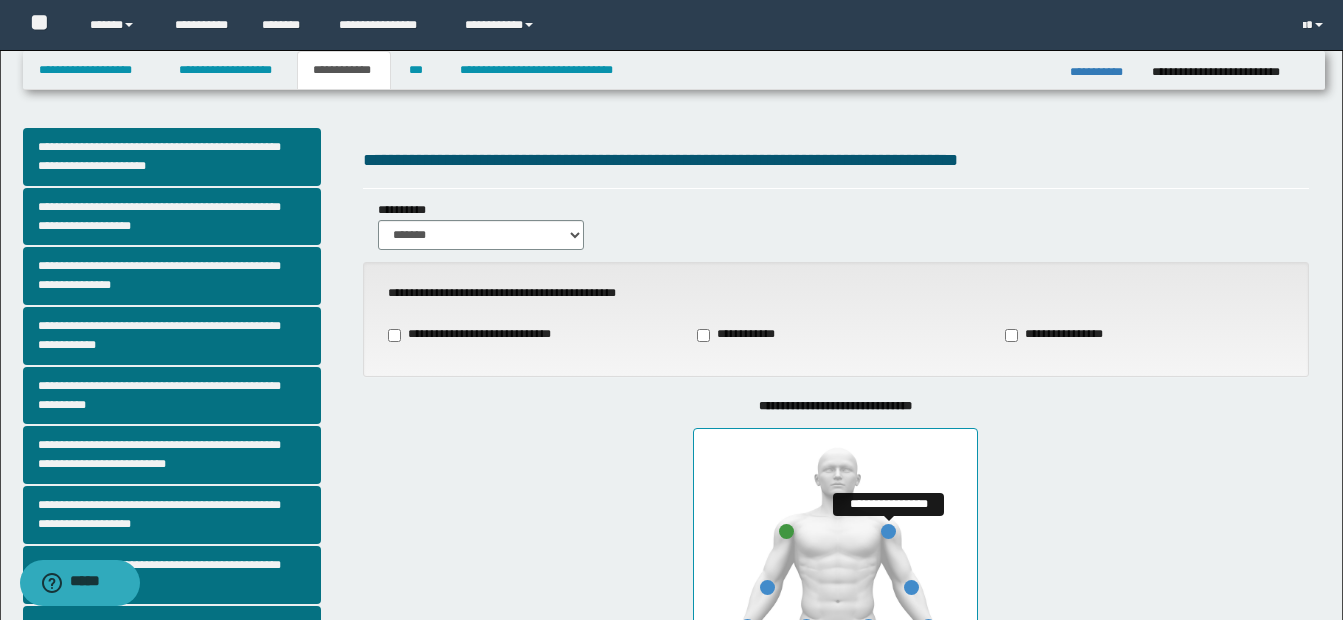 click at bounding box center (888, 531) 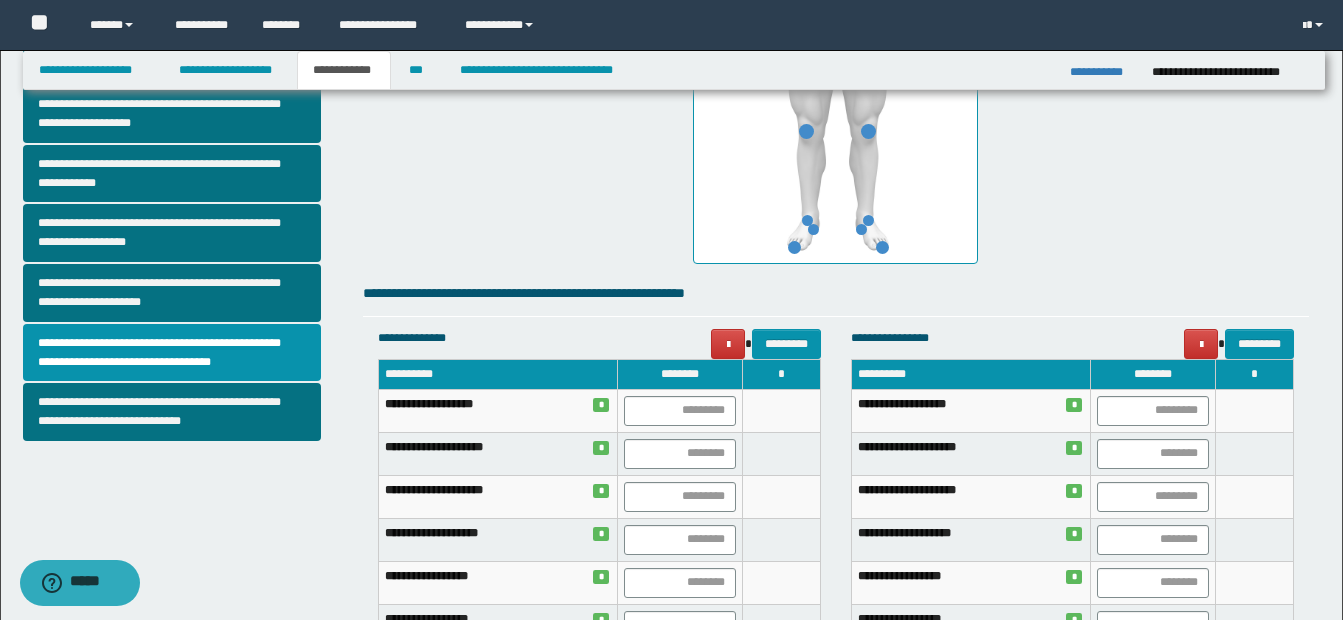 scroll, scrollTop: 602, scrollLeft: 0, axis: vertical 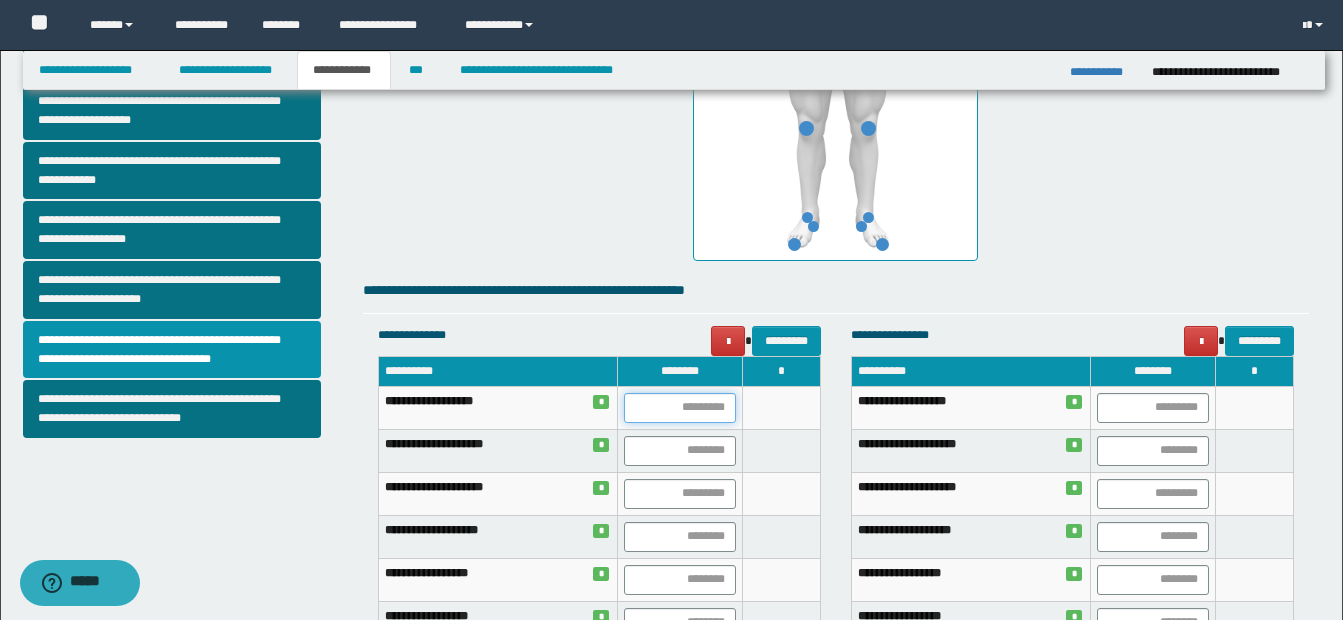 click at bounding box center (680, 408) 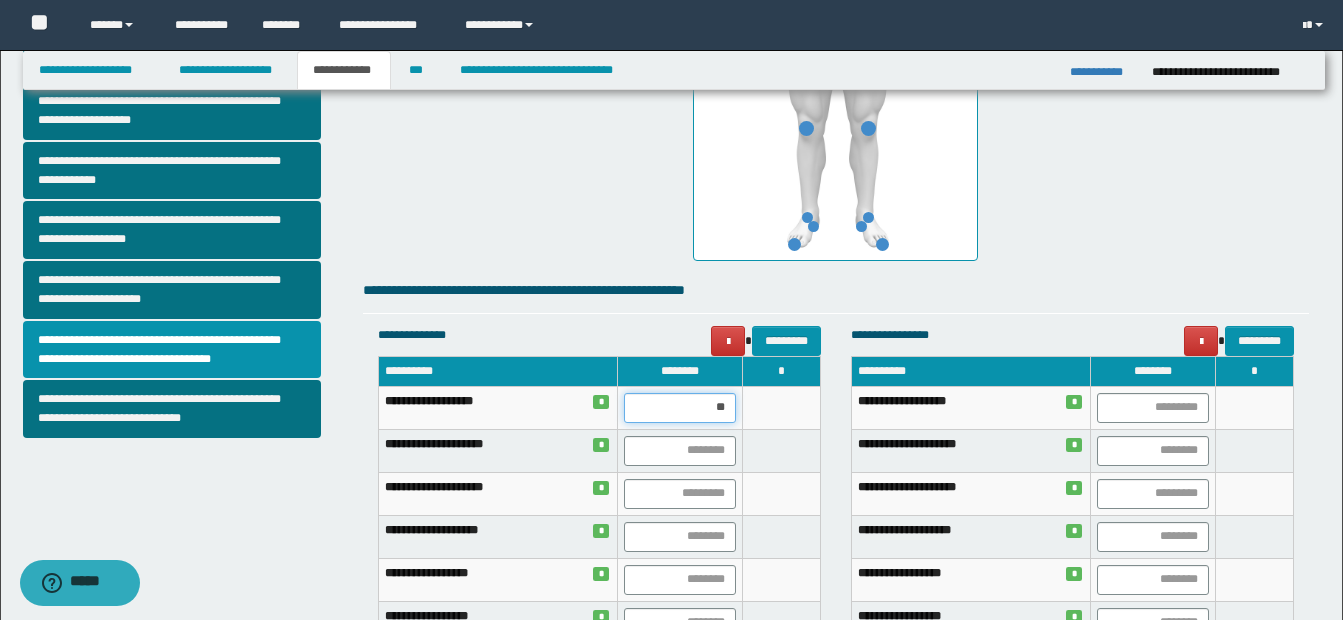 type on "***" 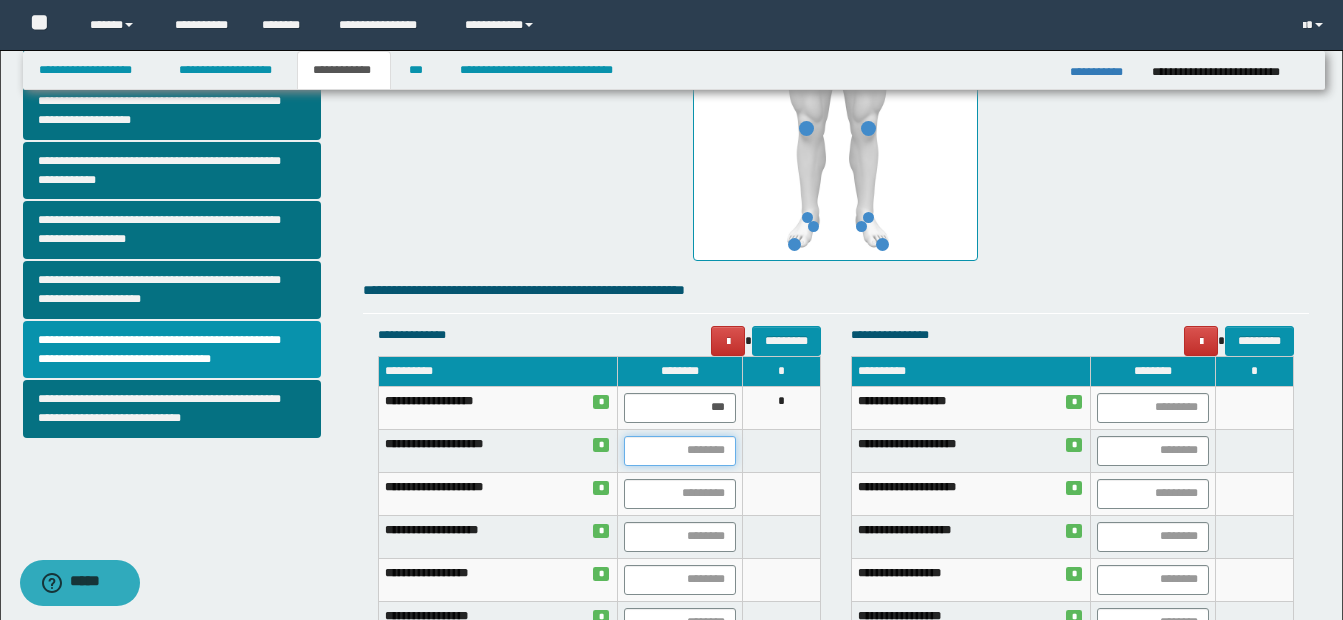 click at bounding box center (680, 451) 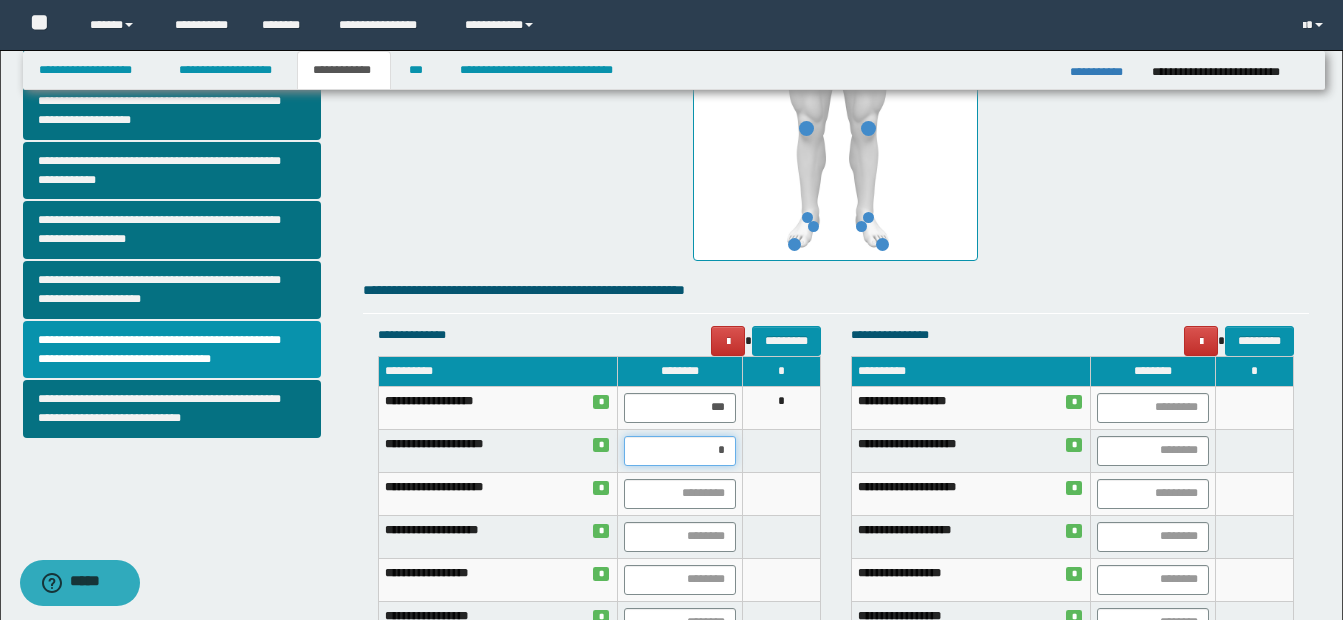 type on "**" 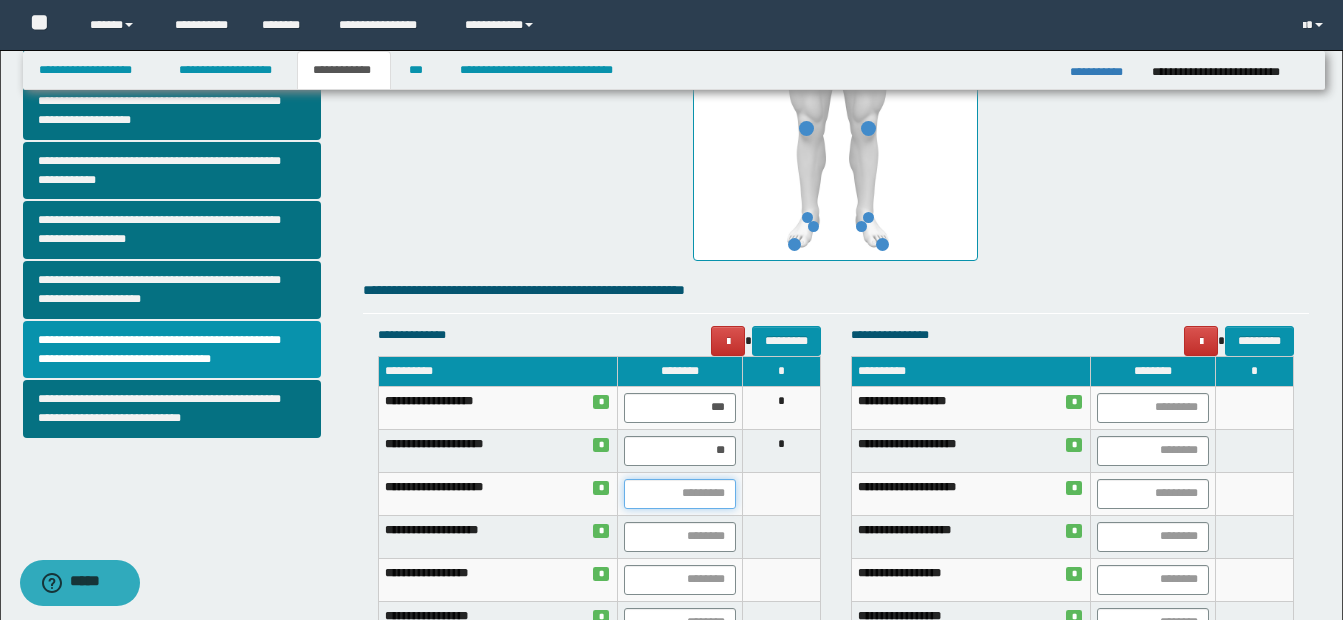 click at bounding box center [680, 494] 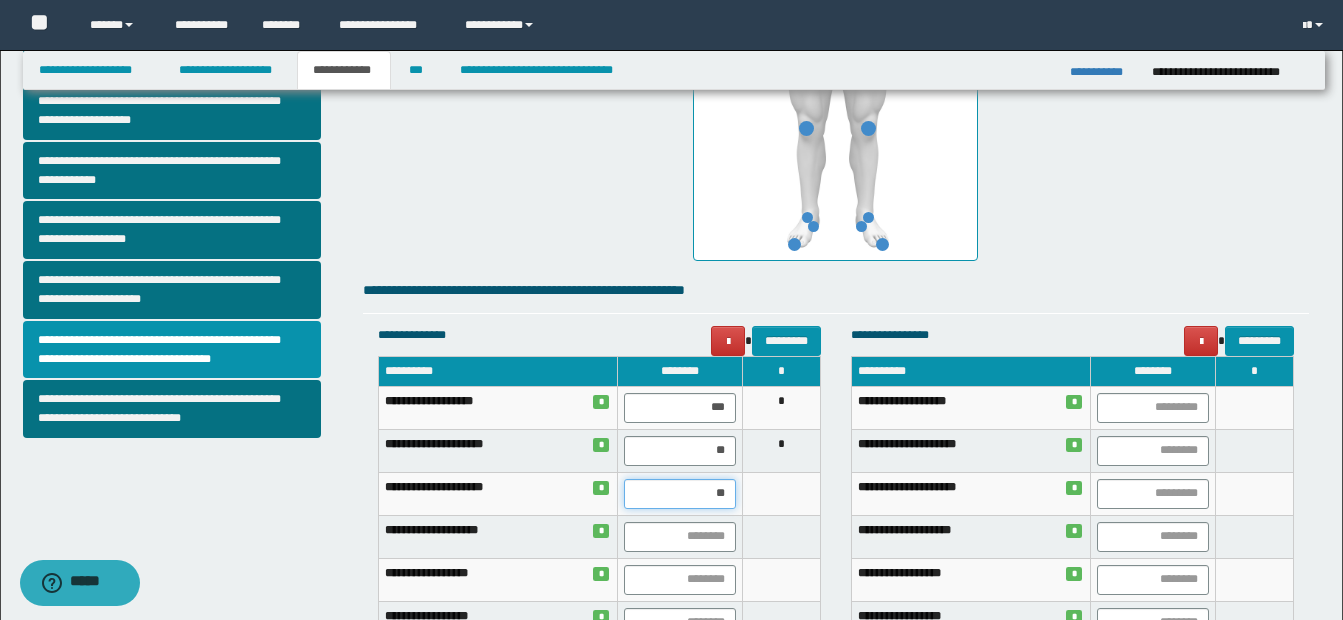 type on "***" 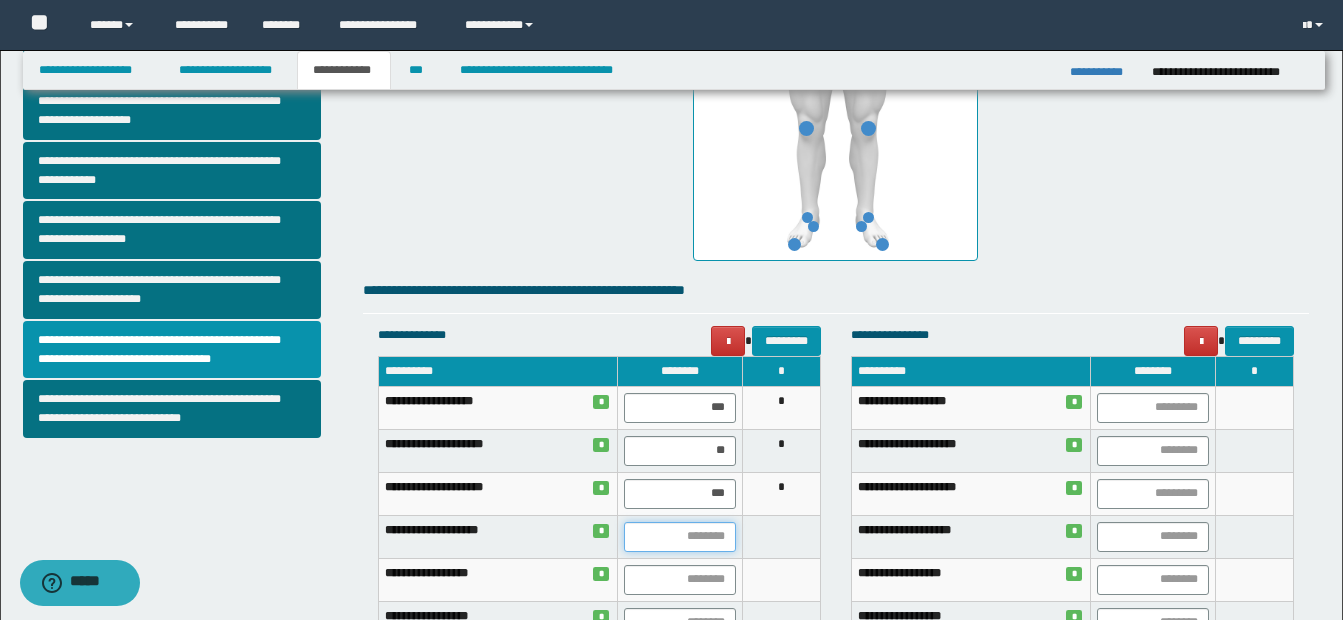 click at bounding box center [680, 537] 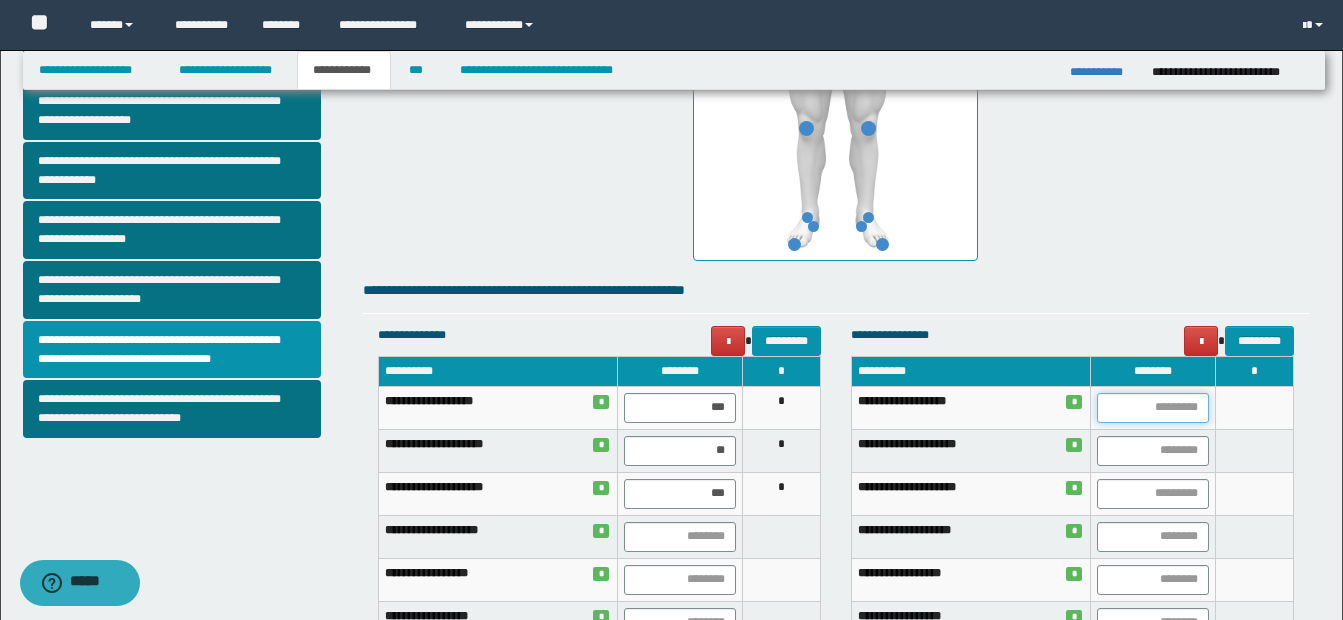 click at bounding box center [1153, 408] 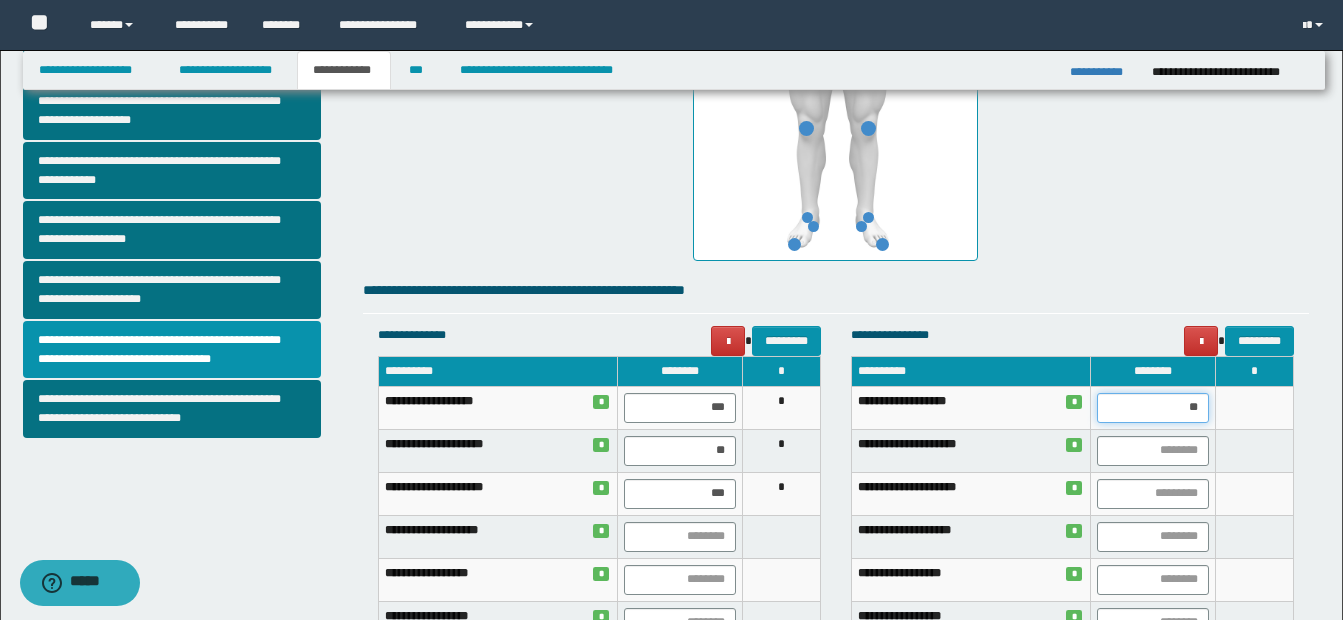 type on "***" 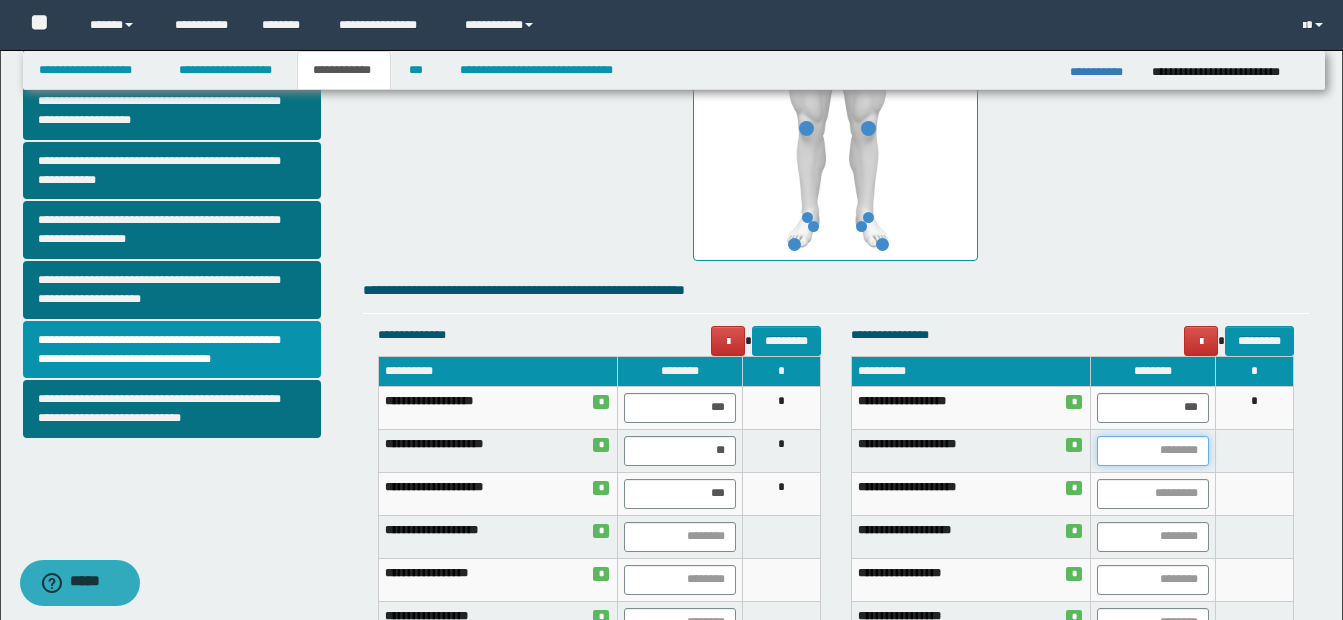 click at bounding box center (1153, 451) 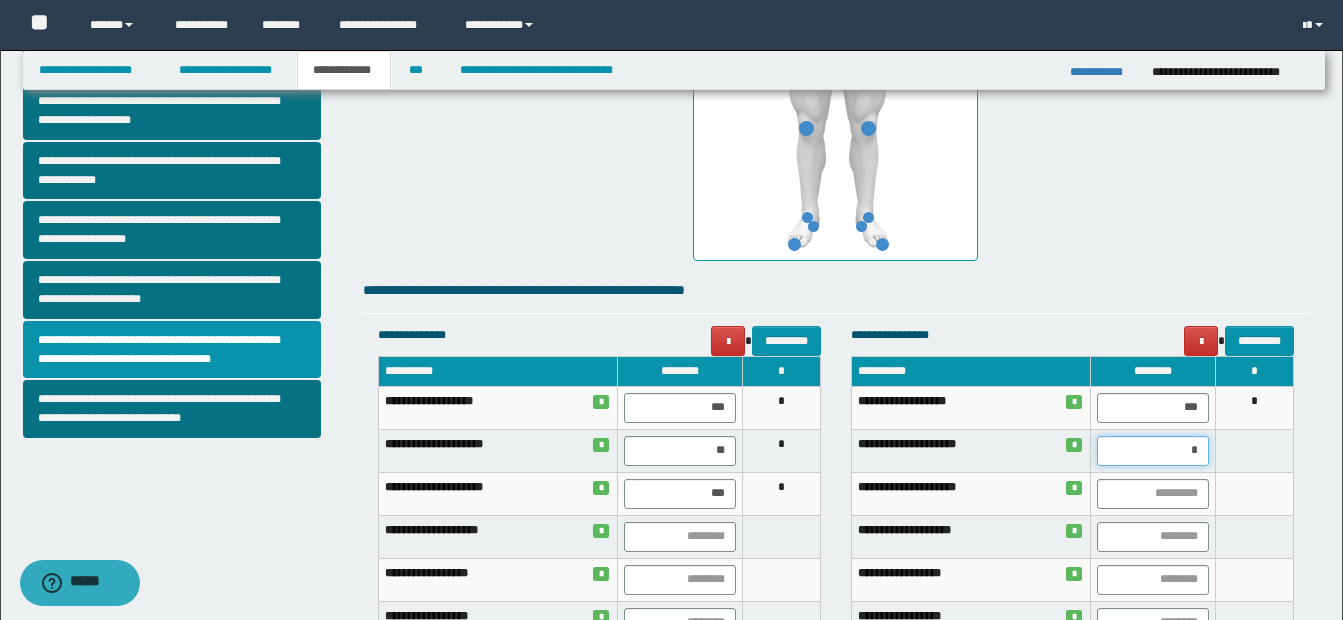 type on "**" 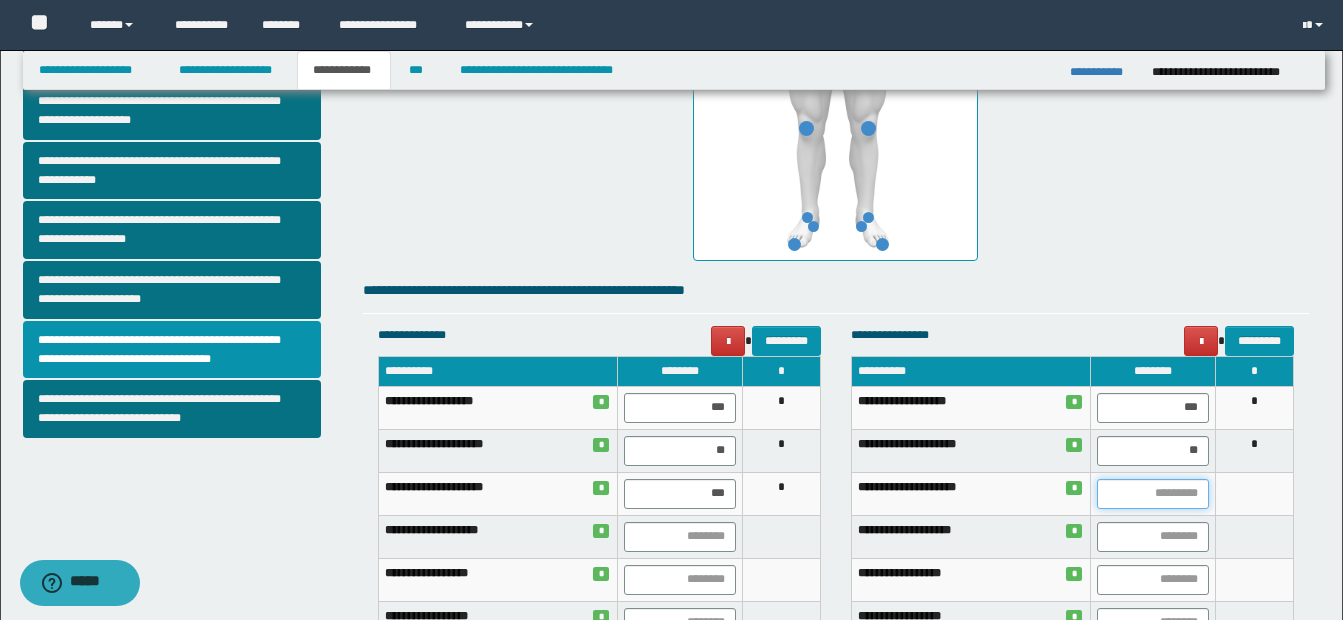 click at bounding box center (1153, 494) 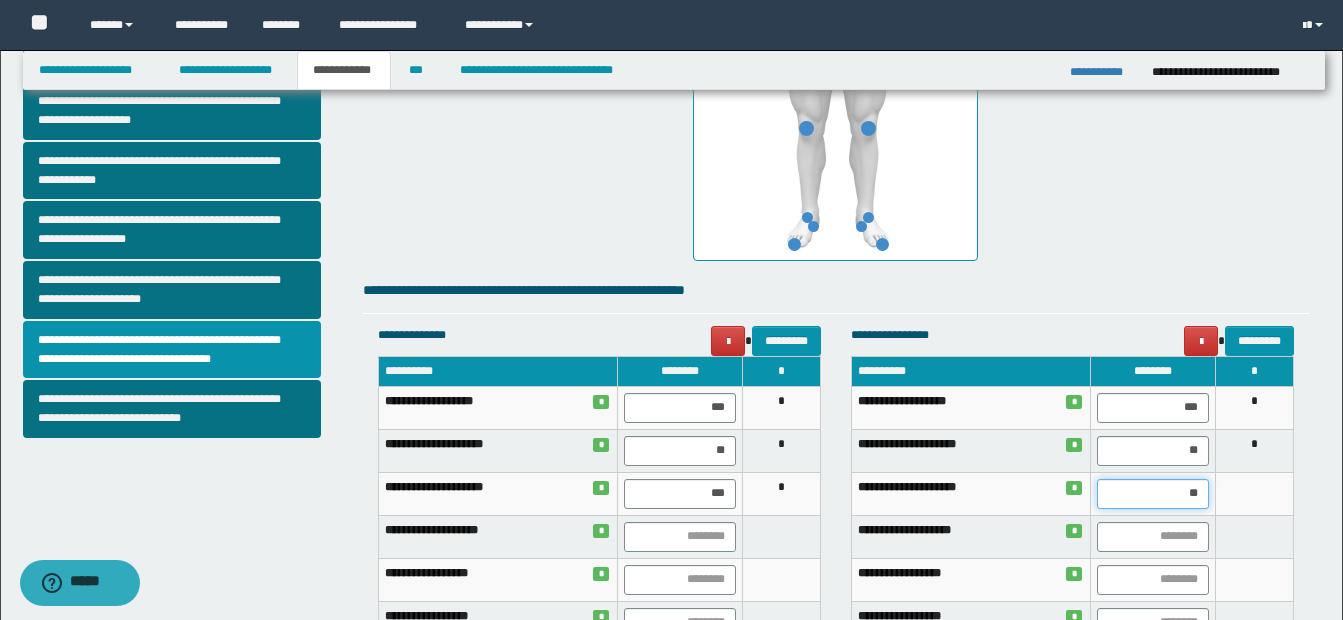 type on "***" 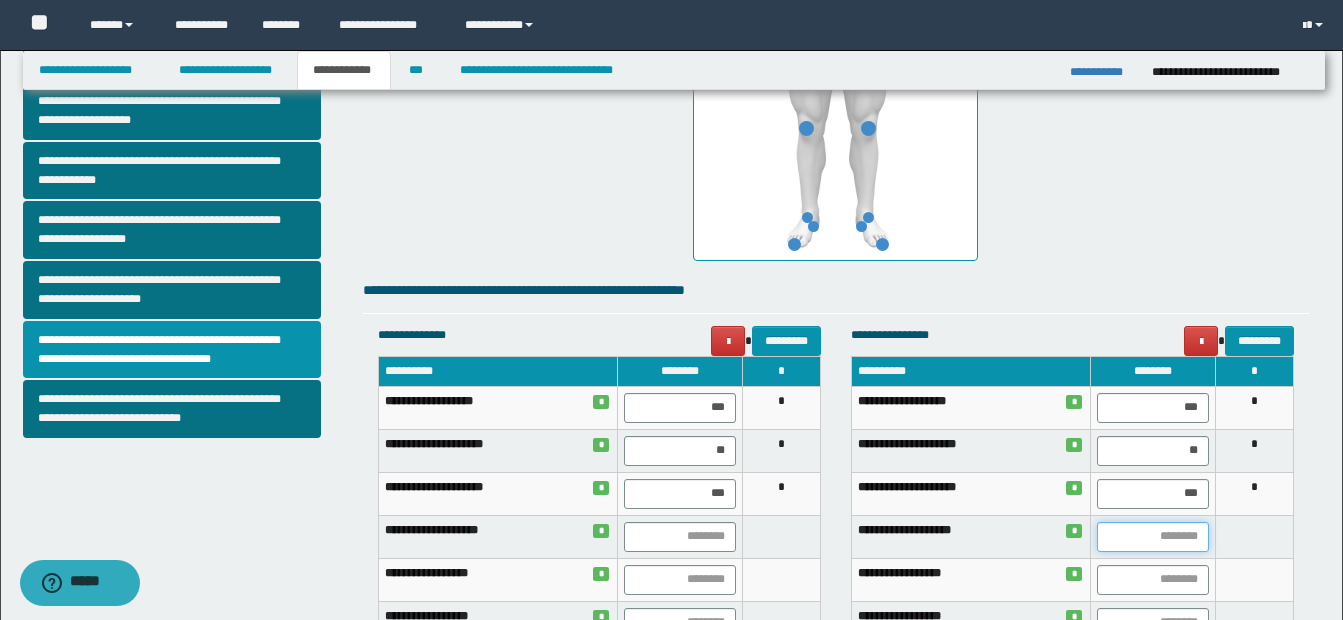 click at bounding box center [1153, 537] 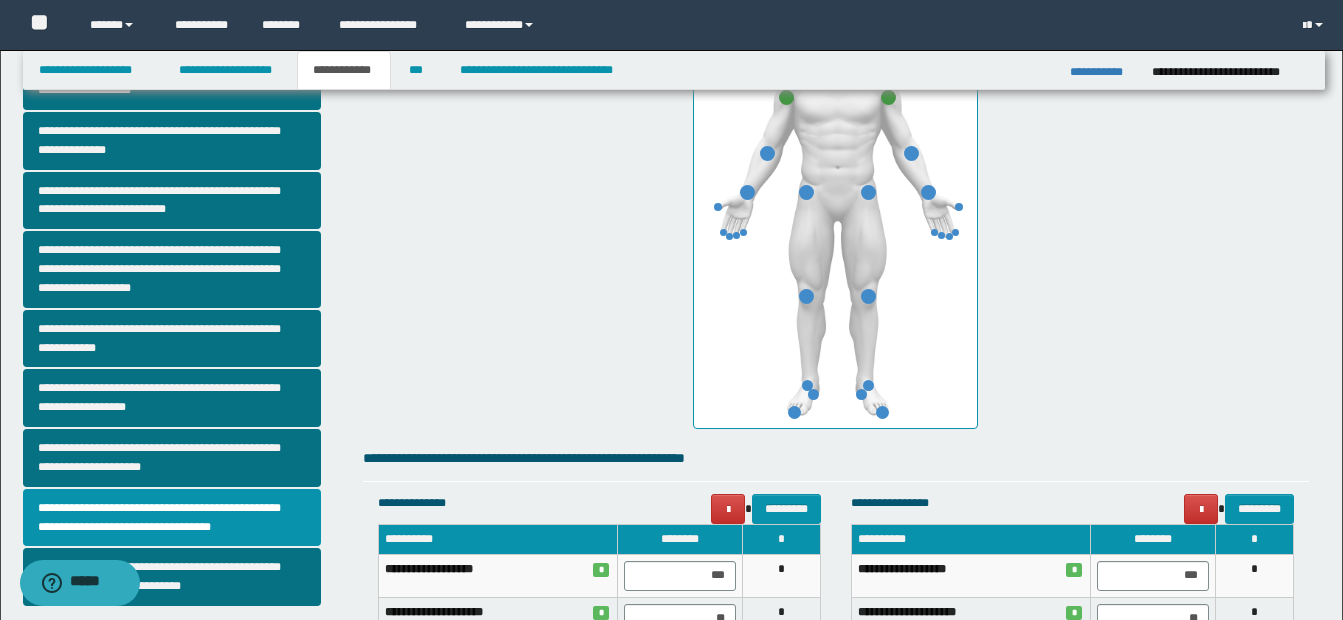 scroll, scrollTop: 399, scrollLeft: 0, axis: vertical 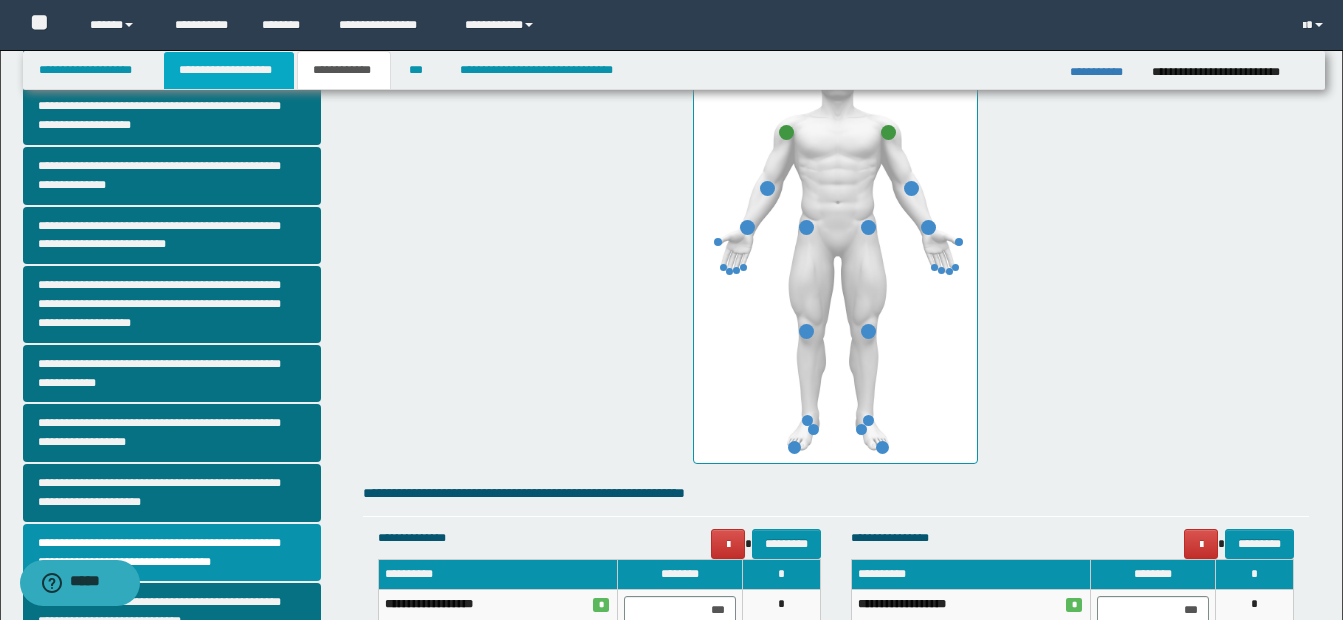 click on "**********" at bounding box center [229, 70] 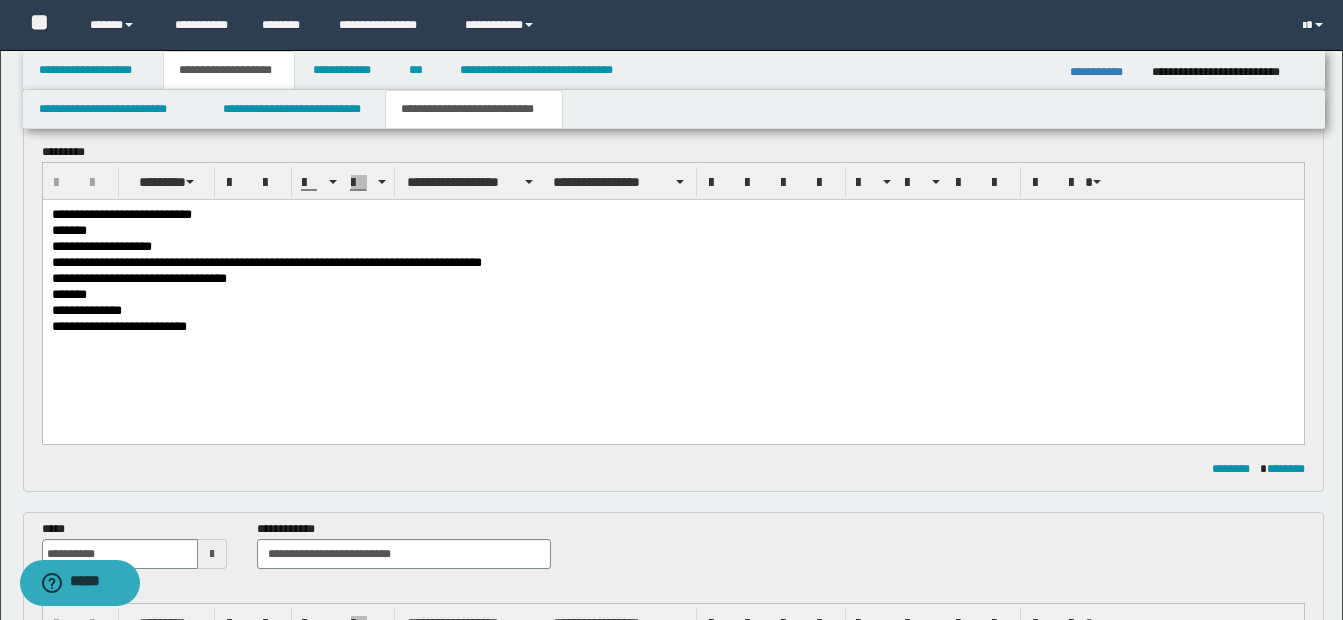 scroll, scrollTop: 151, scrollLeft: 0, axis: vertical 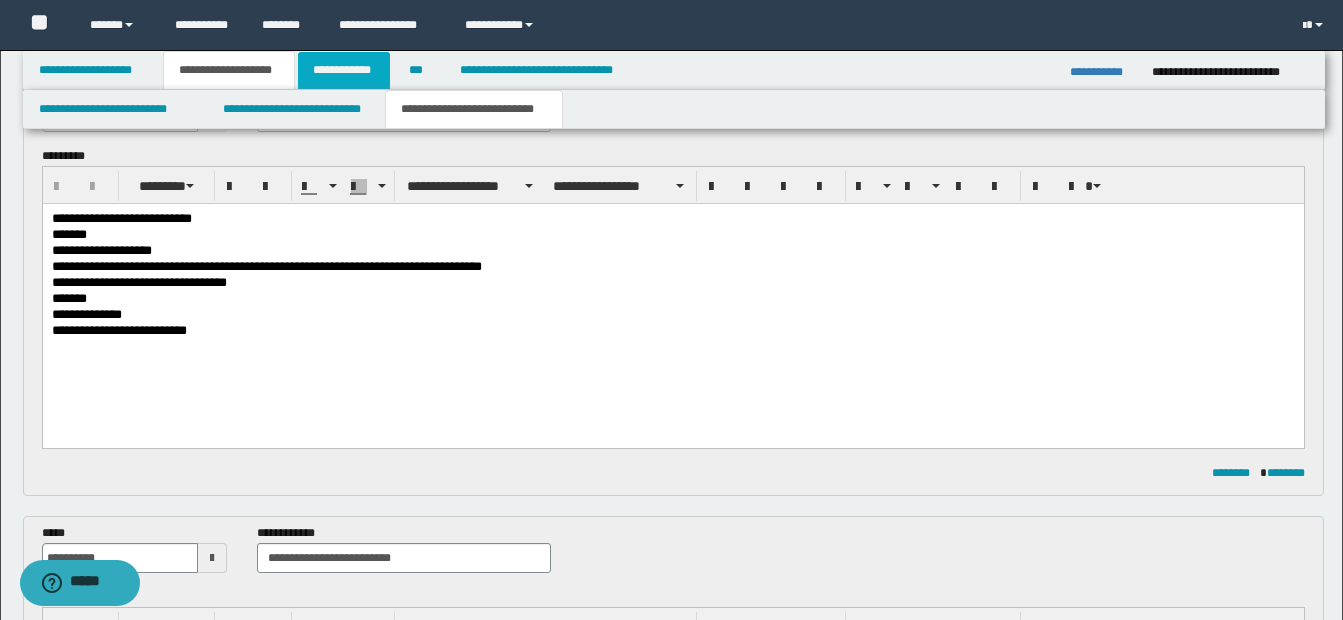 click on "**********" at bounding box center [344, 70] 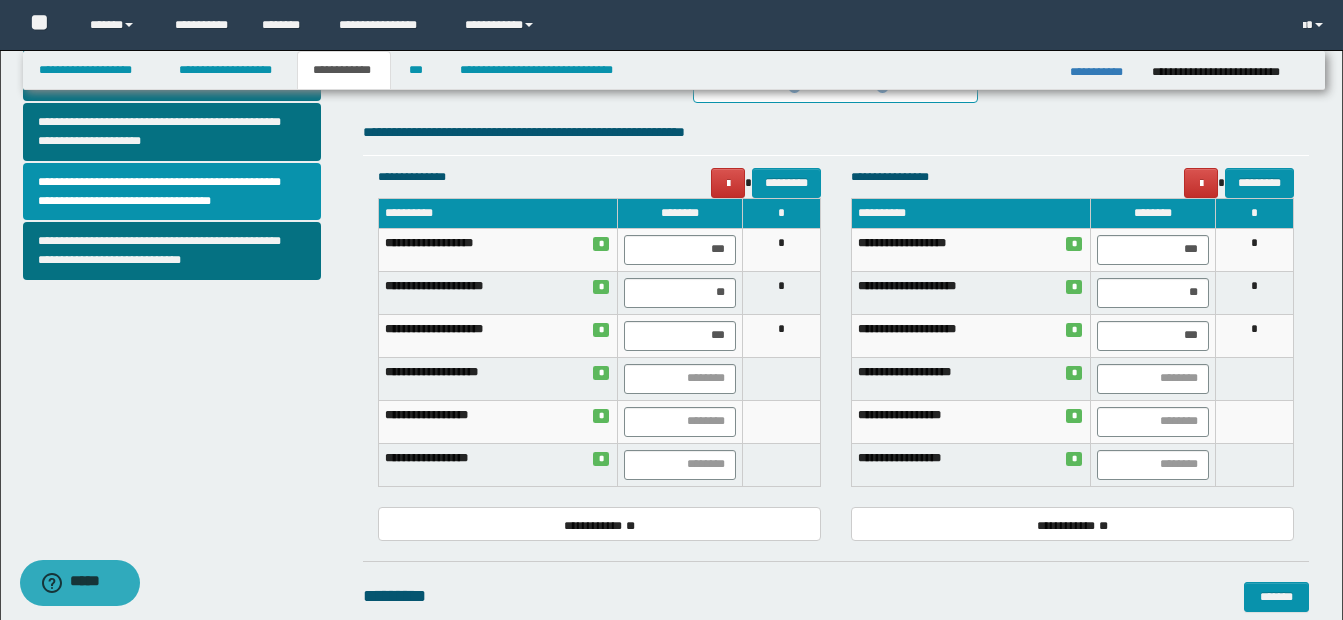 scroll, scrollTop: 763, scrollLeft: 0, axis: vertical 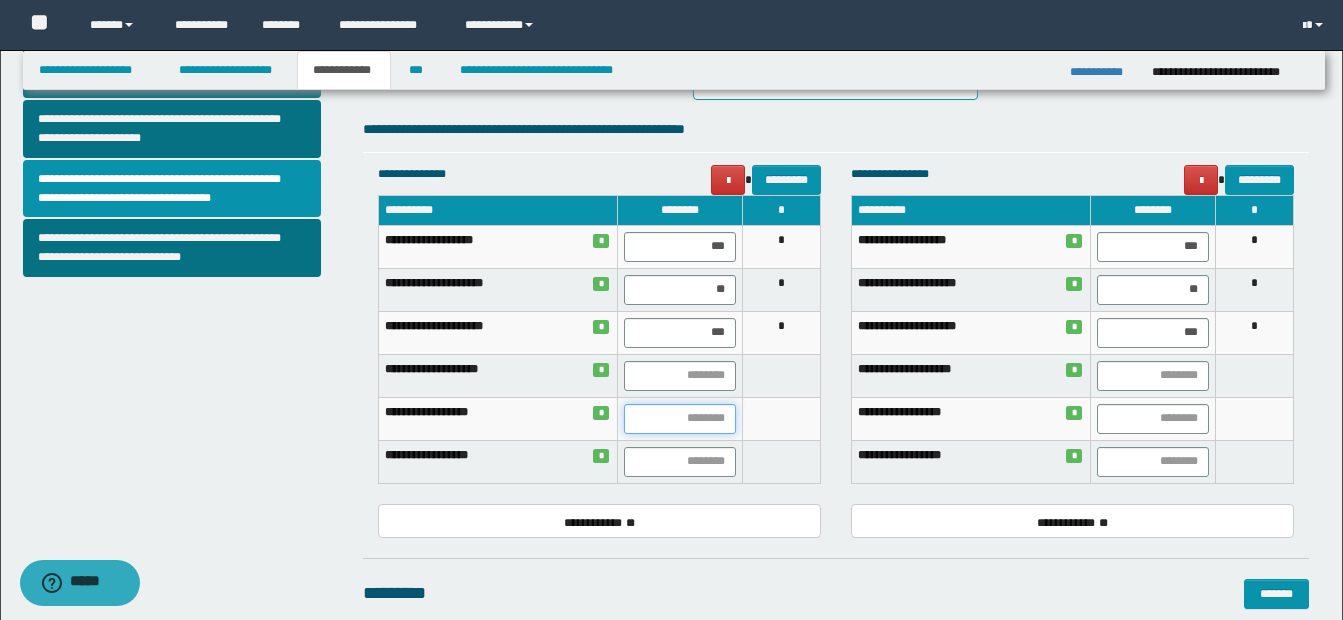 click at bounding box center [680, 419] 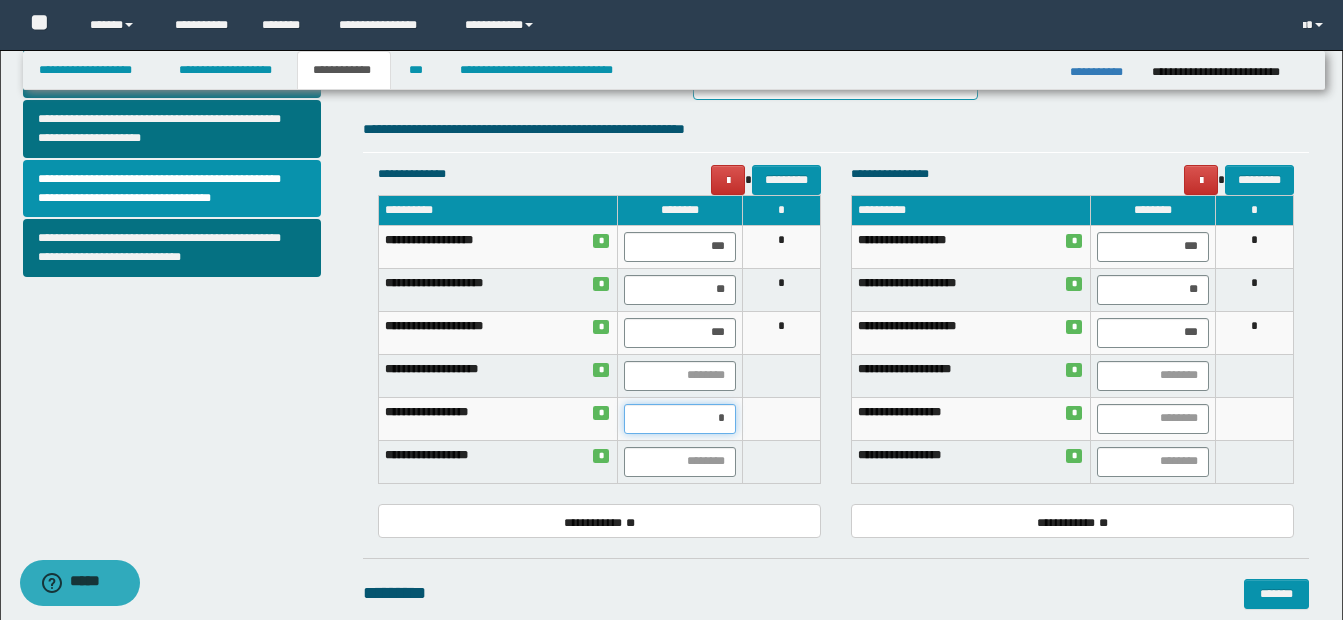 type on "**" 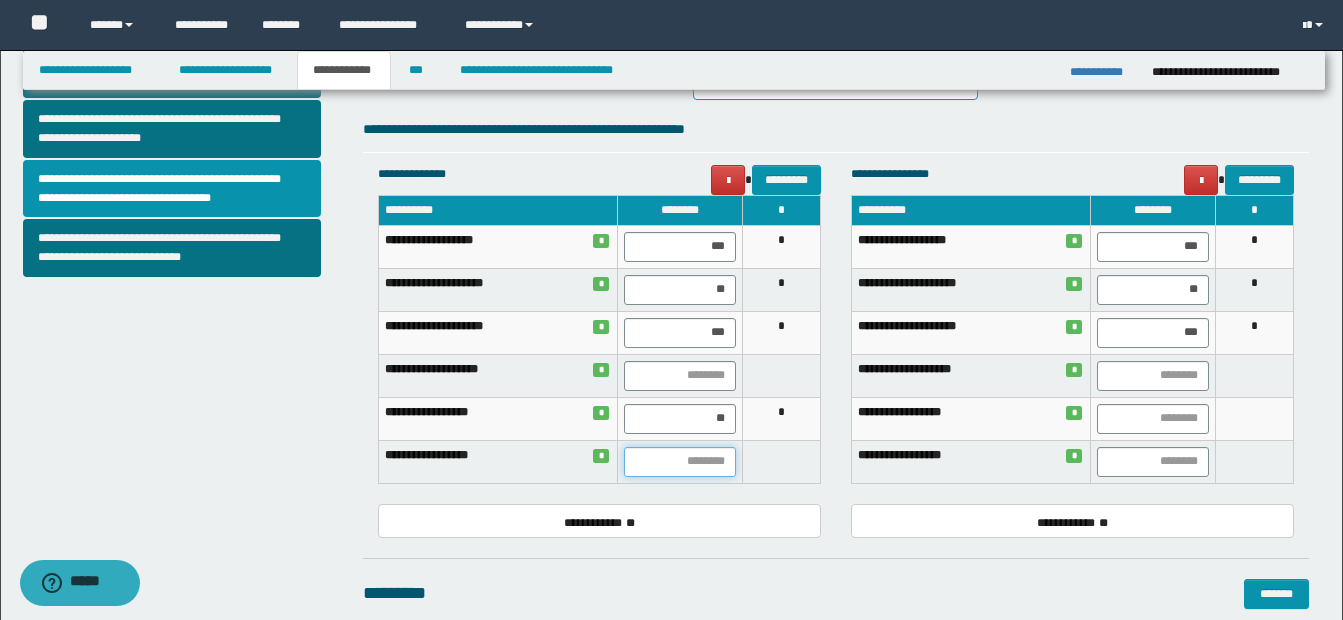 click at bounding box center [680, 462] 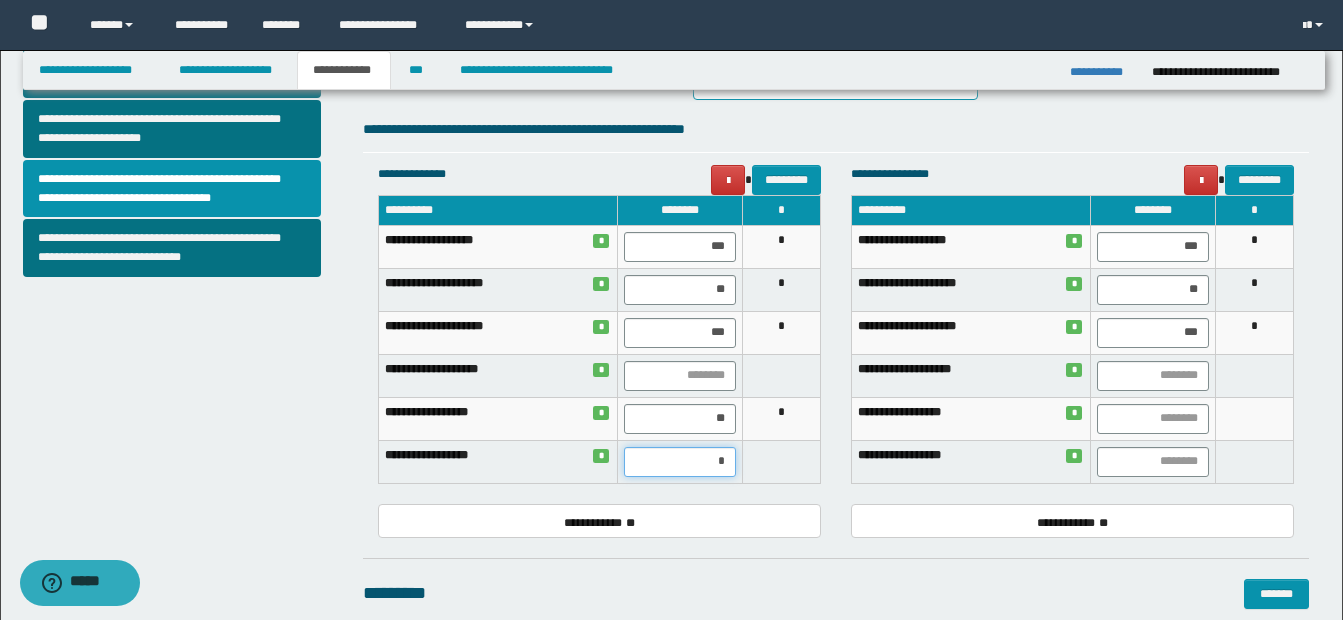 type on "**" 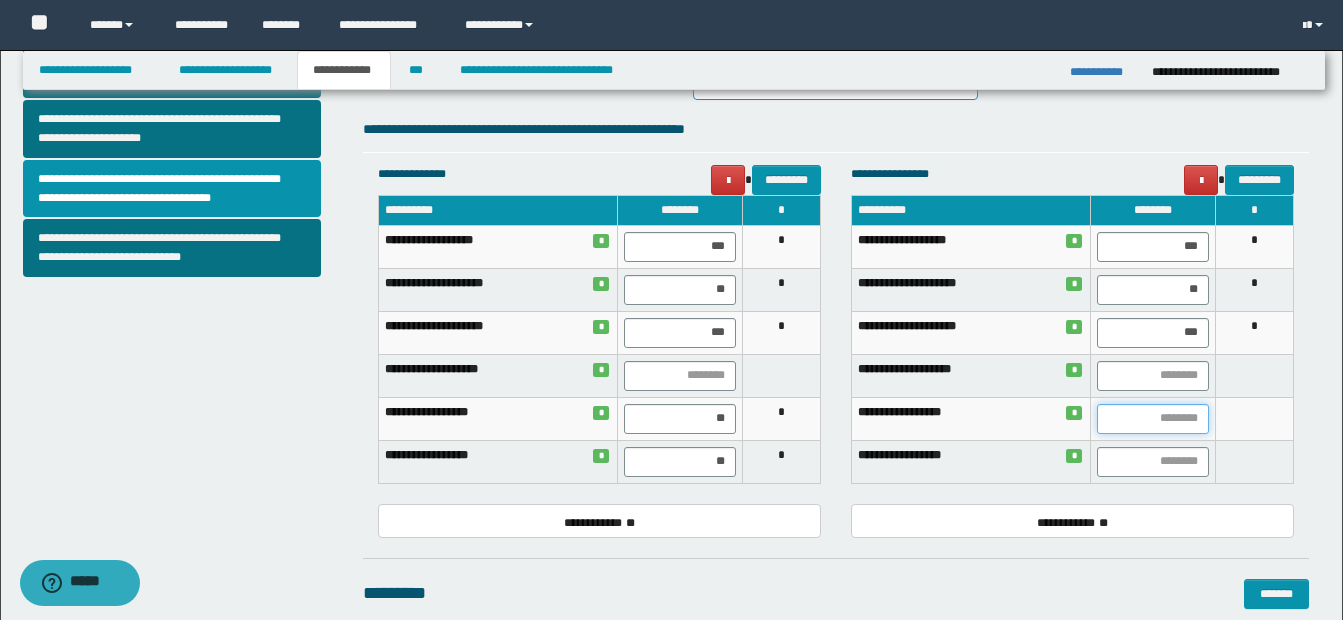 click at bounding box center (1153, 419) 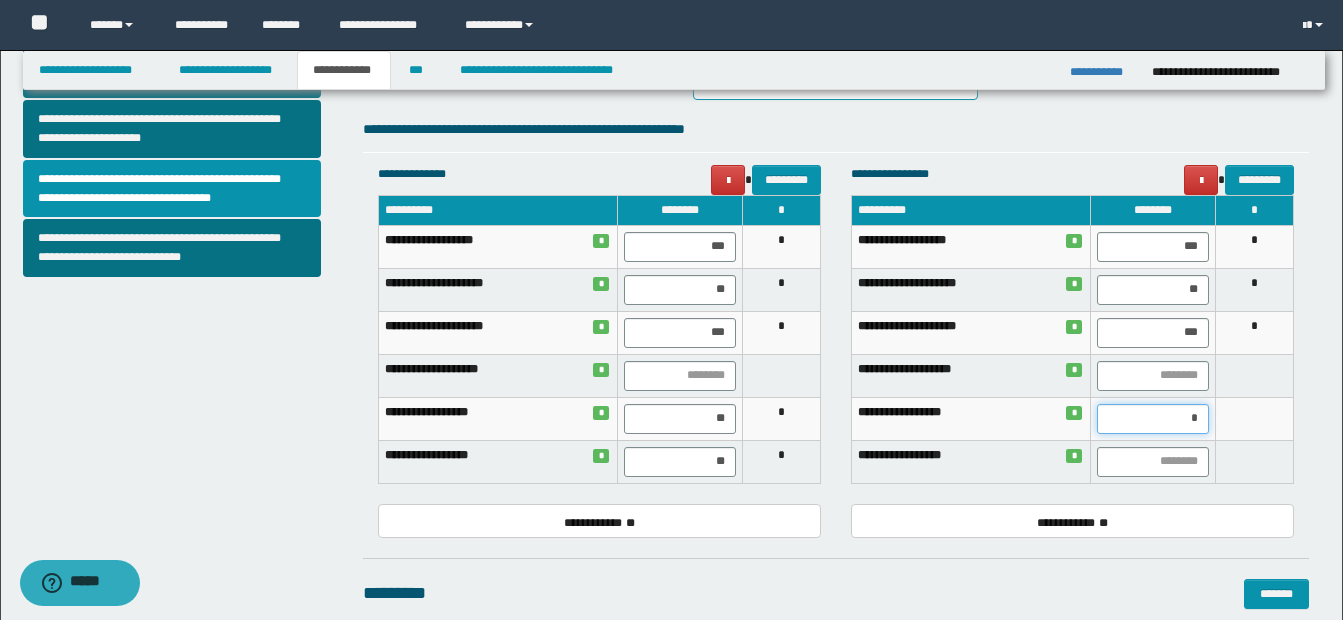type on "**" 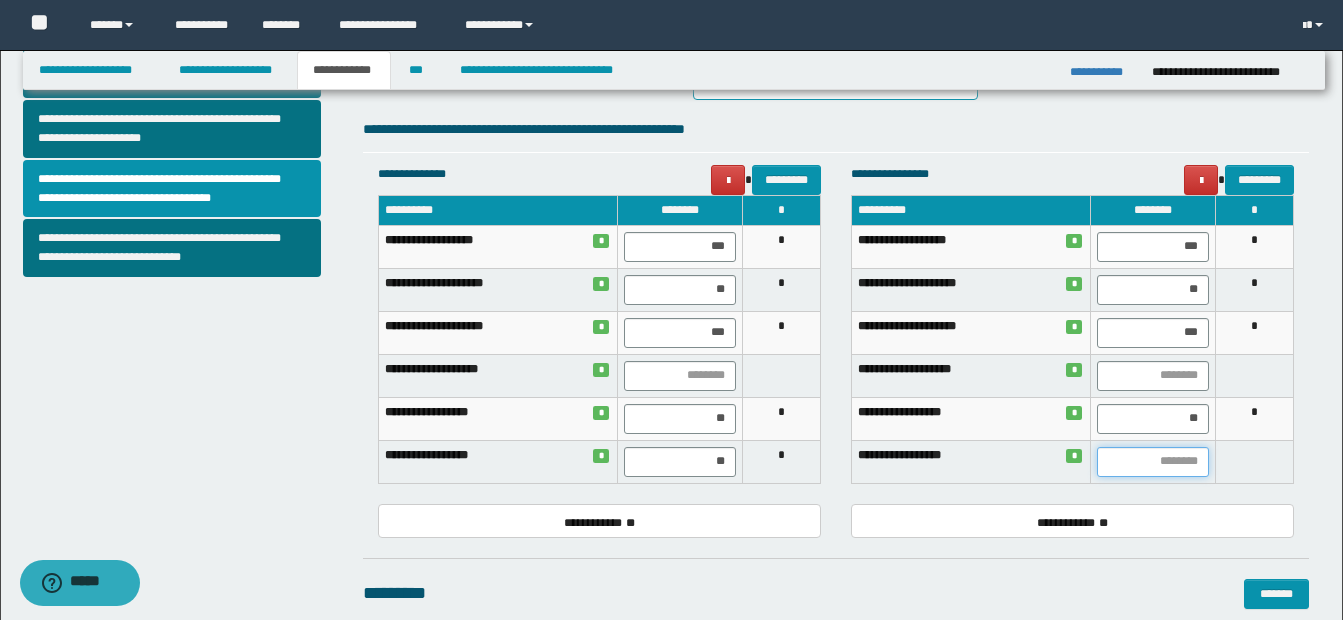 click at bounding box center (1153, 462) 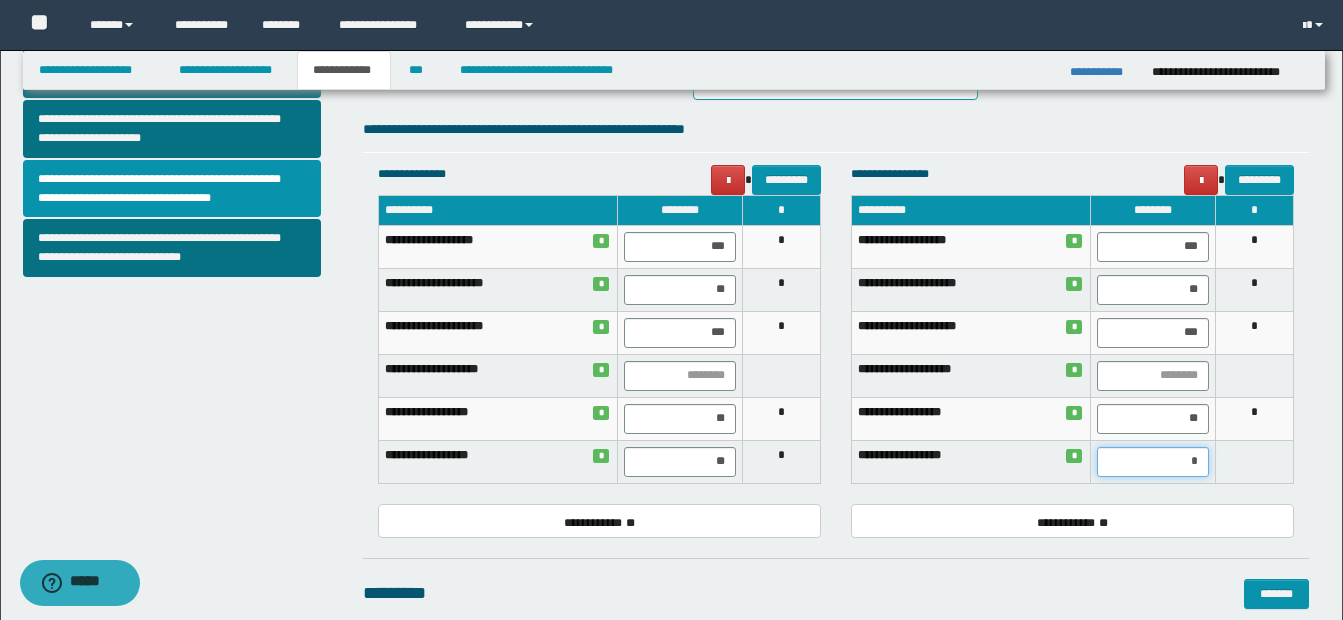 type on "**" 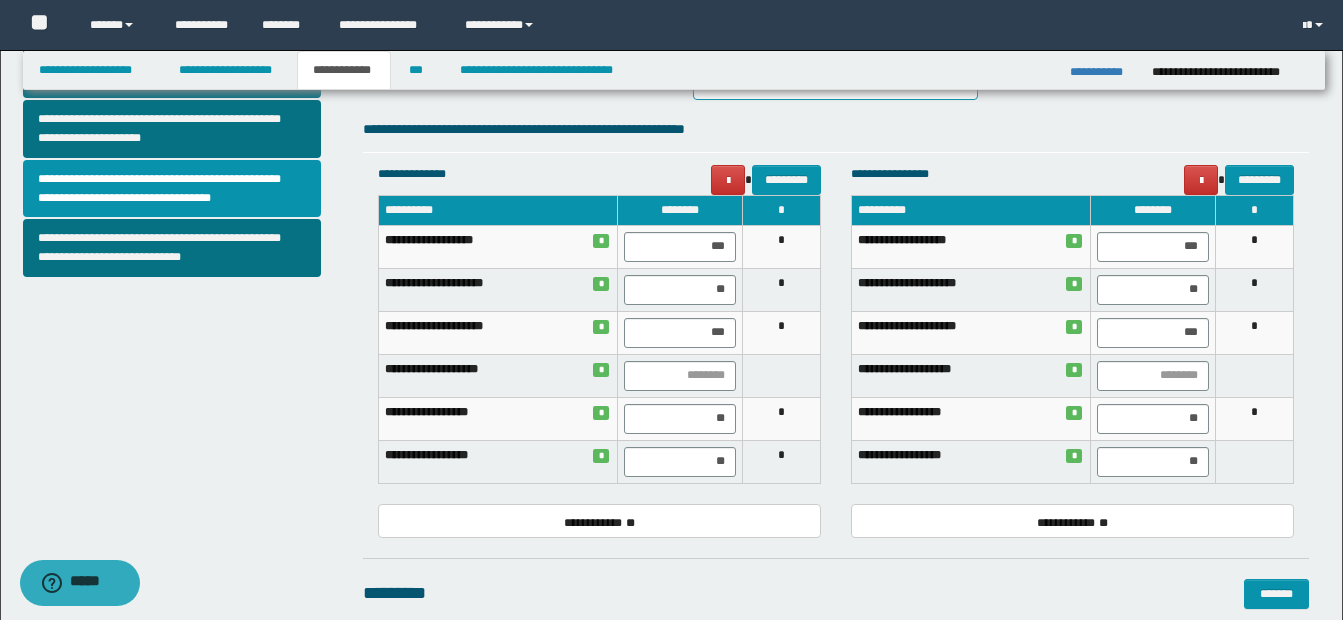 click at bounding box center (1255, 461) 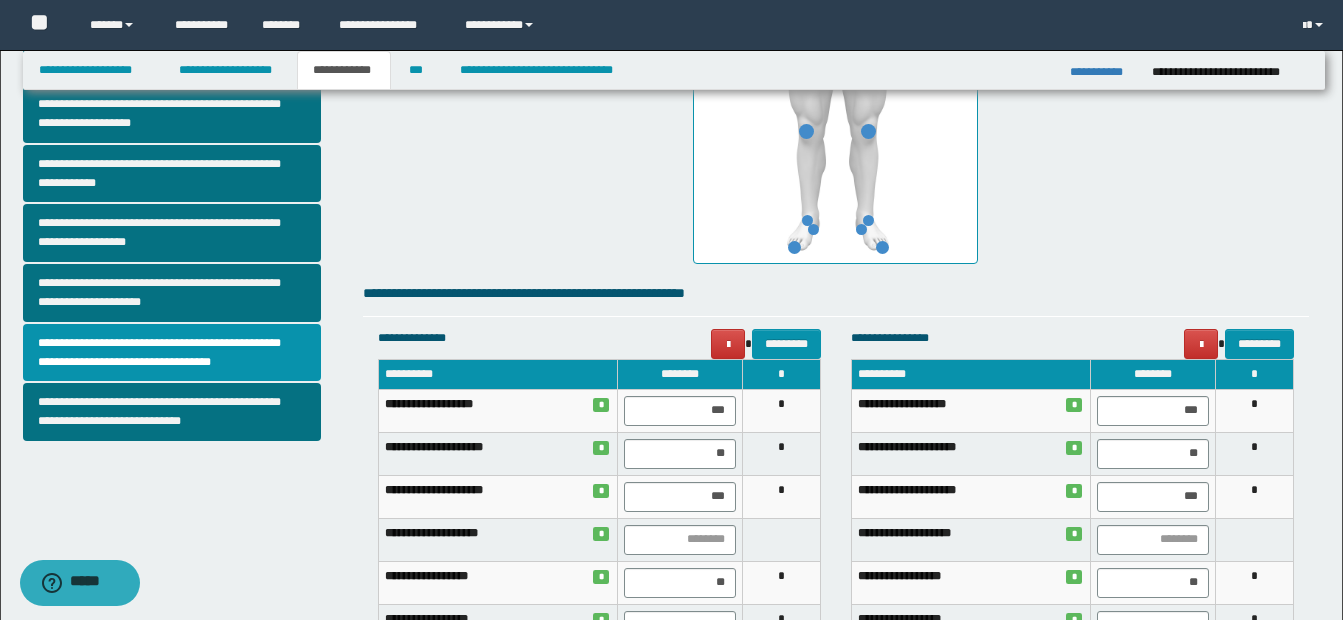 scroll, scrollTop: 587, scrollLeft: 0, axis: vertical 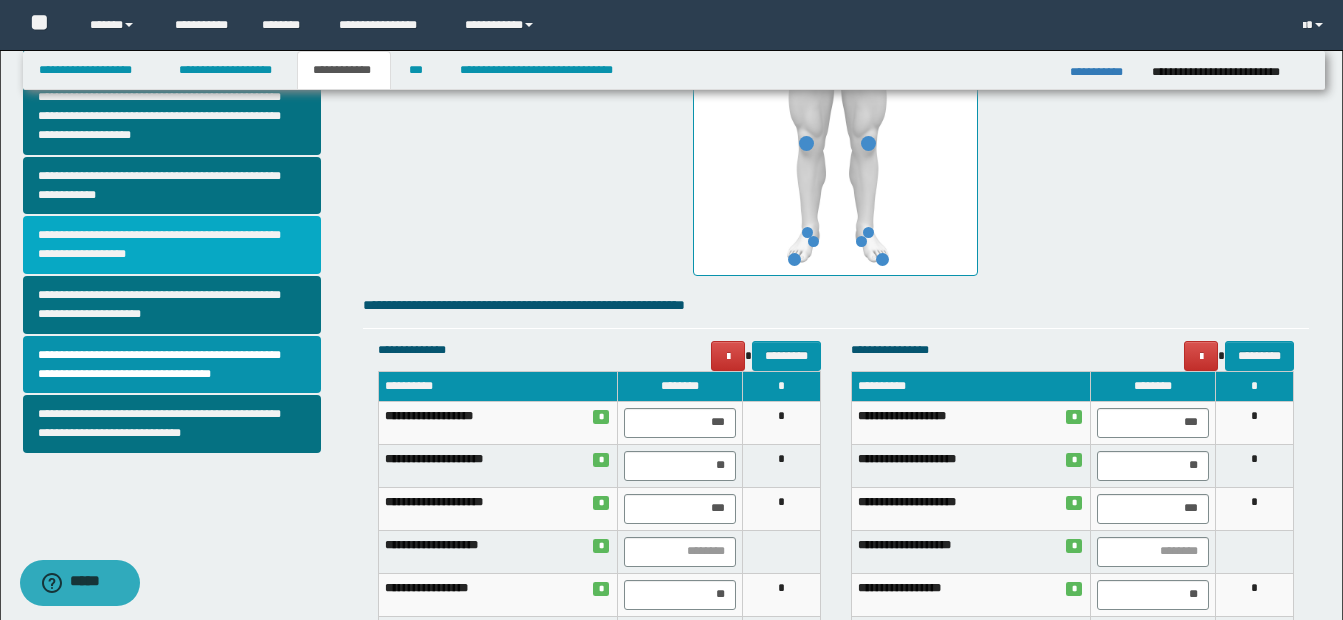 click on "**********" at bounding box center (172, 245) 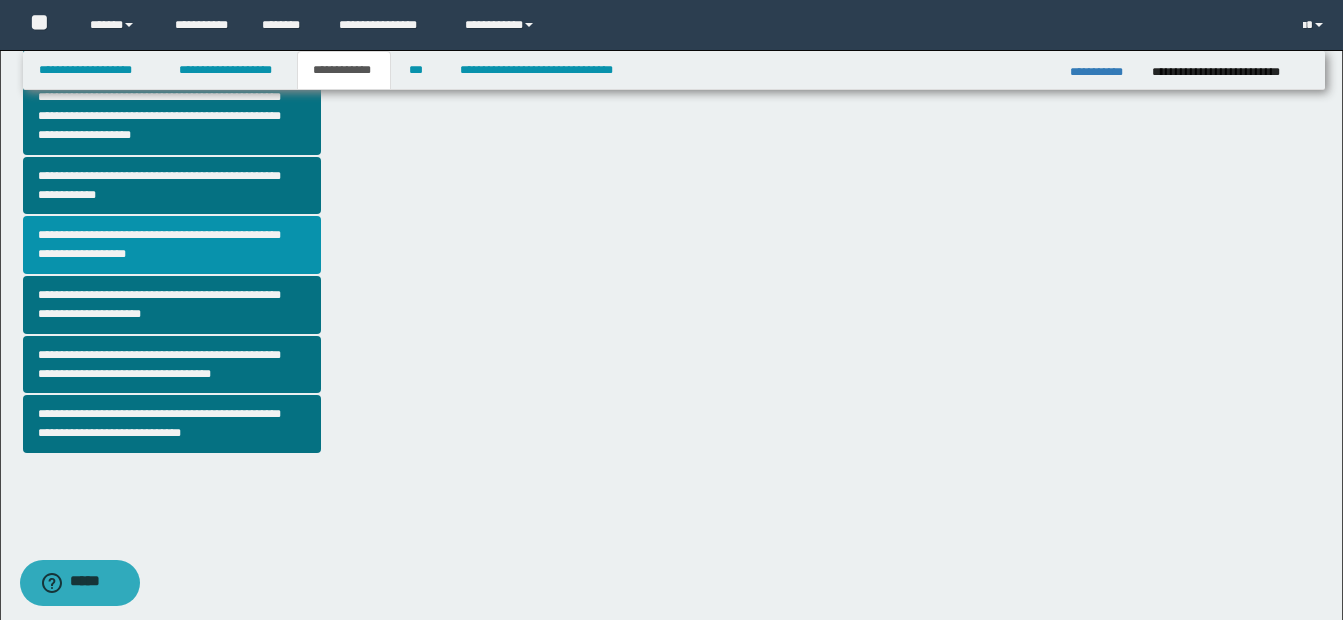 scroll, scrollTop: 0, scrollLeft: 0, axis: both 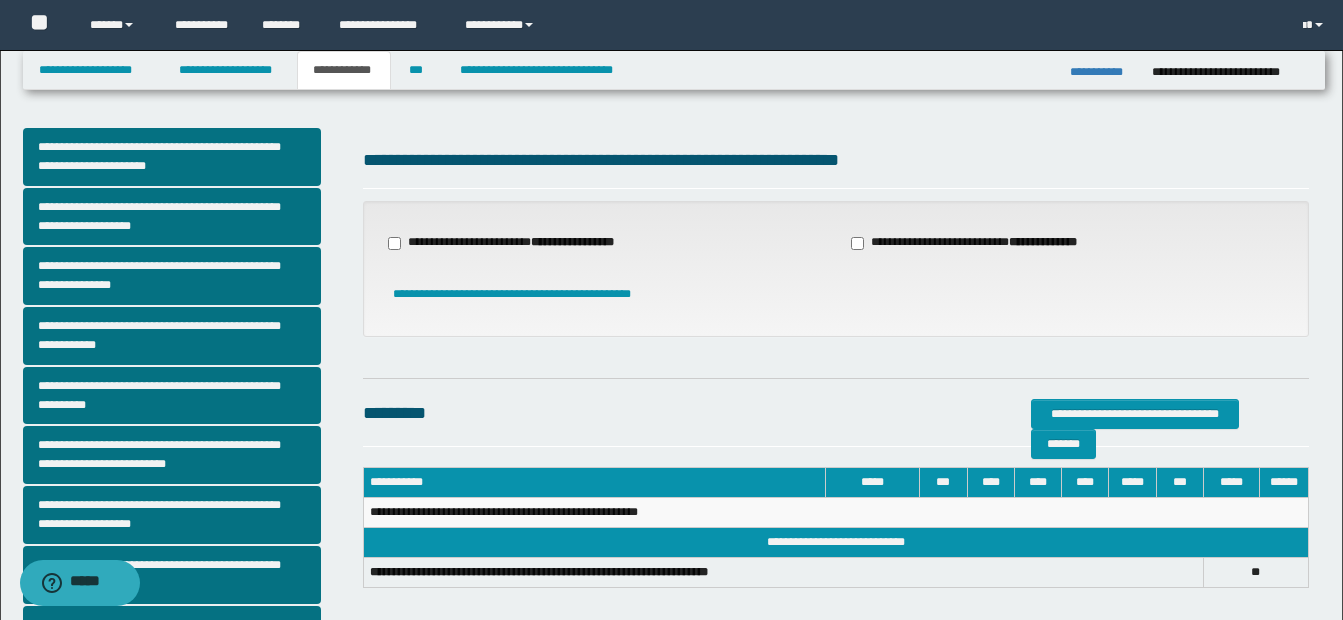 click on "**********" at bounding box center [513, 243] 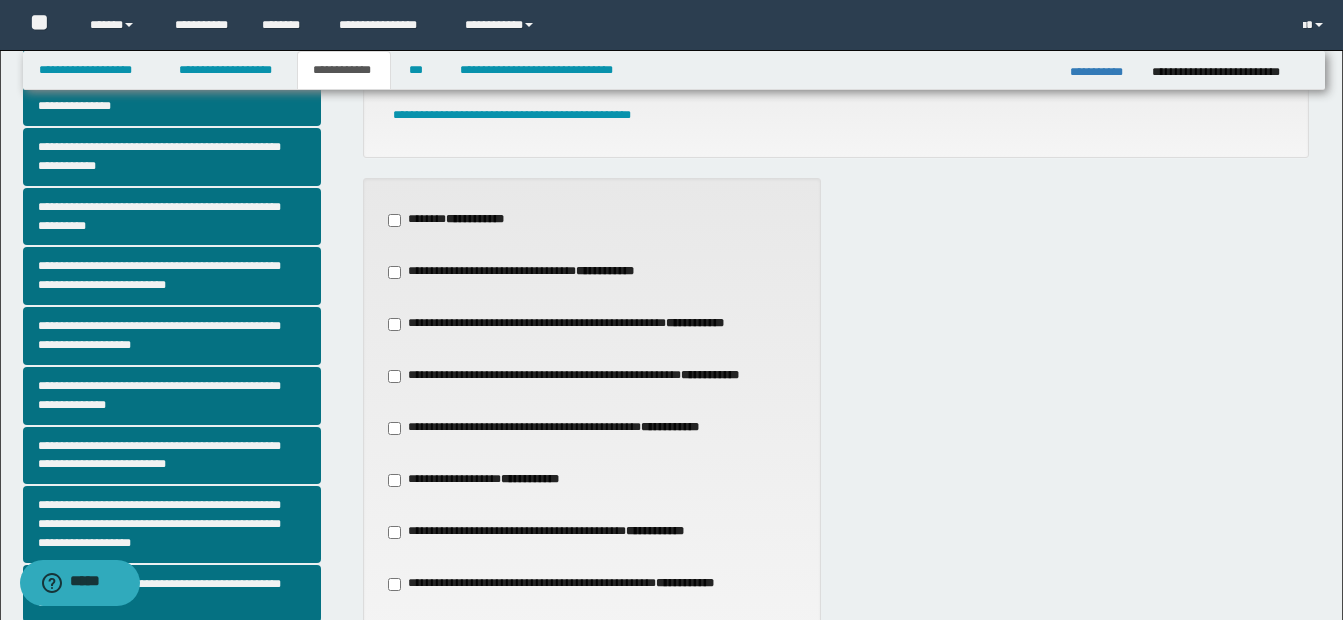 scroll, scrollTop: 187, scrollLeft: 0, axis: vertical 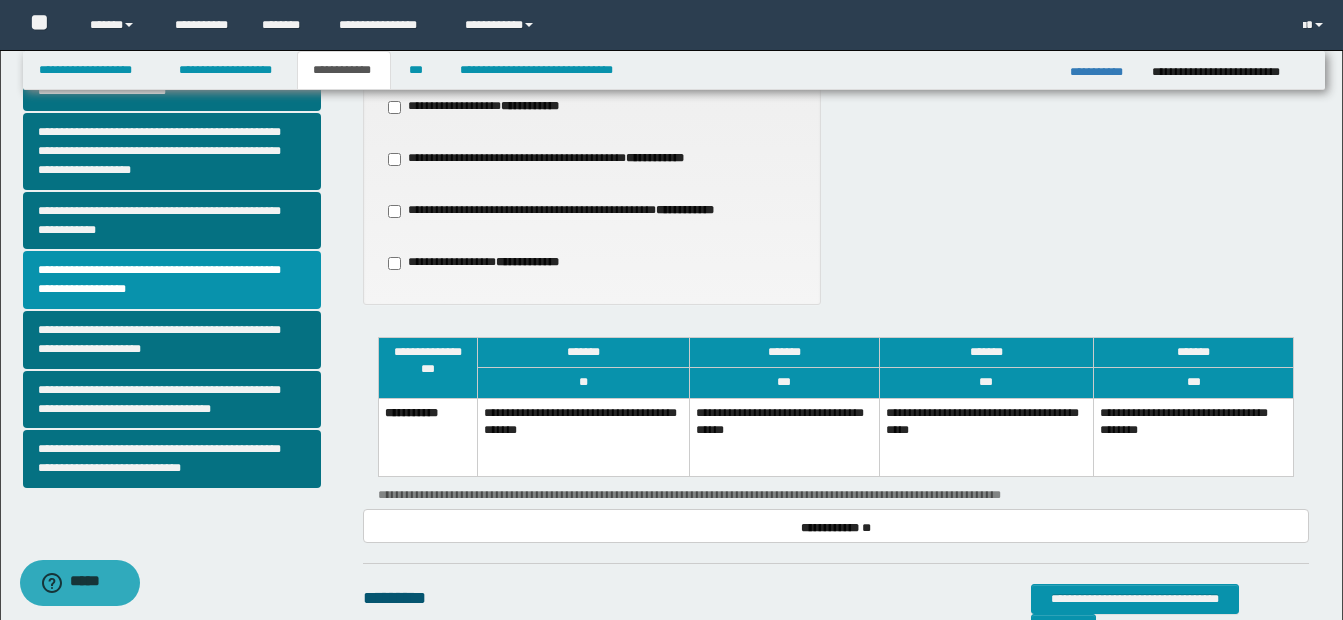 click on "**********" at bounding box center [784, 437] 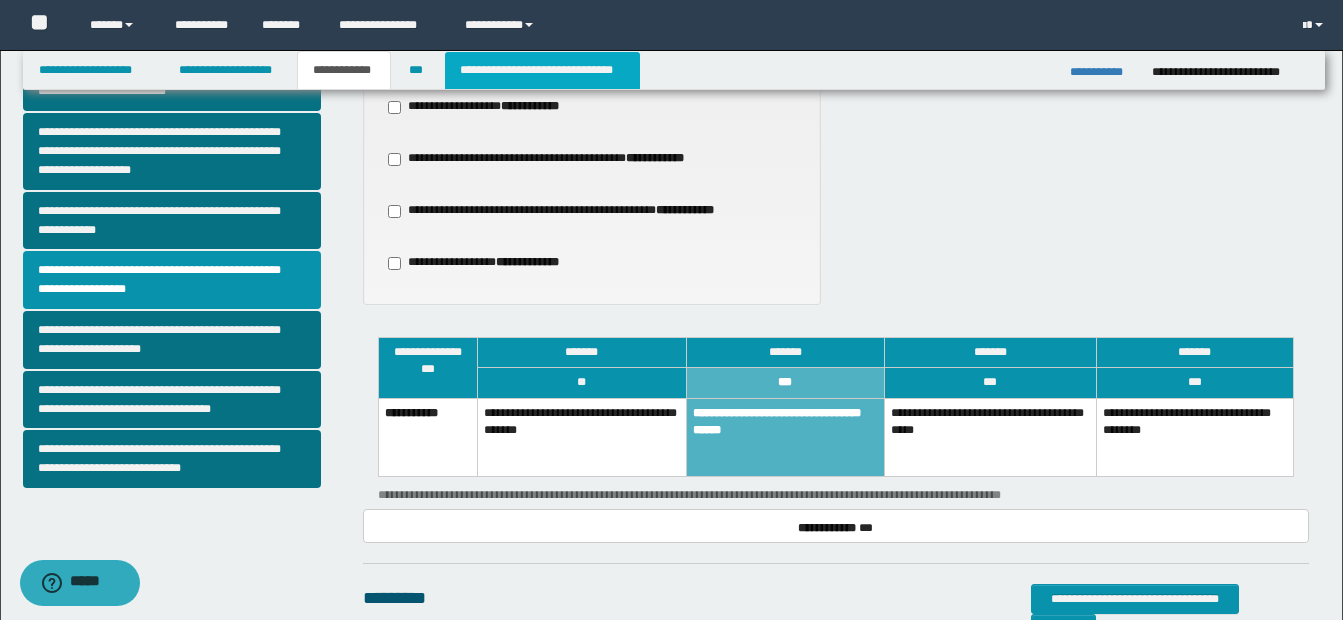 click on "**********" at bounding box center (542, 70) 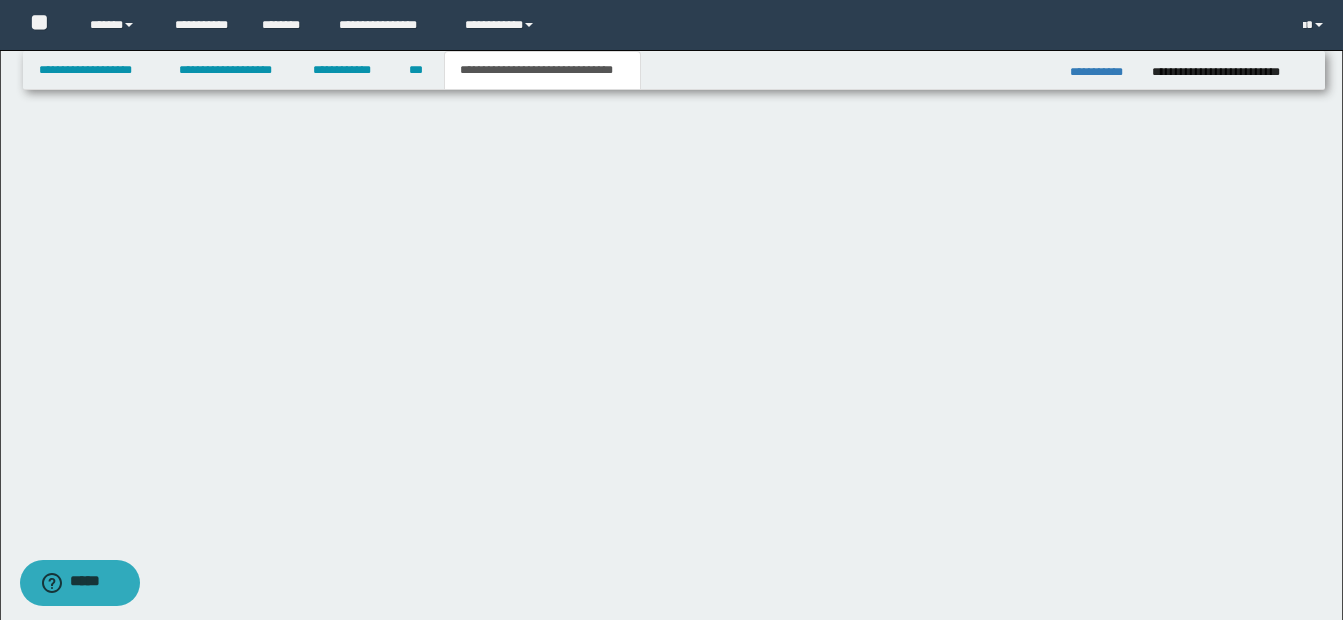scroll, scrollTop: 0, scrollLeft: 0, axis: both 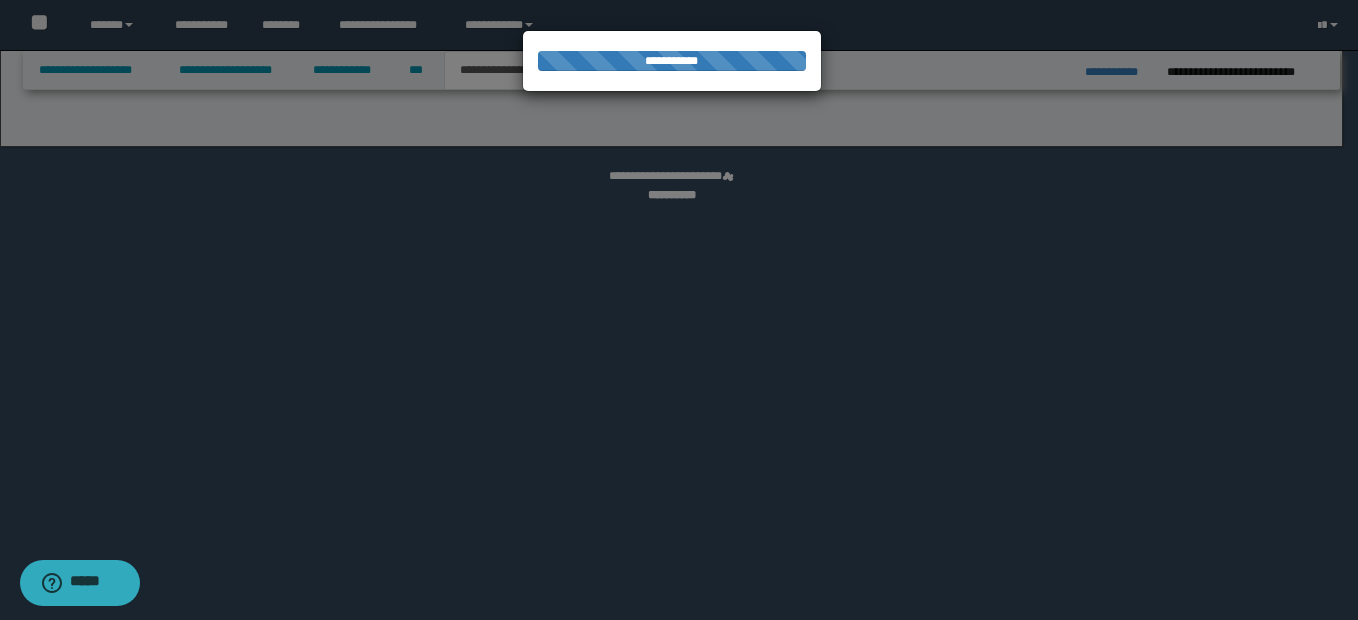 select on "*" 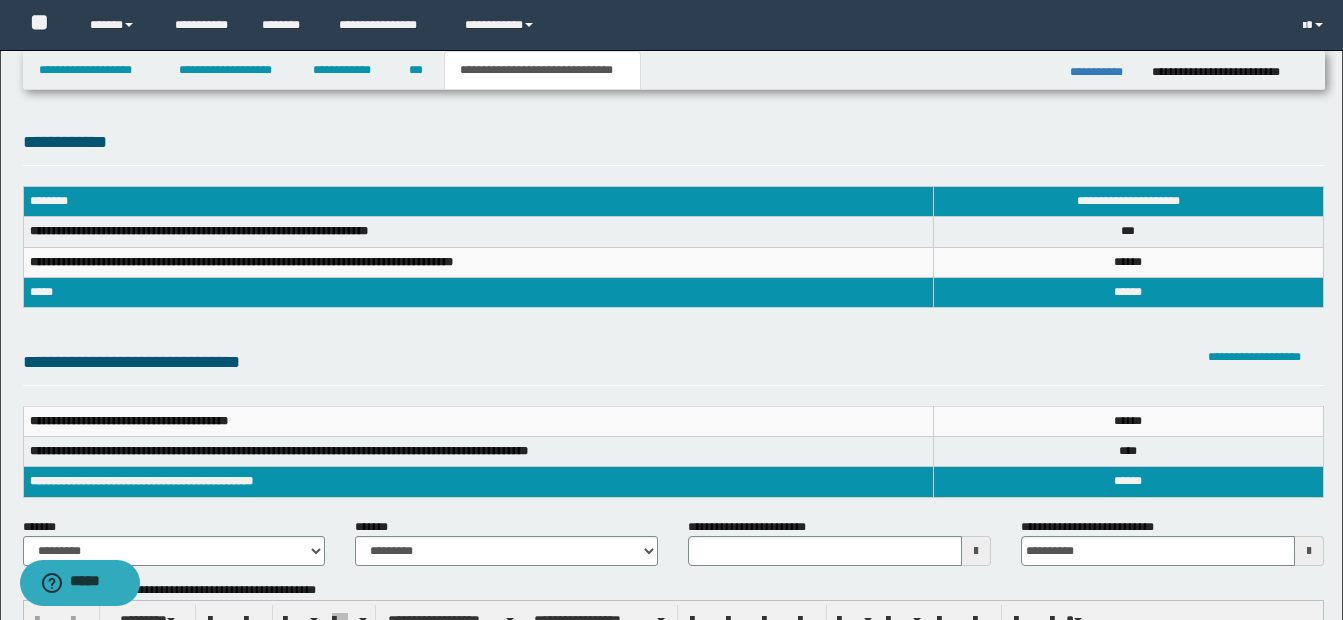 scroll, scrollTop: 0, scrollLeft: 0, axis: both 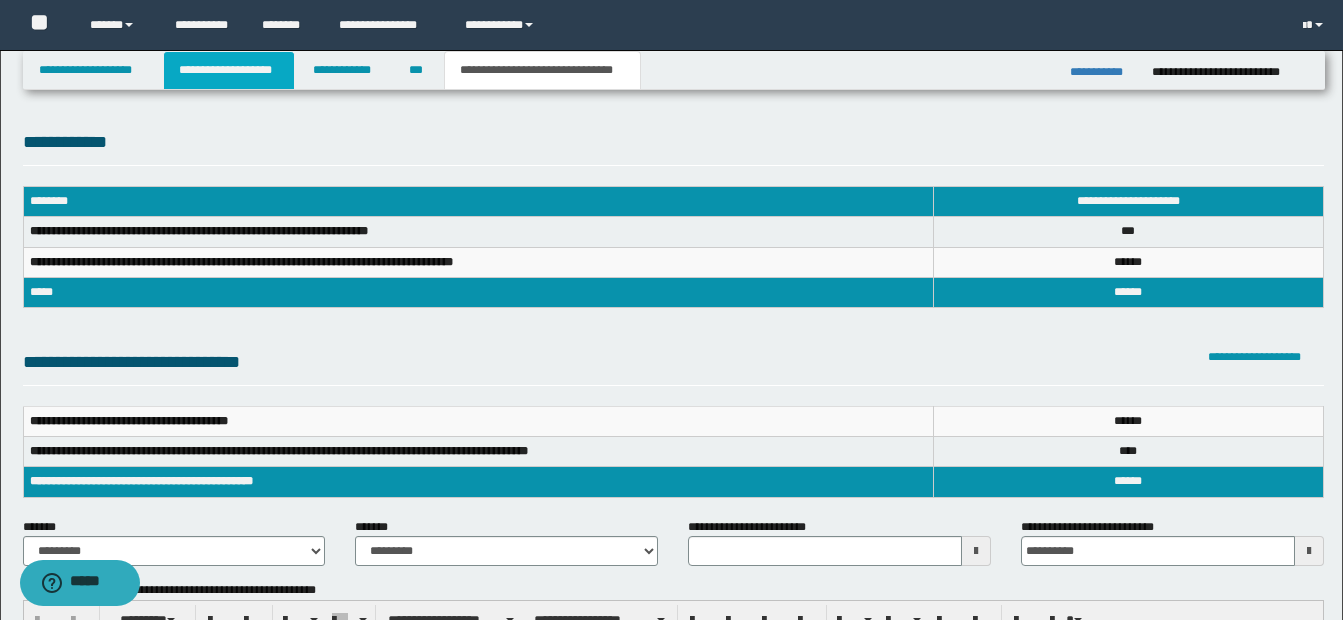 click on "**********" at bounding box center (229, 70) 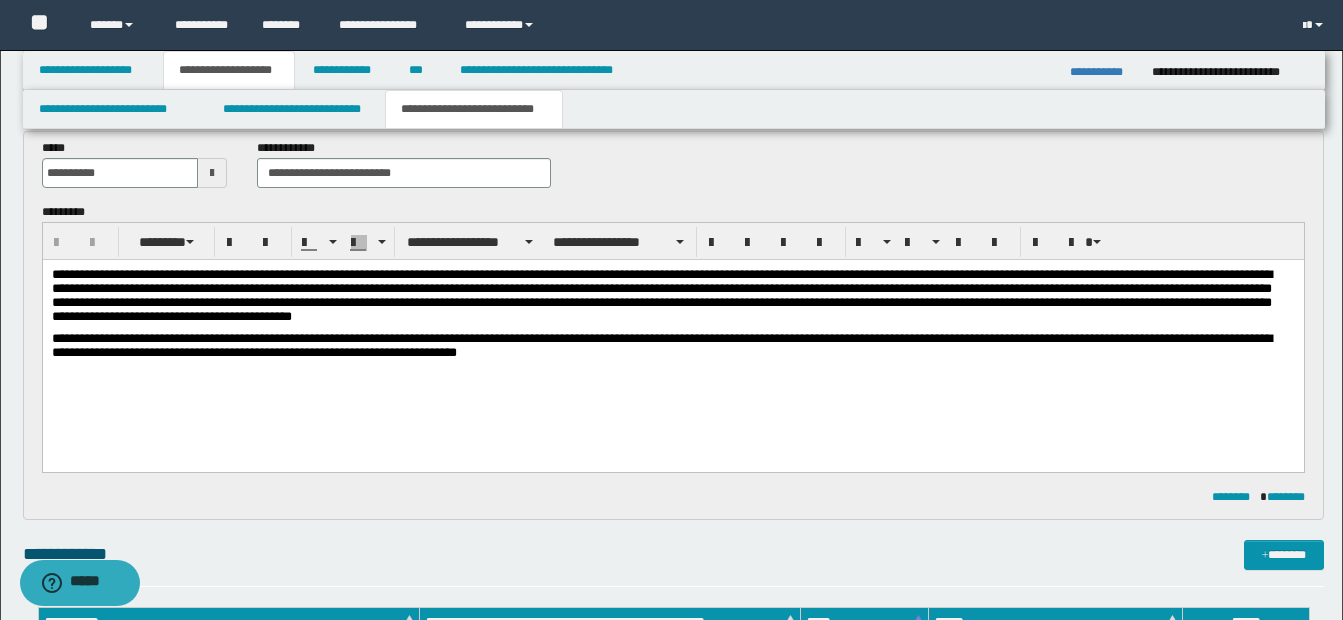 scroll, scrollTop: 0, scrollLeft: 0, axis: both 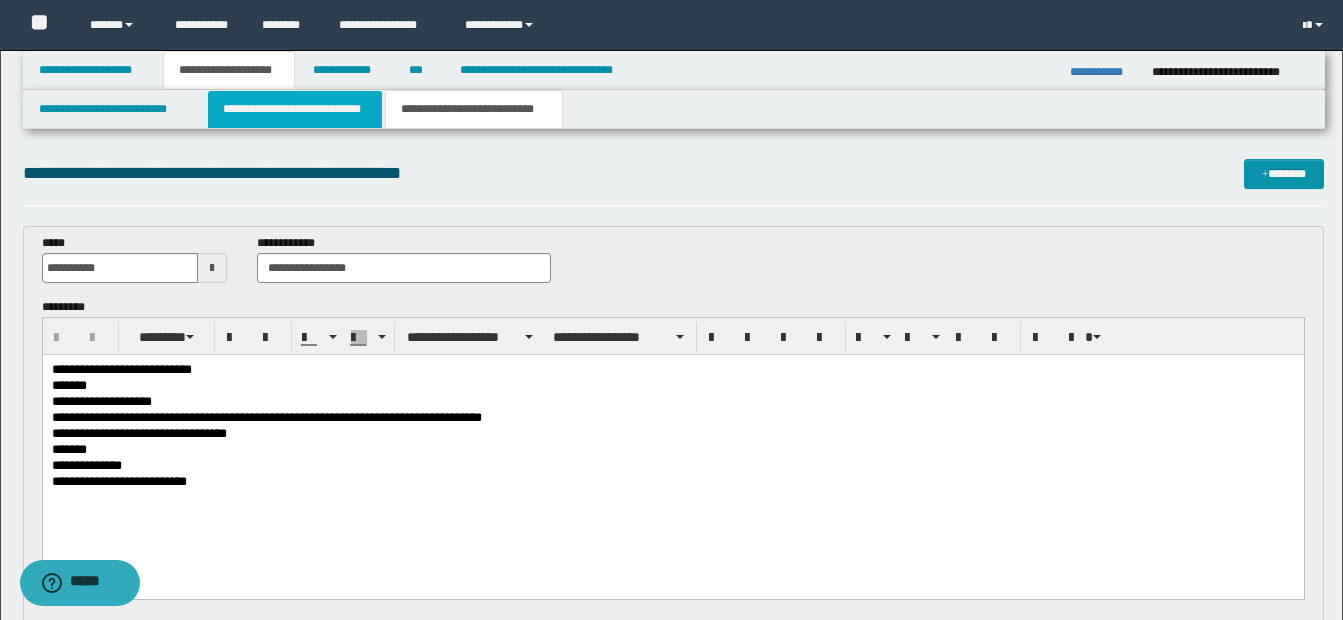 click on "**********" at bounding box center [295, 109] 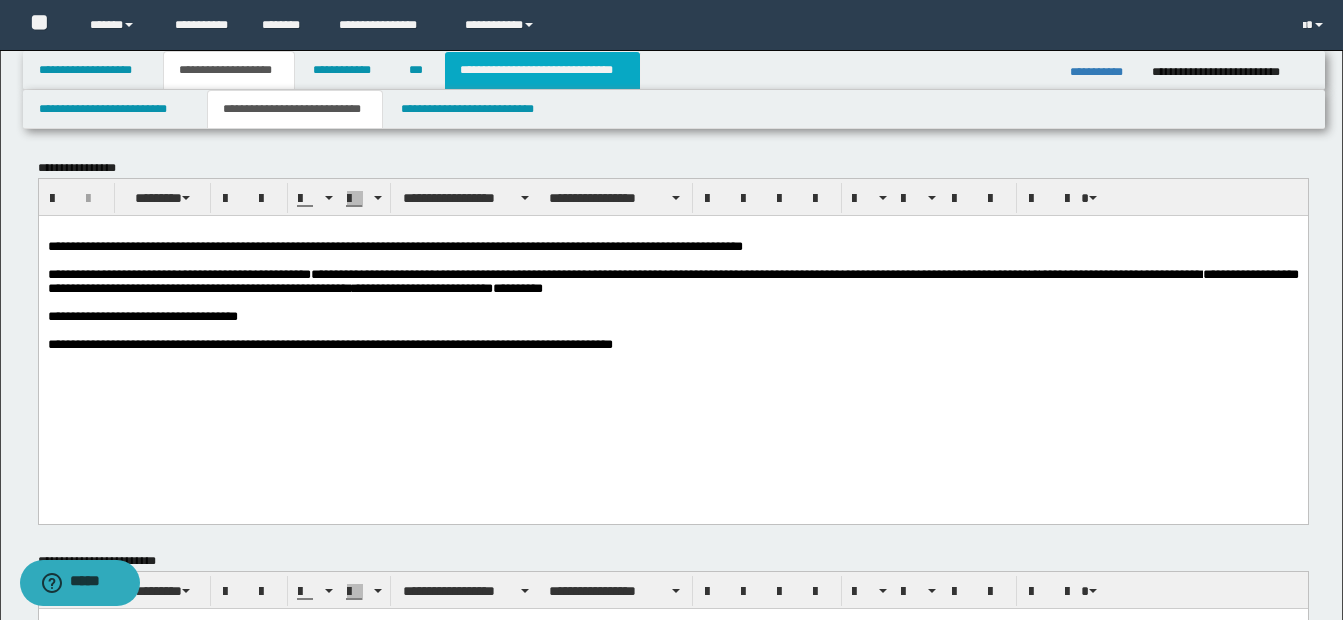 click on "**********" at bounding box center (542, 70) 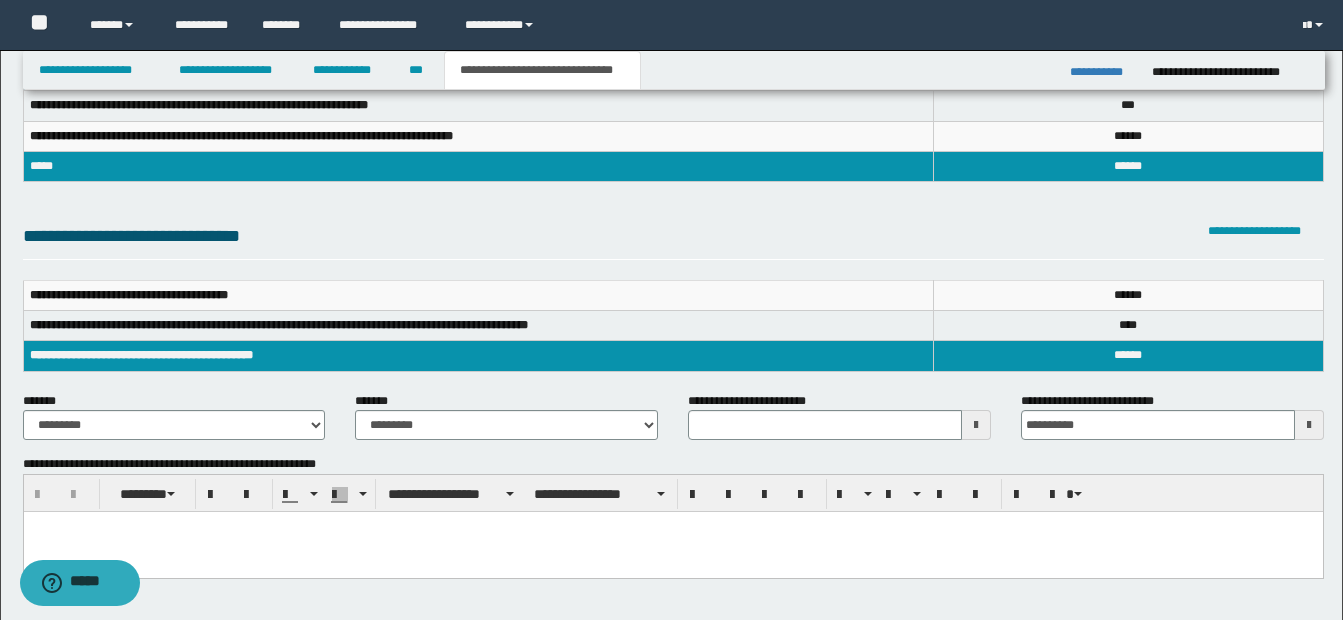 scroll, scrollTop: 144, scrollLeft: 0, axis: vertical 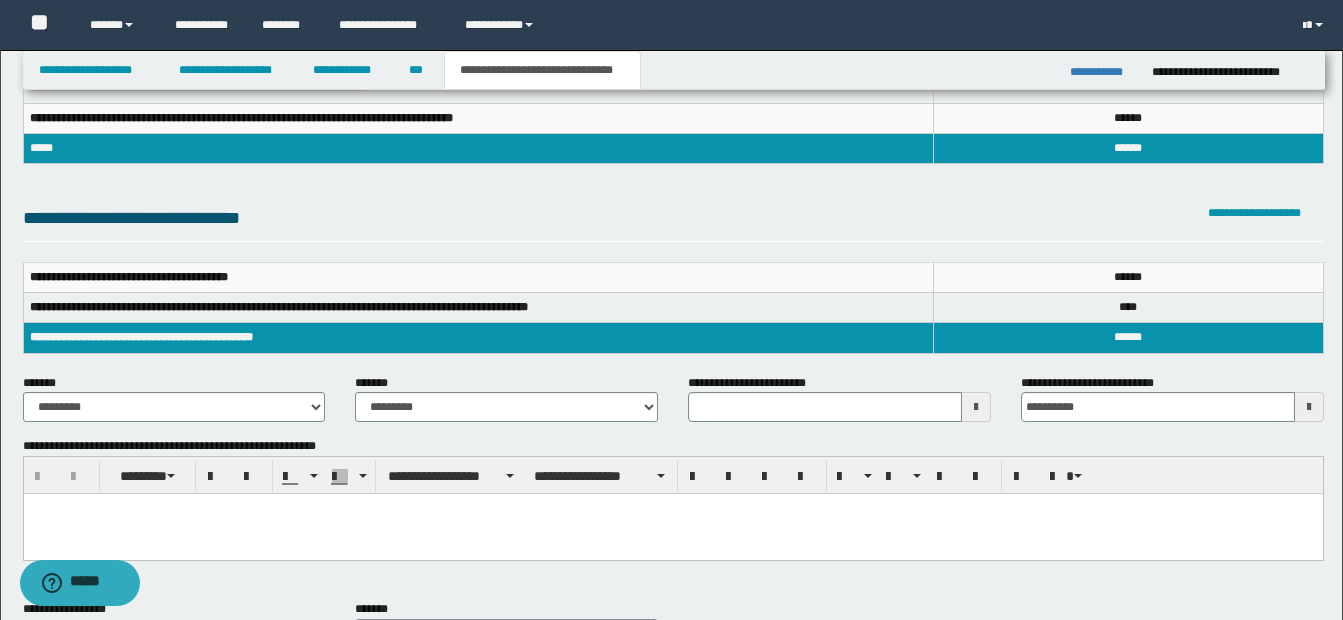 type 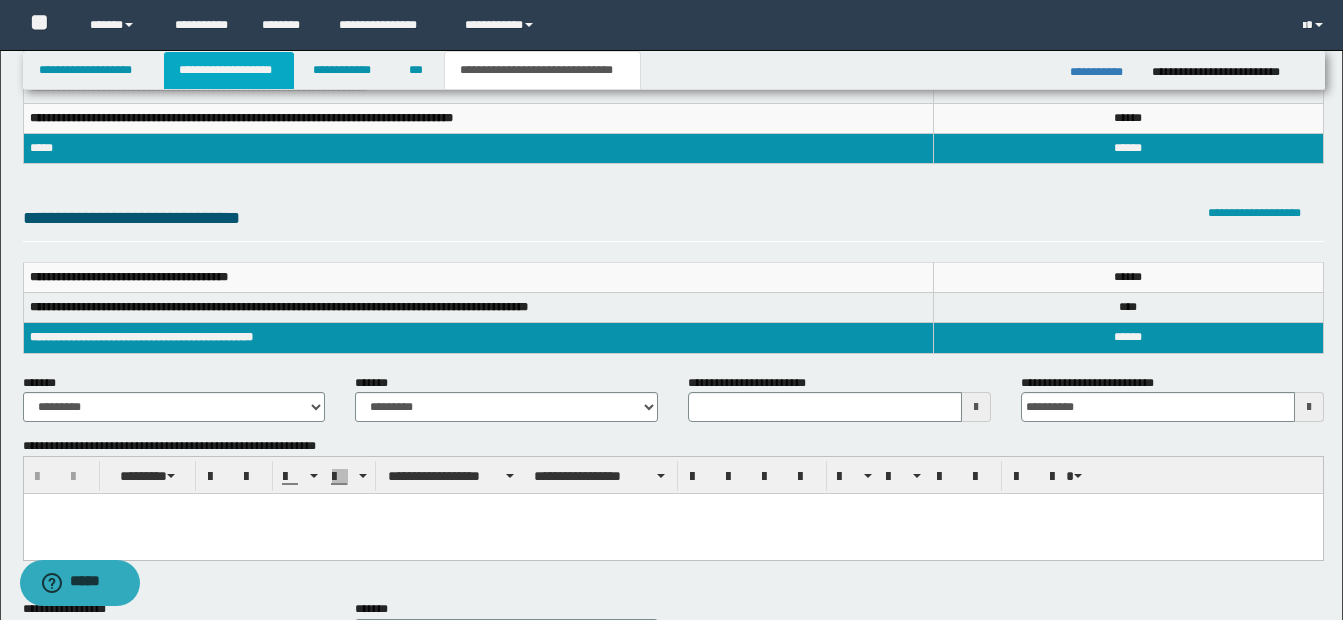 click on "**********" at bounding box center (229, 70) 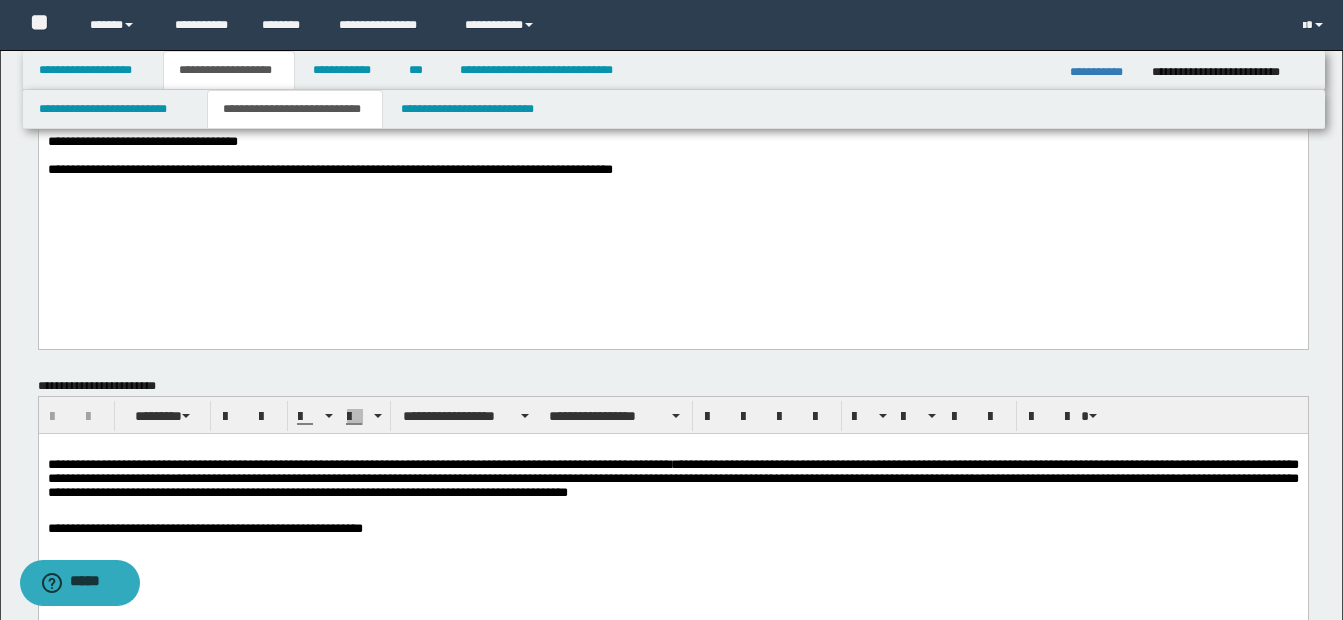 scroll, scrollTop: 0, scrollLeft: 0, axis: both 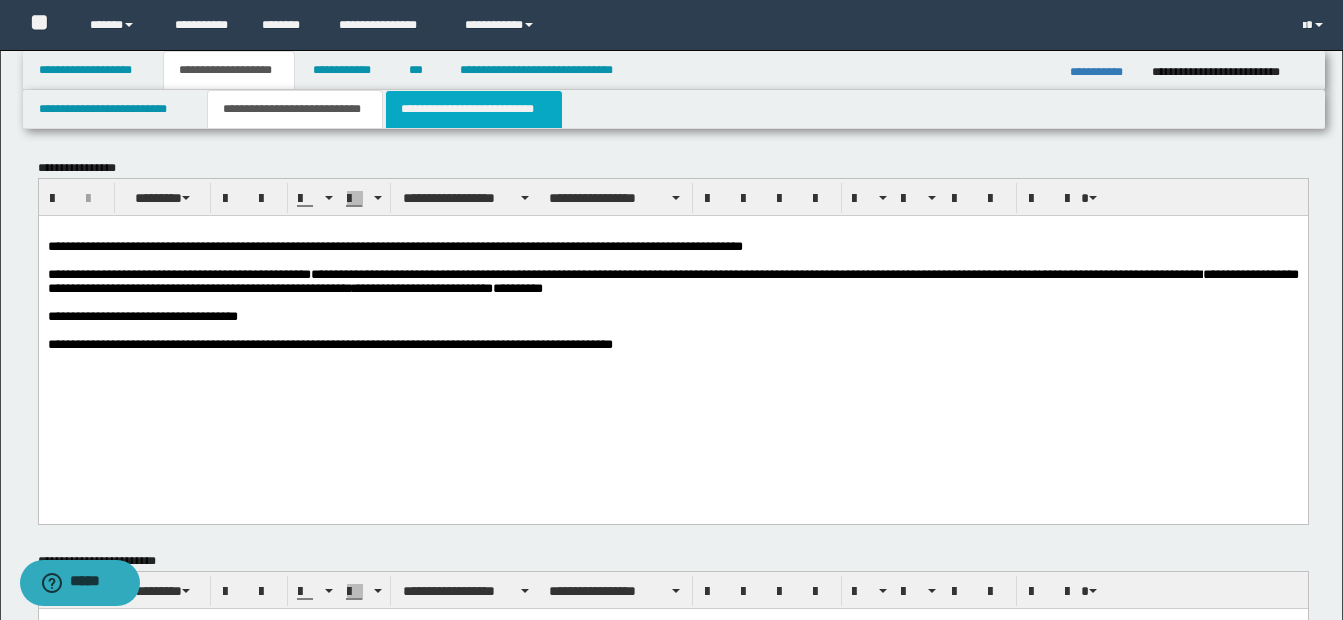 click on "**********" at bounding box center [474, 109] 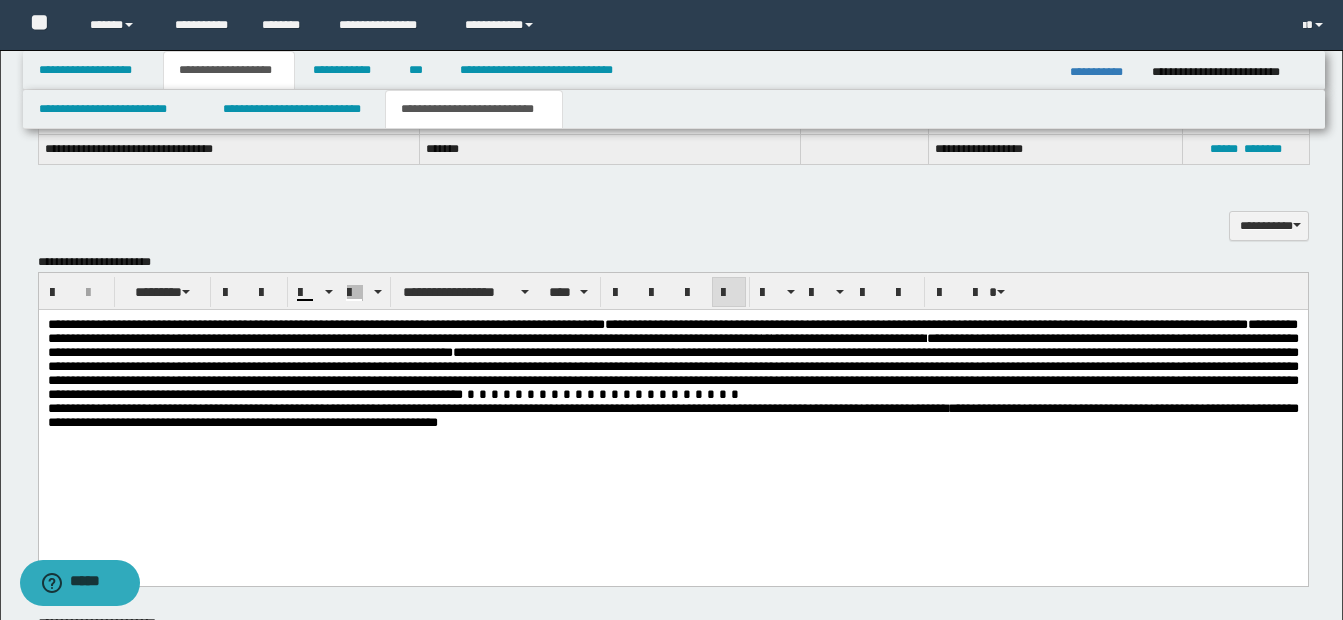 scroll, scrollTop: 1224, scrollLeft: 0, axis: vertical 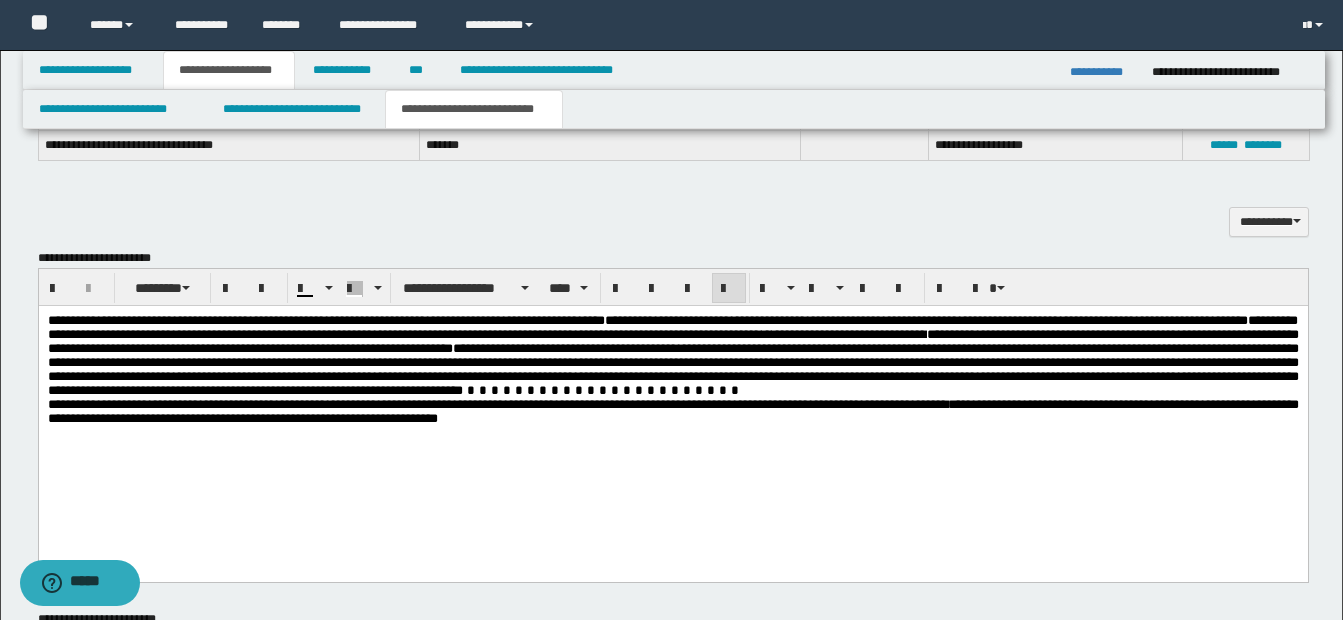 click at bounding box center (602, 389) 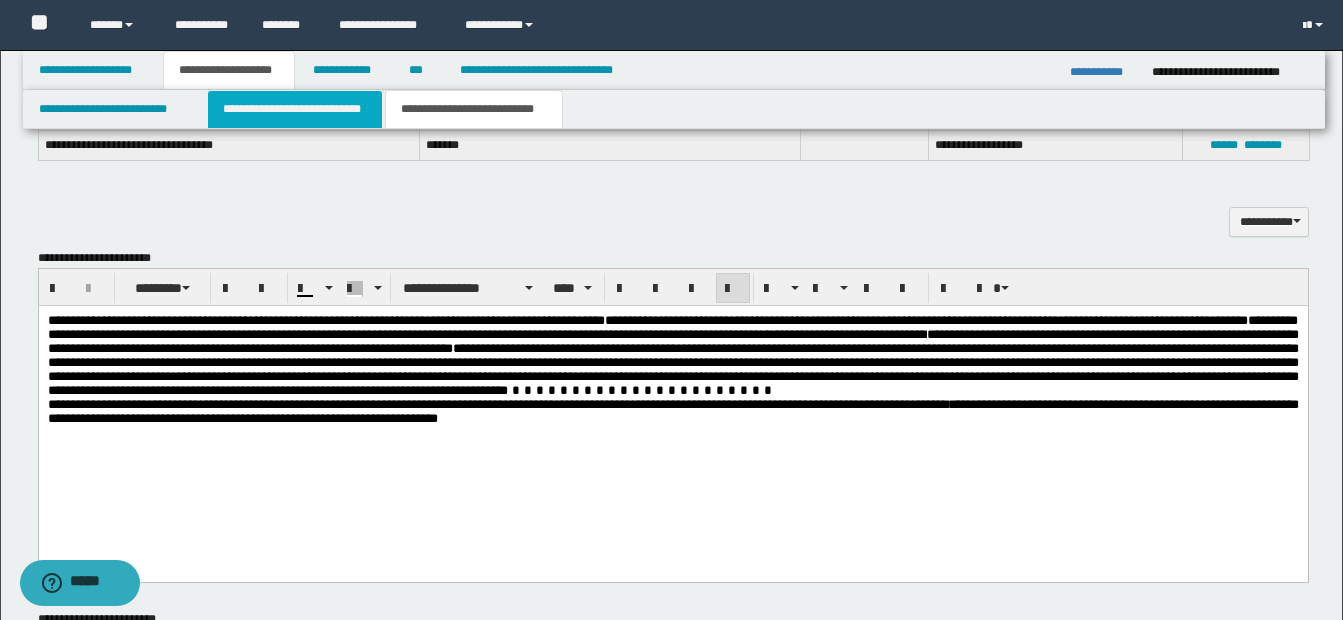 click on "**********" at bounding box center [295, 109] 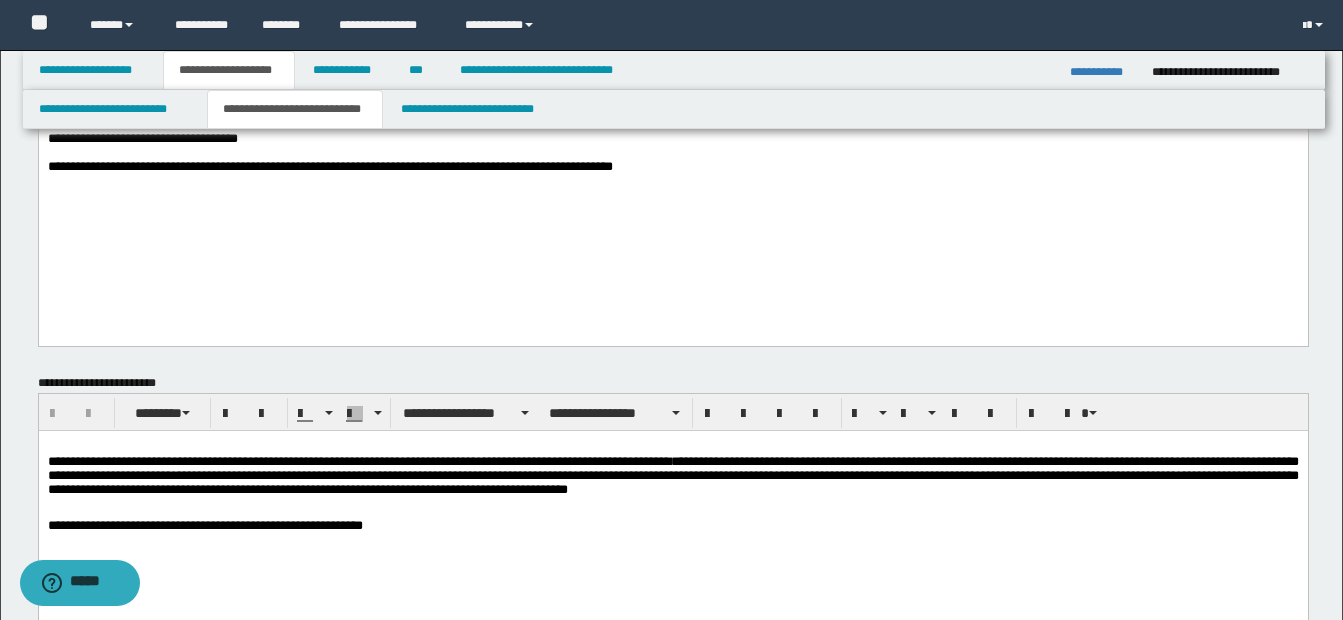 scroll, scrollTop: 184, scrollLeft: 0, axis: vertical 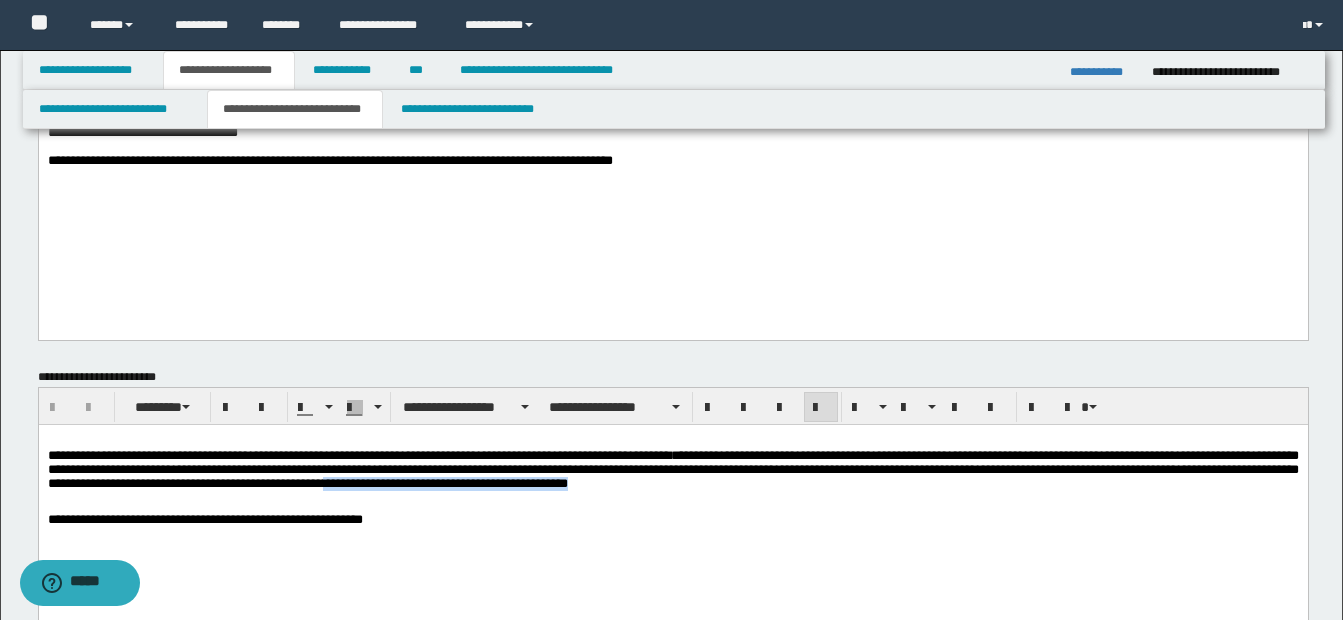 drag, startPoint x: 535, startPoint y: 488, endPoint x: 834, endPoint y: 492, distance: 299.02676 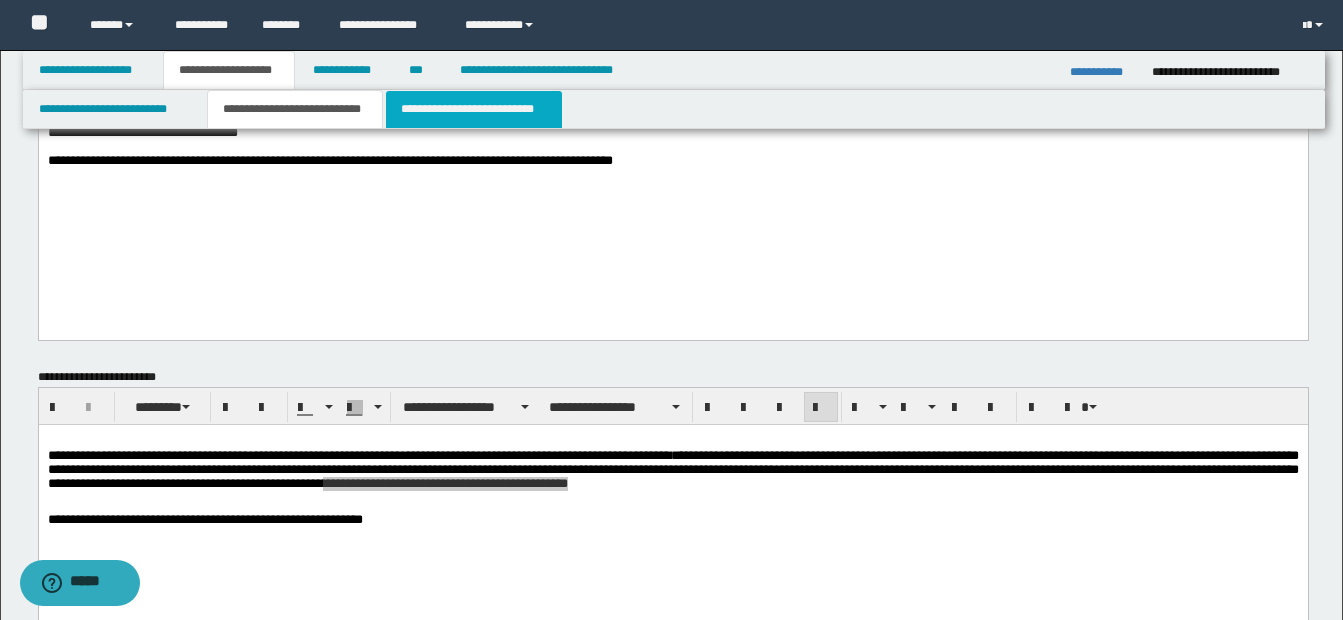 click on "**********" at bounding box center [474, 109] 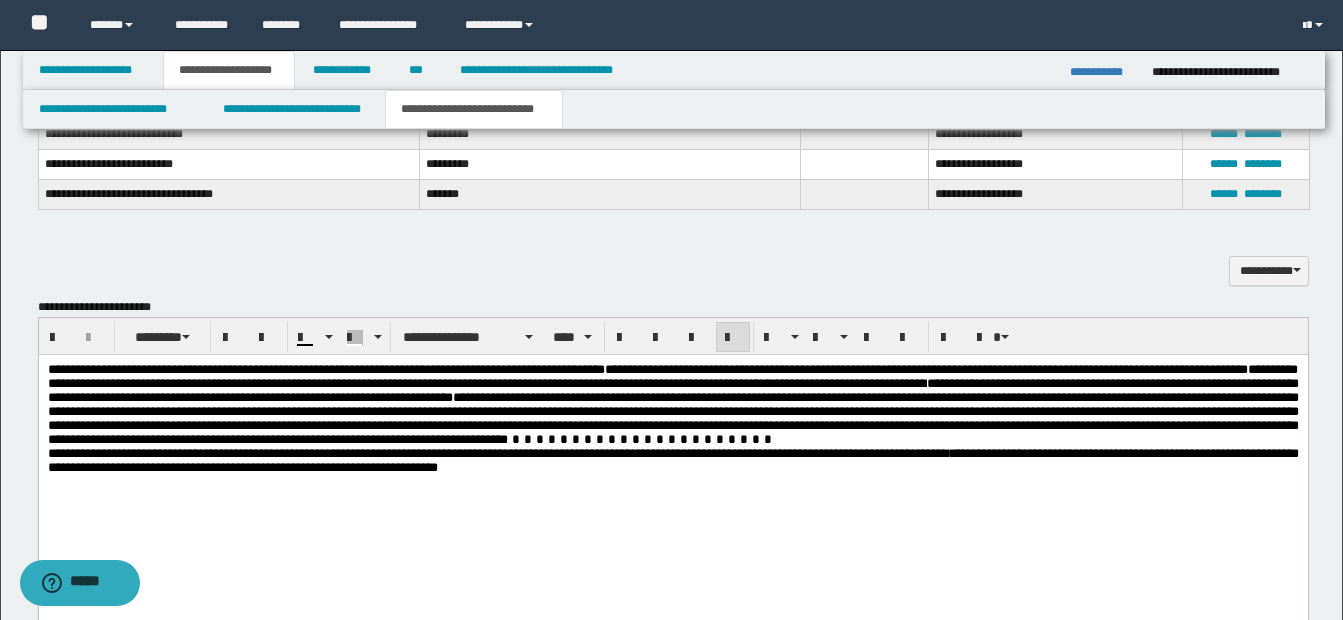 scroll, scrollTop: 1179, scrollLeft: 0, axis: vertical 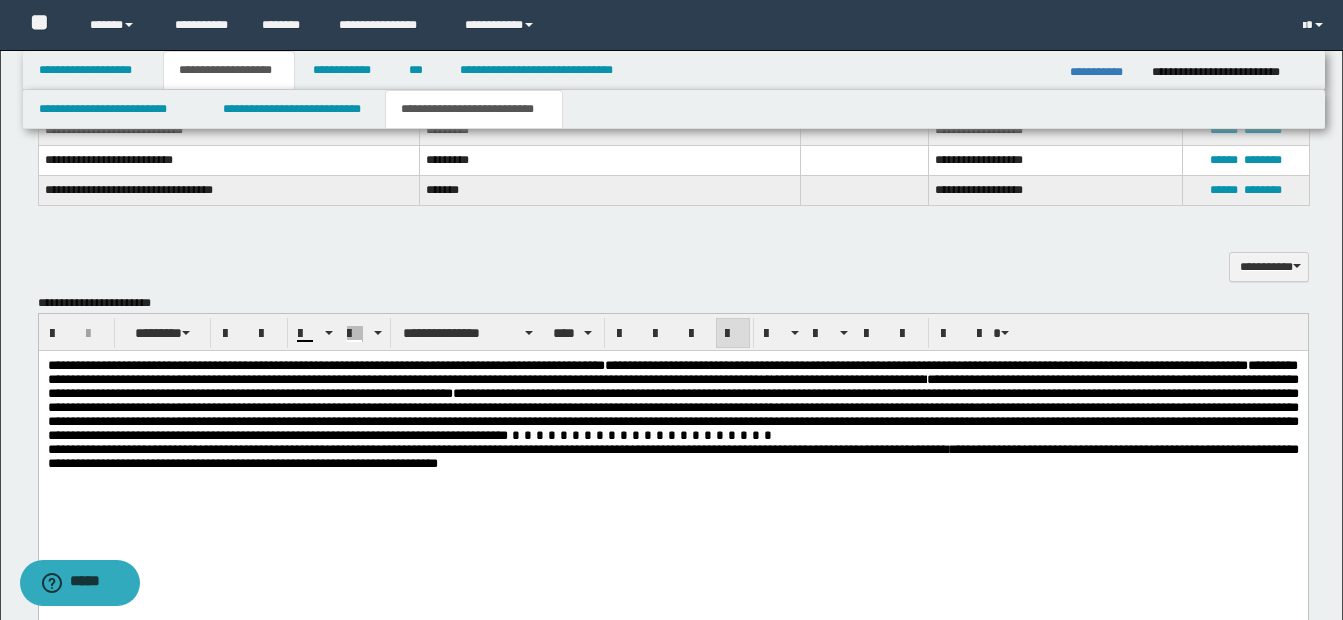 drag, startPoint x: 1348, startPoint y: 185, endPoint x: 1264, endPoint y: 77, distance: 136.82104 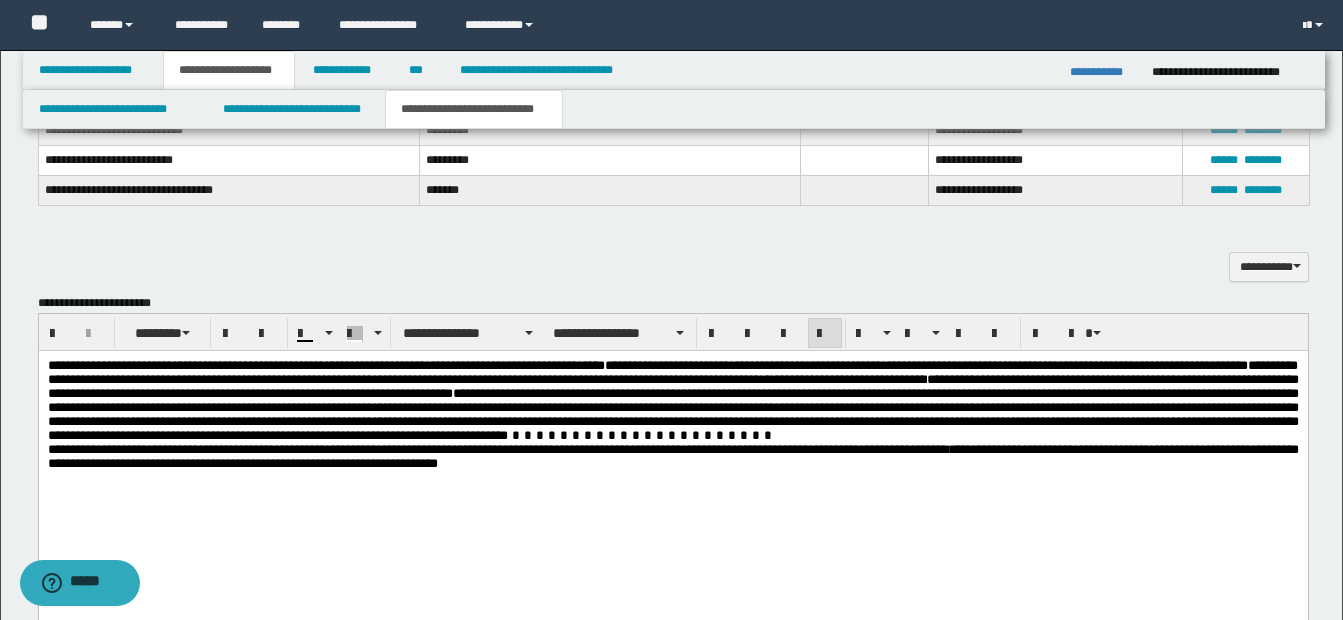 click on "**********" at bounding box center [672, 385] 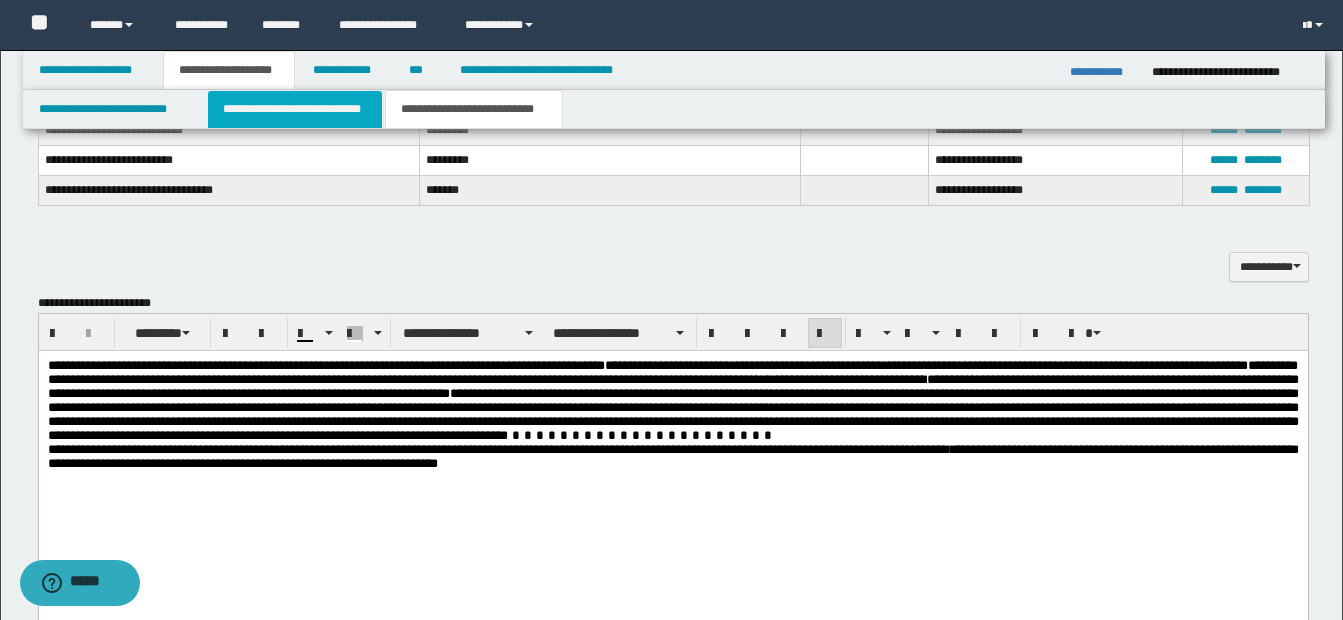 click on "**********" at bounding box center [295, 109] 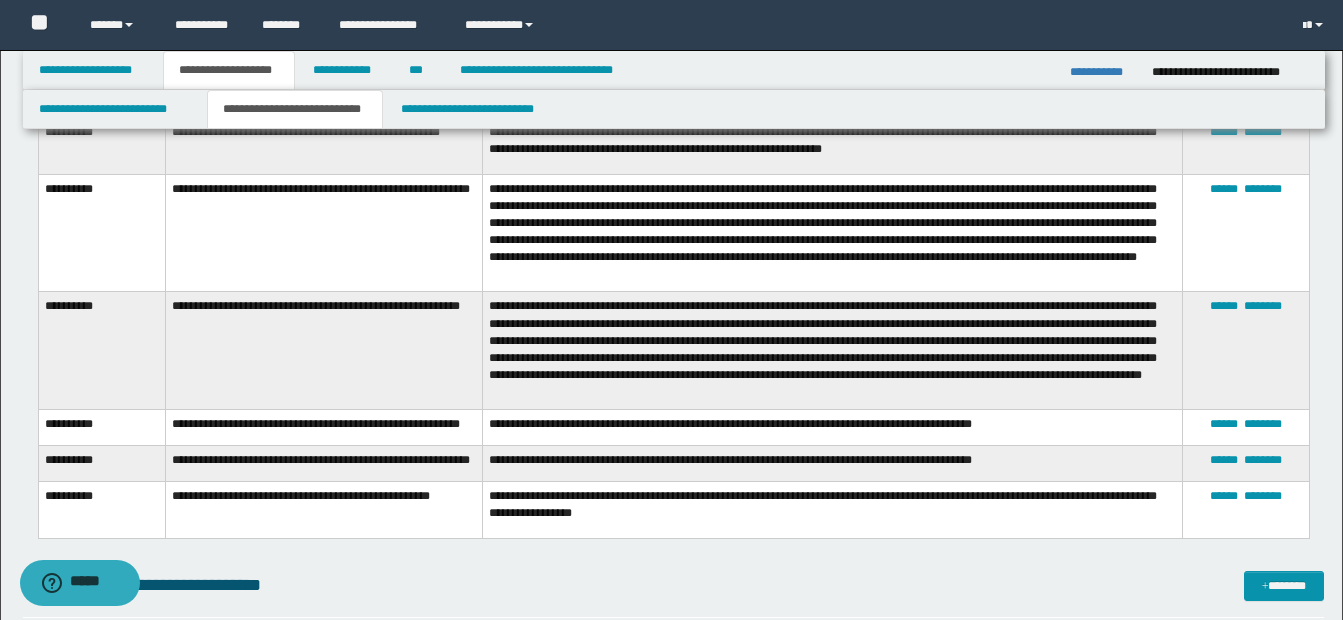 scroll, scrollTop: 2637, scrollLeft: 0, axis: vertical 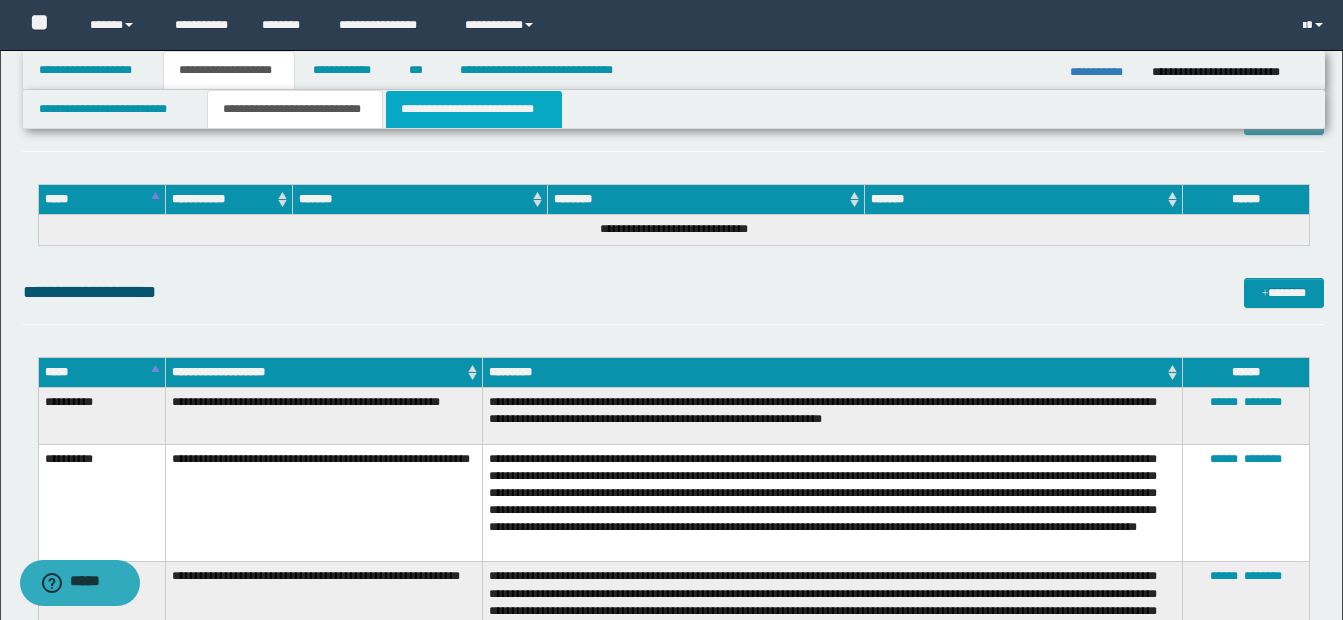 click on "**********" at bounding box center [474, 109] 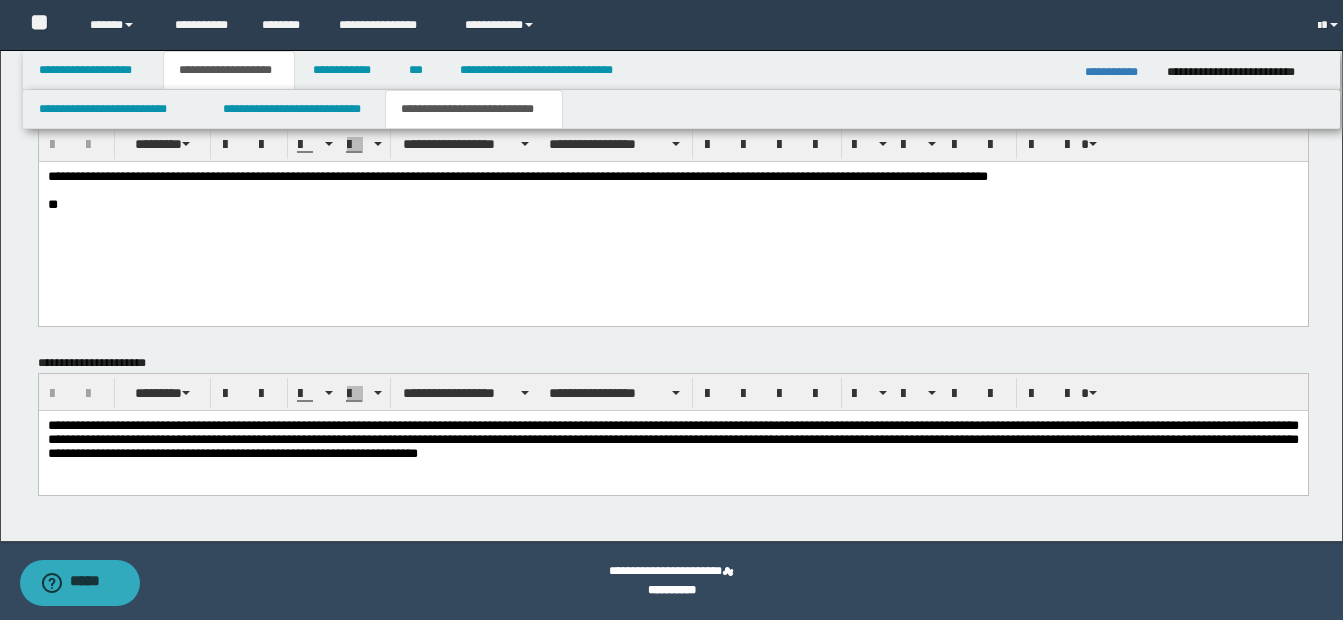 scroll, scrollTop: 1728, scrollLeft: 0, axis: vertical 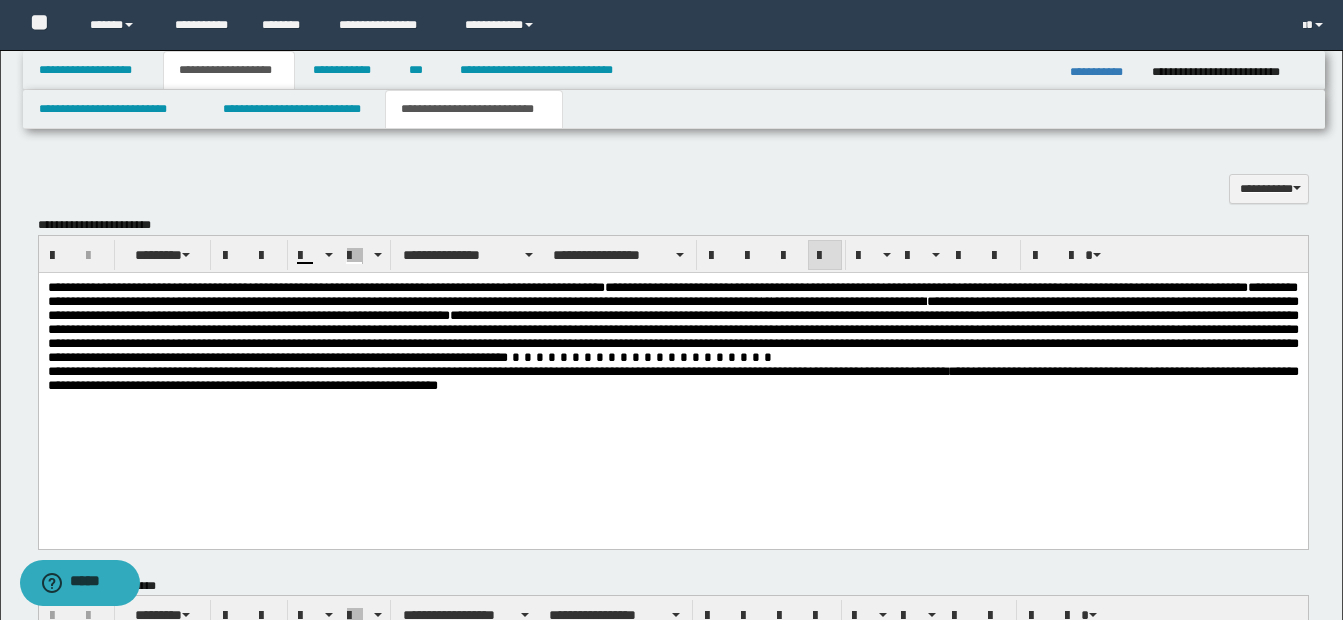 click at bounding box center [641, 356] 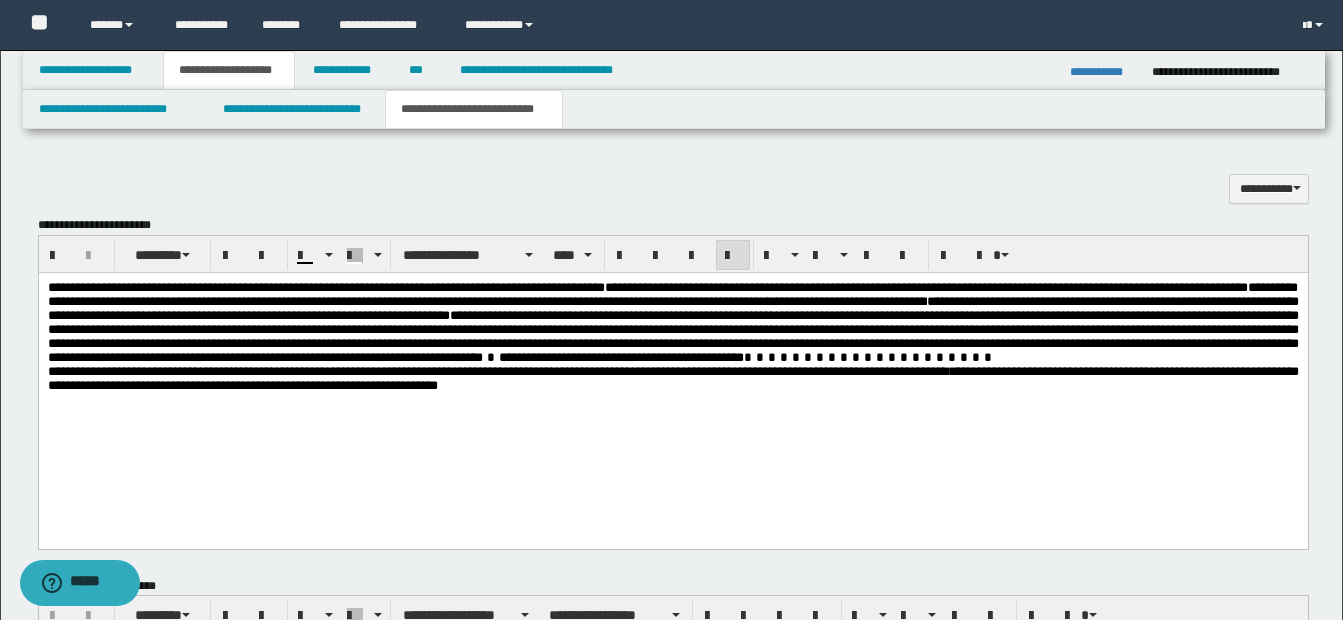 click on "**********" at bounding box center [620, 356] 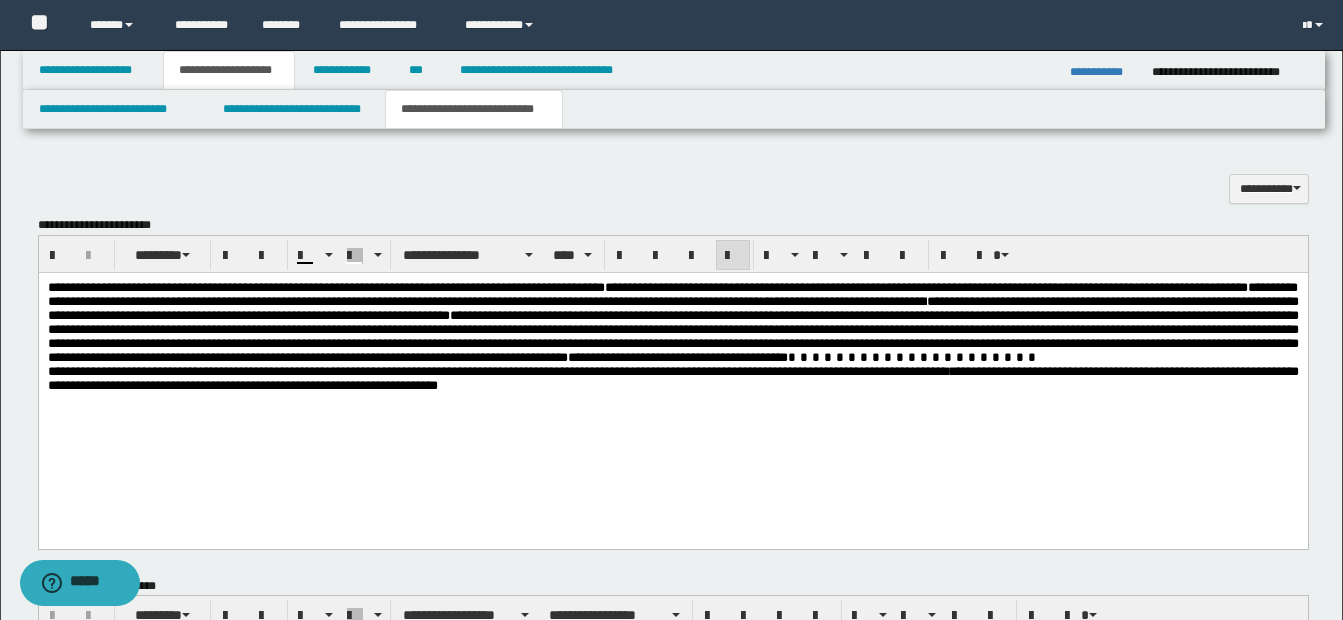 click on "**********" at bounding box center (677, 356) 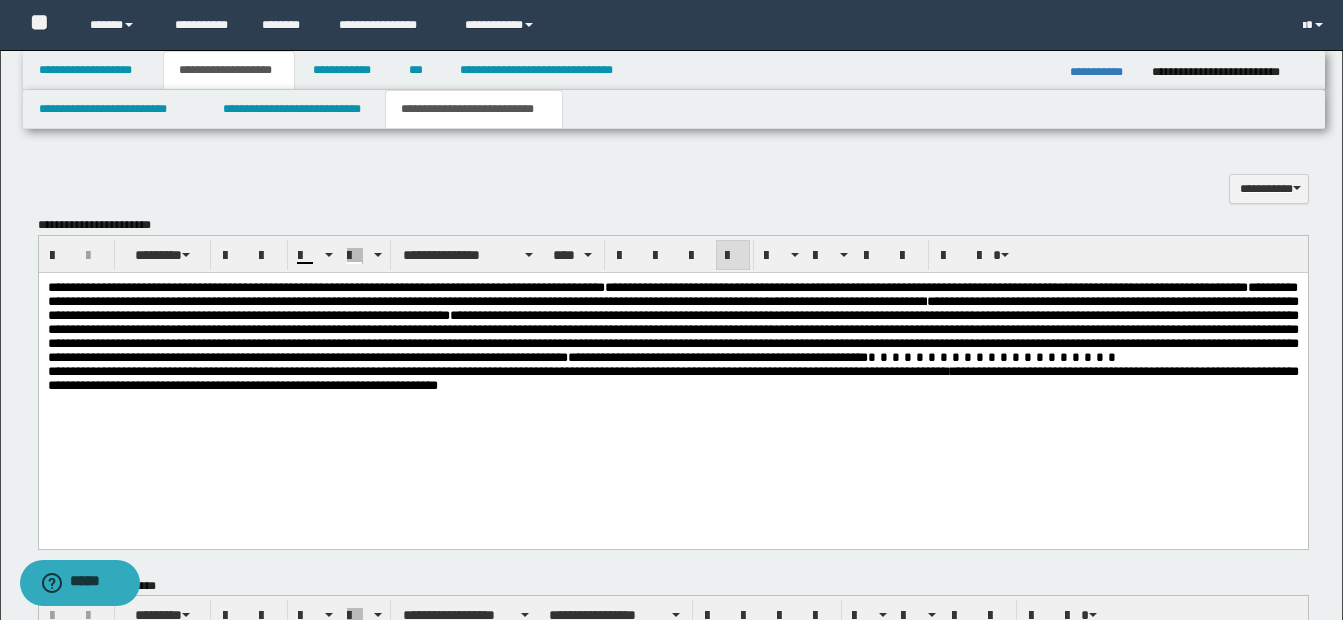 click on "**********" at bounding box center [717, 356] 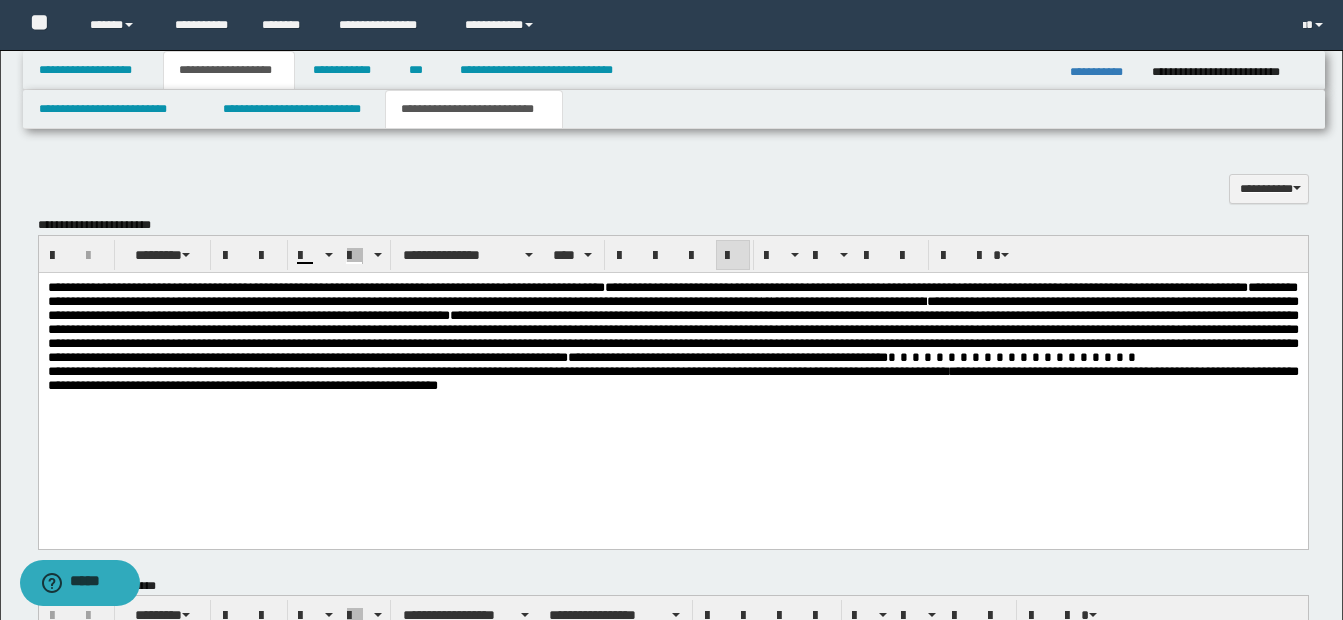 click on "**********" at bounding box center (727, 356) 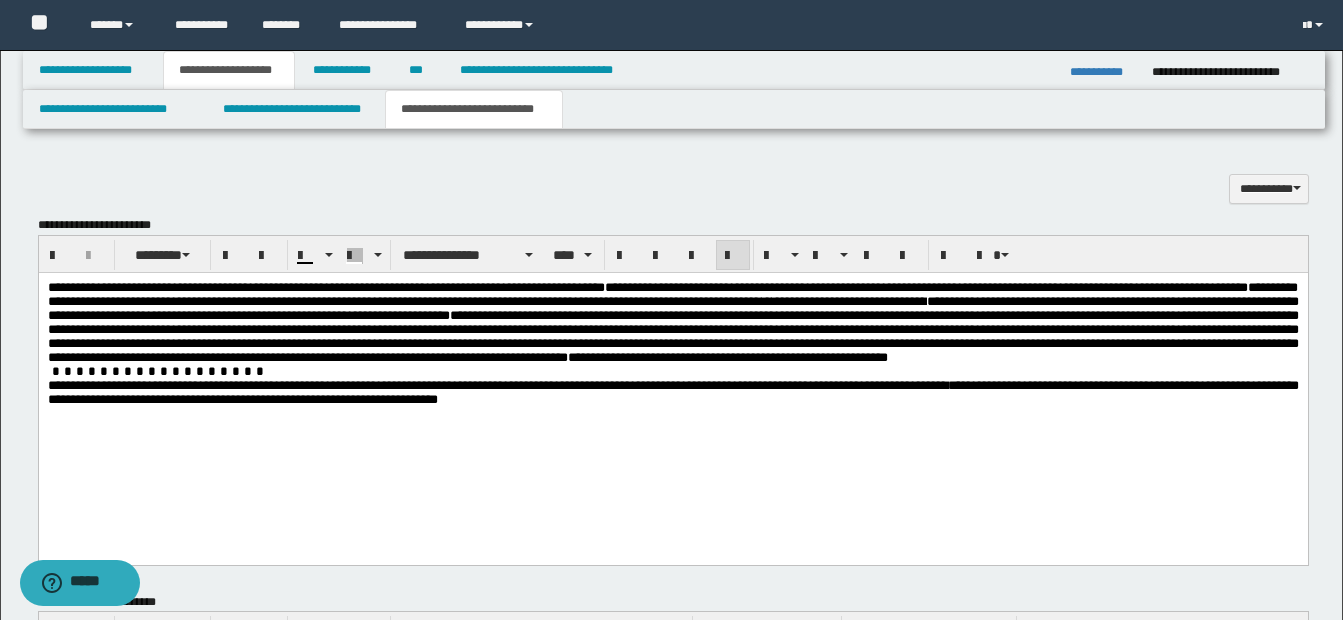 click on "**********" at bounding box center [672, 392] 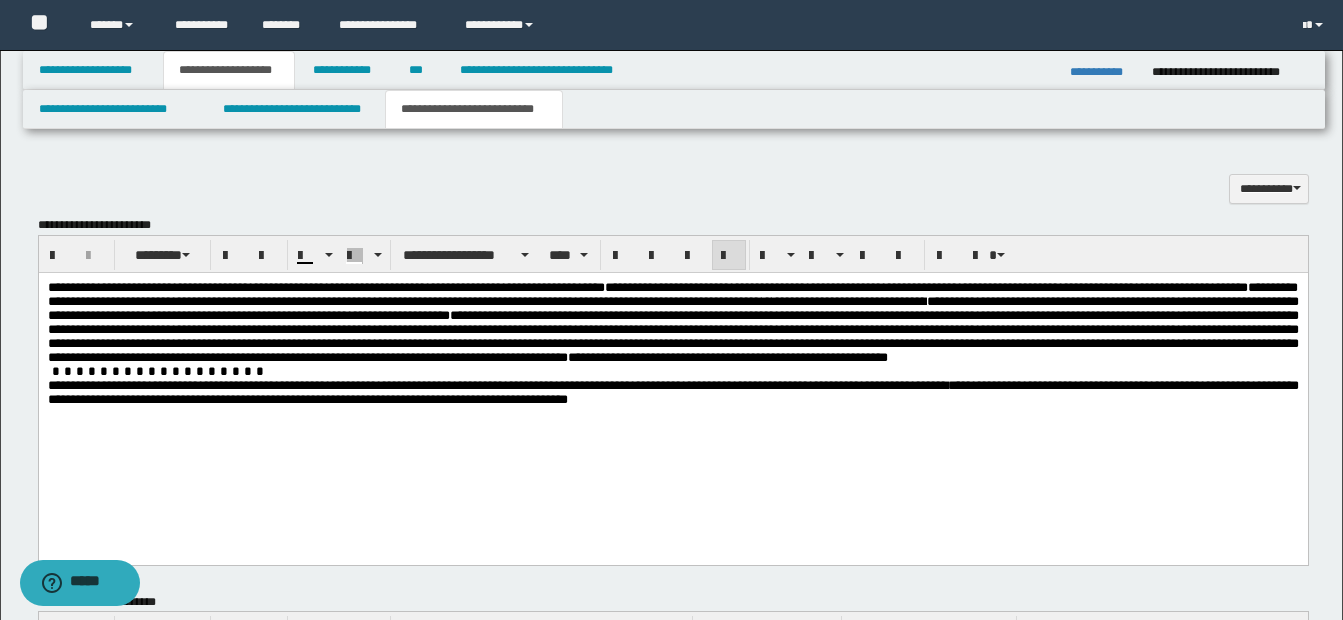 click on "**********" at bounding box center (672, 391) 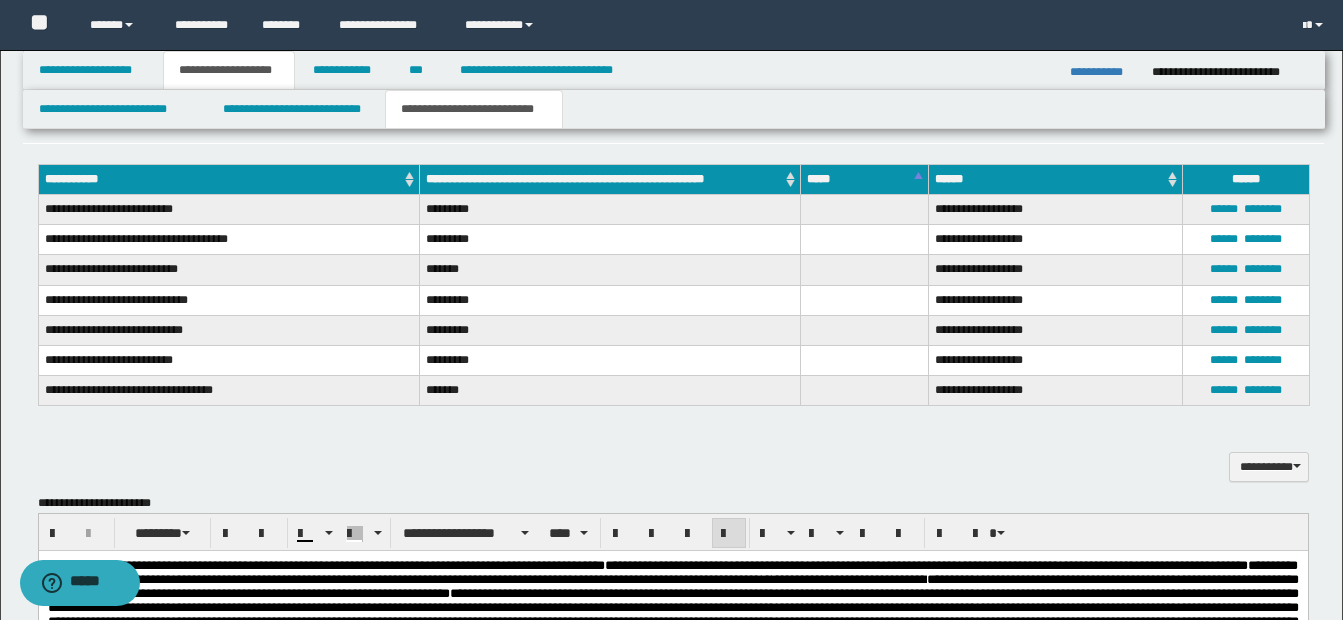 scroll, scrollTop: 970, scrollLeft: 0, axis: vertical 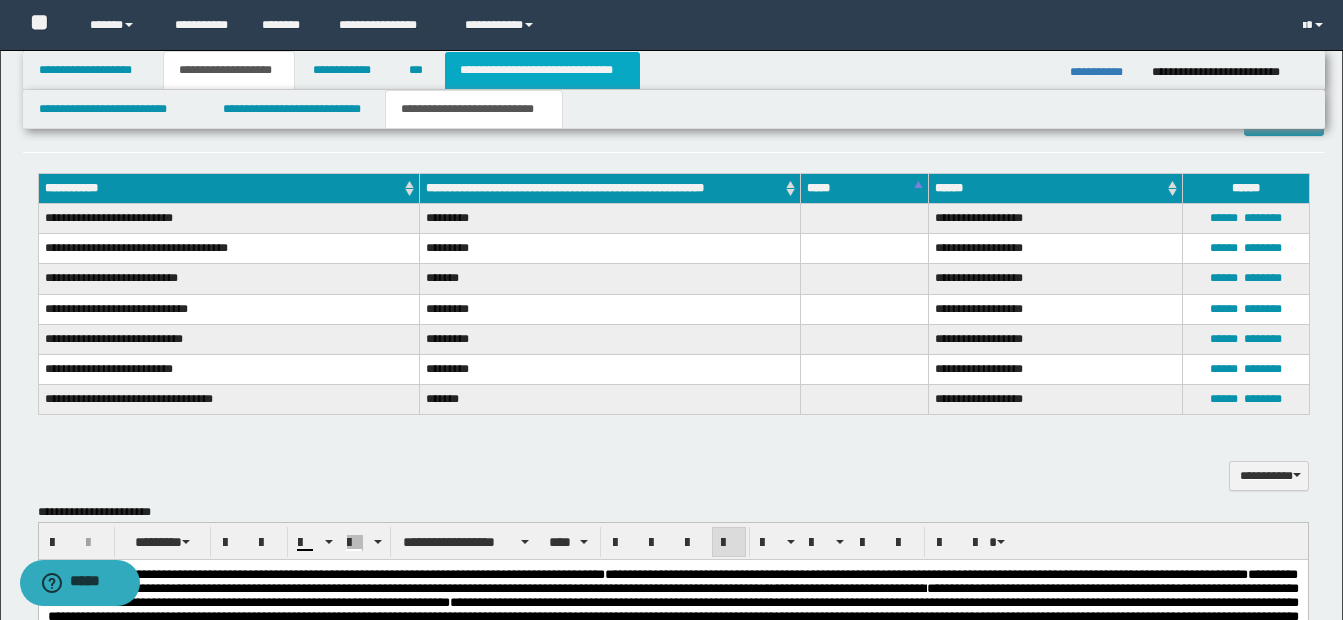 click on "**********" at bounding box center [542, 70] 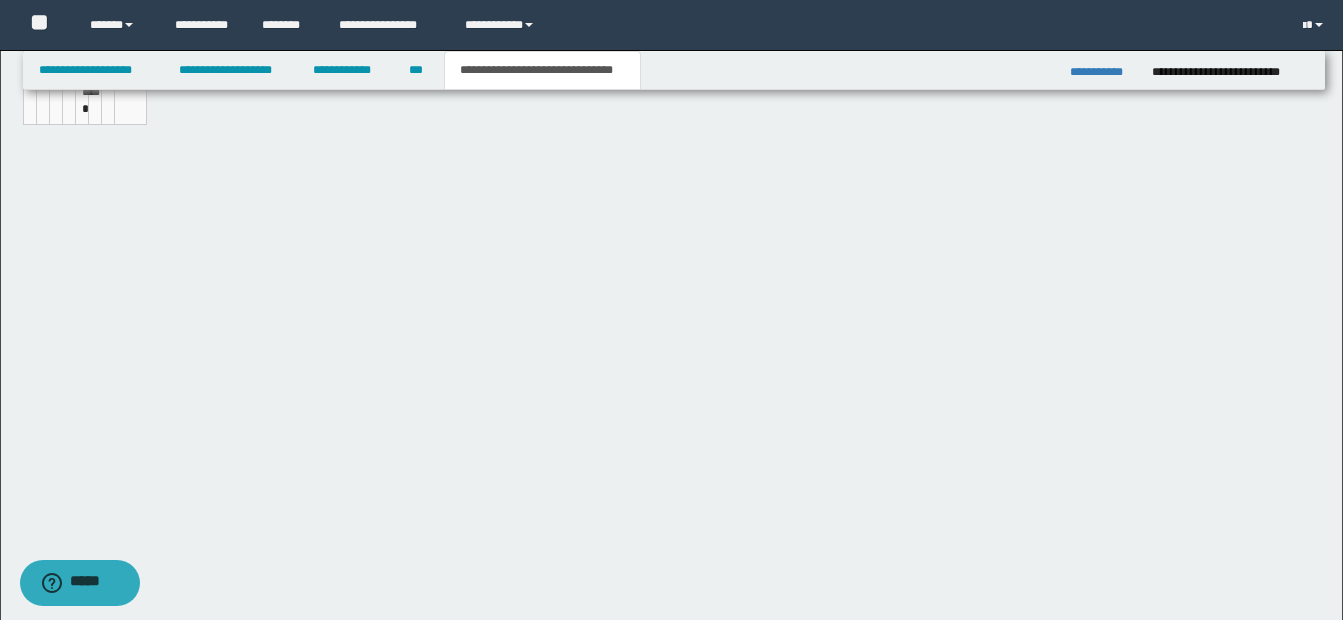 scroll, scrollTop: 914, scrollLeft: 0, axis: vertical 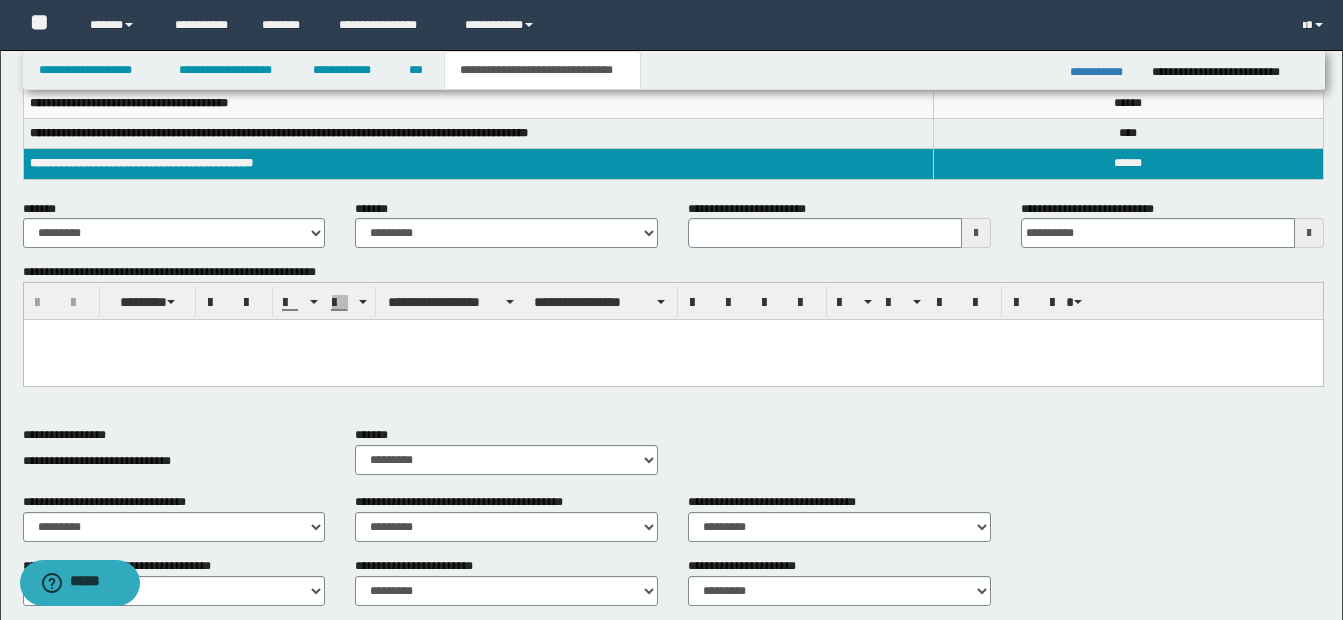 type 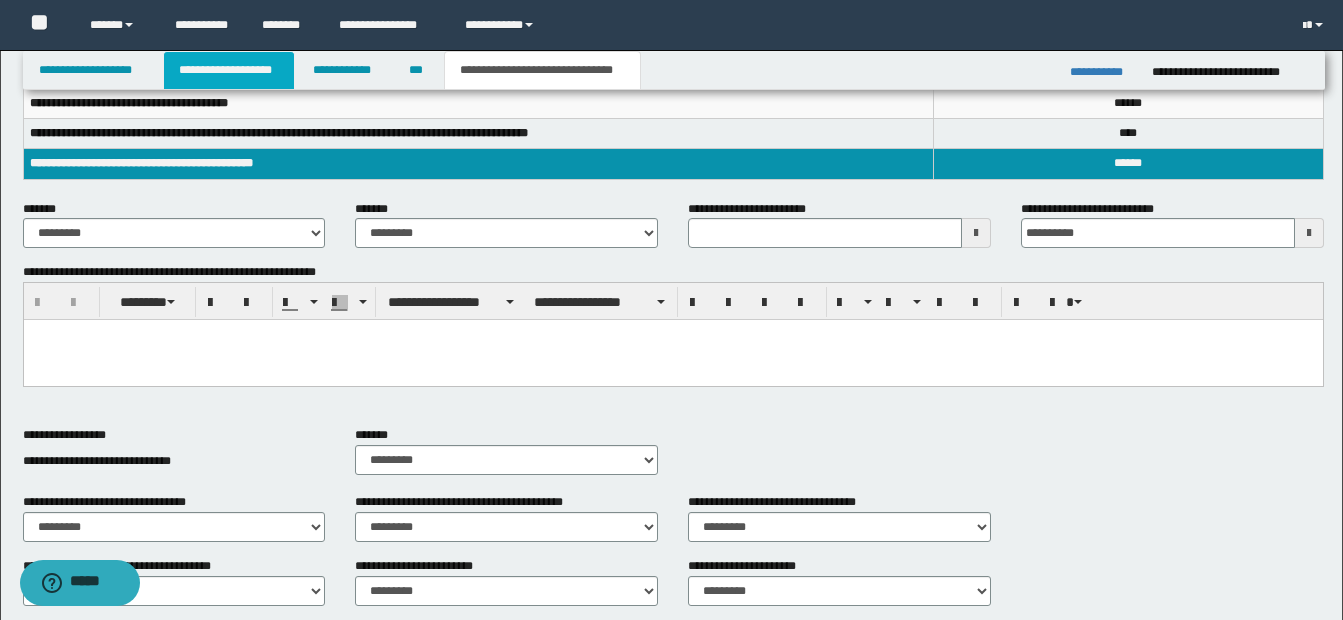 click on "**********" at bounding box center [229, 70] 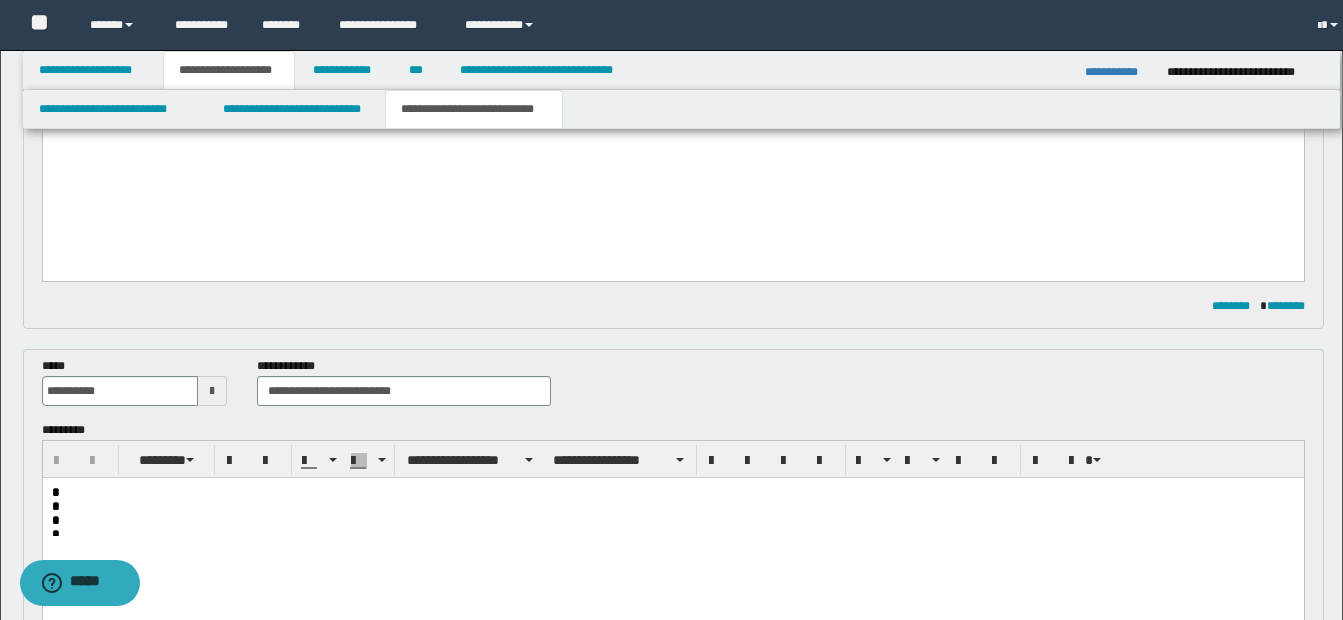scroll, scrollTop: 349, scrollLeft: 0, axis: vertical 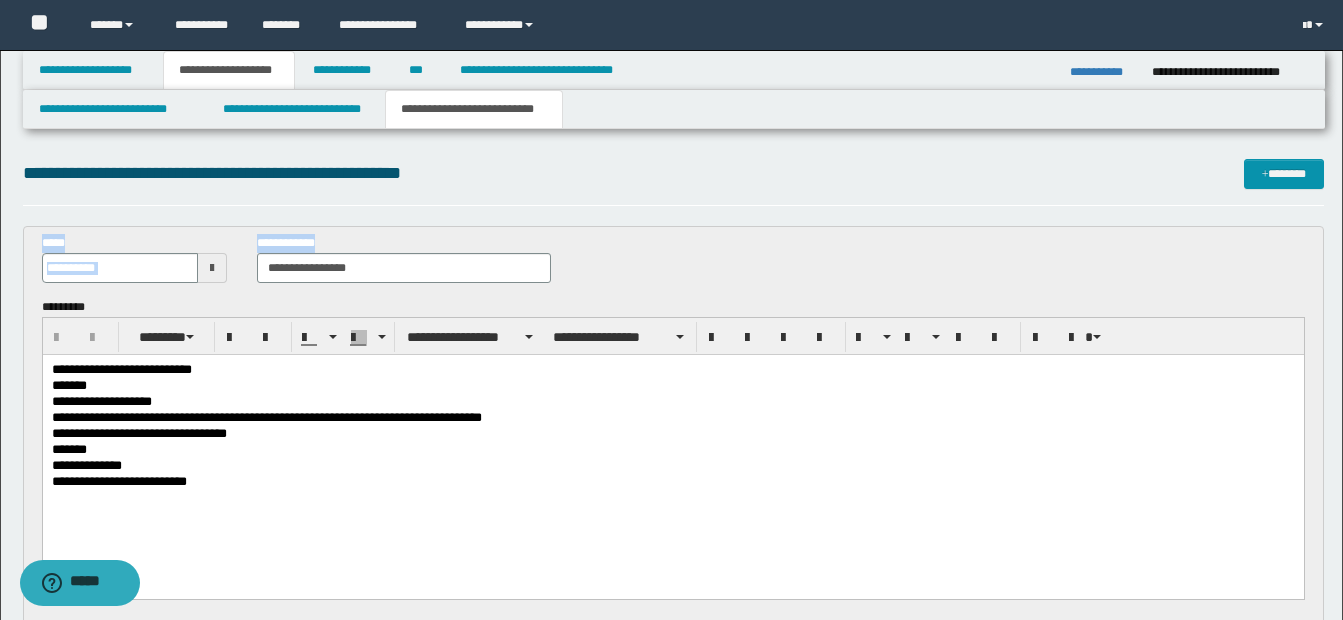 drag, startPoint x: 1341, startPoint y: 125, endPoint x: 1339, endPoint y: 238, distance: 113.0177 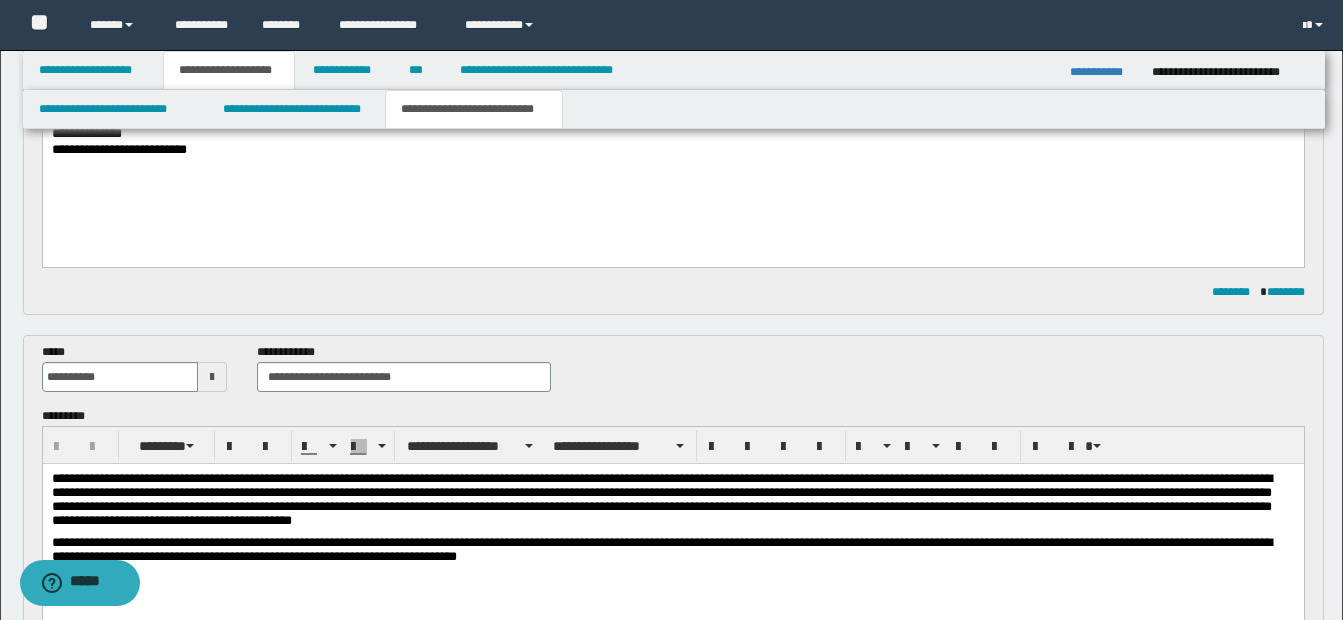 scroll, scrollTop: 0, scrollLeft: 0, axis: both 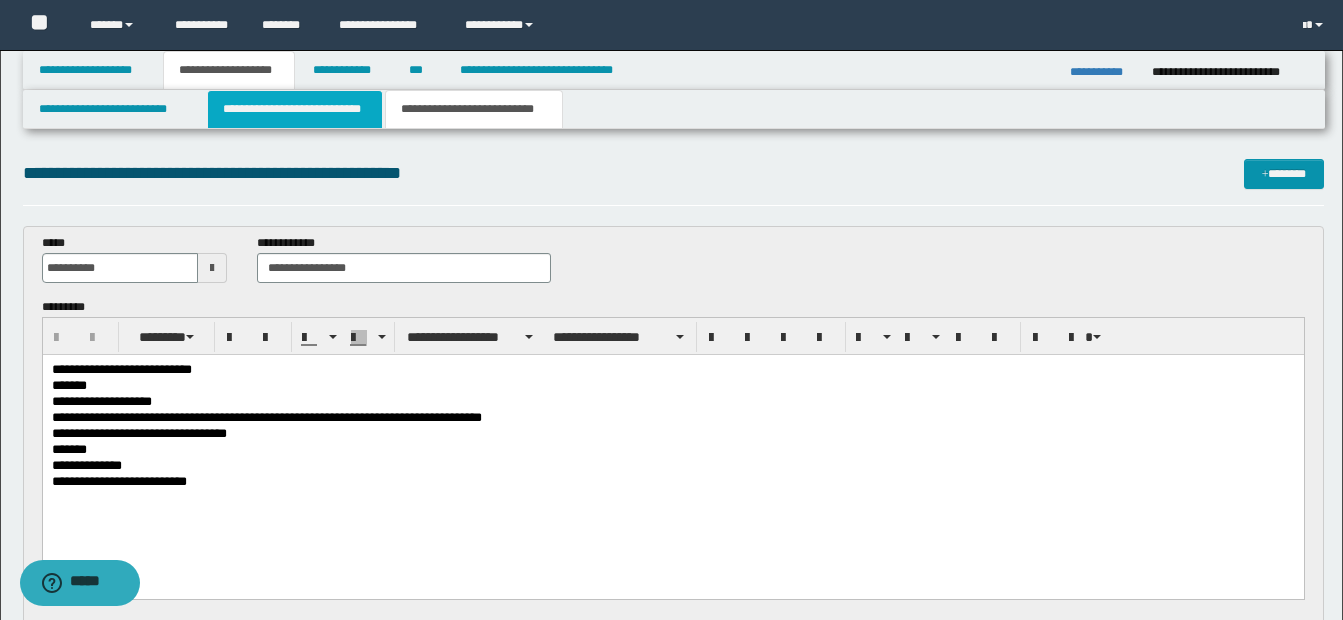 click on "**********" at bounding box center [295, 109] 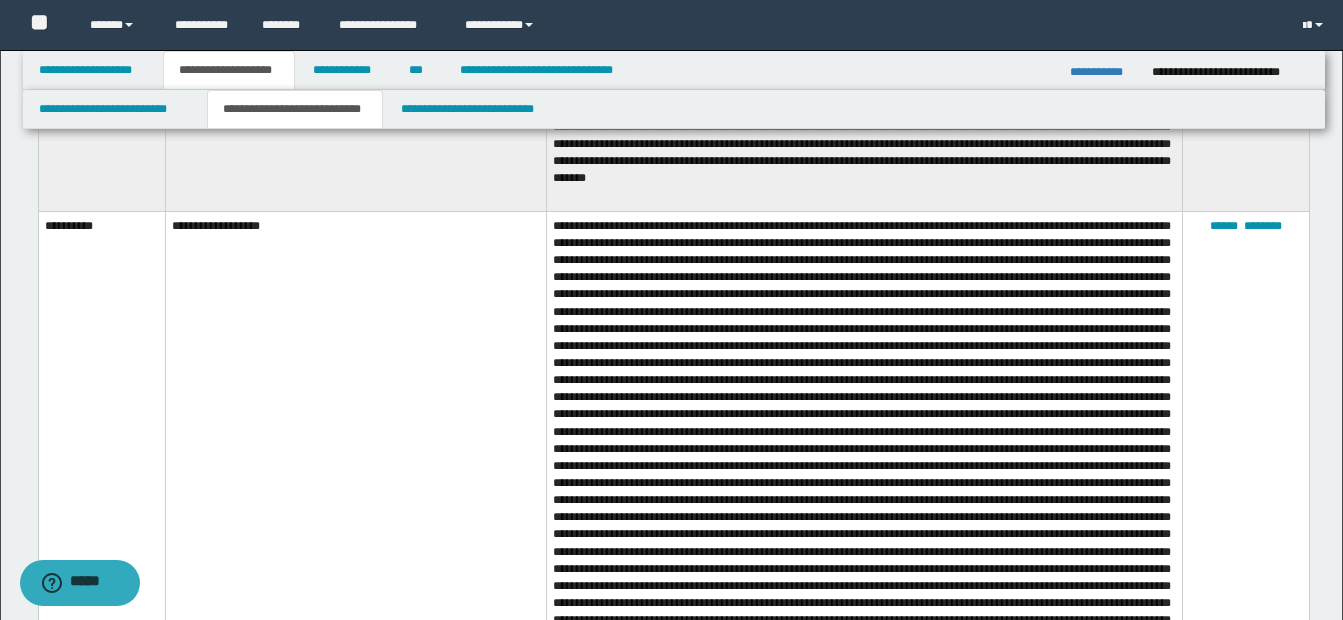 scroll, scrollTop: 937, scrollLeft: 0, axis: vertical 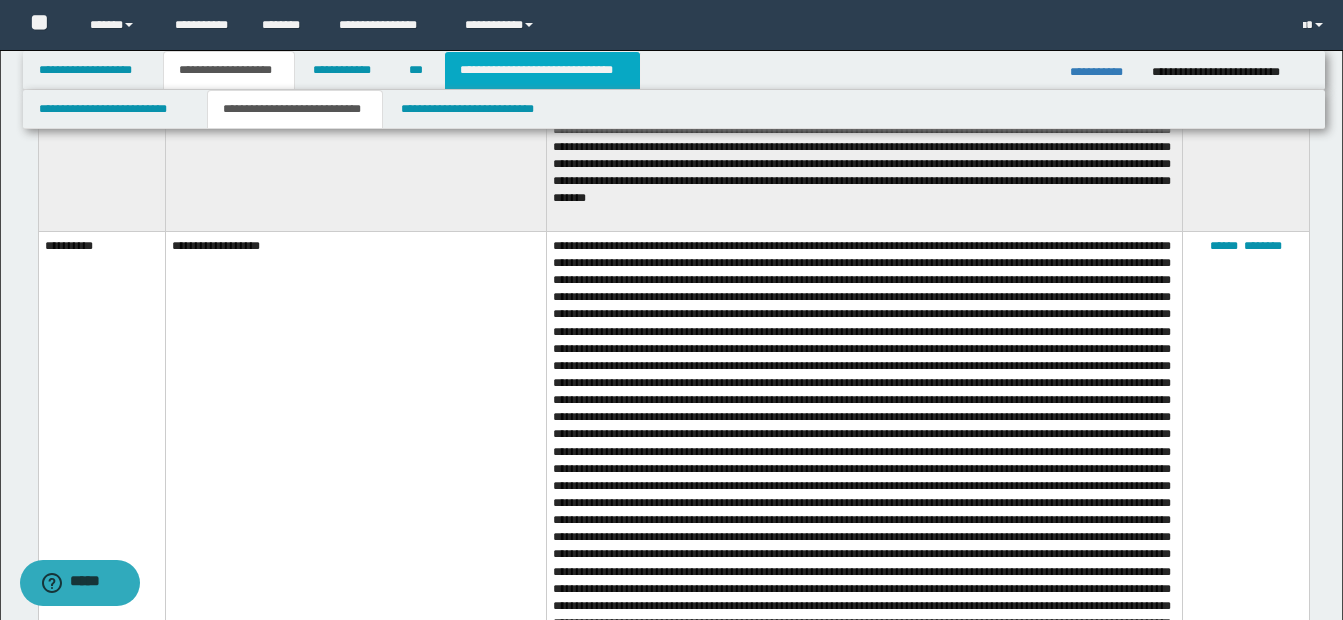 click on "**********" at bounding box center [542, 70] 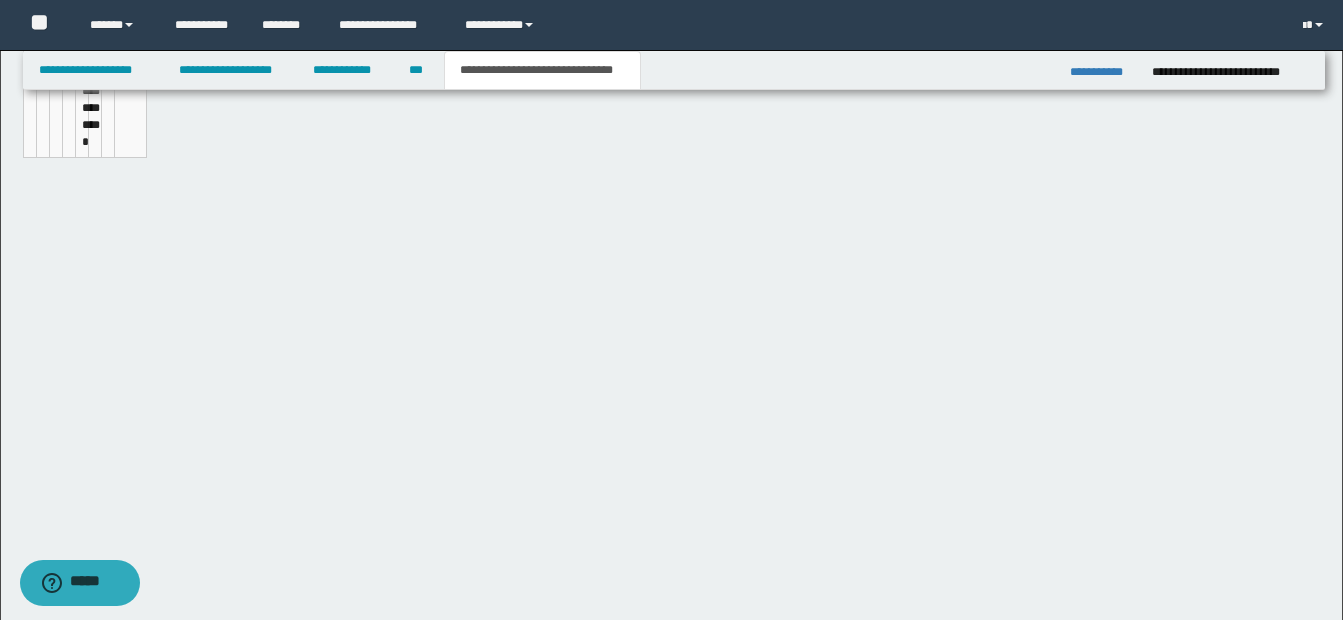 scroll, scrollTop: 906, scrollLeft: 0, axis: vertical 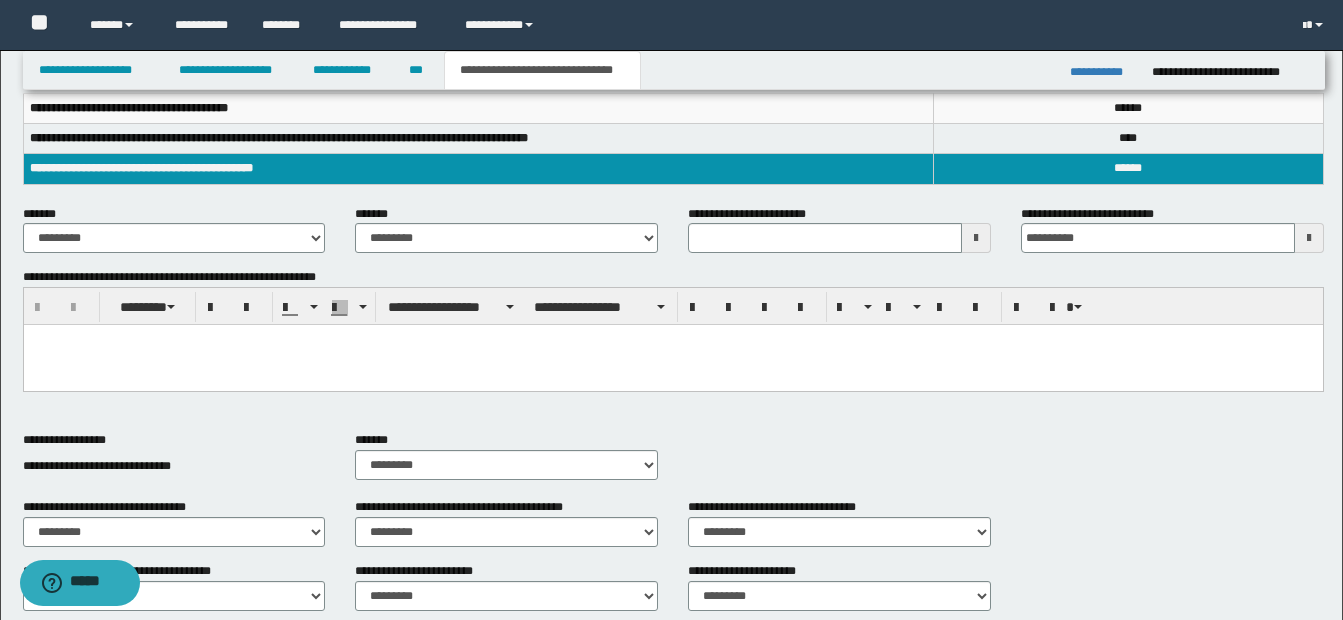click at bounding box center (976, 238) 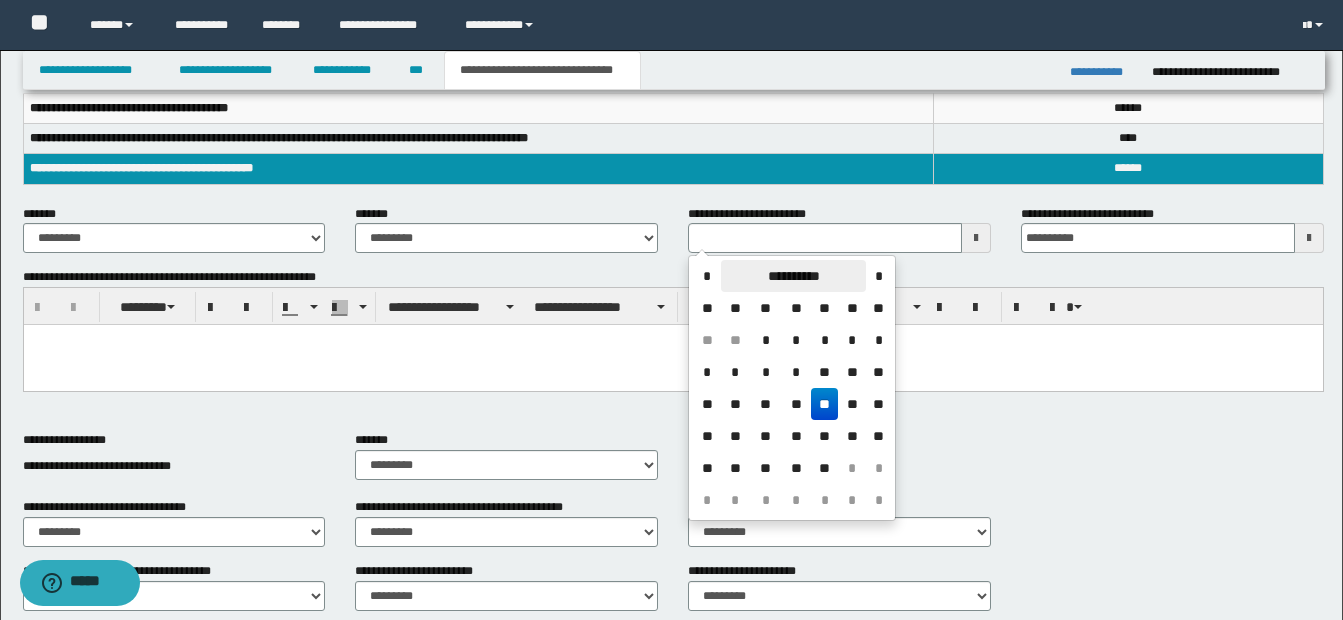 click on "**********" at bounding box center (793, 276) 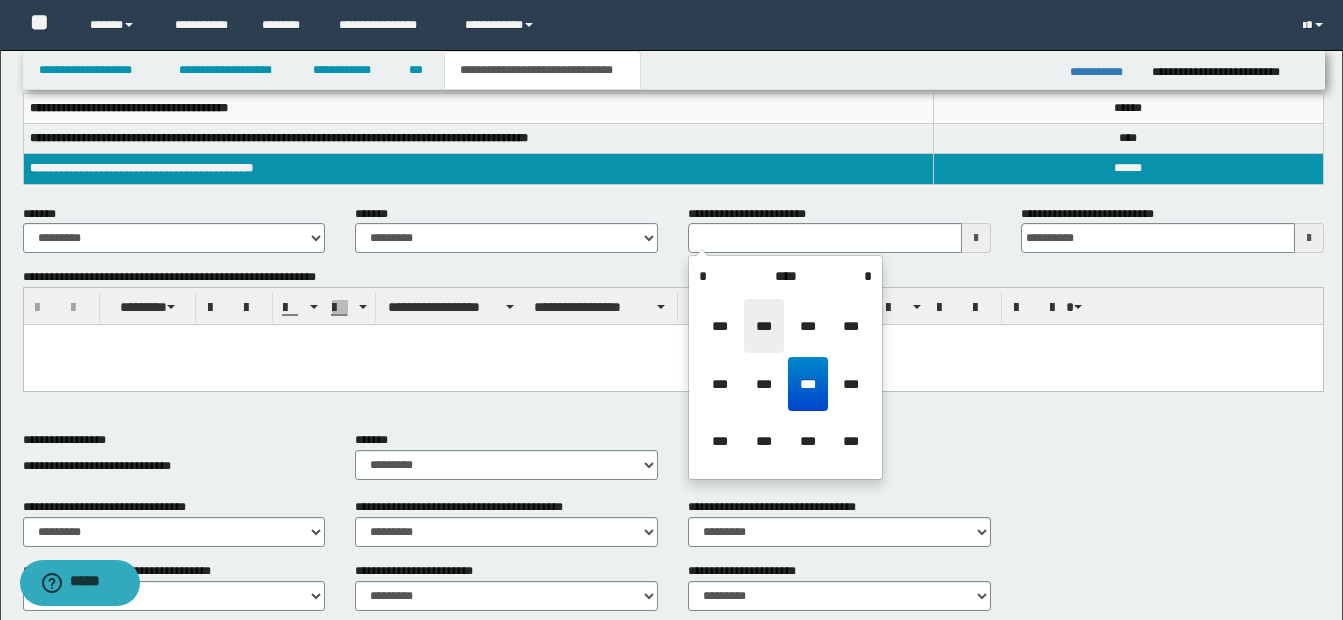 click on "***" at bounding box center (764, 326) 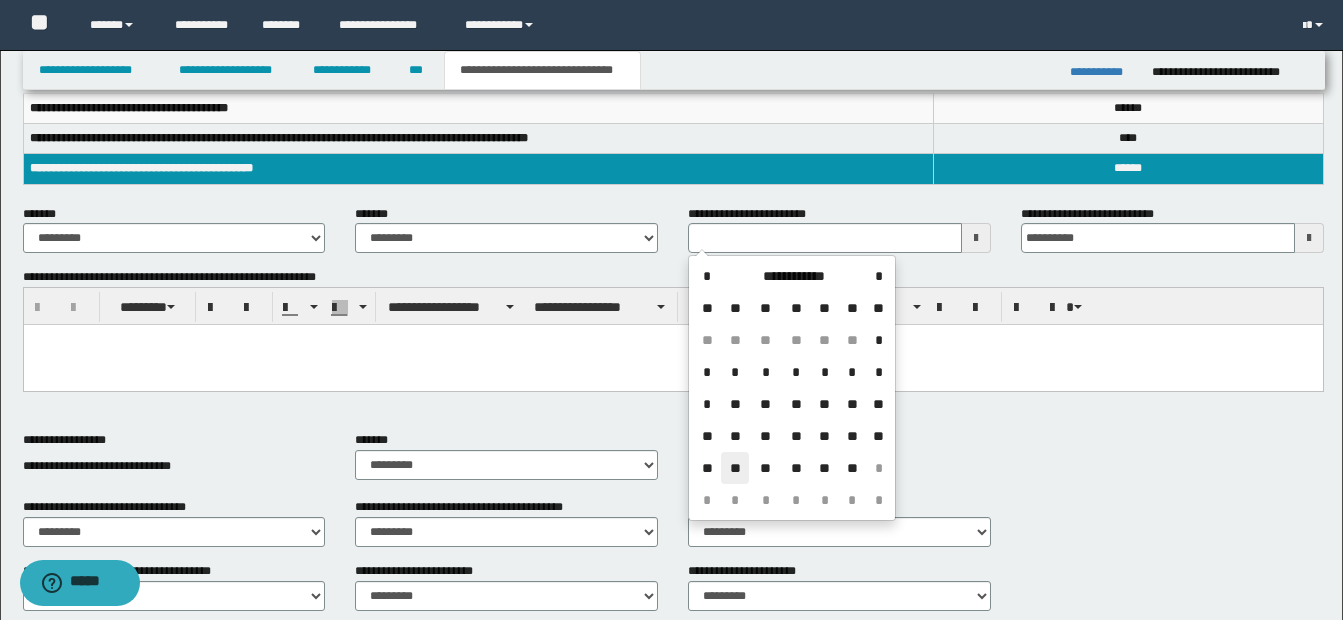 click on "**" at bounding box center (735, 468) 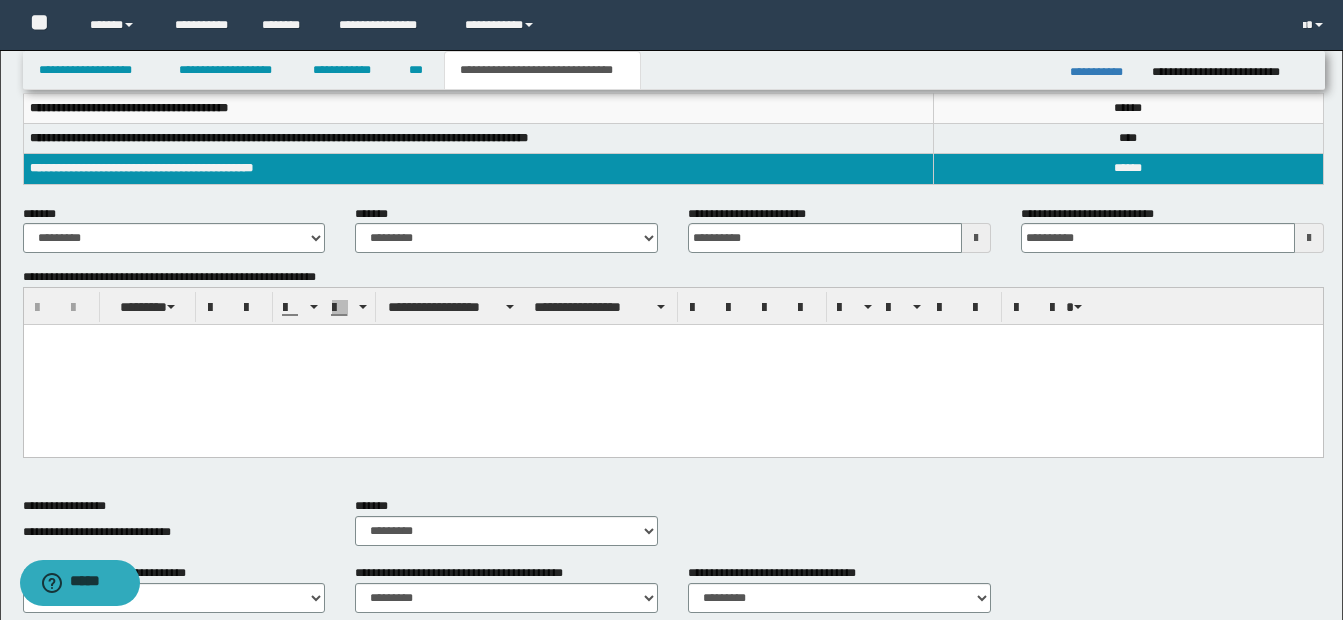 click at bounding box center (672, 340) 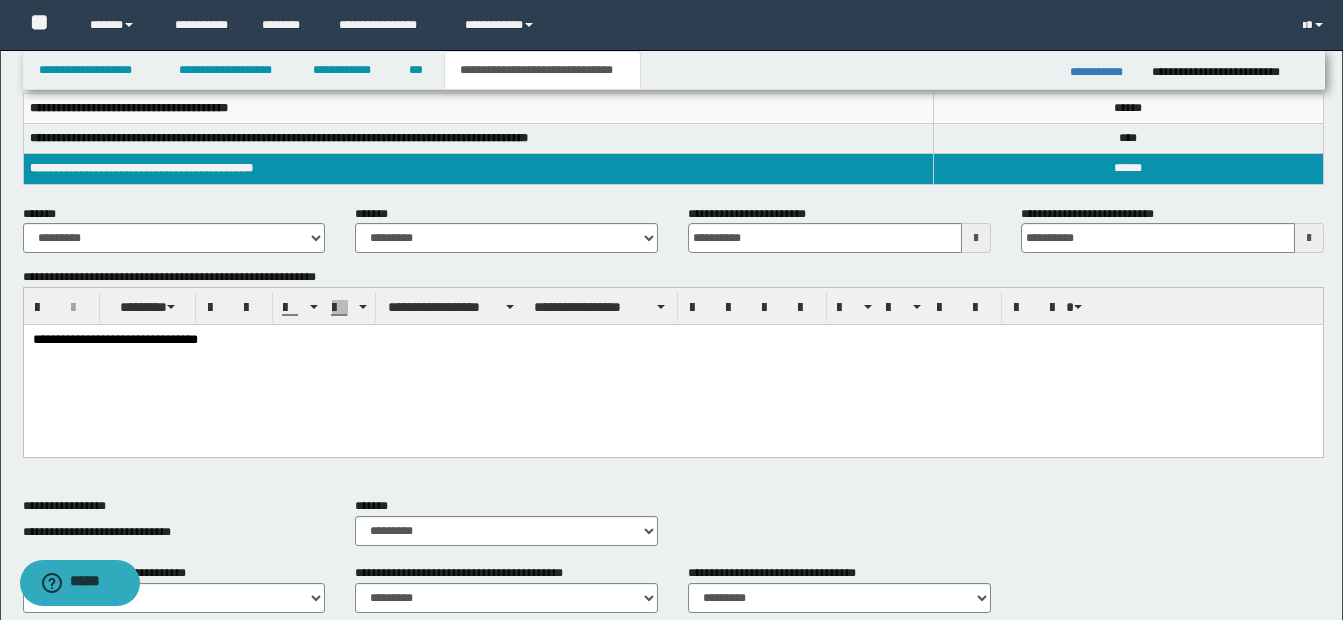 click on "**********" at bounding box center [672, 341] 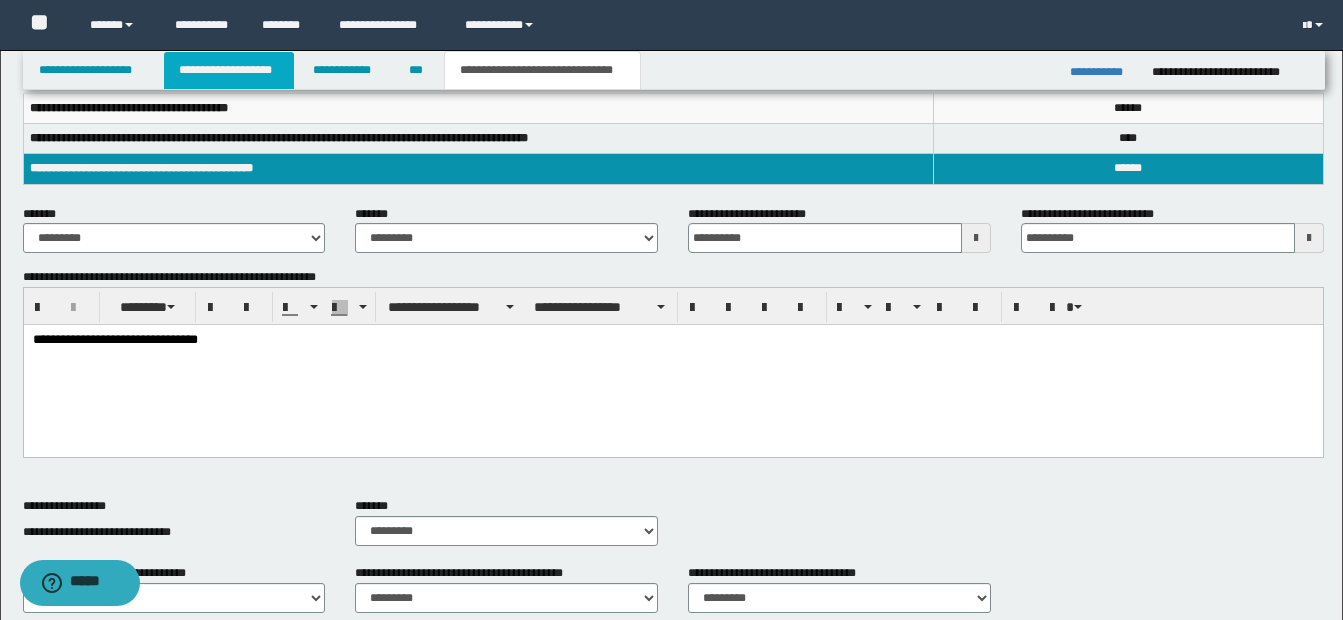 click on "**********" at bounding box center [229, 70] 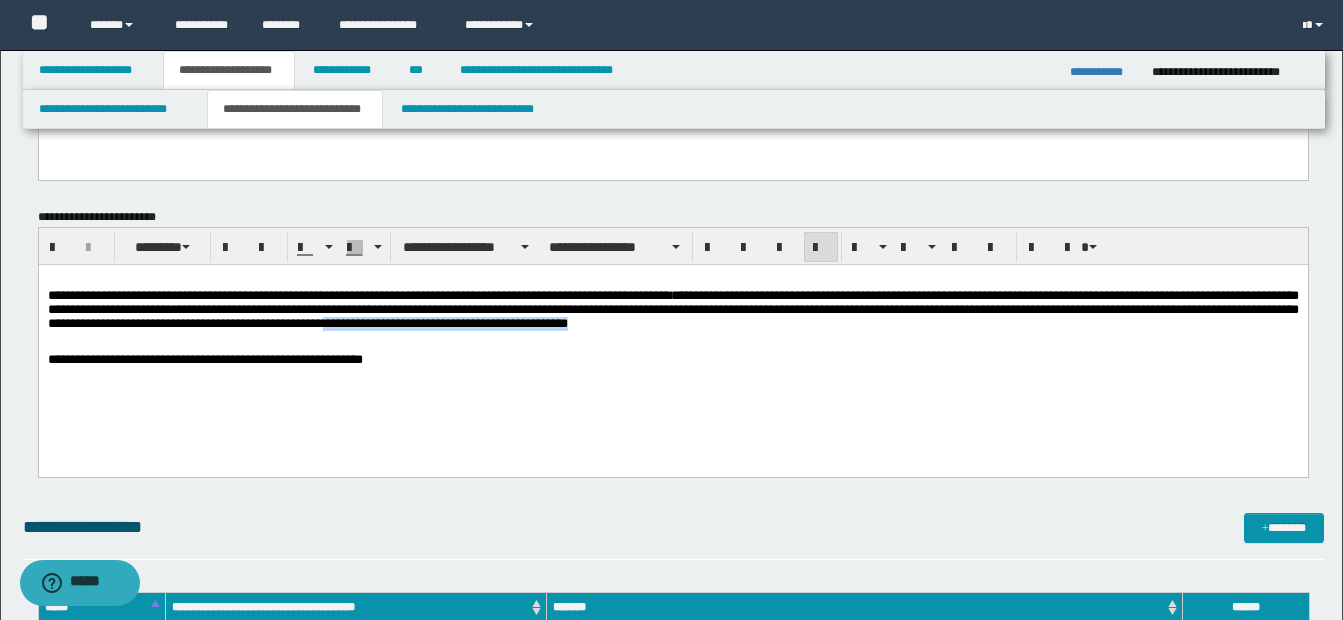 click on "**********" at bounding box center (672, 345) 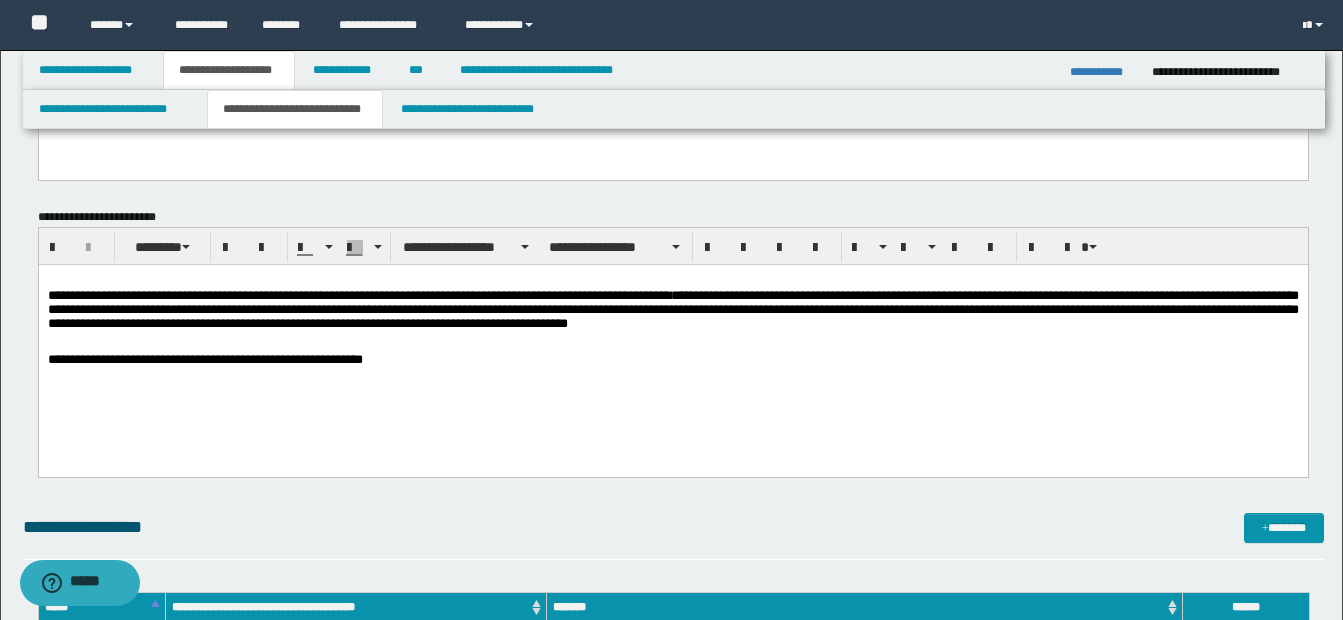 click on "**********" at bounding box center [672, 345] 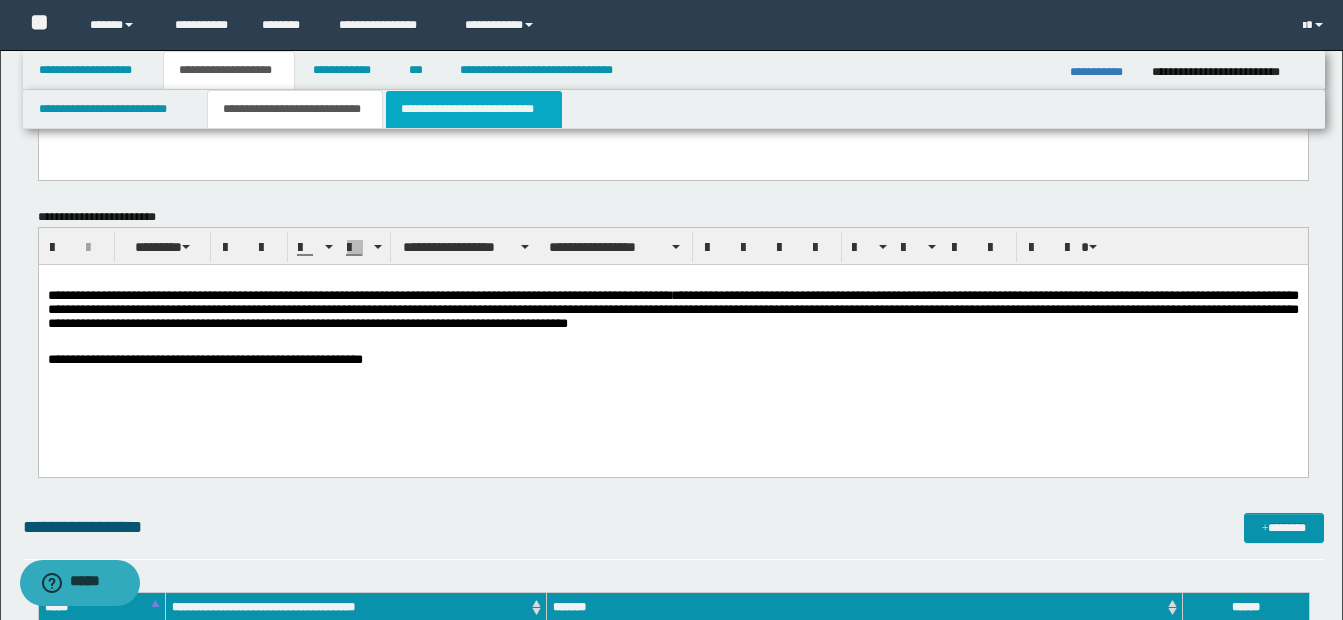 click on "**********" at bounding box center [474, 109] 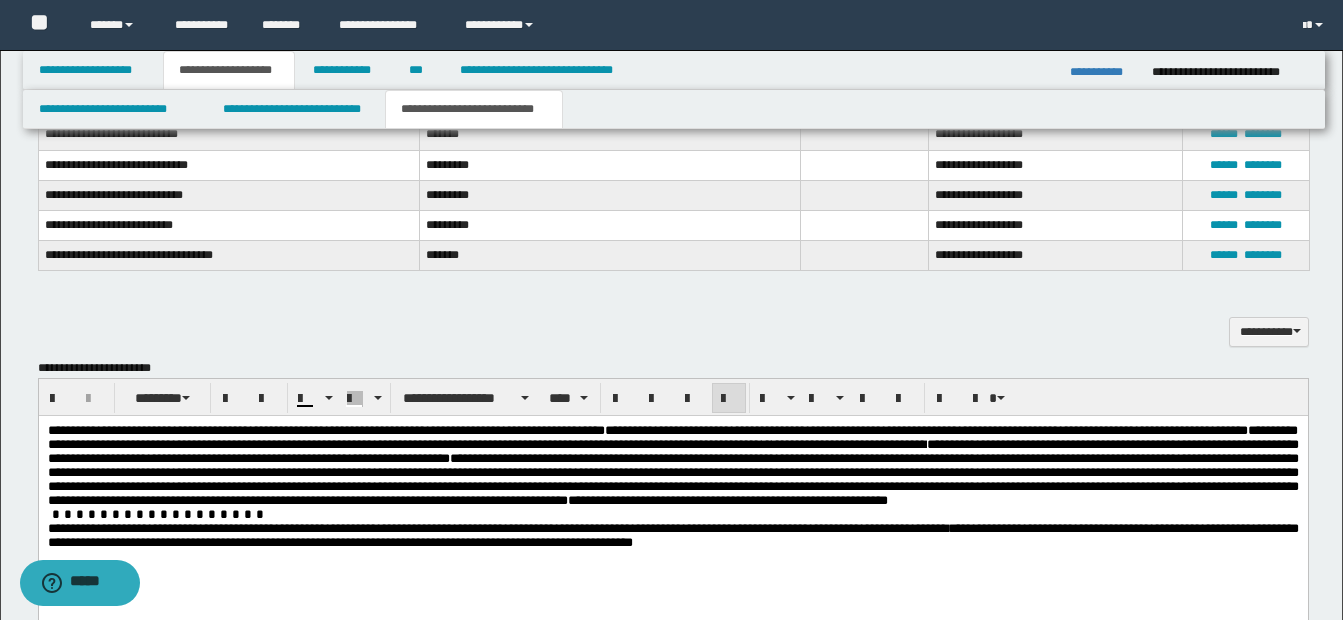 scroll, scrollTop: 1196, scrollLeft: 0, axis: vertical 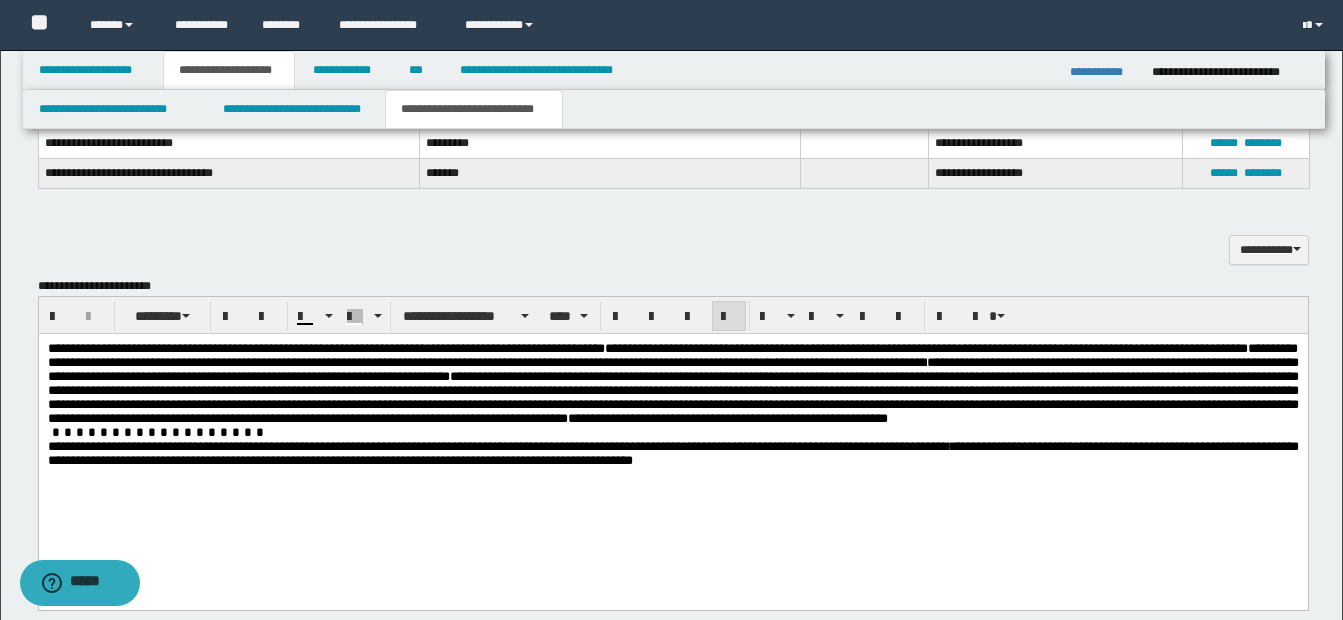 click on "**********" at bounding box center [672, 453] 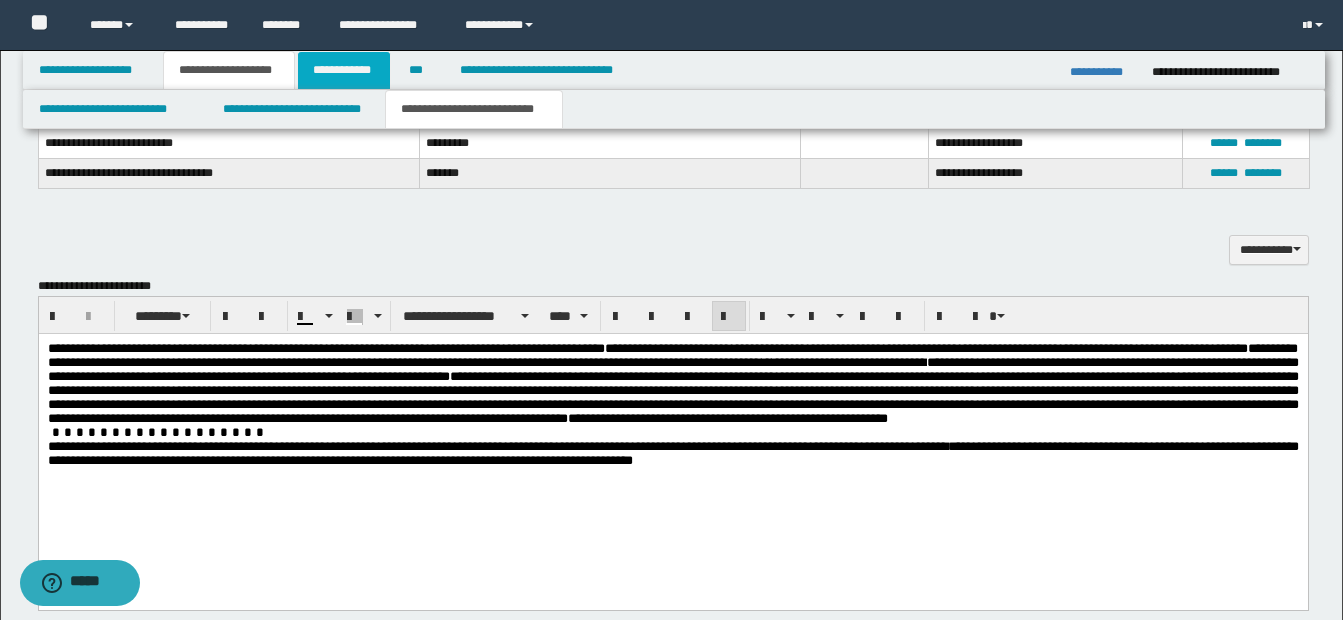 click on "**********" at bounding box center [344, 70] 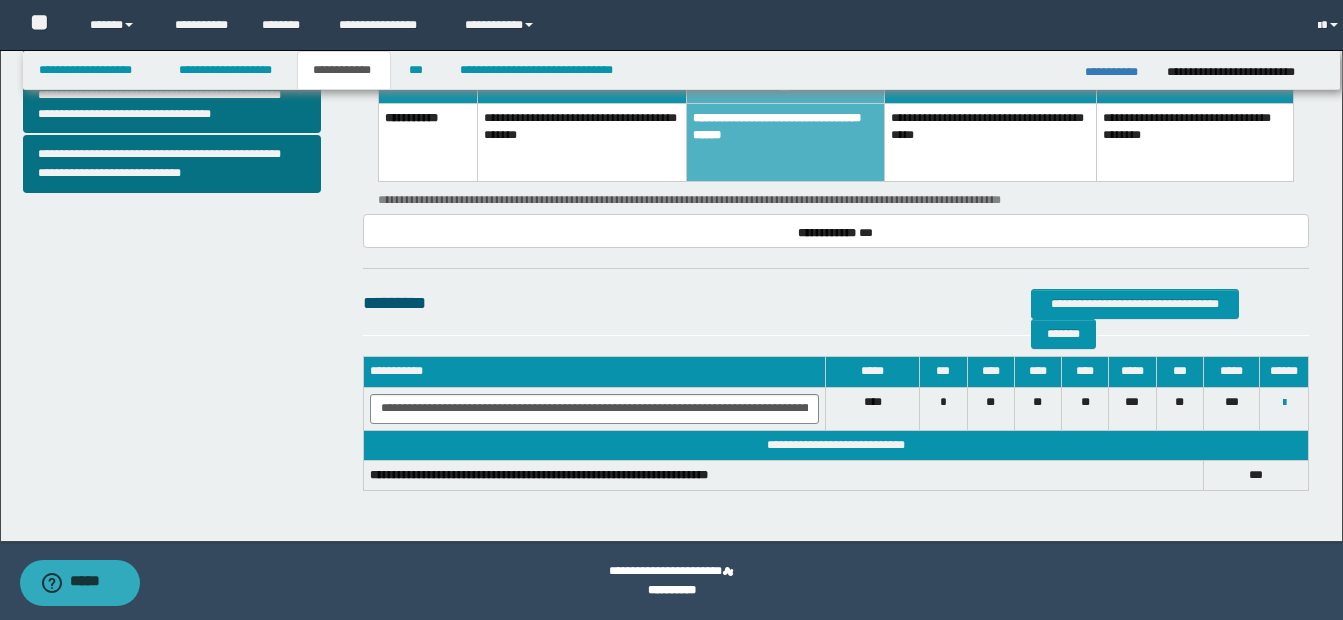 scroll, scrollTop: 847, scrollLeft: 0, axis: vertical 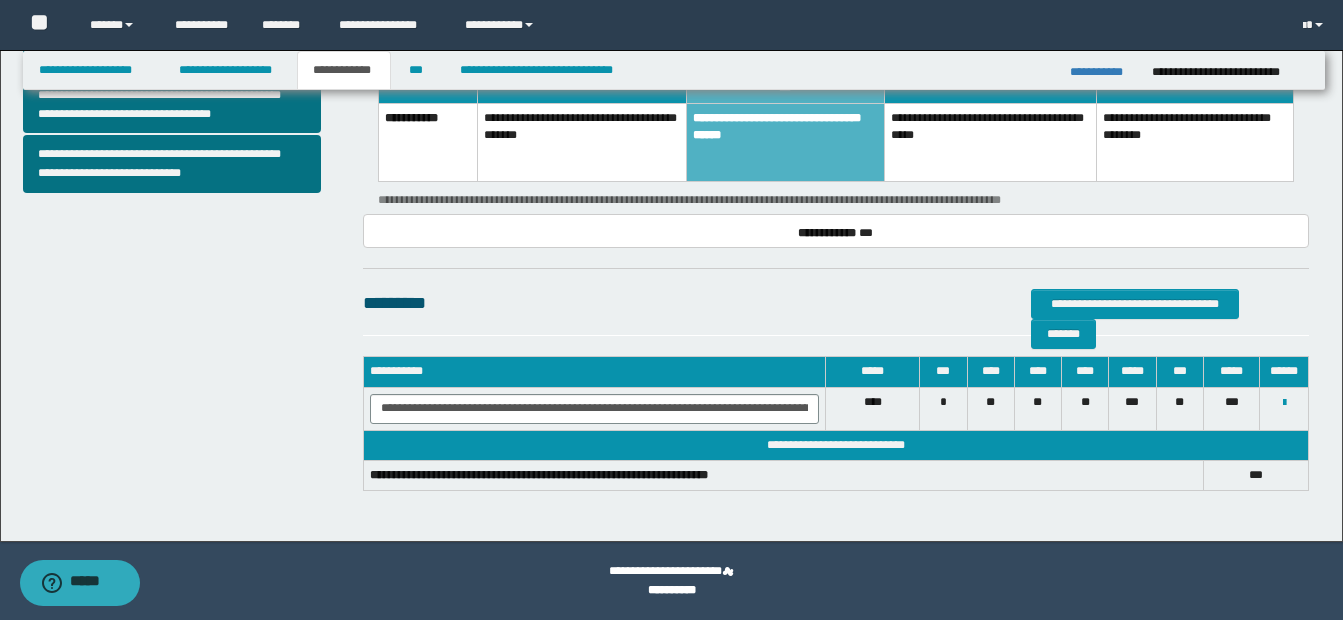 click on "**********" at bounding box center (671, -537) 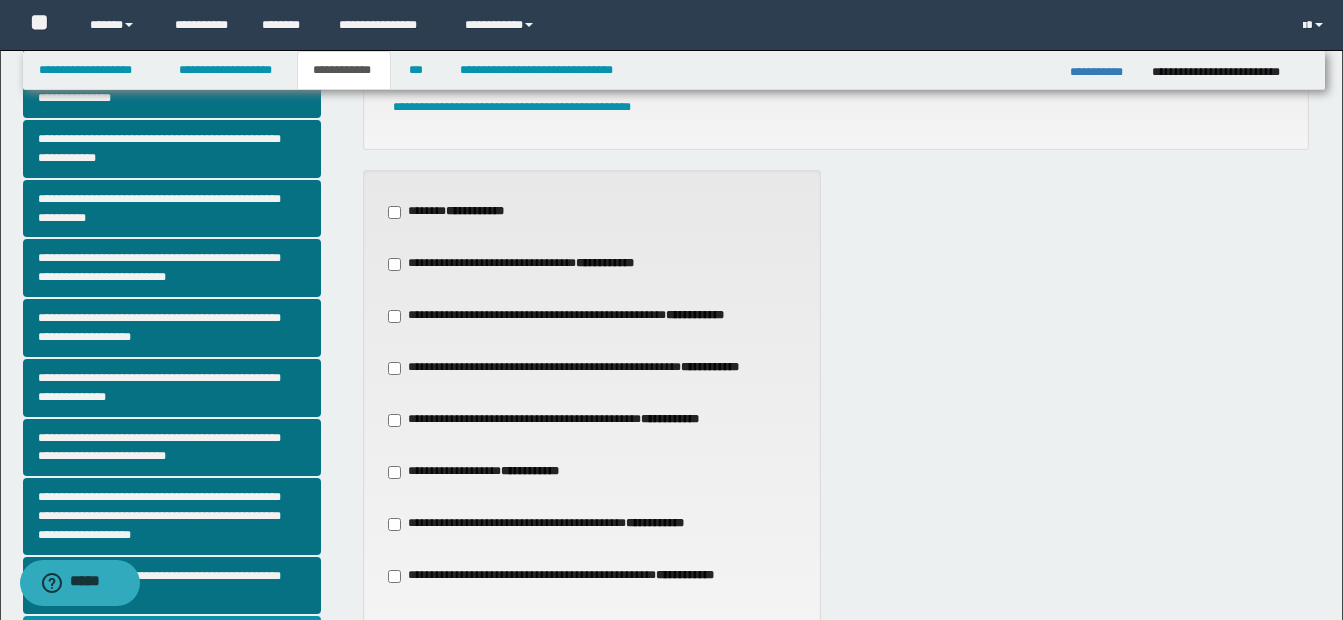 scroll, scrollTop: 0, scrollLeft: 0, axis: both 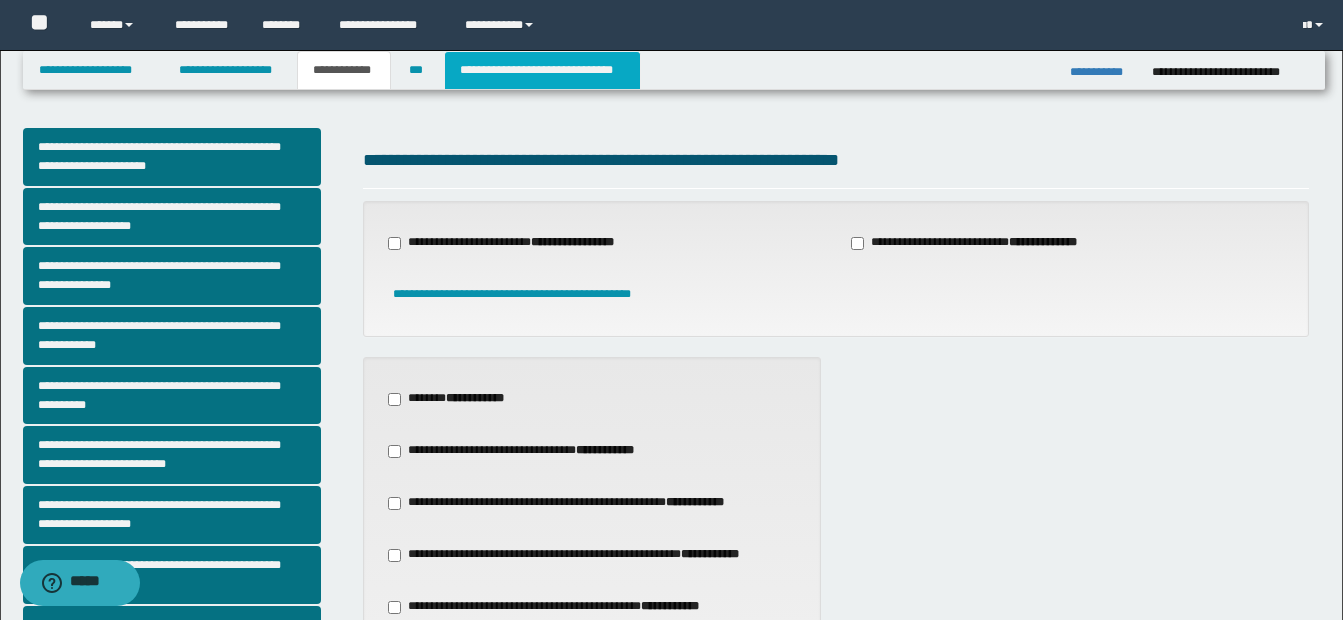 click on "**********" at bounding box center (542, 70) 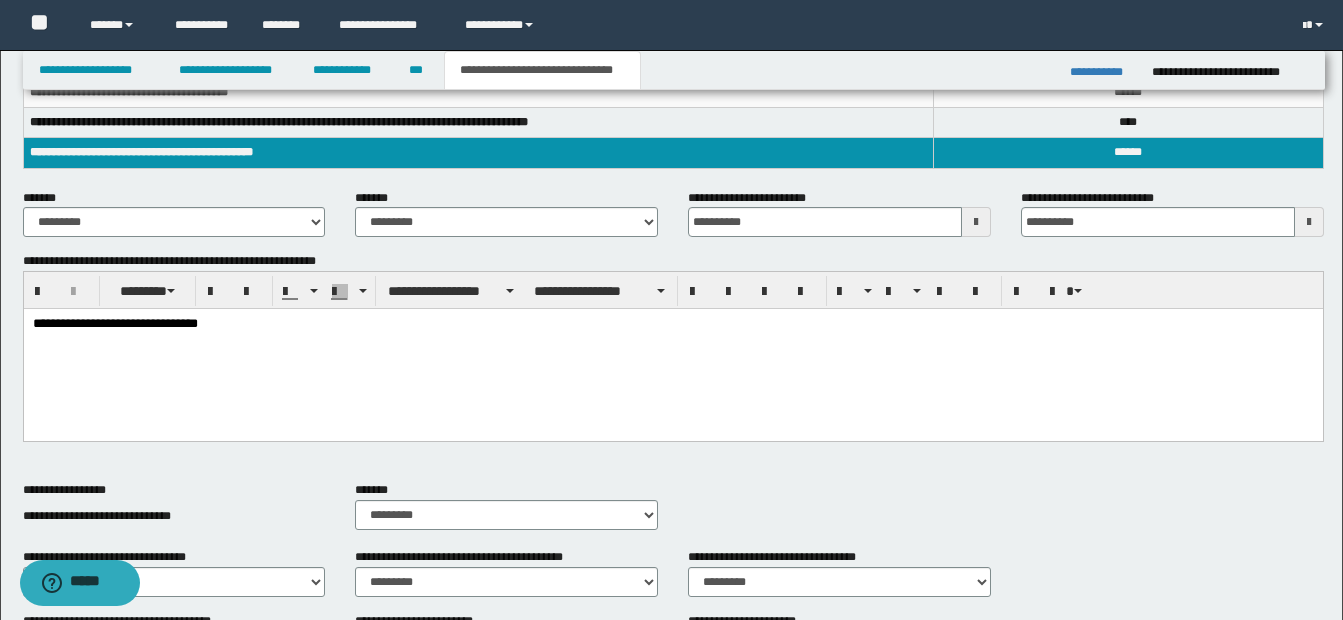 scroll, scrollTop: 337, scrollLeft: 0, axis: vertical 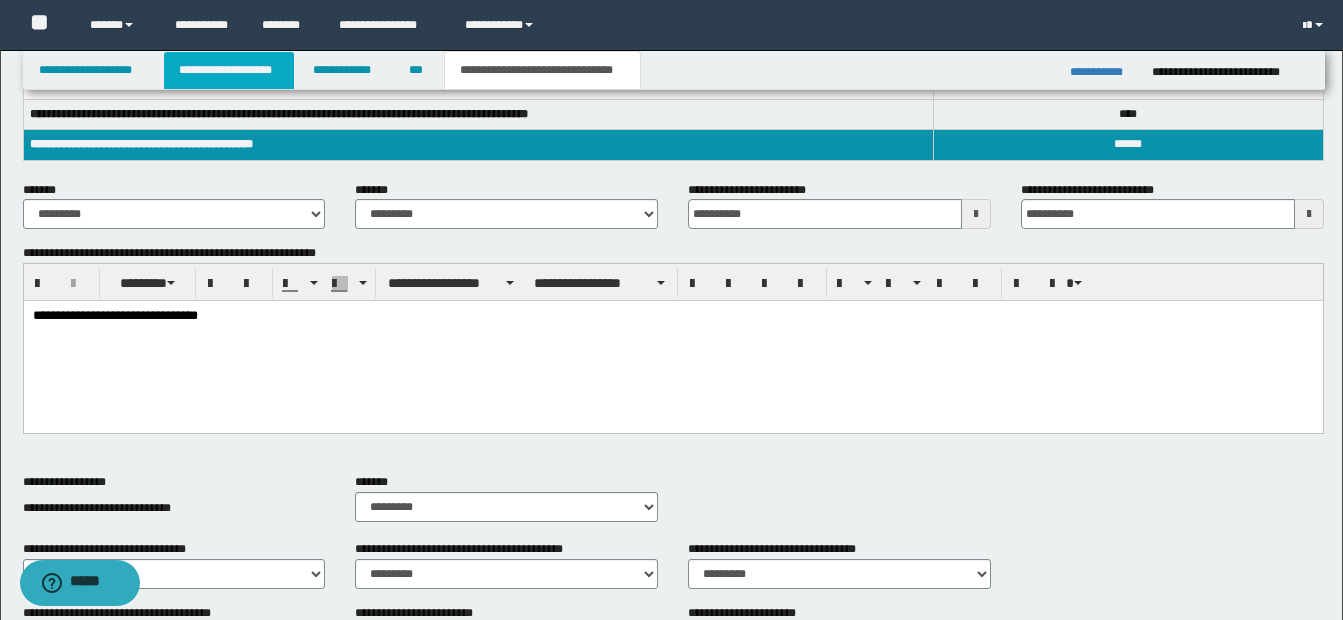 click on "**********" at bounding box center [229, 70] 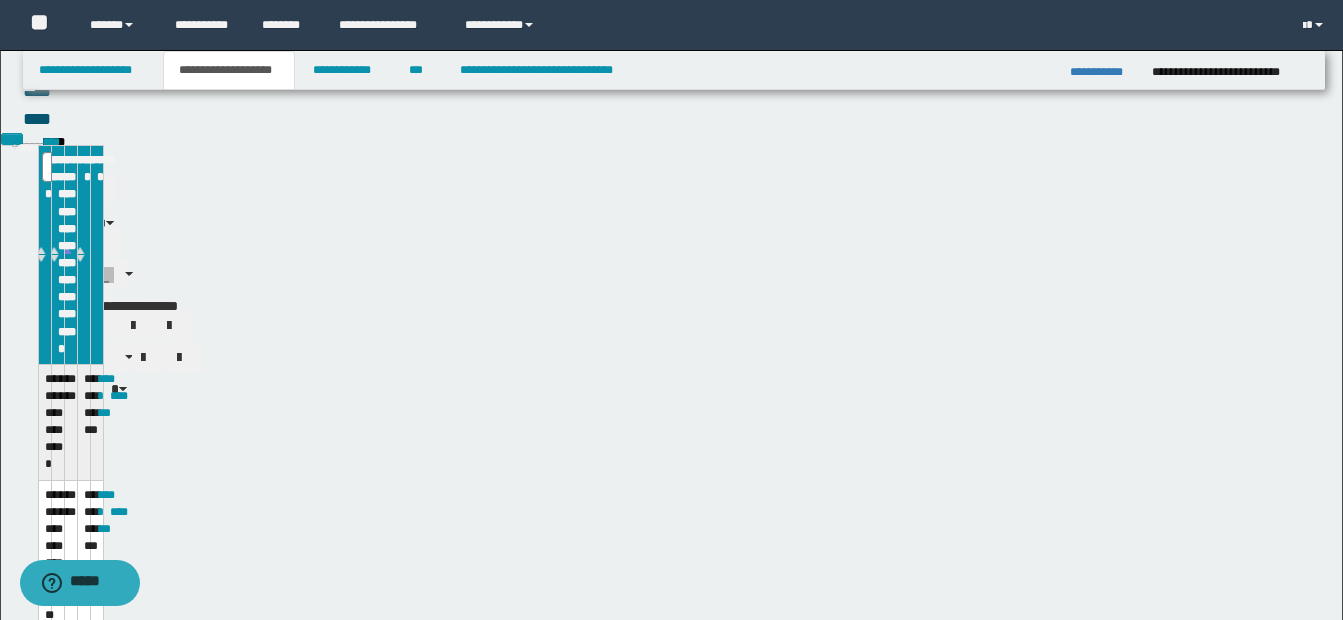 scroll, scrollTop: 368, scrollLeft: 0, axis: vertical 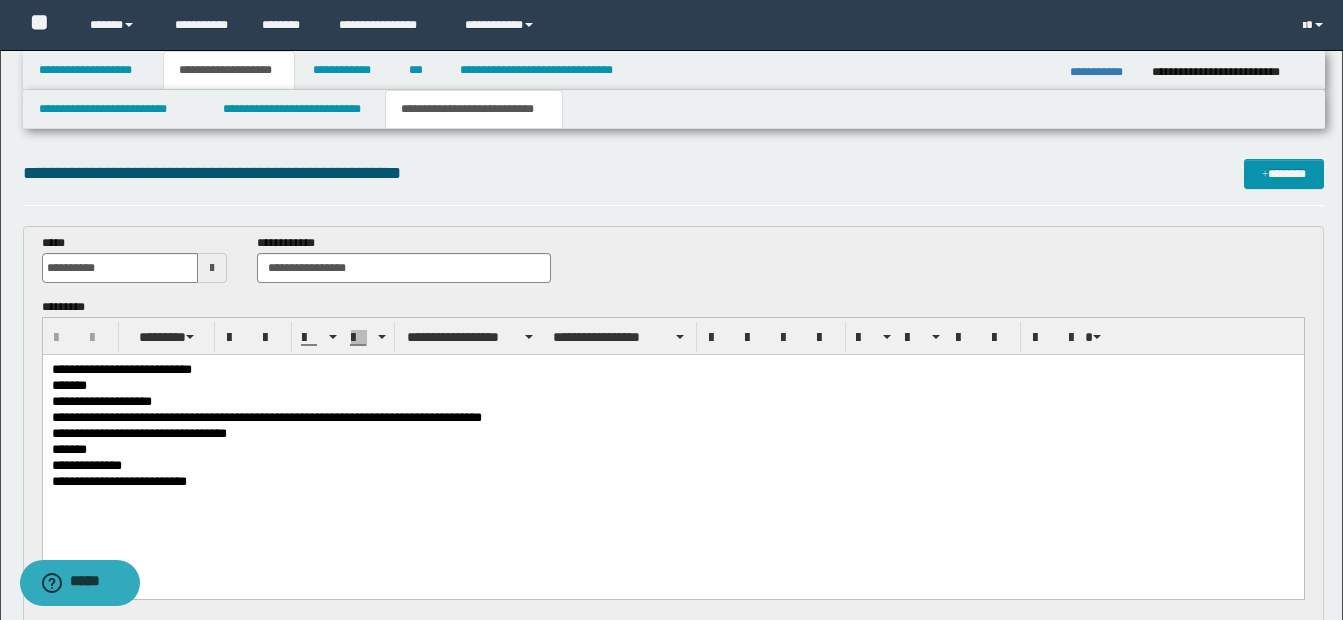 click on "**********" at bounding box center (672, 483) 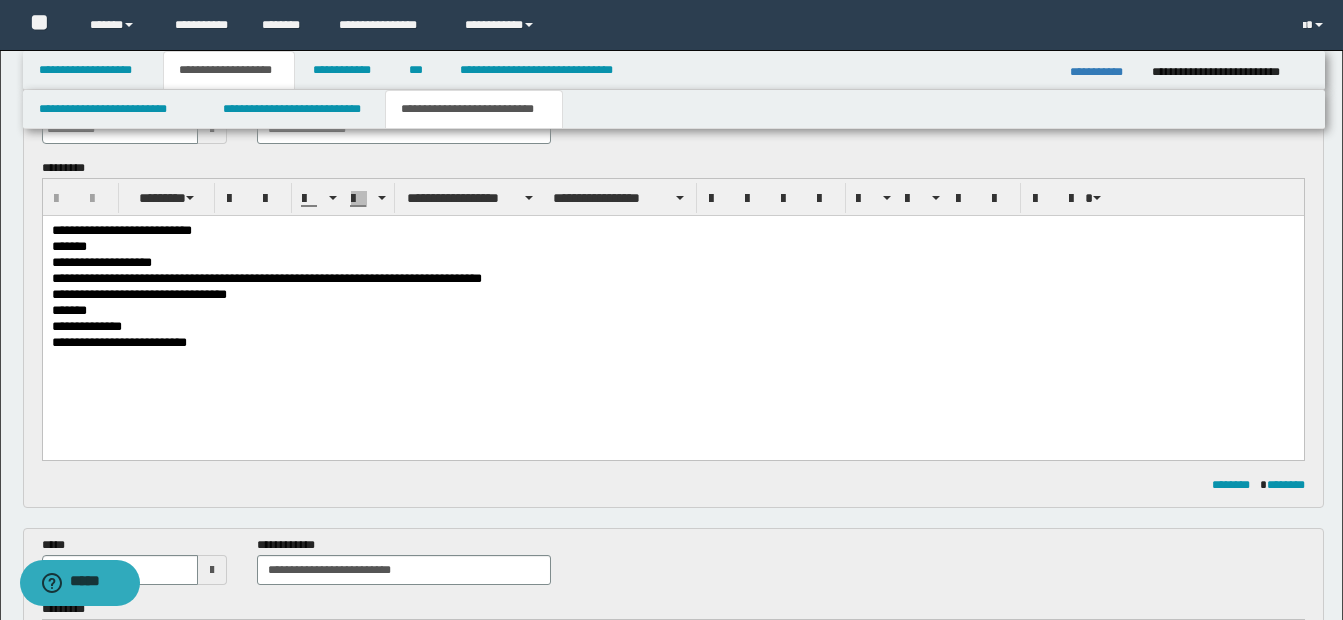 scroll, scrollTop: 143, scrollLeft: 0, axis: vertical 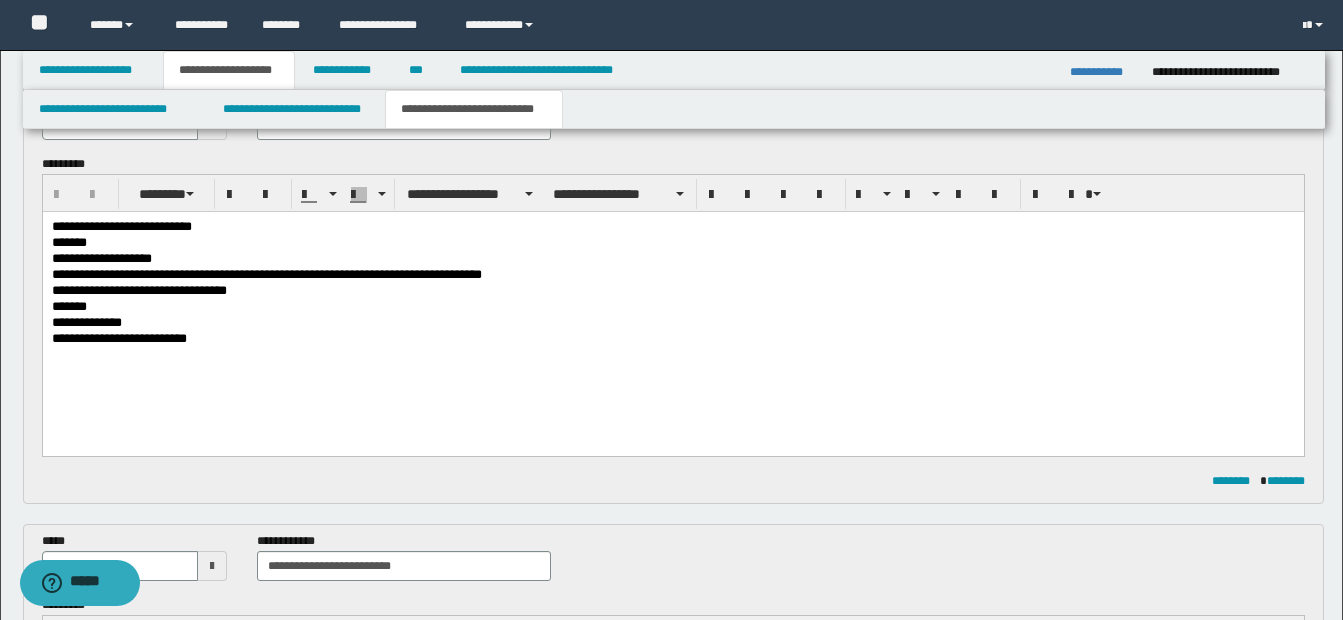 type 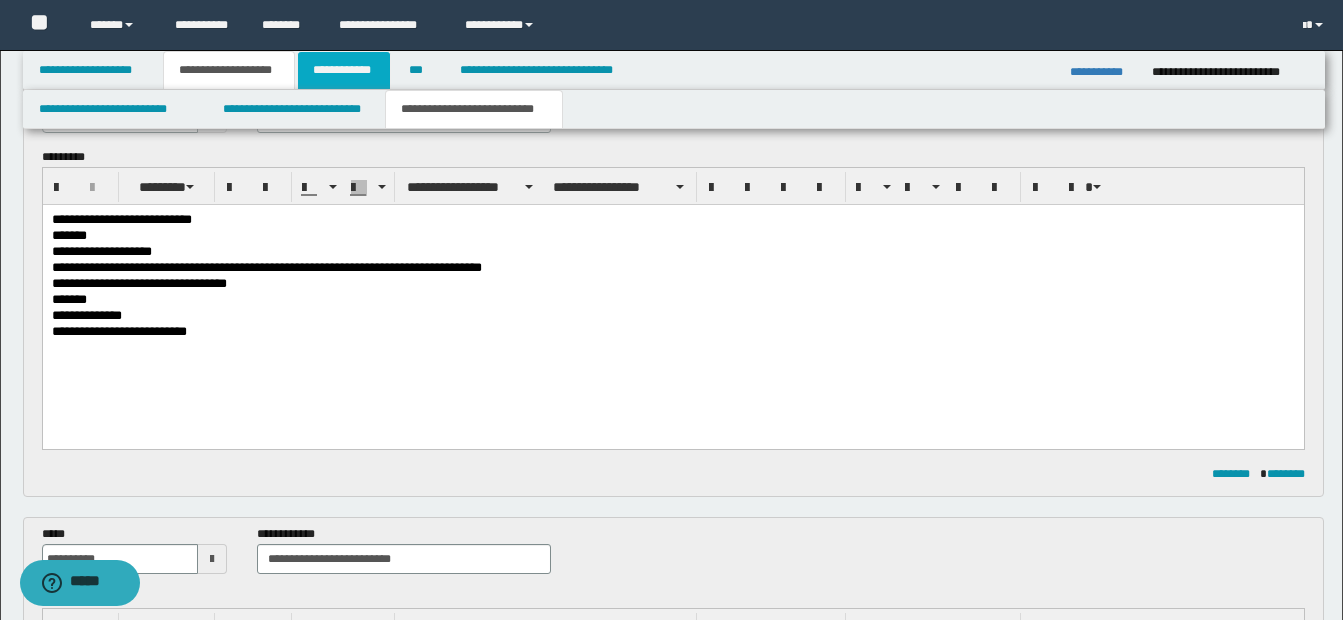 click on "**********" at bounding box center (344, 70) 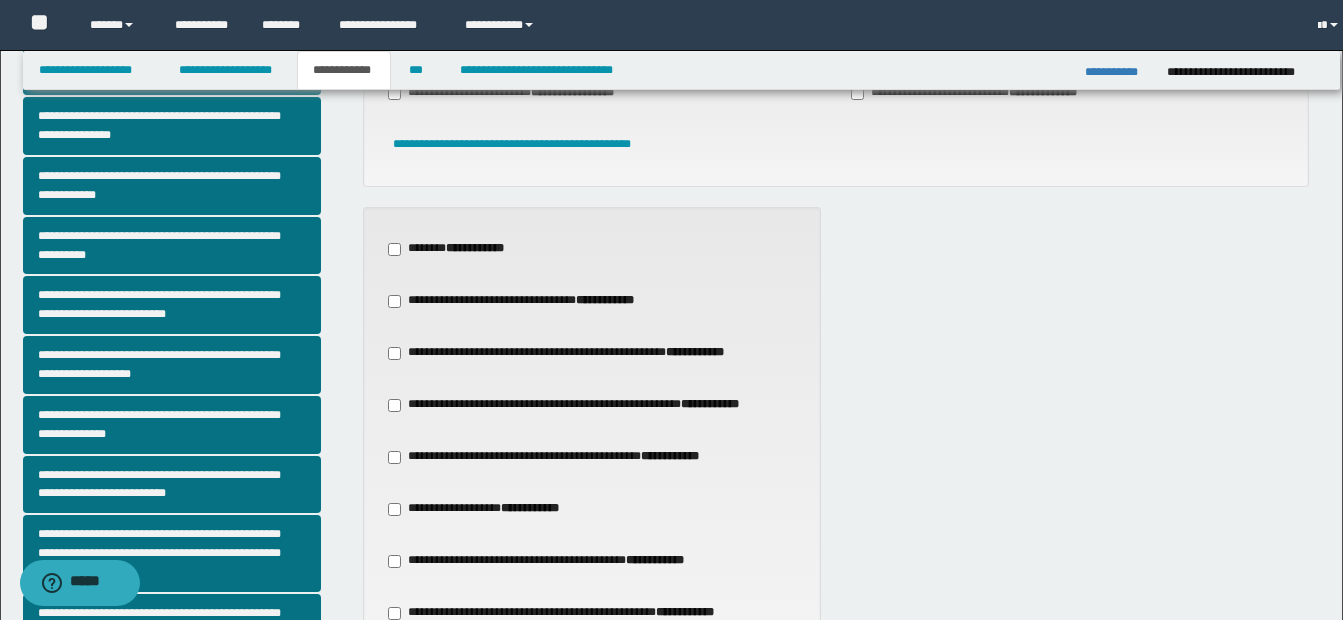 scroll, scrollTop: 119, scrollLeft: 0, axis: vertical 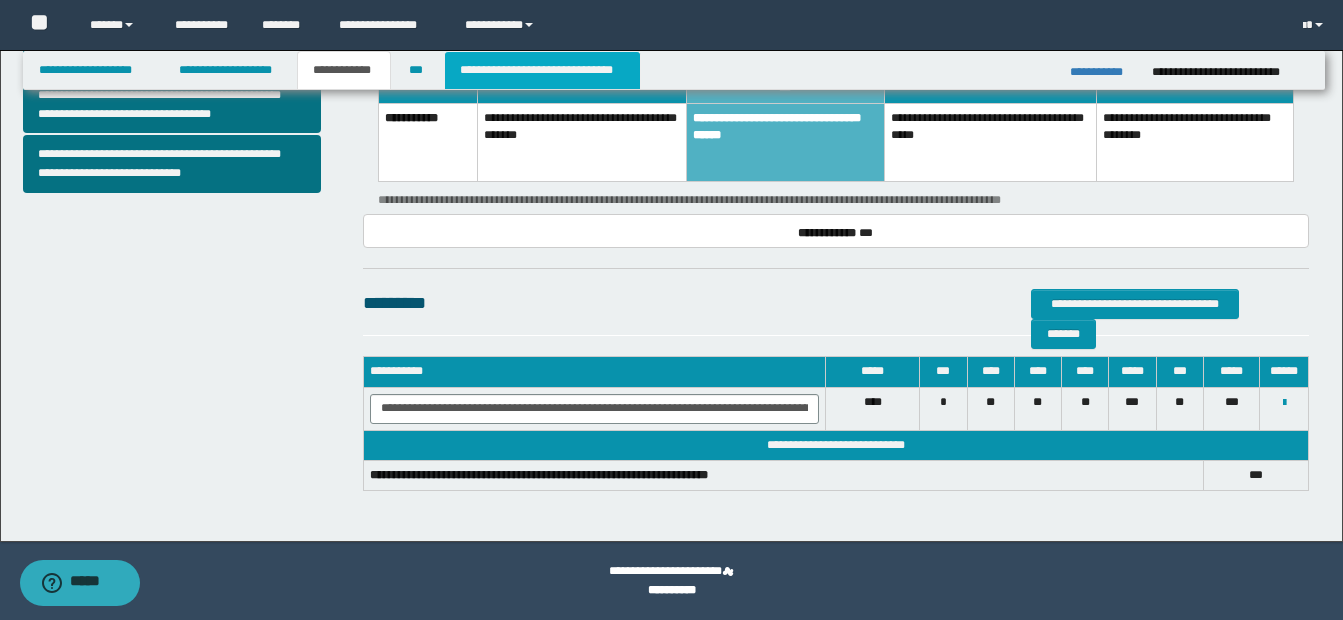 click on "**********" at bounding box center (542, 70) 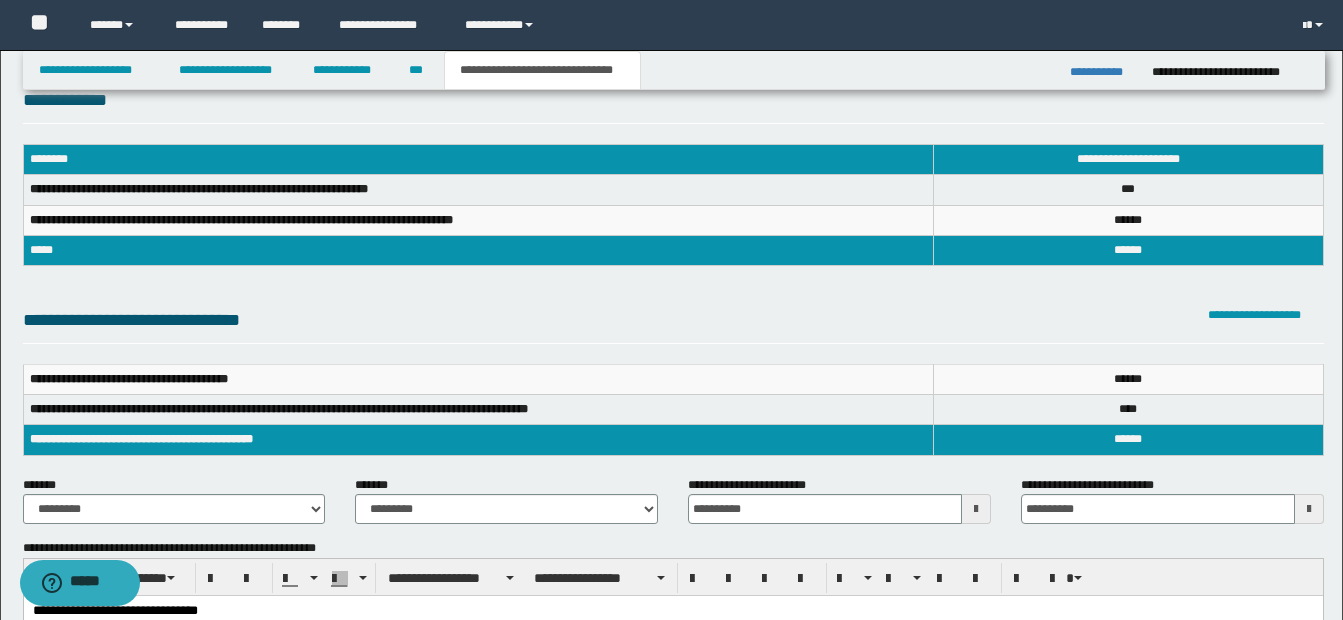 scroll, scrollTop: 0, scrollLeft: 0, axis: both 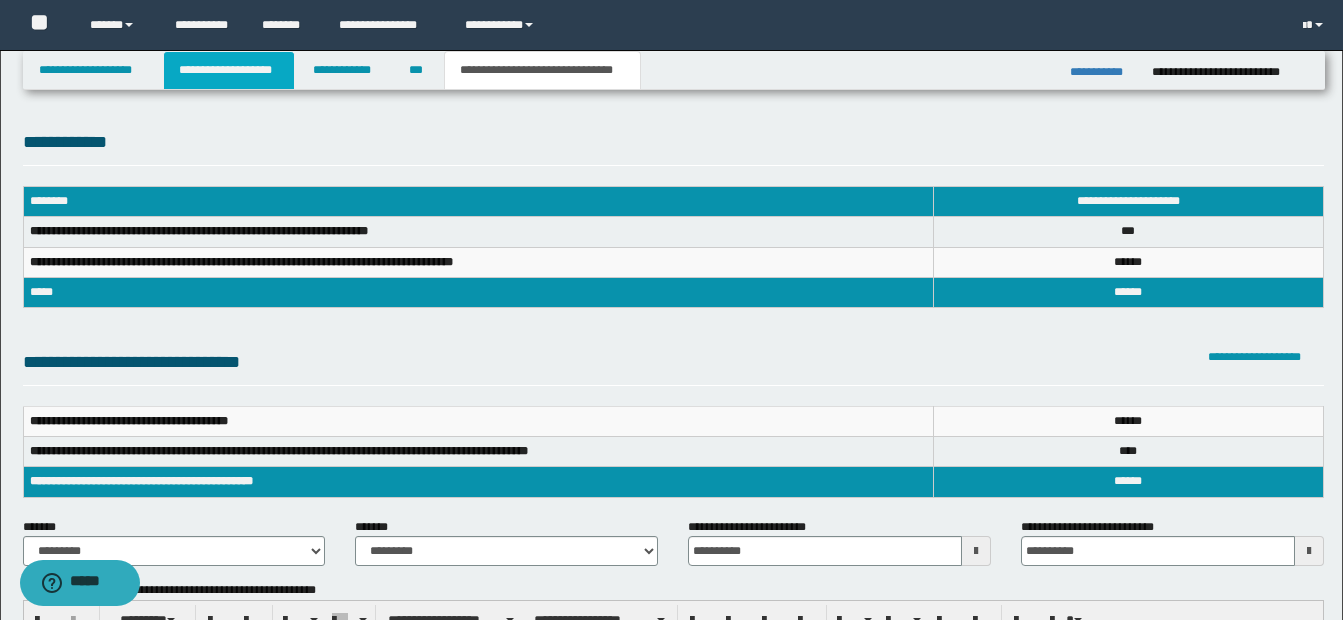 click on "**********" at bounding box center [229, 70] 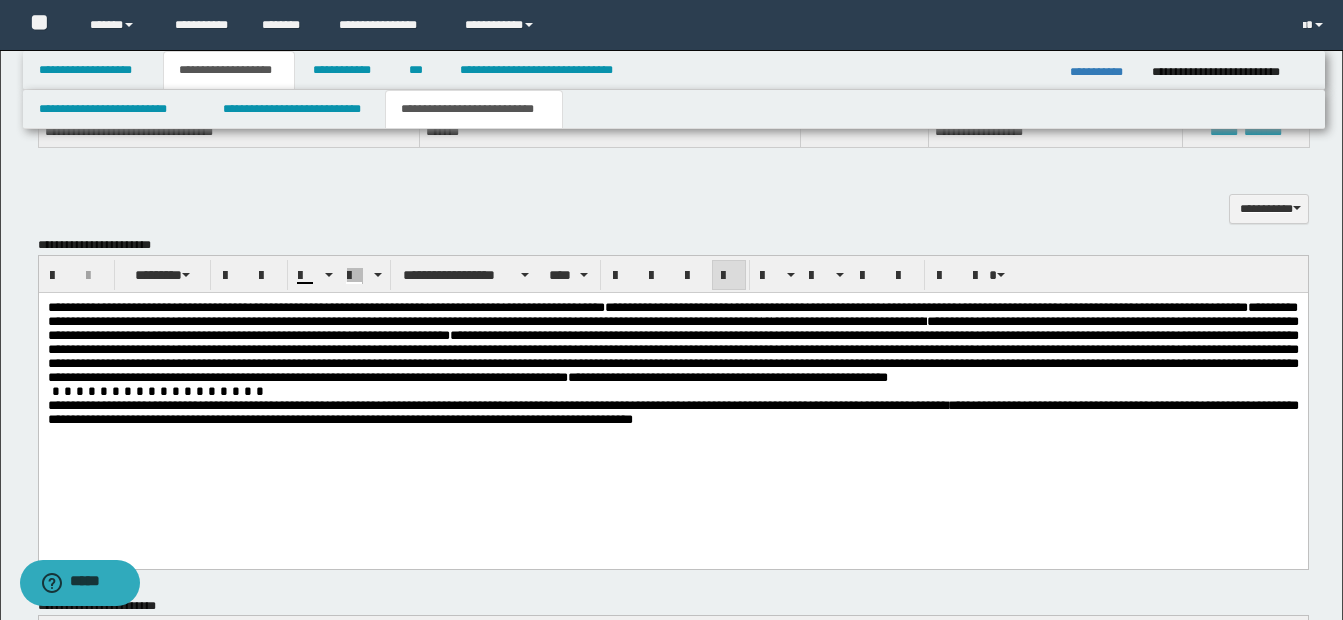 scroll, scrollTop: 1265, scrollLeft: 0, axis: vertical 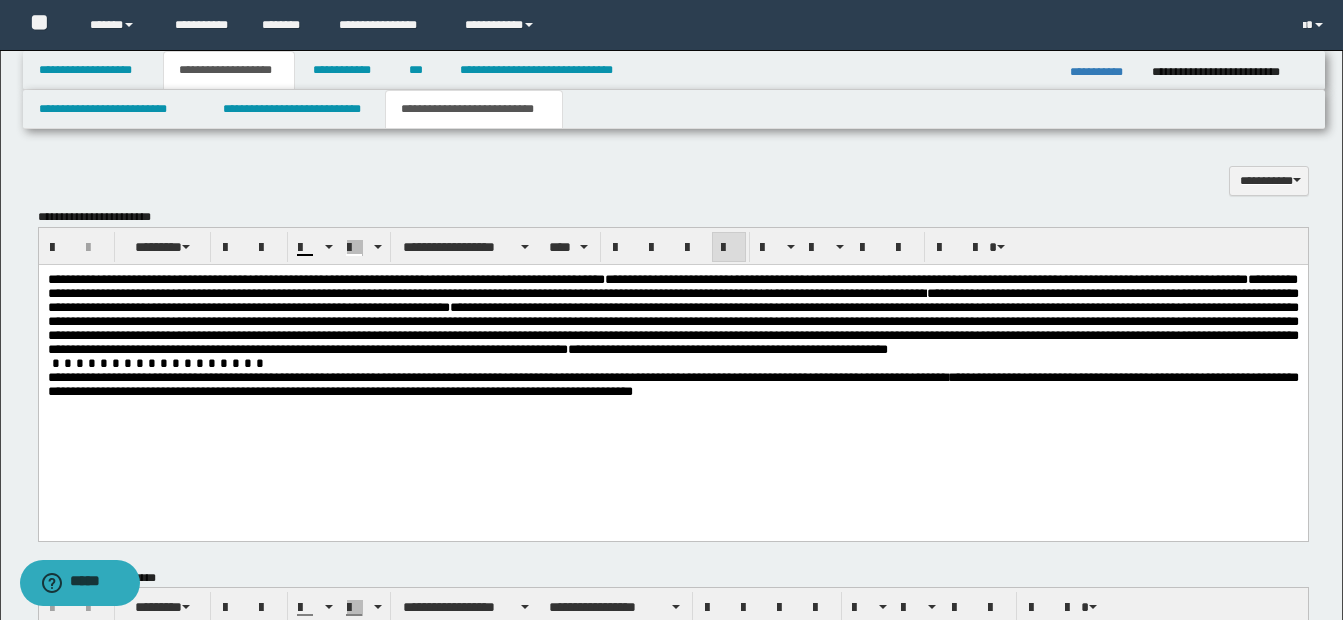 click on "**********" at bounding box center [672, 384] 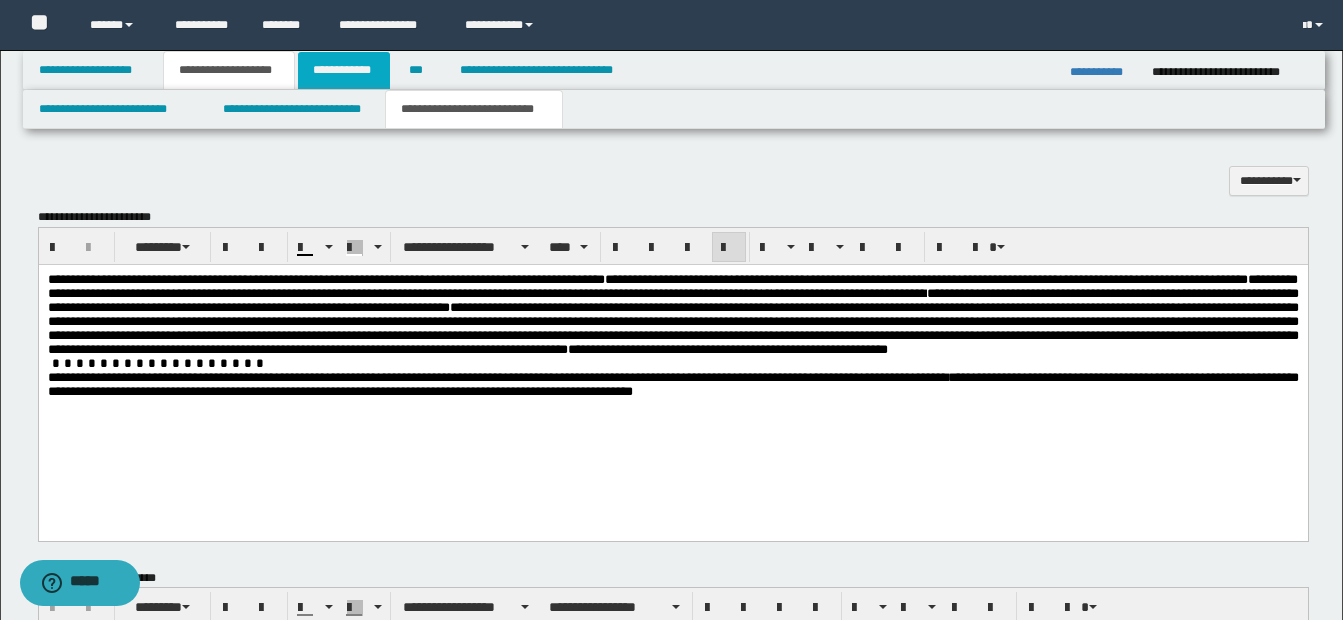click on "**********" at bounding box center [344, 70] 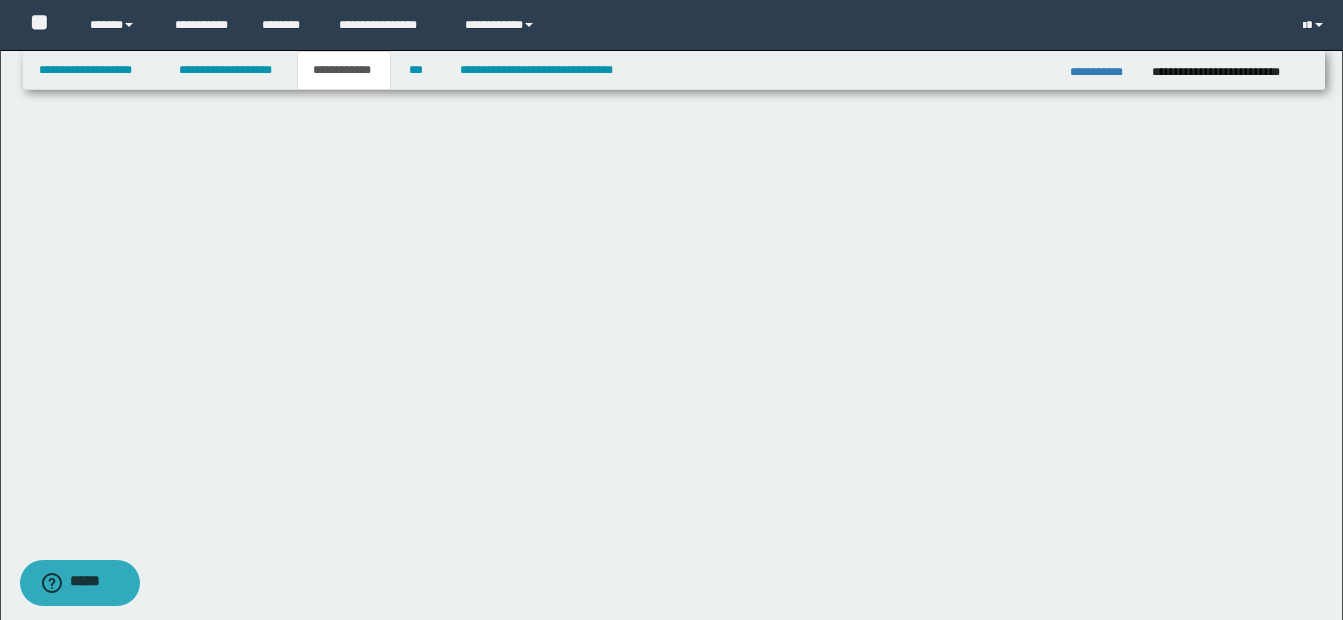 scroll, scrollTop: 847, scrollLeft: 0, axis: vertical 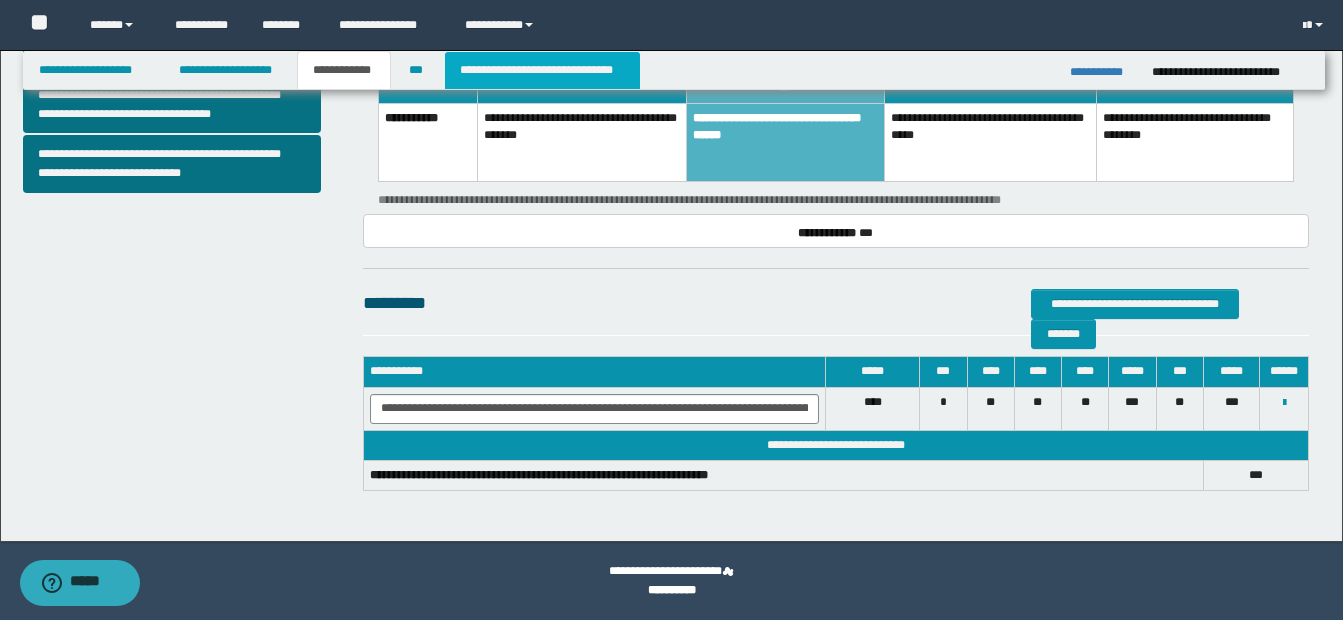 click on "**********" at bounding box center [542, 70] 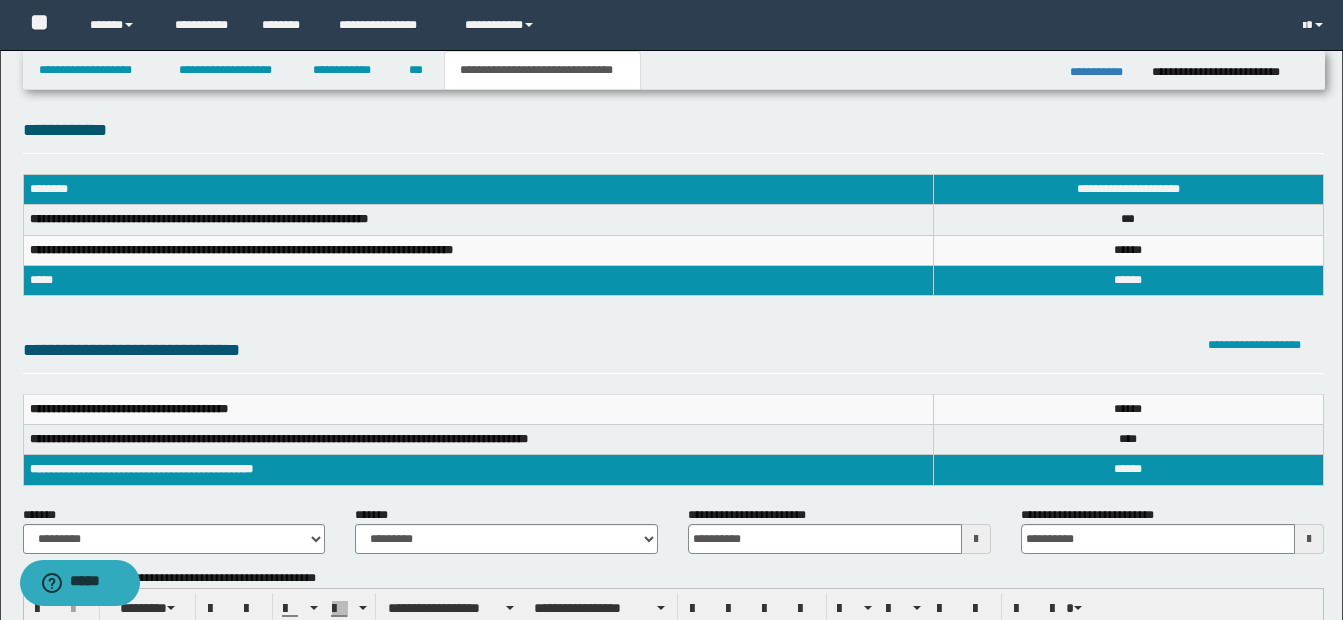scroll, scrollTop: 6, scrollLeft: 0, axis: vertical 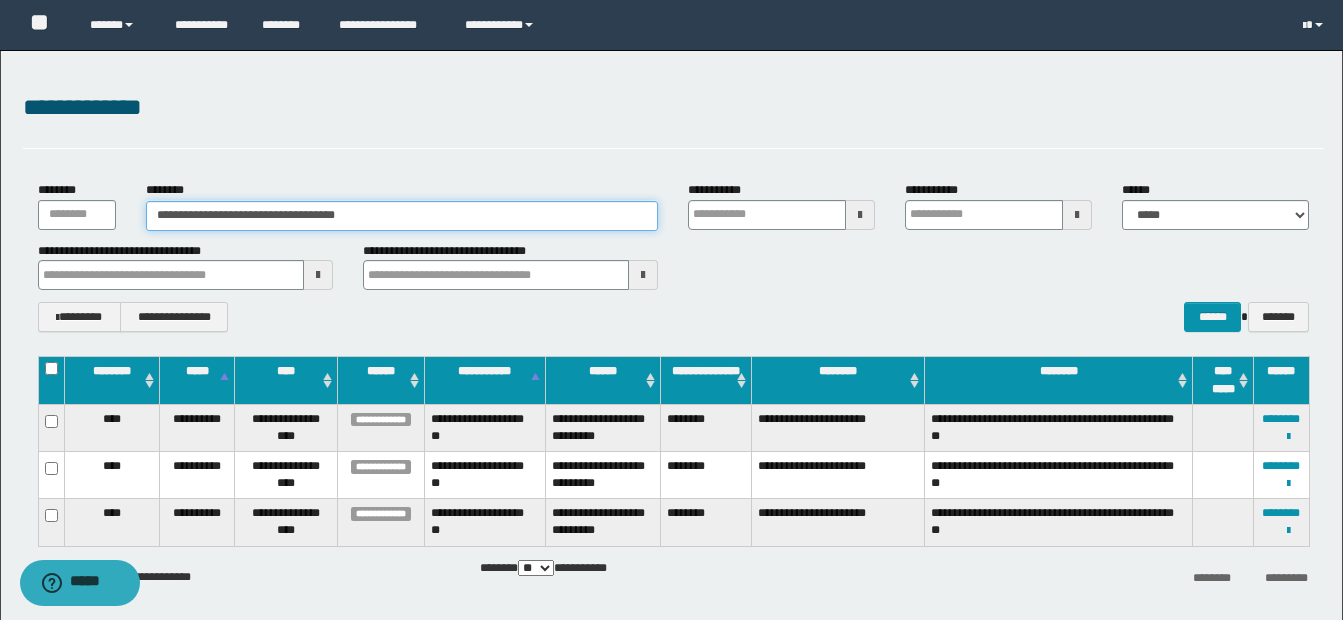 drag, startPoint x: 150, startPoint y: 215, endPoint x: 486, endPoint y: 219, distance: 336.0238 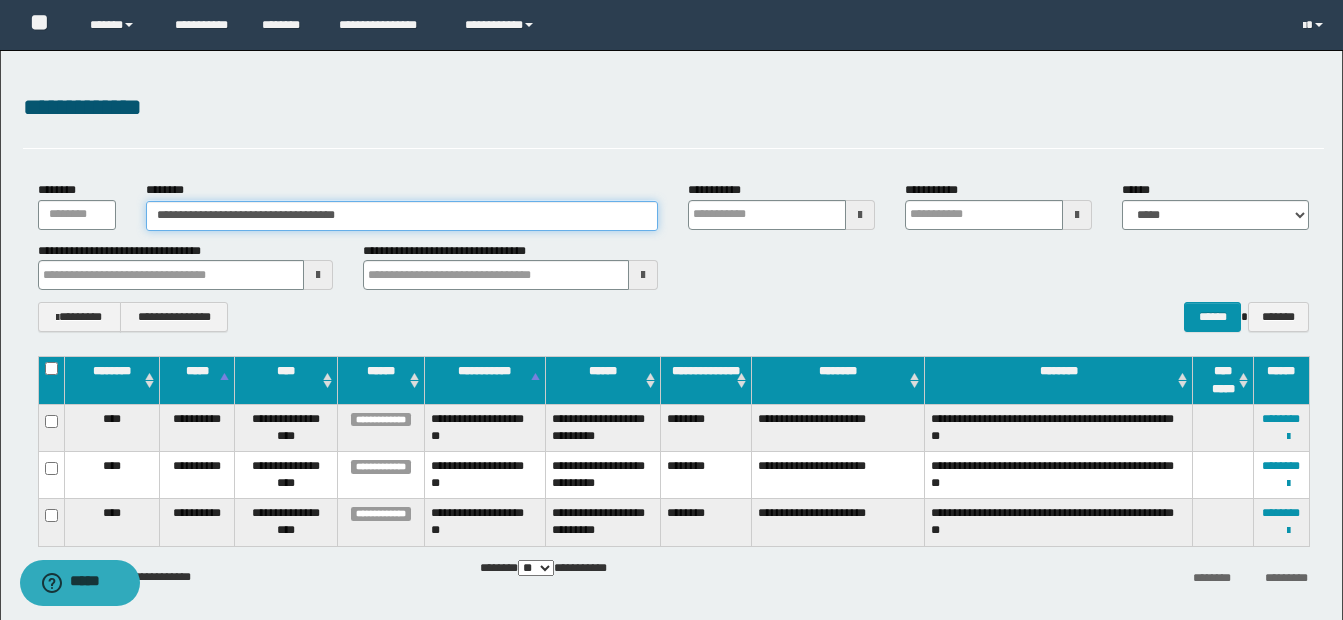 paste 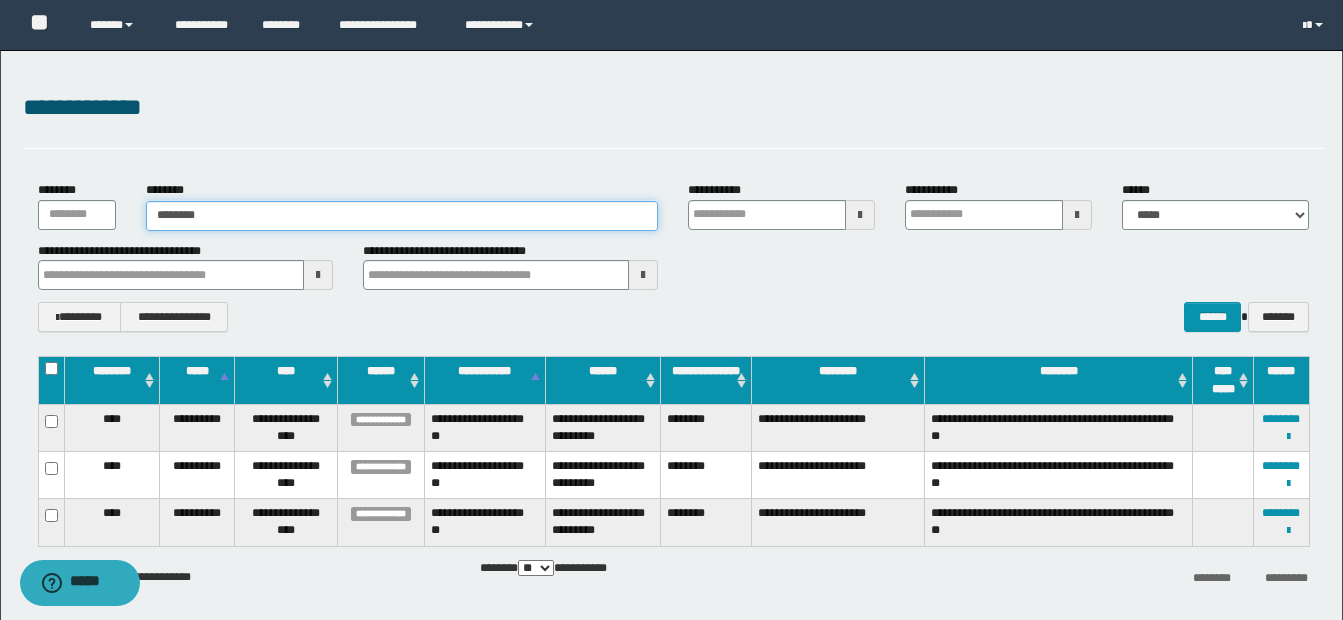 type on "********" 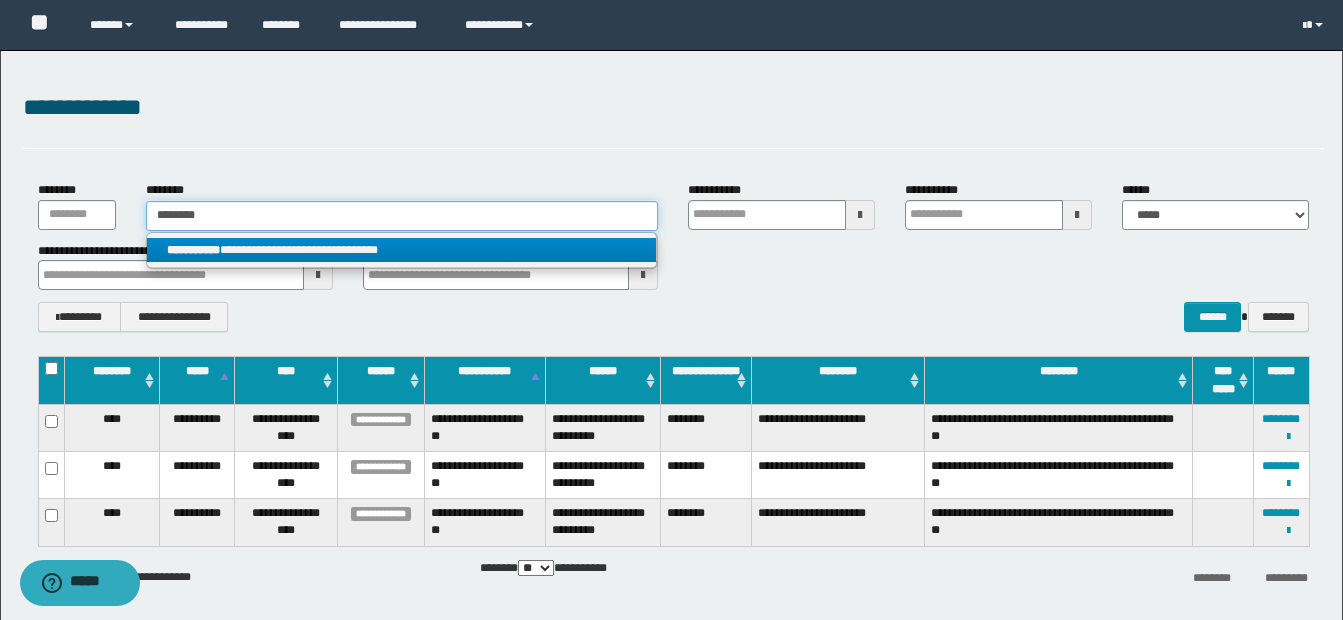 type on "********" 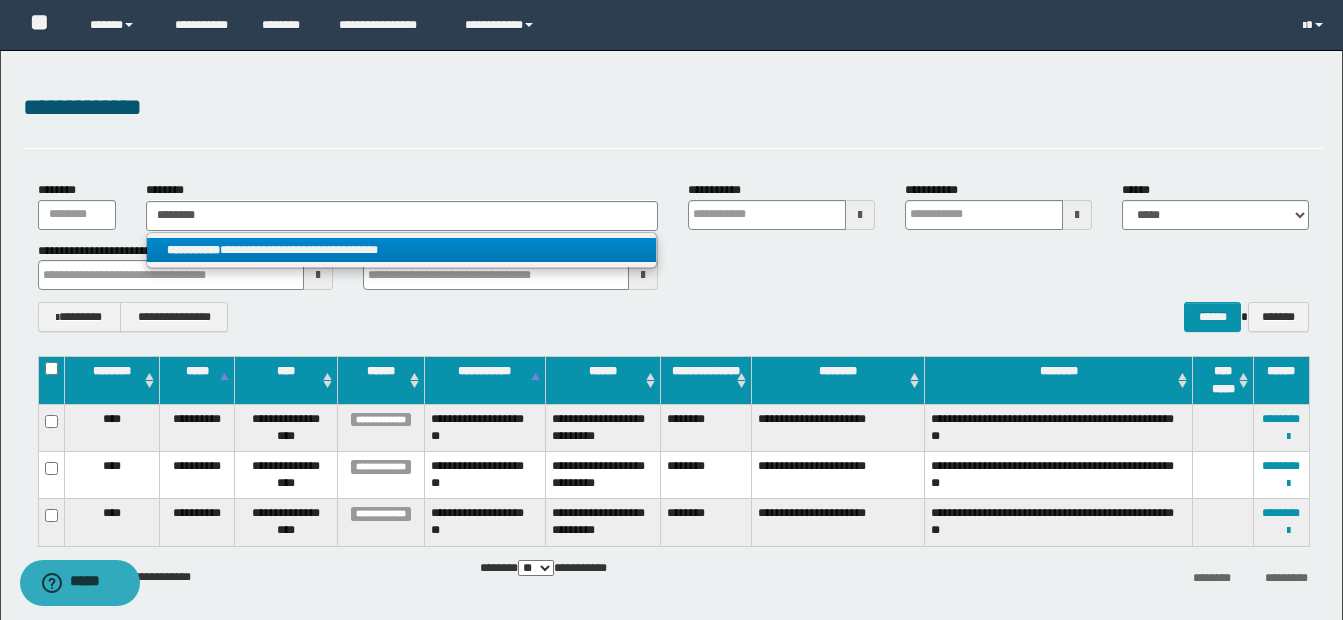click on "**********" at bounding box center [401, 250] 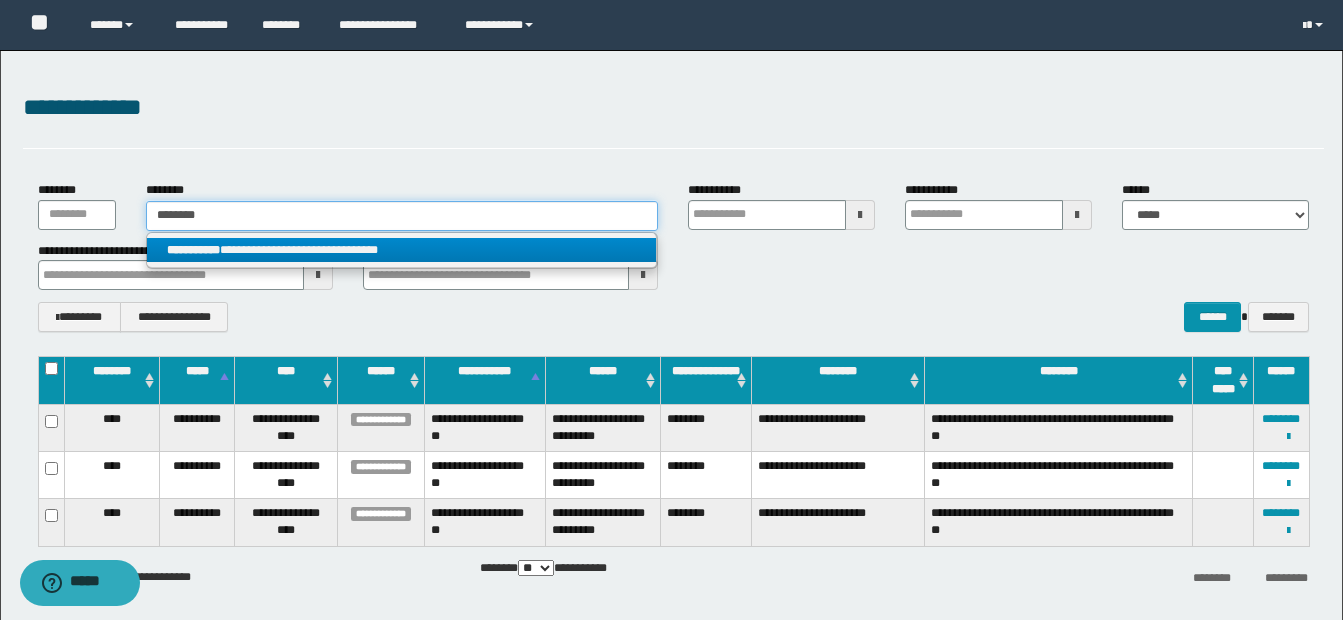 type 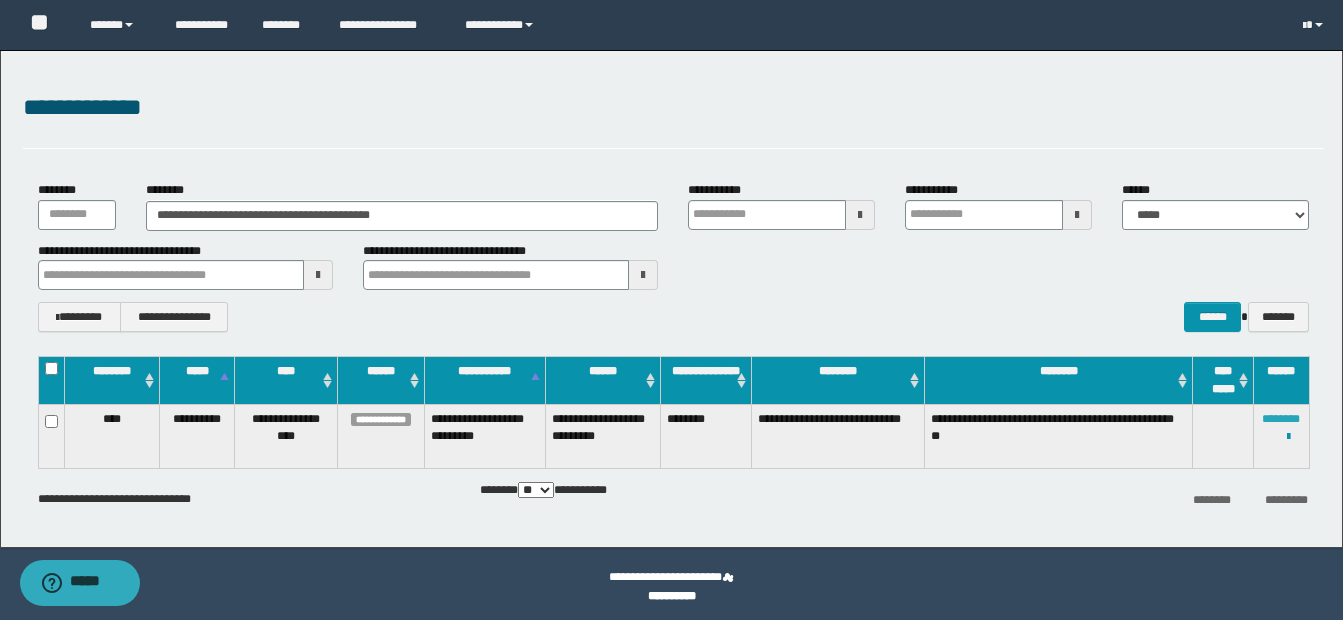 click on "********" at bounding box center [1281, 419] 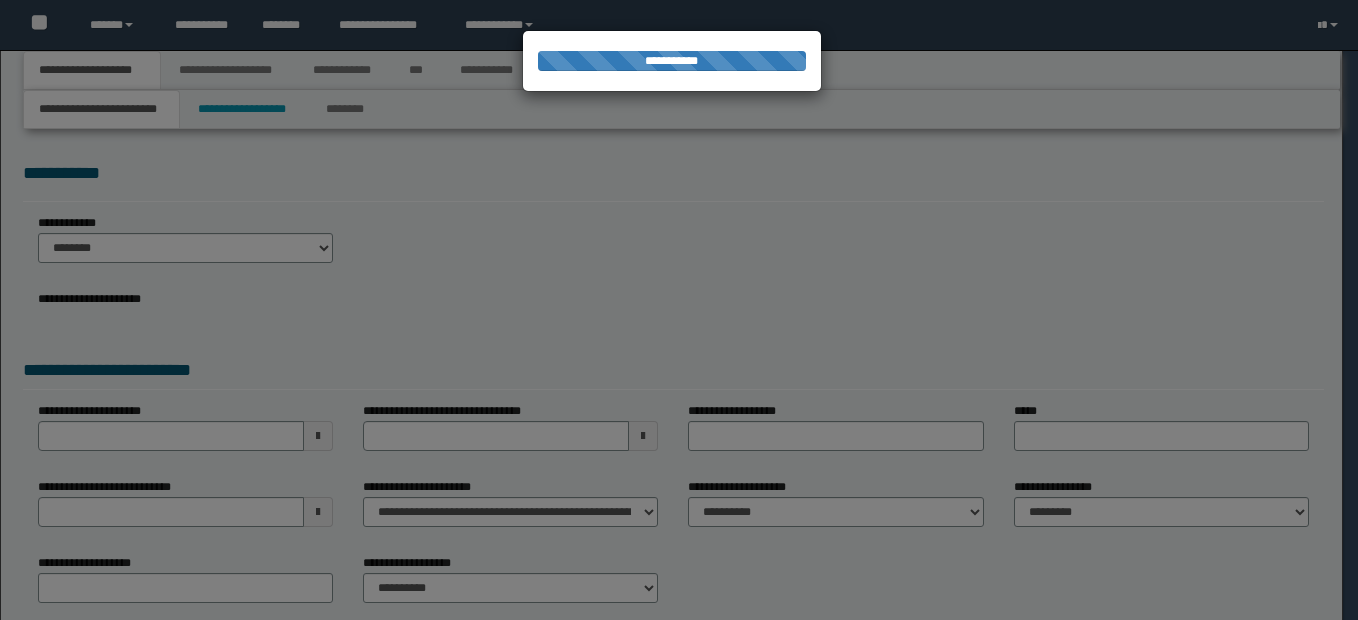 scroll, scrollTop: 0, scrollLeft: 0, axis: both 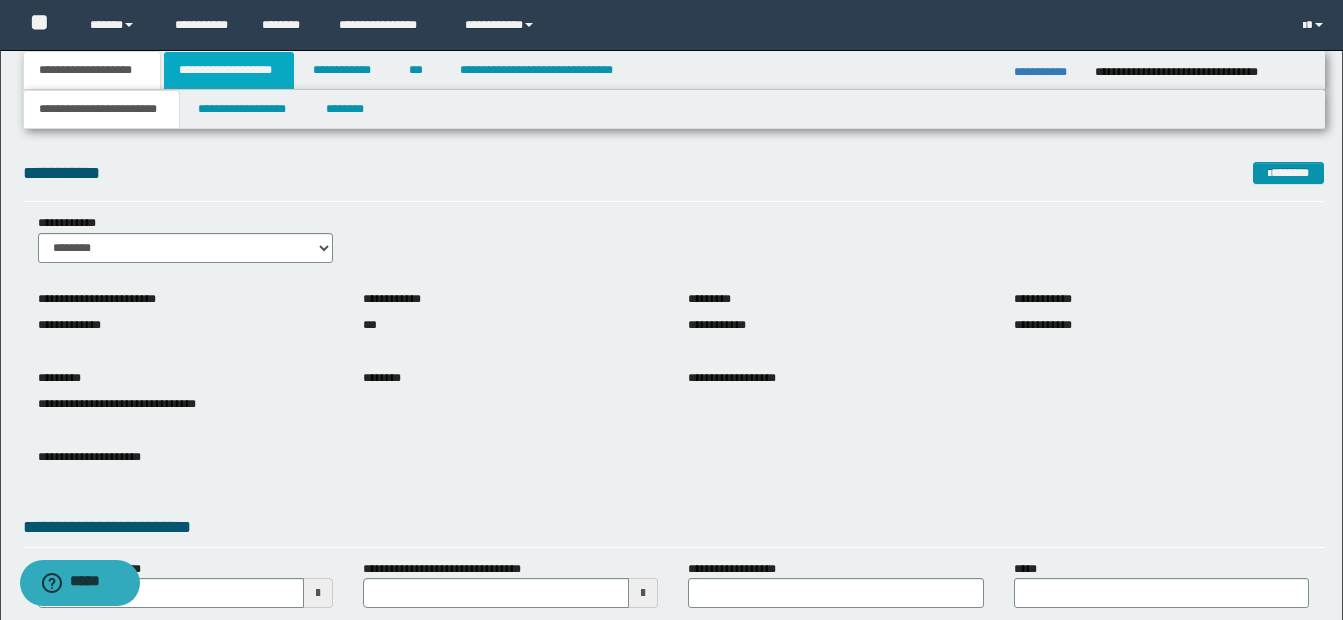 click on "**********" at bounding box center (229, 70) 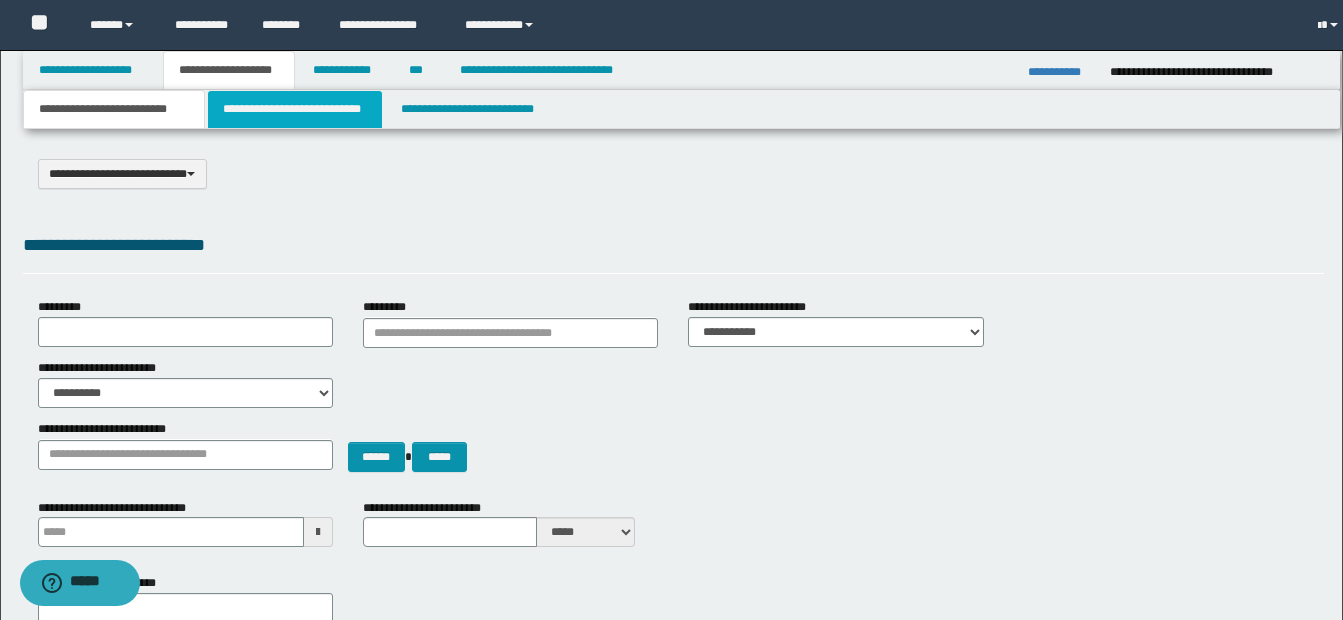 select on "*" 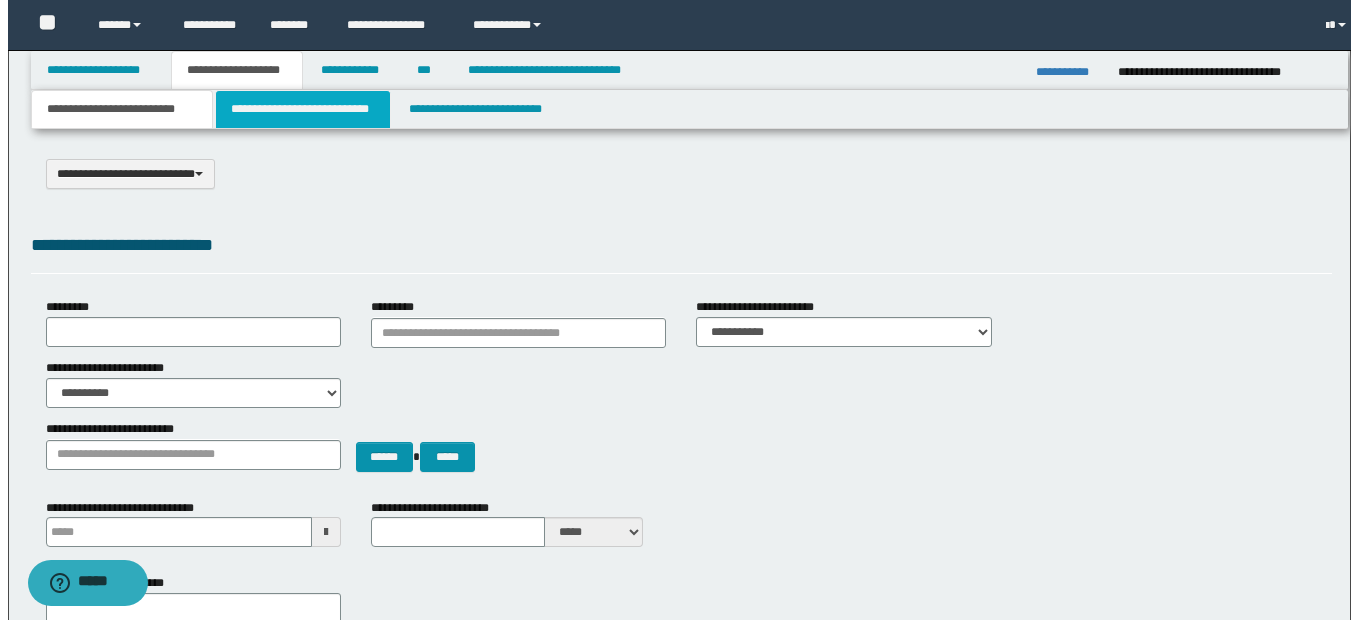 scroll, scrollTop: 0, scrollLeft: 0, axis: both 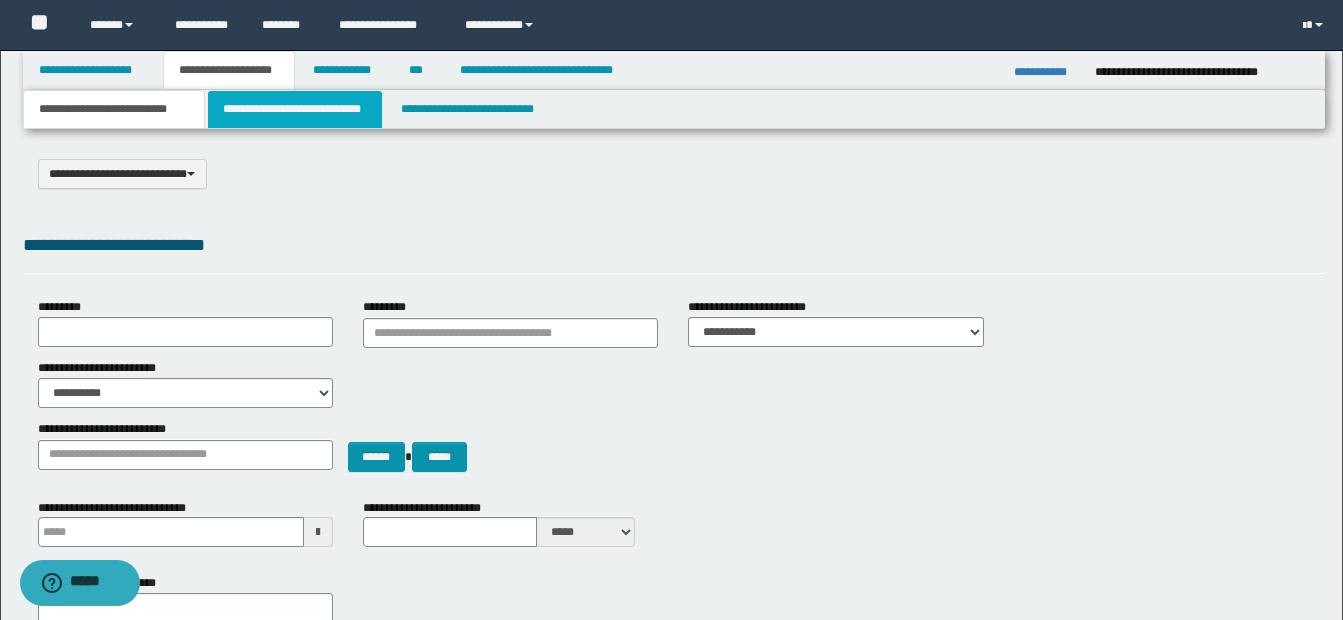 click on "**********" at bounding box center [295, 109] 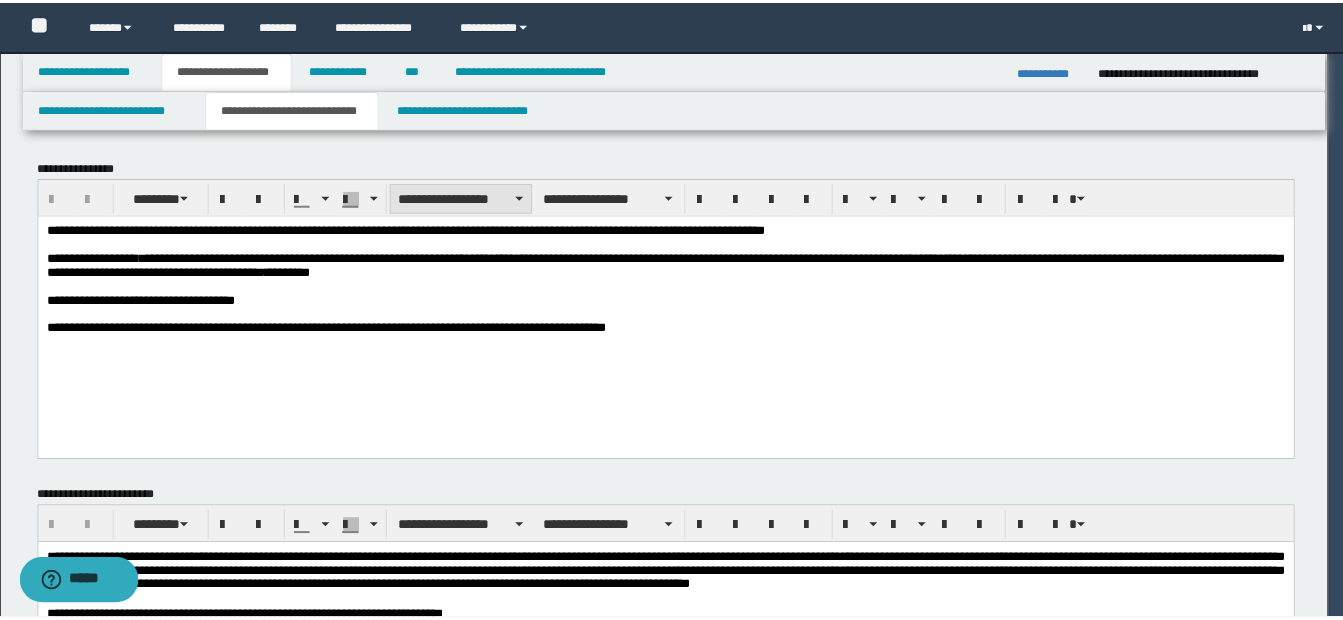 scroll, scrollTop: 0, scrollLeft: 0, axis: both 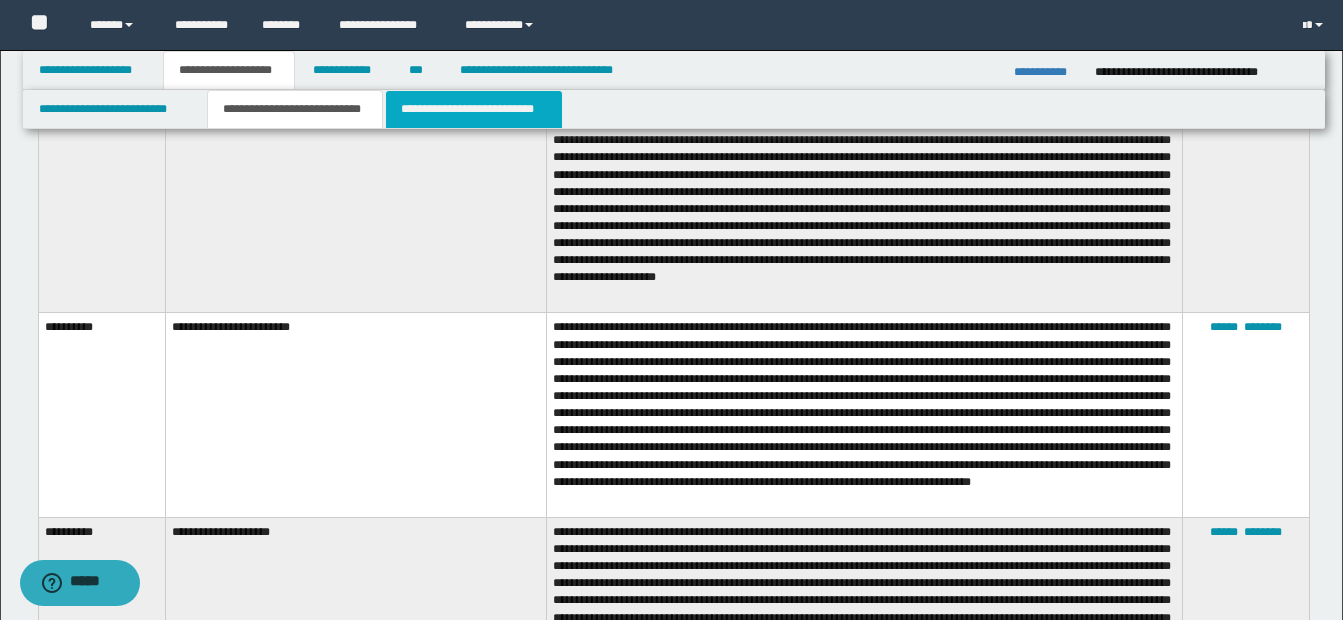 click on "**********" at bounding box center [474, 109] 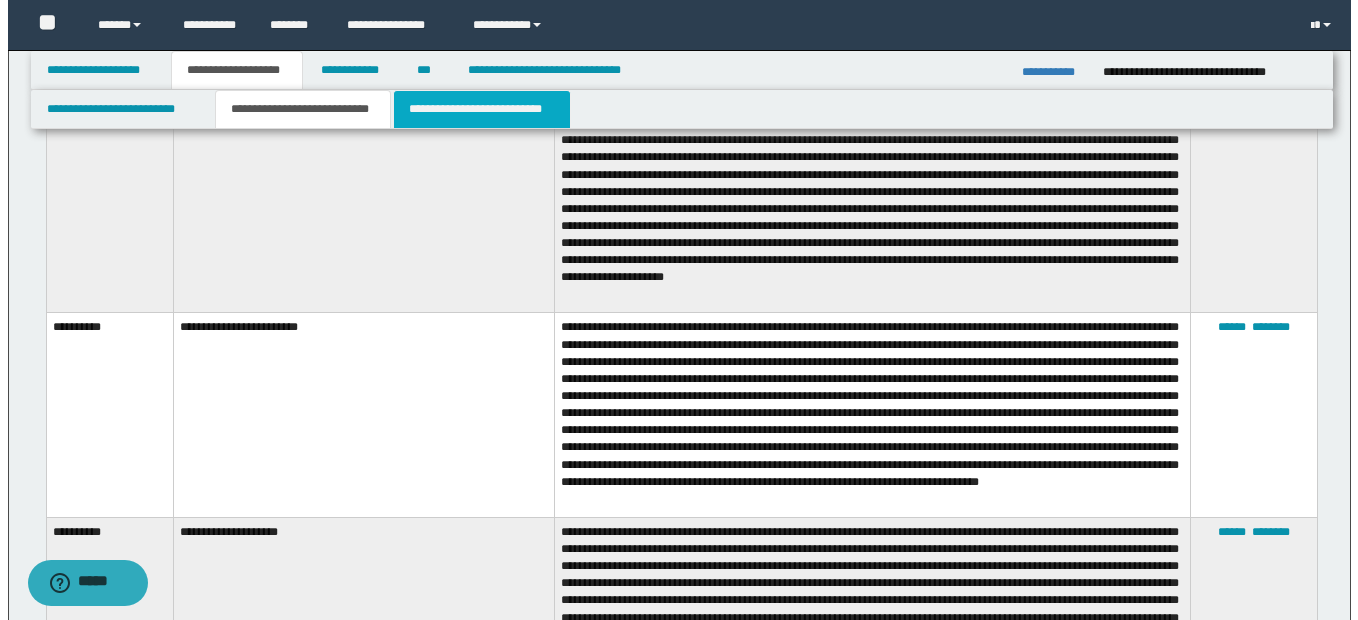 scroll, scrollTop: 0, scrollLeft: 0, axis: both 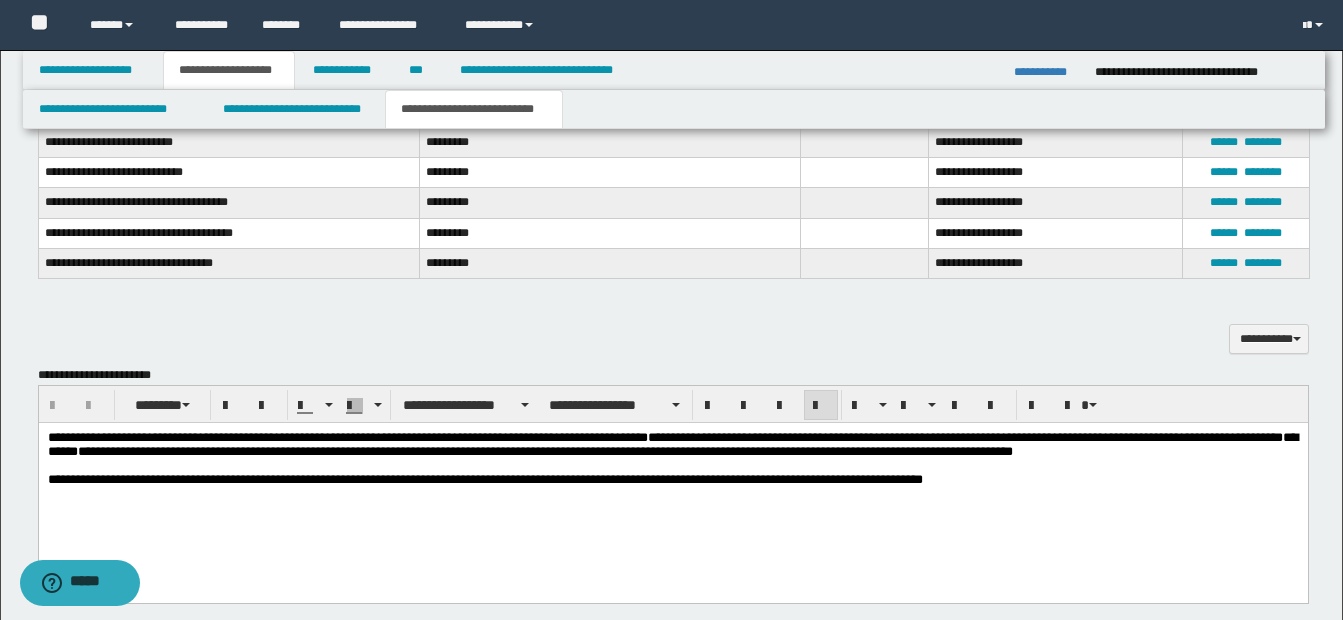 click on "**********" at bounding box center [672, 445] 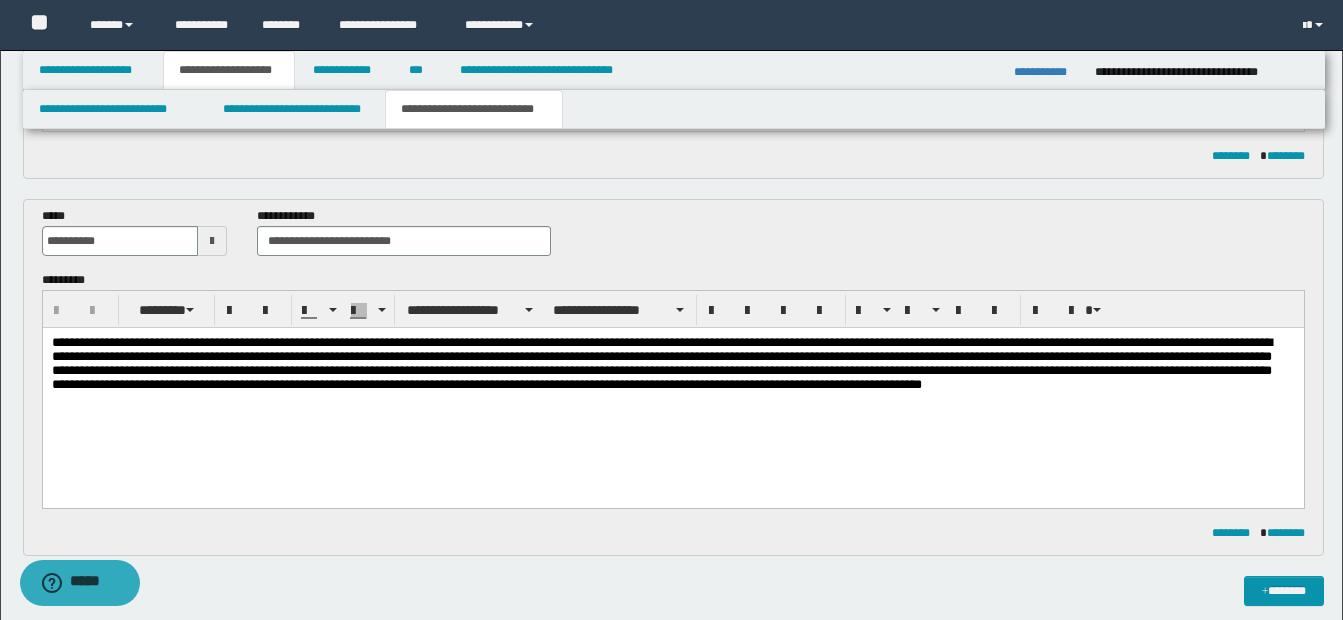 scroll, scrollTop: 176, scrollLeft: 0, axis: vertical 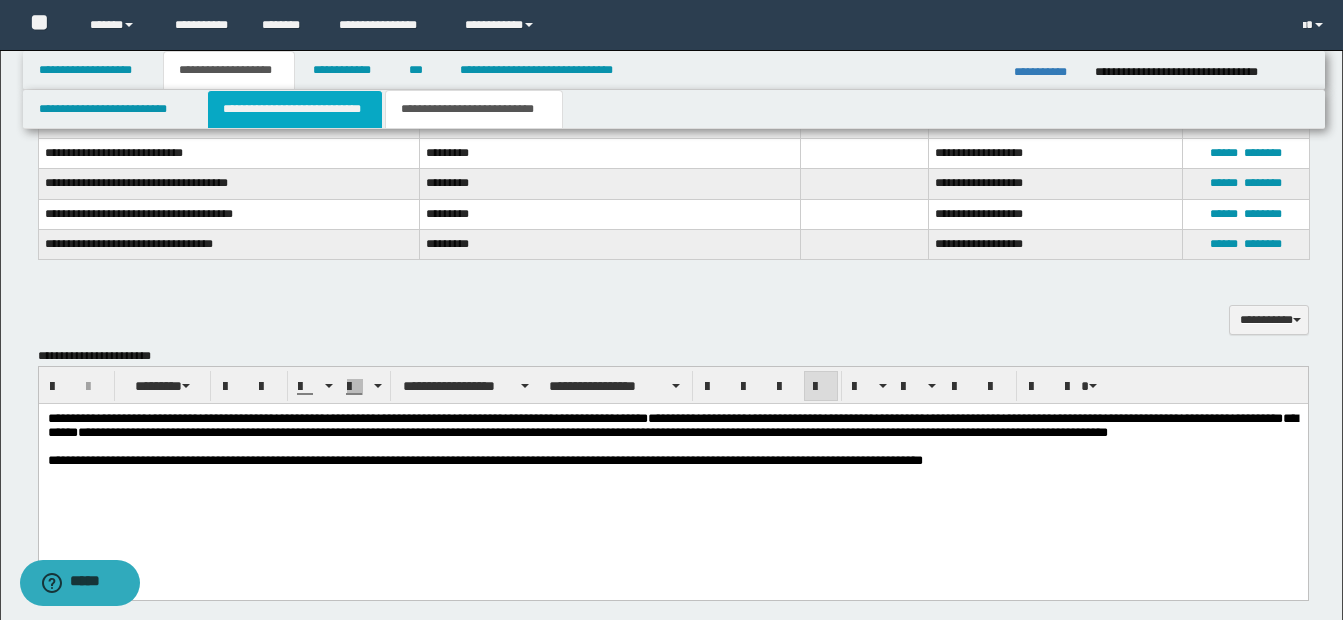 click on "**********" at bounding box center [295, 109] 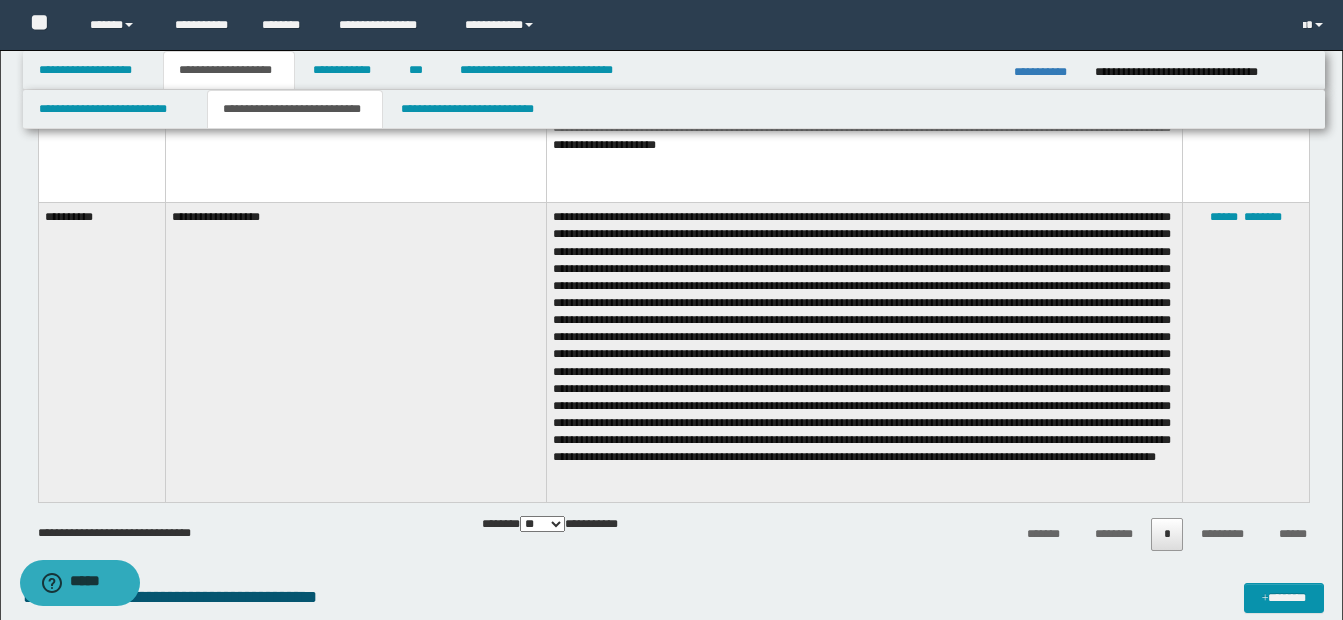 scroll, scrollTop: 2316, scrollLeft: 0, axis: vertical 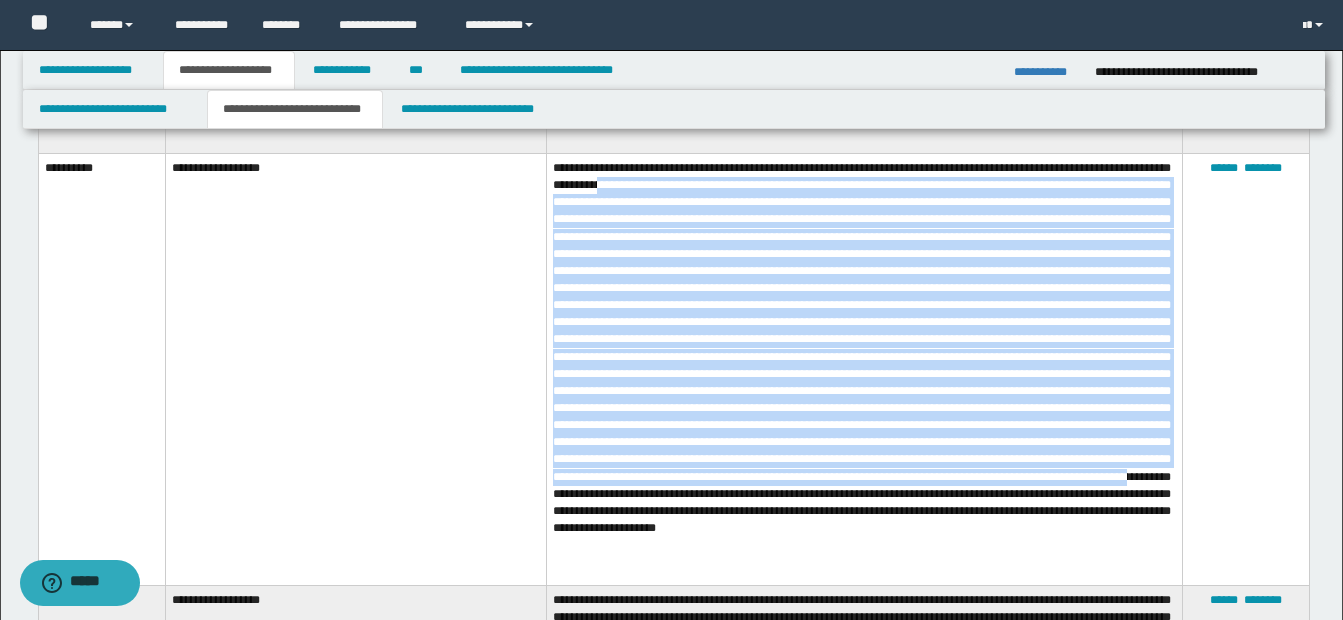 drag, startPoint x: 593, startPoint y: 190, endPoint x: 912, endPoint y: 519, distance: 458.25977 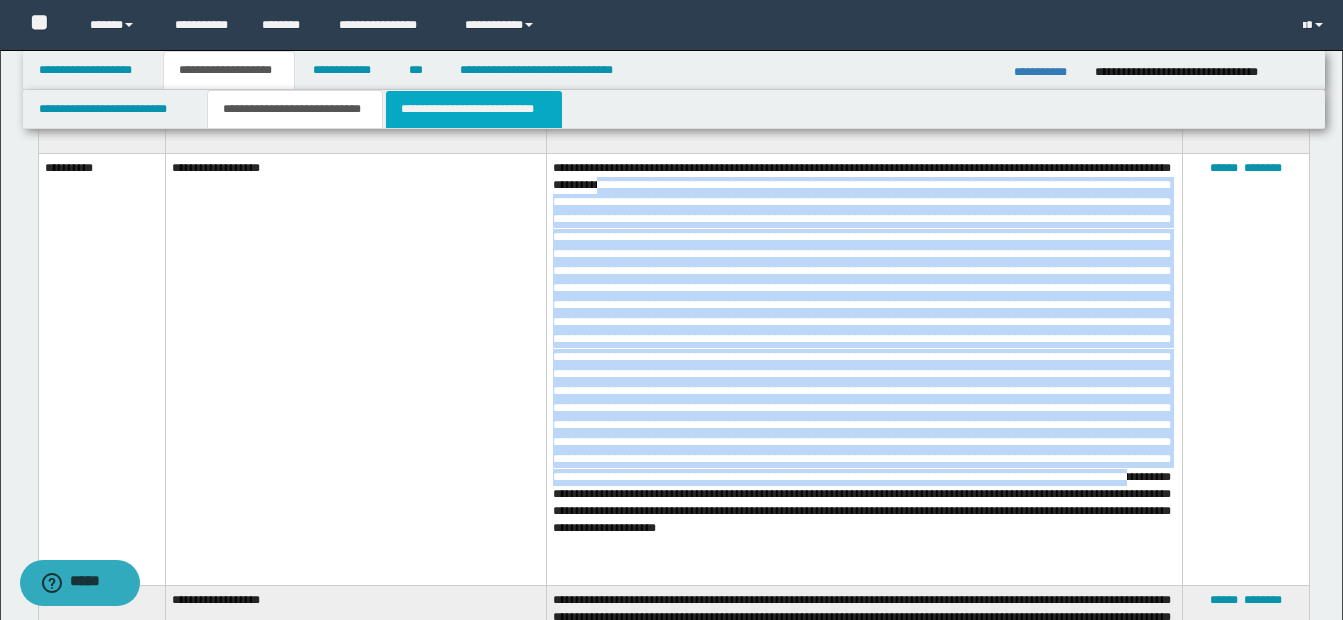 click on "**********" at bounding box center [474, 109] 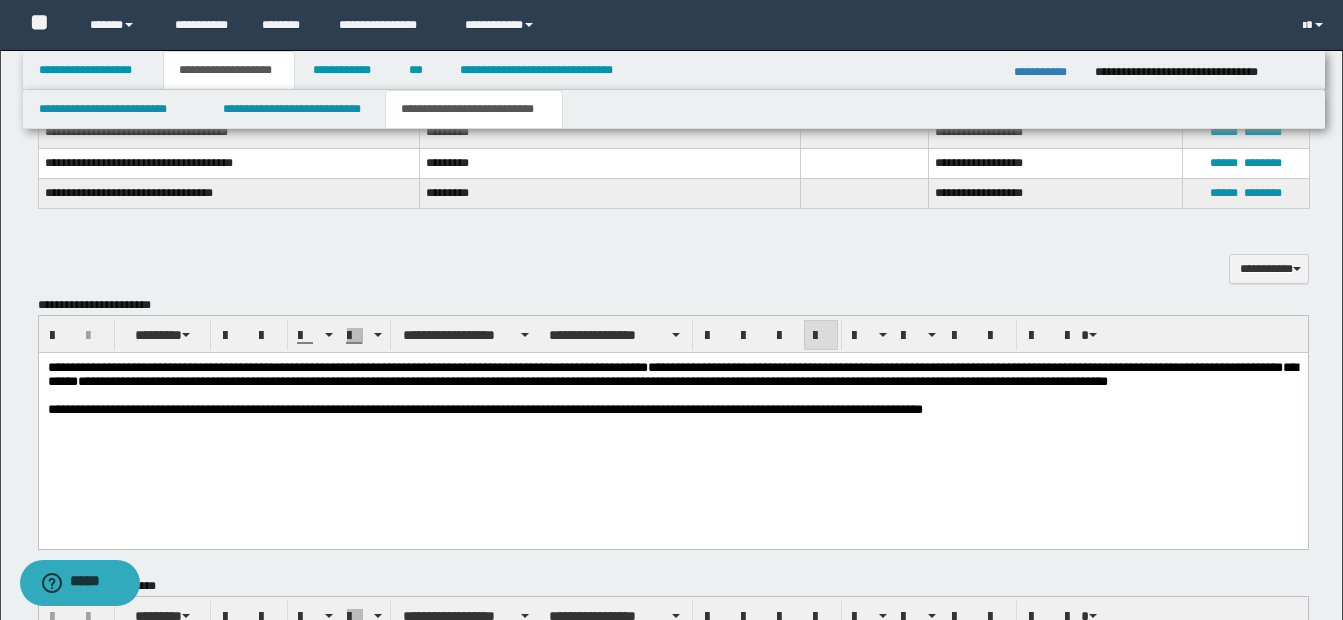 scroll, scrollTop: 1016, scrollLeft: 0, axis: vertical 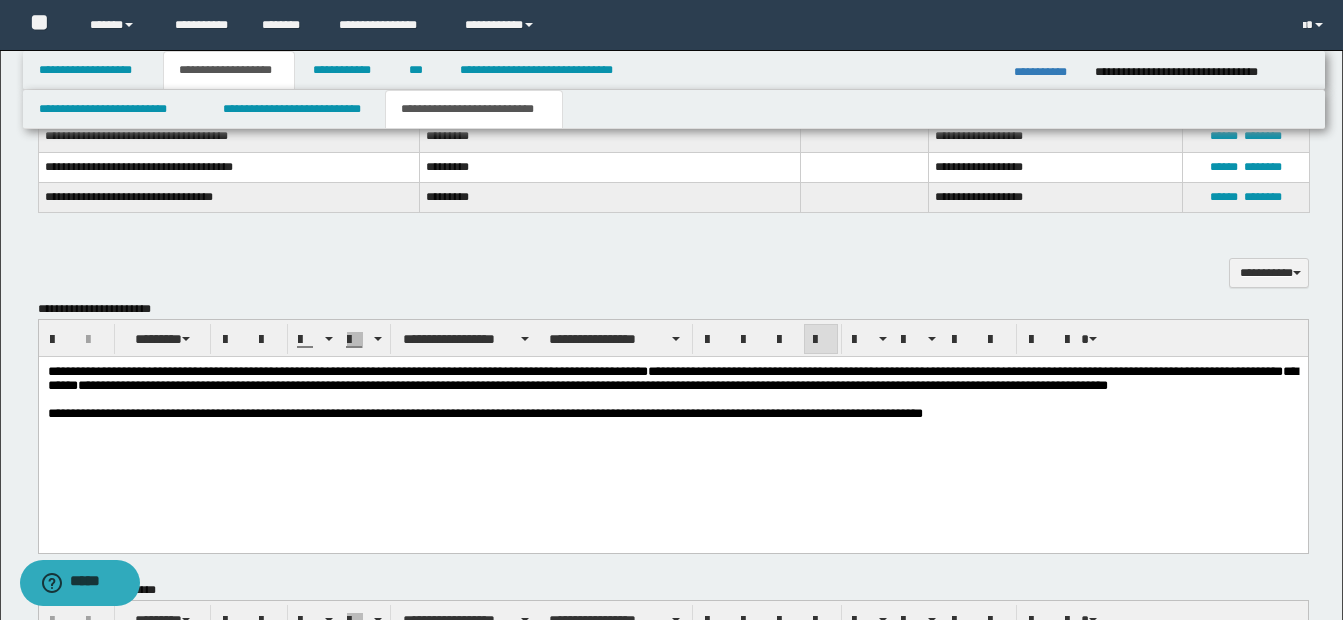 click on "**********" at bounding box center [672, 379] 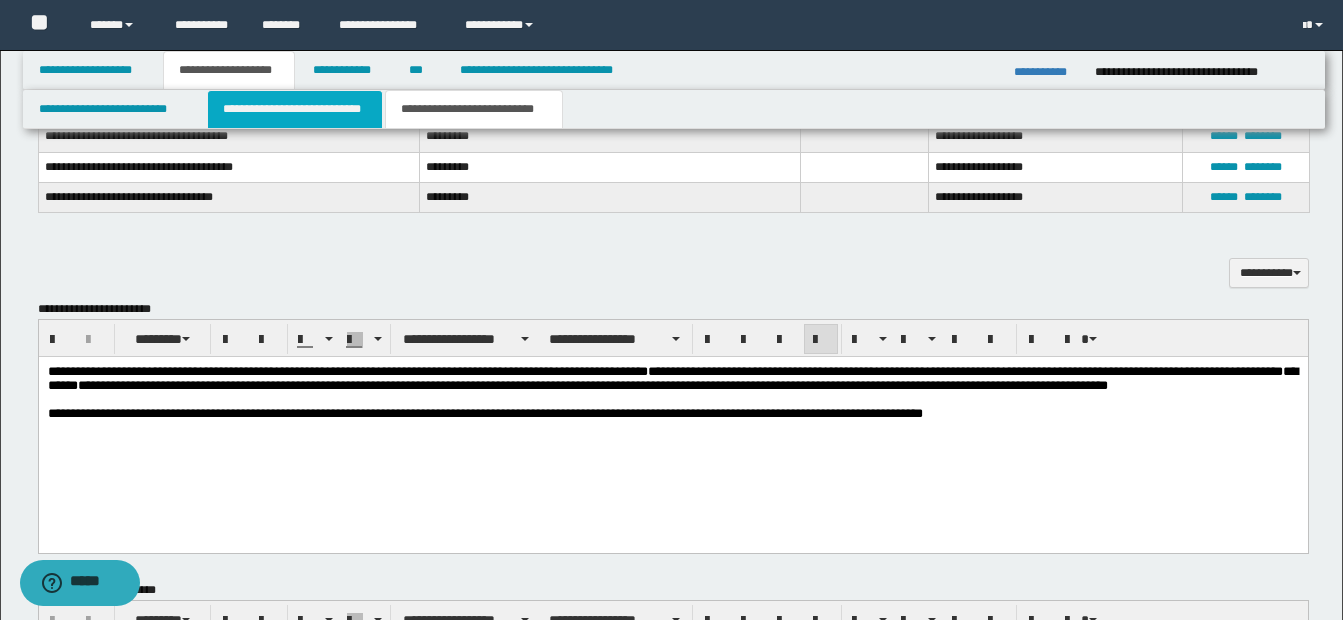 click on "**********" at bounding box center (295, 109) 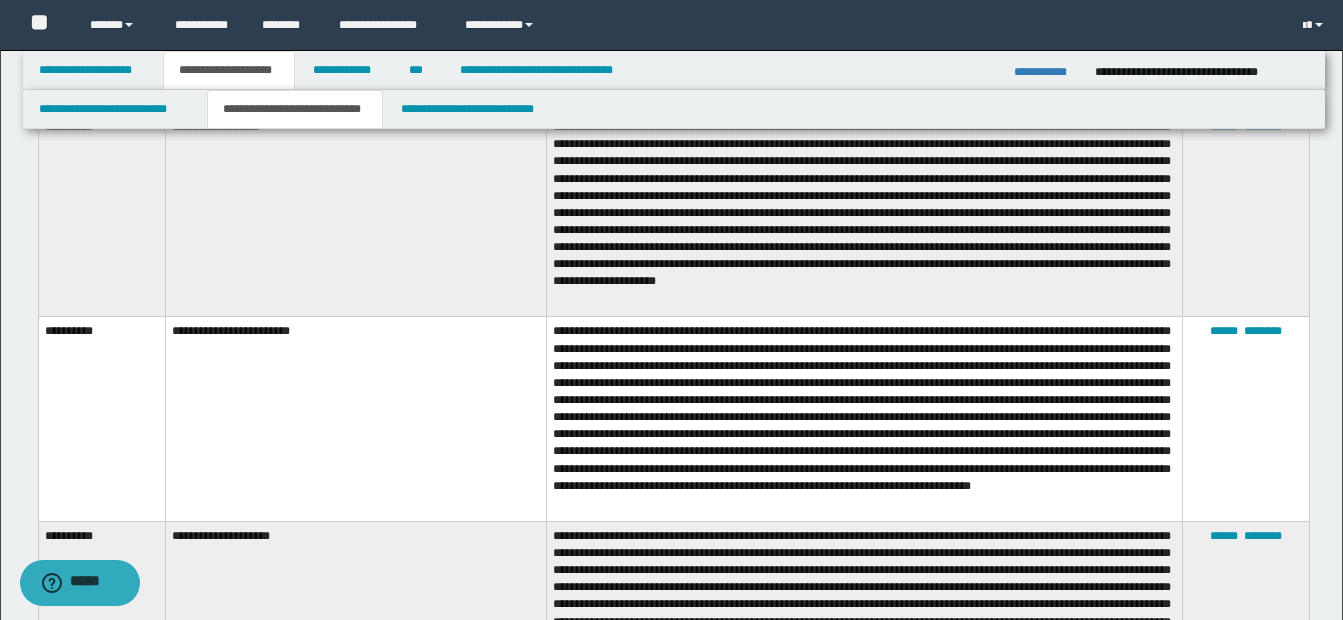 scroll, scrollTop: 980, scrollLeft: 0, axis: vertical 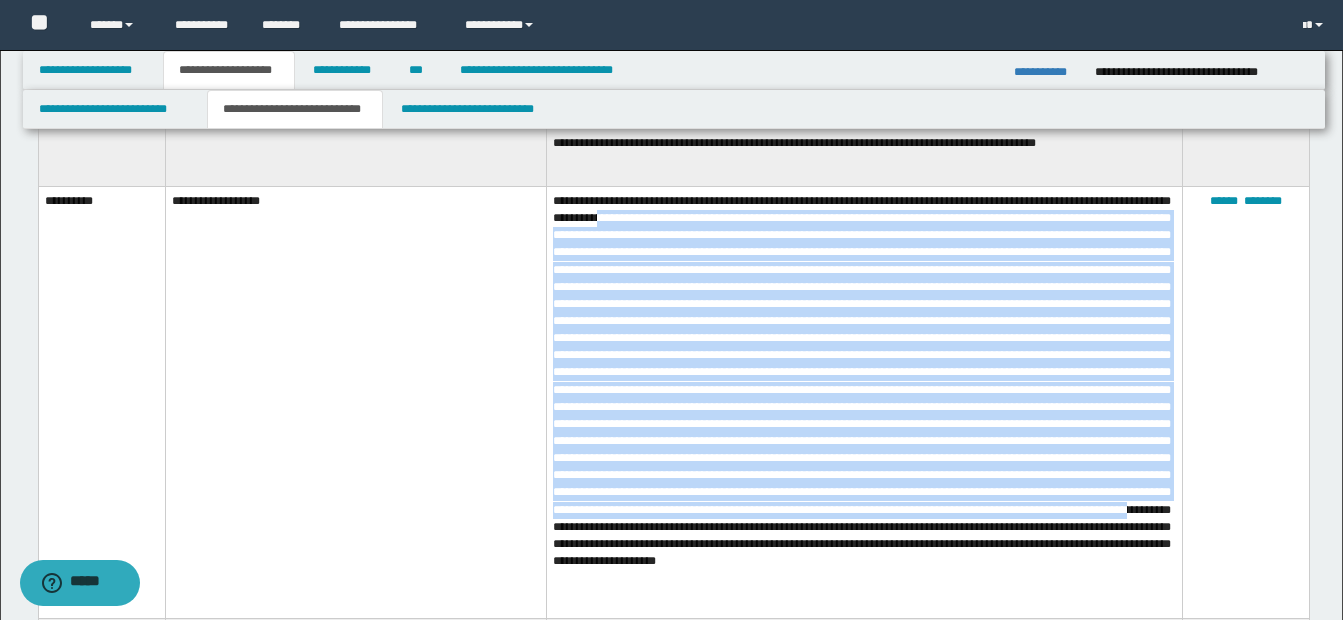 copy on "**********" 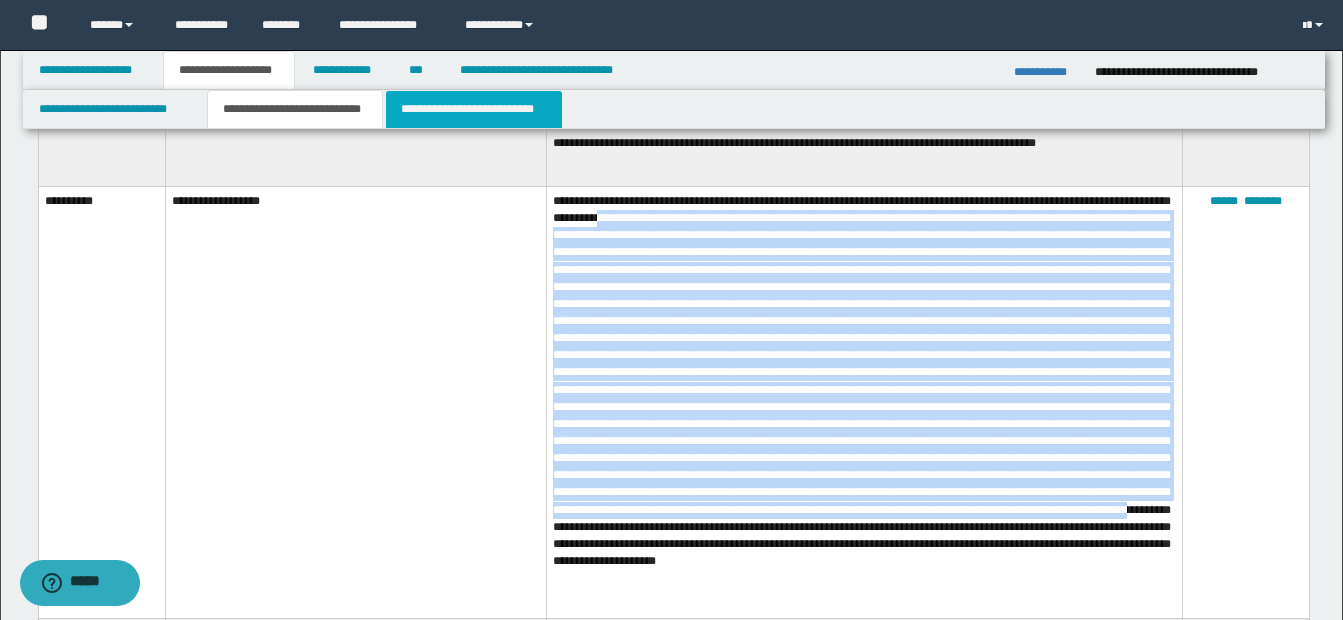 click on "**********" at bounding box center (474, 109) 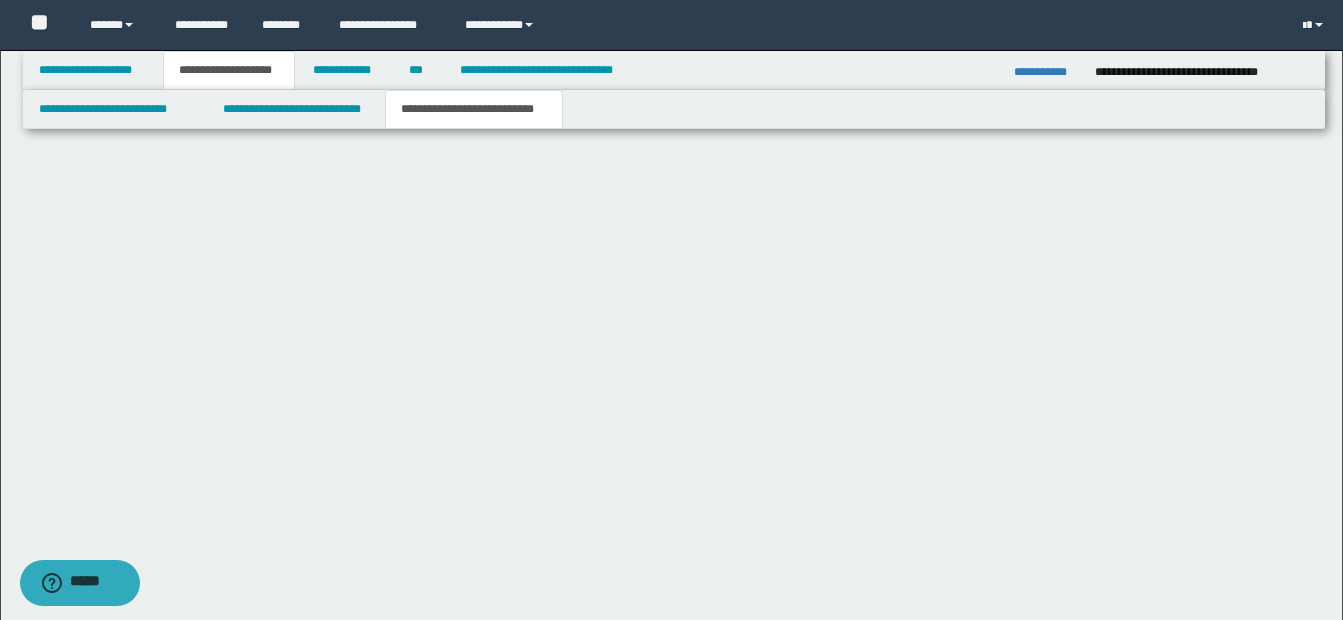 scroll, scrollTop: 1492, scrollLeft: 0, axis: vertical 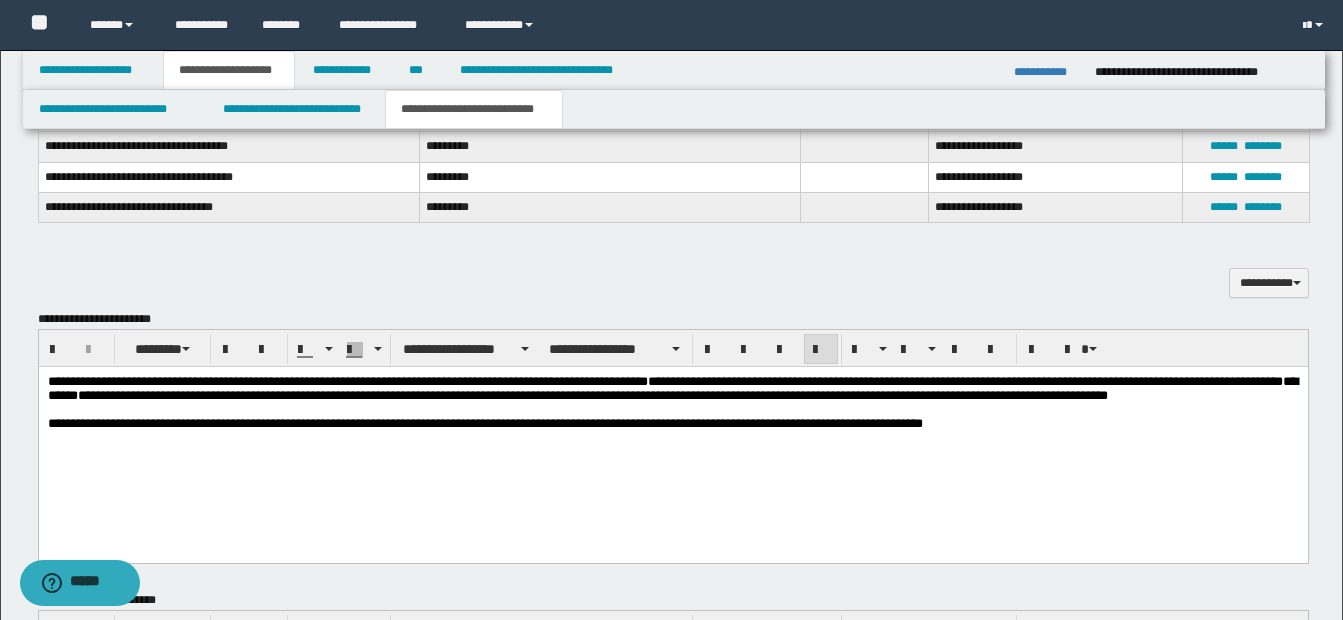 click on "**********" at bounding box center (672, 389) 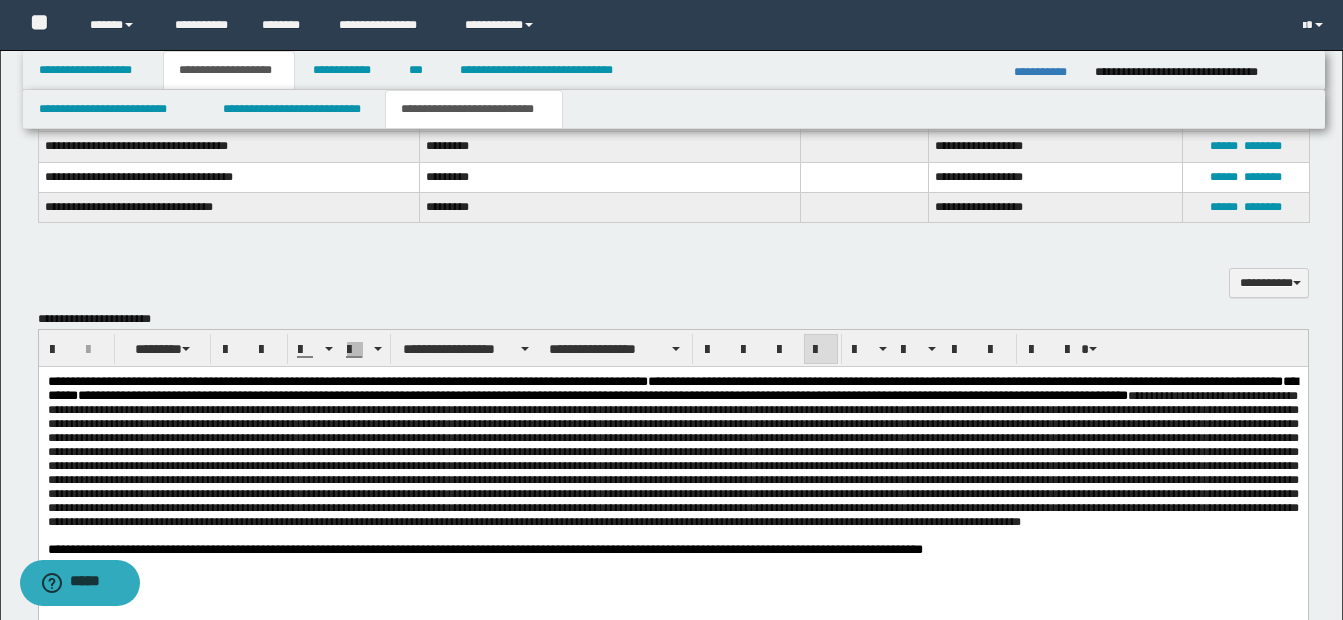 click on "**********" at bounding box center (672, 458) 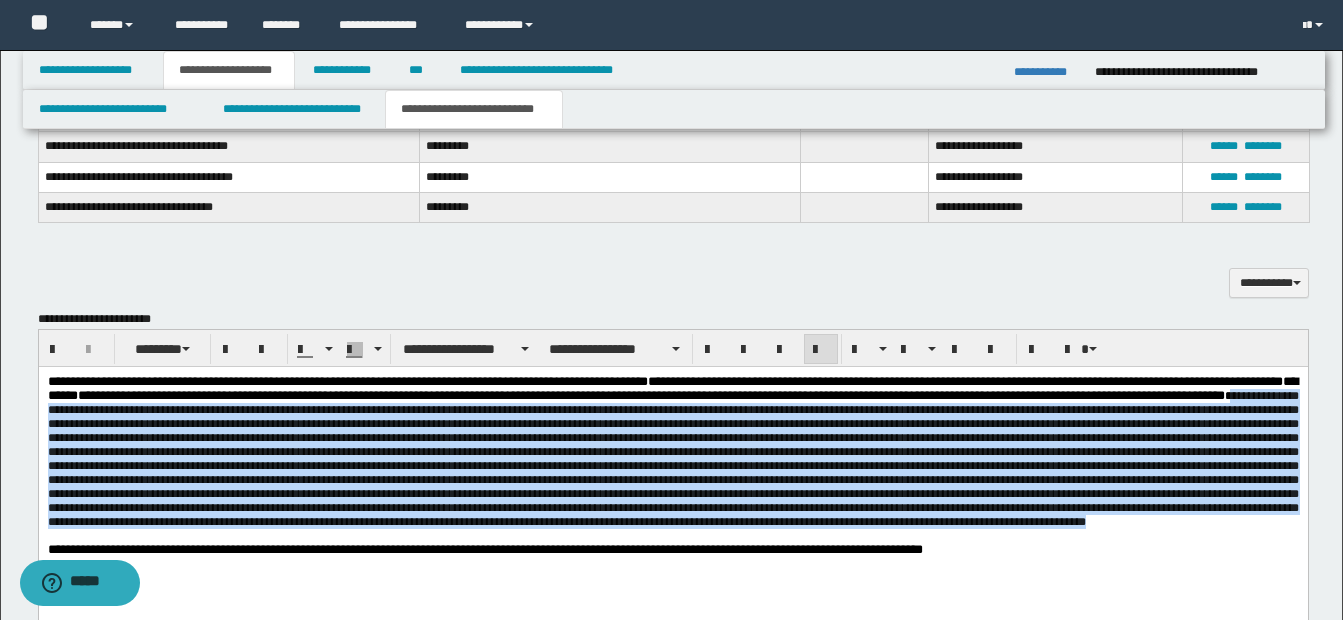 drag, startPoint x: 240, startPoint y: 419, endPoint x: 1055, endPoint y: 574, distance: 829.60834 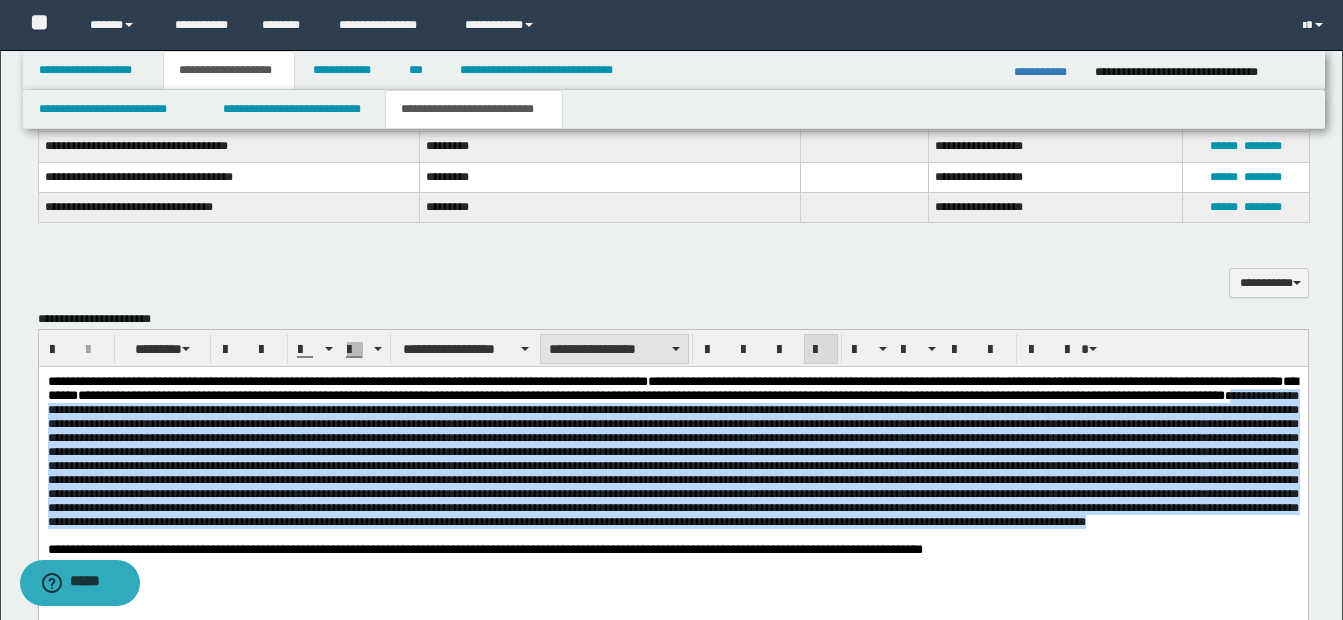 click on "**********" at bounding box center (614, 349) 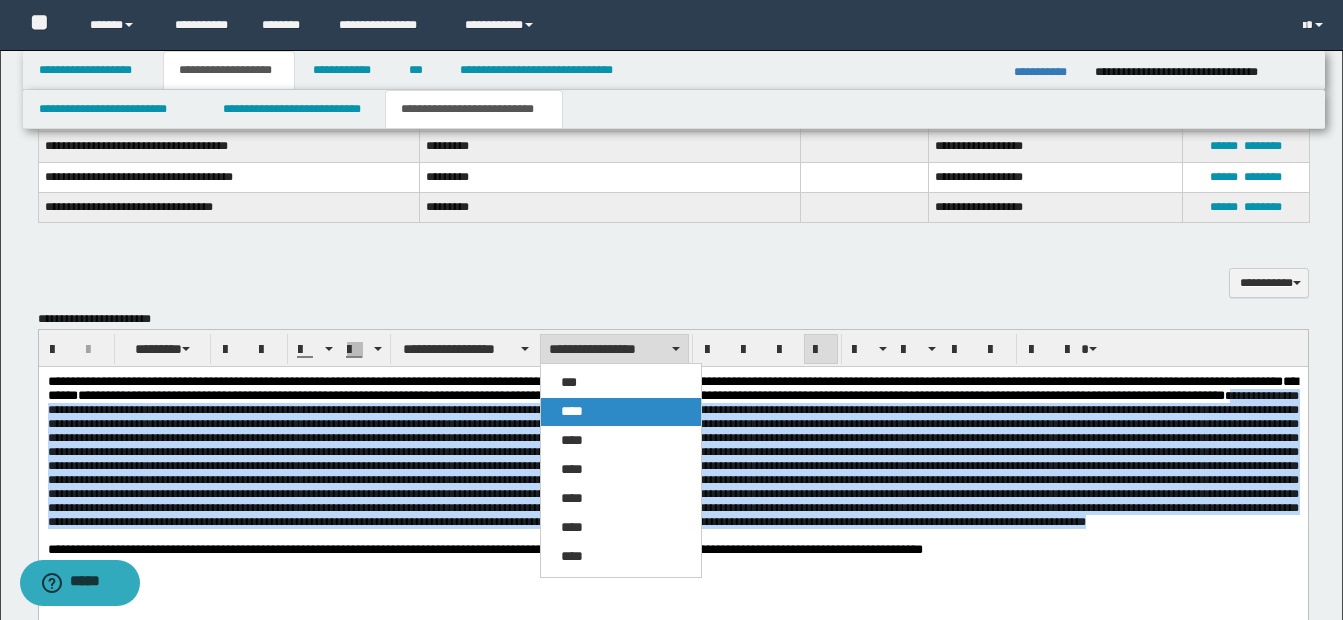 click on "****" at bounding box center [621, 412] 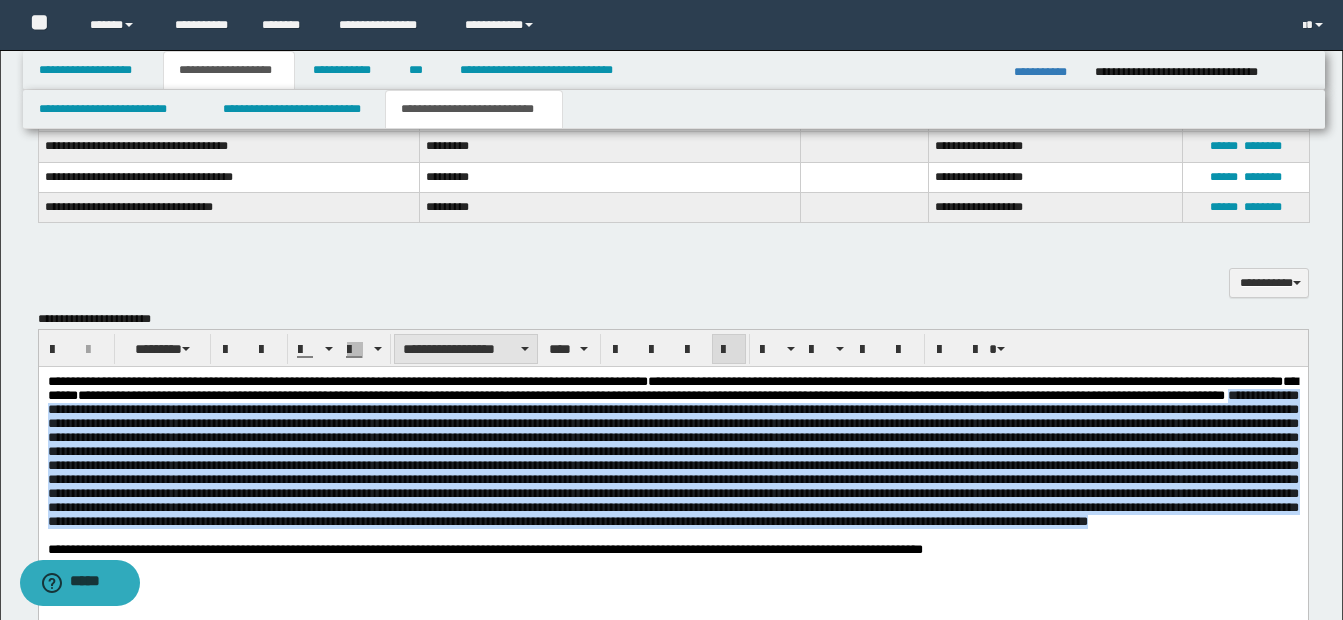 click on "**********" at bounding box center (466, 349) 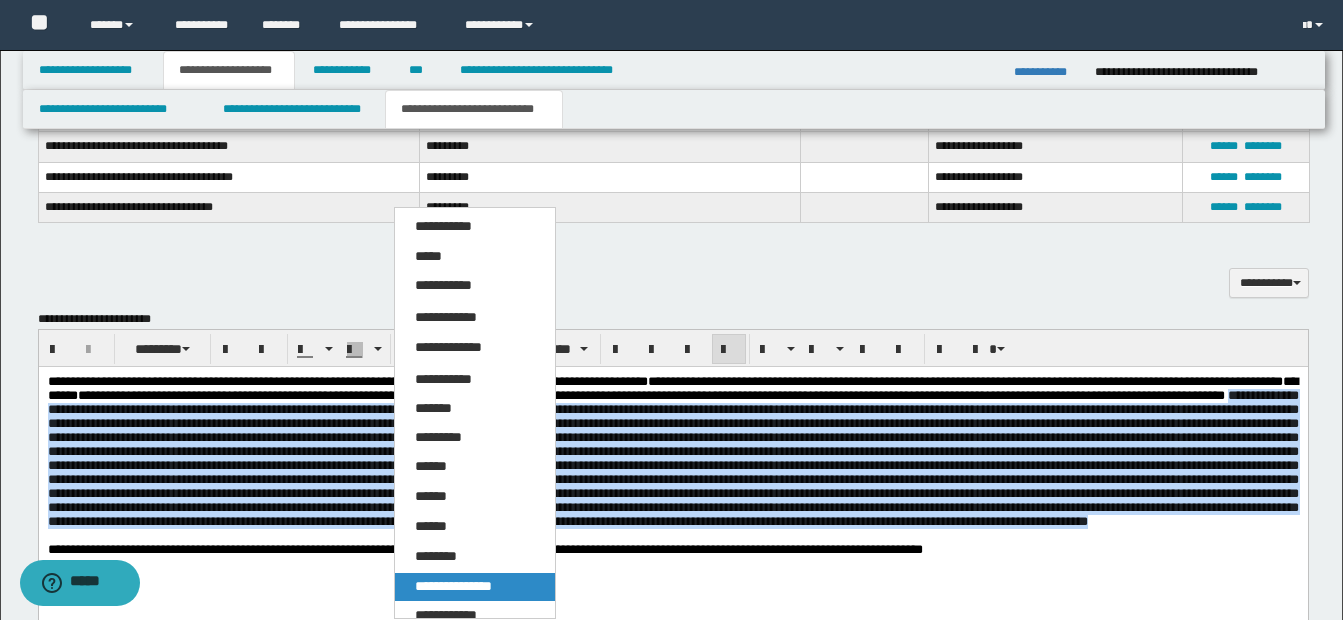click on "**********" at bounding box center [453, 586] 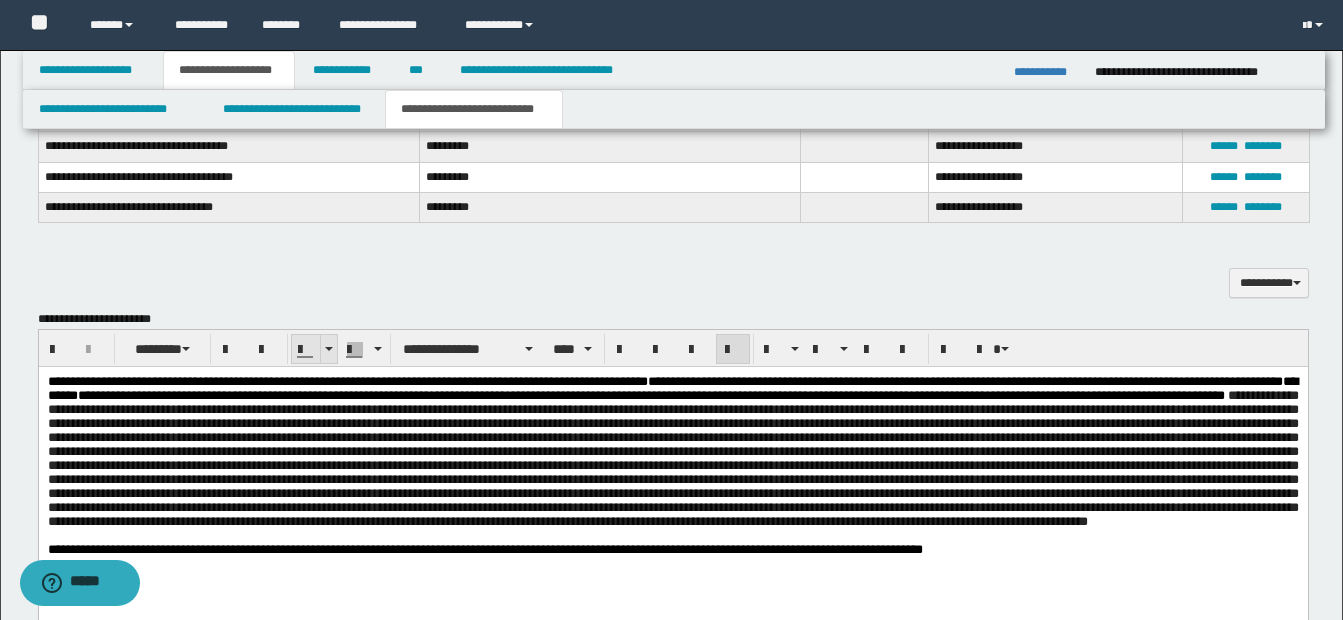 click at bounding box center [329, 349] 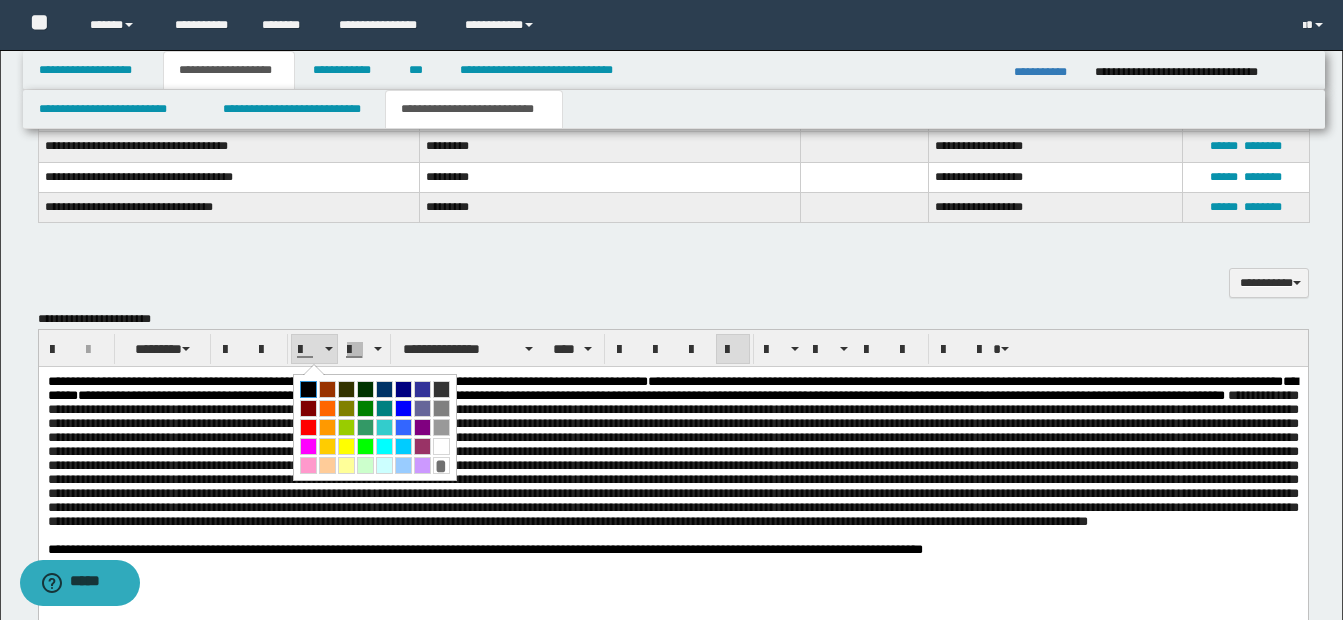 click at bounding box center (308, 389) 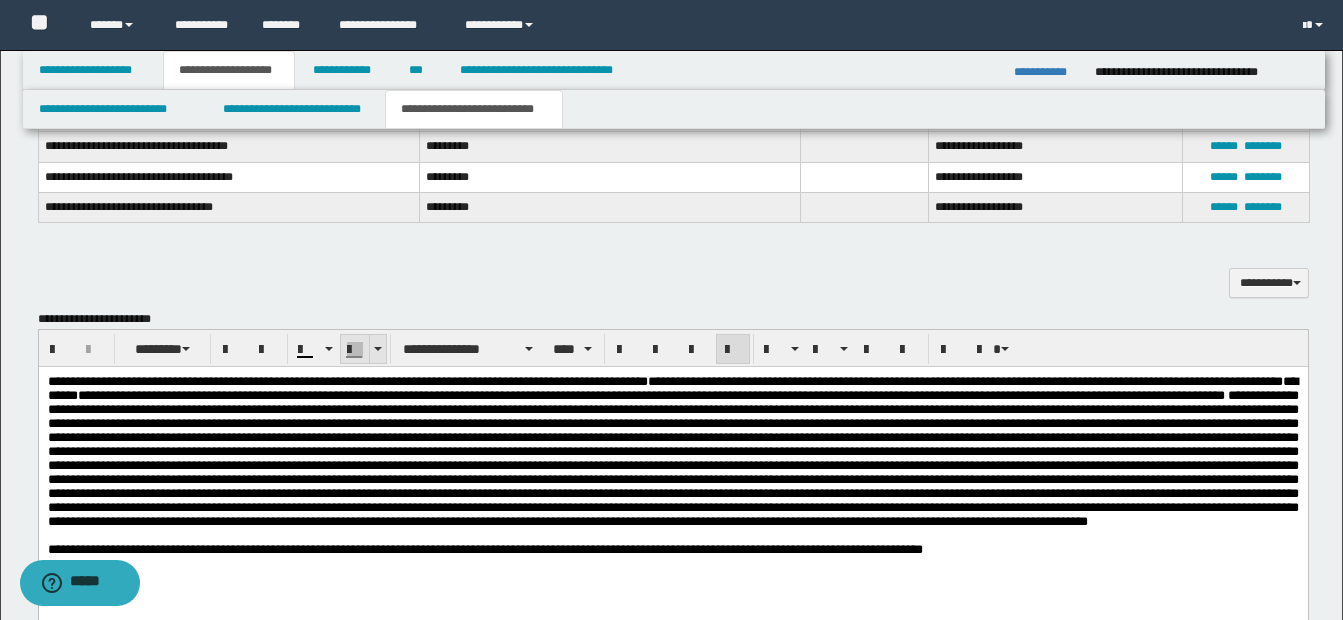 click at bounding box center (377, 349) 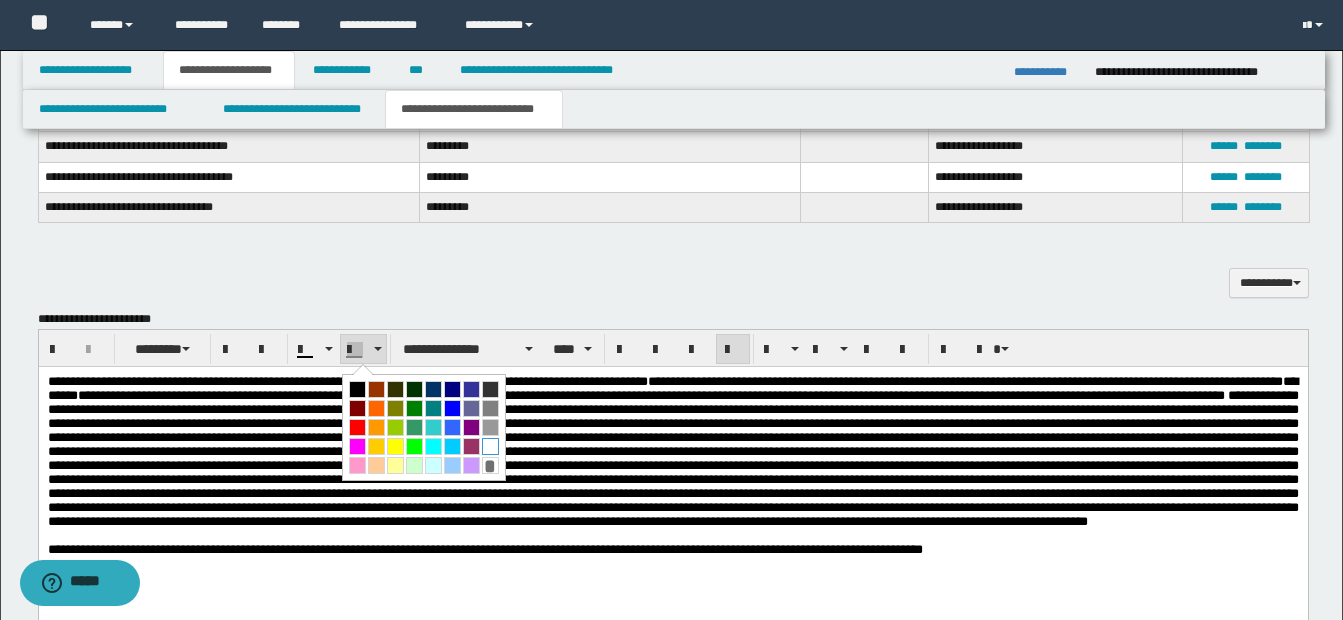 click at bounding box center [490, 446] 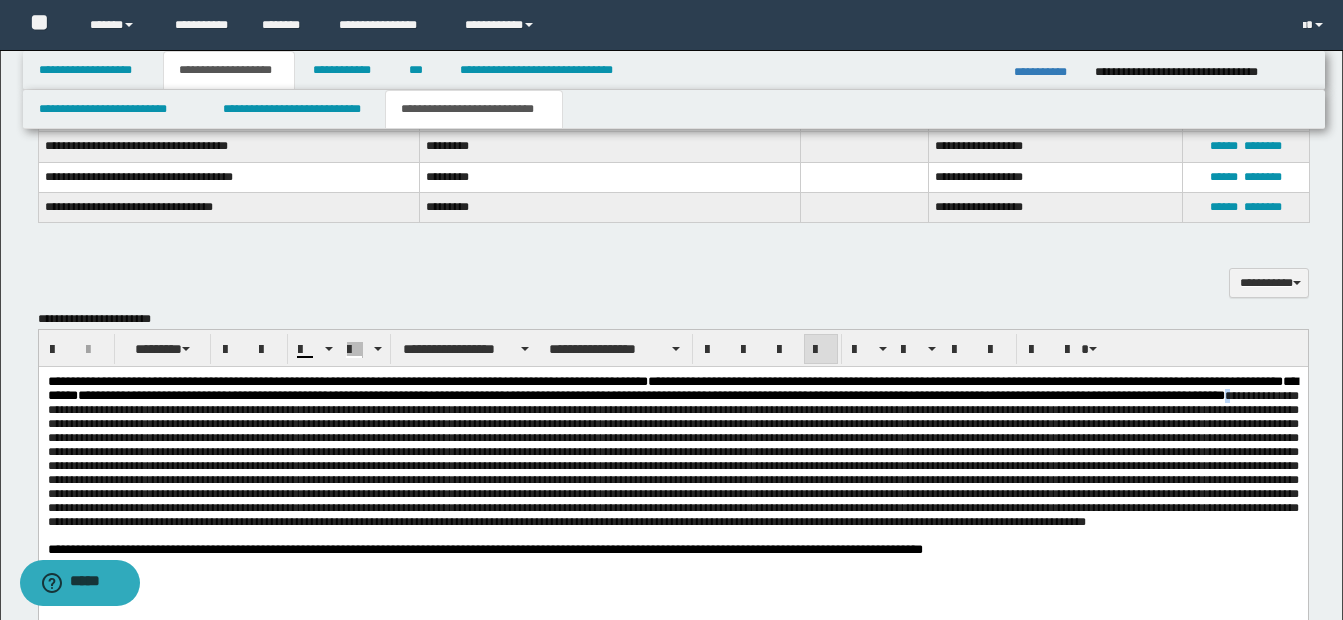 click at bounding box center [672, 459] 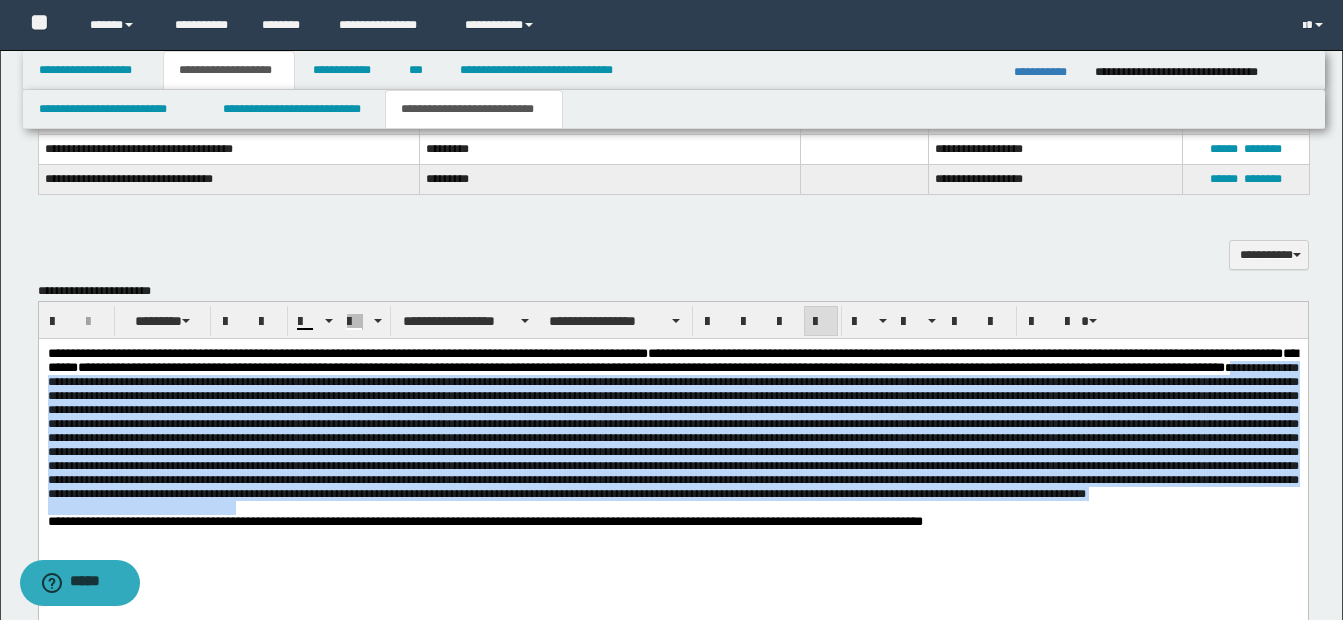 scroll, scrollTop: 1038, scrollLeft: 0, axis: vertical 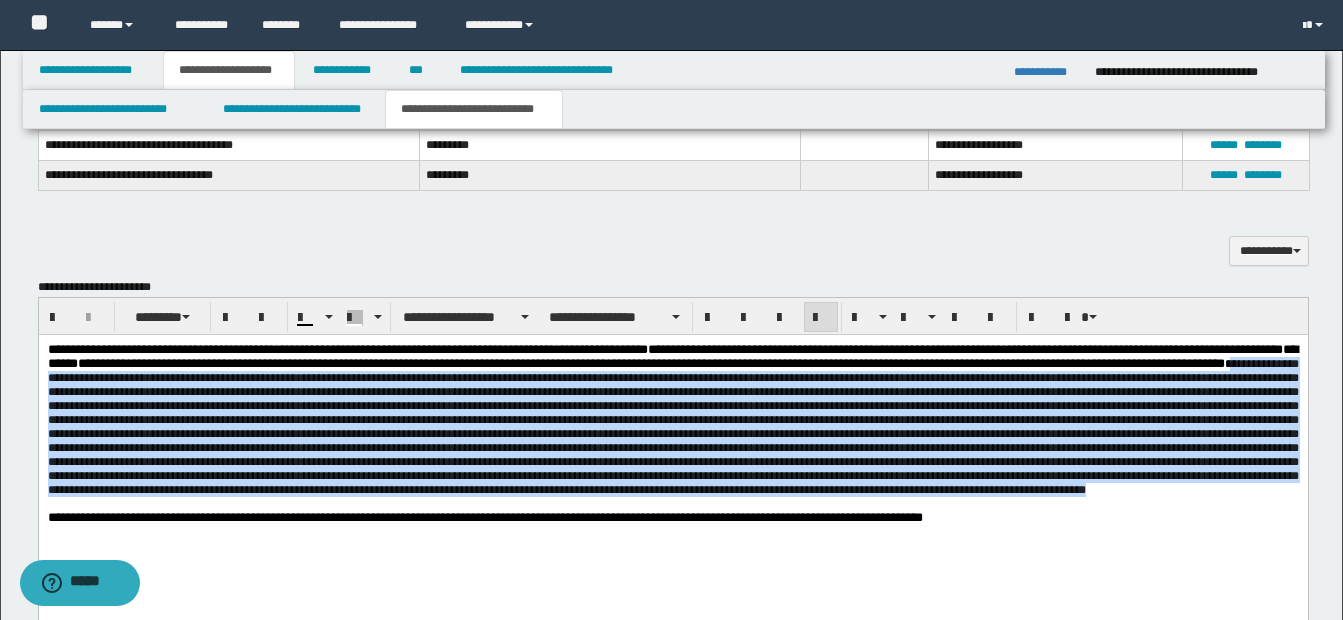 drag, startPoint x: 255, startPoint y: 387, endPoint x: 1041, endPoint y: 533, distance: 799.4448 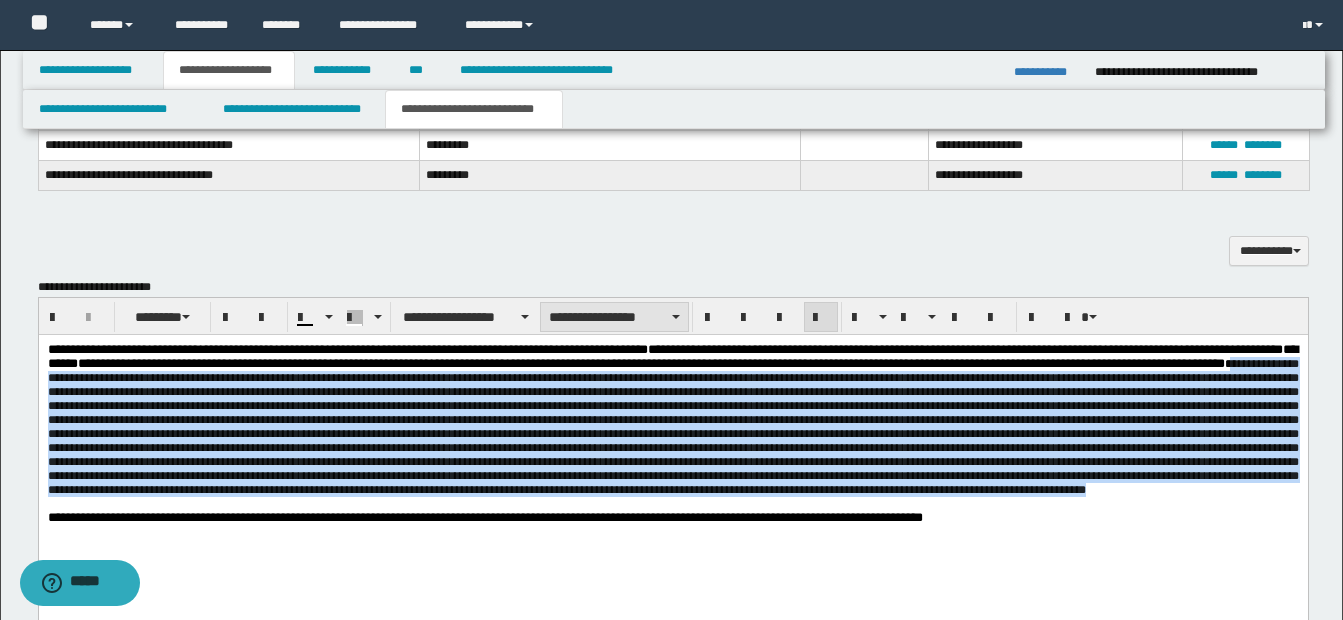 click on "**********" at bounding box center [614, 317] 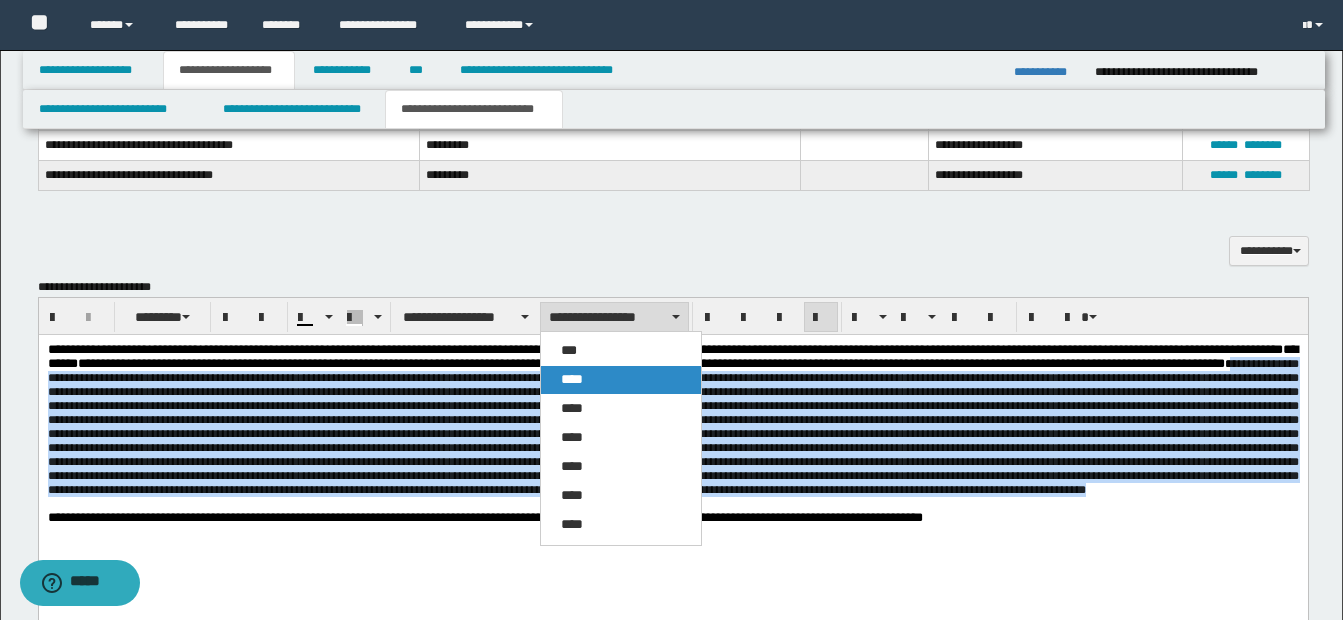 click on "****" at bounding box center (621, 380) 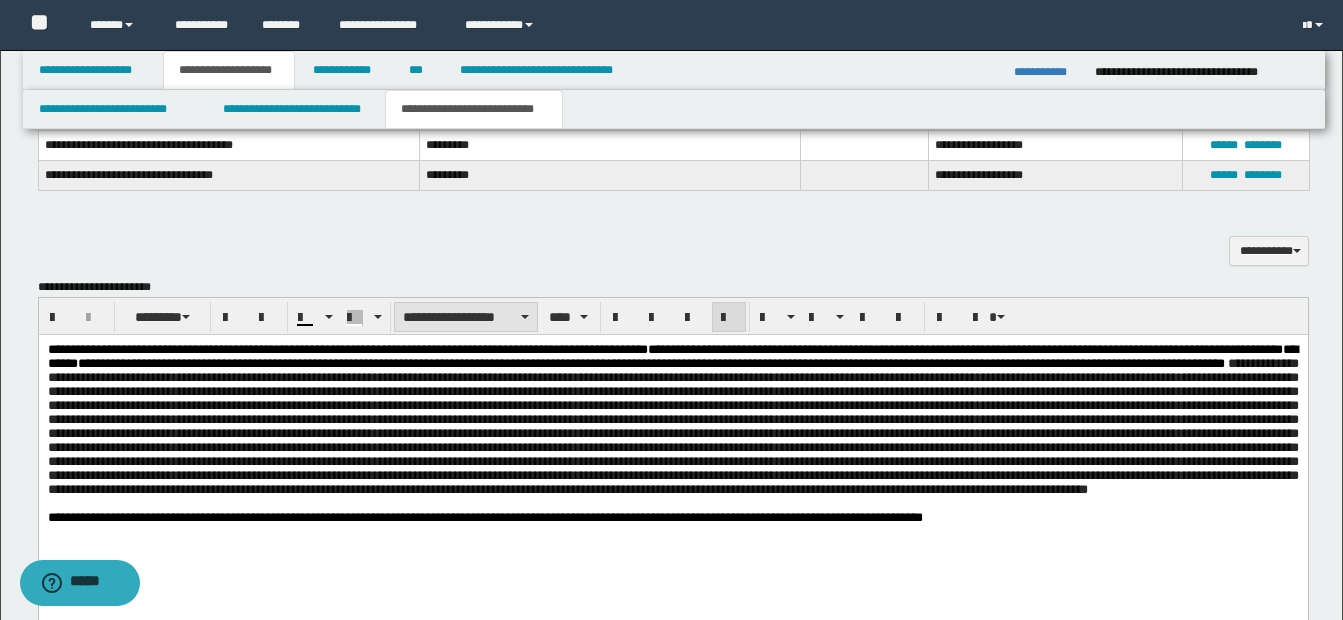 click on "**********" at bounding box center (466, 317) 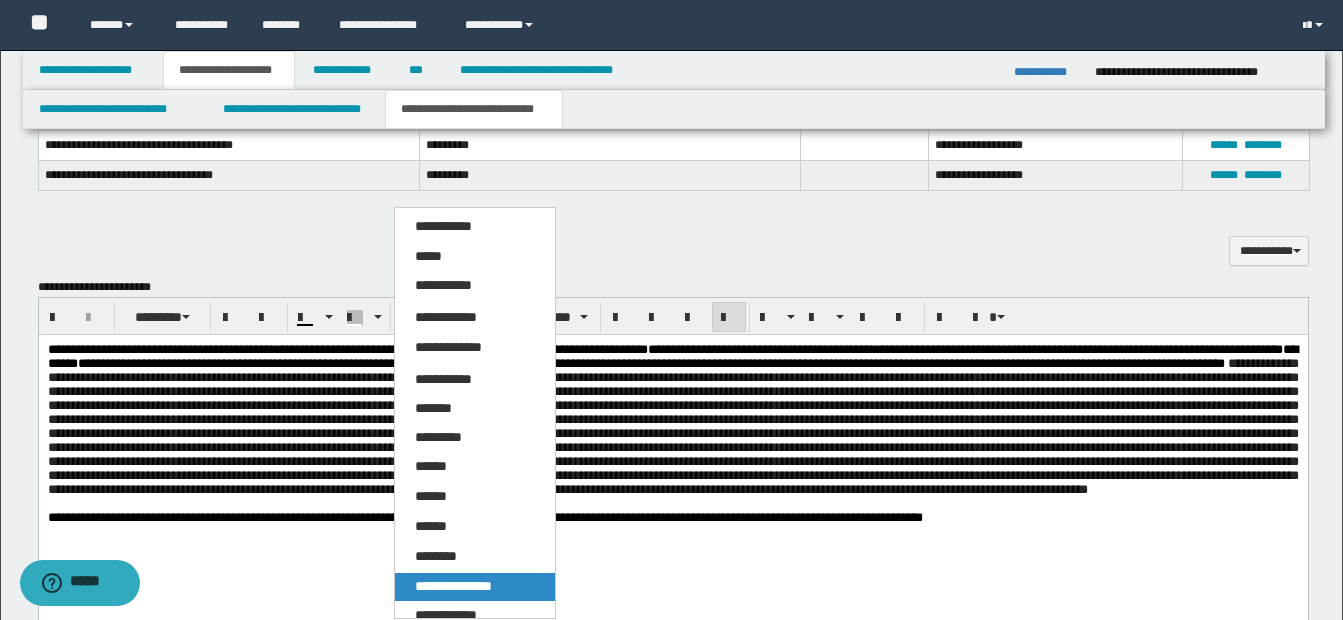 click on "**********" at bounding box center [453, 586] 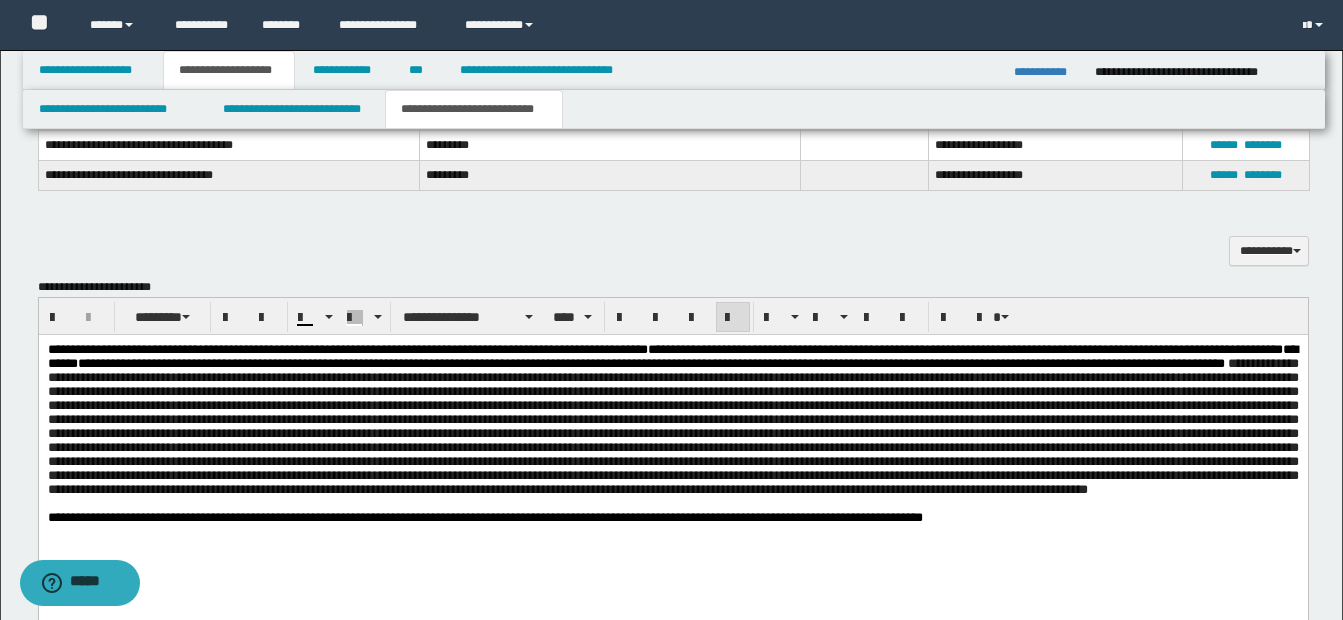 click on "**********" at bounding box center (673, 241) 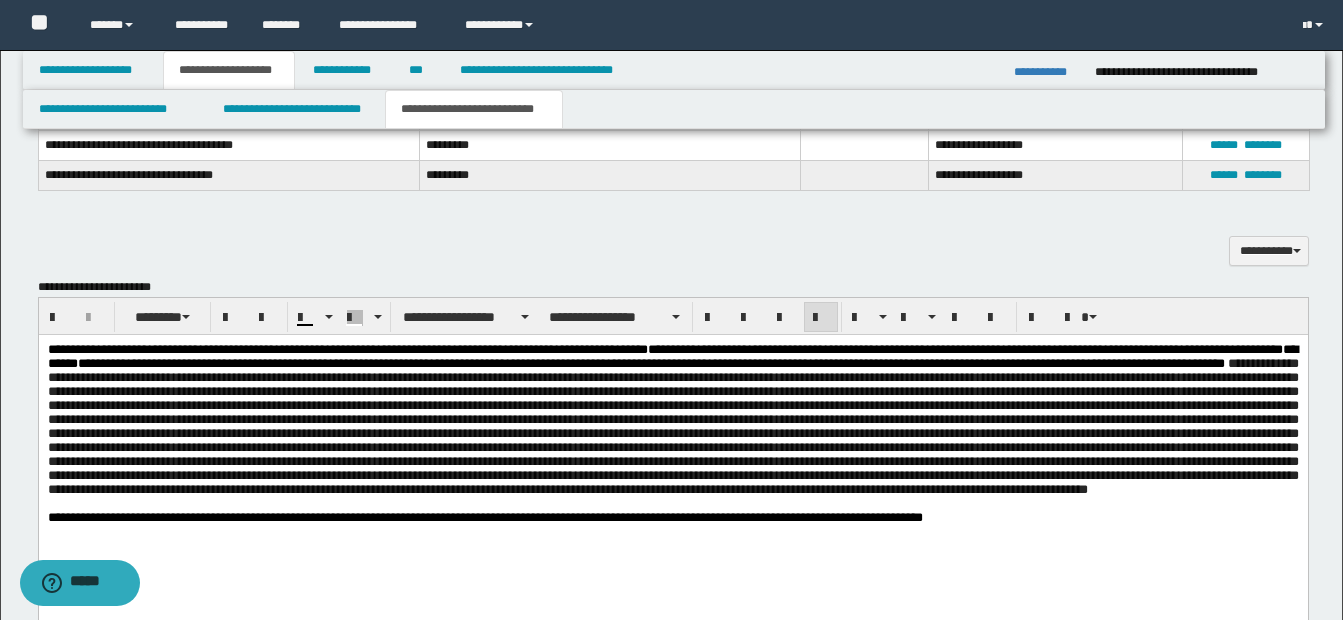 drag, startPoint x: 350, startPoint y: 355, endPoint x: 375, endPoint y: 444, distance: 92.44458 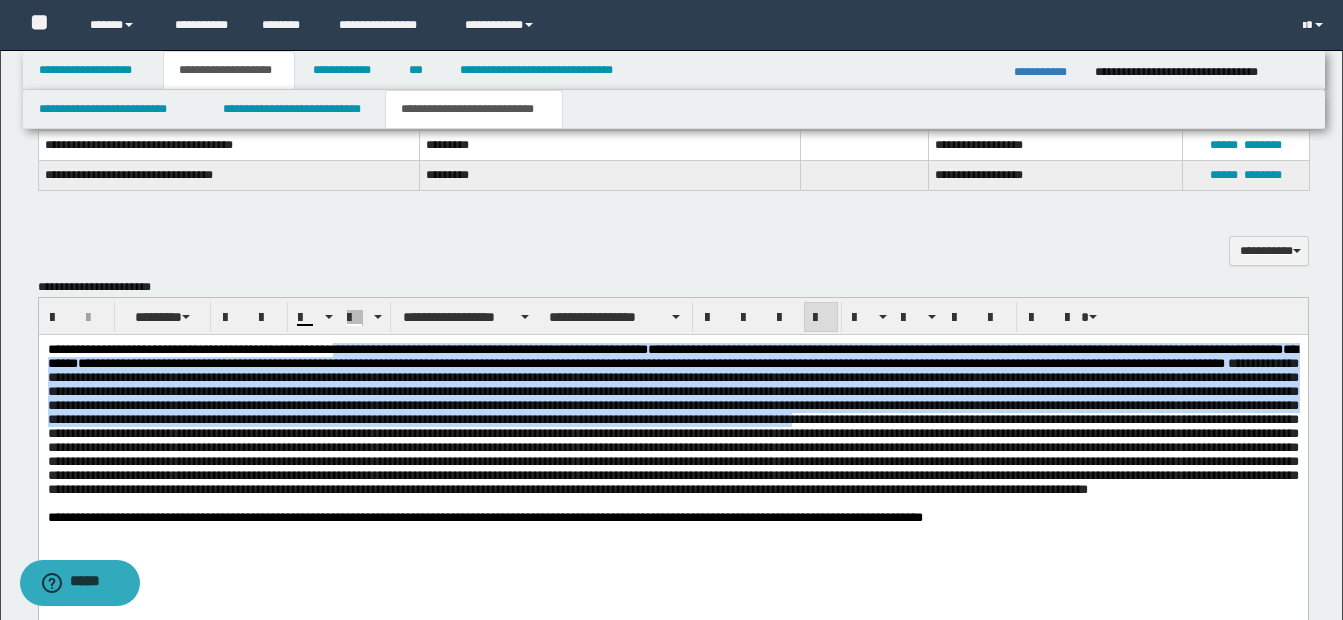 click at bounding box center (672, 426) 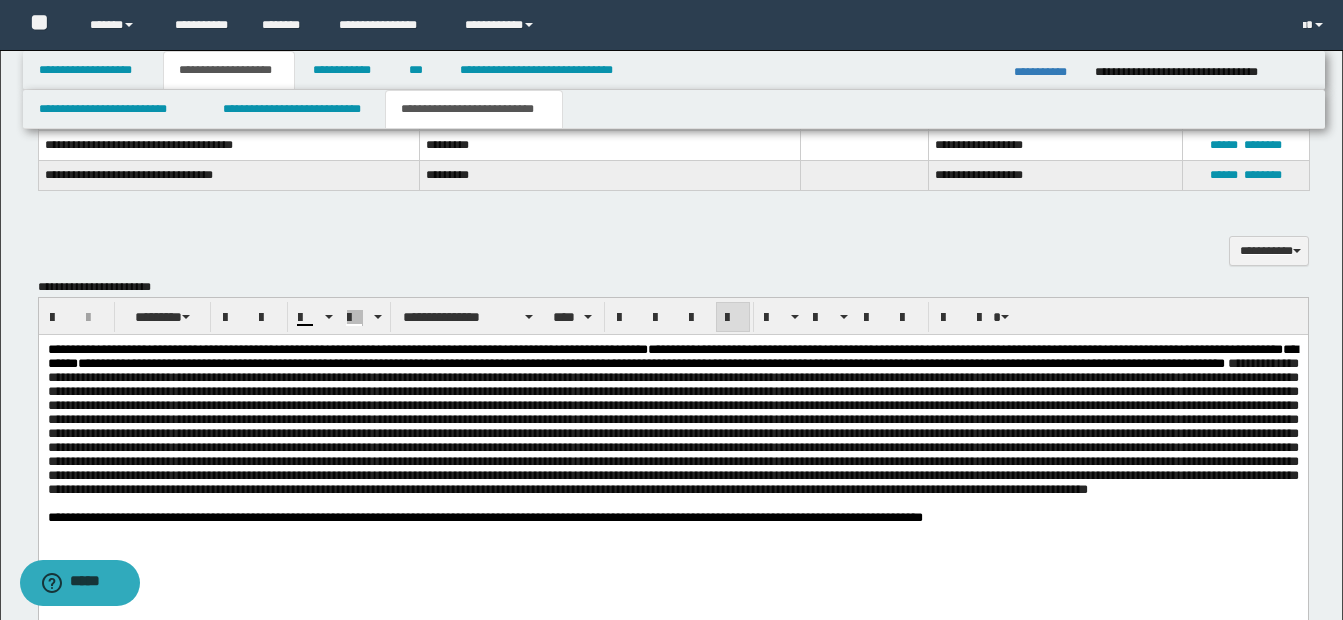 click at bounding box center [672, 426] 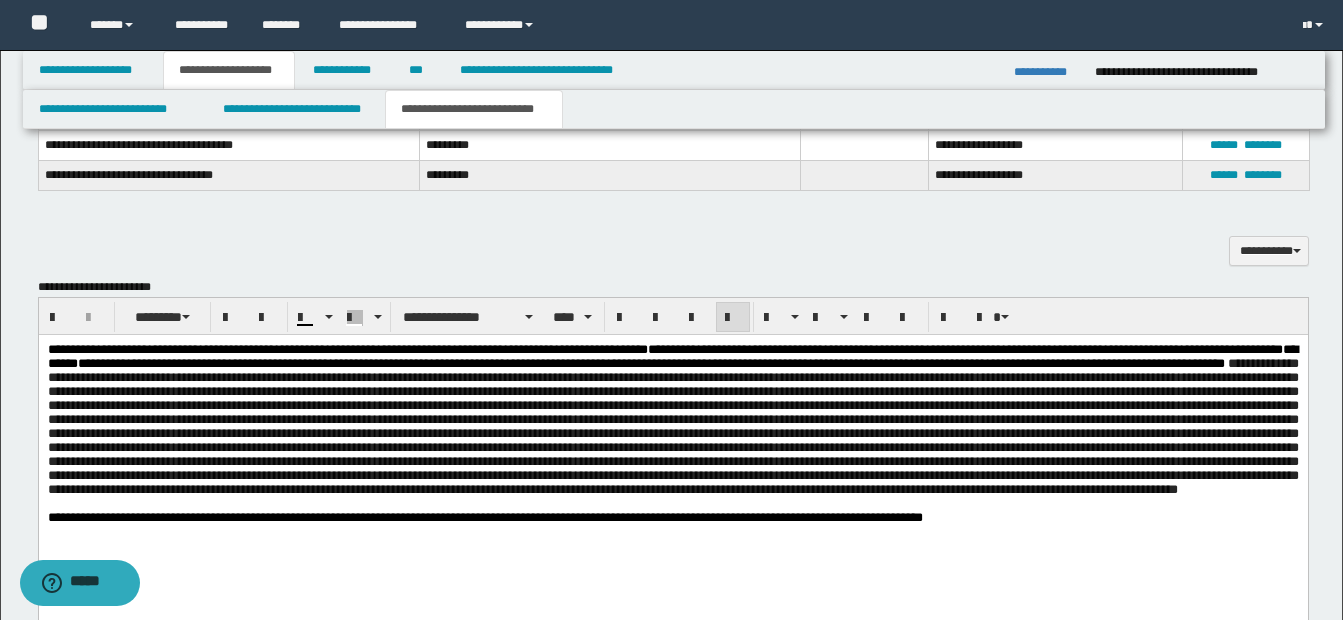 click at bounding box center [672, 426] 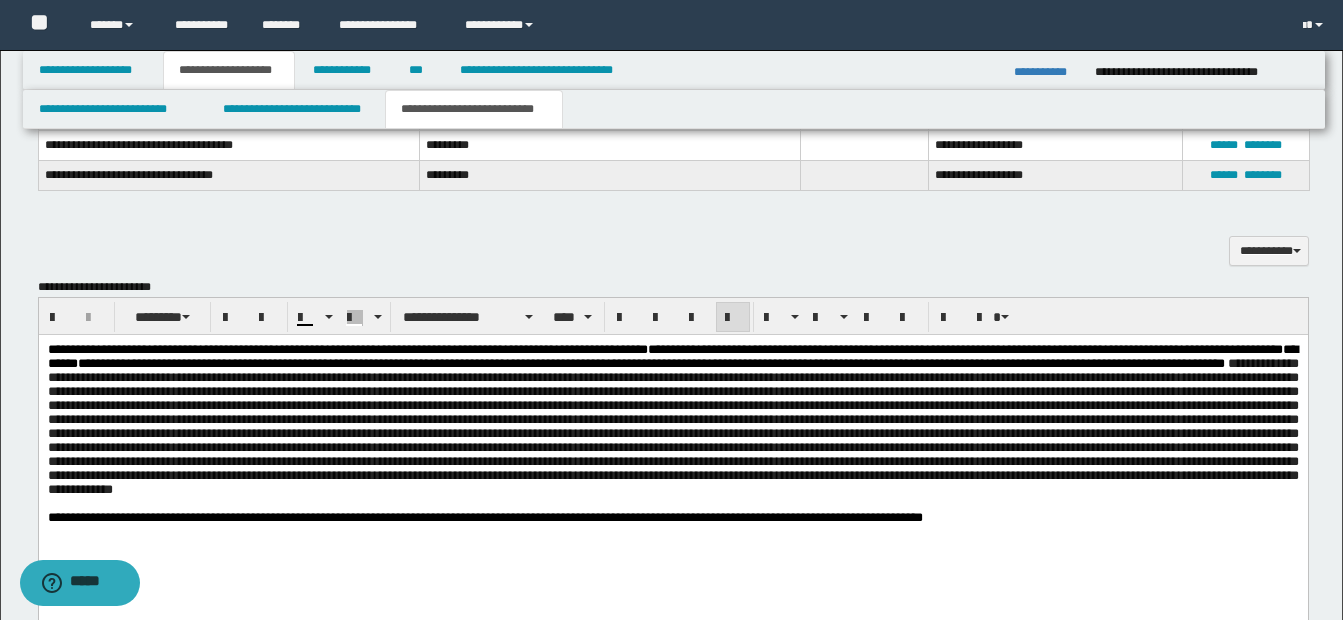 click at bounding box center [672, 426] 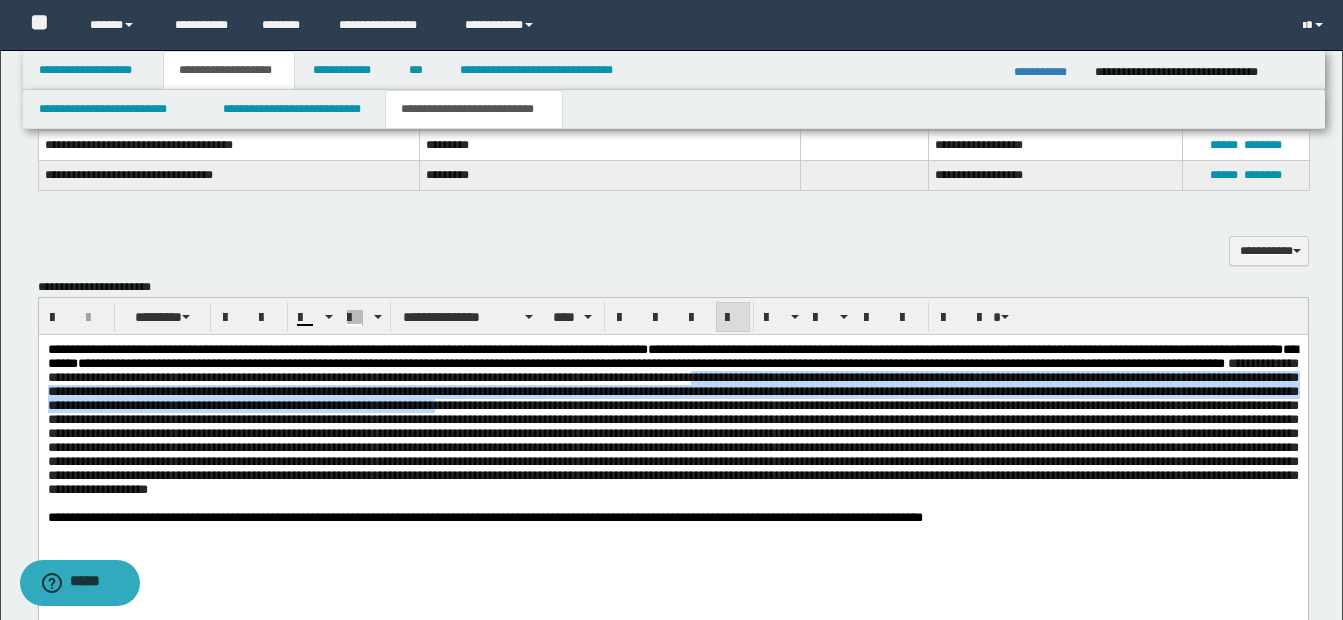 drag, startPoint x: 1032, startPoint y: 377, endPoint x: 1020, endPoint y: 427, distance: 51.41984 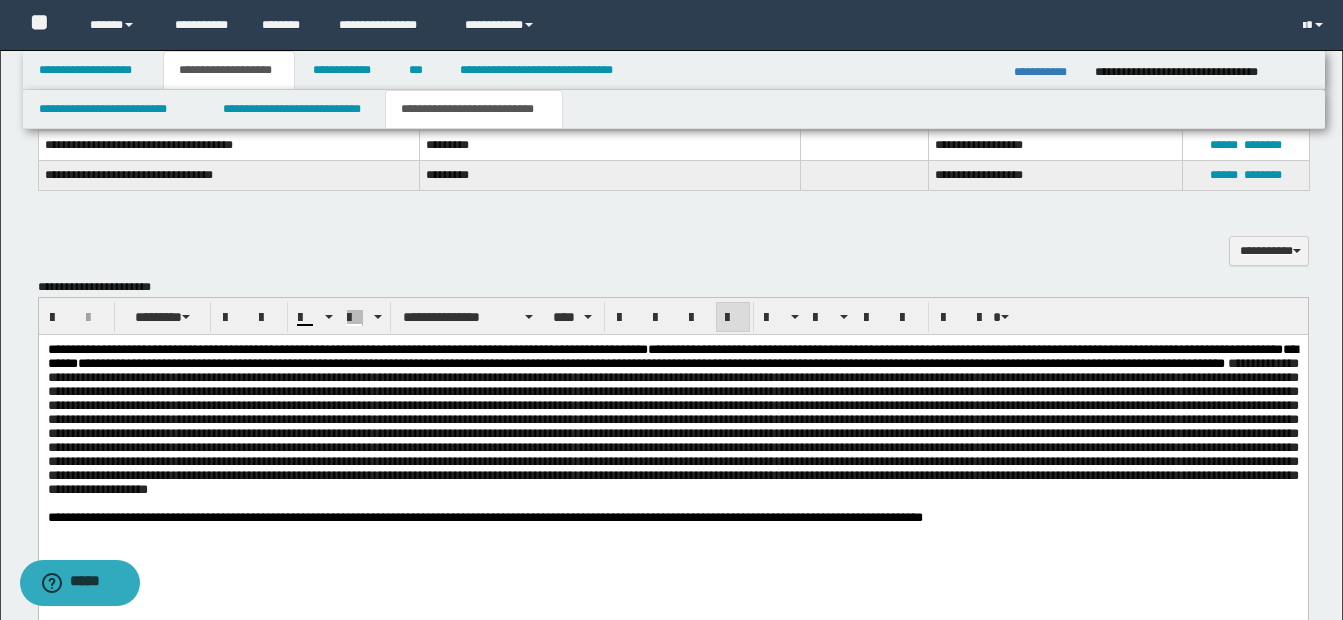 click at bounding box center (672, 426) 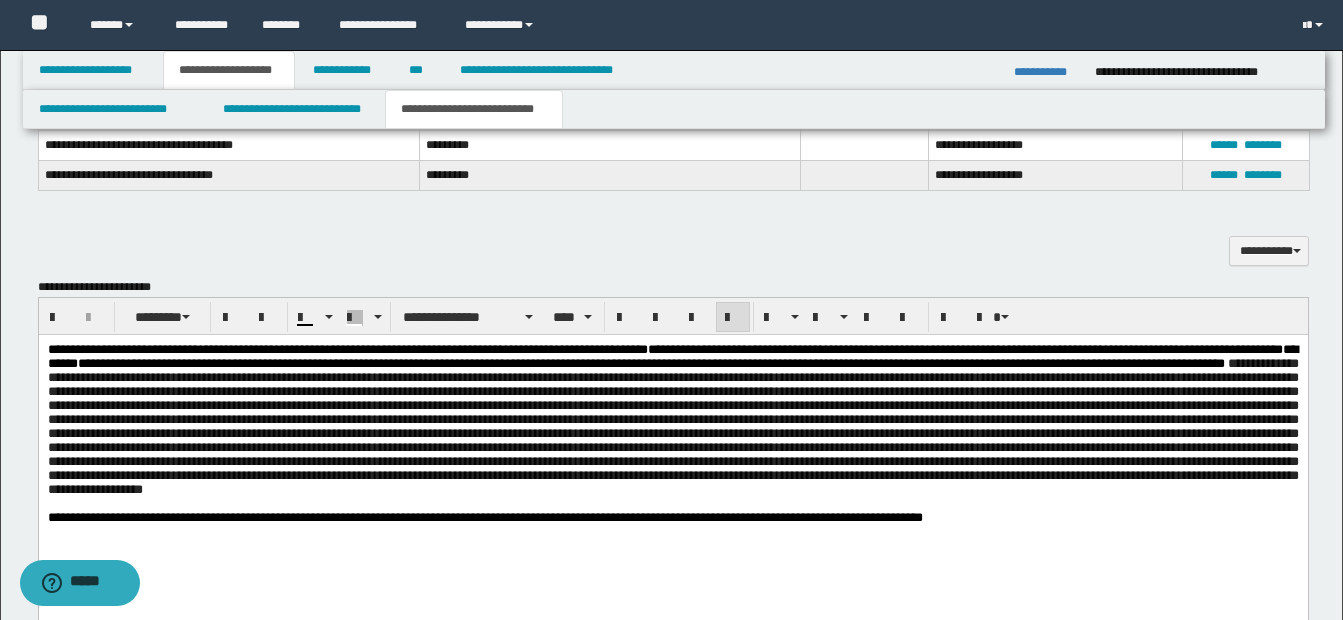 click at bounding box center (672, 426) 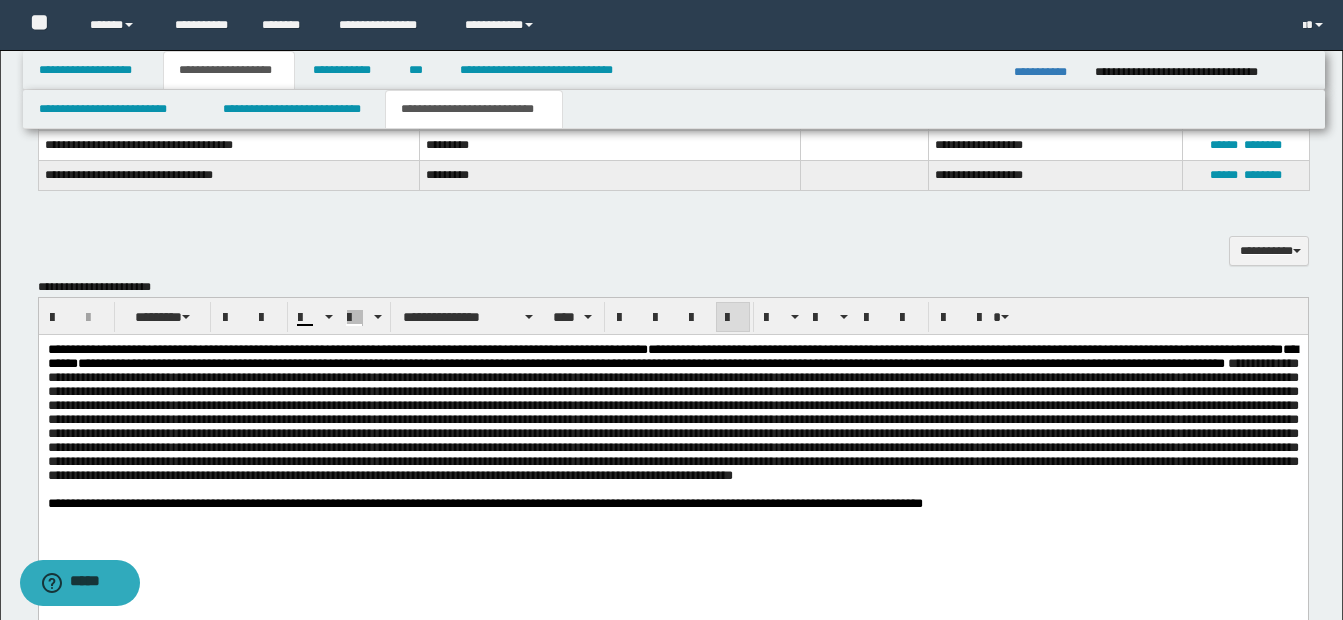 click at bounding box center (672, 419) 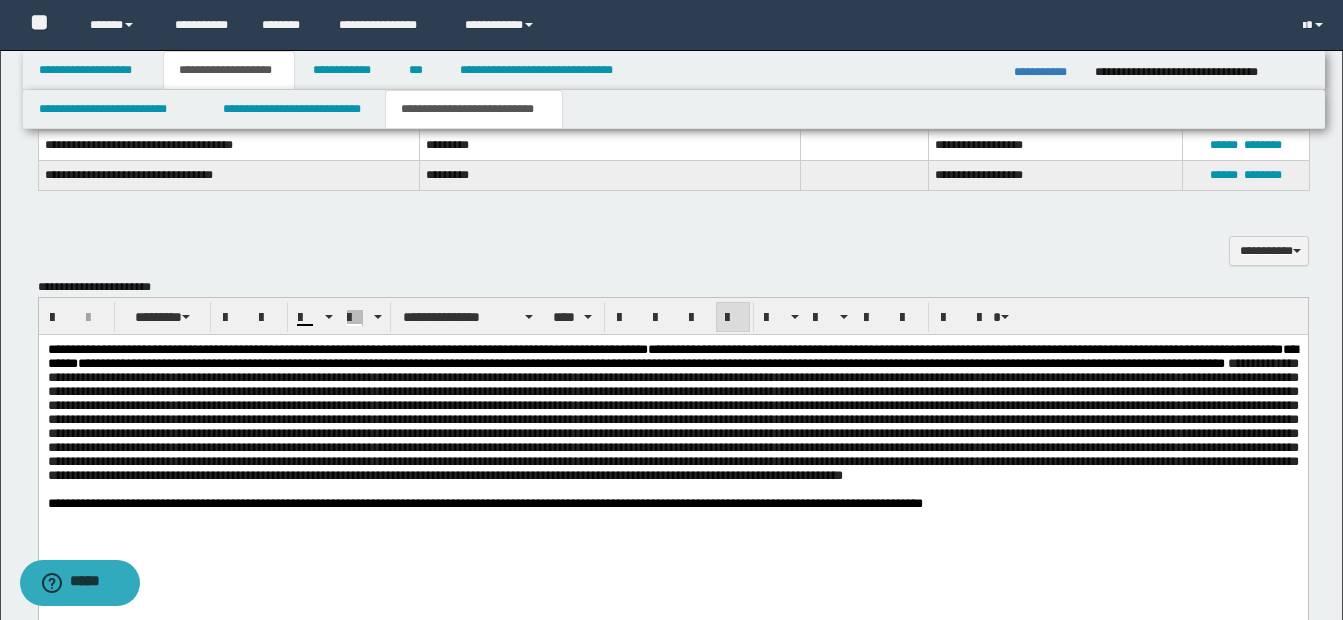 click at bounding box center (672, 419) 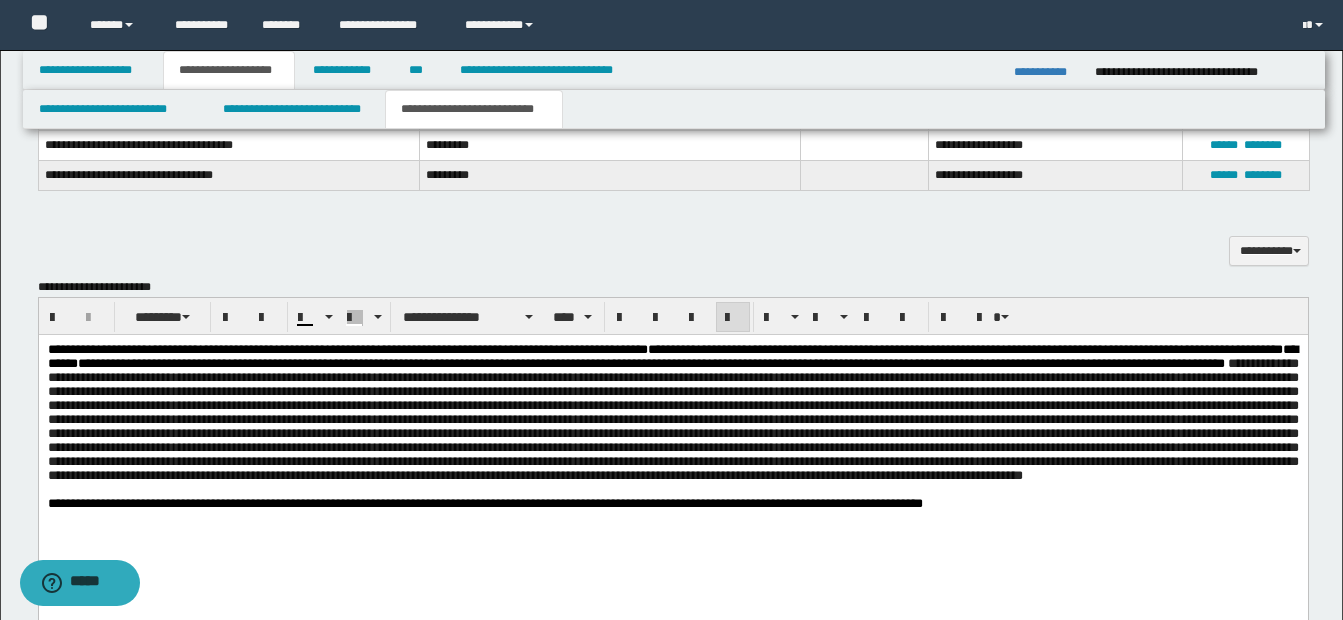 click at bounding box center [672, 419] 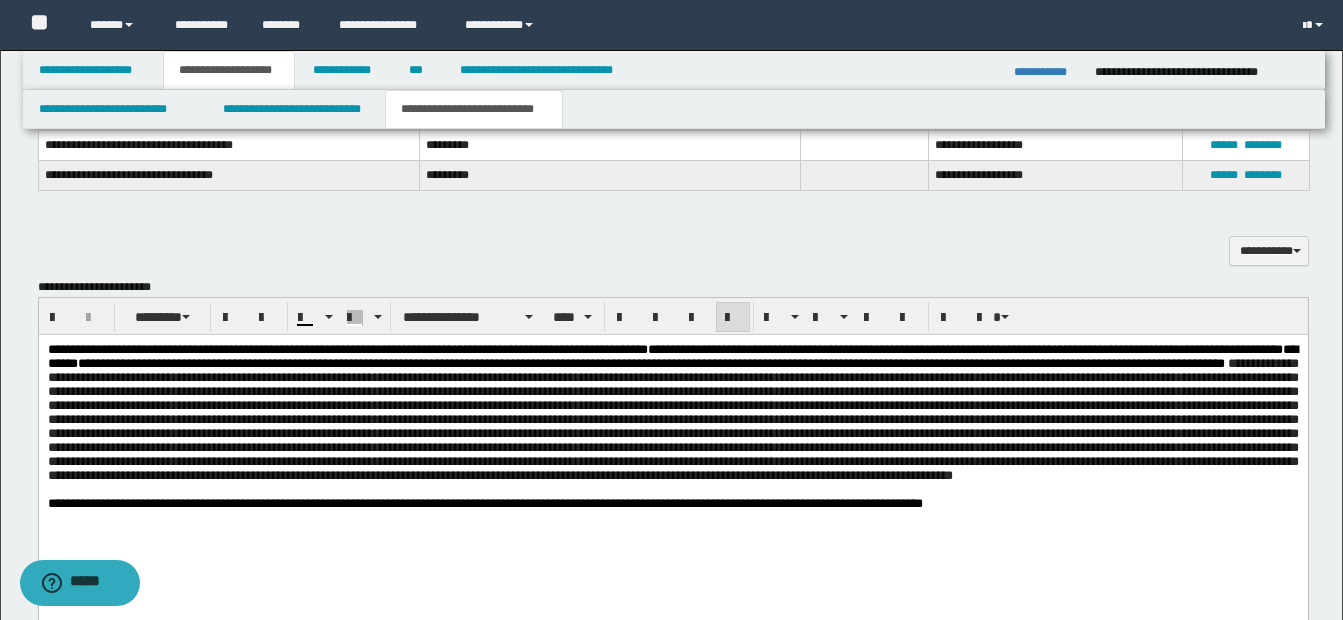 click at bounding box center (672, 419) 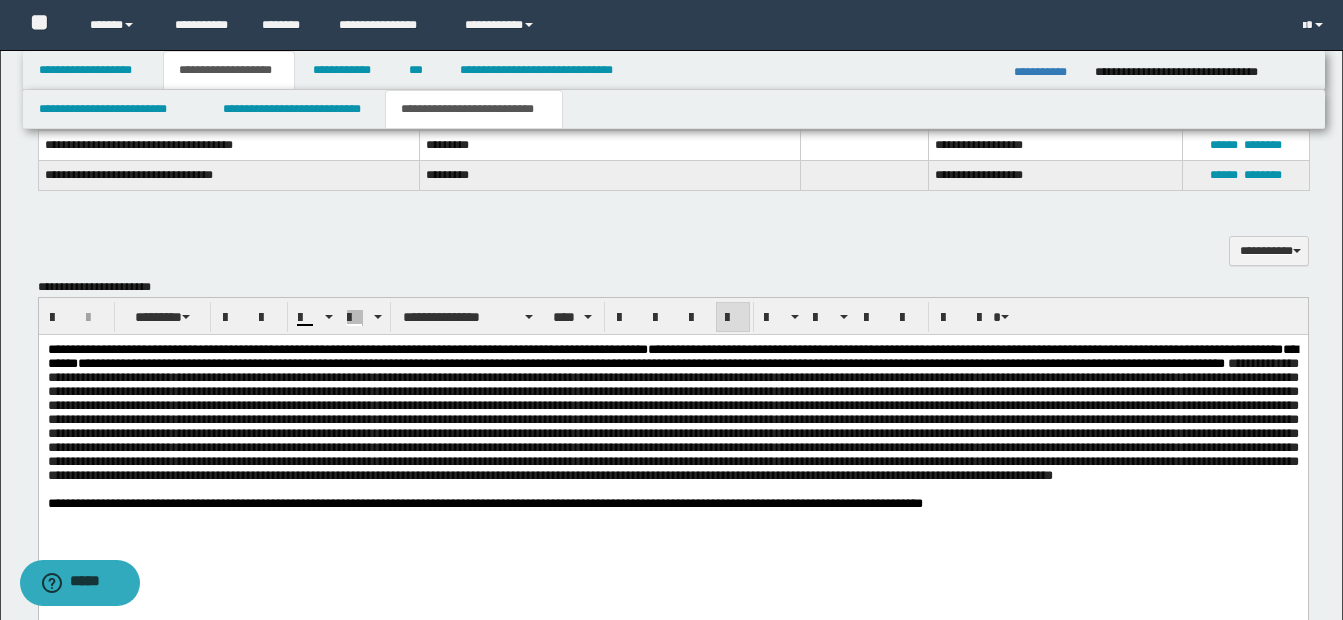 click at bounding box center (672, 419) 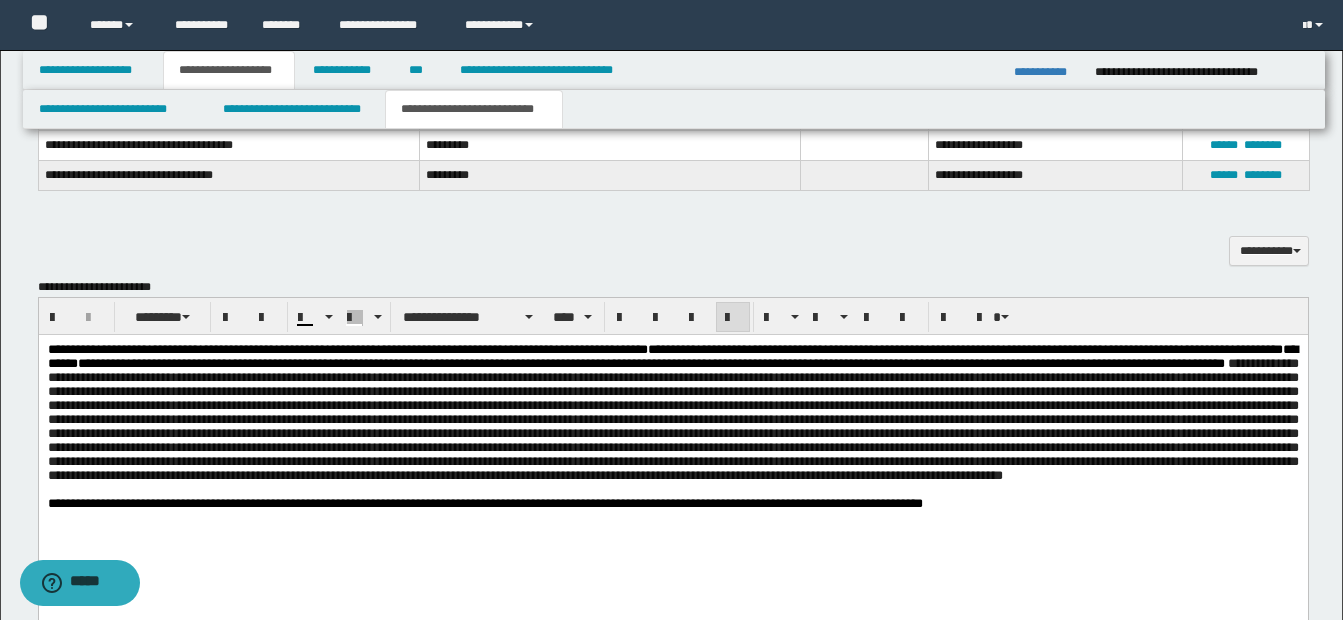 click at bounding box center (672, 419) 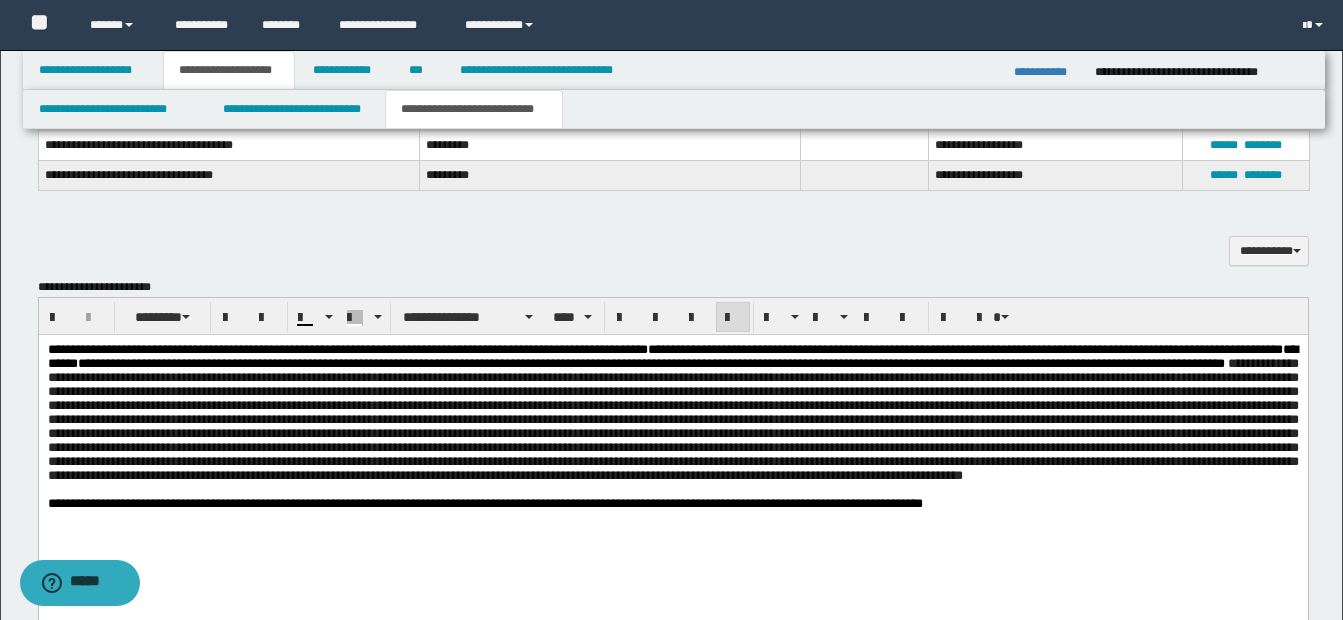 click at bounding box center [672, 419] 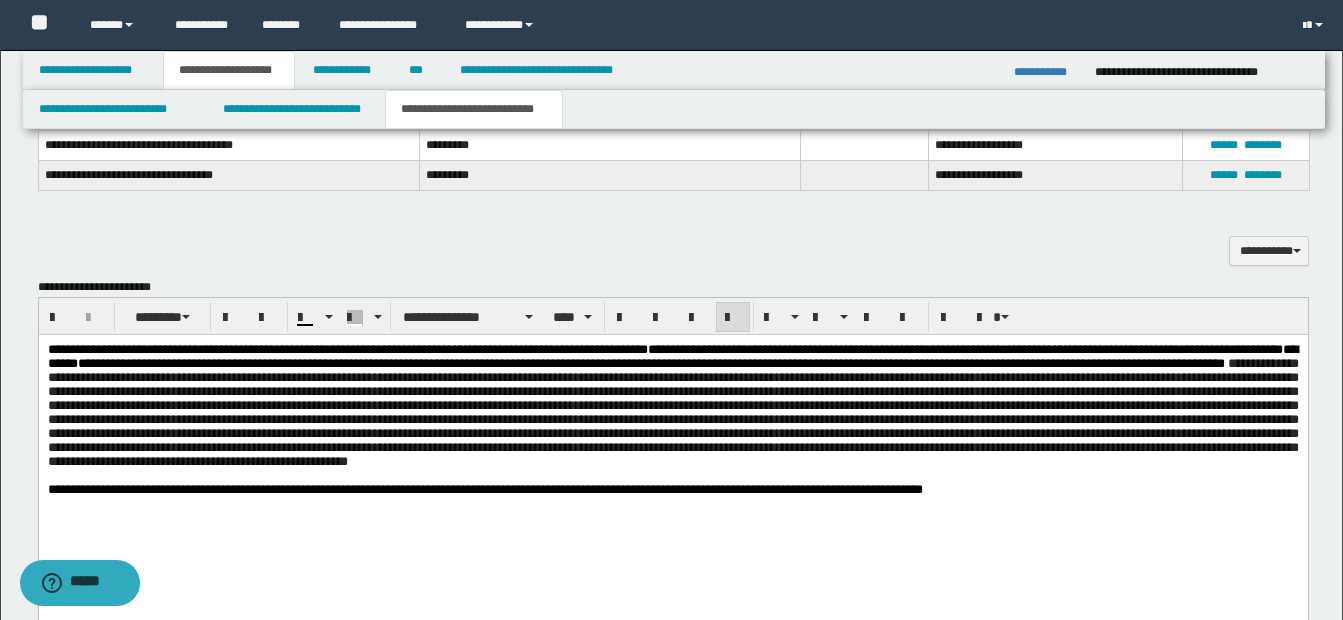 click at bounding box center [672, 412] 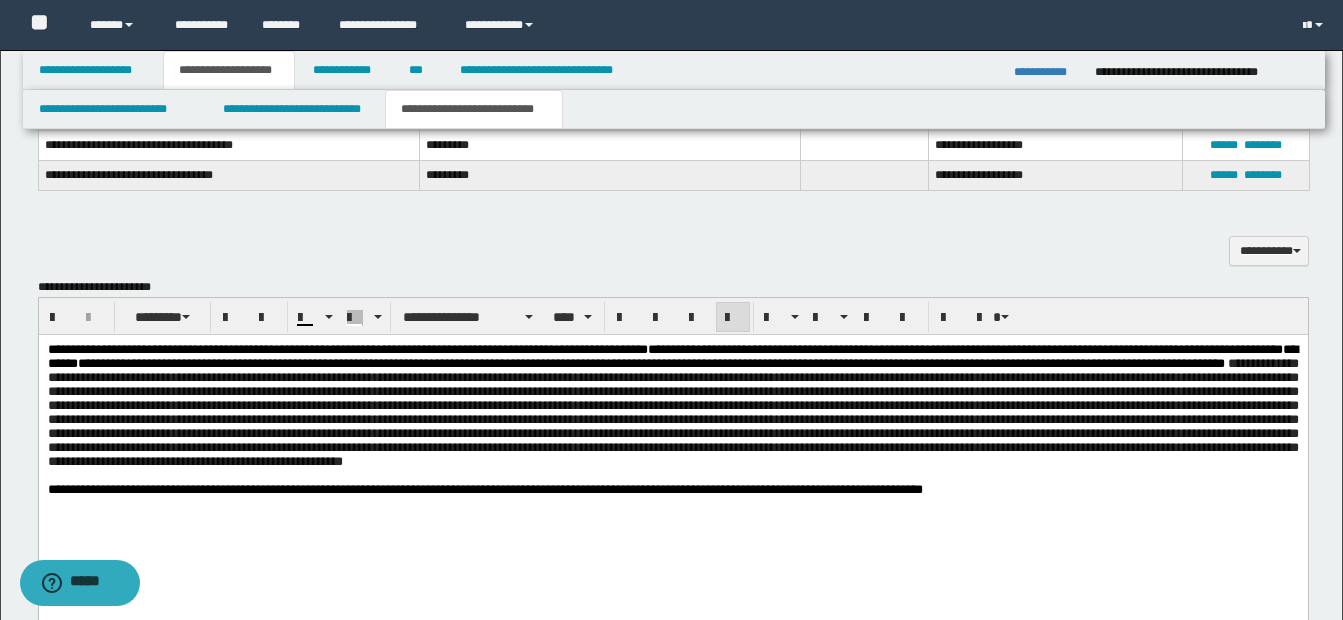 drag, startPoint x: 49, startPoint y: 348, endPoint x: 442, endPoint y: 435, distance: 402.5146 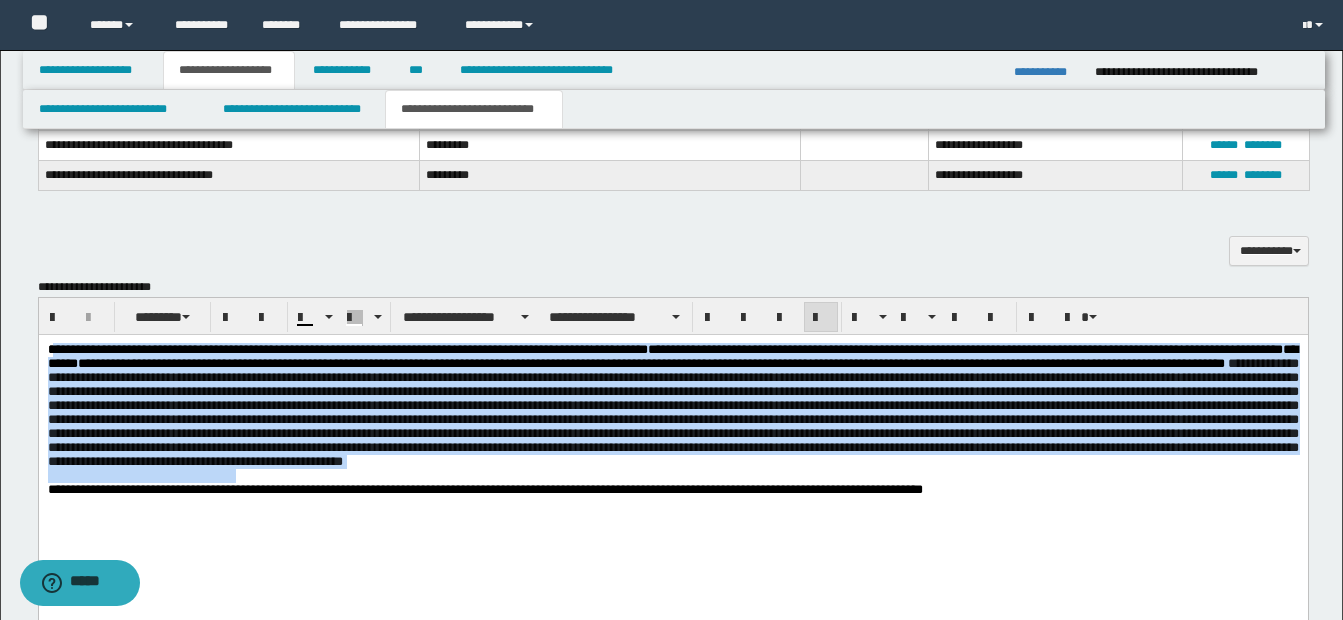 drag, startPoint x: 53, startPoint y: 350, endPoint x: 1289, endPoint y: 493, distance: 1244.2448 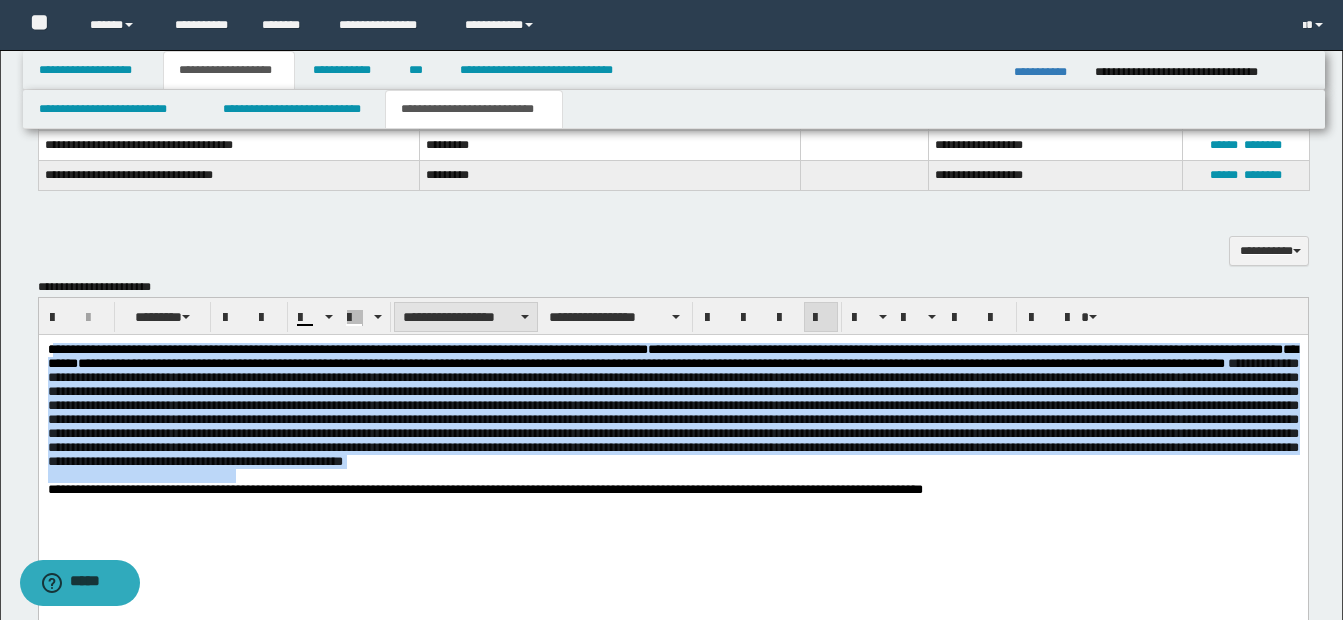 click on "**********" at bounding box center [466, 317] 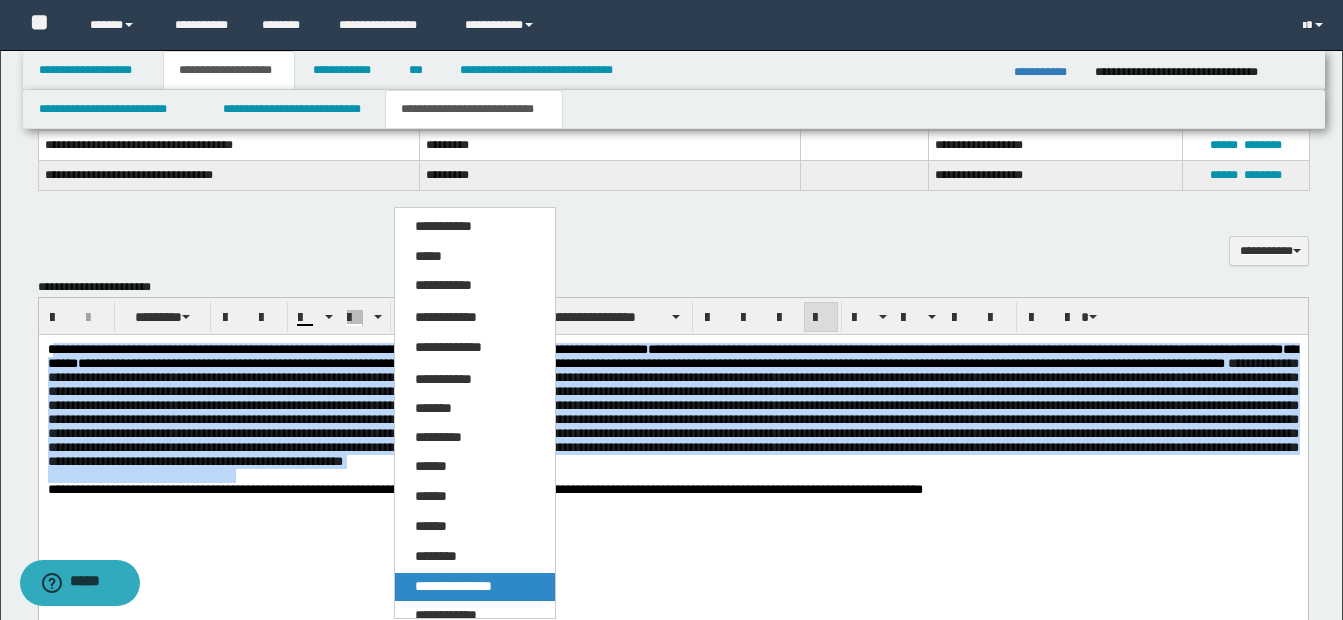 click on "**********" at bounding box center (475, 587) 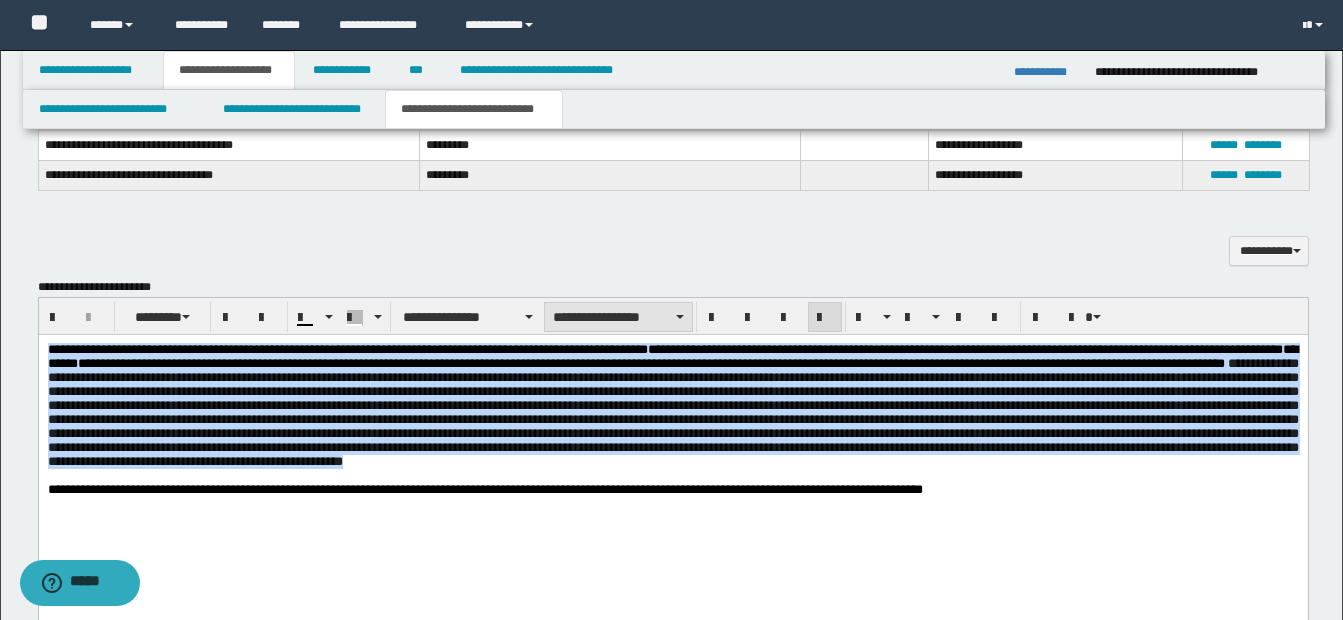 click on "**********" at bounding box center [618, 317] 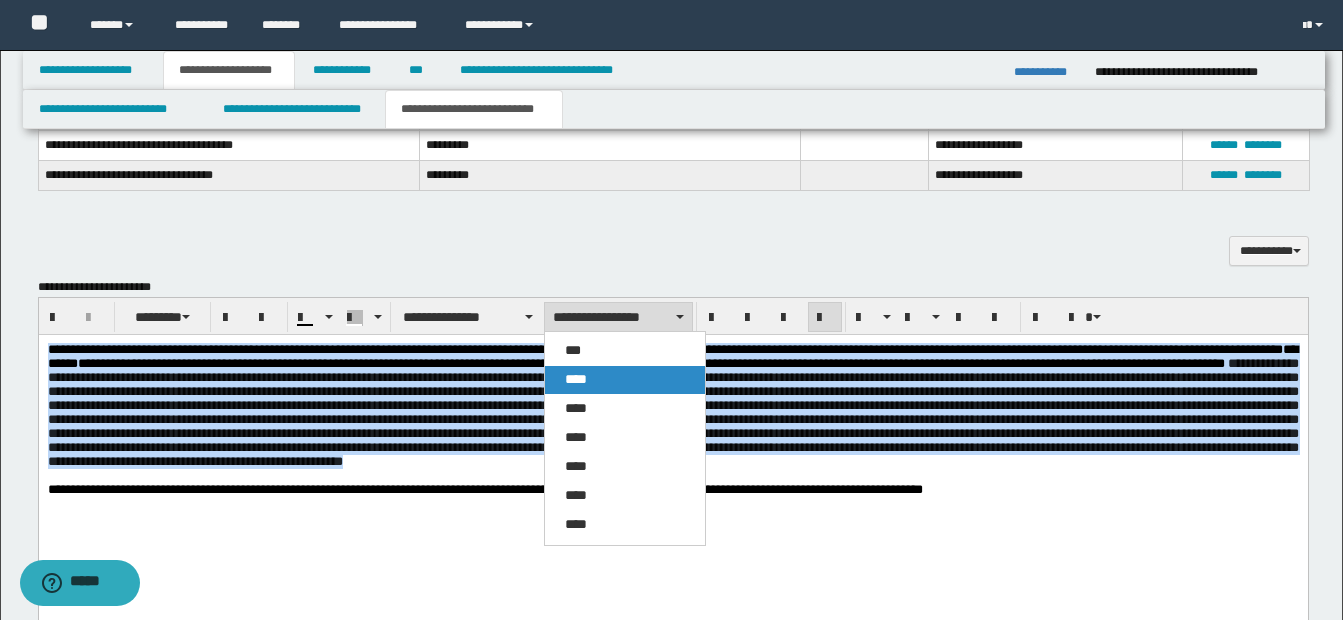 click on "****" at bounding box center (576, 379) 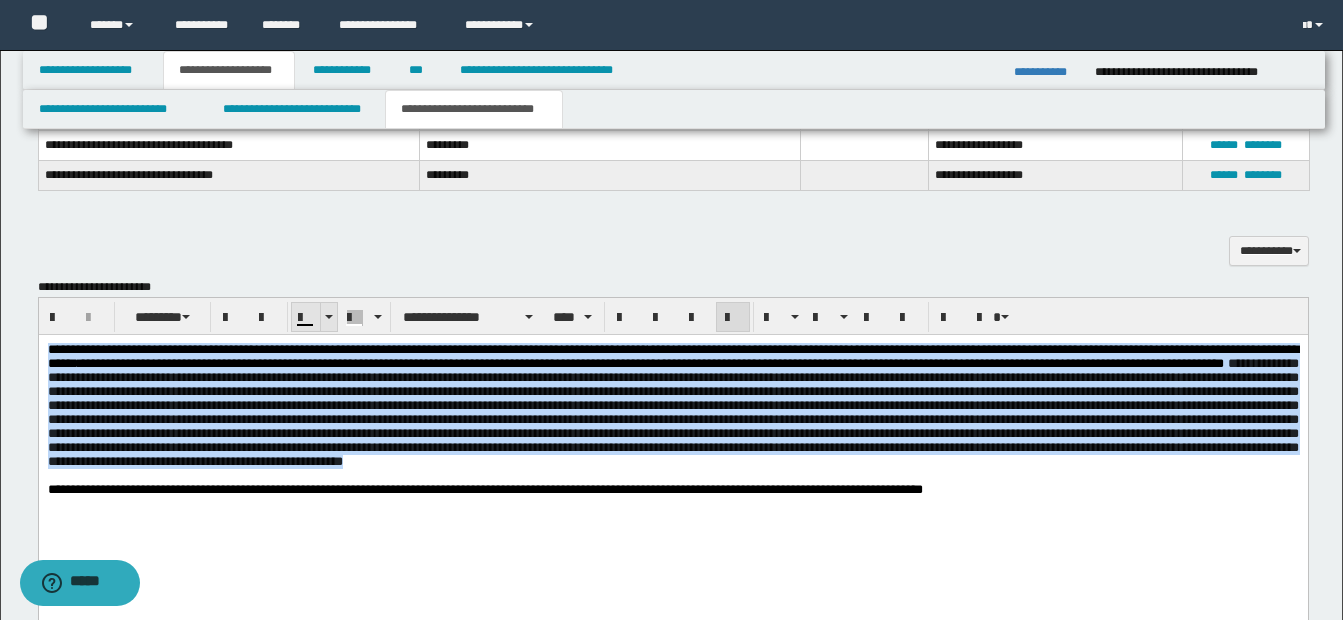click at bounding box center (329, 317) 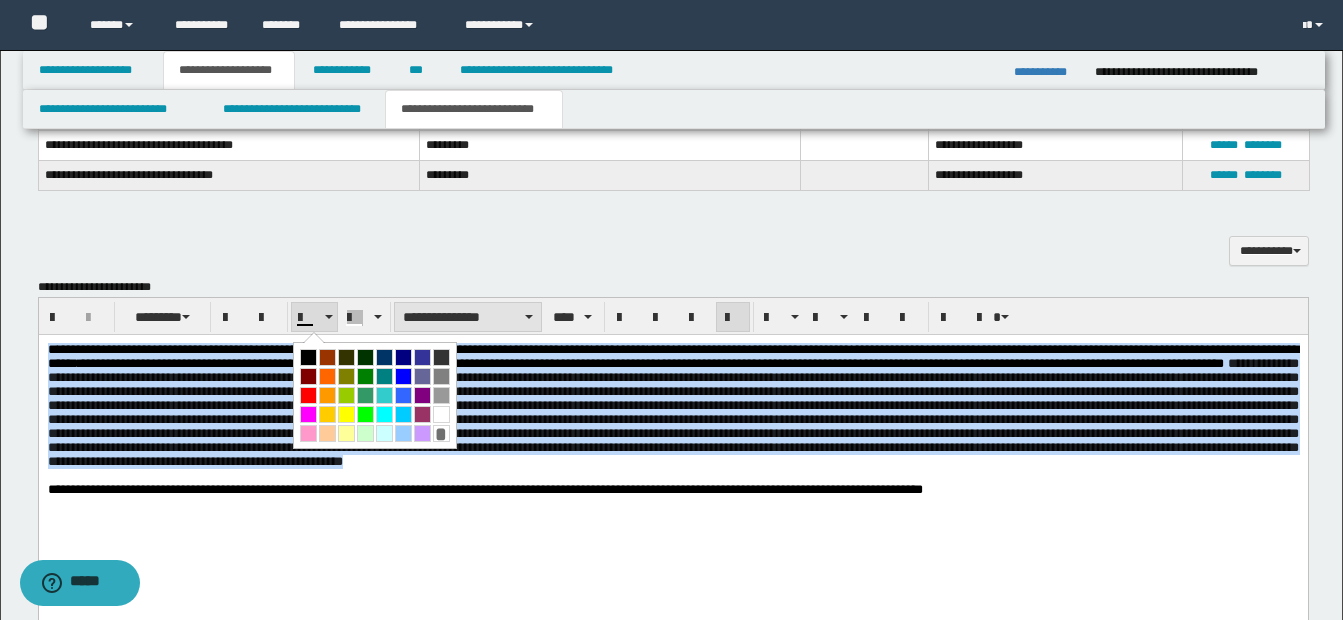 click on "**********" at bounding box center [468, 317] 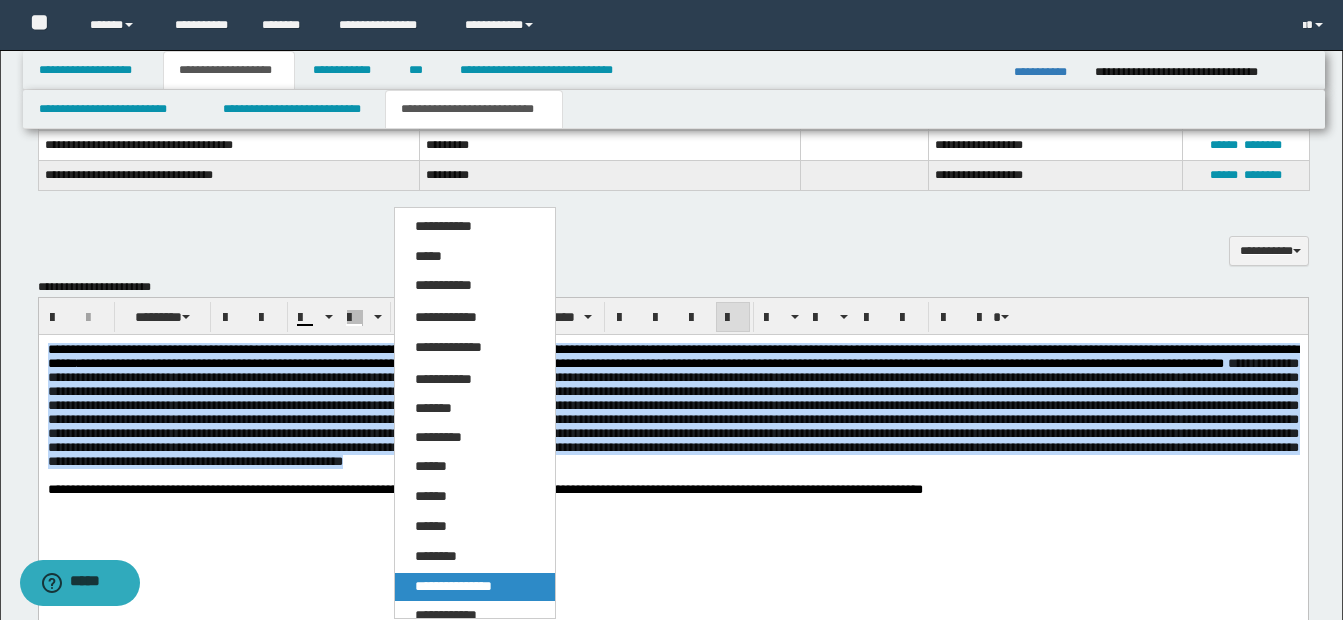 click on "**********" at bounding box center (453, 586) 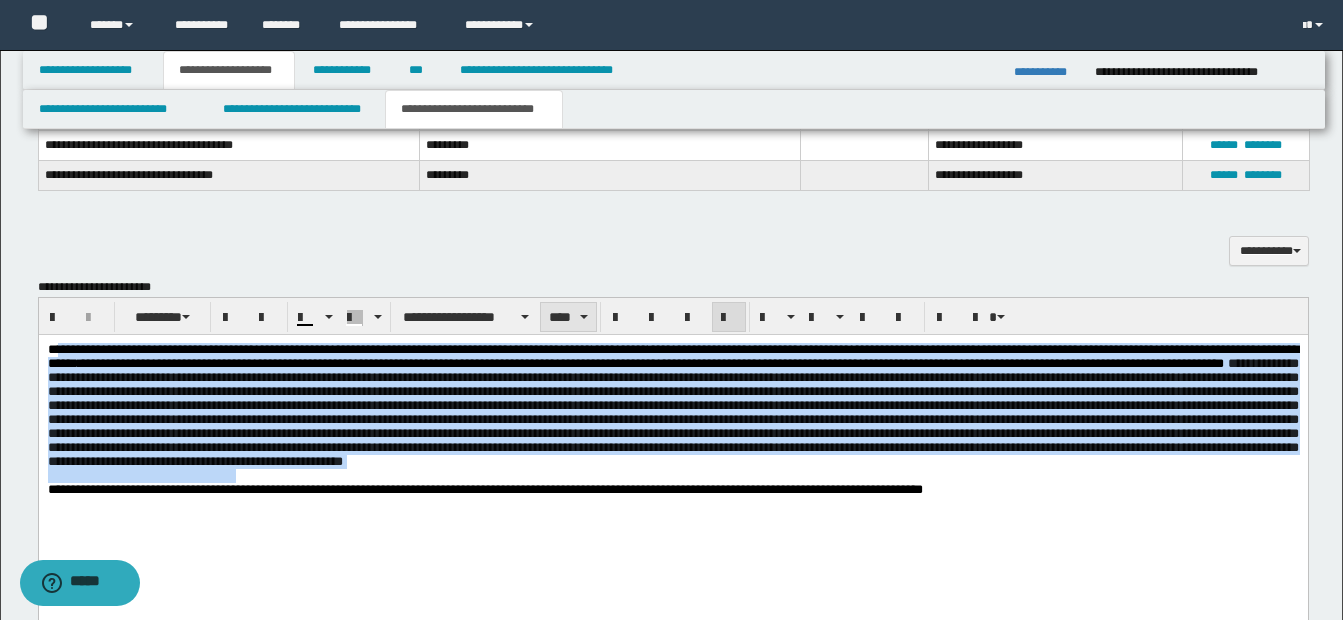click on "****" at bounding box center [568, 317] 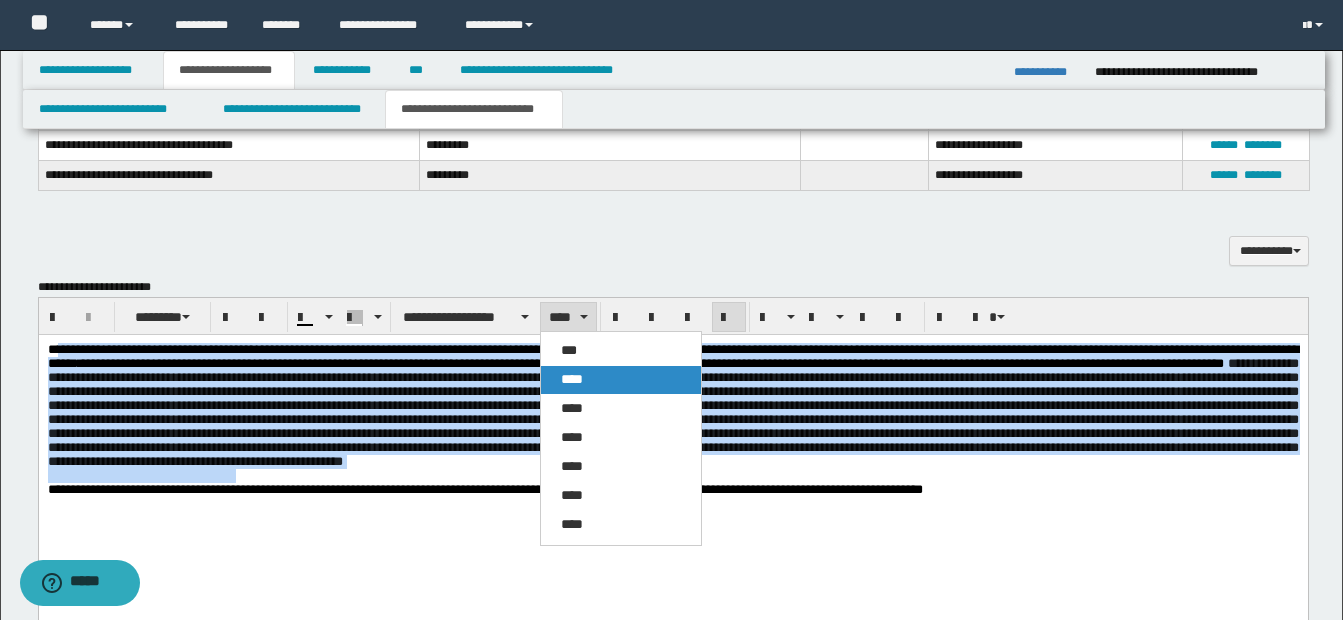 click on "****" at bounding box center [572, 379] 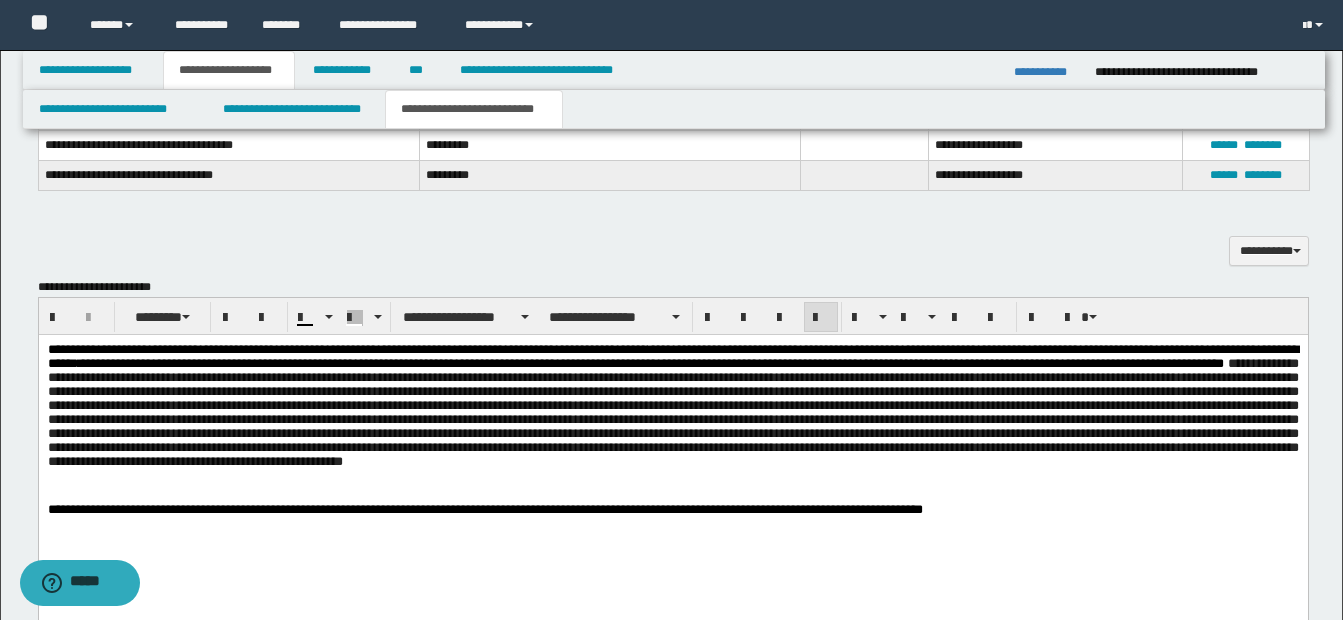 click on "**********" at bounding box center (672, 455) 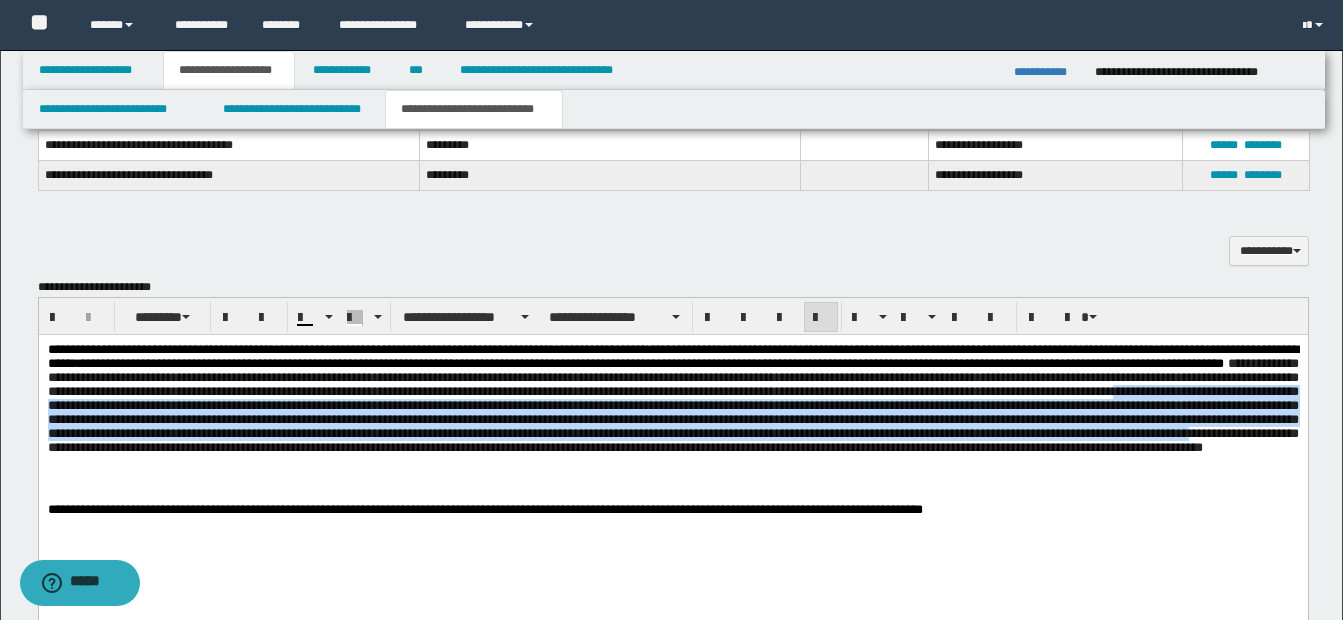 drag, startPoint x: 365, startPoint y: 414, endPoint x: 751, endPoint y: 457, distance: 388.3877 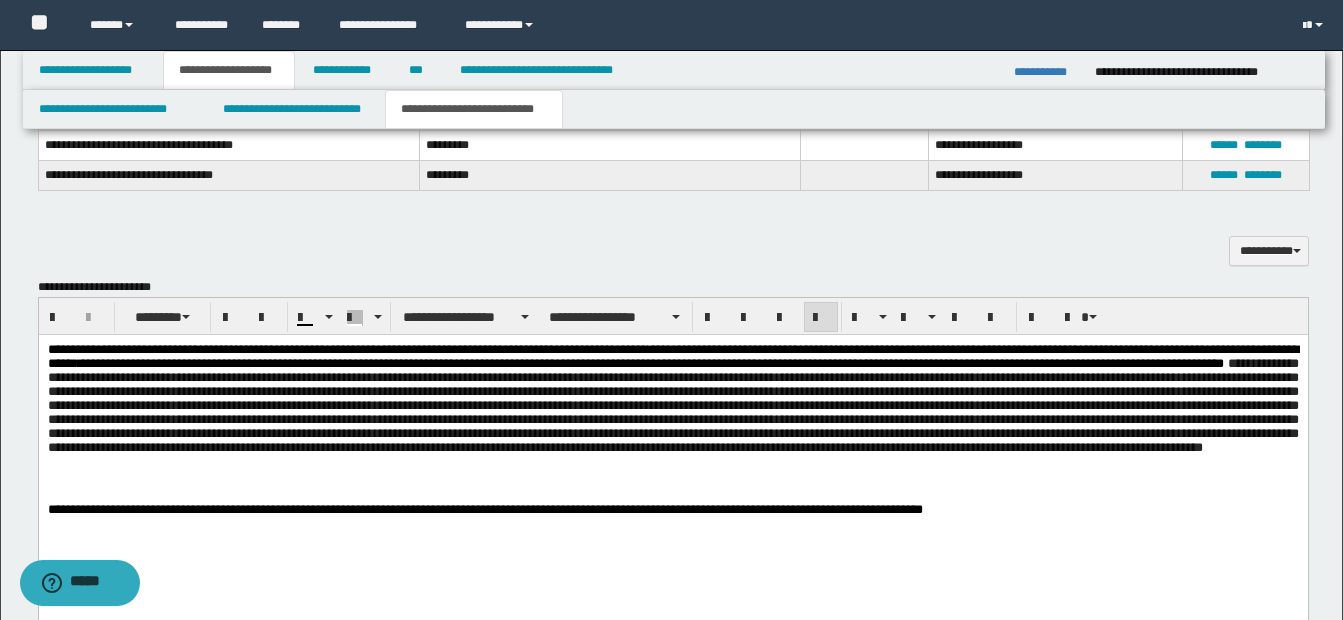 click on "**********" at bounding box center (672, 455) 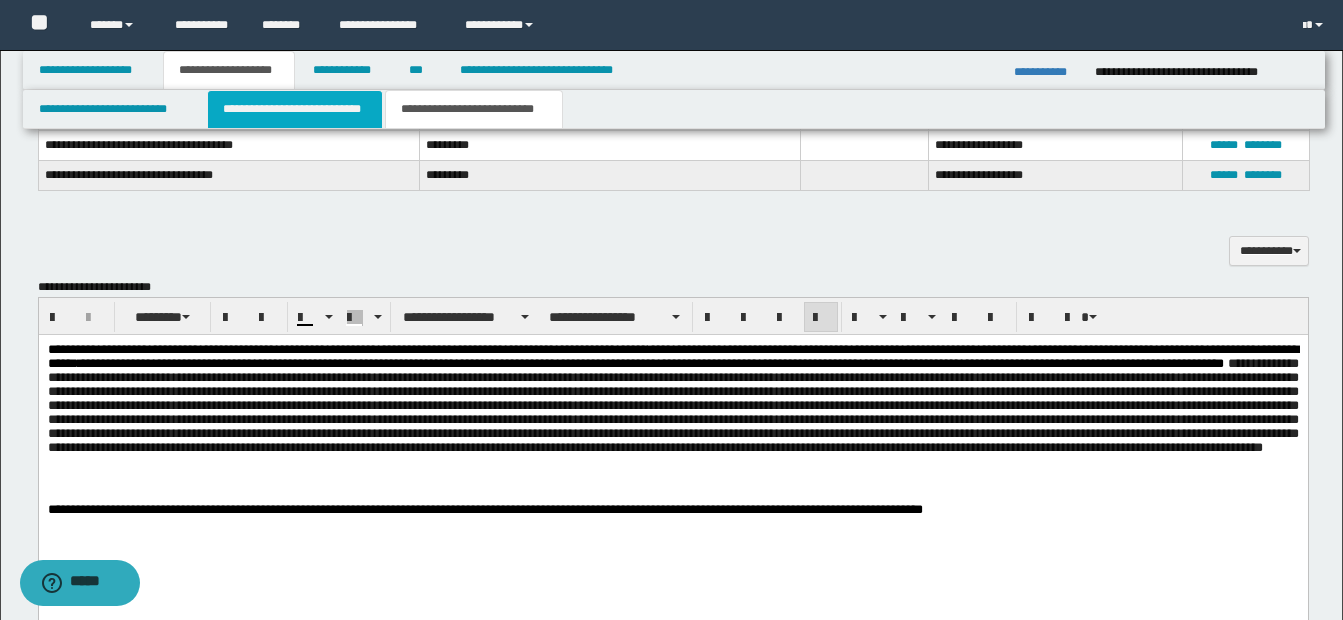 click on "**********" at bounding box center (295, 109) 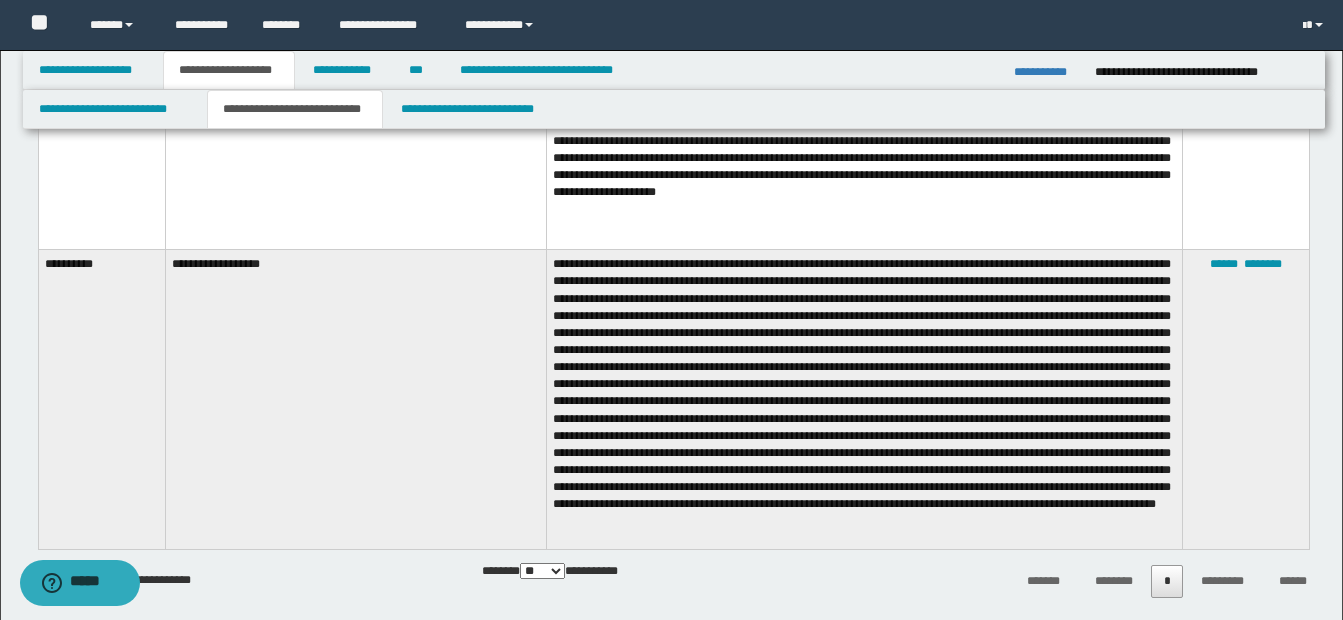 scroll, scrollTop: 2254, scrollLeft: 0, axis: vertical 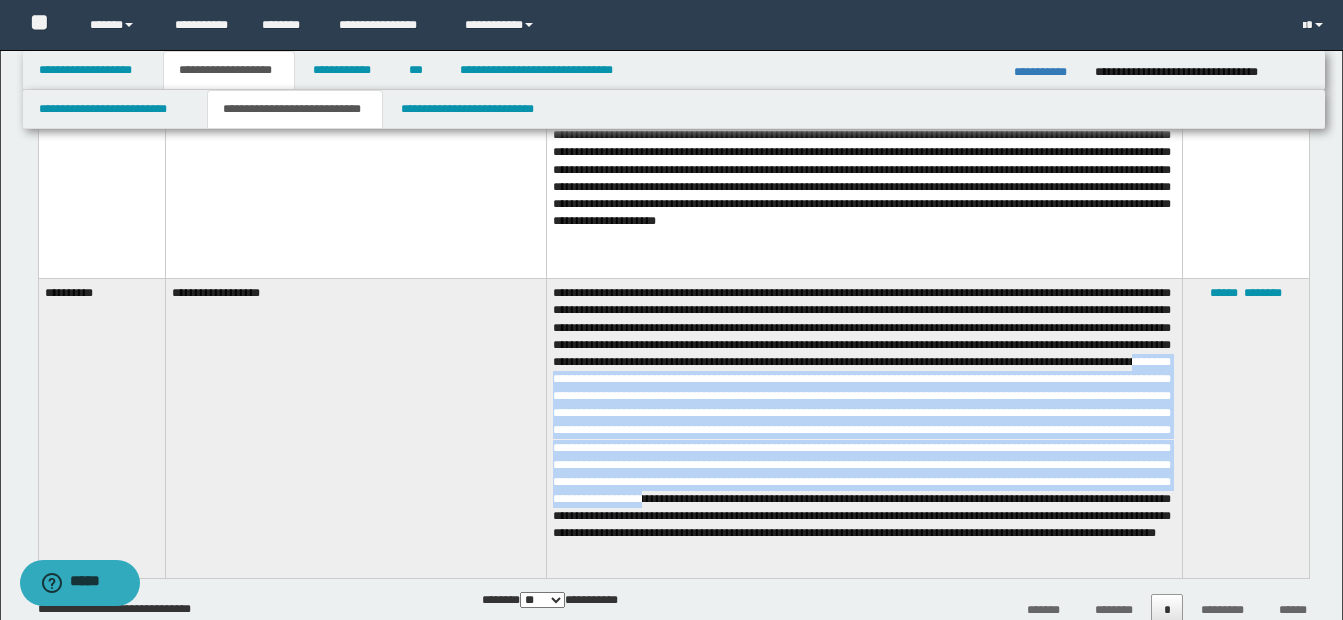 drag, startPoint x: 699, startPoint y: 377, endPoint x: 688, endPoint y: 514, distance: 137.4409 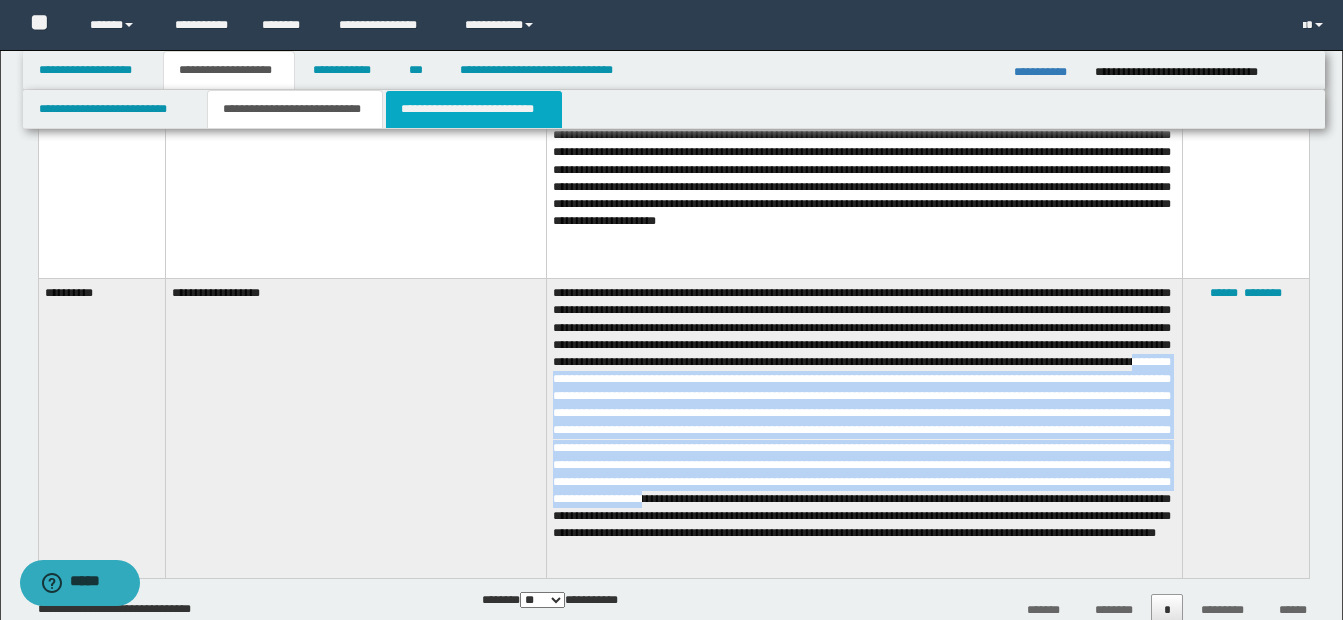 click on "**********" at bounding box center (474, 109) 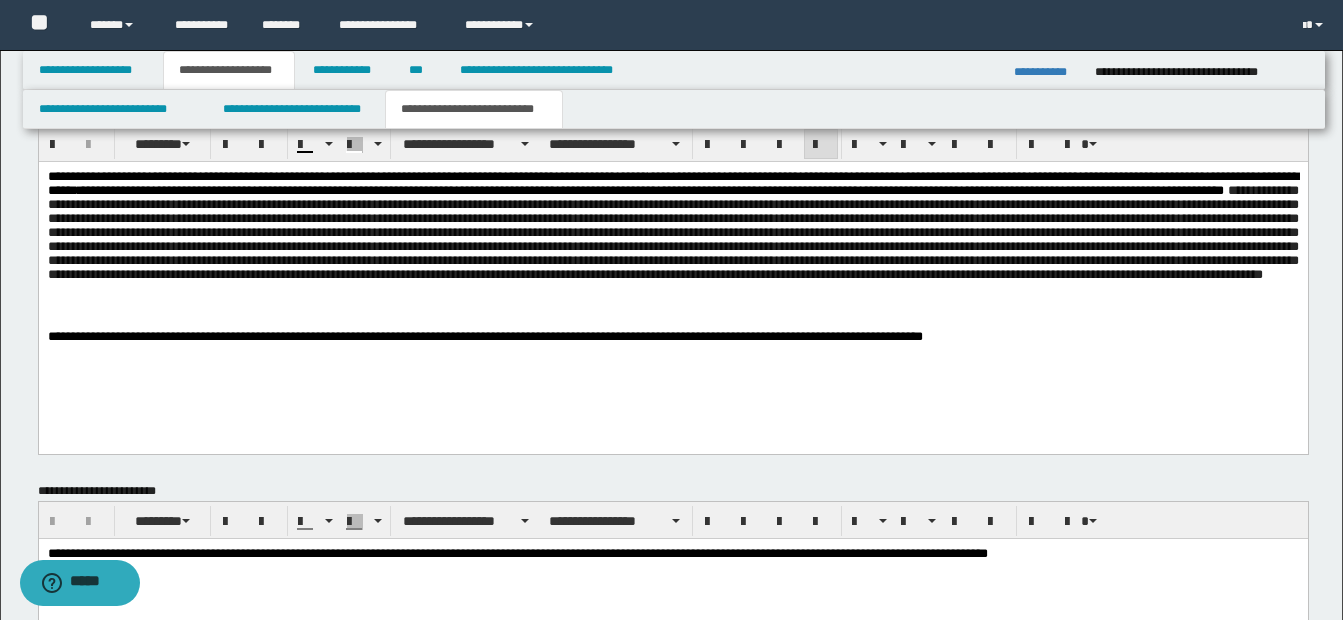 scroll, scrollTop: 1161, scrollLeft: 0, axis: vertical 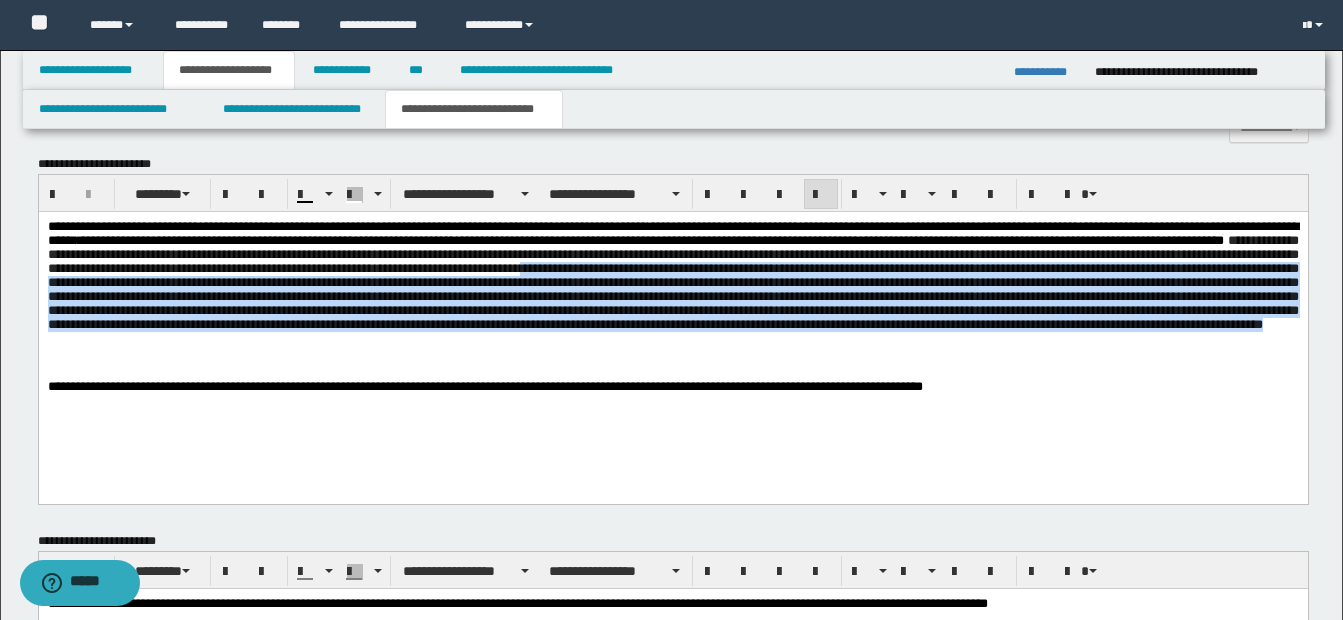 drag, startPoint x: 1005, startPoint y: 278, endPoint x: 1087, endPoint y: 353, distance: 111.12605 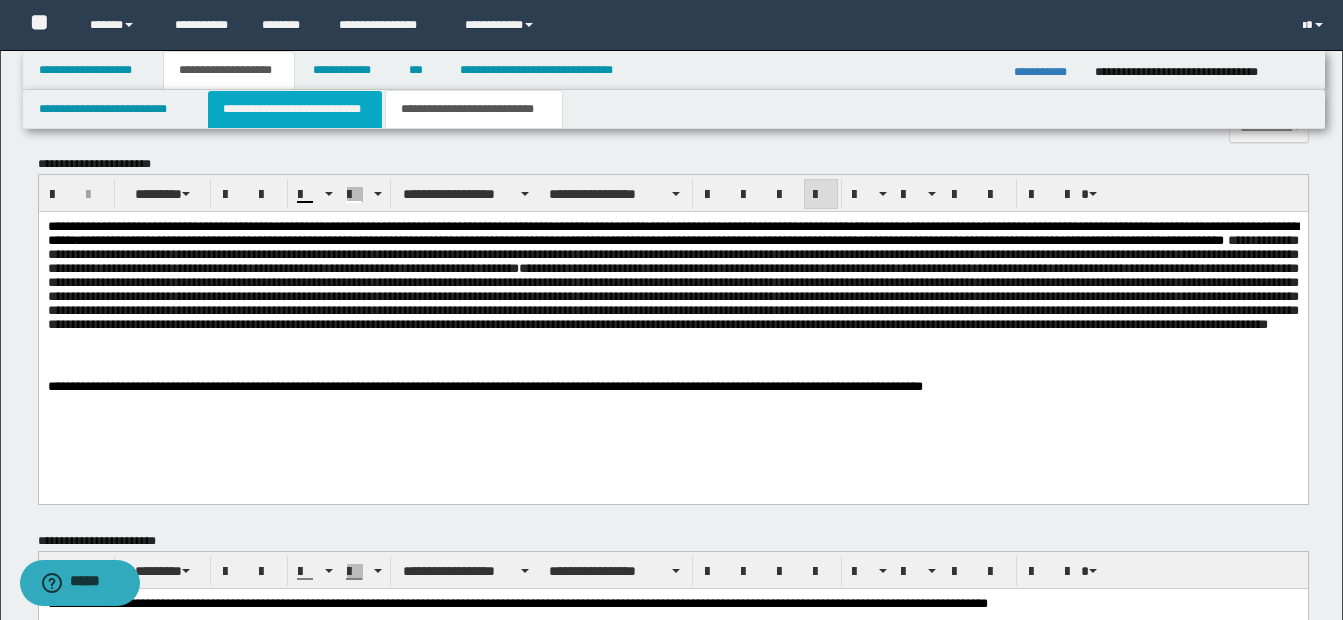click on "**********" at bounding box center [295, 109] 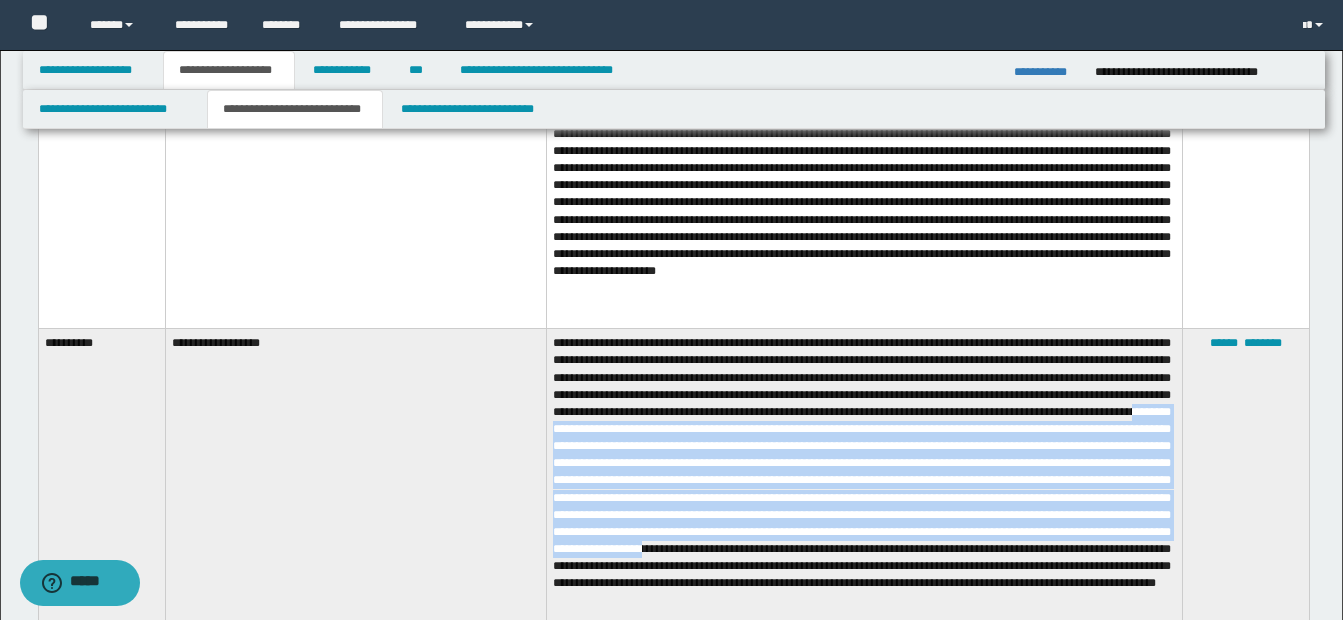 scroll, scrollTop: 2363, scrollLeft: 0, axis: vertical 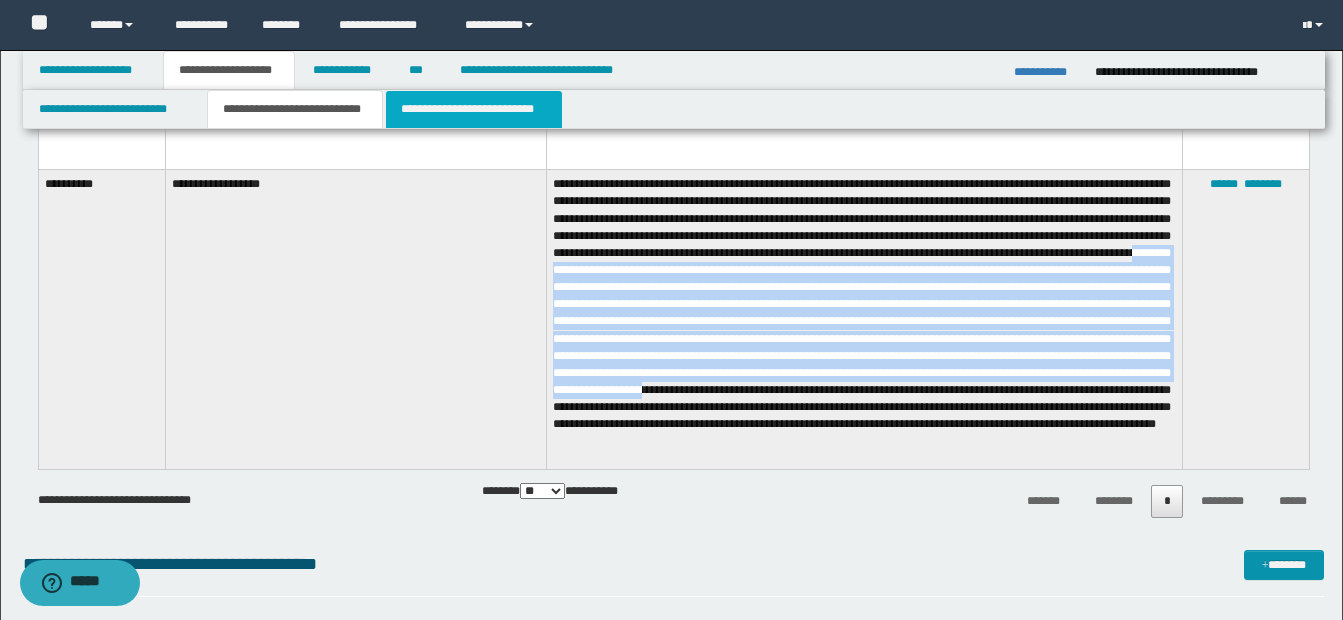 click on "**********" at bounding box center [474, 109] 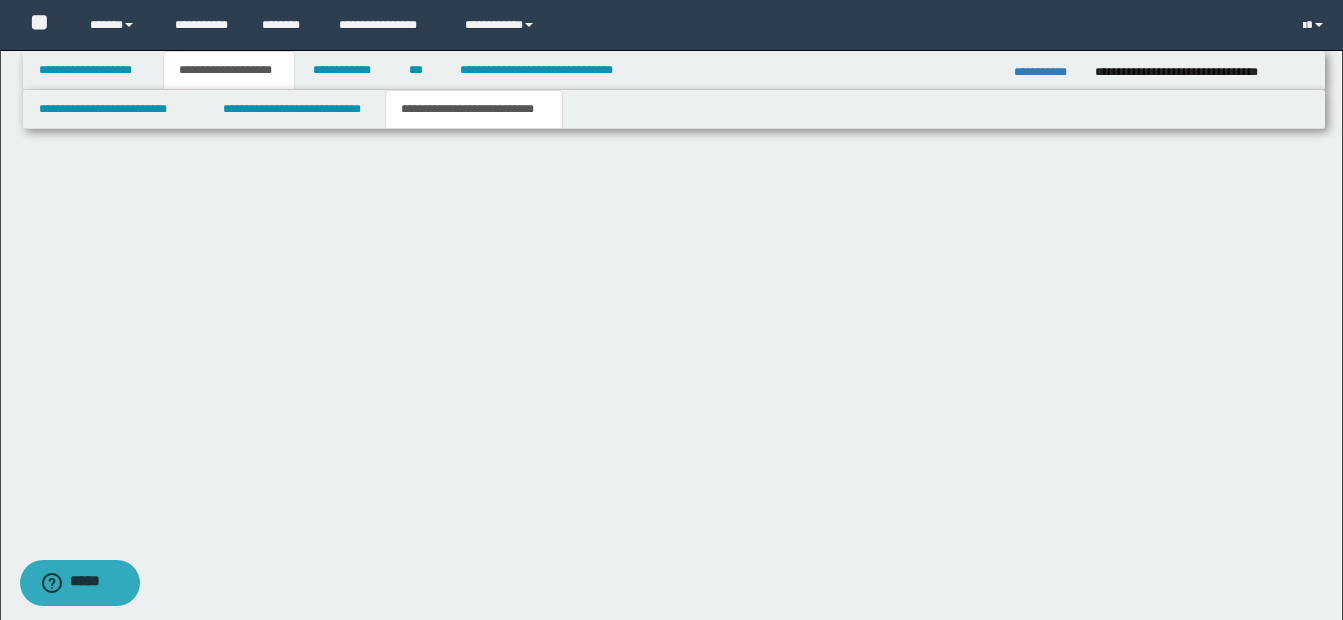 scroll, scrollTop: 1588, scrollLeft: 0, axis: vertical 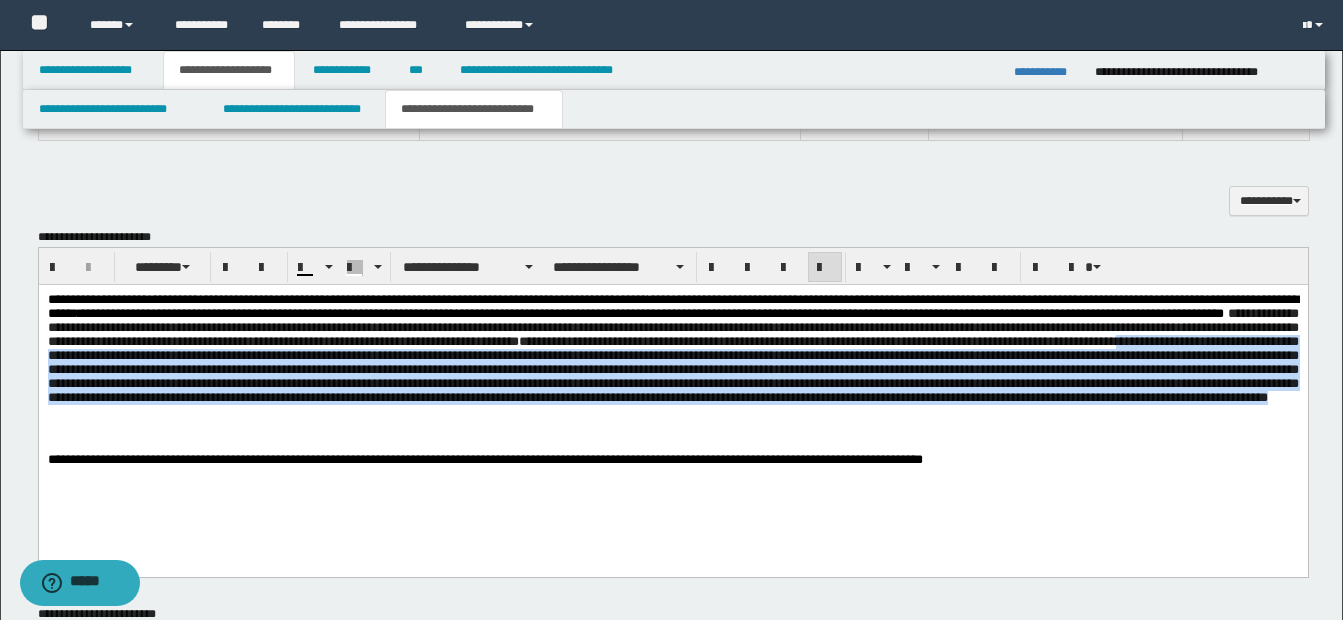 drag, startPoint x: 357, startPoint y: 366, endPoint x: 1028, endPoint y: 426, distance: 673.67725 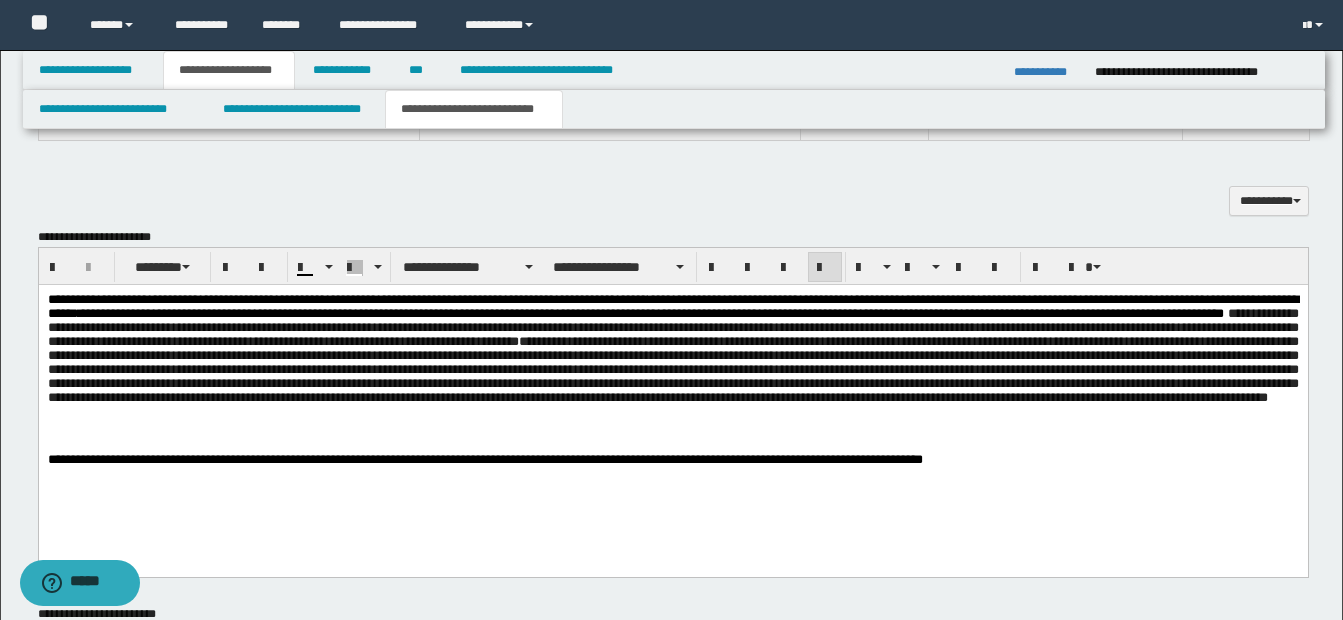 click on "**********" at bounding box center [672, 405] 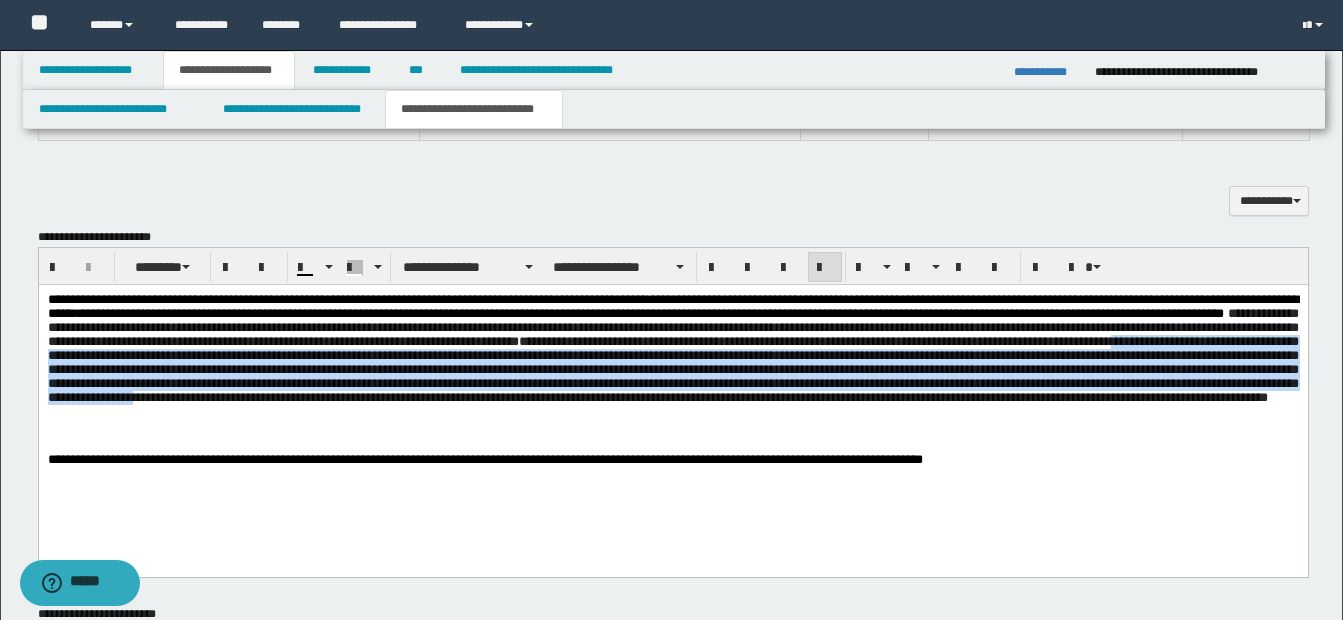 drag, startPoint x: 356, startPoint y: 364, endPoint x: 1021, endPoint y: 419, distance: 667.27057 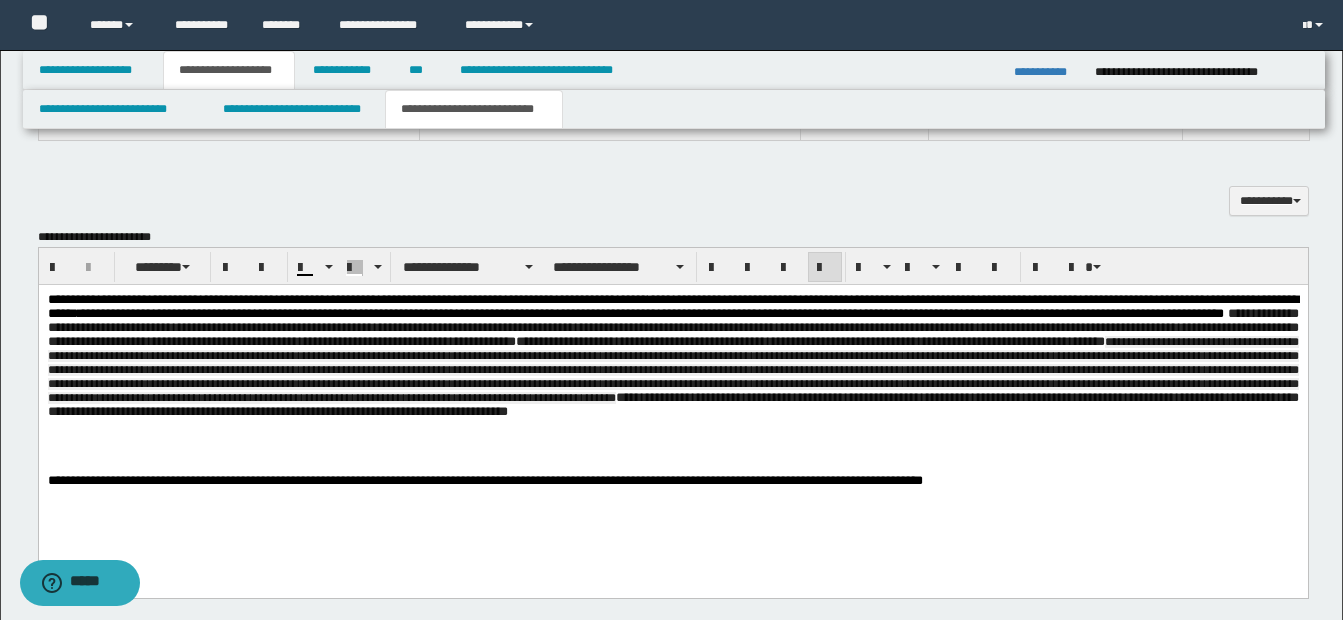 click on "**********" at bounding box center (672, 370) 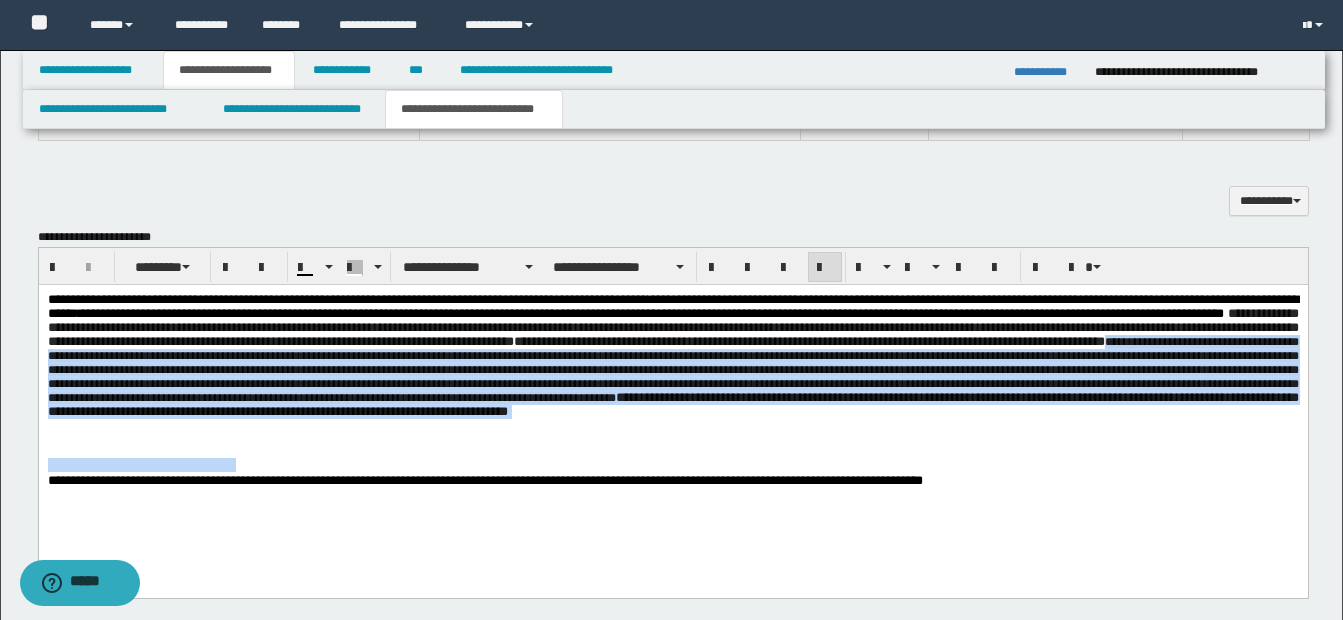drag, startPoint x: 366, startPoint y: 367, endPoint x: 615, endPoint y: 457, distance: 264.76593 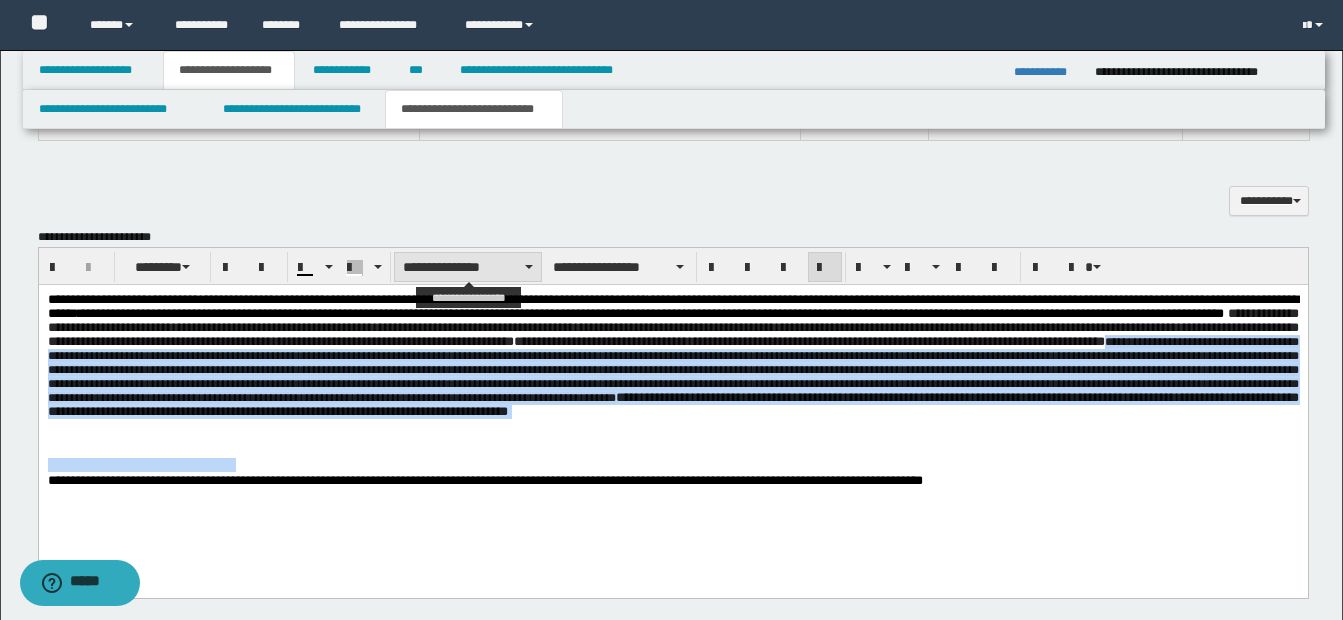 click on "**********" at bounding box center [468, 267] 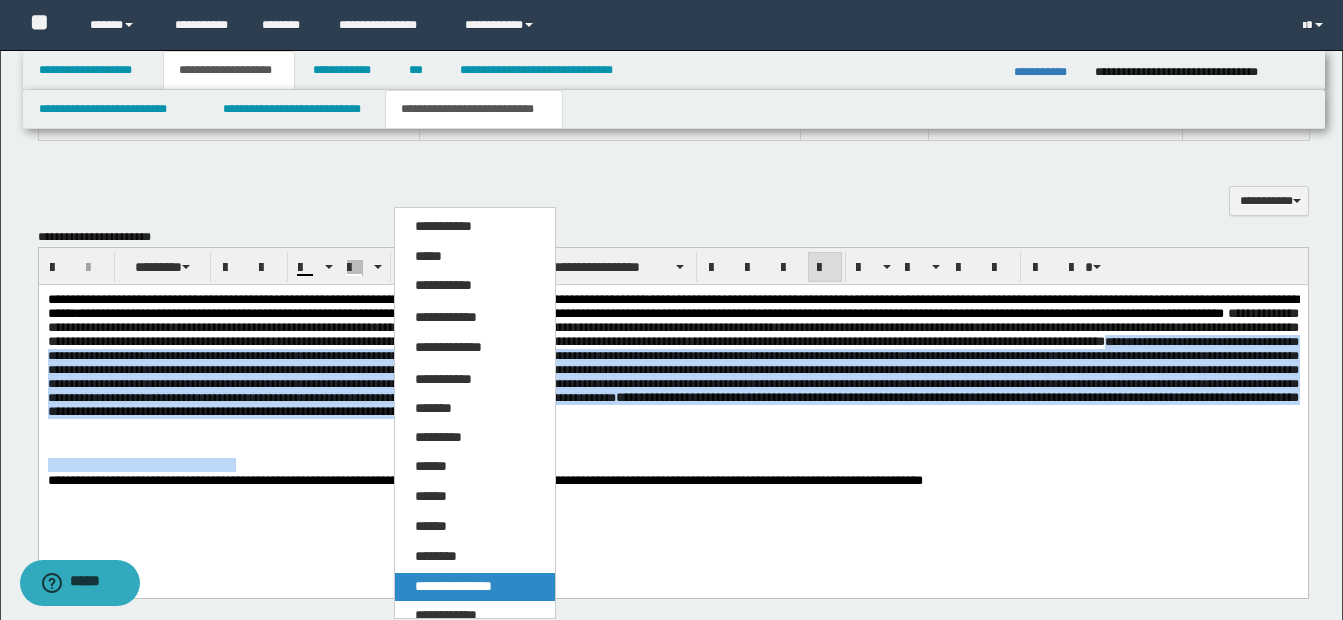 click on "**********" at bounding box center [453, 586] 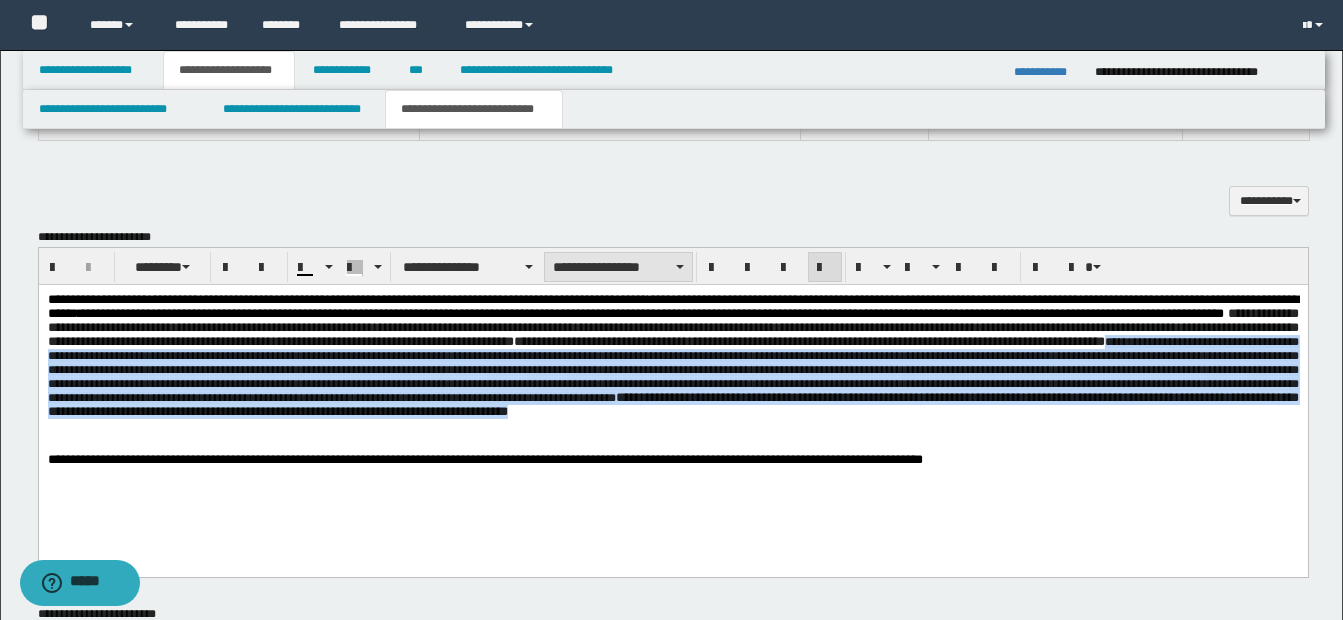 click on "**********" at bounding box center [618, 267] 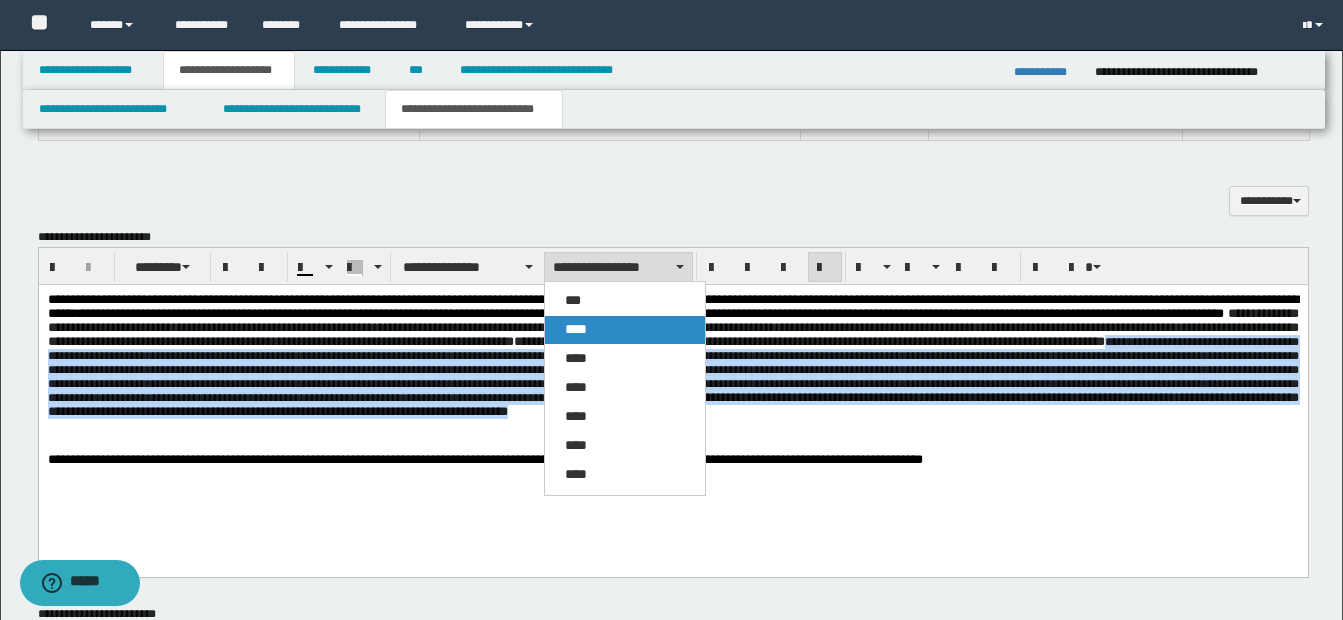 click on "****" at bounding box center [625, 330] 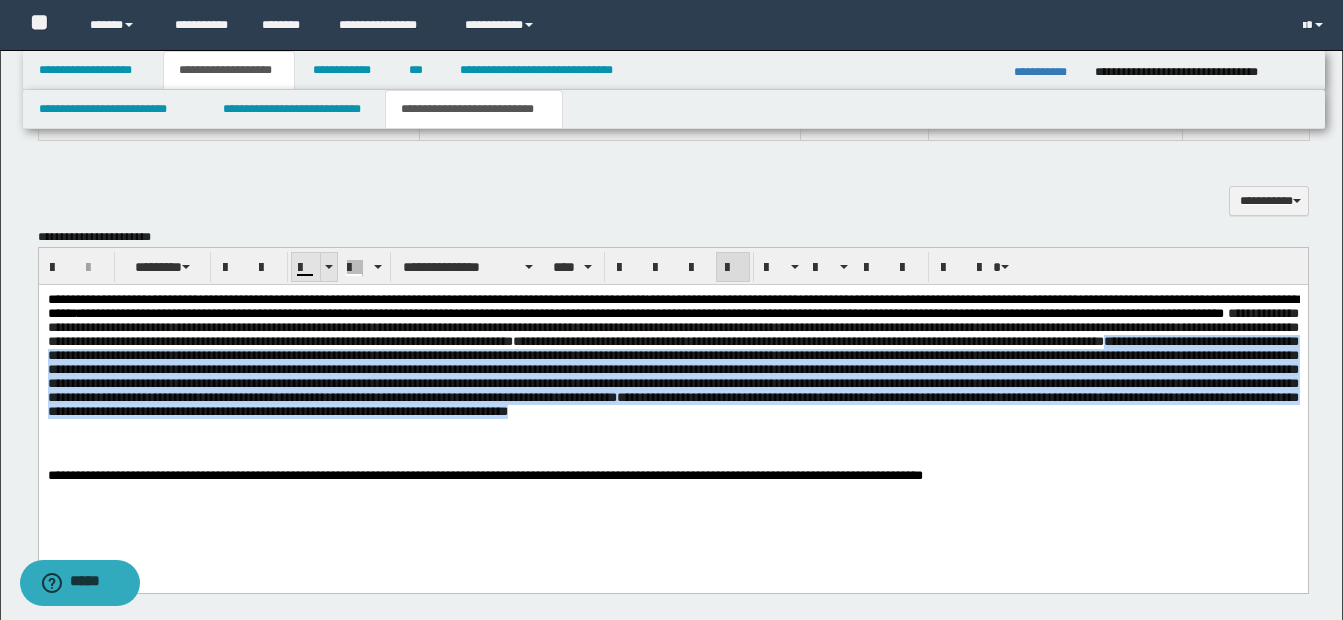 click at bounding box center (328, 267) 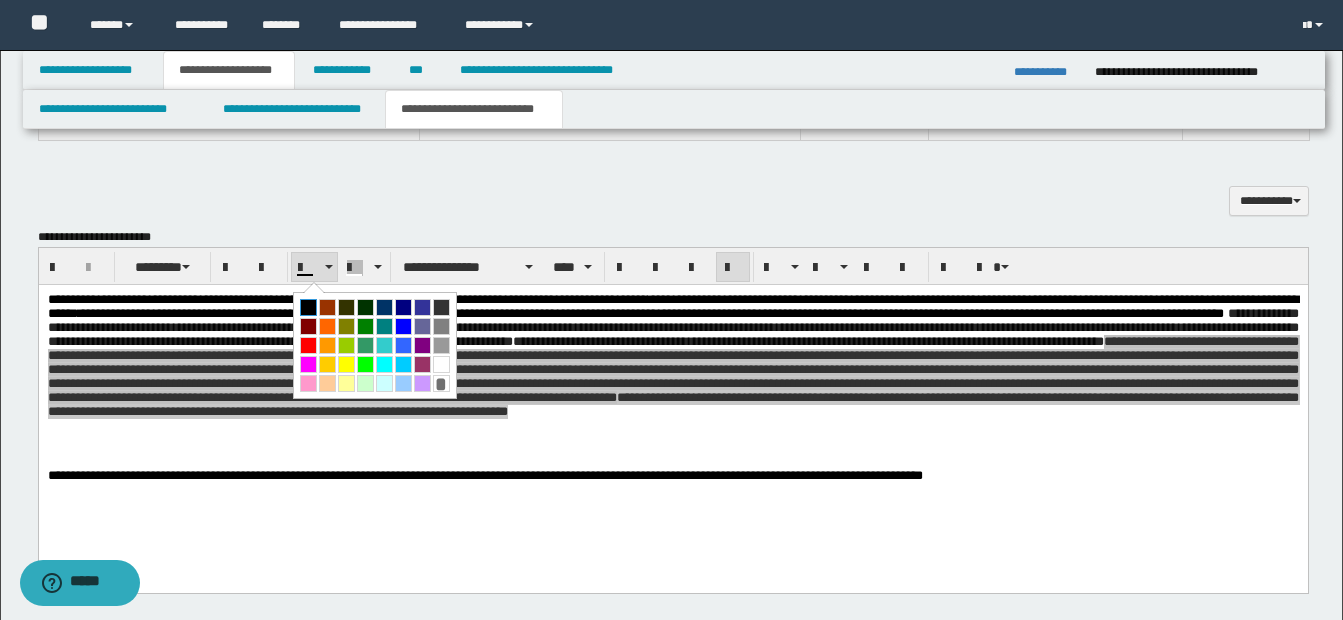 click at bounding box center [308, 307] 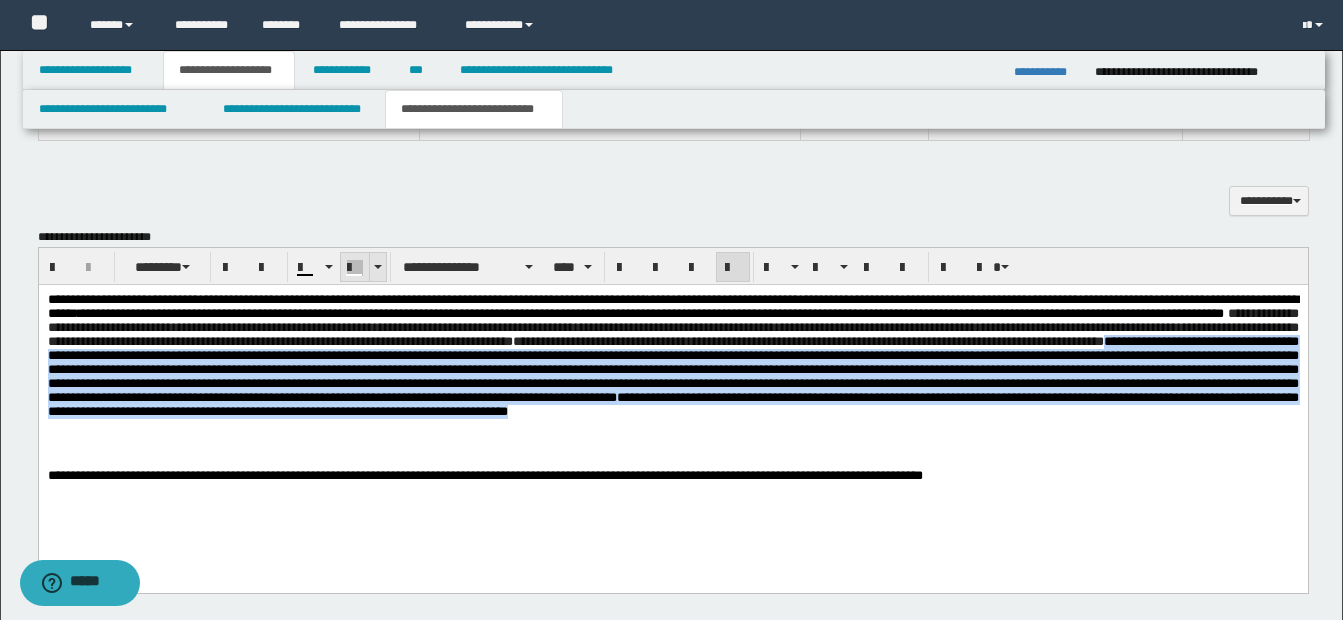 click at bounding box center [377, 267] 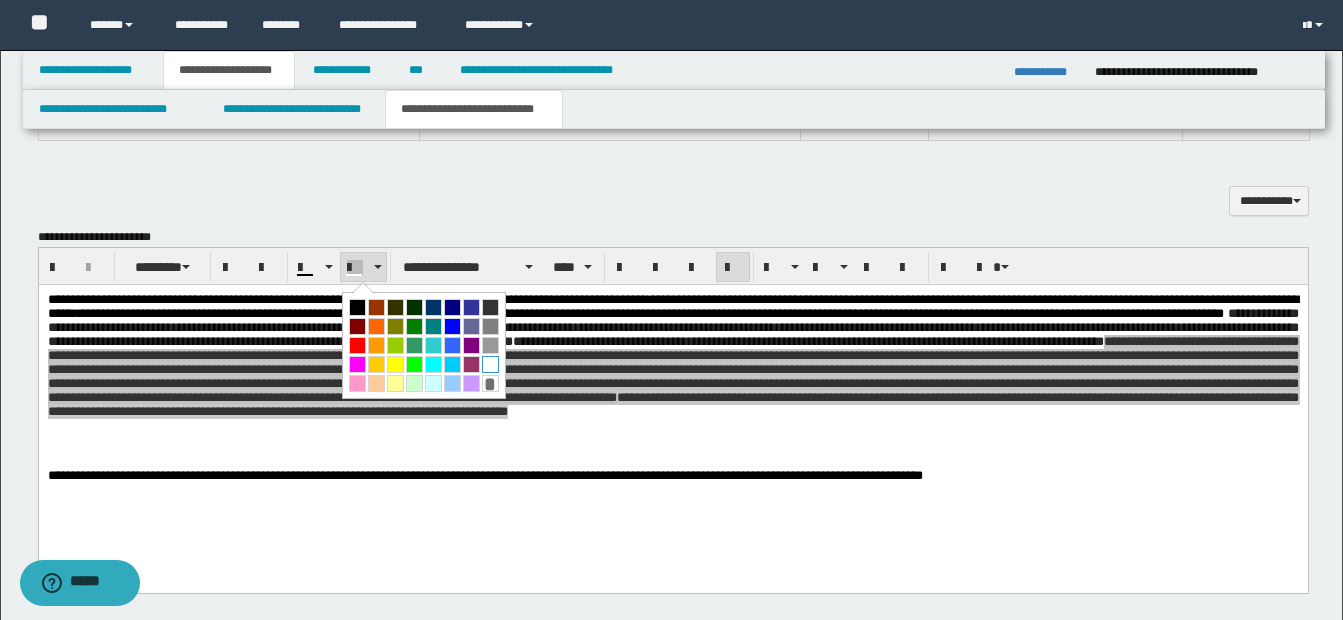 click at bounding box center [490, 364] 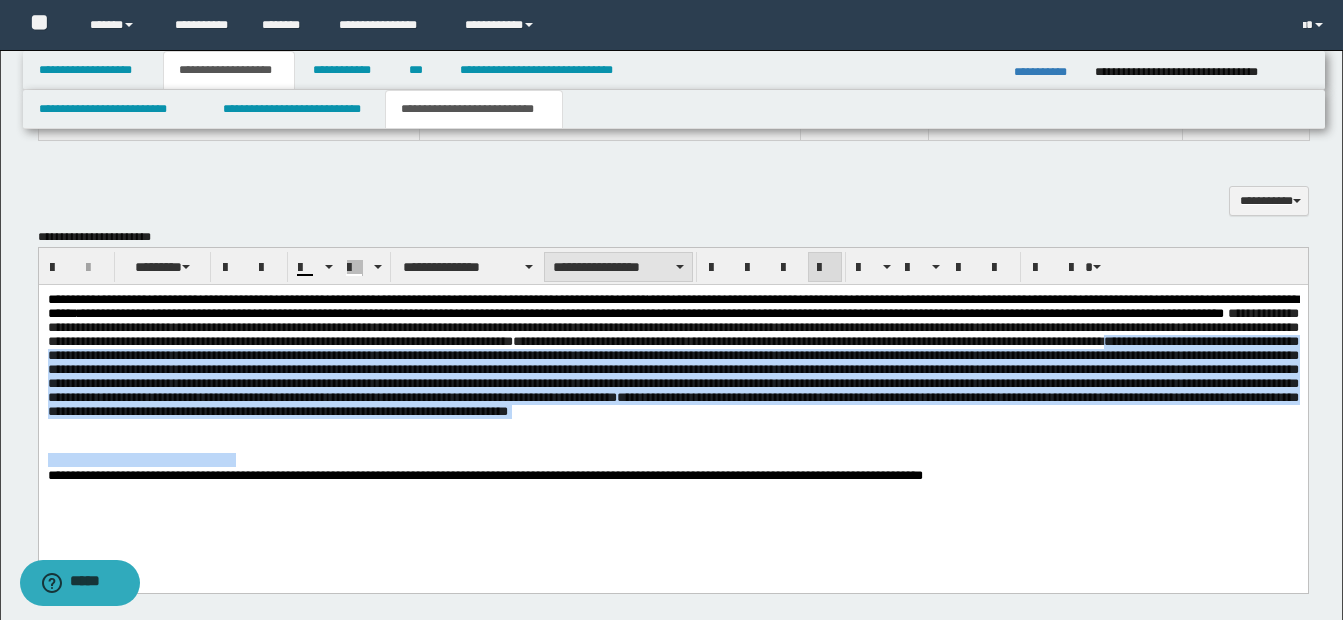 click on "**********" at bounding box center (618, 267) 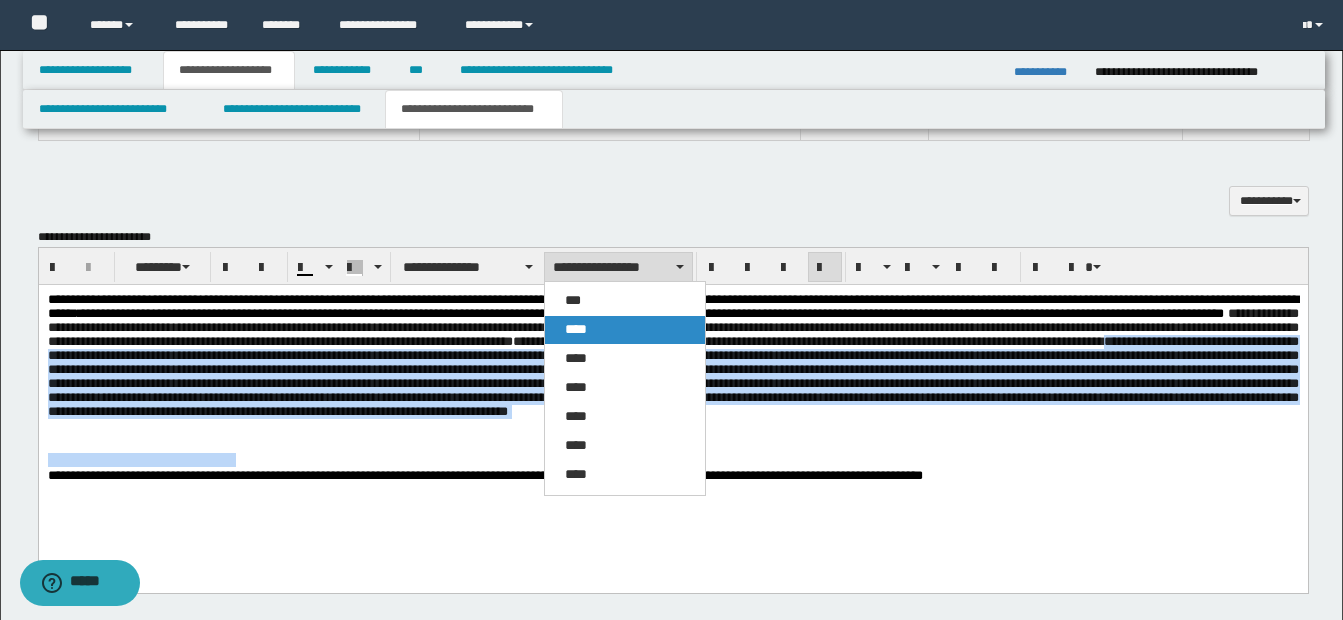 click on "****" at bounding box center (576, 329) 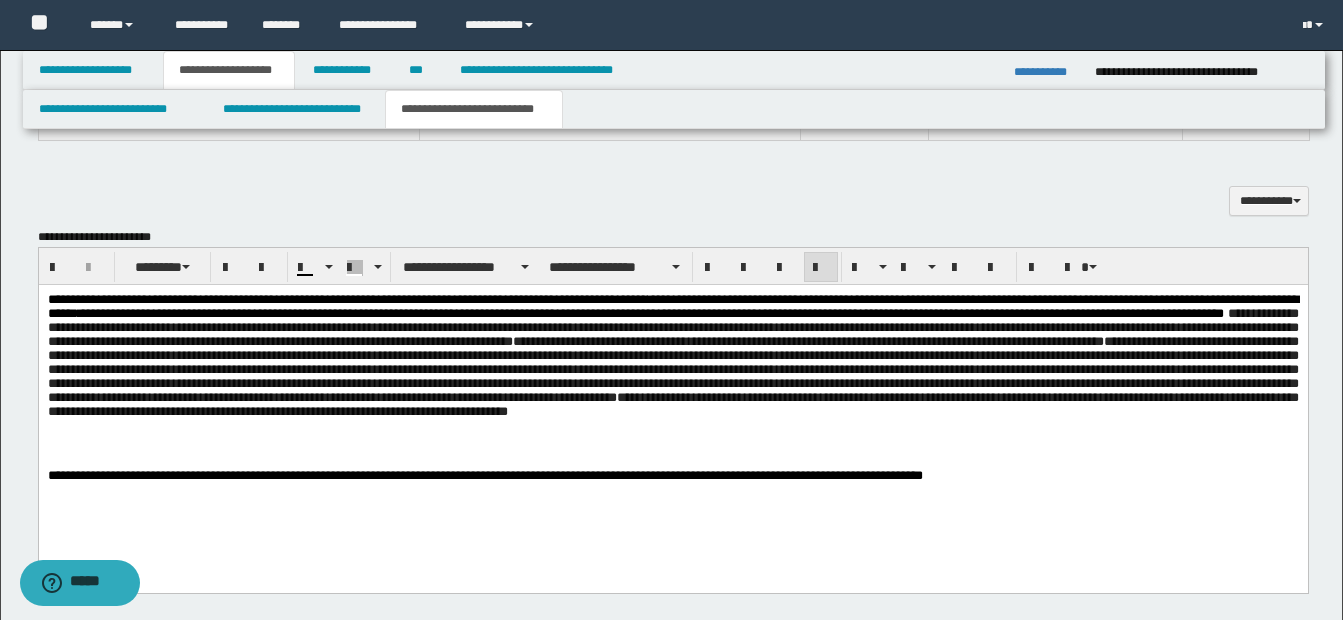 click on "**********" at bounding box center (672, 476) 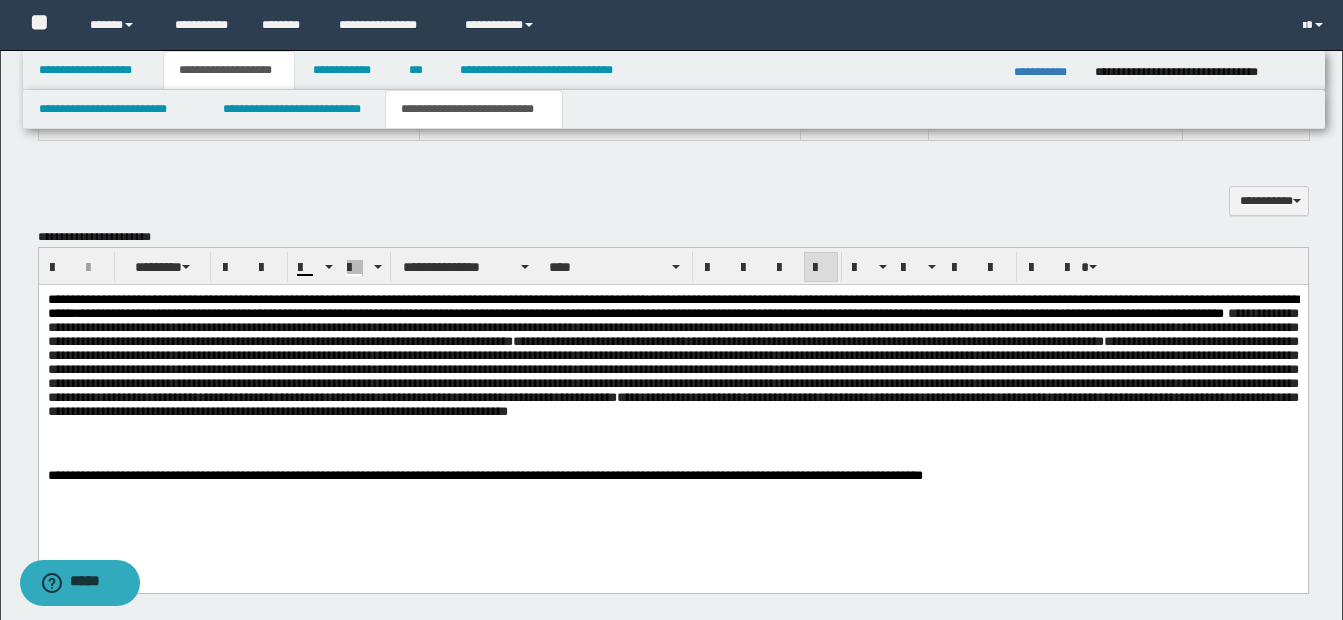 click on "**********" at bounding box center (672, 369) 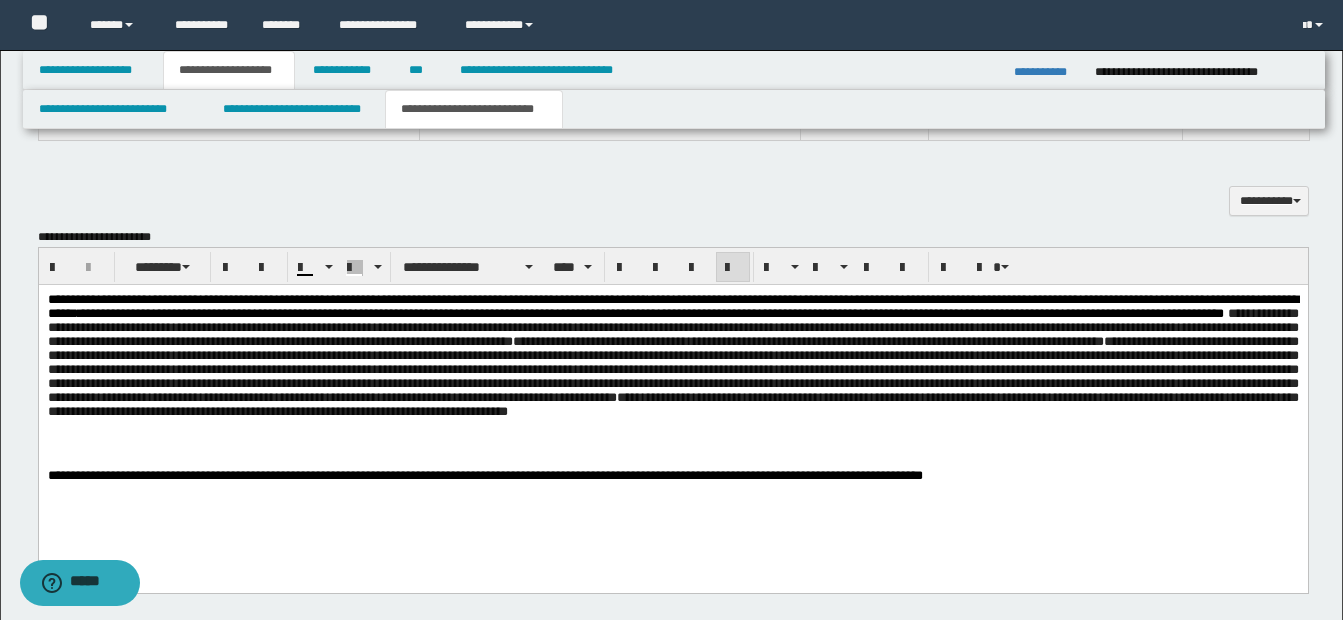 click on "**********" at bounding box center [672, 369] 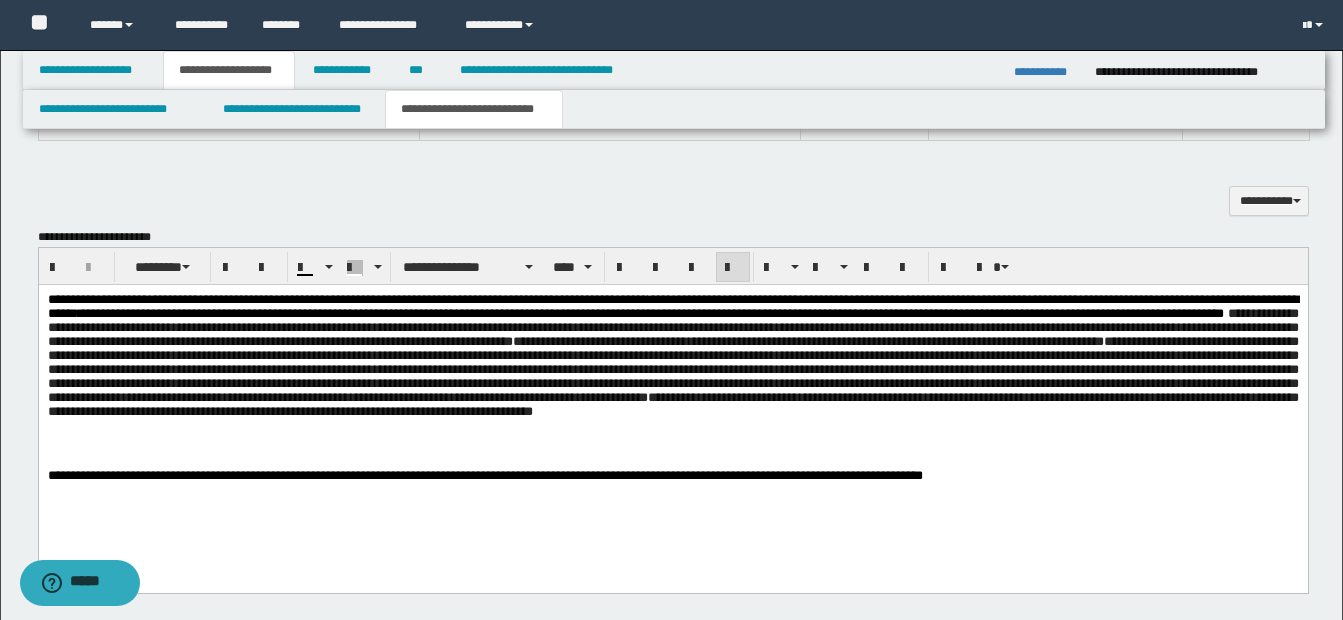 click on "**********" at bounding box center (672, 369) 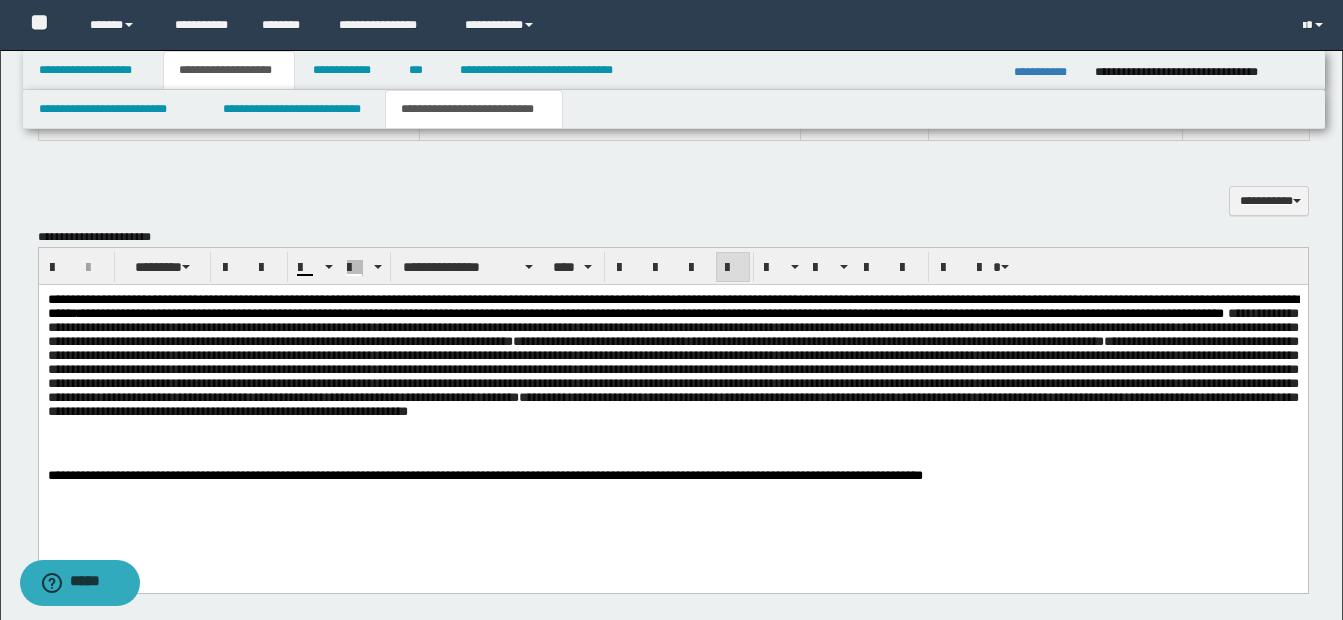 click on "**********" at bounding box center (672, 369) 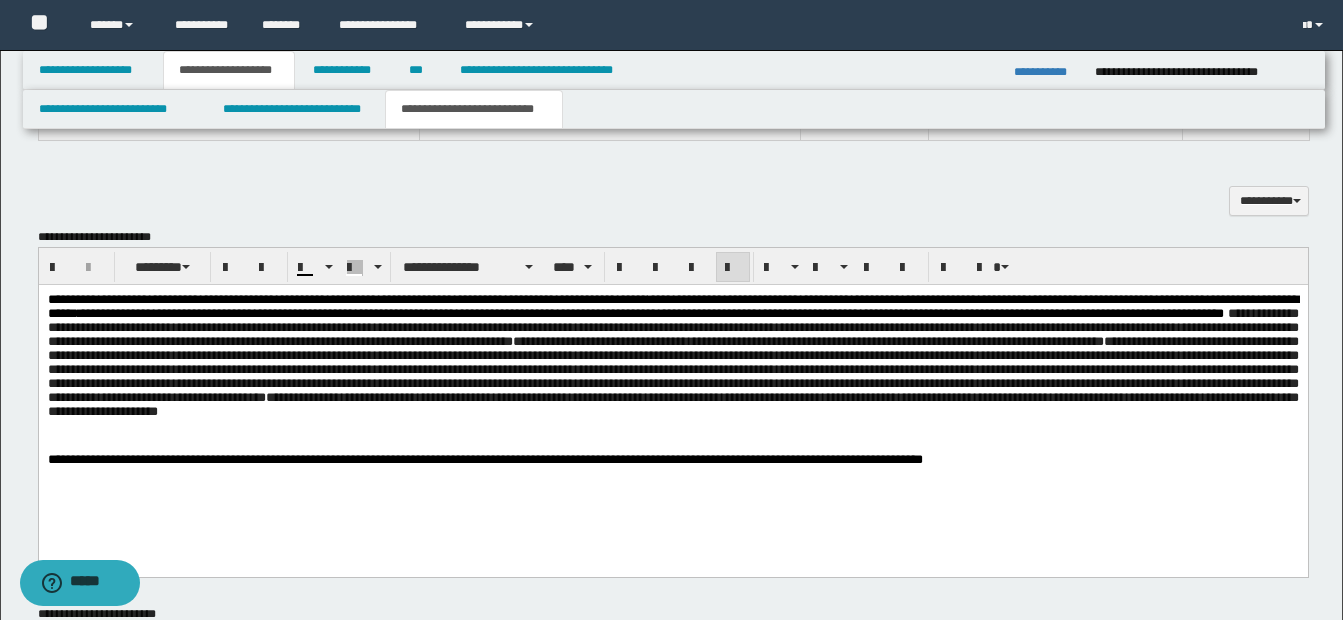 click on "**********" at bounding box center (672, 369) 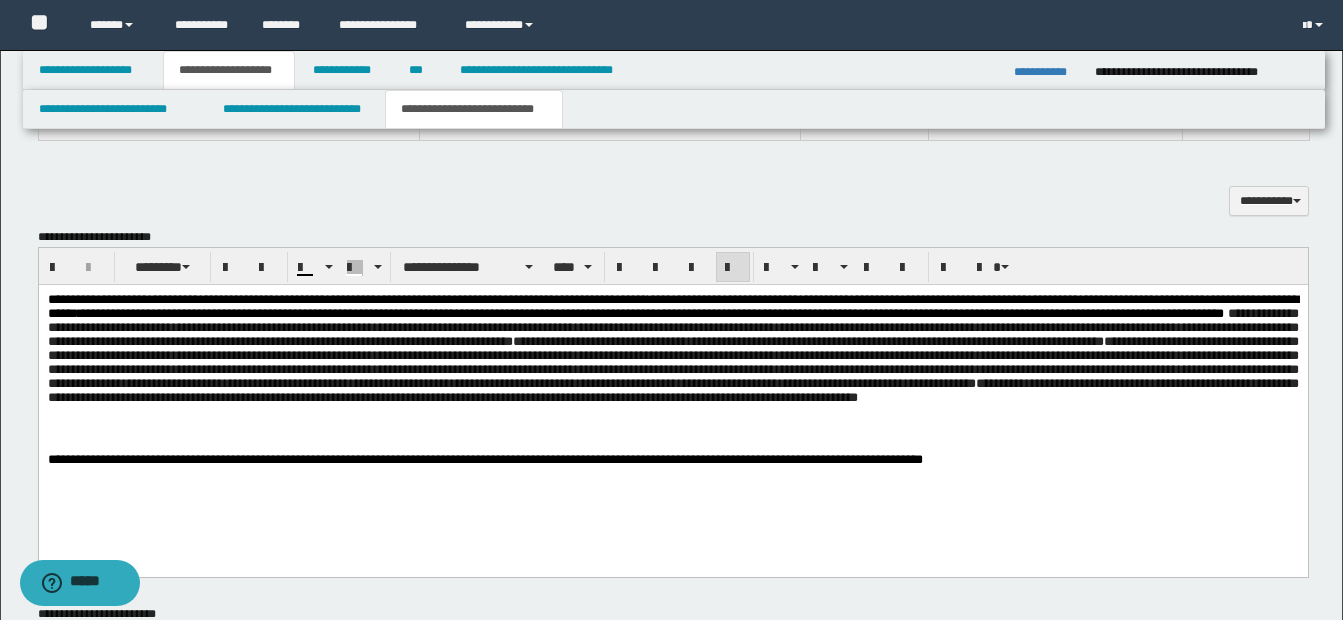 click on "**********" at bounding box center (672, 362) 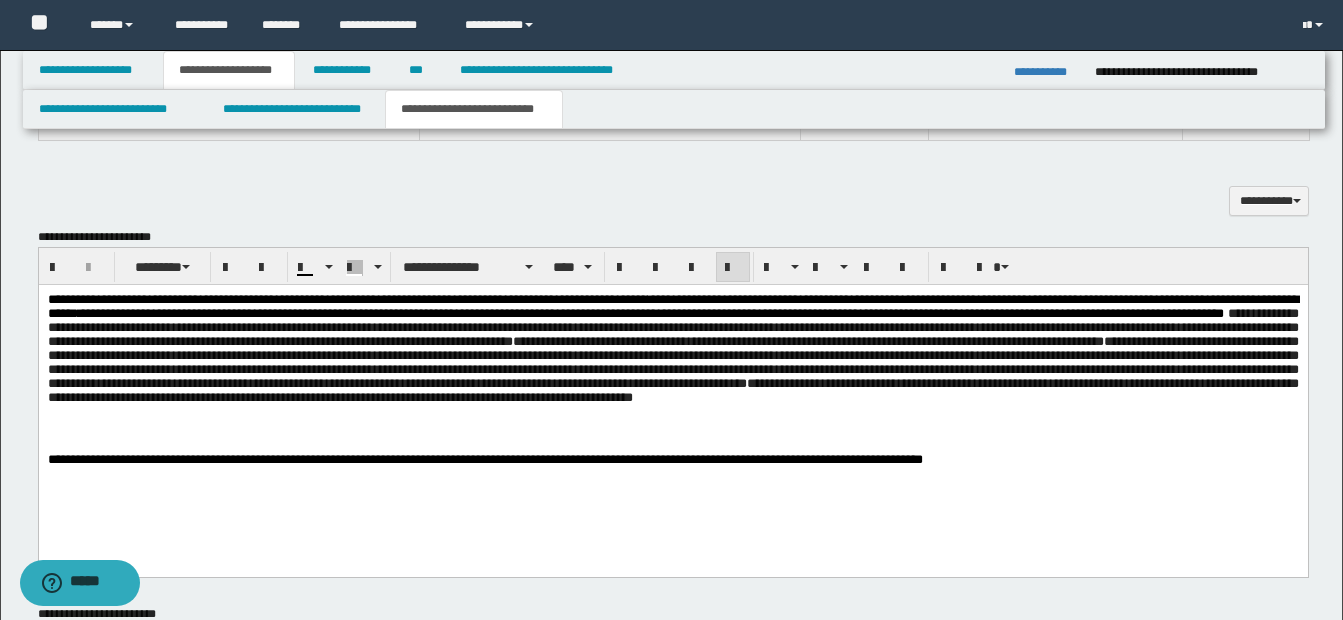 click on "**********" at bounding box center [672, 362] 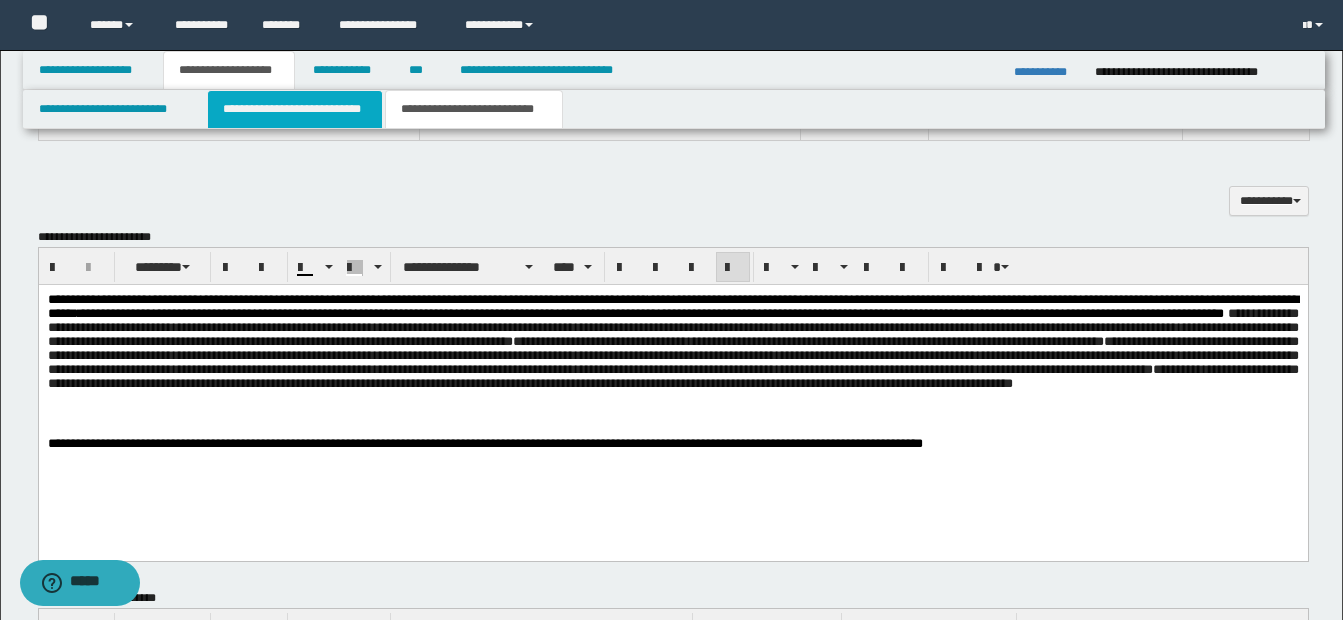 click on "**********" at bounding box center [295, 109] 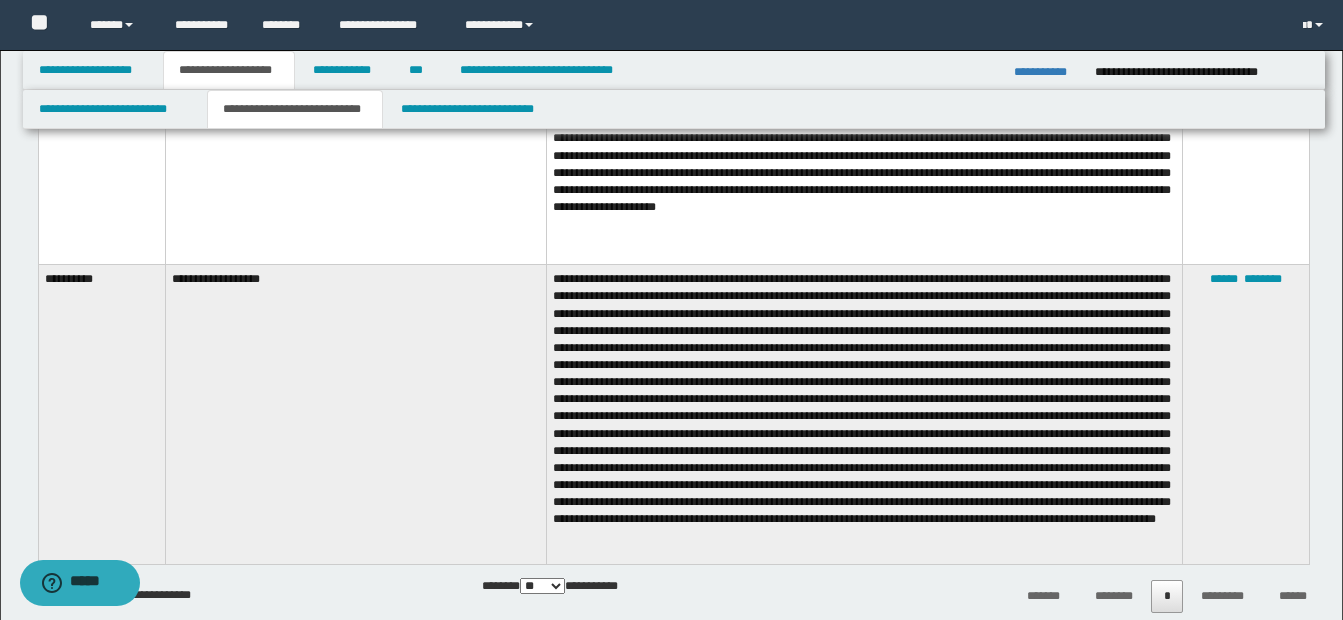 scroll, scrollTop: 2290, scrollLeft: 0, axis: vertical 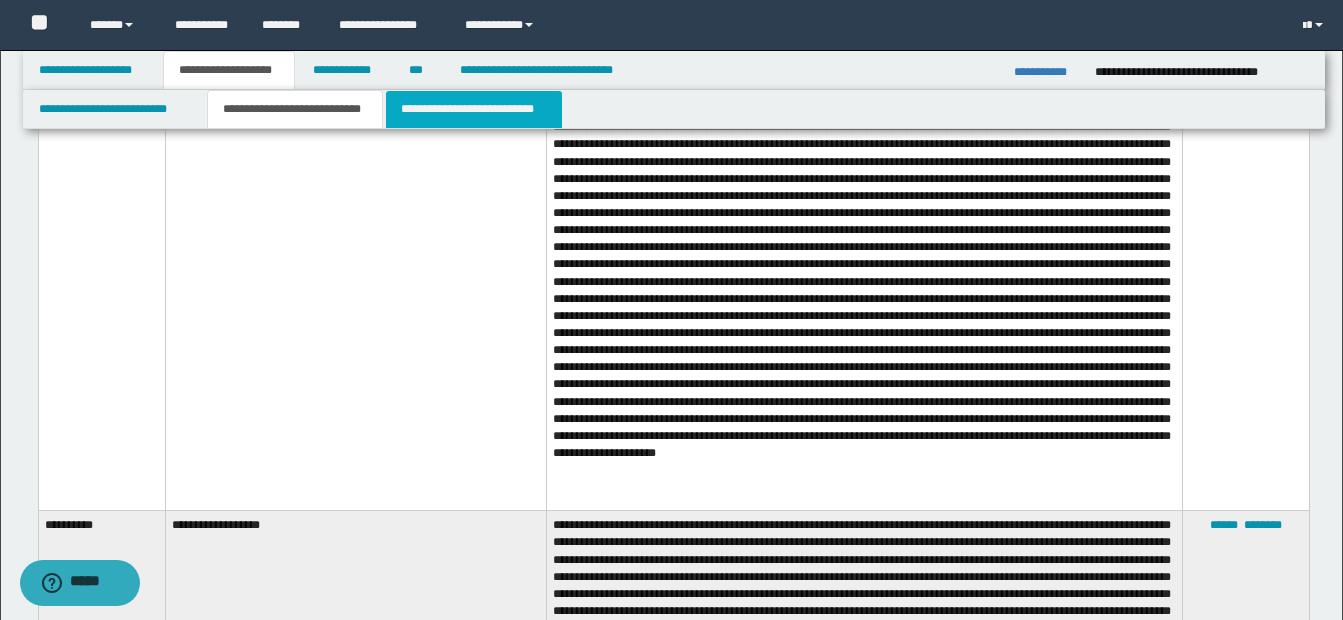 click on "**********" at bounding box center [474, 109] 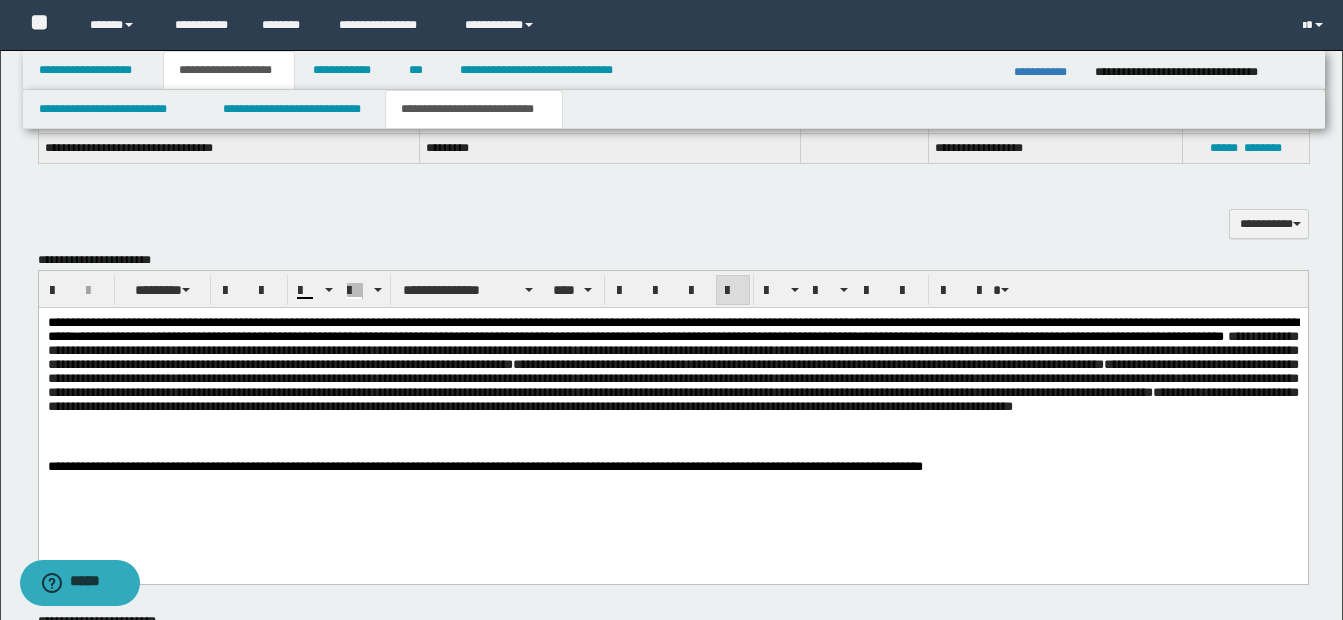 scroll, scrollTop: 1057, scrollLeft: 0, axis: vertical 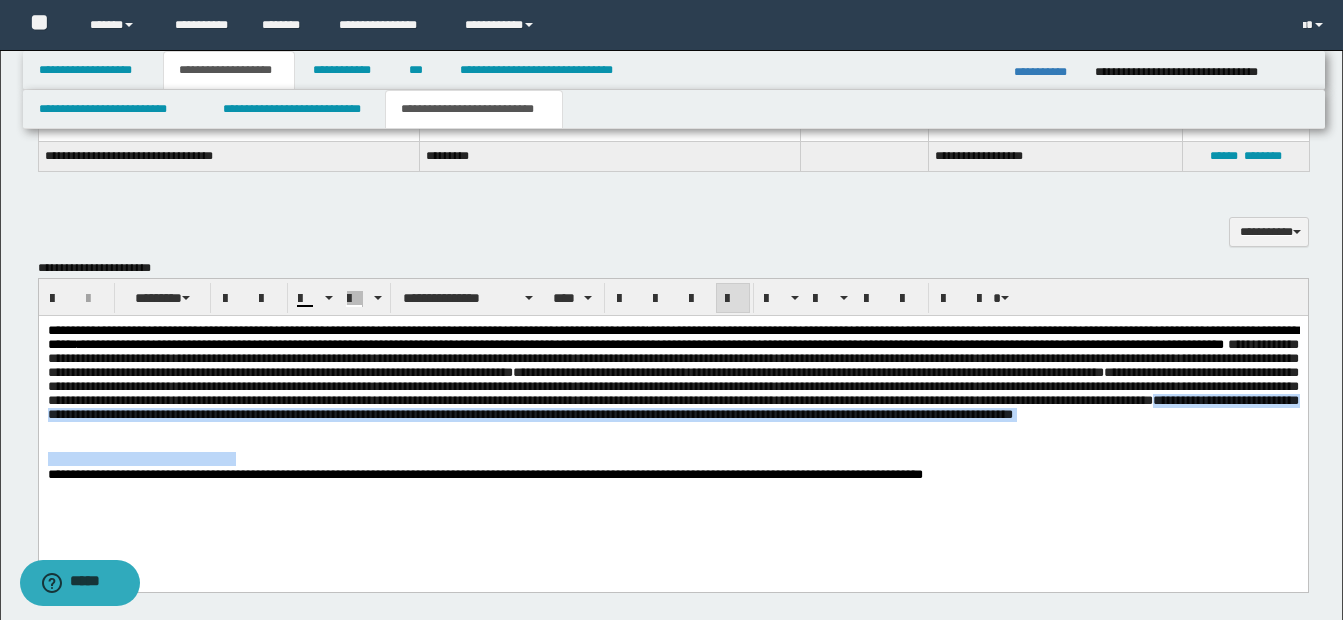 drag, startPoint x: 628, startPoint y: 431, endPoint x: 674, endPoint y: 456, distance: 52.35456 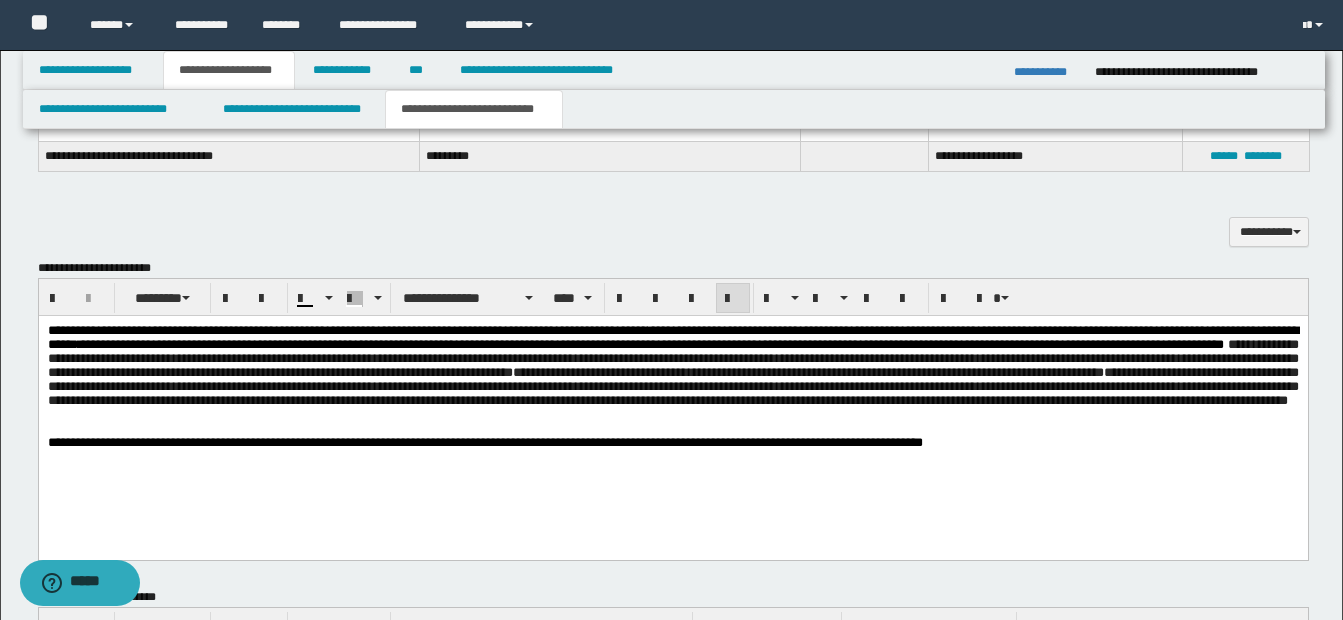 click on "**********" at bounding box center (672, 386) 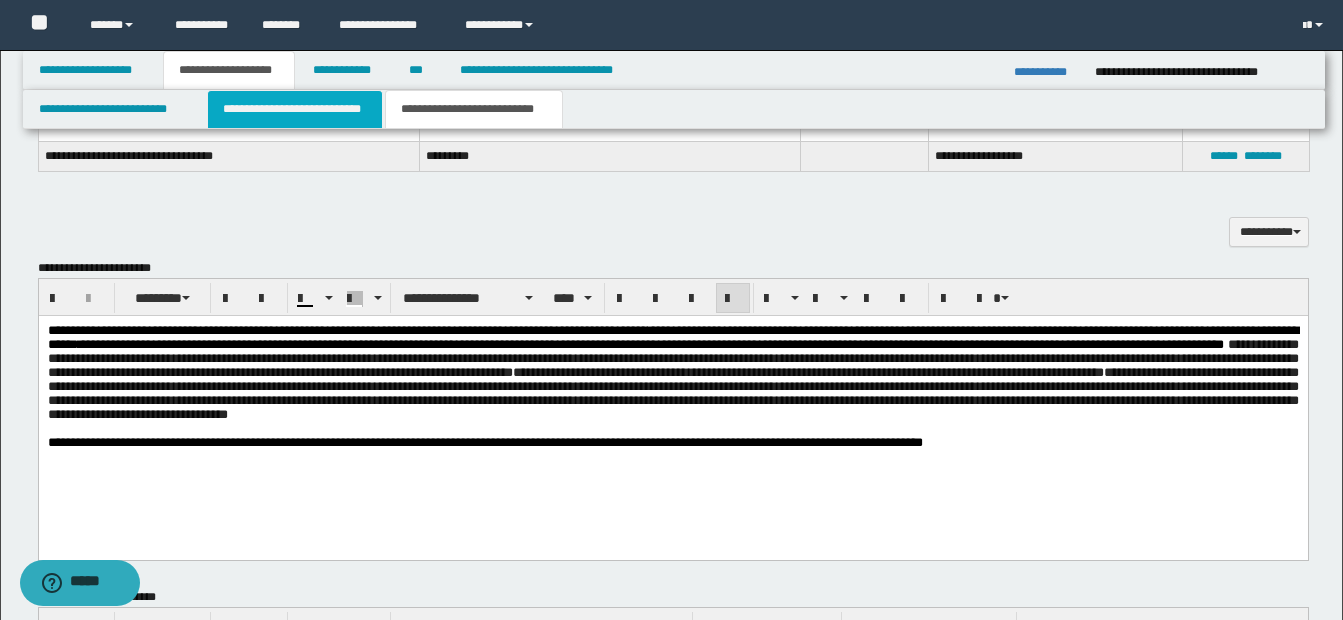 click on "**********" at bounding box center [295, 109] 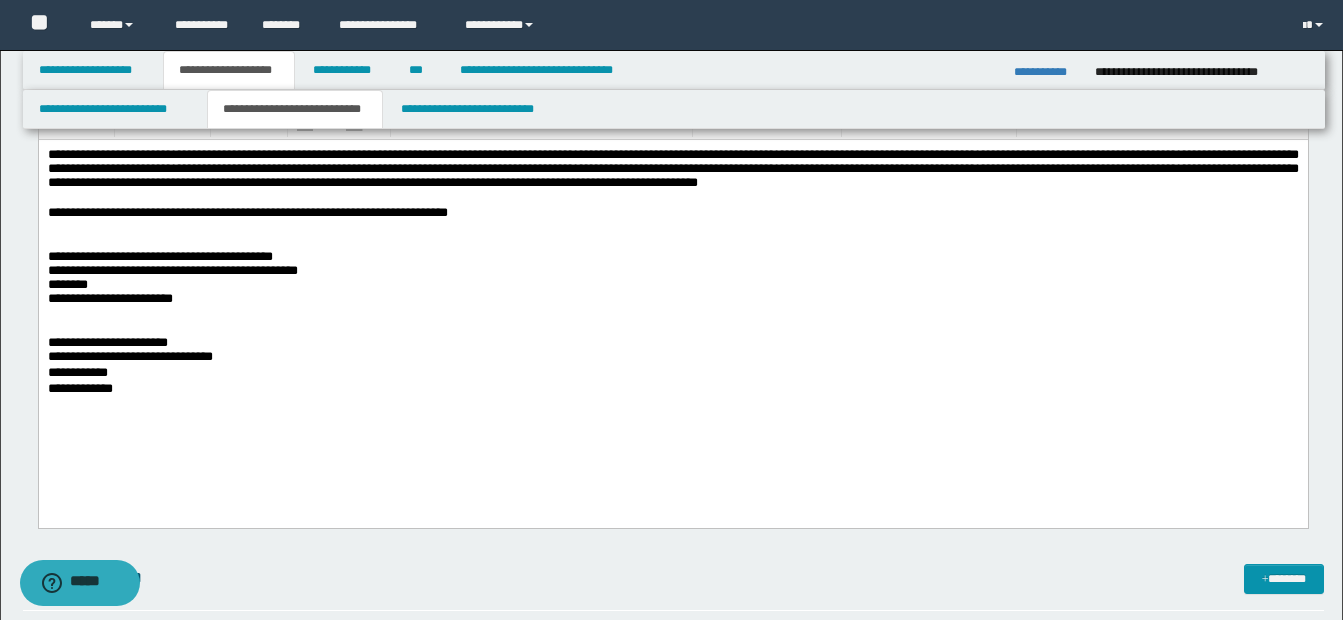 scroll, scrollTop: 398, scrollLeft: 0, axis: vertical 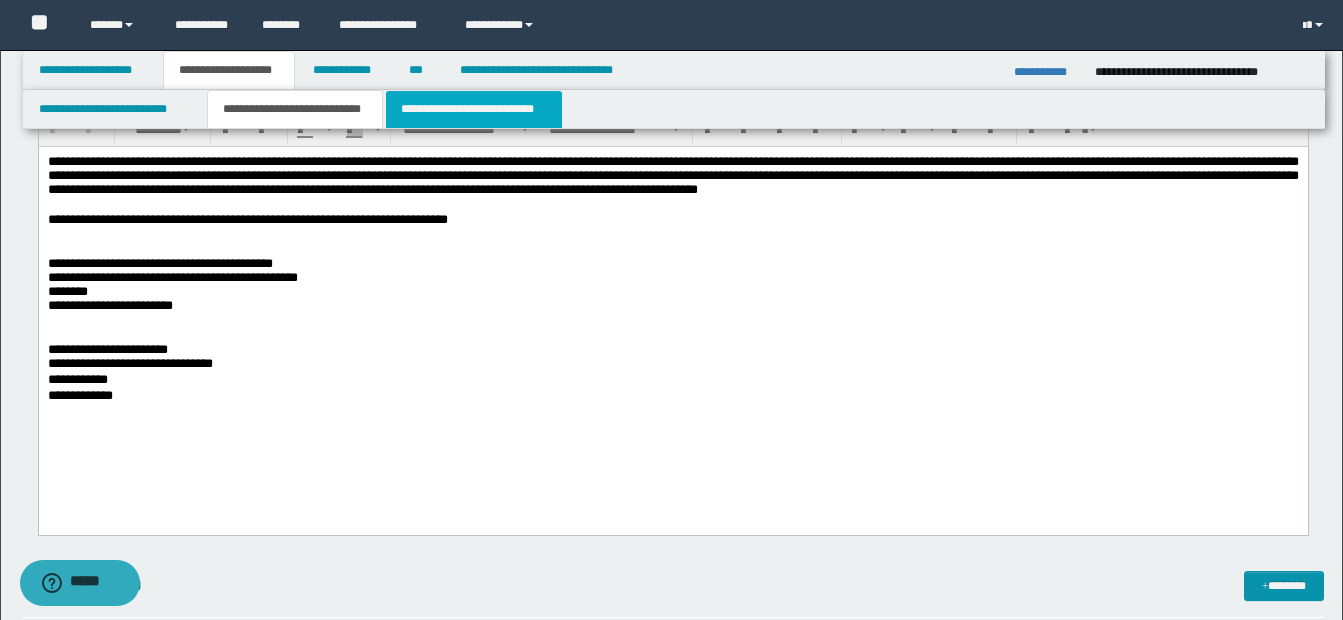 click on "**********" at bounding box center [474, 109] 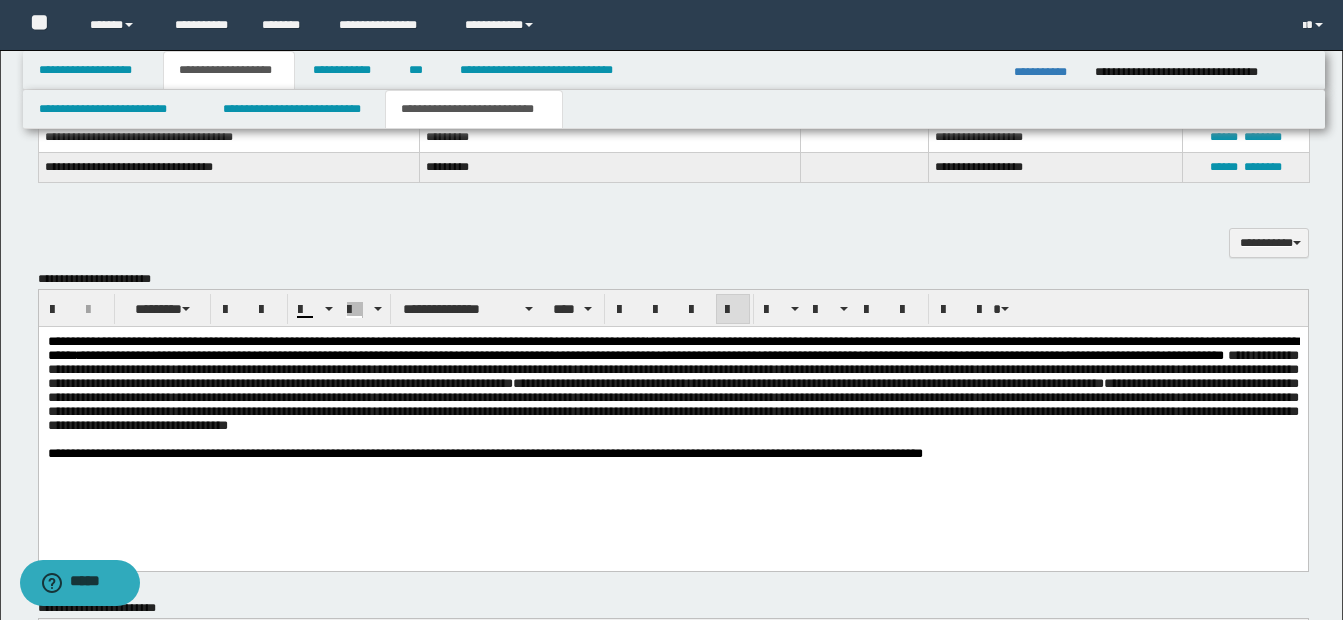 scroll, scrollTop: 1057, scrollLeft: 0, axis: vertical 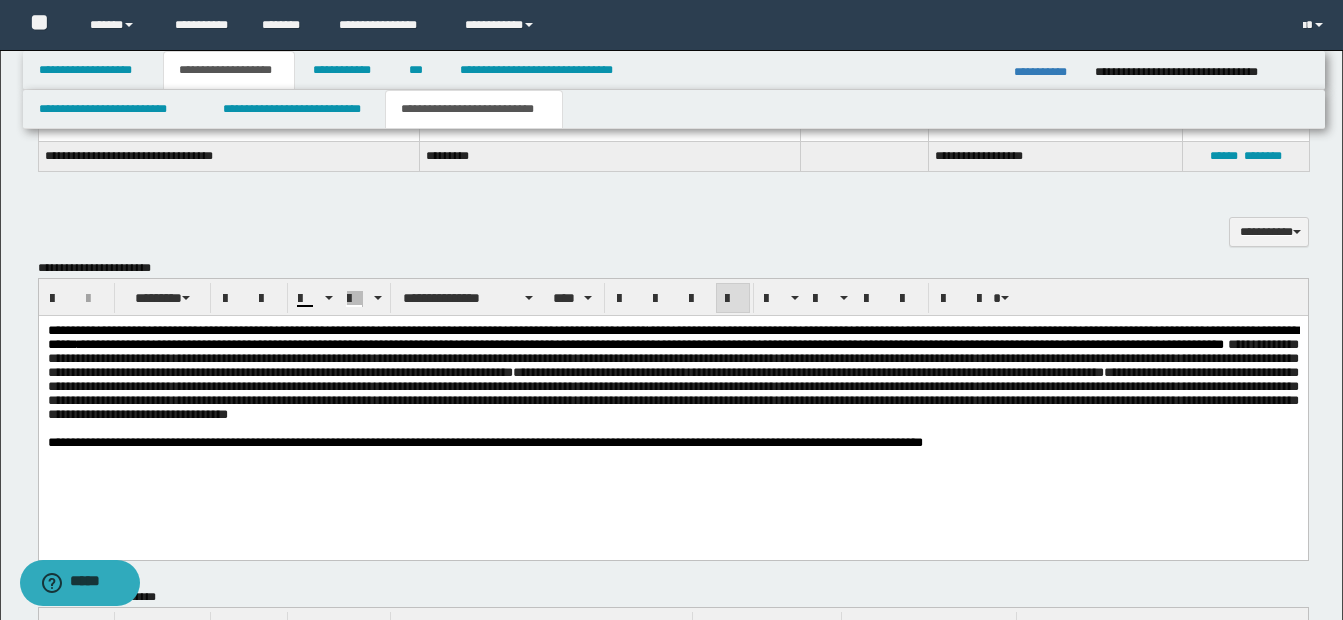 click on "**********" at bounding box center (672, 380) 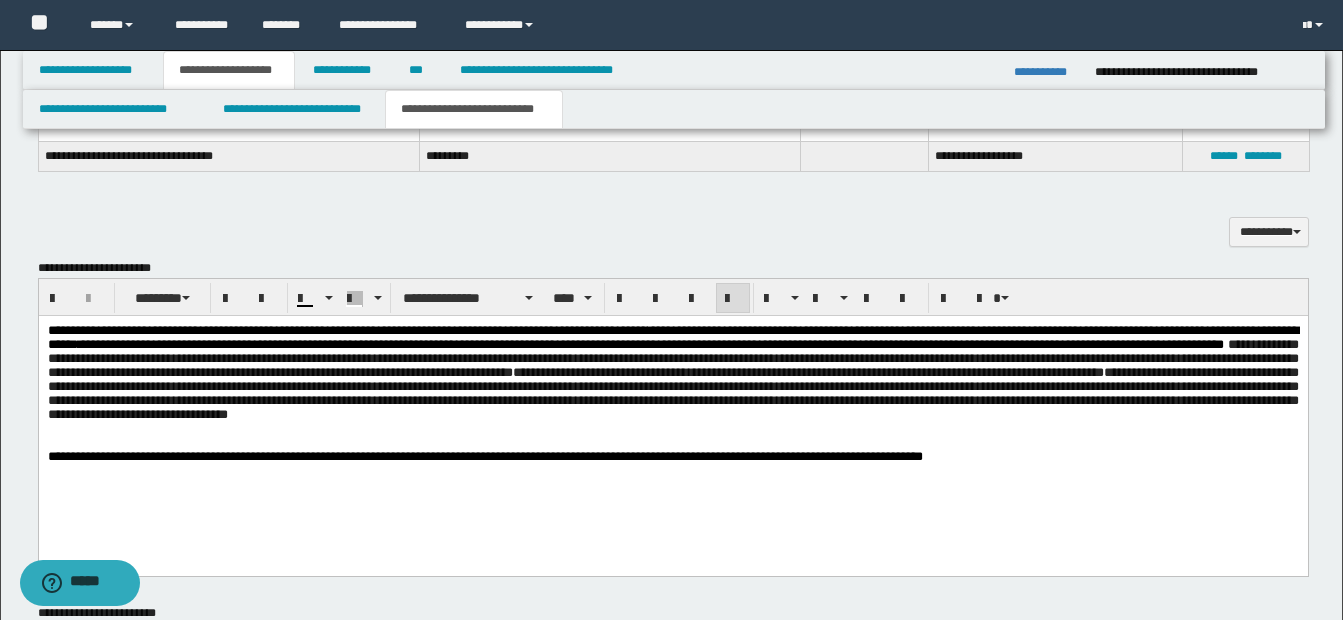 click on "**********" at bounding box center [672, 380] 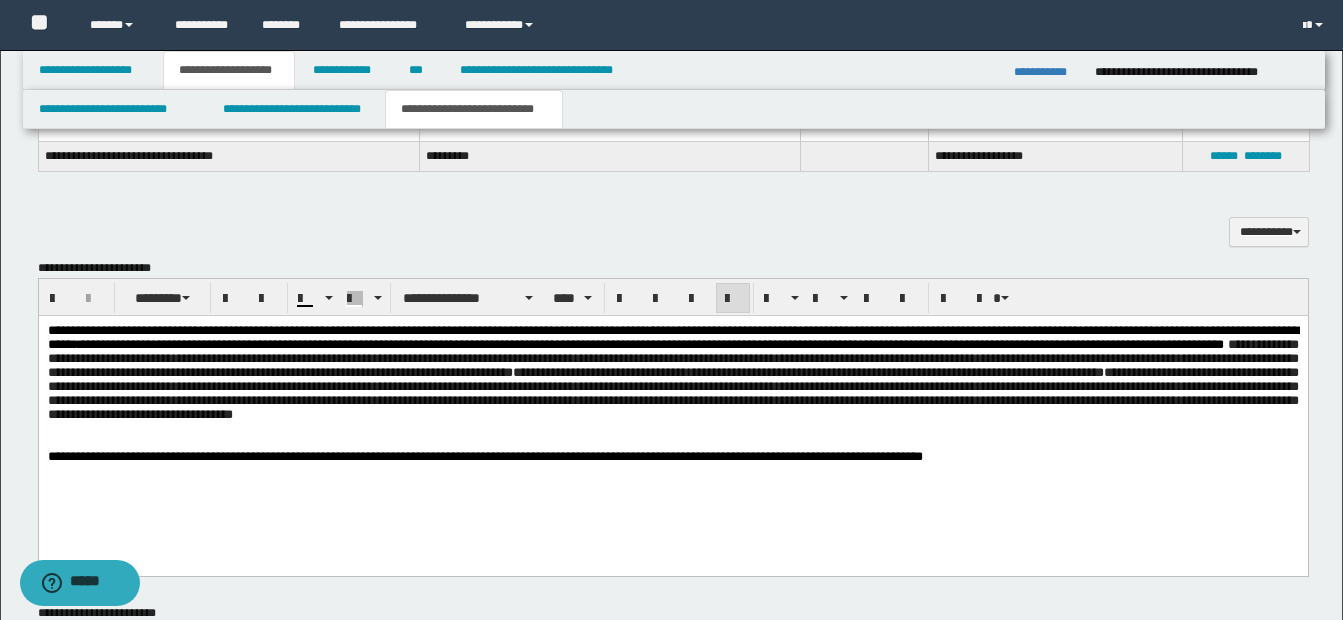 click on "**********" at bounding box center [672, 380] 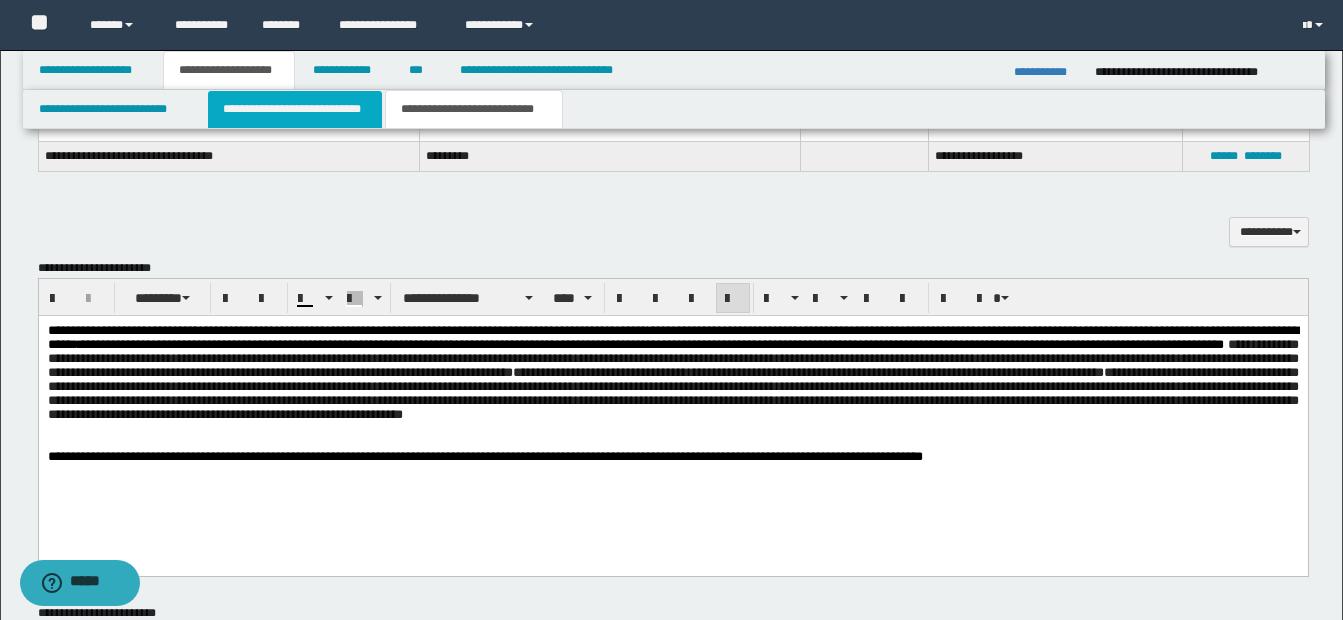 click on "**********" at bounding box center [295, 109] 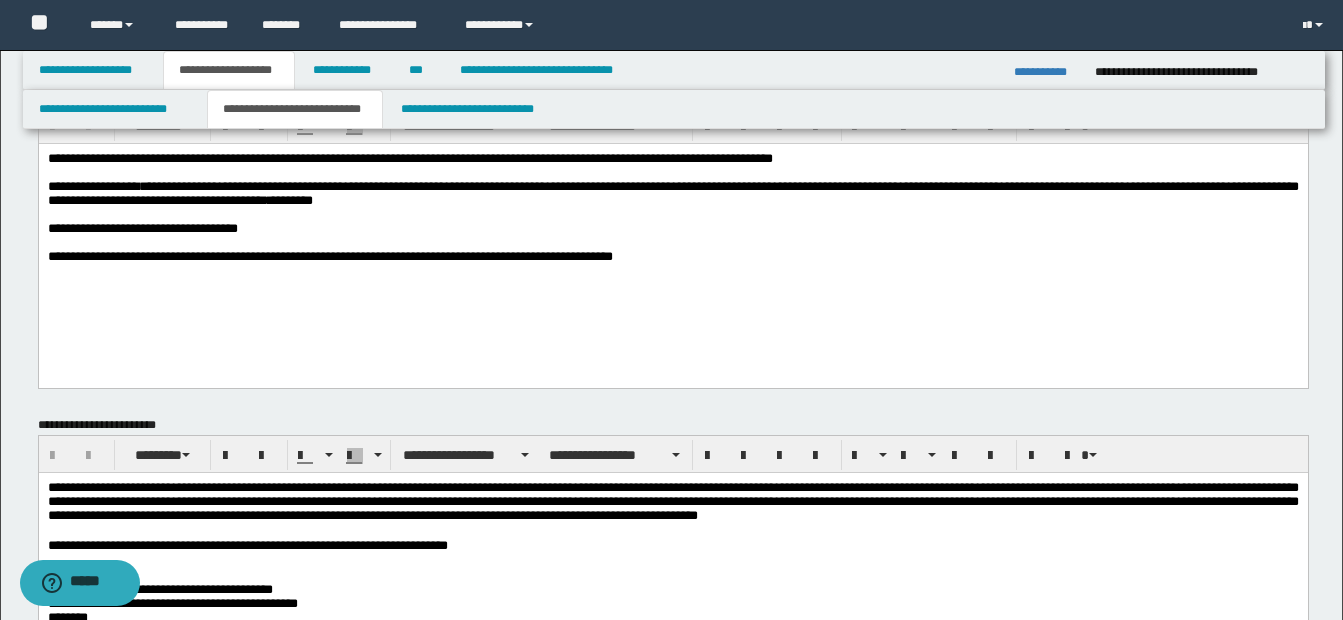 scroll, scrollTop: 0, scrollLeft: 0, axis: both 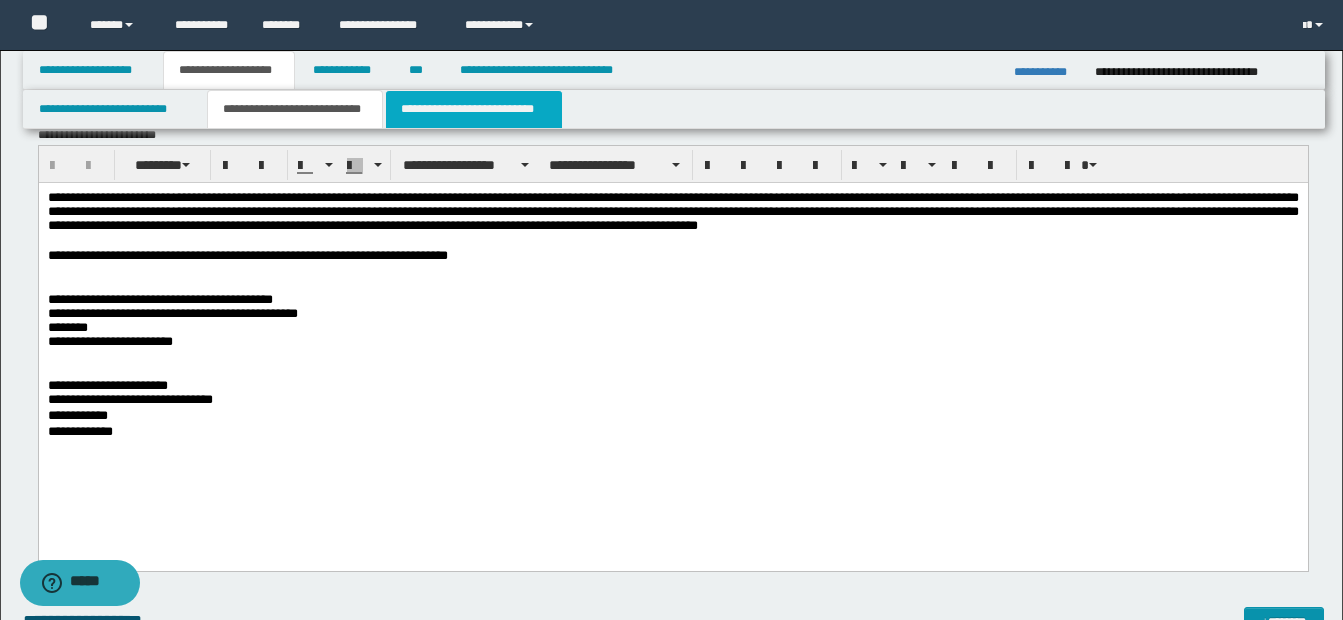 click on "**********" at bounding box center [474, 109] 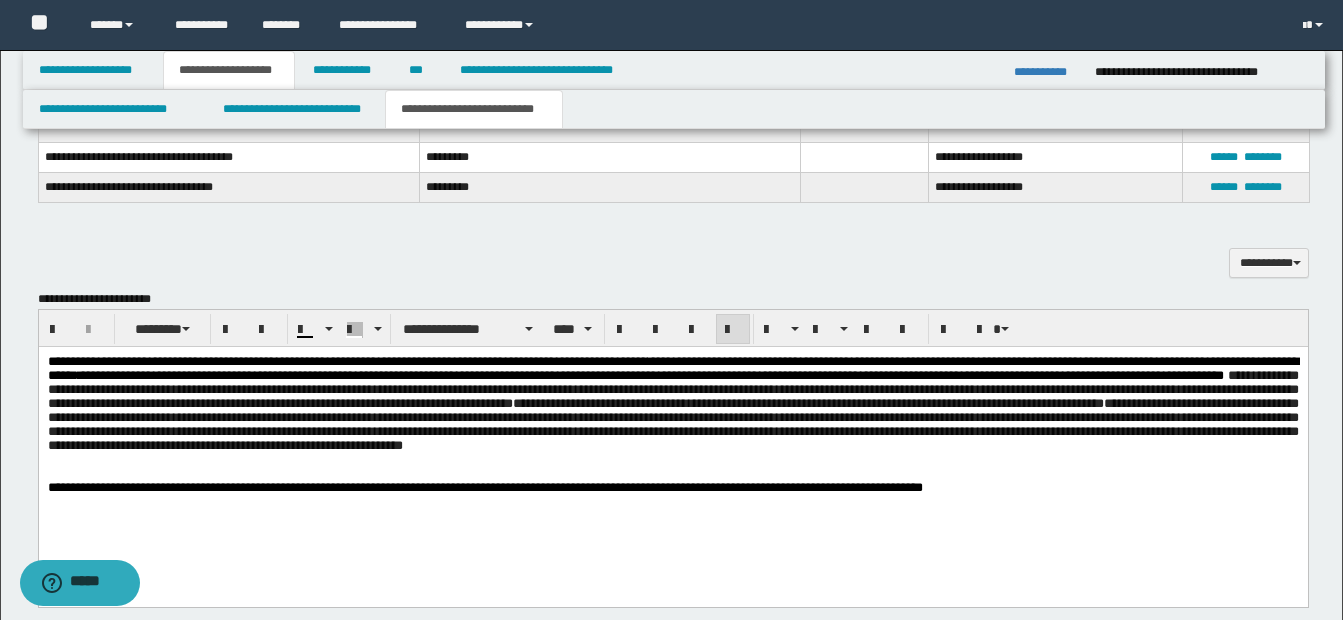 scroll, scrollTop: 1034, scrollLeft: 0, axis: vertical 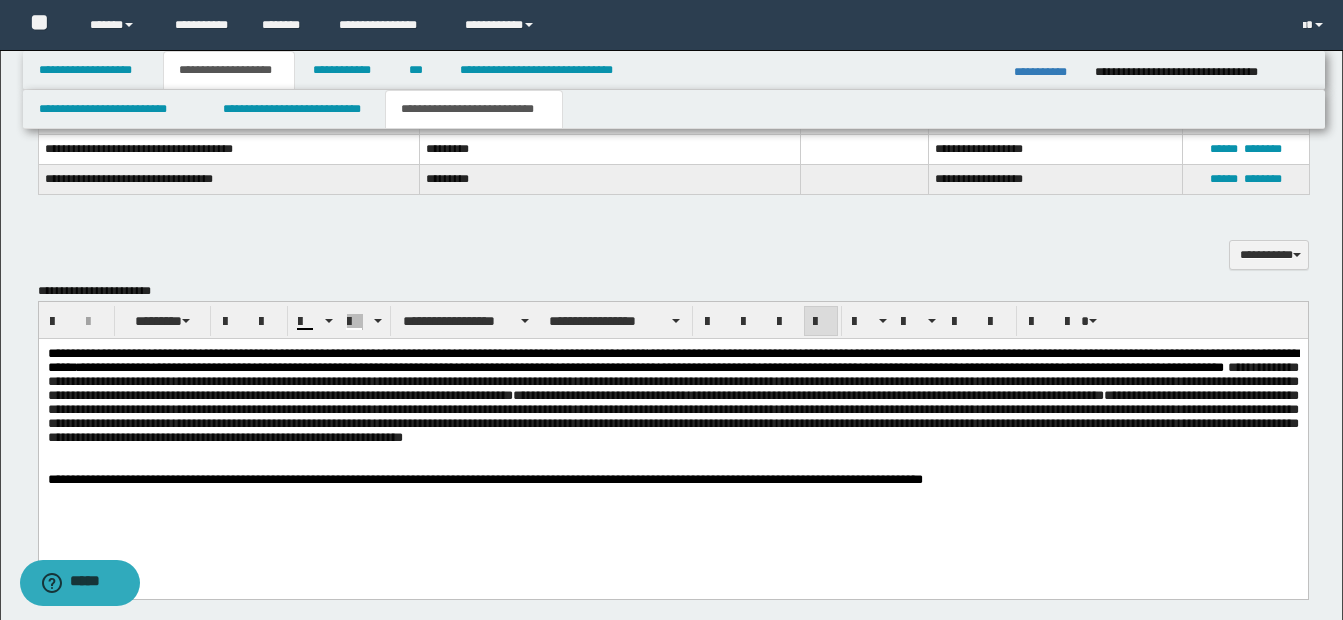 click on "**********" at bounding box center [672, 480] 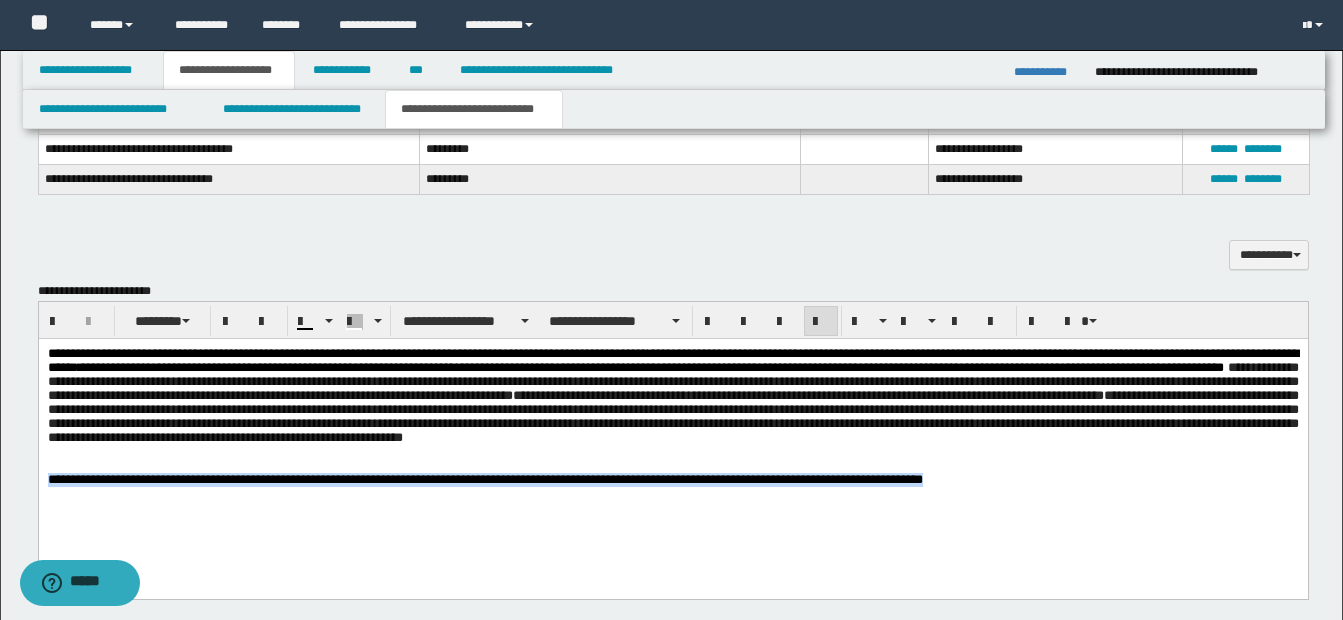 drag, startPoint x: 48, startPoint y: 482, endPoint x: 1050, endPoint y: 518, distance: 1002.6465 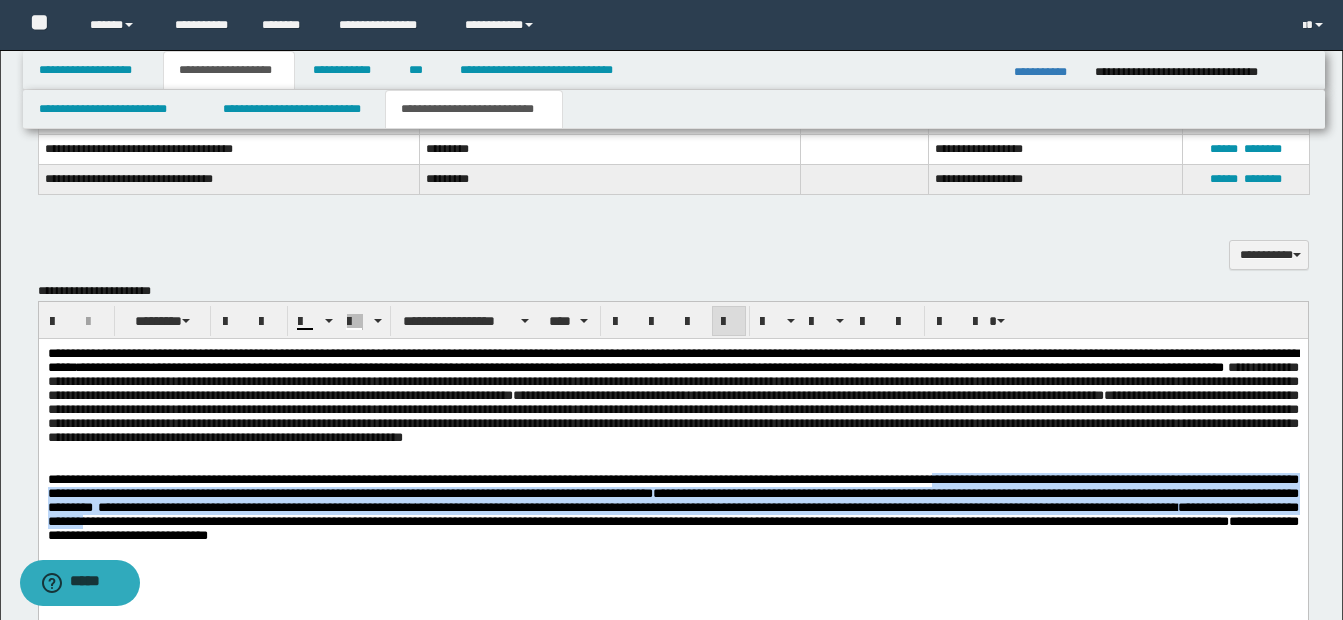 drag, startPoint x: 978, startPoint y: 483, endPoint x: 345, endPoint y: 534, distance: 635.0512 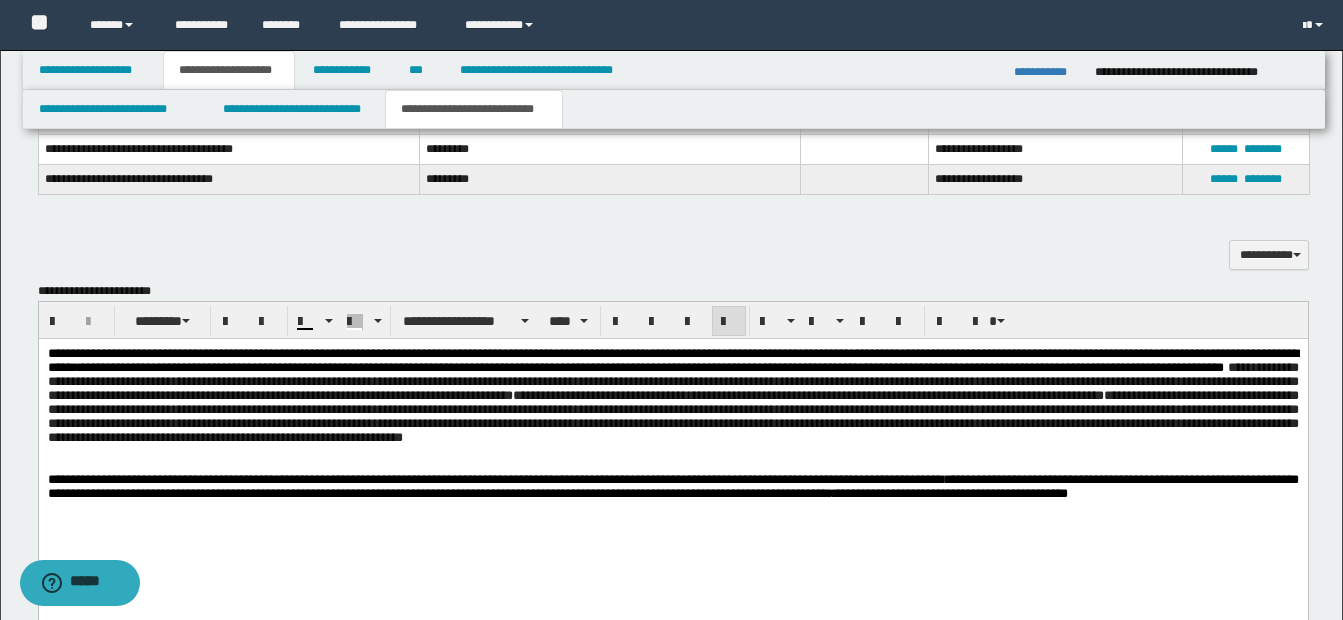 click on "**********" at bounding box center (672, 486) 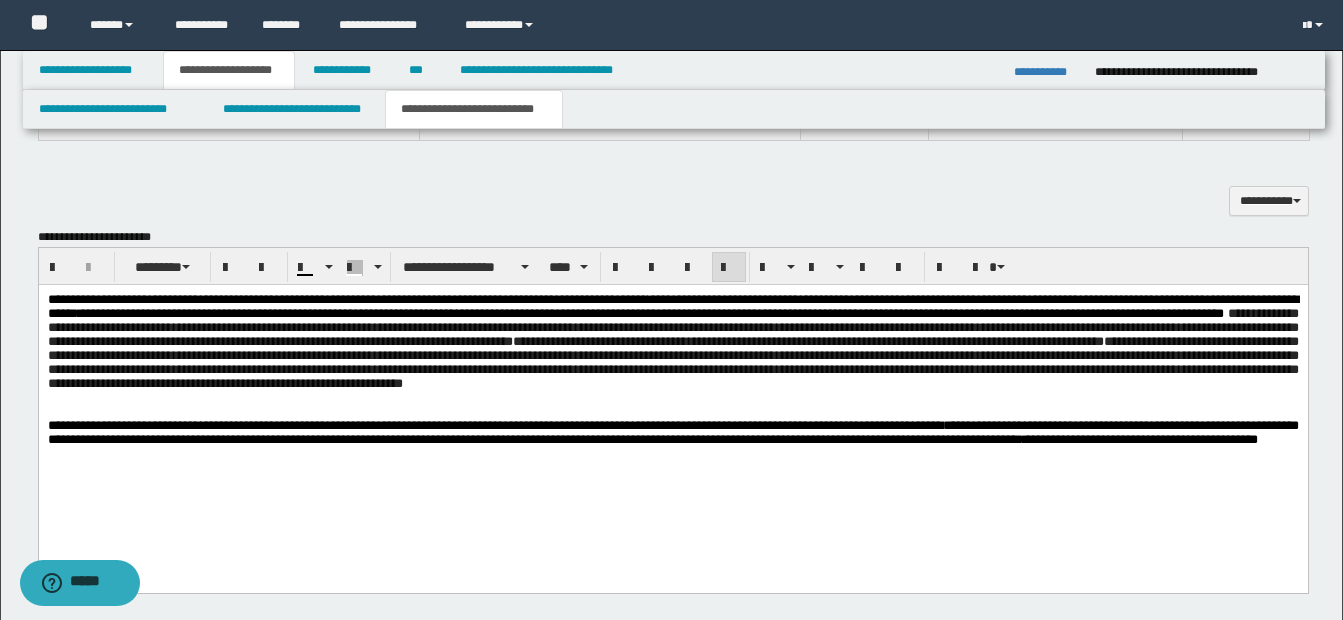 scroll, scrollTop: 1119, scrollLeft: 0, axis: vertical 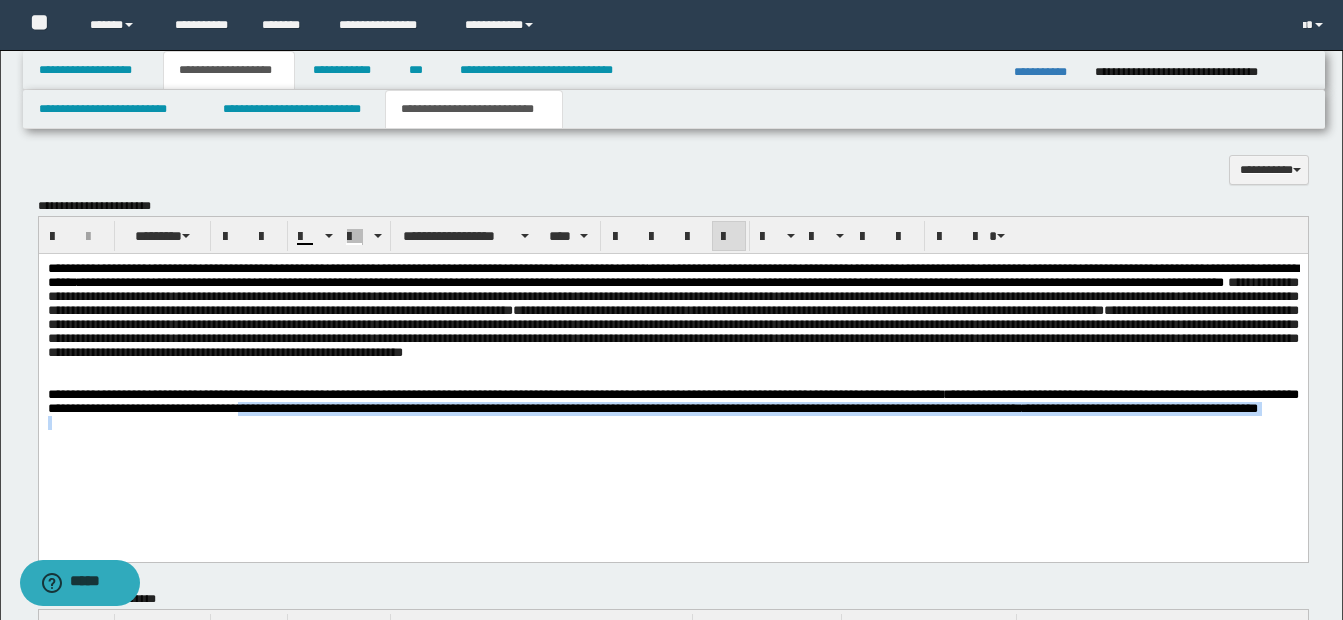 drag, startPoint x: 335, startPoint y: 415, endPoint x: 415, endPoint y: 463, distance: 93.29523 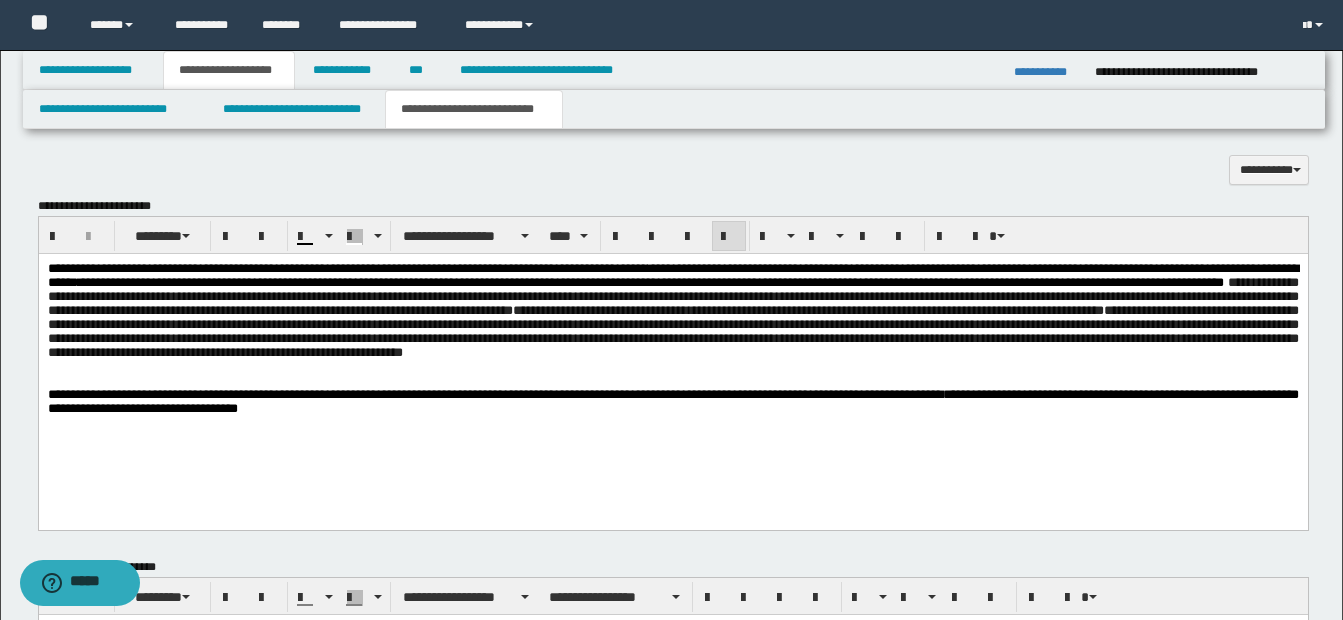 click on "**********" at bounding box center (672, 401) 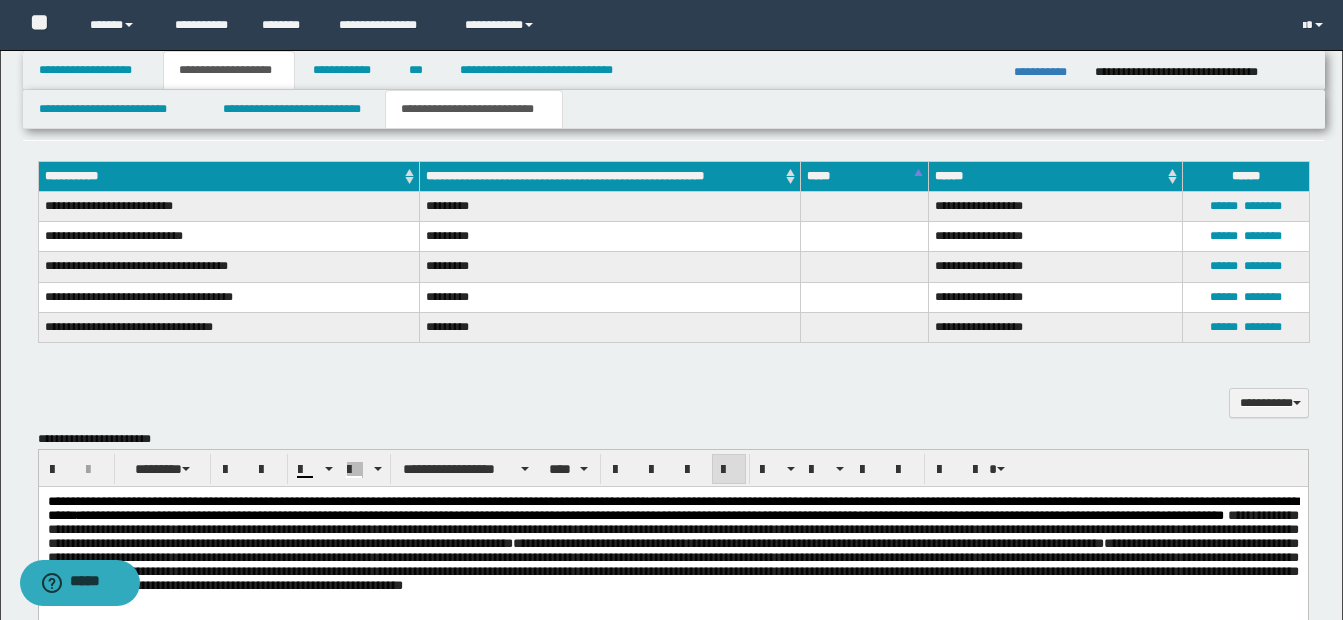 scroll, scrollTop: 871, scrollLeft: 0, axis: vertical 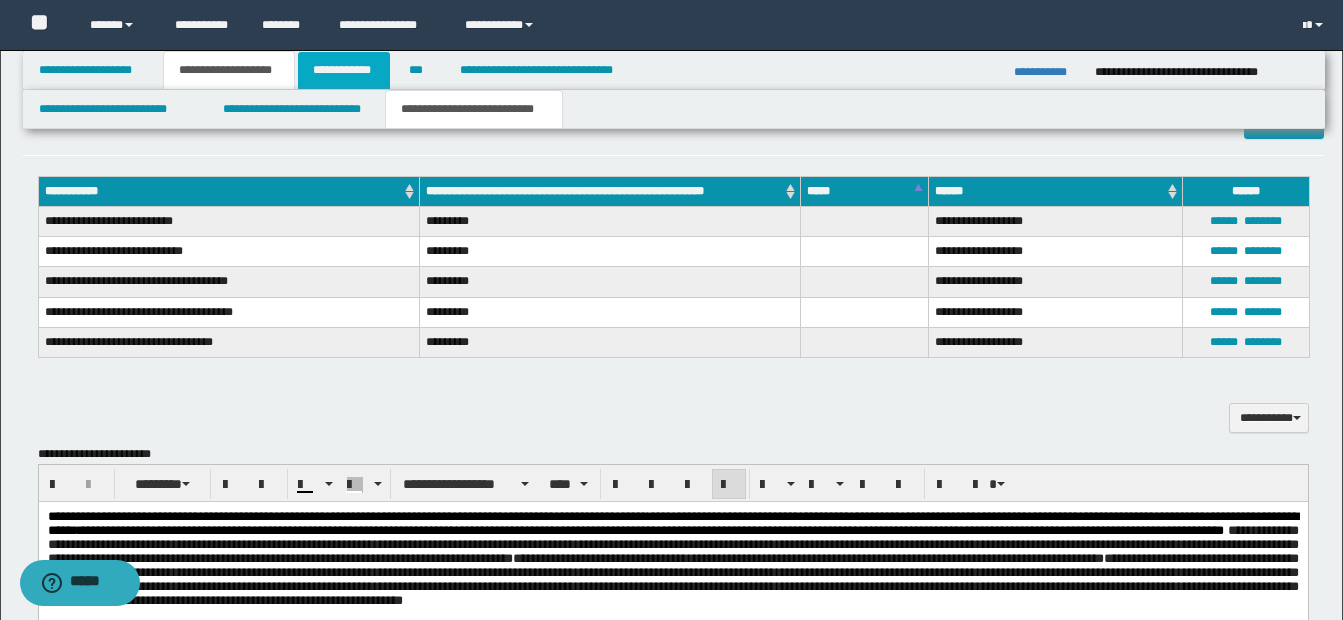 click on "**********" at bounding box center (344, 70) 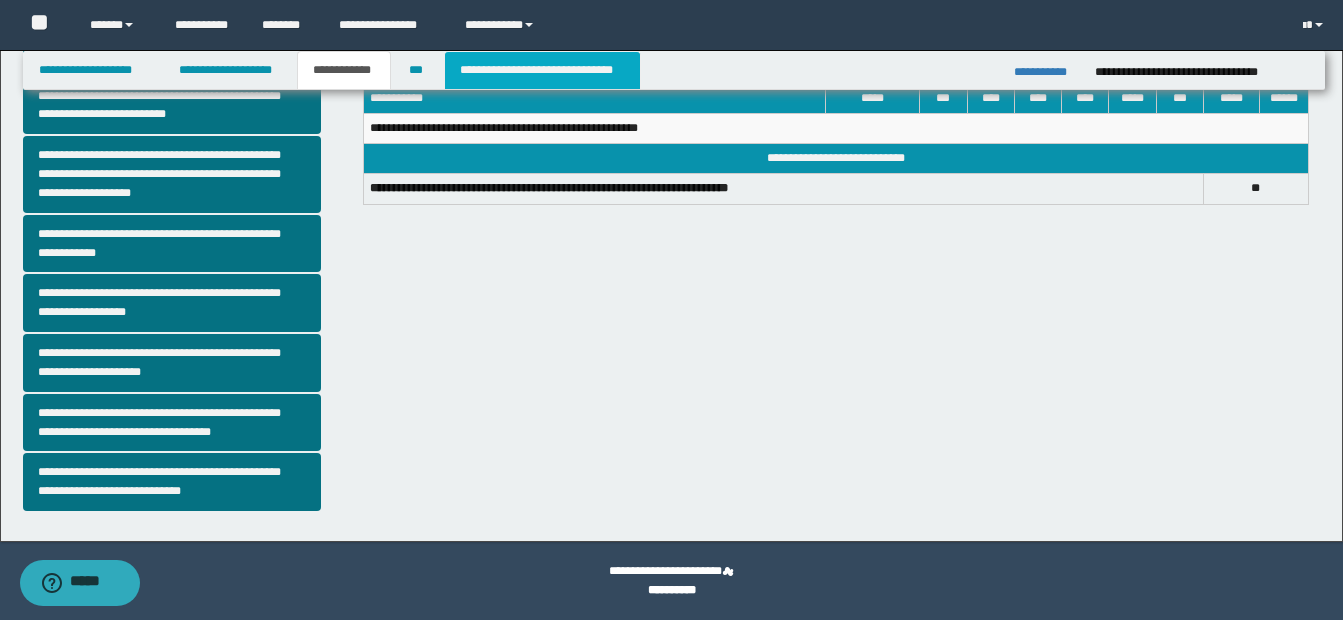 click on "**********" at bounding box center [542, 70] 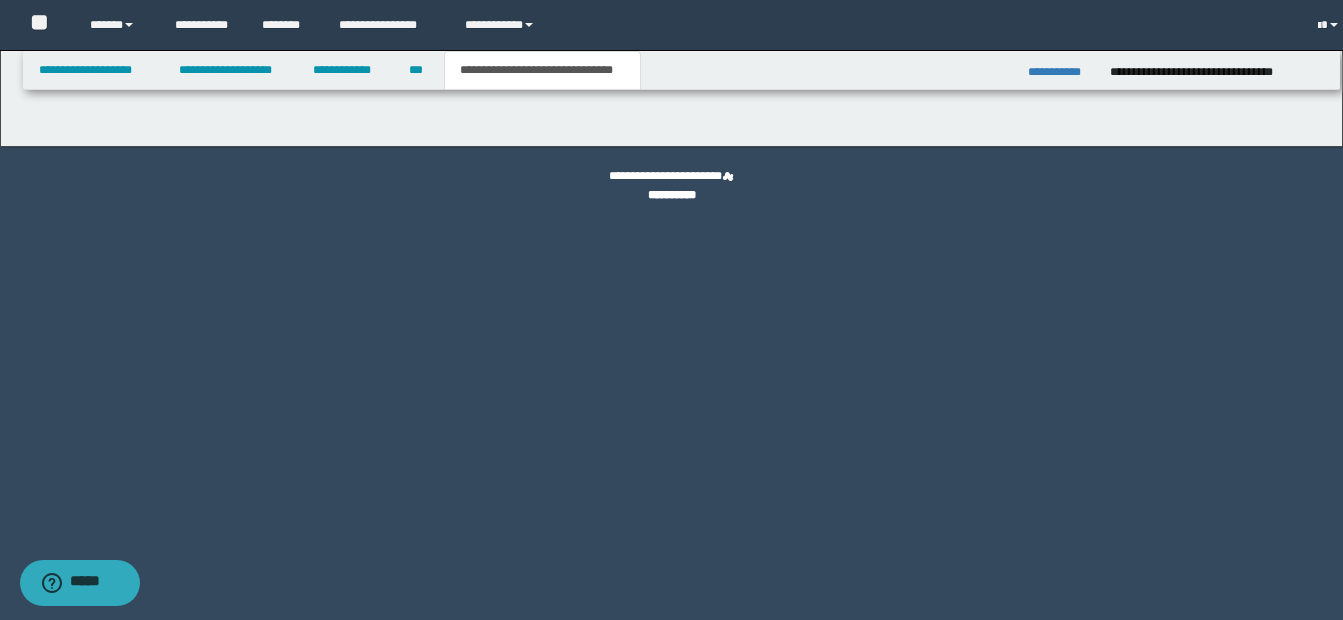 scroll, scrollTop: 0, scrollLeft: 0, axis: both 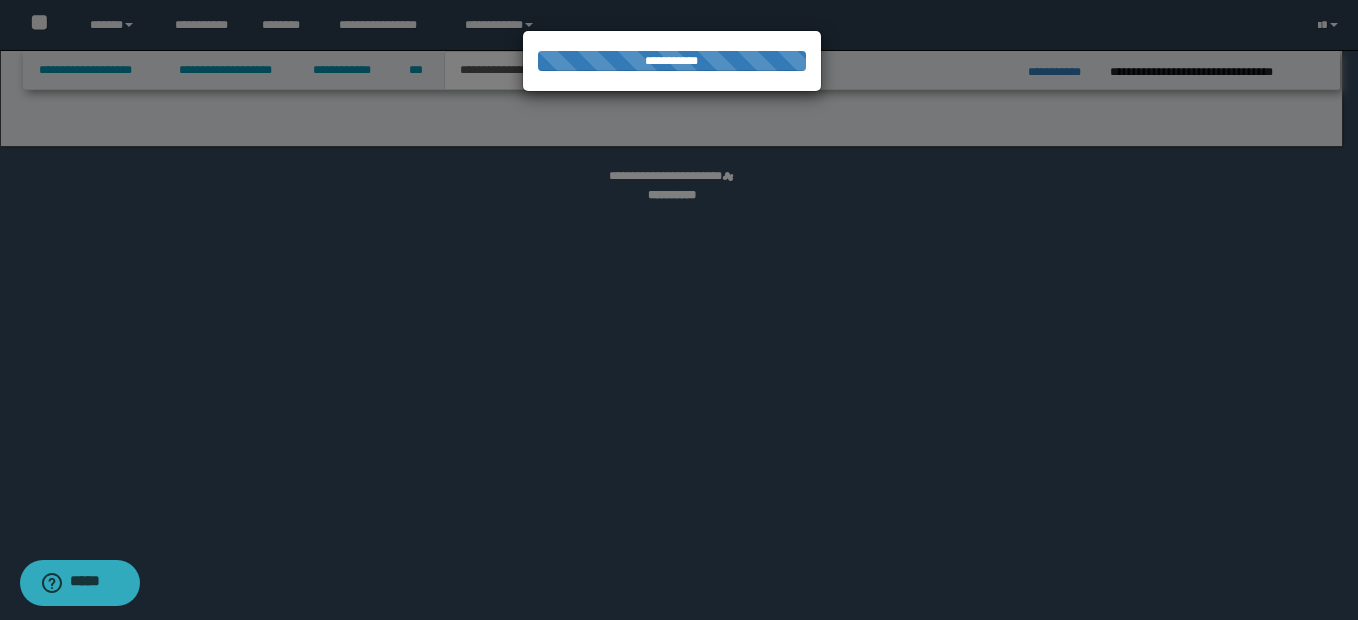 select on "*" 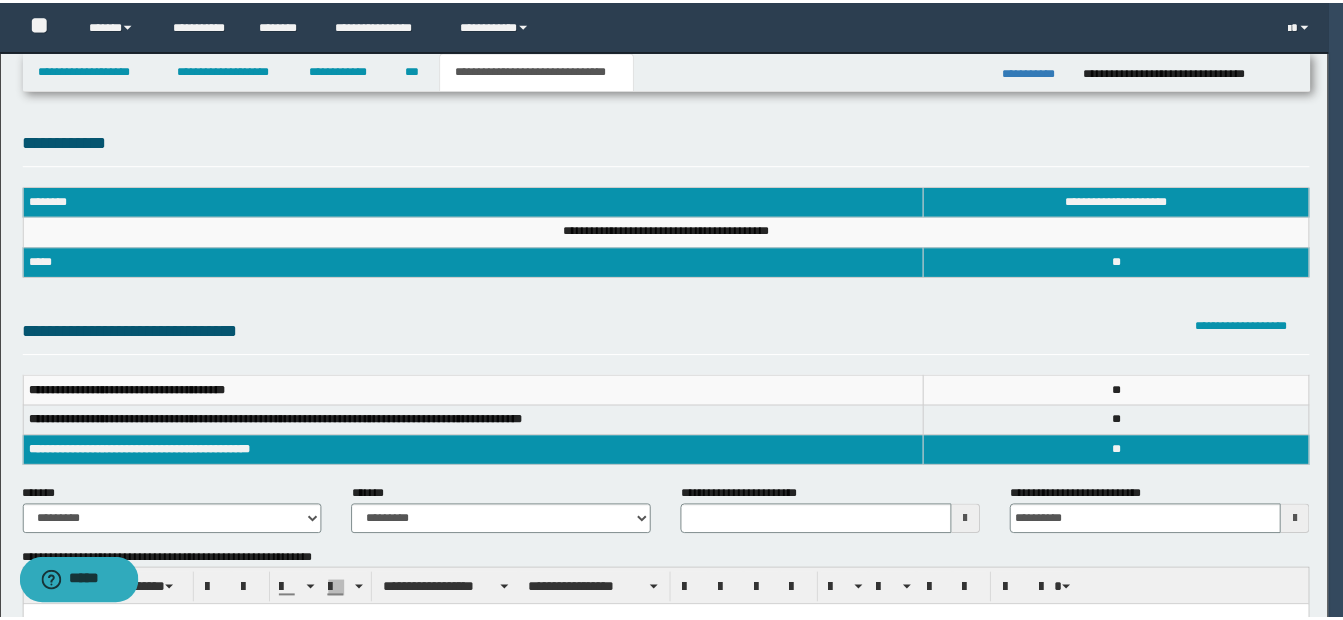 scroll, scrollTop: 0, scrollLeft: 0, axis: both 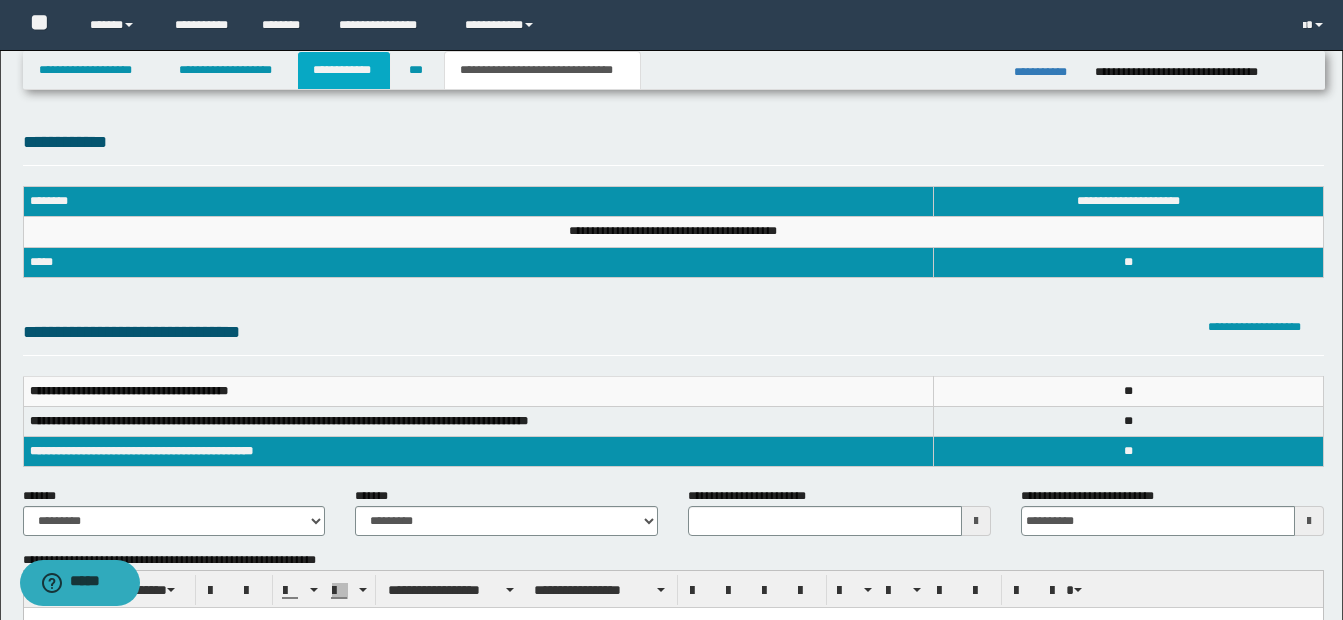 click on "**********" at bounding box center [344, 70] 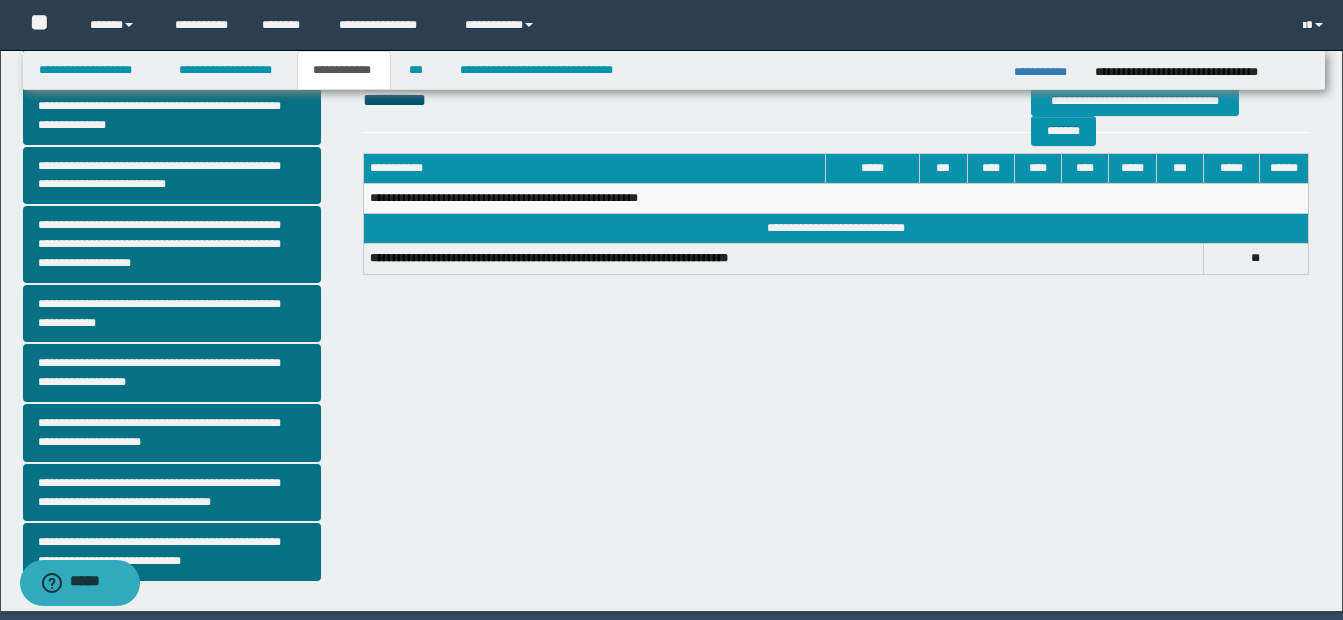 scroll, scrollTop: 461, scrollLeft: 0, axis: vertical 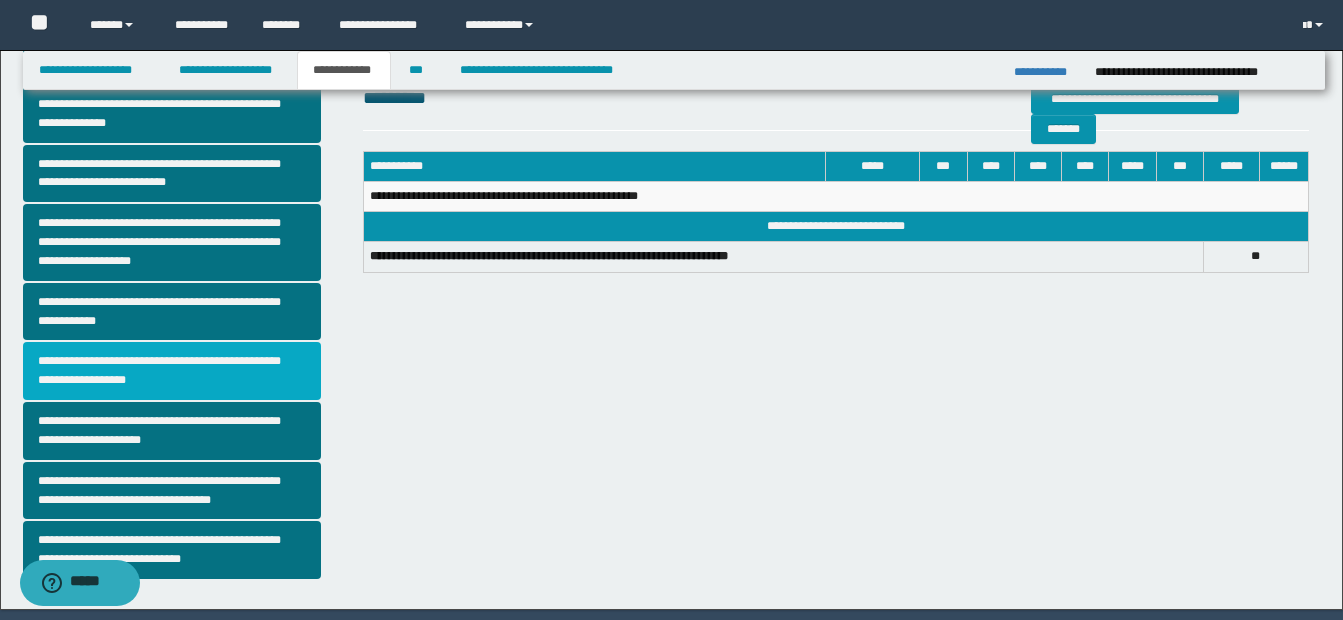 click on "**********" at bounding box center (172, 371) 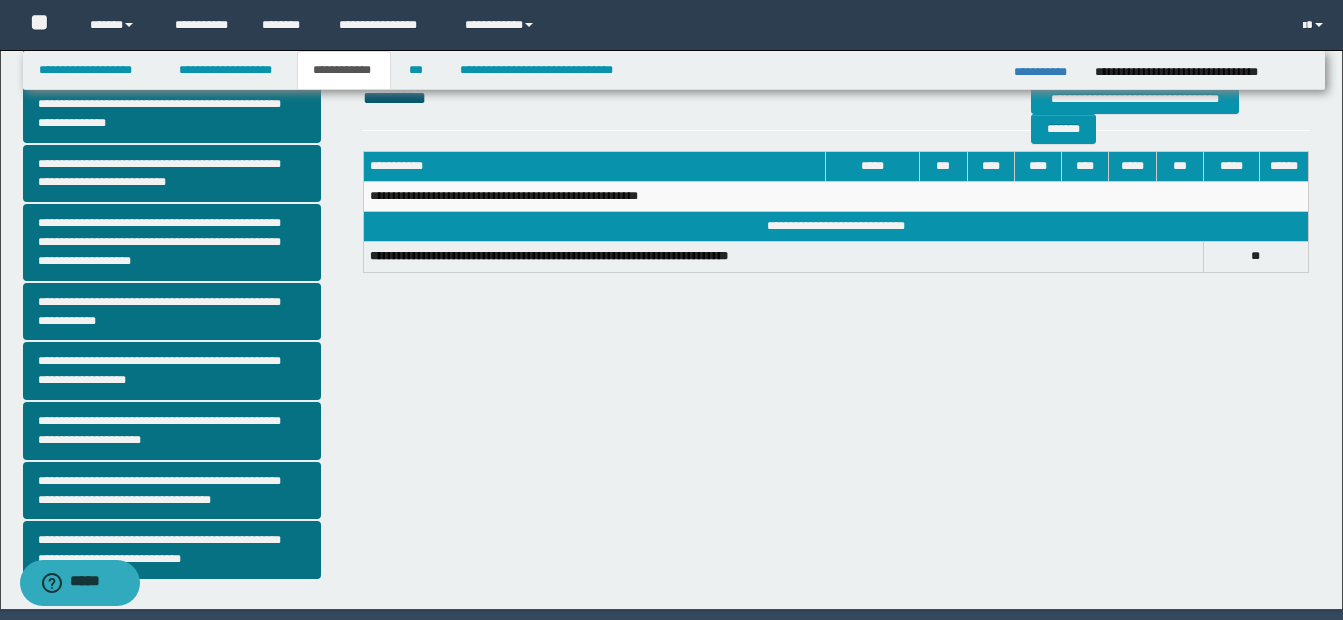 scroll, scrollTop: 0, scrollLeft: 0, axis: both 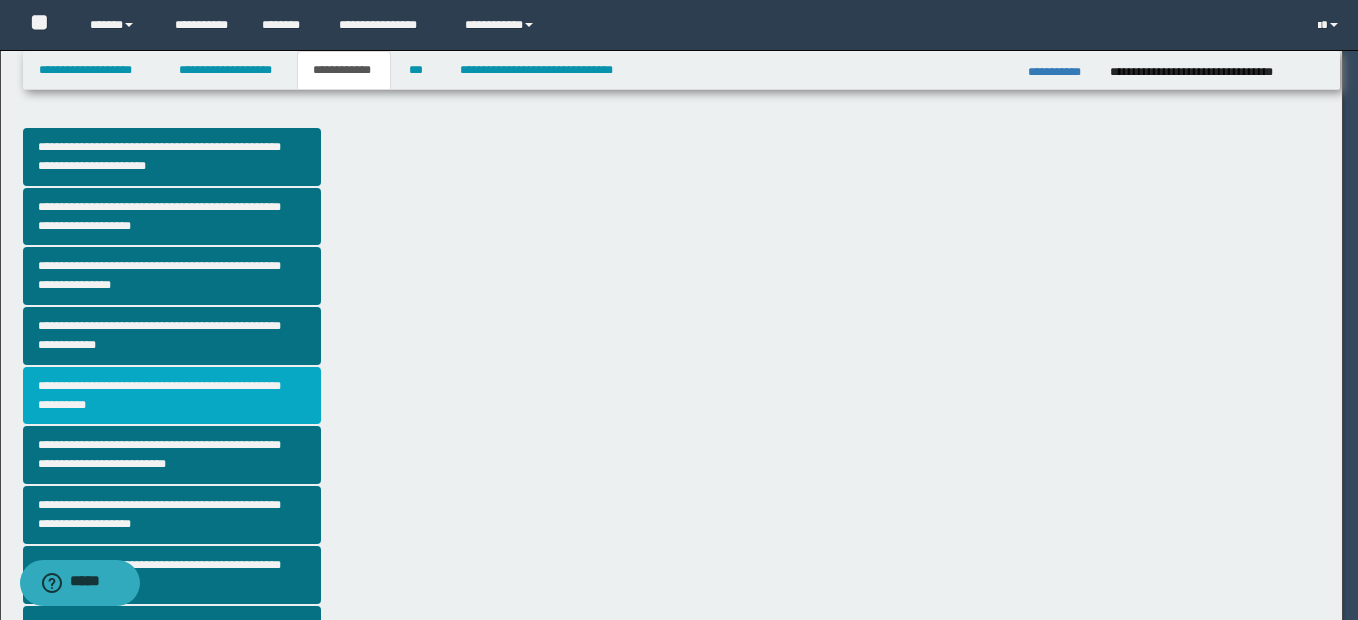 click on "**********" at bounding box center (679, 310) 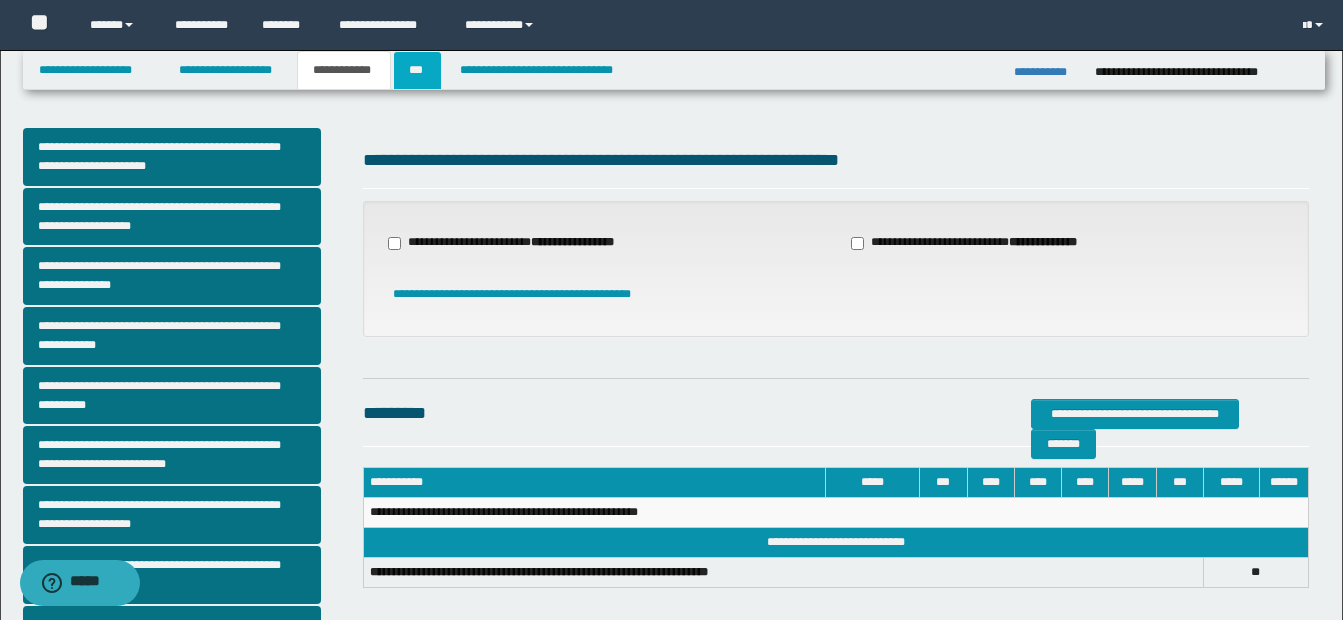 click on "***" at bounding box center [417, 70] 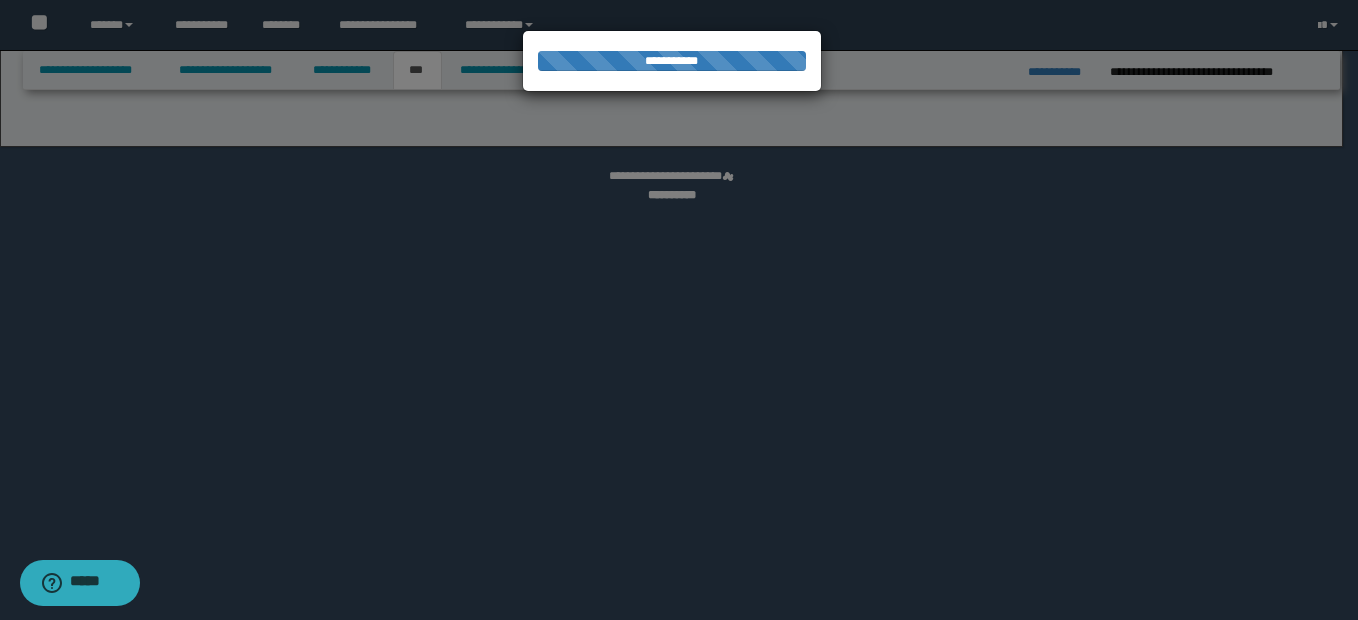 select on "**" 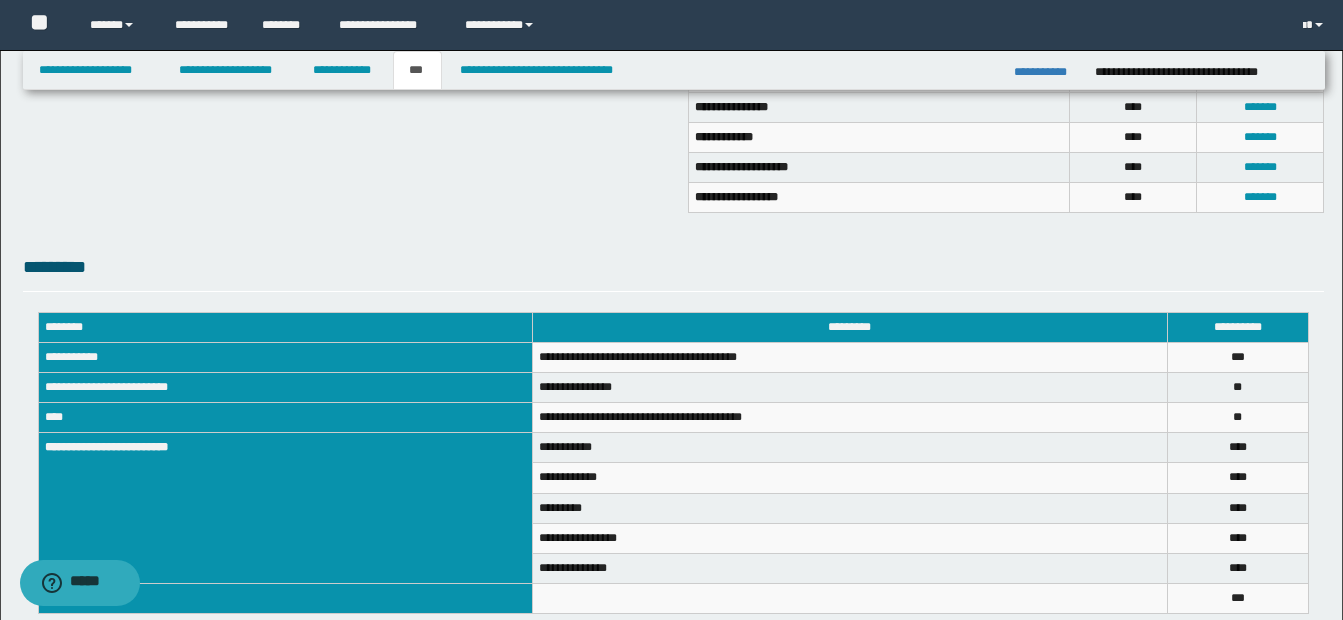 scroll, scrollTop: 687, scrollLeft: 0, axis: vertical 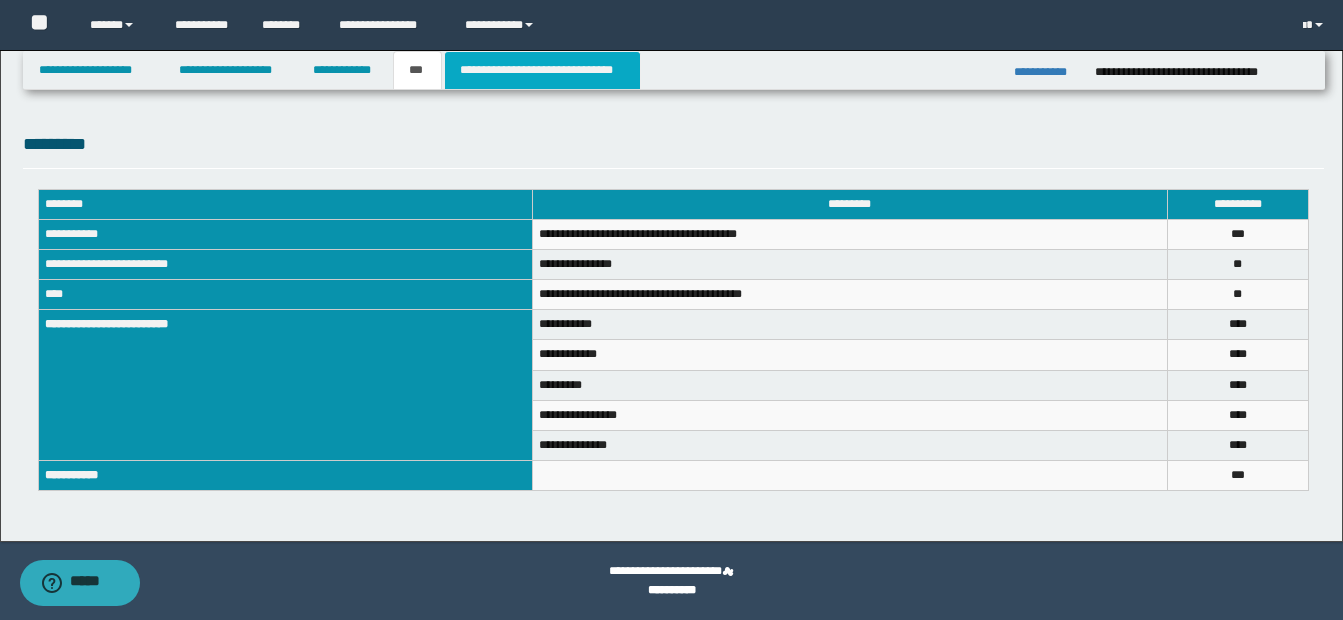 click on "**********" at bounding box center [542, 70] 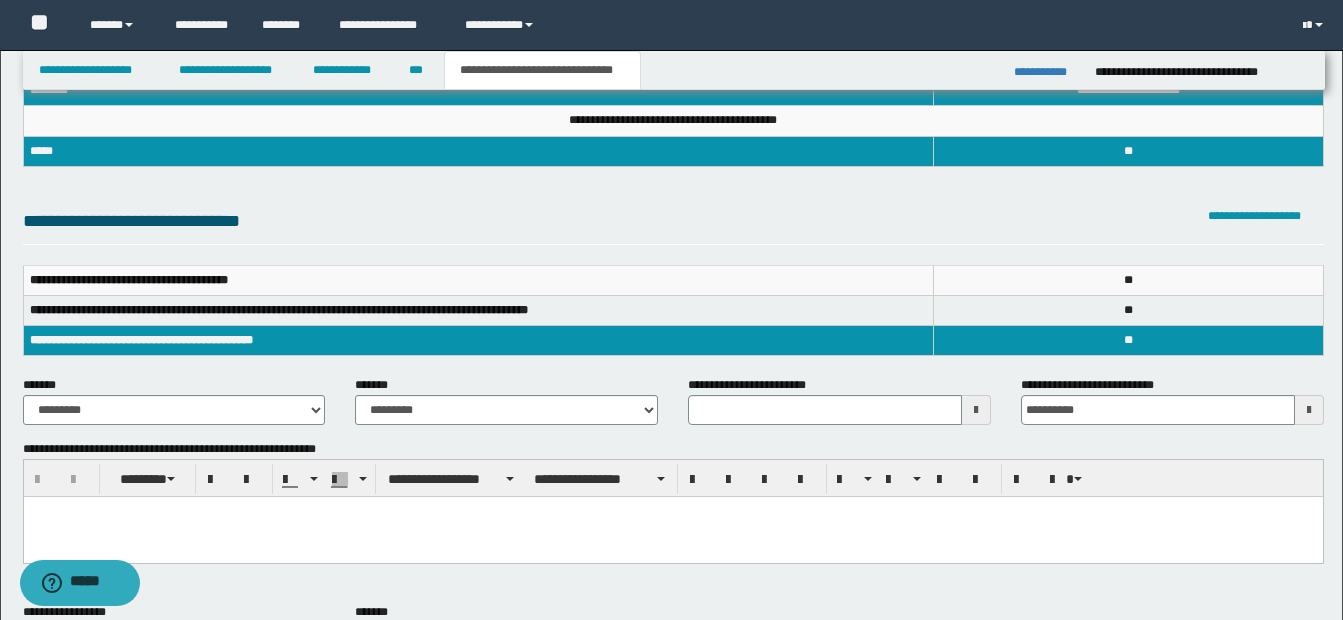 scroll, scrollTop: 0, scrollLeft: 0, axis: both 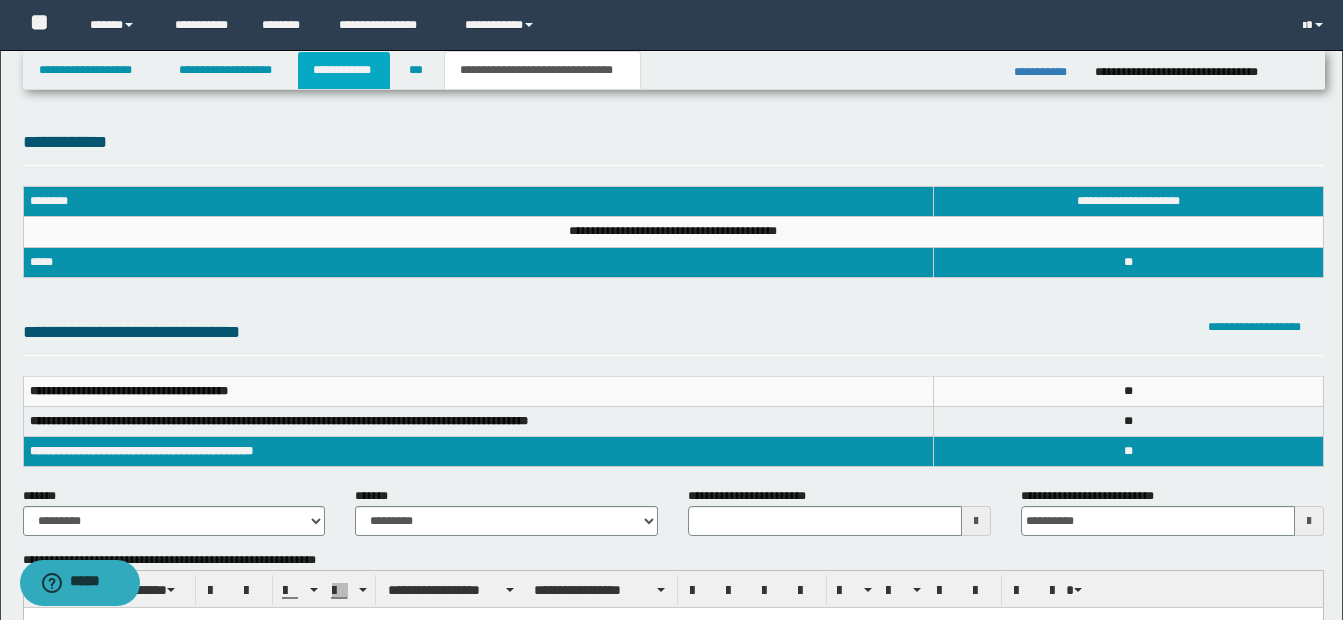 click on "**********" at bounding box center (344, 70) 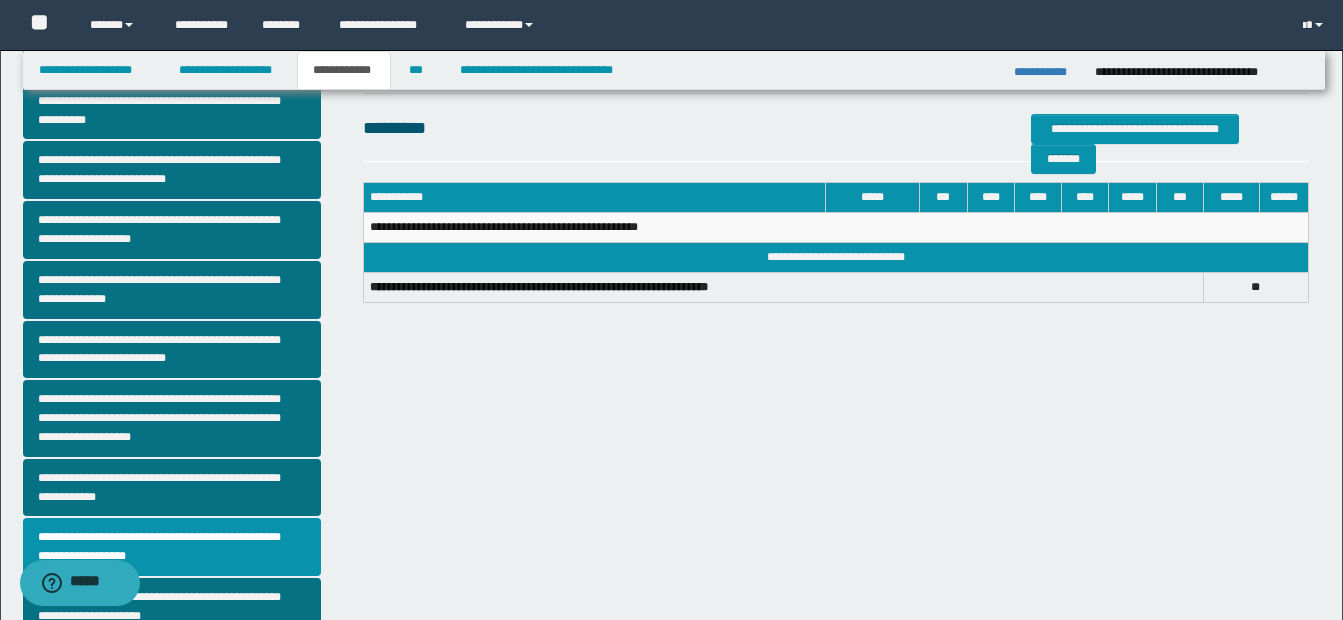 scroll, scrollTop: 327, scrollLeft: 0, axis: vertical 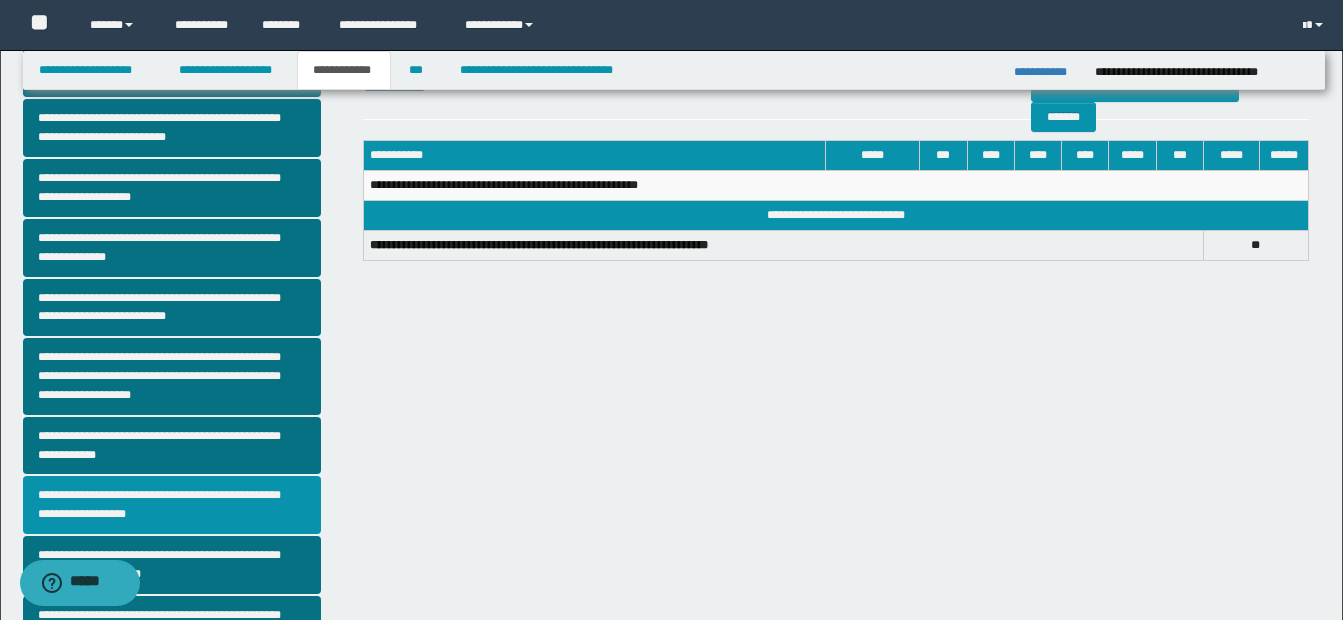 click on "**********" at bounding box center [172, 505] 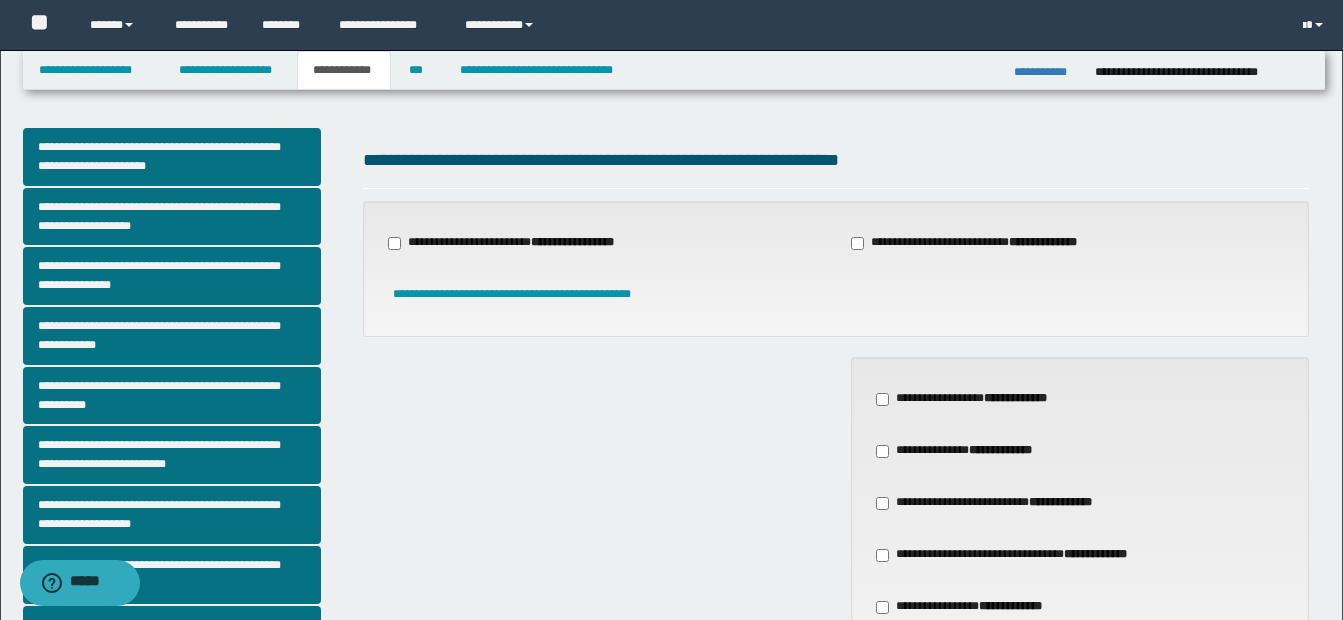 click on "**********" at bounding box center (1021, 555) 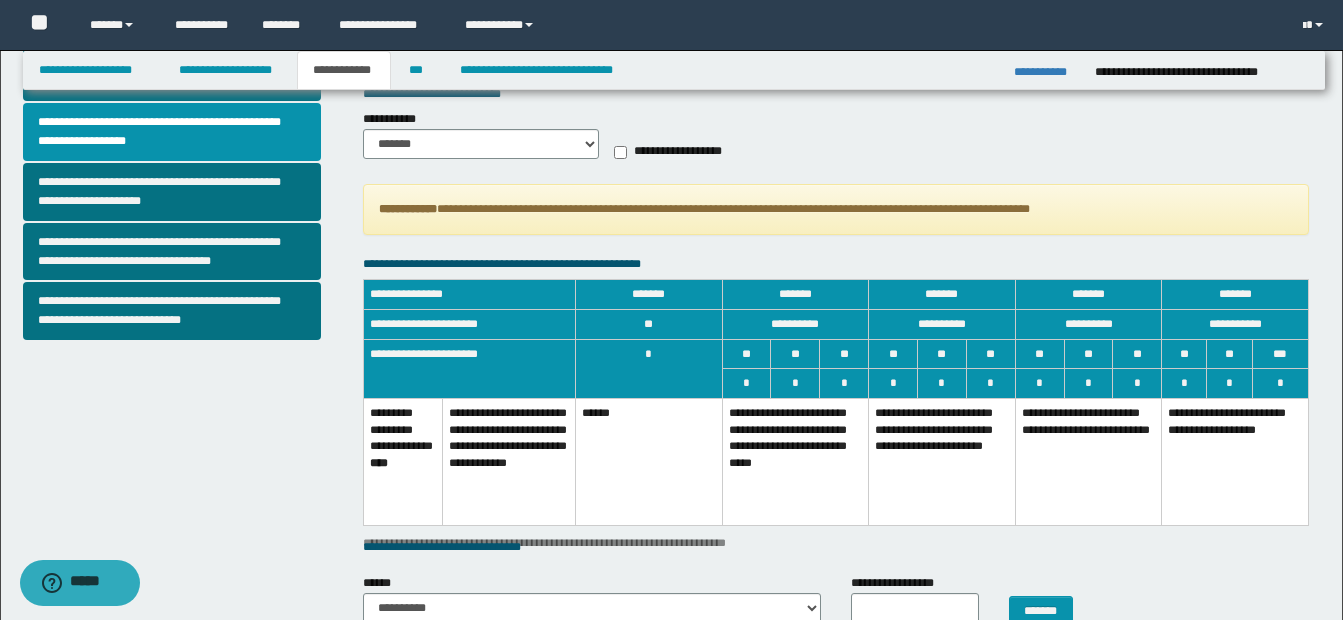 scroll, scrollTop: 706, scrollLeft: 0, axis: vertical 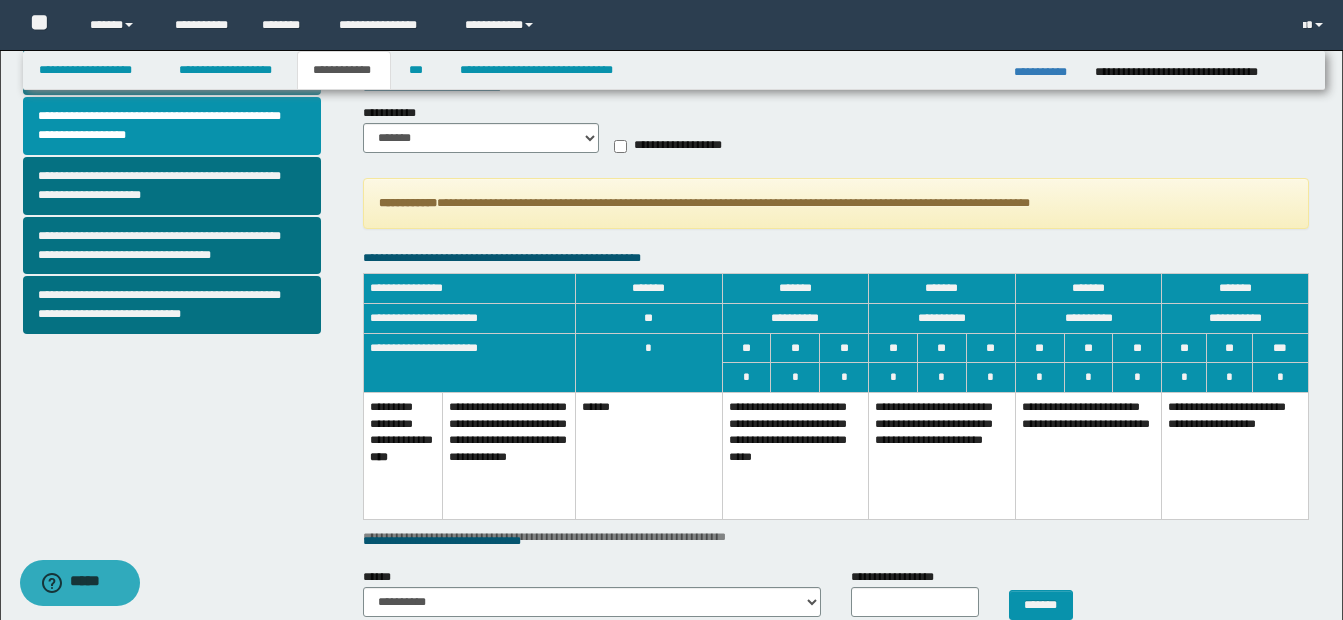 click on "**********" at bounding box center [942, 455] 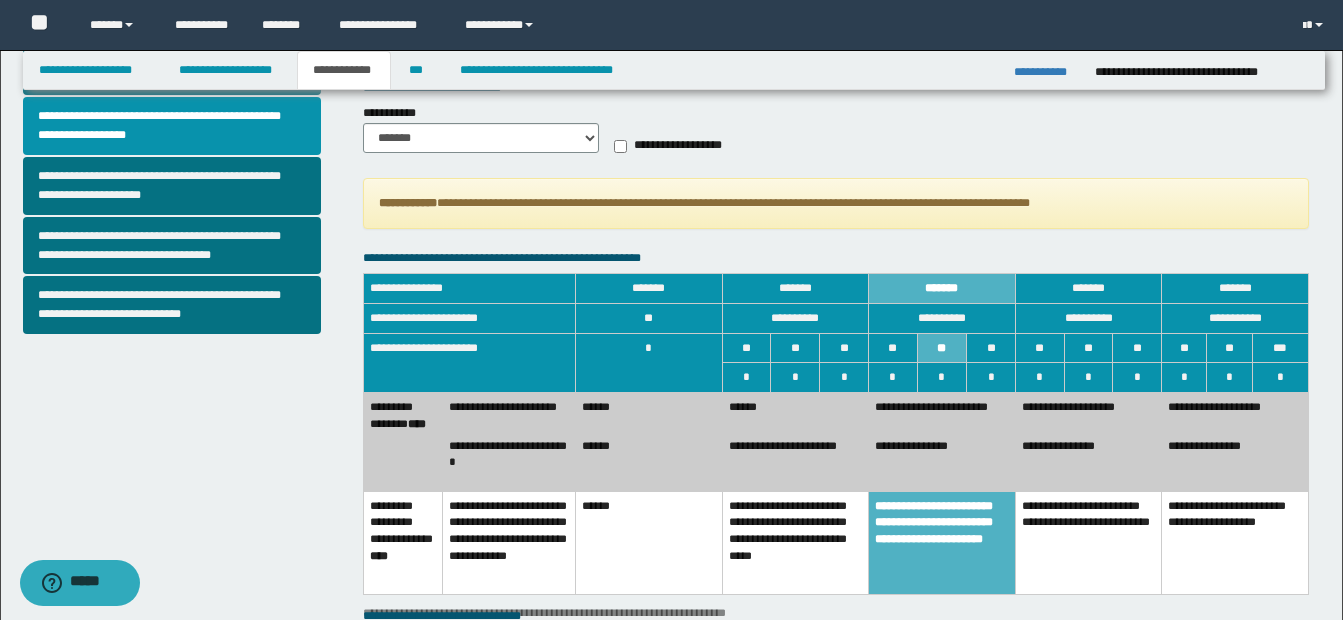 click on "******" at bounding box center [795, 411] 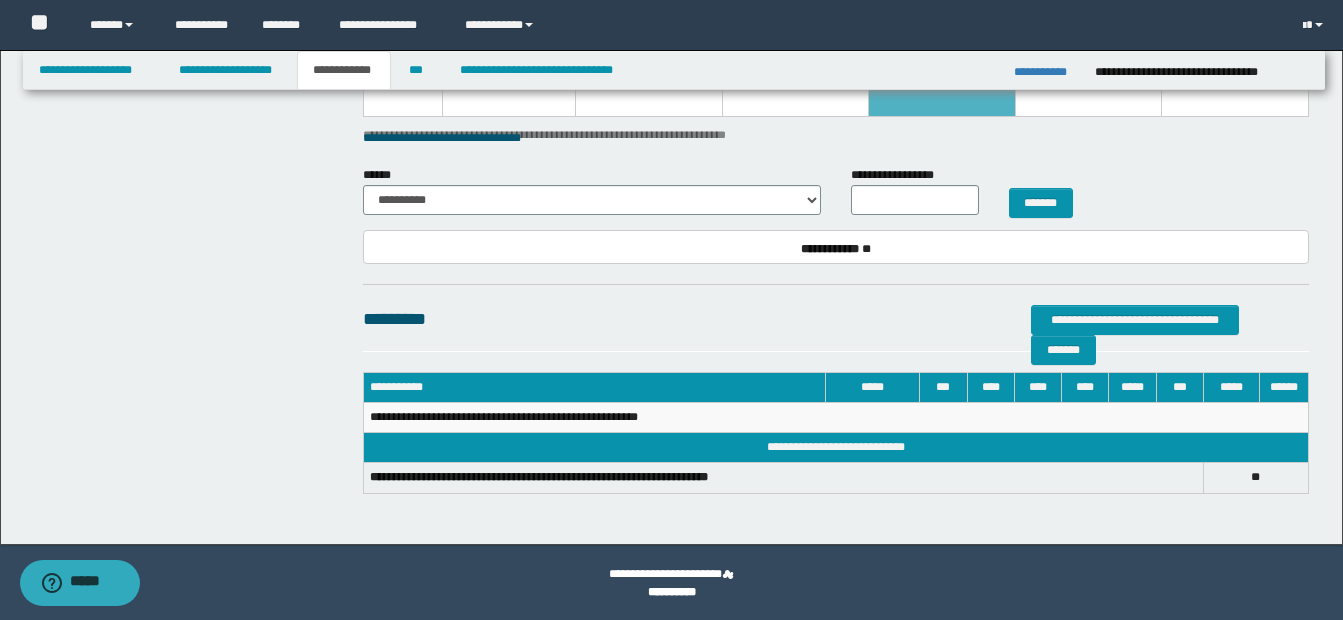 scroll, scrollTop: 1186, scrollLeft: 0, axis: vertical 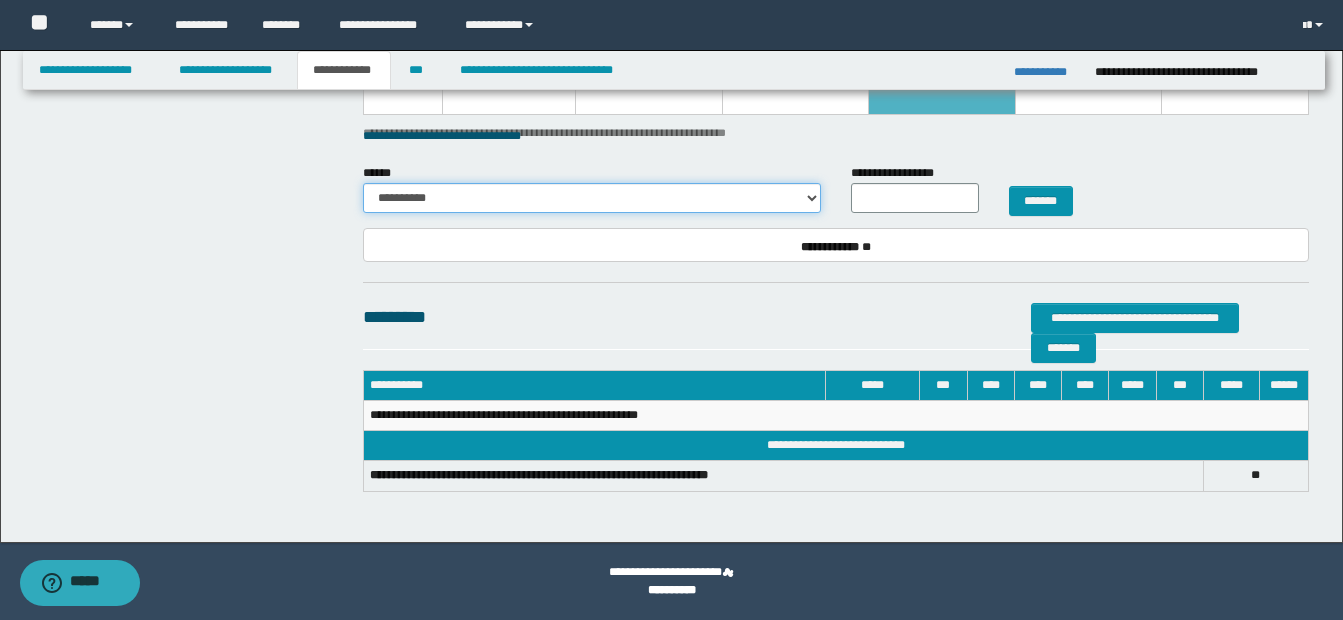 click on "**********" at bounding box center (592, 198) 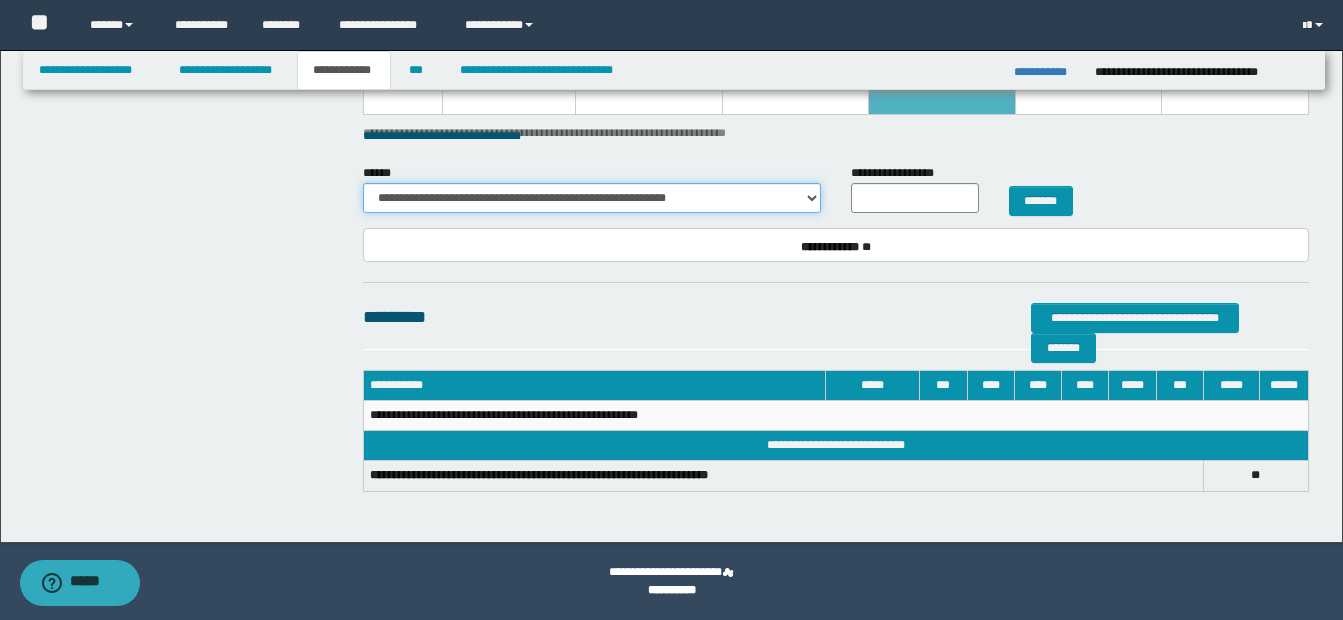 click on "**********" at bounding box center [592, 198] 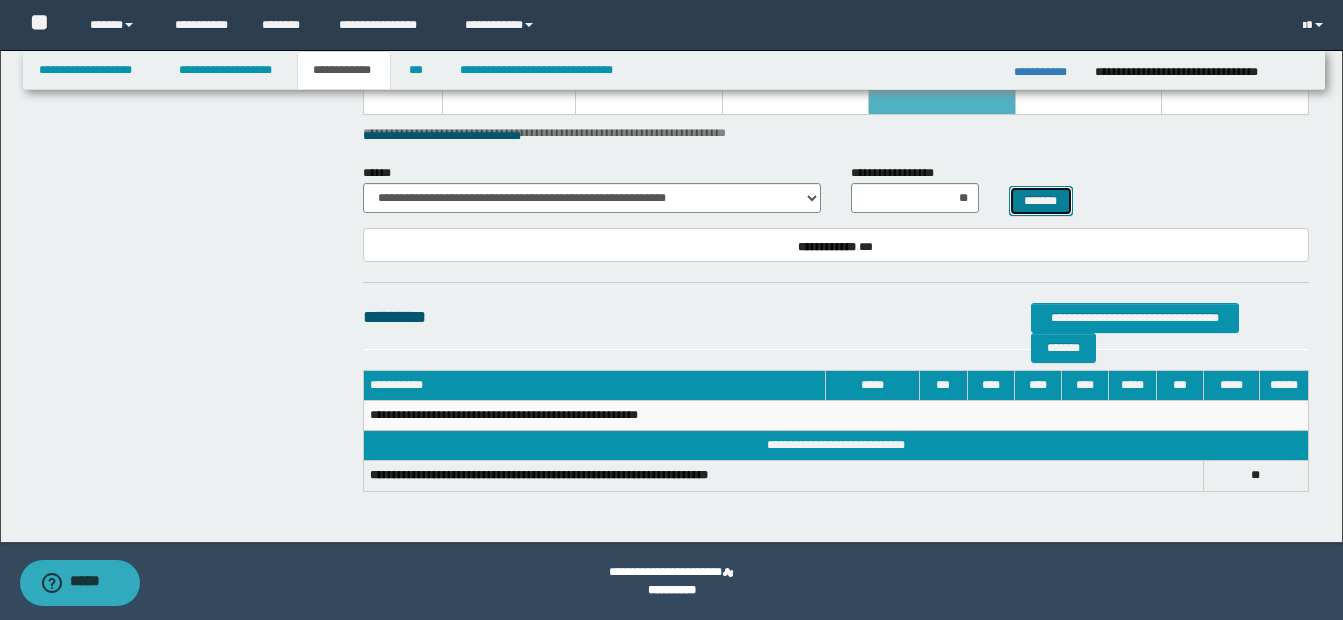 click on "*******" at bounding box center [1041, 201] 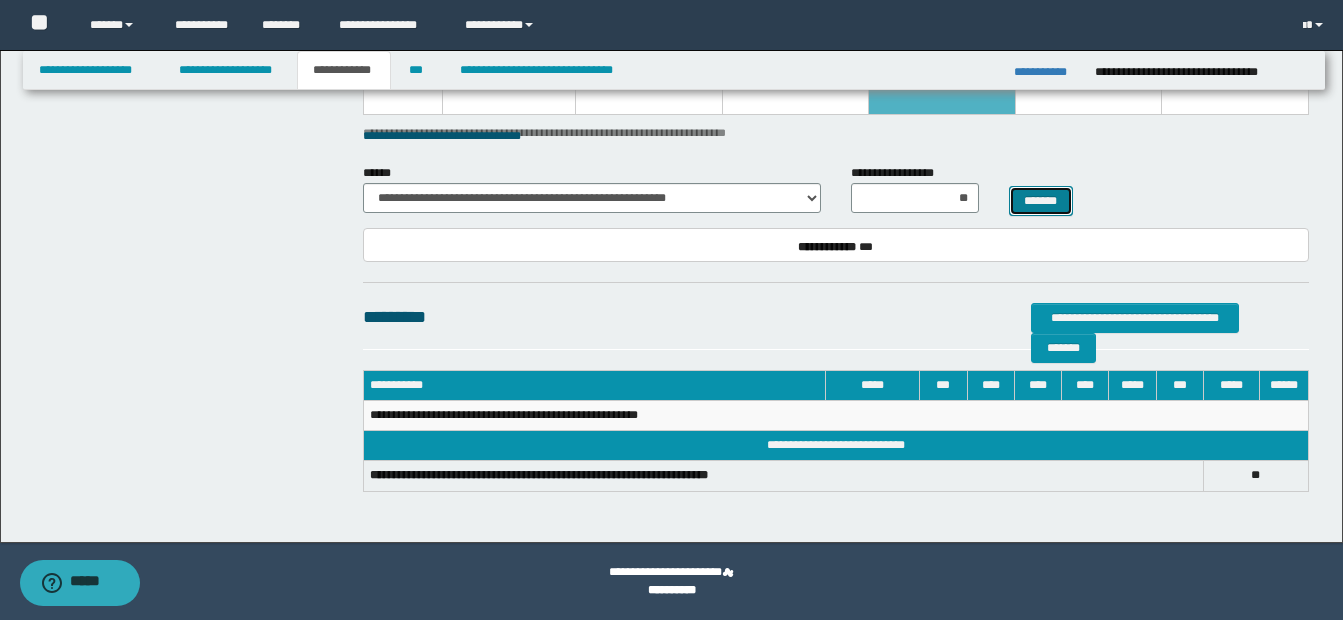 select 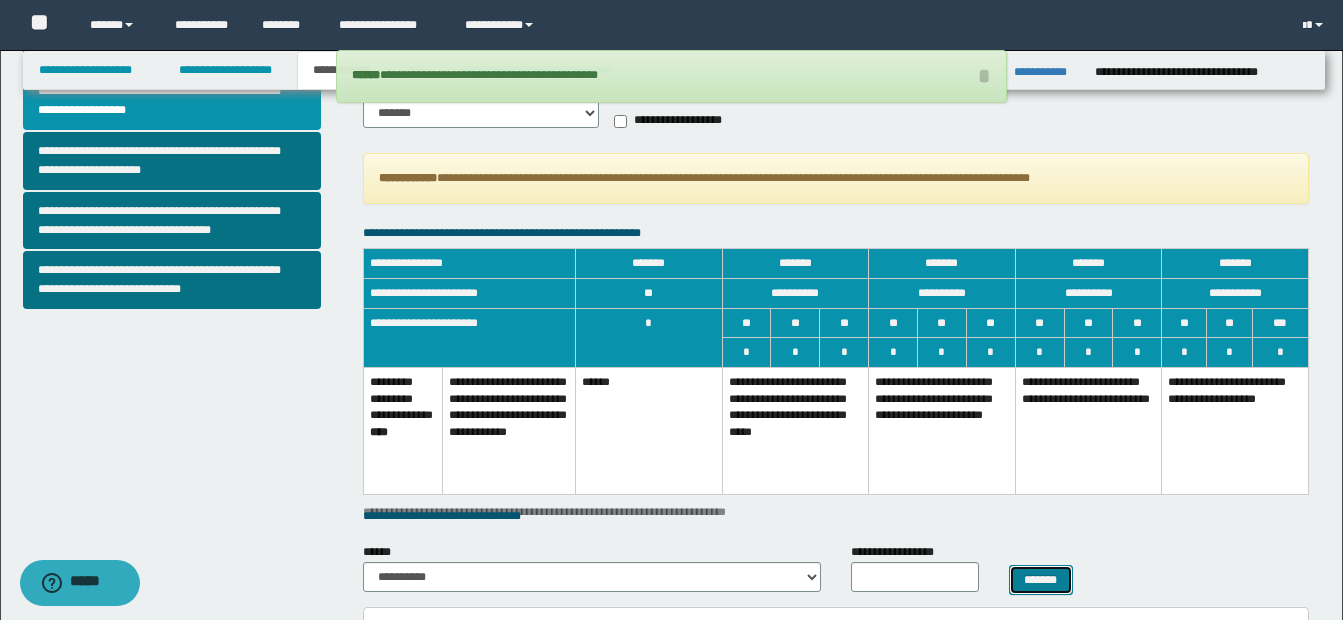 scroll, scrollTop: 718, scrollLeft: 0, axis: vertical 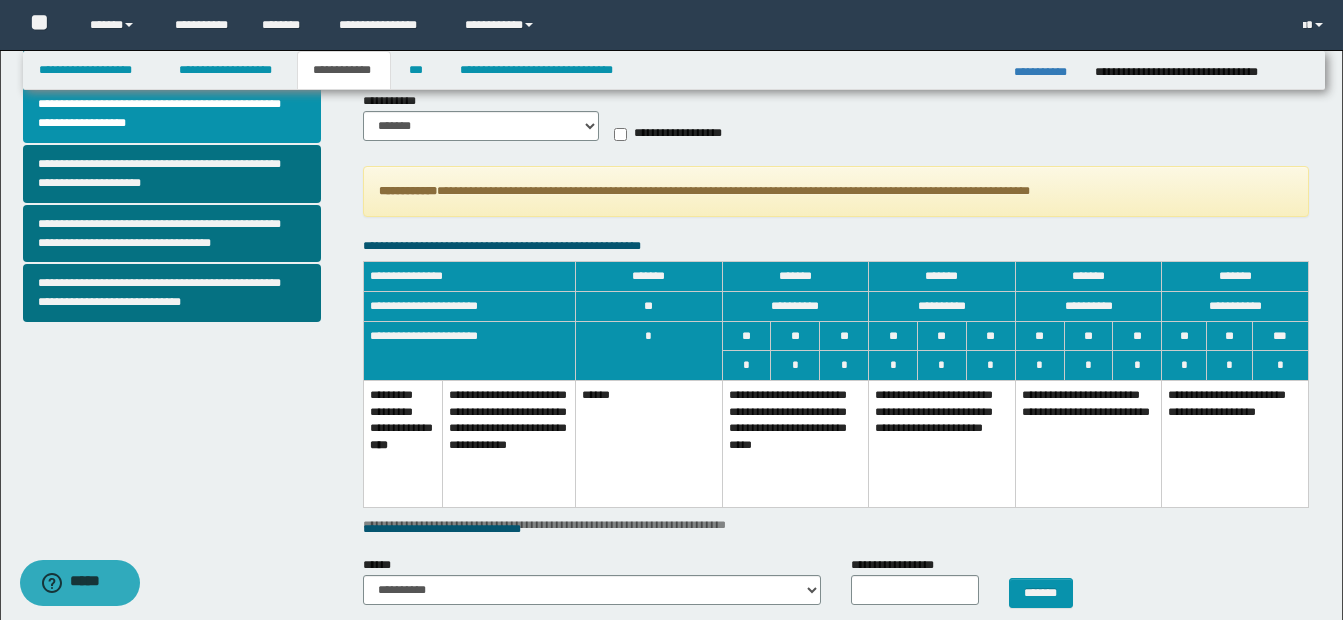 click on "**********" at bounding box center (942, 443) 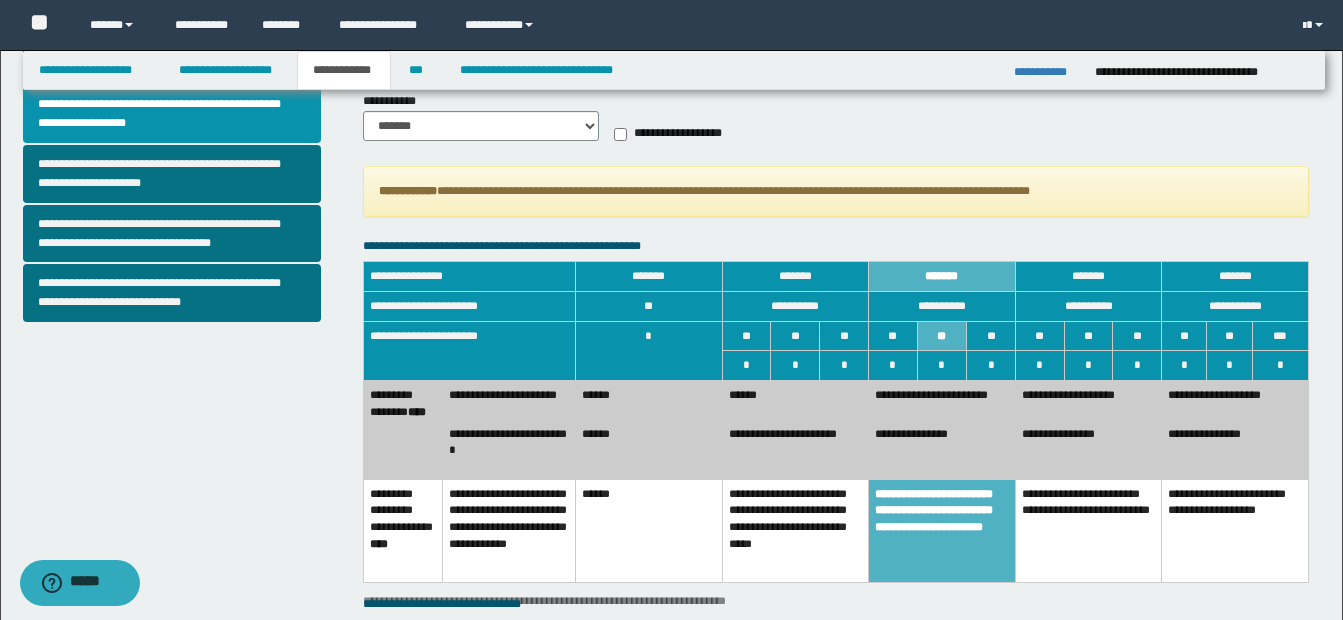 click on "******" at bounding box center (795, 399) 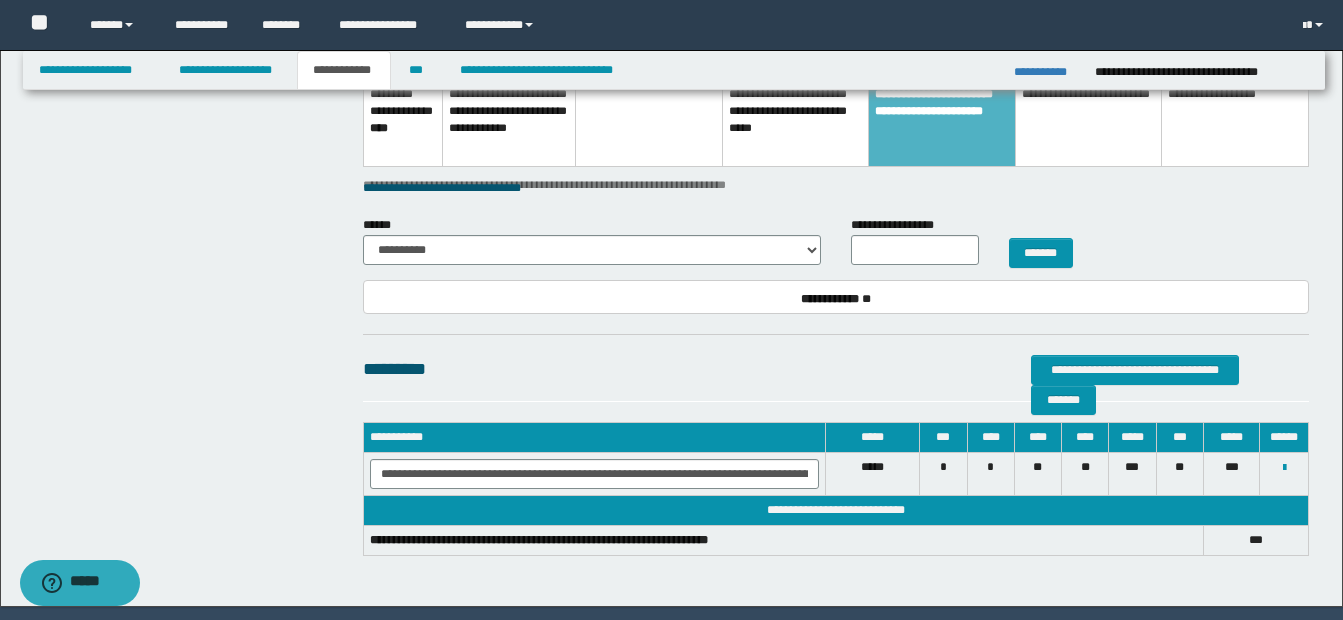 scroll, scrollTop: 1137, scrollLeft: 0, axis: vertical 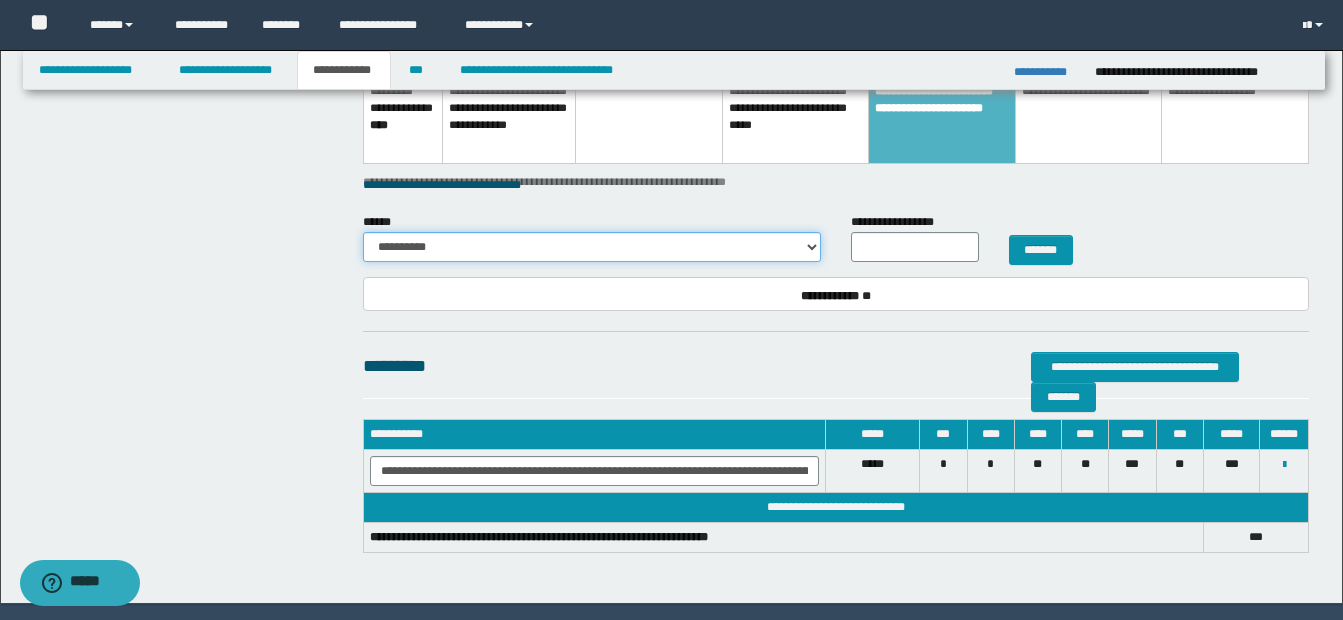 click on "**********" at bounding box center [592, 247] 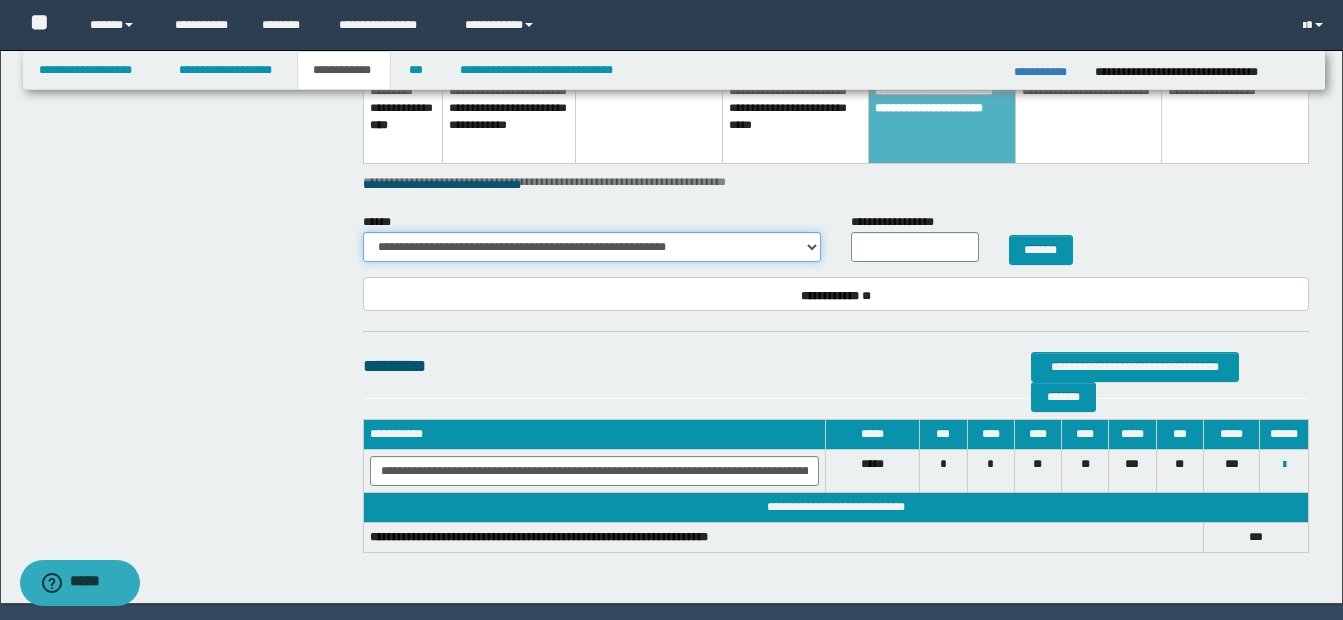 click on "**********" at bounding box center [592, 247] 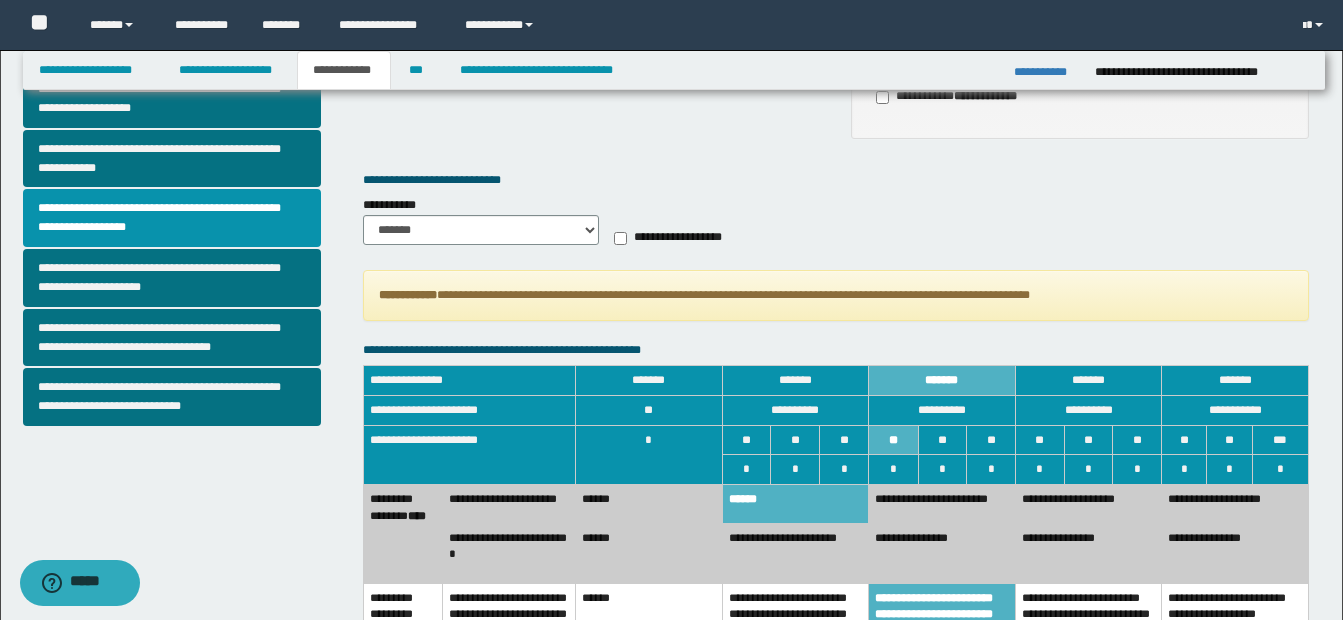 scroll, scrollTop: 611, scrollLeft: 0, axis: vertical 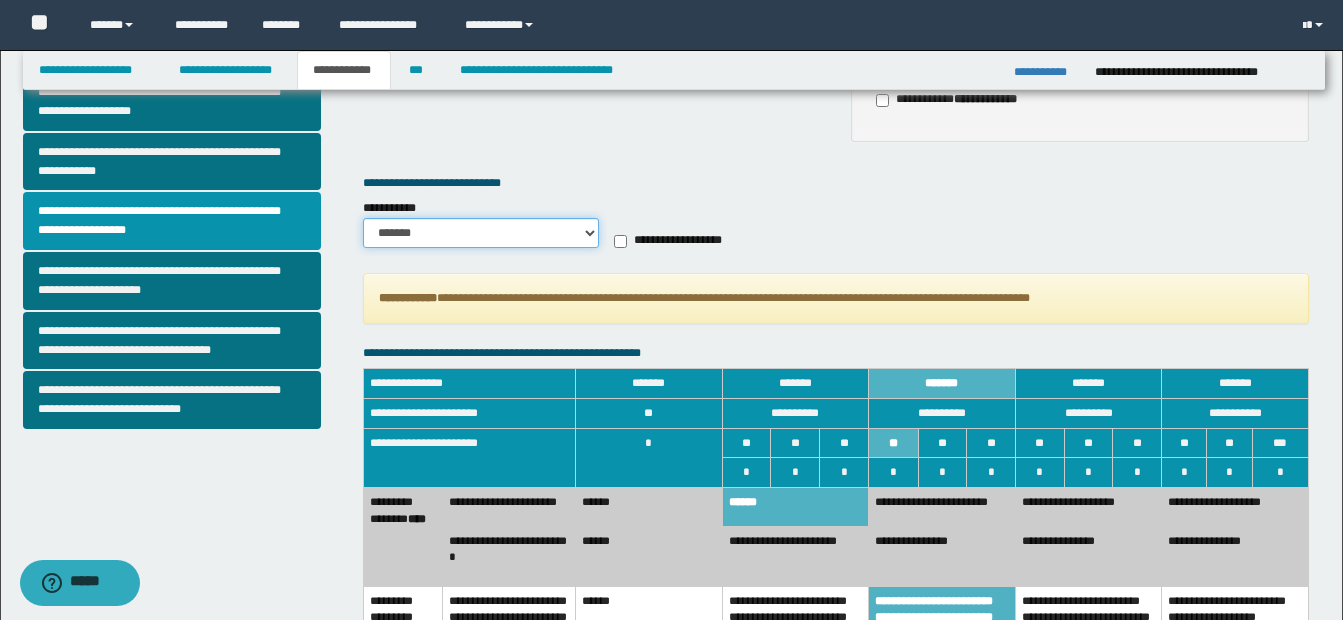 click on "*******
*********" at bounding box center [481, 233] 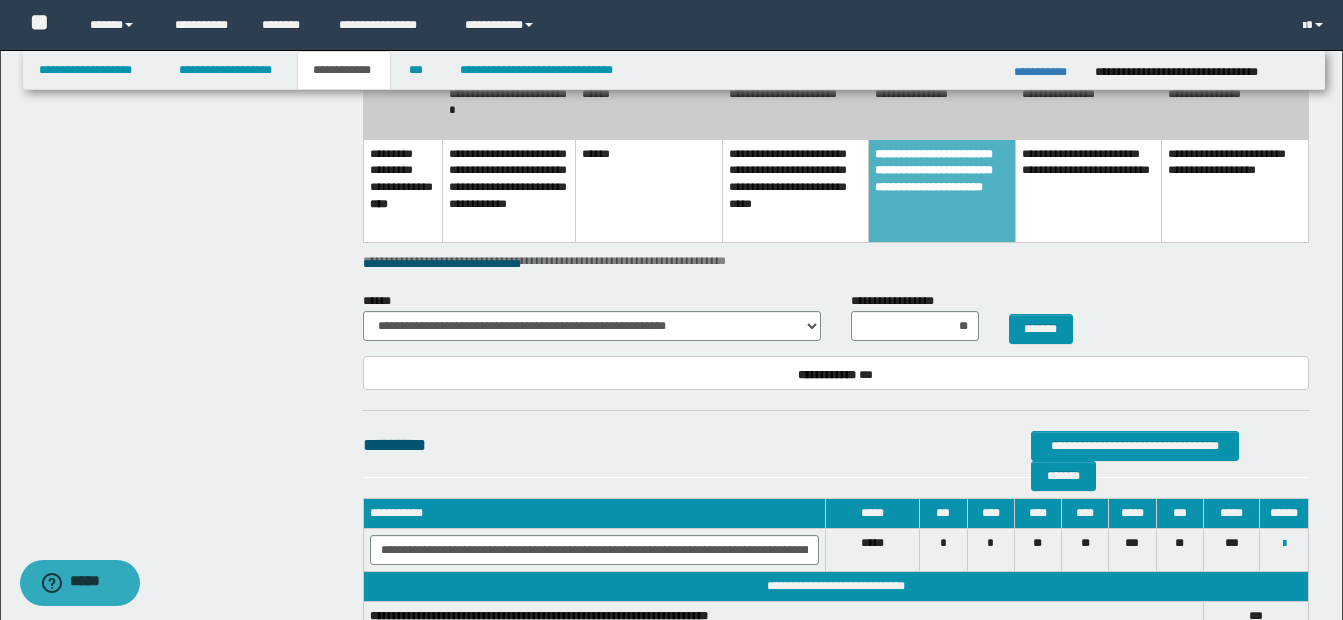 scroll, scrollTop: 1199, scrollLeft: 0, axis: vertical 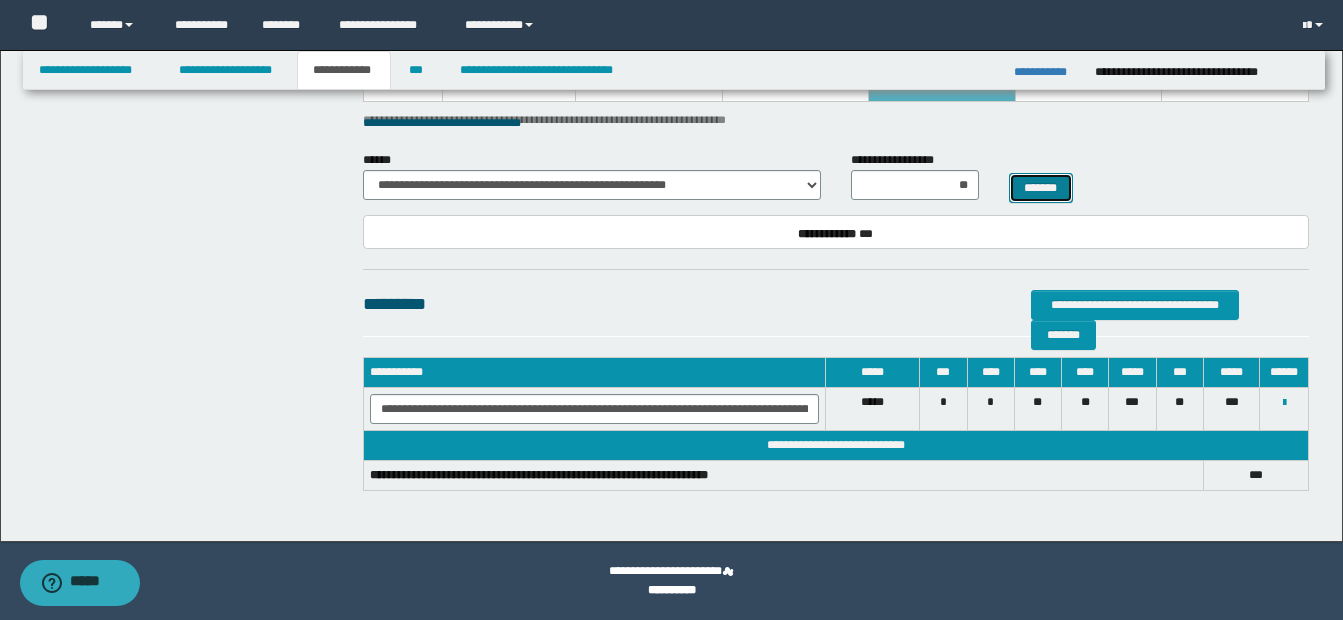 click on "*******" at bounding box center (1041, 188) 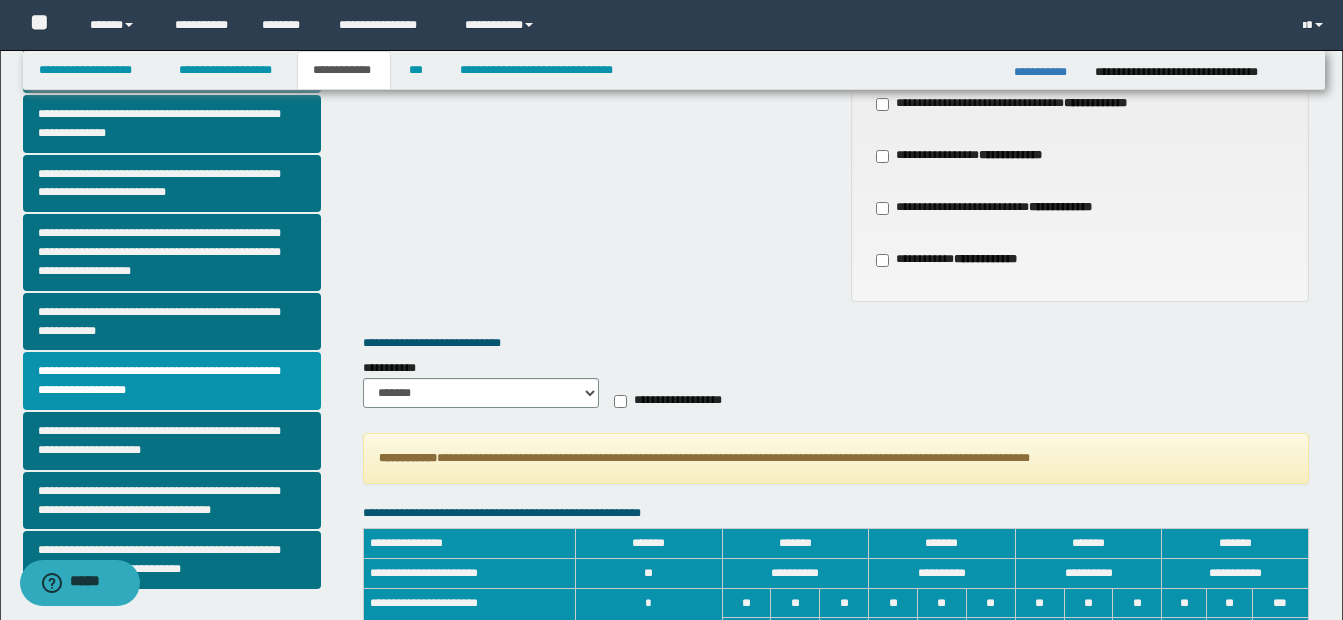 scroll, scrollTop: 0, scrollLeft: 0, axis: both 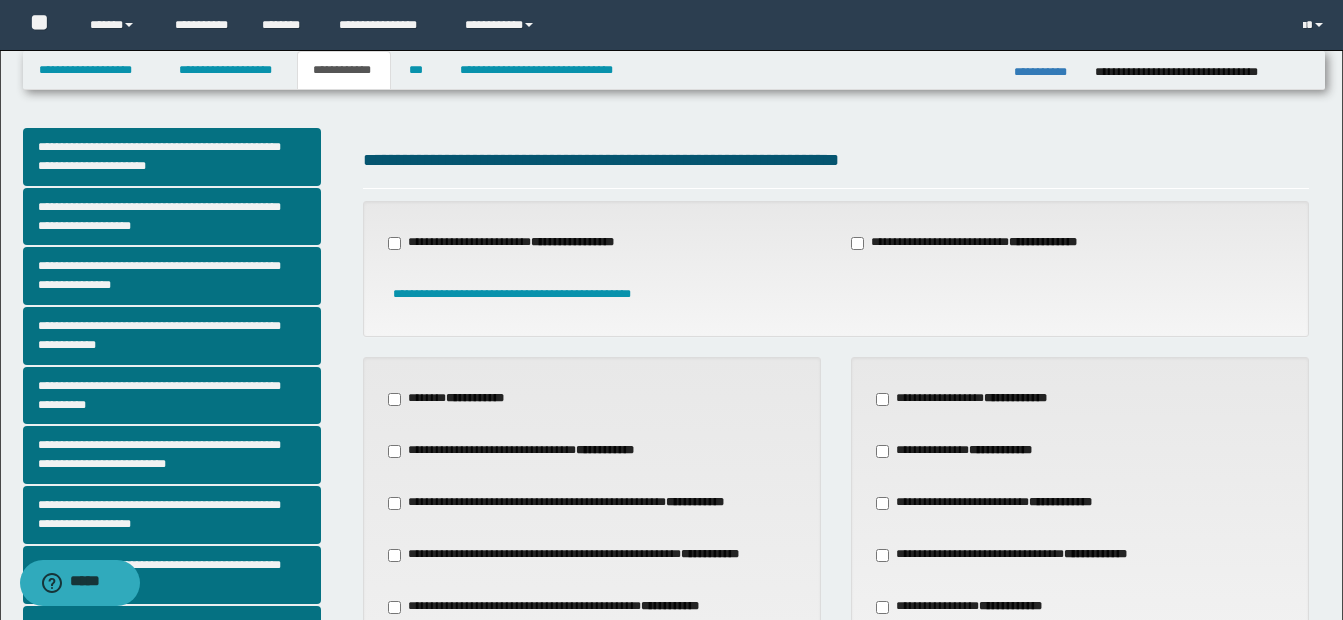click on "**********" at bounding box center [670, 606] 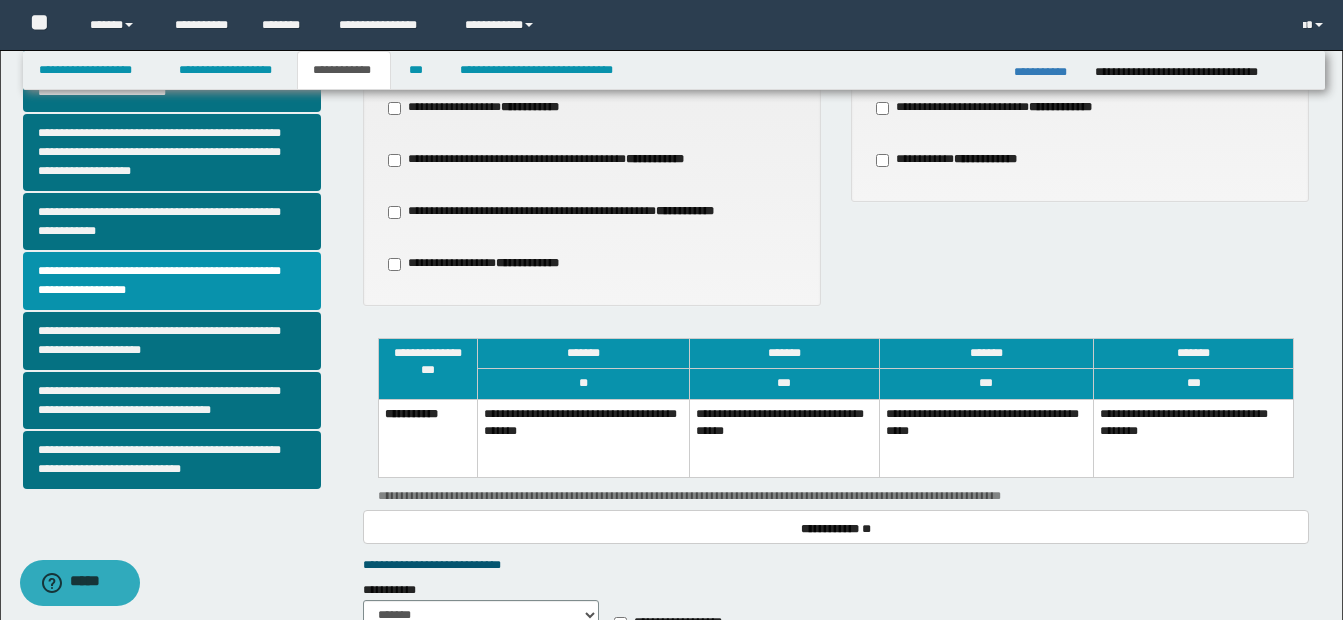 scroll, scrollTop: 558, scrollLeft: 0, axis: vertical 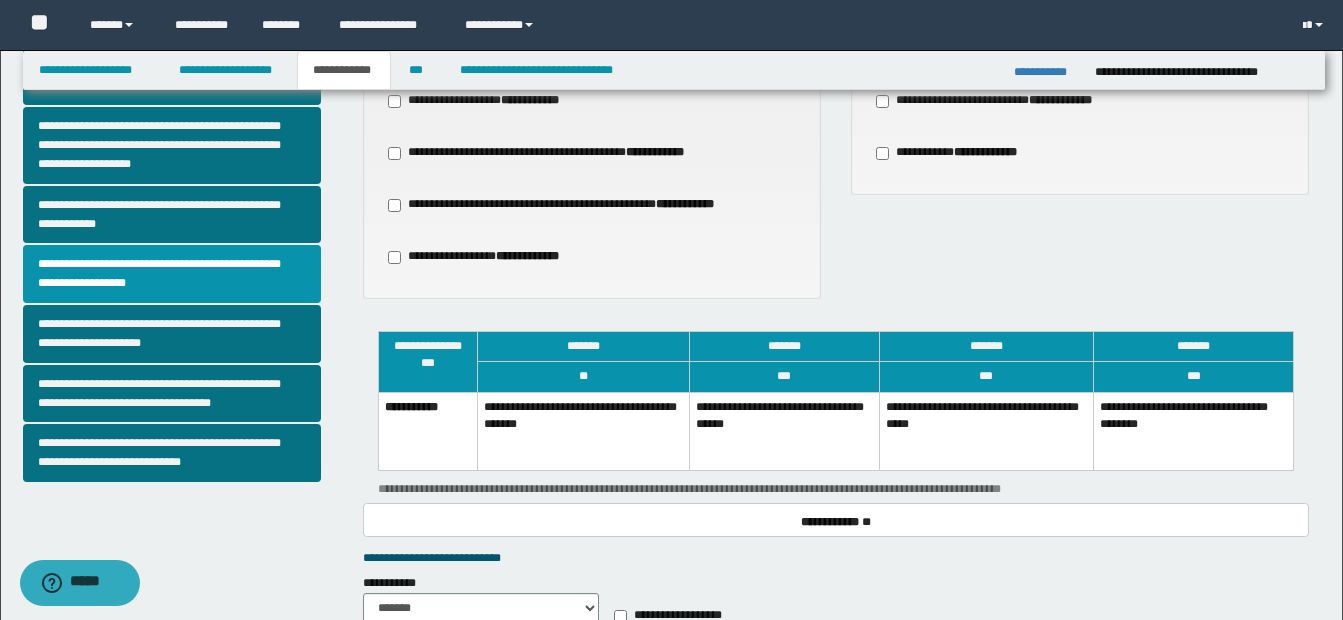 click on "***" at bounding box center (986, 377) 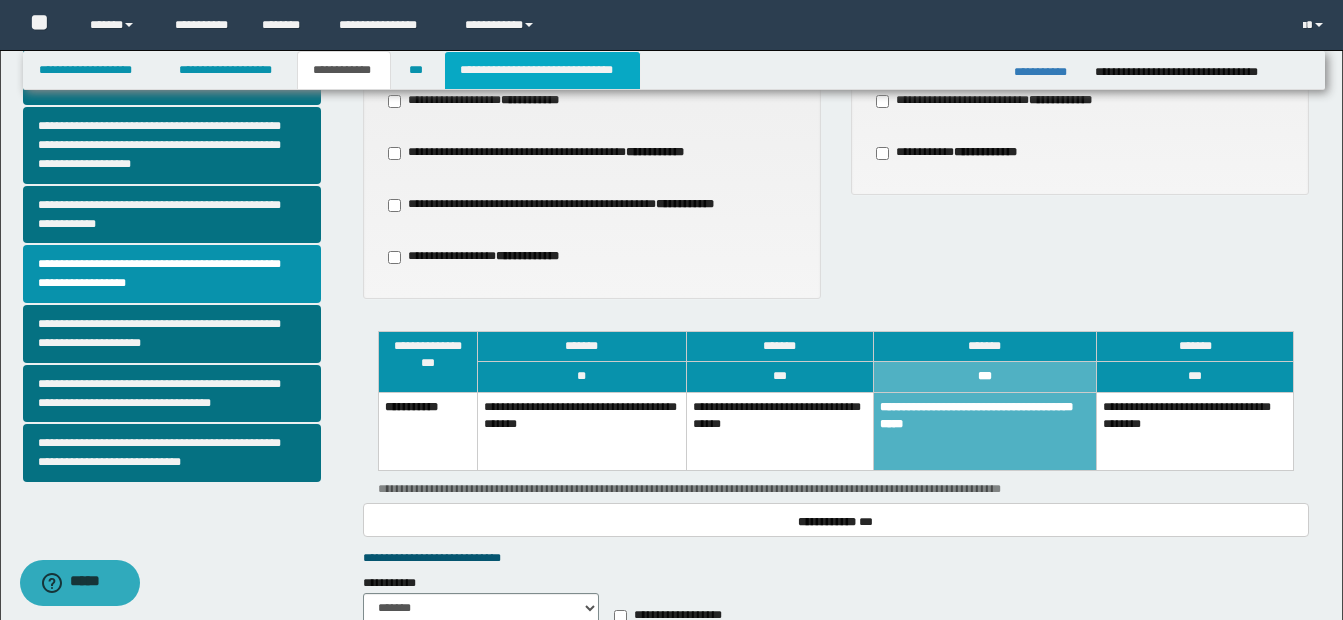 click on "**********" at bounding box center (542, 70) 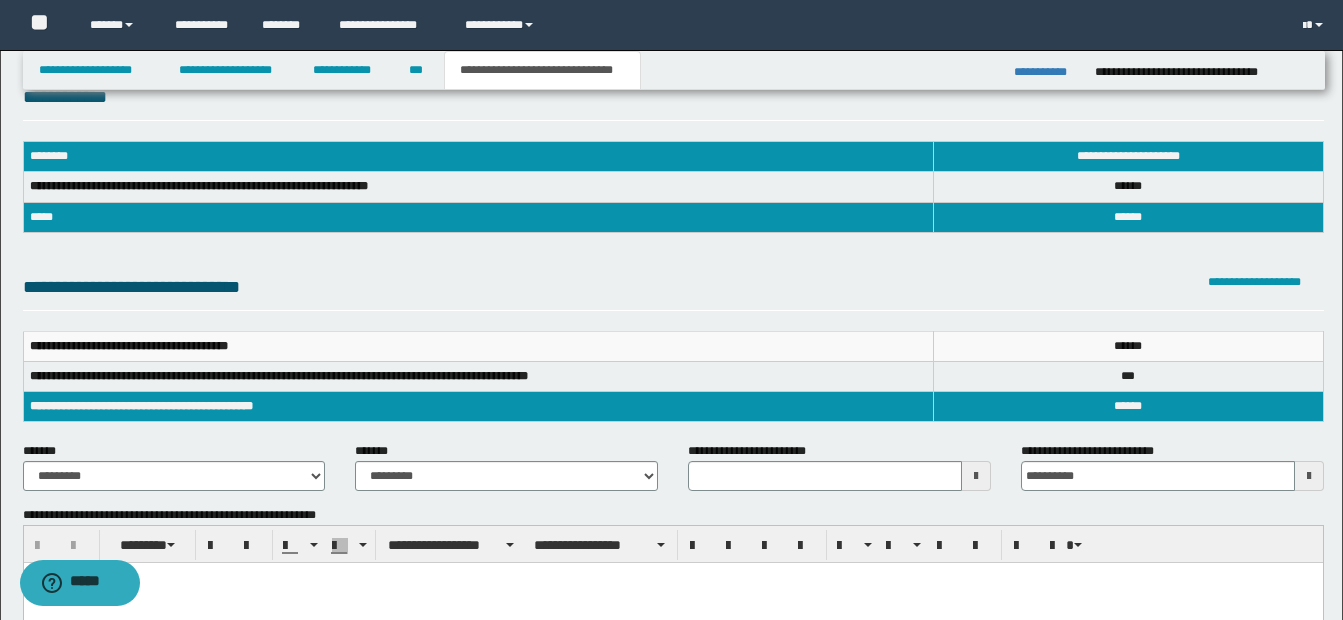 scroll, scrollTop: 42, scrollLeft: 0, axis: vertical 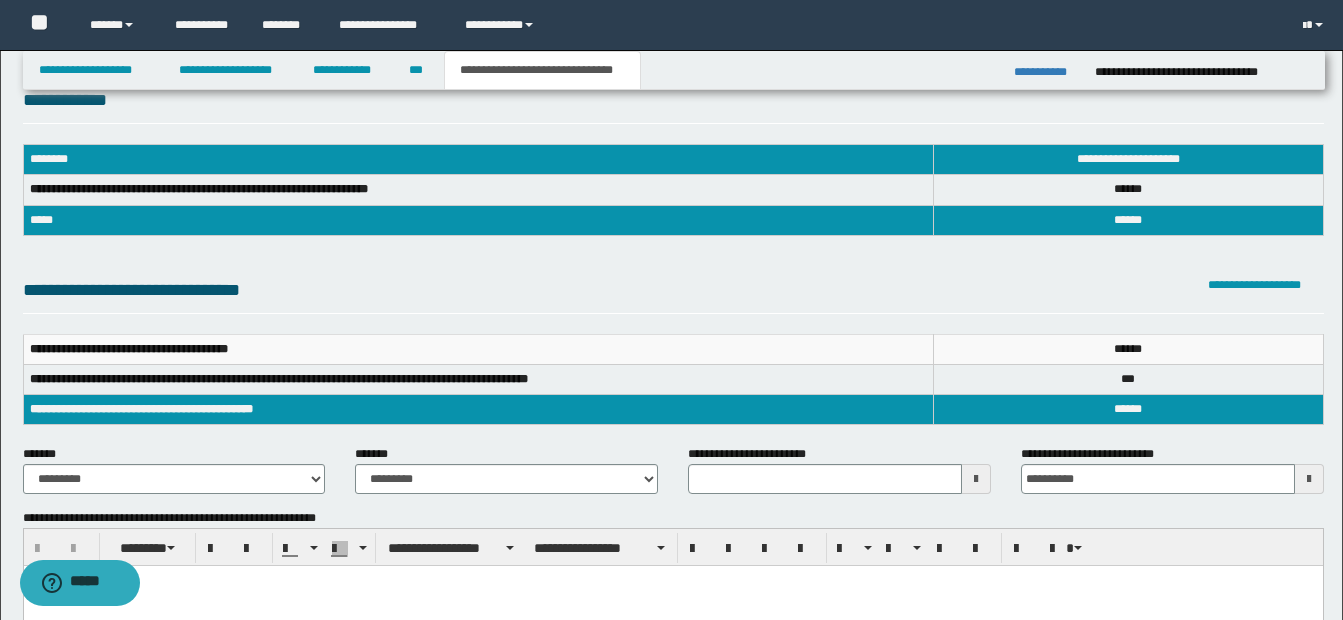 type 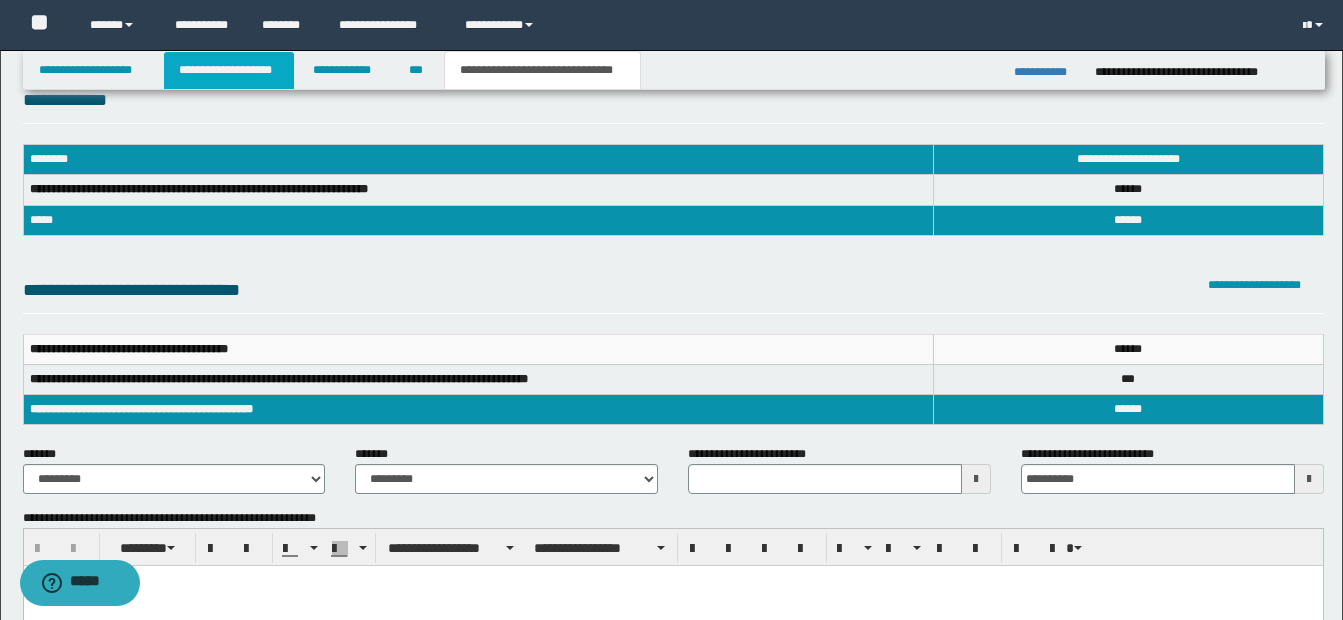 click on "**********" at bounding box center (229, 70) 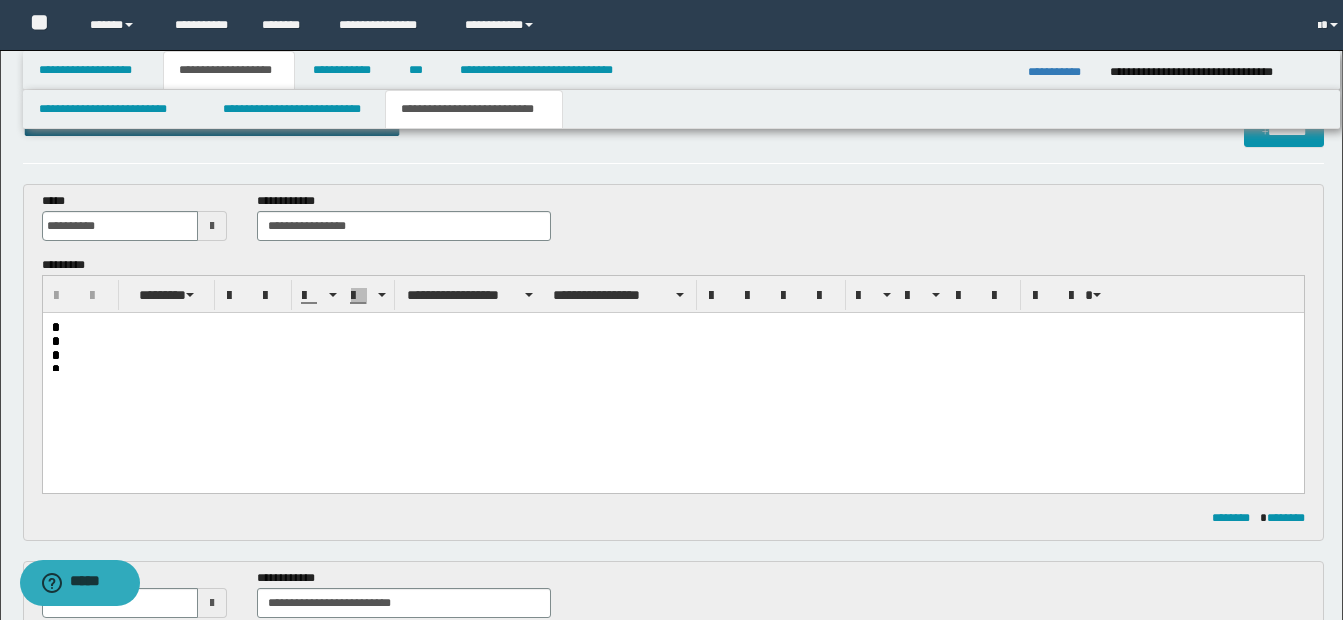 scroll, scrollTop: 73, scrollLeft: 0, axis: vertical 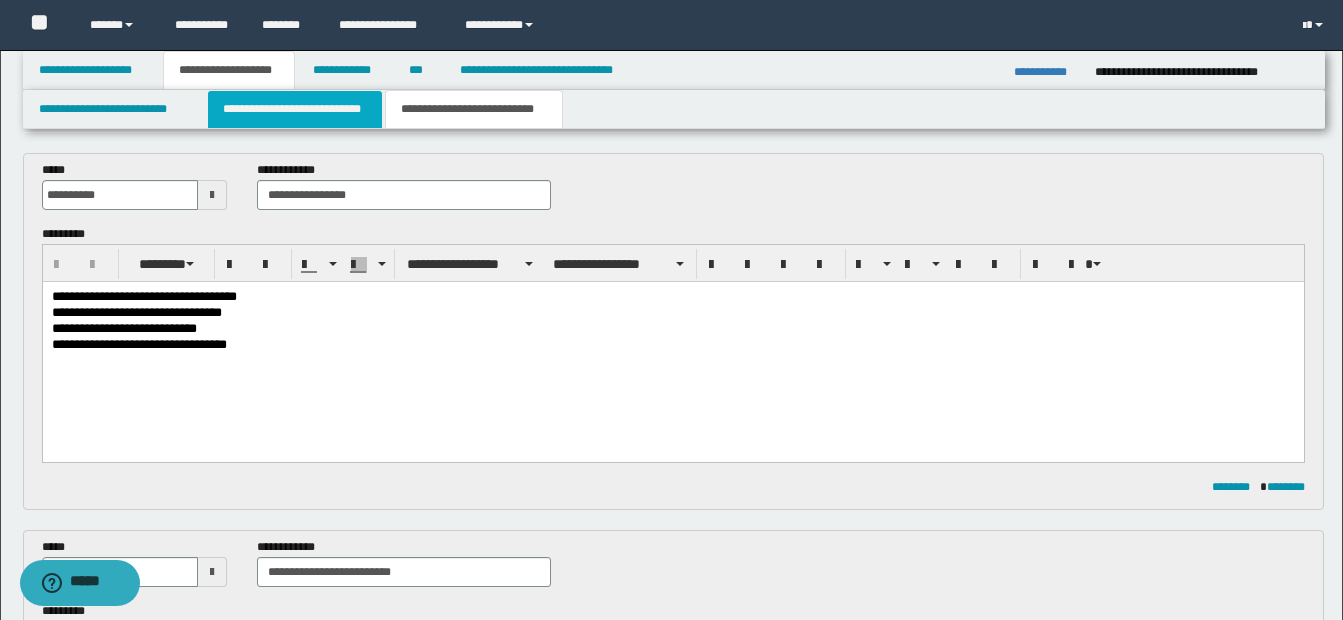 click on "**********" at bounding box center [295, 109] 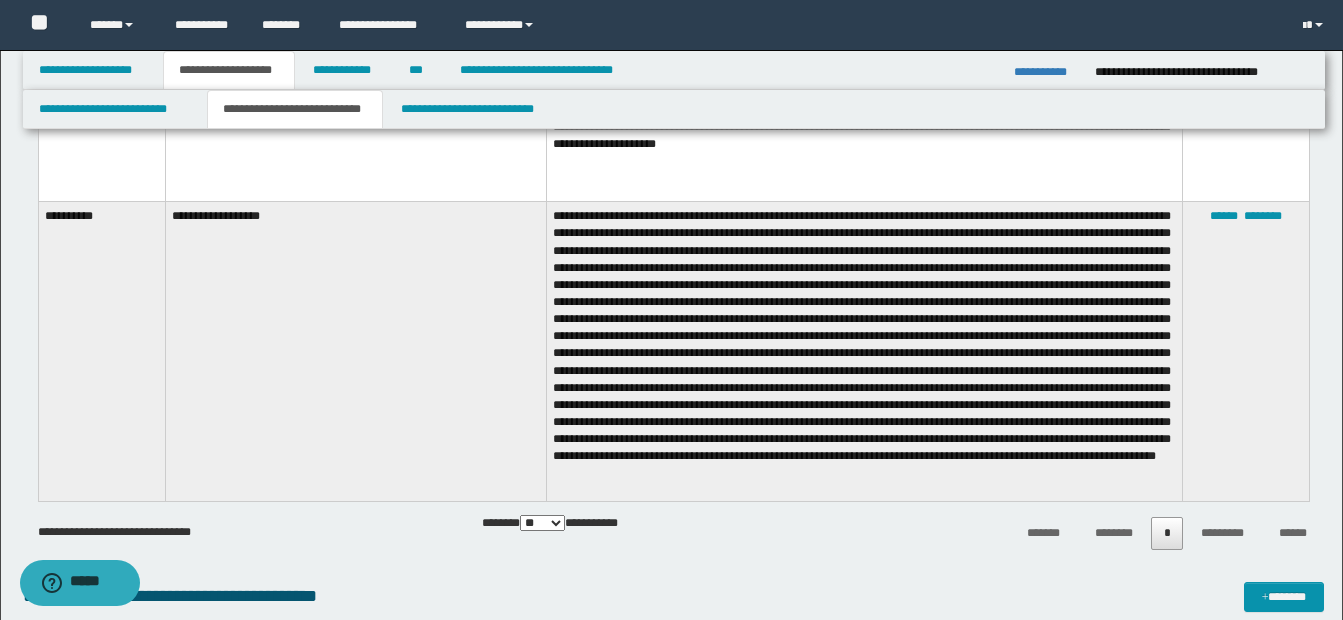 scroll, scrollTop: 2317, scrollLeft: 0, axis: vertical 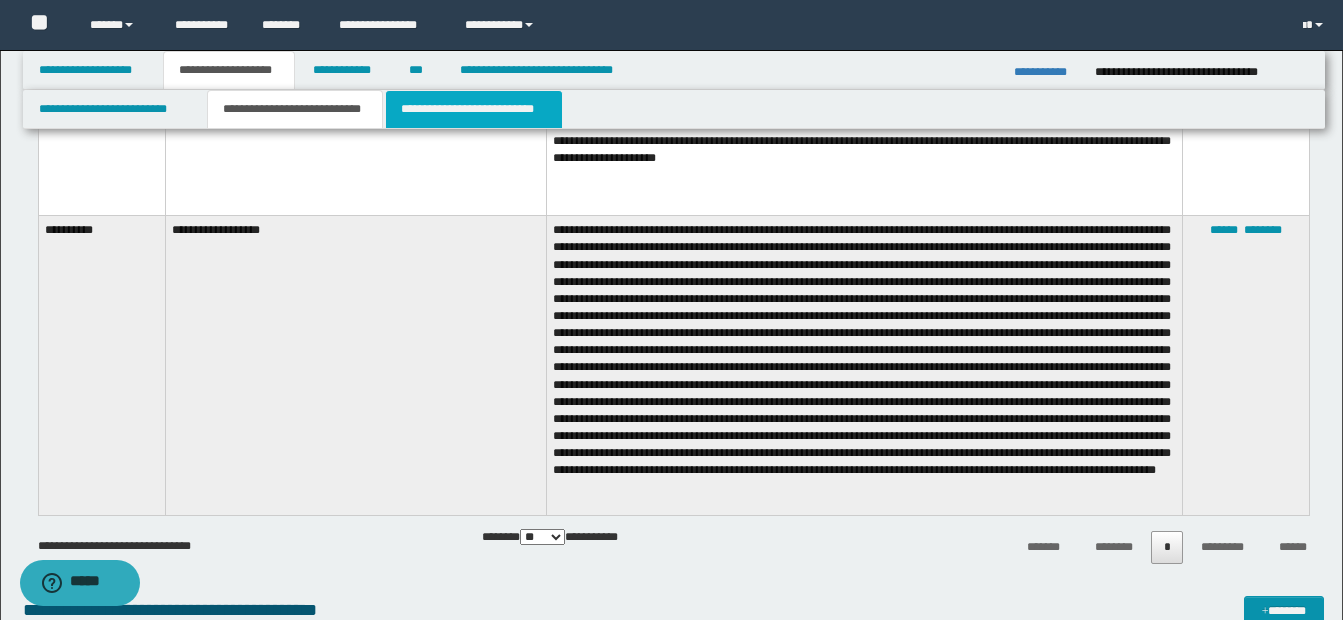 click on "**********" at bounding box center (474, 109) 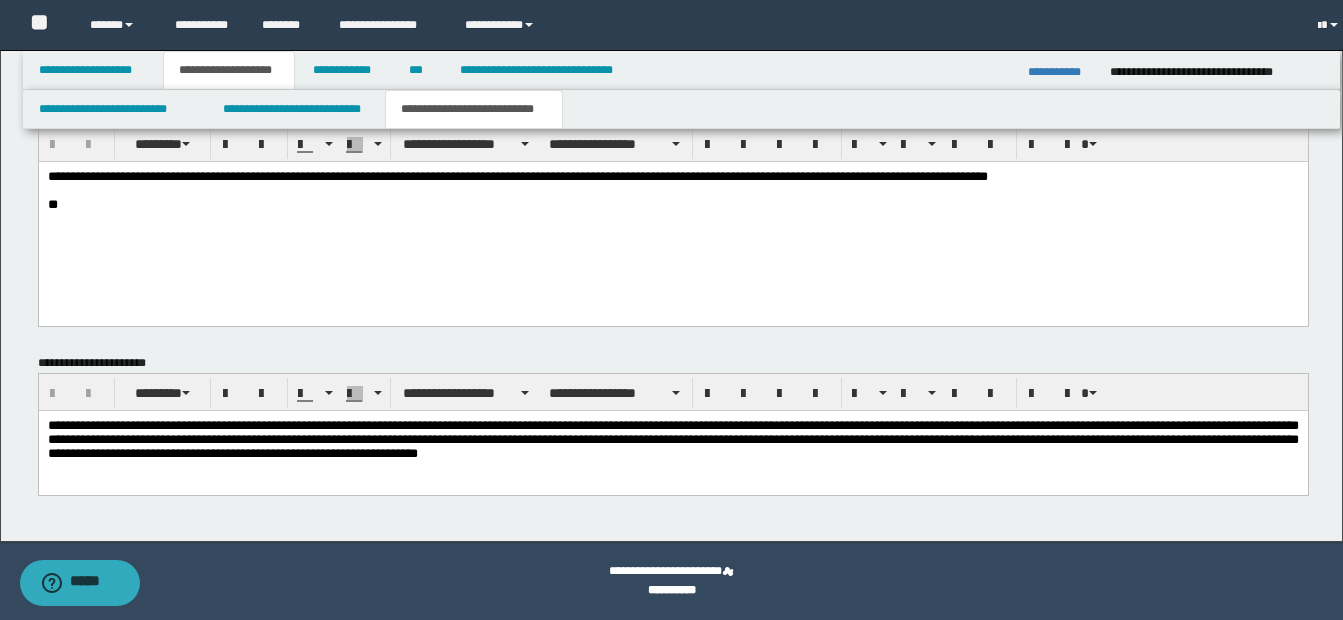 scroll, scrollTop: 1572, scrollLeft: 0, axis: vertical 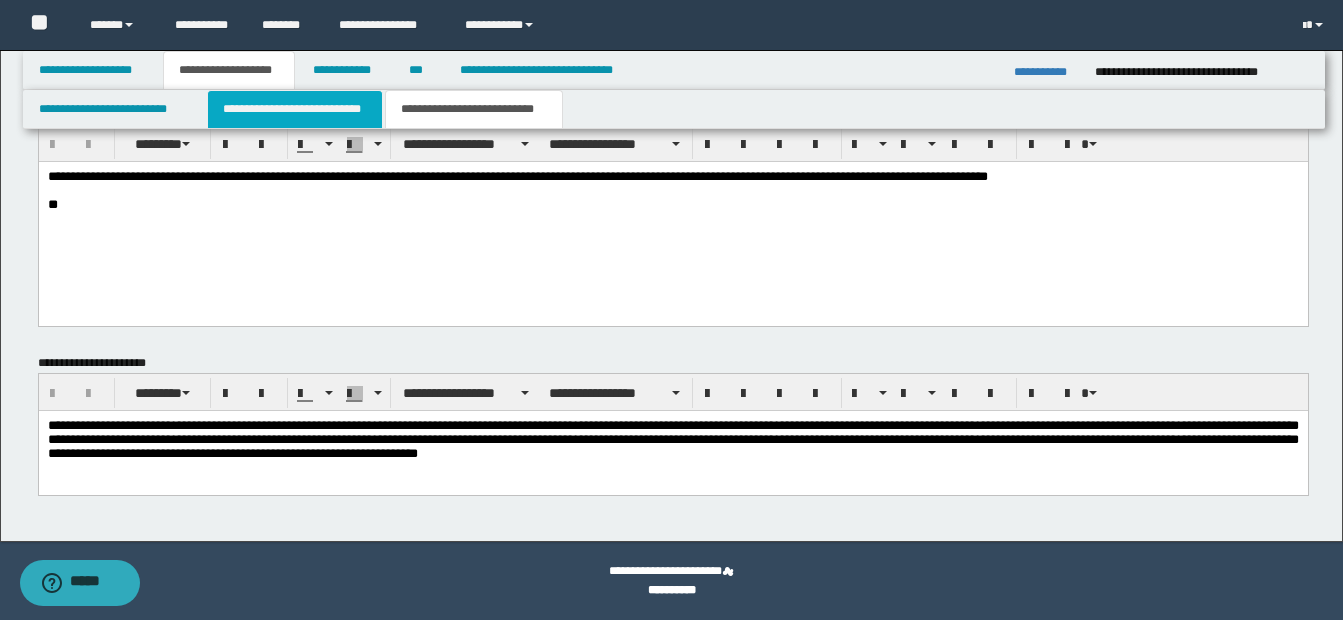 click on "**********" at bounding box center (295, 109) 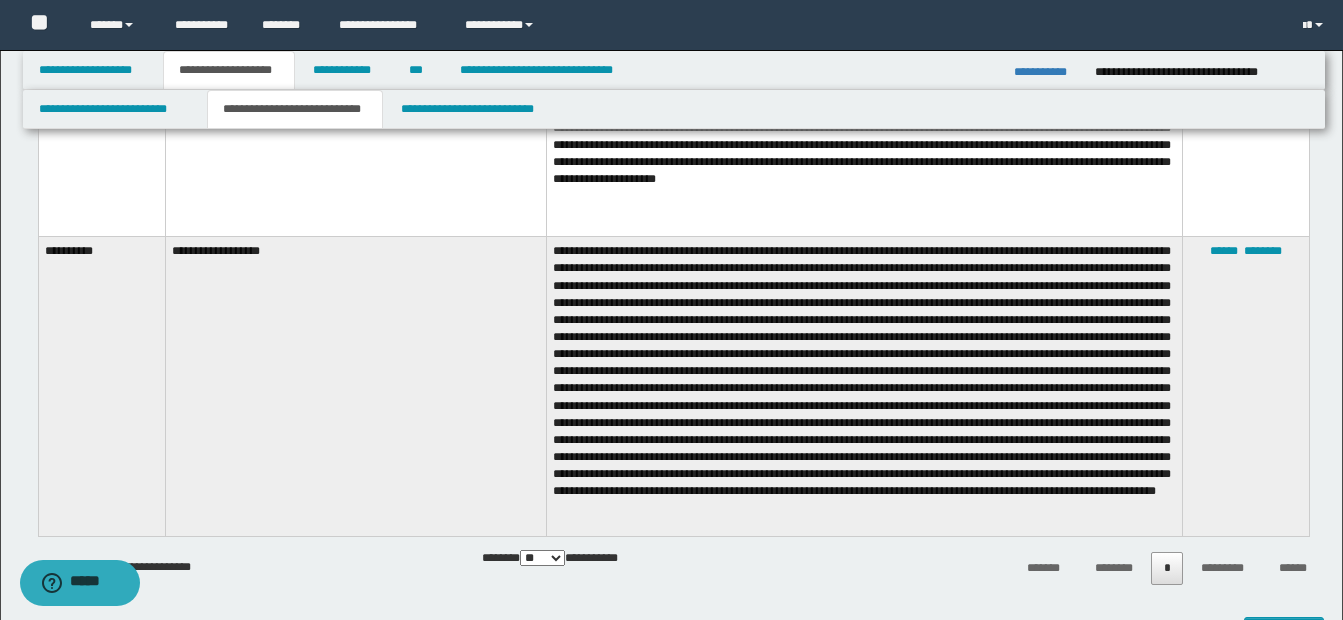 scroll, scrollTop: 2281, scrollLeft: 0, axis: vertical 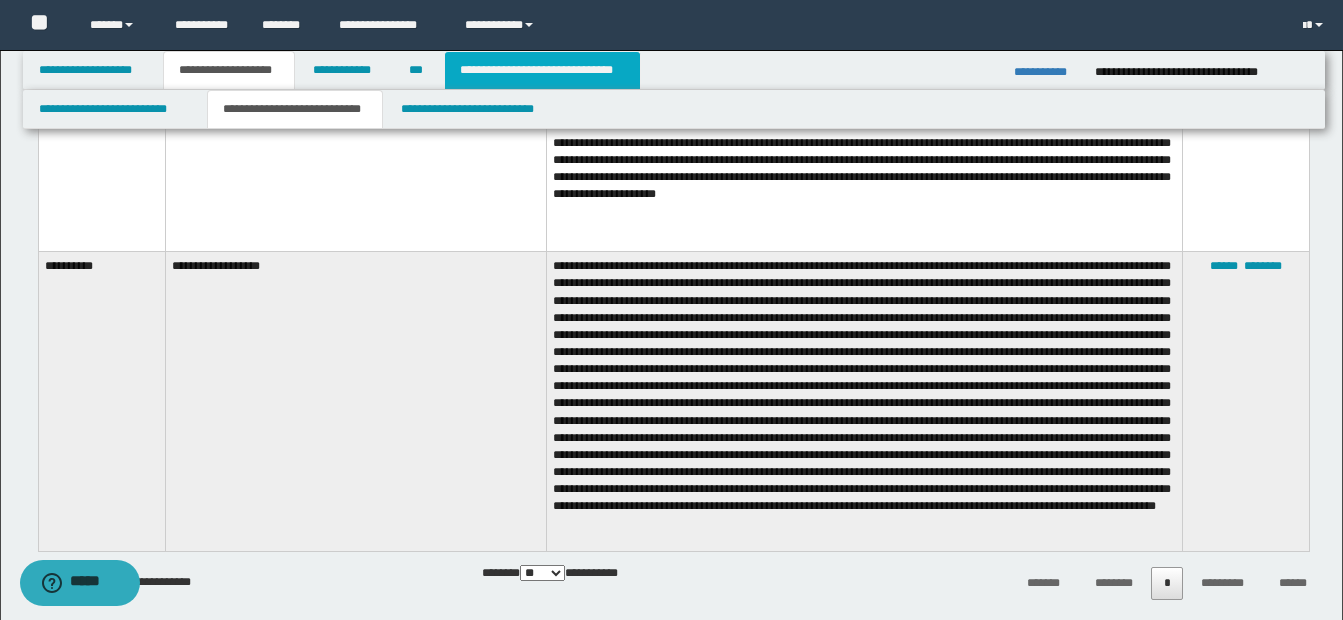 click on "**********" at bounding box center (542, 70) 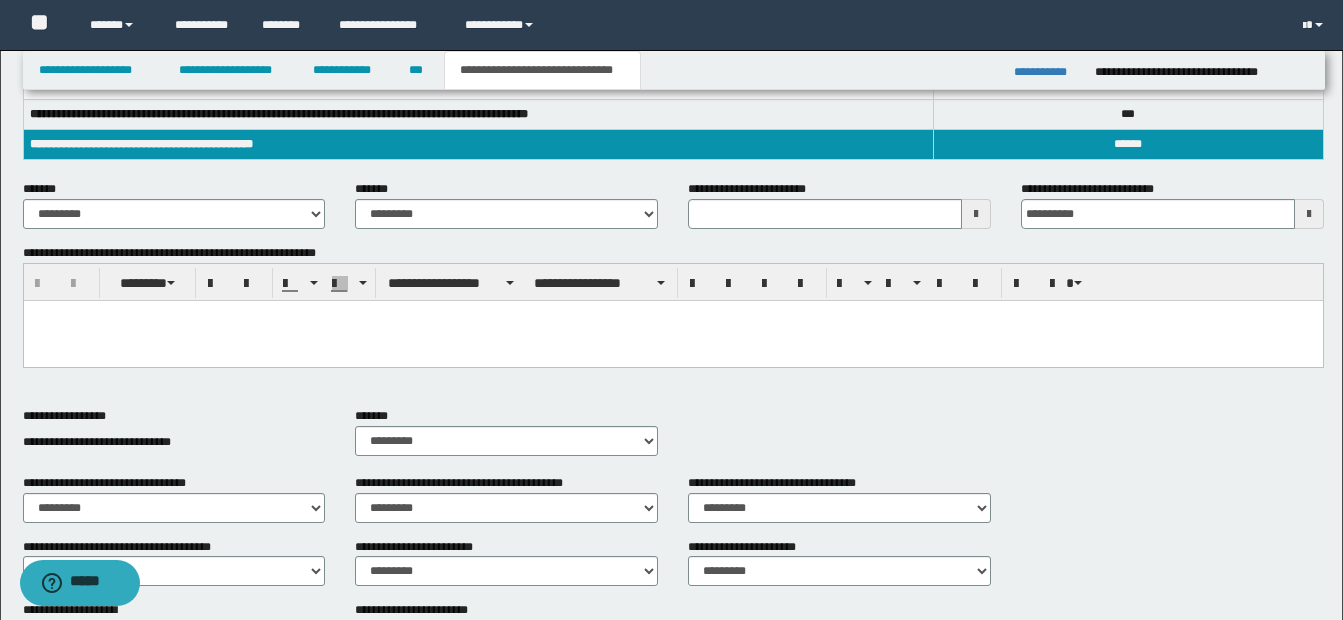 scroll, scrollTop: 243, scrollLeft: 0, axis: vertical 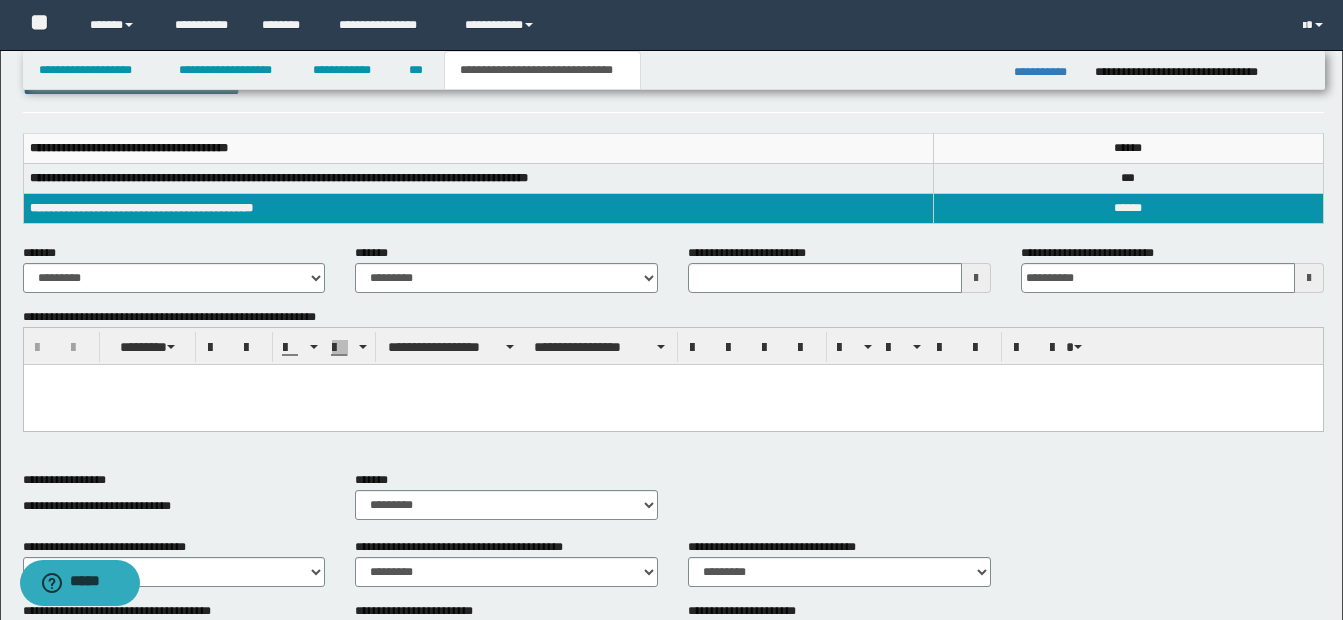 click at bounding box center [976, 278] 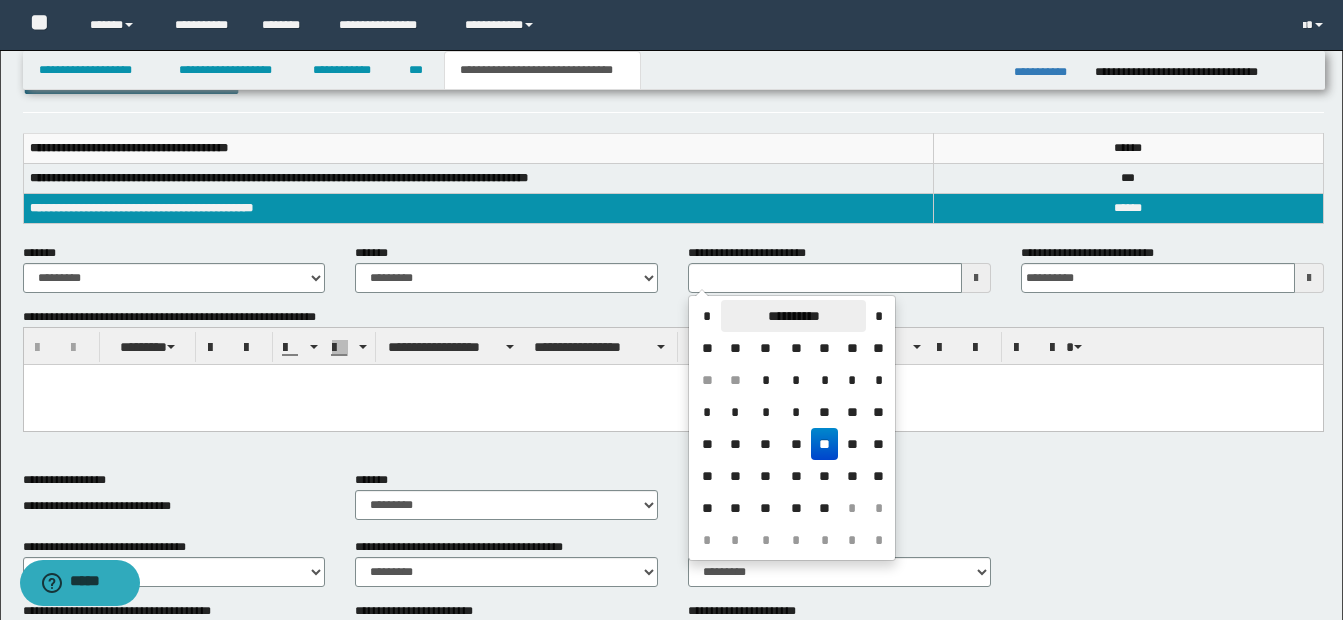 click on "**********" at bounding box center [793, 316] 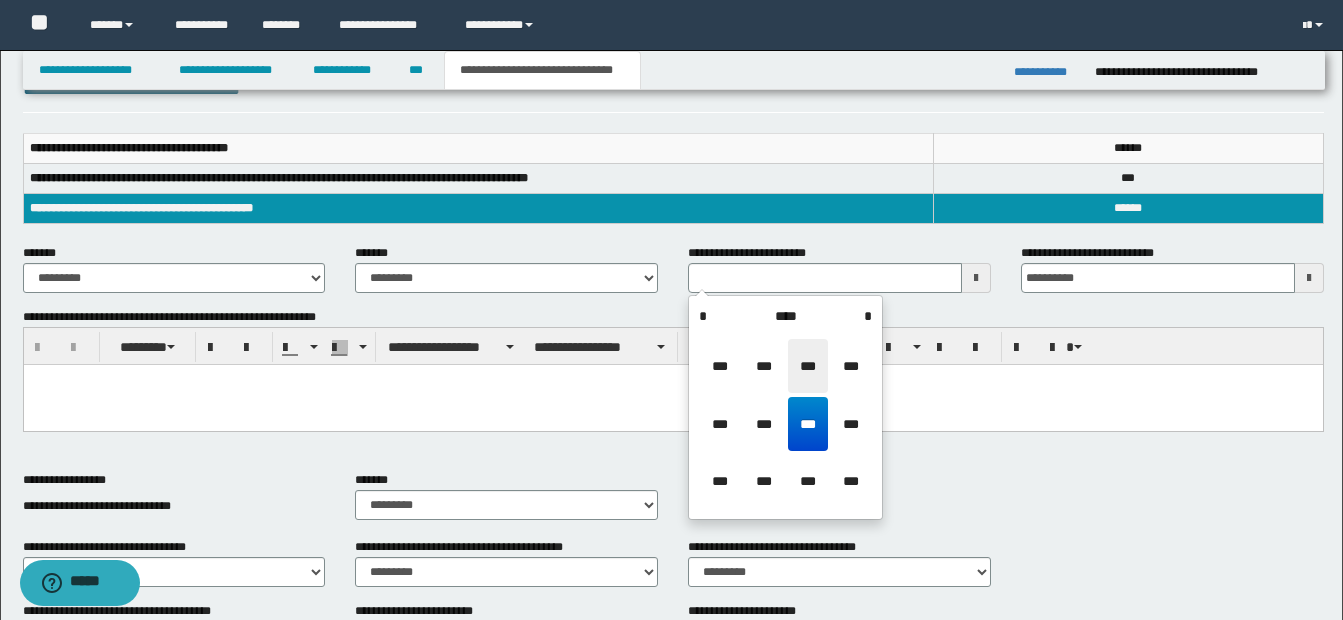 click on "***" at bounding box center (808, 366) 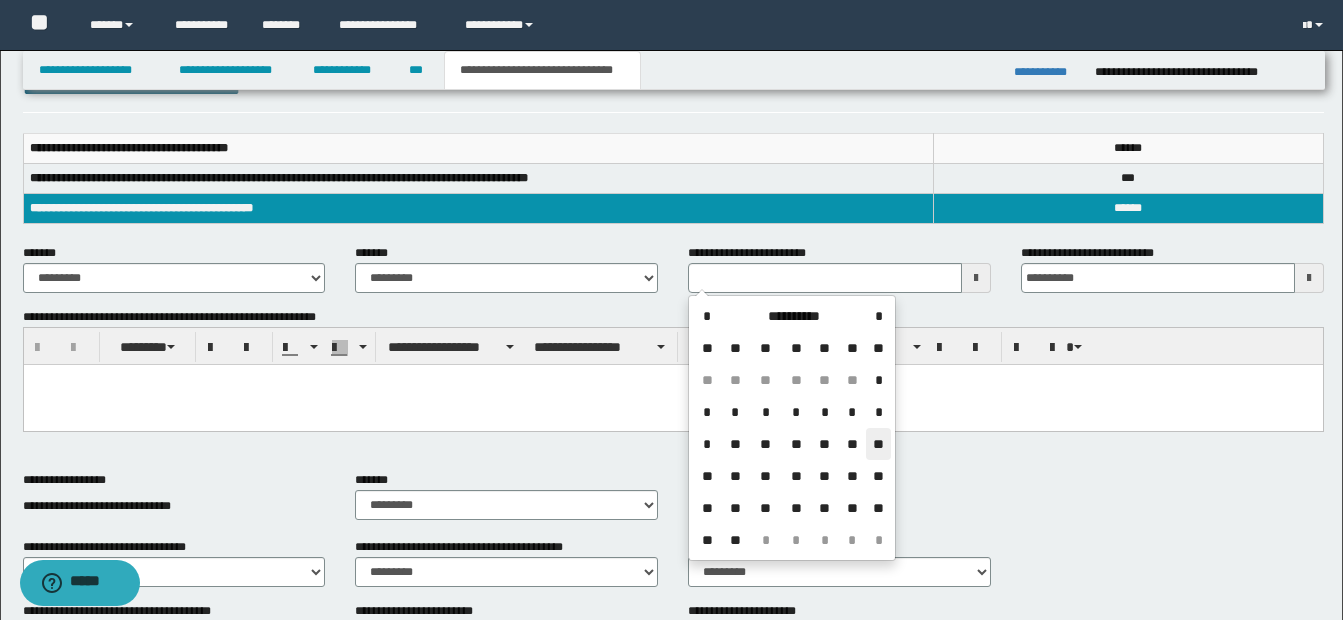 click on "**" at bounding box center (878, 444) 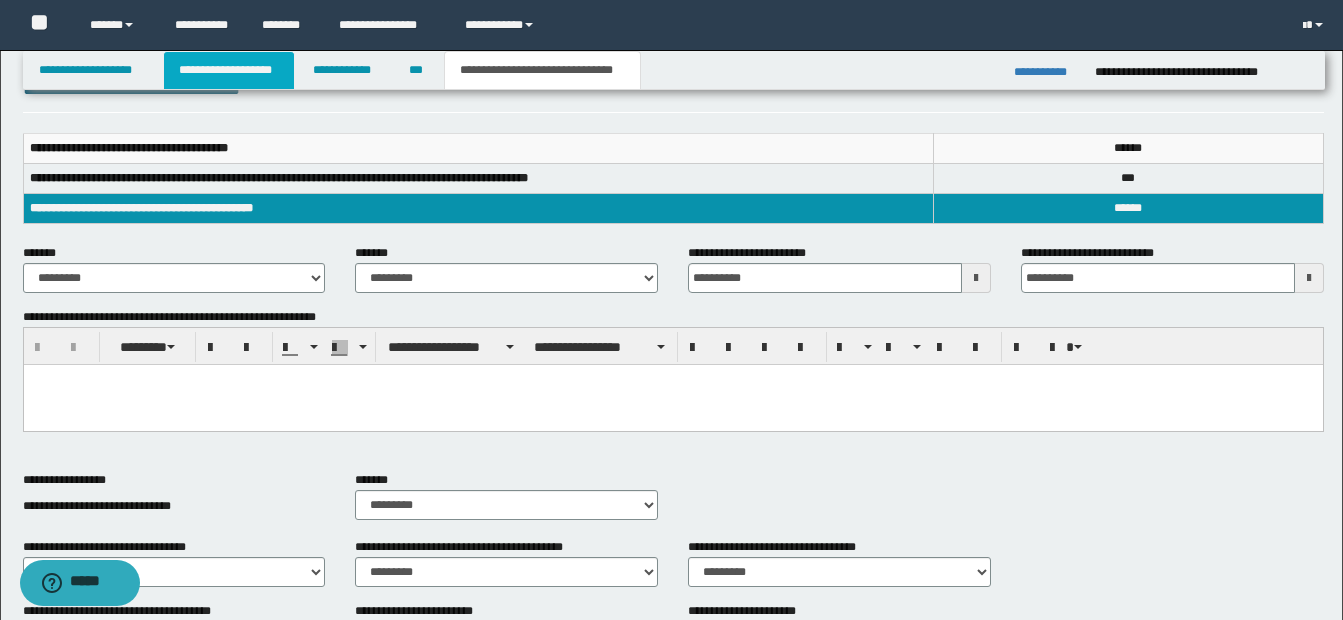 click on "**********" at bounding box center (229, 70) 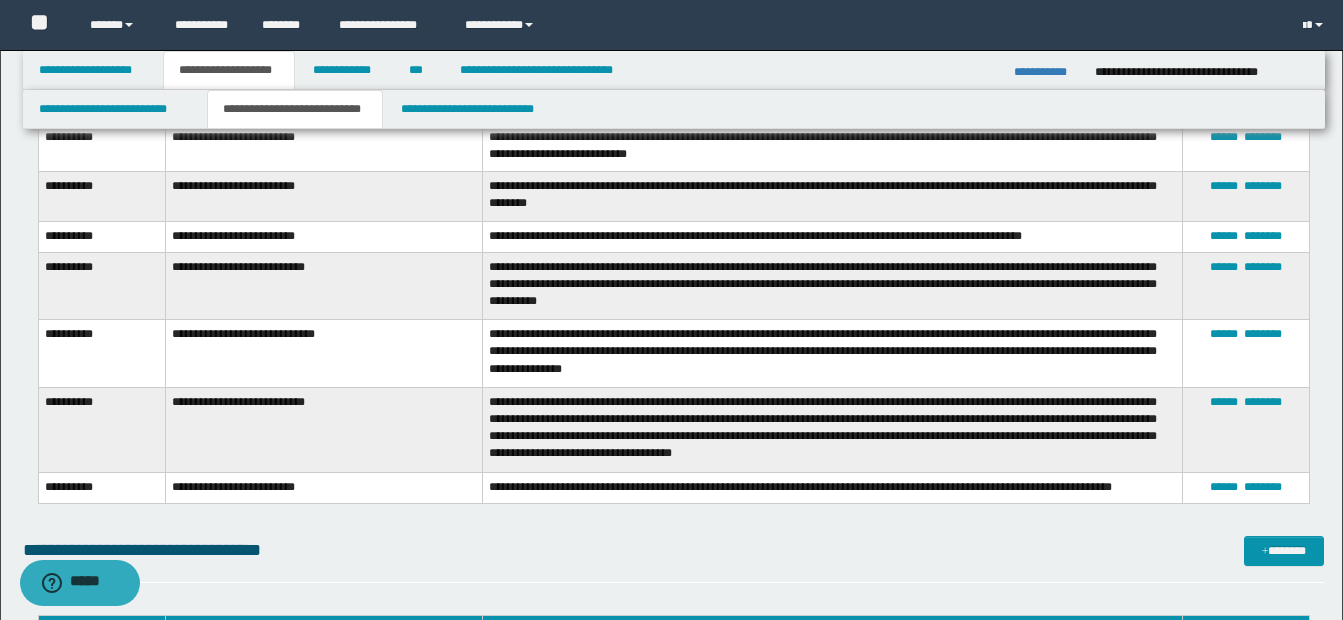 scroll, scrollTop: 3126, scrollLeft: 0, axis: vertical 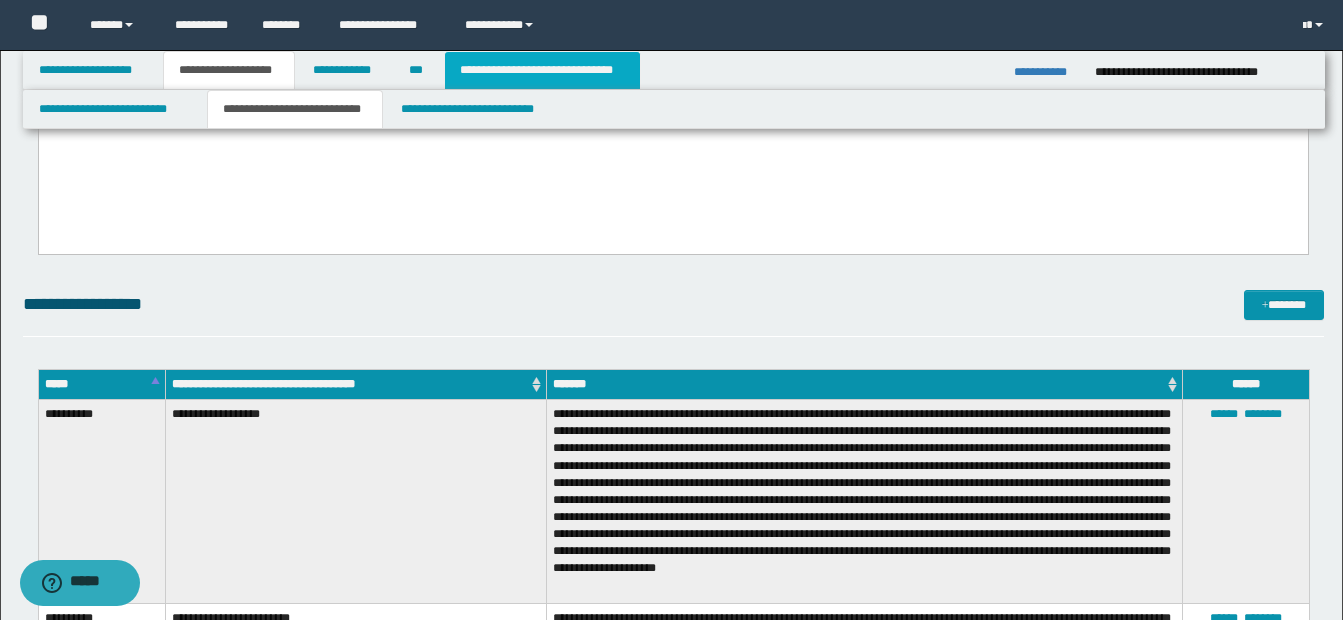 click on "**********" at bounding box center [542, 70] 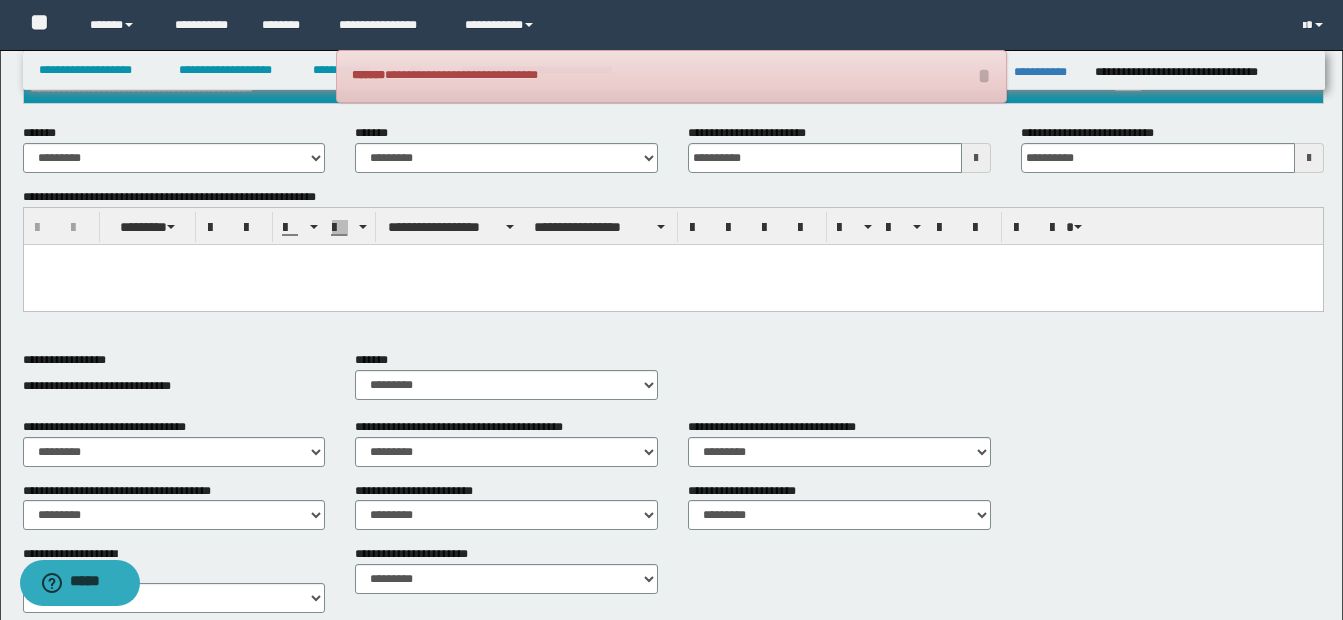 scroll, scrollTop: 344, scrollLeft: 0, axis: vertical 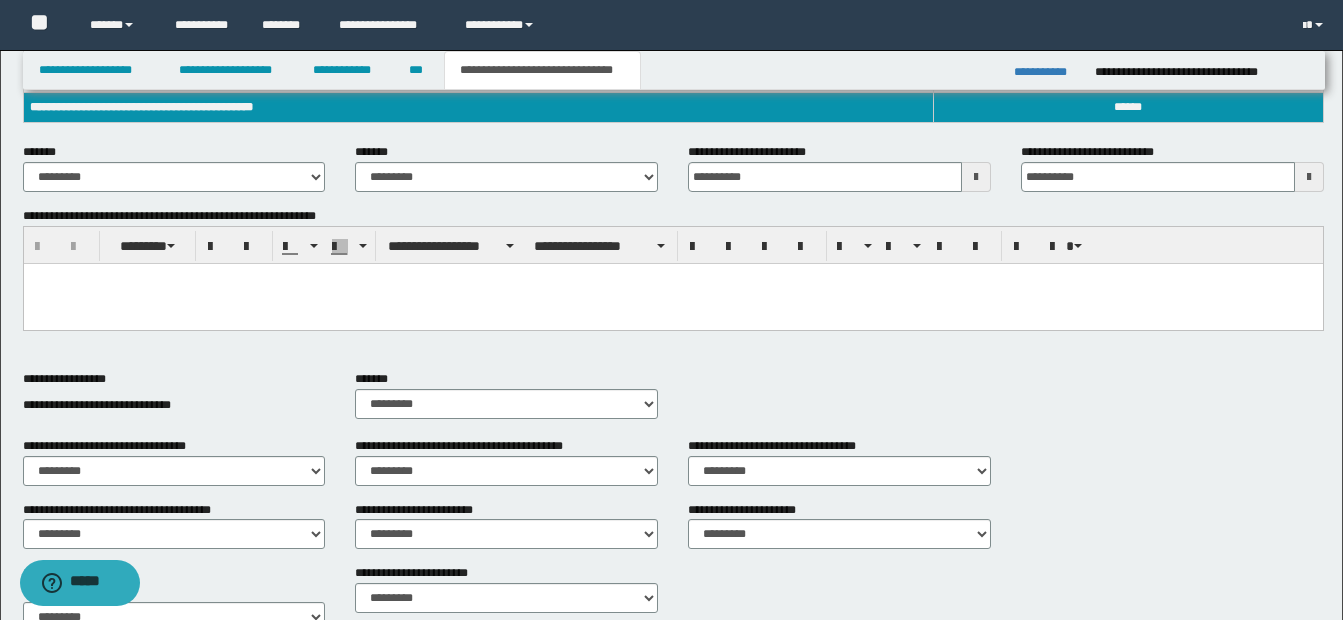 click at bounding box center (976, 177) 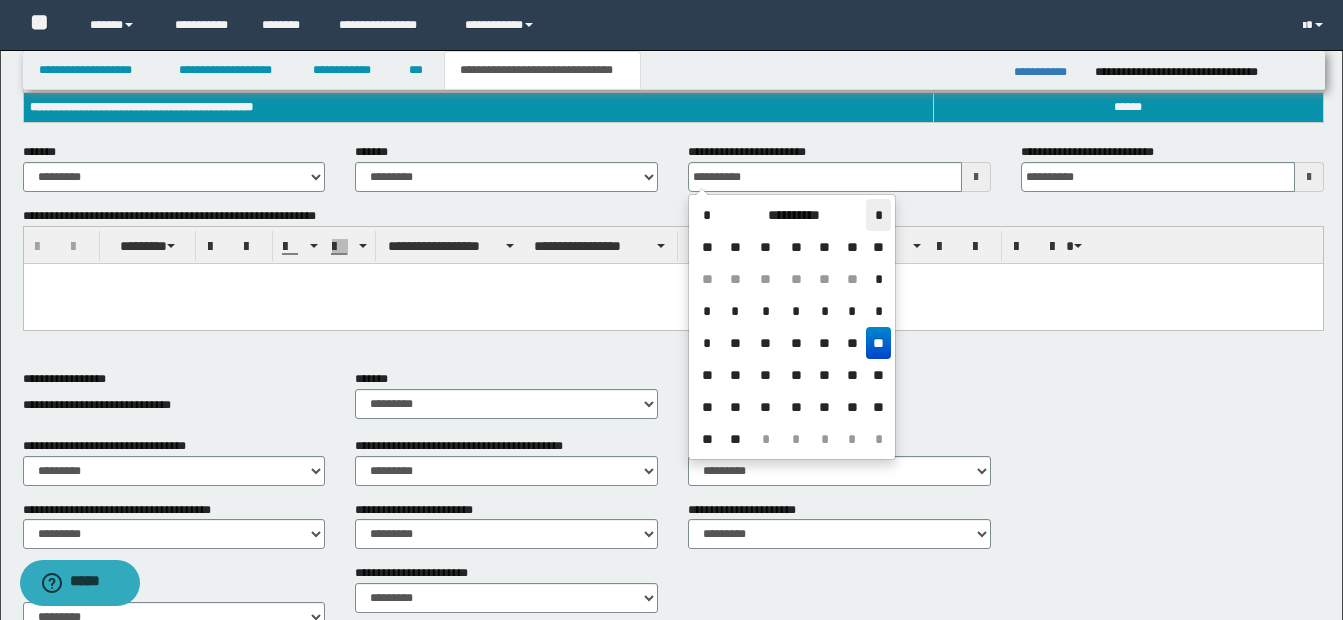 click on "*" at bounding box center [878, 215] 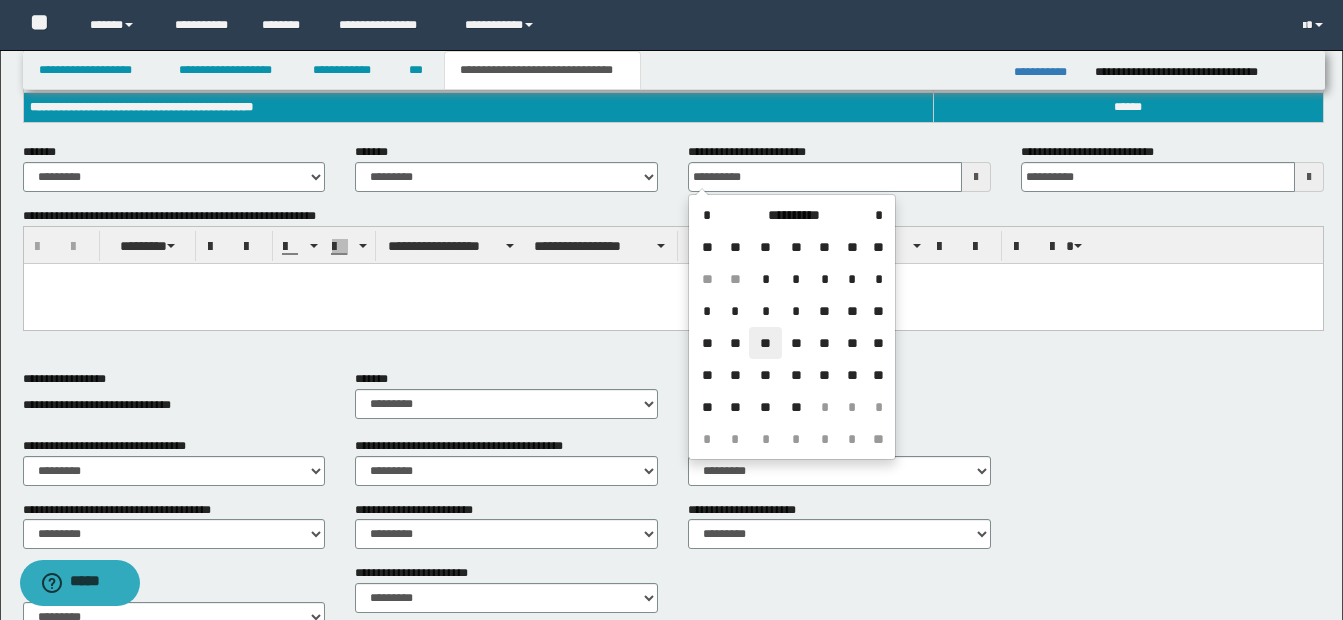 click on "**" at bounding box center [765, 343] 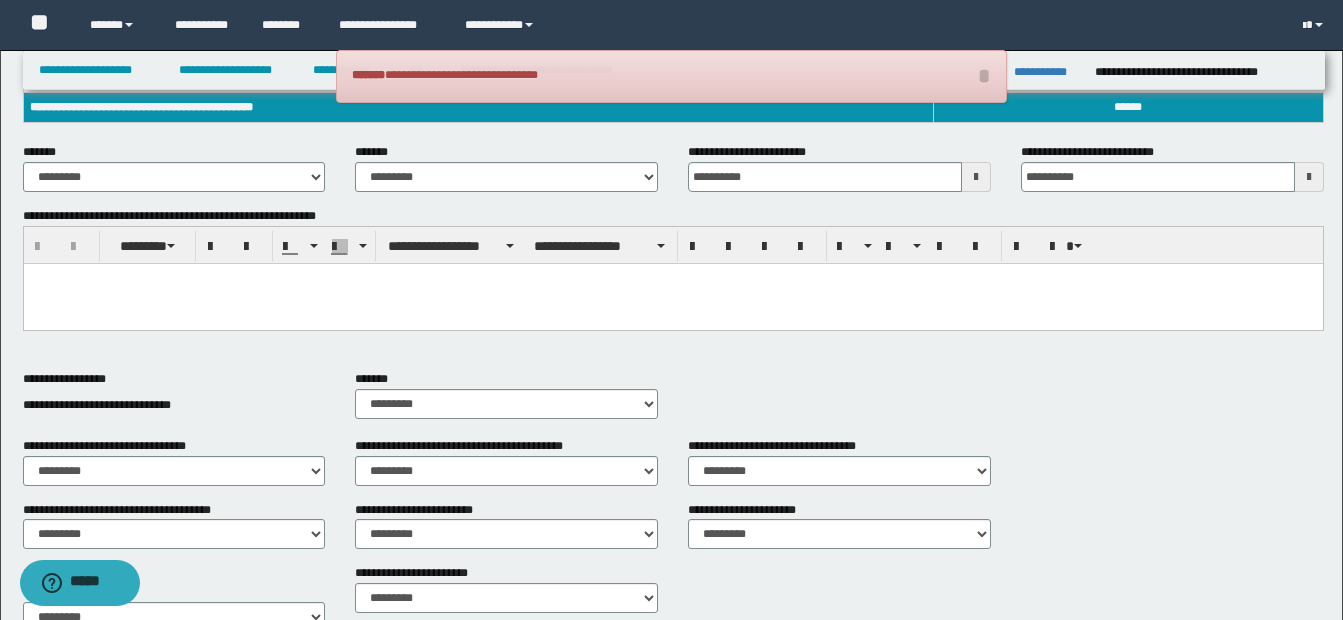 click at bounding box center [672, 304] 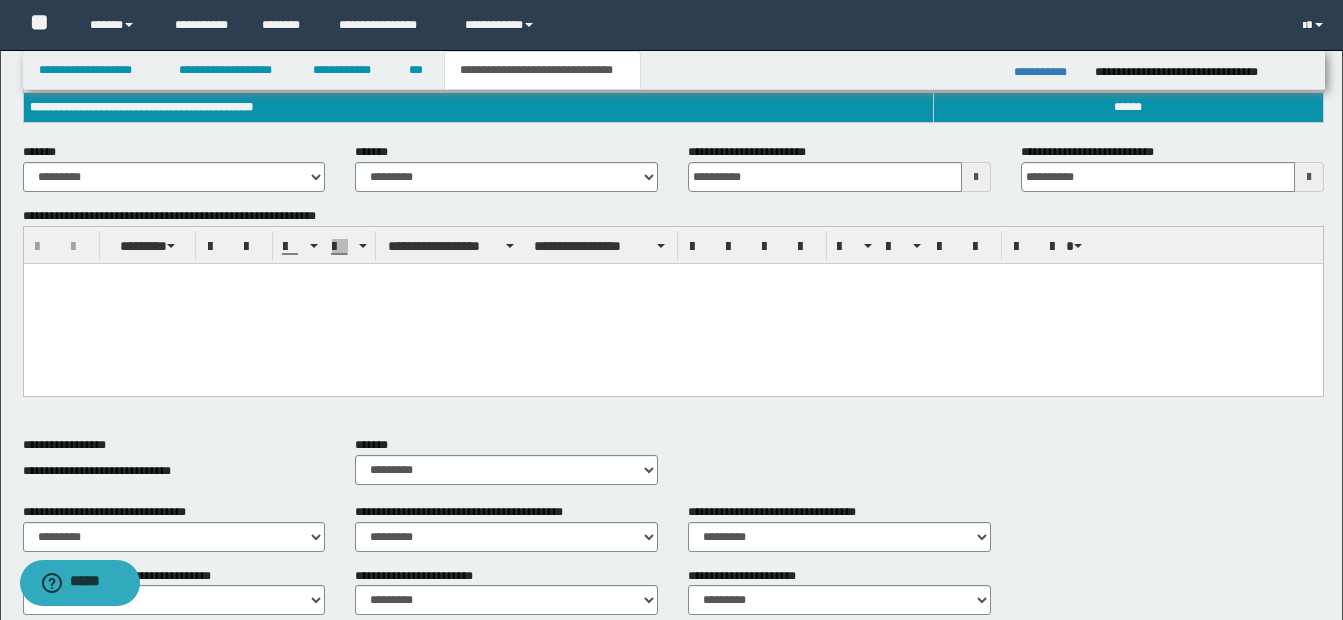 type 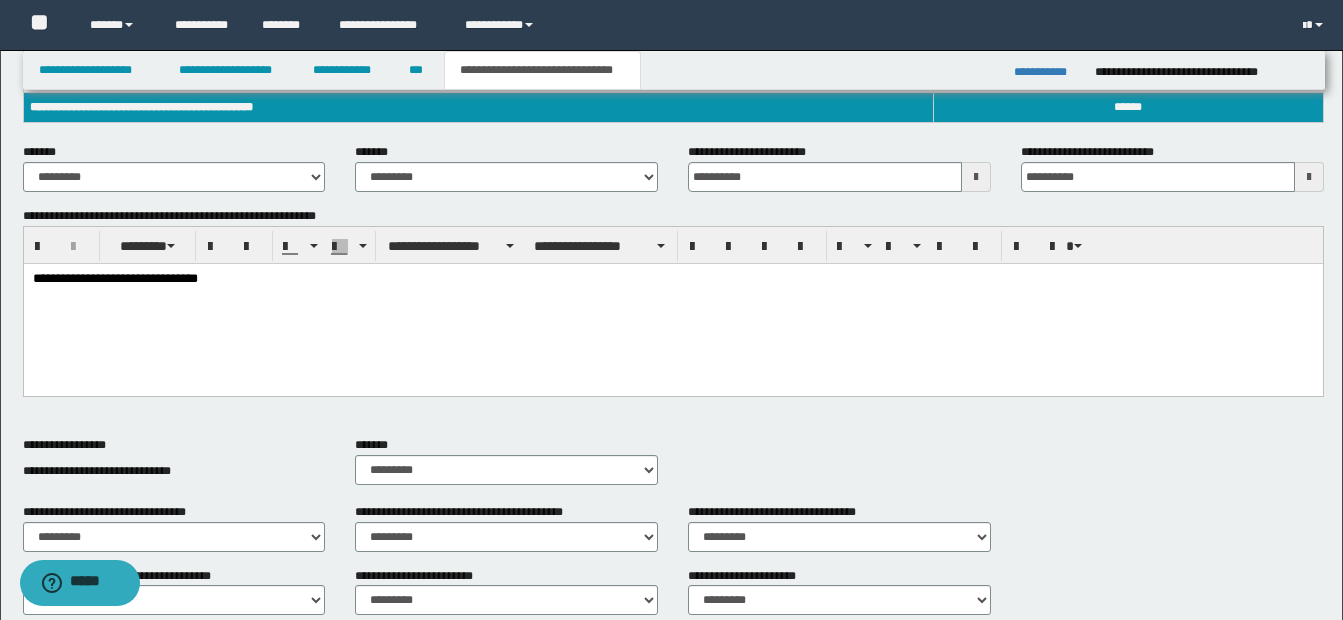 click on "**********" at bounding box center (672, 280) 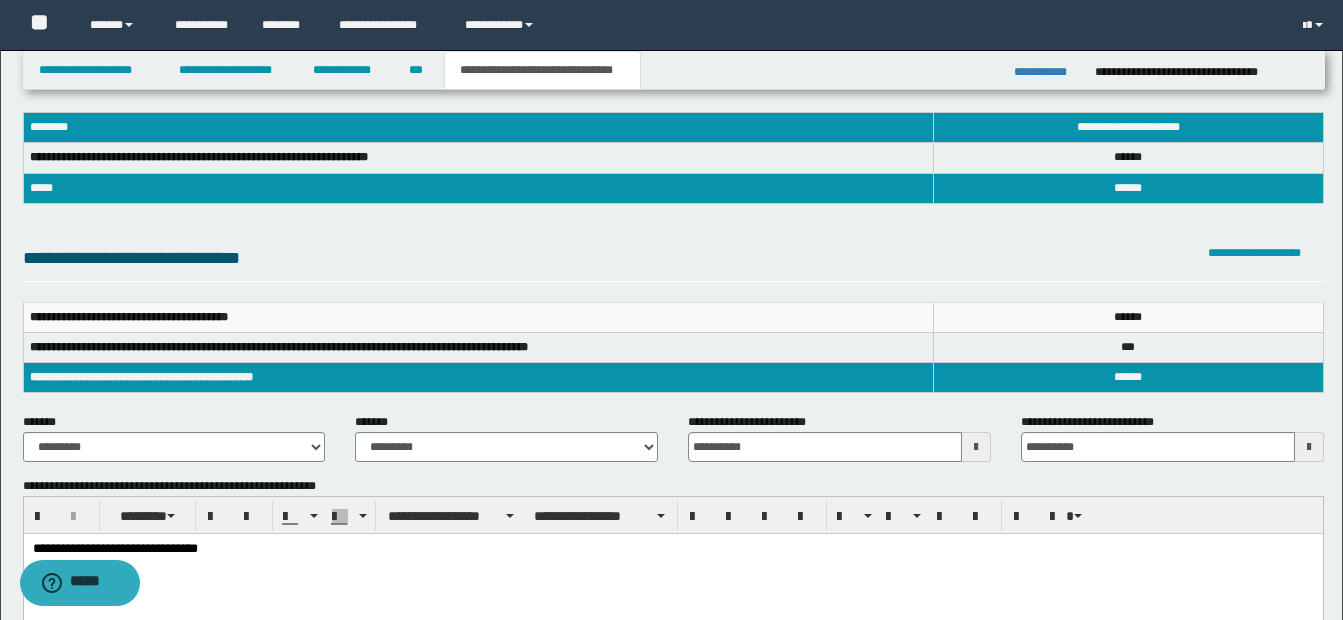 scroll, scrollTop: 0, scrollLeft: 0, axis: both 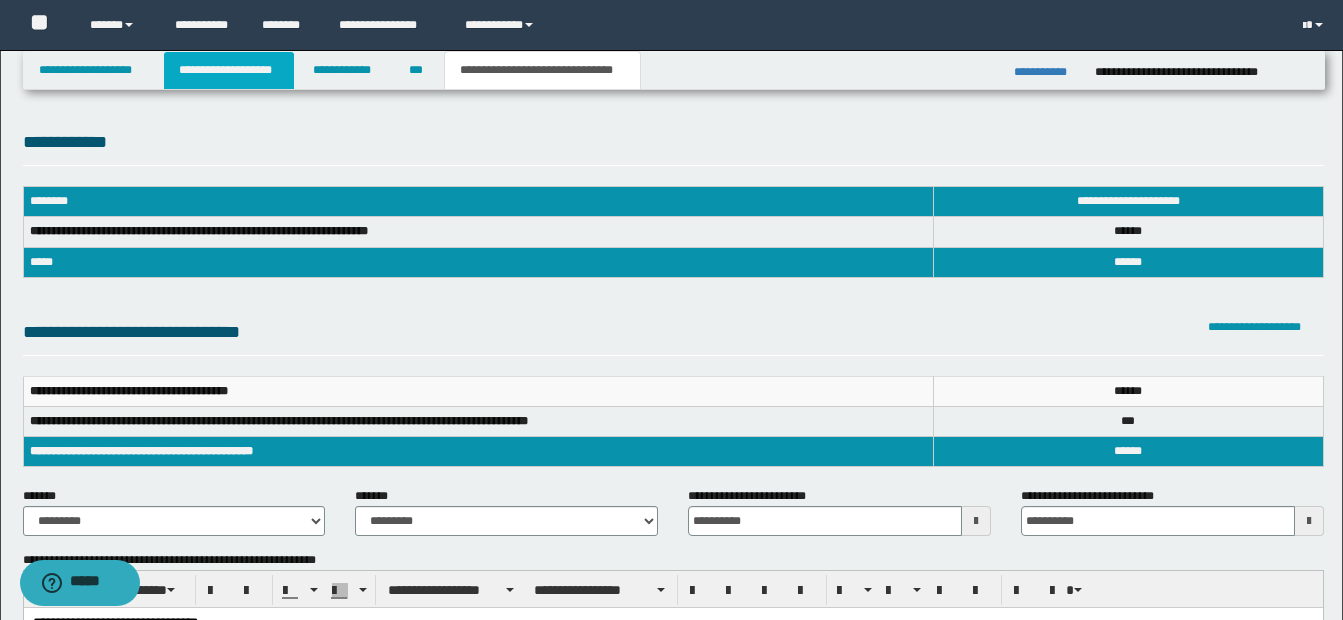 click on "**********" at bounding box center (229, 70) 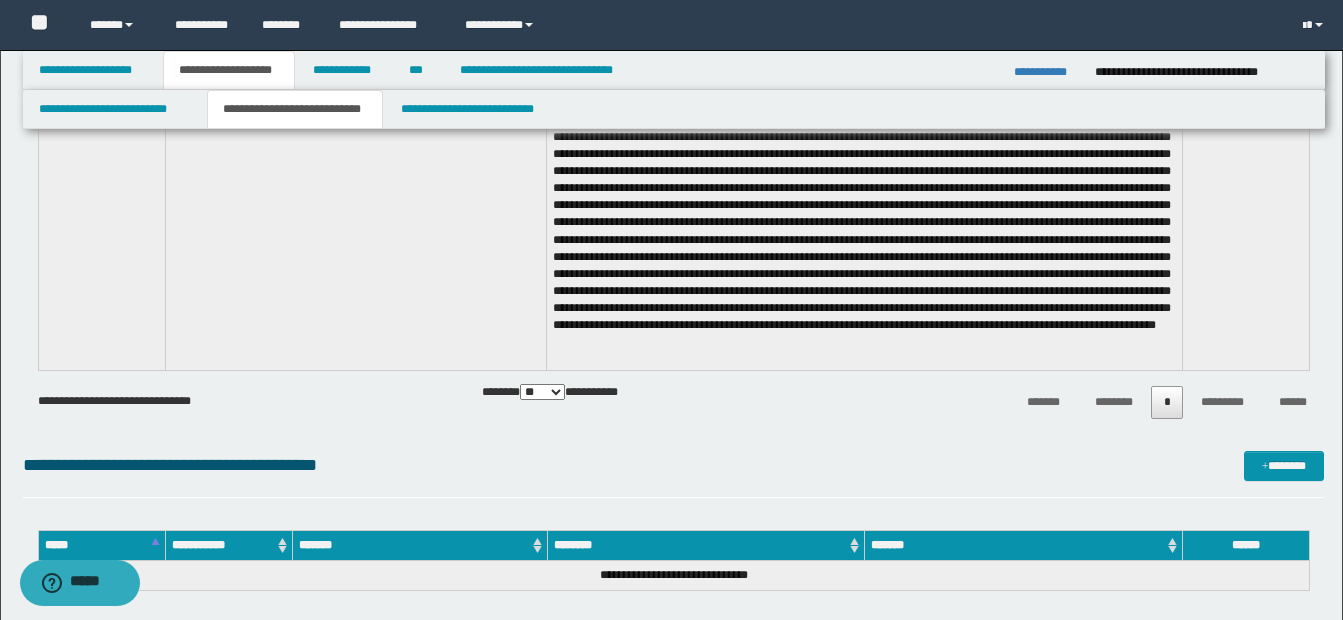 scroll, scrollTop: 2585, scrollLeft: 0, axis: vertical 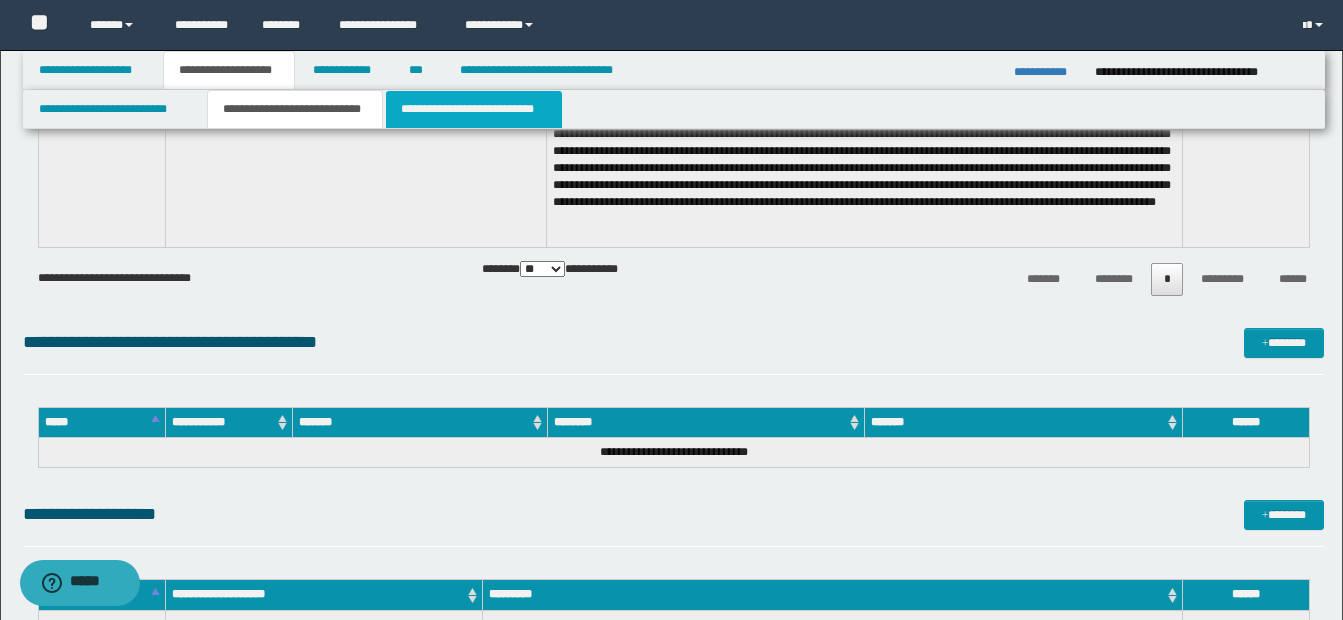click on "**********" at bounding box center (474, 109) 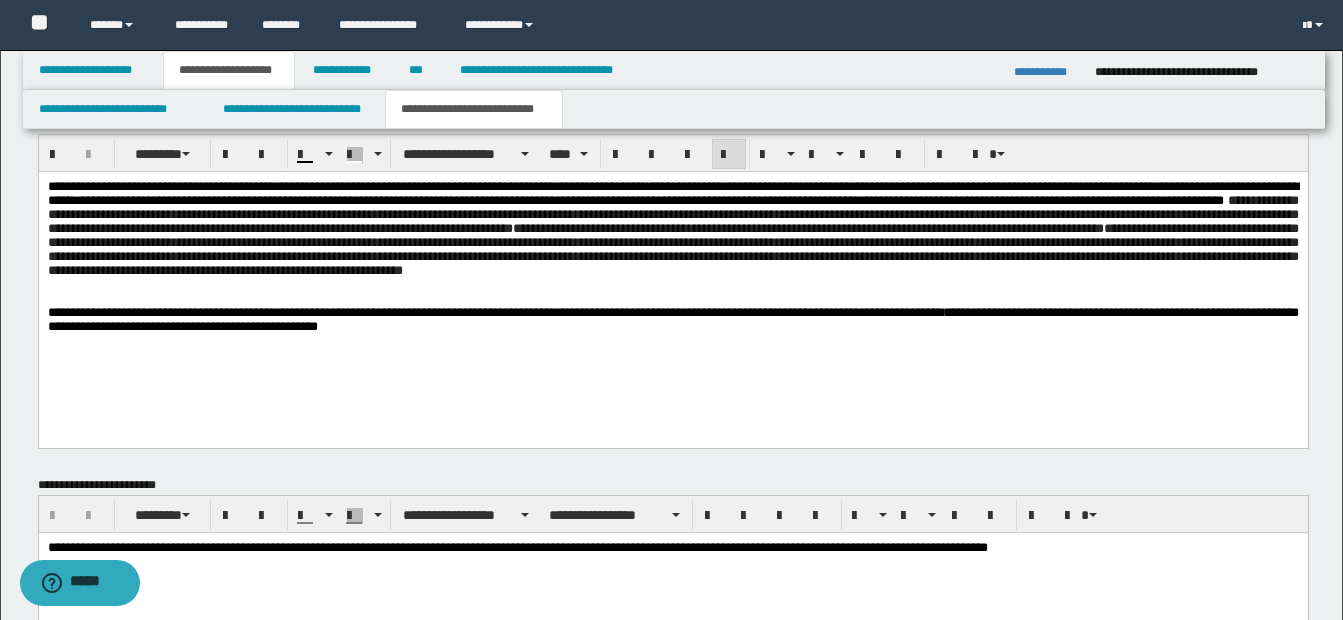 scroll, scrollTop: 1198, scrollLeft: 0, axis: vertical 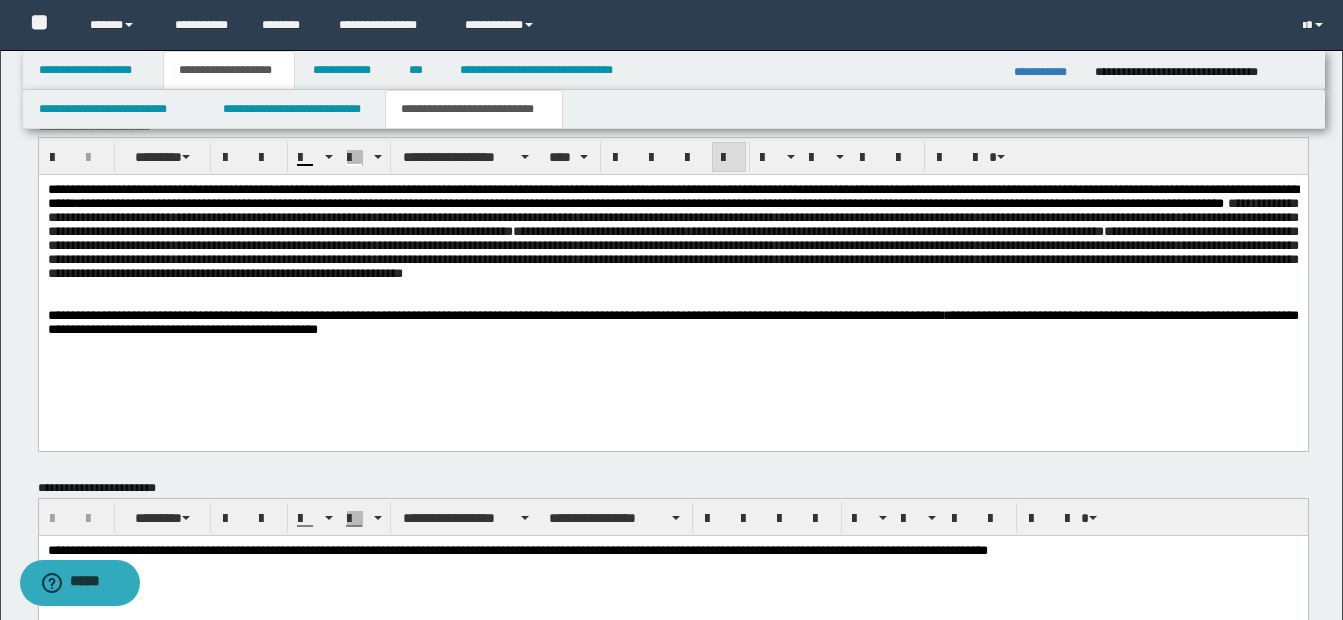 click on "**********" at bounding box center (672, 323) 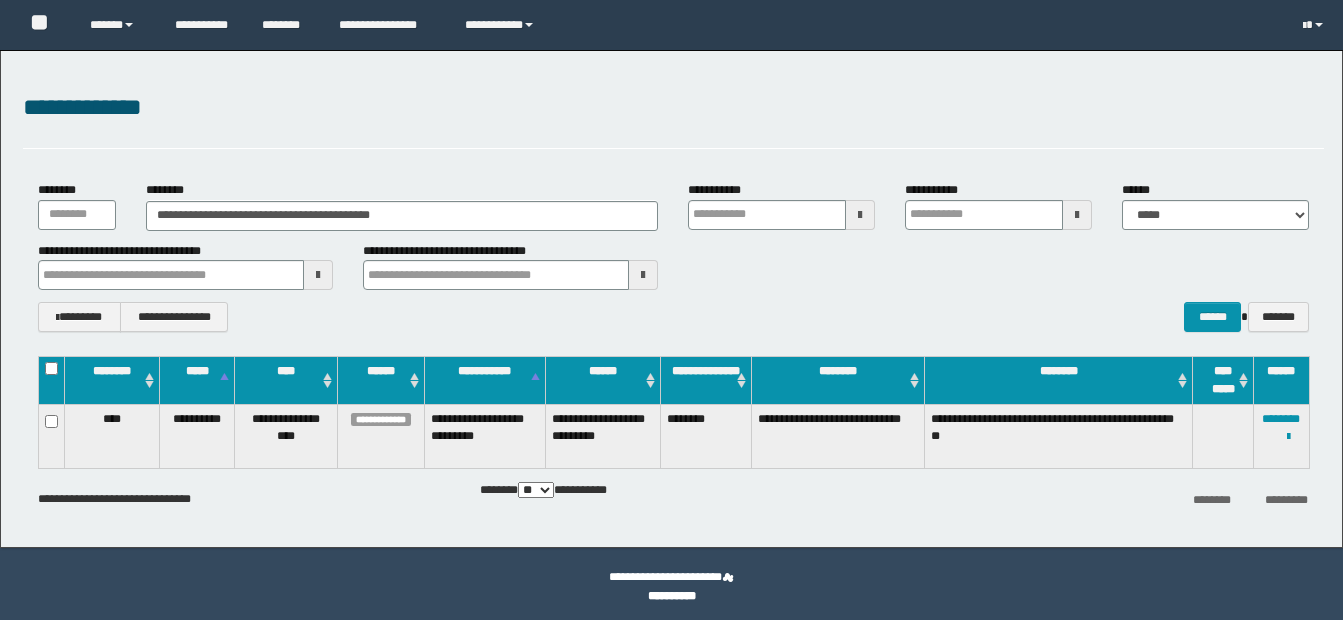 scroll, scrollTop: 0, scrollLeft: 0, axis: both 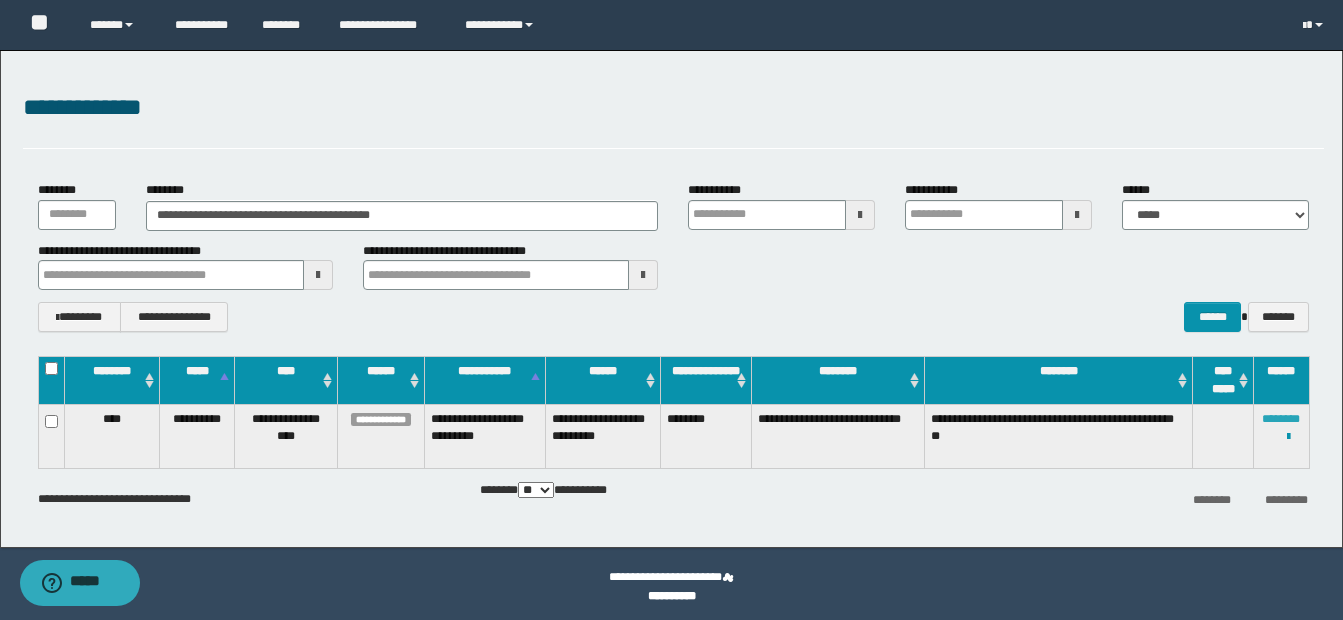 click on "********" at bounding box center (1281, 419) 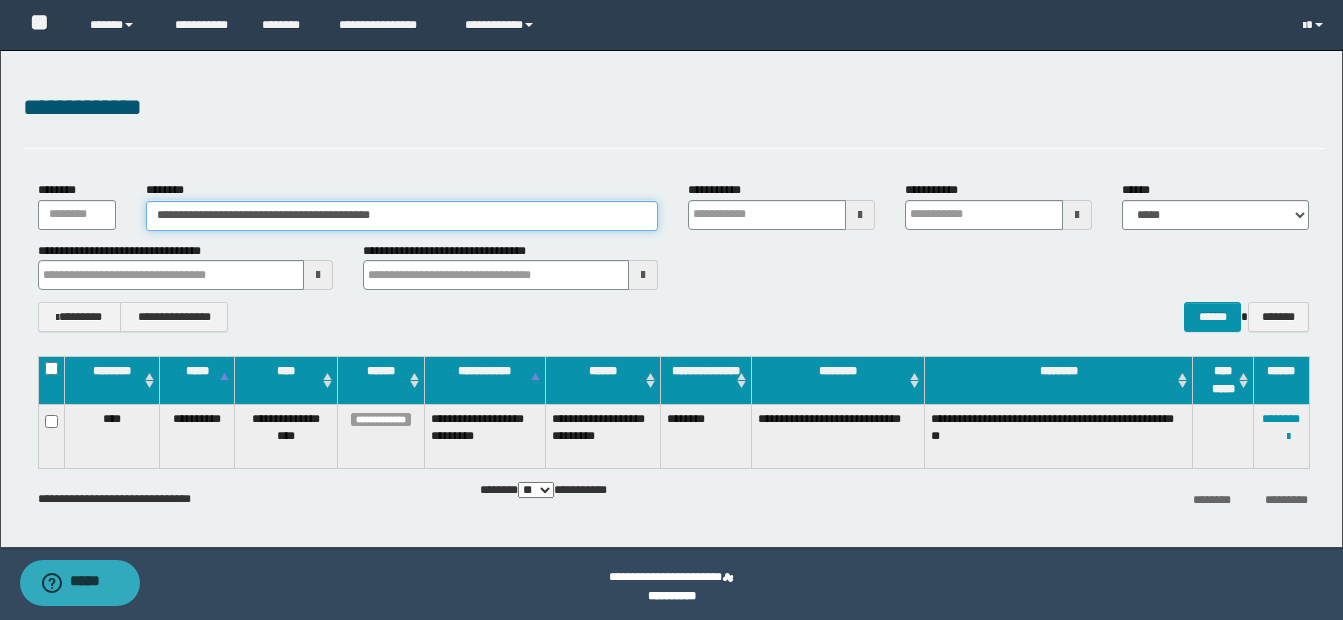 drag, startPoint x: 153, startPoint y: 215, endPoint x: 457, endPoint y: 219, distance: 304.0263 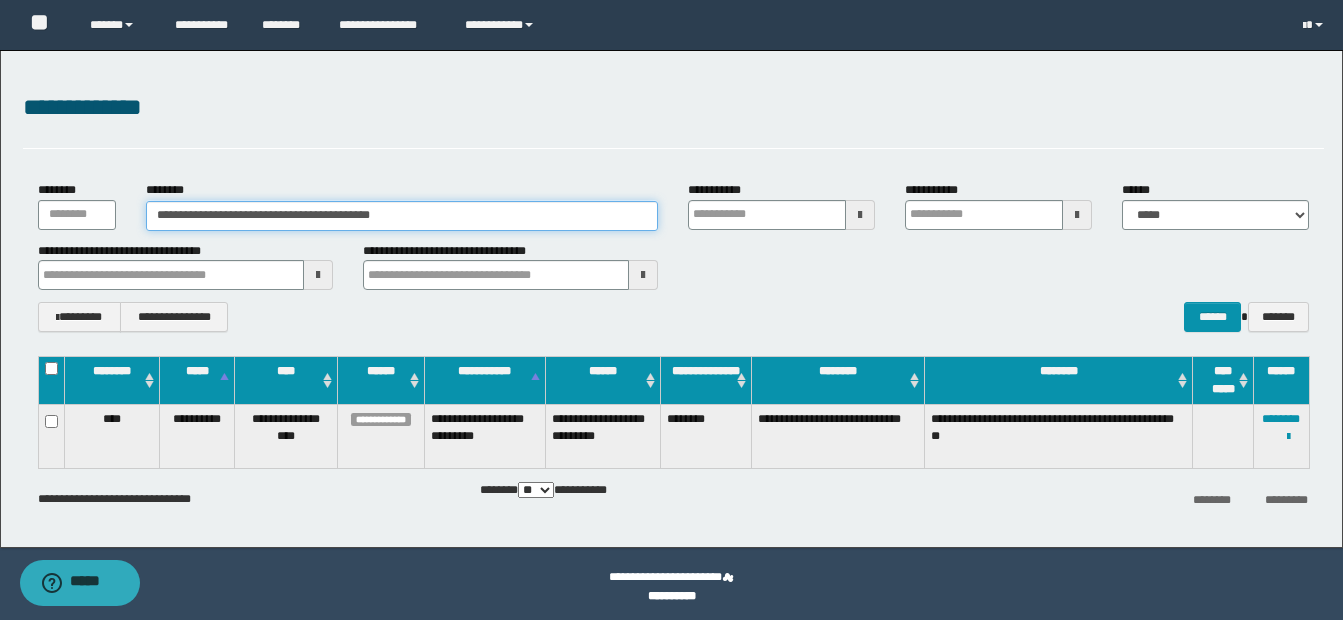paste 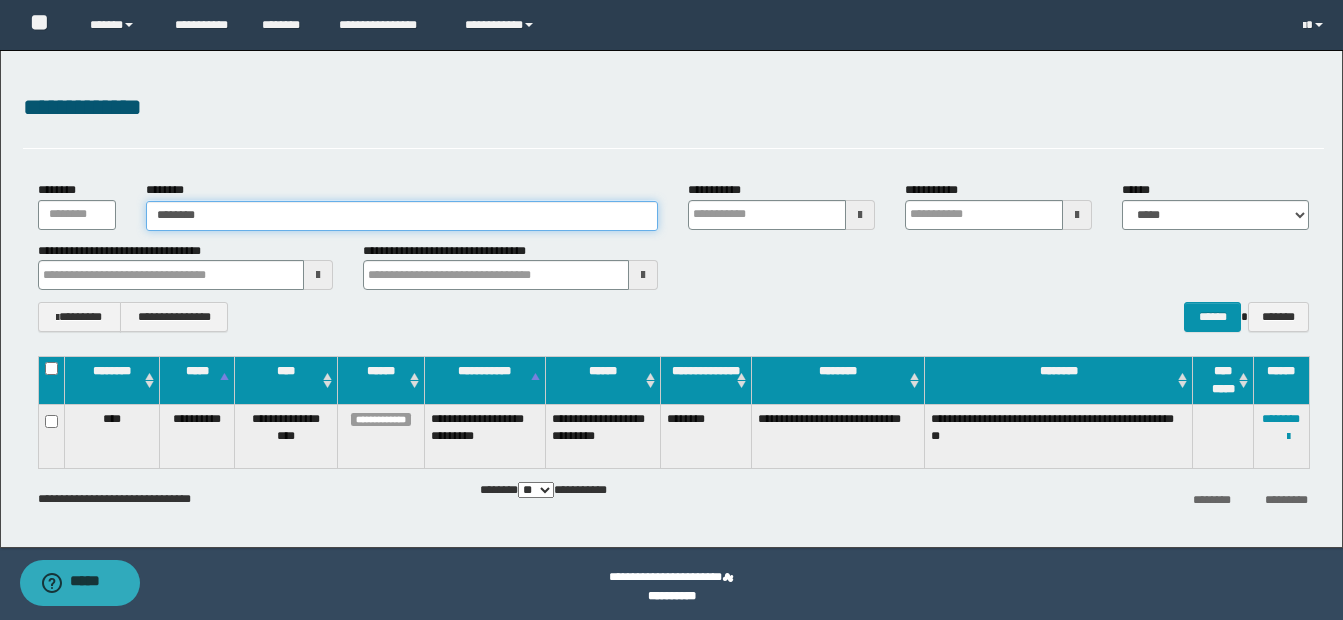 type on "********" 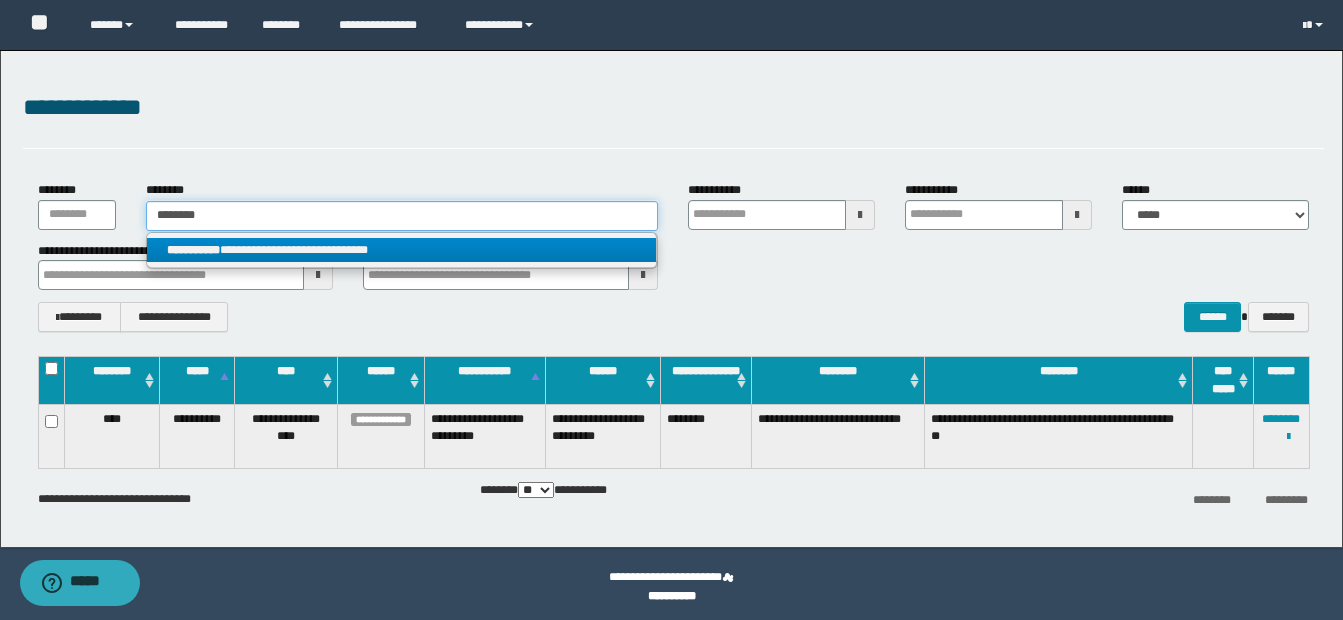 type on "********" 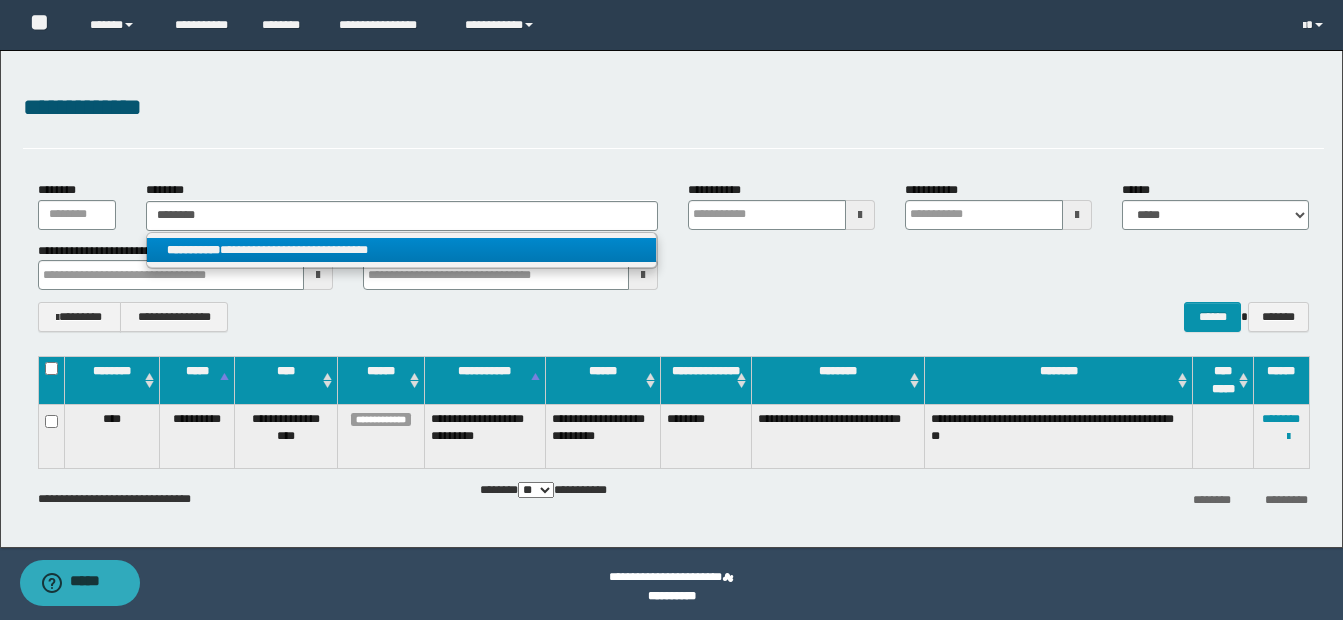 click on "**********" at bounding box center (401, 250) 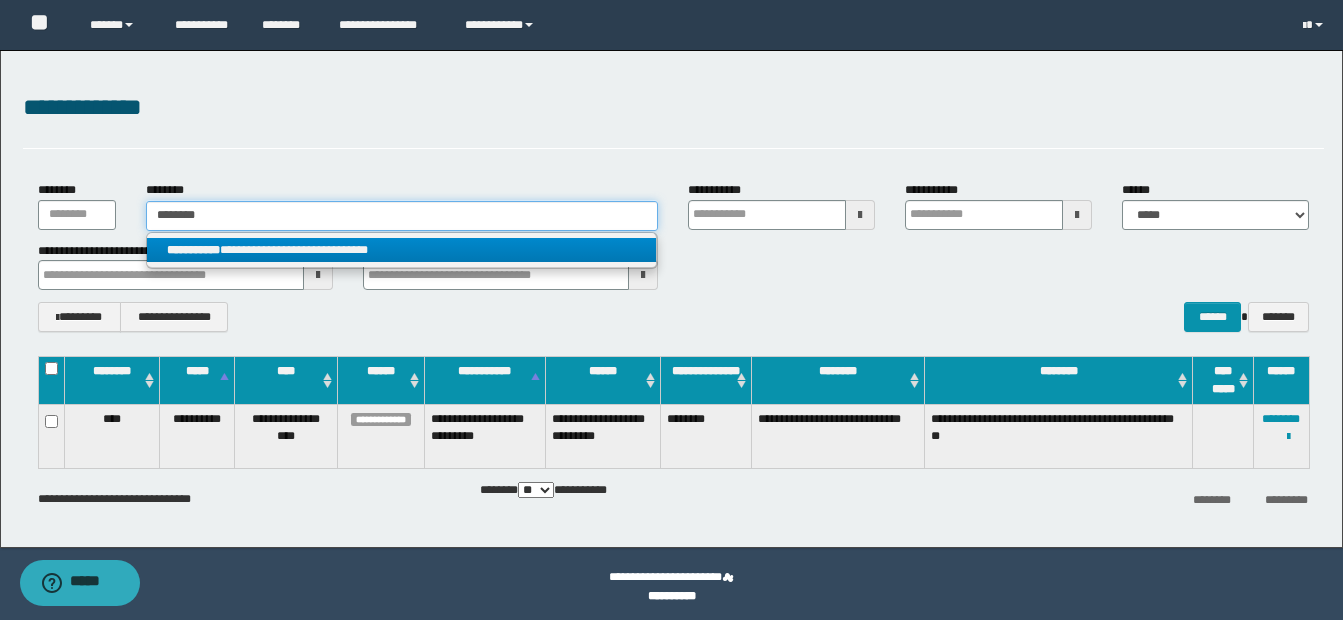type 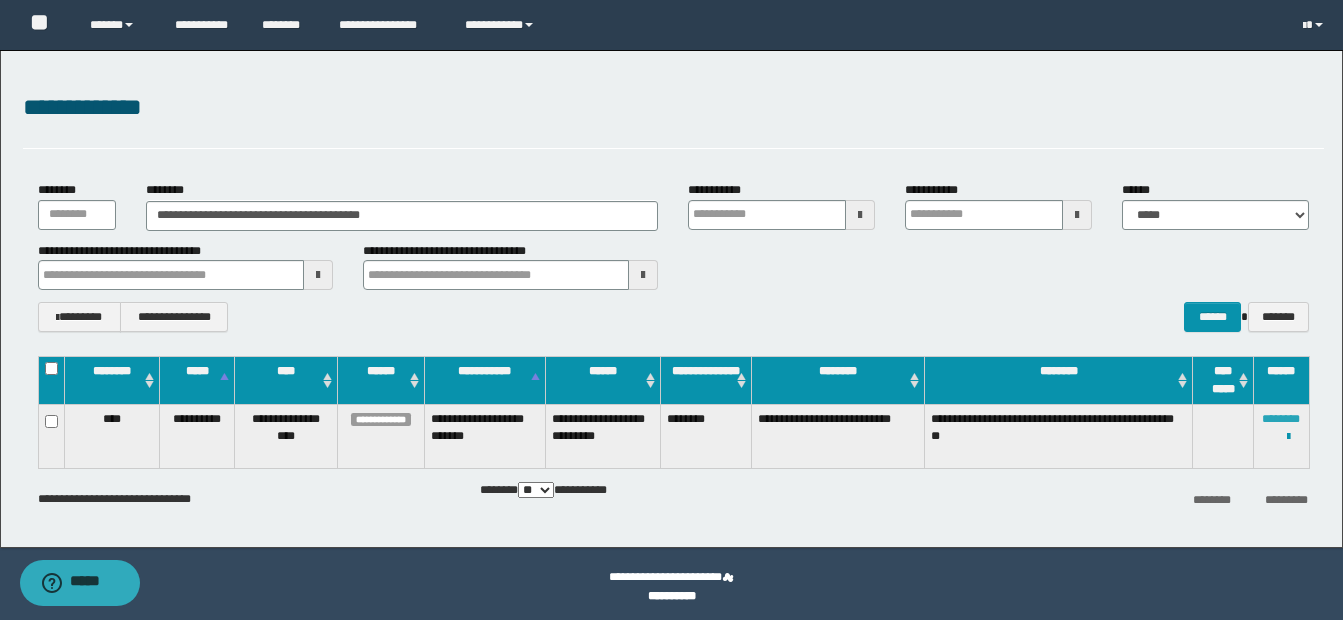 click on "********" at bounding box center [1281, 419] 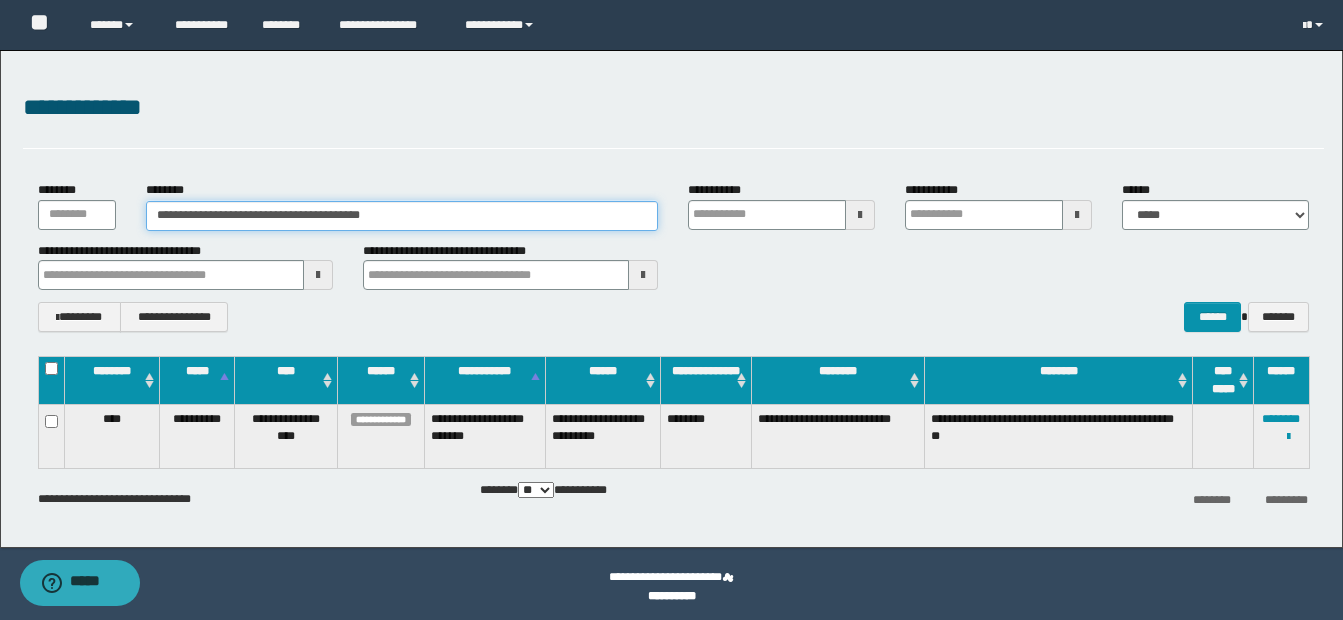 drag, startPoint x: 156, startPoint y: 214, endPoint x: 443, endPoint y: 214, distance: 287 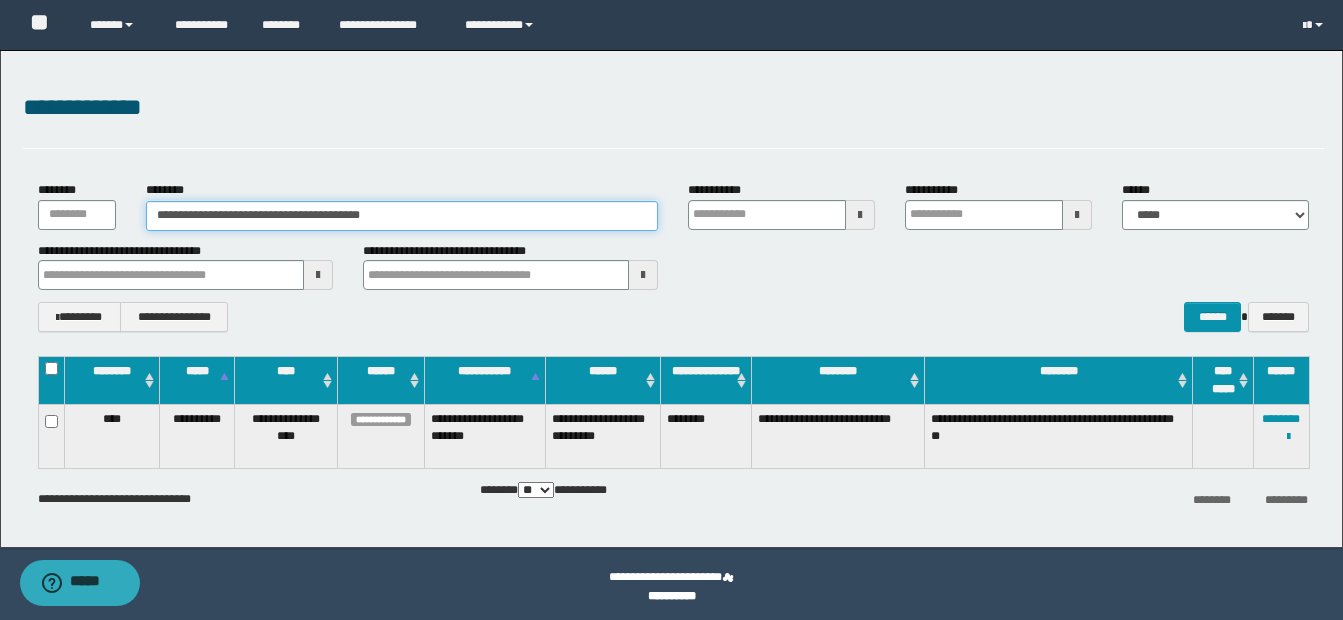paste 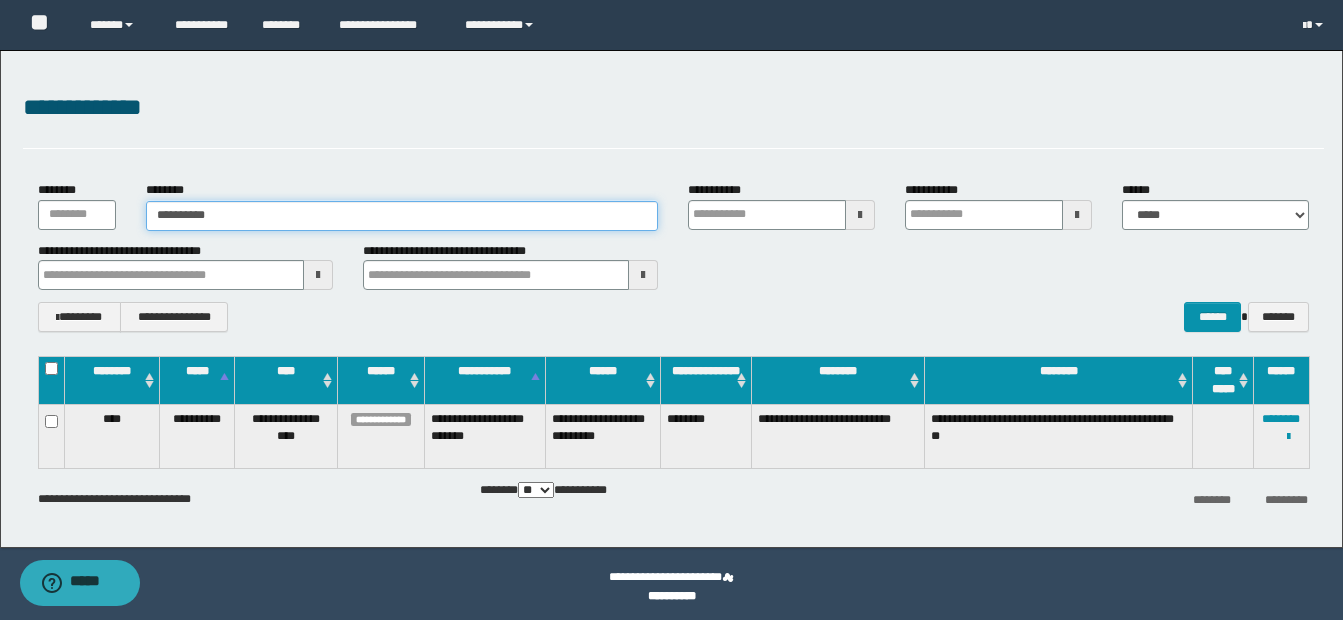 type on "**********" 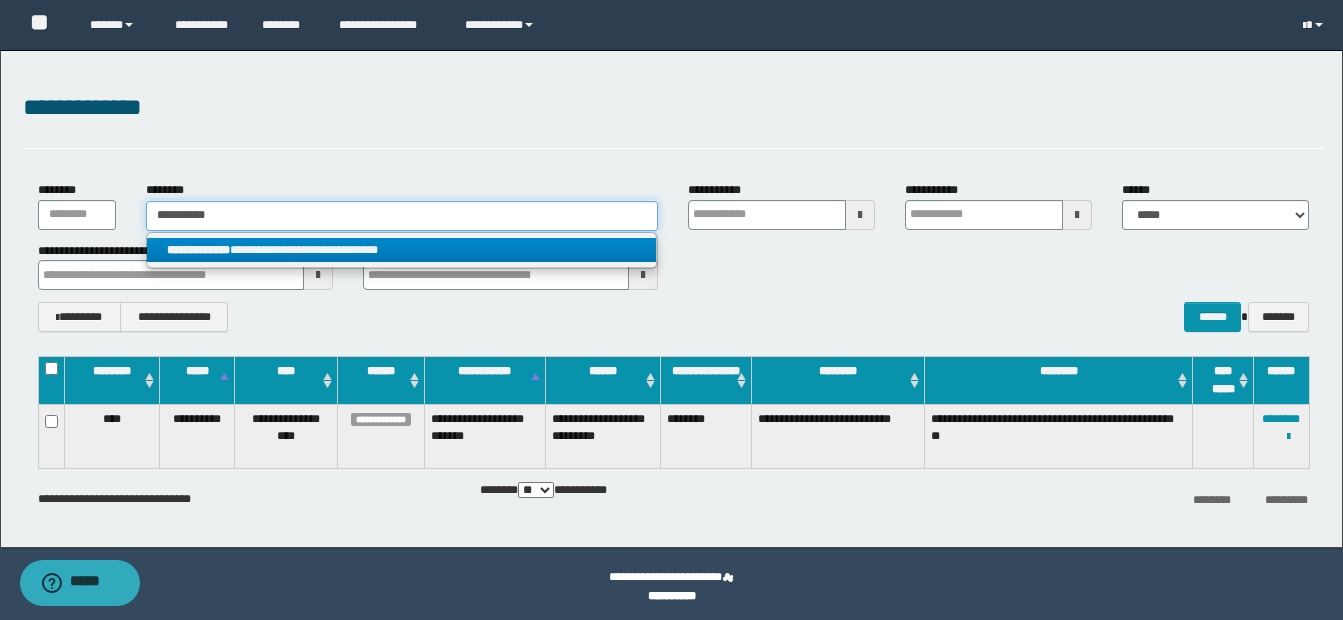type on "**********" 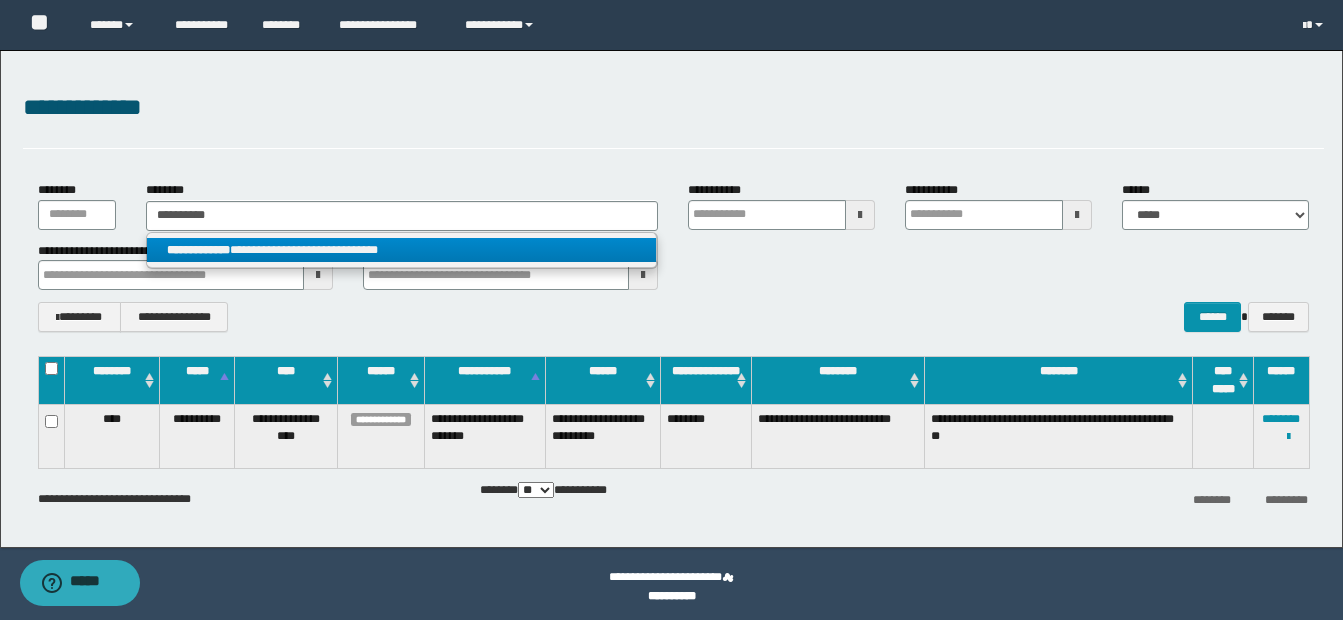 click on "**********" at bounding box center (401, 250) 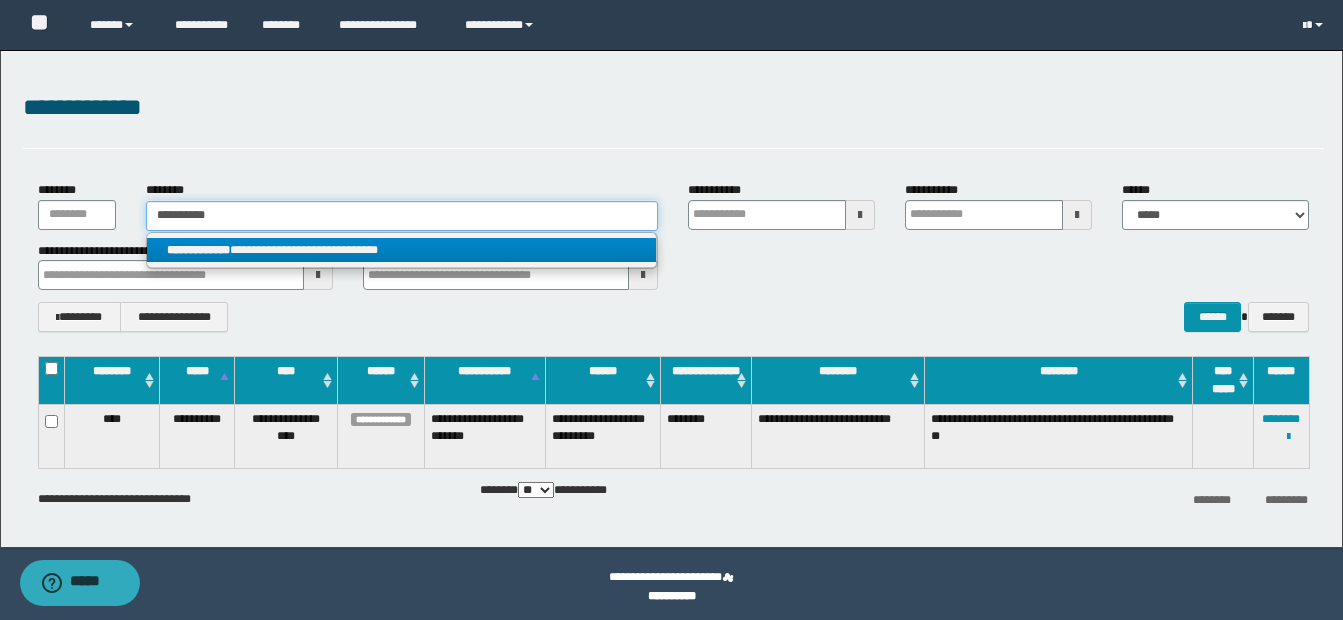 type 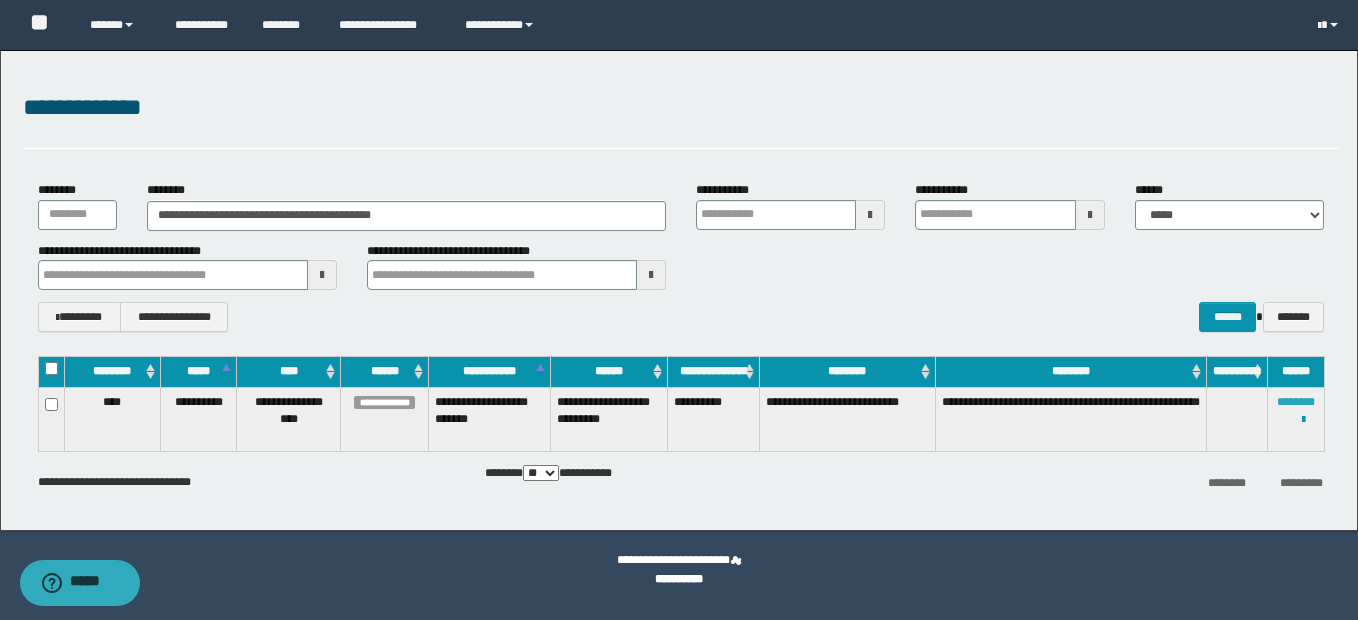 click on "********" at bounding box center (1296, 402) 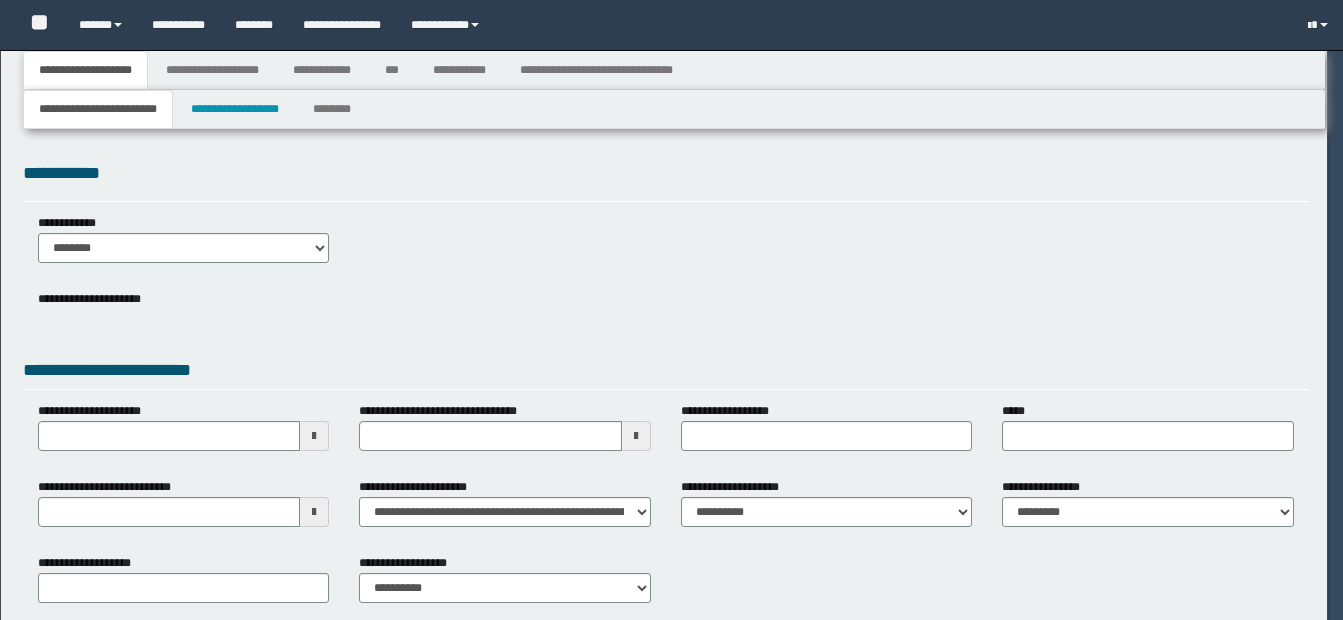 scroll, scrollTop: 0, scrollLeft: 0, axis: both 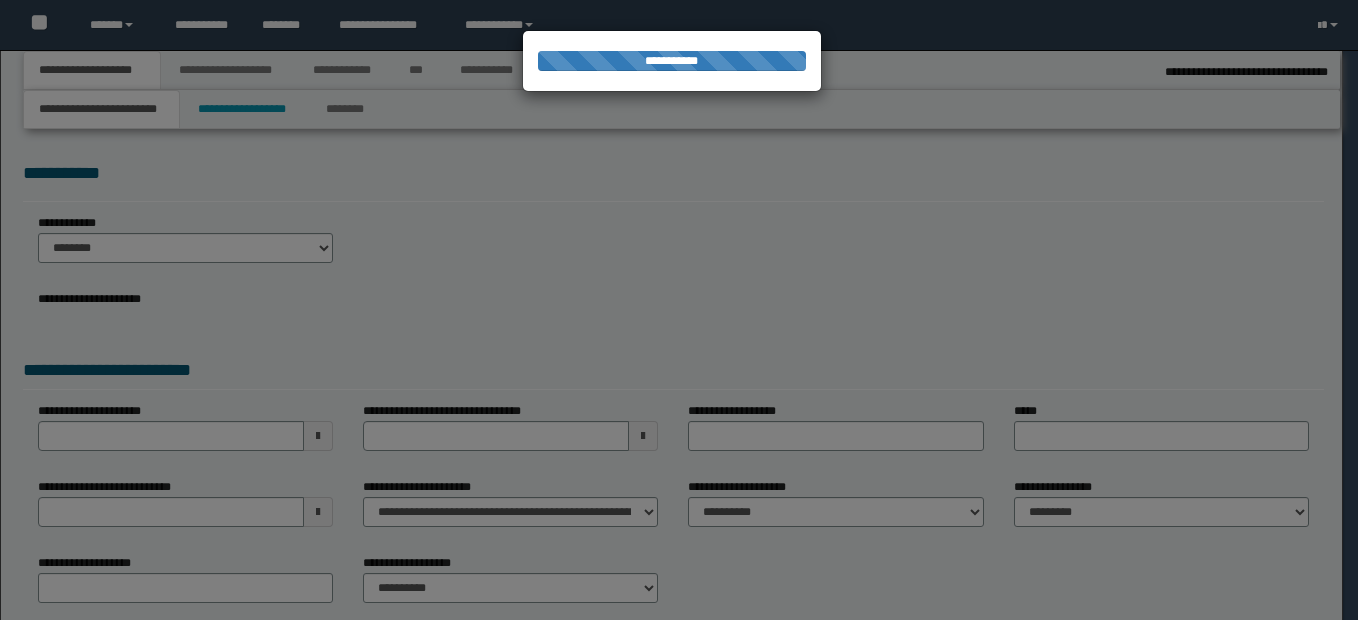 select on "*" 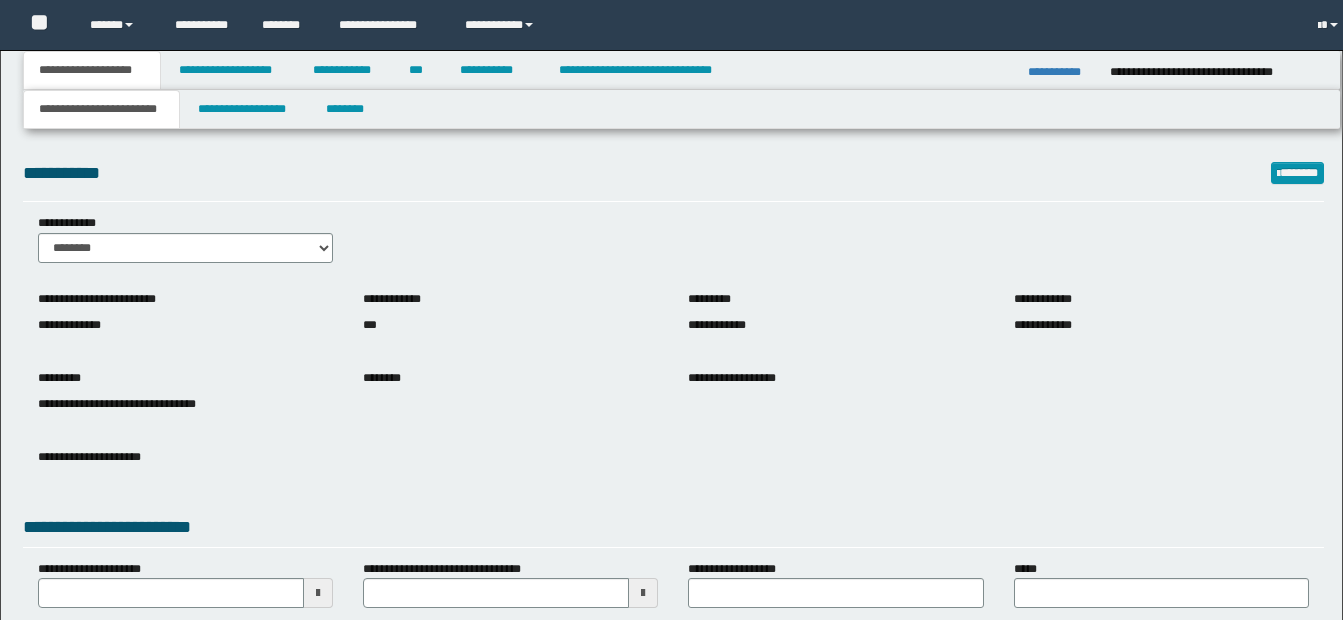 scroll, scrollTop: 0, scrollLeft: 0, axis: both 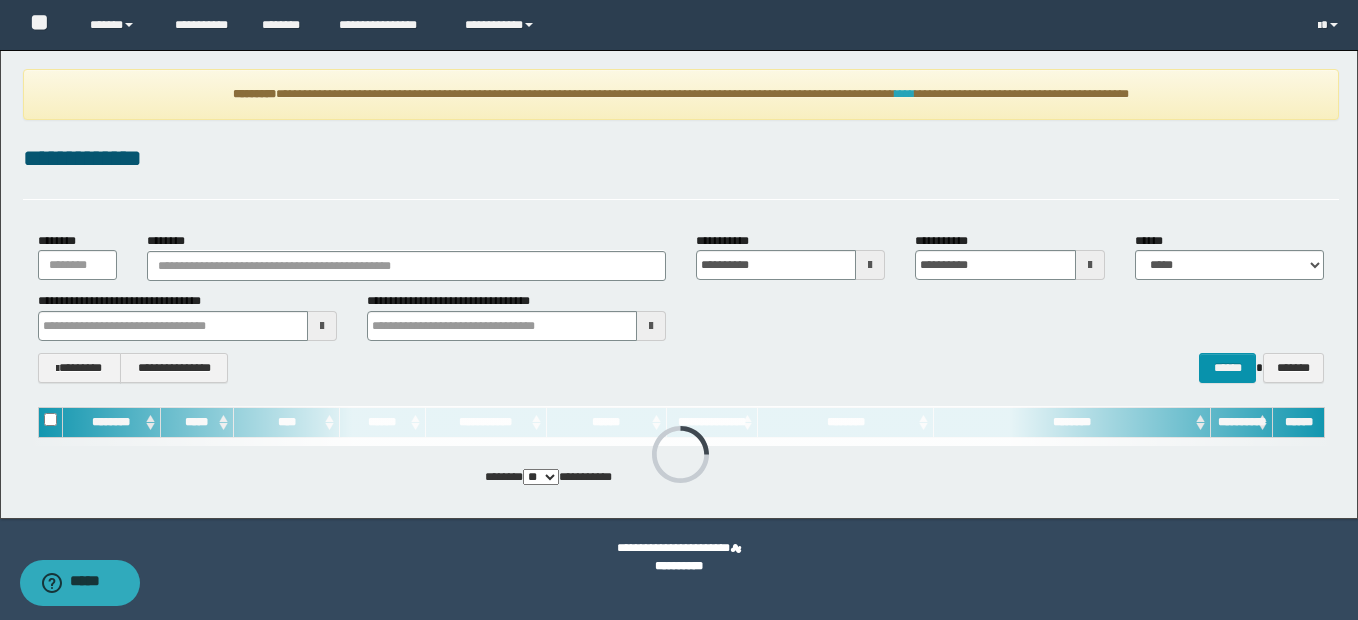 click on "****" at bounding box center (905, 94) 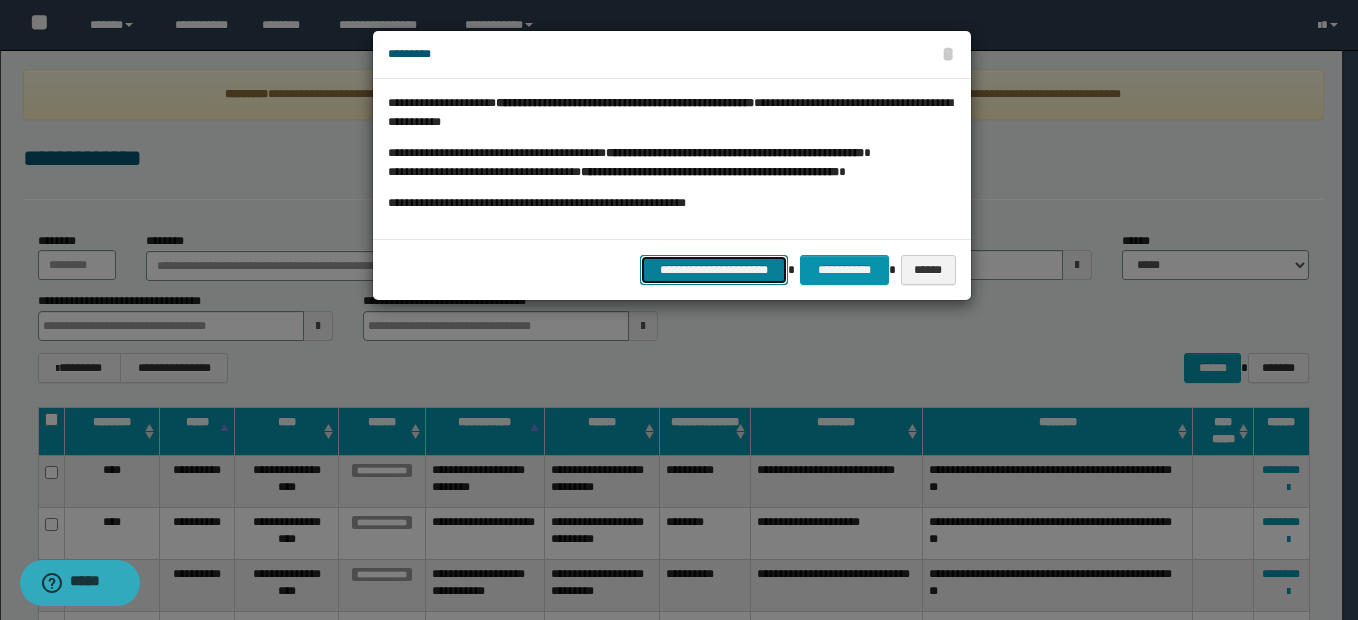 click on "**********" at bounding box center (714, 270) 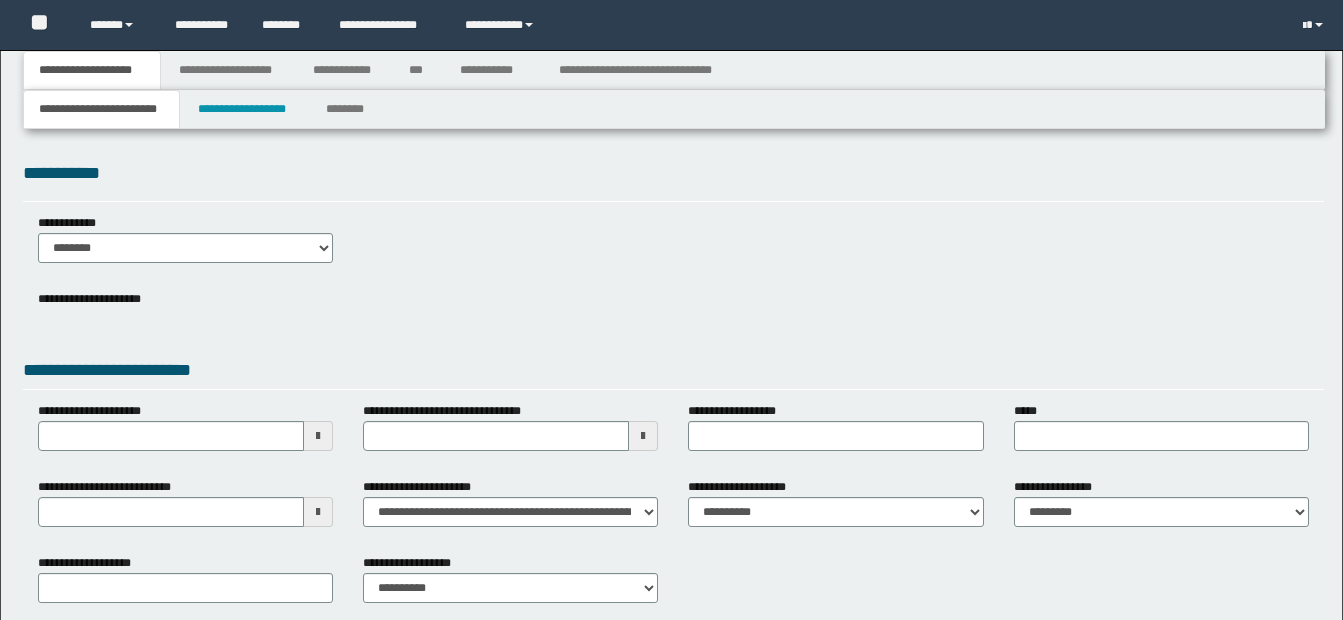 type 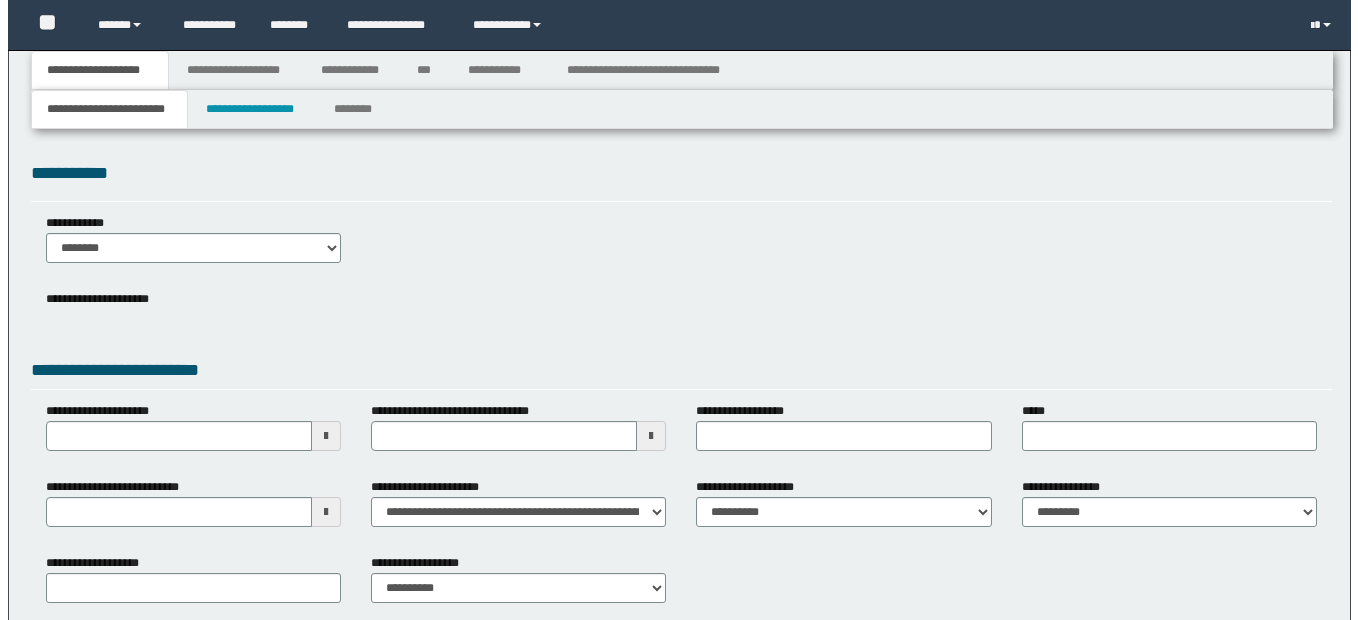 scroll, scrollTop: 0, scrollLeft: 0, axis: both 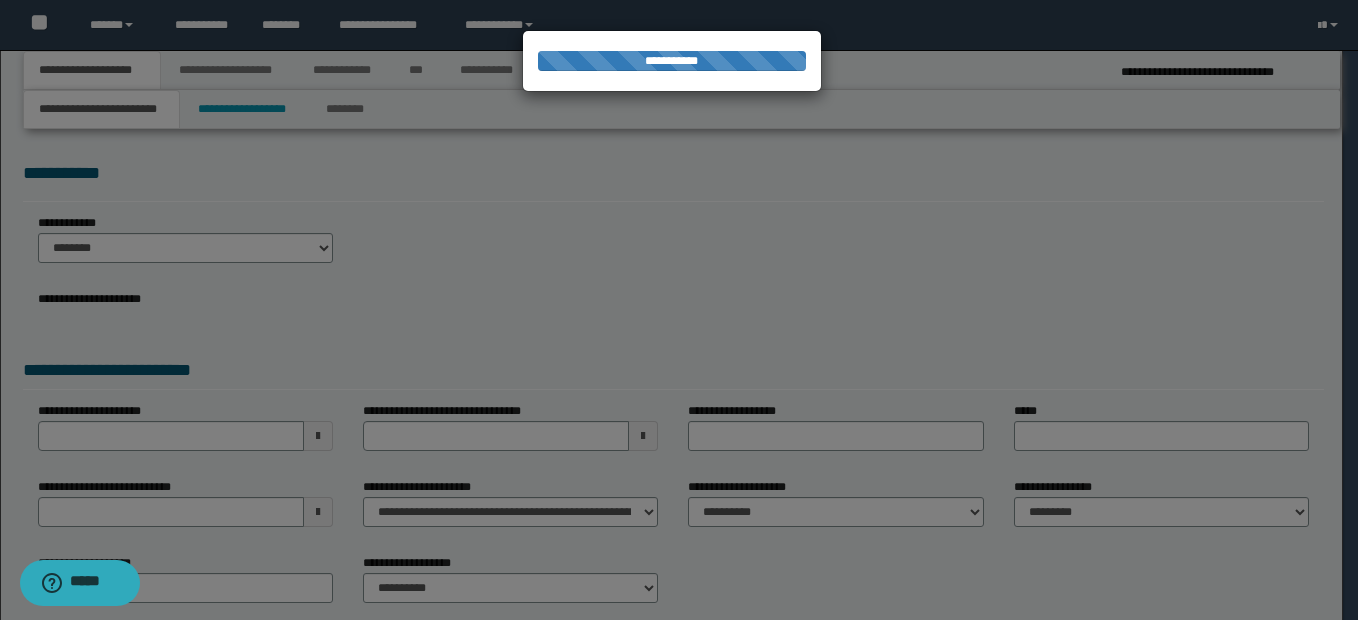type on "**********" 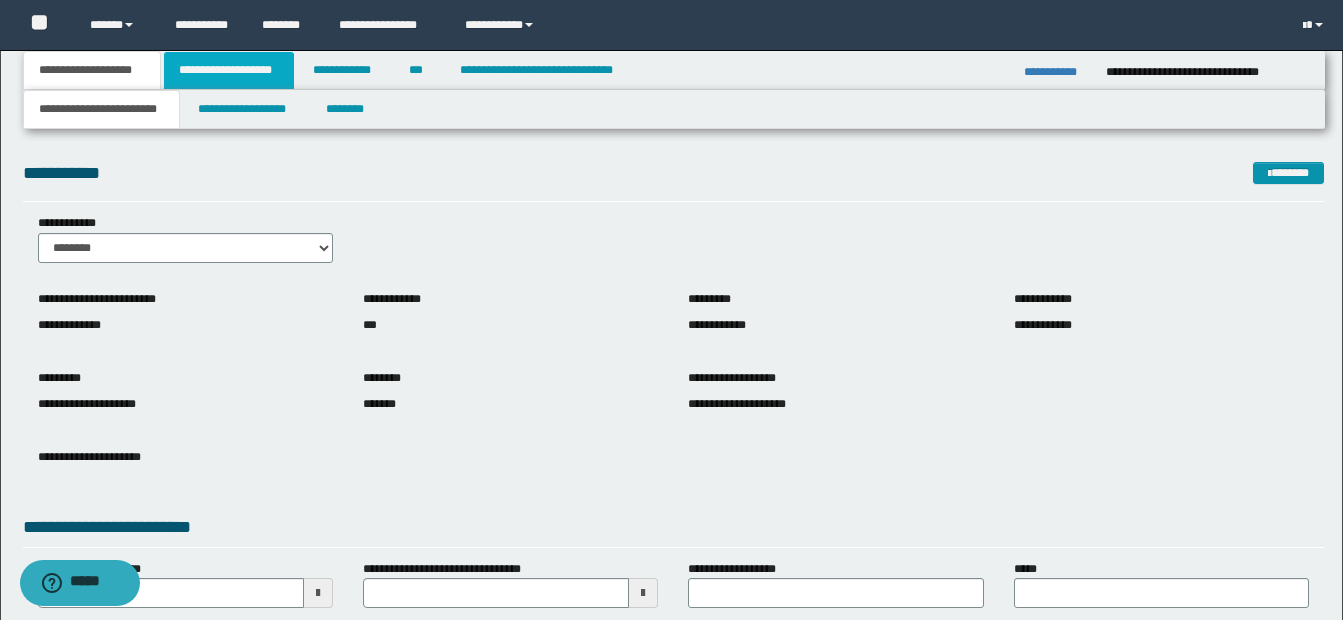 click on "**********" at bounding box center (229, 70) 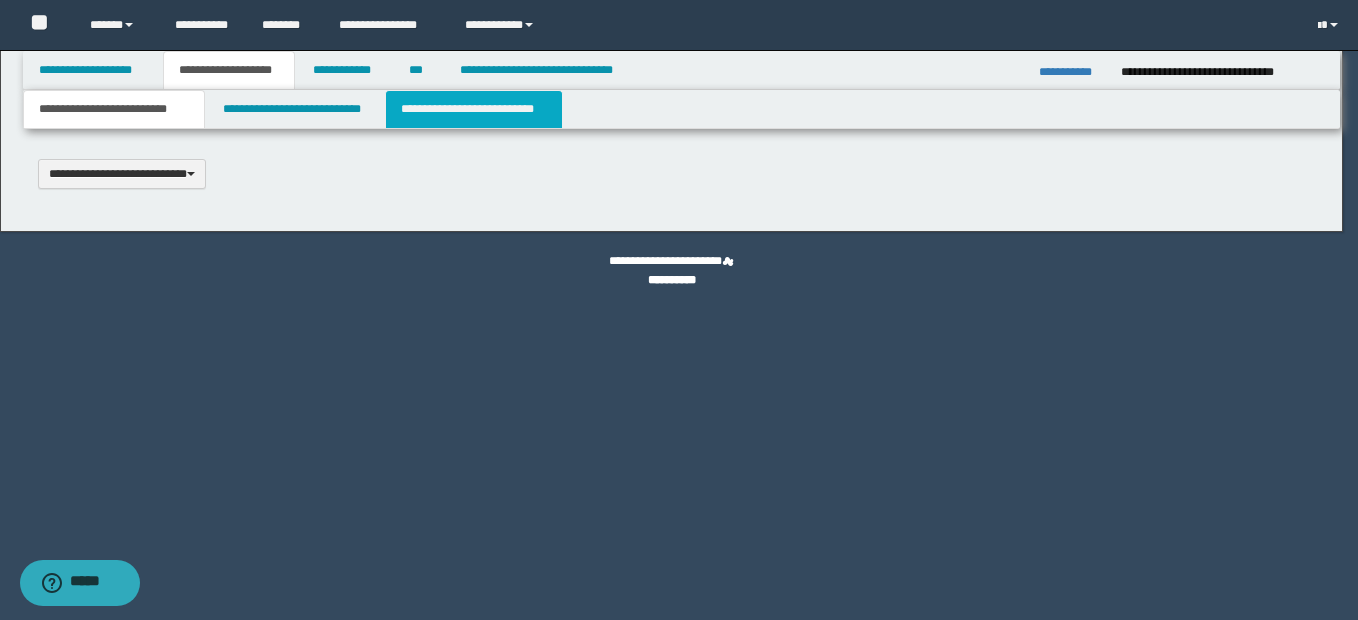 type 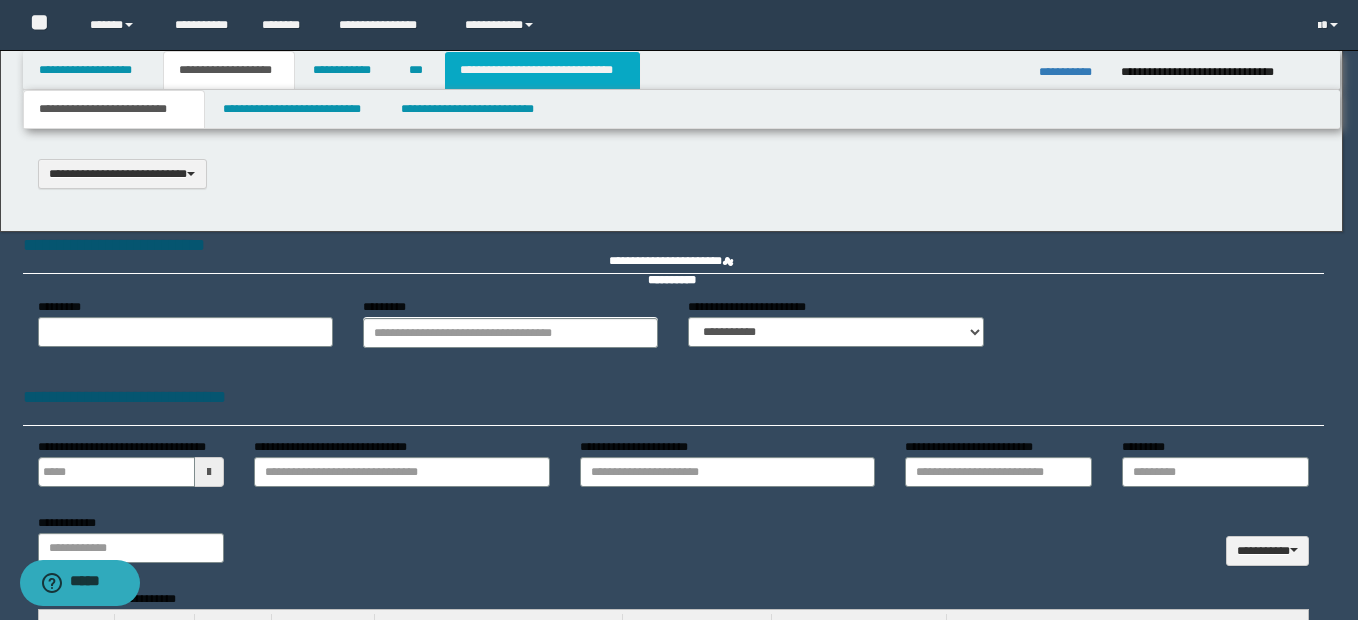 select on "*" 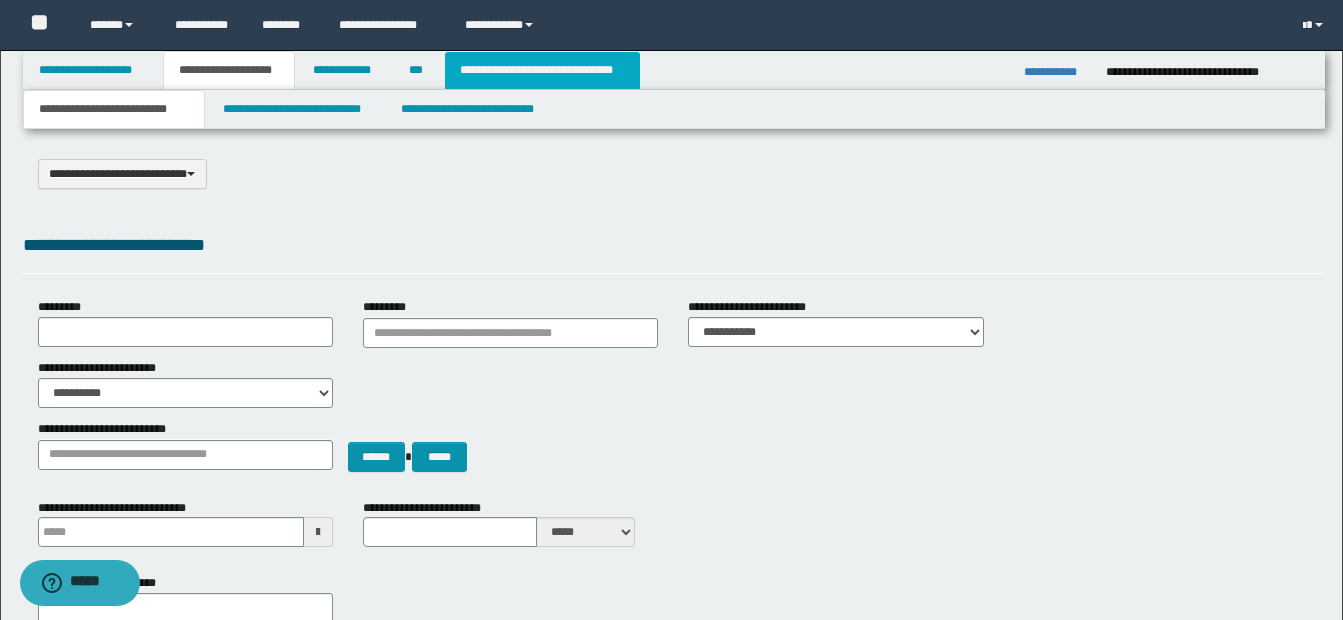 click on "**********" at bounding box center [542, 70] 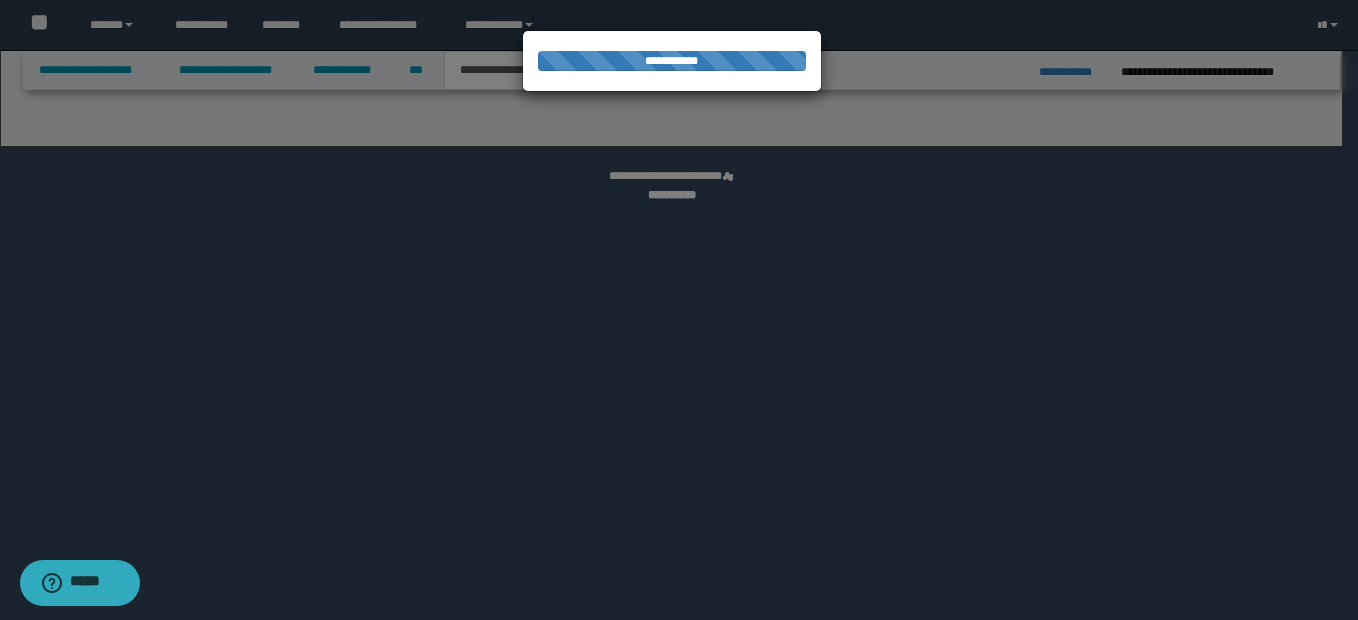select on "*" 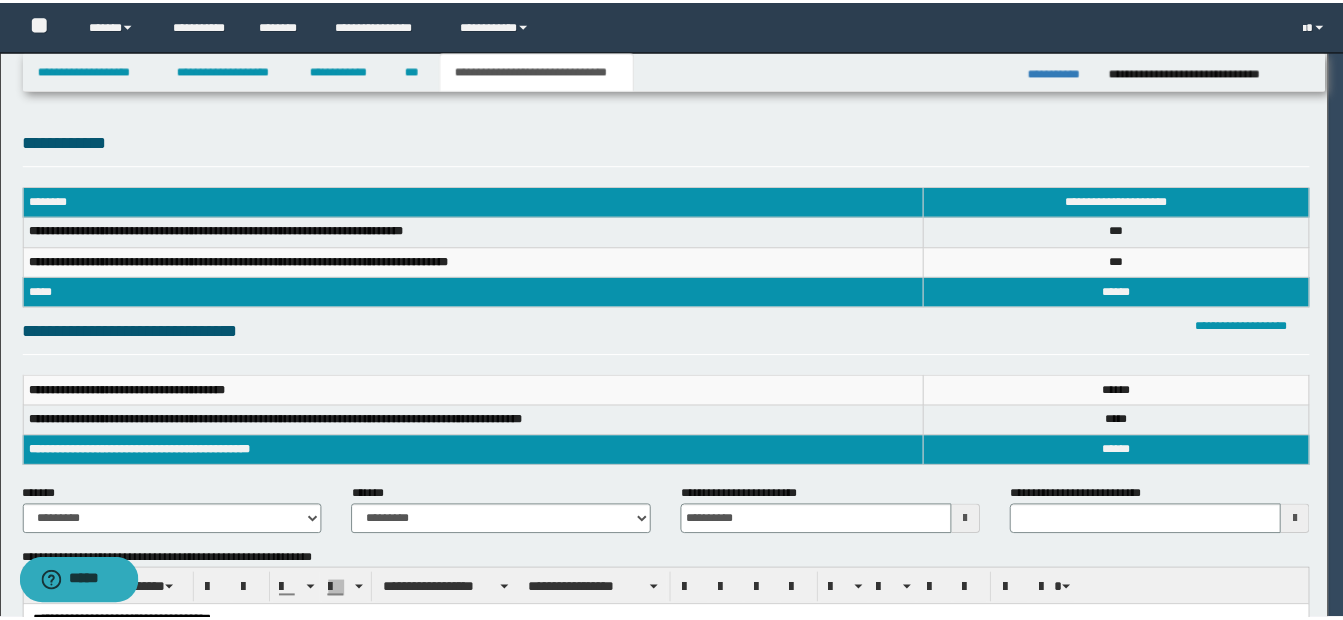 scroll, scrollTop: 0, scrollLeft: 0, axis: both 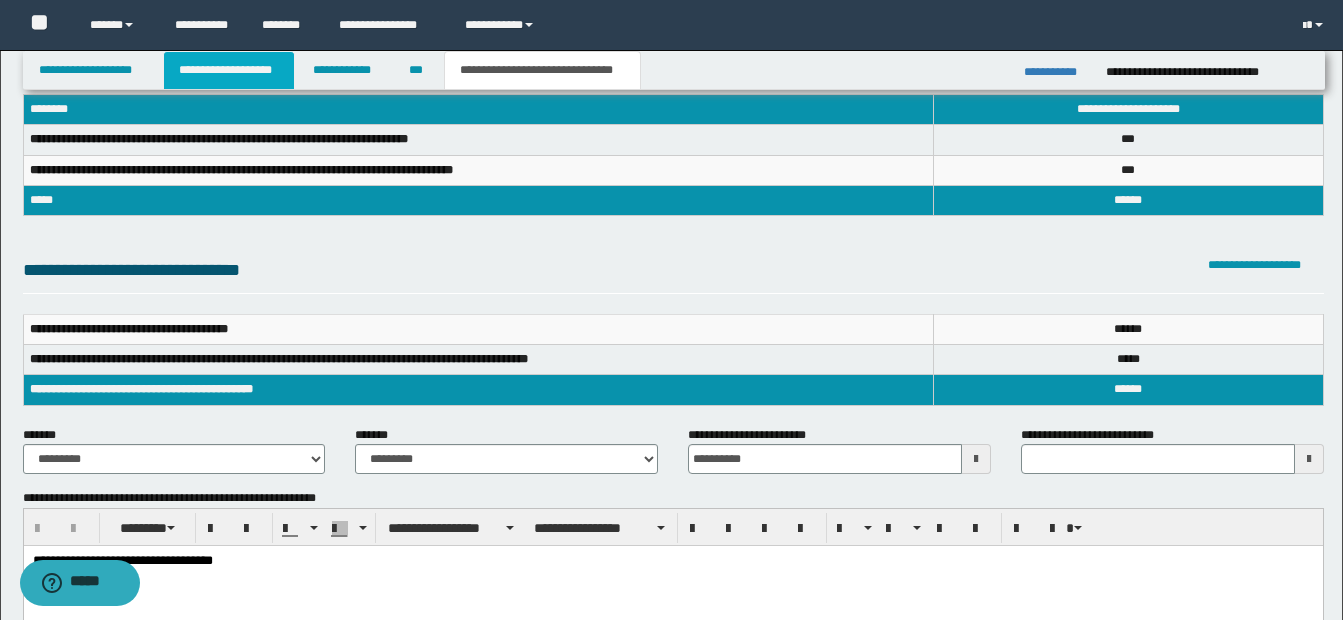 click on "**********" at bounding box center [229, 70] 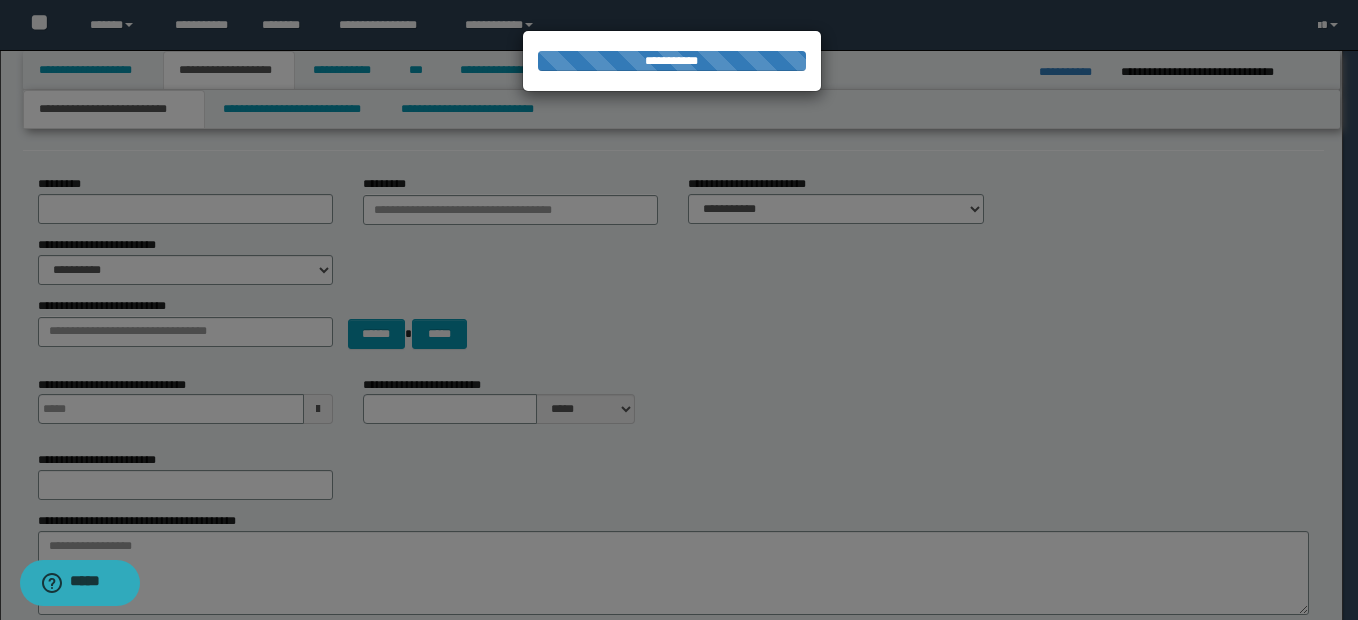 type 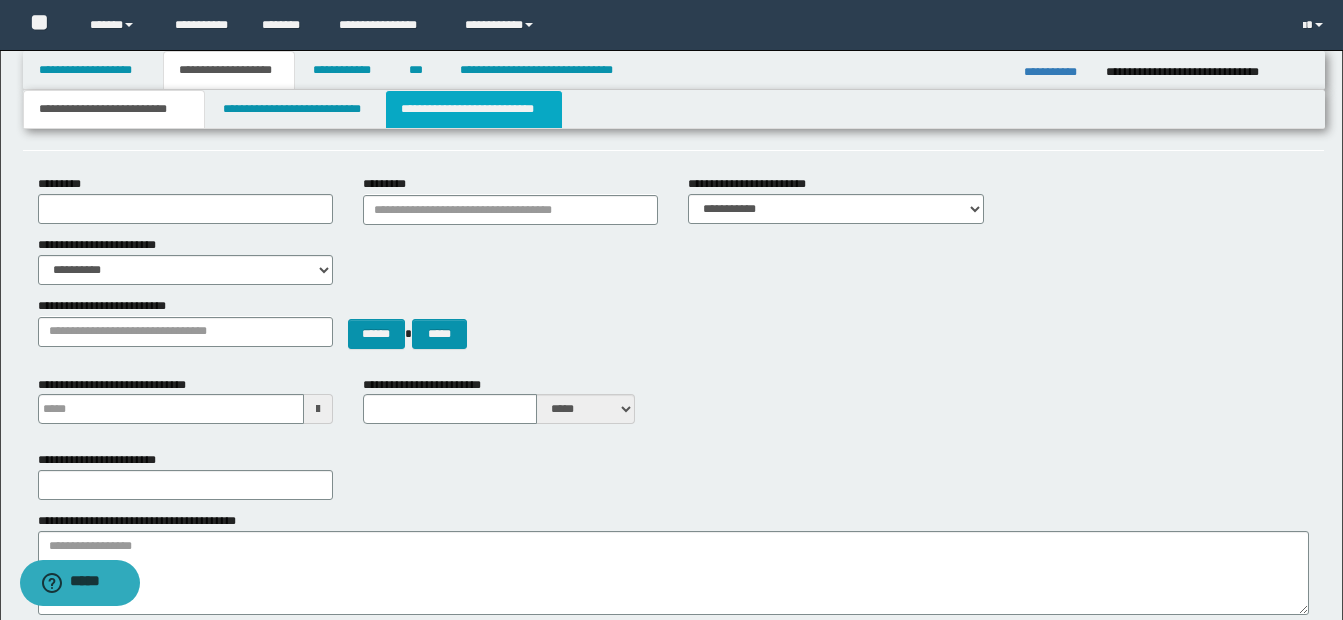 click on "**********" at bounding box center [474, 109] 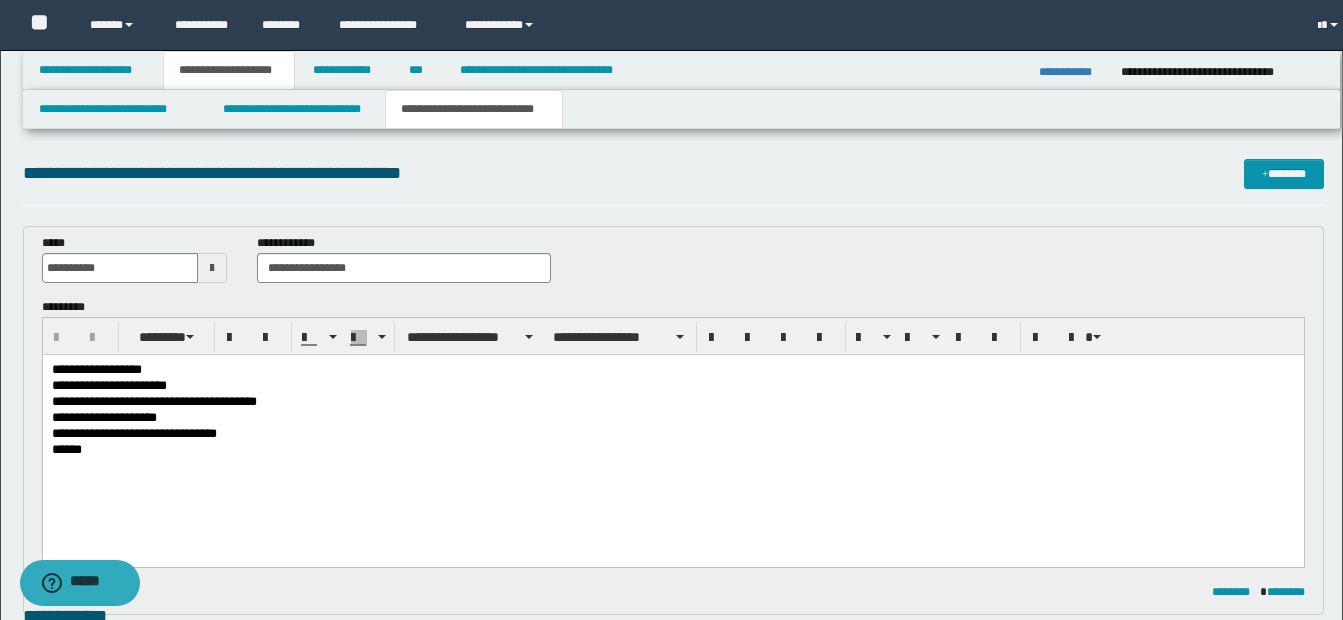scroll, scrollTop: 0, scrollLeft: 0, axis: both 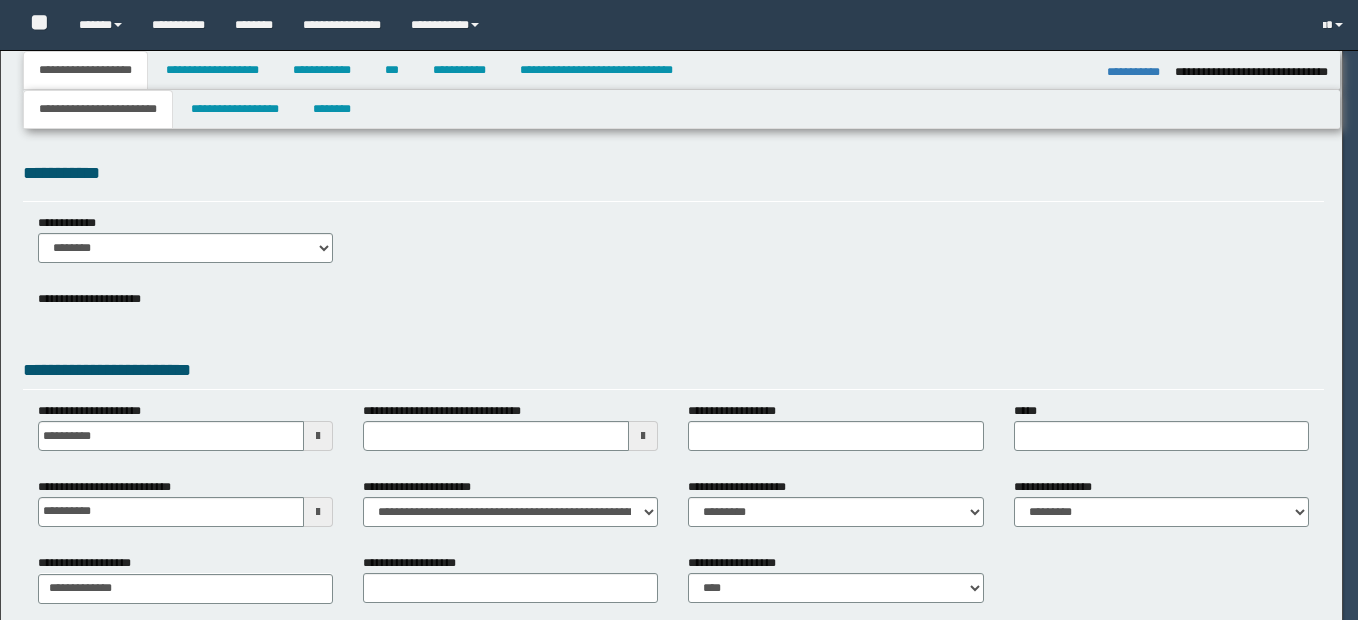 select on "*" 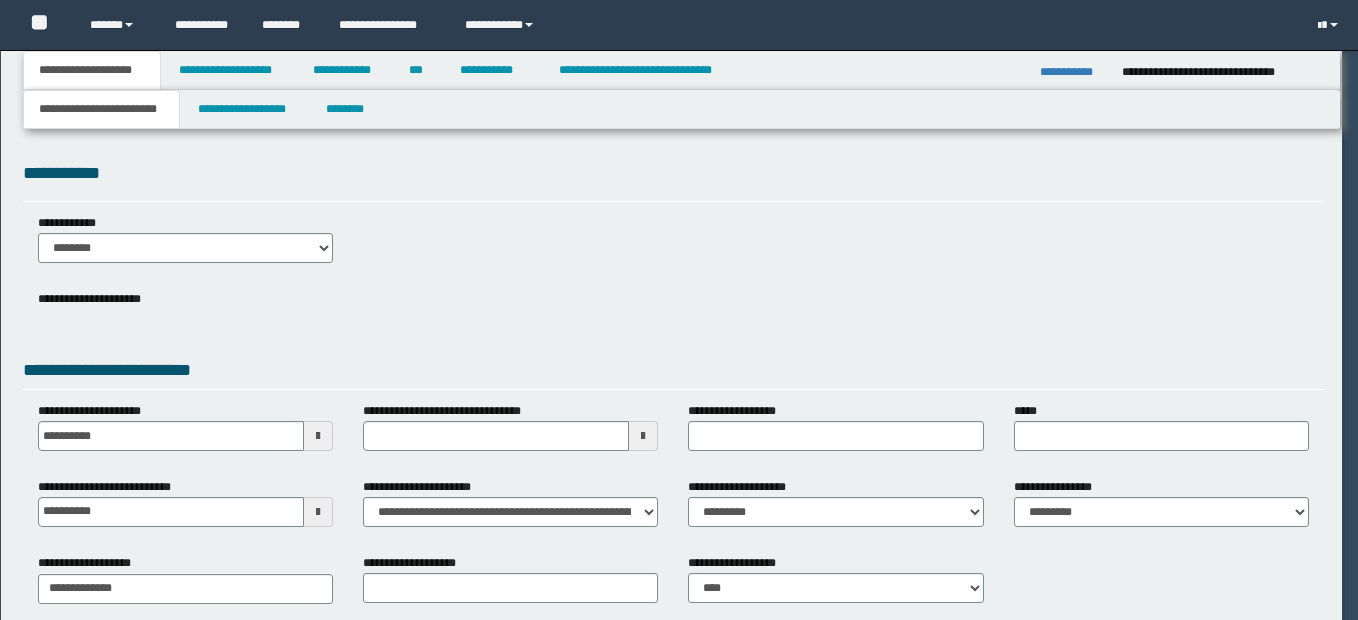 scroll, scrollTop: 0, scrollLeft: 0, axis: both 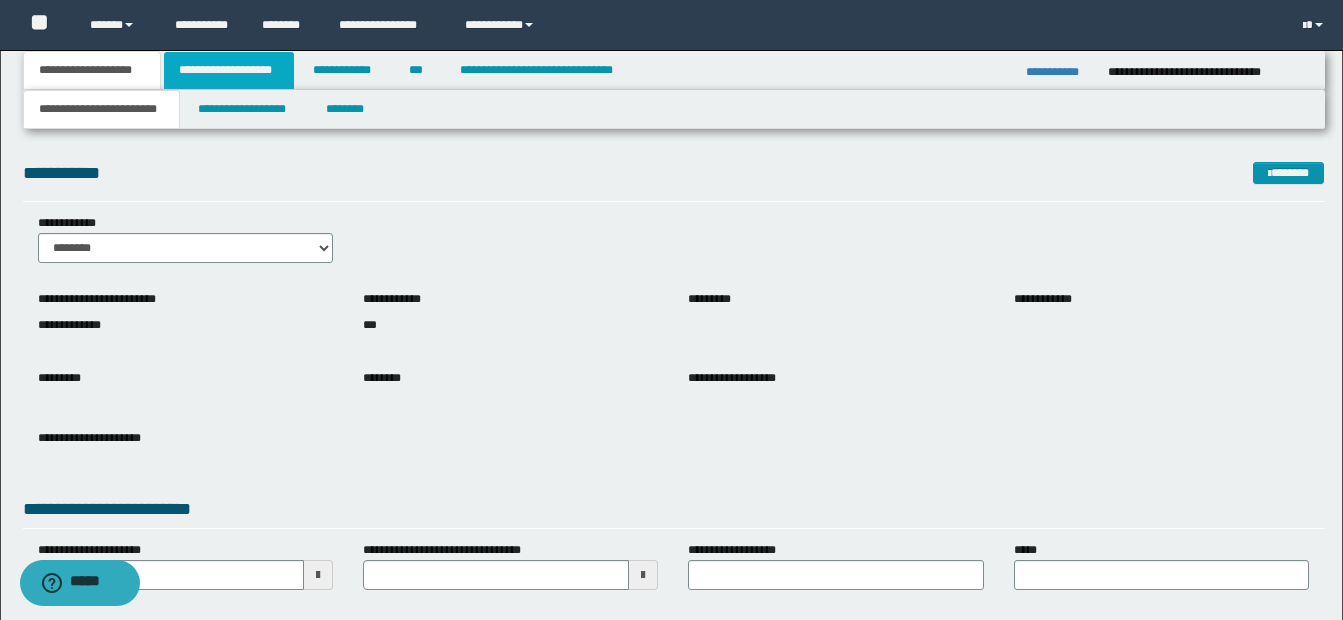 click on "**********" at bounding box center (229, 70) 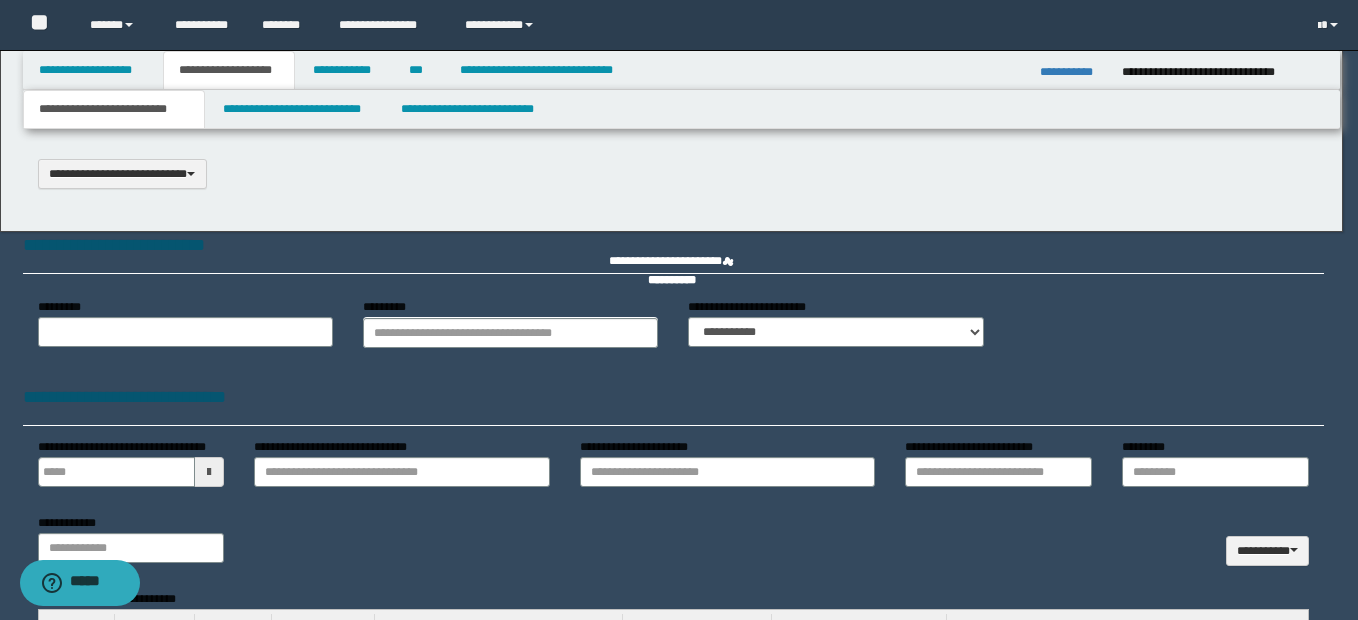 type 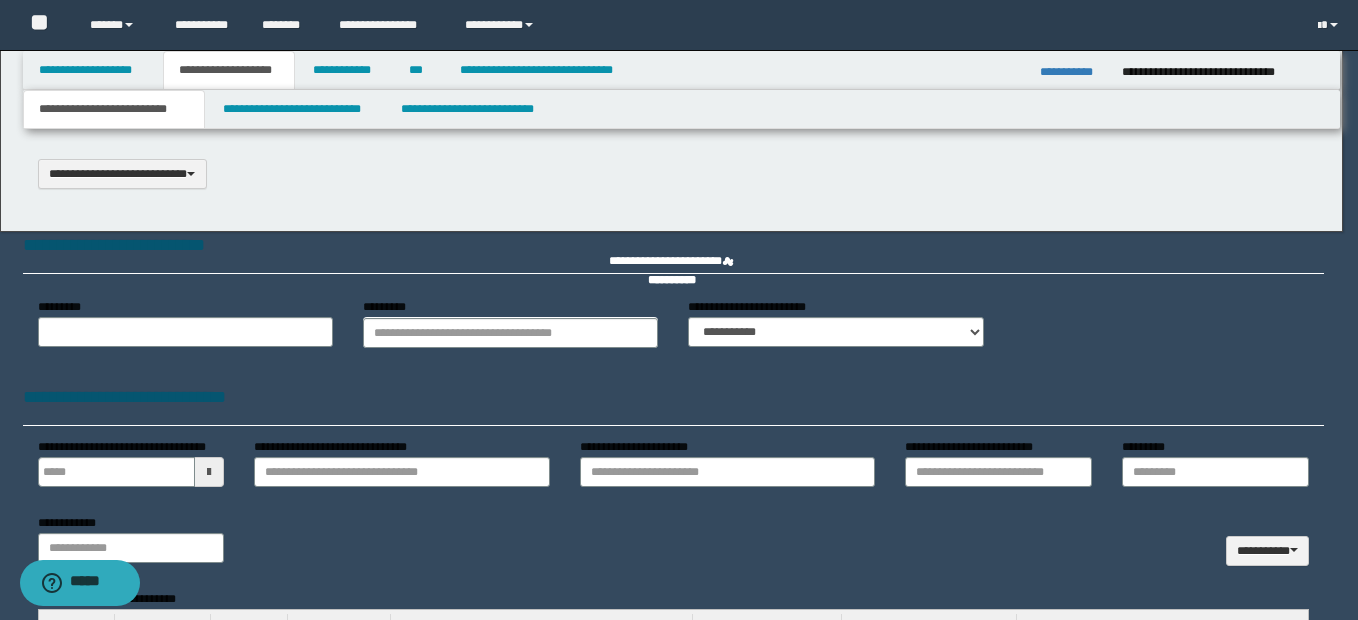 select on "*" 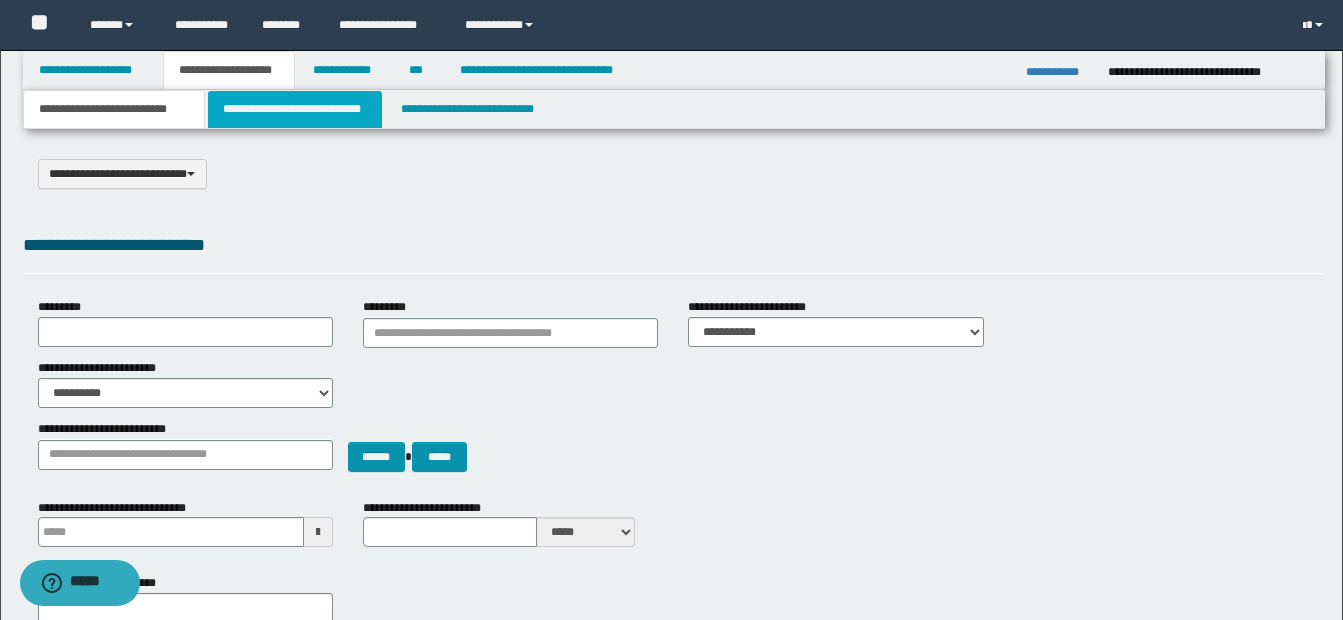 click on "**********" at bounding box center [295, 109] 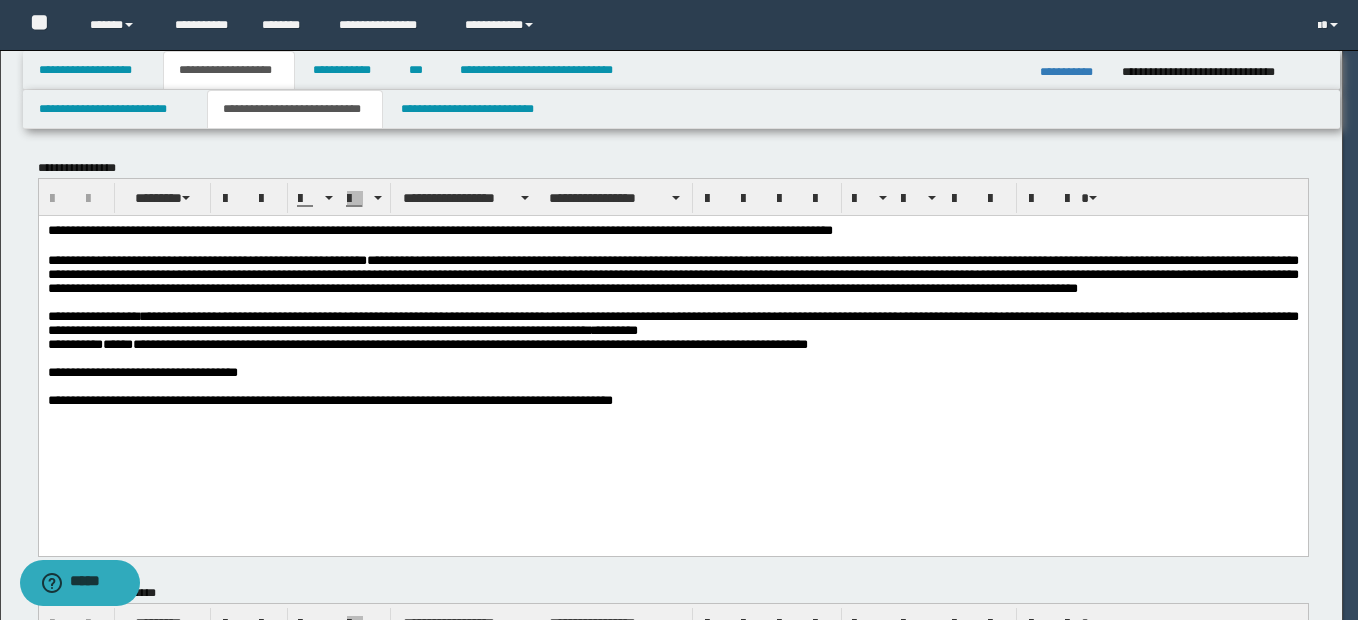 scroll, scrollTop: 0, scrollLeft: 0, axis: both 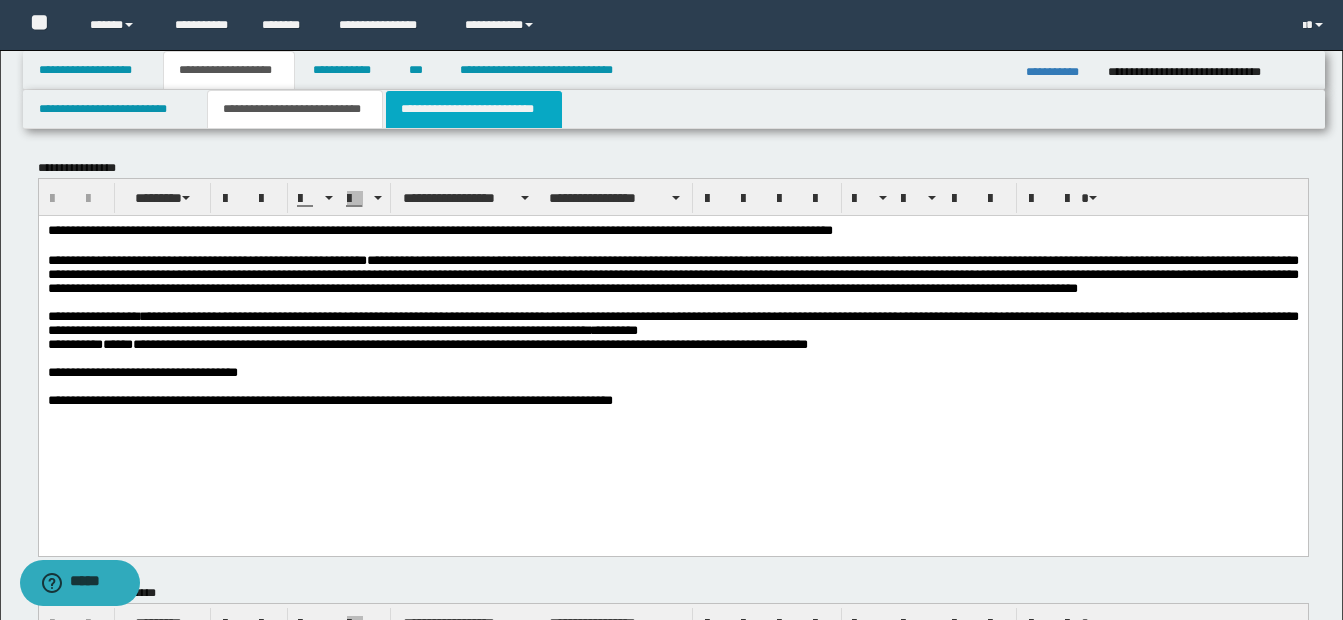 click on "**********" at bounding box center [474, 109] 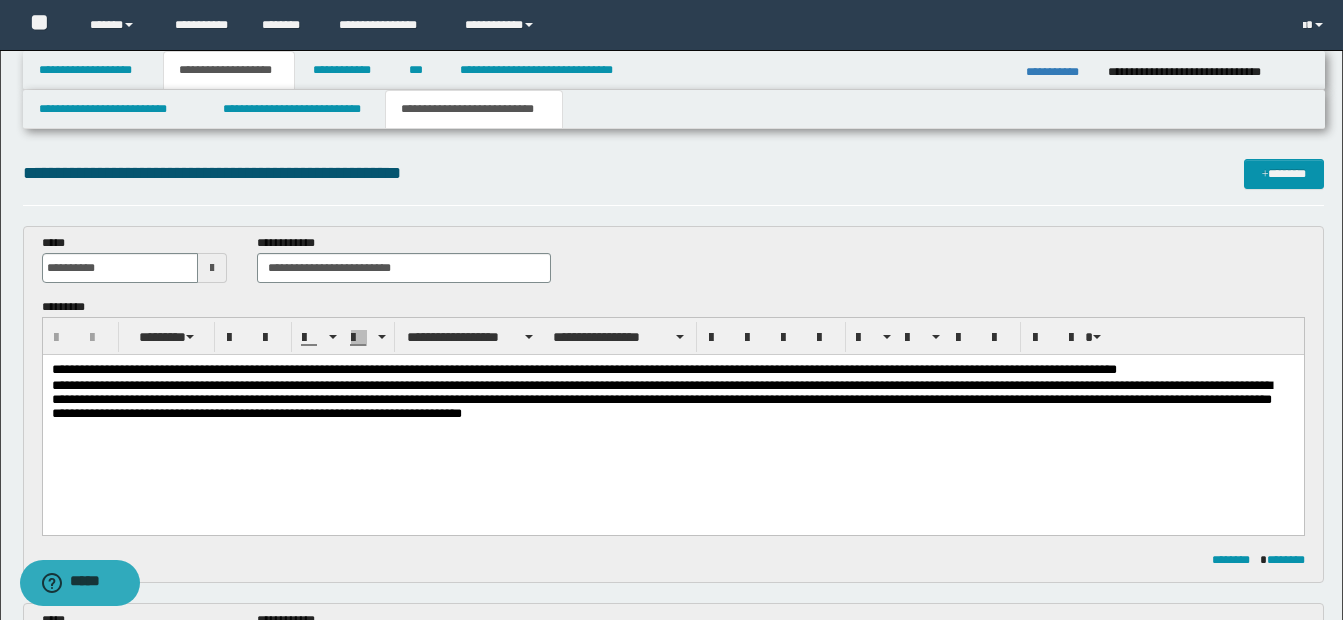 scroll, scrollTop: 0, scrollLeft: 0, axis: both 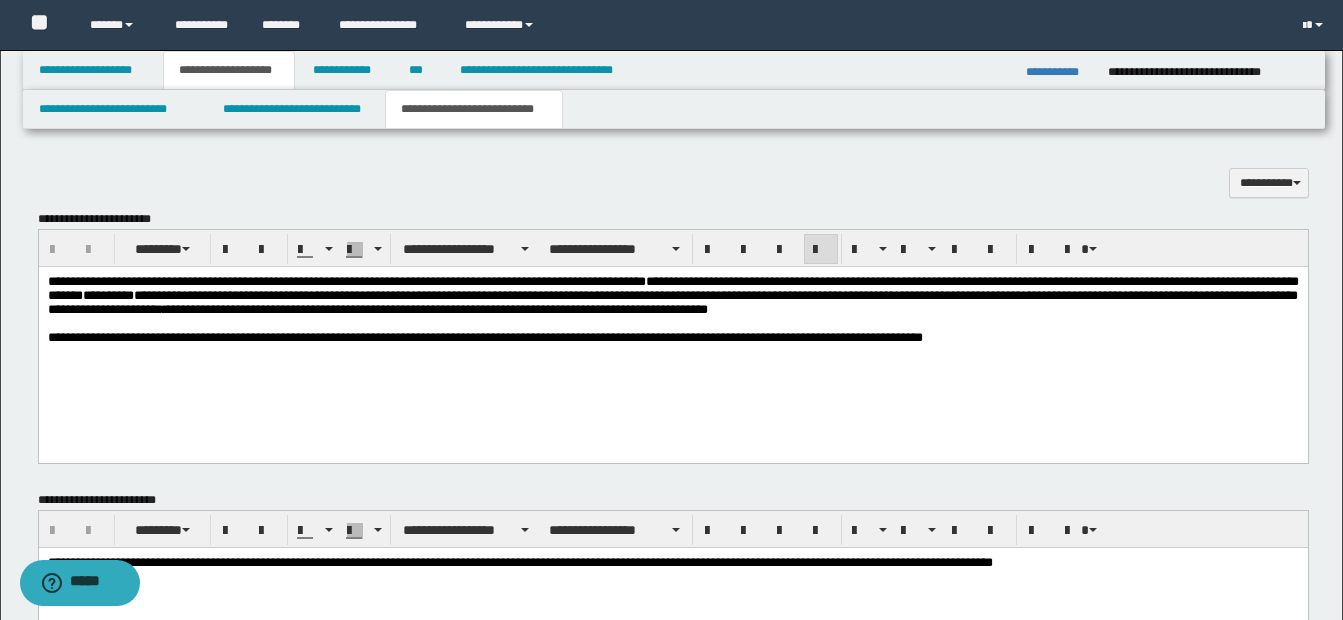 click at bounding box center [672, 323] 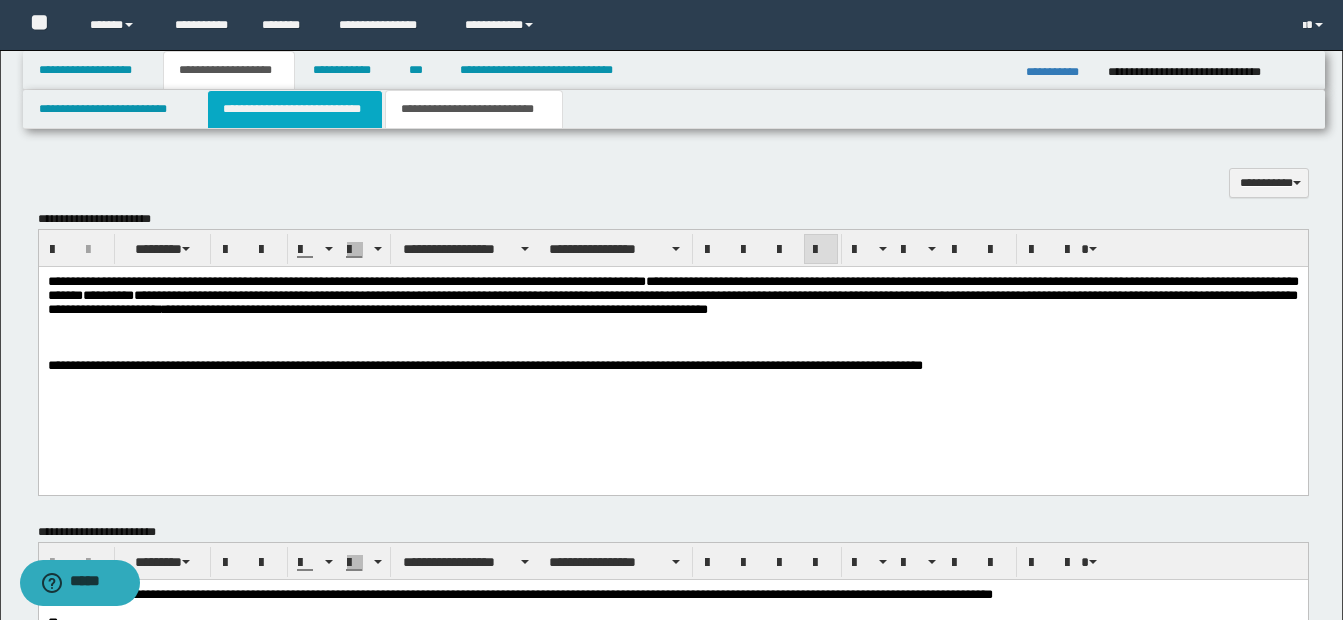 click on "**********" at bounding box center (295, 109) 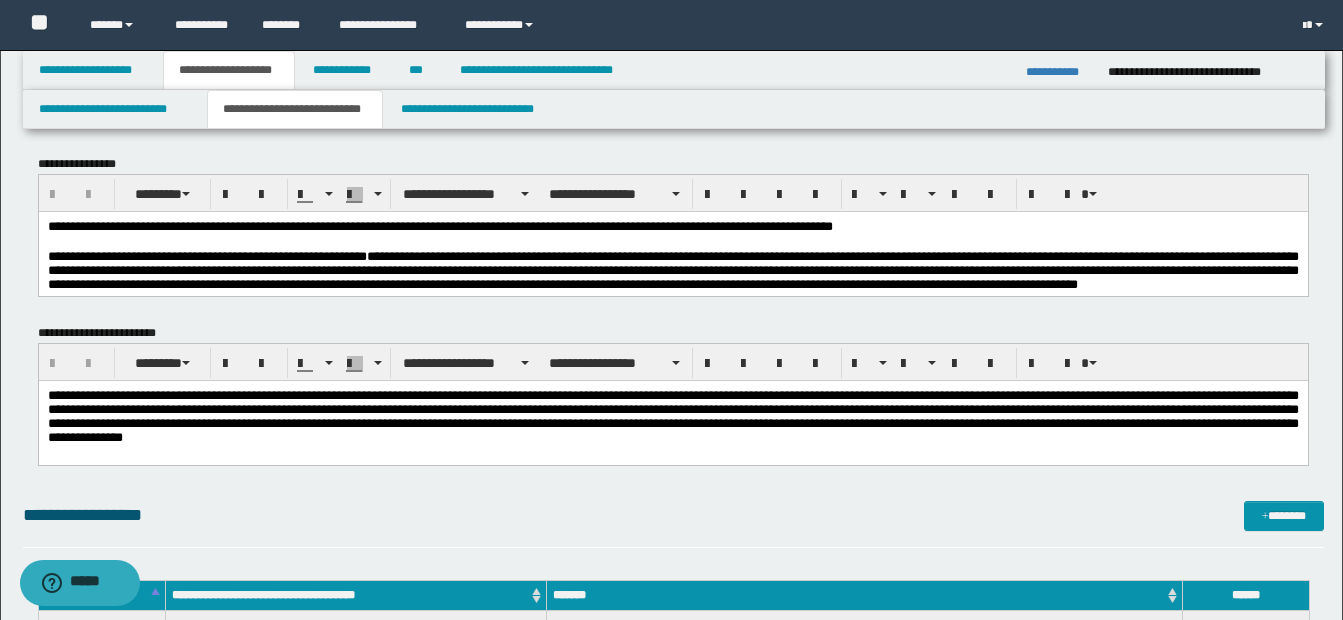 scroll, scrollTop: 0, scrollLeft: 0, axis: both 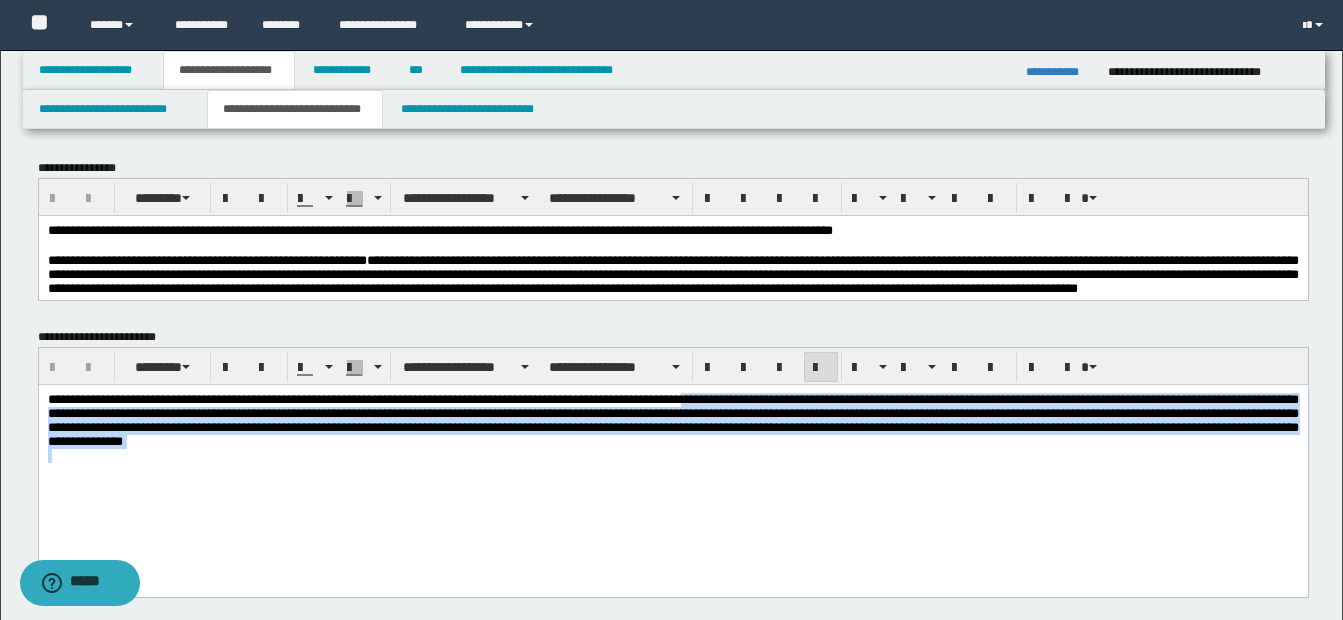 drag, startPoint x: 723, startPoint y: 399, endPoint x: 884, endPoint y: 457, distance: 171.1286 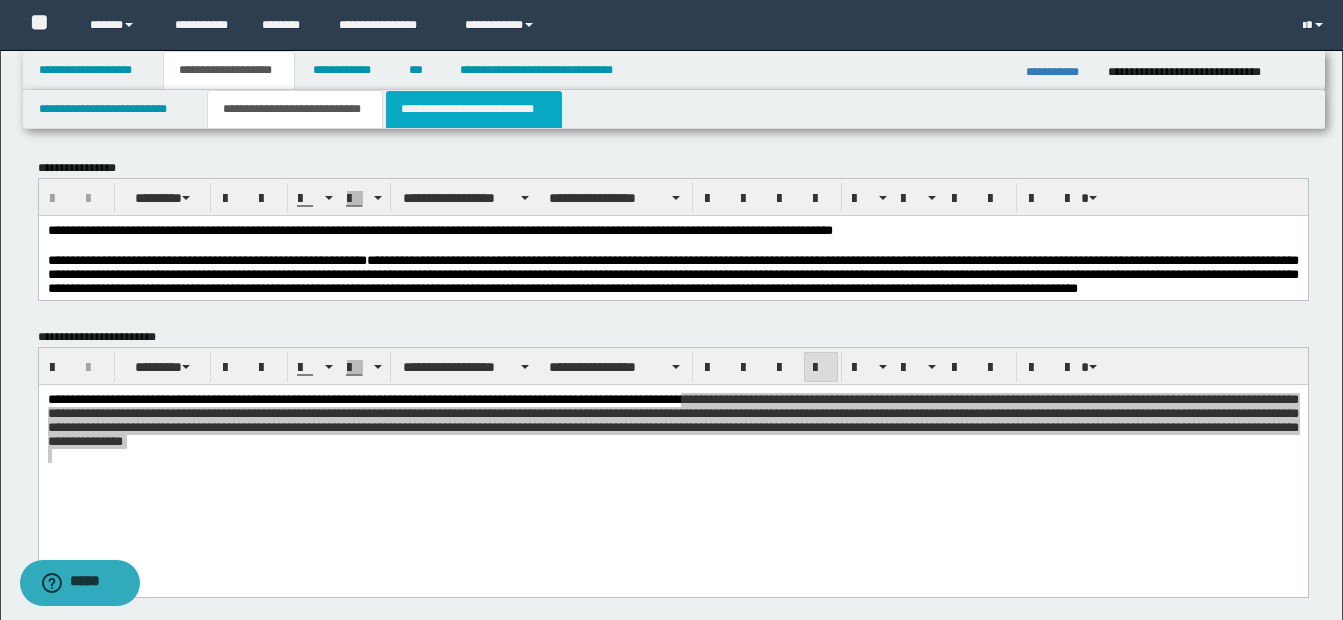 click on "**********" at bounding box center (474, 109) 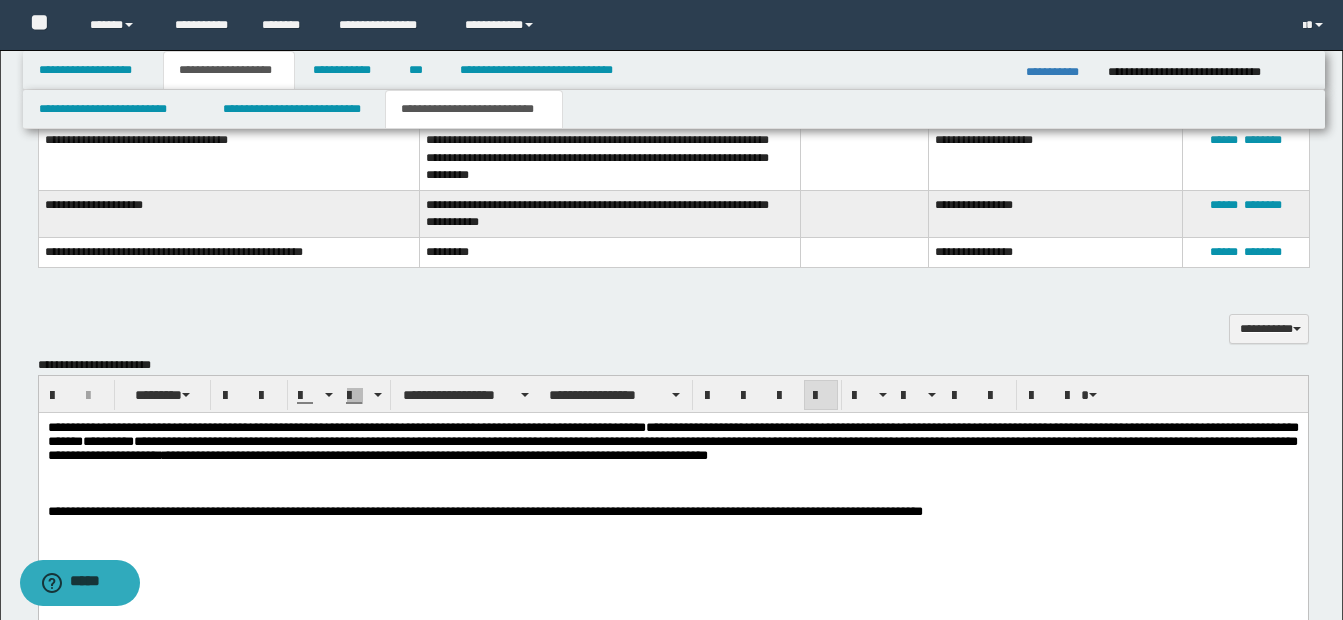 scroll, scrollTop: 1057, scrollLeft: 0, axis: vertical 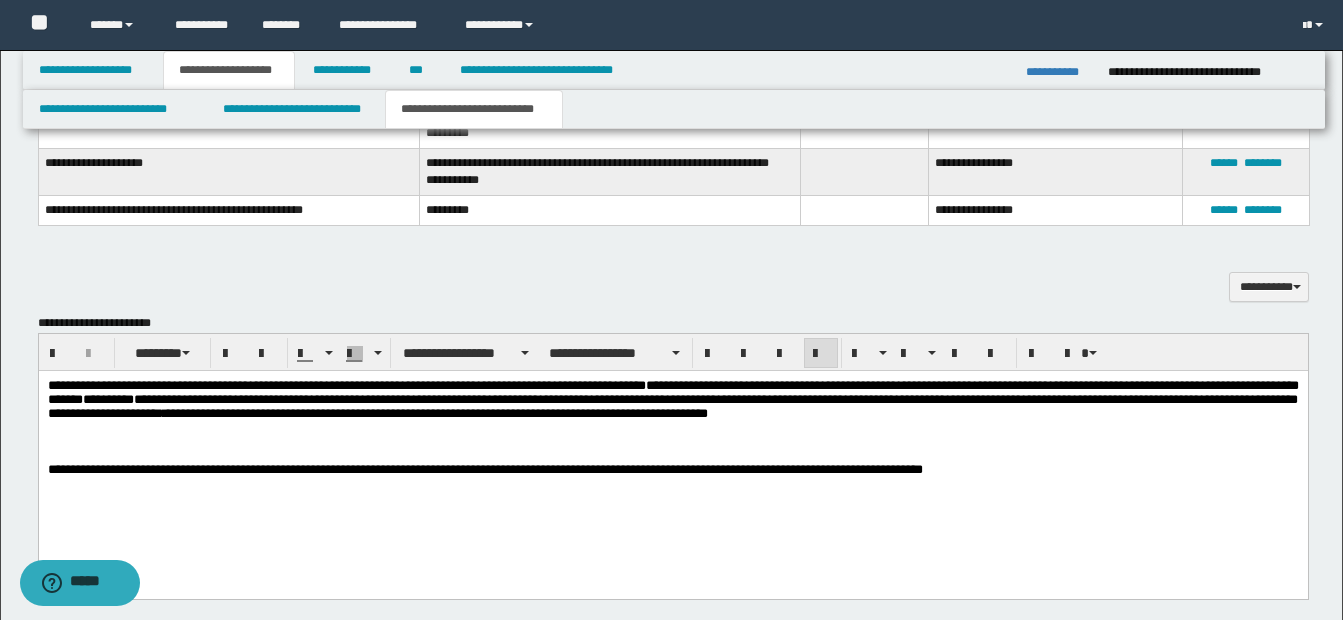 type 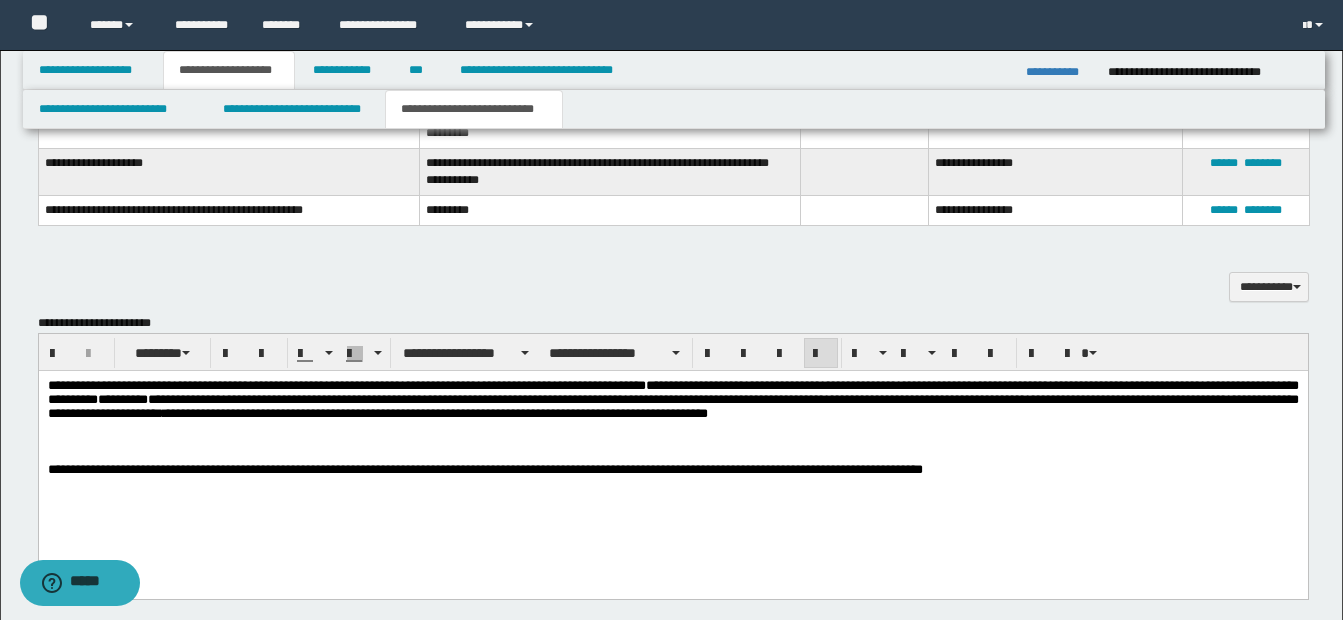 click at bounding box center (672, 441) 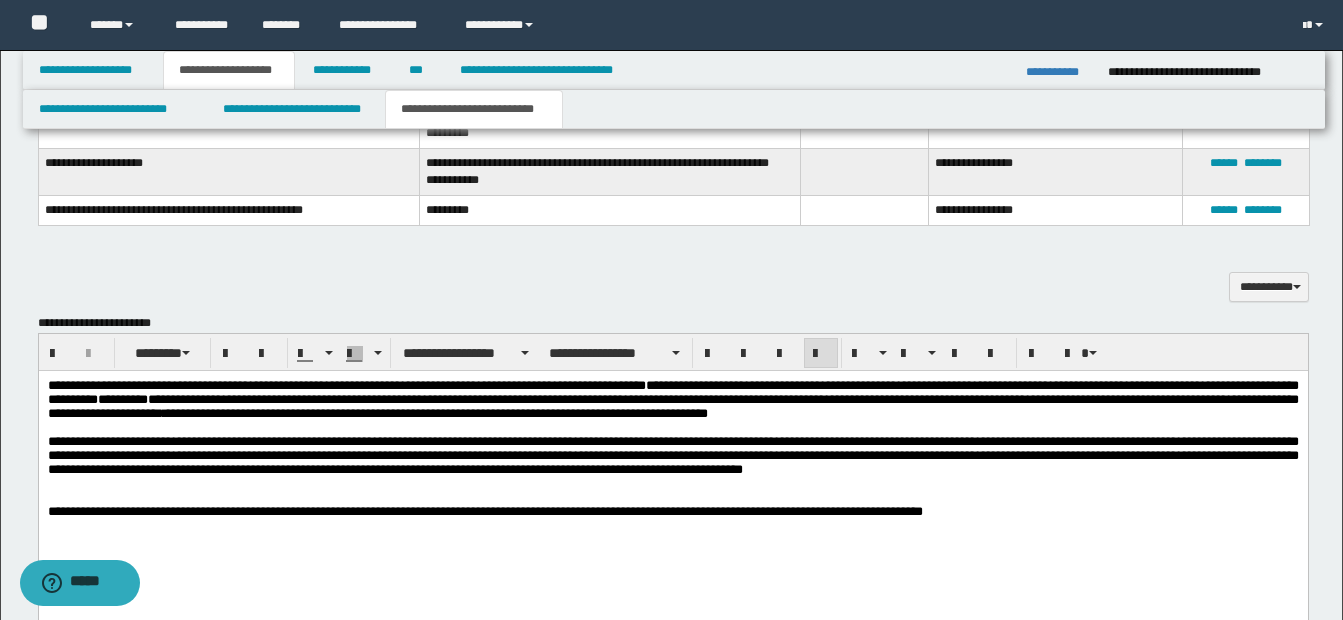 click on "**********" at bounding box center (672, 473) 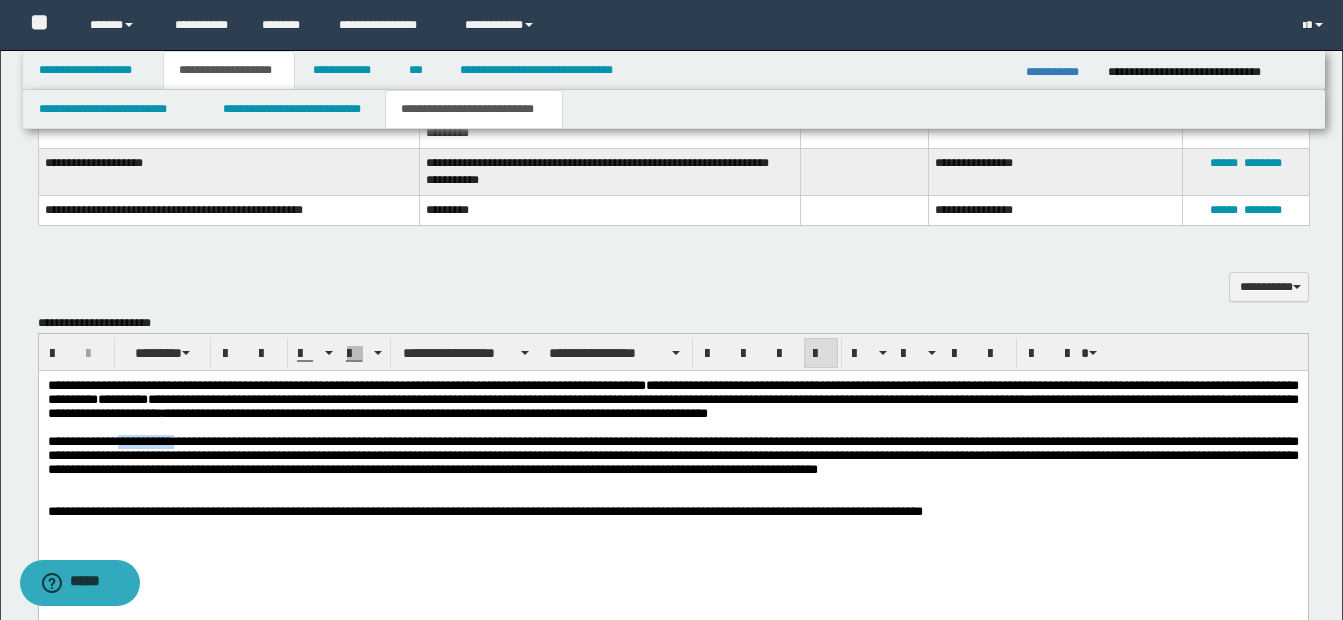 drag, startPoint x: 130, startPoint y: 448, endPoint x: 189, endPoint y: 451, distance: 59.07622 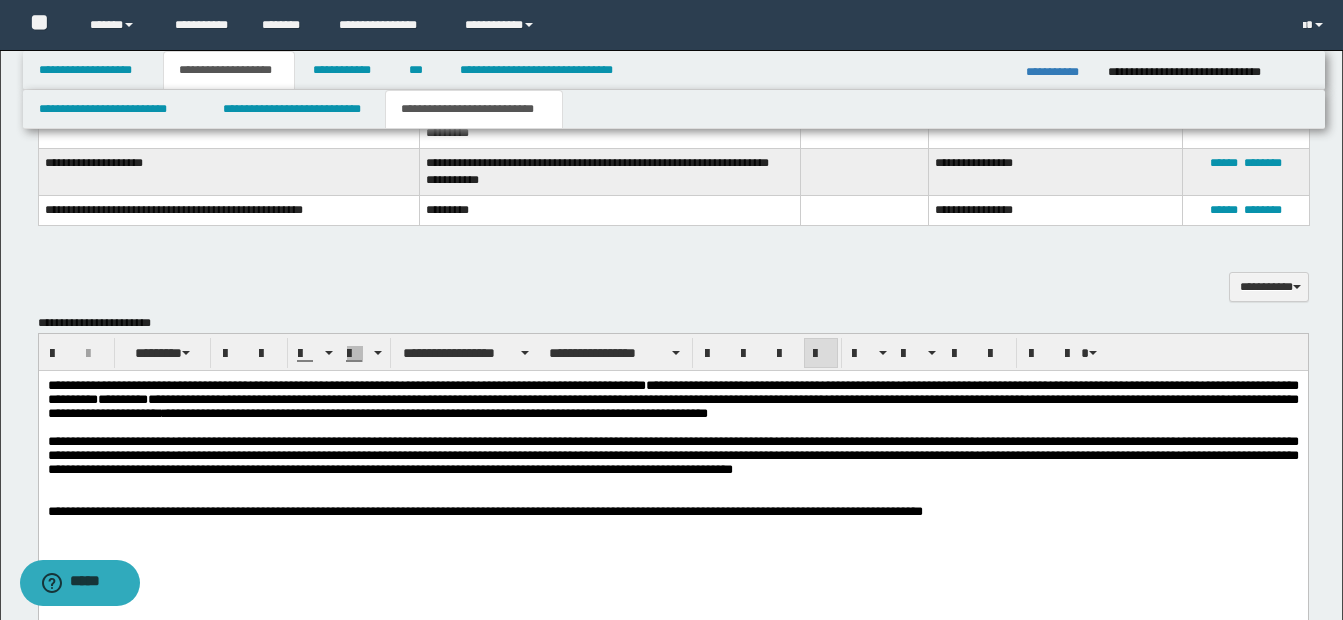 click on "**********" at bounding box center [672, 454] 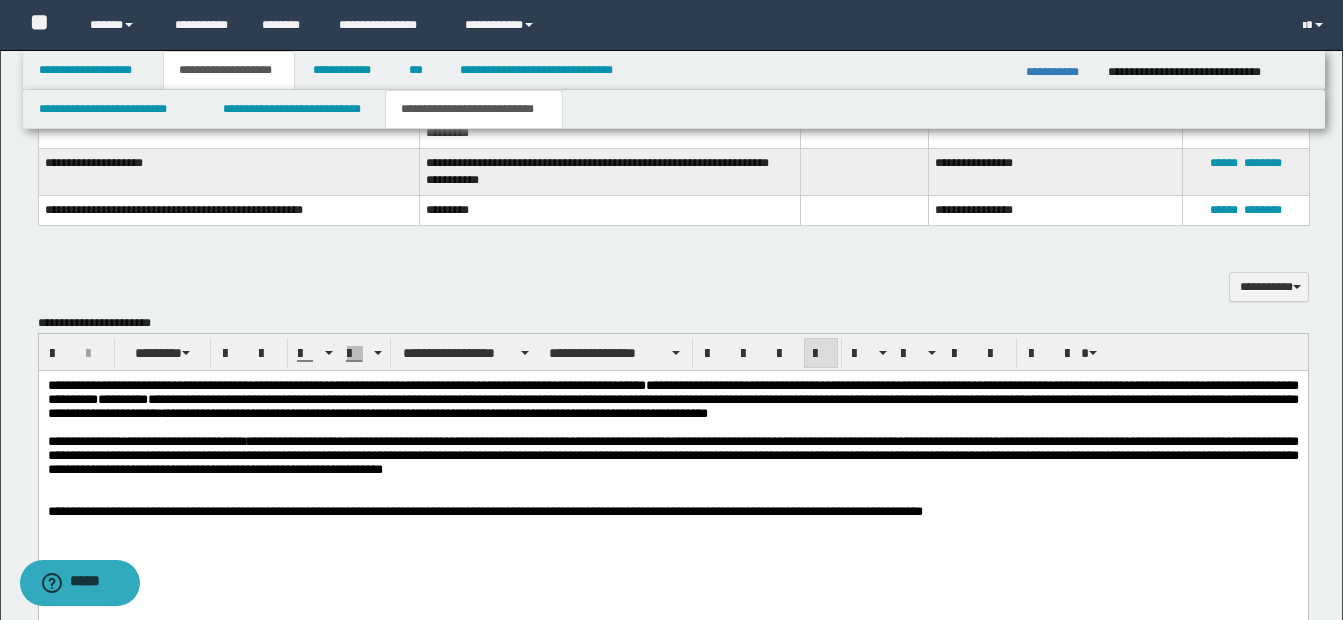 click on "**********" at bounding box center (672, 454) 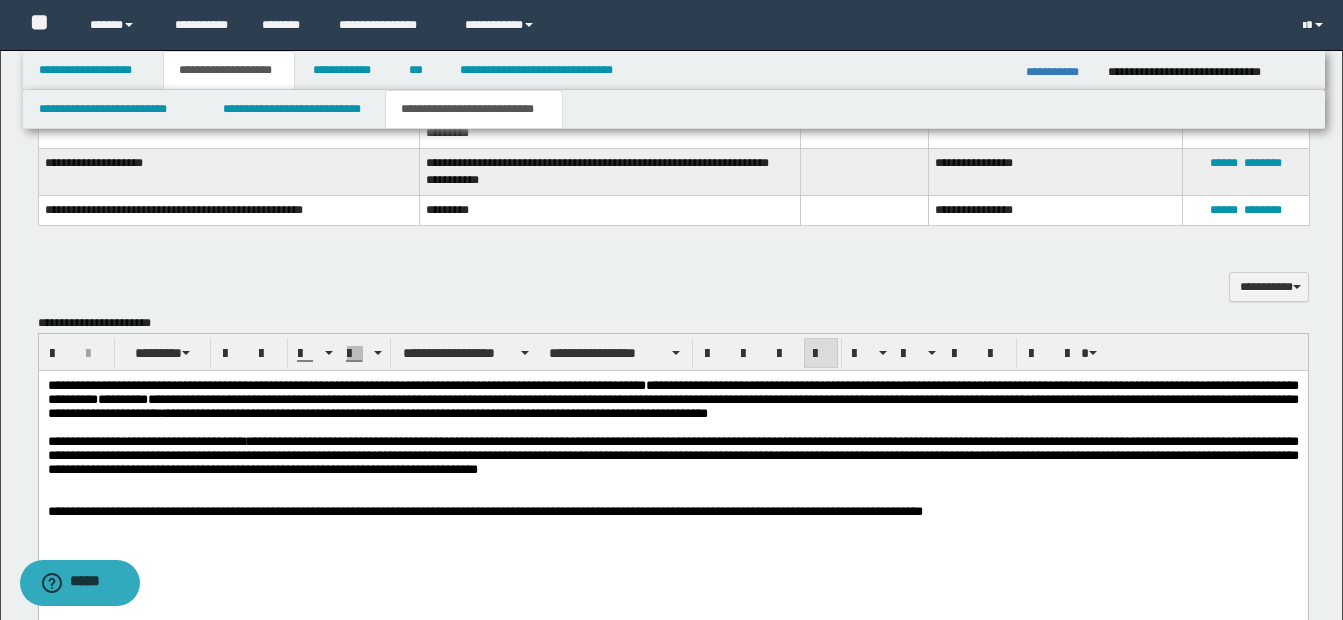 click on "**********" at bounding box center (672, 454) 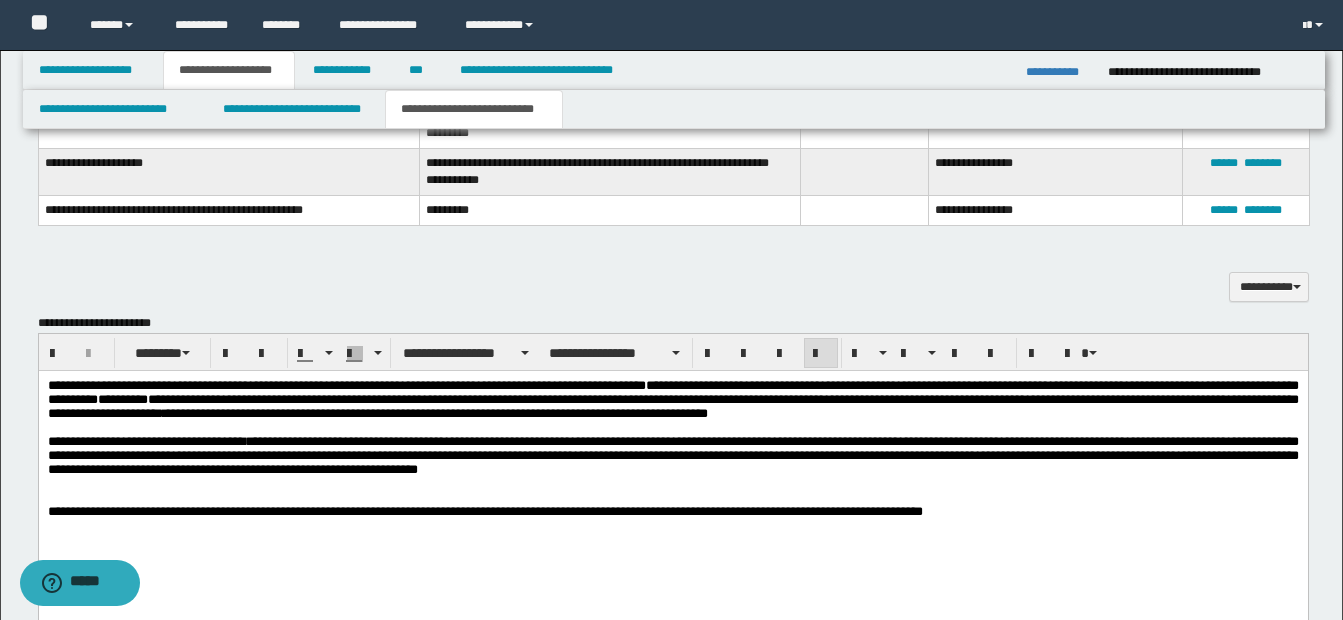 click on "**********" at bounding box center [672, 454] 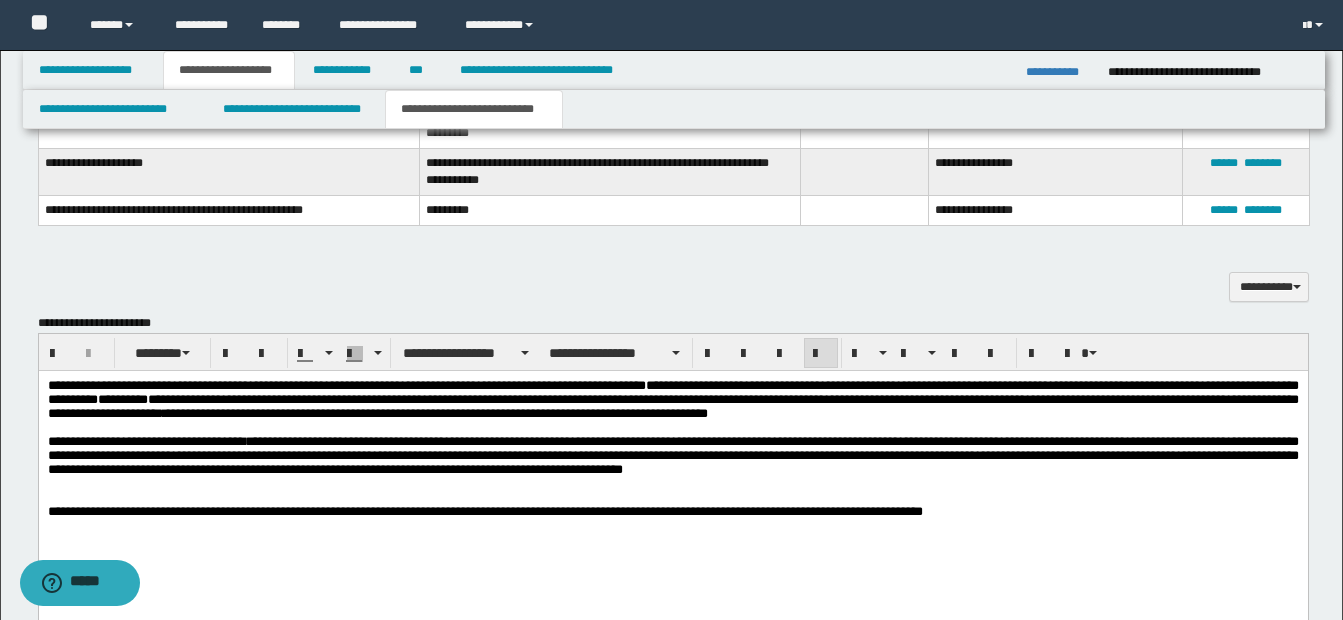 click on "**********" at bounding box center [672, 454] 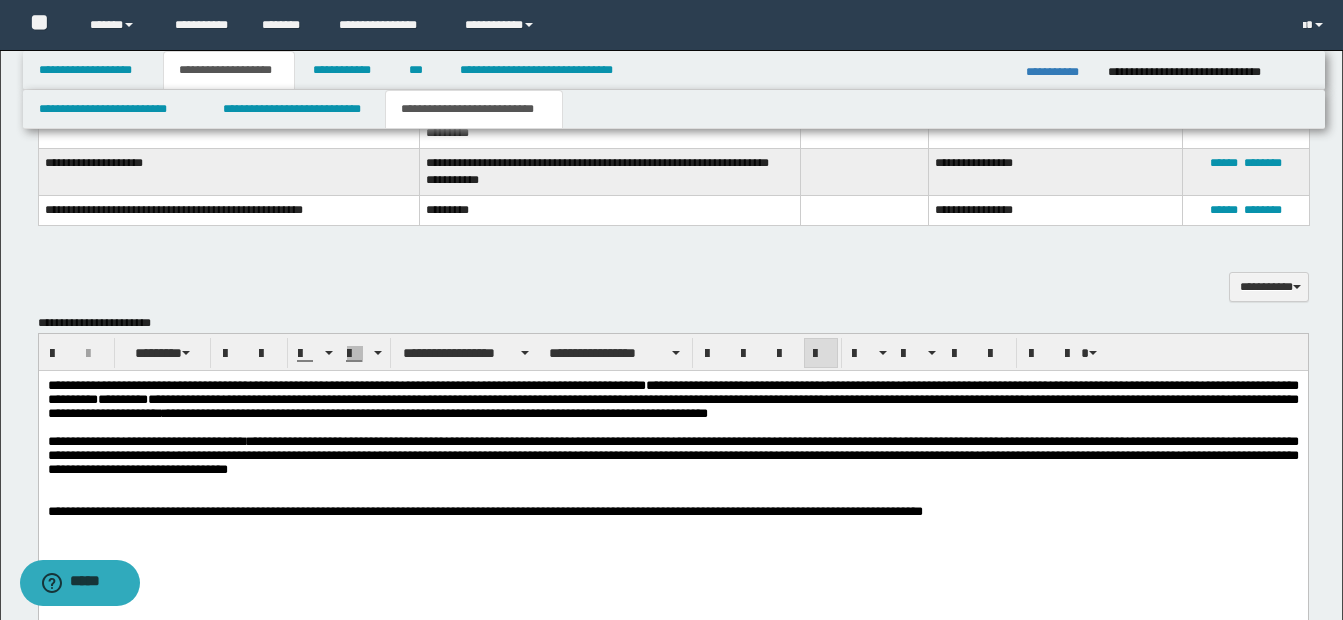 click on "**********" at bounding box center [672, 454] 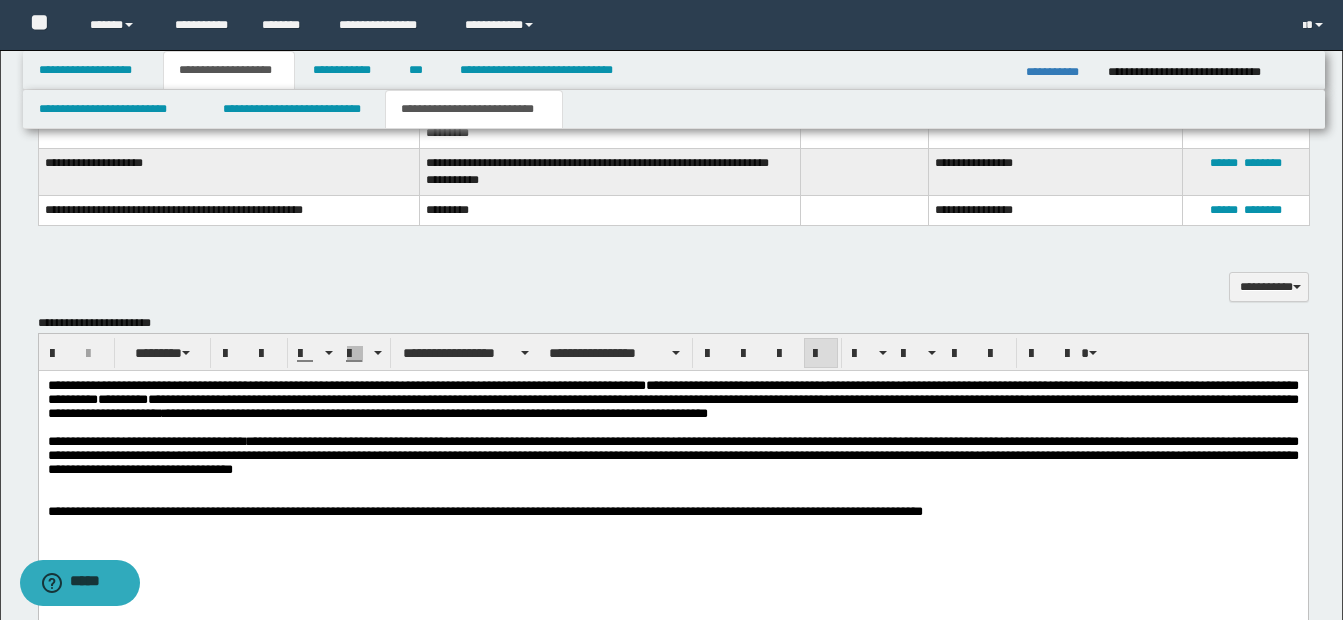 click on "**********" at bounding box center [672, 454] 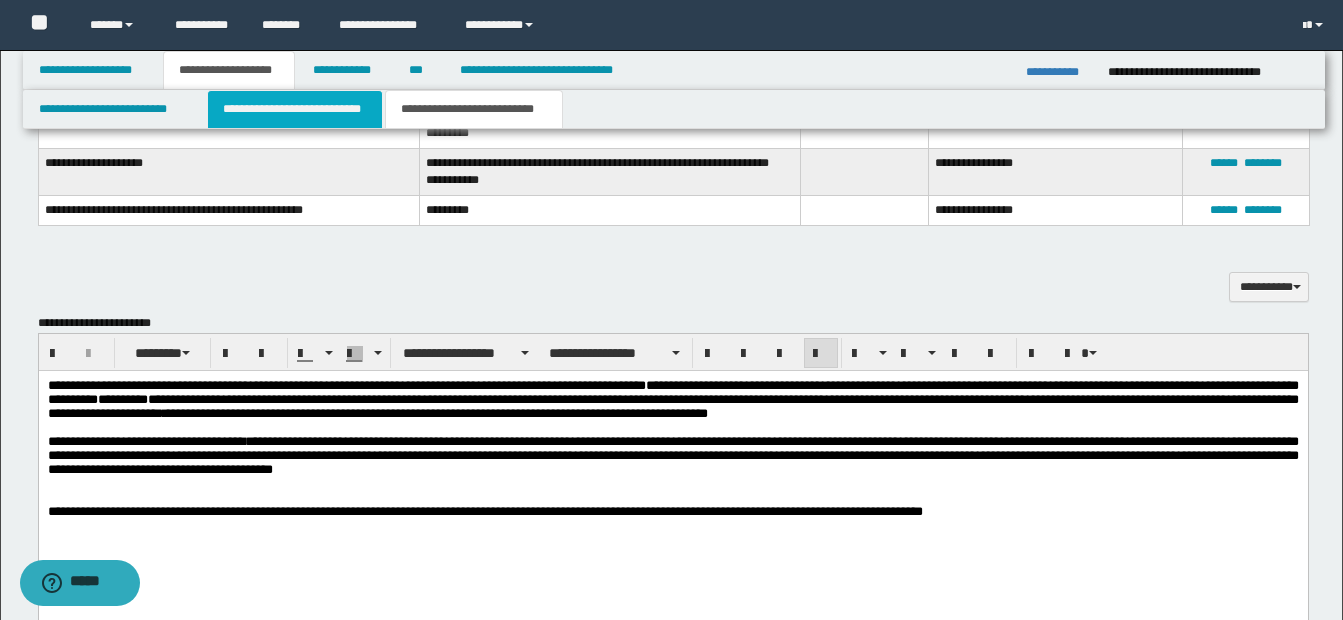 click on "**********" at bounding box center [295, 109] 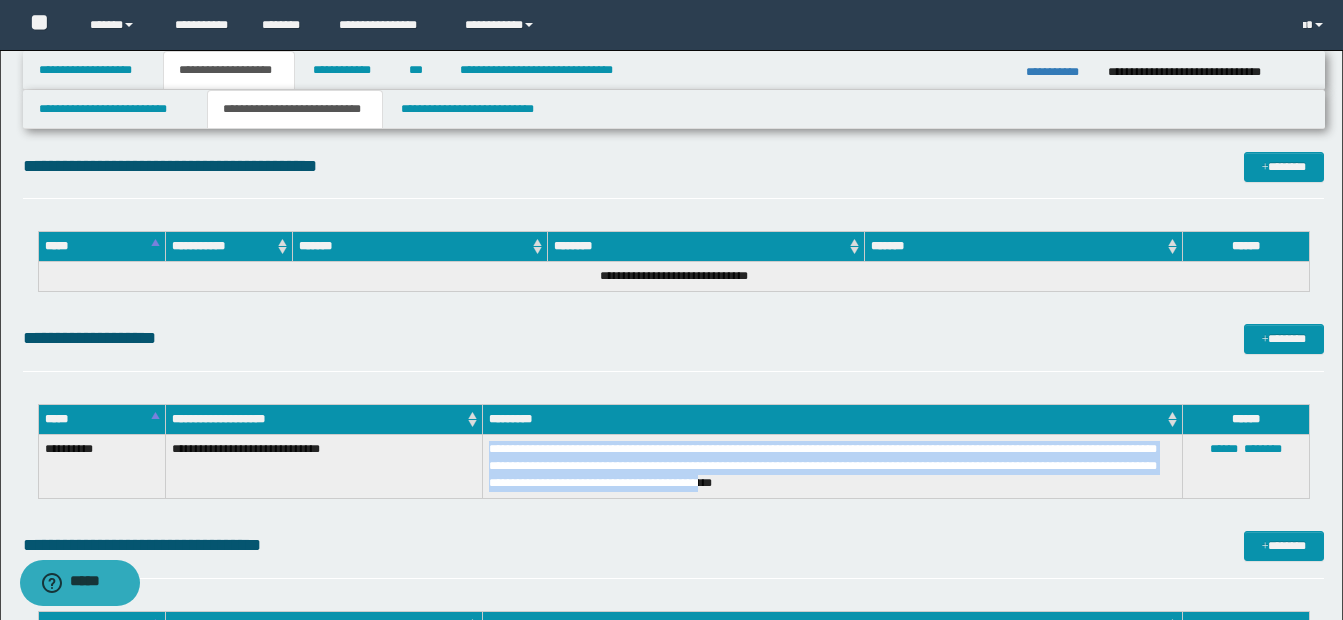 drag, startPoint x: 489, startPoint y: 449, endPoint x: 763, endPoint y: 482, distance: 275.98007 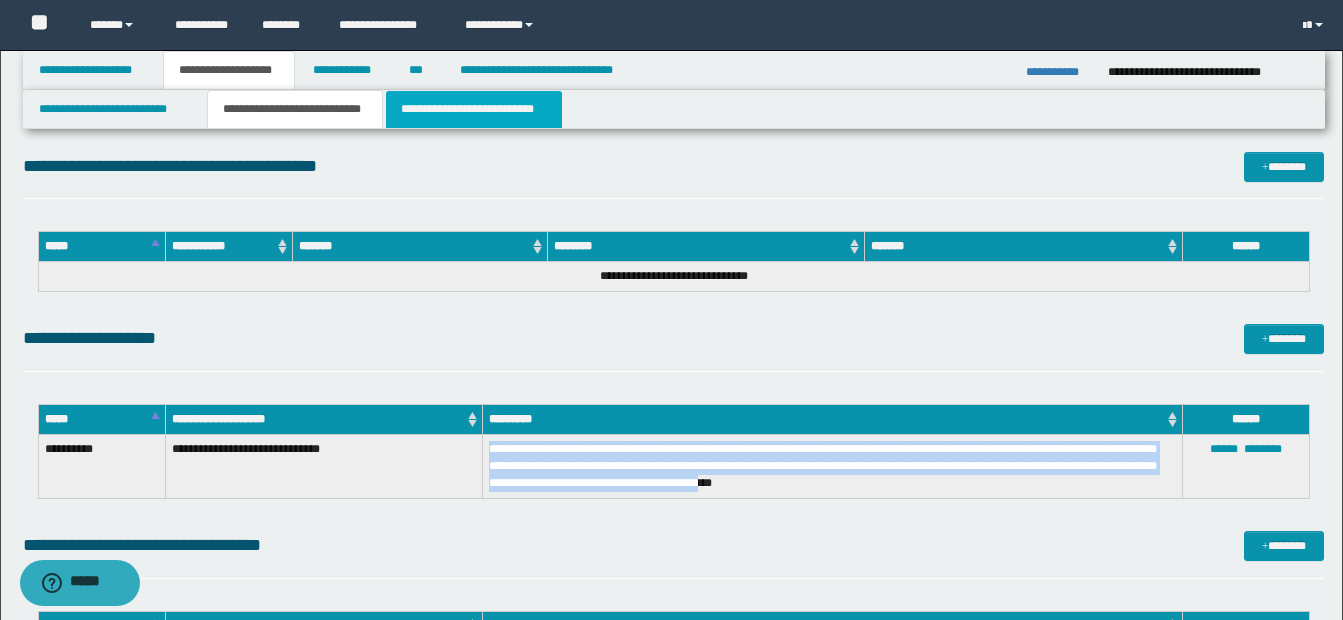 click on "**********" at bounding box center [474, 109] 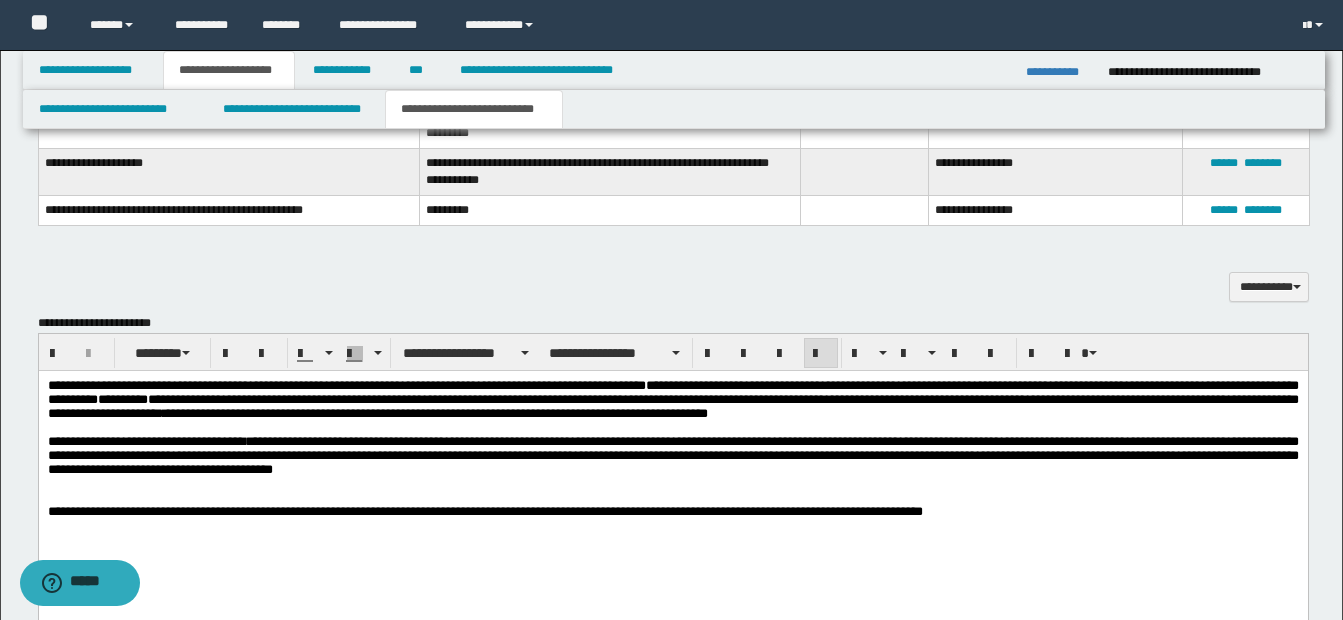 click on "**********" at bounding box center (672, 454) 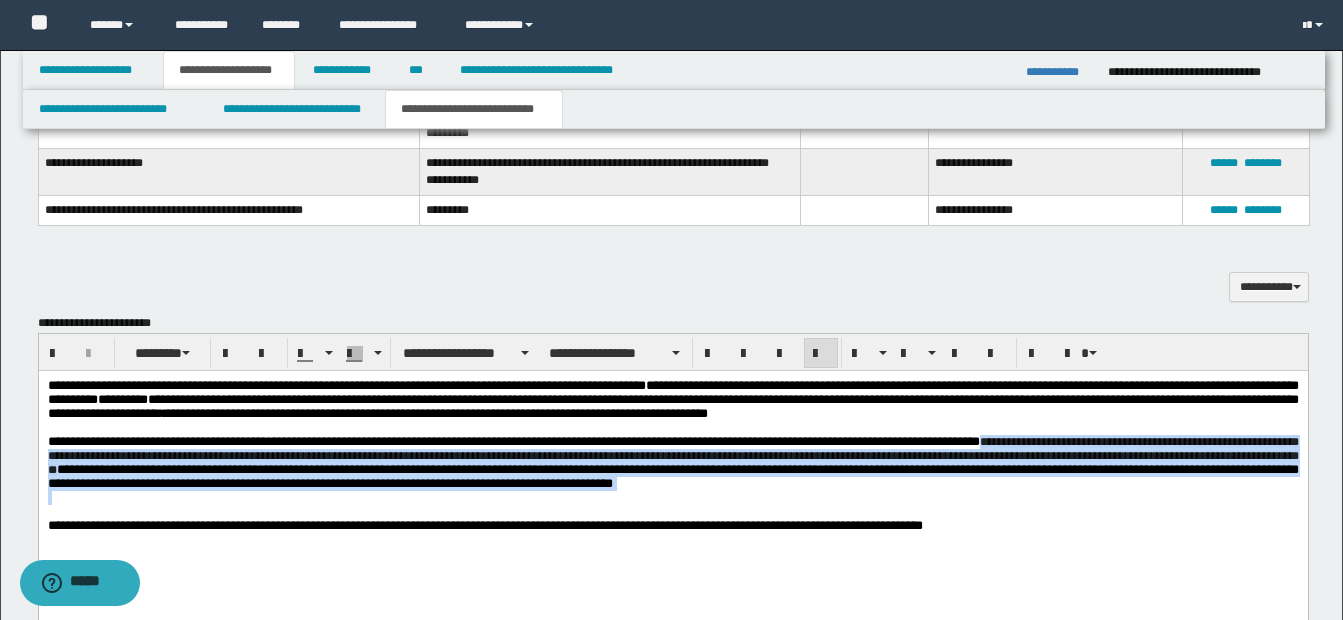 drag, startPoint x: 1078, startPoint y: 447, endPoint x: 1115, endPoint y: 511, distance: 73.92564 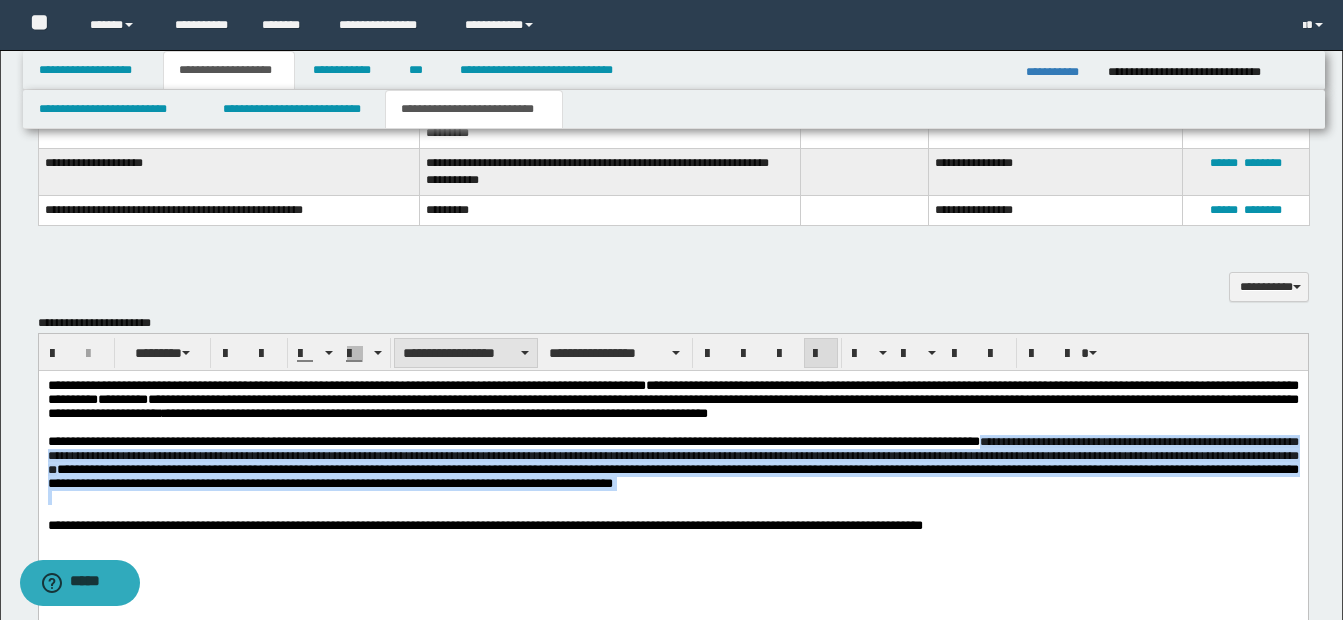 click on "**********" at bounding box center [466, 353] 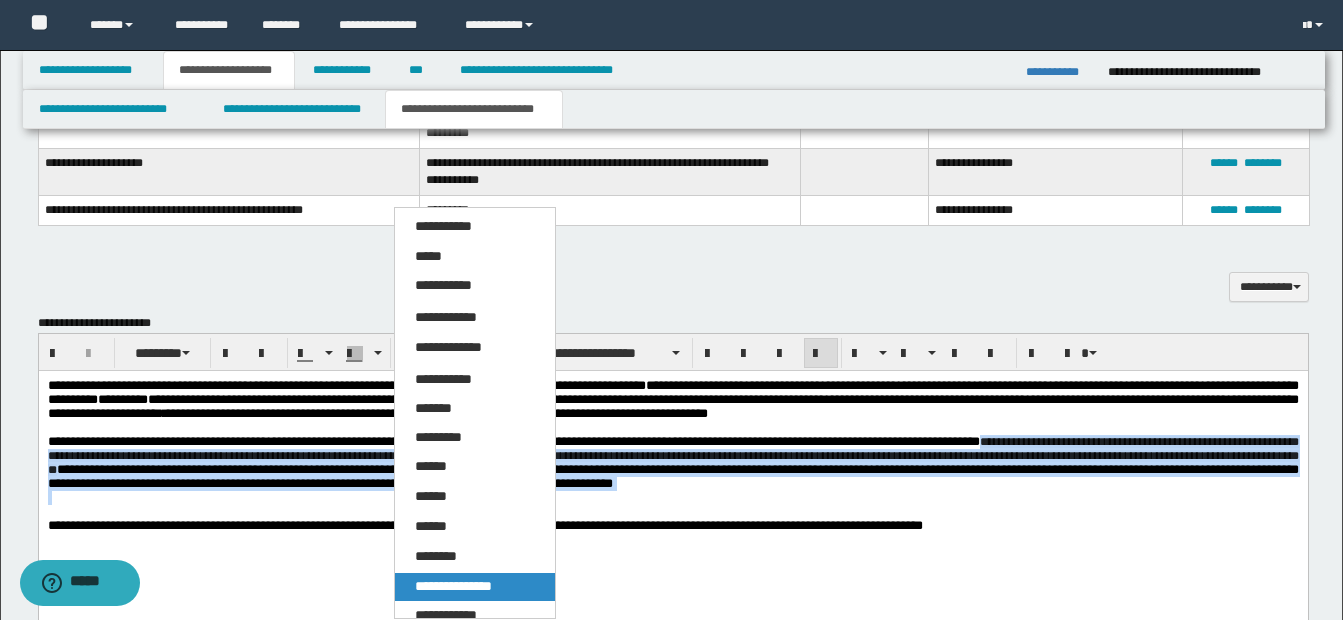 click on "**********" at bounding box center [475, 587] 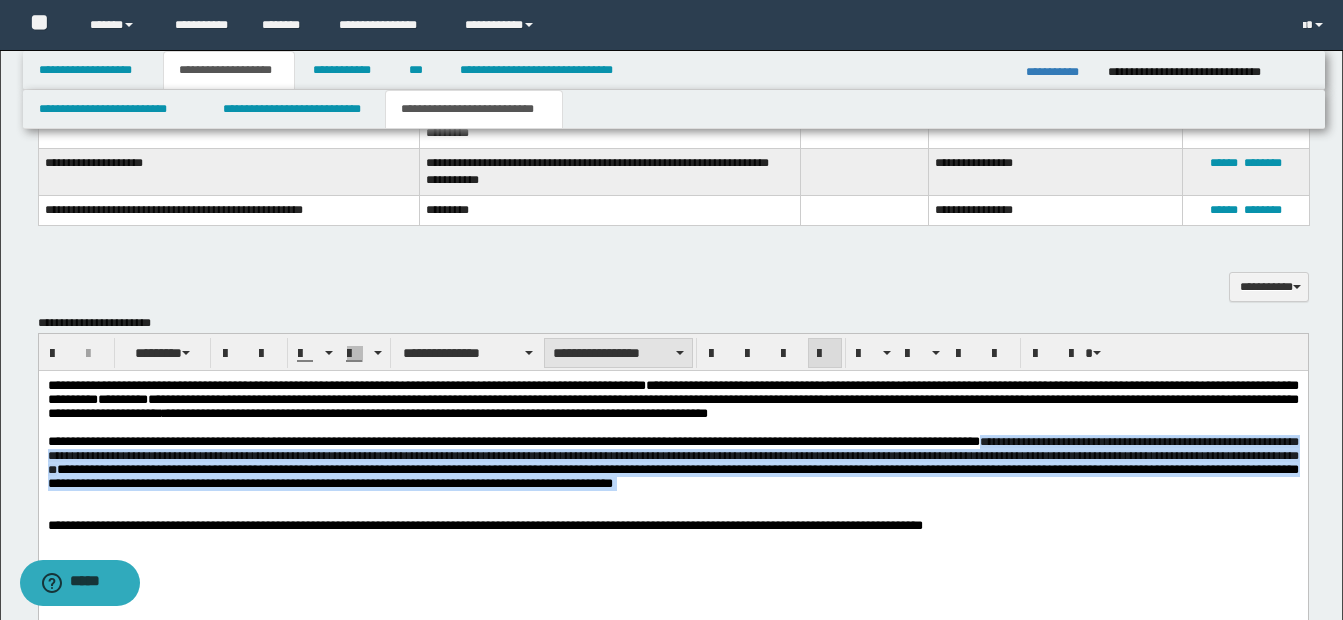 click on "**********" at bounding box center (618, 353) 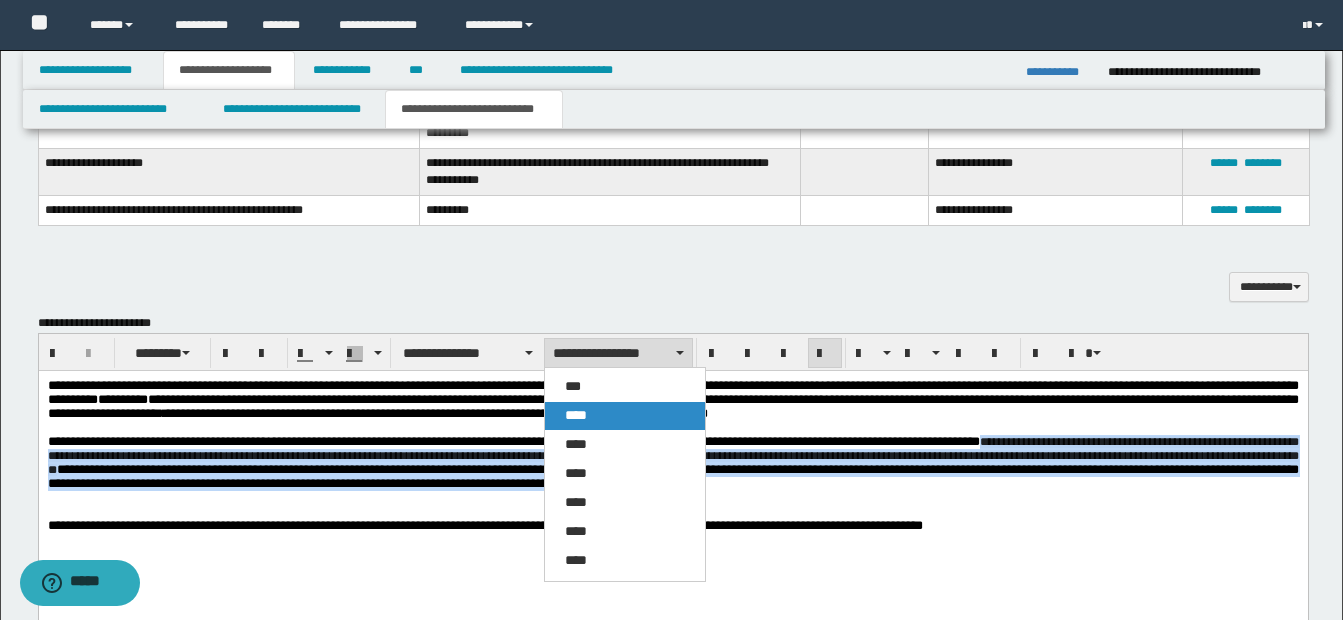 click on "****" at bounding box center (576, 415) 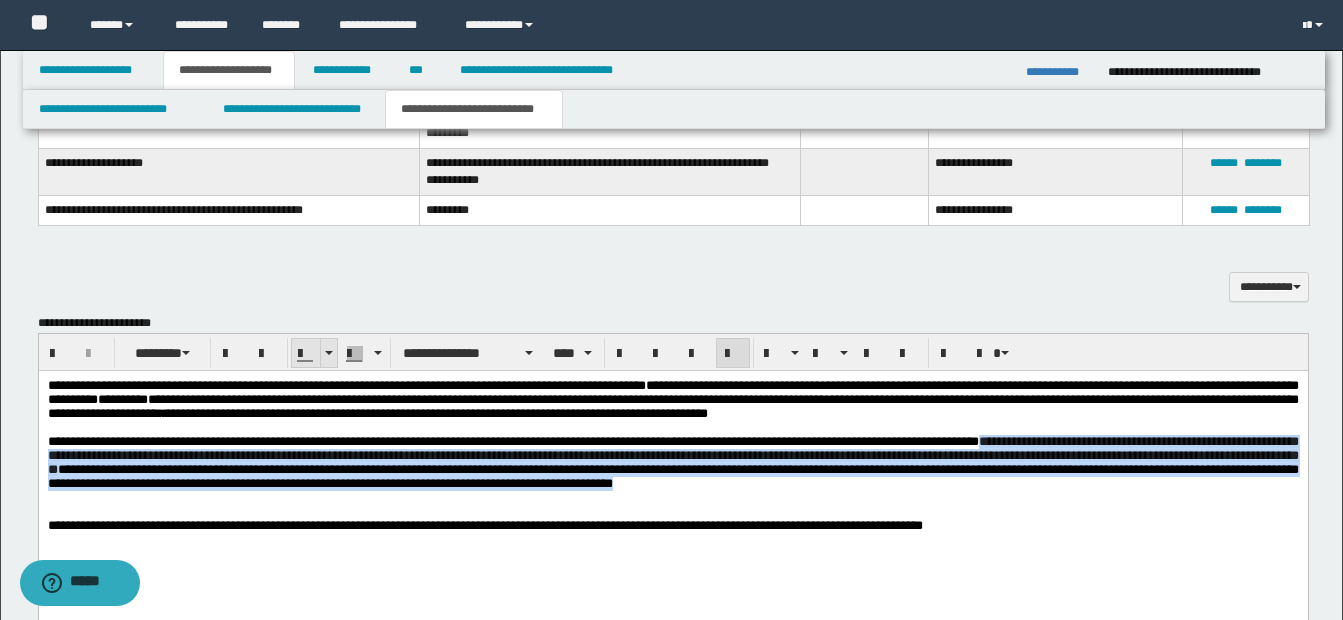 click at bounding box center [328, 353] 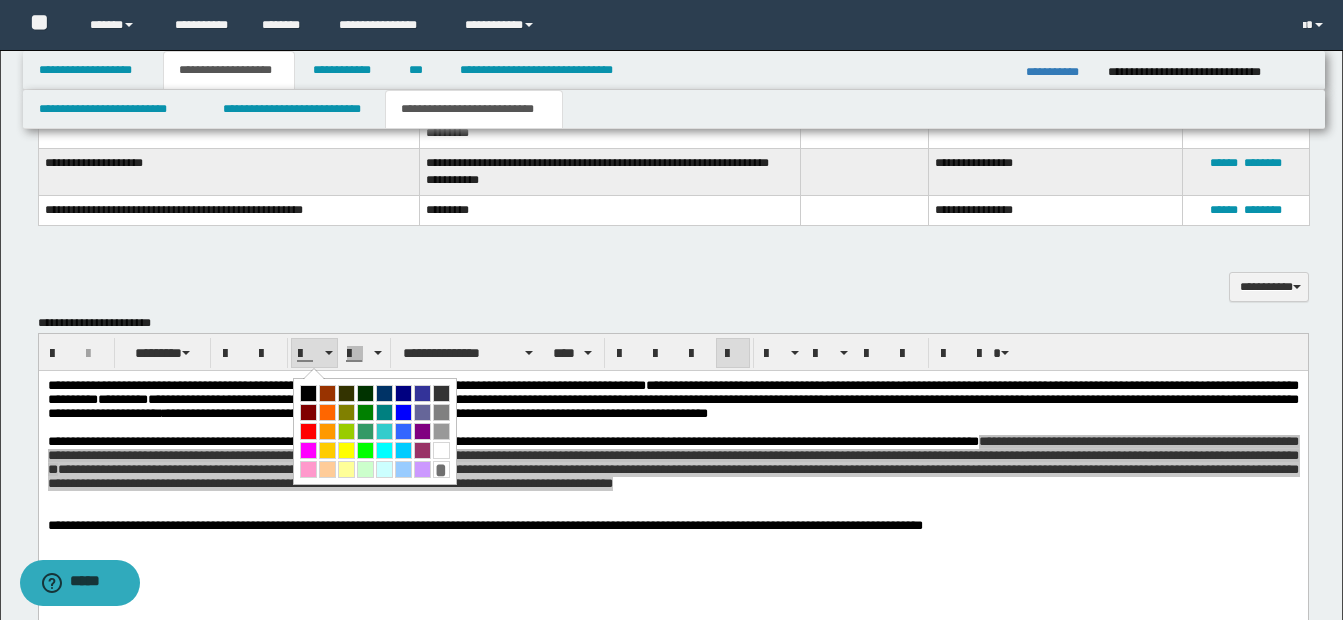 click at bounding box center [308, 393] 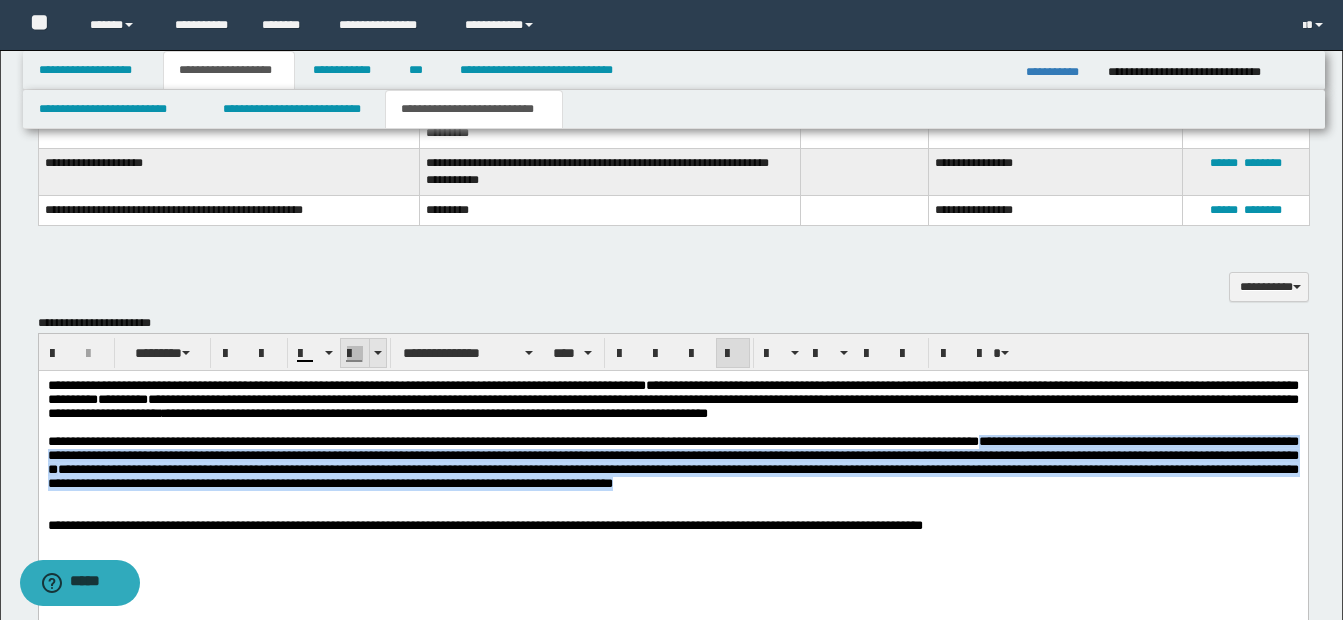 click at bounding box center (377, 353) 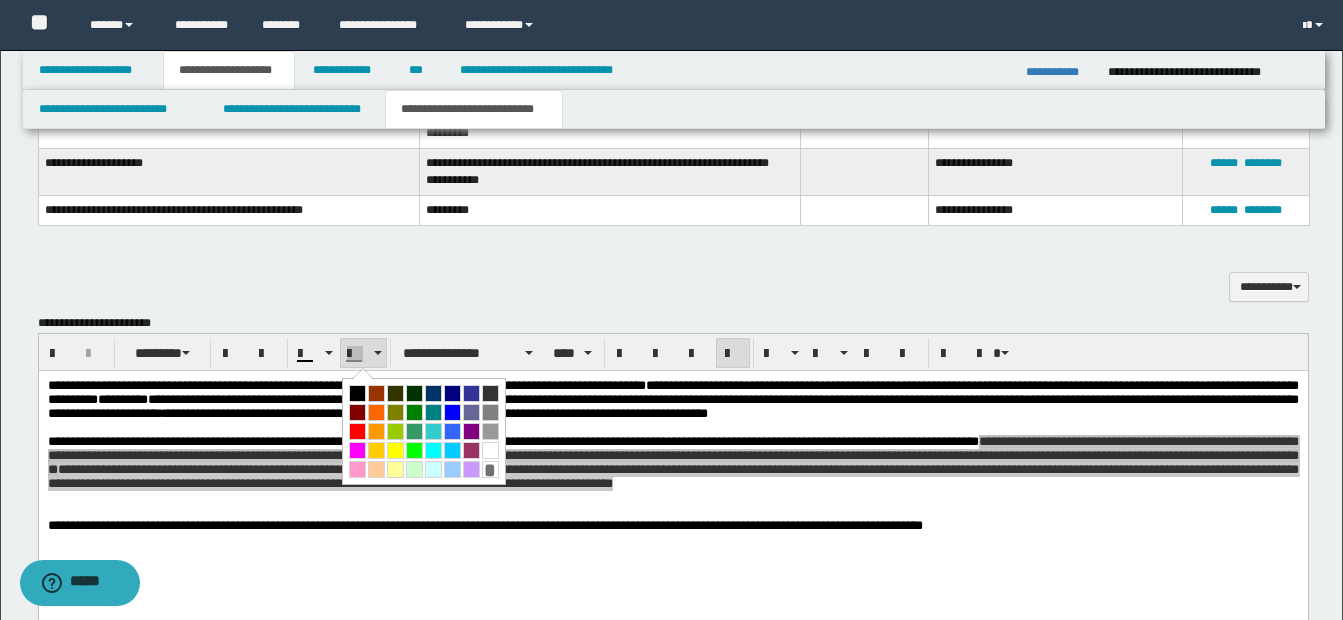 click at bounding box center (490, 450) 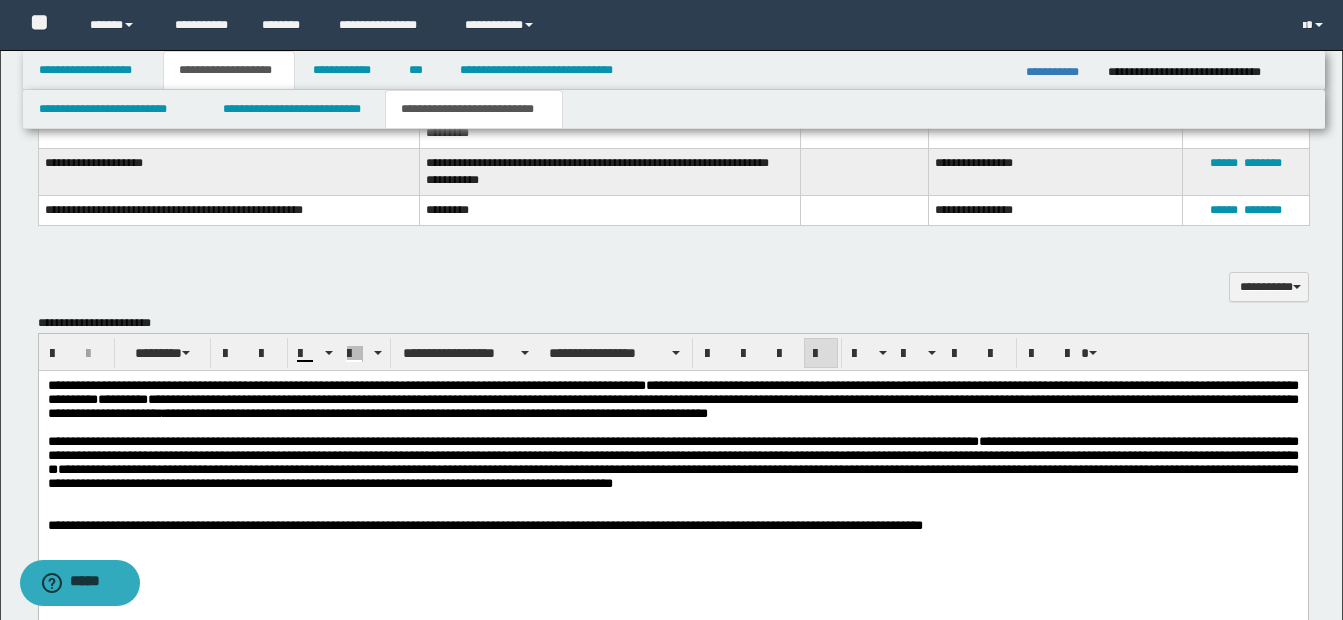 click on "**********" at bounding box center [672, 525] 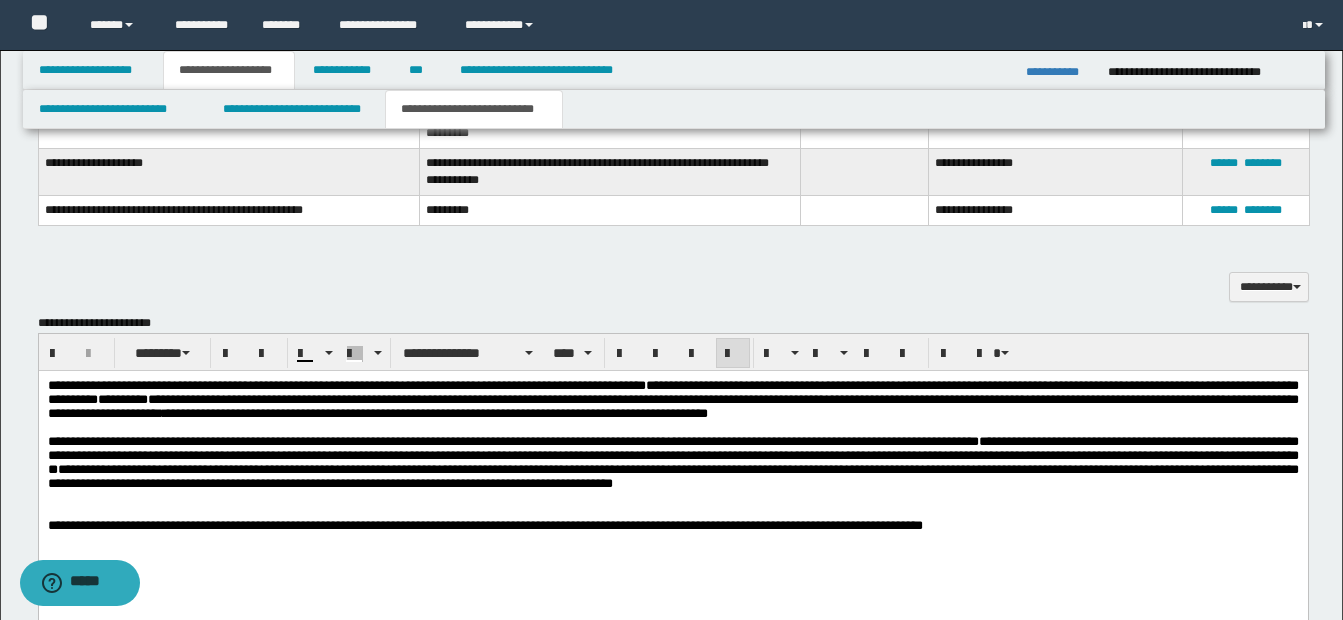 click on "**********" at bounding box center (672, 454) 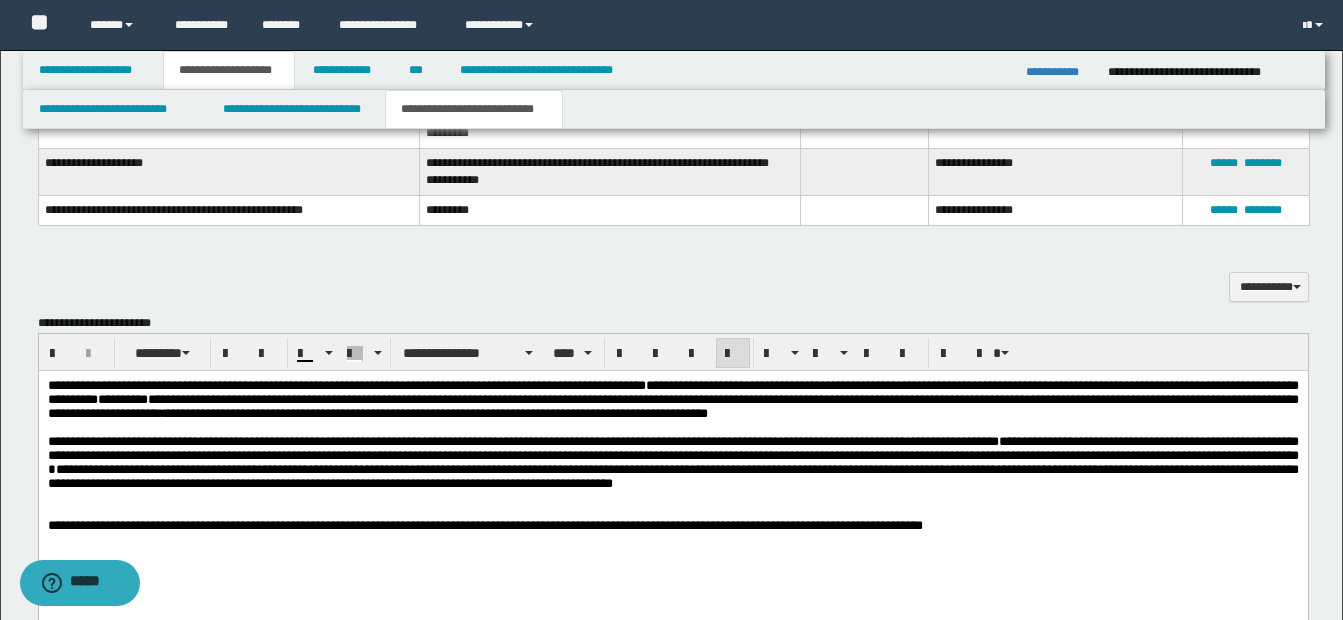 click on "**********" at bounding box center (672, 454) 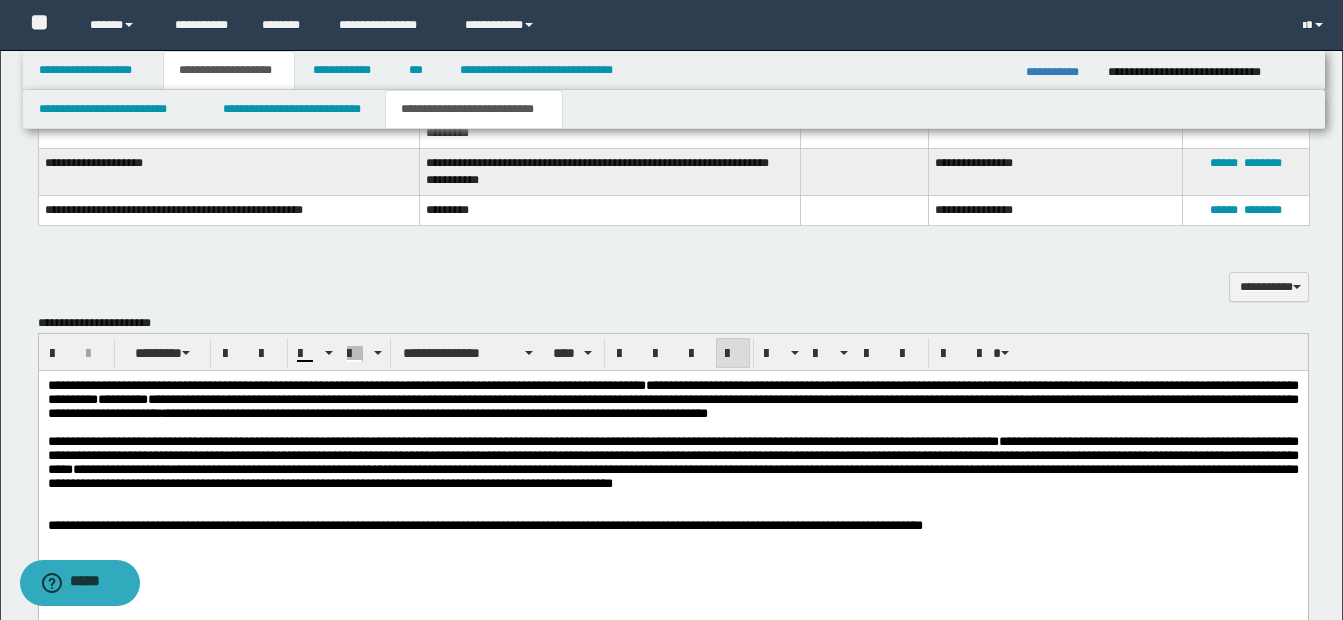 click on "**********" at bounding box center [672, 454] 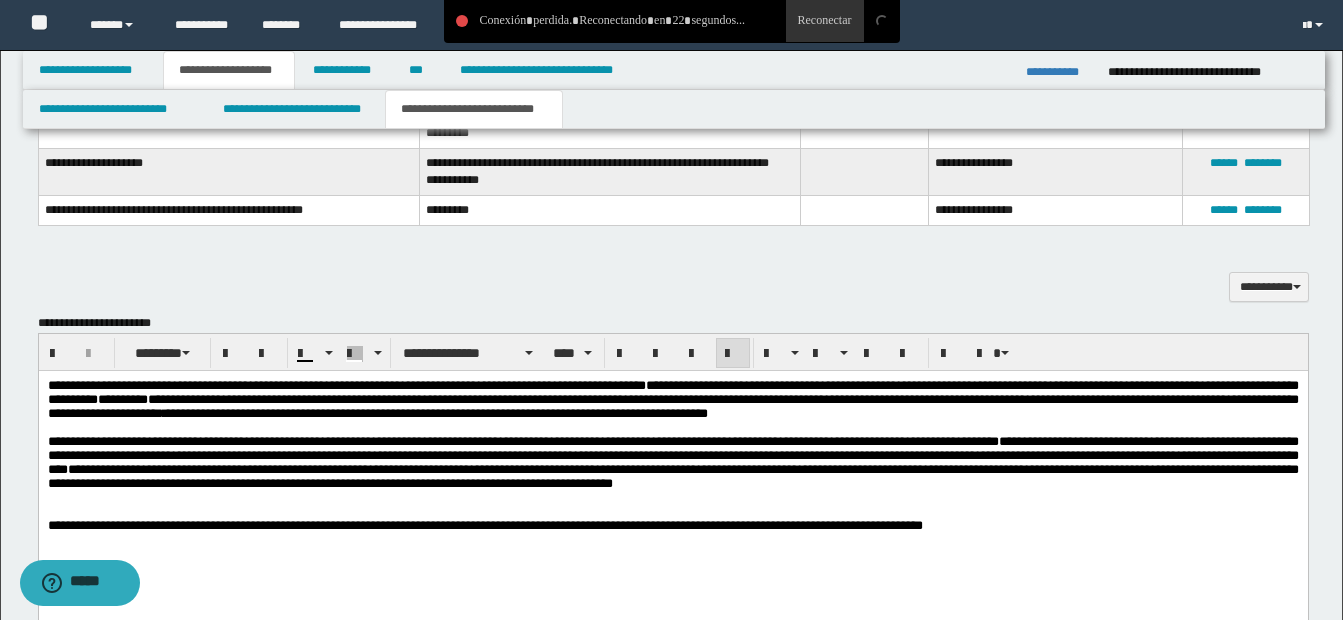 click on "**********" at bounding box center [672, 454] 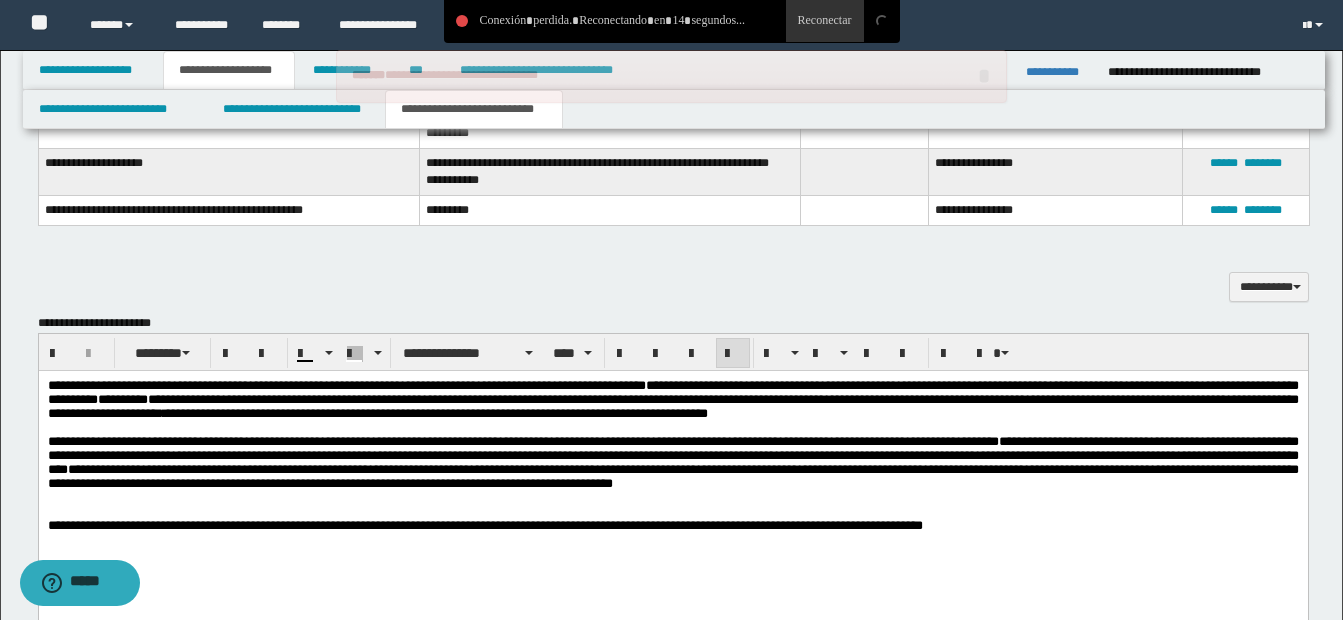 click on "**********" at bounding box center (672, 461) 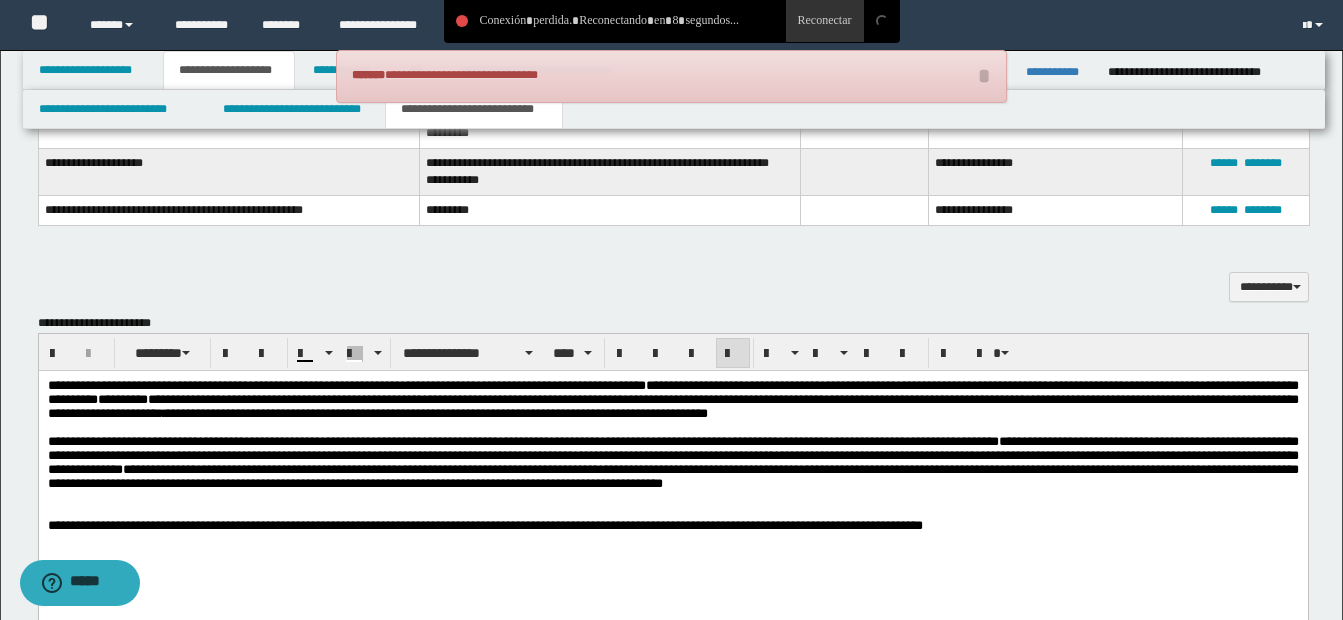 click on "**********" at bounding box center (672, 461) 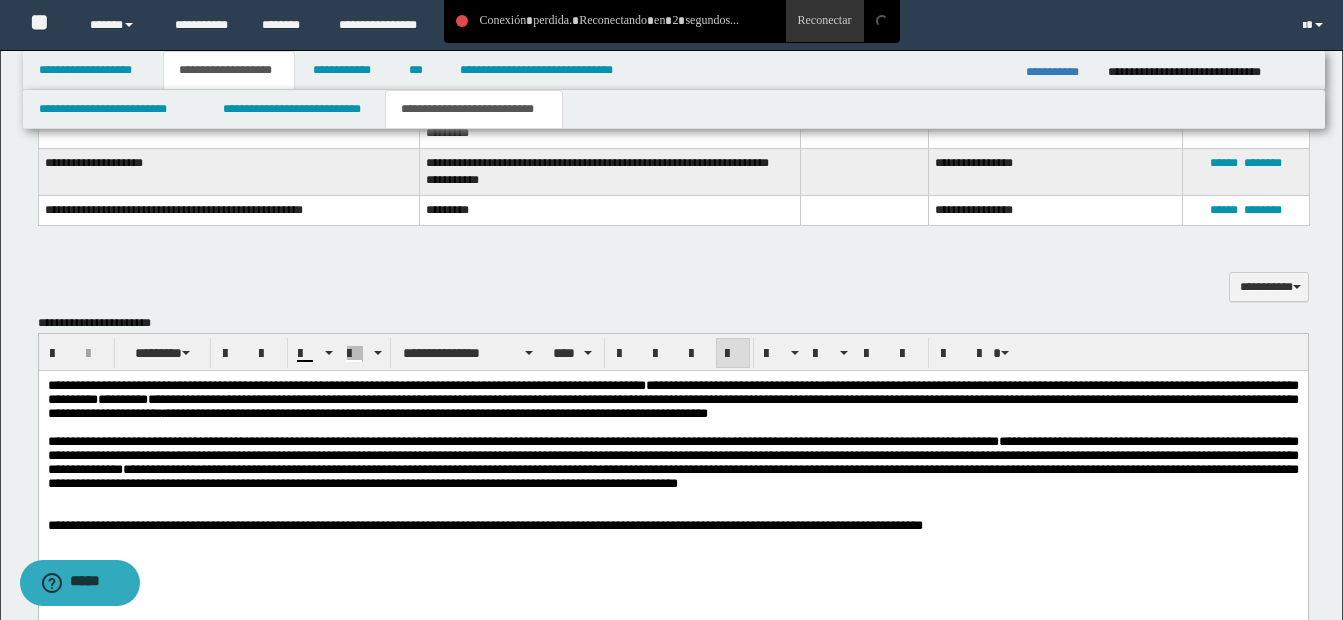 click on "**********" at bounding box center (672, 461) 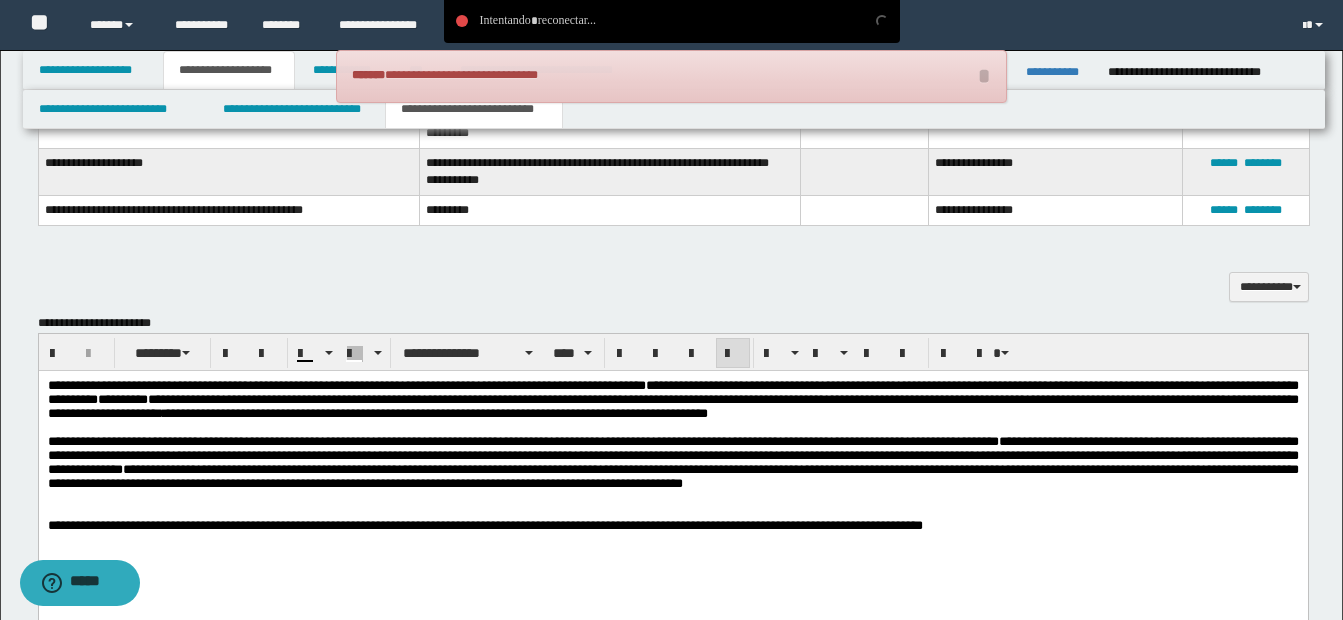click on "**********" at bounding box center (672, 461) 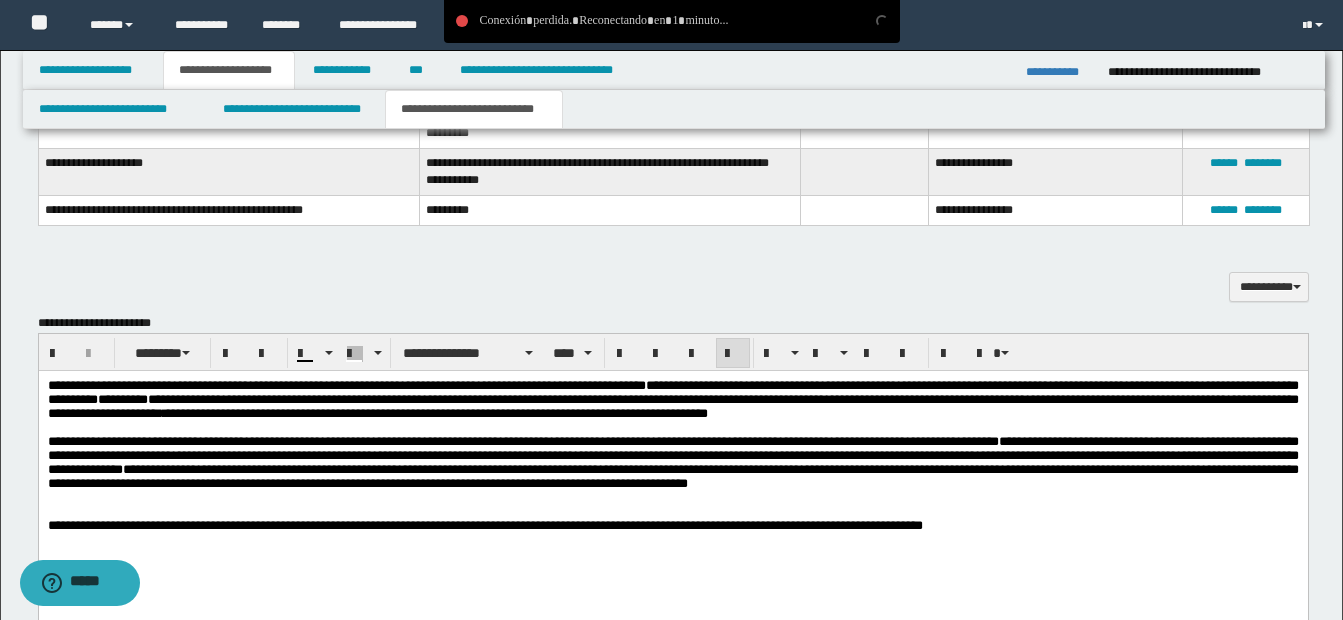 click on "**********" at bounding box center (672, 461) 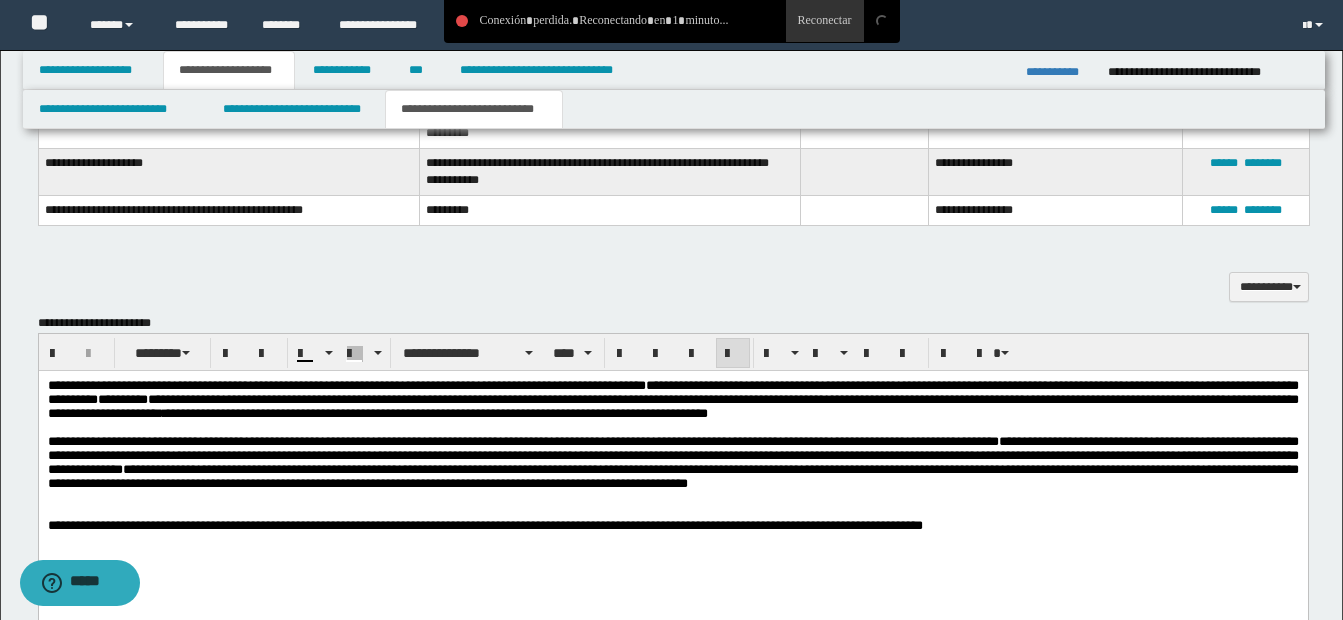 click on "**********" at bounding box center (672, 461) 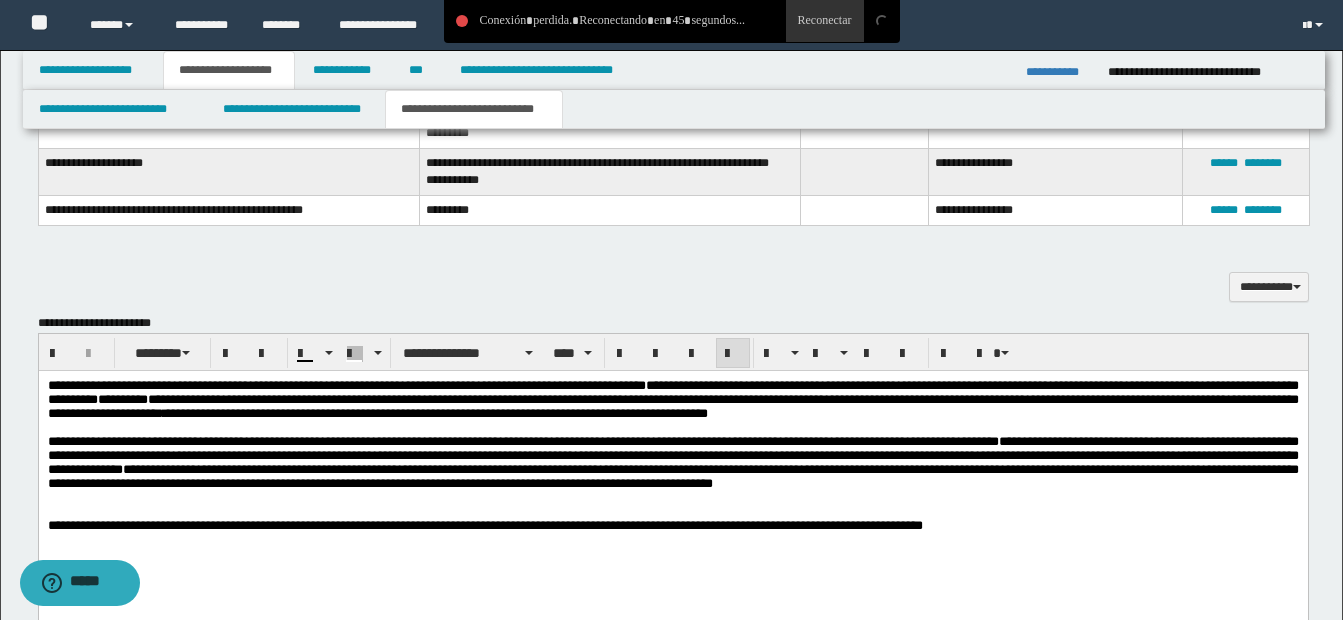 click on "**********" at bounding box center (672, 461) 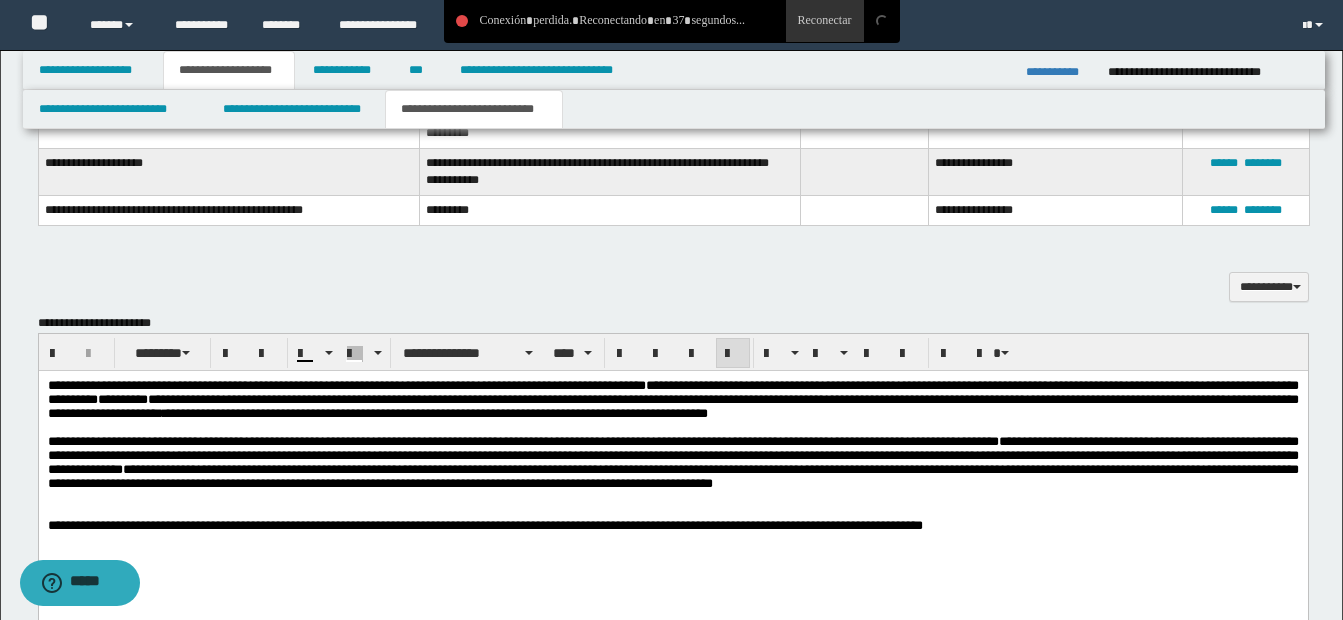 click on "**********" at bounding box center [672, 461] 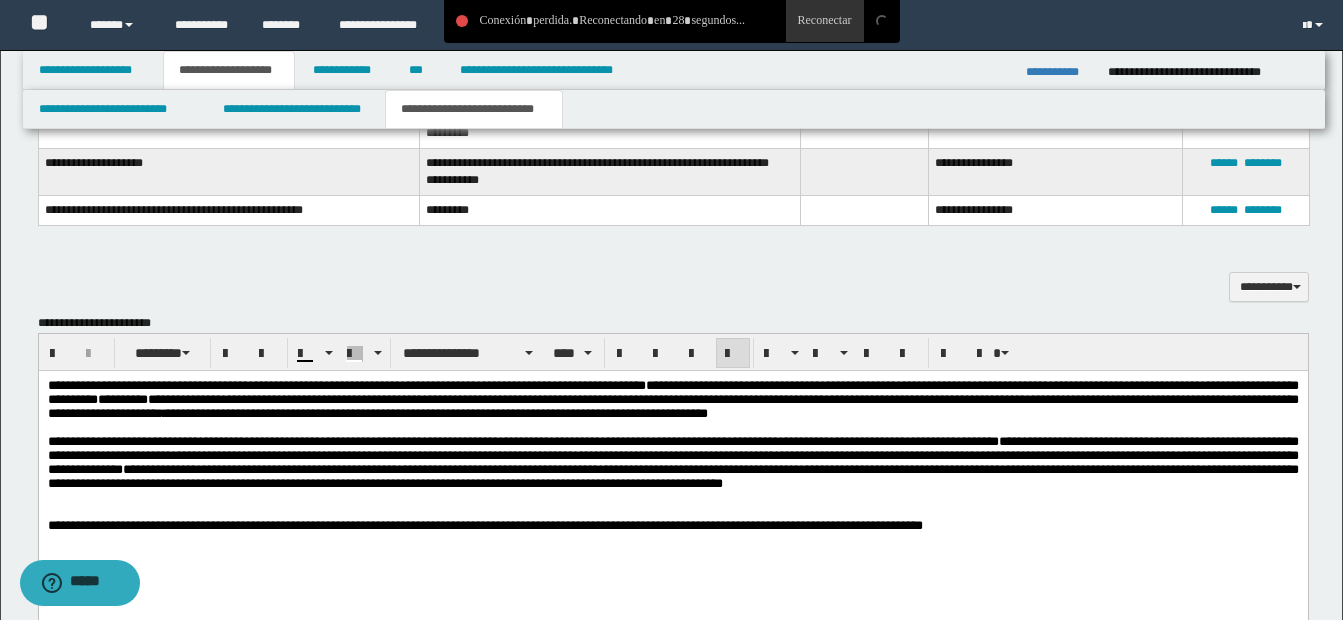 click on "**********" at bounding box center [672, 461] 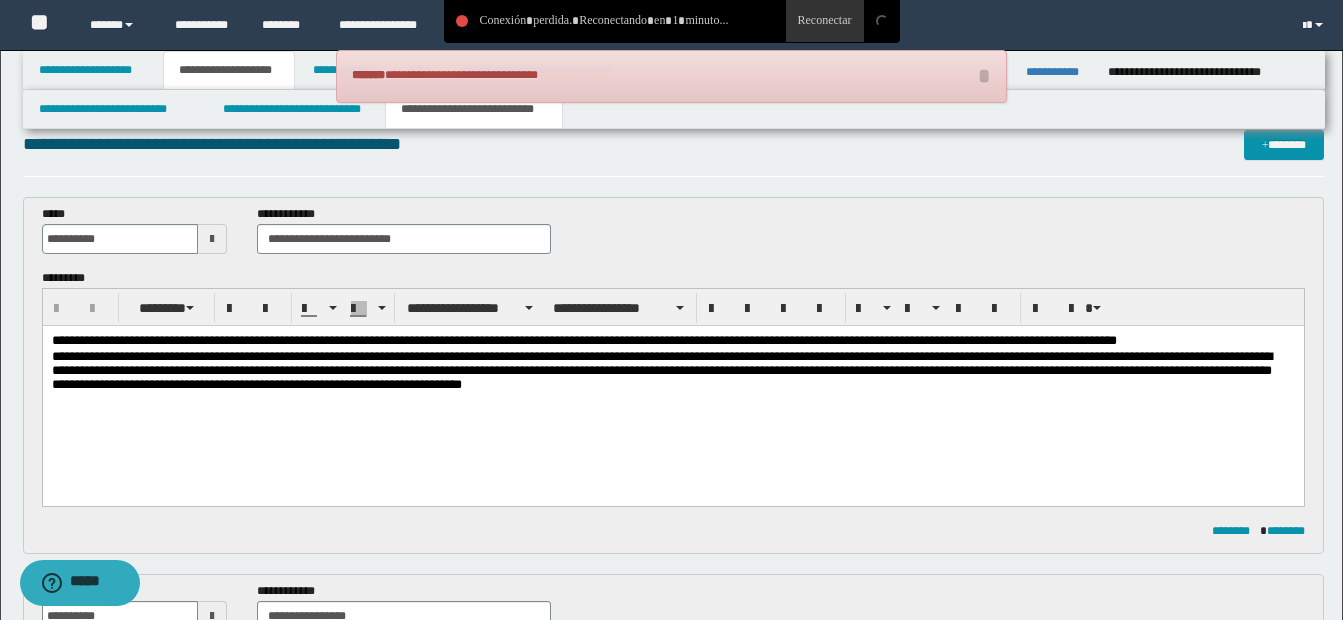 scroll, scrollTop: 0, scrollLeft: 0, axis: both 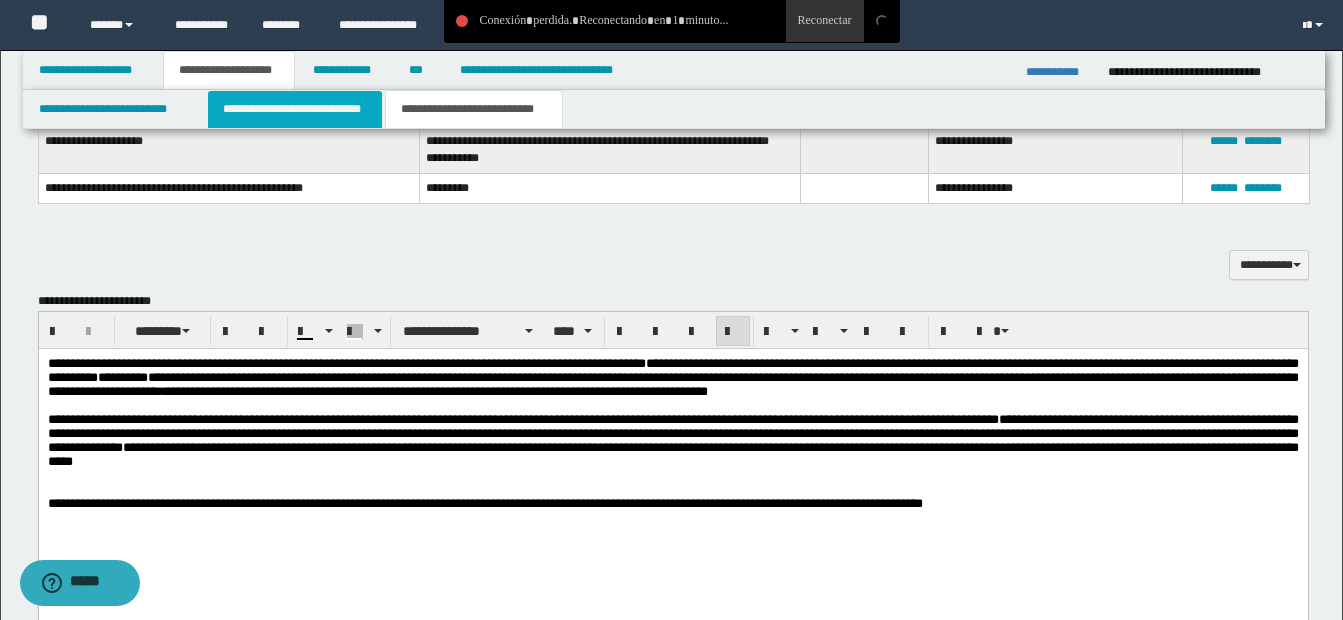 click on "**********" at bounding box center [295, 109] 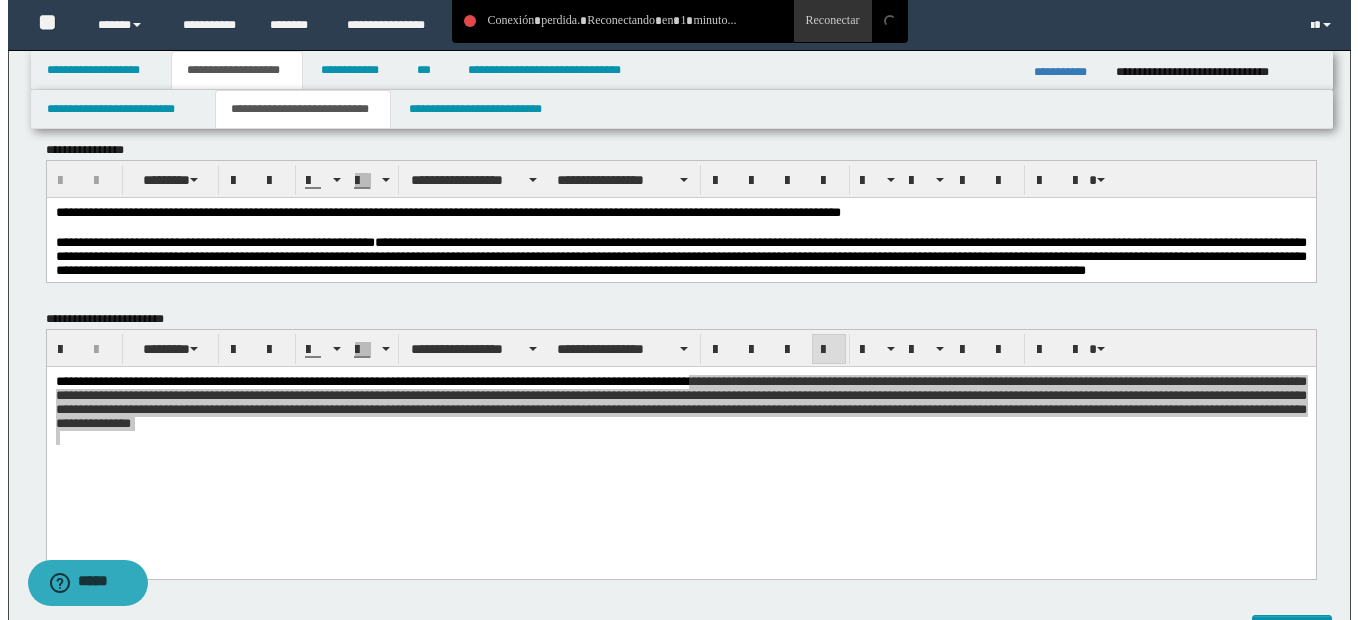 scroll, scrollTop: 0, scrollLeft: 0, axis: both 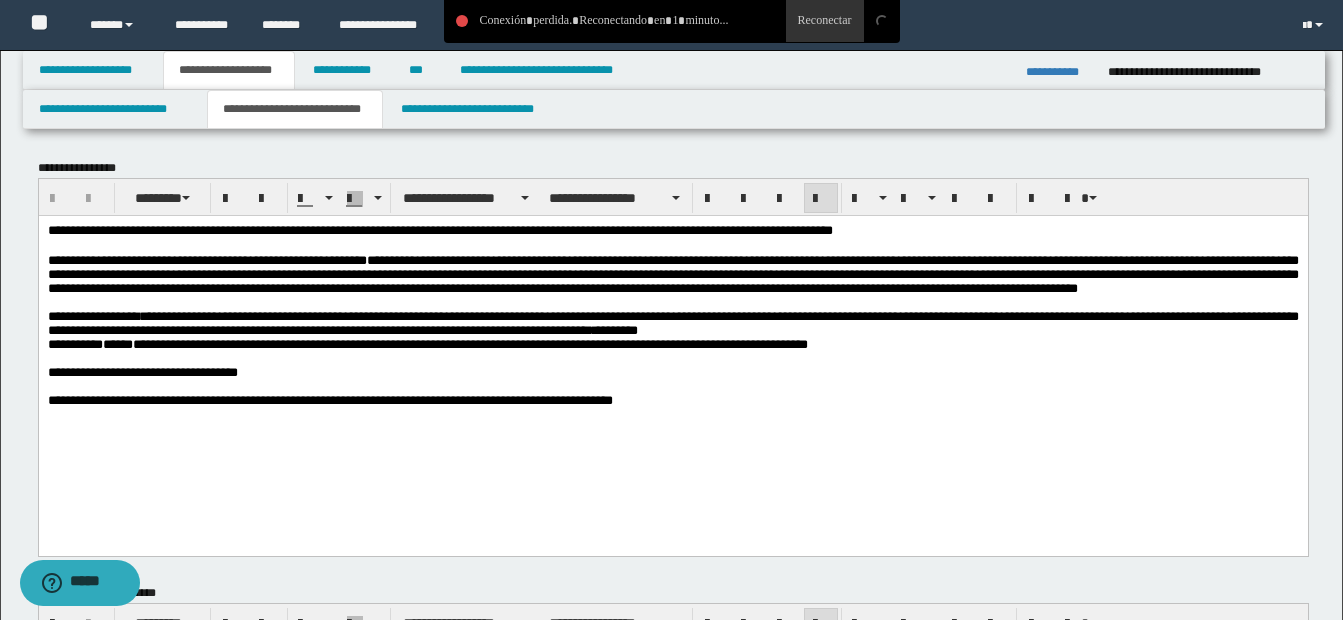 click on "**********" at bounding box center [439, 229] 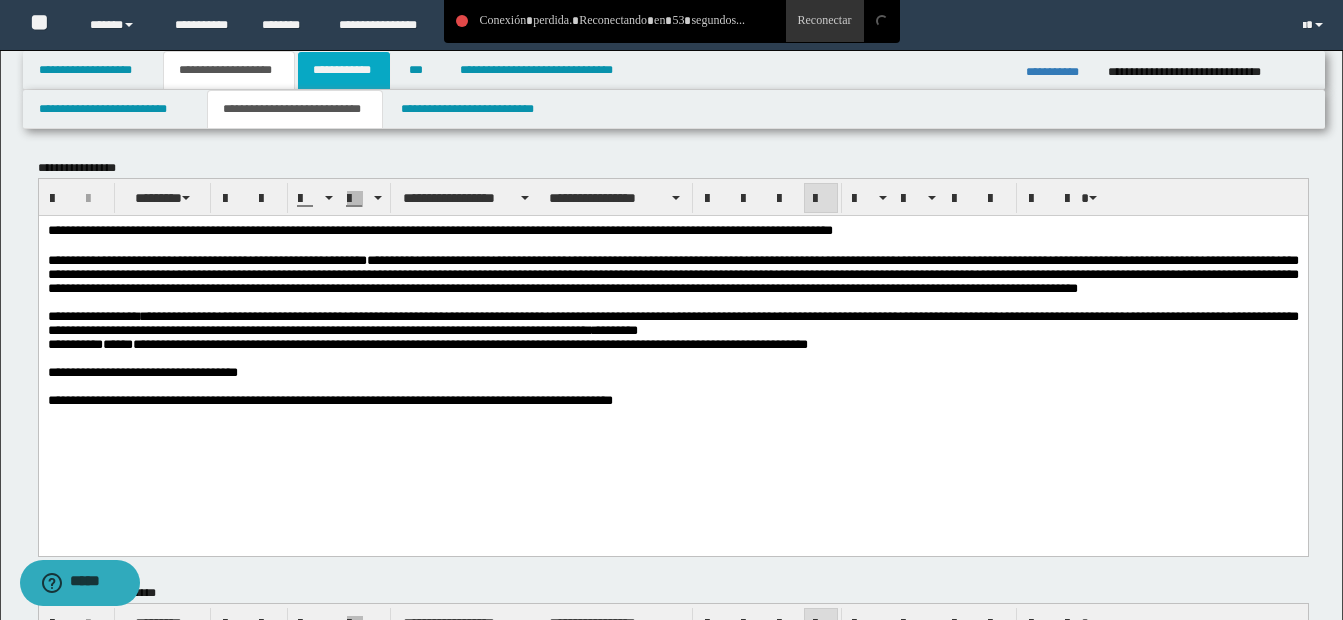 click on "**********" at bounding box center [344, 70] 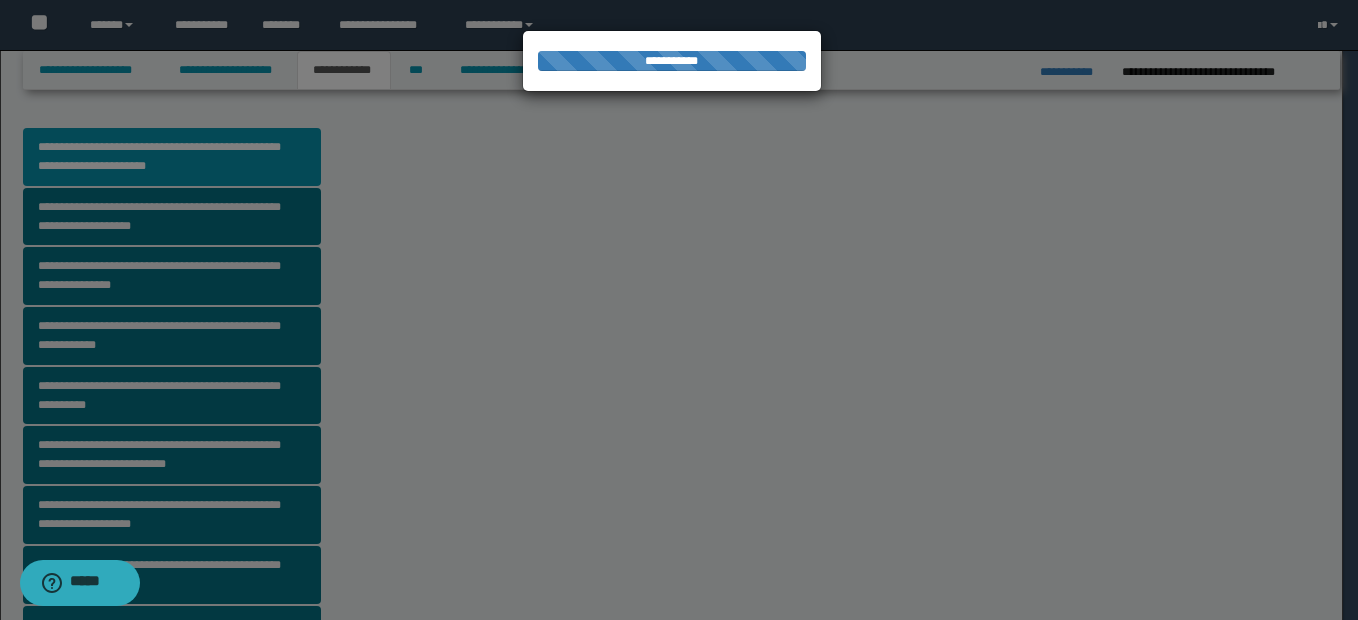 click at bounding box center [679, 310] 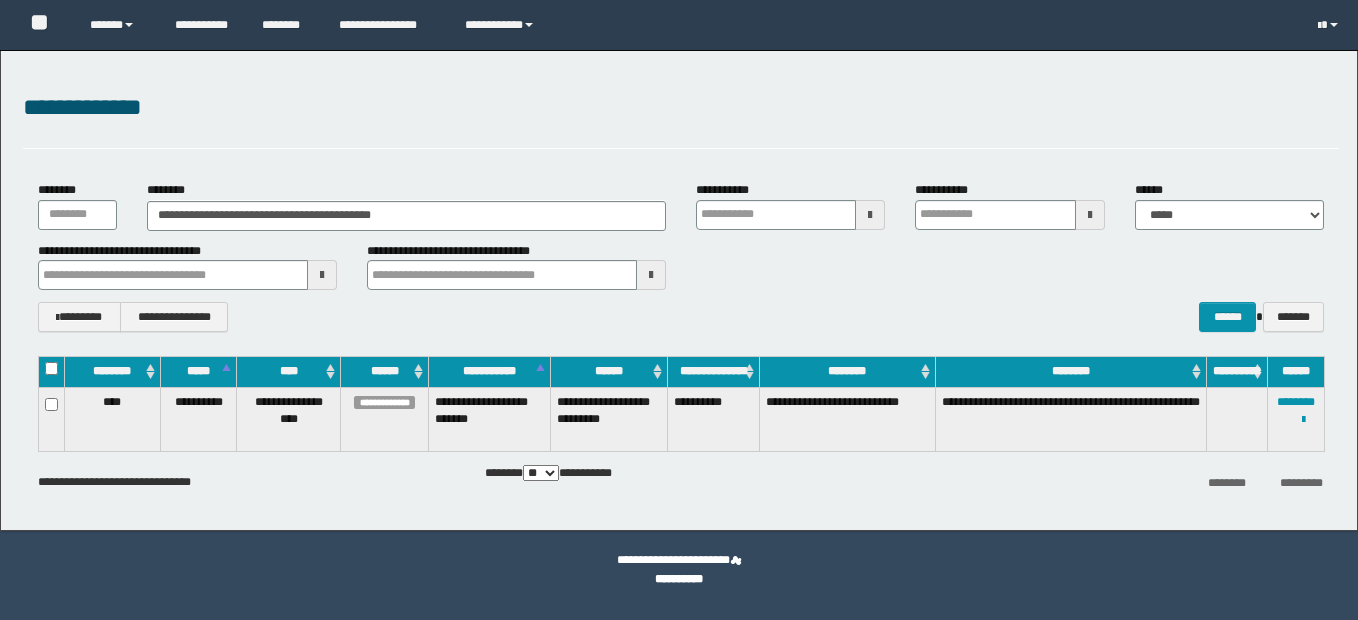 scroll, scrollTop: 0, scrollLeft: 0, axis: both 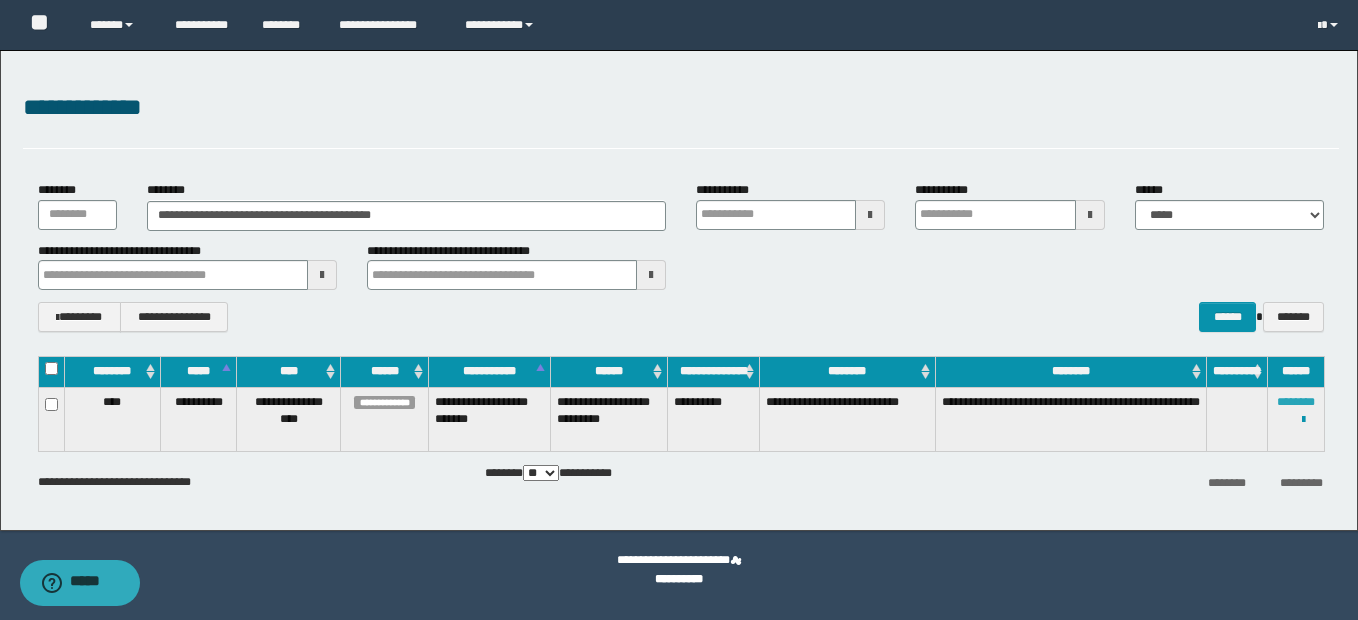 click on "********" at bounding box center (1296, 402) 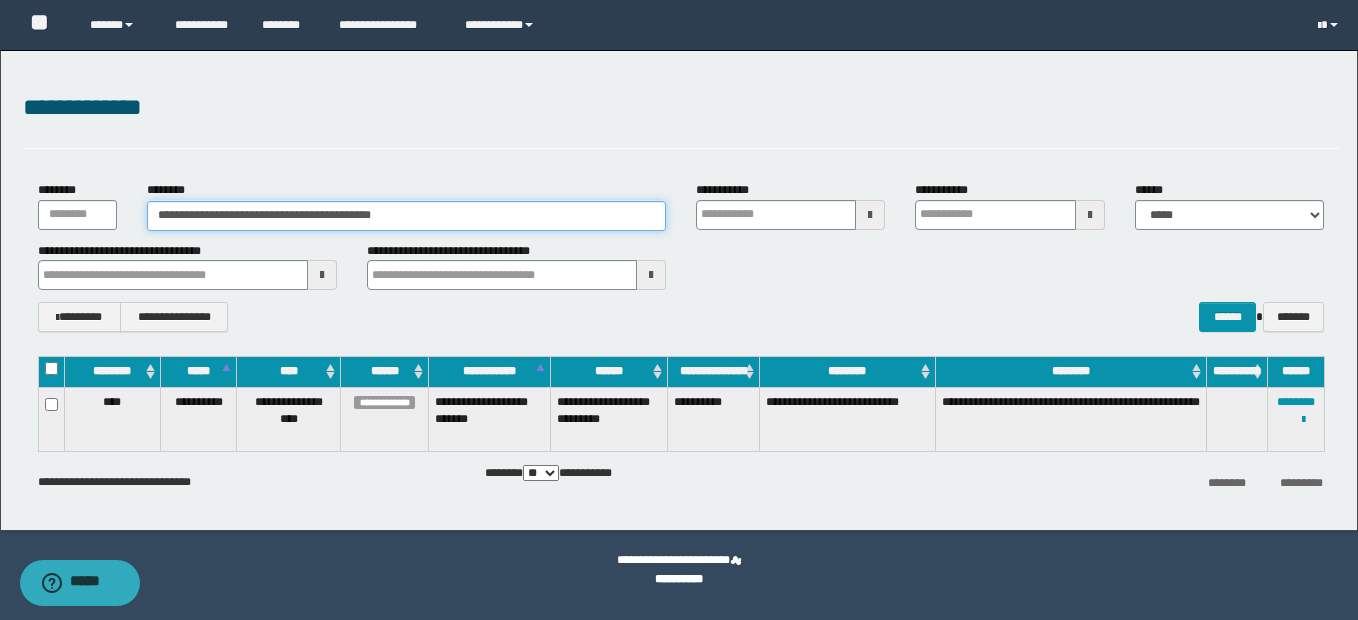 drag, startPoint x: 157, startPoint y: 213, endPoint x: 468, endPoint y: 231, distance: 311.52048 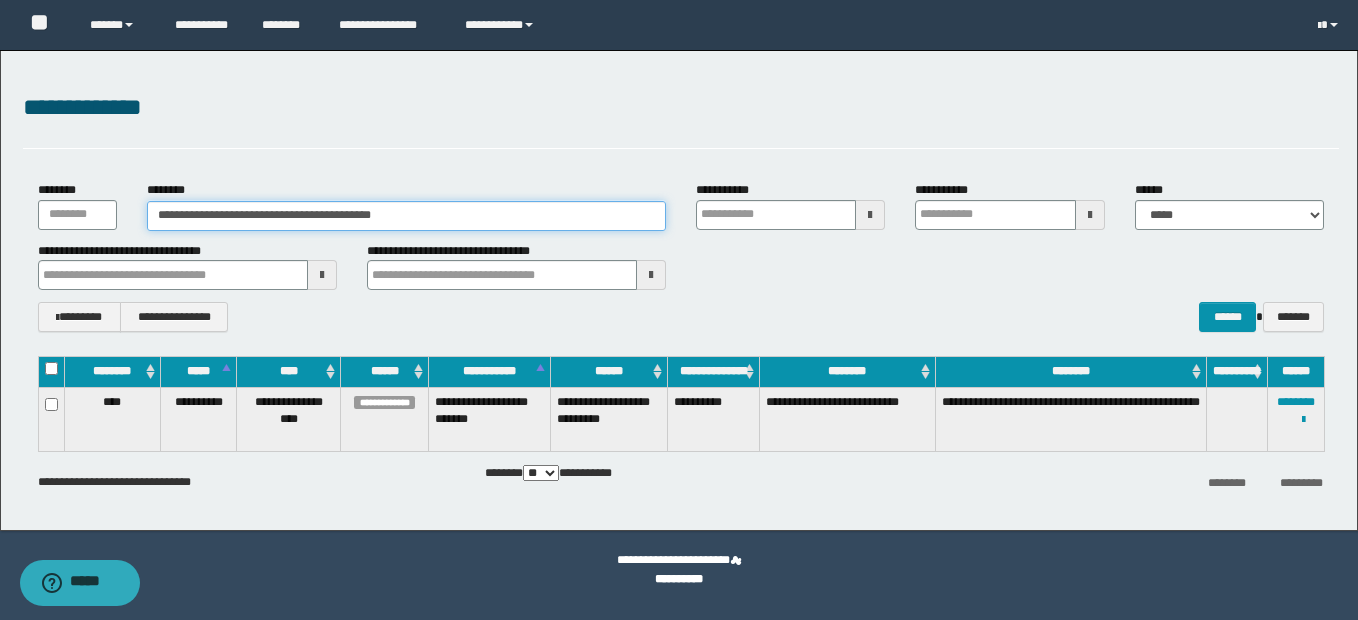 paste 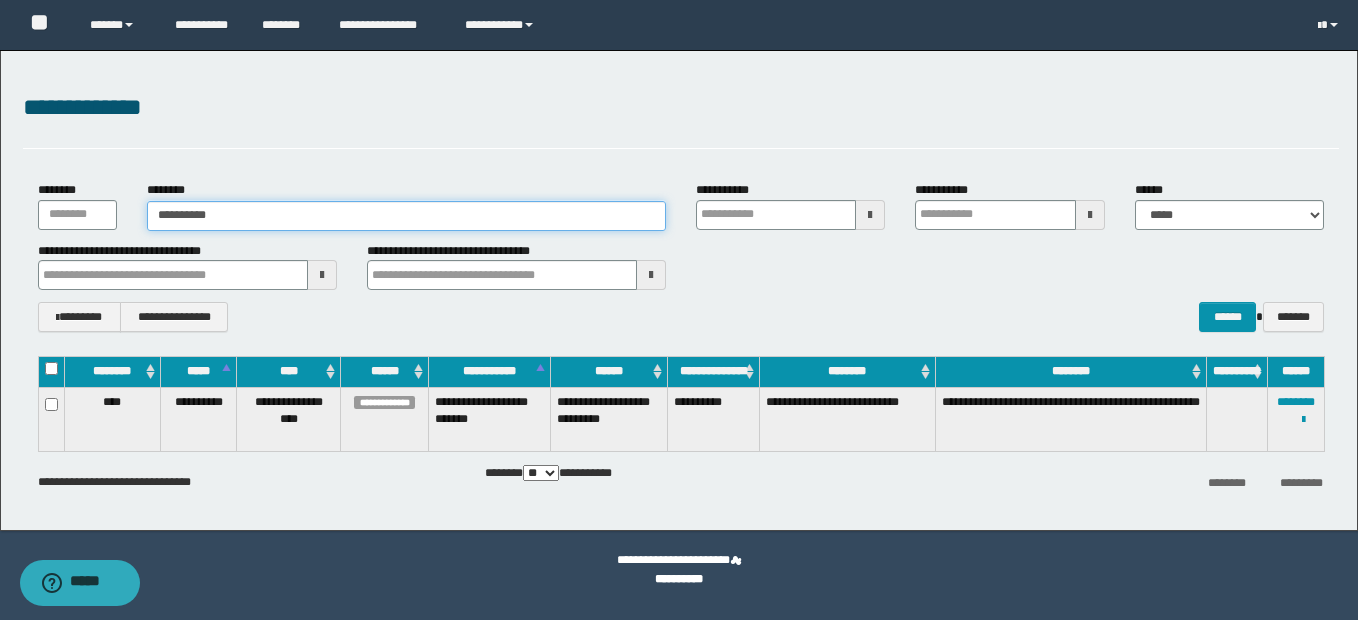 type on "**********" 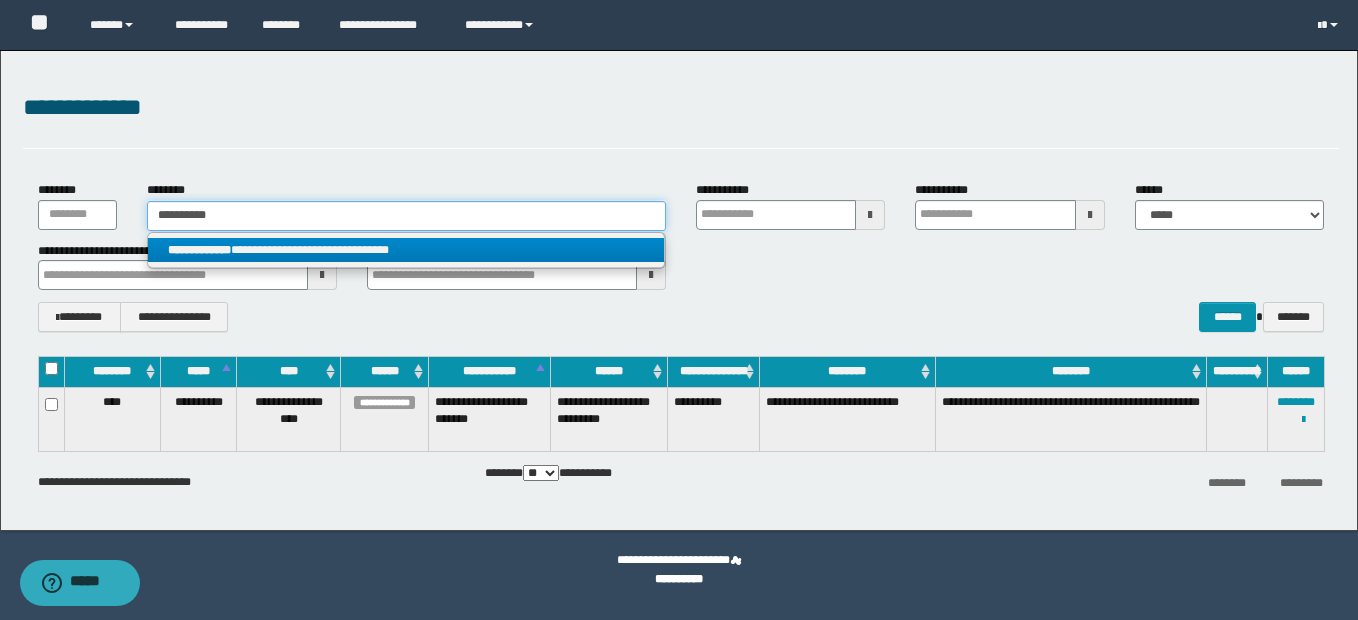 type on "**********" 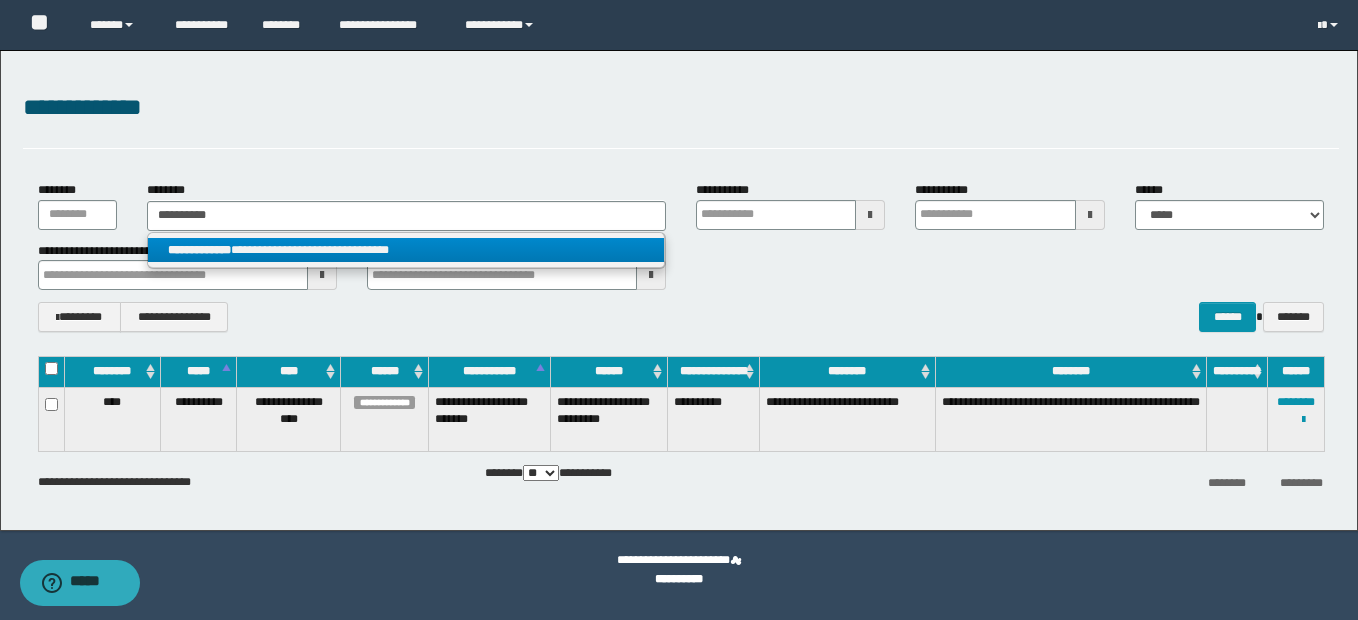 click on "**********" at bounding box center (406, 250) 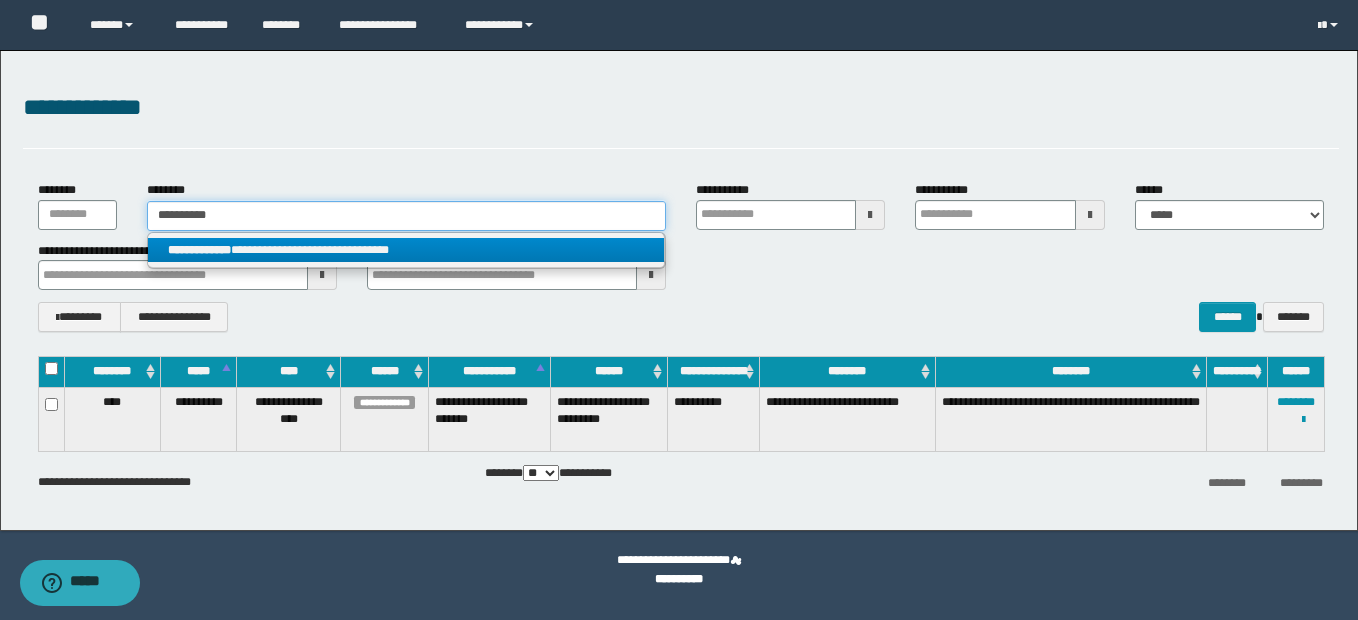 type 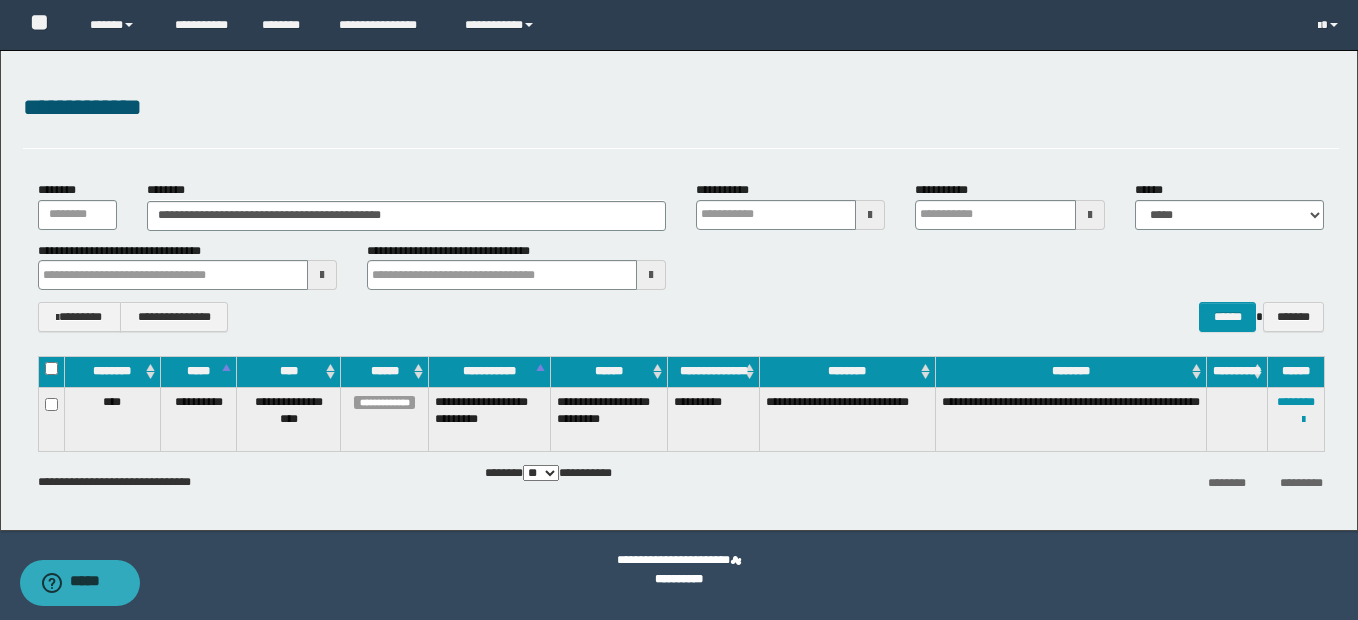 click on "**********" at bounding box center [1296, 419] 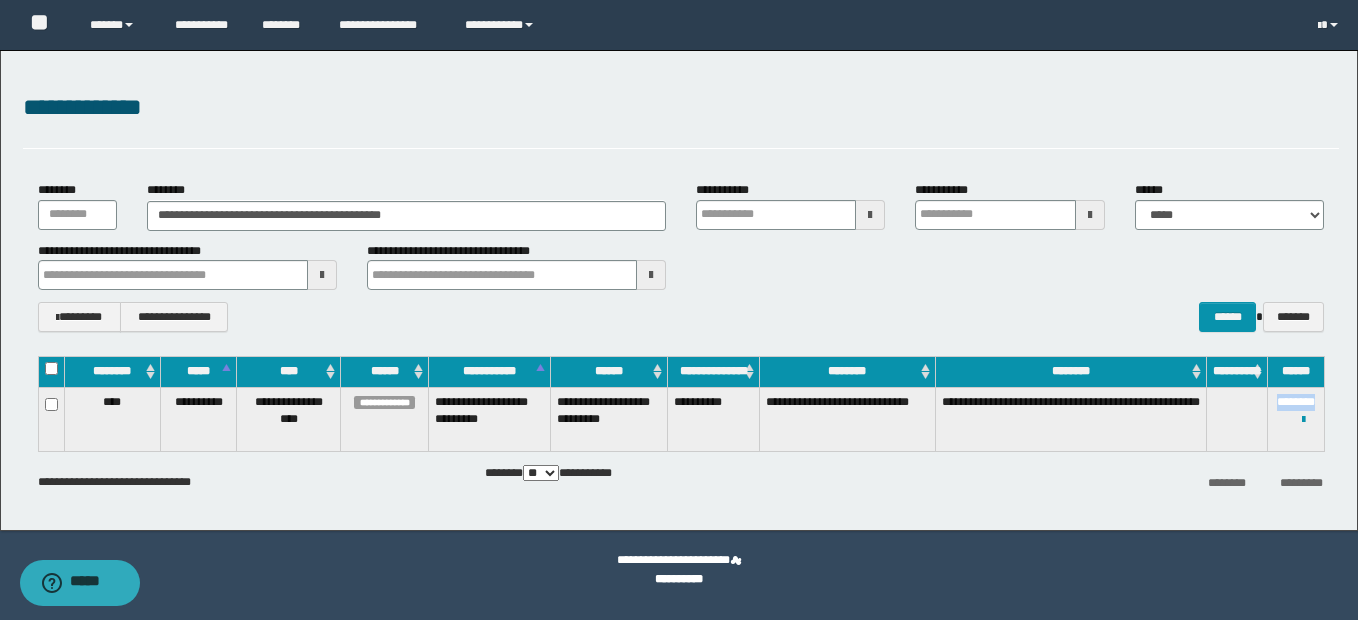 click on "**********" at bounding box center (1296, 419) 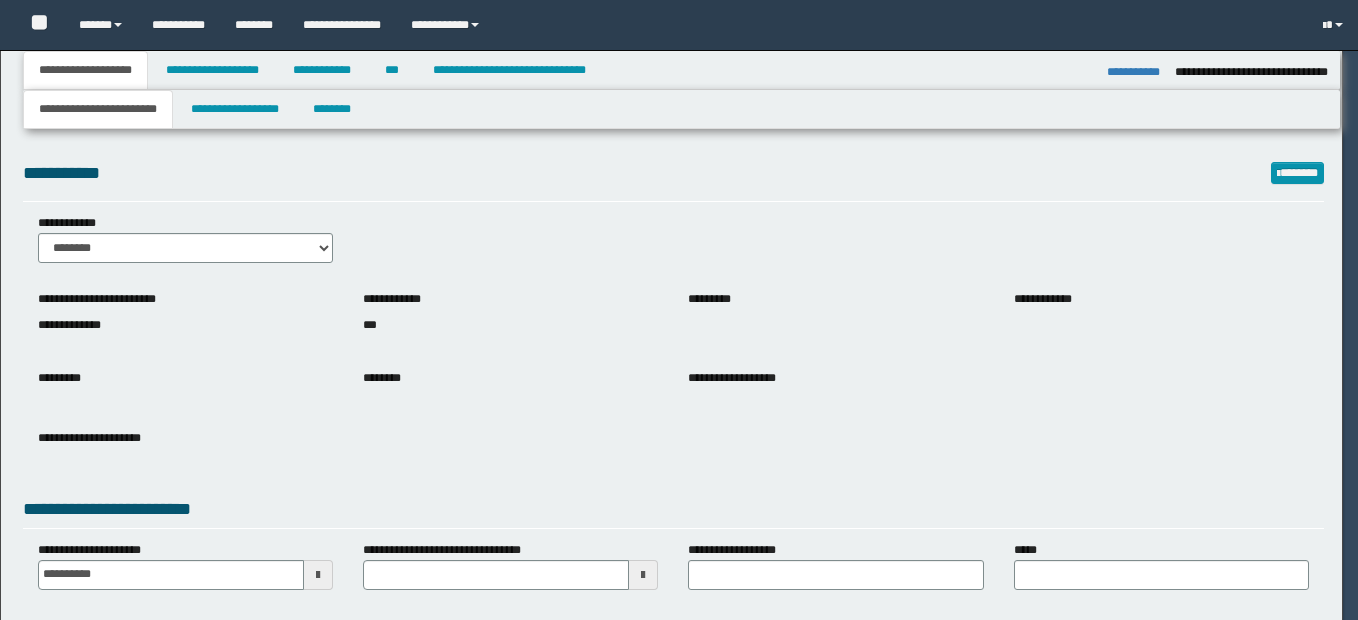 select on "*" 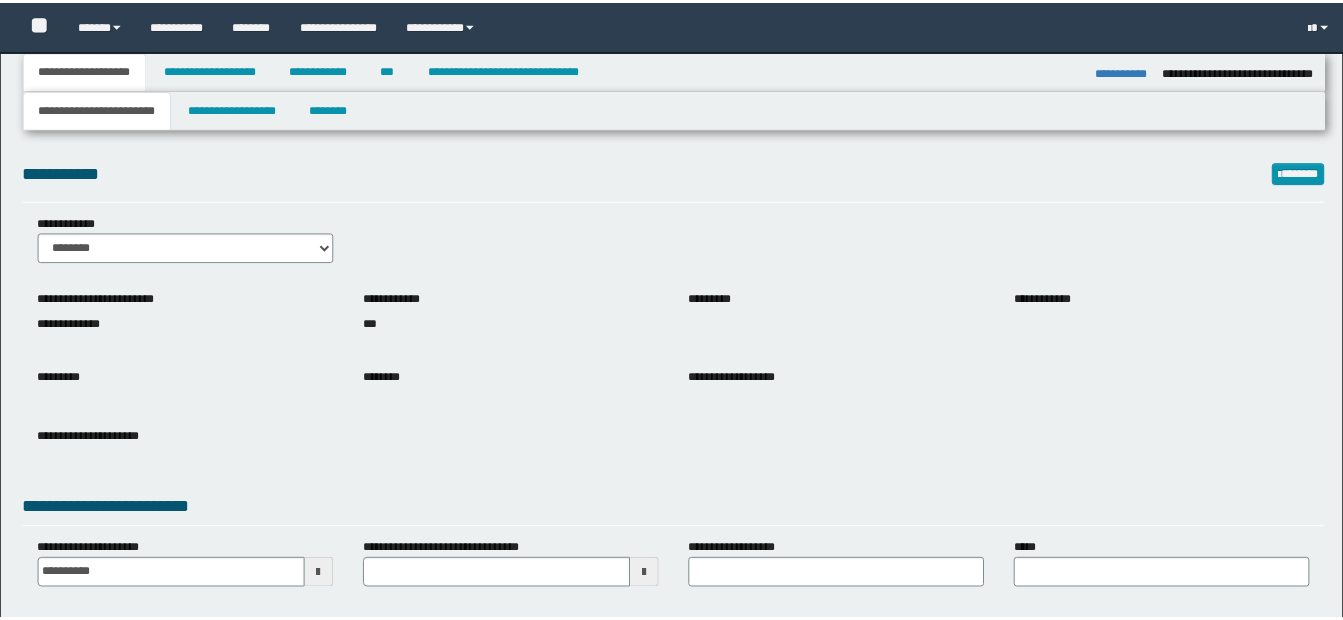 scroll, scrollTop: 0, scrollLeft: 0, axis: both 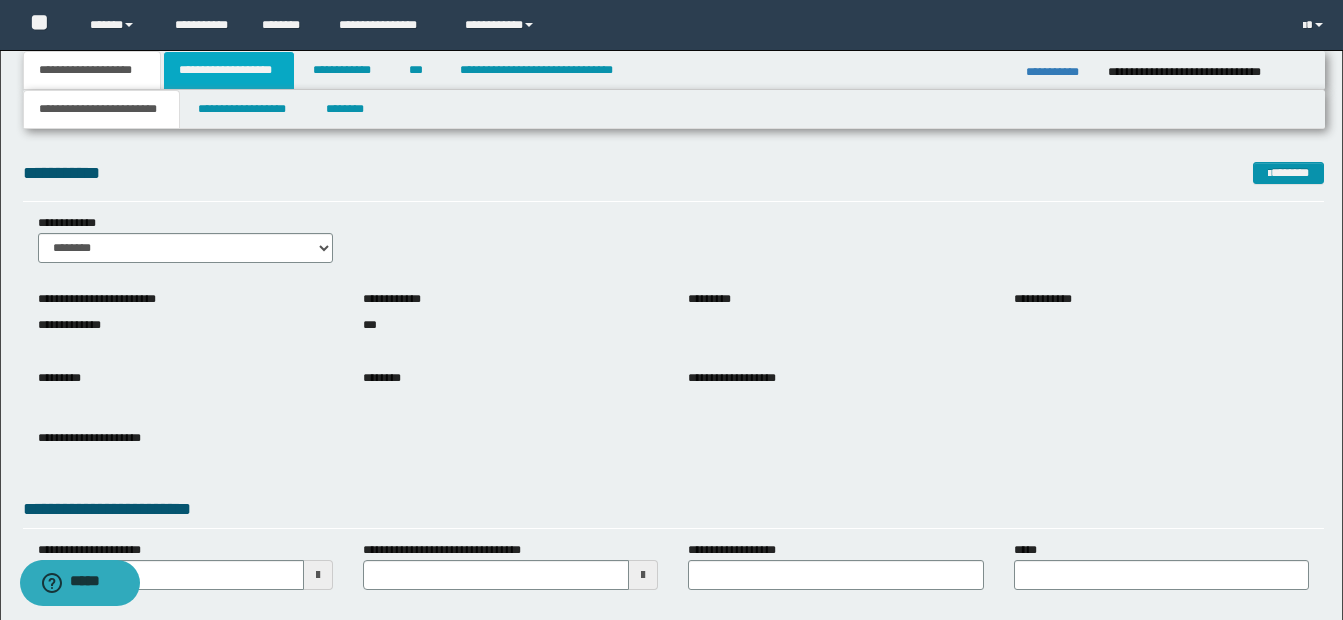 click on "**********" at bounding box center [229, 70] 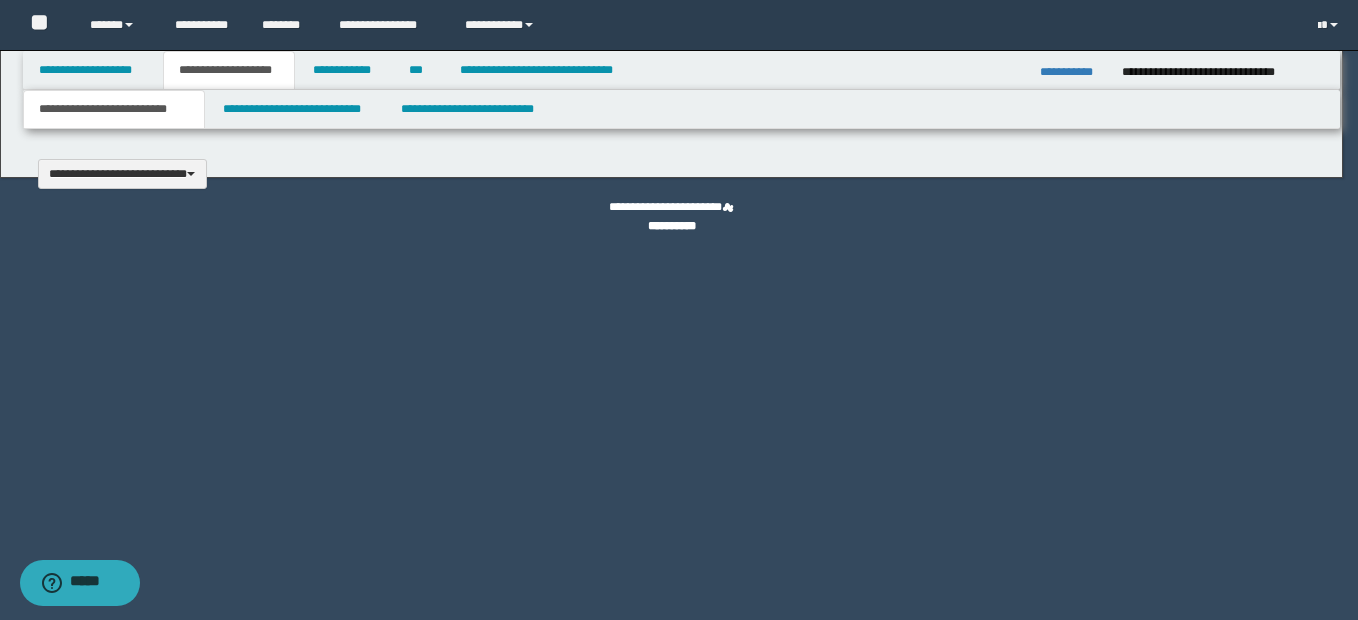 type 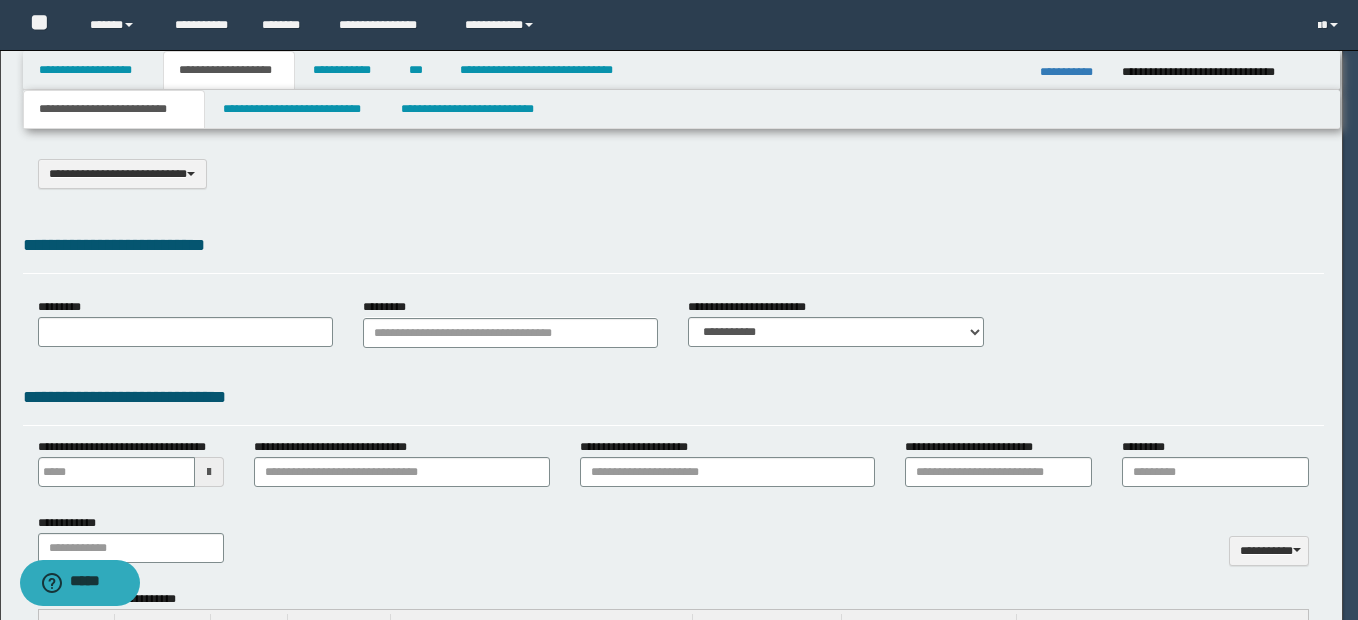 scroll, scrollTop: 0, scrollLeft: 0, axis: both 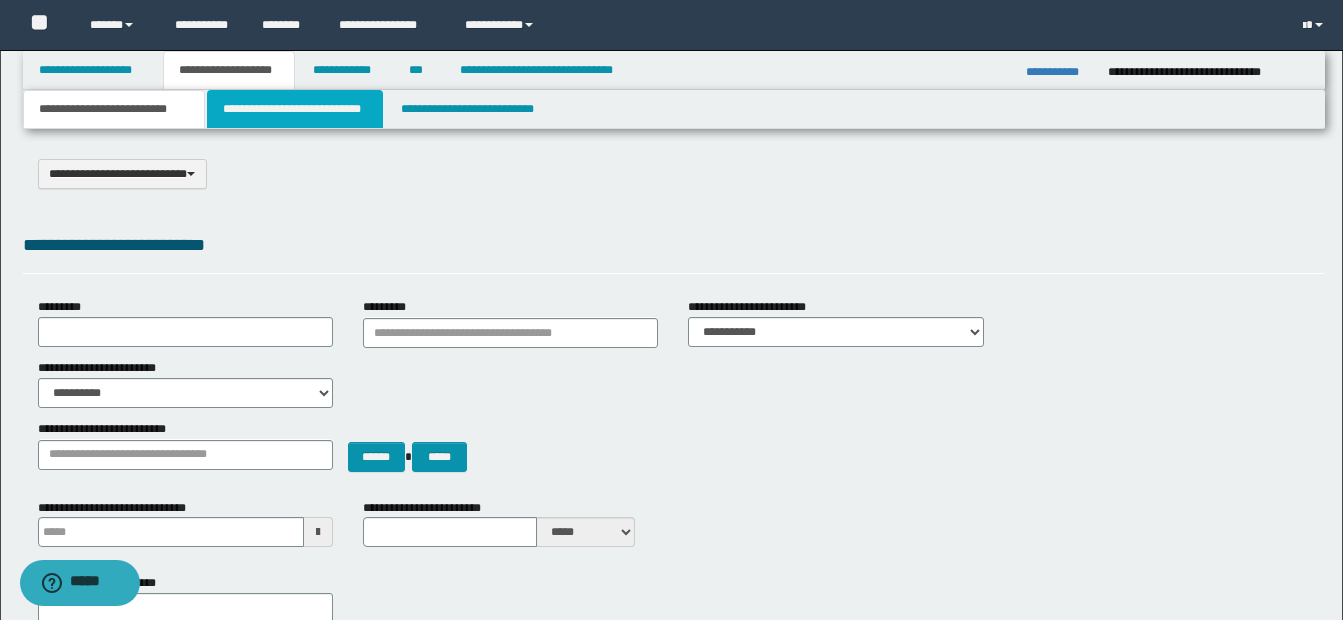 click on "**********" at bounding box center [295, 109] 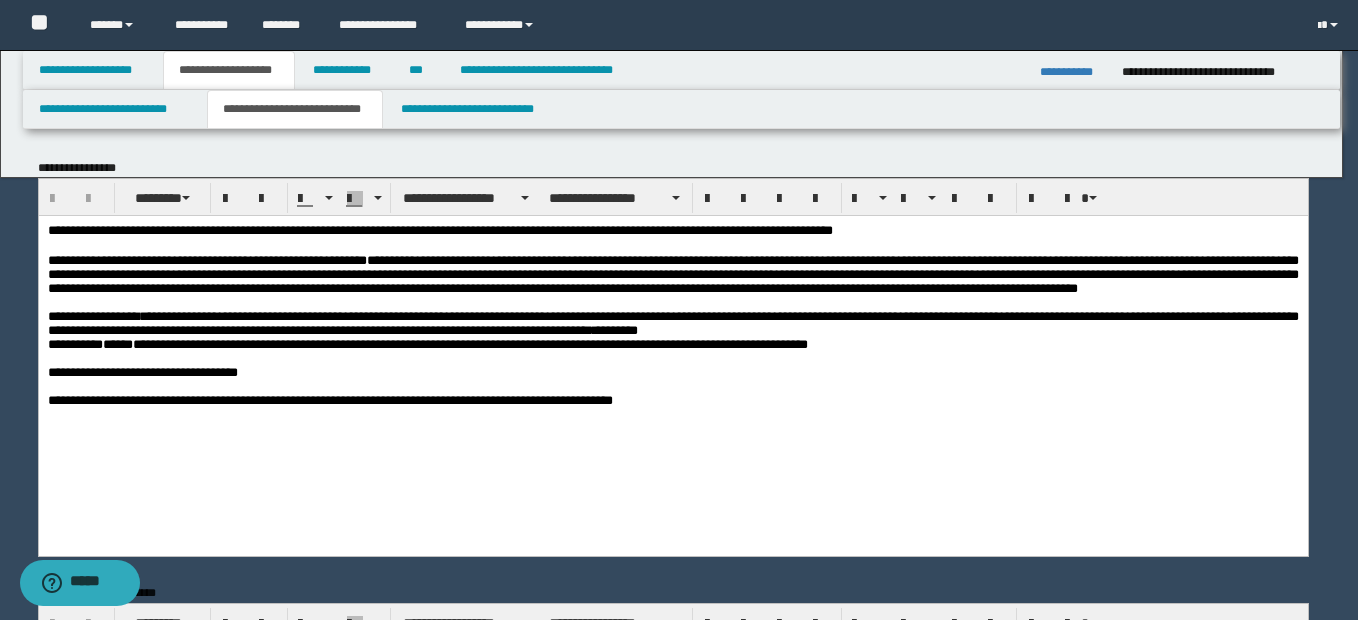 scroll, scrollTop: 0, scrollLeft: 0, axis: both 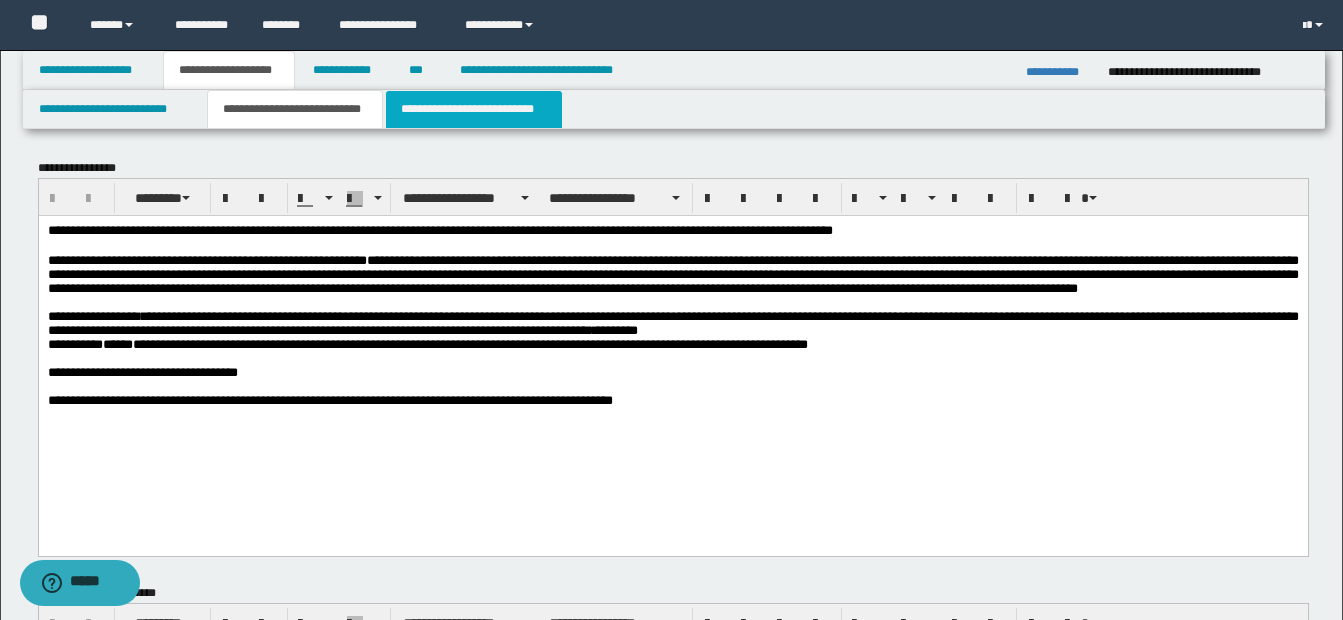 click on "**********" at bounding box center [474, 109] 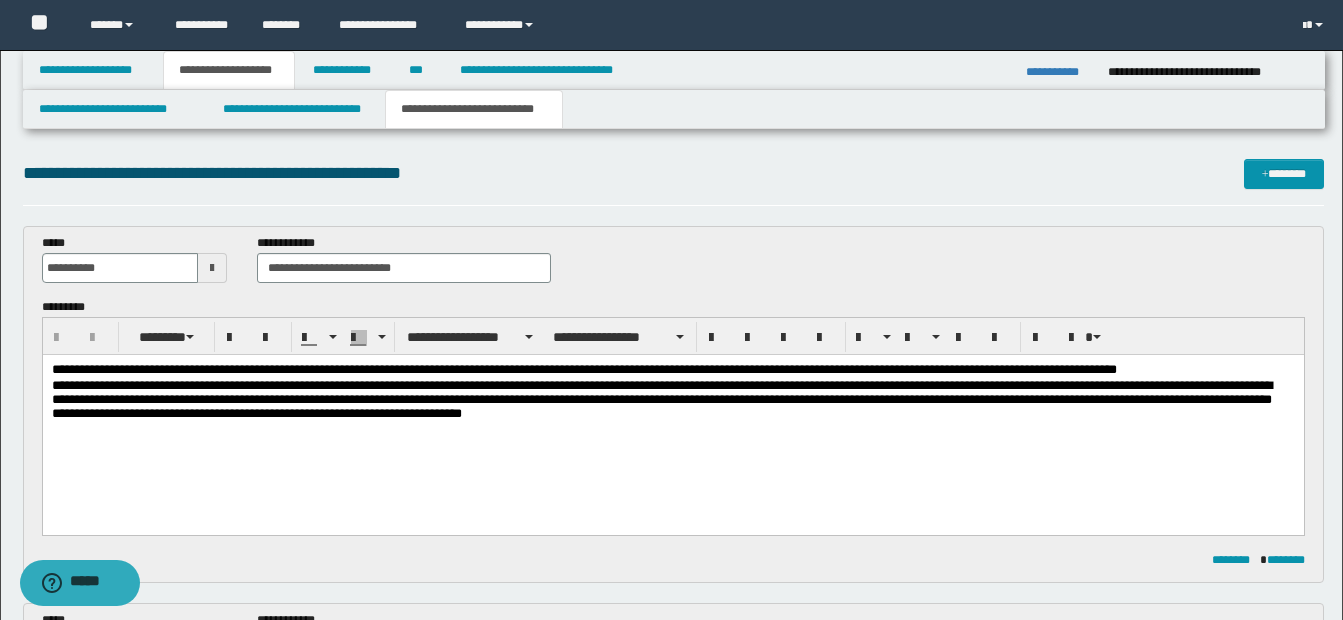 scroll, scrollTop: 0, scrollLeft: 0, axis: both 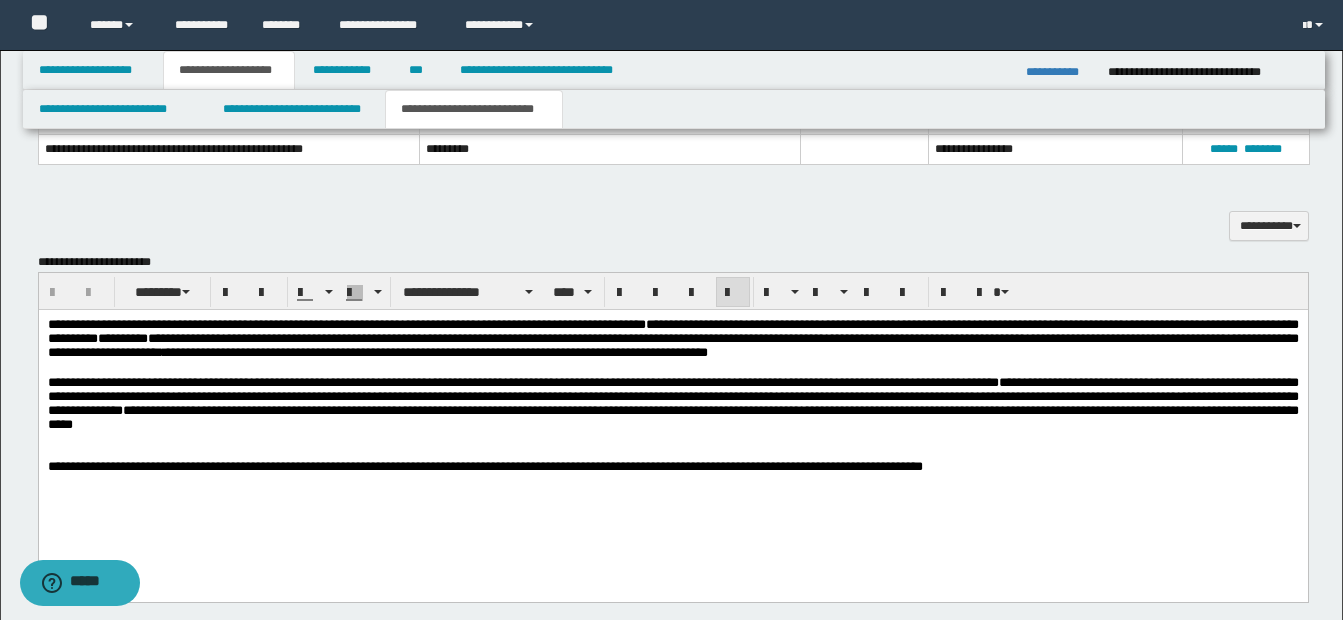 click on "**********" at bounding box center [672, 403] 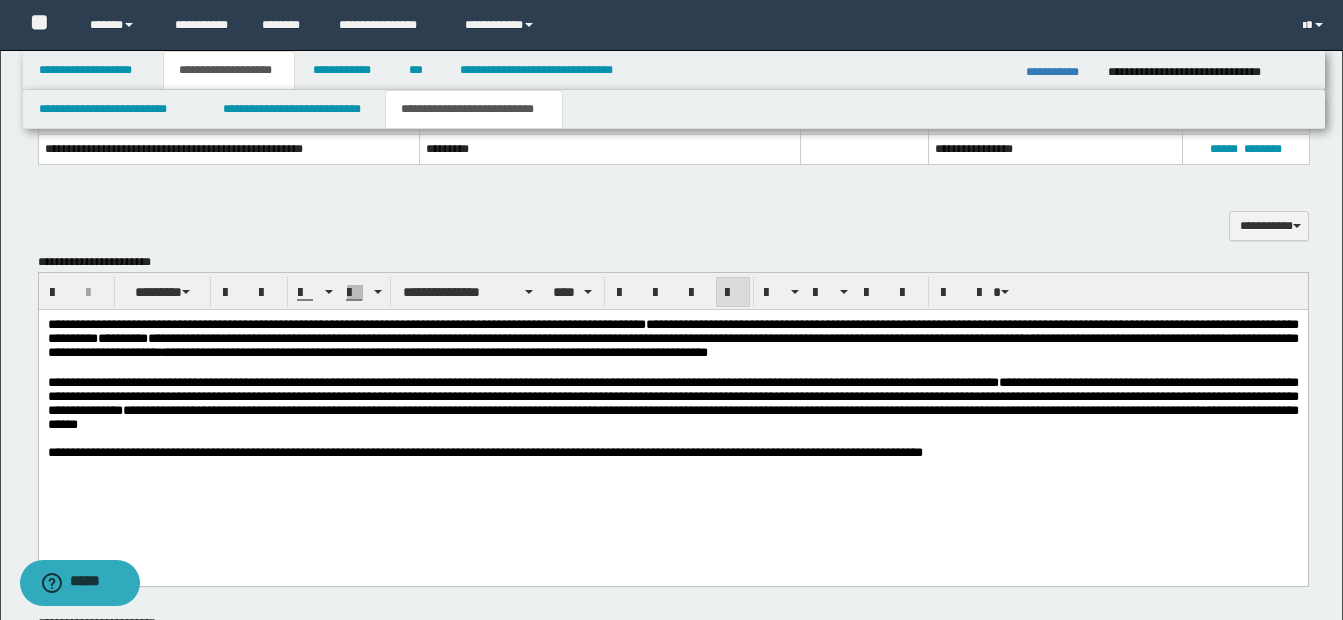 type 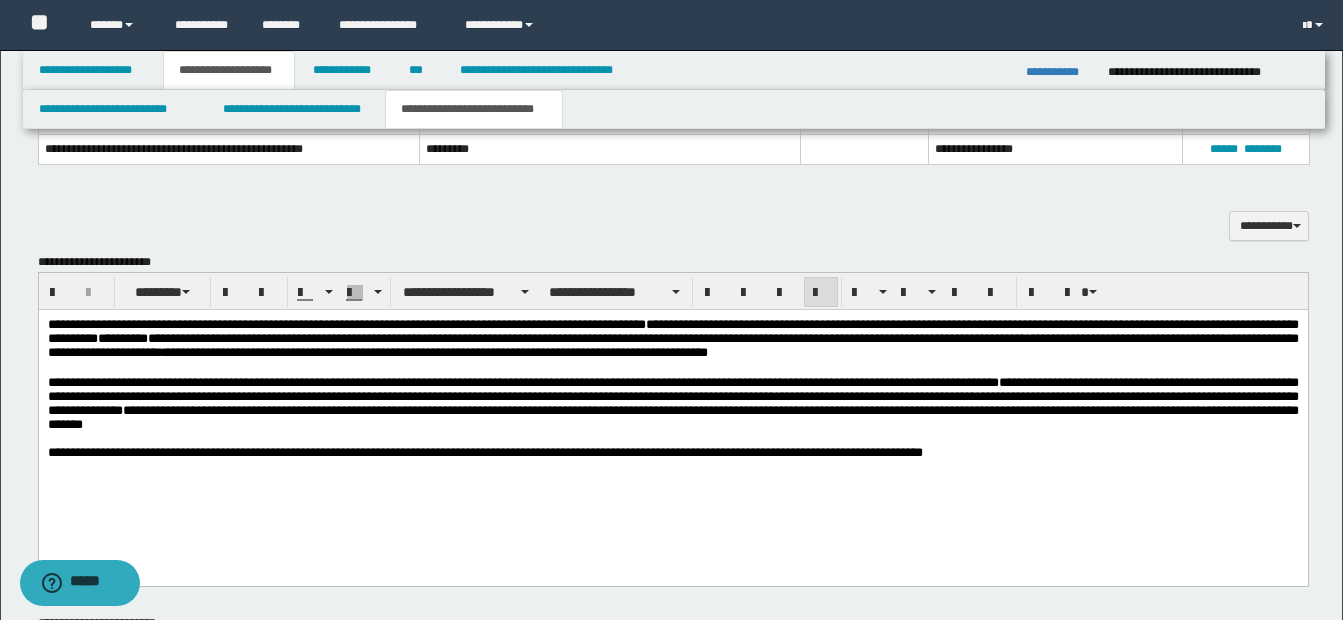 click on "**********" at bounding box center (672, 413) 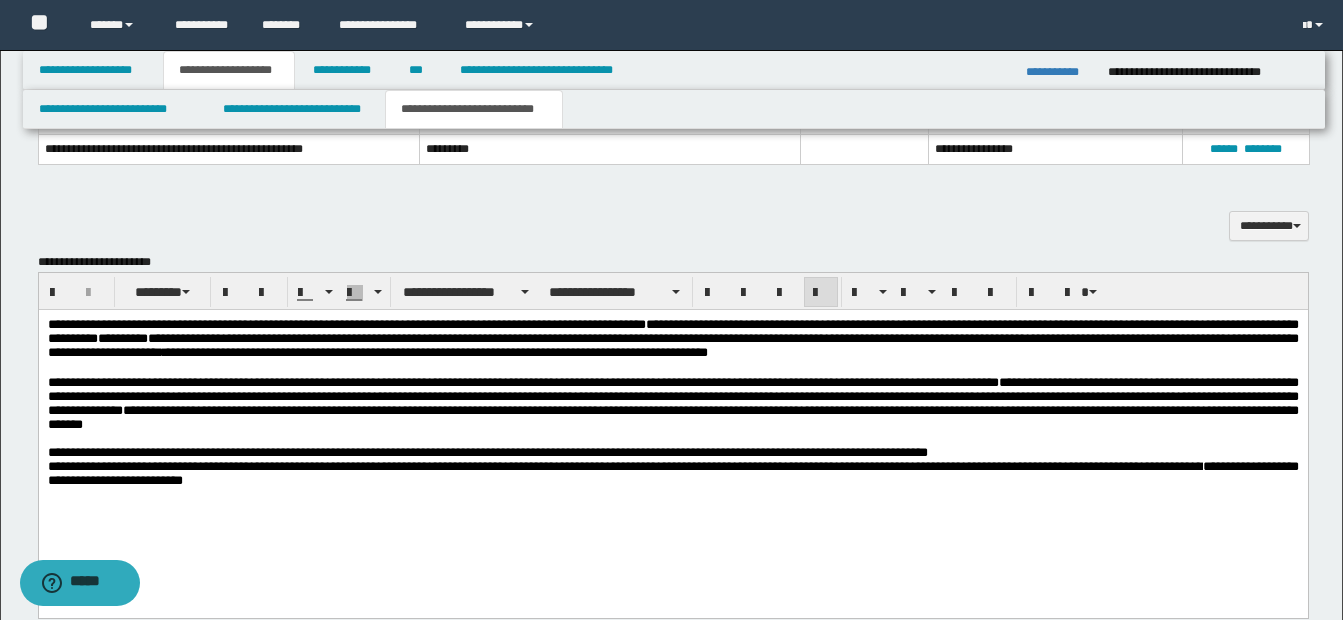 click on "**********" at bounding box center (672, 452) 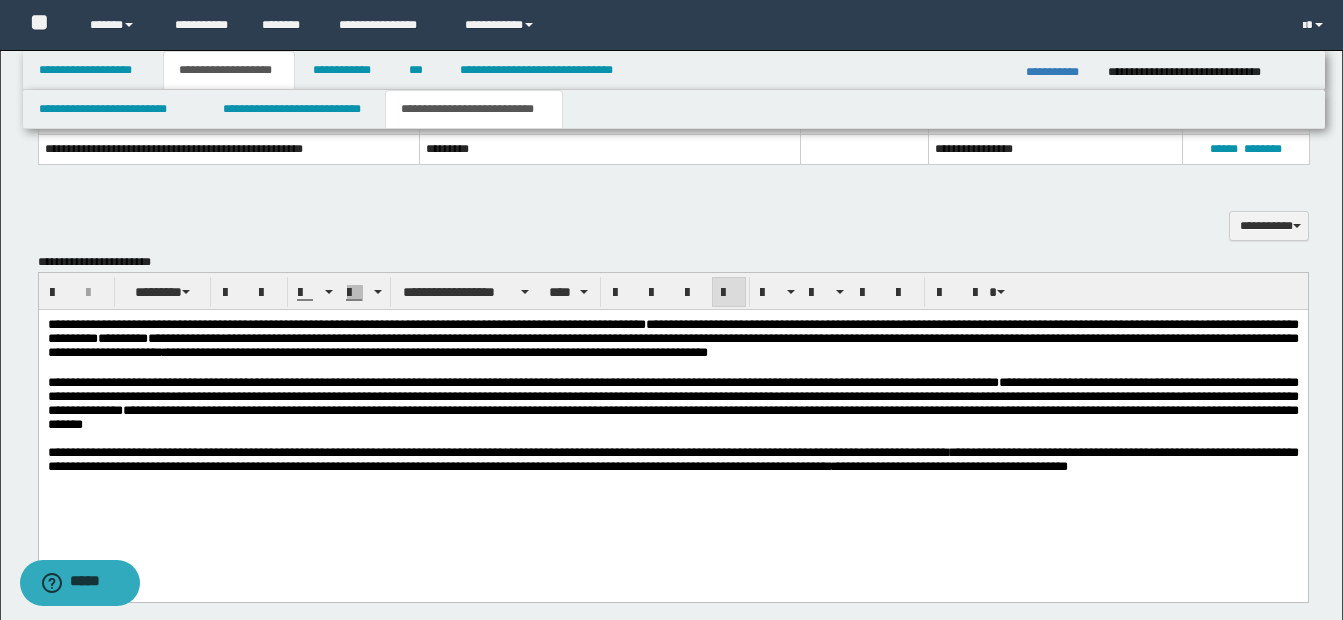click on "**********" at bounding box center (672, 458) 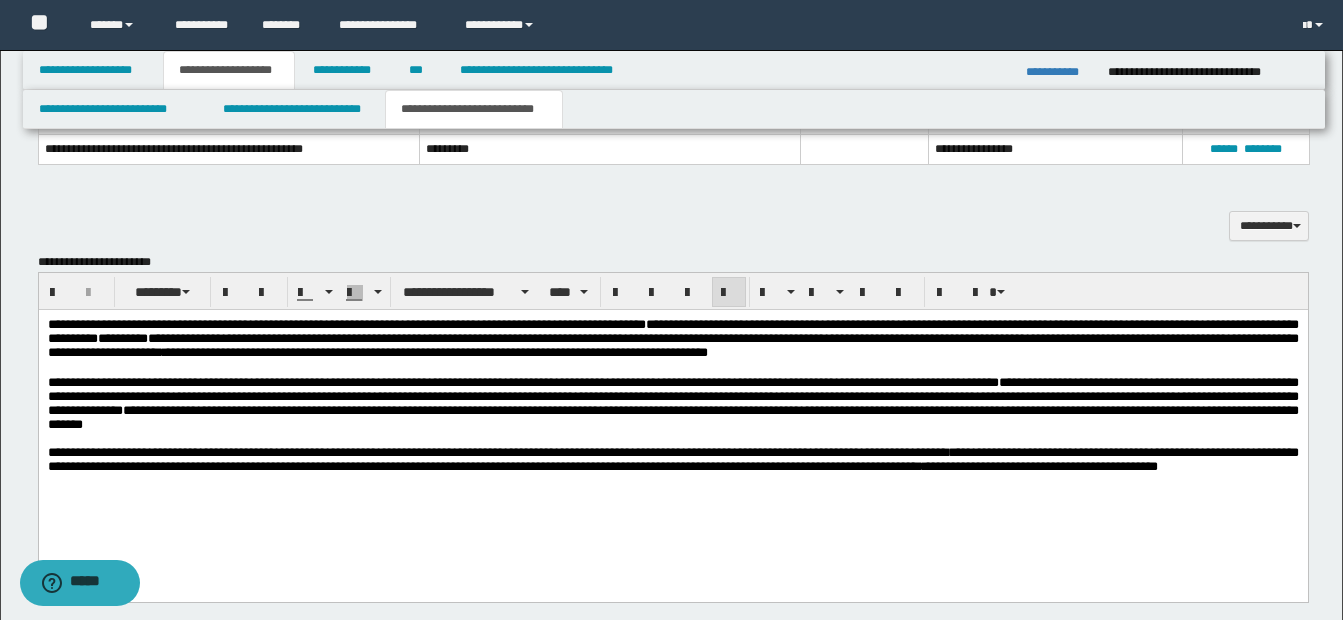 click on "**********" at bounding box center [672, 458] 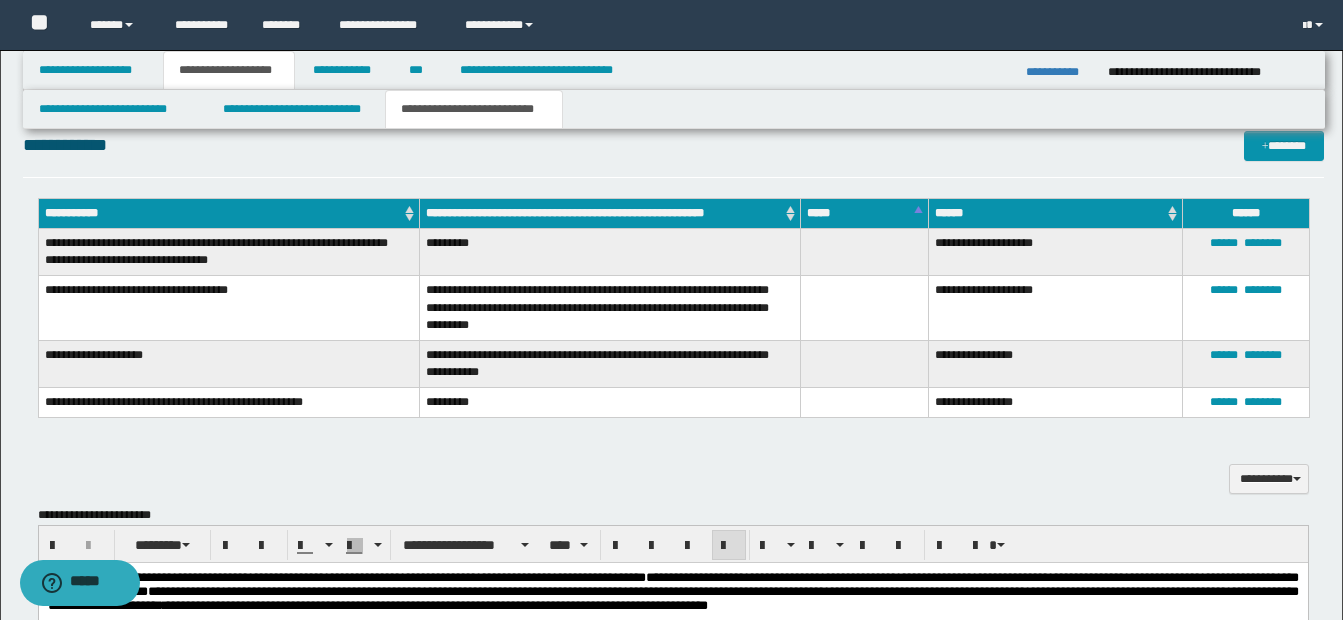 scroll, scrollTop: 861, scrollLeft: 0, axis: vertical 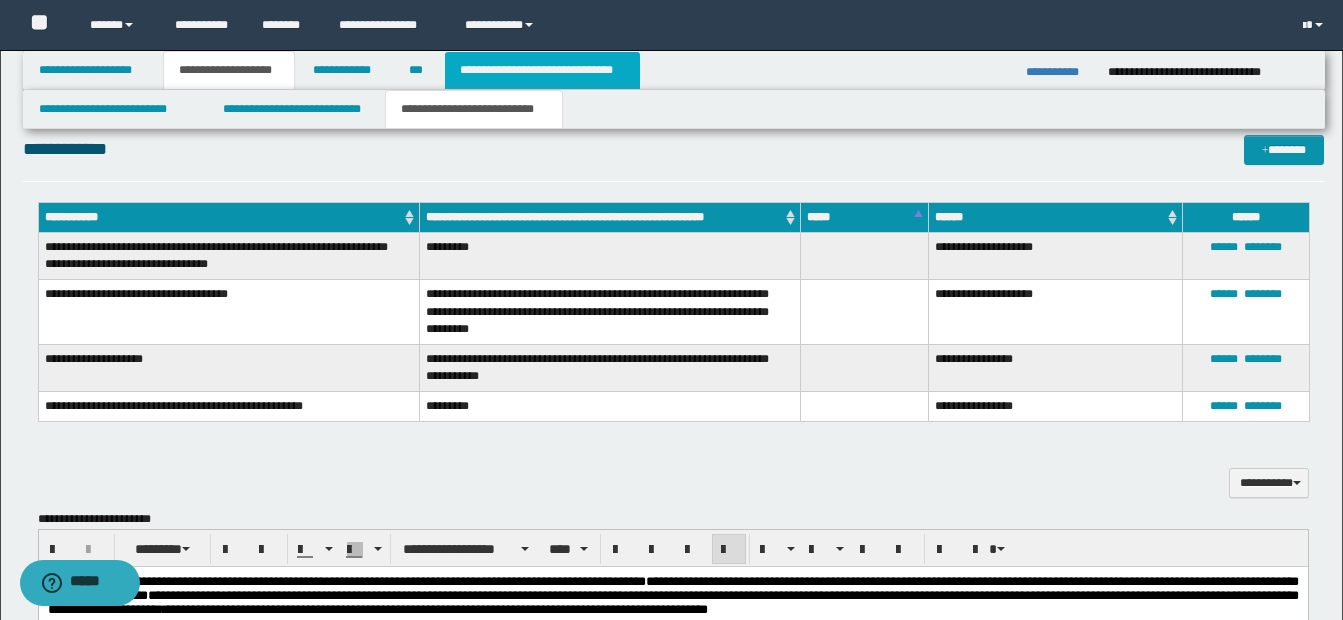 click on "**********" at bounding box center (542, 70) 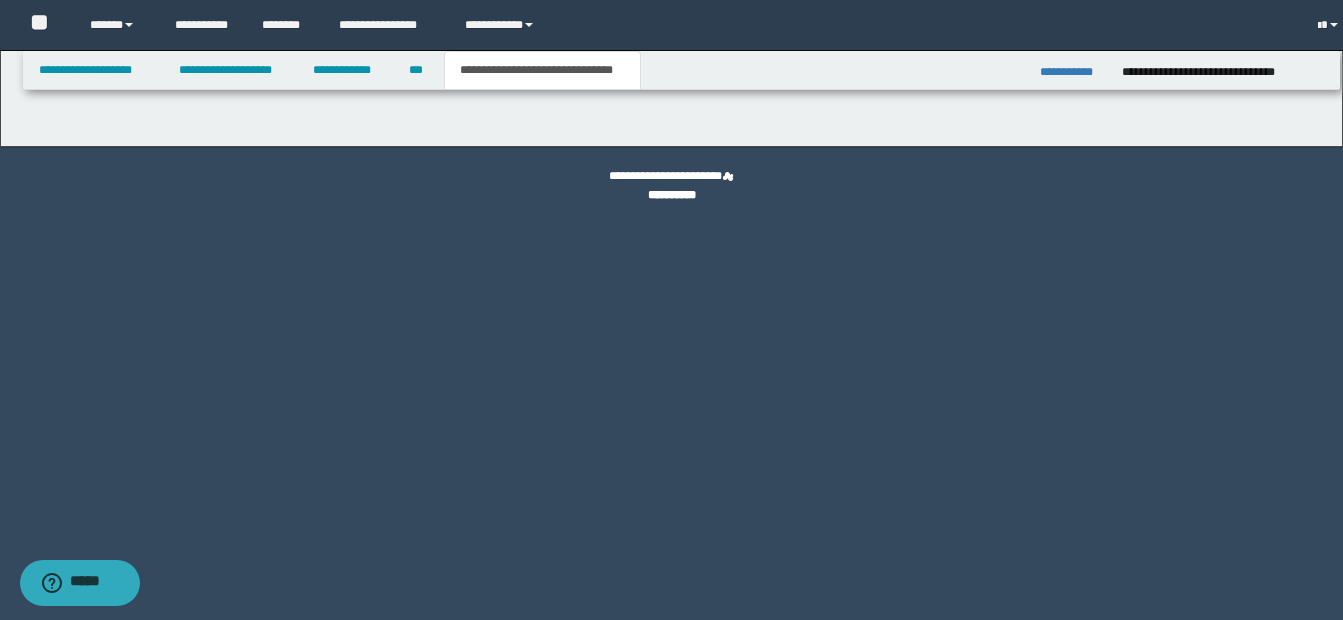 scroll, scrollTop: 0, scrollLeft: 0, axis: both 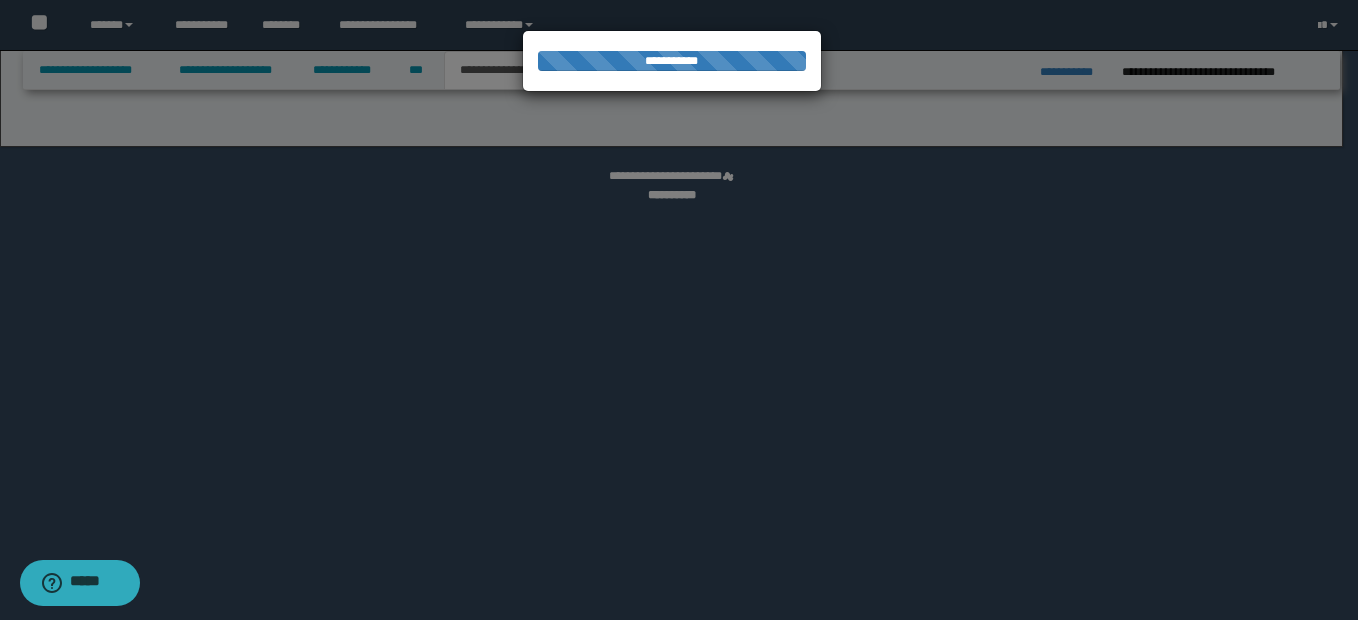 select on "*" 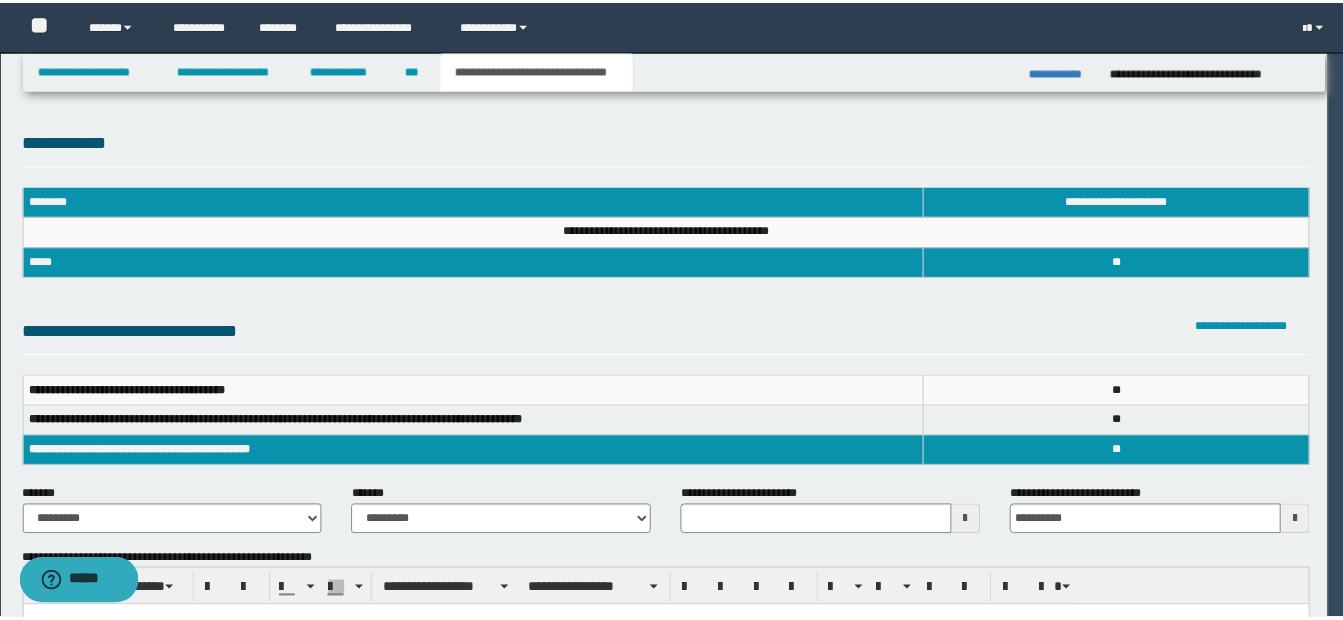 scroll, scrollTop: 0, scrollLeft: 0, axis: both 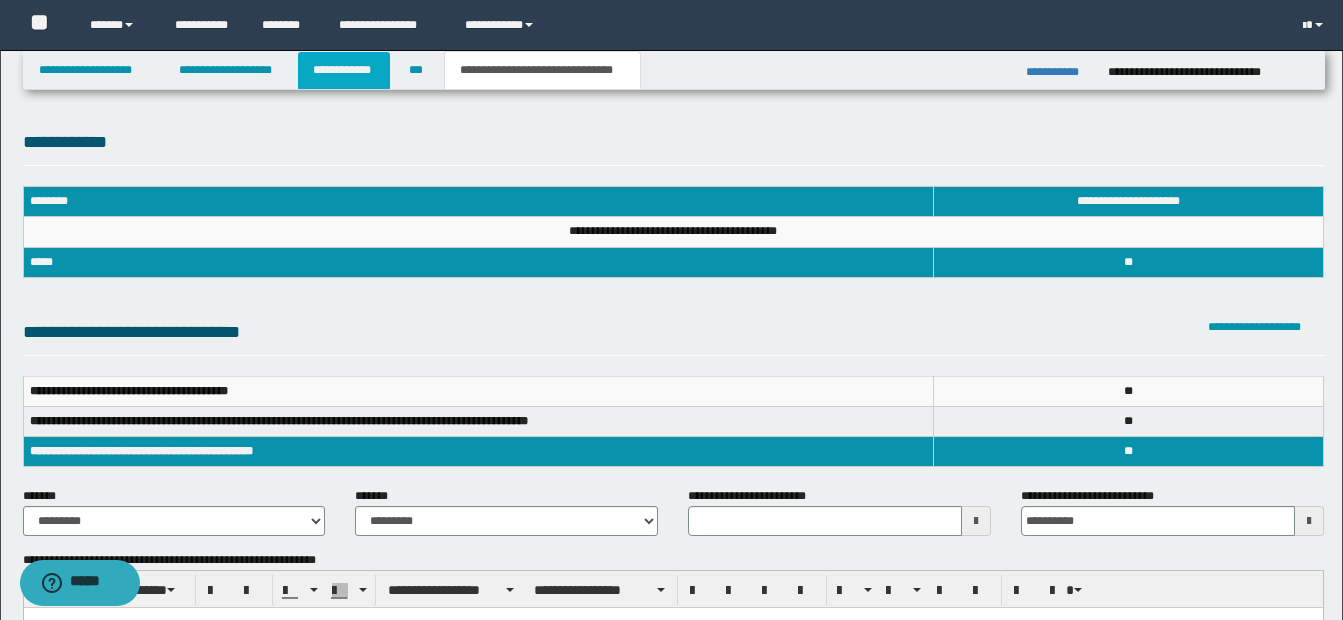 click on "**********" at bounding box center [344, 70] 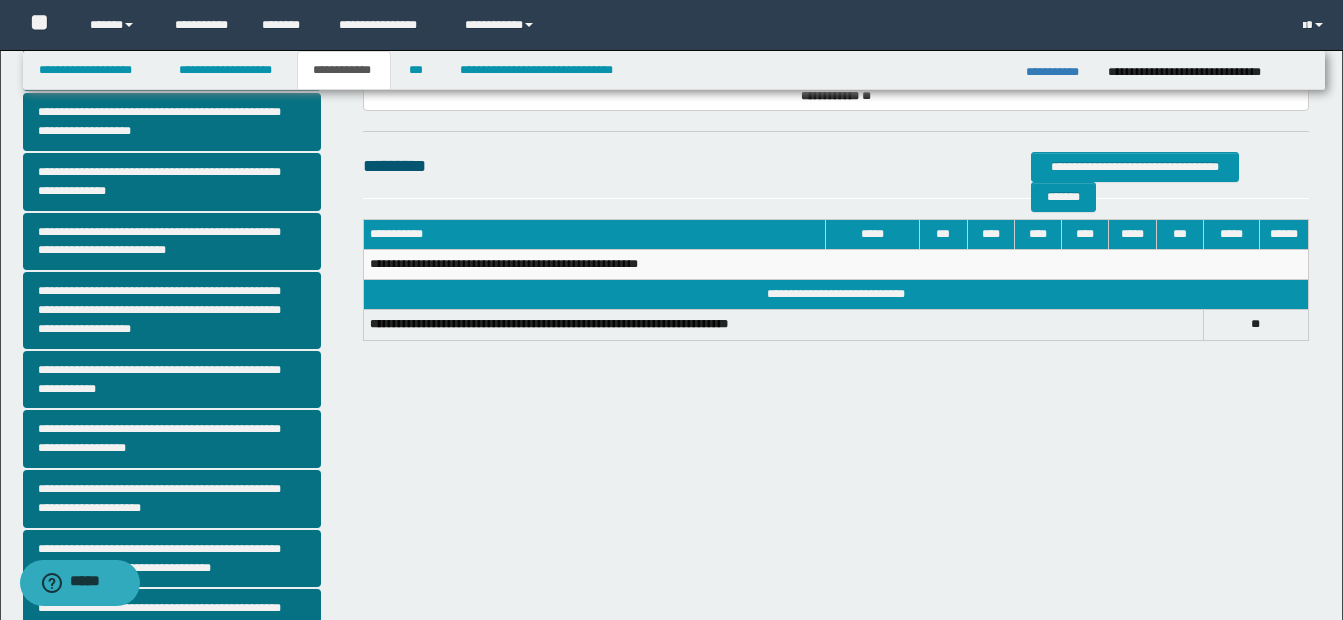 scroll, scrollTop: 395, scrollLeft: 0, axis: vertical 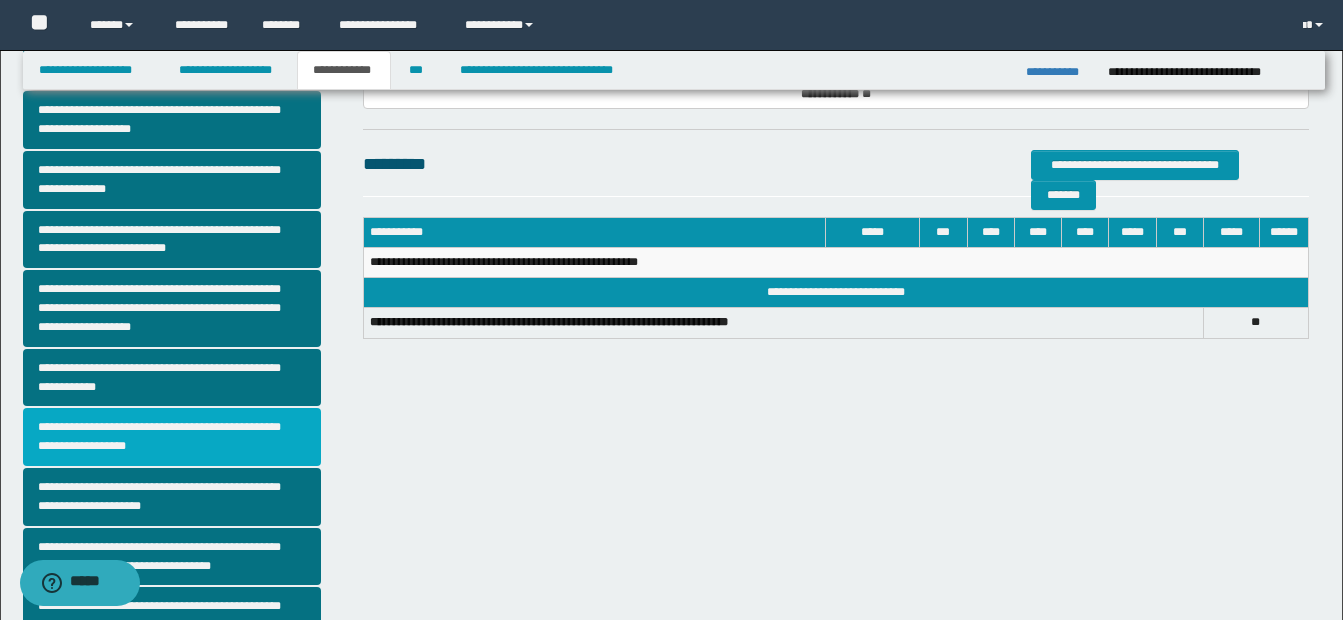 click on "**********" at bounding box center [172, 437] 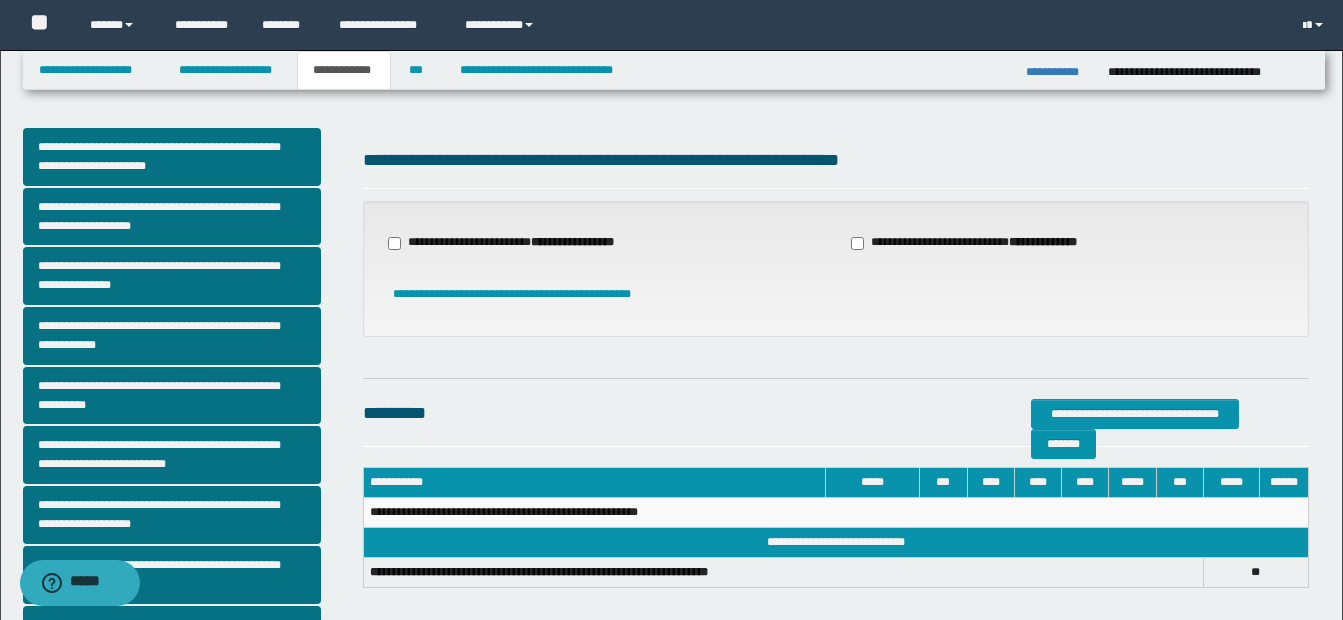 click on "**********" at bounding box center (513, 243) 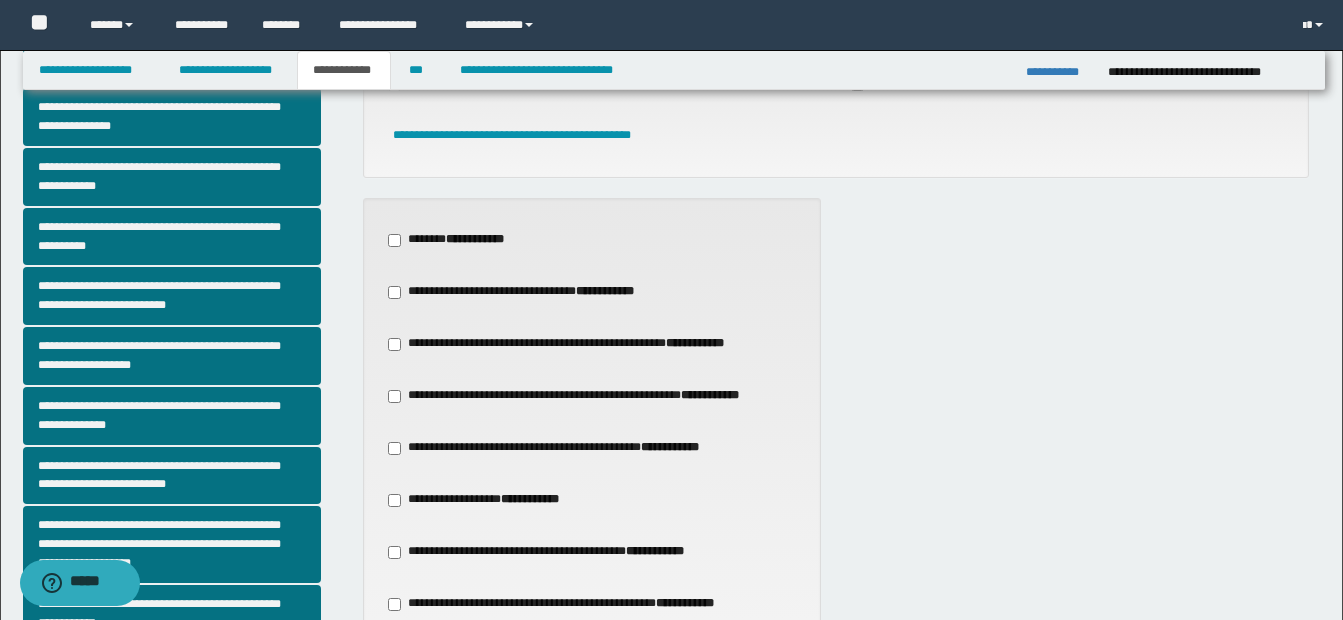 scroll, scrollTop: 205, scrollLeft: 0, axis: vertical 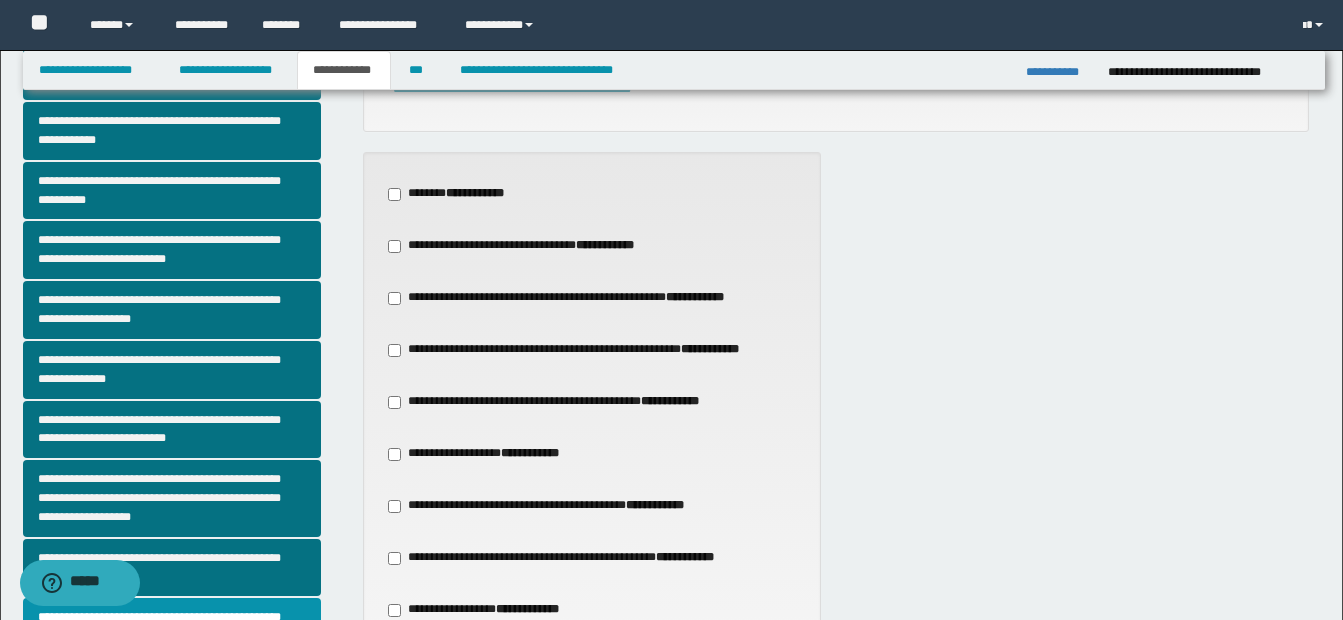 click on "**********" at bounding box center [556, 402] 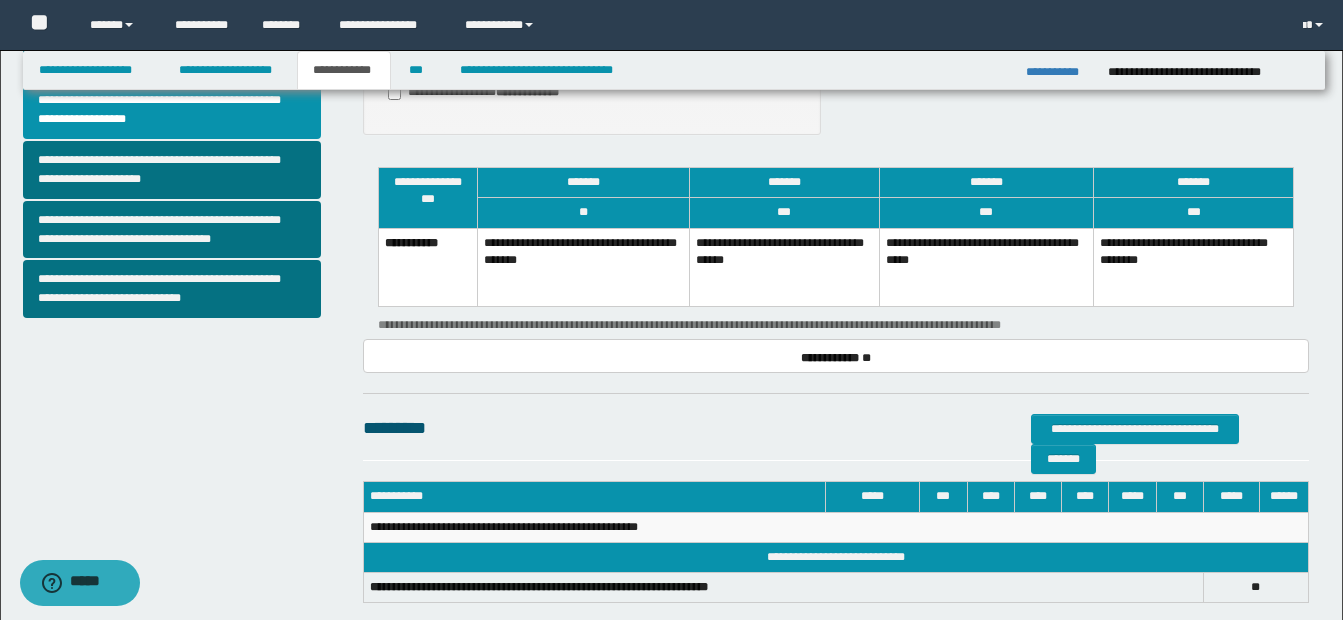 scroll, scrollTop: 727, scrollLeft: 0, axis: vertical 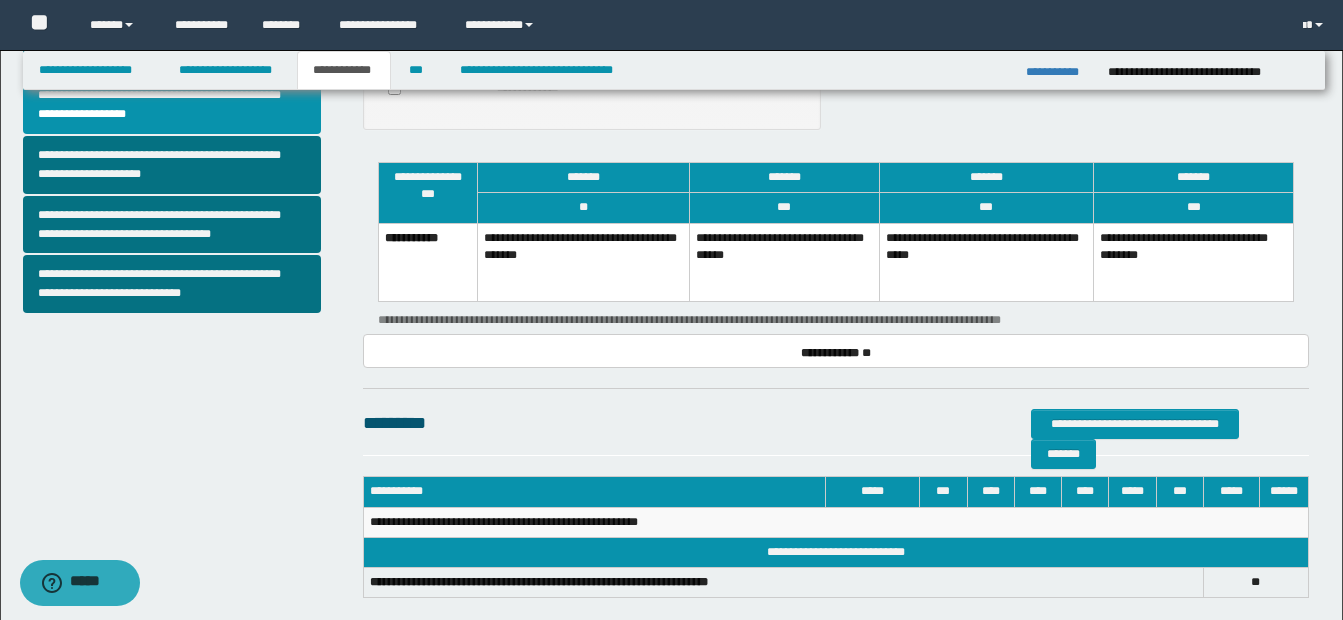 click on "**********" at bounding box center (784, 262) 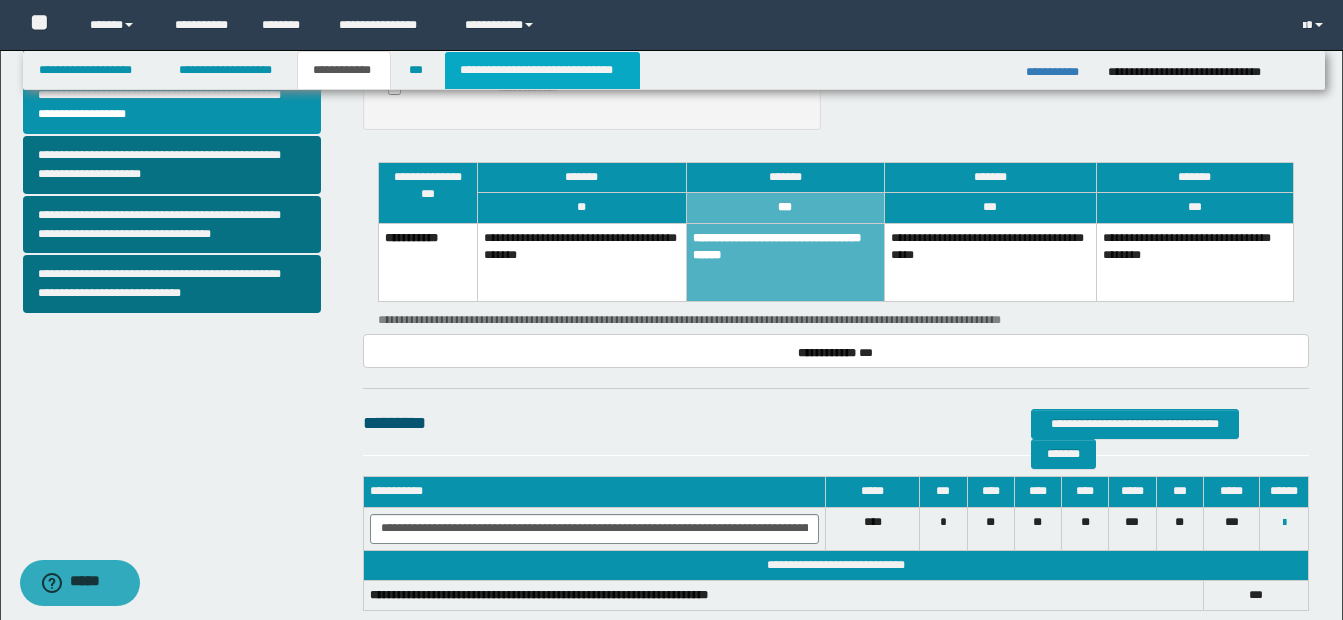 click on "**********" at bounding box center (542, 70) 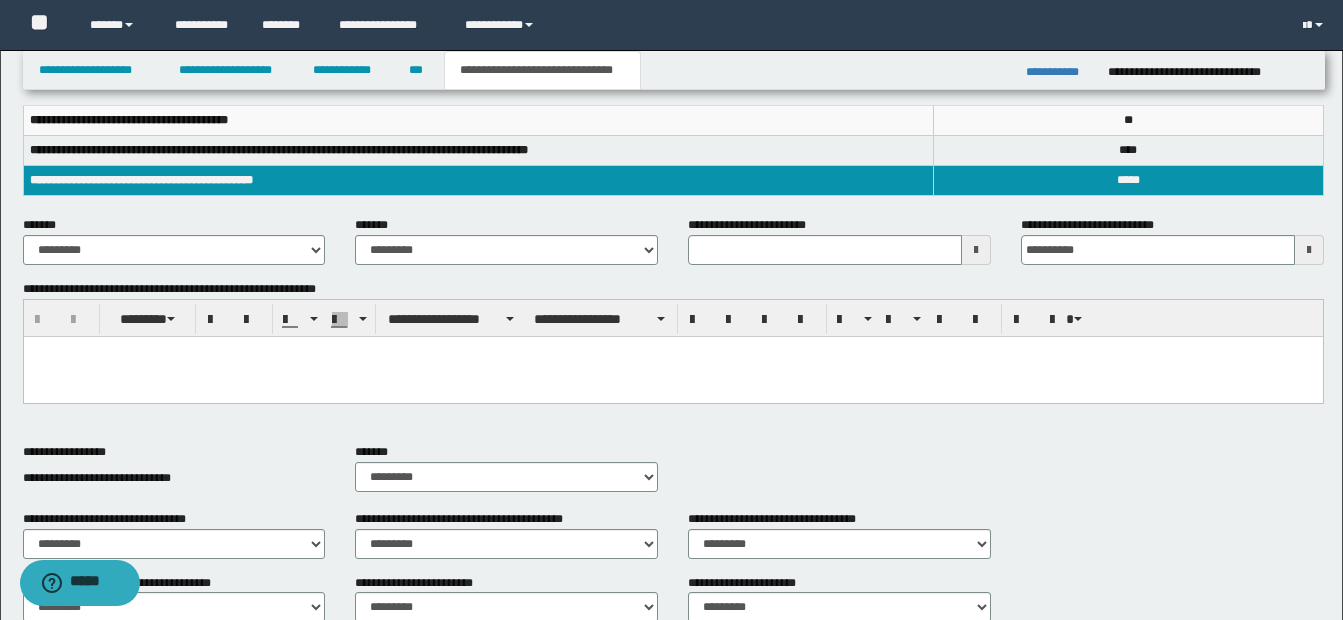 scroll, scrollTop: 137, scrollLeft: 0, axis: vertical 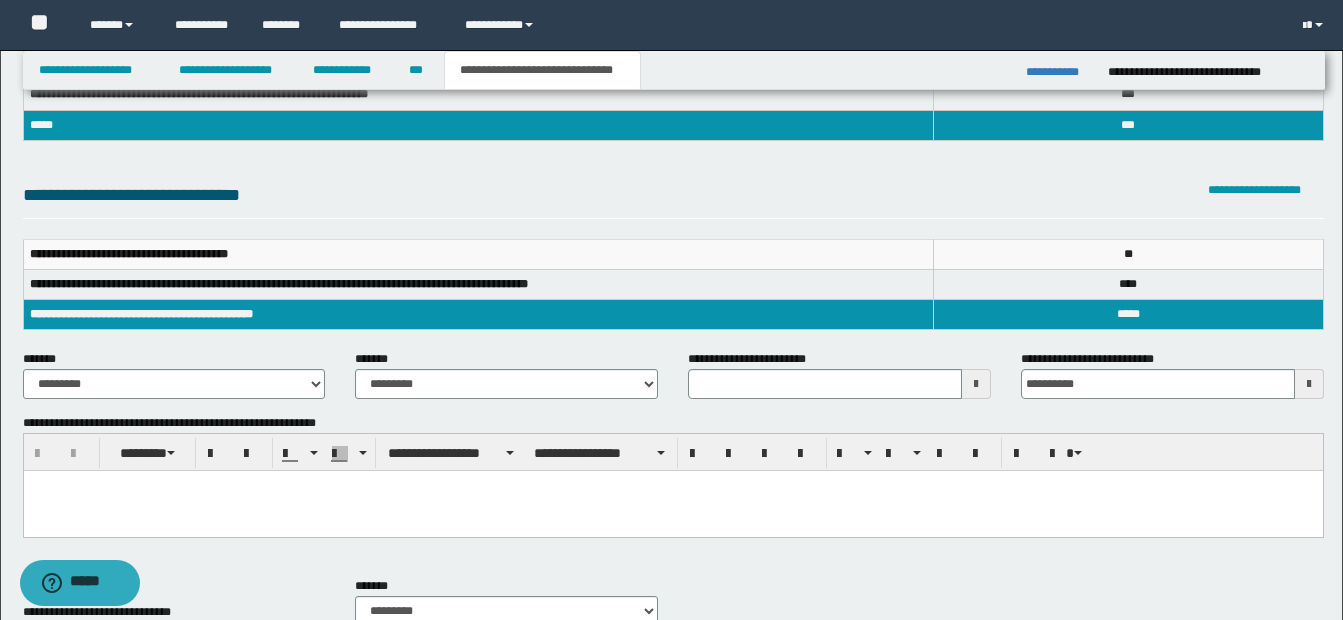type 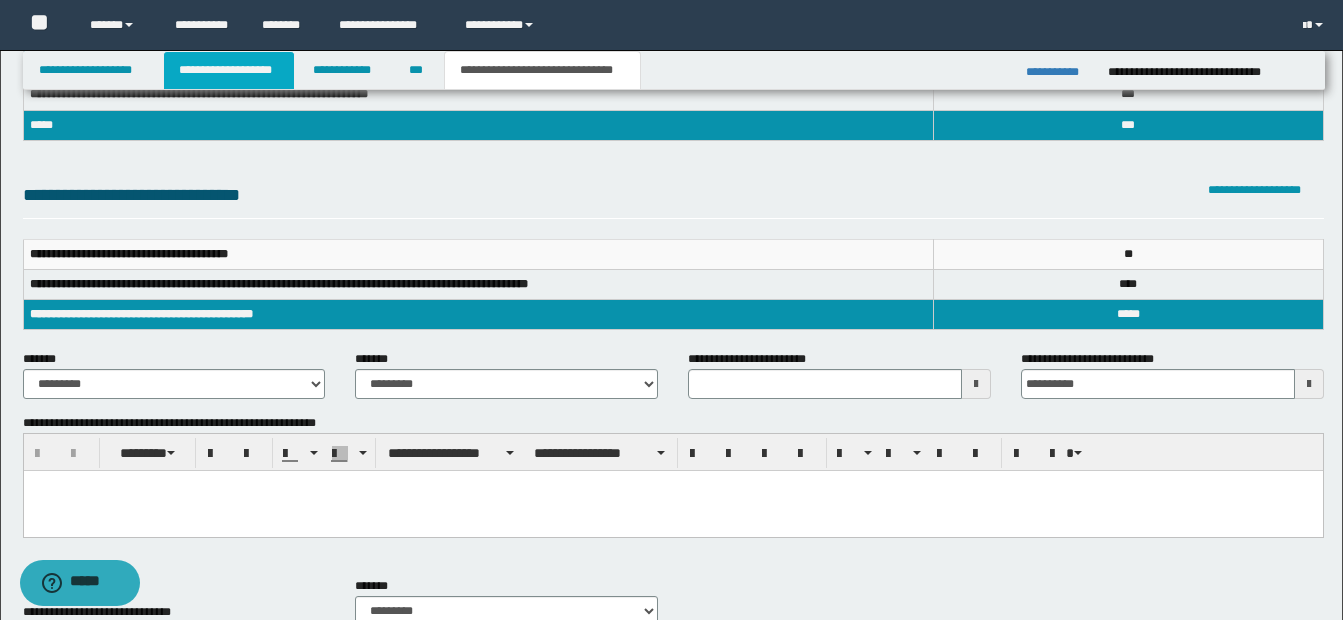 click on "**********" at bounding box center [229, 70] 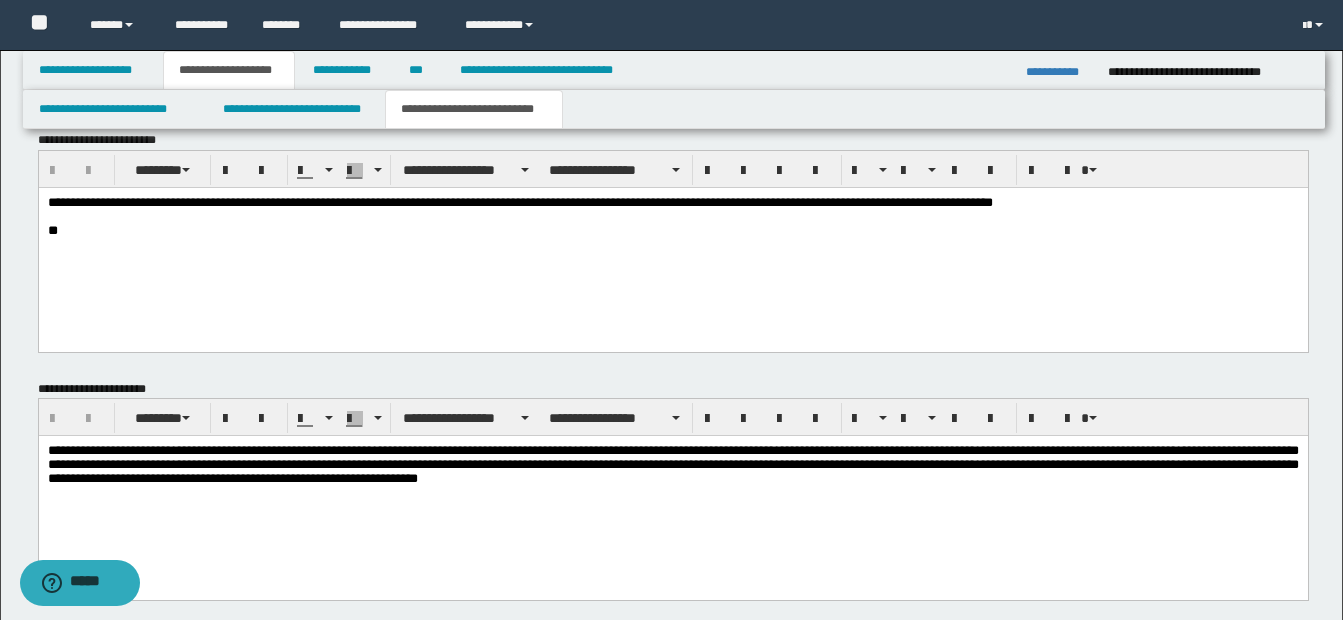 scroll, scrollTop: 1645, scrollLeft: 0, axis: vertical 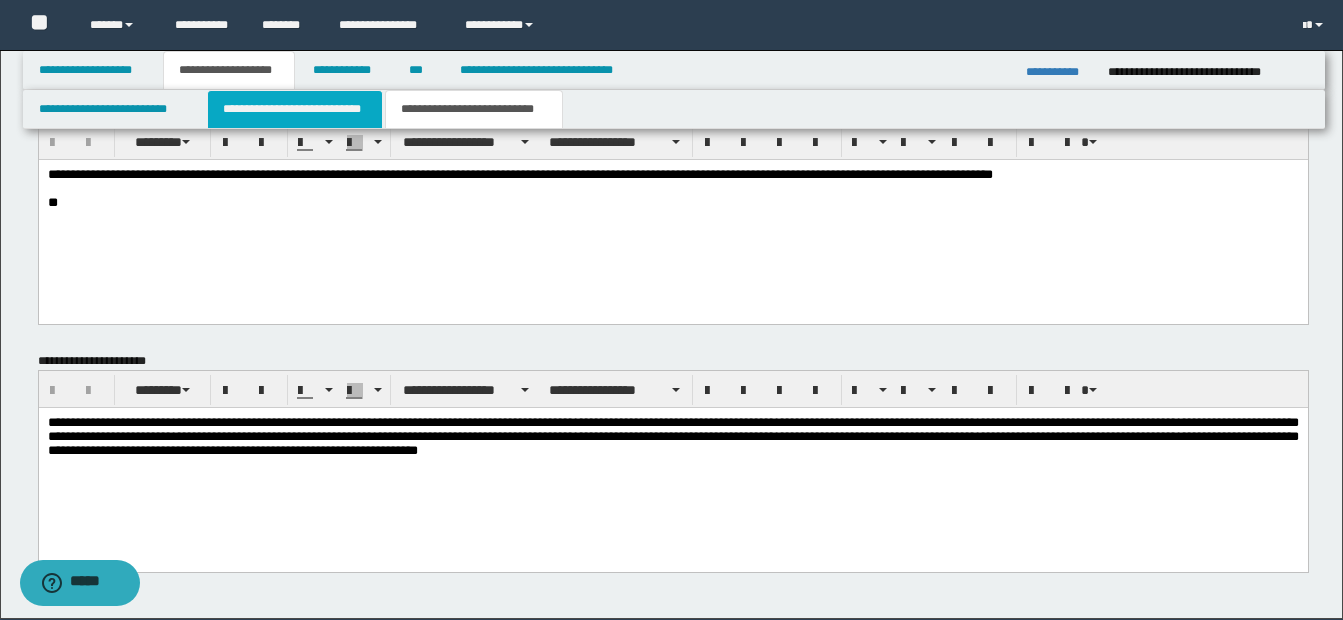 click on "**********" at bounding box center (295, 109) 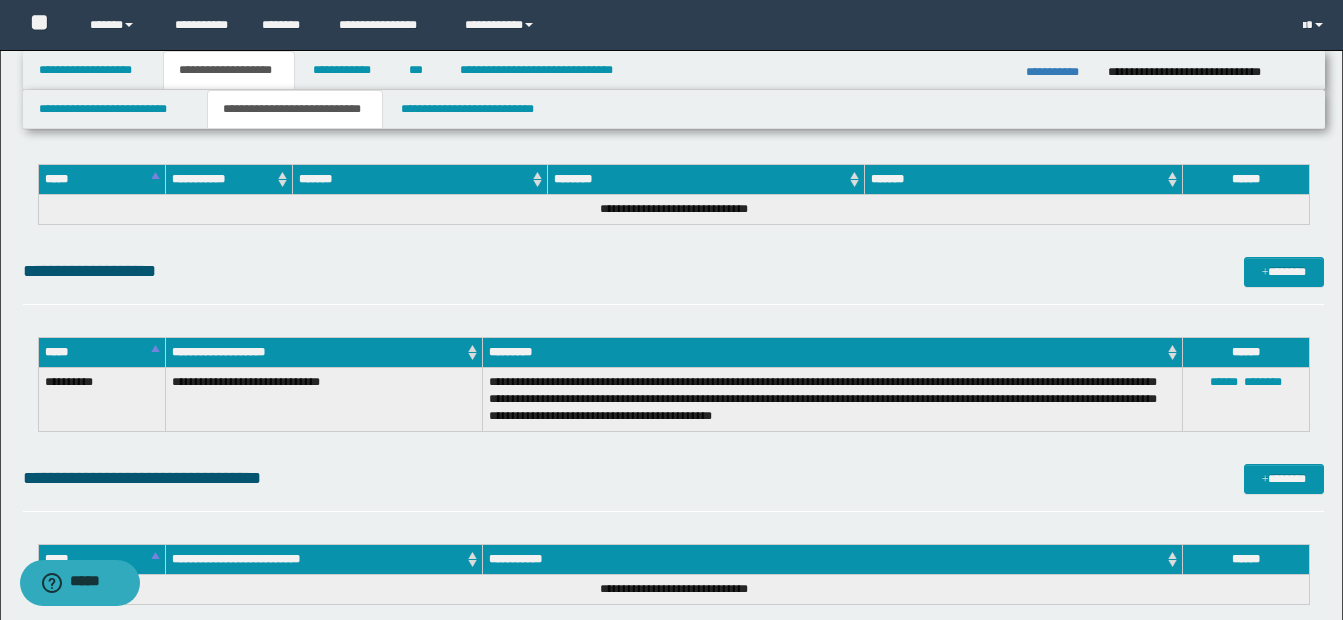 scroll, scrollTop: 989, scrollLeft: 0, axis: vertical 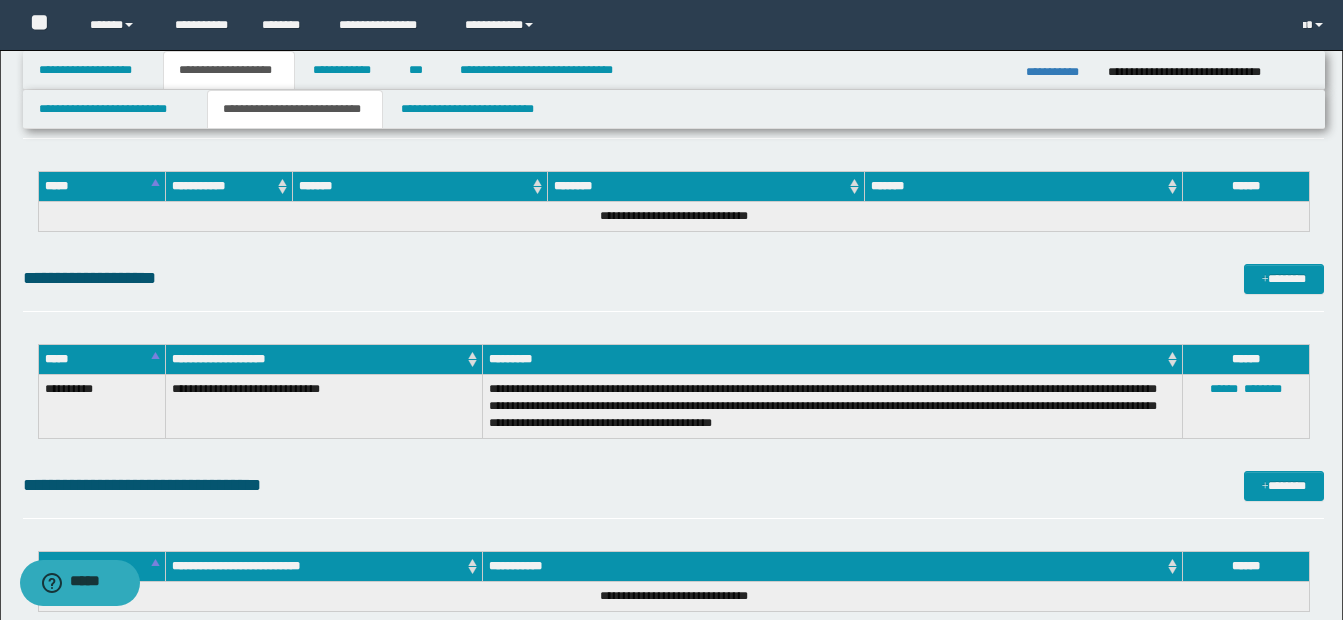 drag, startPoint x: 1340, startPoint y: 378, endPoint x: 1343, endPoint y: 300, distance: 78.05767 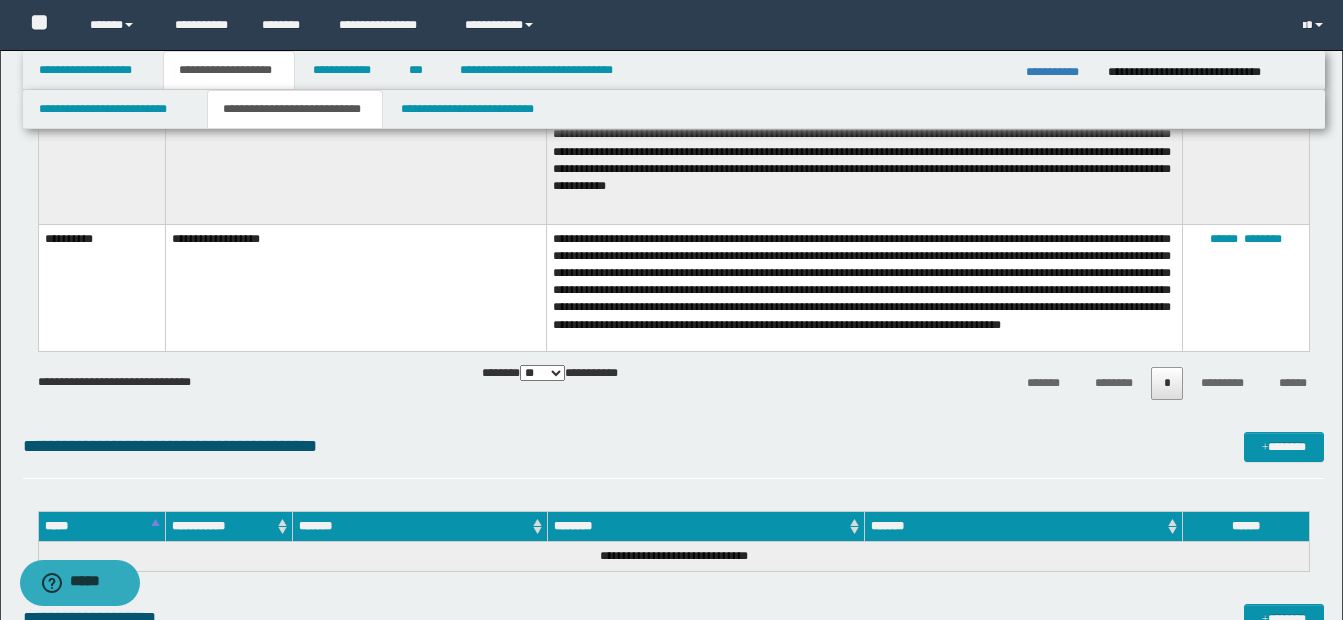 scroll, scrollTop: 646, scrollLeft: 0, axis: vertical 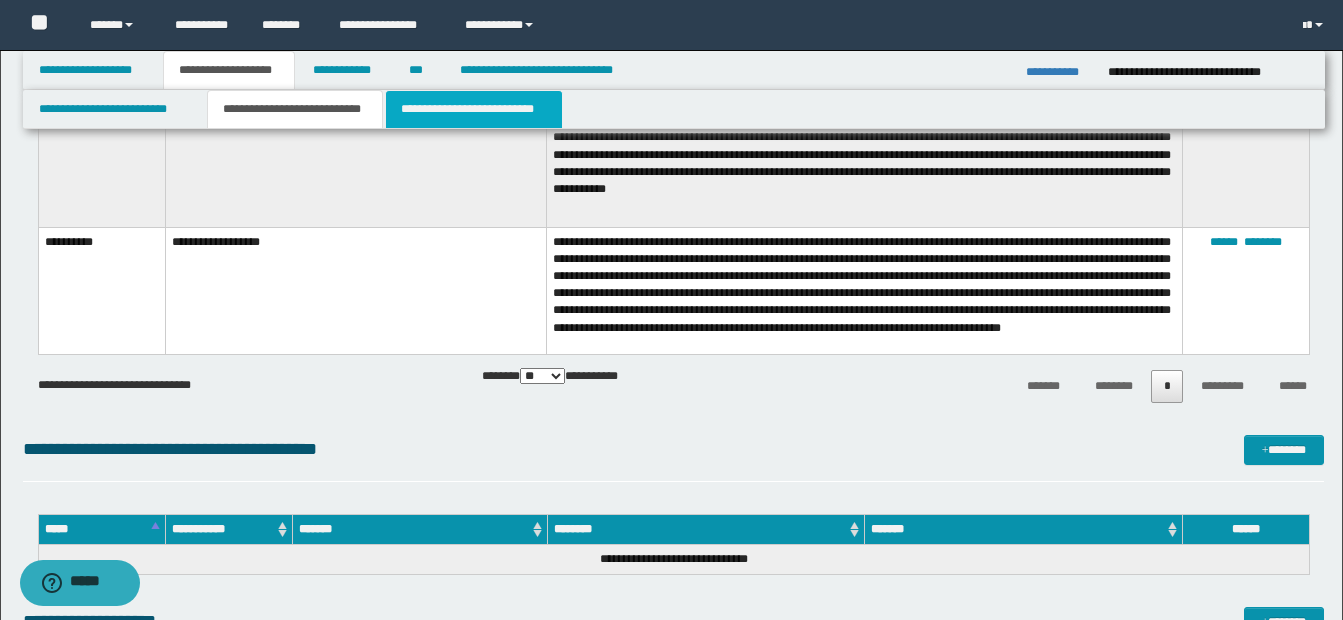 click on "**********" at bounding box center [474, 109] 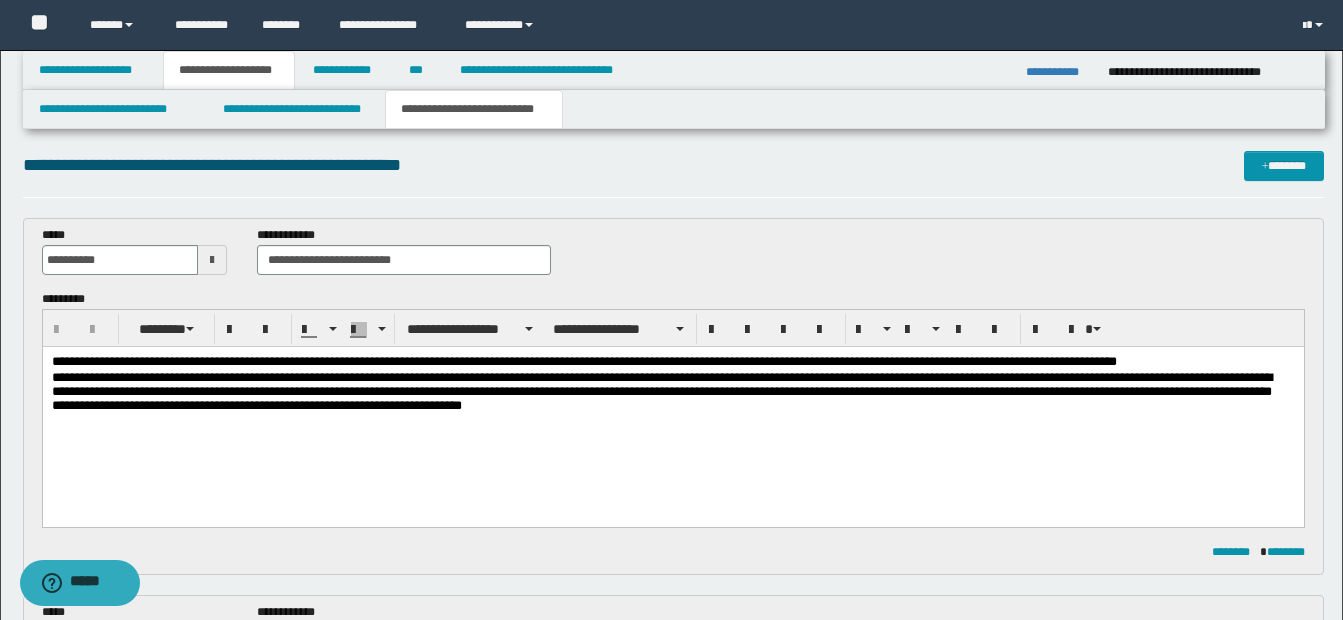 scroll, scrollTop: 0, scrollLeft: 0, axis: both 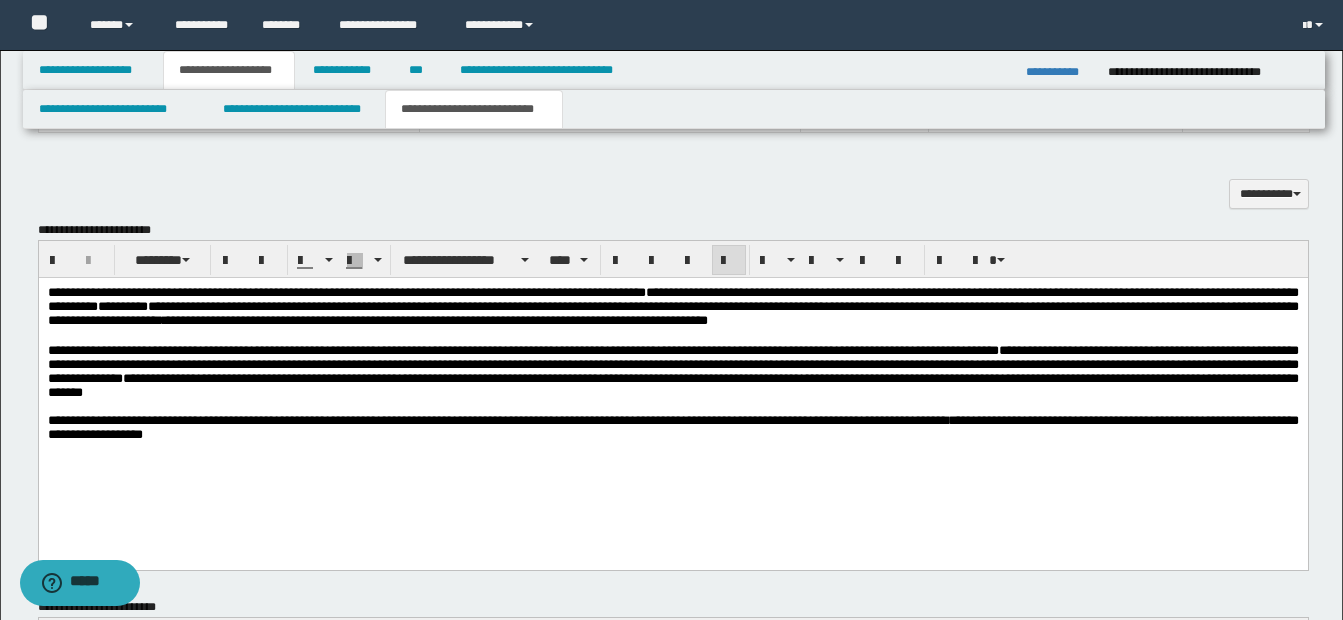 click on "**********" at bounding box center (672, 388) 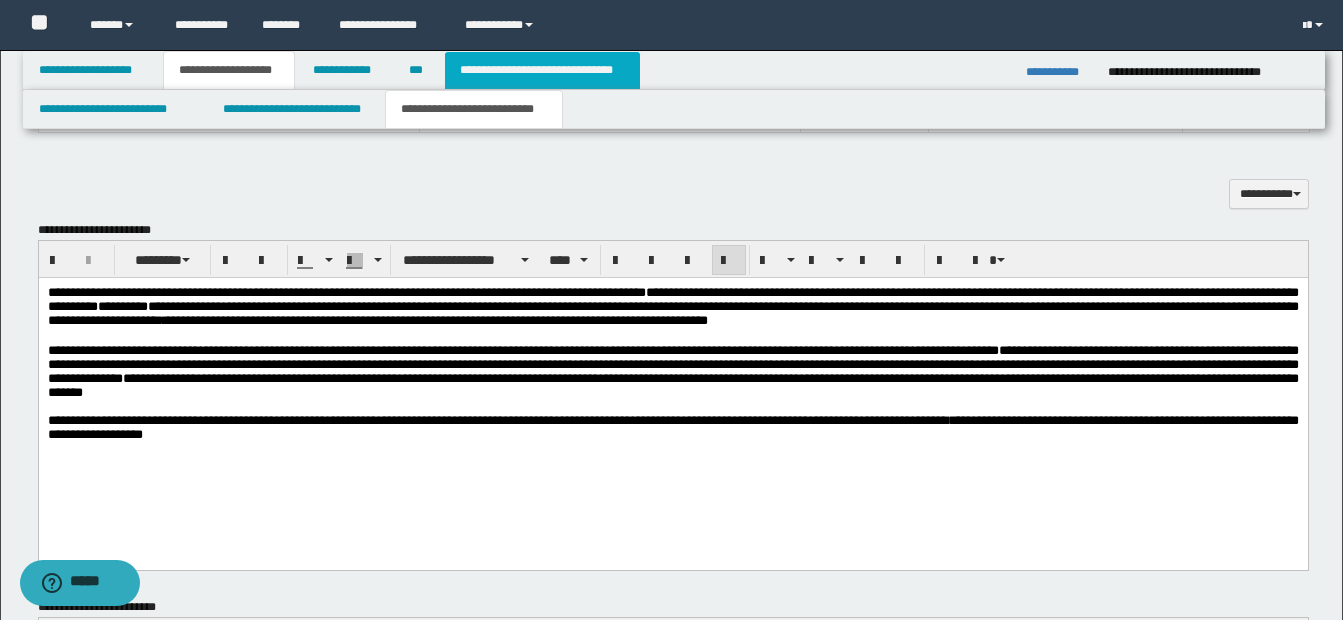 click on "**********" at bounding box center (542, 70) 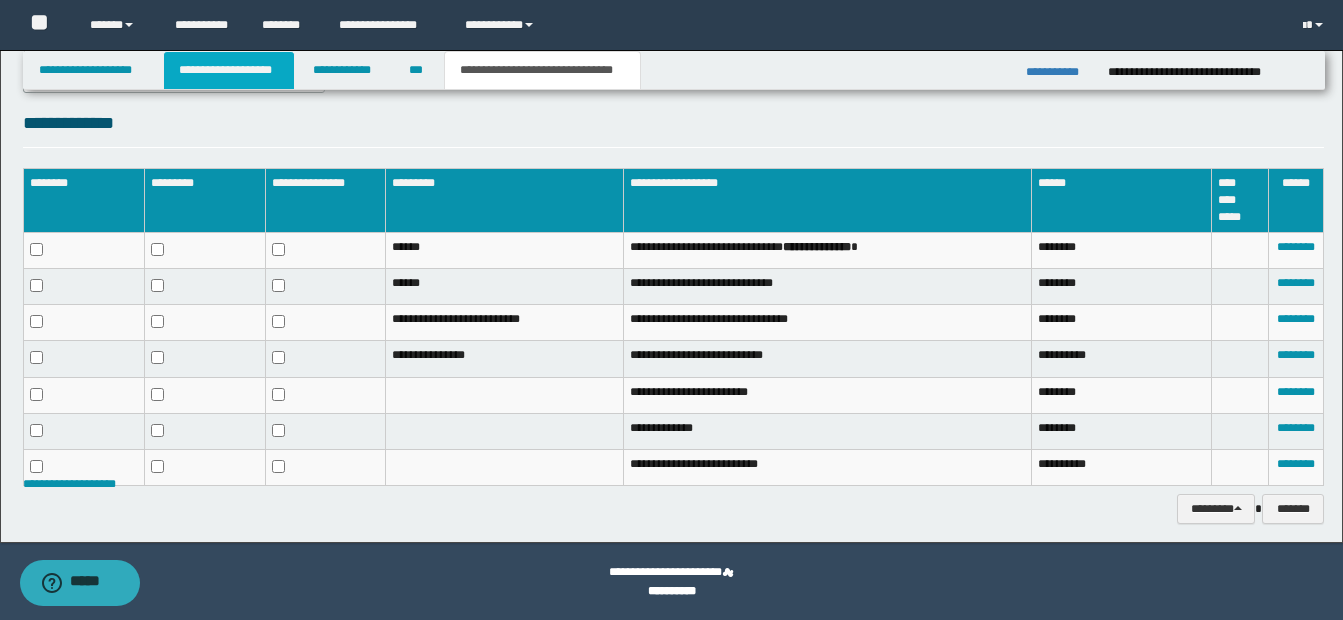 click on "**********" at bounding box center [229, 70] 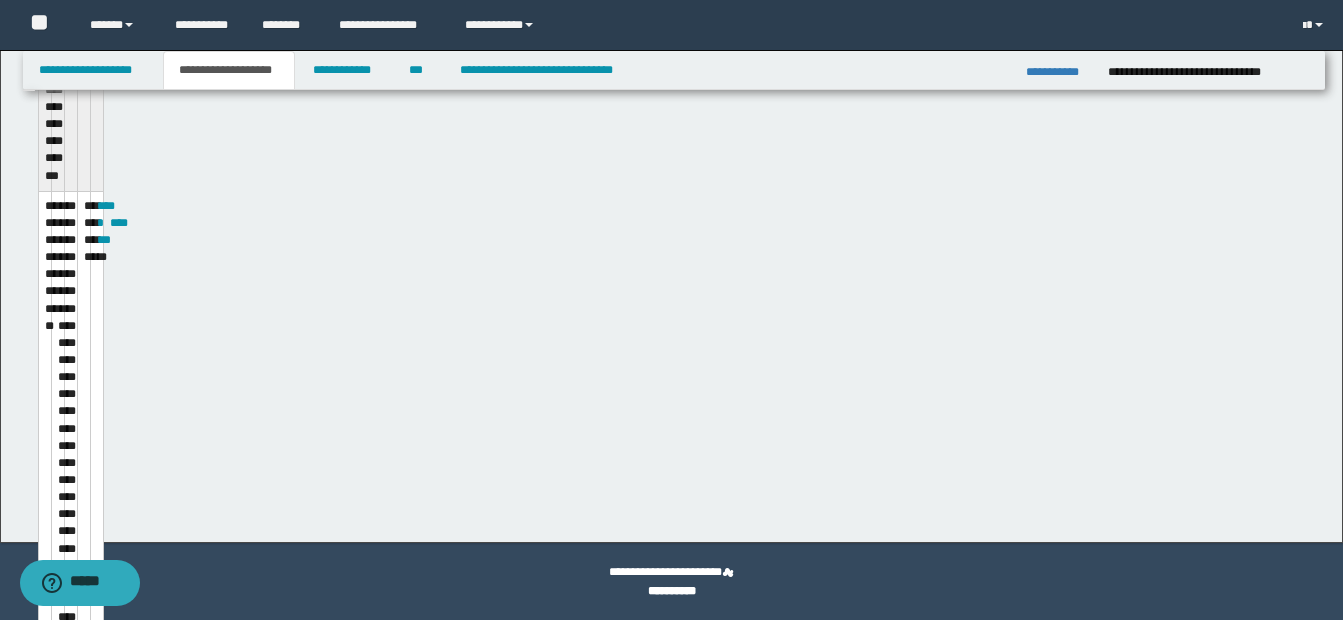scroll, scrollTop: 914, scrollLeft: 0, axis: vertical 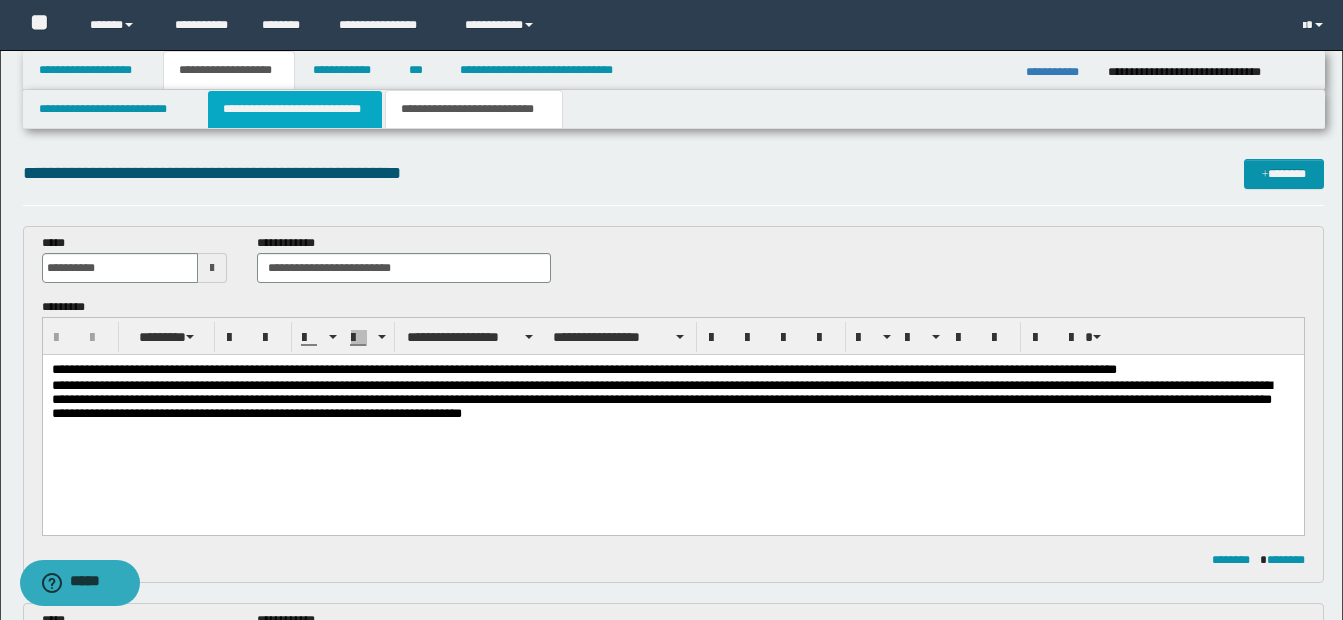 click on "**********" at bounding box center [295, 109] 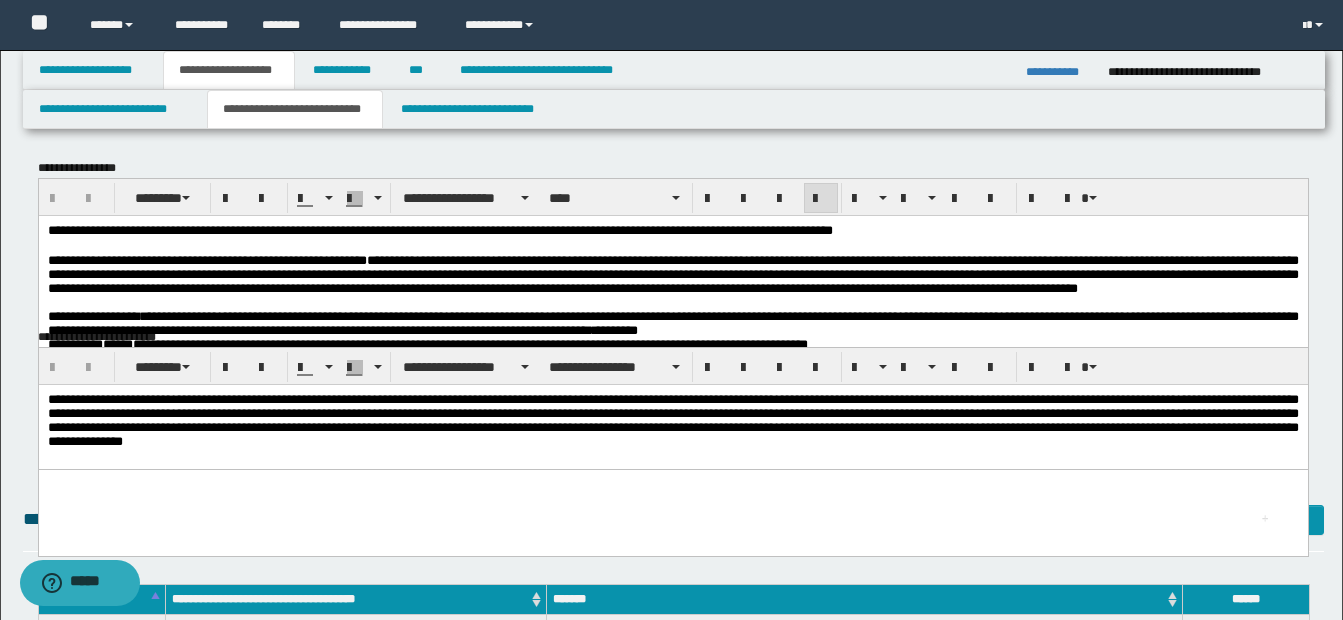 click on "**********" at bounding box center (672, 273) 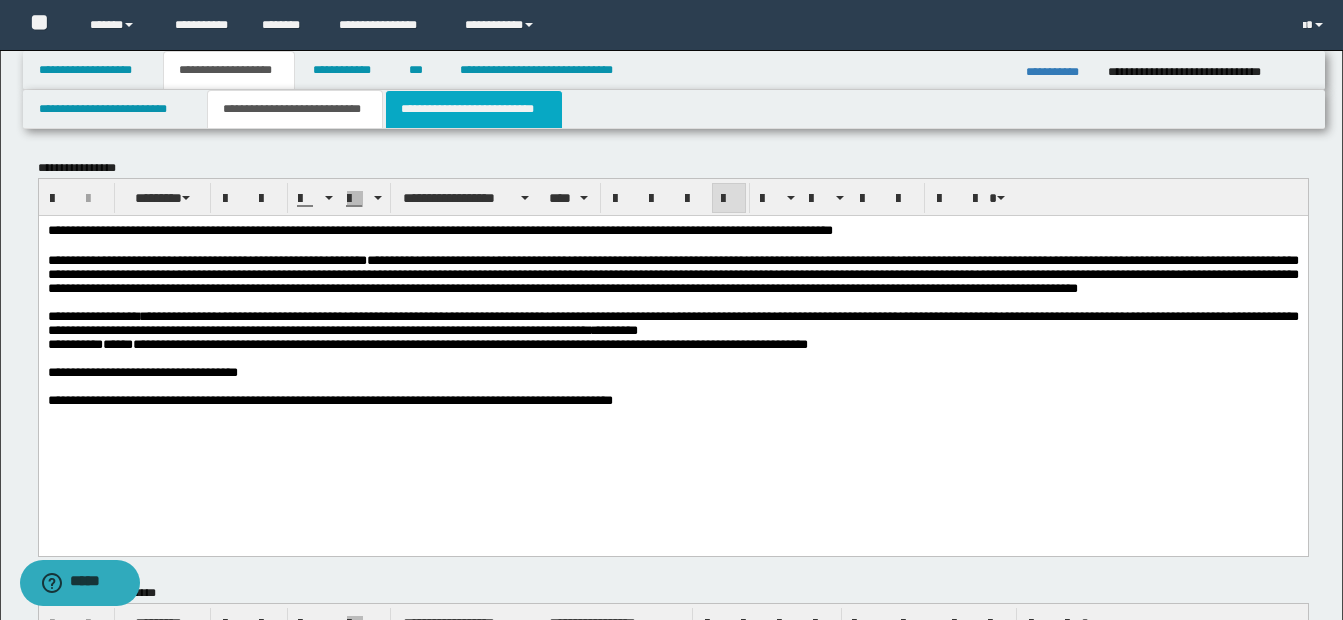 click on "**********" at bounding box center [474, 109] 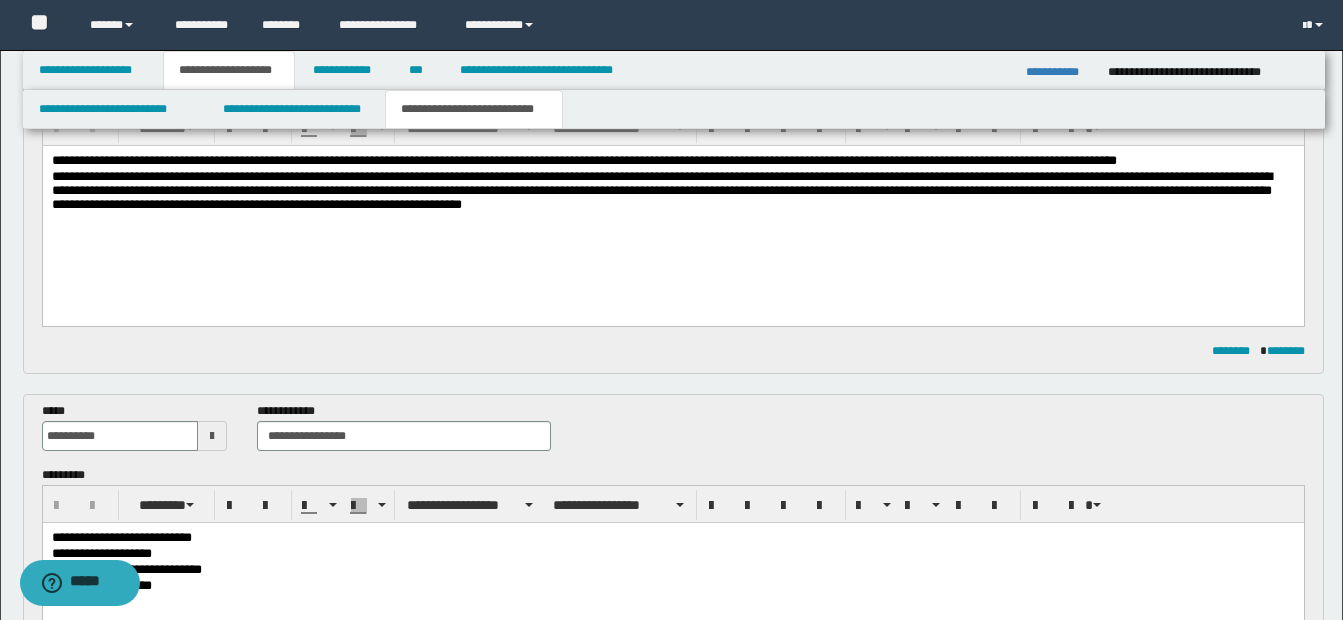 scroll, scrollTop: 0, scrollLeft: 0, axis: both 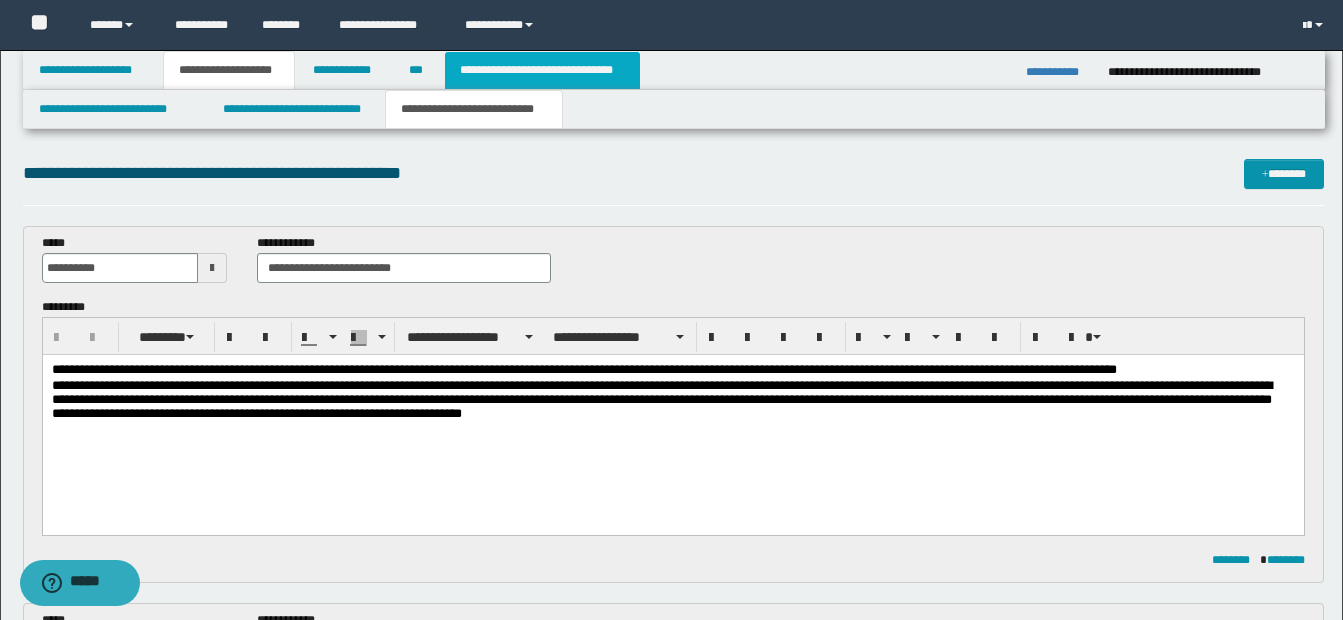 click on "**********" at bounding box center [542, 70] 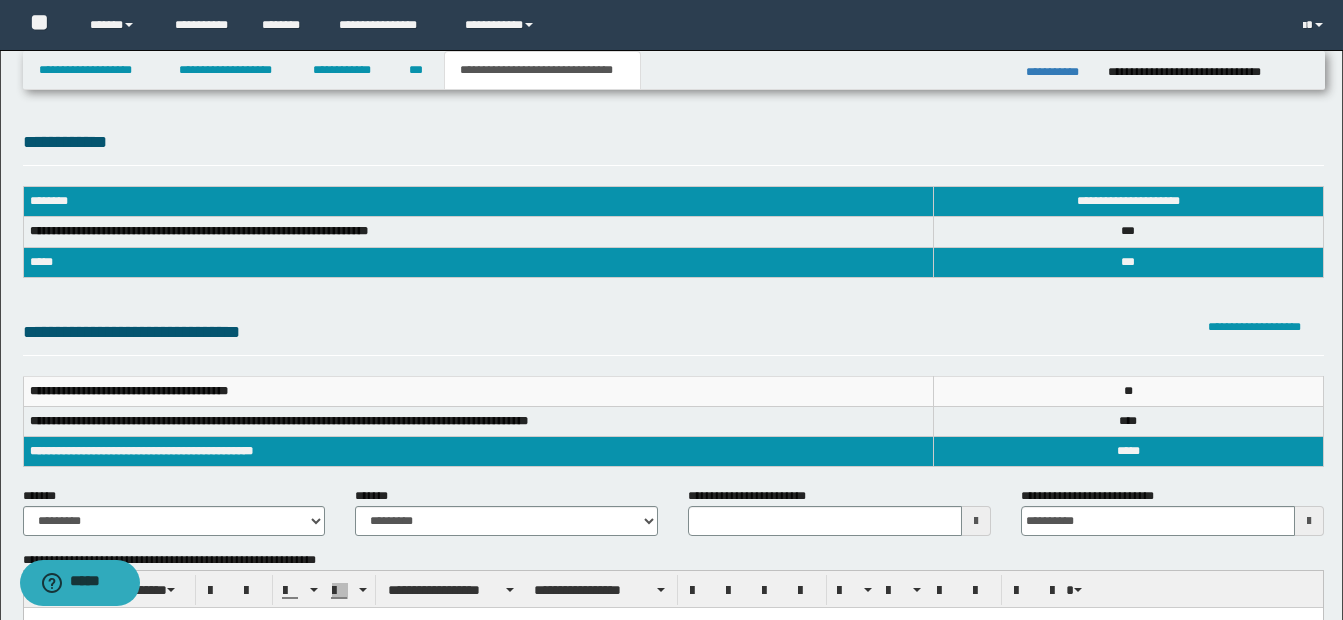 click at bounding box center [976, 521] 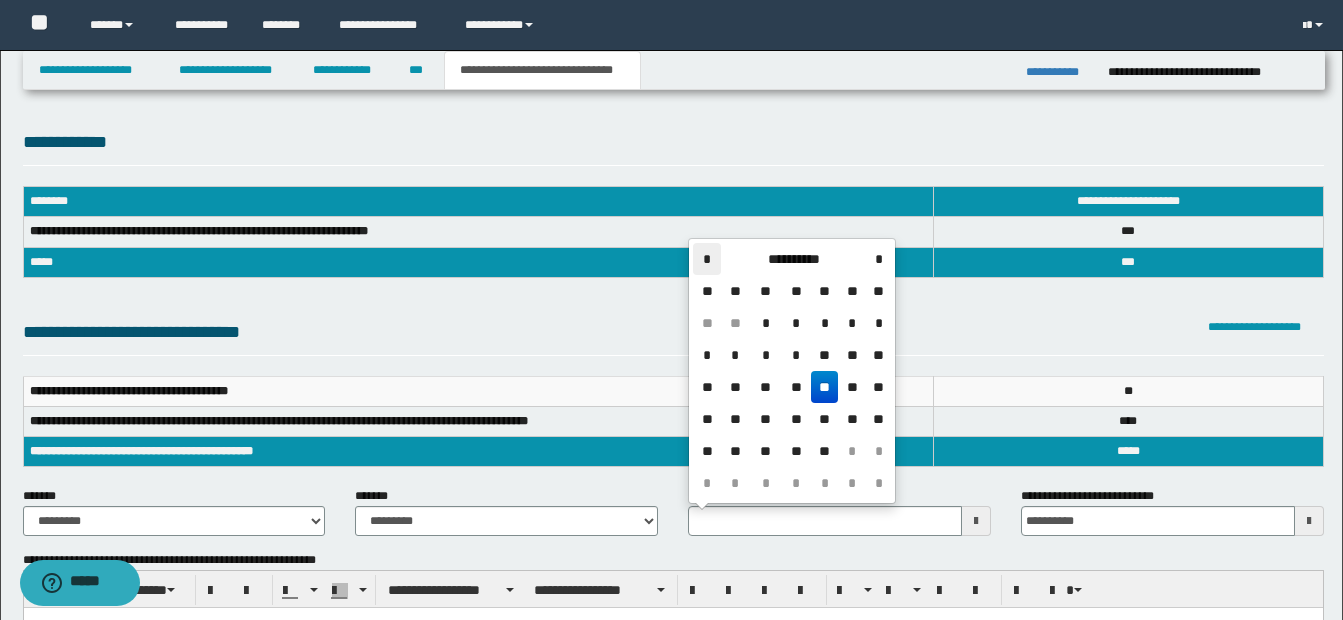 click on "*" at bounding box center (707, 259) 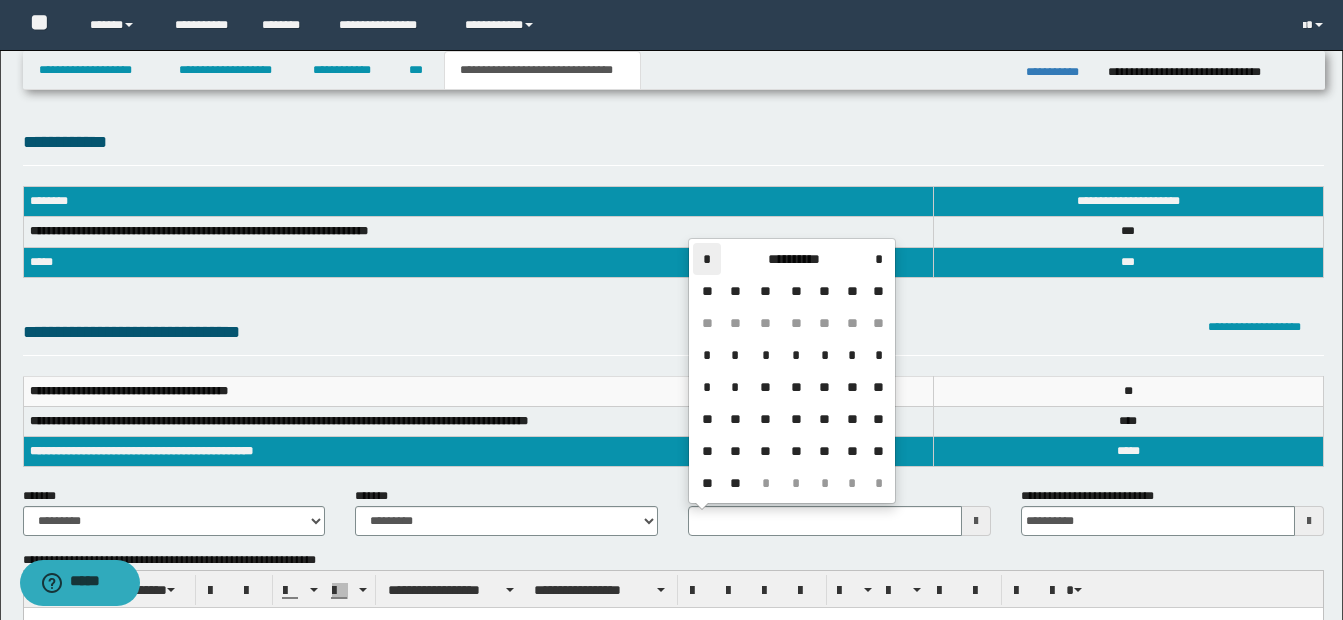 click on "*" at bounding box center [707, 259] 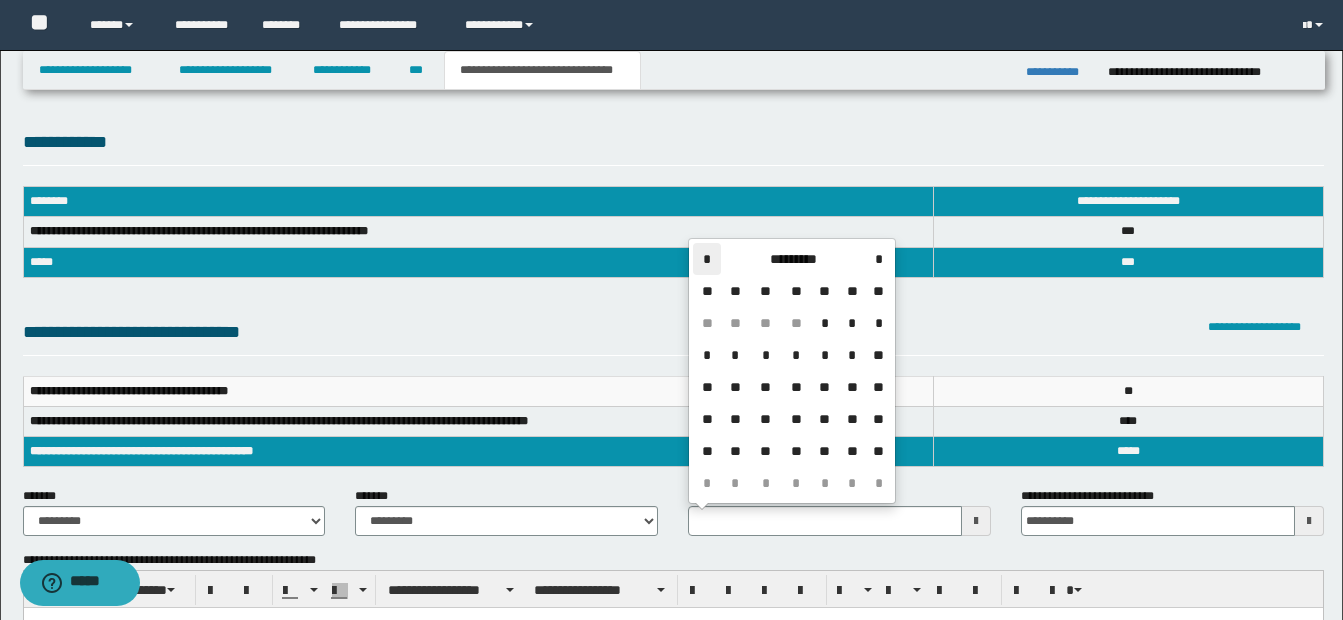 click on "*" at bounding box center (707, 259) 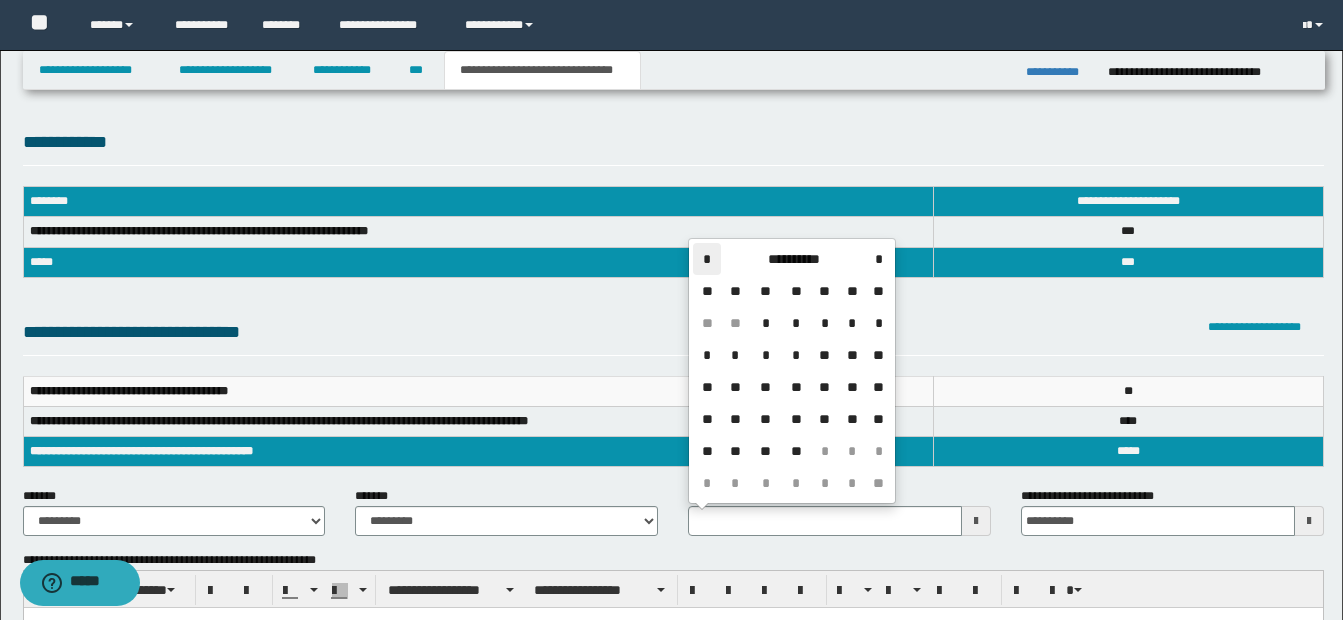 click on "*" at bounding box center (707, 259) 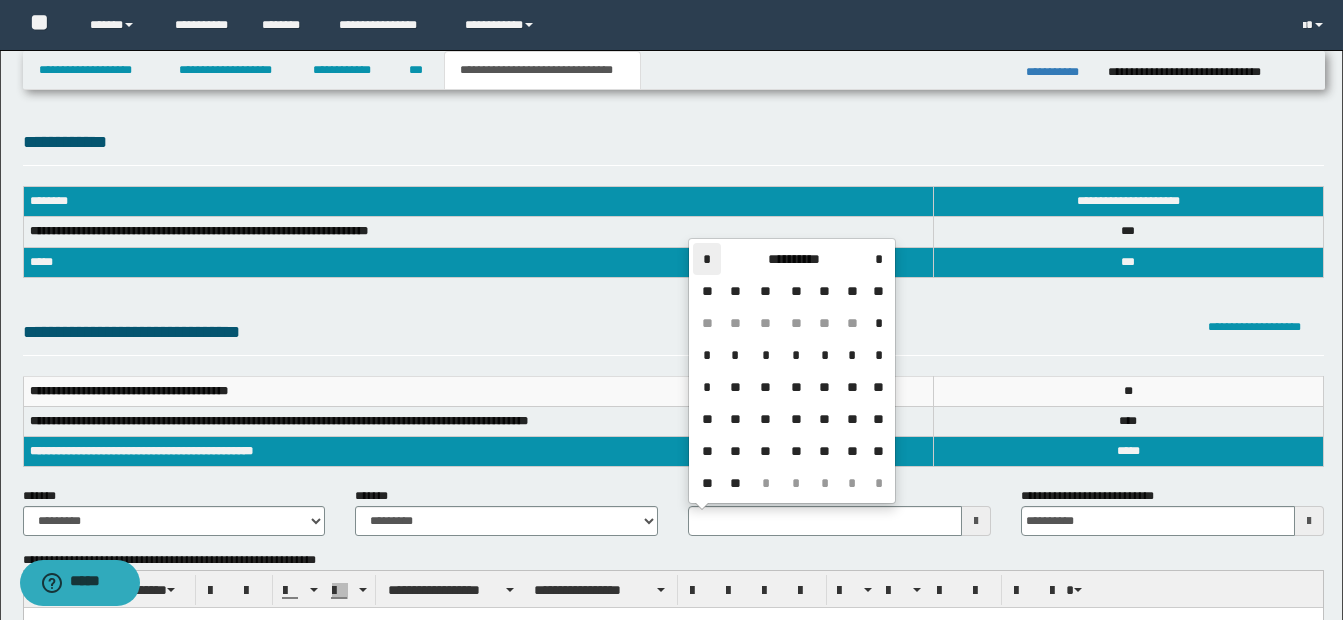 click on "*" at bounding box center (707, 259) 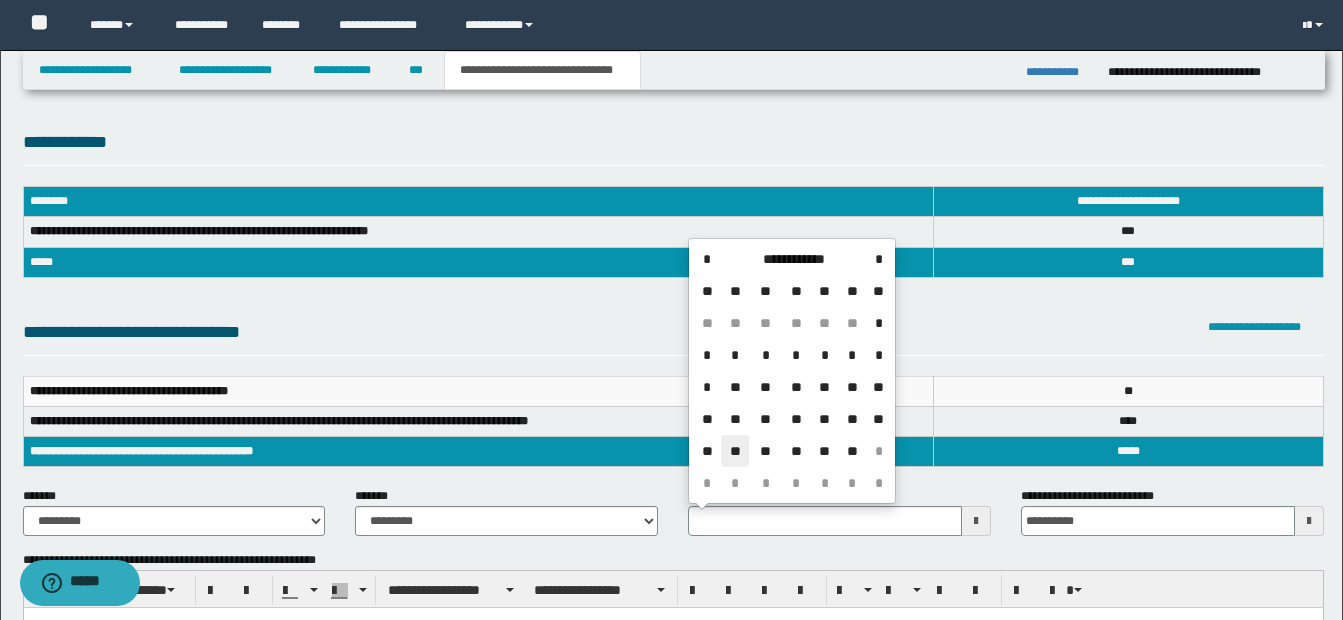 click on "**" at bounding box center (735, 451) 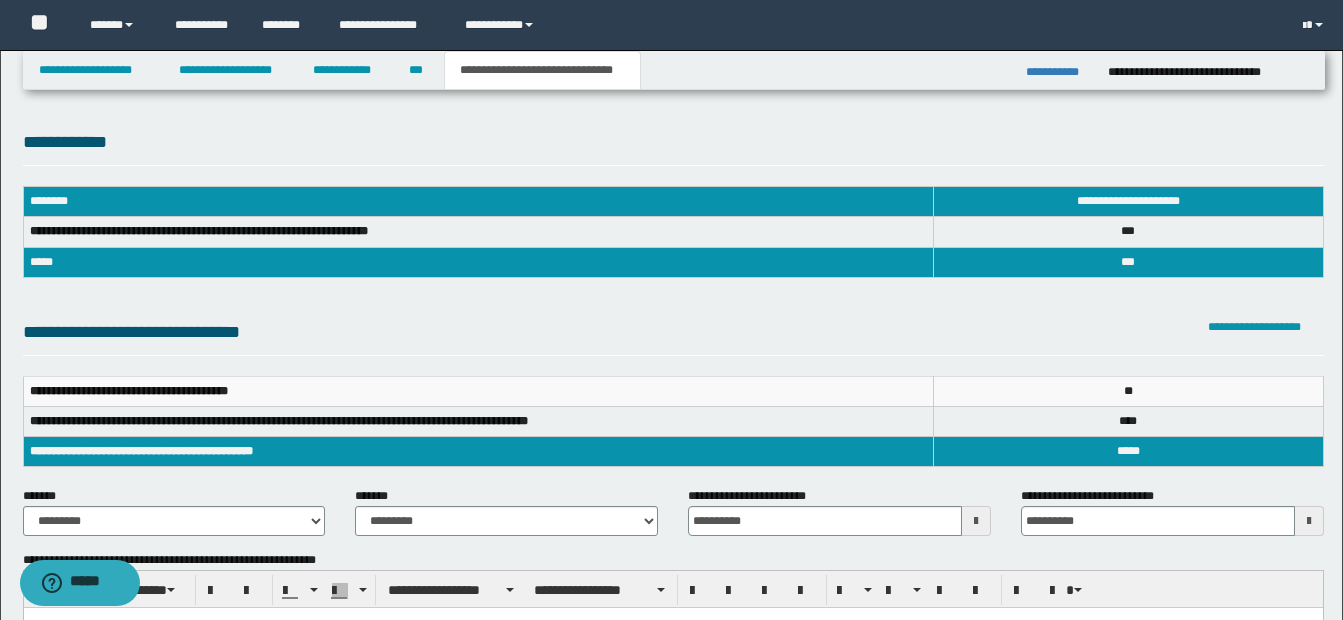 click on "**********" at bounding box center (478, 452) 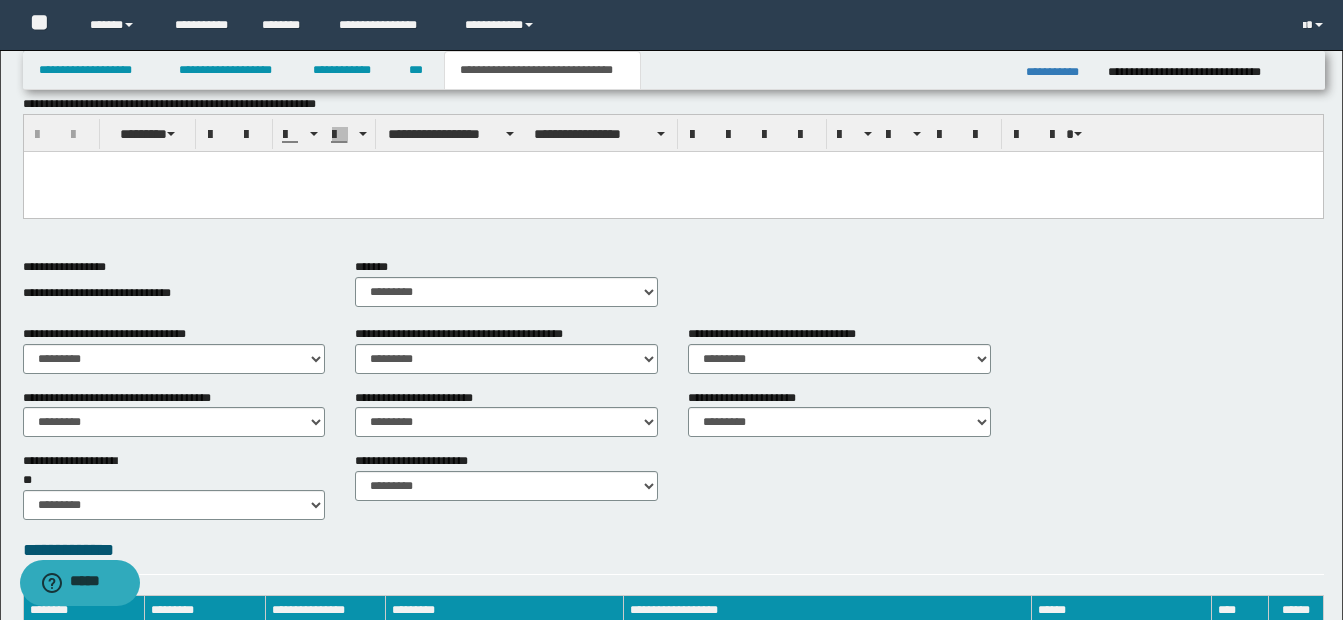 scroll, scrollTop: 482, scrollLeft: 0, axis: vertical 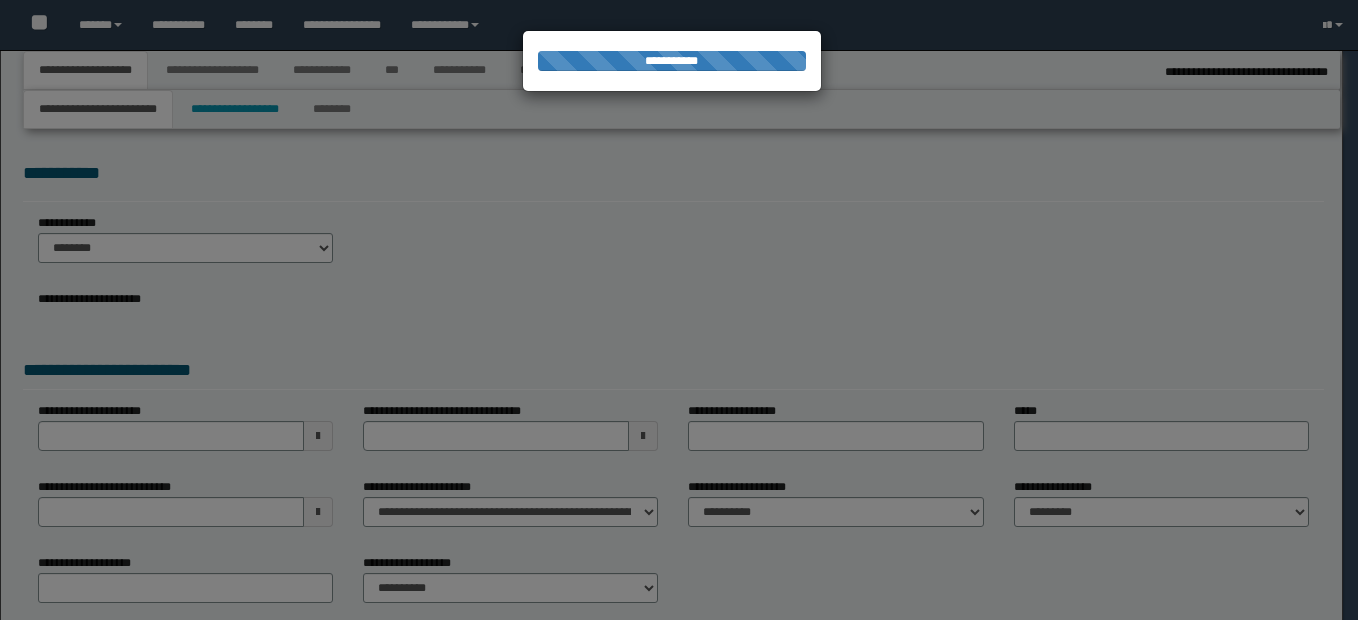 select on "*" 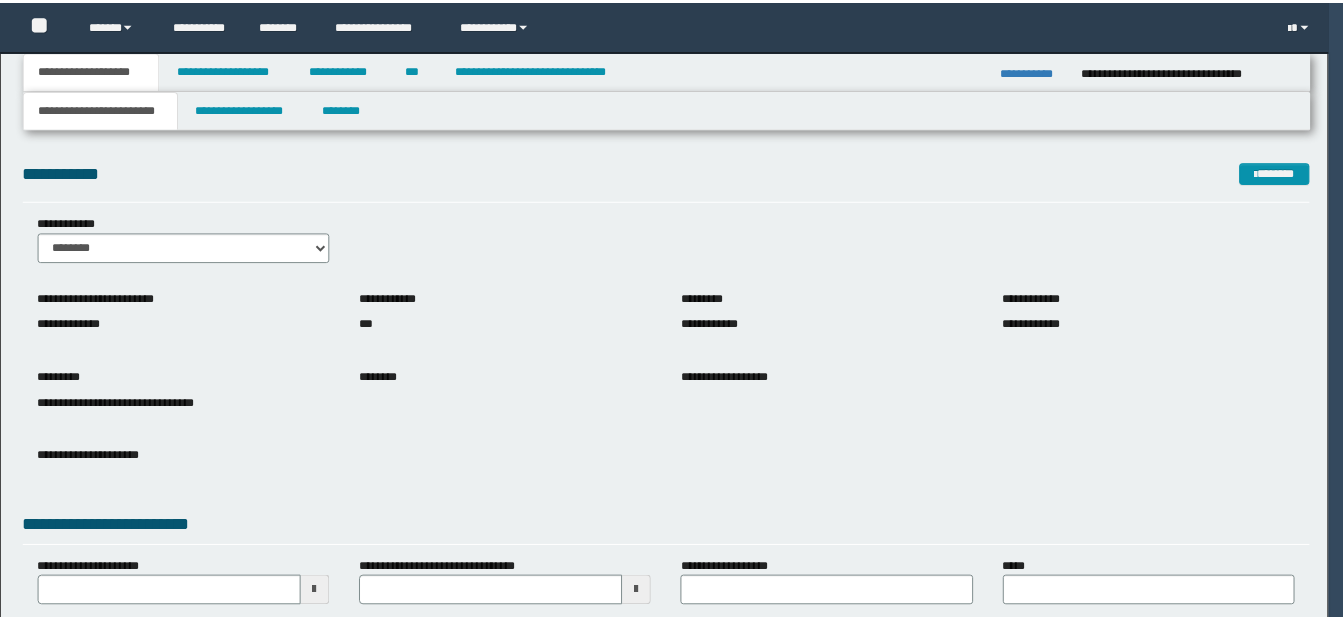 scroll, scrollTop: 0, scrollLeft: 0, axis: both 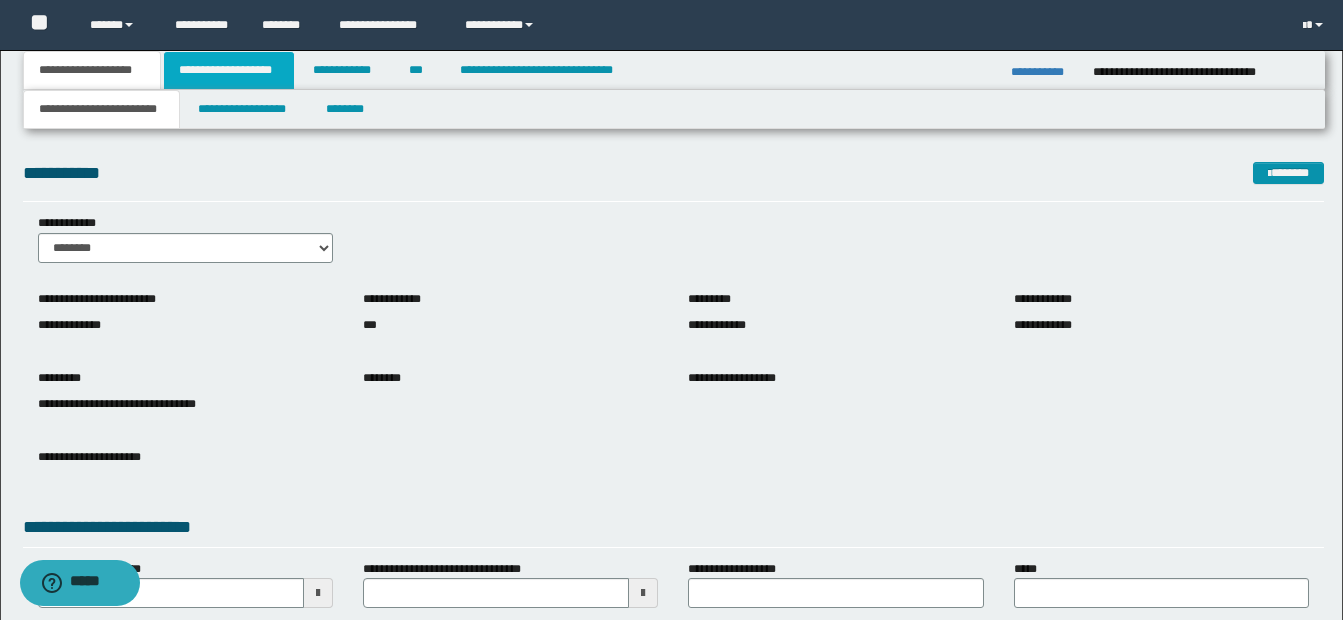 click on "**********" at bounding box center [229, 70] 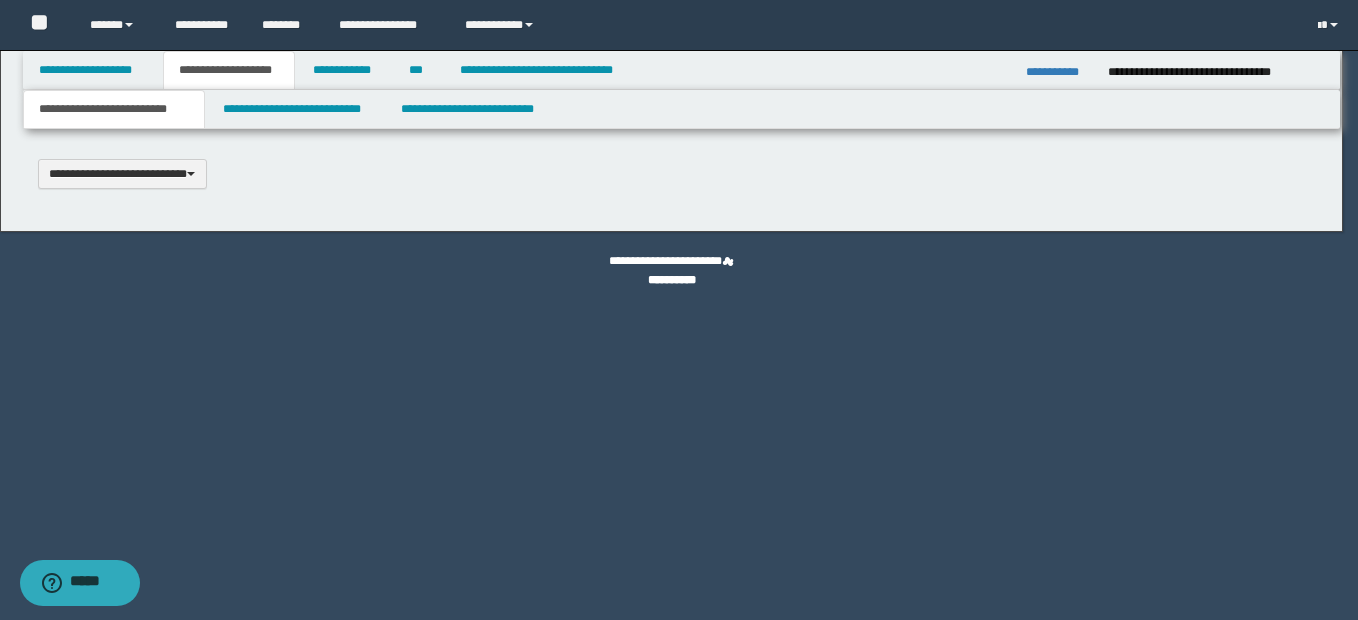 type 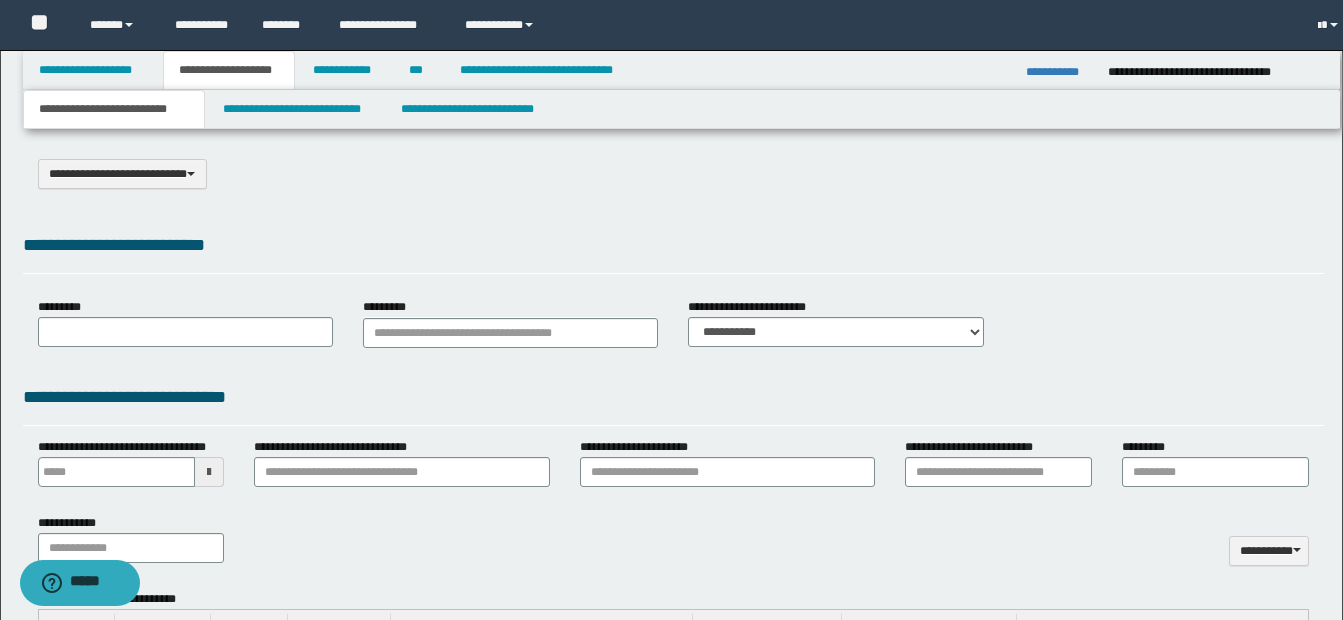 select on "*" 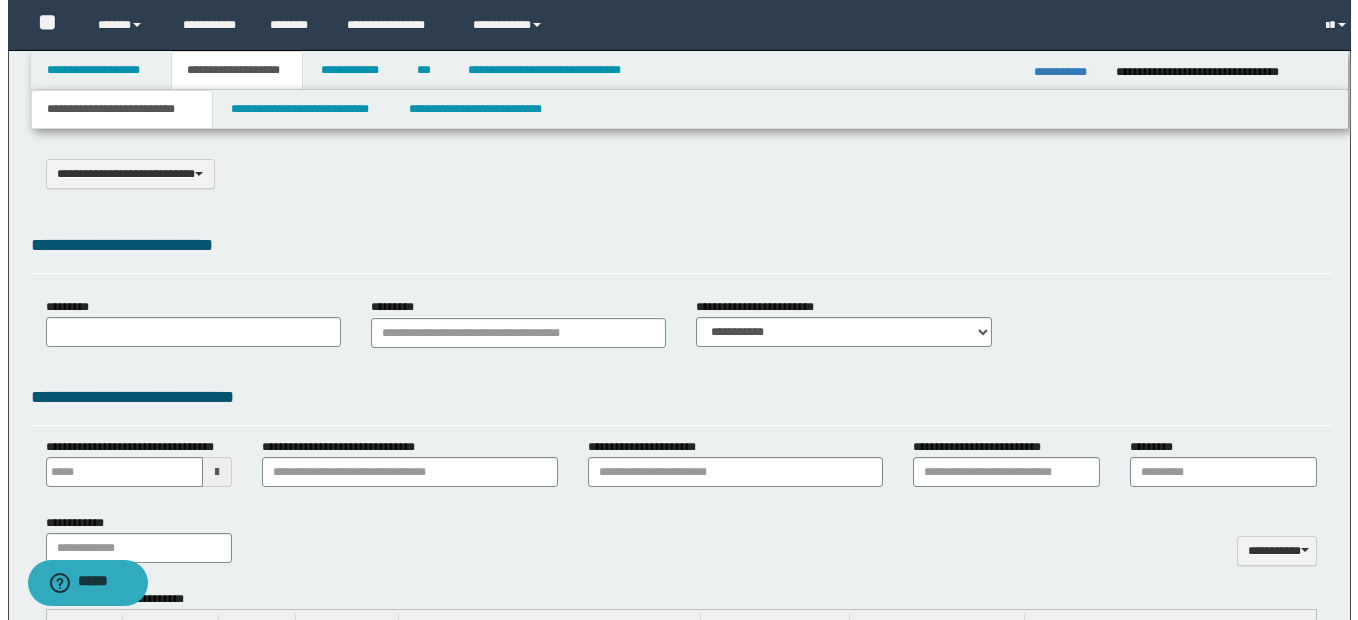 scroll, scrollTop: 0, scrollLeft: 0, axis: both 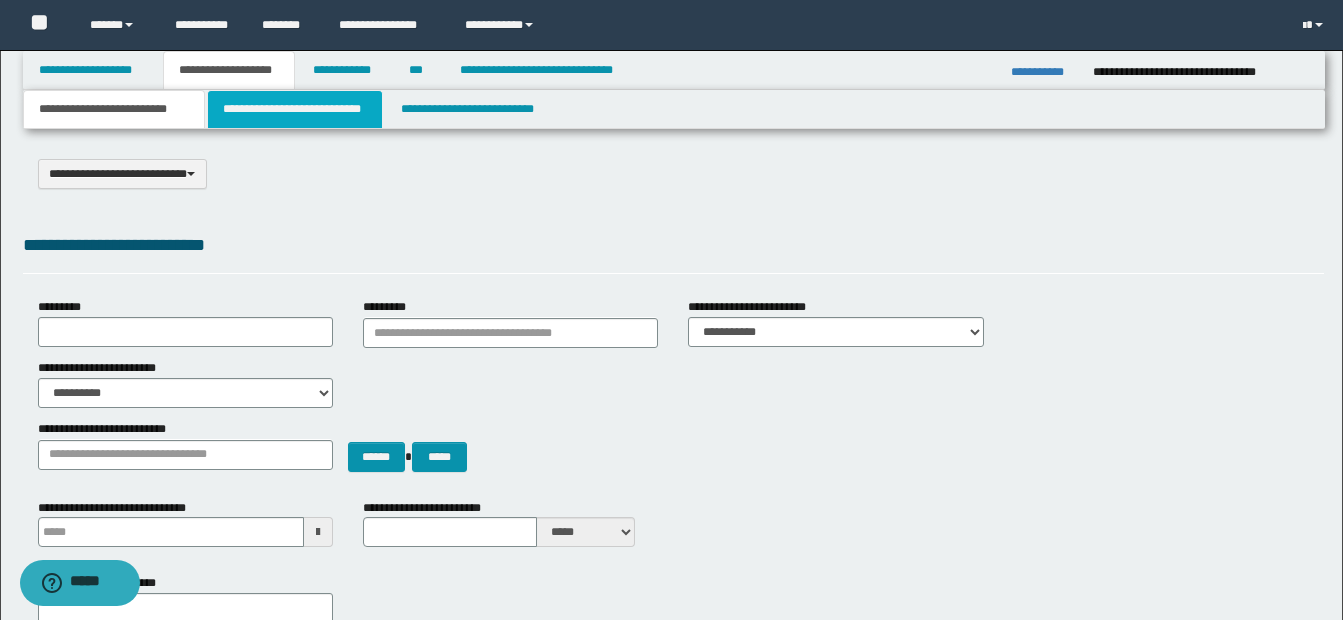 click on "**********" at bounding box center (295, 109) 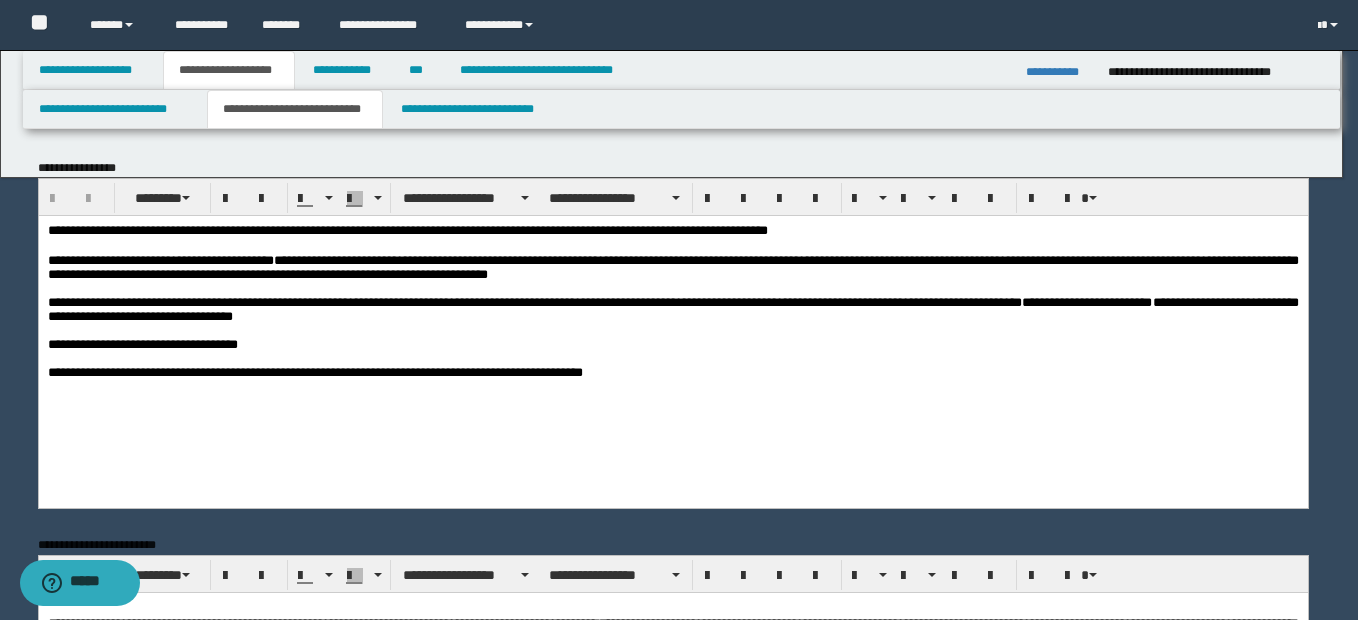 scroll, scrollTop: 0, scrollLeft: 0, axis: both 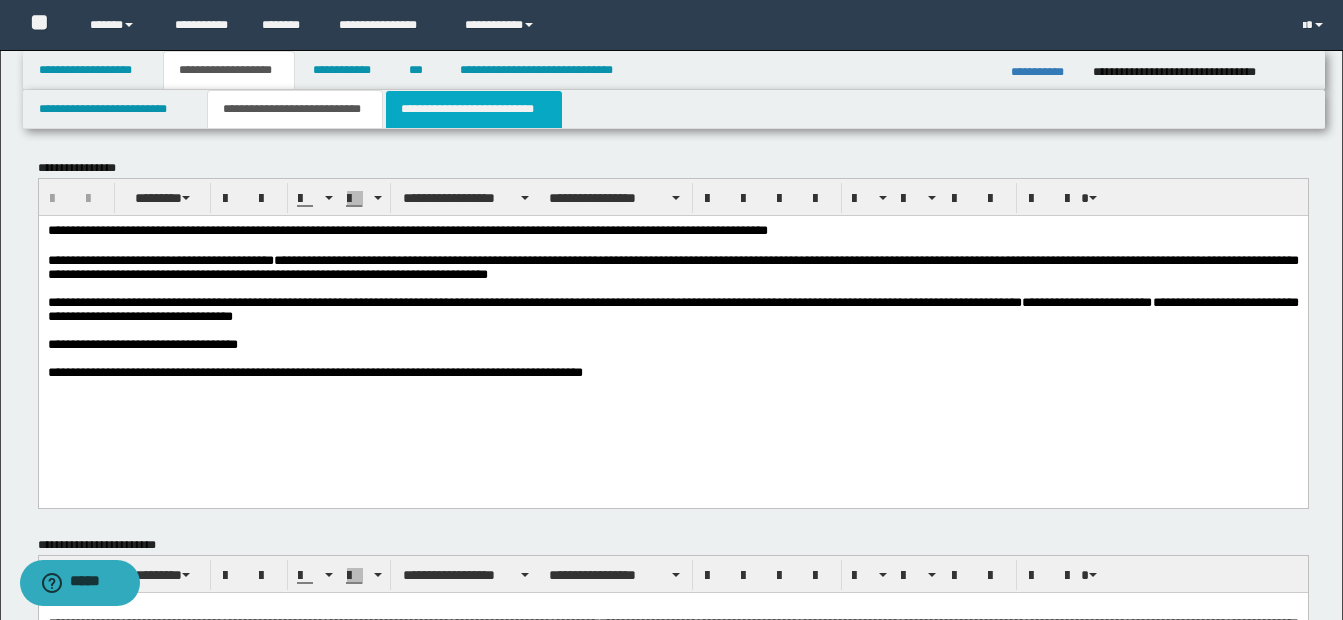 click on "**********" at bounding box center [474, 109] 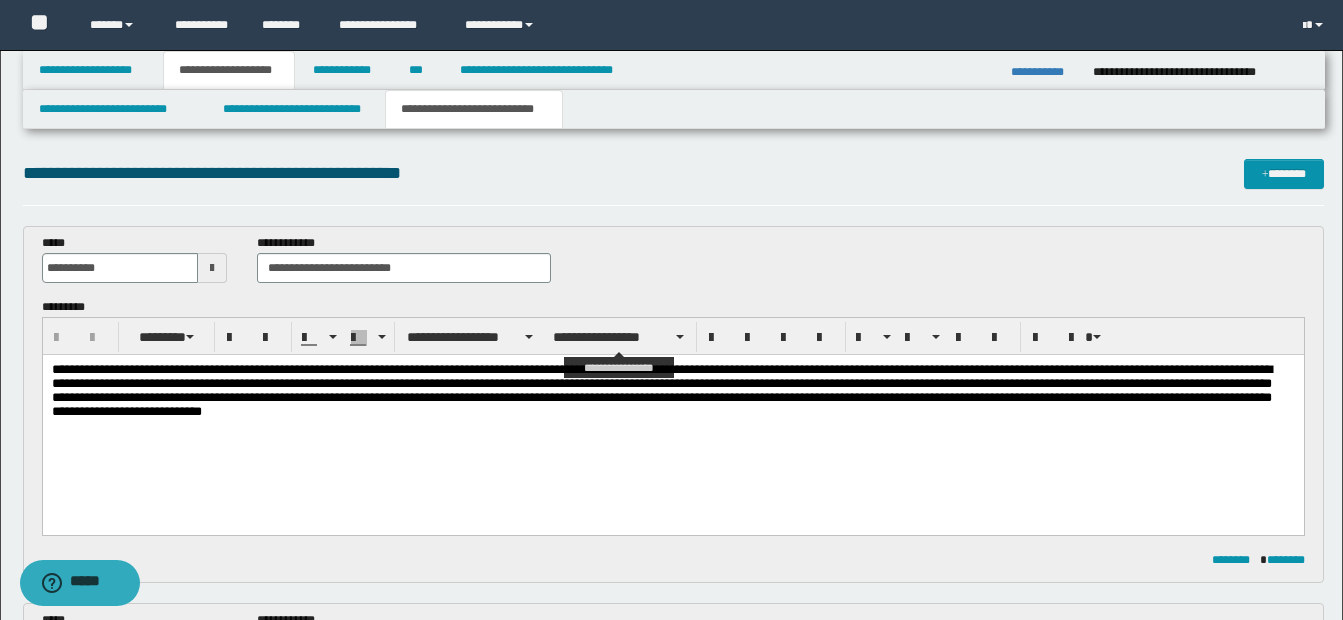 scroll, scrollTop: 0, scrollLeft: 0, axis: both 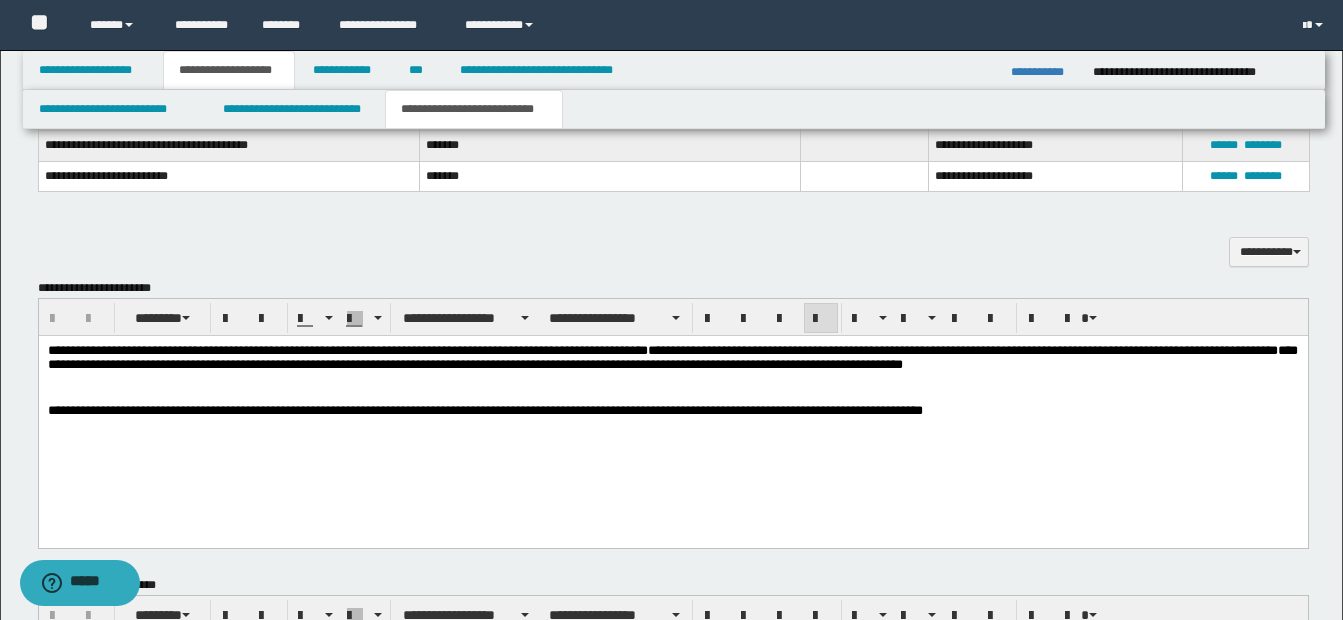 click at bounding box center (672, 396) 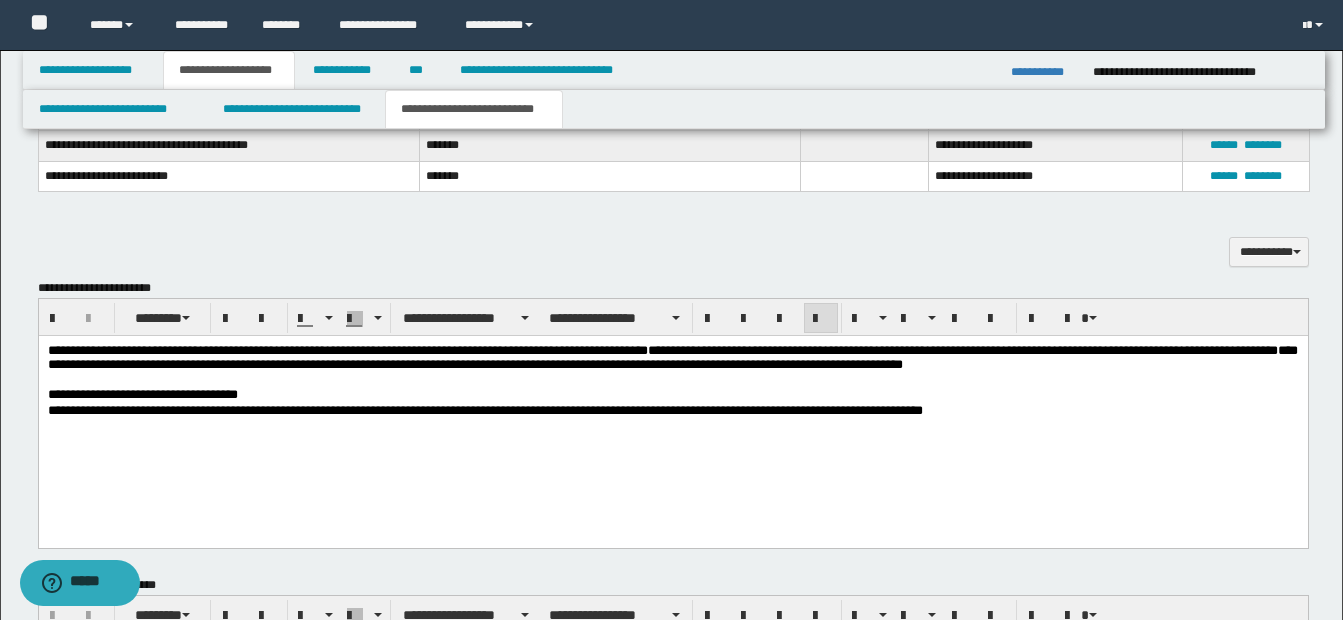 click on "**********" at bounding box center [672, 396] 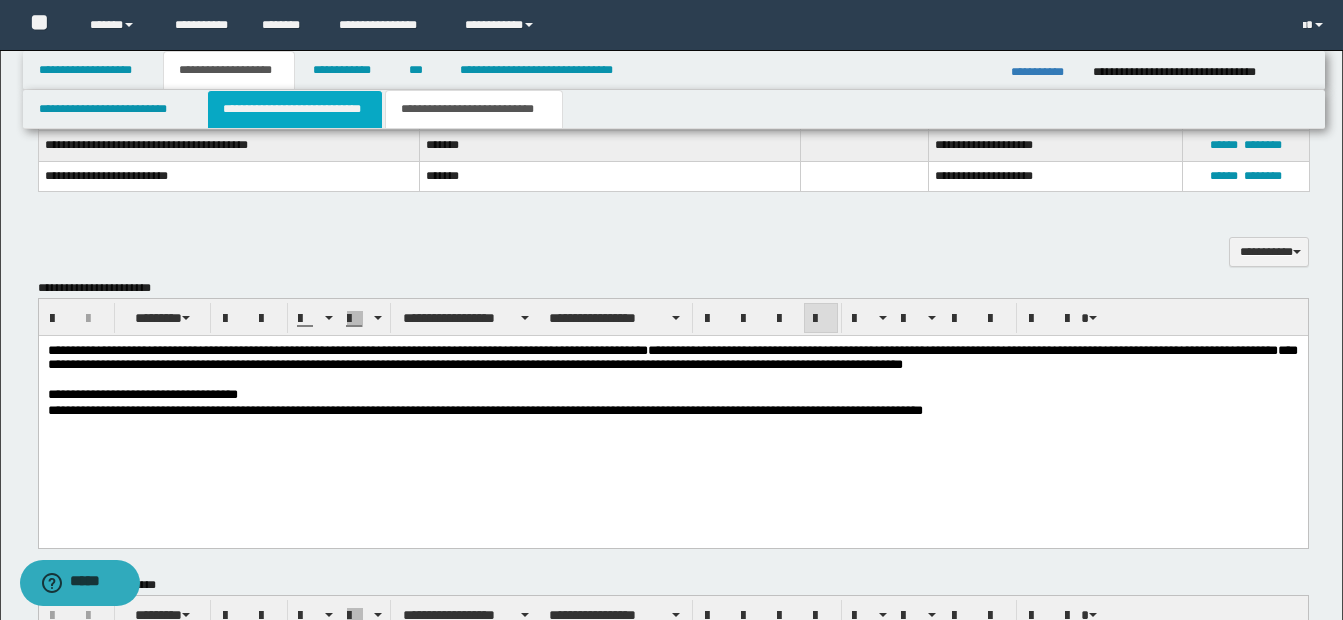 click on "**********" at bounding box center (295, 109) 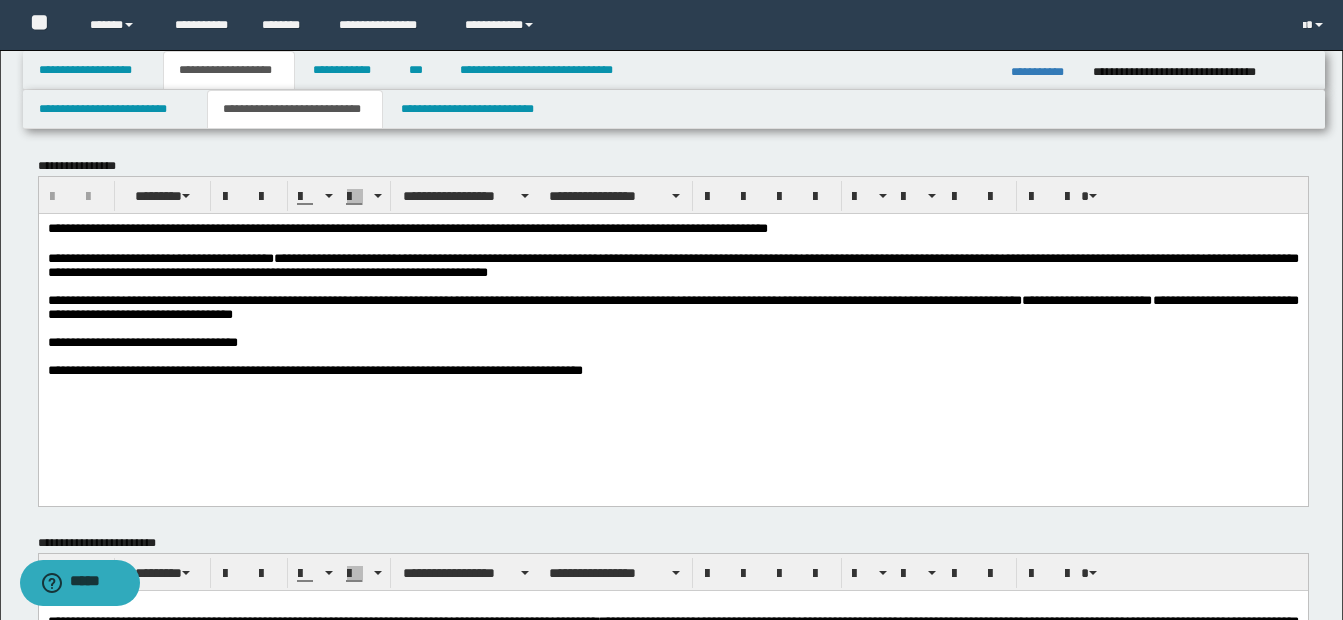 scroll, scrollTop: 0, scrollLeft: 0, axis: both 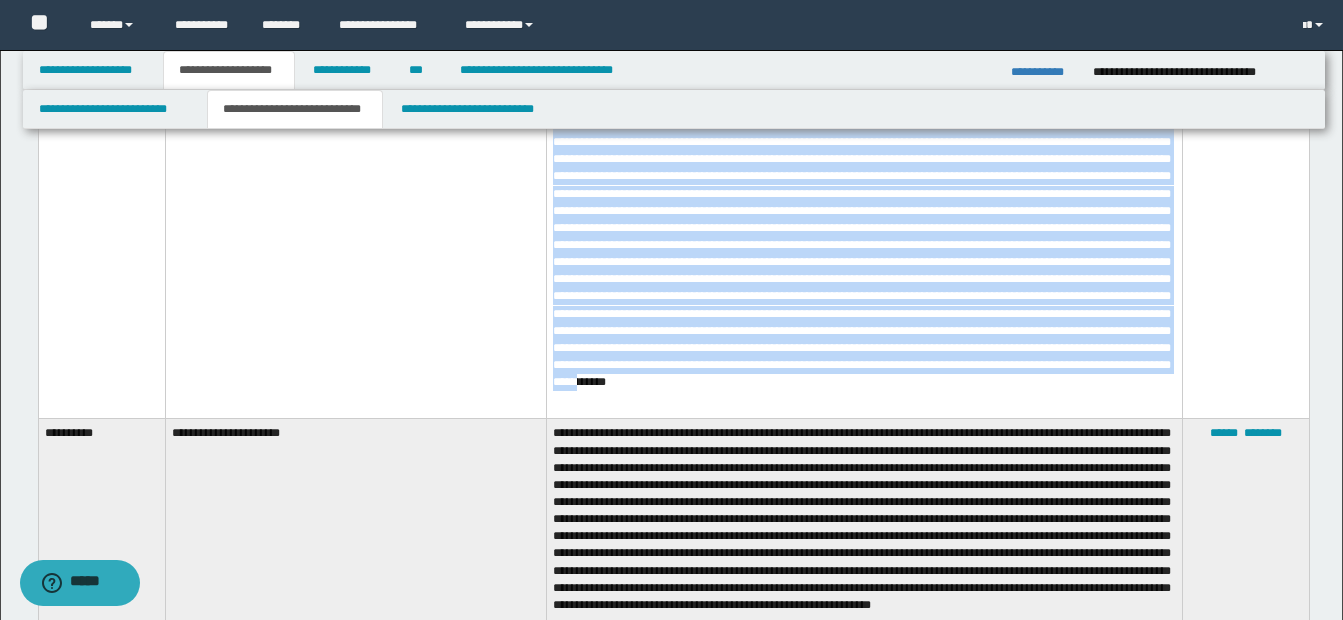 drag, startPoint x: 715, startPoint y: 351, endPoint x: 923, endPoint y: 400, distance: 213.69371 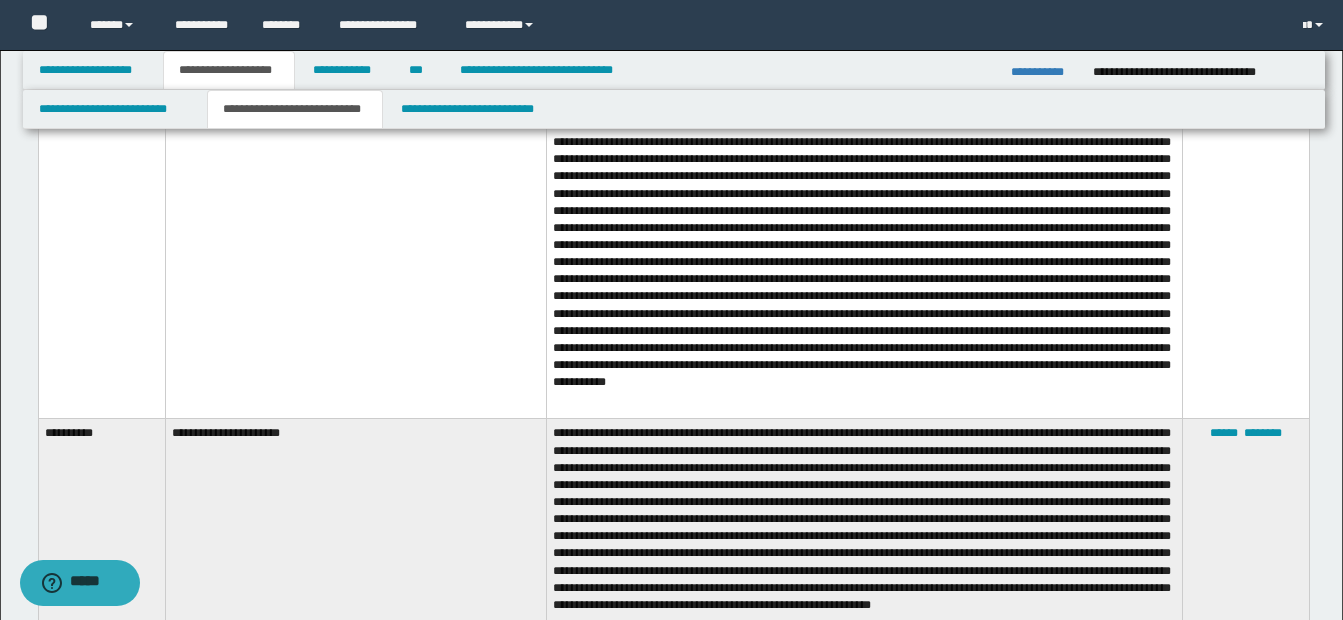 drag, startPoint x: 923, startPoint y: 400, endPoint x: 926, endPoint y: 510, distance: 110.0409 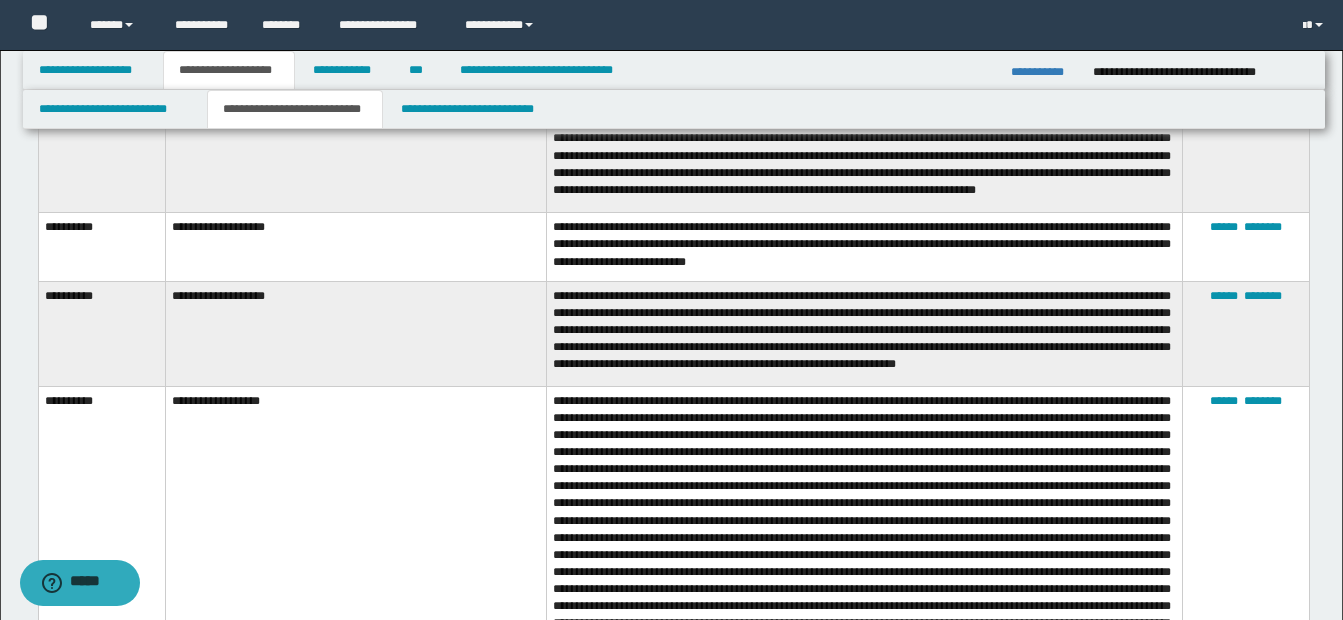 scroll, scrollTop: 857, scrollLeft: 0, axis: vertical 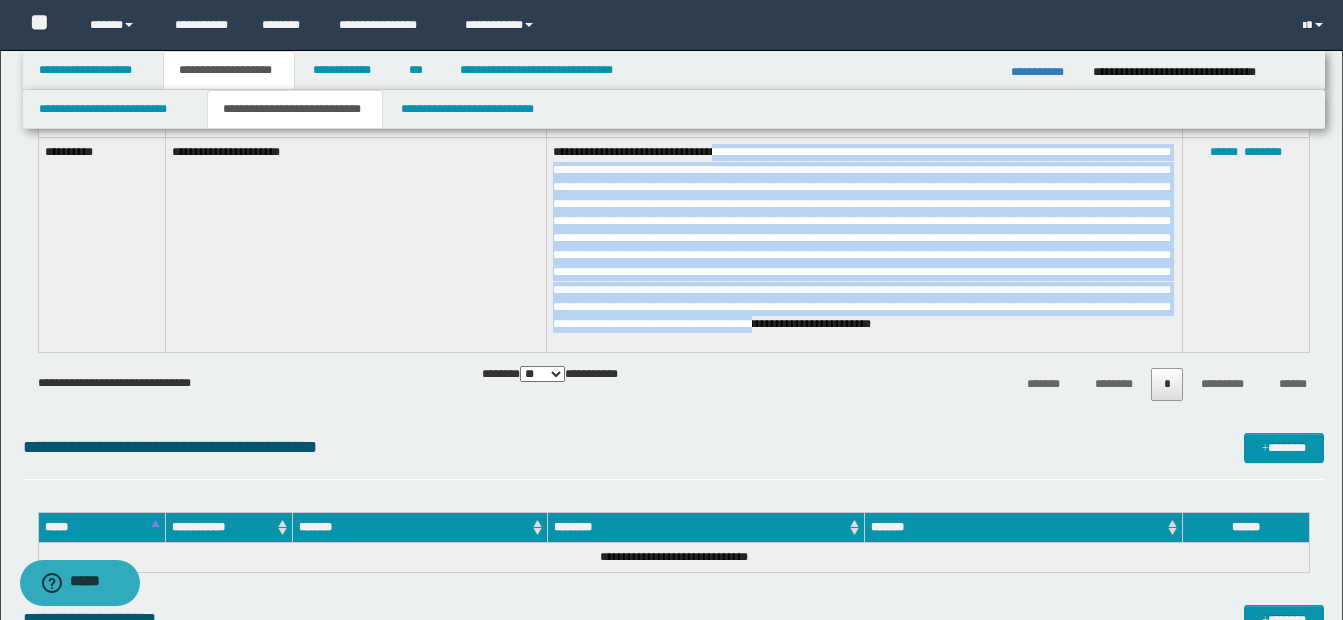 drag, startPoint x: 720, startPoint y: 148, endPoint x: 638, endPoint y: 338, distance: 206.9396 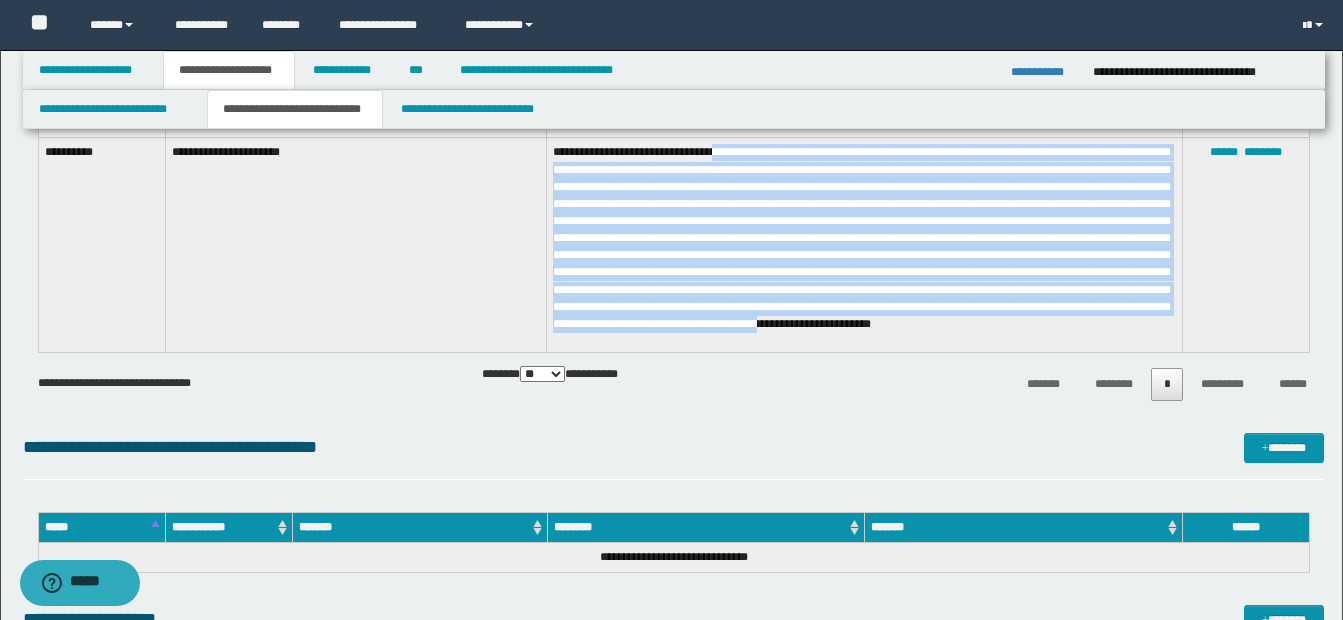 drag, startPoint x: 638, startPoint y: 338, endPoint x: 602, endPoint y: 216, distance: 127.20063 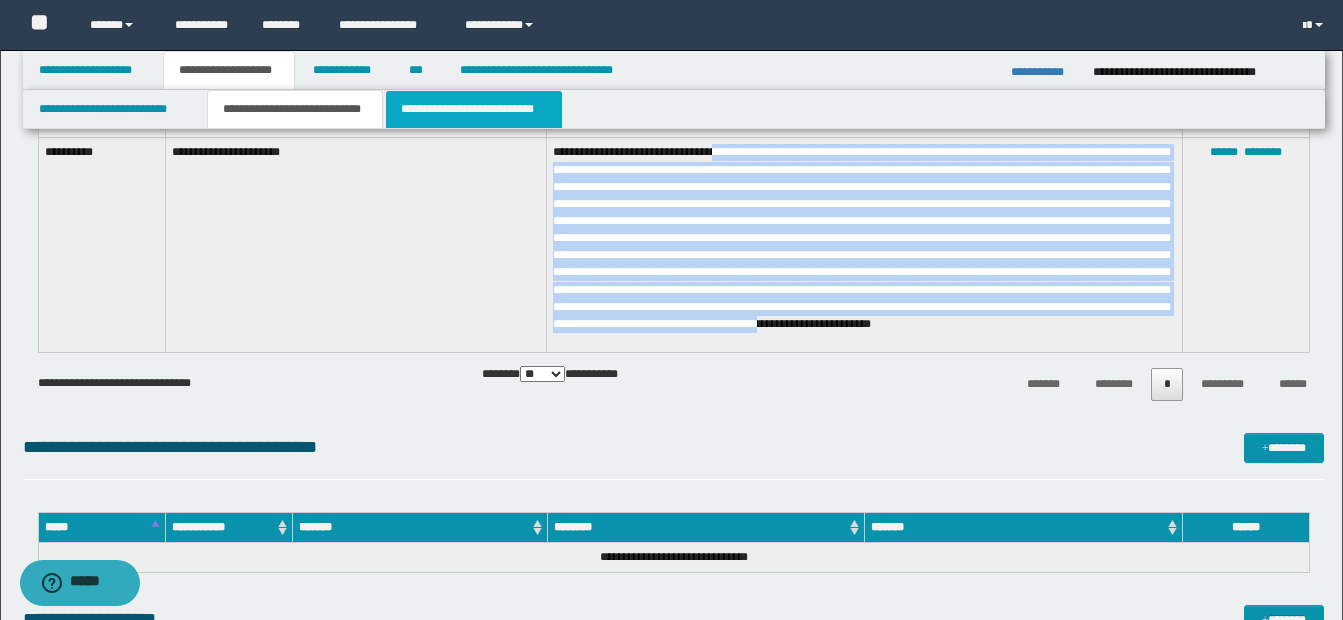 click on "**********" at bounding box center (474, 109) 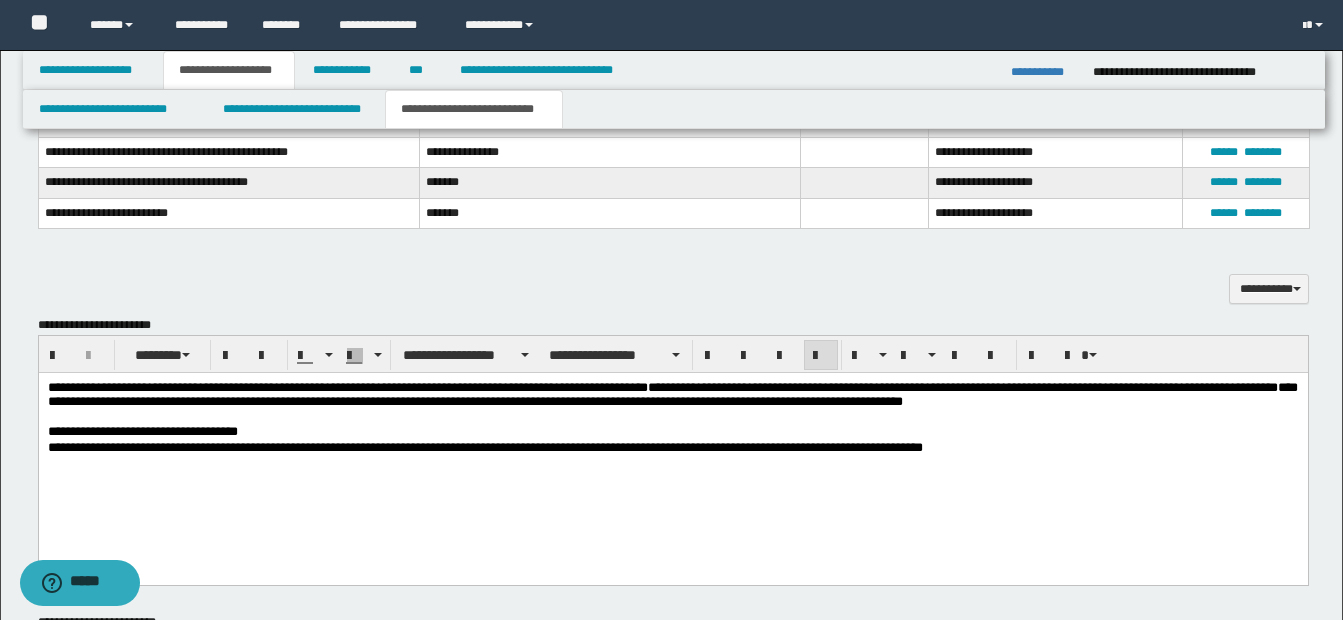 scroll, scrollTop: 1003, scrollLeft: 0, axis: vertical 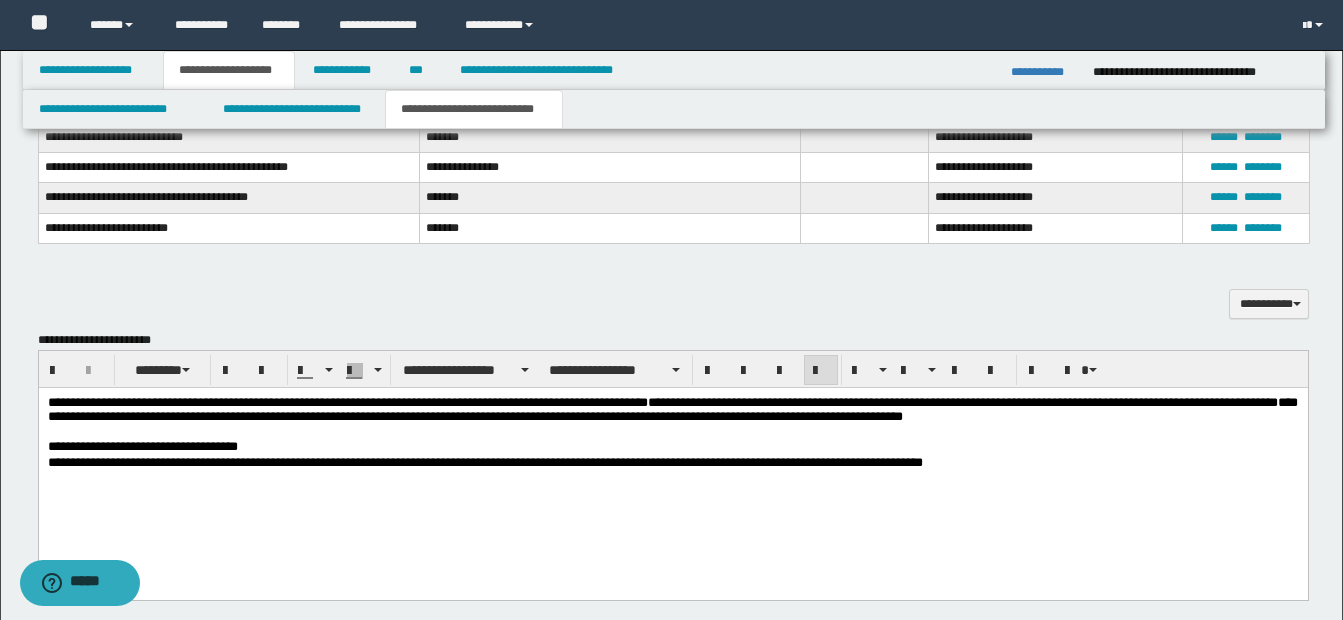 click on "**********" at bounding box center [672, 448] 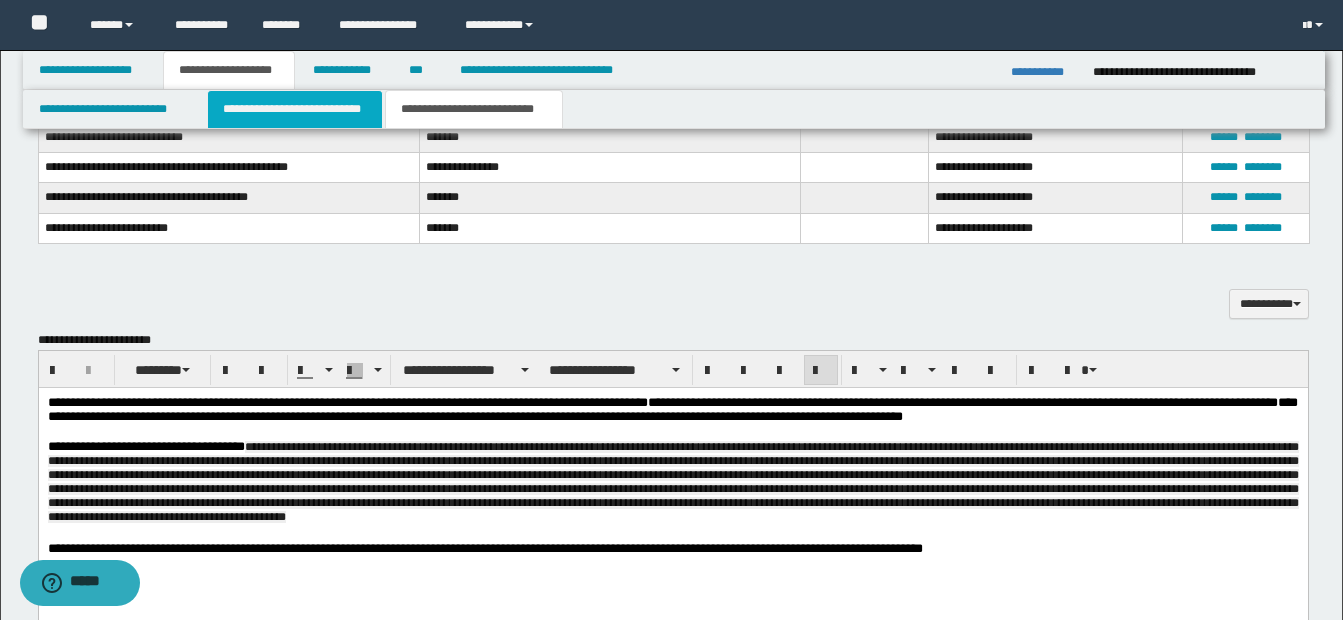click on "**********" at bounding box center [295, 109] 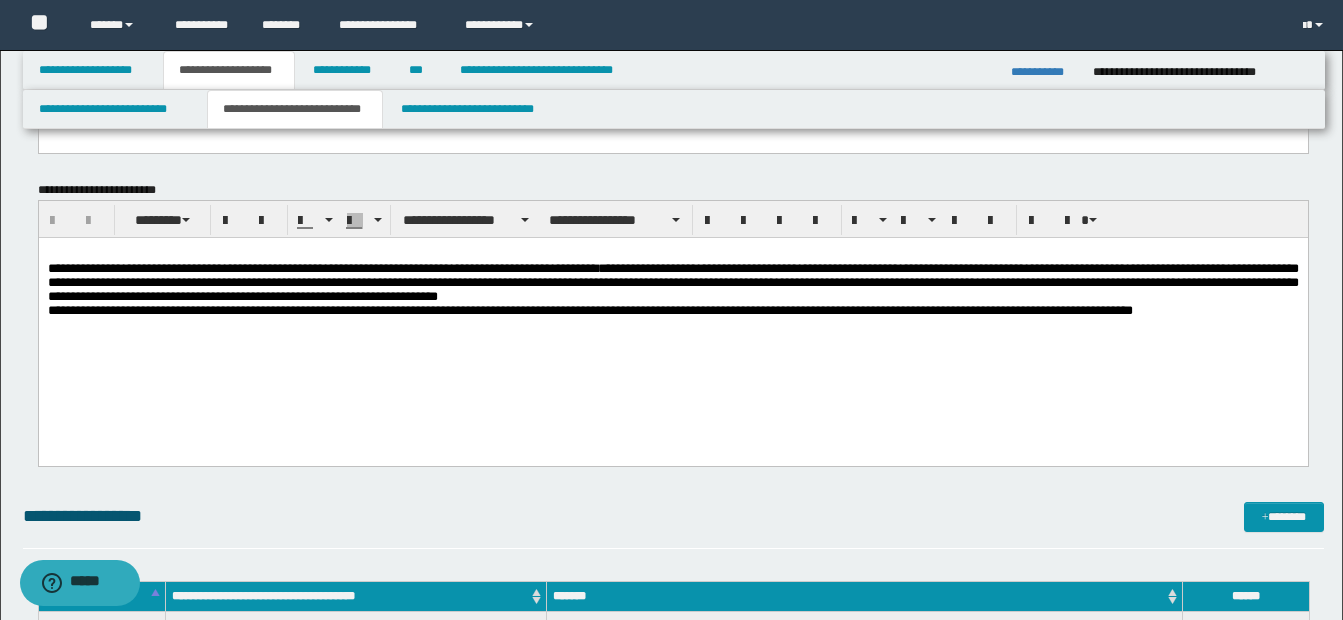 scroll, scrollTop: 345, scrollLeft: 0, axis: vertical 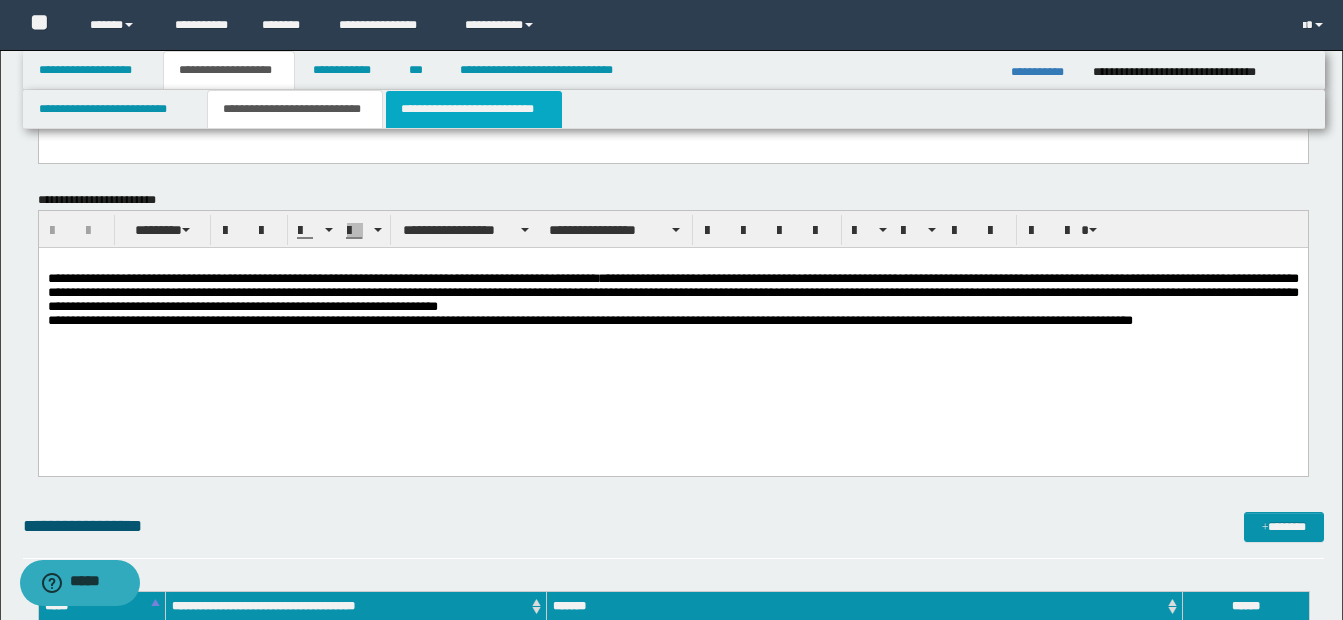 click on "**********" at bounding box center (474, 109) 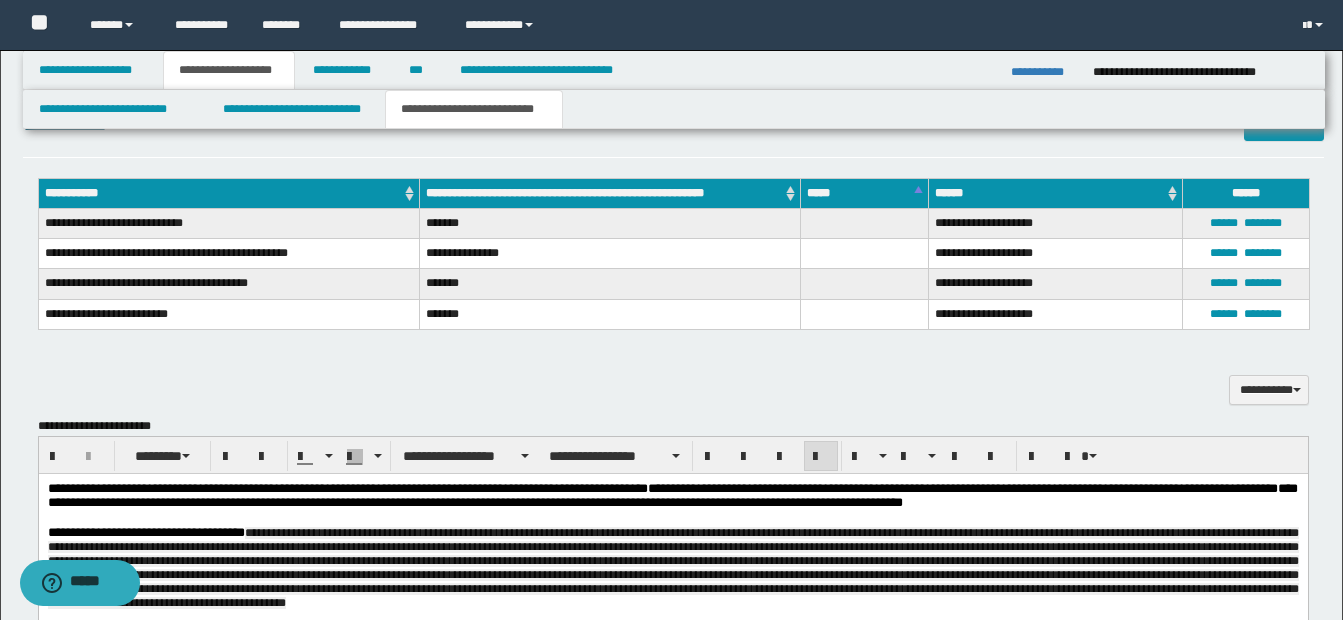 scroll, scrollTop: 1081, scrollLeft: 0, axis: vertical 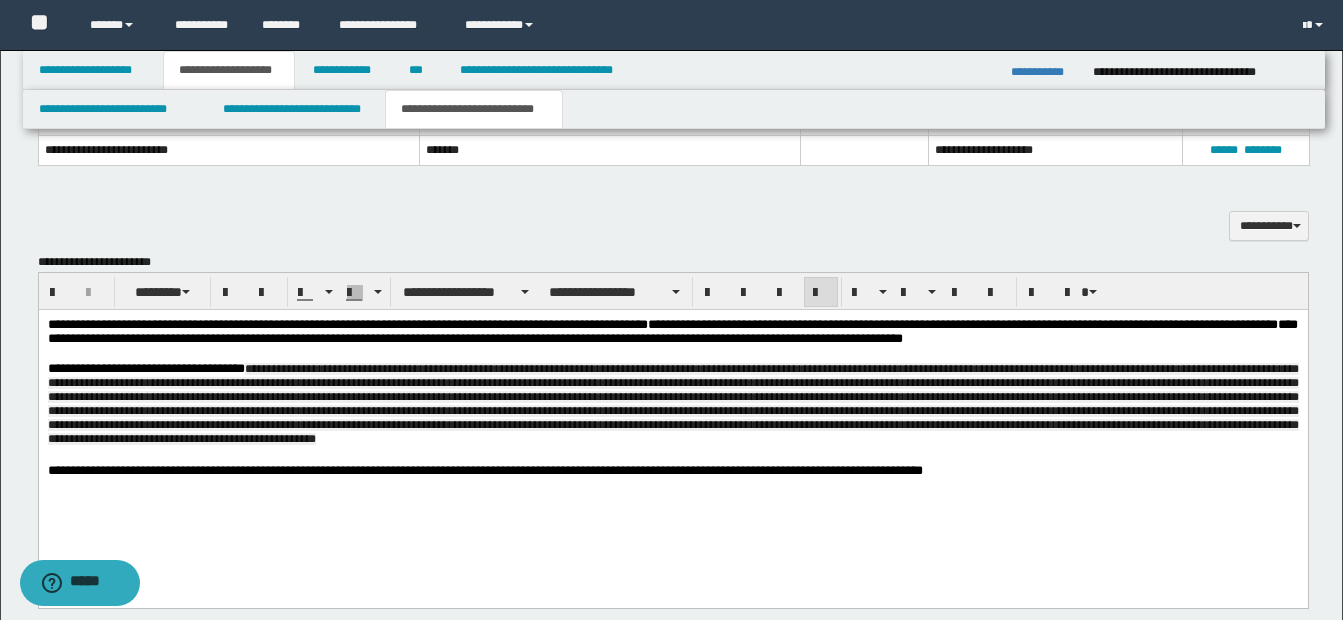 click at bounding box center [672, 404] 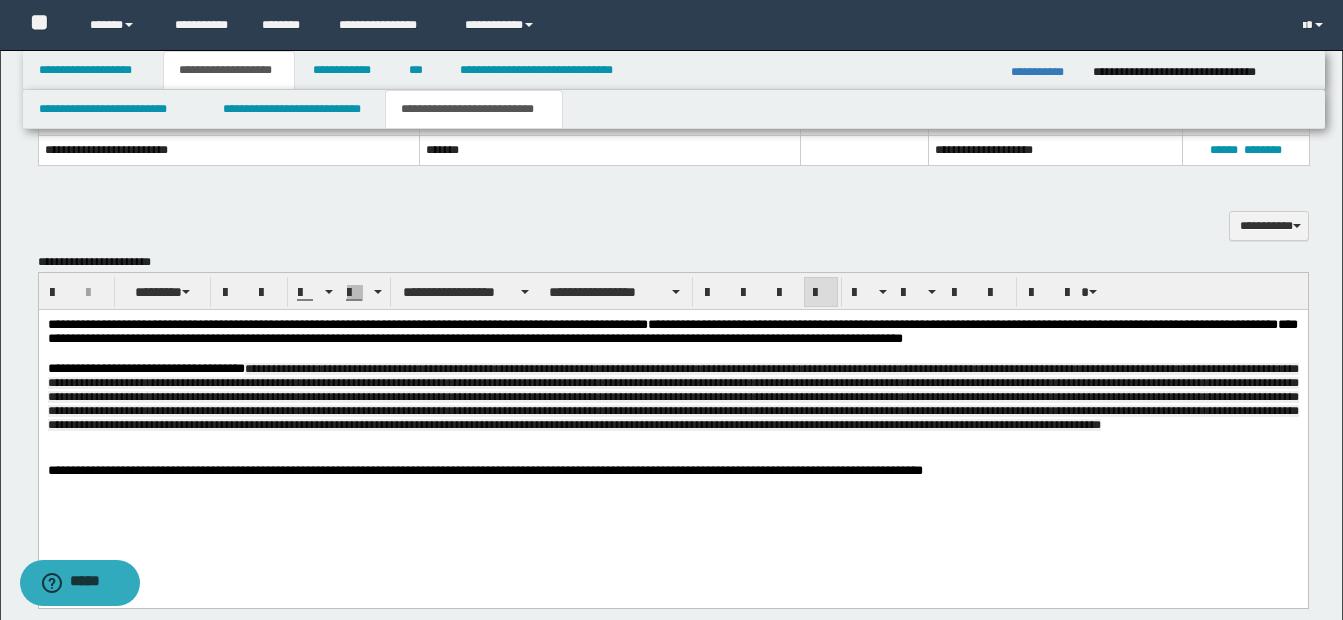 click at bounding box center [672, 397] 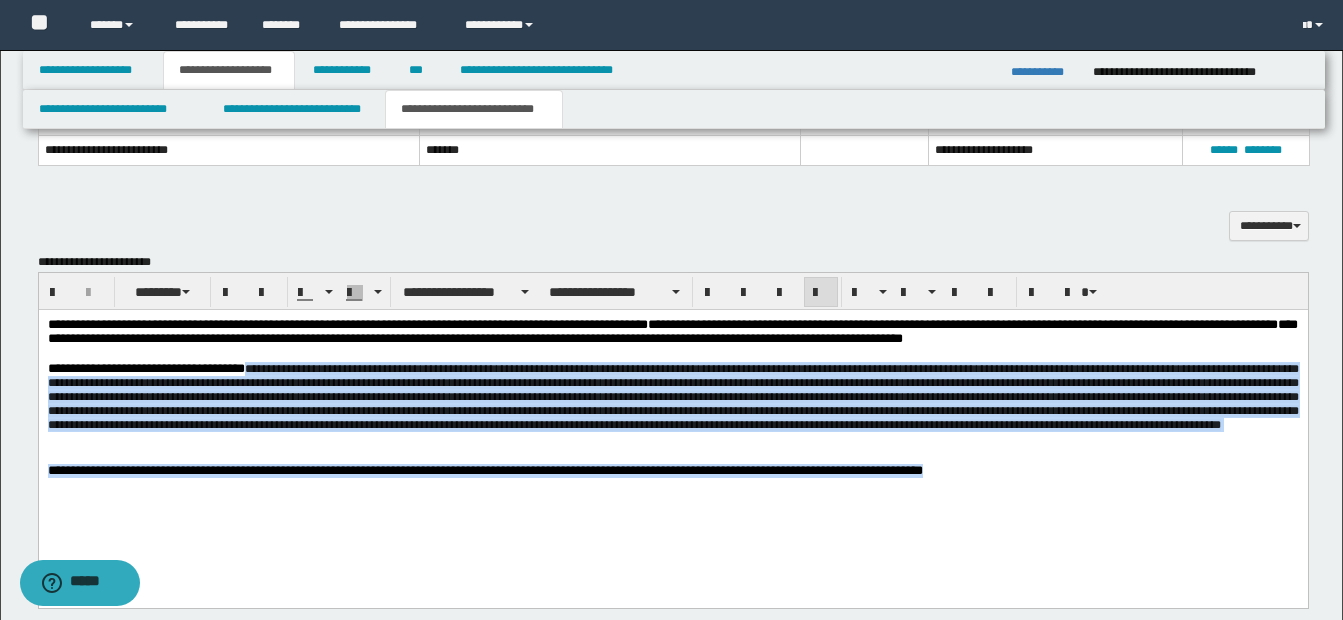 drag, startPoint x: 263, startPoint y: 373, endPoint x: 987, endPoint y: 472, distance: 730.7373 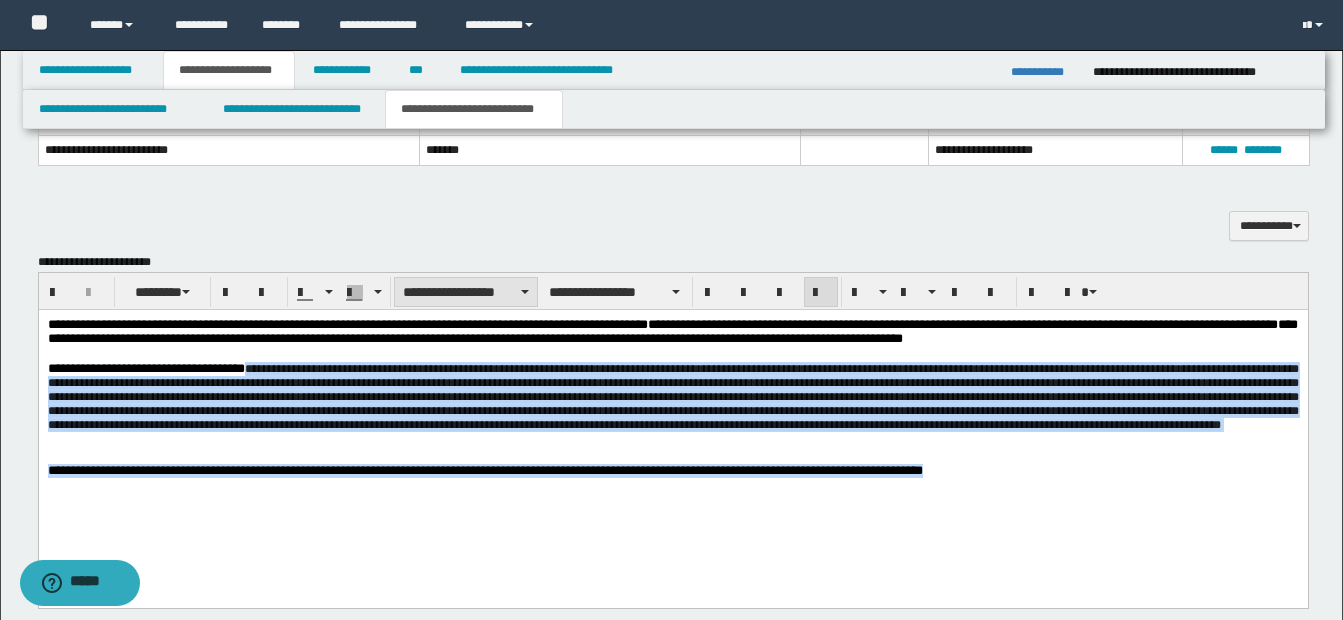click on "**********" at bounding box center [466, 292] 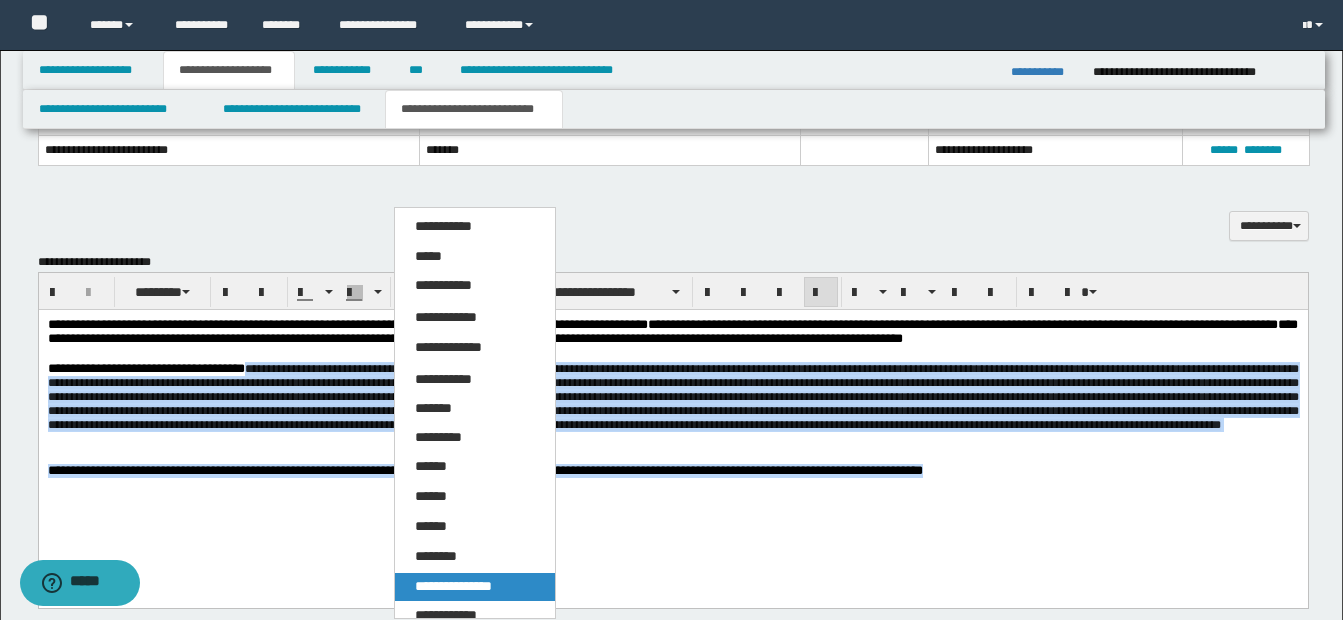 click on "**********" at bounding box center [453, 586] 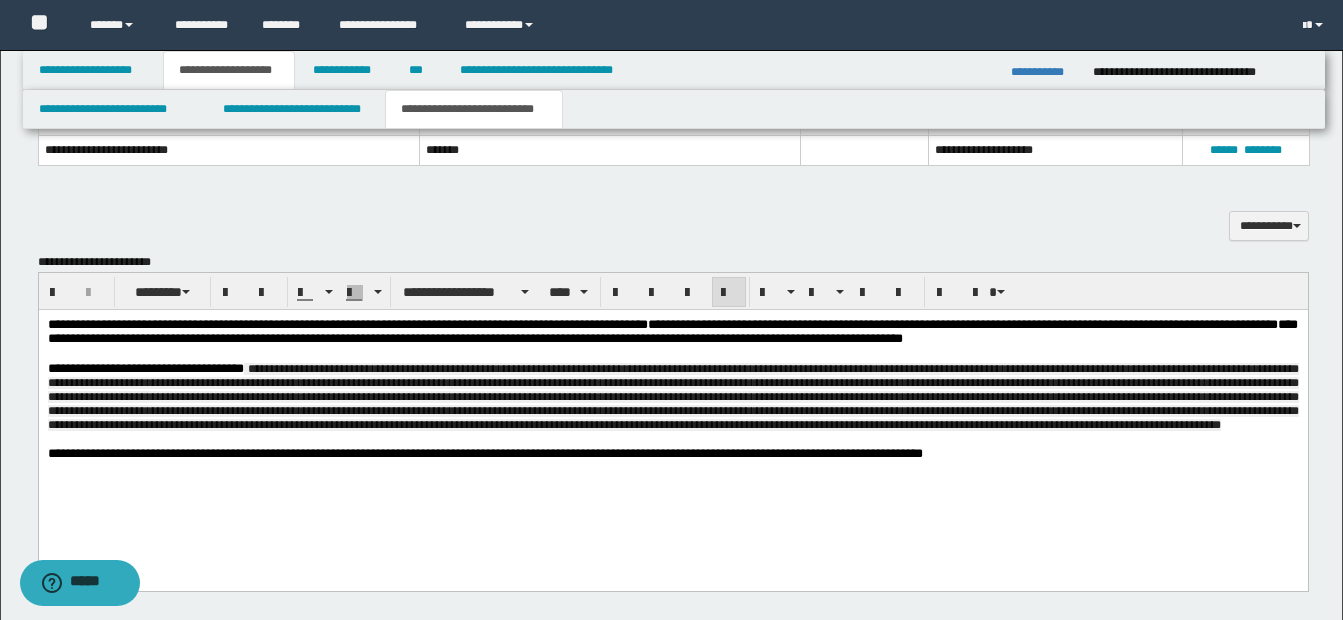 click on "**********" at bounding box center (672, 421) 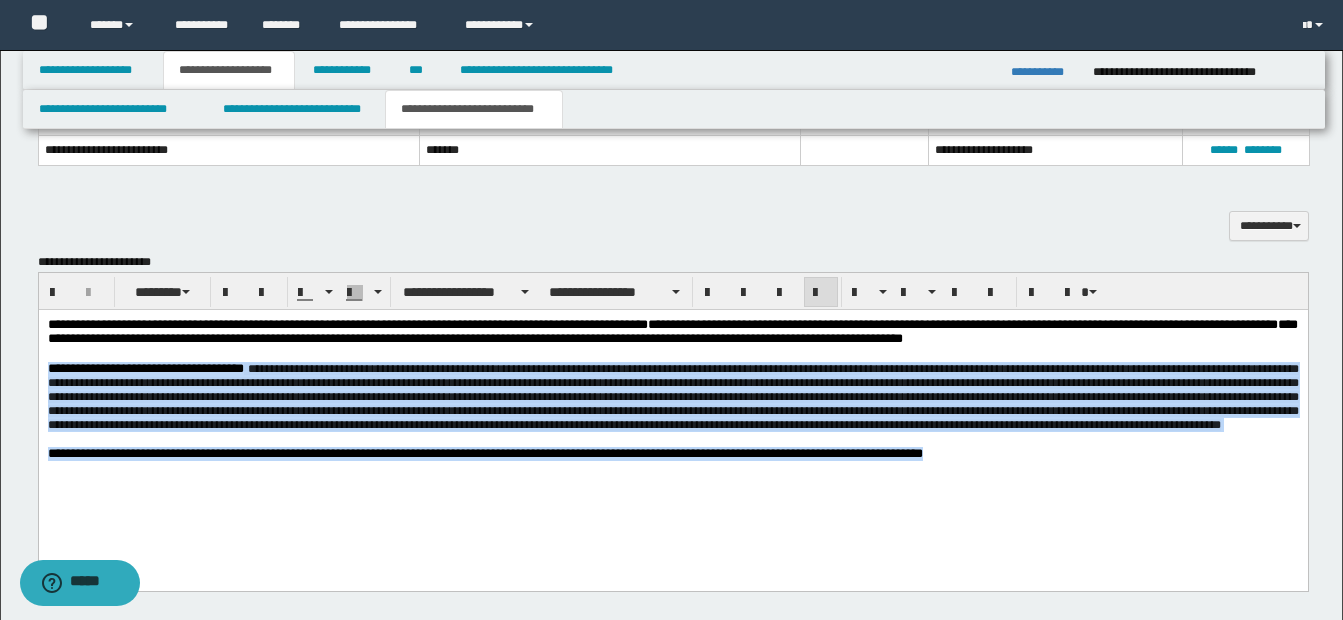 drag, startPoint x: 52, startPoint y: 375, endPoint x: 991, endPoint y: 462, distance: 943.0217 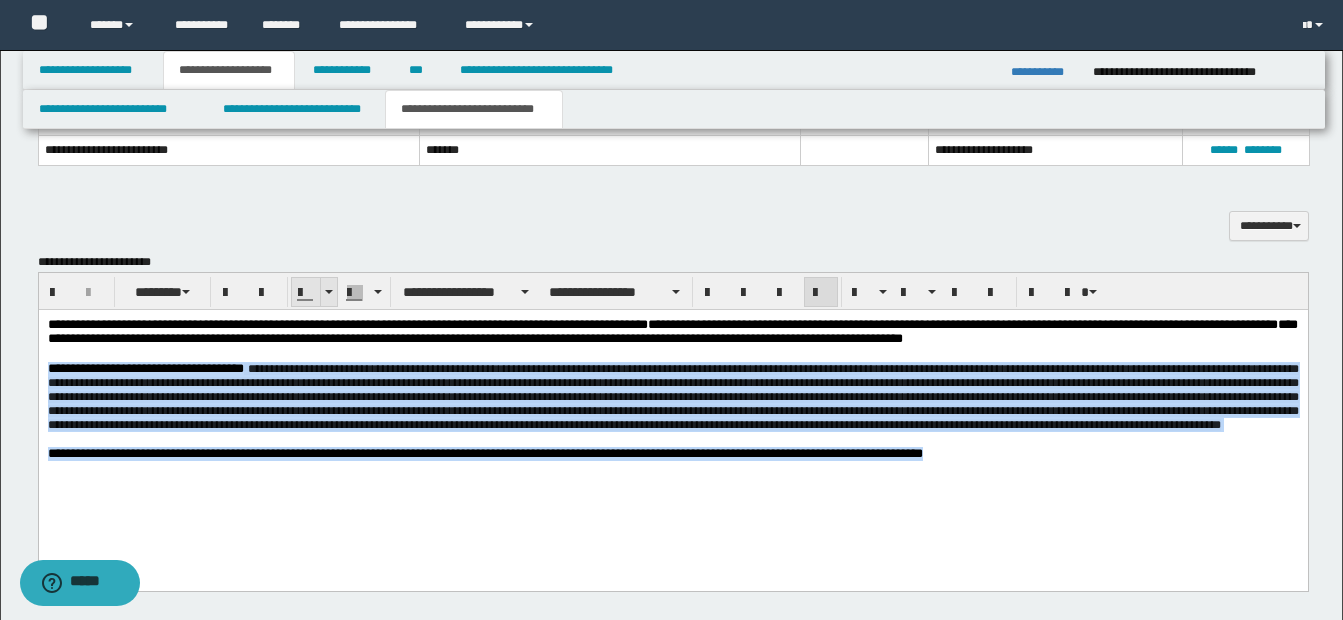 click at bounding box center [328, 292] 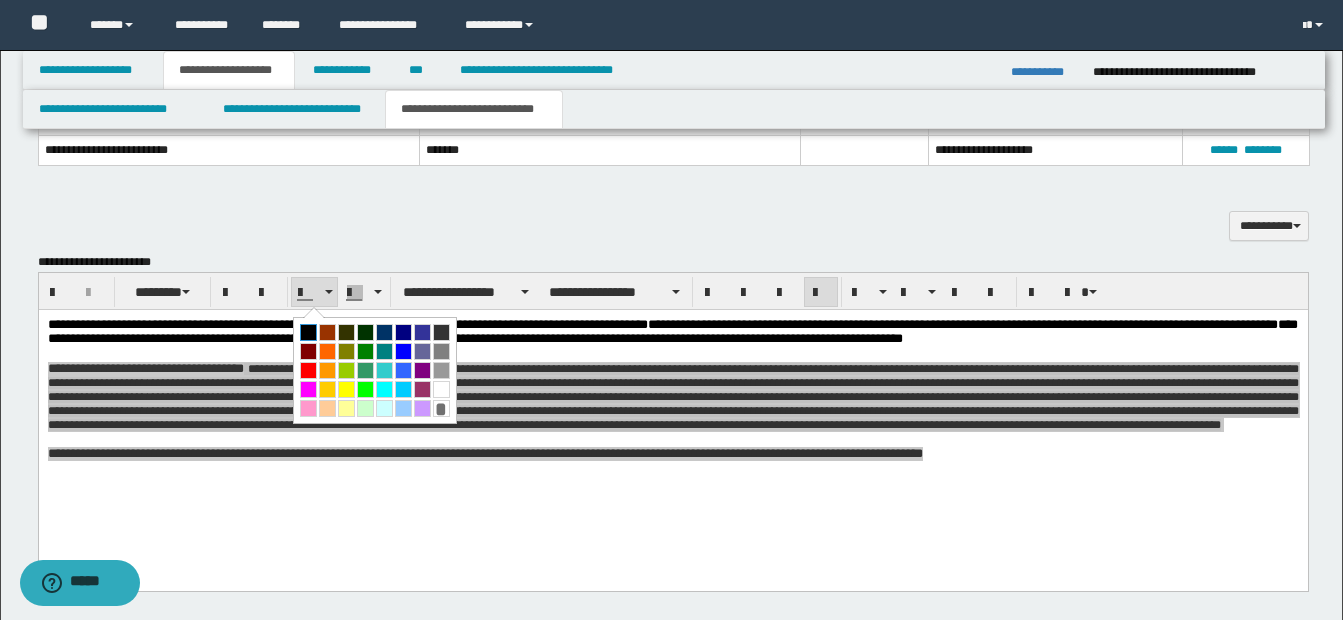 click at bounding box center (308, 332) 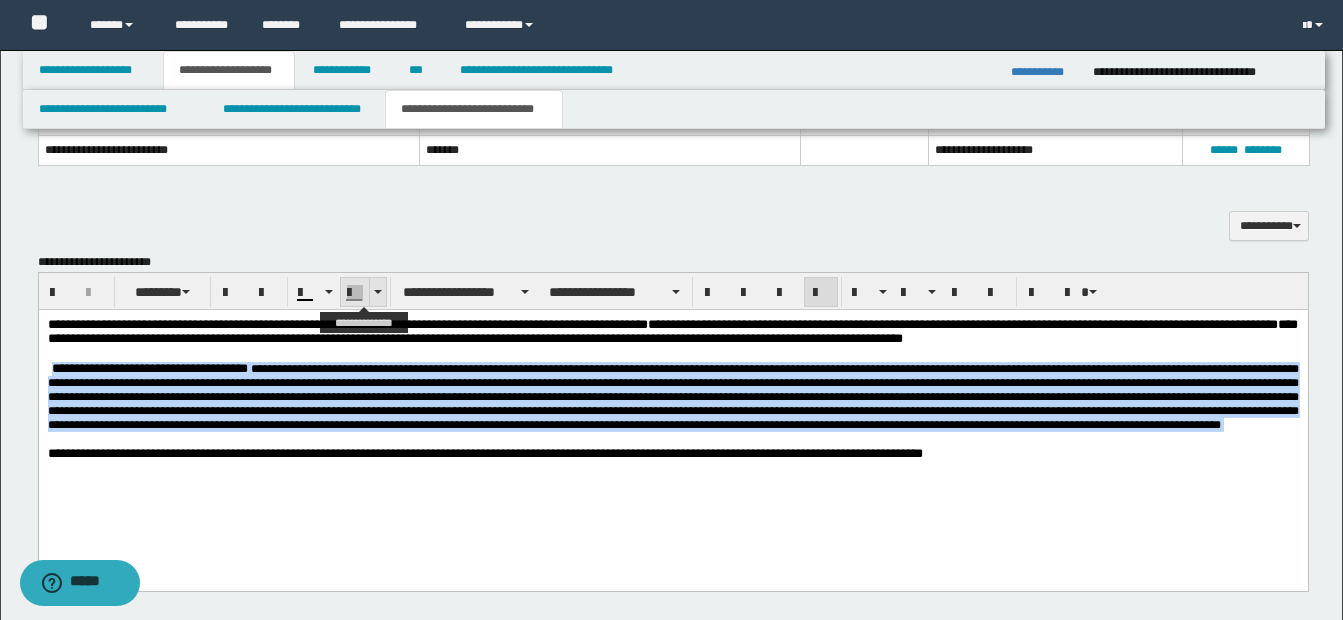 click at bounding box center (377, 292) 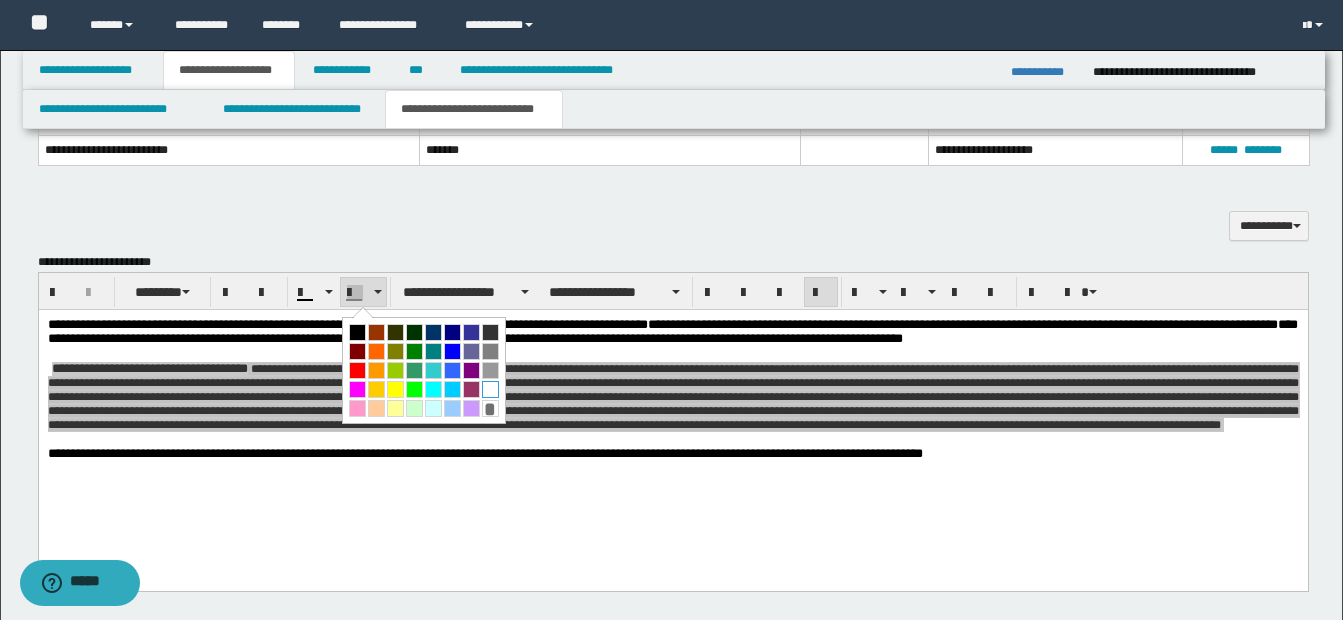 click at bounding box center [490, 389] 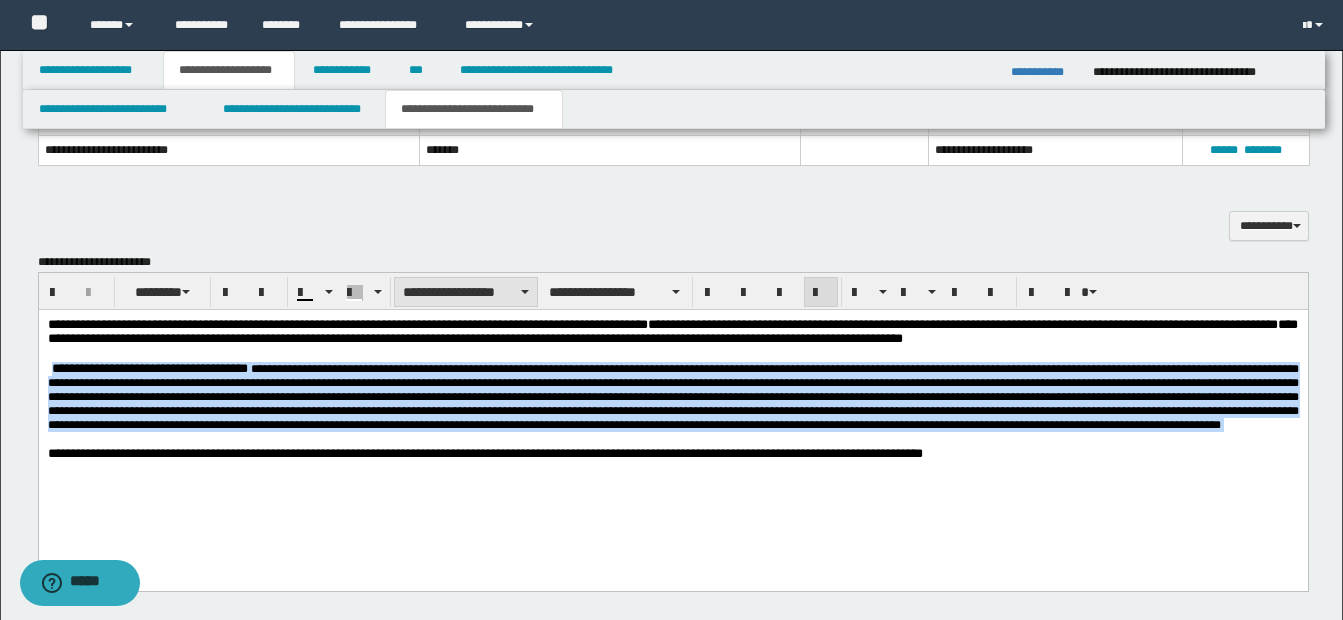 click on "**********" at bounding box center (466, 292) 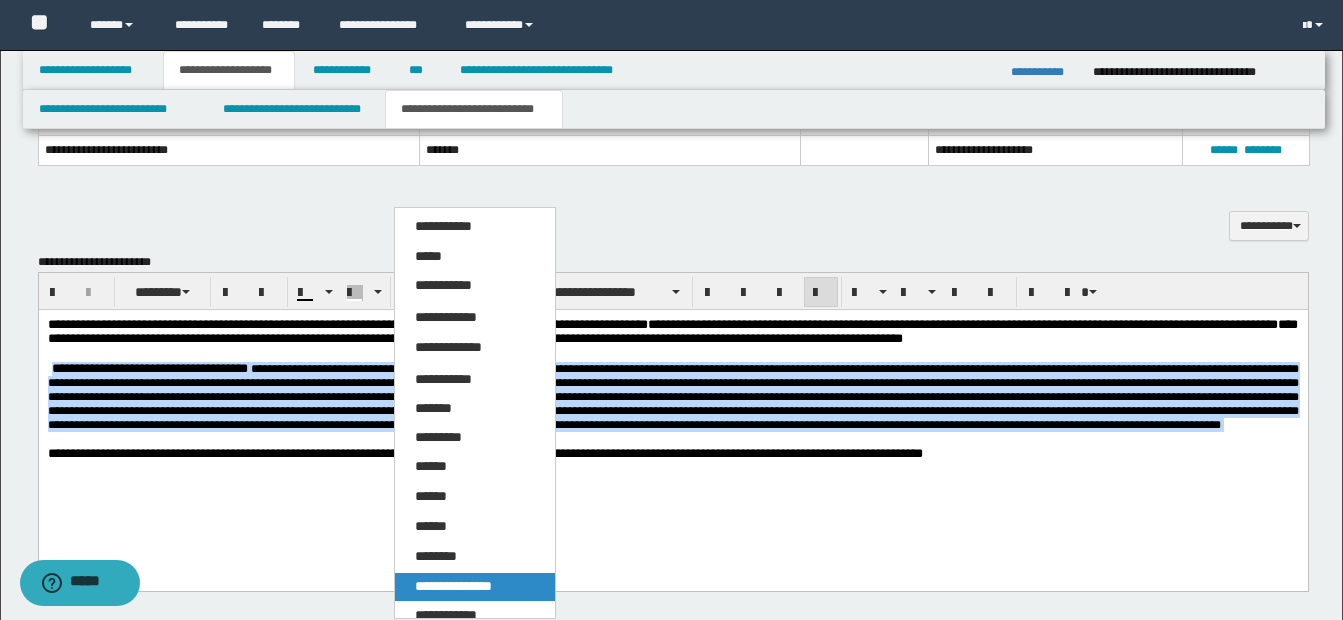 click on "**********" at bounding box center (453, 586) 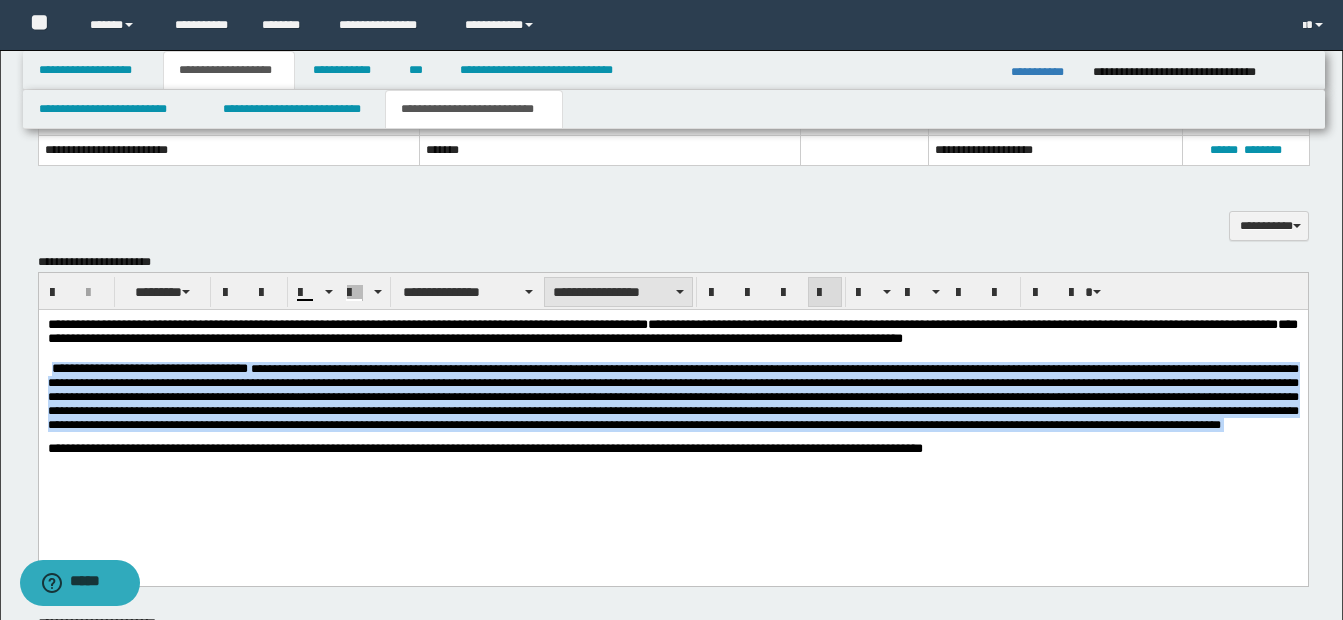 click on "**********" at bounding box center [618, 292] 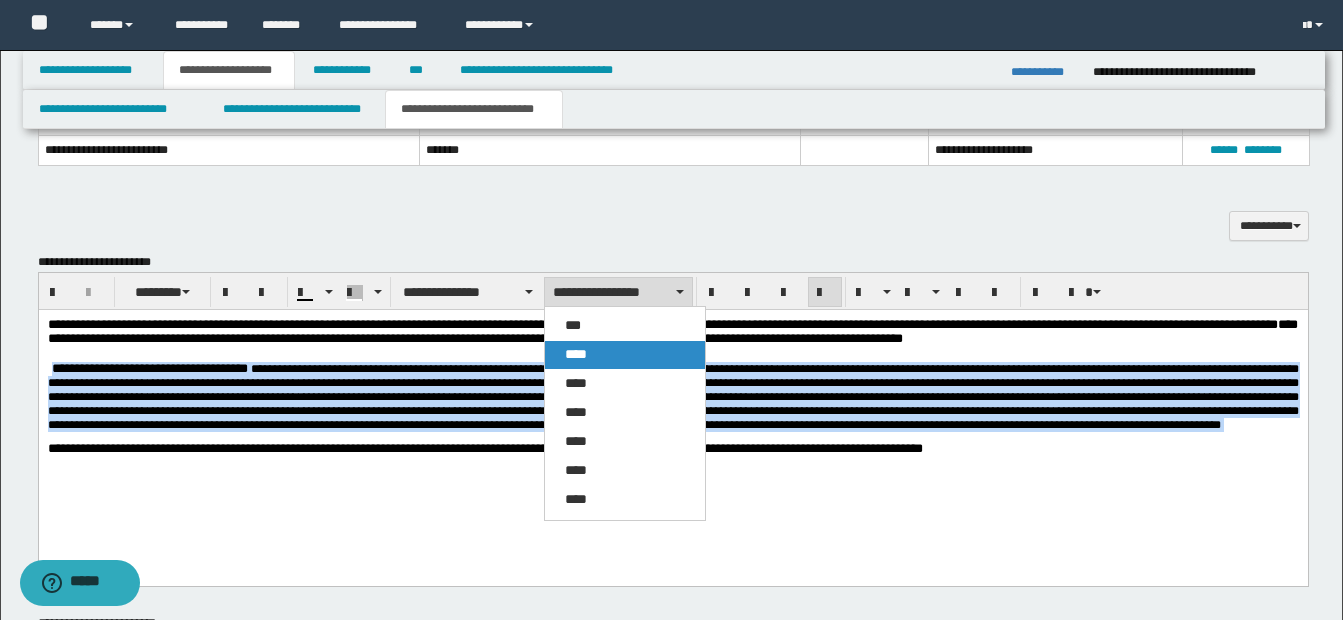 click on "****" at bounding box center (625, 355) 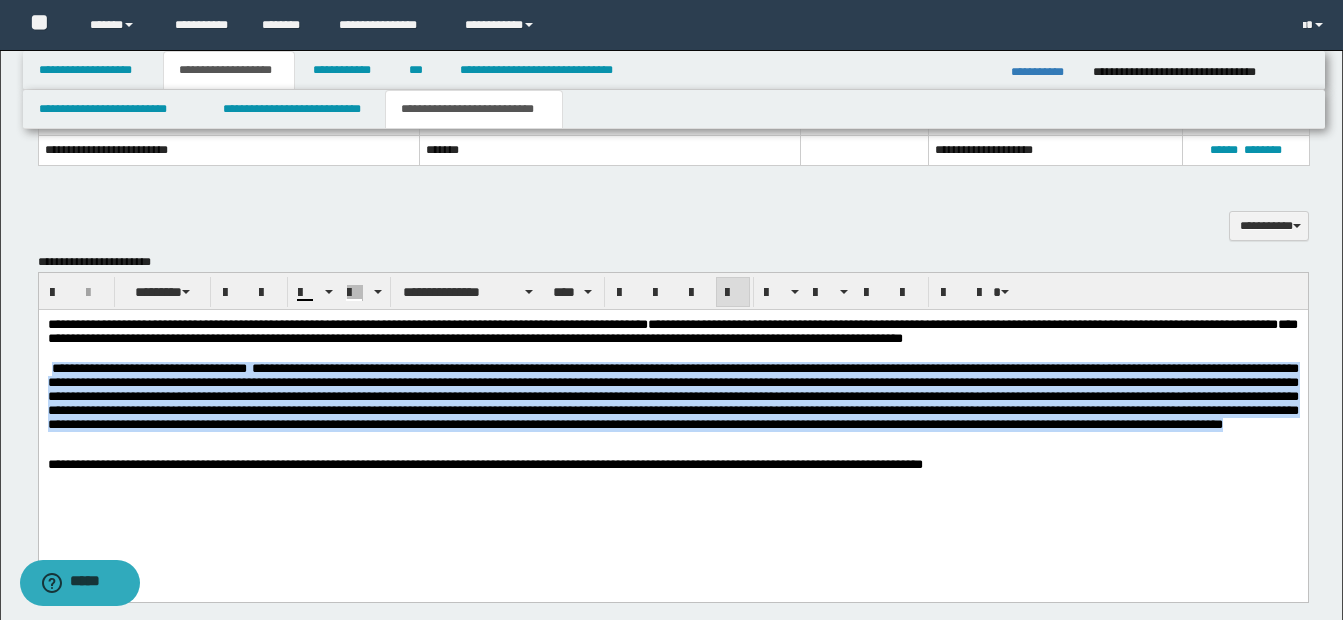 click on "**********" at bounding box center (672, 465) 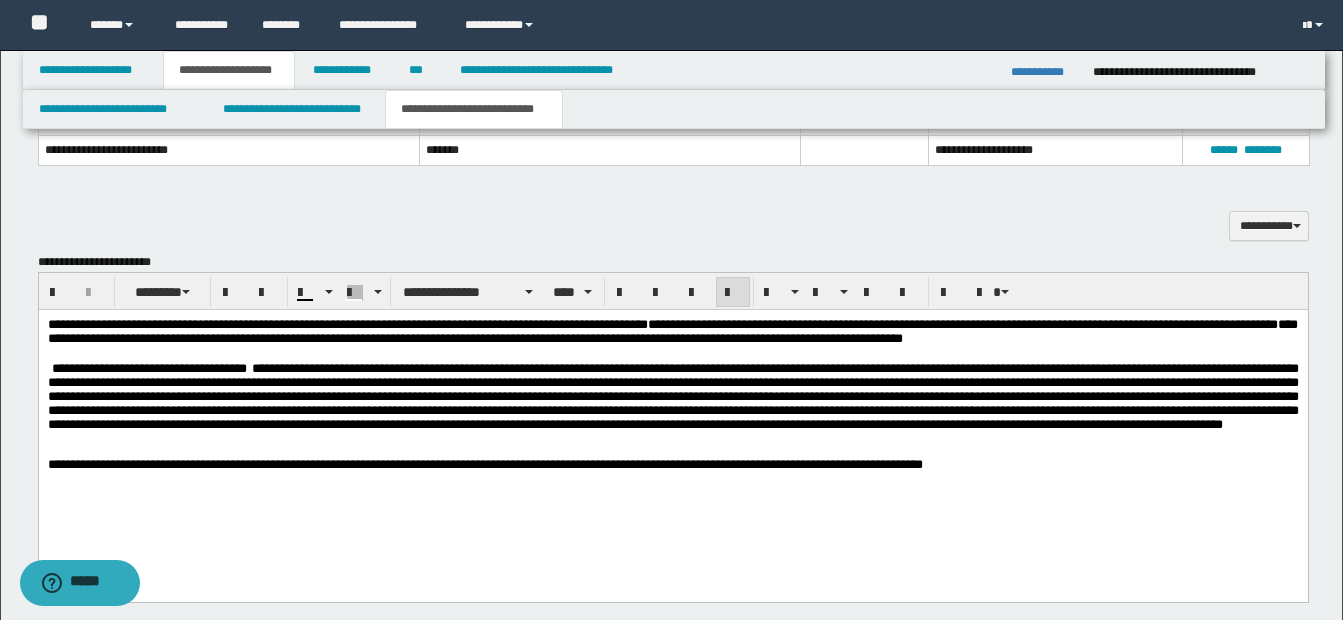 click at bounding box center (672, 396) 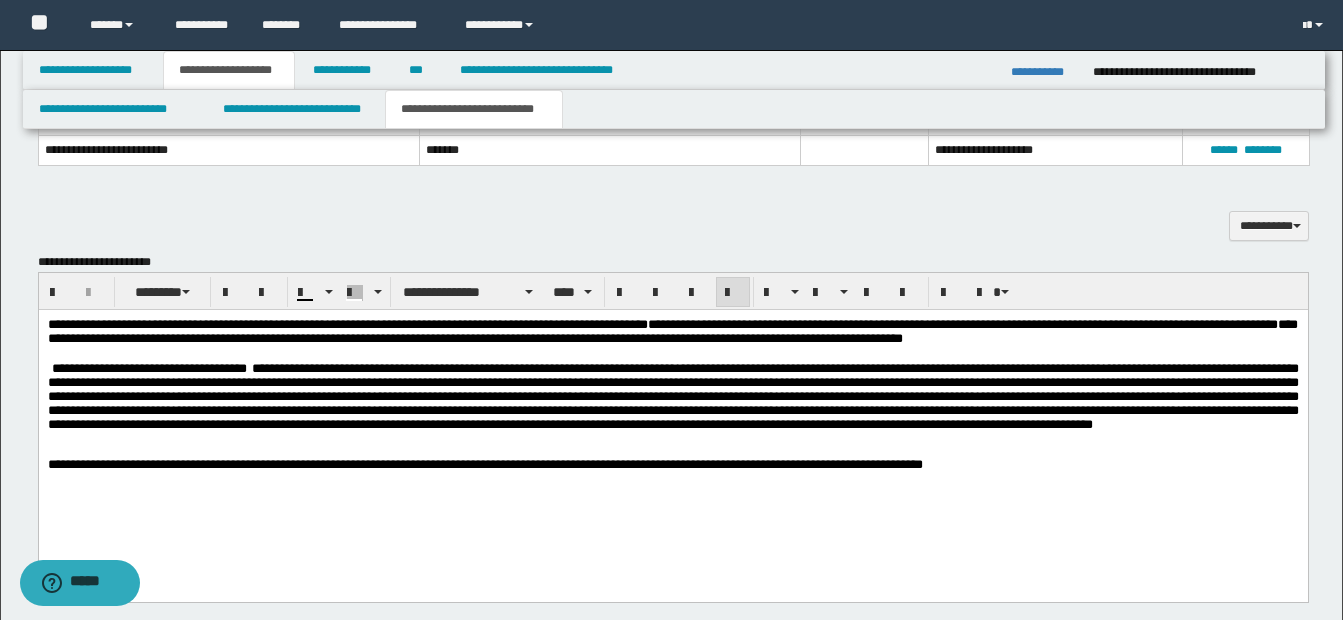 click at bounding box center [672, 396] 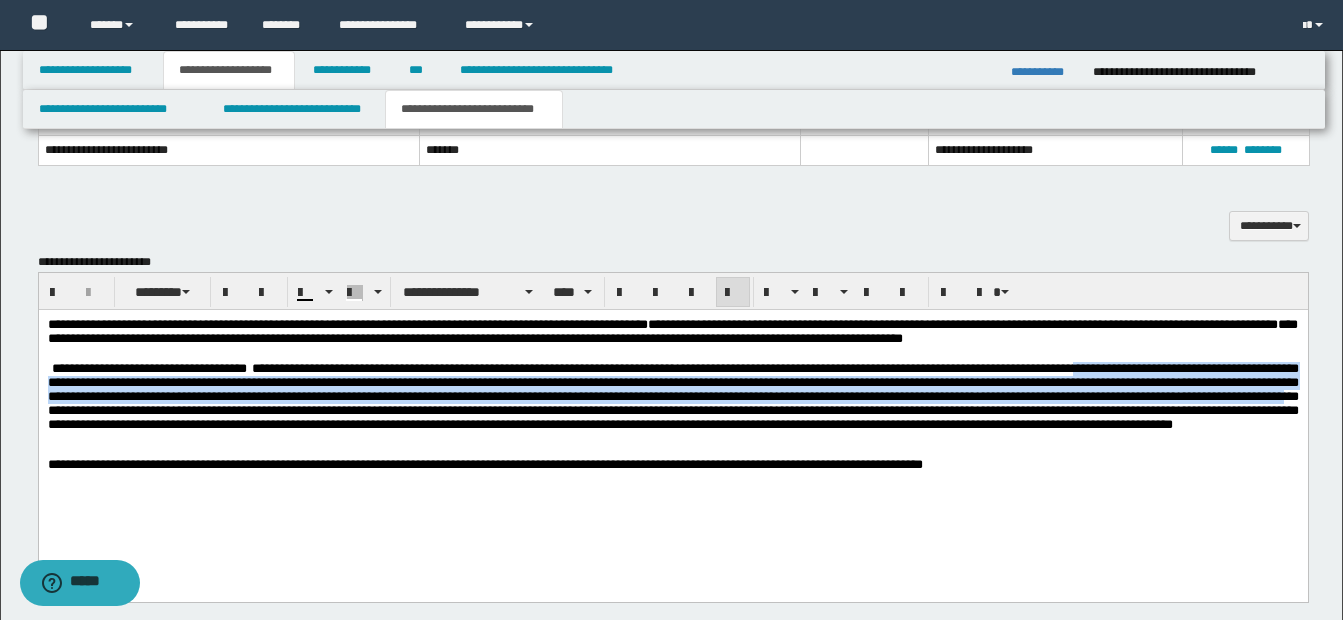 drag, startPoint x: 1175, startPoint y: 373, endPoint x: 293, endPoint y: 424, distance: 883.47327 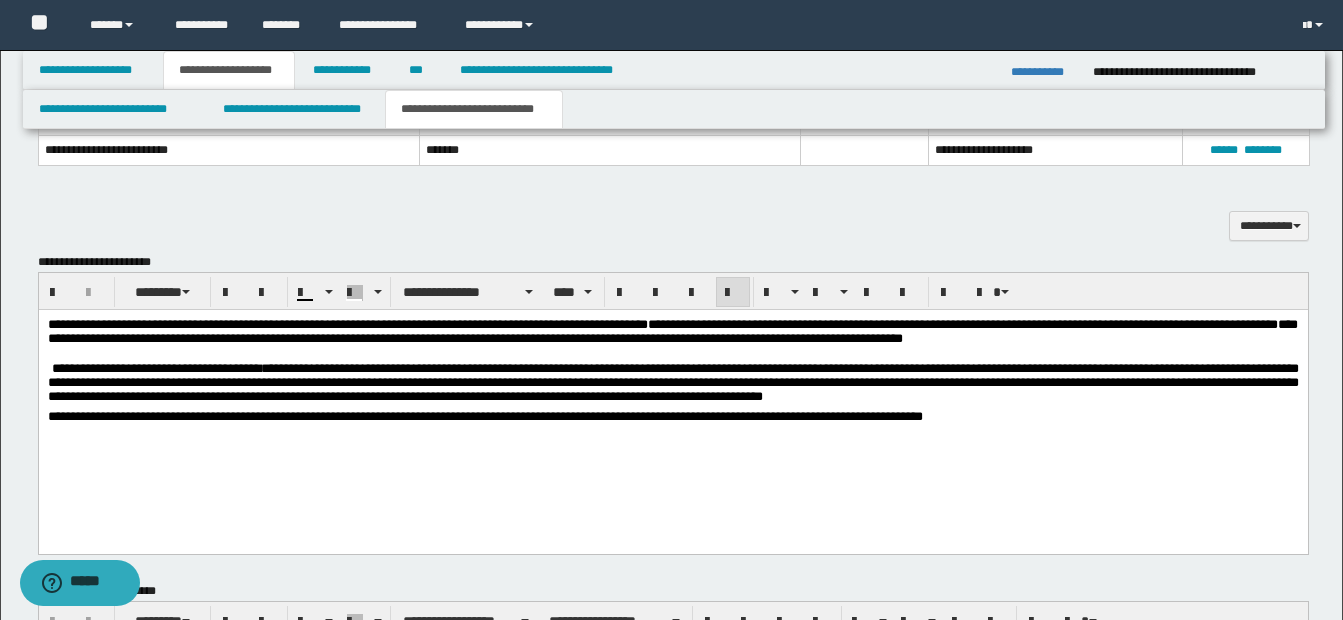 click on "**********" at bounding box center [672, 382] 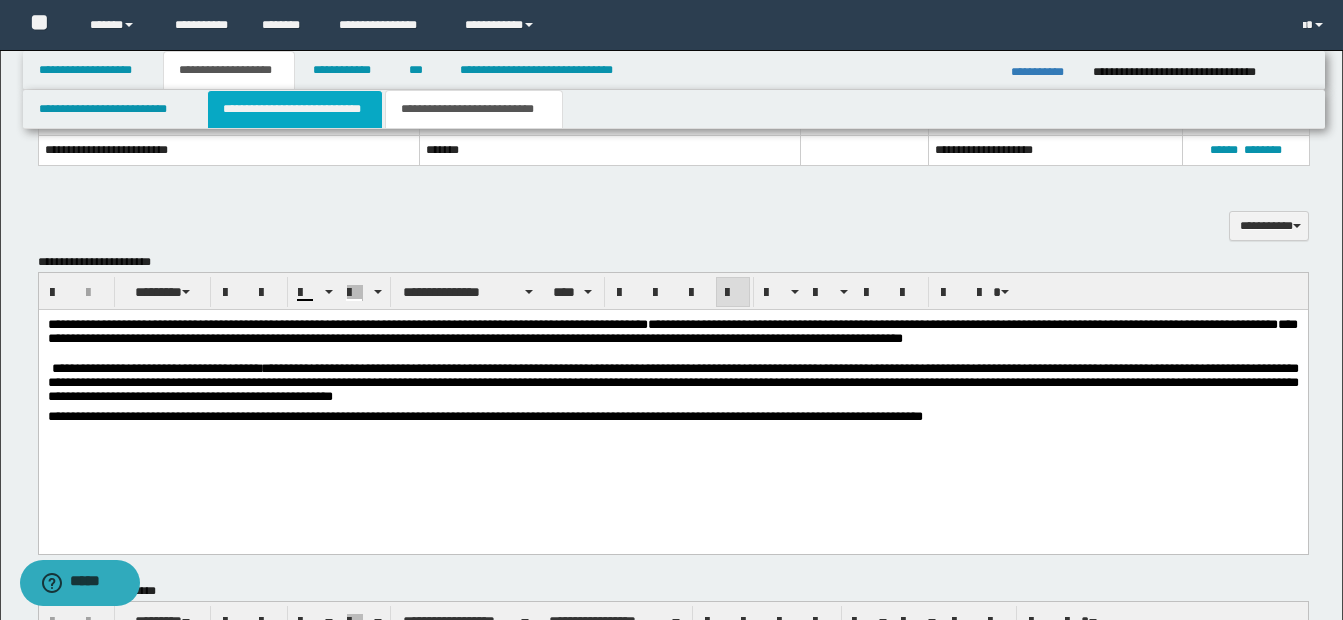 click on "**********" at bounding box center [295, 109] 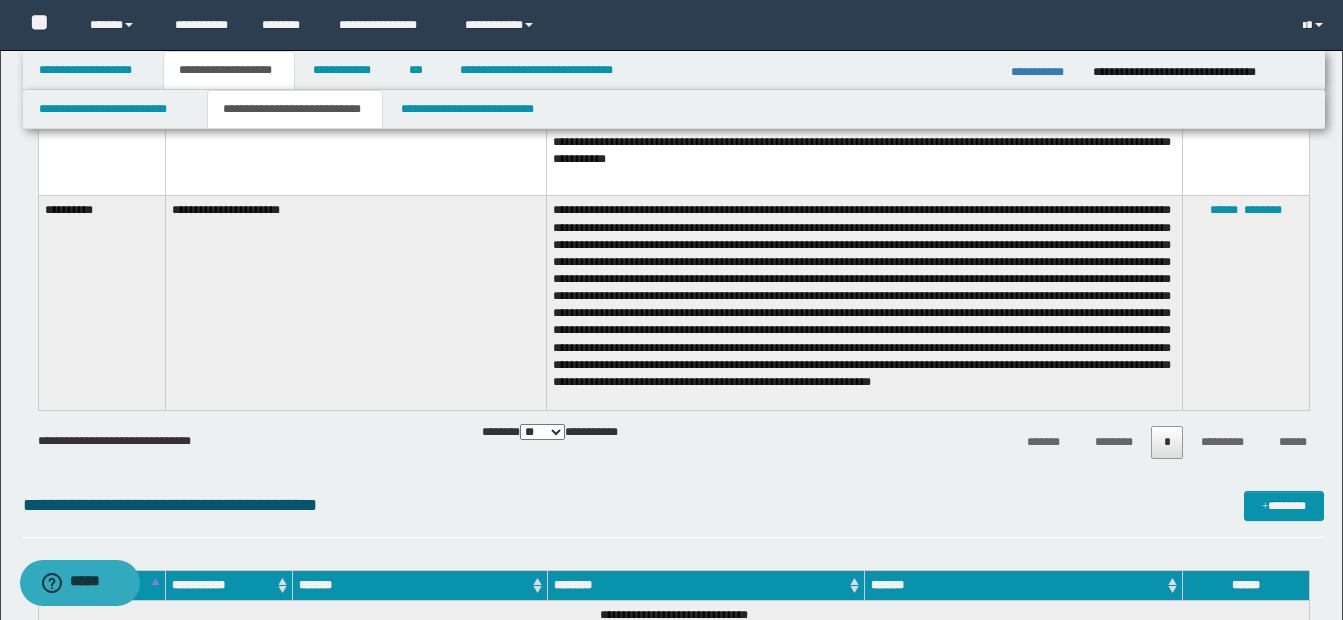 scroll, scrollTop: 1422, scrollLeft: 0, axis: vertical 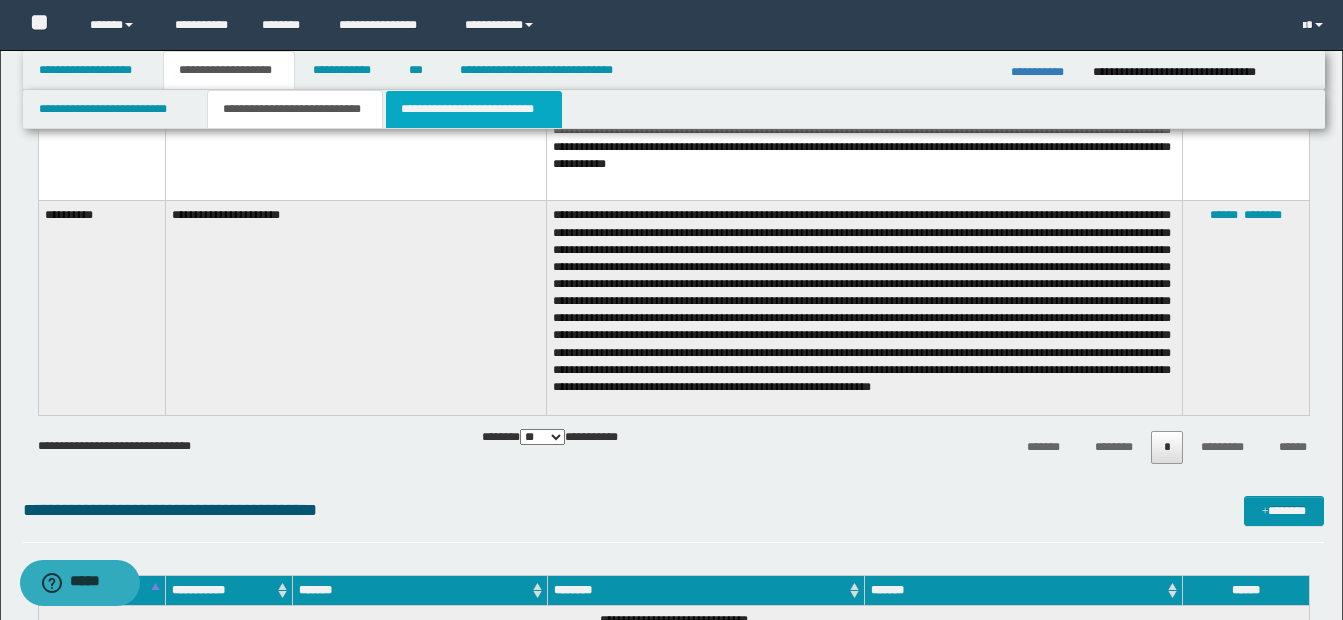 click on "**********" at bounding box center [474, 109] 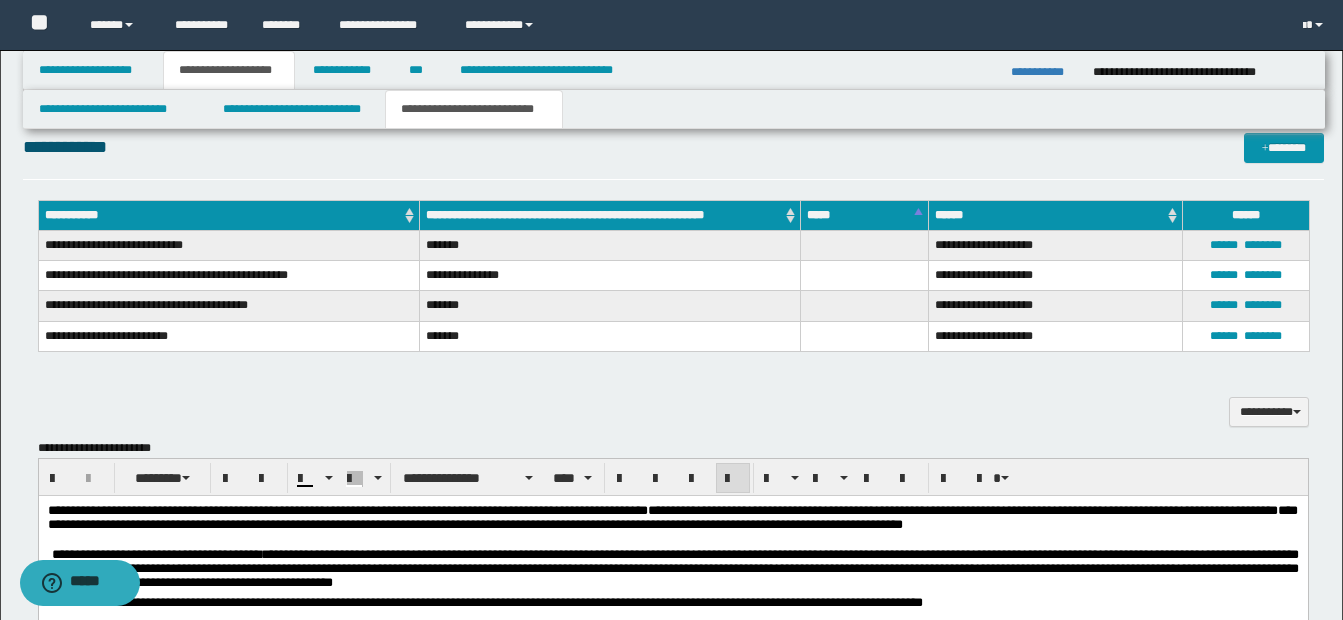 scroll, scrollTop: 876, scrollLeft: 0, axis: vertical 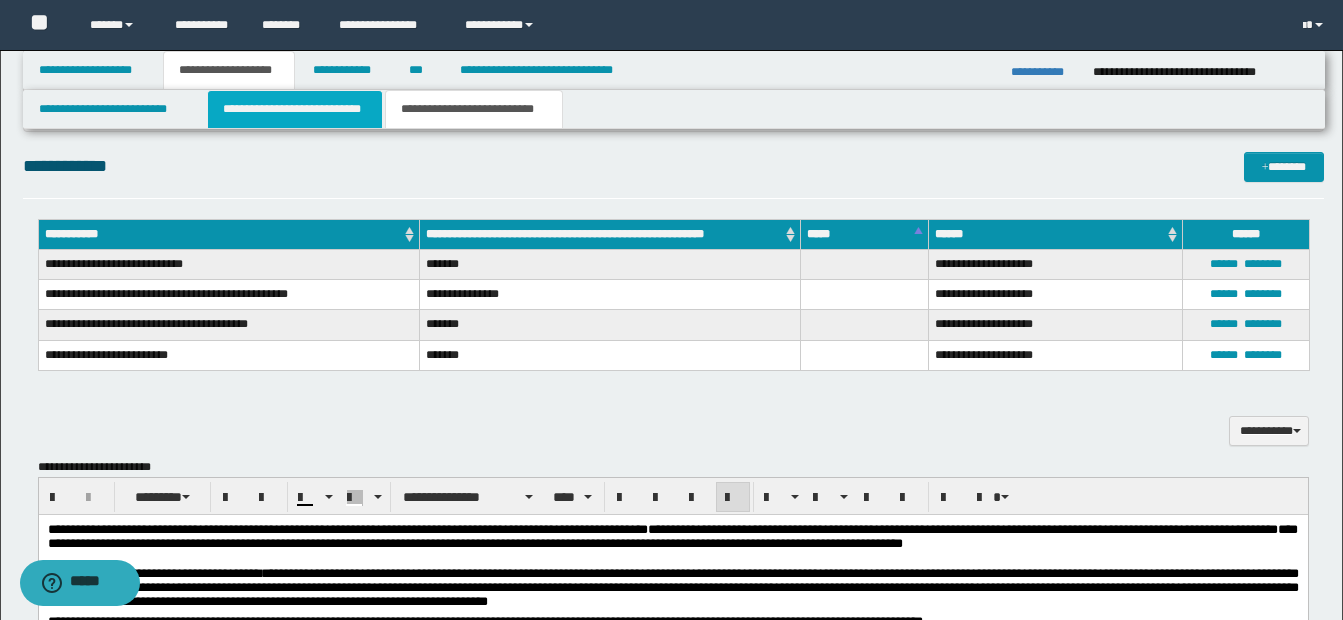 click on "**********" at bounding box center [295, 109] 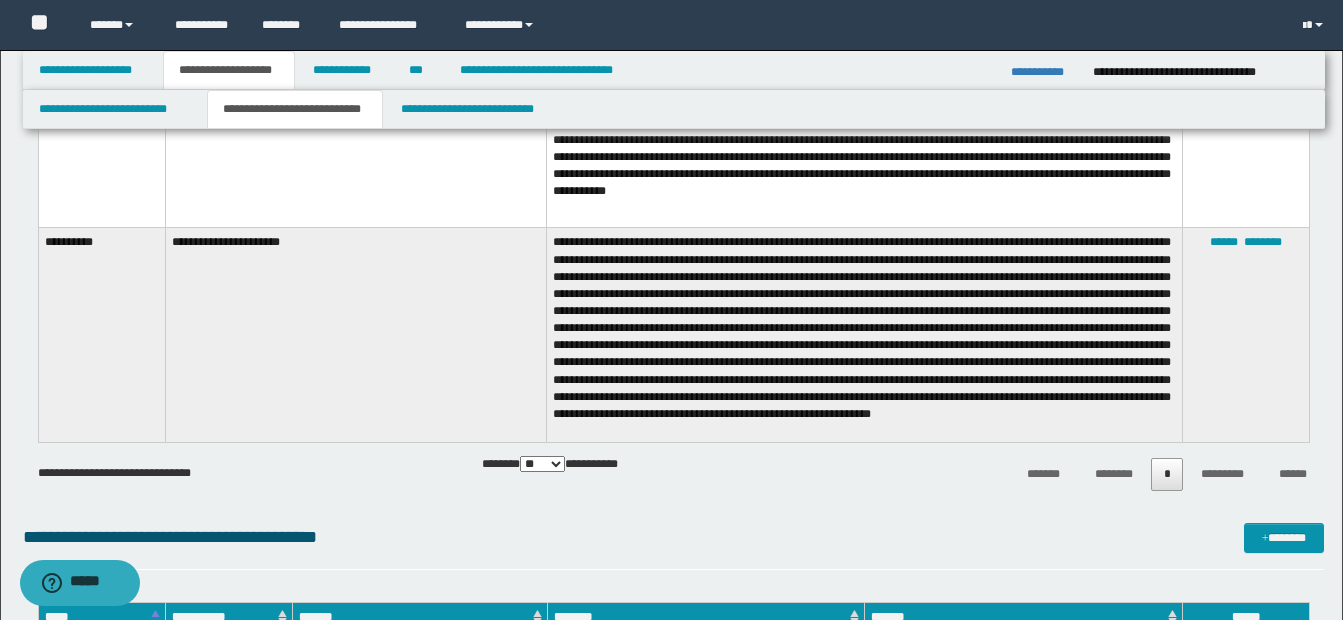 scroll, scrollTop: 1360, scrollLeft: 0, axis: vertical 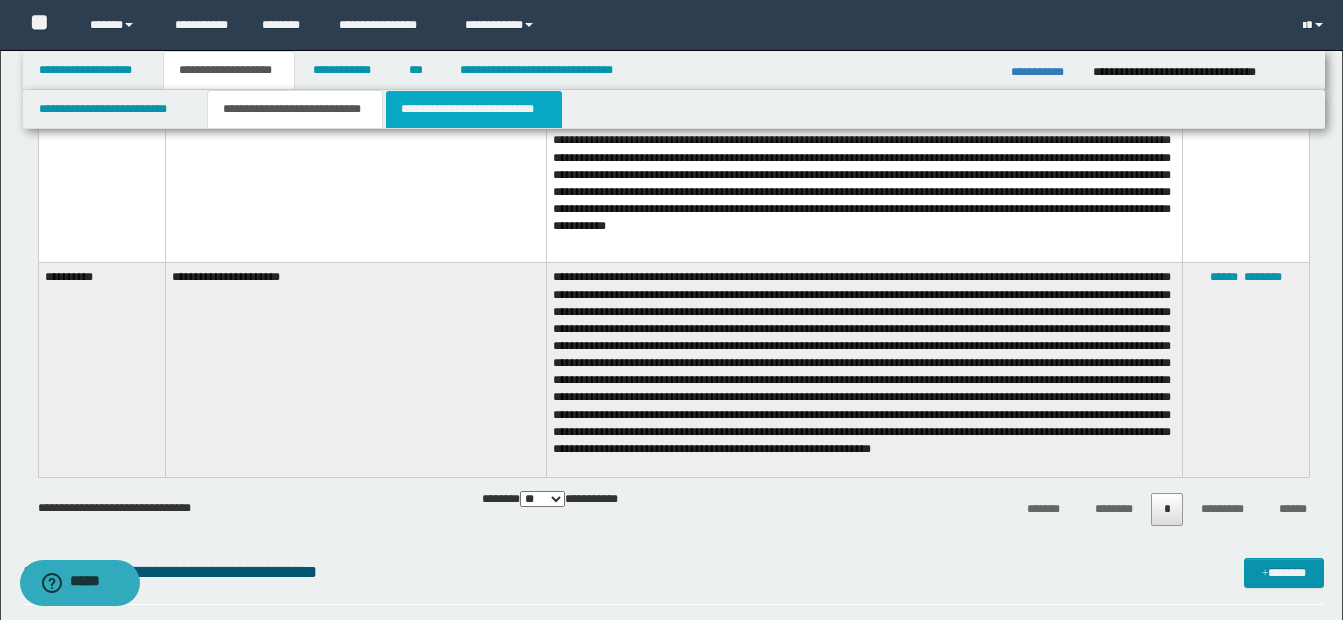 click on "**********" at bounding box center [474, 109] 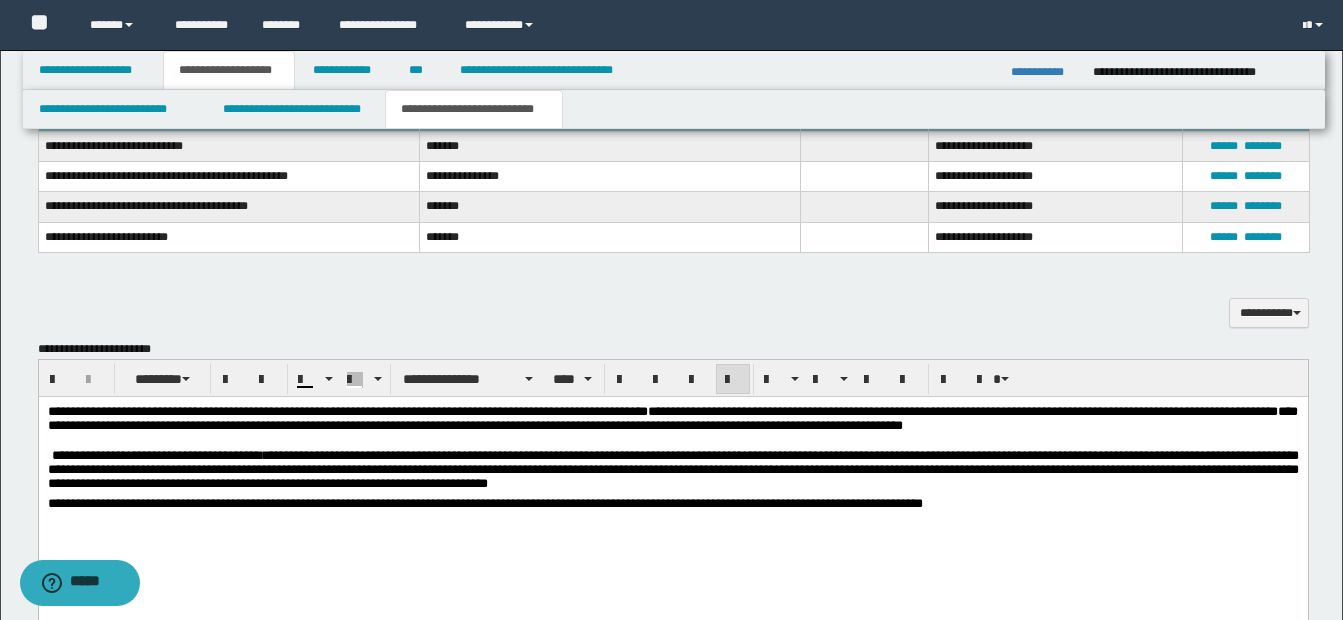 scroll, scrollTop: 990, scrollLeft: 0, axis: vertical 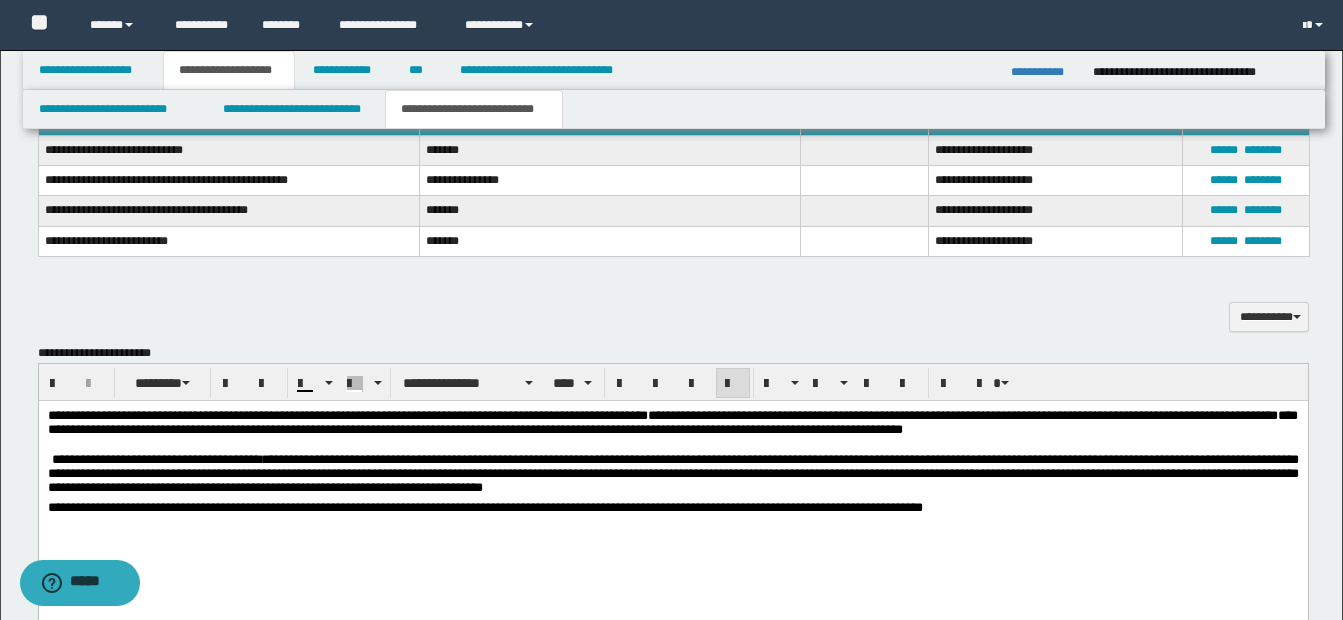click on "**********" at bounding box center (672, 473) 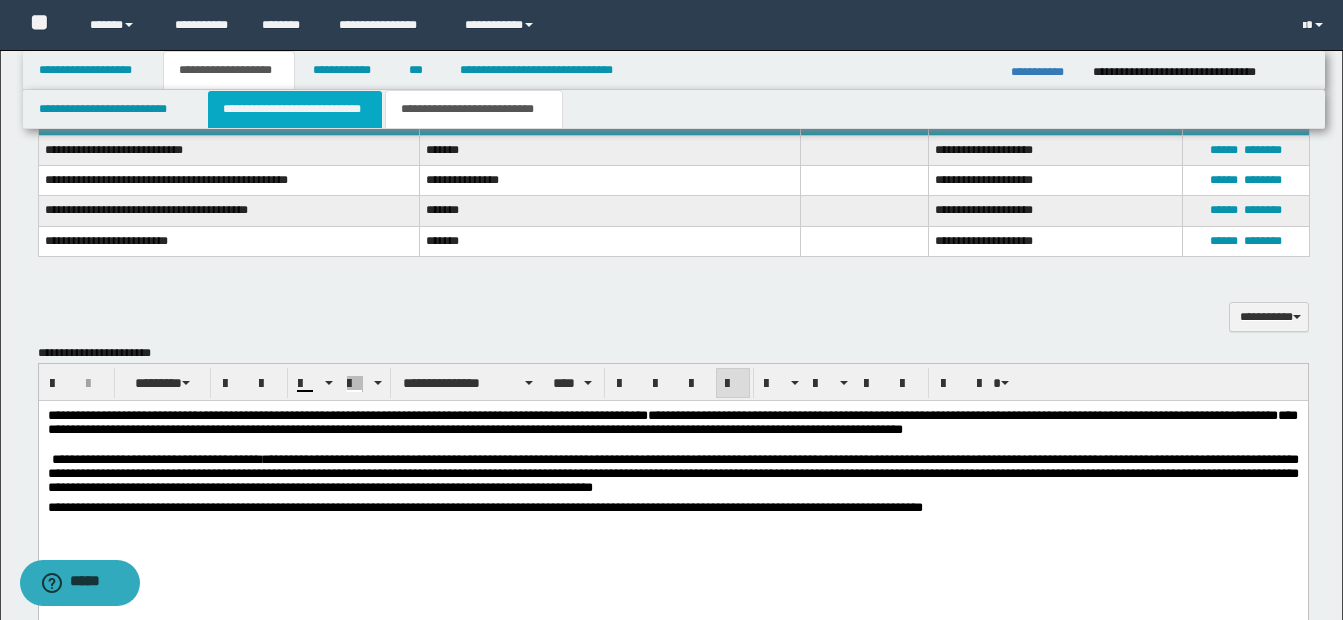 click on "**********" at bounding box center (295, 109) 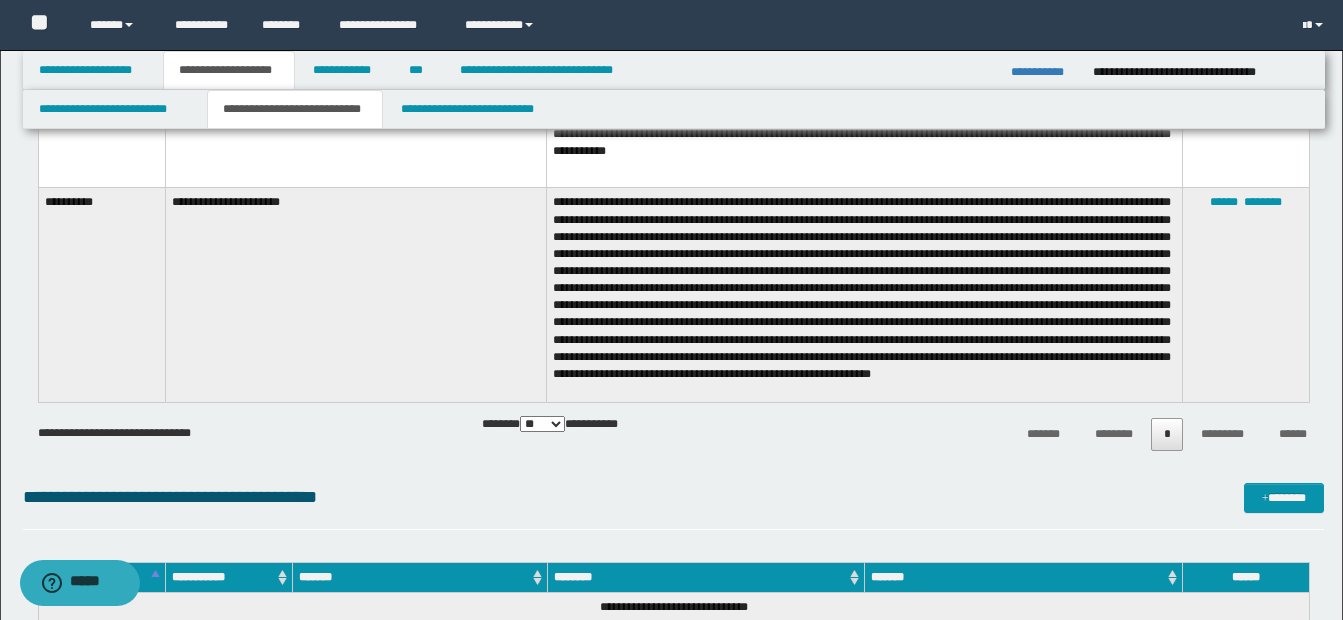 scroll, scrollTop: 1440, scrollLeft: 0, axis: vertical 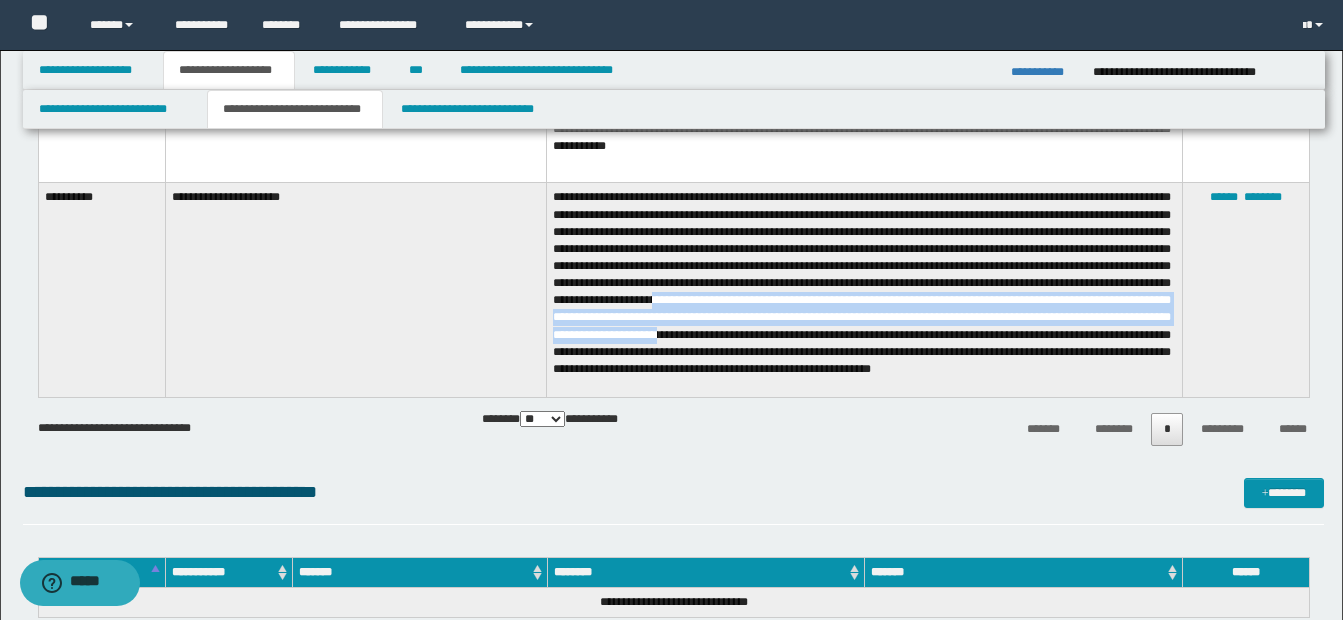 drag, startPoint x: 924, startPoint y: 295, endPoint x: 1062, endPoint y: 334, distance: 143.40501 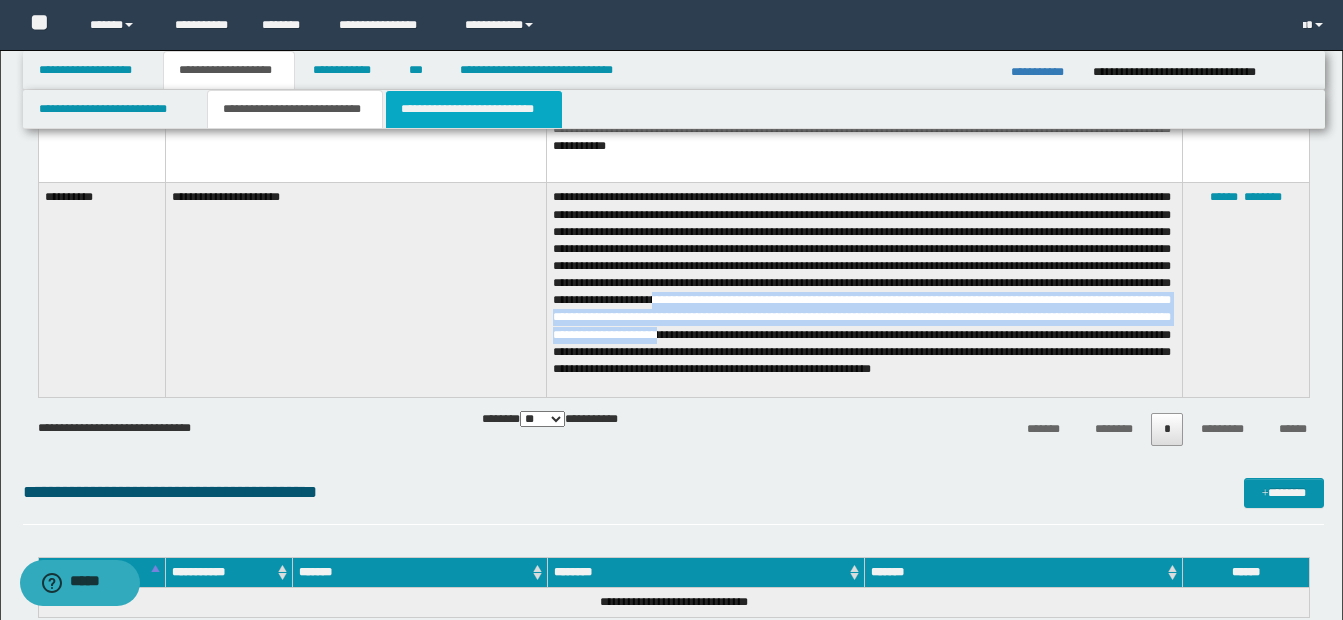 click on "**********" at bounding box center (474, 109) 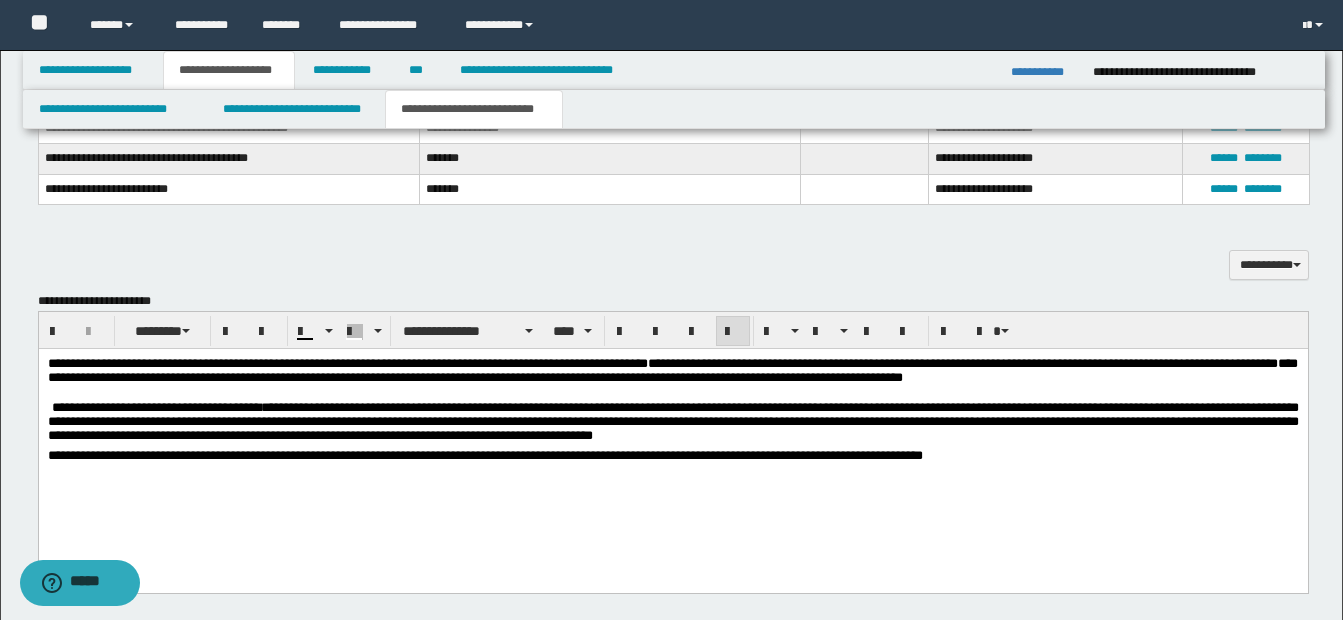 scroll, scrollTop: 1035, scrollLeft: 0, axis: vertical 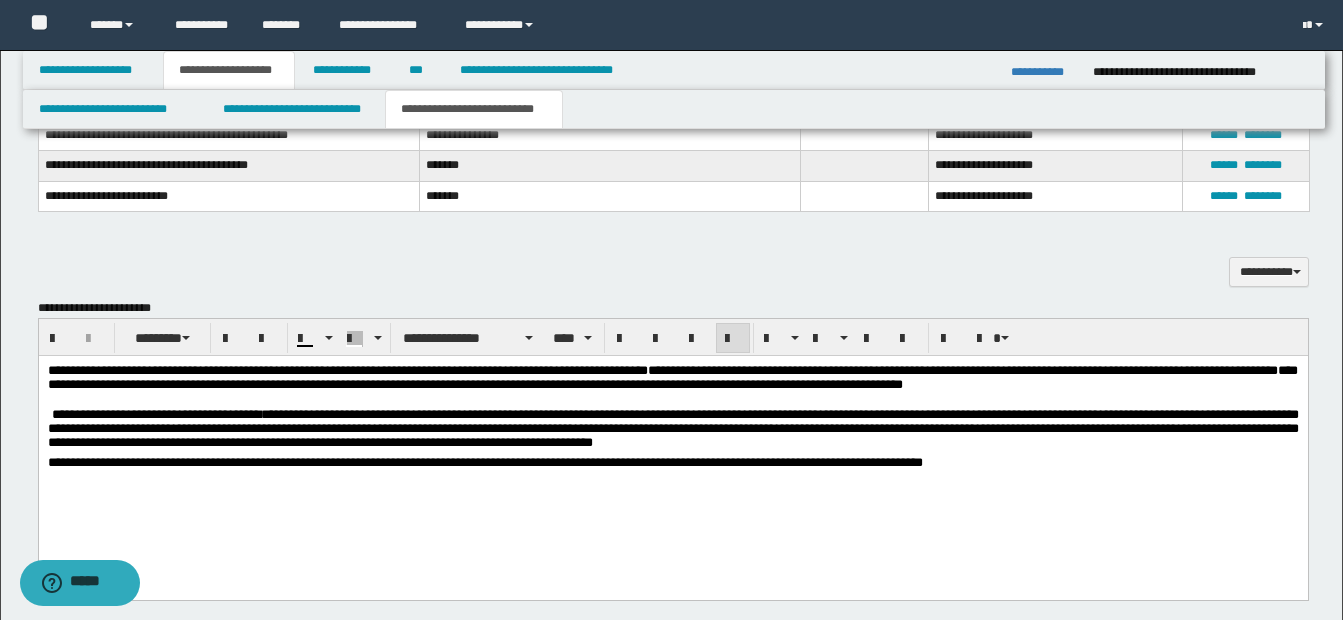 click on "**********" at bounding box center (672, 428) 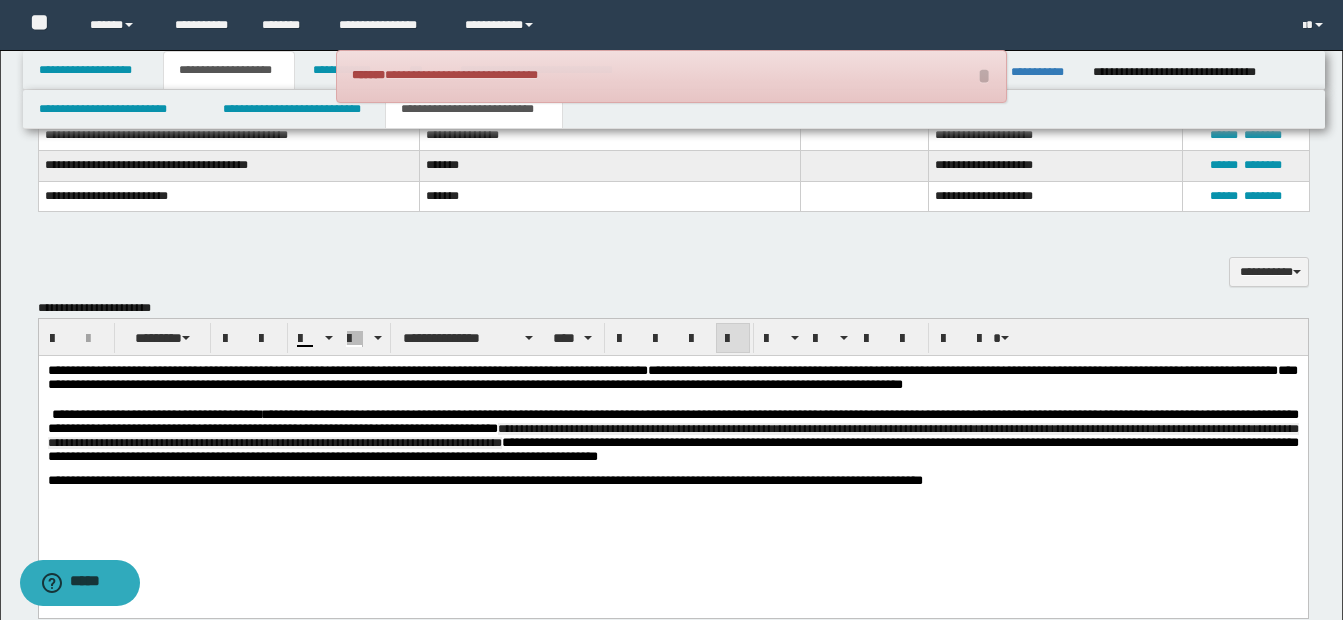 click on "**********" at bounding box center [672, 435] 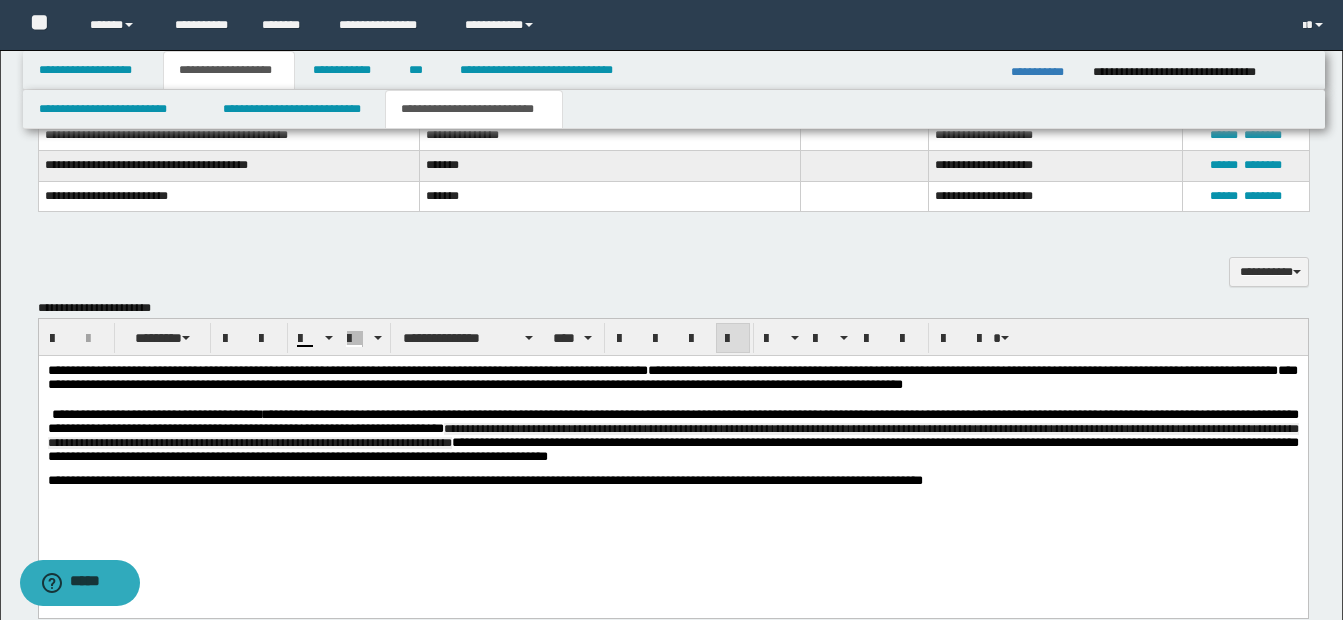click on "**********" at bounding box center (672, 435) 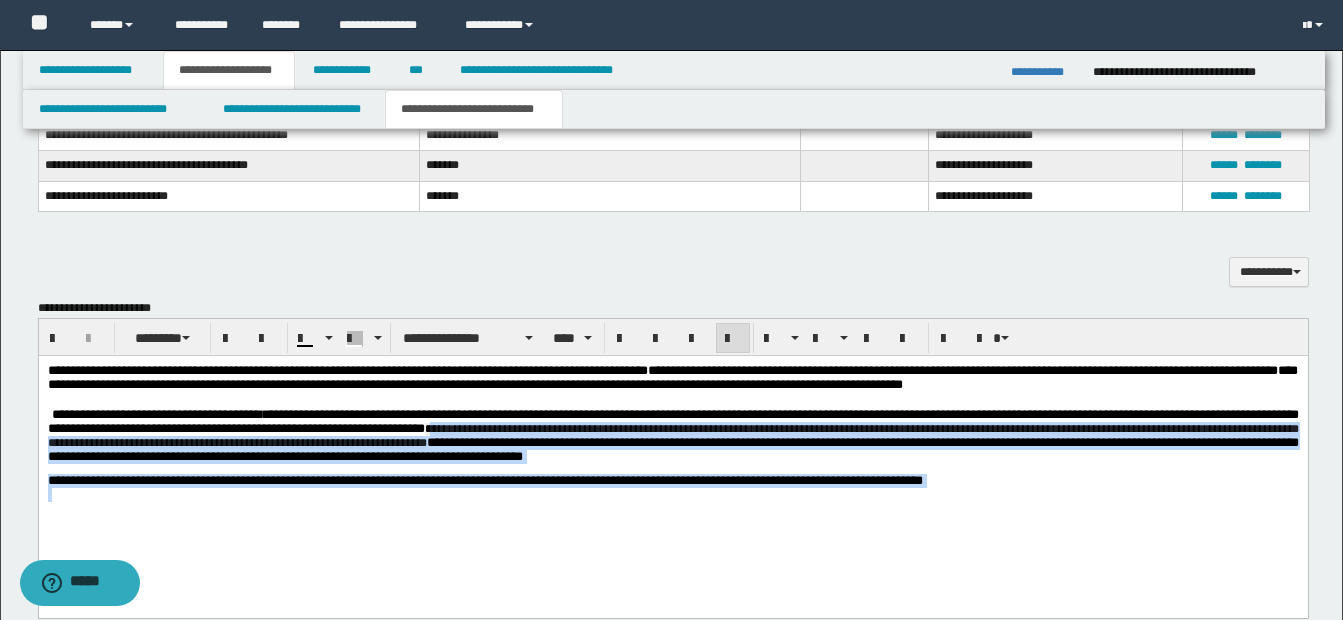 drag, startPoint x: 543, startPoint y: 438, endPoint x: 683, endPoint y: 502, distance: 153.93506 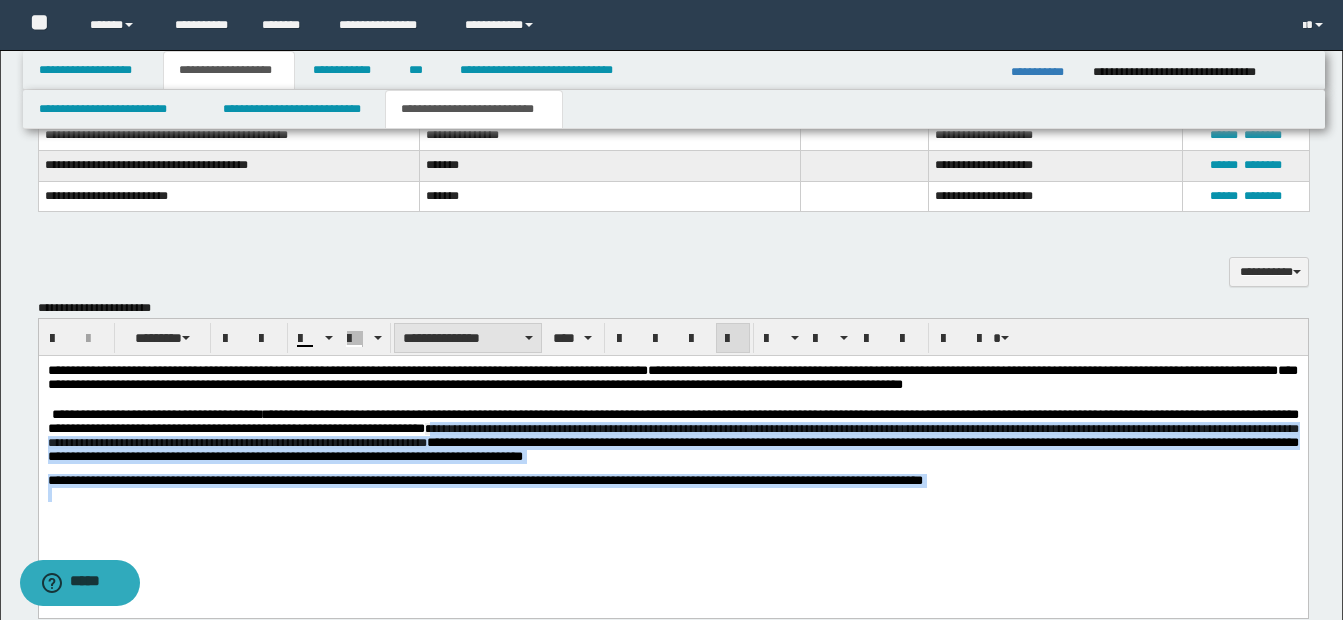 click on "**********" at bounding box center [468, 338] 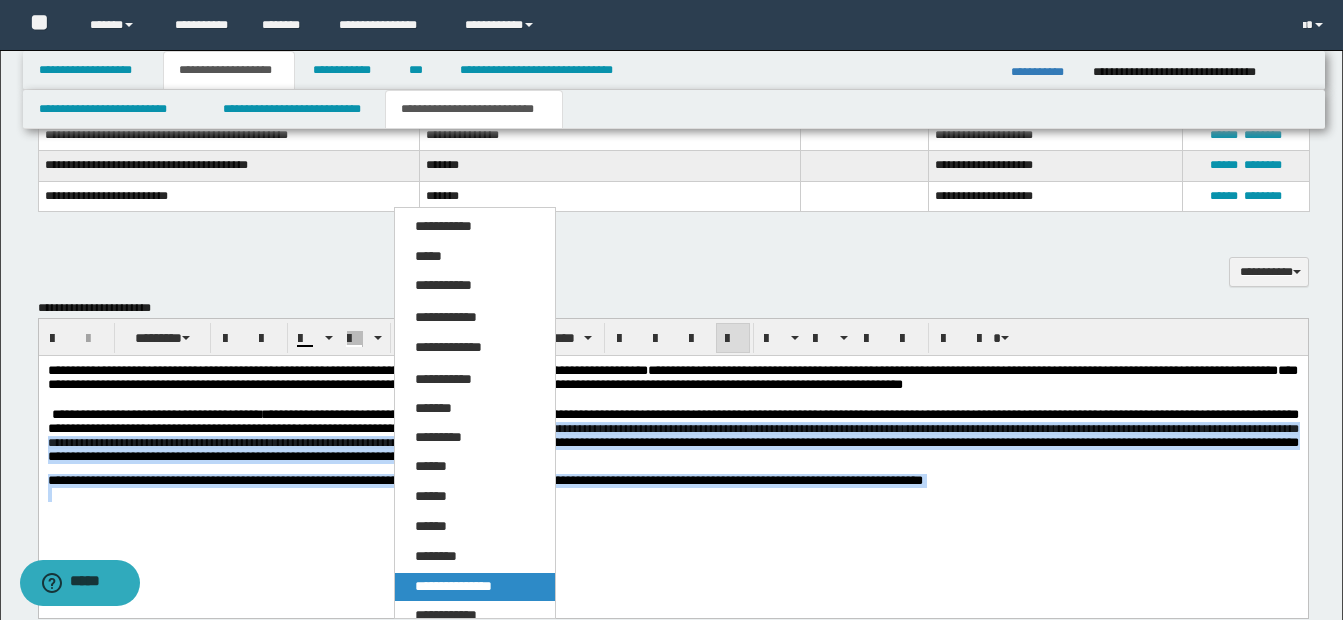 click on "**********" at bounding box center (453, 586) 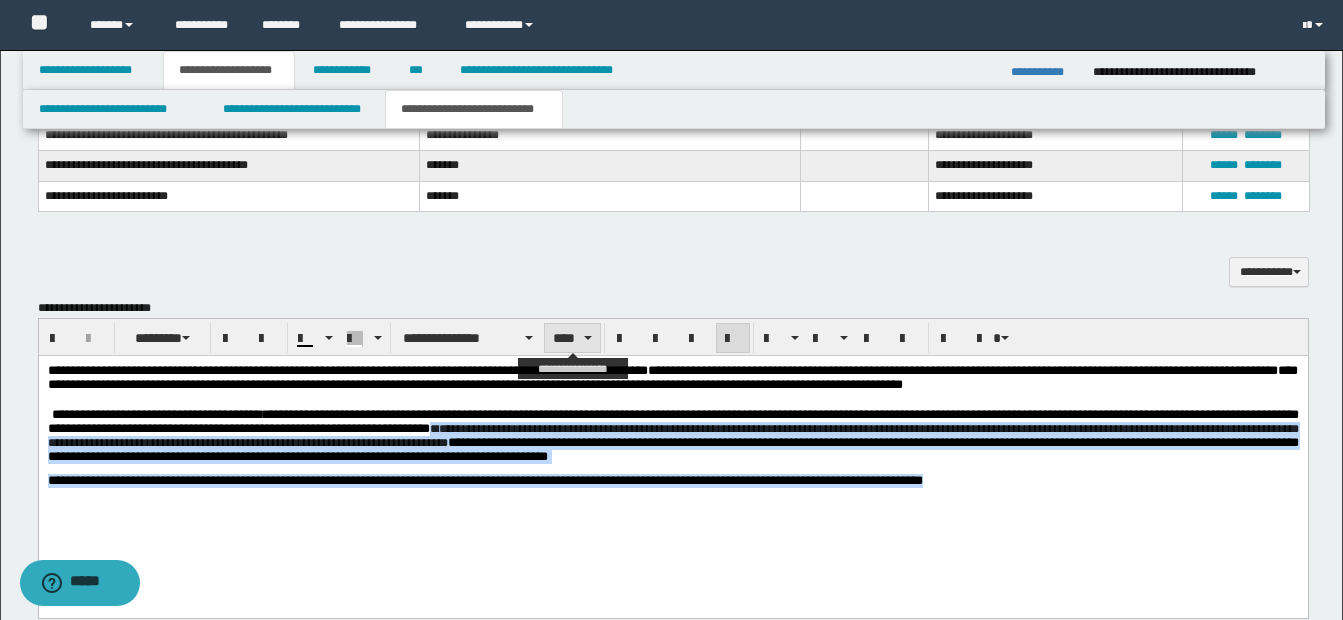 click on "****" at bounding box center (572, 338) 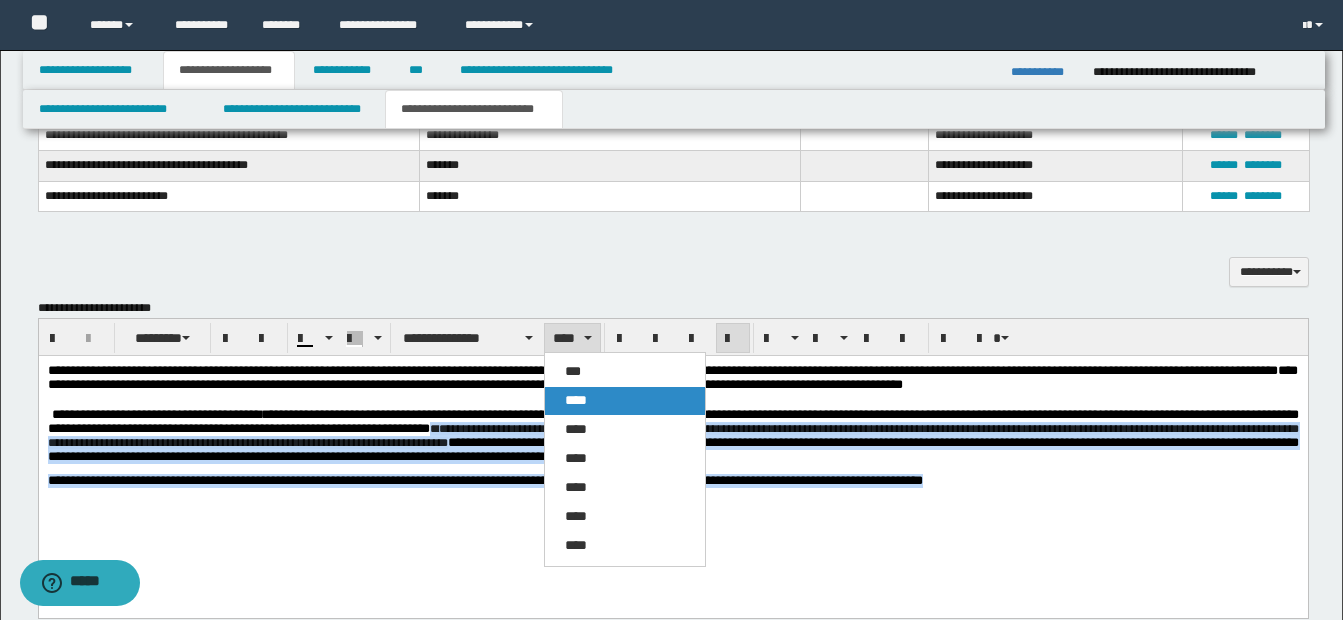 click on "****" at bounding box center [576, 400] 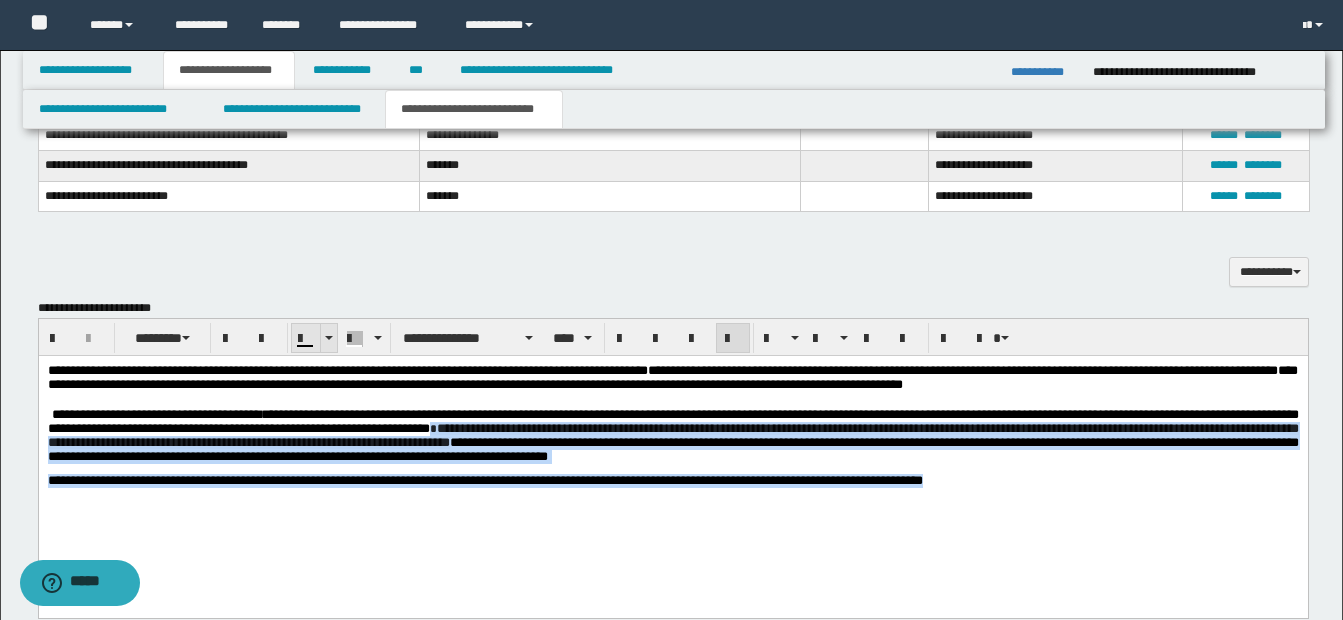 click at bounding box center (329, 338) 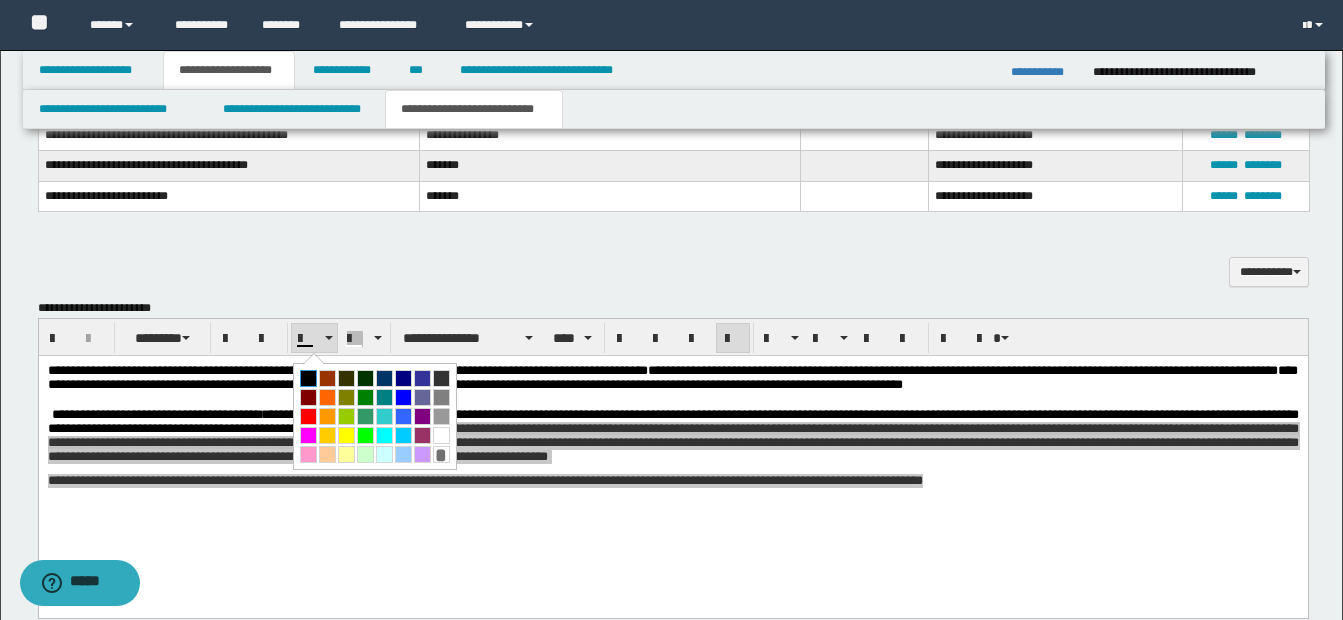 click at bounding box center [308, 378] 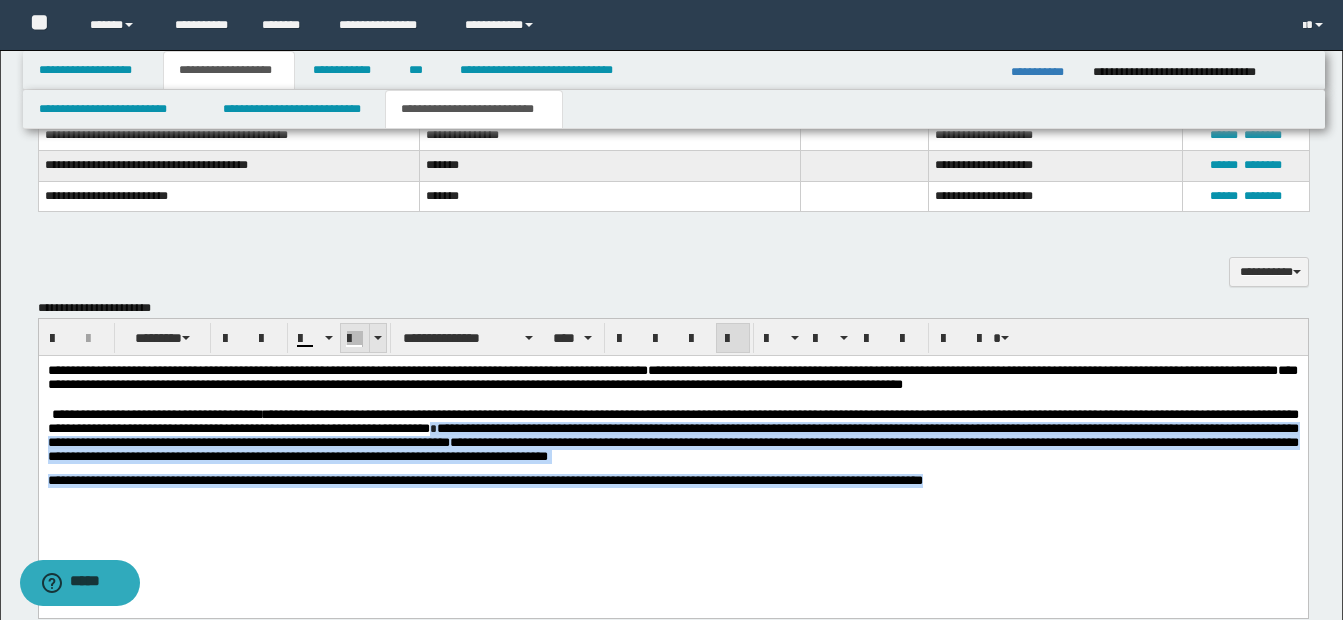 click at bounding box center [378, 338] 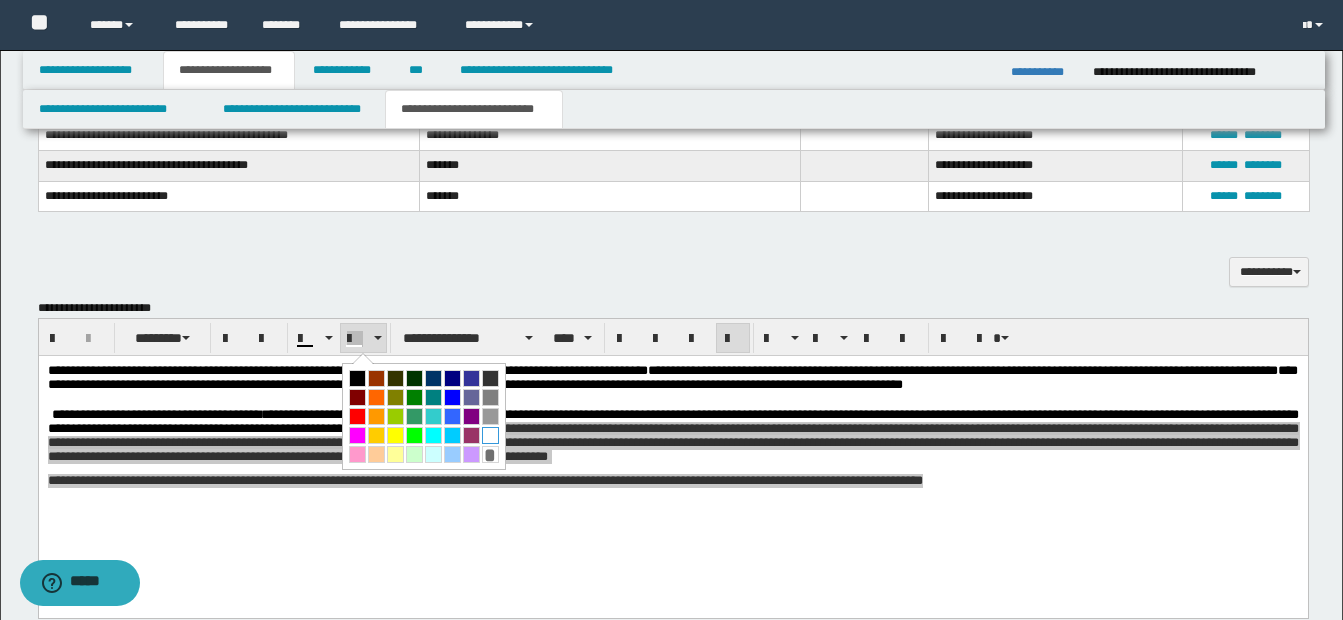 click at bounding box center (490, 435) 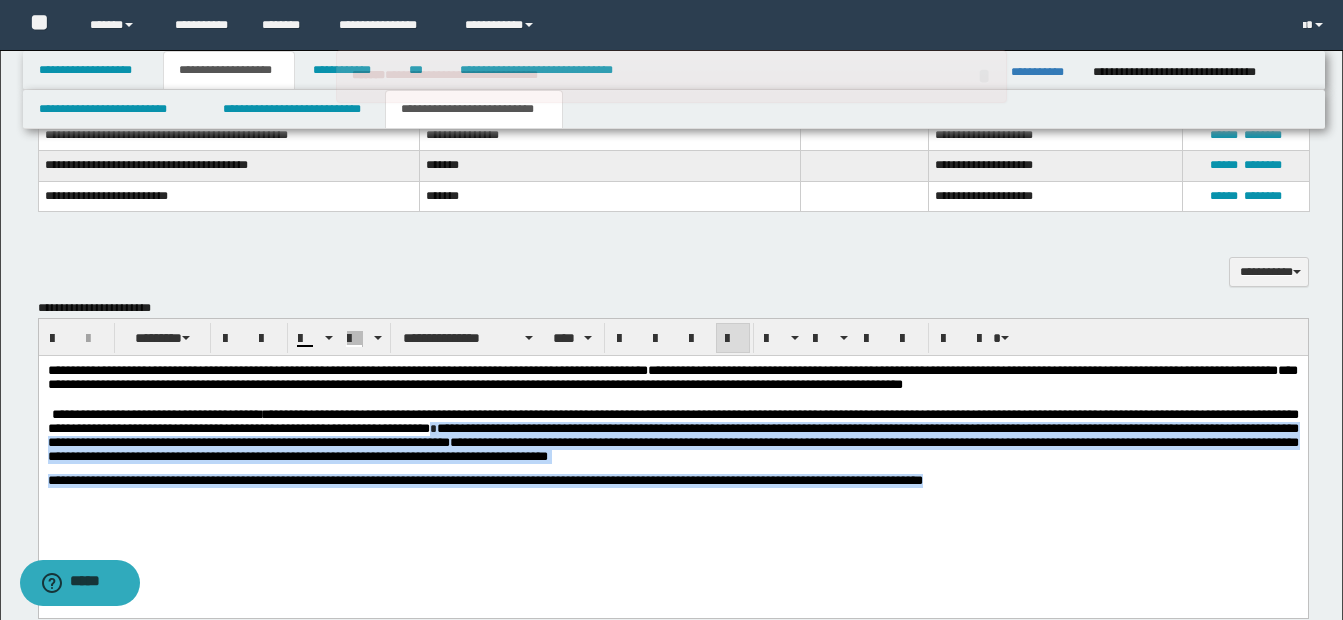 click on "**********" at bounding box center [672, 458] 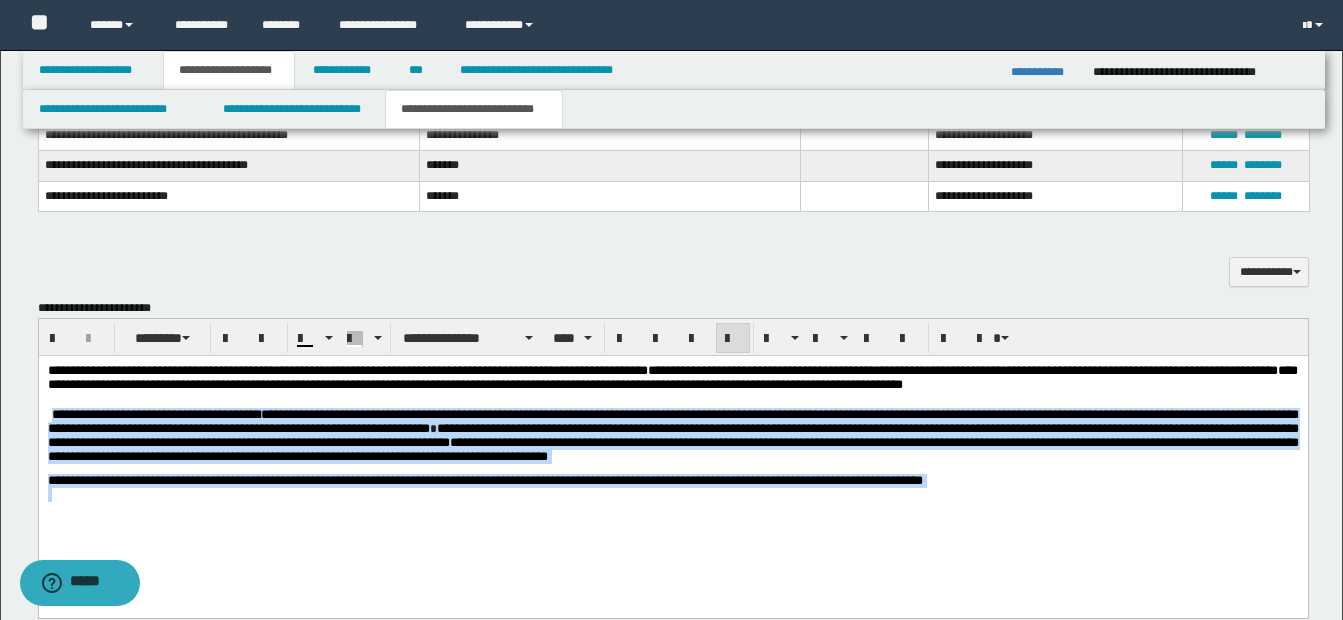 drag, startPoint x: 53, startPoint y: 420, endPoint x: 1018, endPoint y: 514, distance: 969.56744 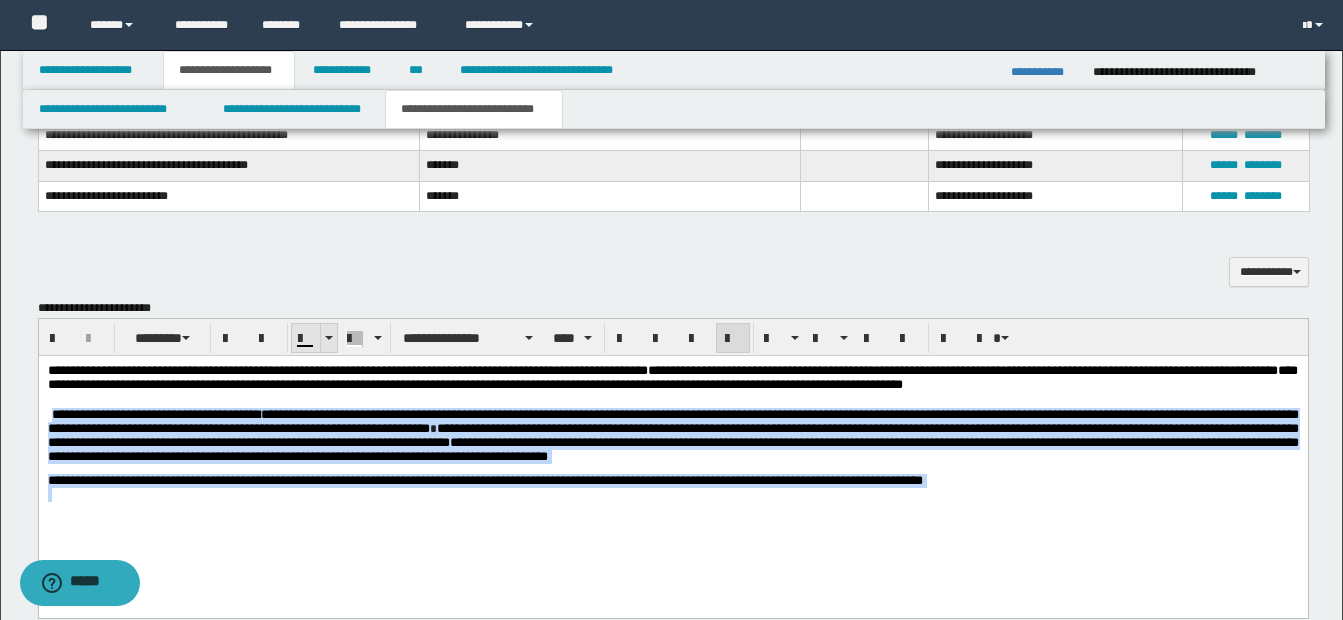 click at bounding box center [328, 338] 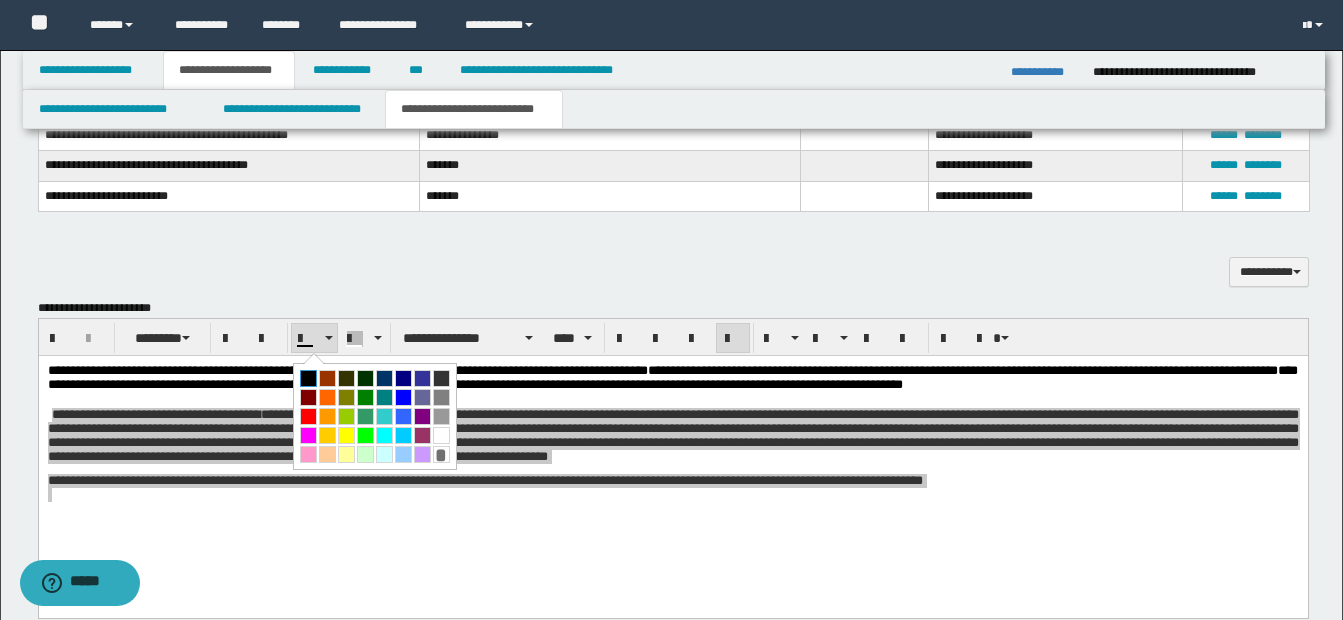 click at bounding box center [308, 378] 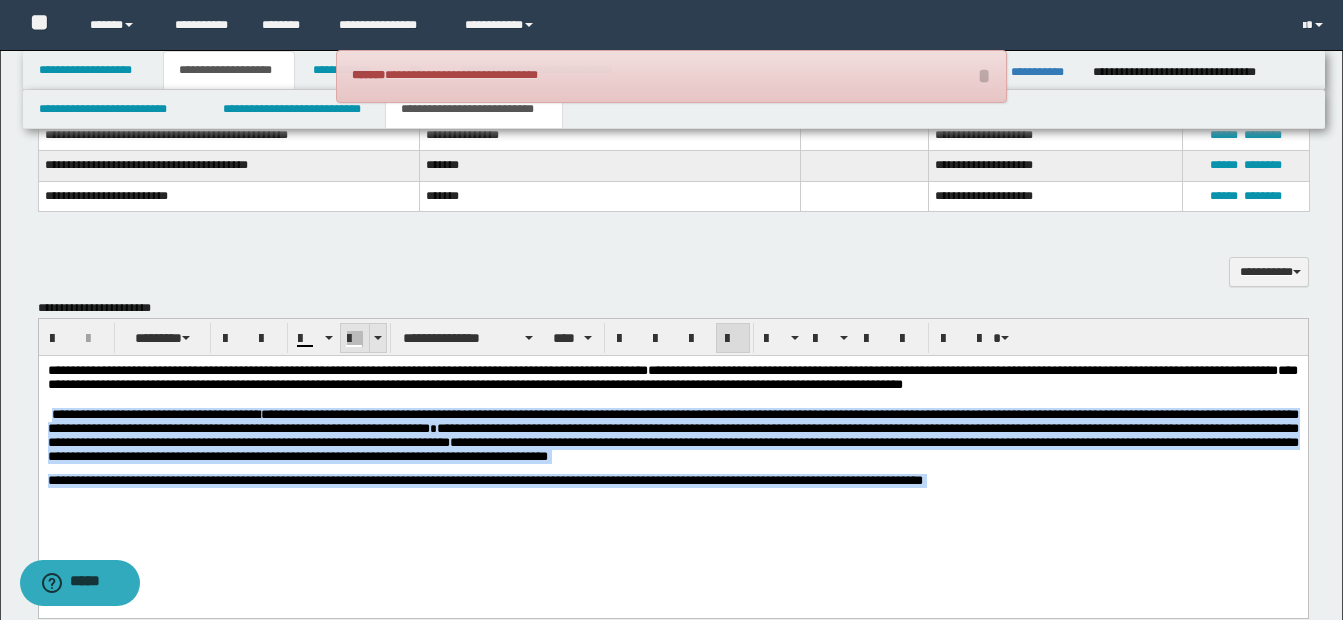 click at bounding box center (377, 338) 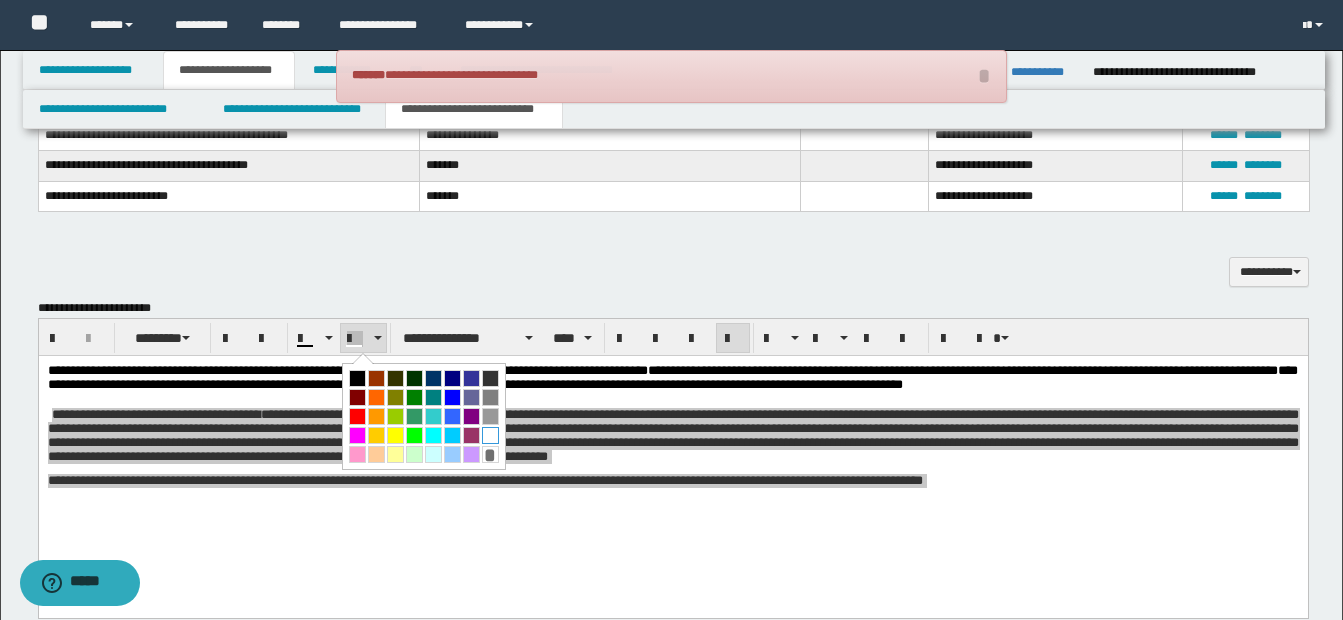 click at bounding box center (490, 435) 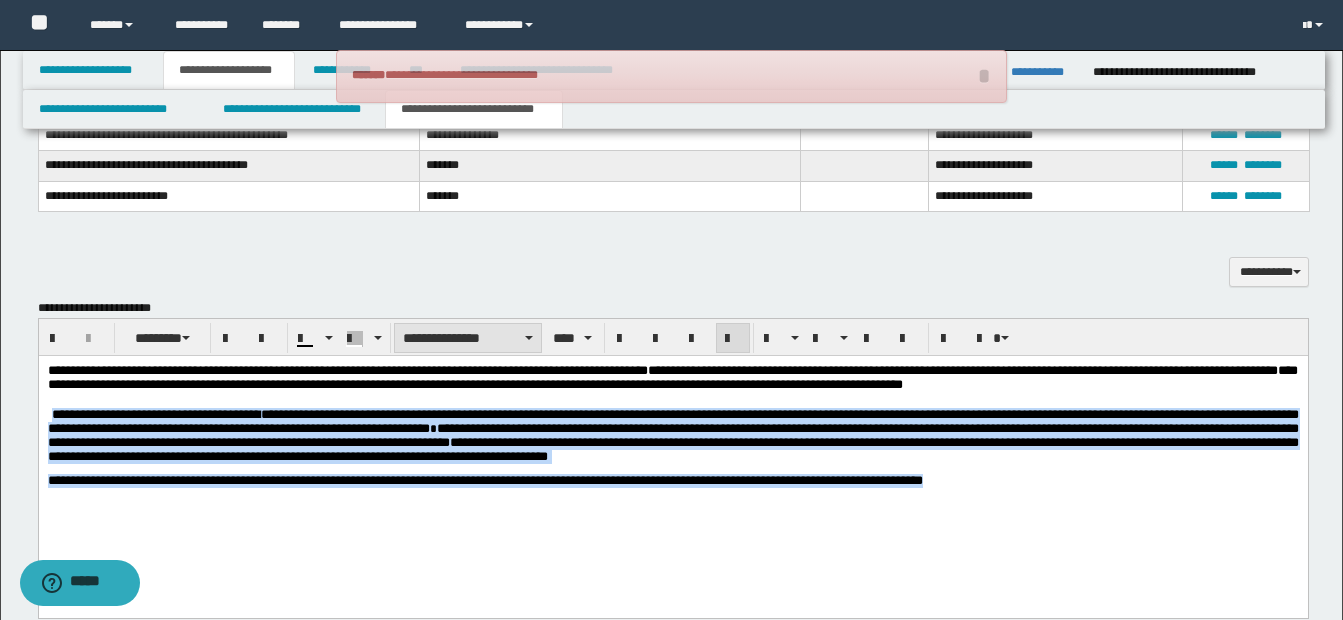 click on "**********" at bounding box center [468, 338] 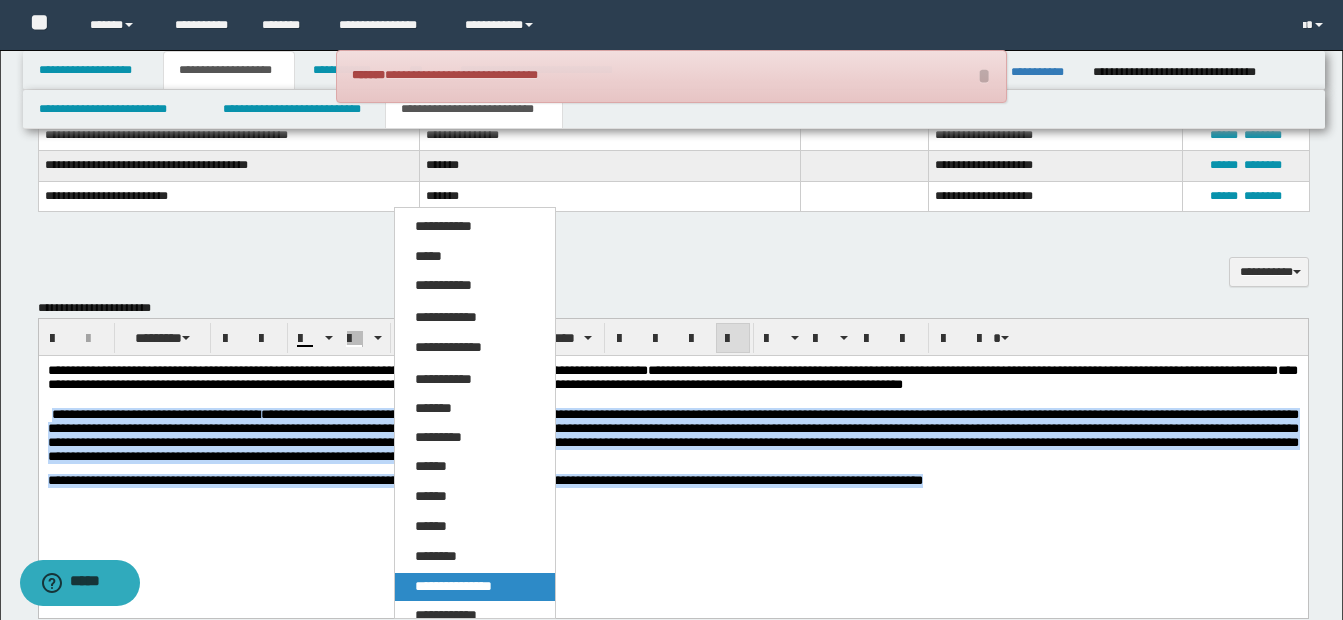 click on "**********" at bounding box center [453, 586] 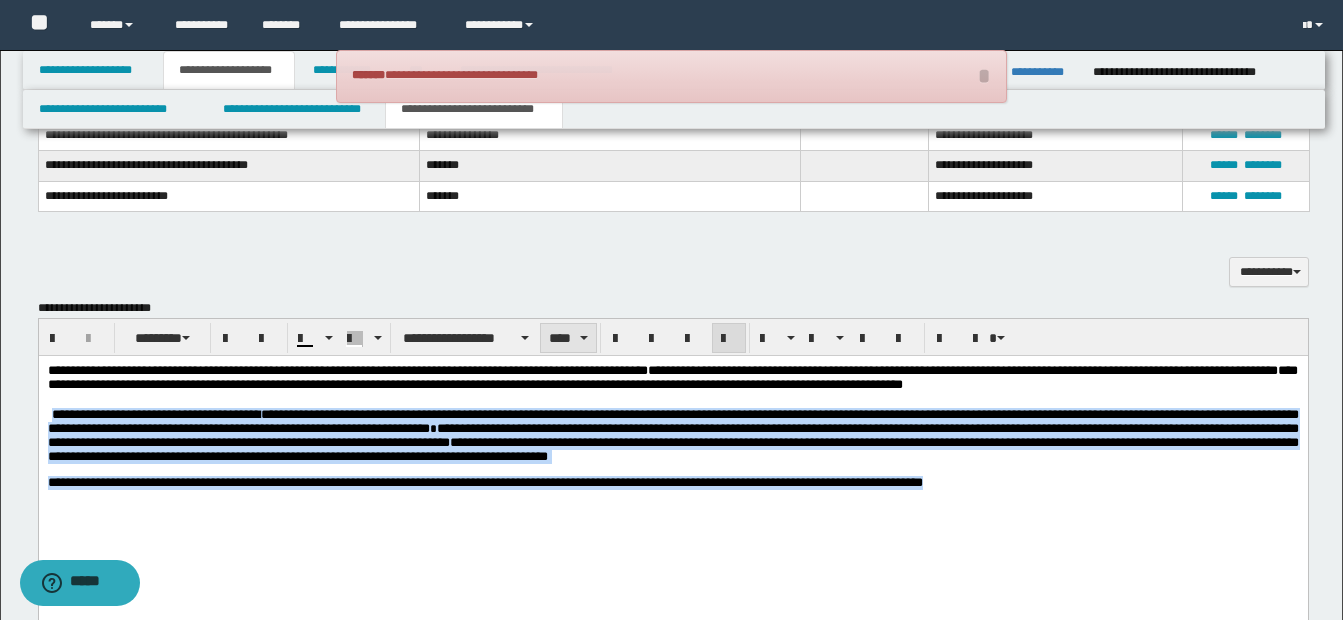 click on "****" at bounding box center (568, 338) 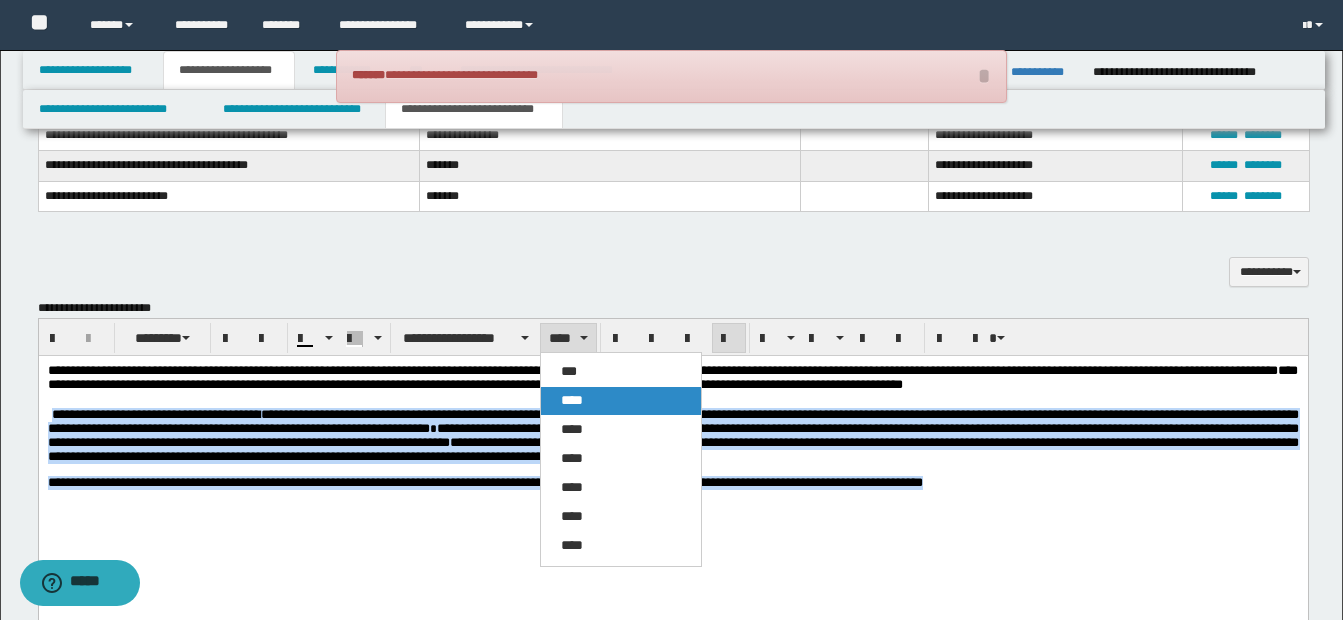 click on "****" at bounding box center (621, 401) 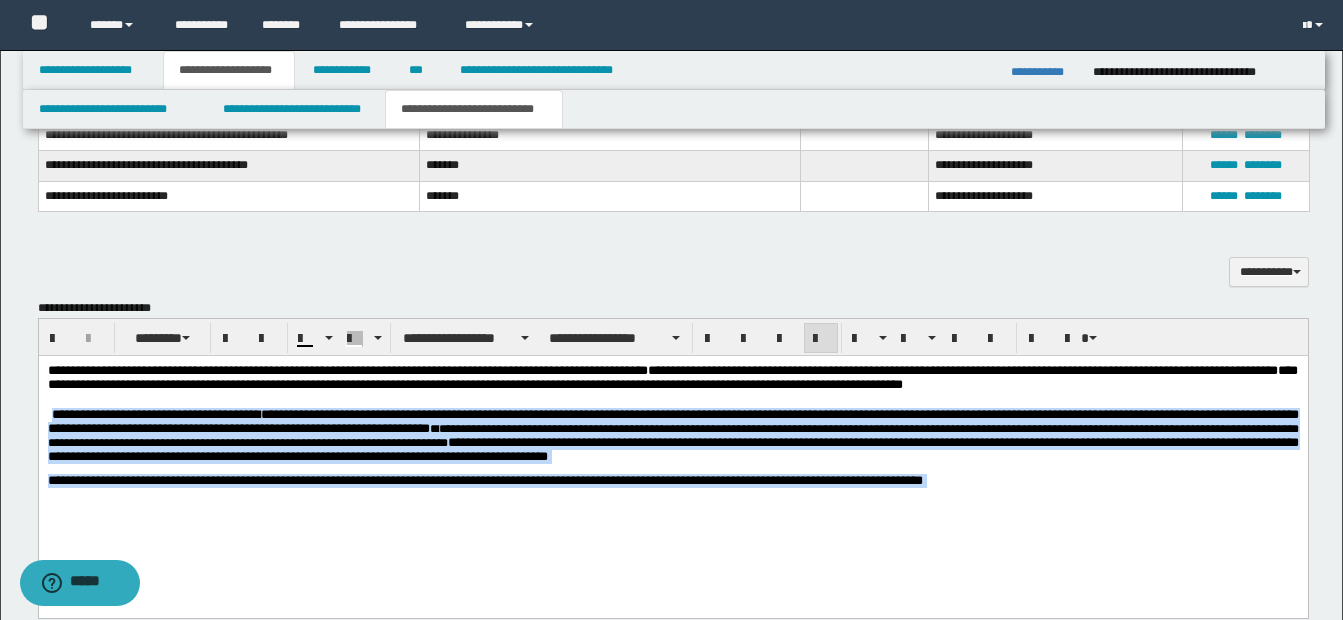 click on "**********" at bounding box center (672, 458) 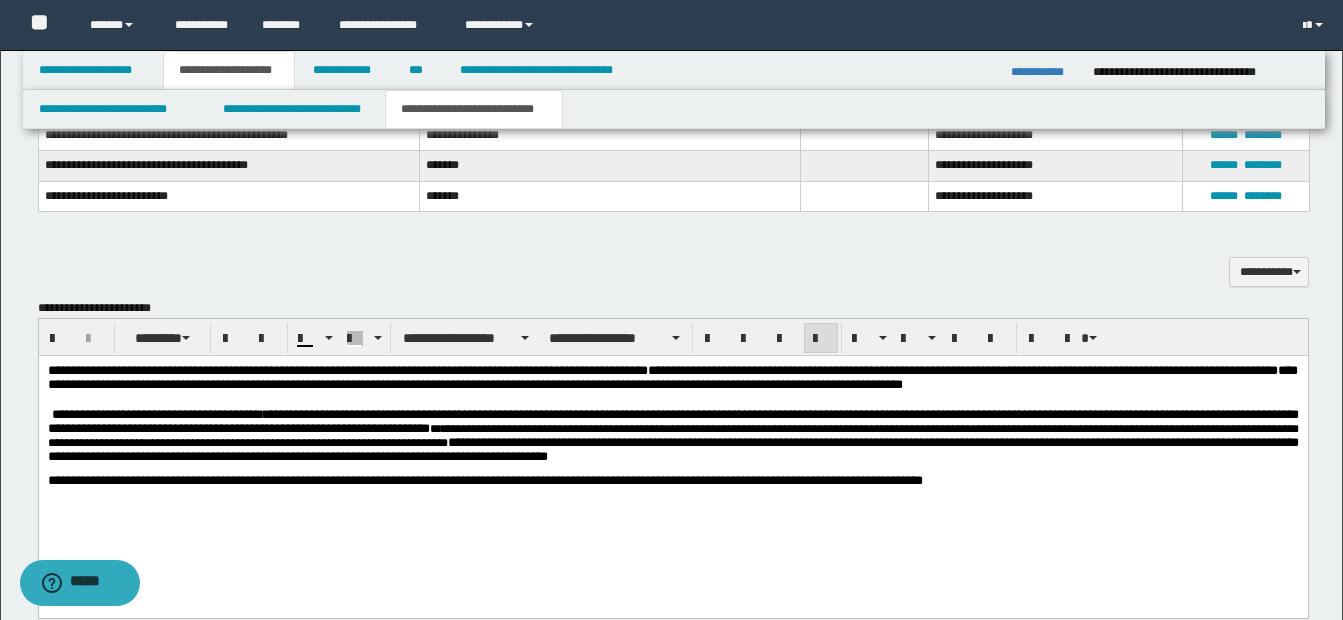 click on "**********" at bounding box center [672, 435] 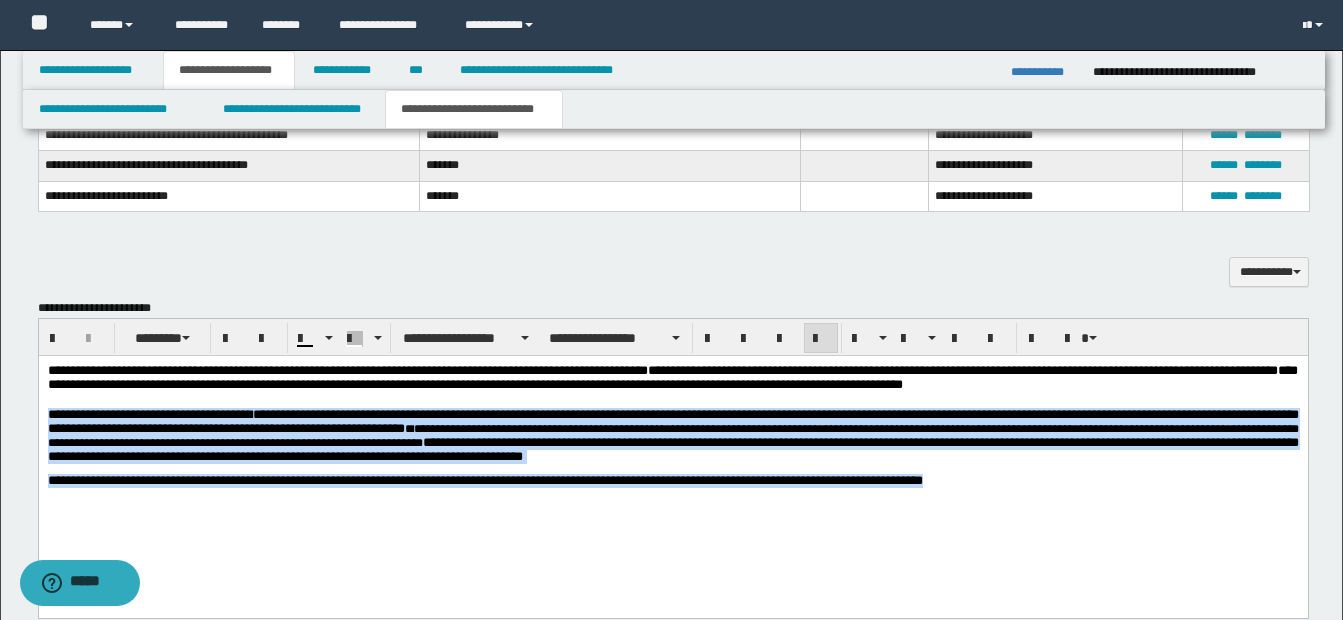 drag, startPoint x: 50, startPoint y: 421, endPoint x: 993, endPoint y: 485, distance: 945.1693 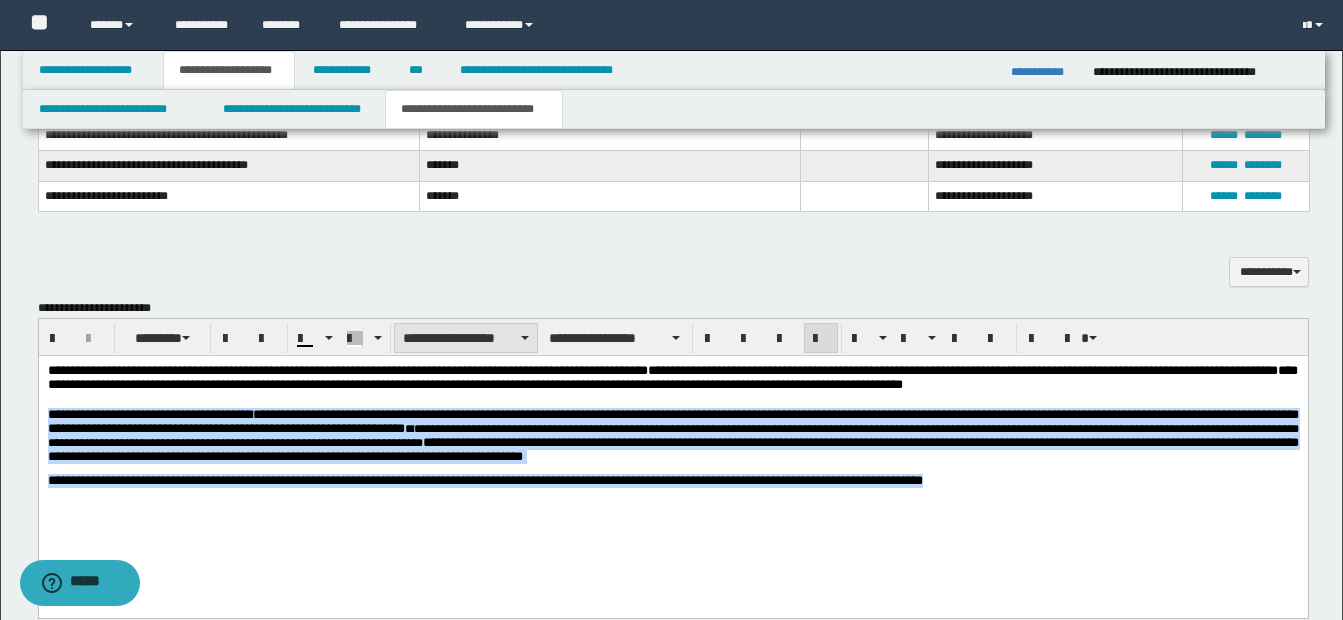 click on "**********" at bounding box center [466, 338] 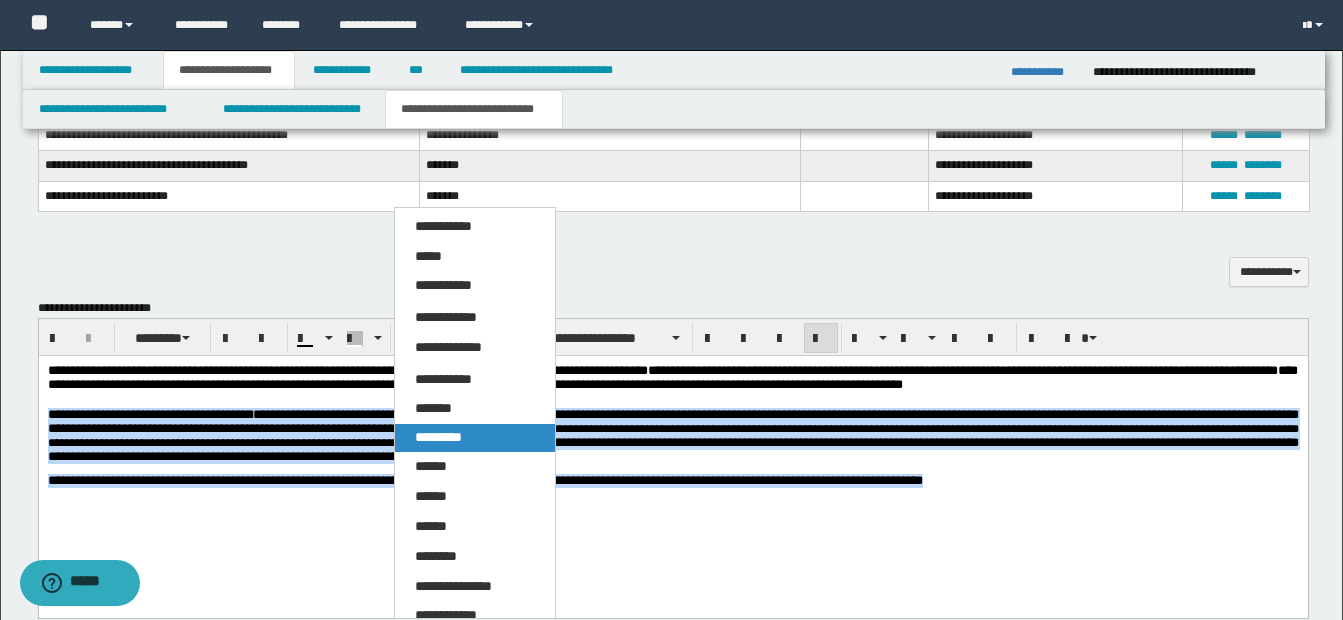 click on "*********" at bounding box center (438, 437) 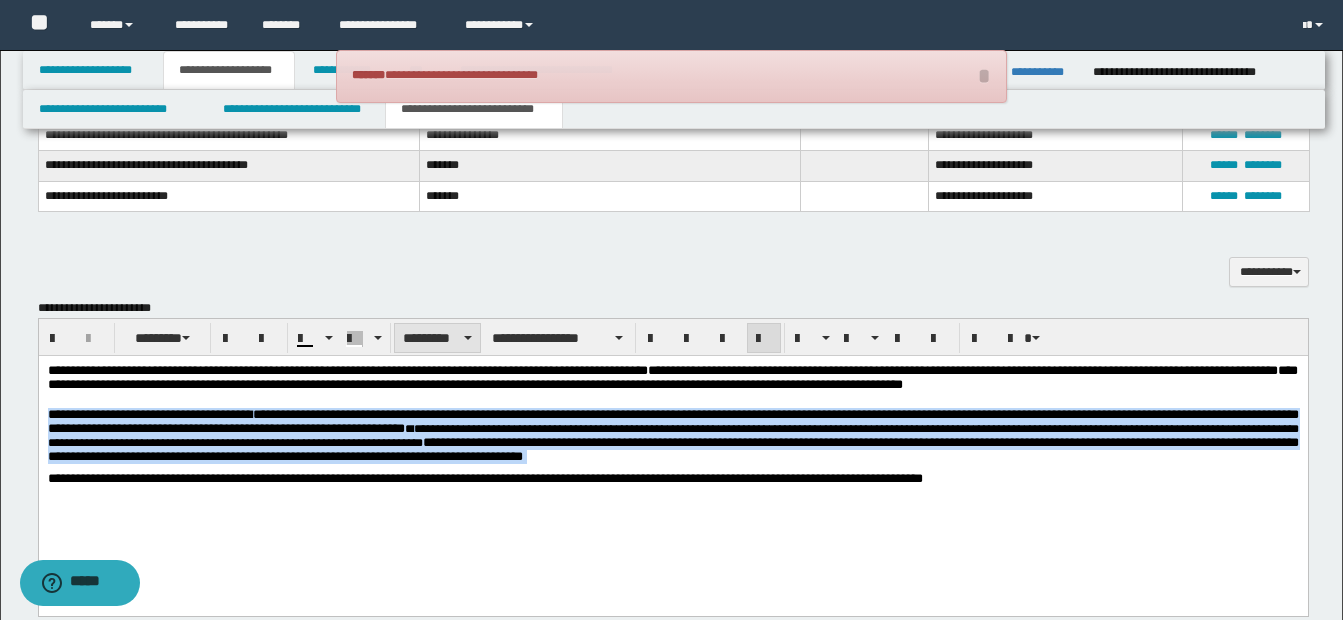 click on "*********" at bounding box center (438, 338) 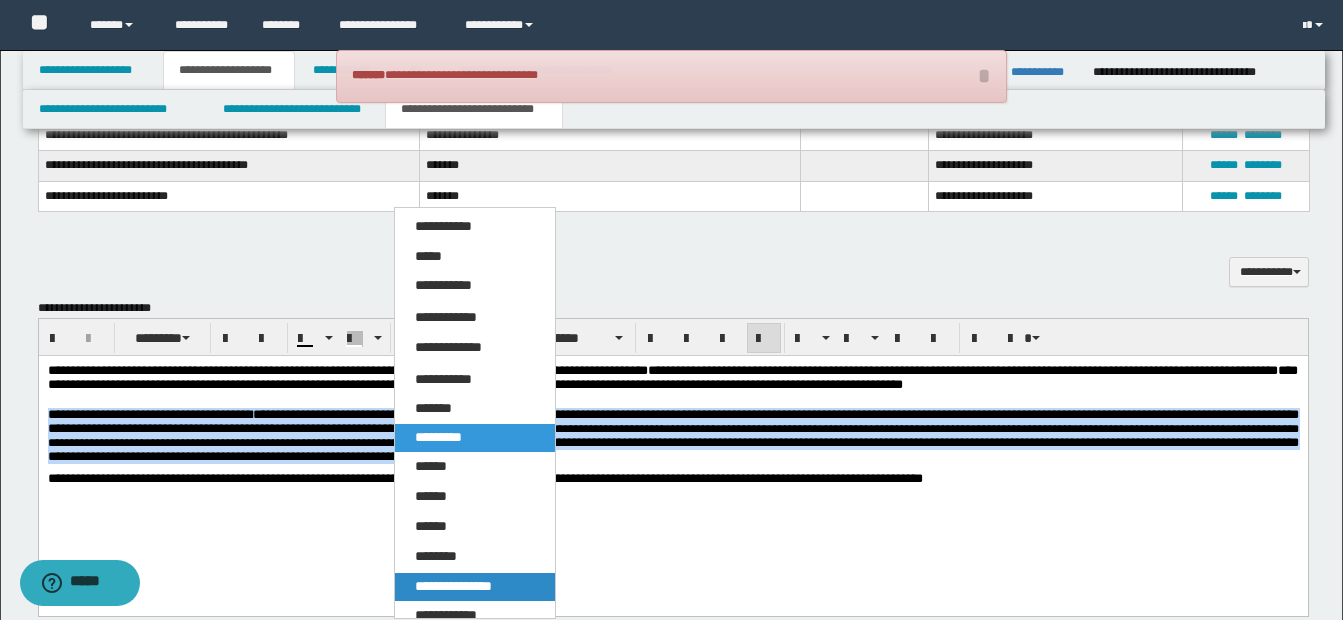 click on "**********" at bounding box center (453, 586) 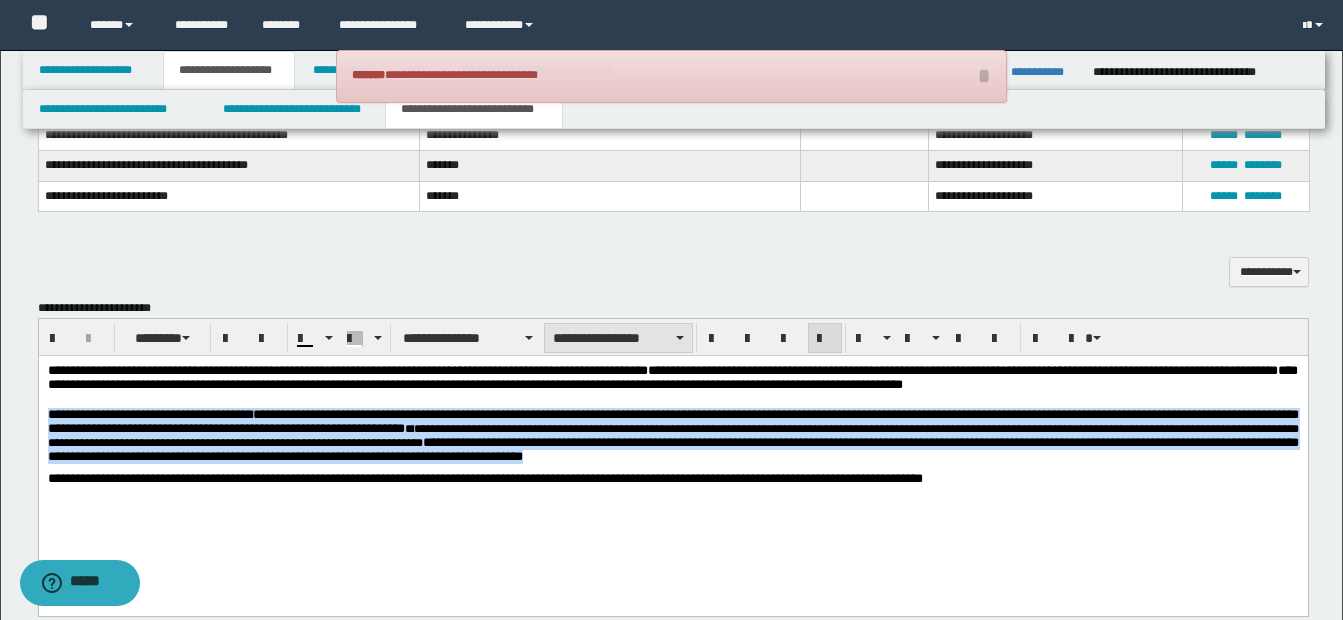 click on "**********" at bounding box center [618, 338] 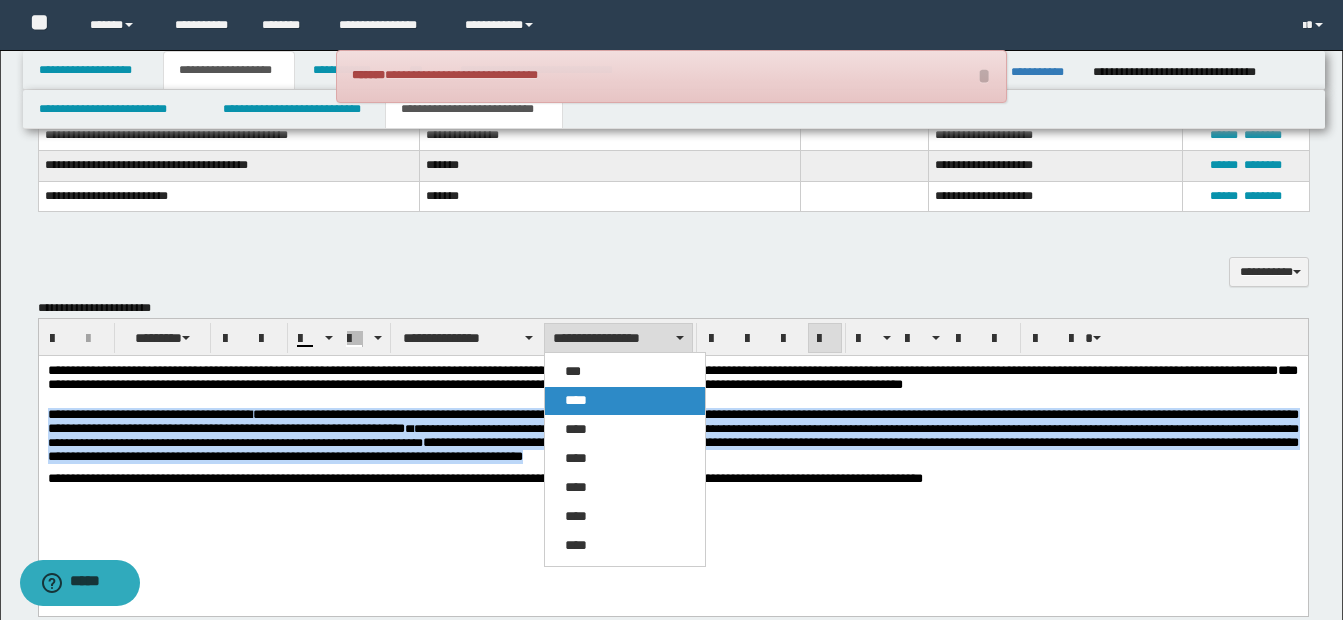 click on "****" at bounding box center [576, 400] 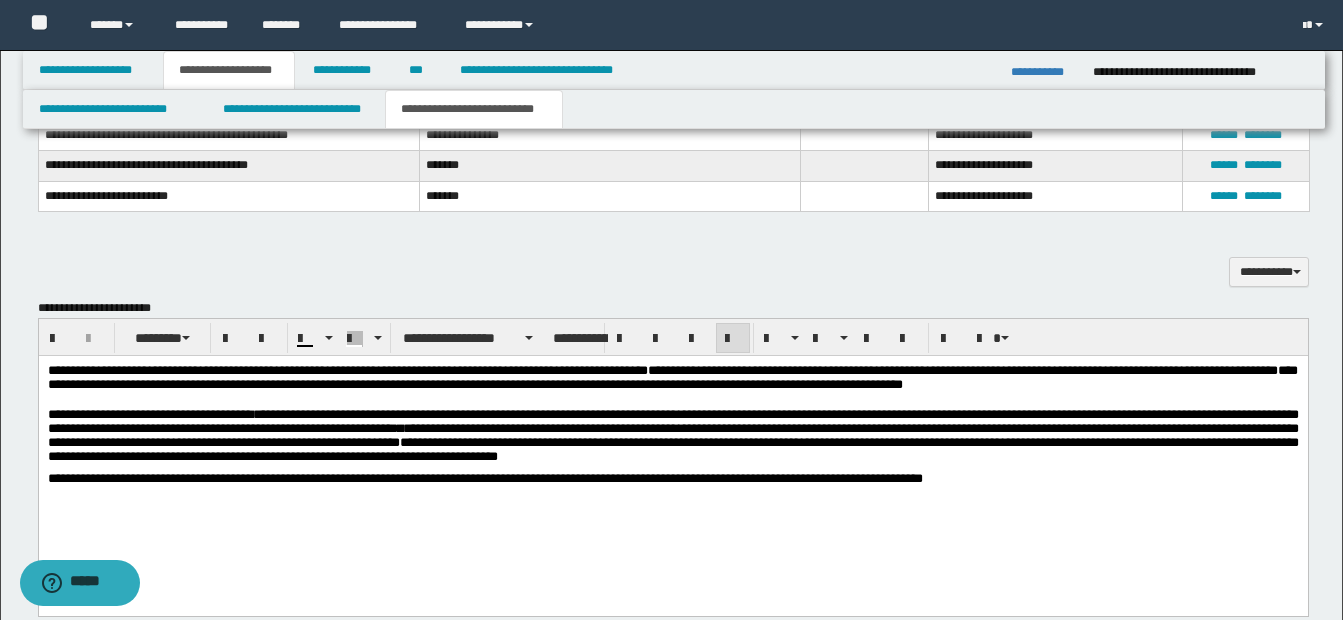 click on "**********" at bounding box center (672, 457) 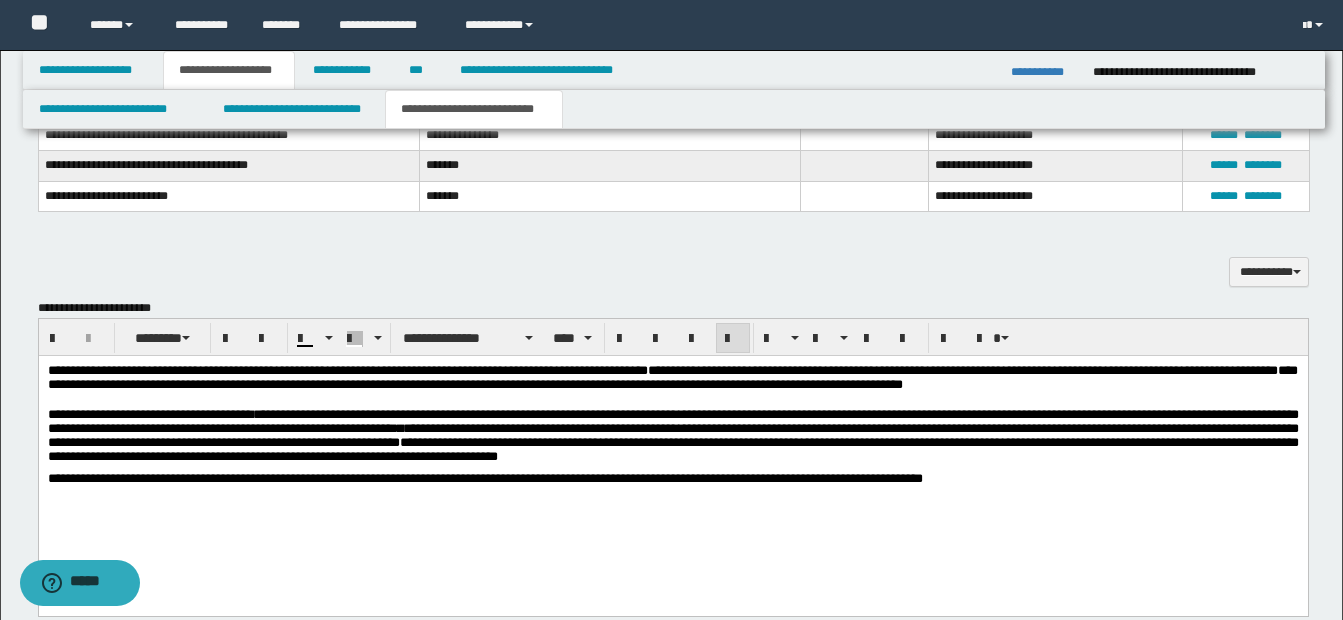 click on "**********" at bounding box center [672, 435] 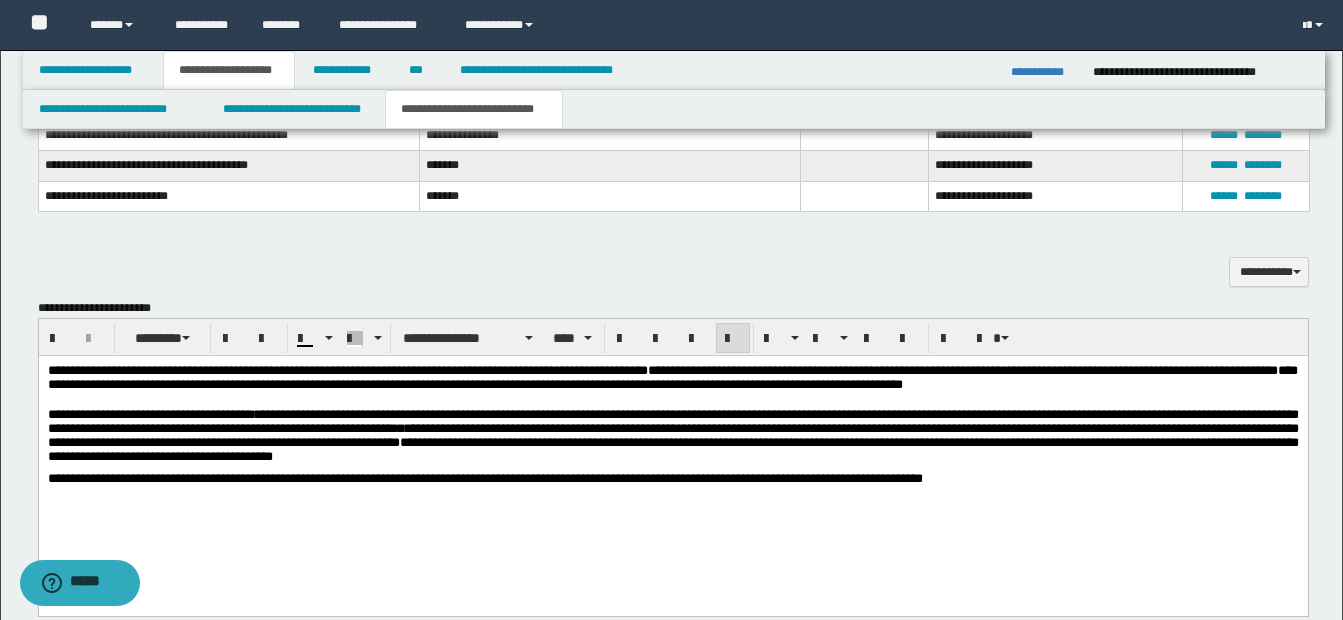 click on "**********" at bounding box center (672, 440) 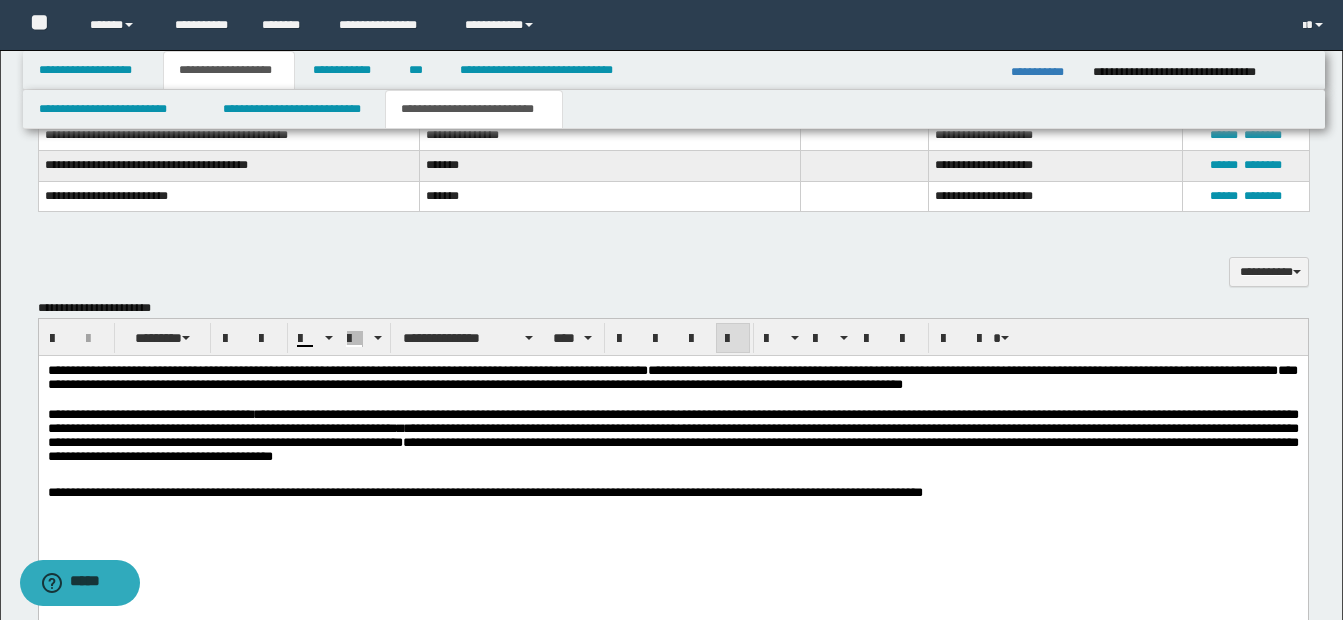 click on "**********" at bounding box center (672, 493) 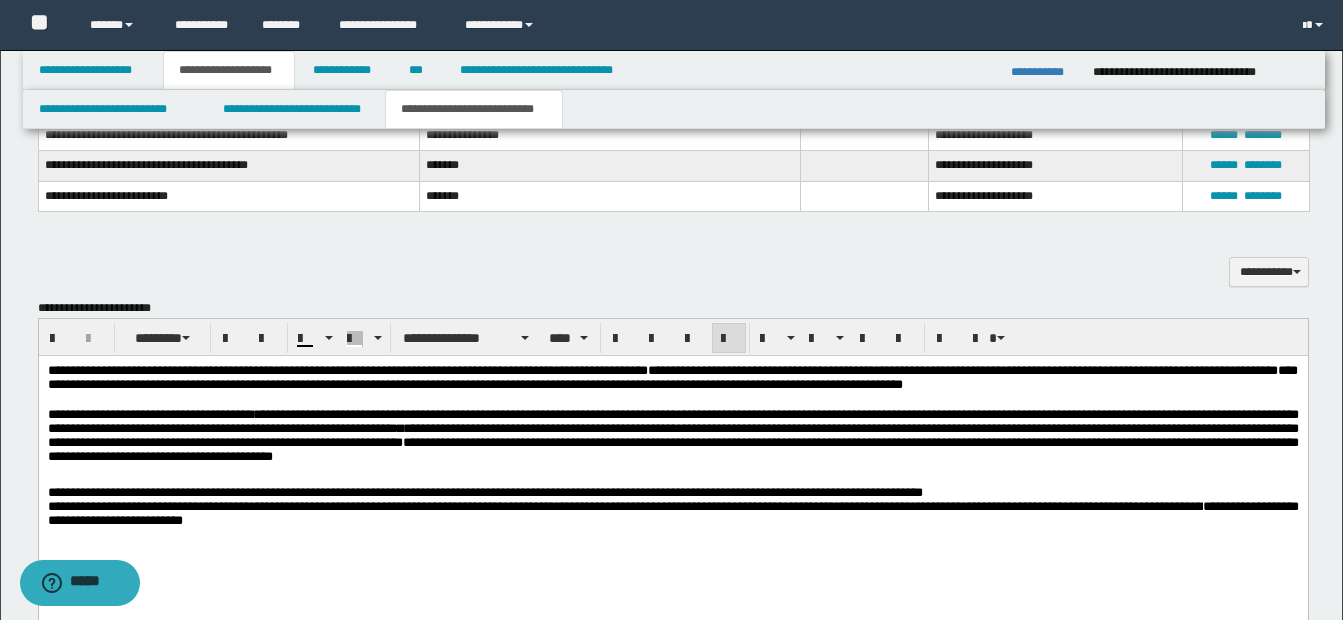click on "**********" at bounding box center (672, 493) 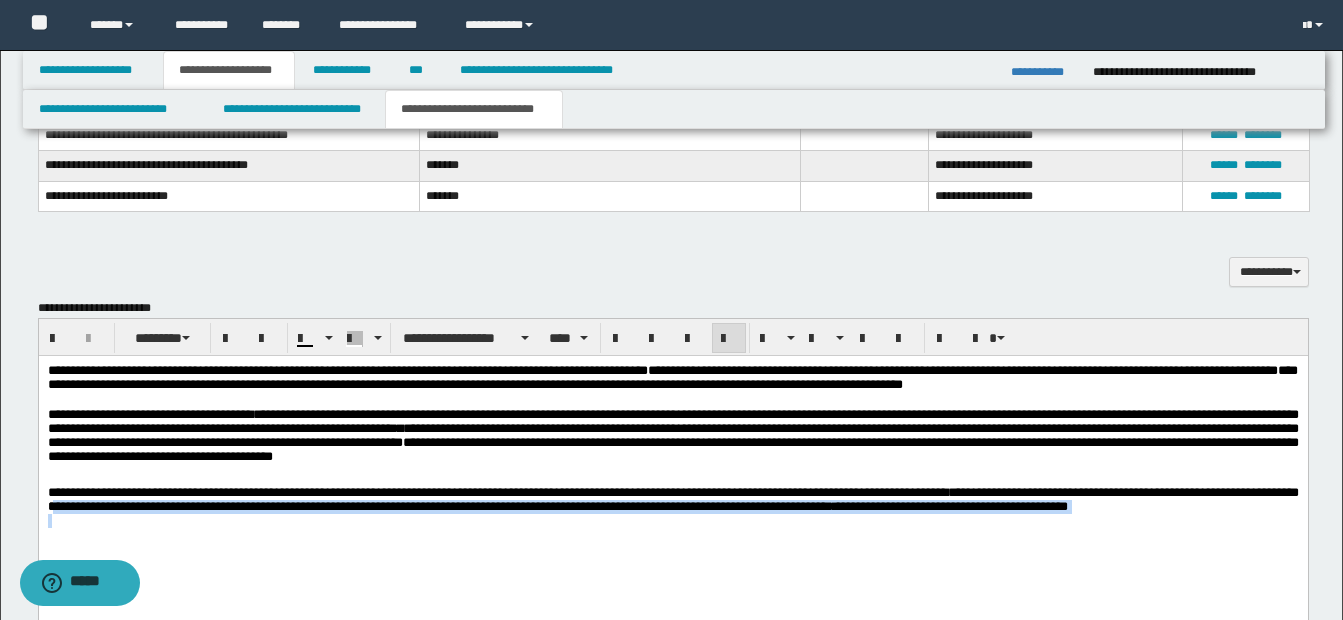 drag, startPoint x: 94, startPoint y: 519, endPoint x: 379, endPoint y: 592, distance: 294.20062 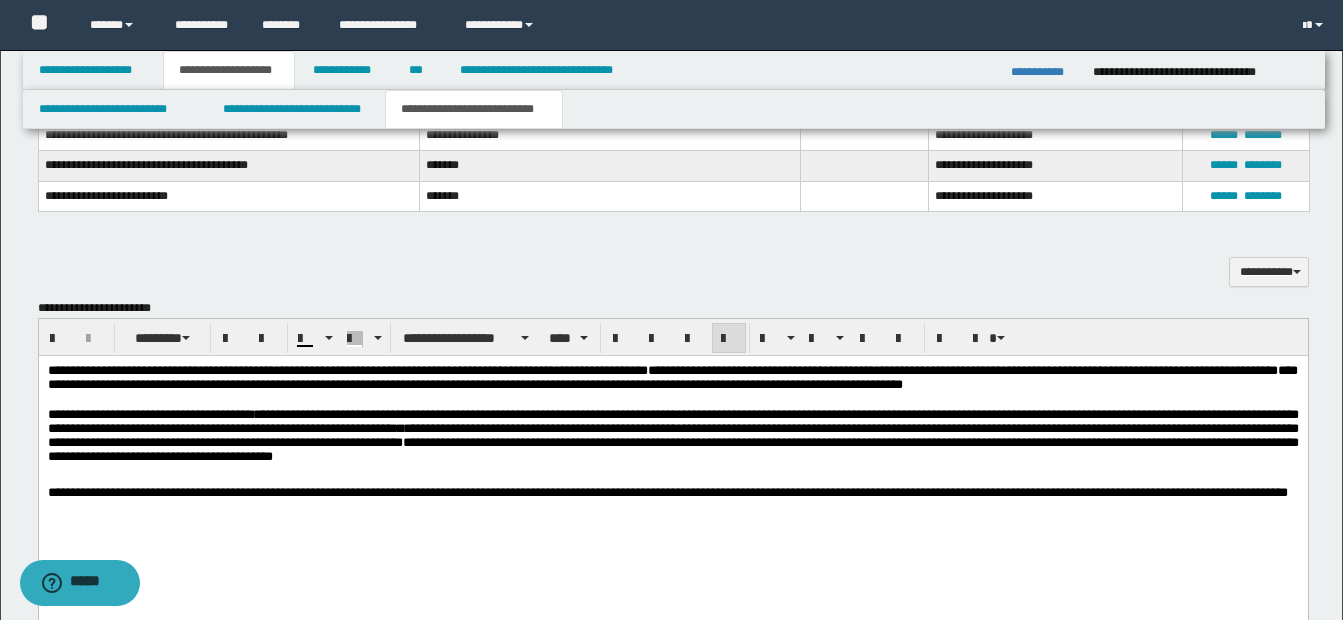 click on "**********" at bounding box center [672, 457] 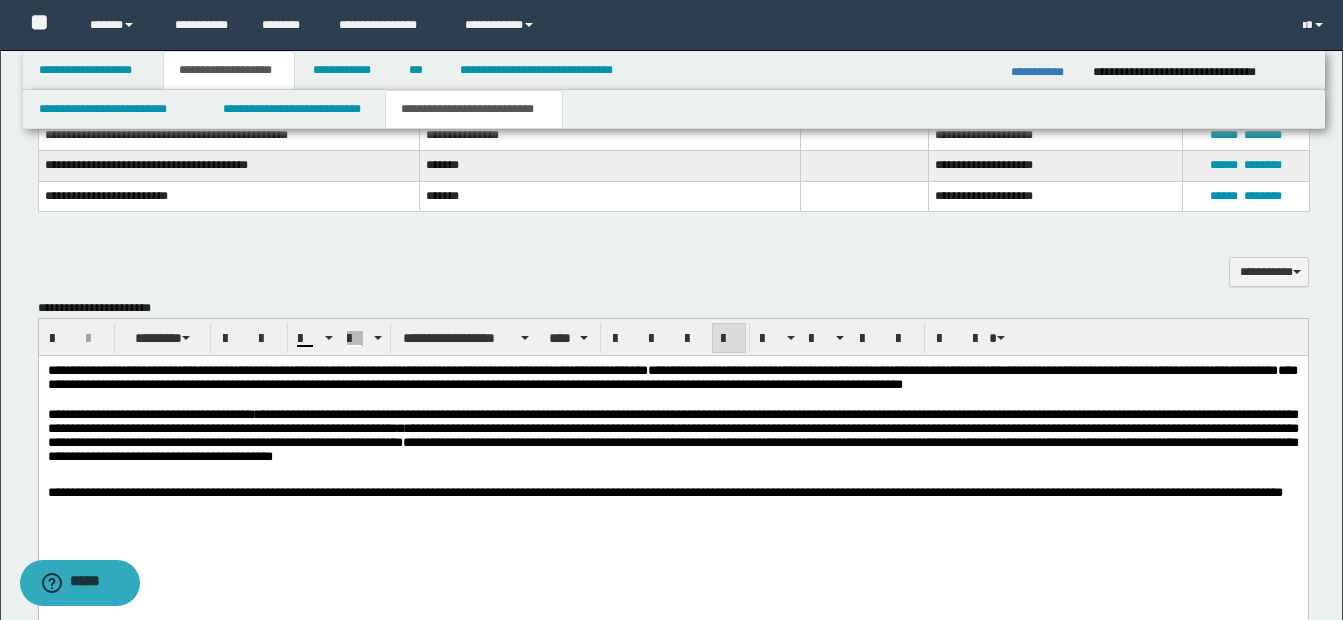 click on "**********" at bounding box center [1107, 492] 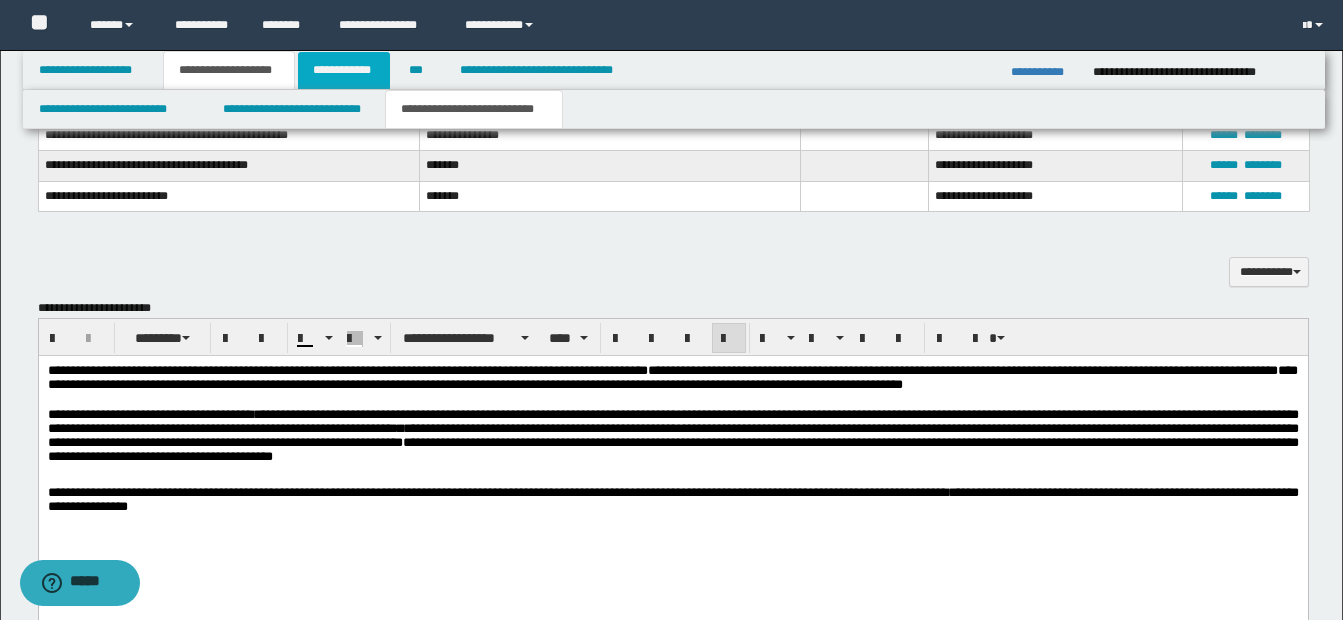 click on "**********" at bounding box center (344, 70) 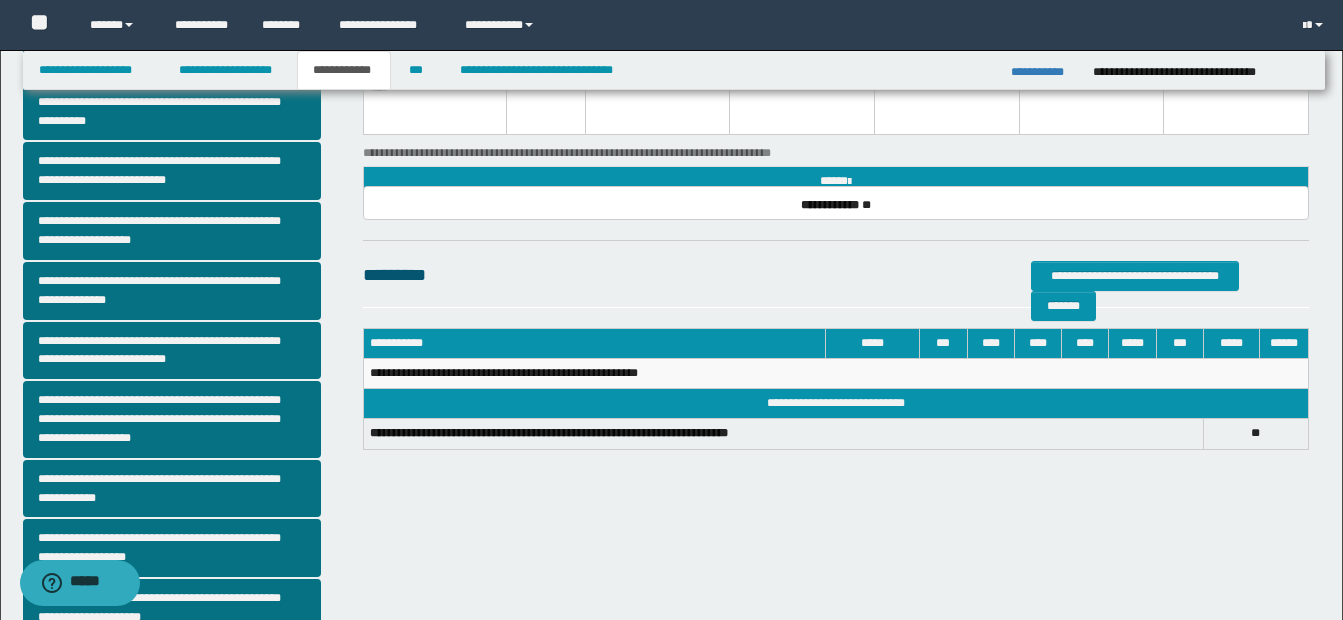 scroll, scrollTop: 282, scrollLeft: 0, axis: vertical 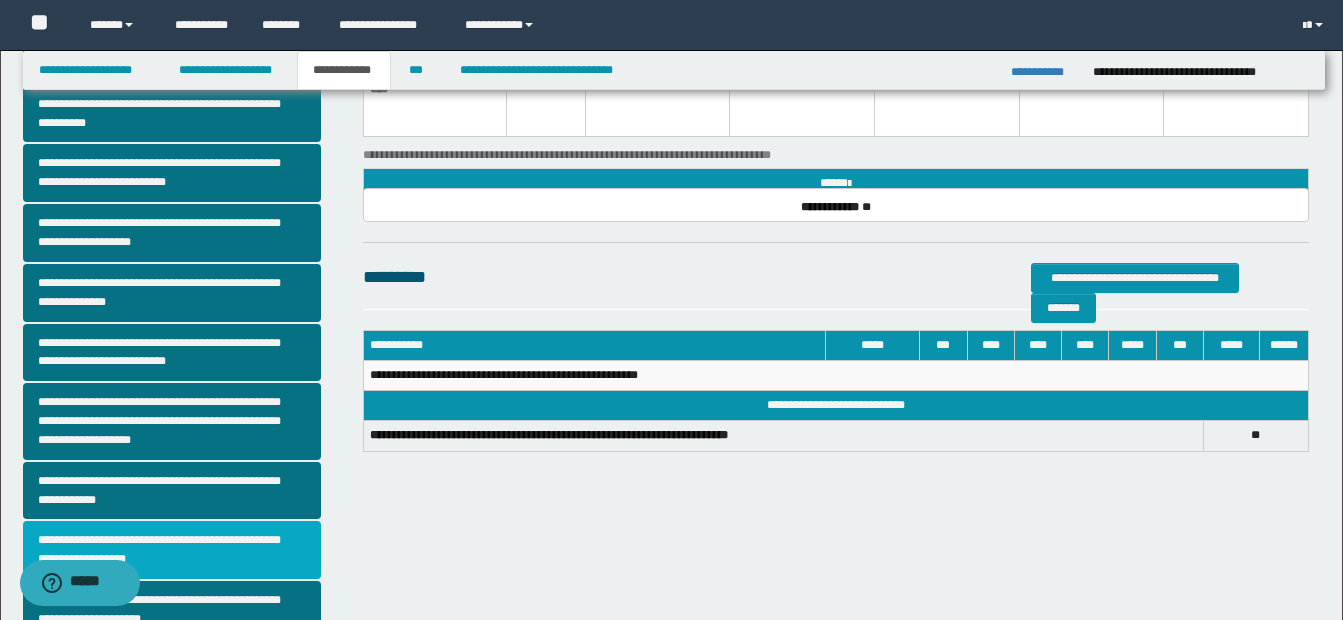 click on "**********" at bounding box center (172, 550) 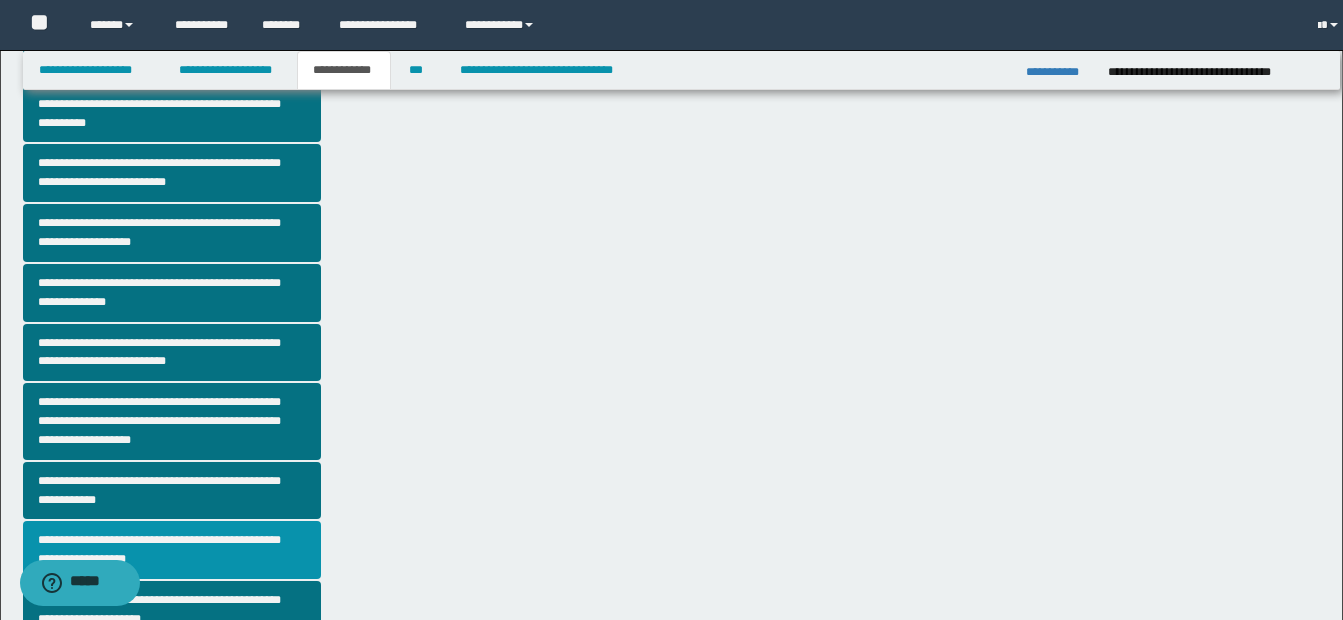 scroll, scrollTop: 0, scrollLeft: 0, axis: both 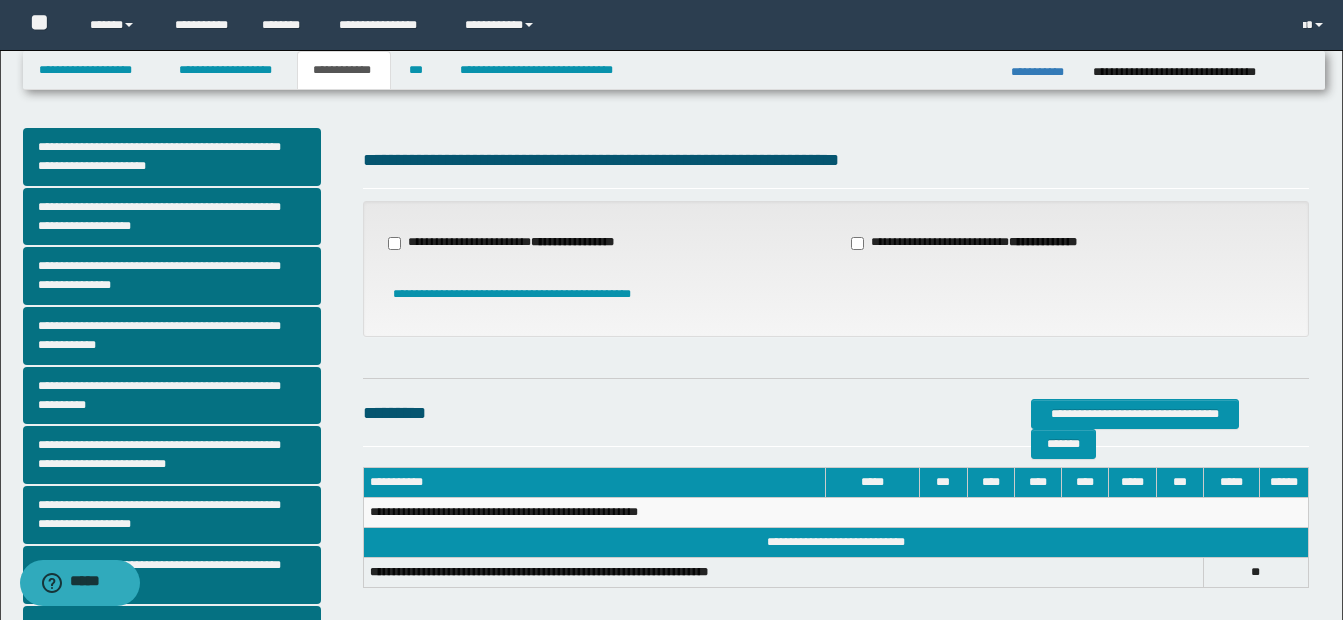 click on "**********" at bounding box center (513, 243) 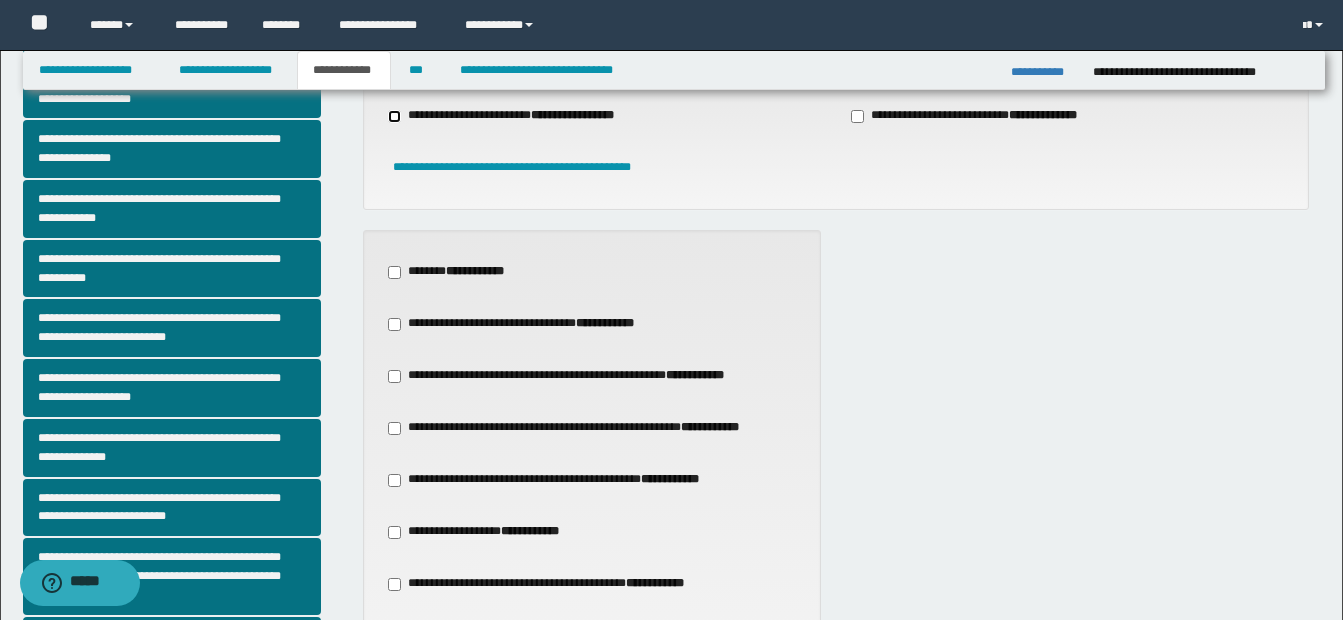 scroll, scrollTop: 129, scrollLeft: 0, axis: vertical 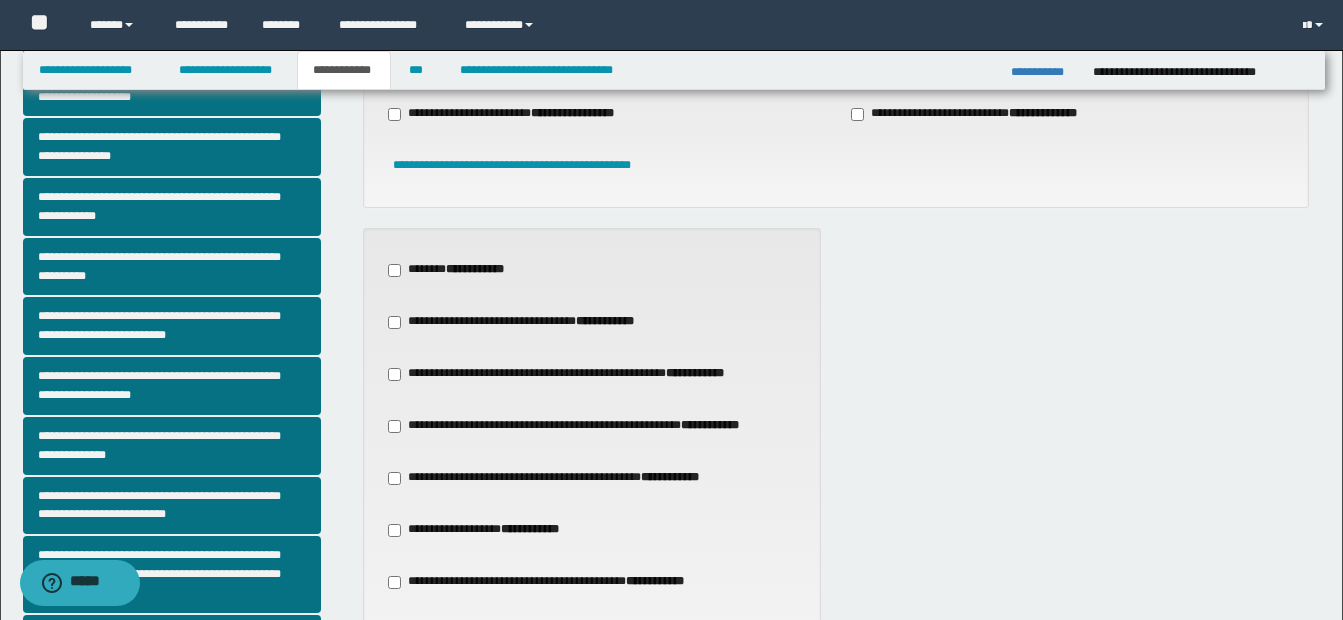 click on "**********" at bounding box center [556, 478] 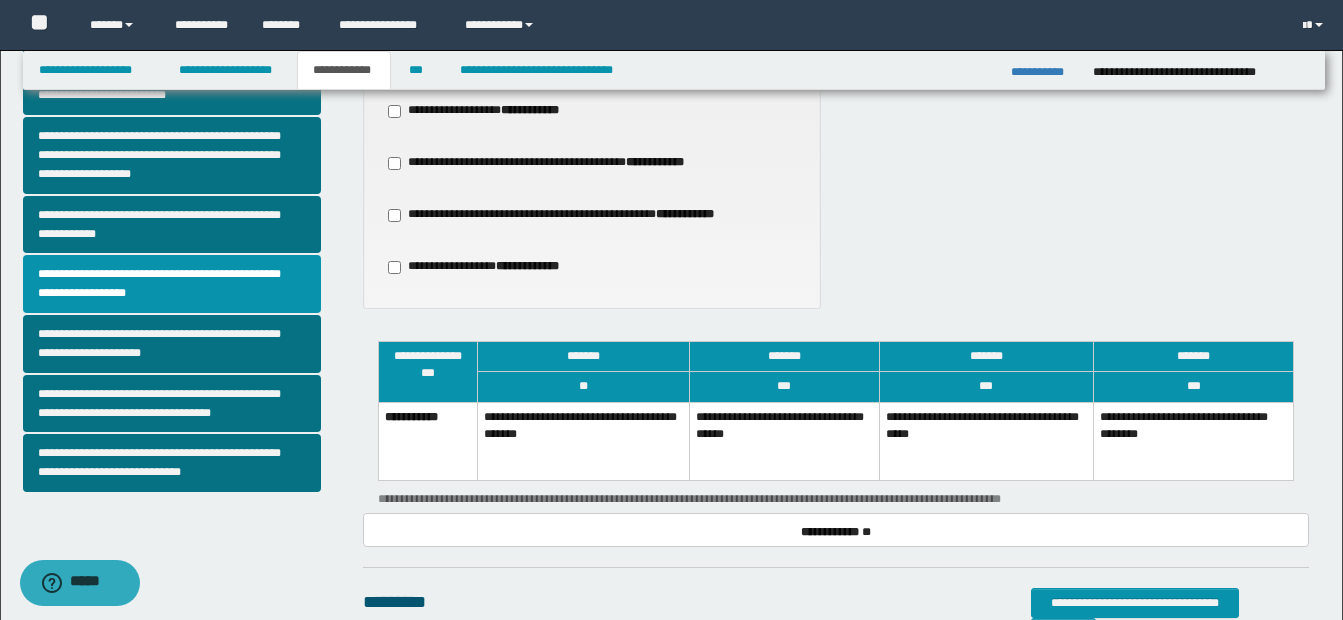 scroll, scrollTop: 578, scrollLeft: 0, axis: vertical 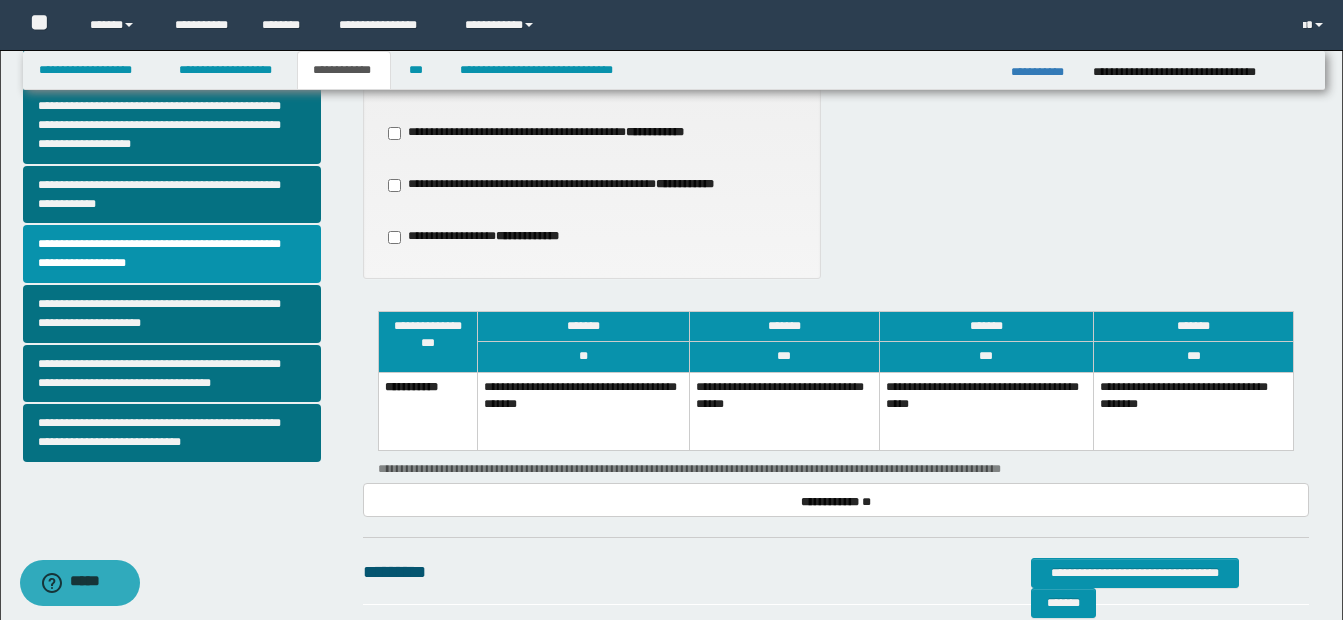 click on "**********" at bounding box center (784, 411) 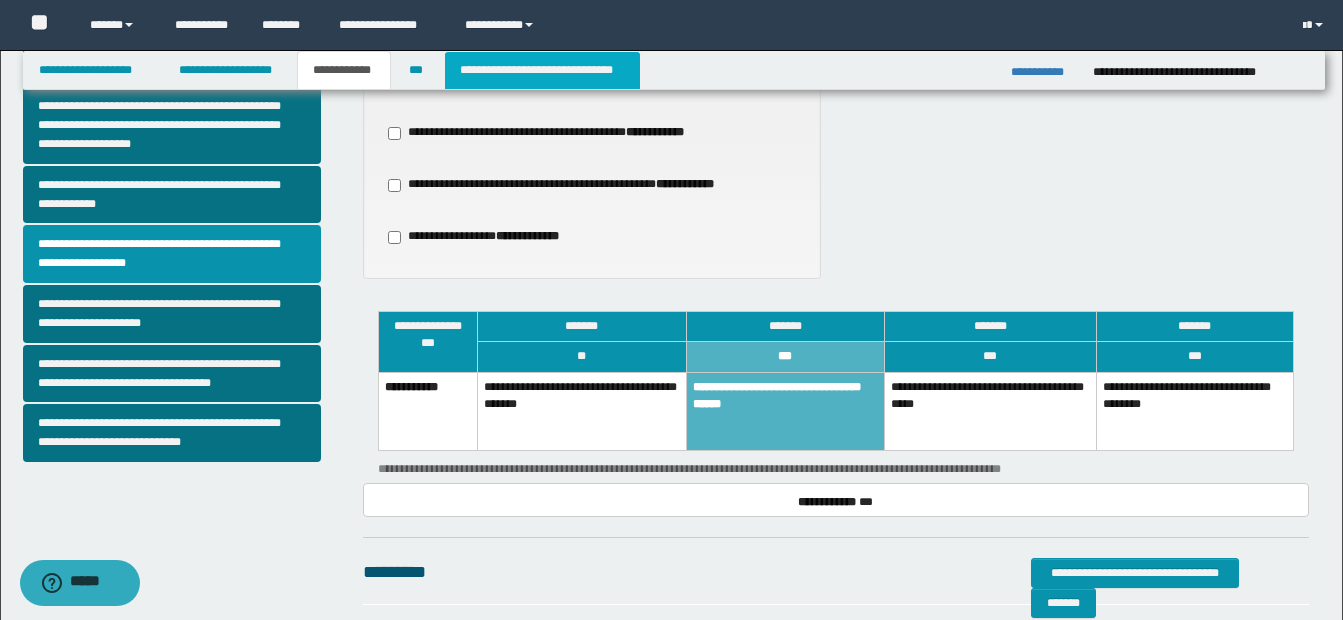 click on "**********" at bounding box center (542, 70) 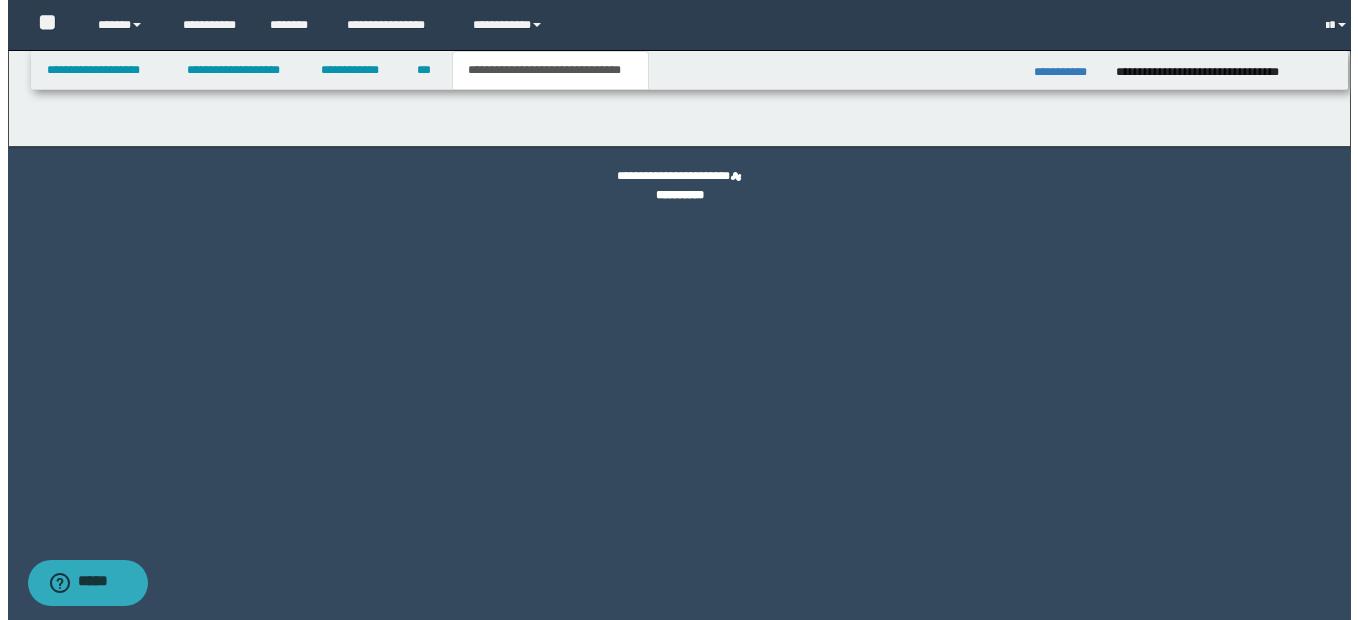 scroll, scrollTop: 0, scrollLeft: 0, axis: both 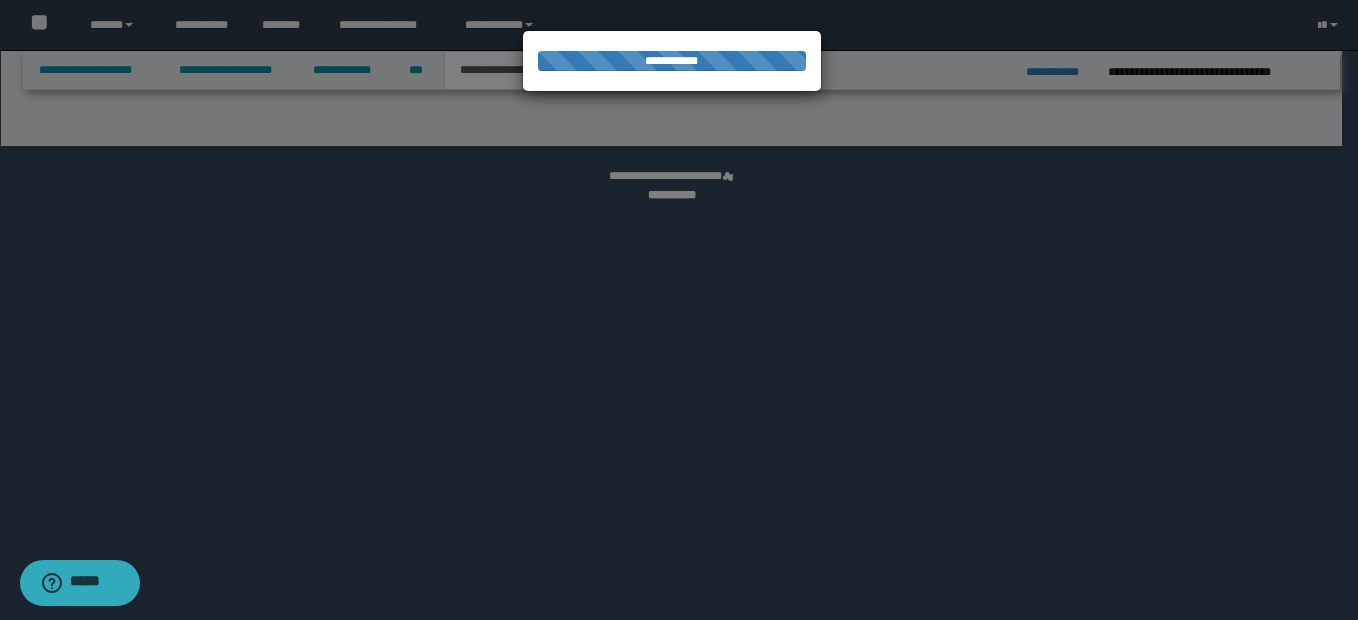 select on "*" 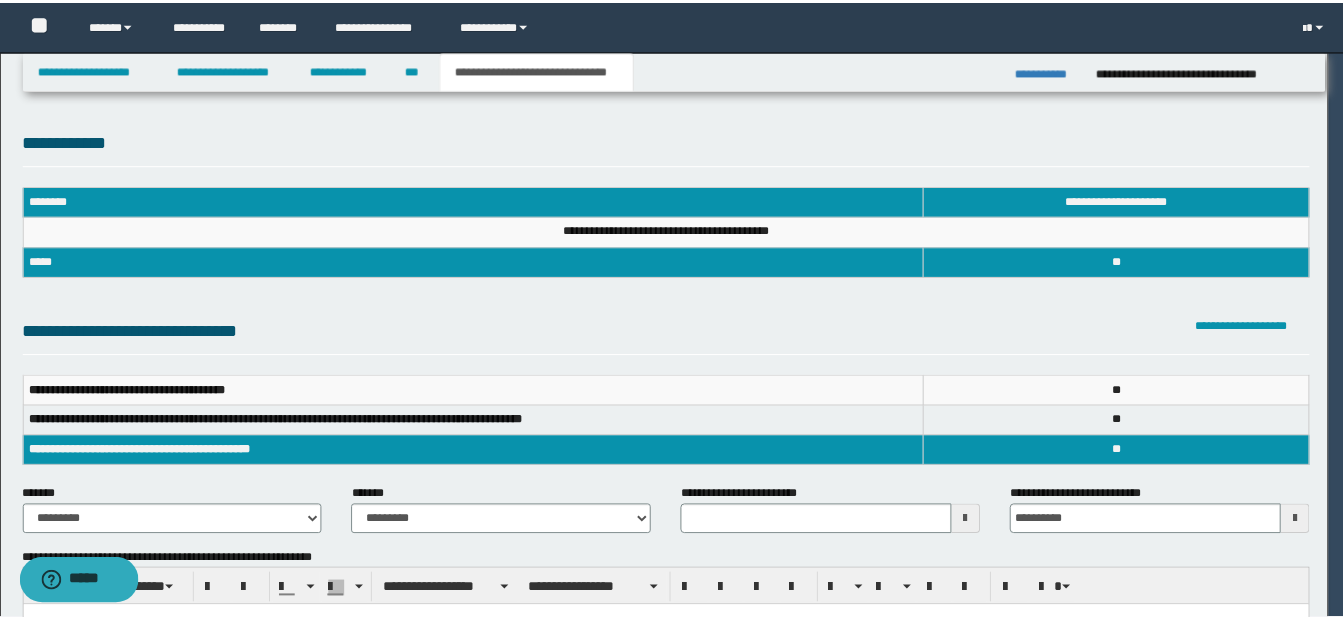 scroll, scrollTop: 0, scrollLeft: 0, axis: both 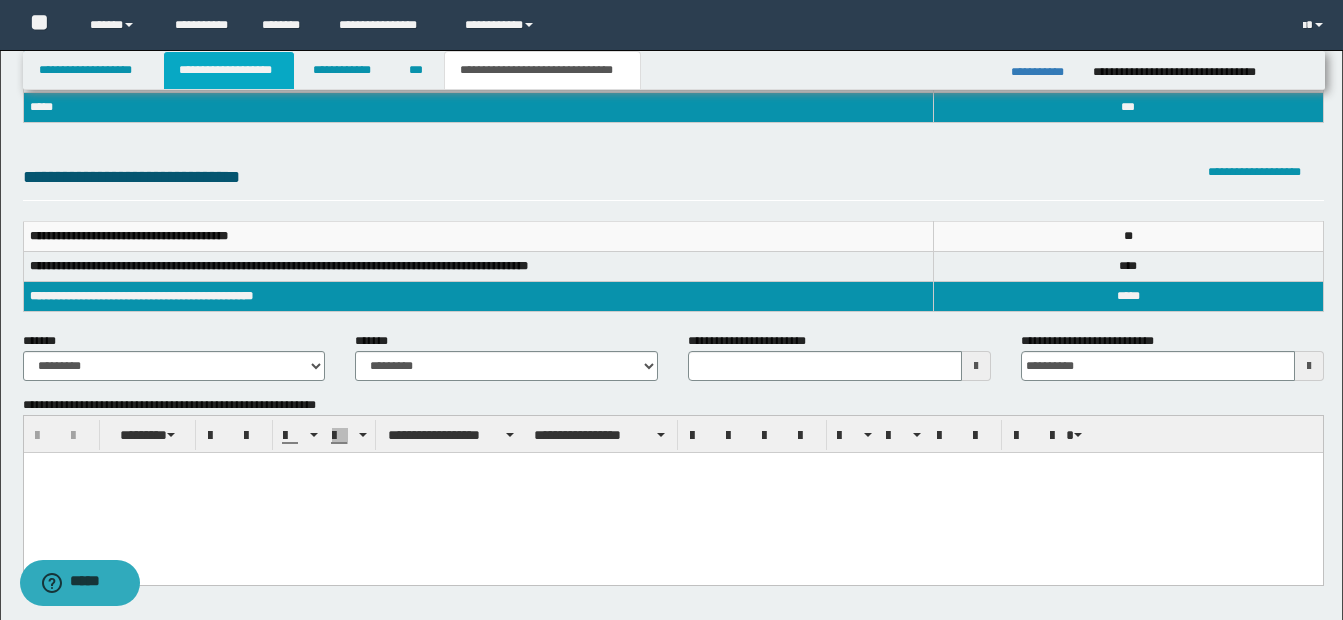 click on "**********" at bounding box center [229, 70] 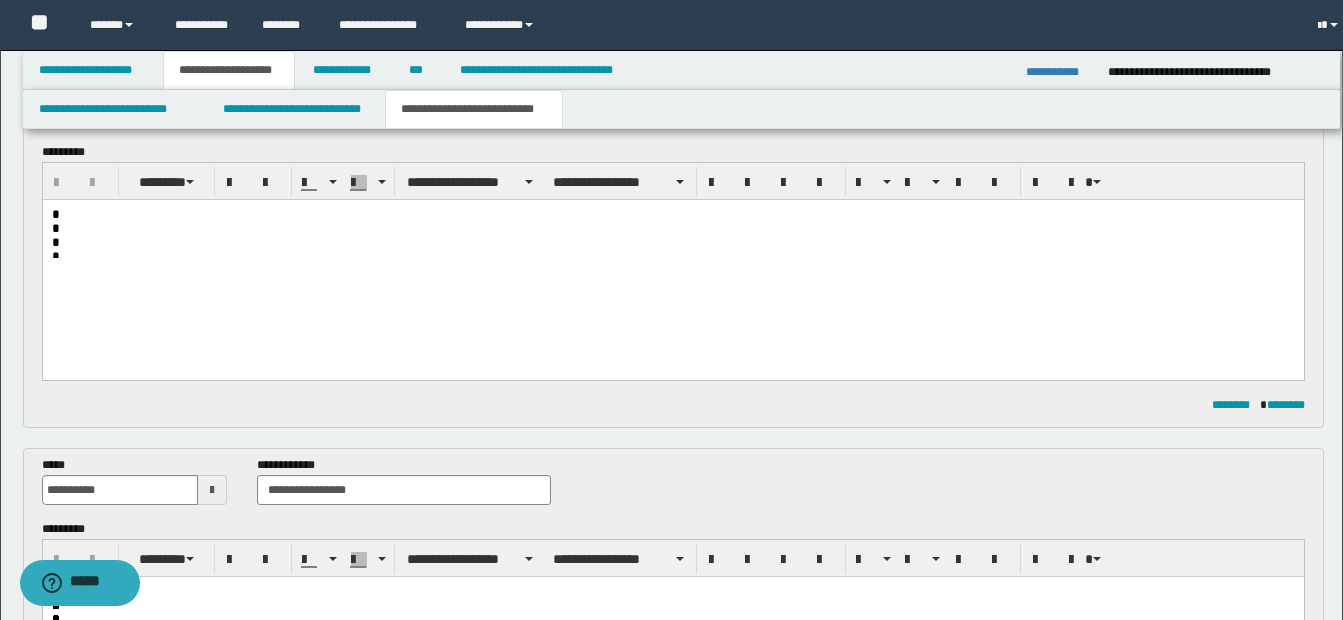 scroll, scrollTop: 186, scrollLeft: 0, axis: vertical 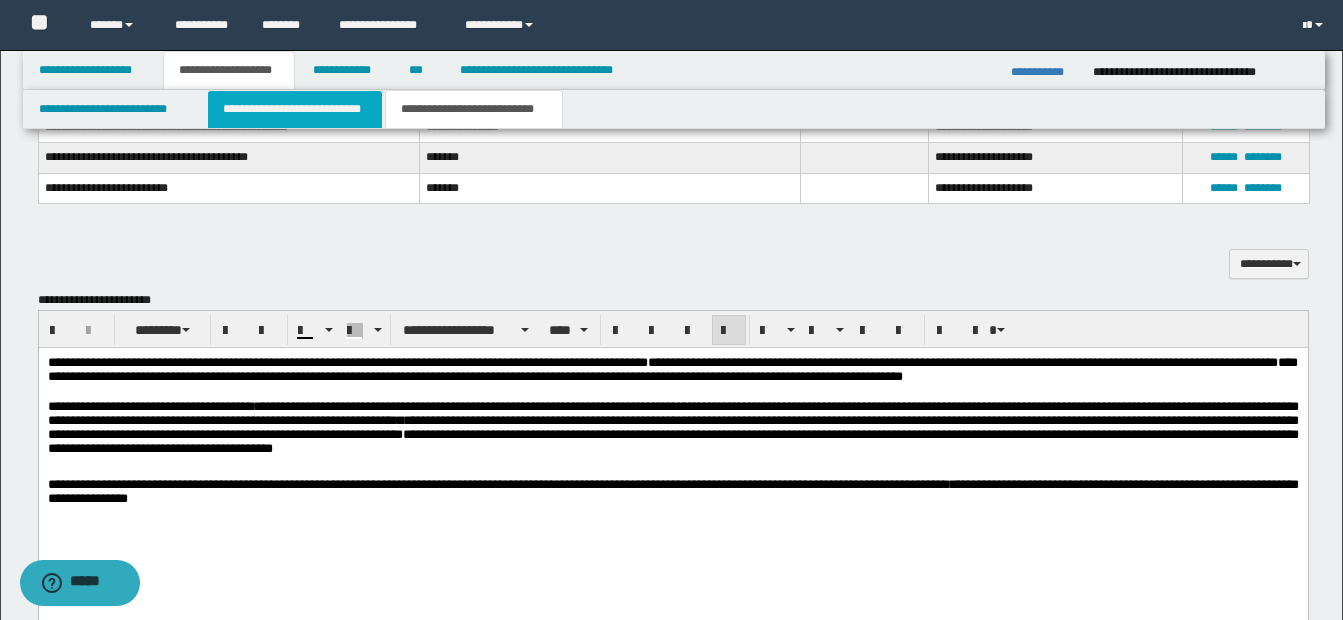 click on "**********" at bounding box center [295, 109] 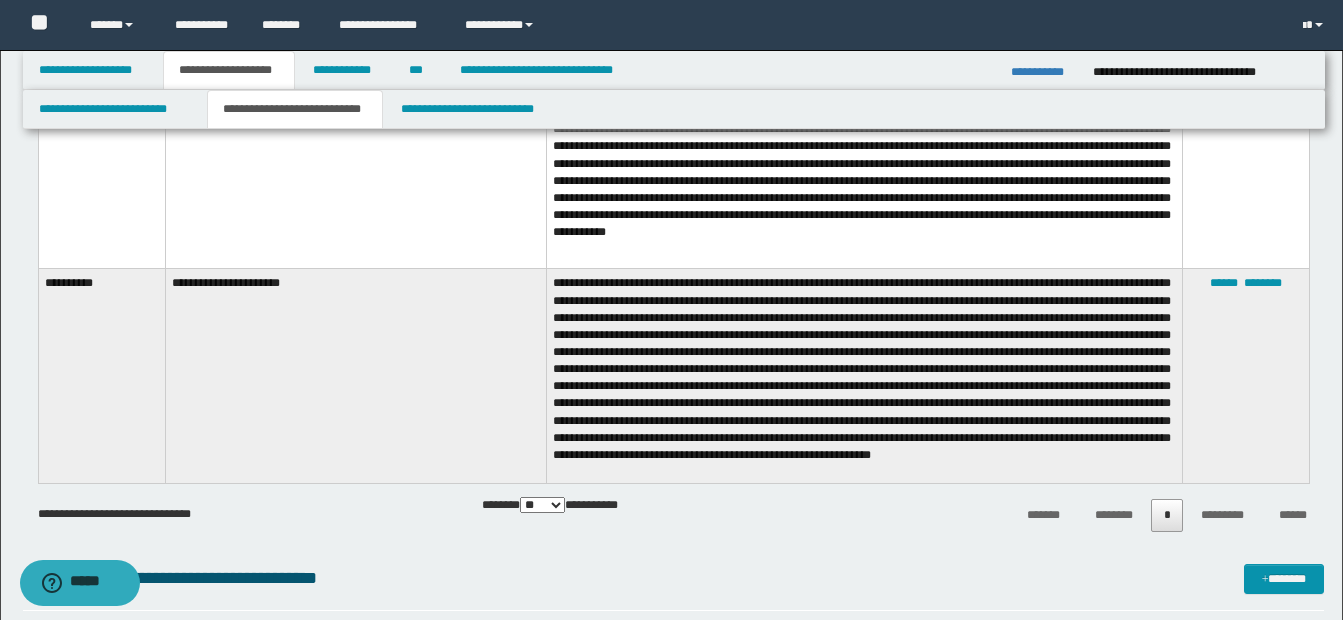 scroll, scrollTop: 1349, scrollLeft: 0, axis: vertical 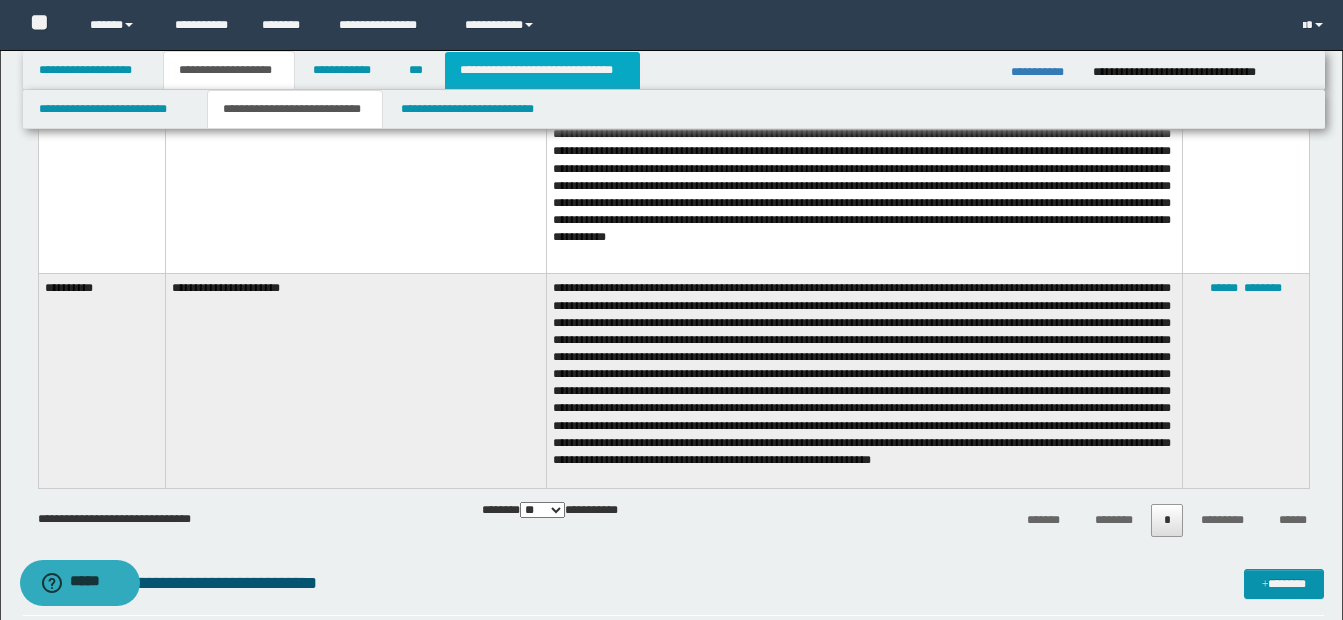 click on "**********" at bounding box center [542, 70] 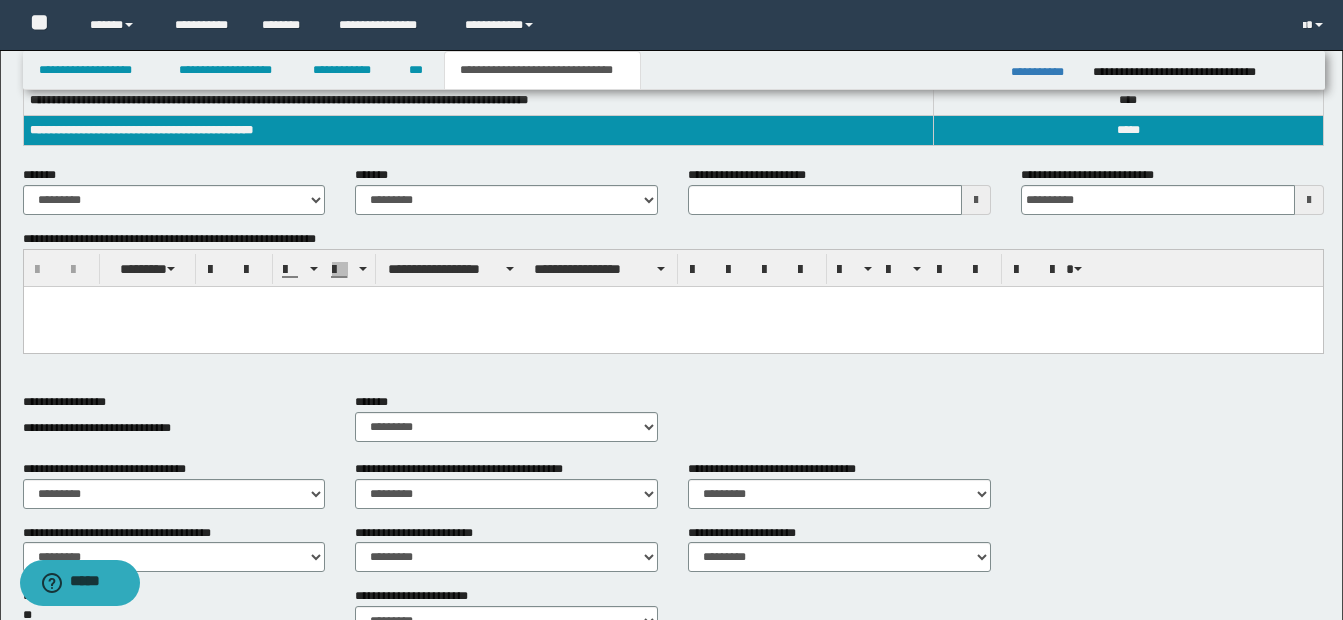 scroll, scrollTop: 307, scrollLeft: 0, axis: vertical 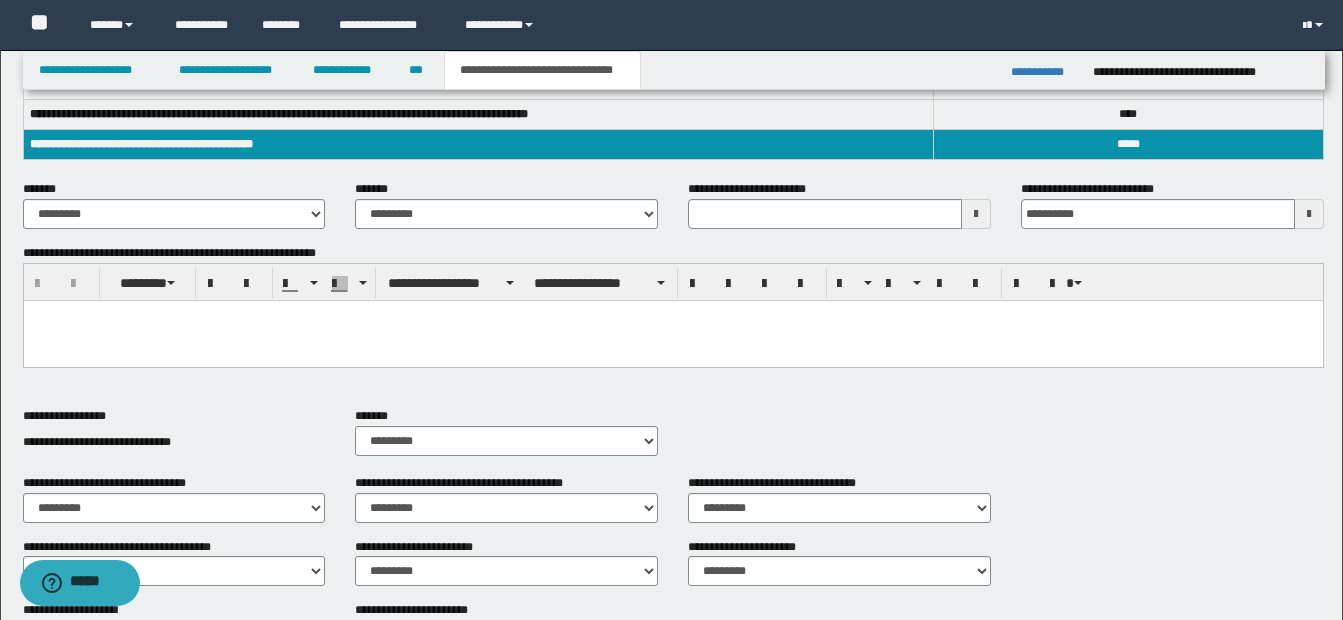click at bounding box center (976, 214) 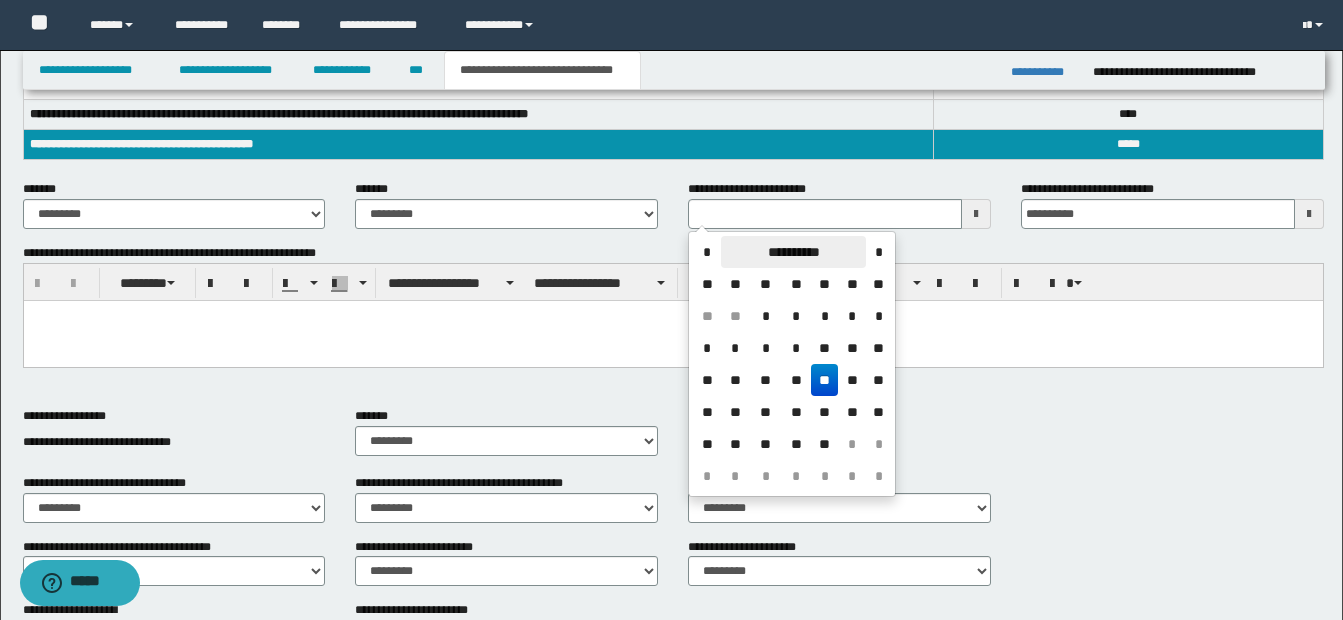 click on "**********" at bounding box center [793, 252] 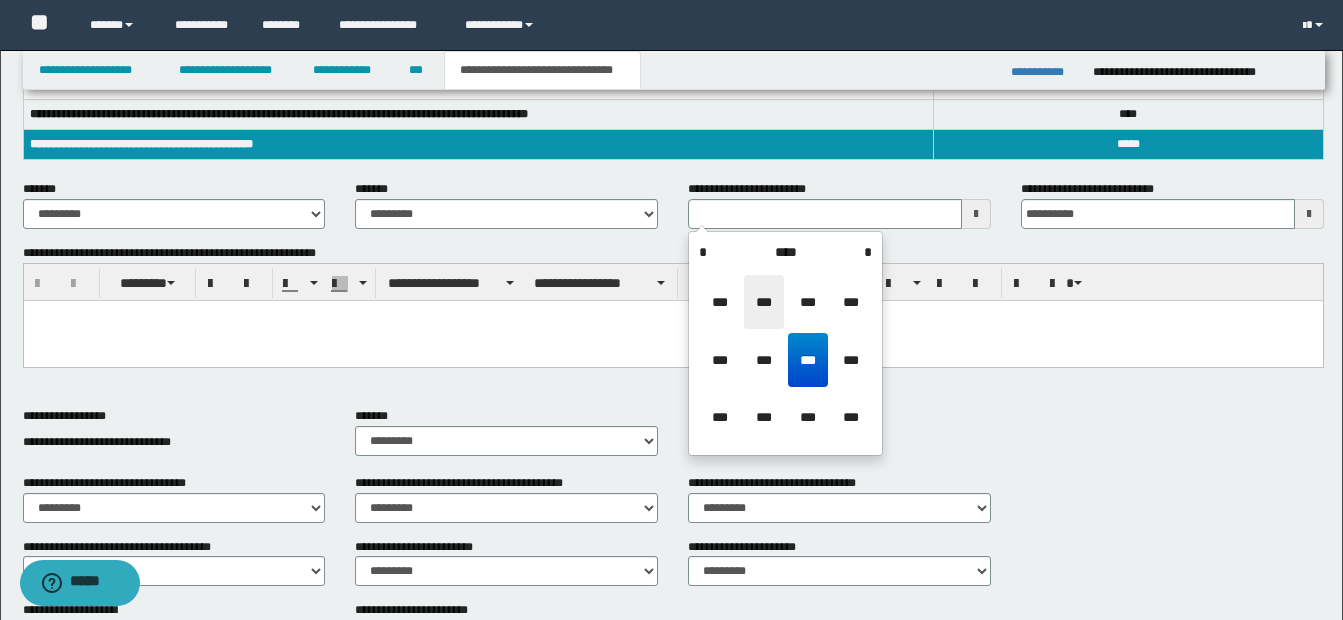 click on "***" at bounding box center [764, 302] 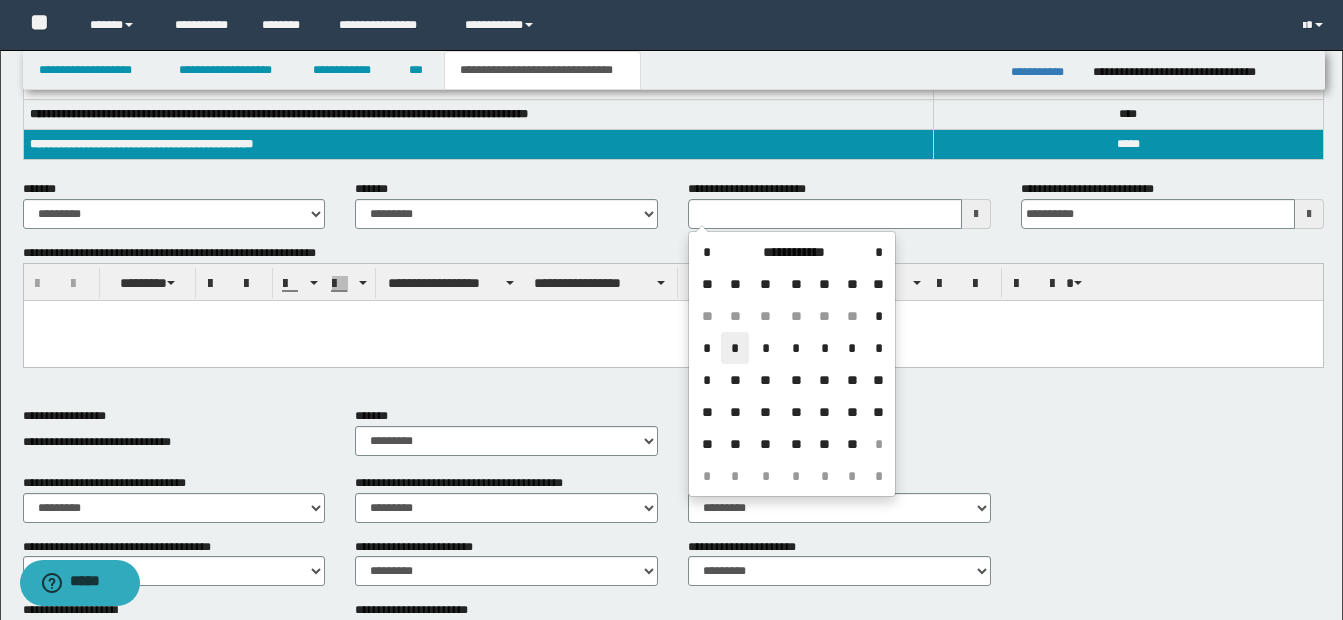 click on "*" at bounding box center (735, 348) 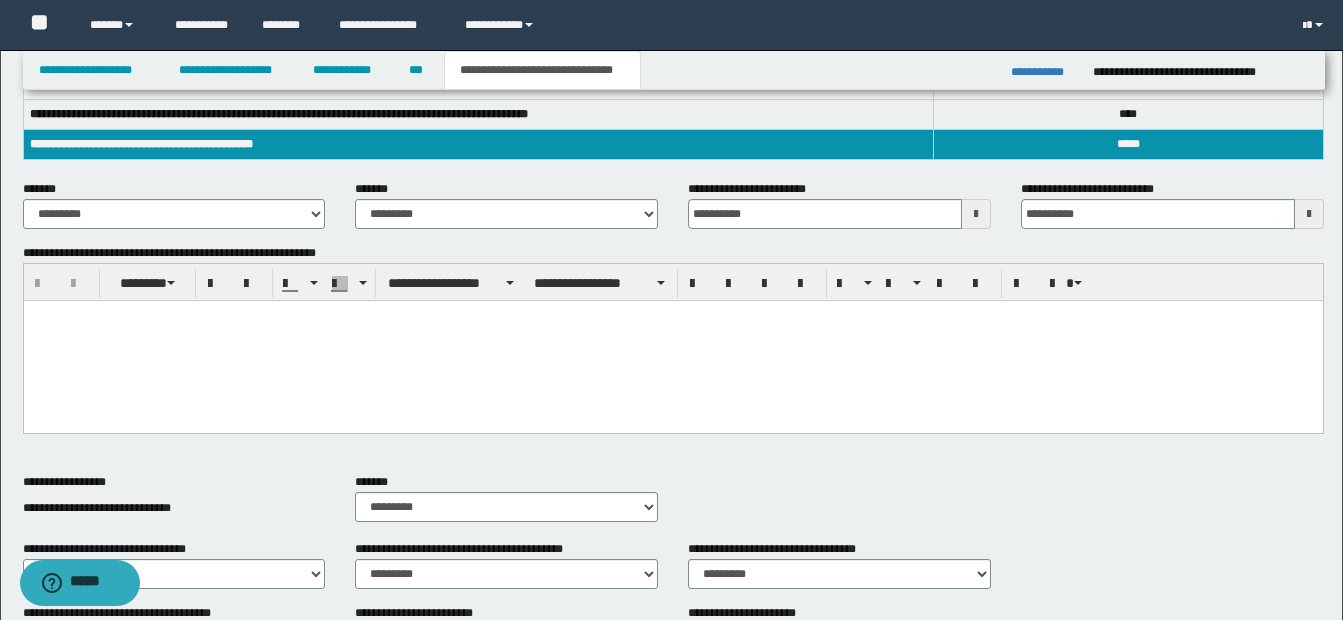 click at bounding box center [672, 341] 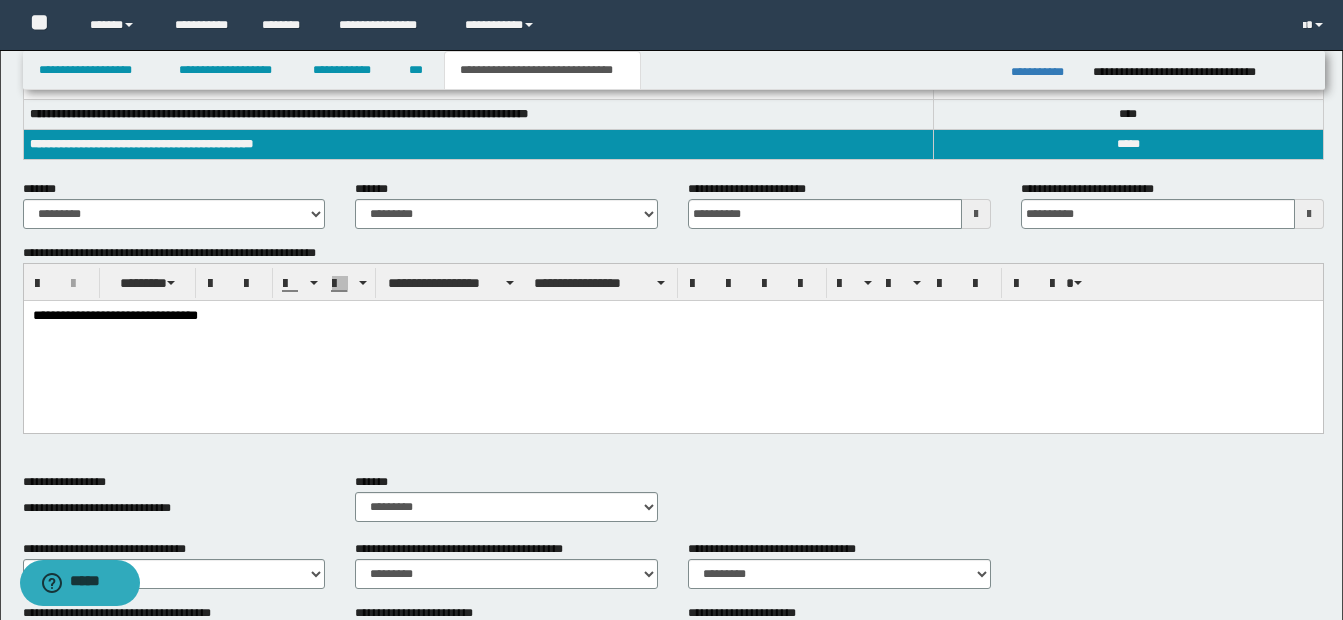 click on "**********" at bounding box center (672, 317) 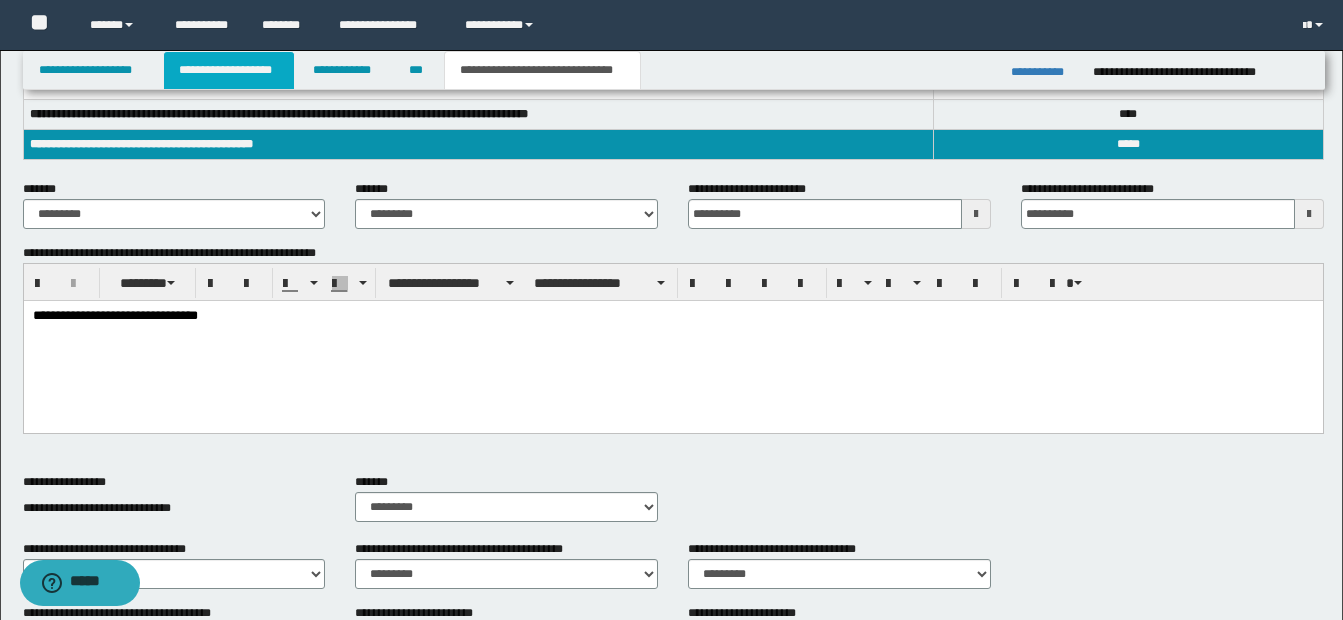 click on "**********" at bounding box center (229, 70) 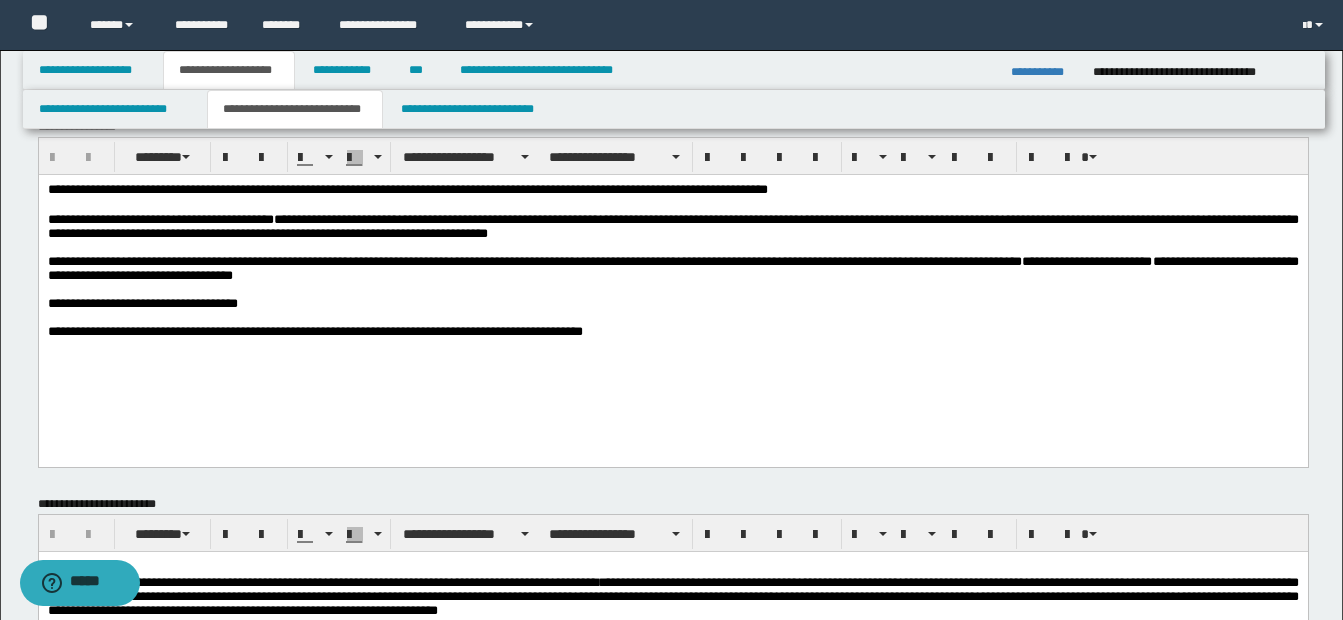 scroll, scrollTop: 2, scrollLeft: 0, axis: vertical 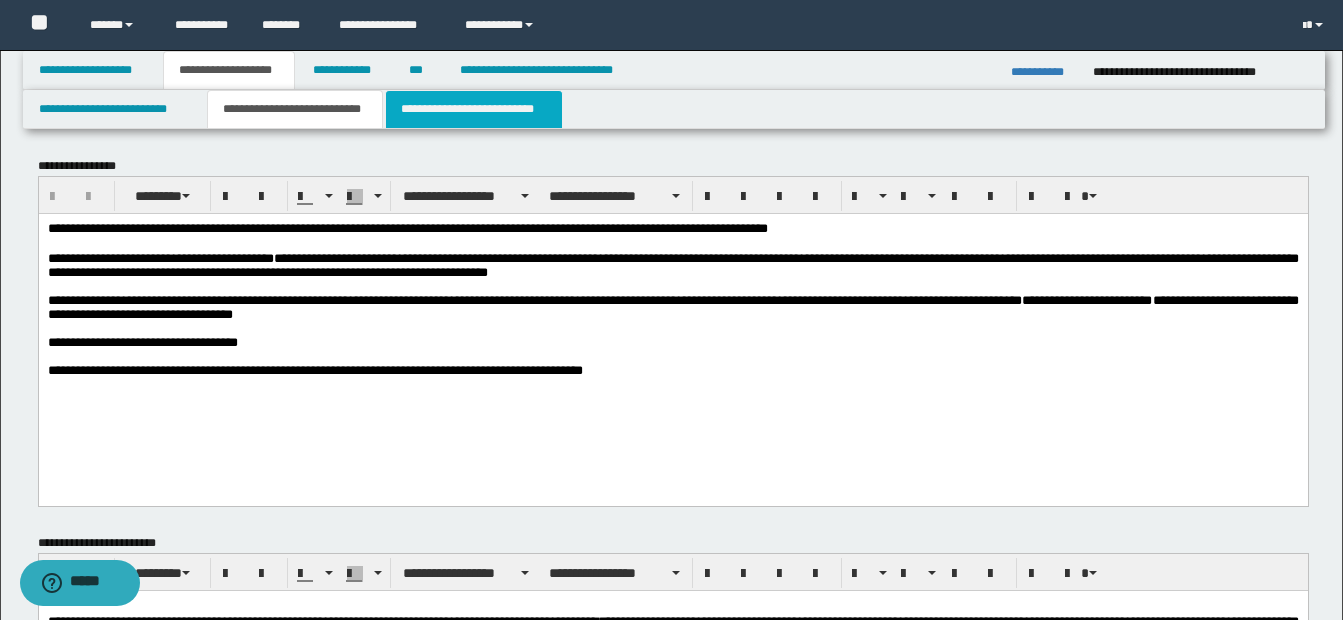 click on "**********" at bounding box center (474, 109) 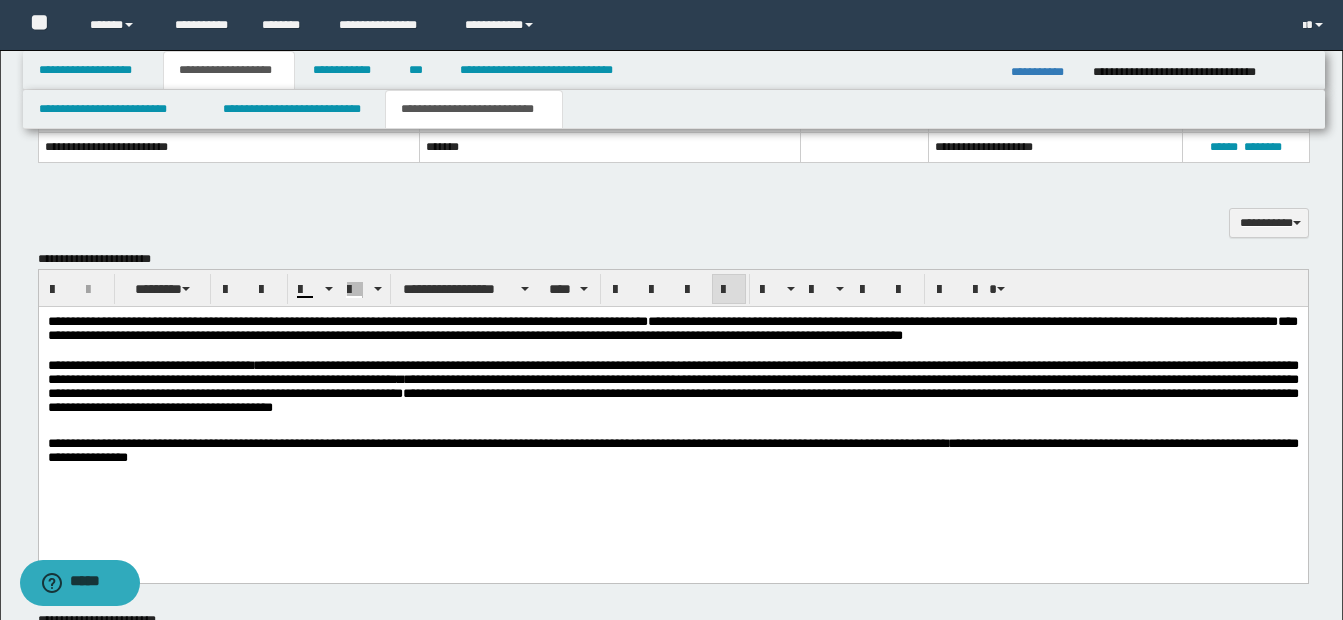 scroll, scrollTop: 1103, scrollLeft: 0, axis: vertical 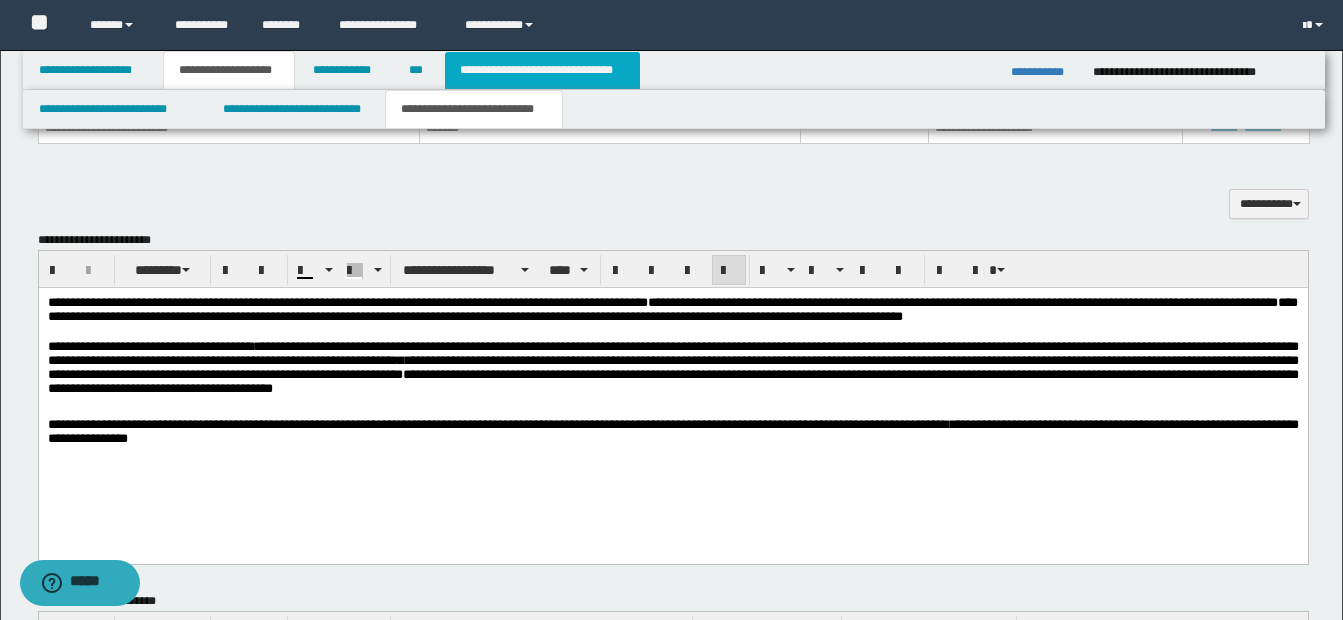click on "**********" at bounding box center [542, 70] 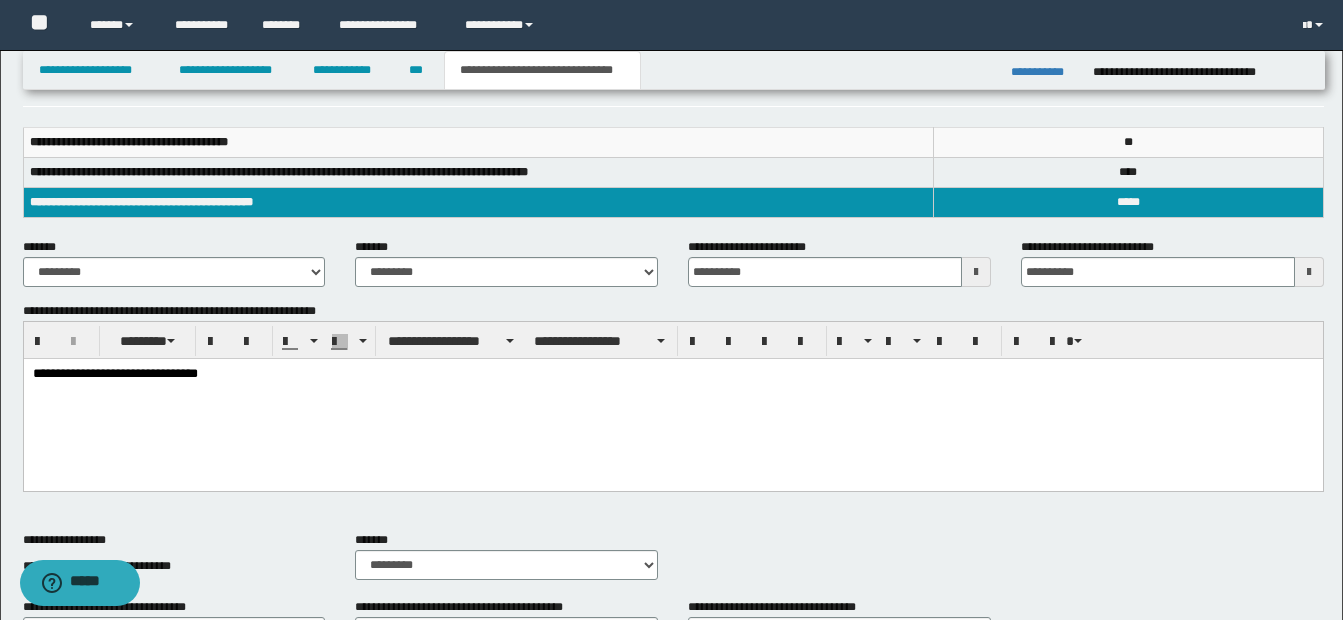 scroll, scrollTop: 237, scrollLeft: 0, axis: vertical 